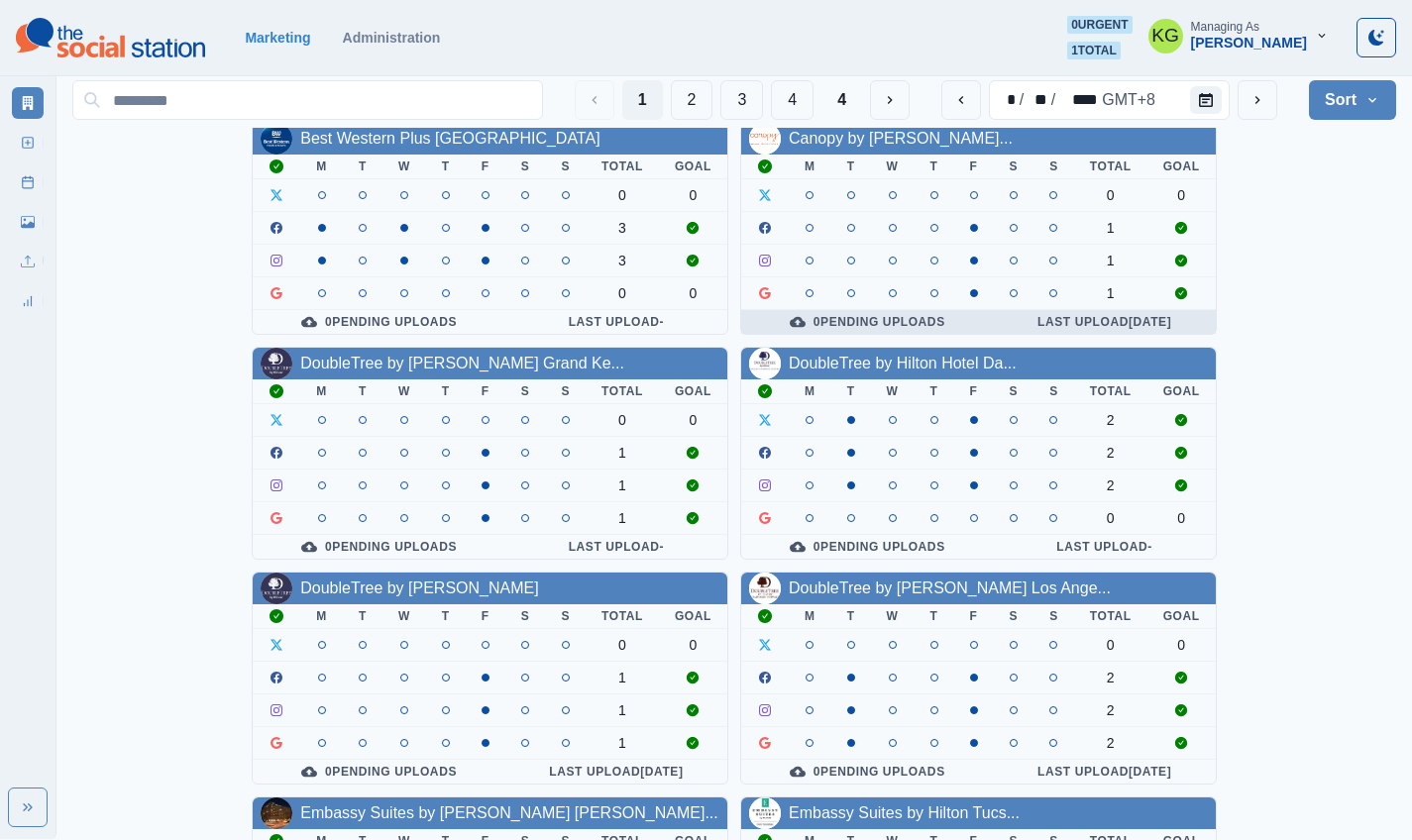 scroll, scrollTop: 684, scrollLeft: 0, axis: vertical 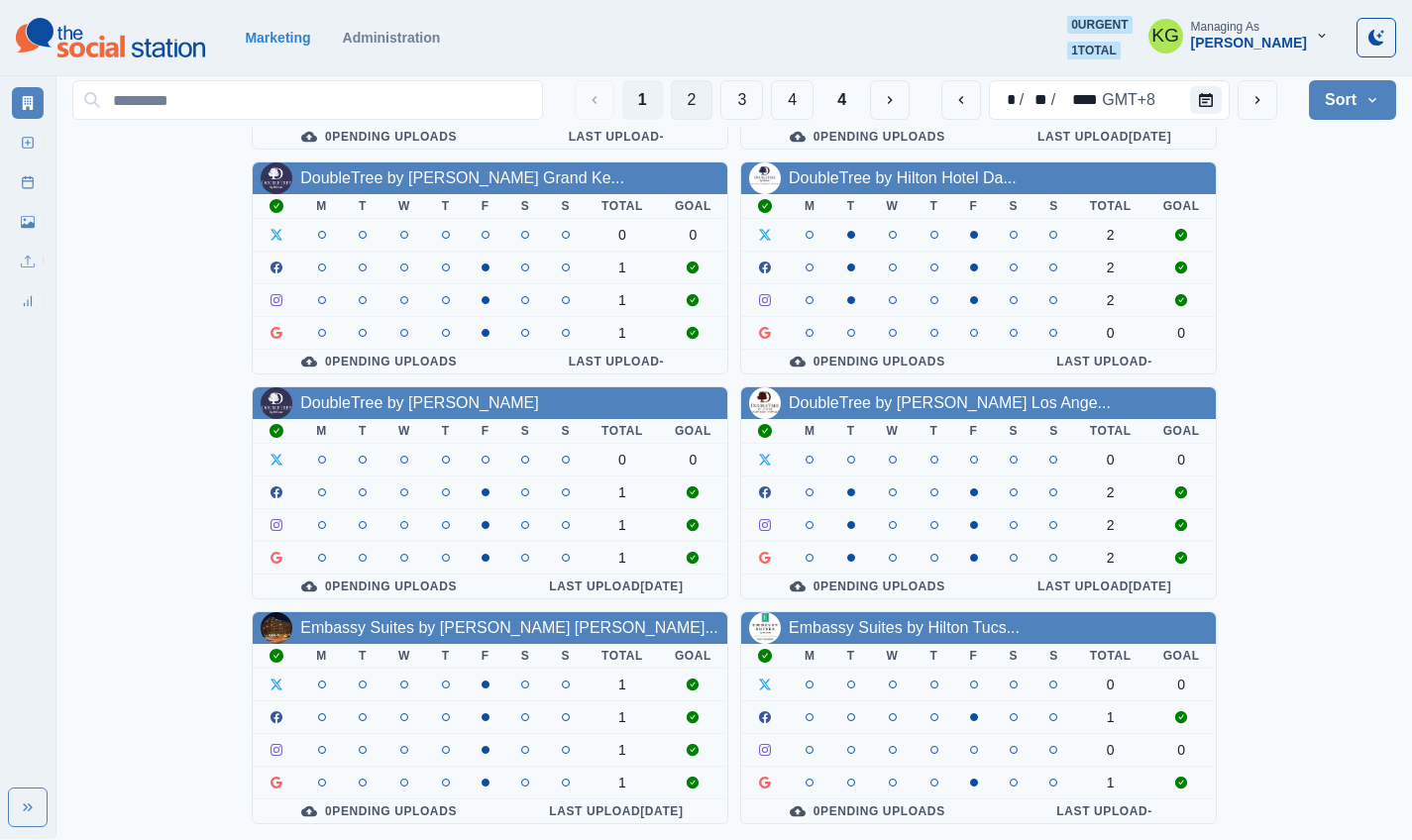 click on "2" at bounding box center (692, 100) 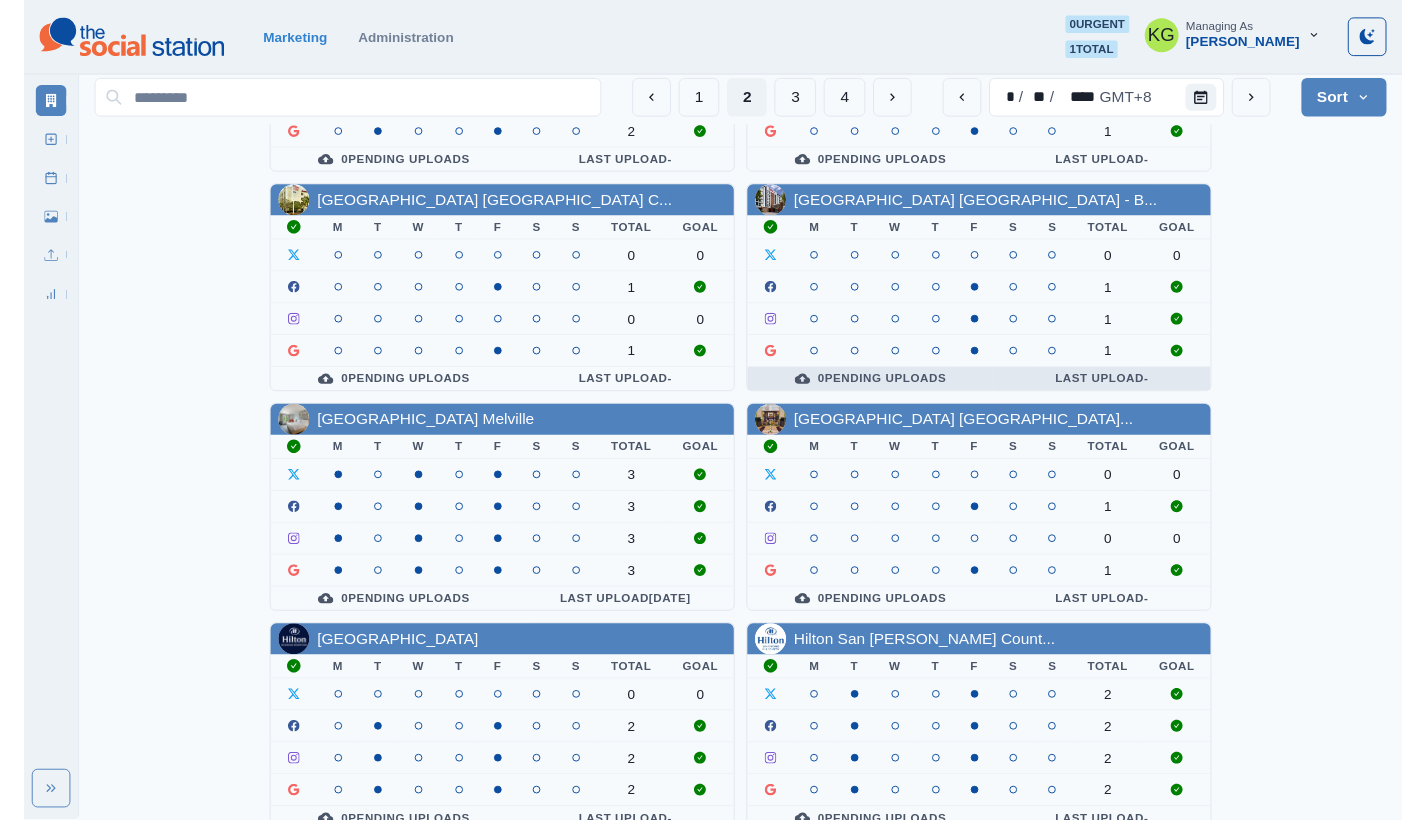 scroll, scrollTop: 609, scrollLeft: 0, axis: vertical 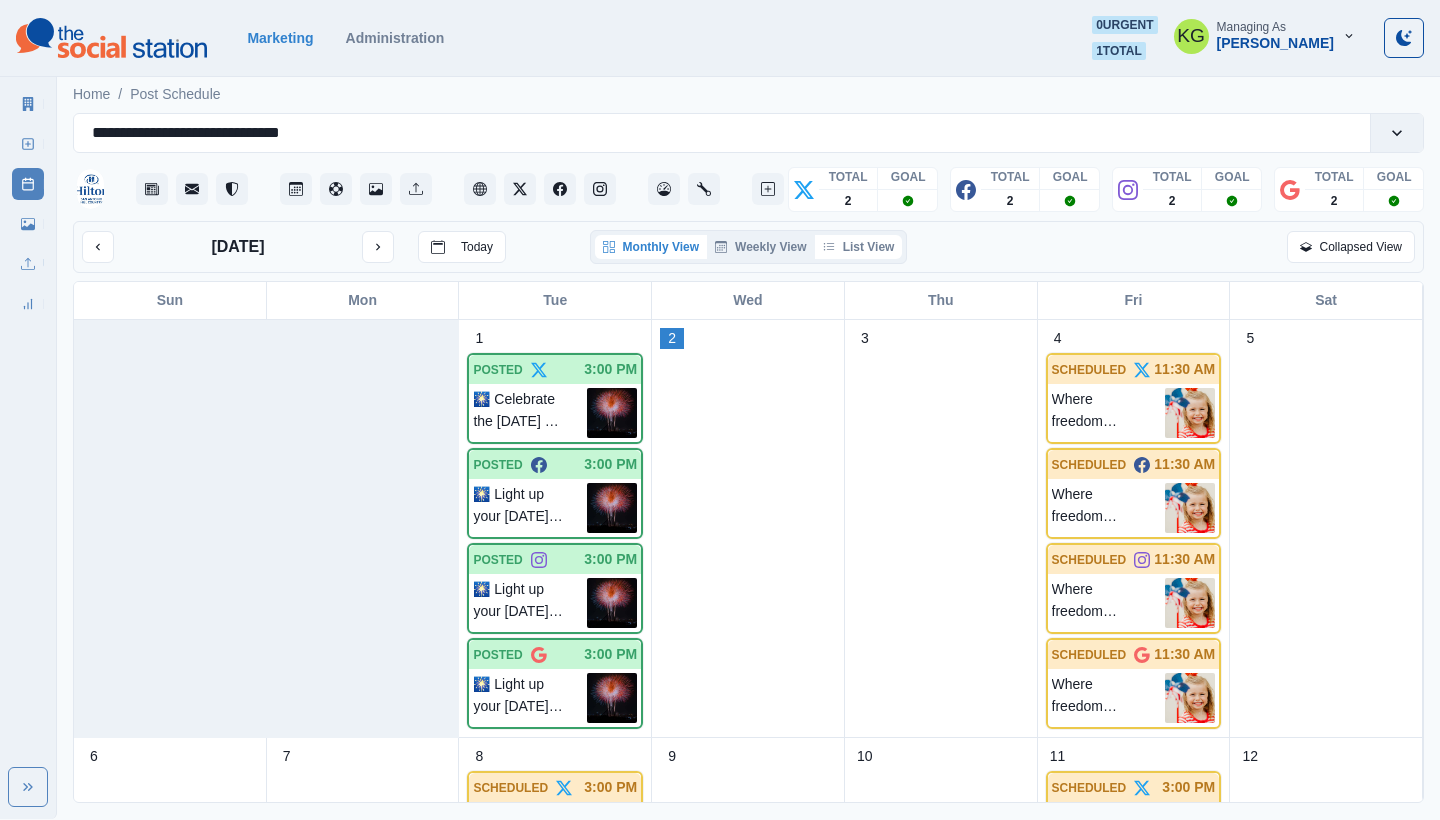 click on "List View" at bounding box center (859, 247) 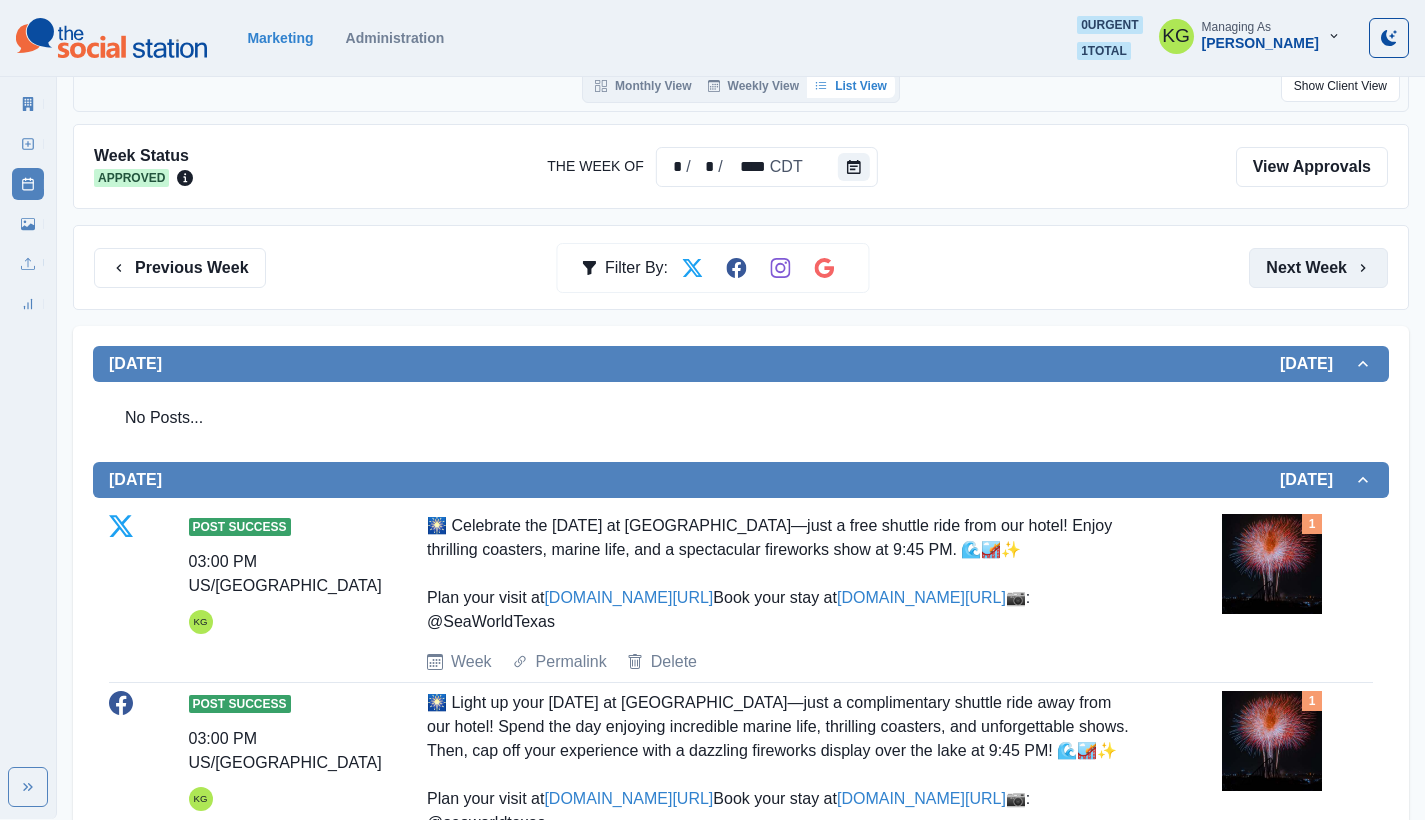 click on "Next Week" at bounding box center (1318, 268) 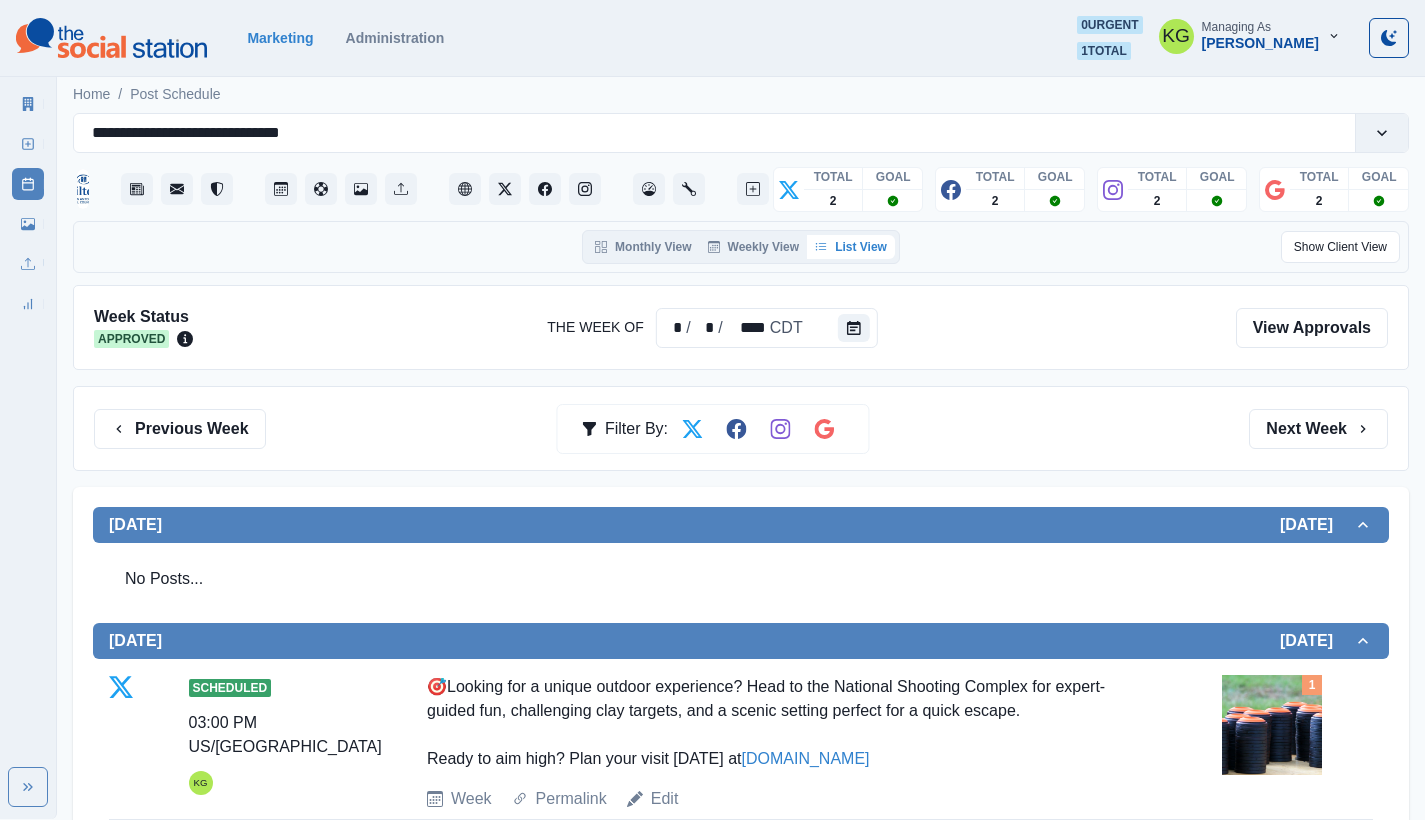 scroll, scrollTop: 425, scrollLeft: 0, axis: vertical 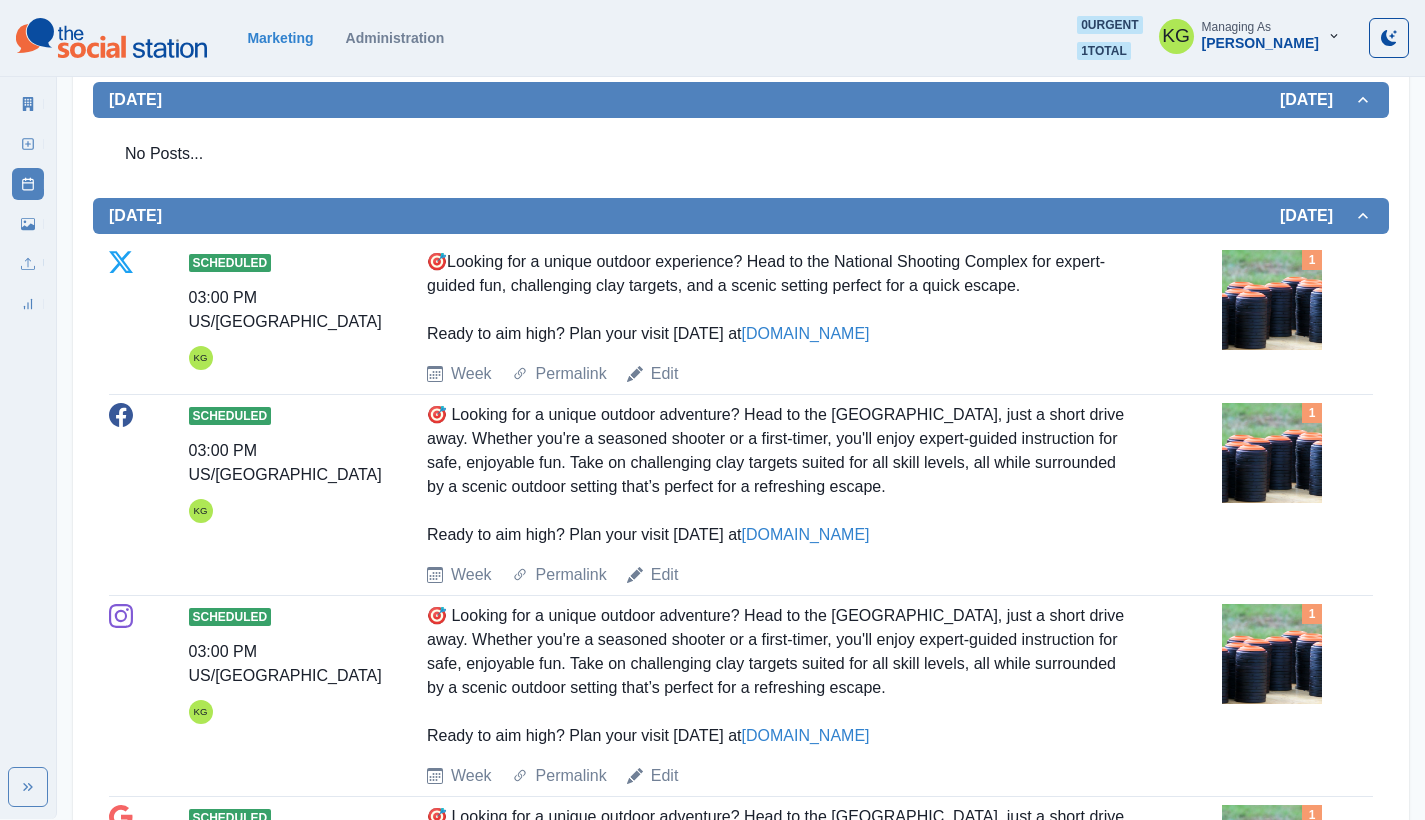 click at bounding box center (1272, 300) 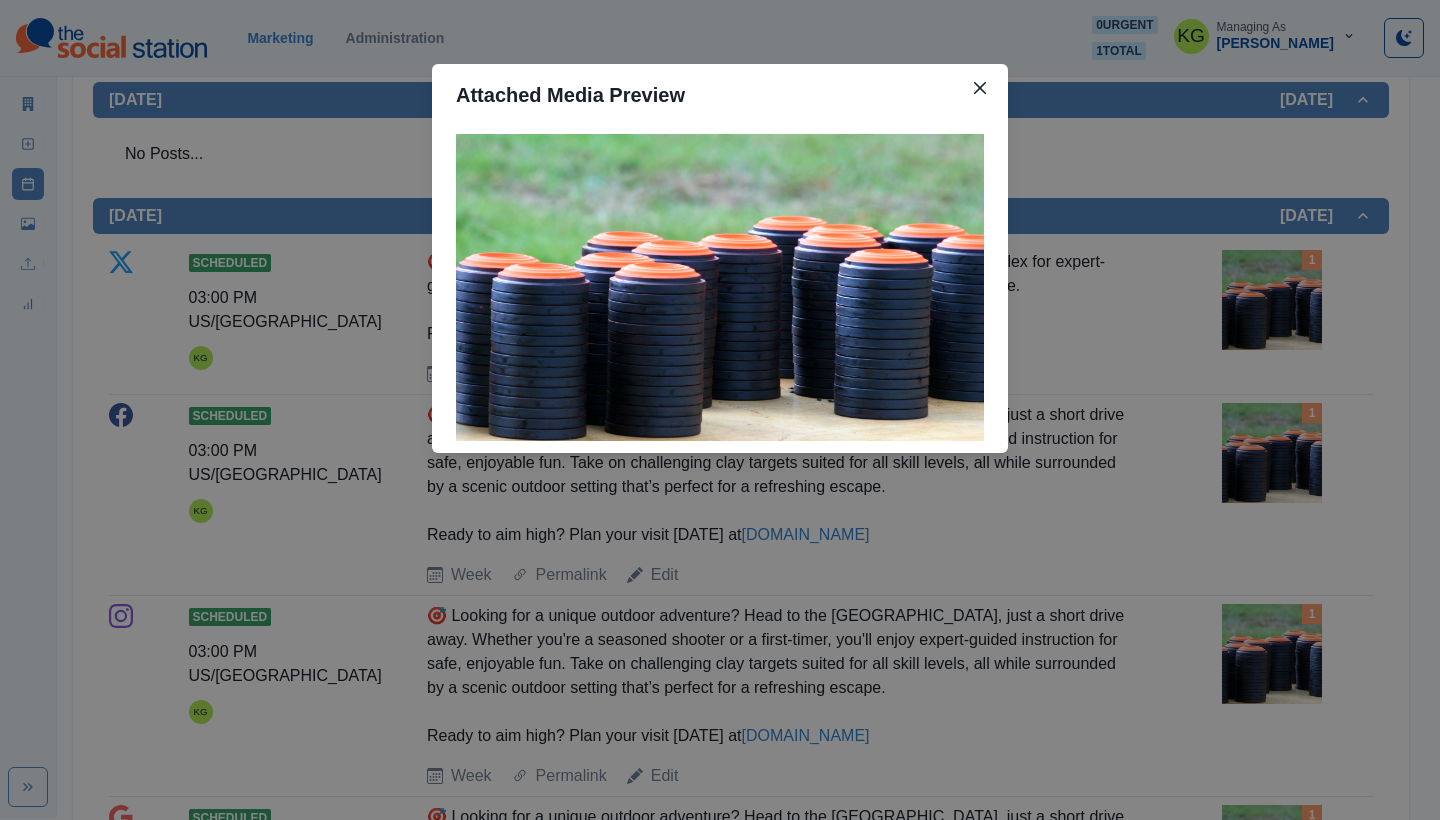 click on "Attached Media Preview" at bounding box center (720, 410) 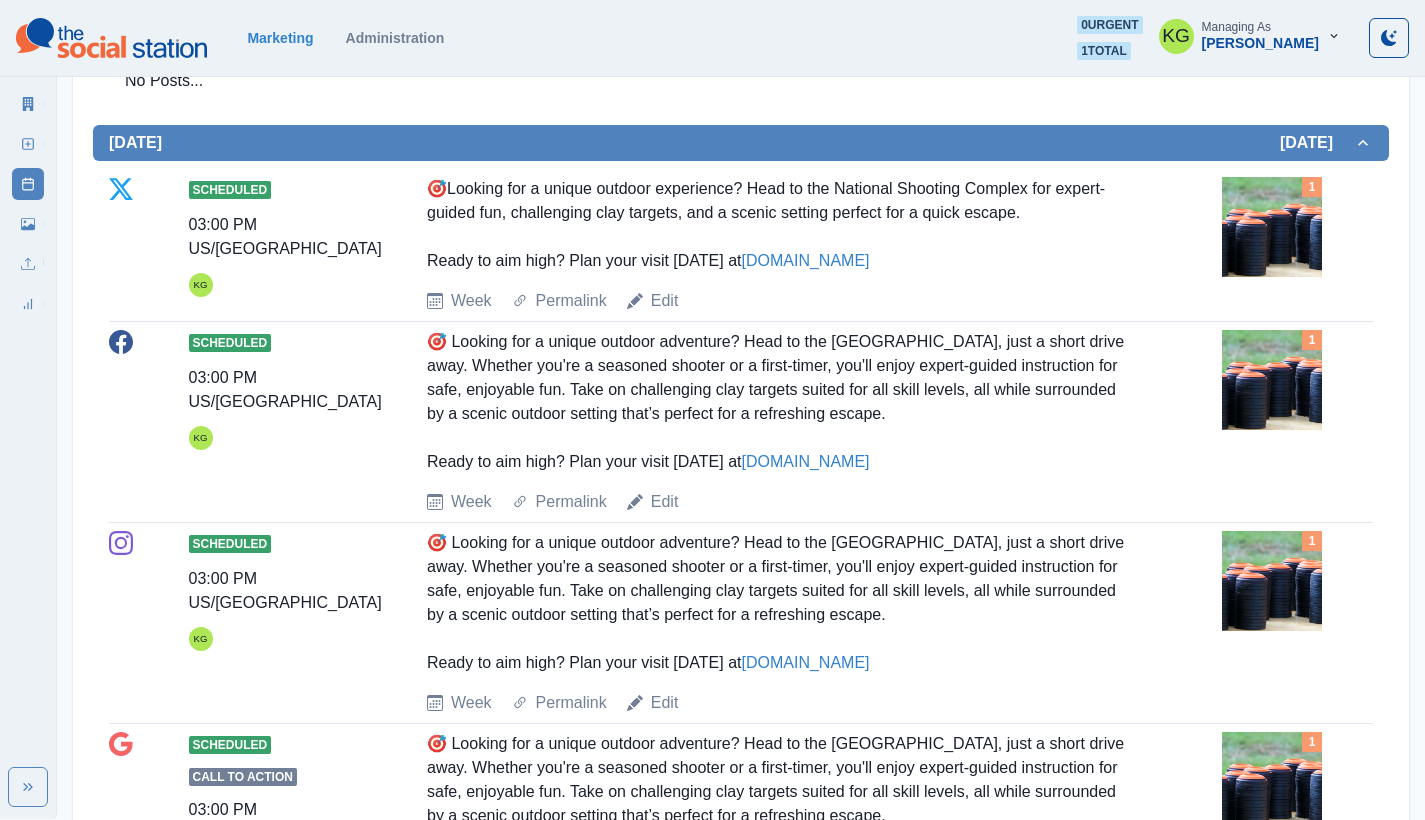 scroll, scrollTop: 0, scrollLeft: 0, axis: both 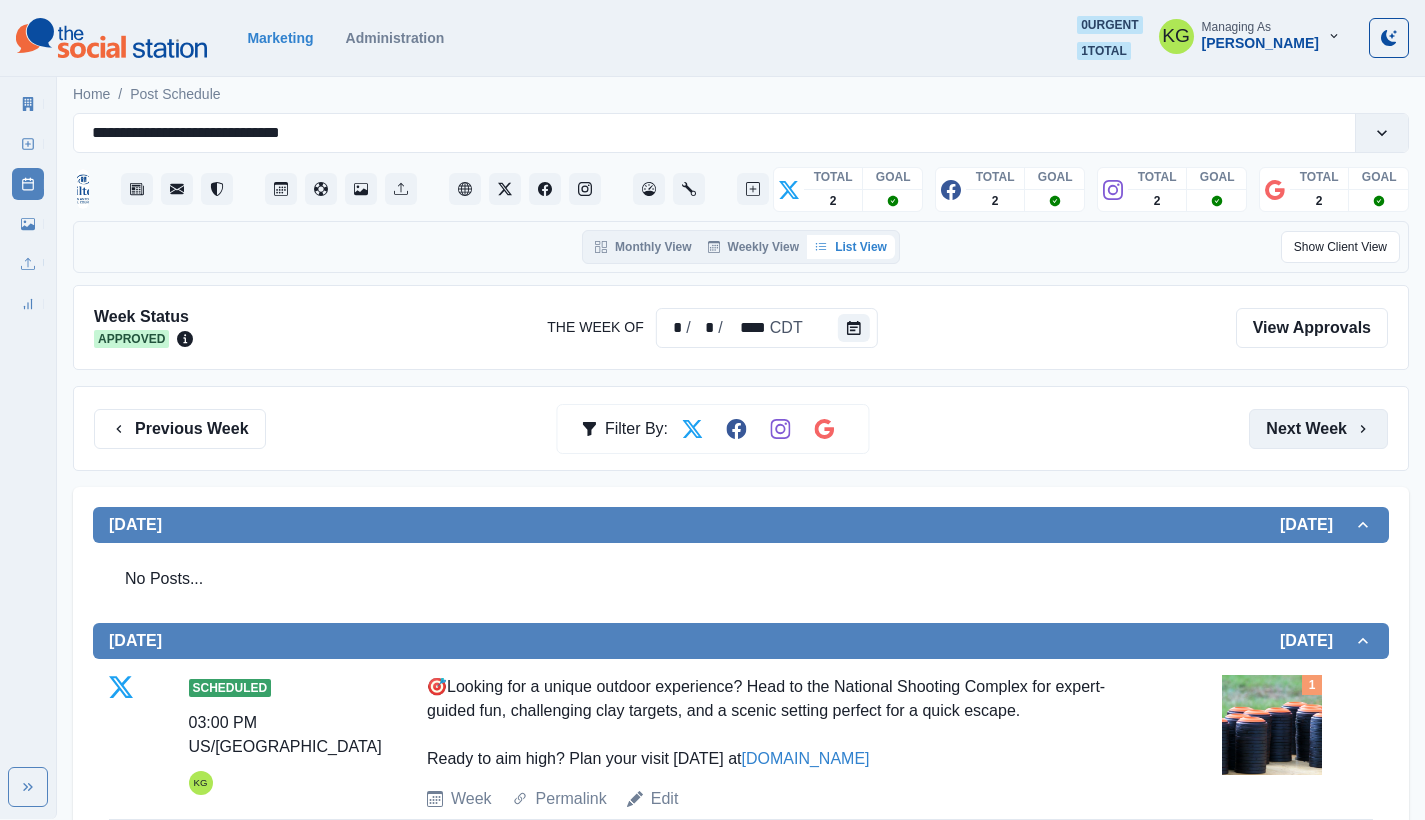 click on "Next Week" at bounding box center (1318, 429) 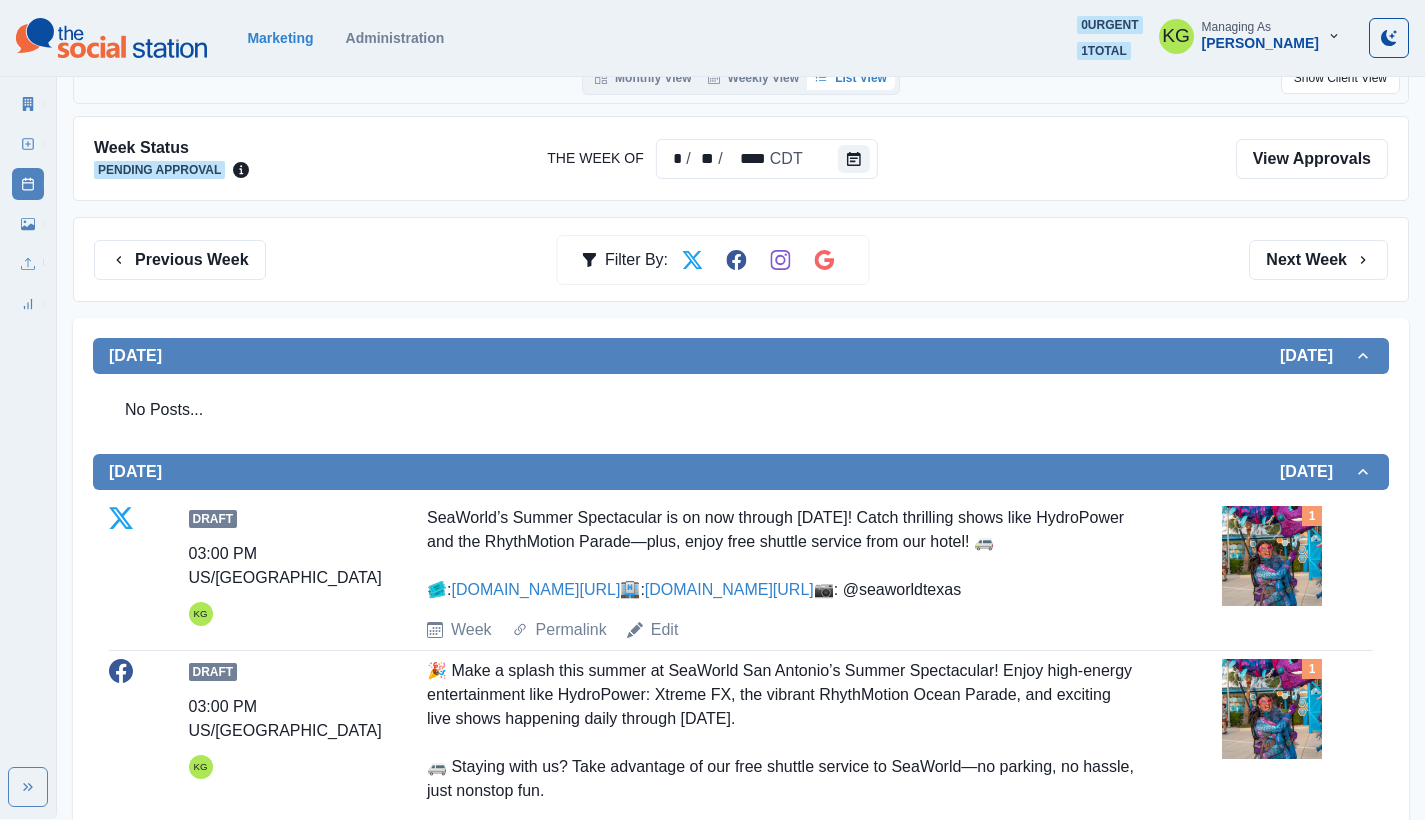 scroll, scrollTop: 0, scrollLeft: 0, axis: both 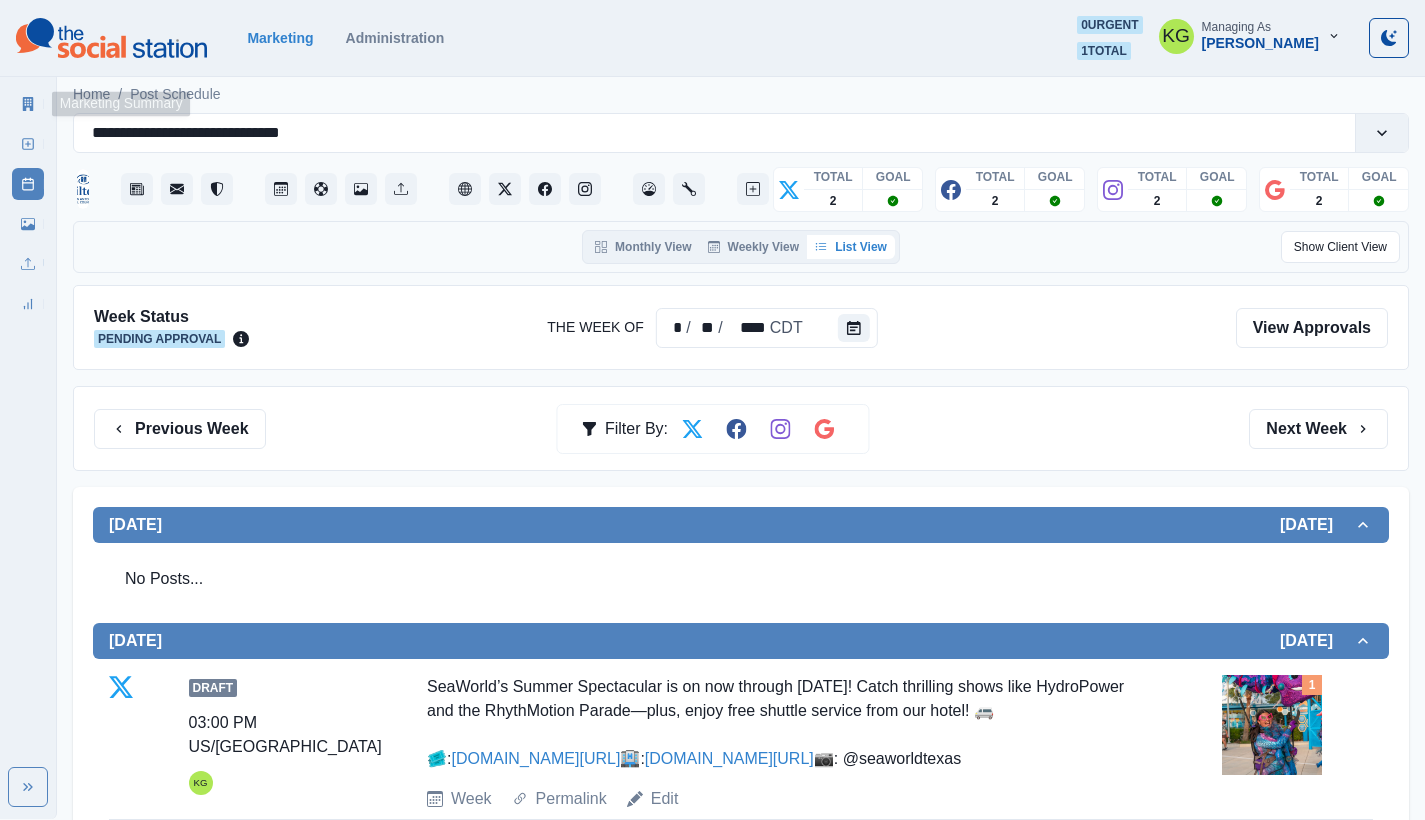 click on "Marketing Summary" at bounding box center (28, 104) 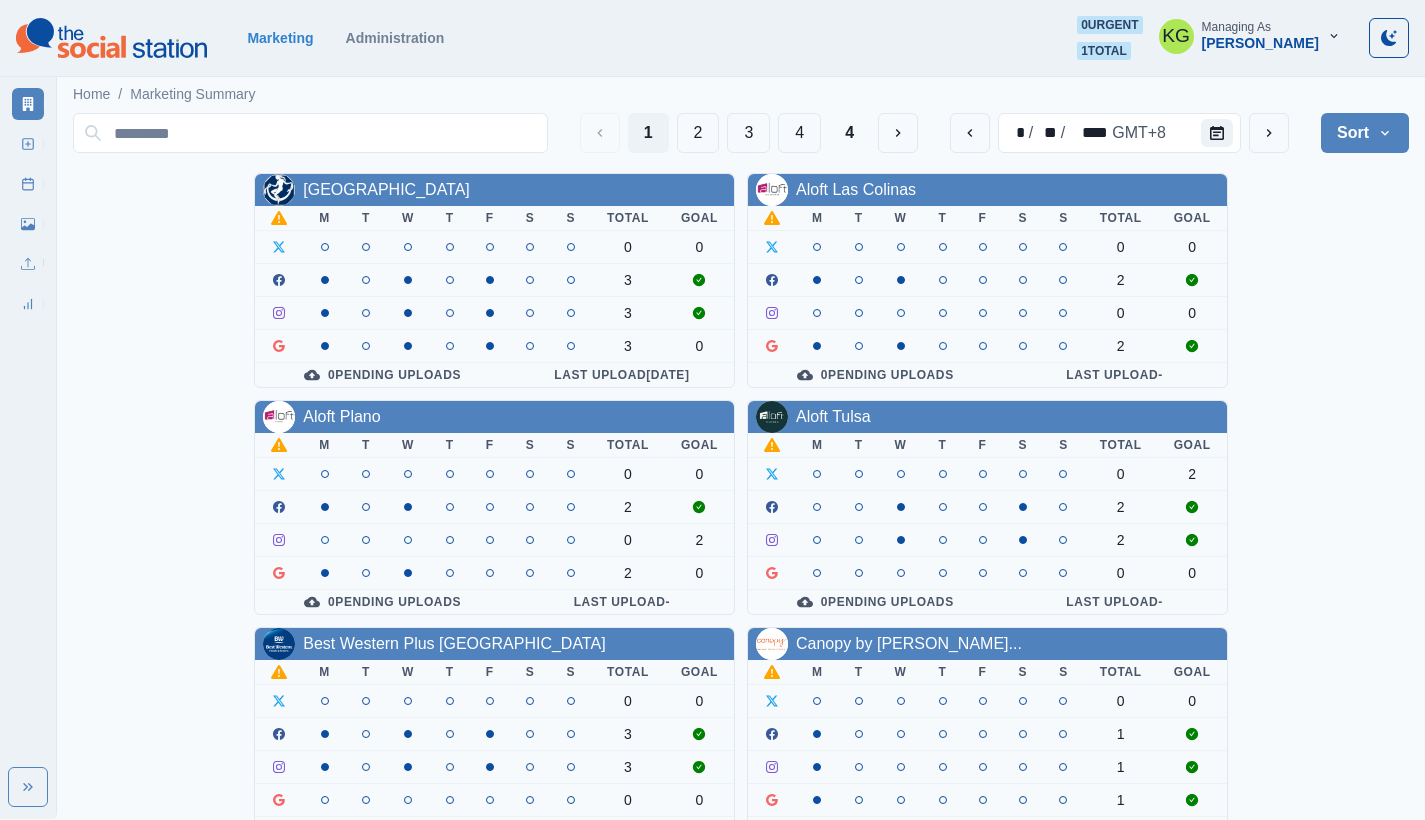 click on "1 2 3 4 4" at bounding box center (749, 133) 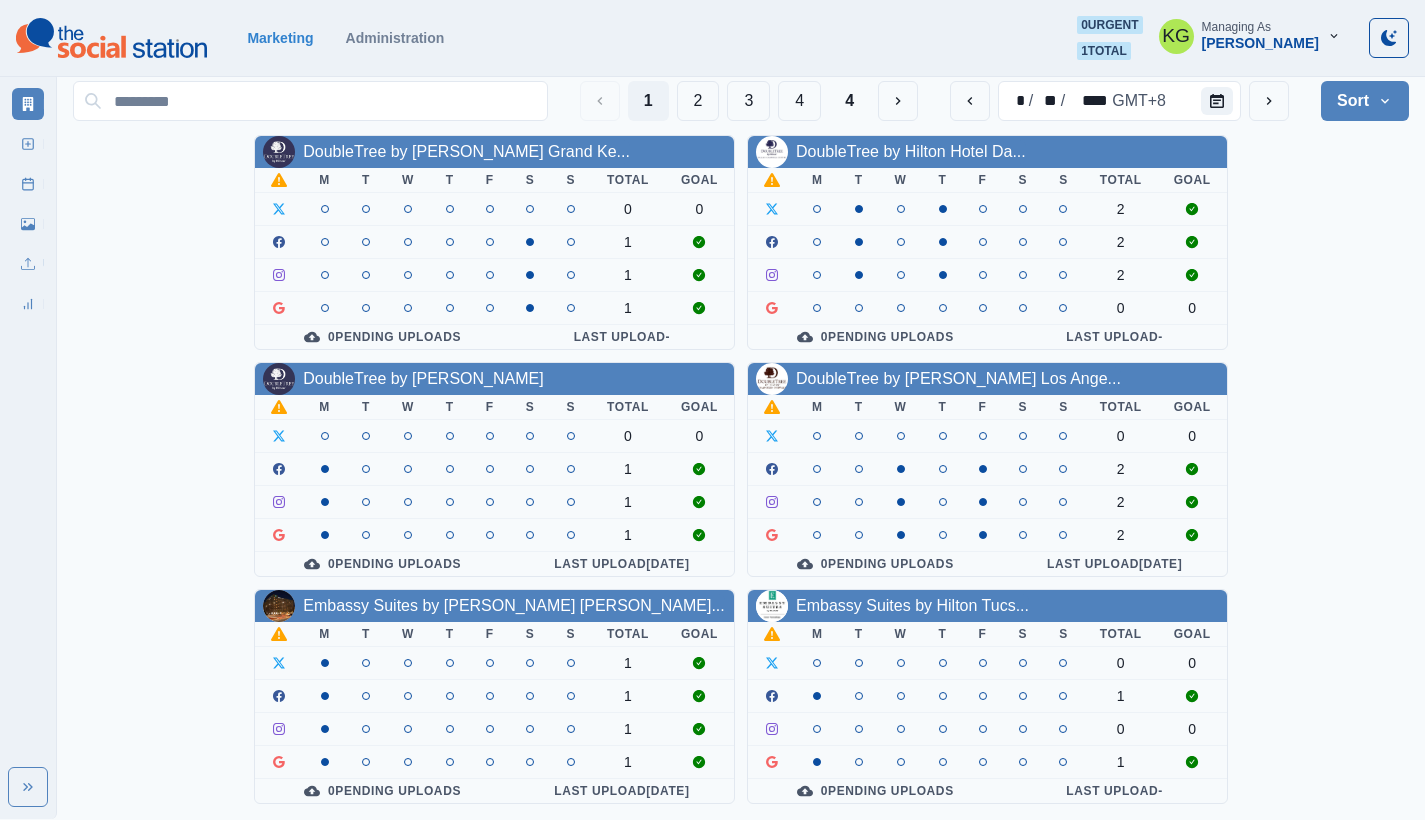 scroll, scrollTop: 43, scrollLeft: 0, axis: vertical 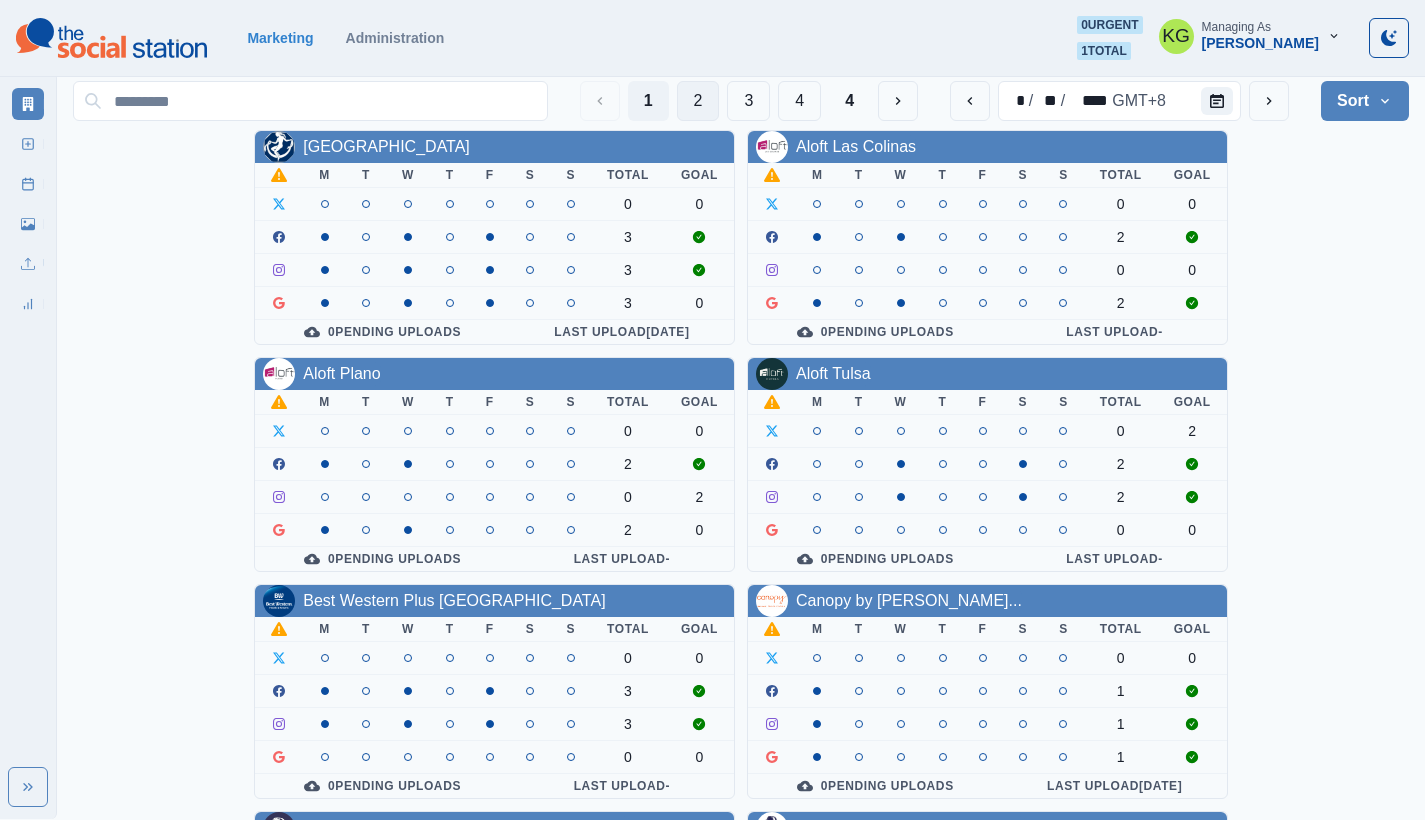 click on "2" at bounding box center (698, 101) 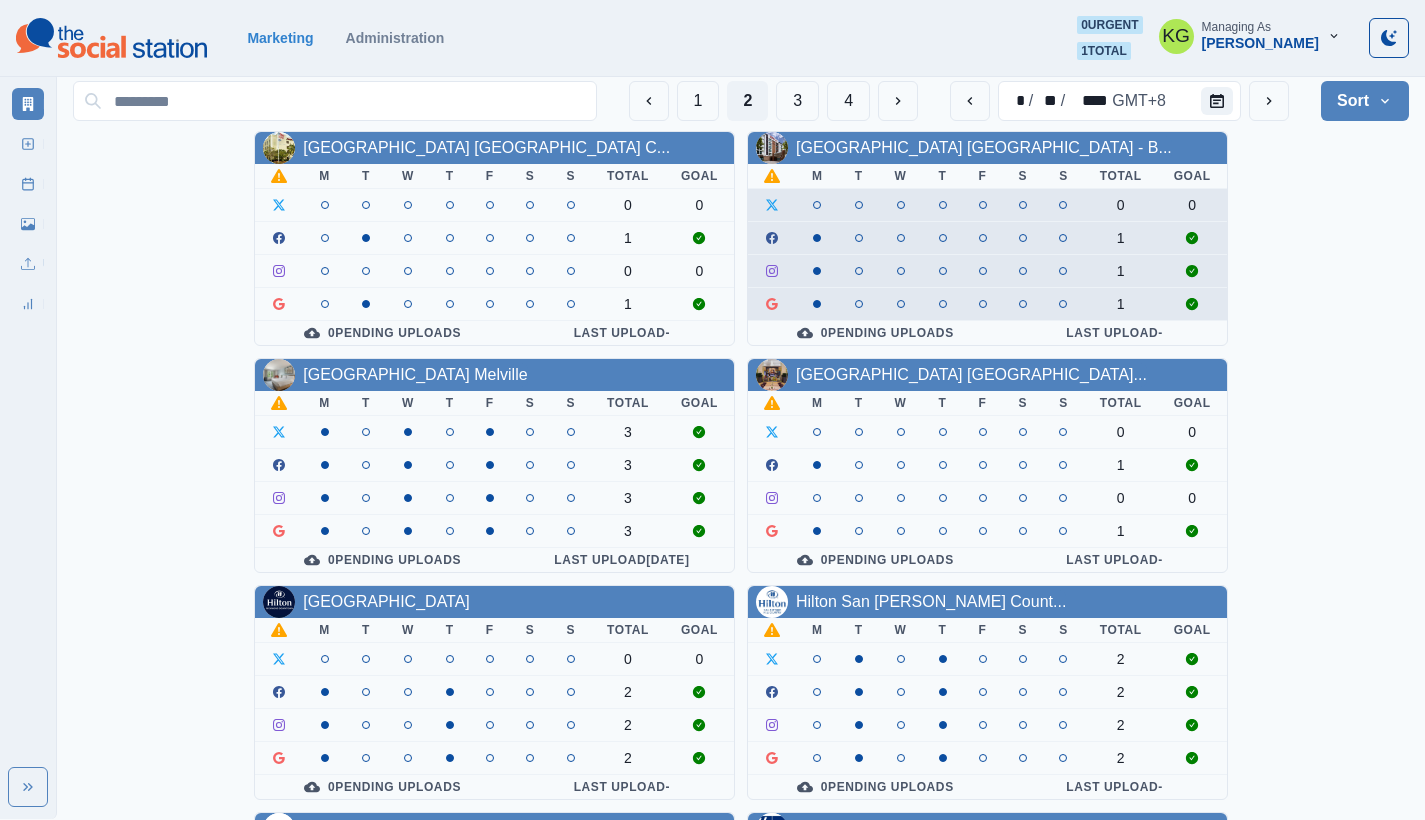 scroll, scrollTop: 719, scrollLeft: 0, axis: vertical 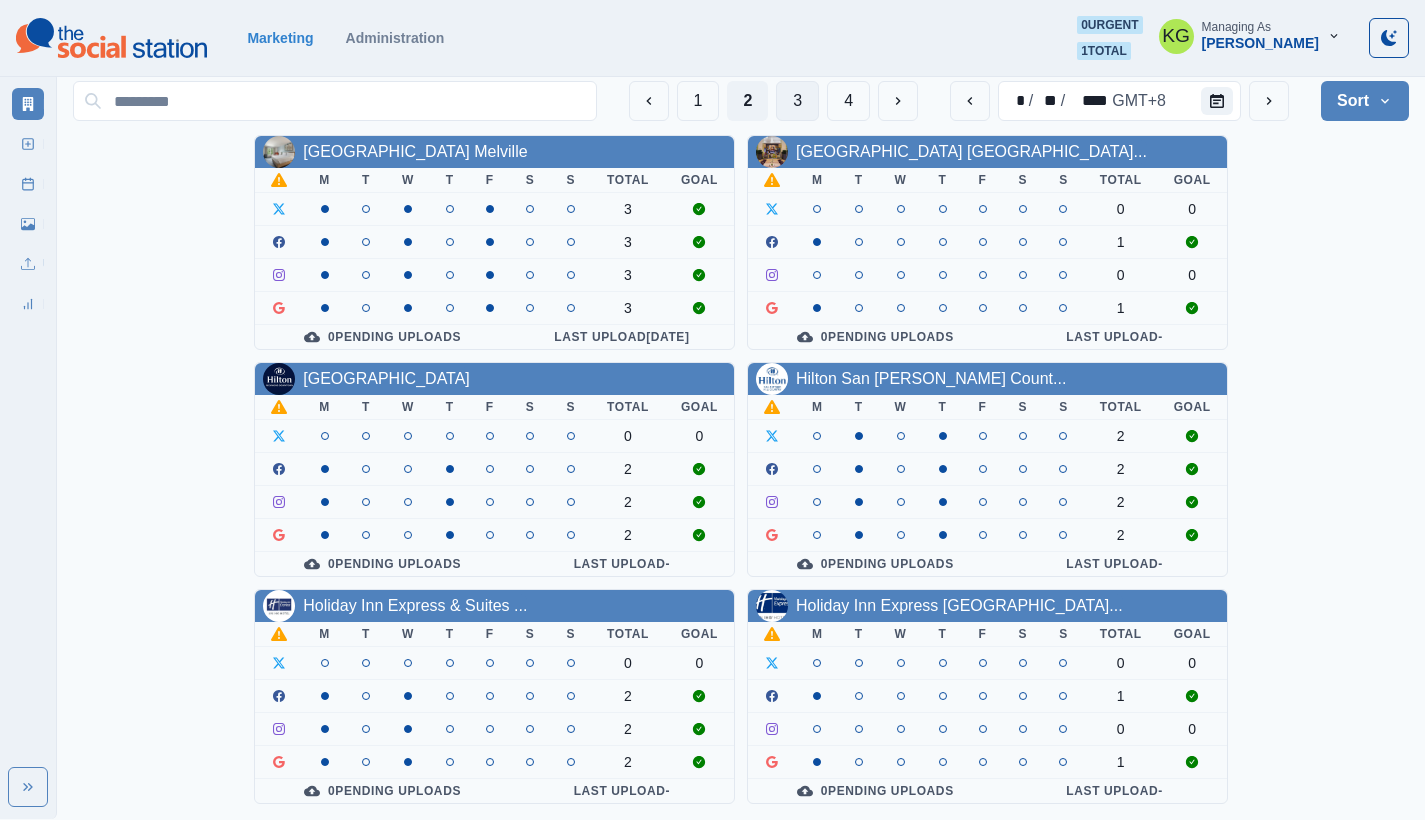 click on "3" at bounding box center (797, 101) 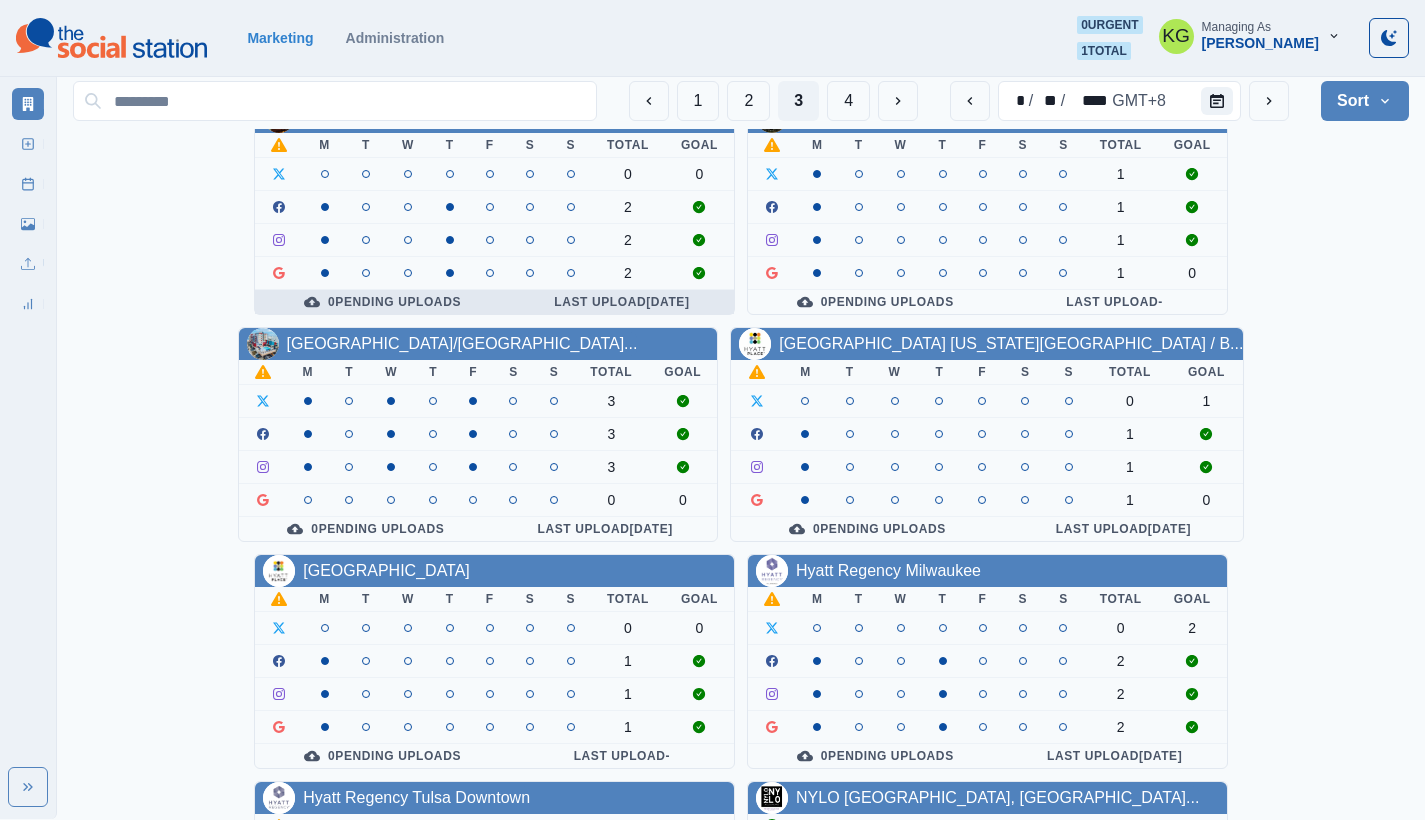 scroll, scrollTop: 686, scrollLeft: 0, axis: vertical 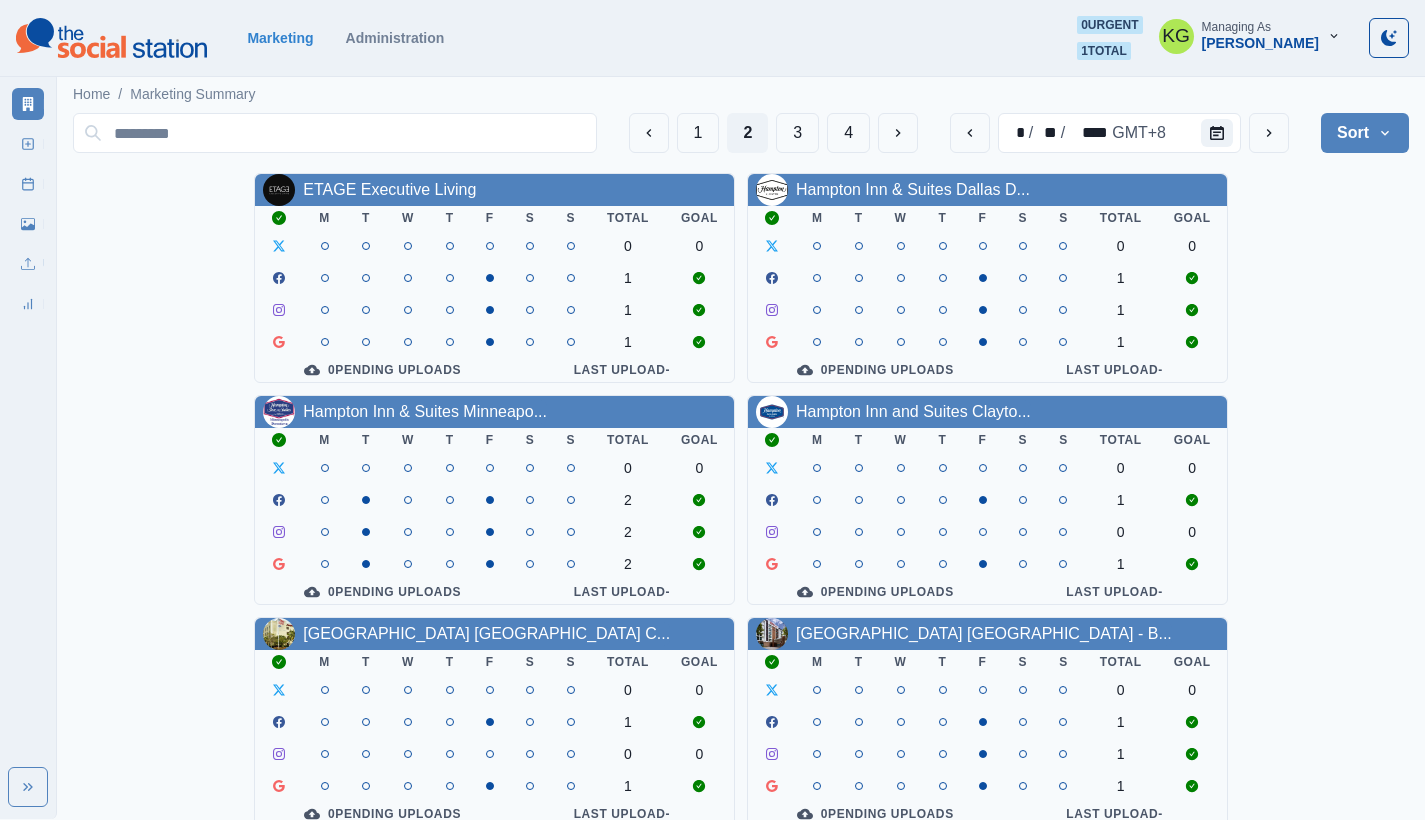 click on "Marketing Administration 0  urgent 1  total KG Managing As [PERSON_NAME]" at bounding box center [712, 38] 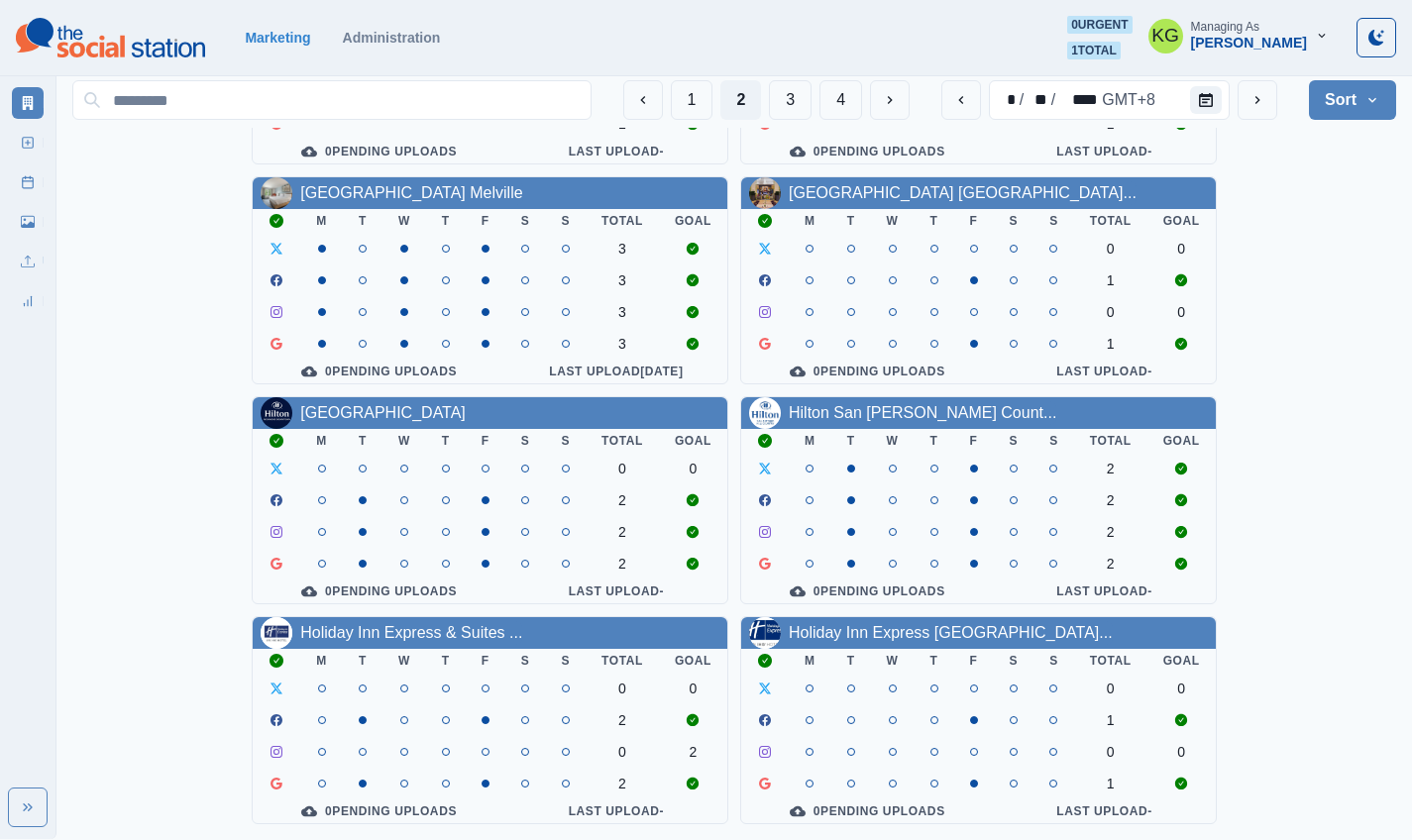 scroll, scrollTop: 684, scrollLeft: 0, axis: vertical 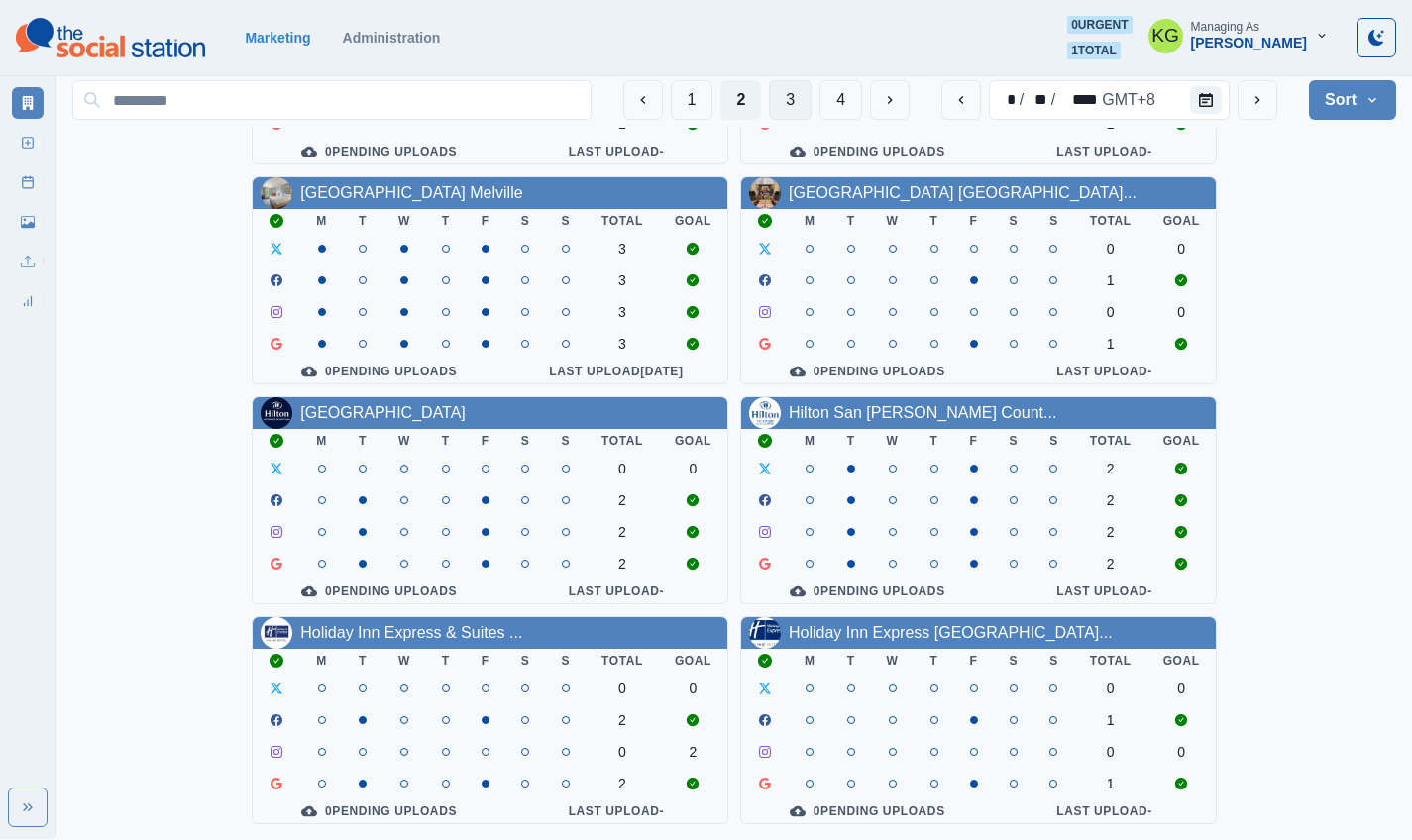 click on "3" at bounding box center (790, 100) 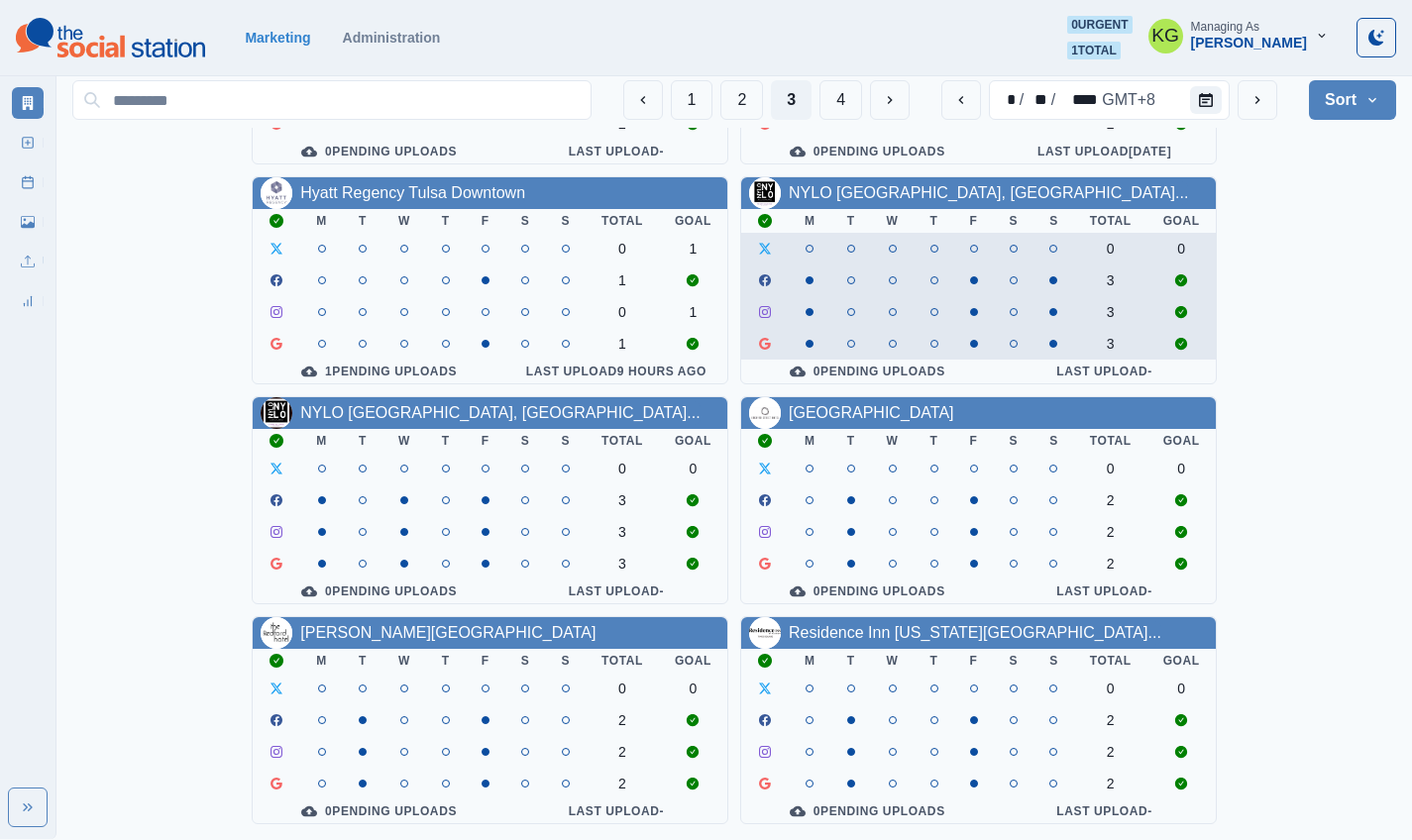 scroll, scrollTop: 684, scrollLeft: 0, axis: vertical 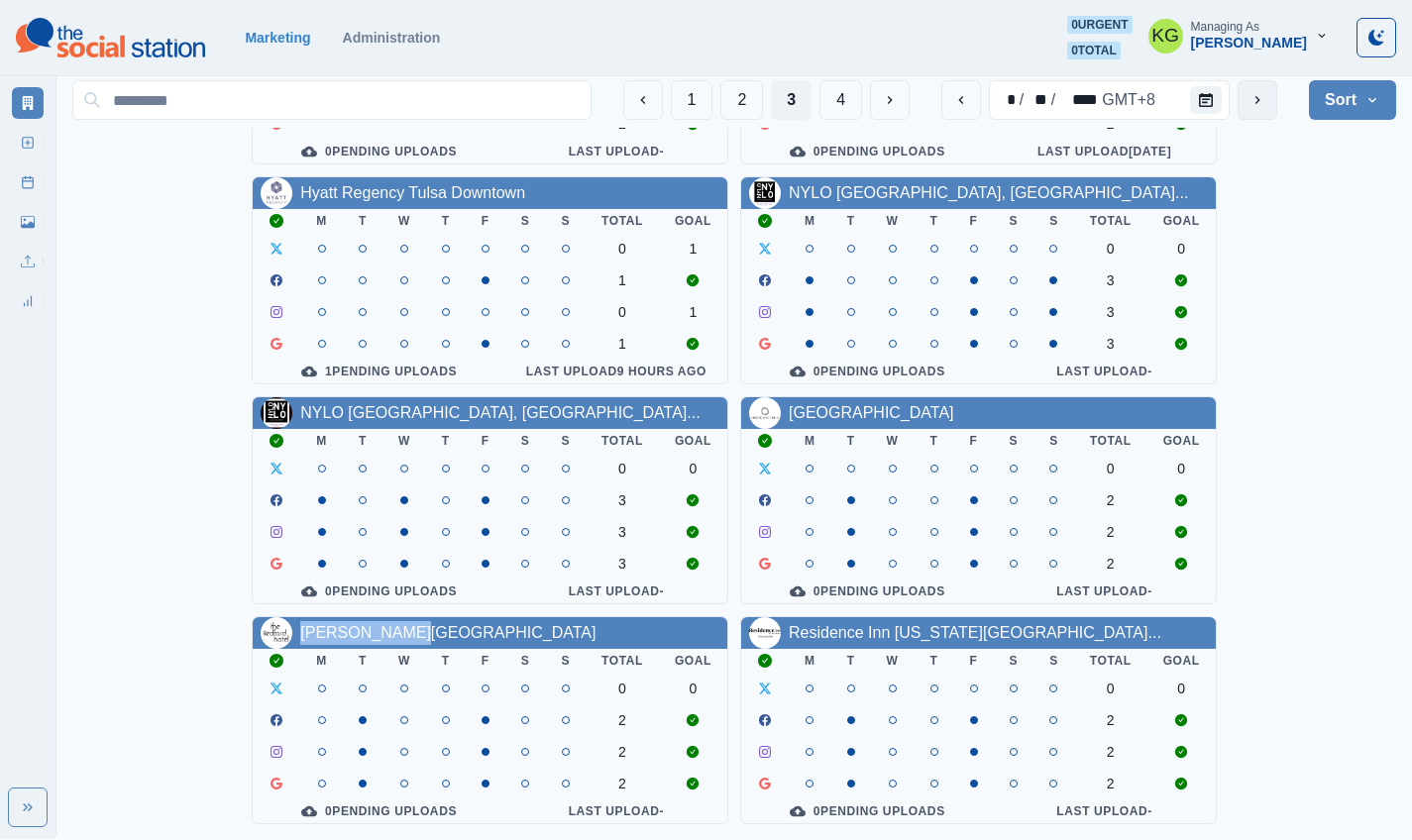 click 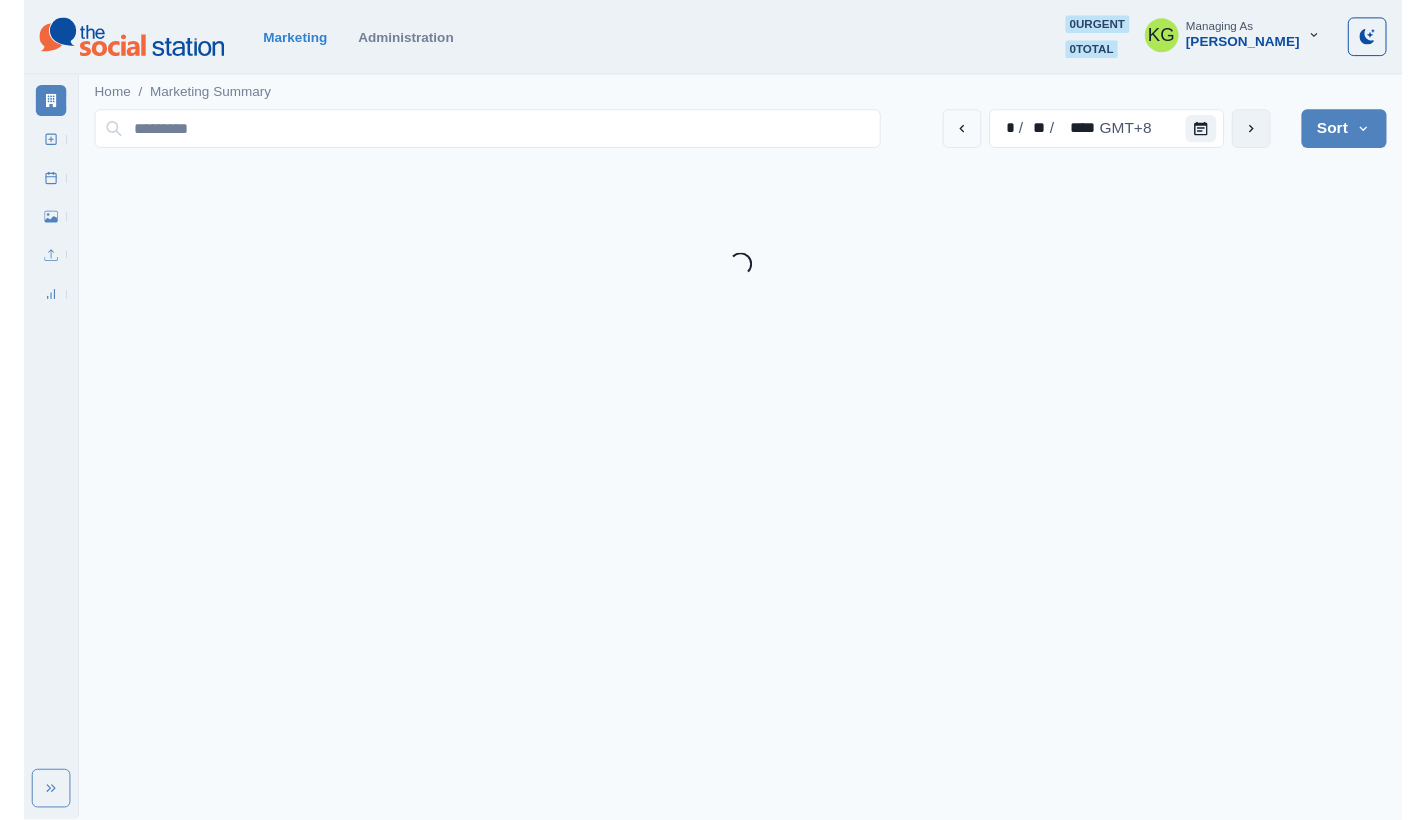 scroll, scrollTop: 0, scrollLeft: 0, axis: both 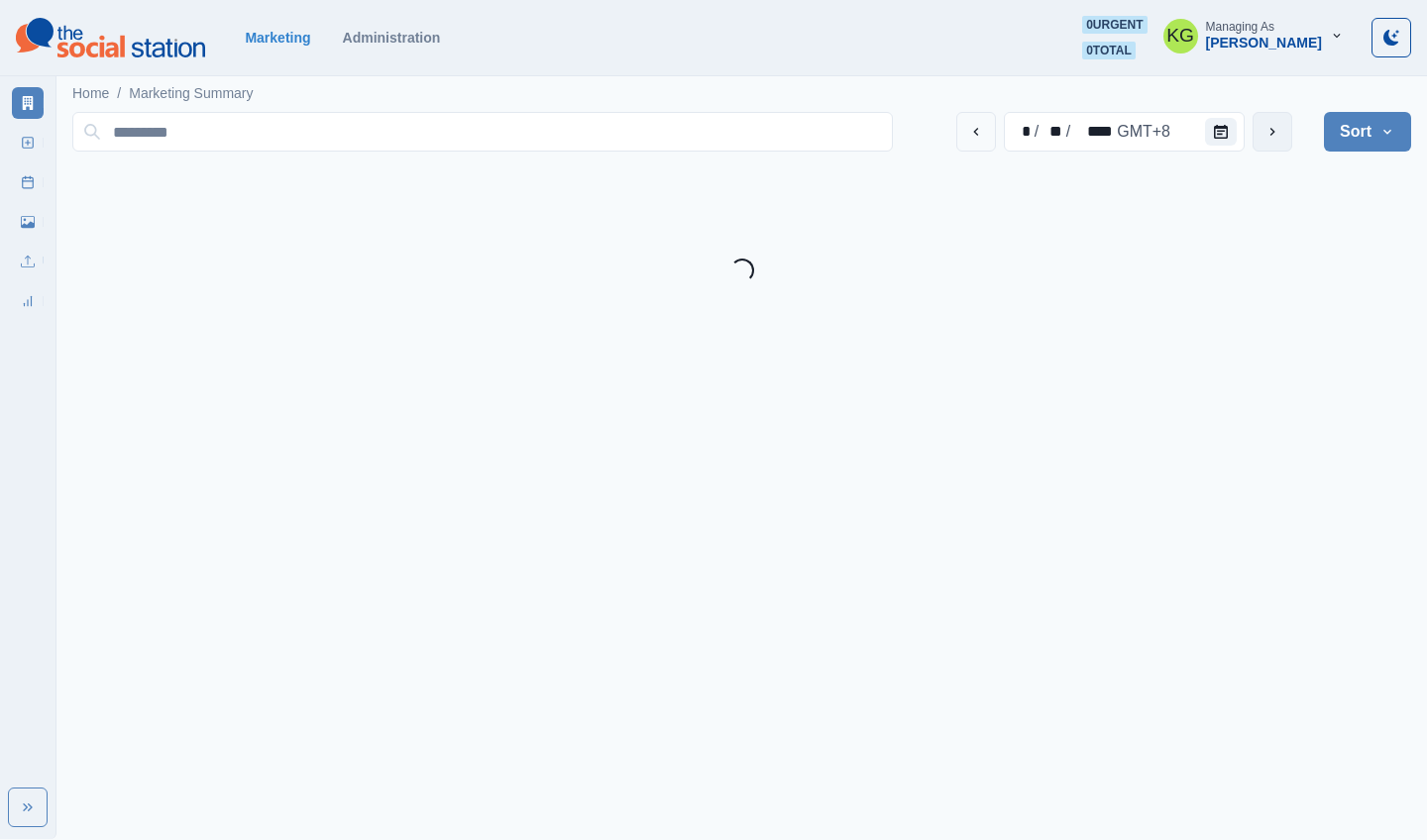 click on "Home / Marketing Summary" at bounding box center (741, 87) 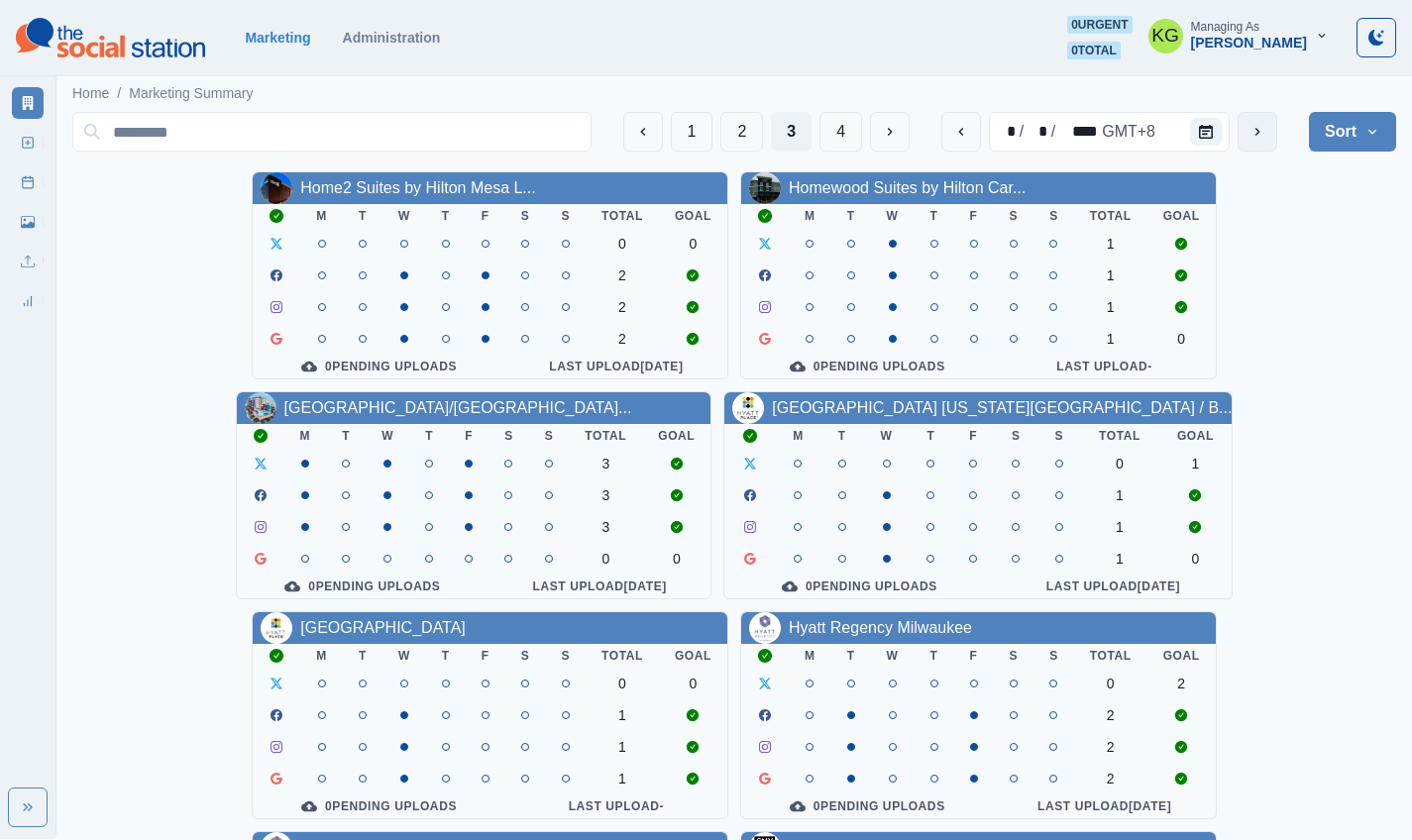 click at bounding box center [1257, 132] 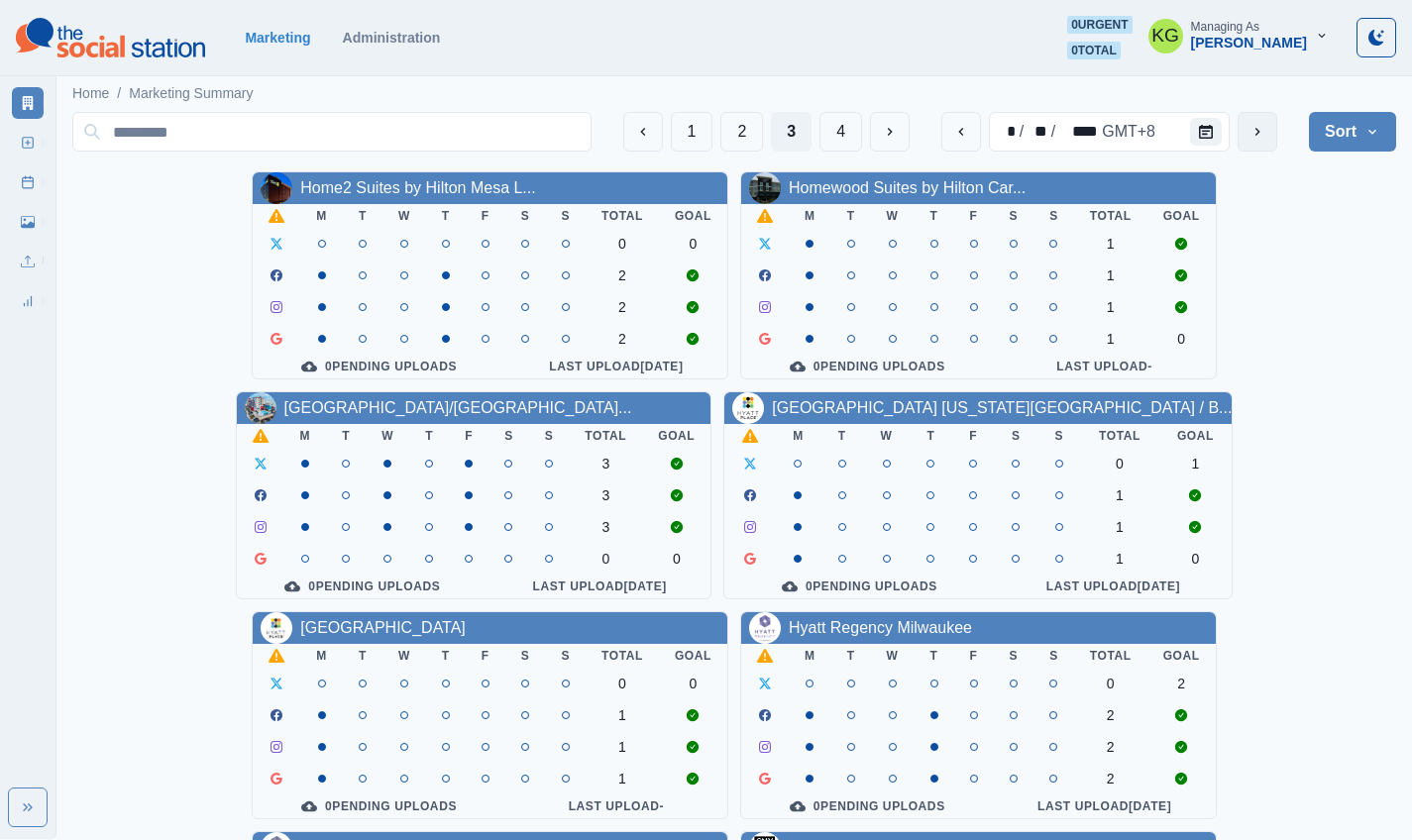 click at bounding box center [1257, 132] 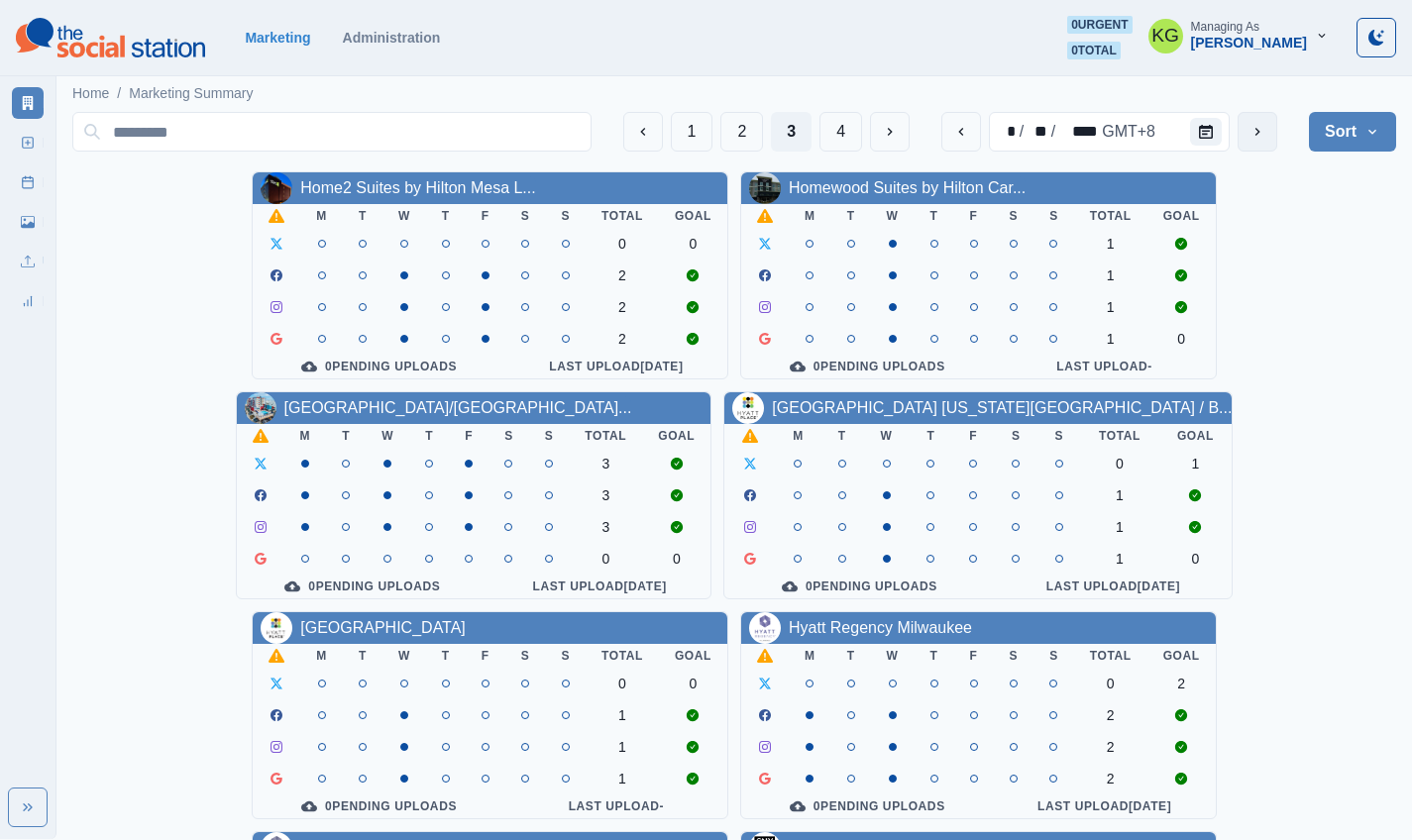 click at bounding box center [1257, 132] 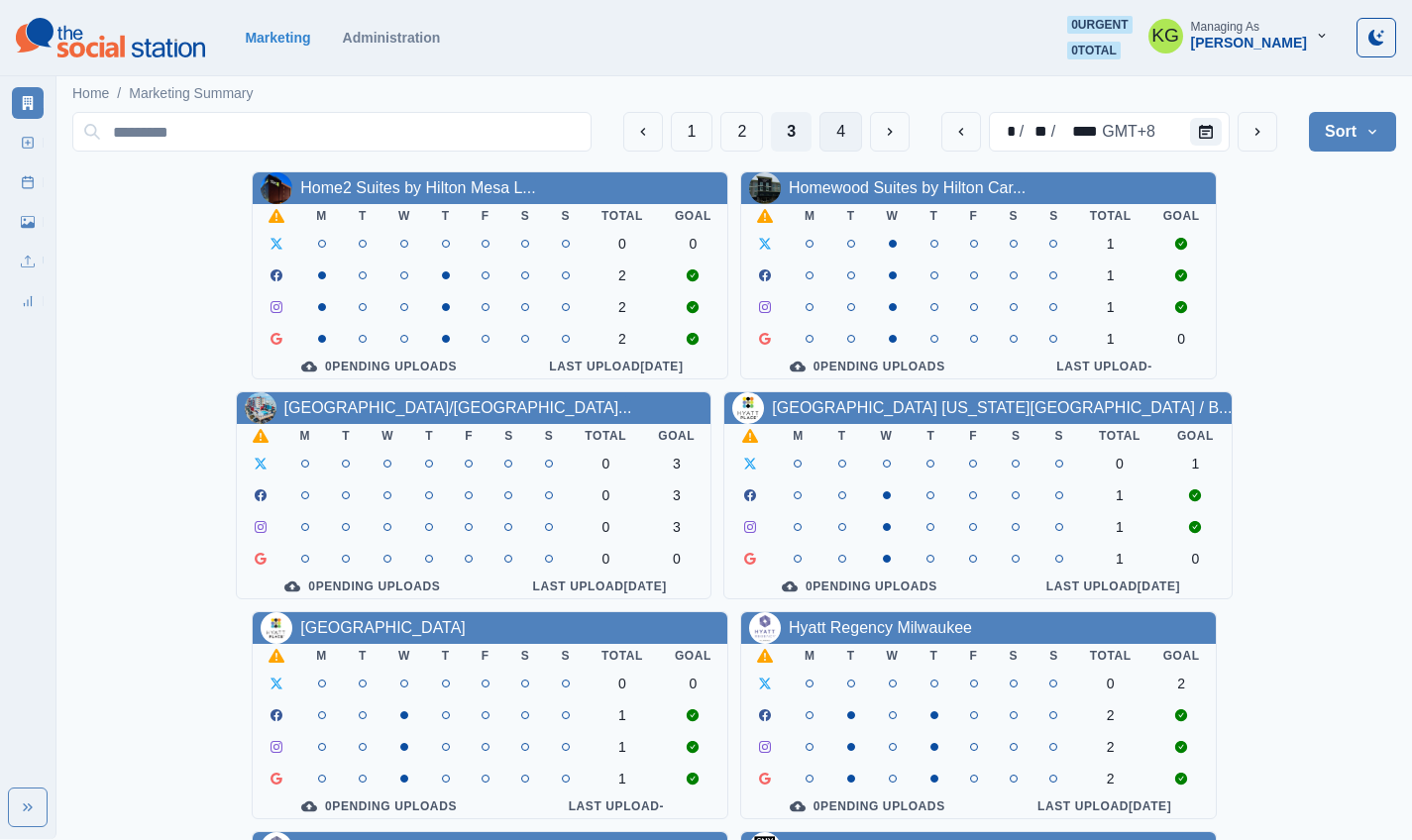 click on "4" at bounding box center (840, 132) 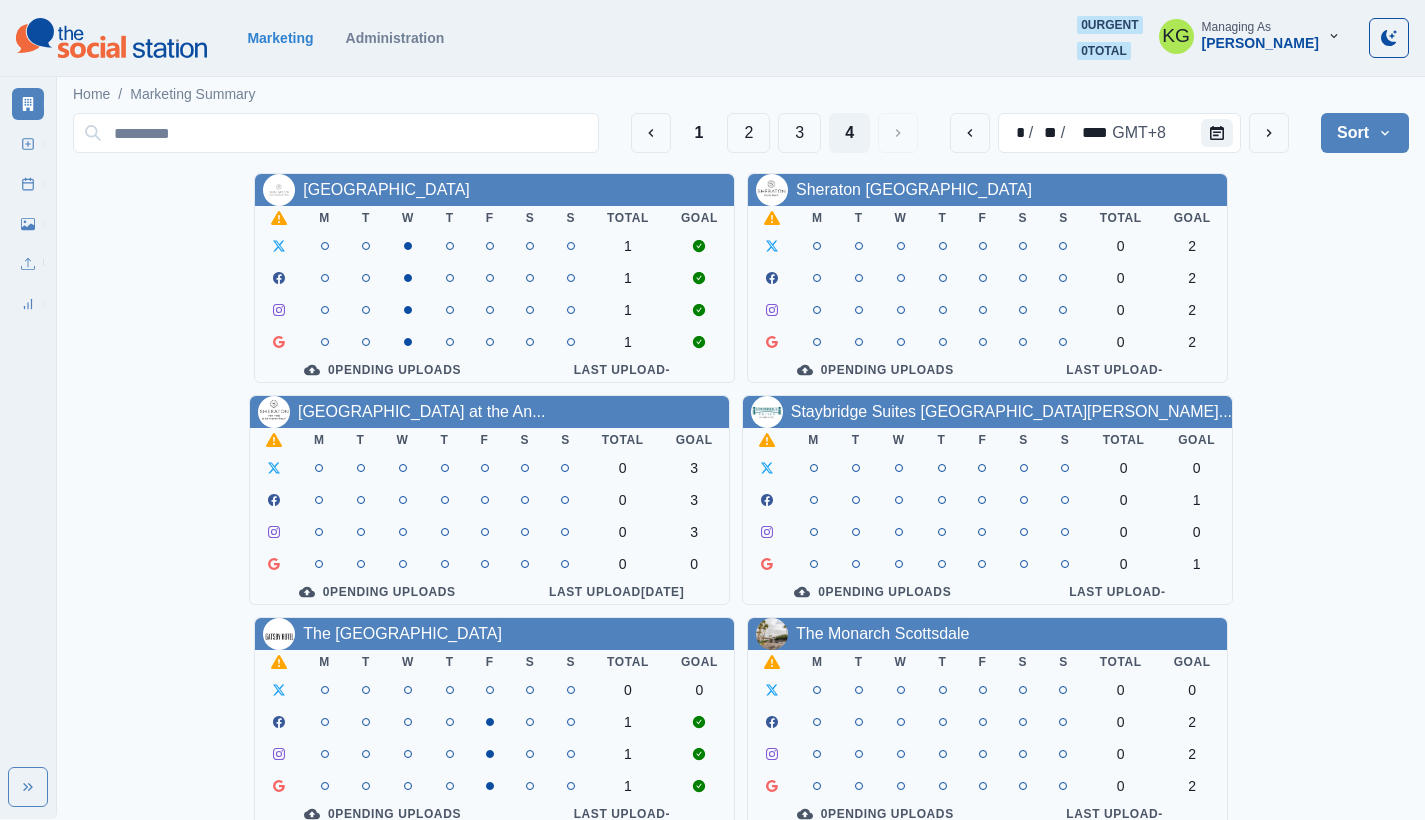click on "Marketing Administration 0  urgent 0  total KG Managing As Katrina Gallardo" at bounding box center [712, 38] 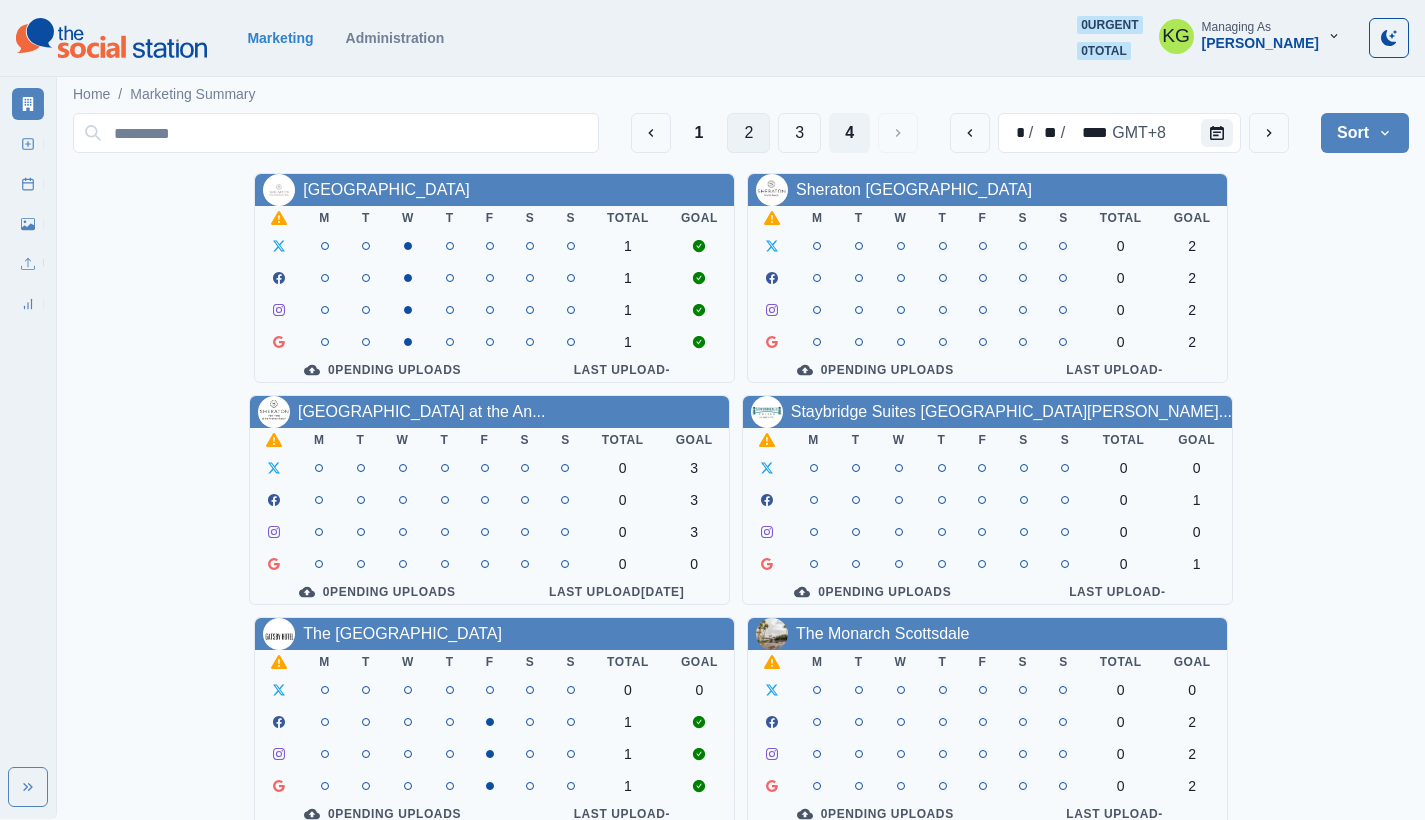 click on "2" at bounding box center (748, 133) 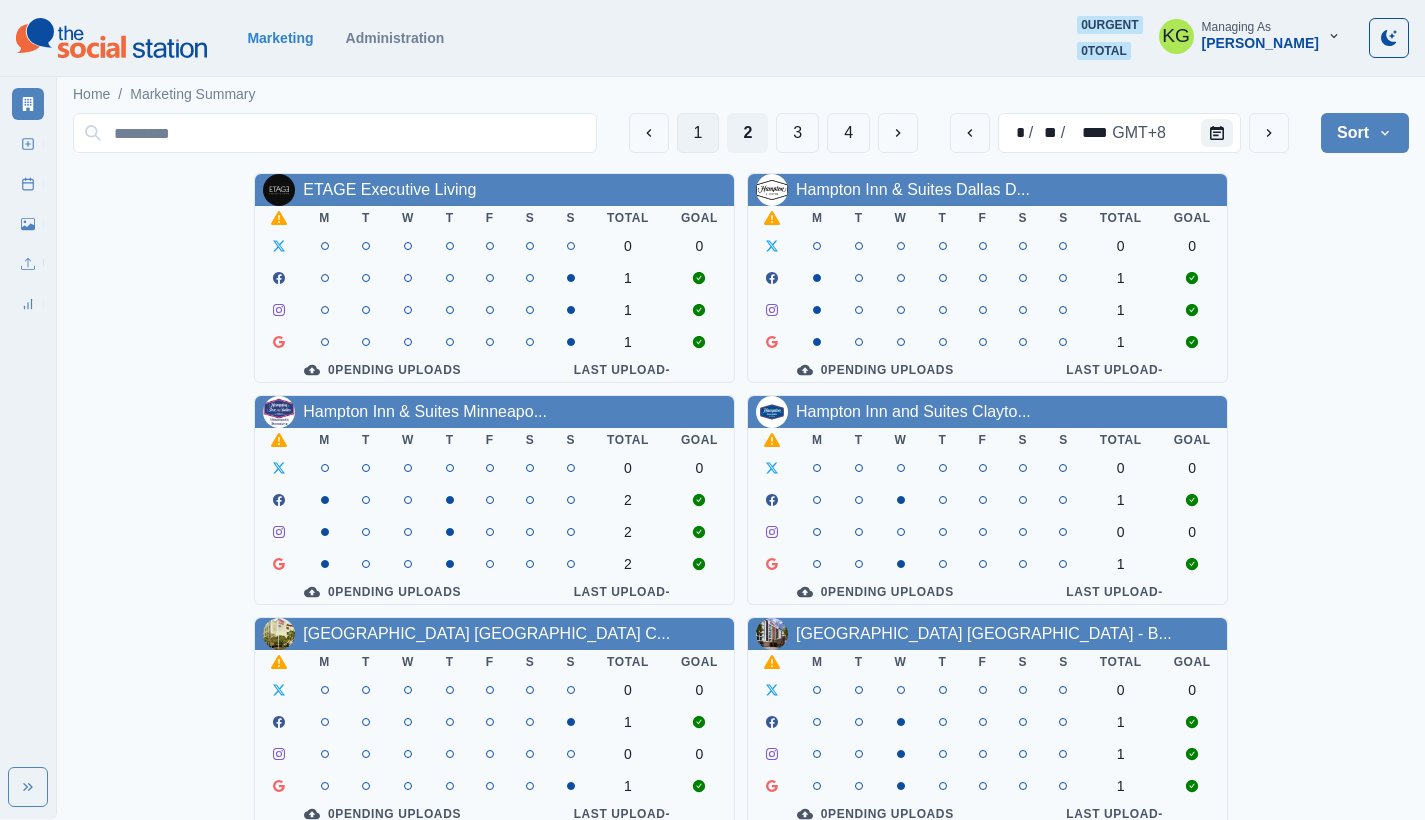 click on "1" at bounding box center (698, 133) 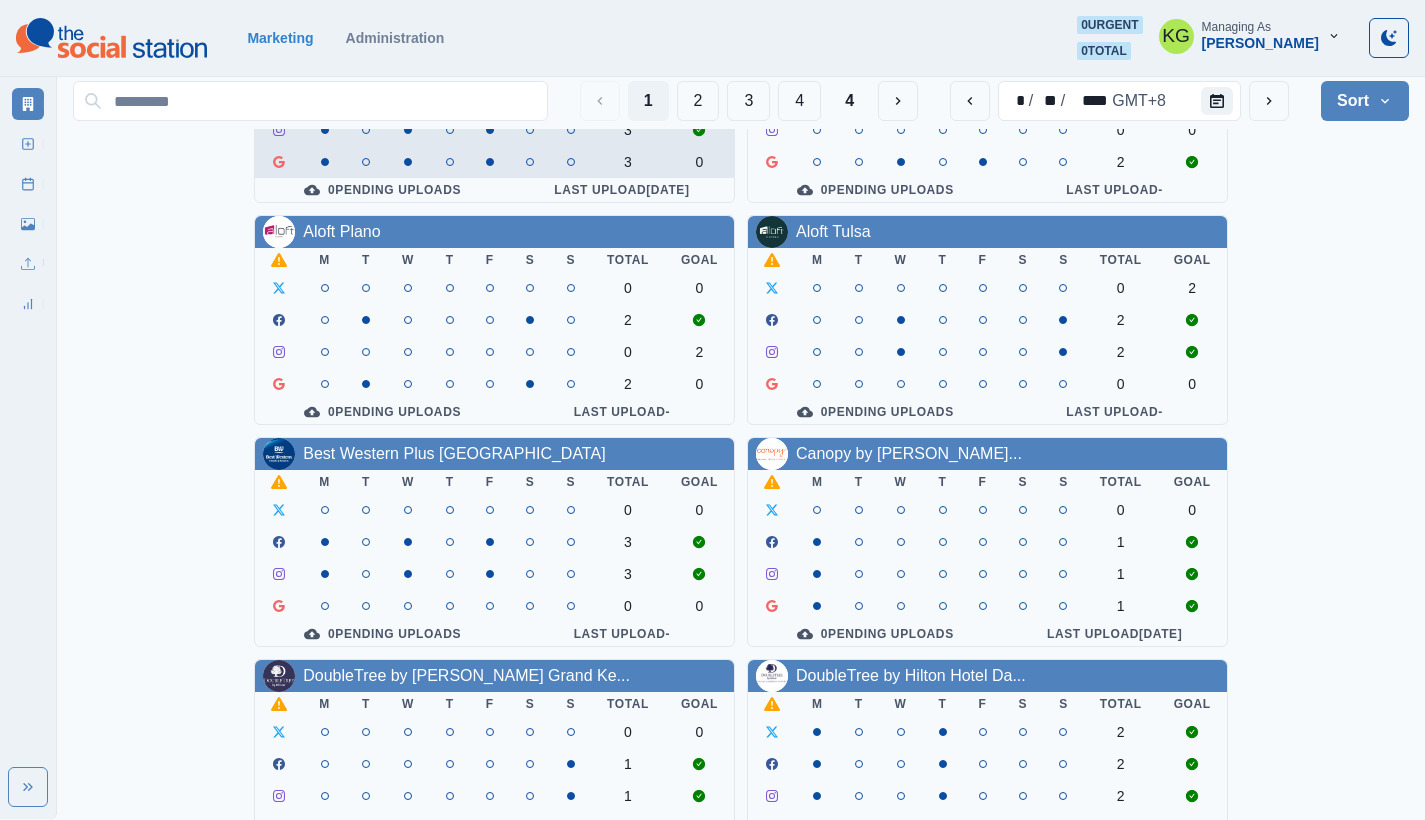 scroll, scrollTop: 530, scrollLeft: 0, axis: vertical 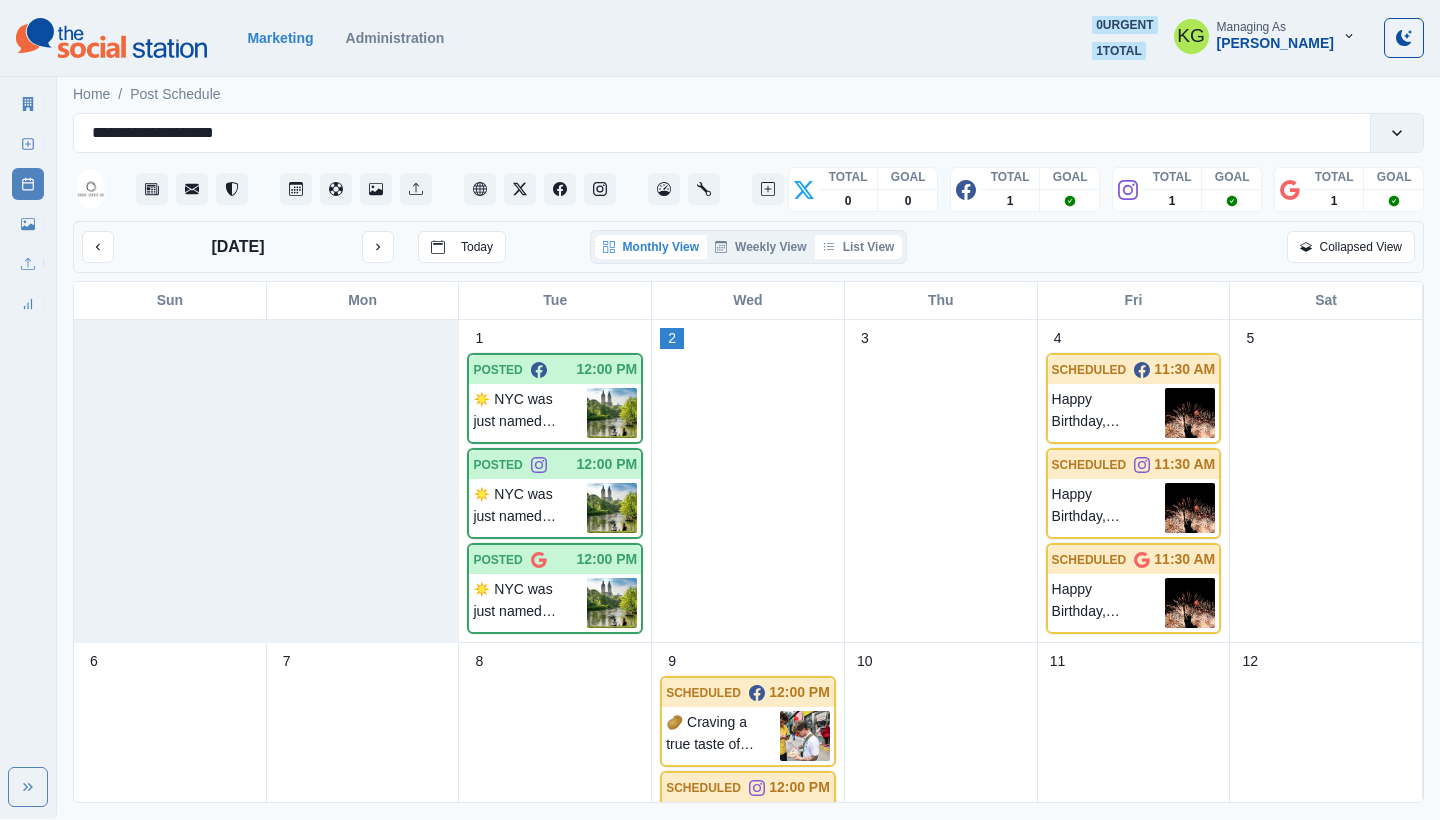 click on "List View" at bounding box center [859, 247] 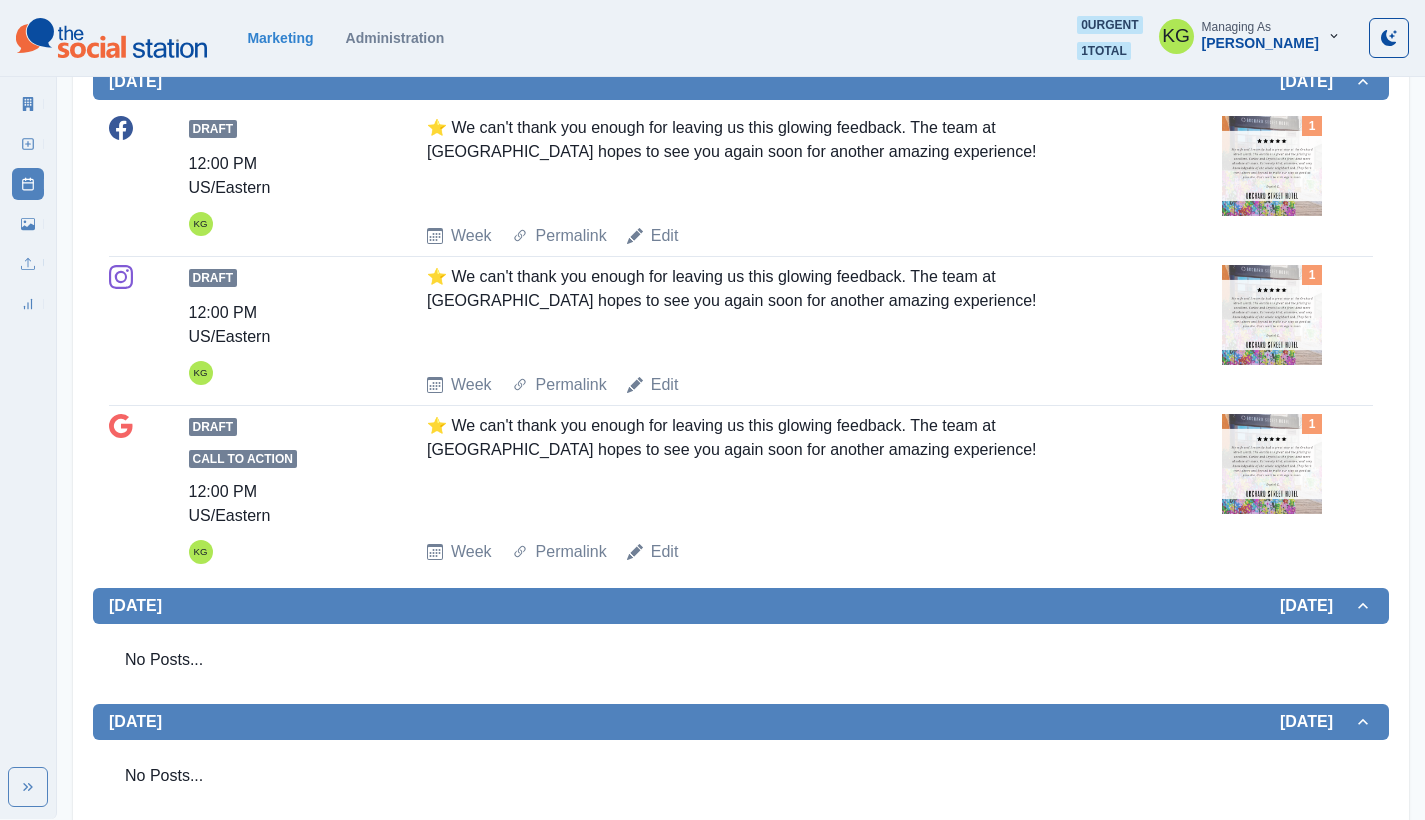 scroll, scrollTop: 0, scrollLeft: 0, axis: both 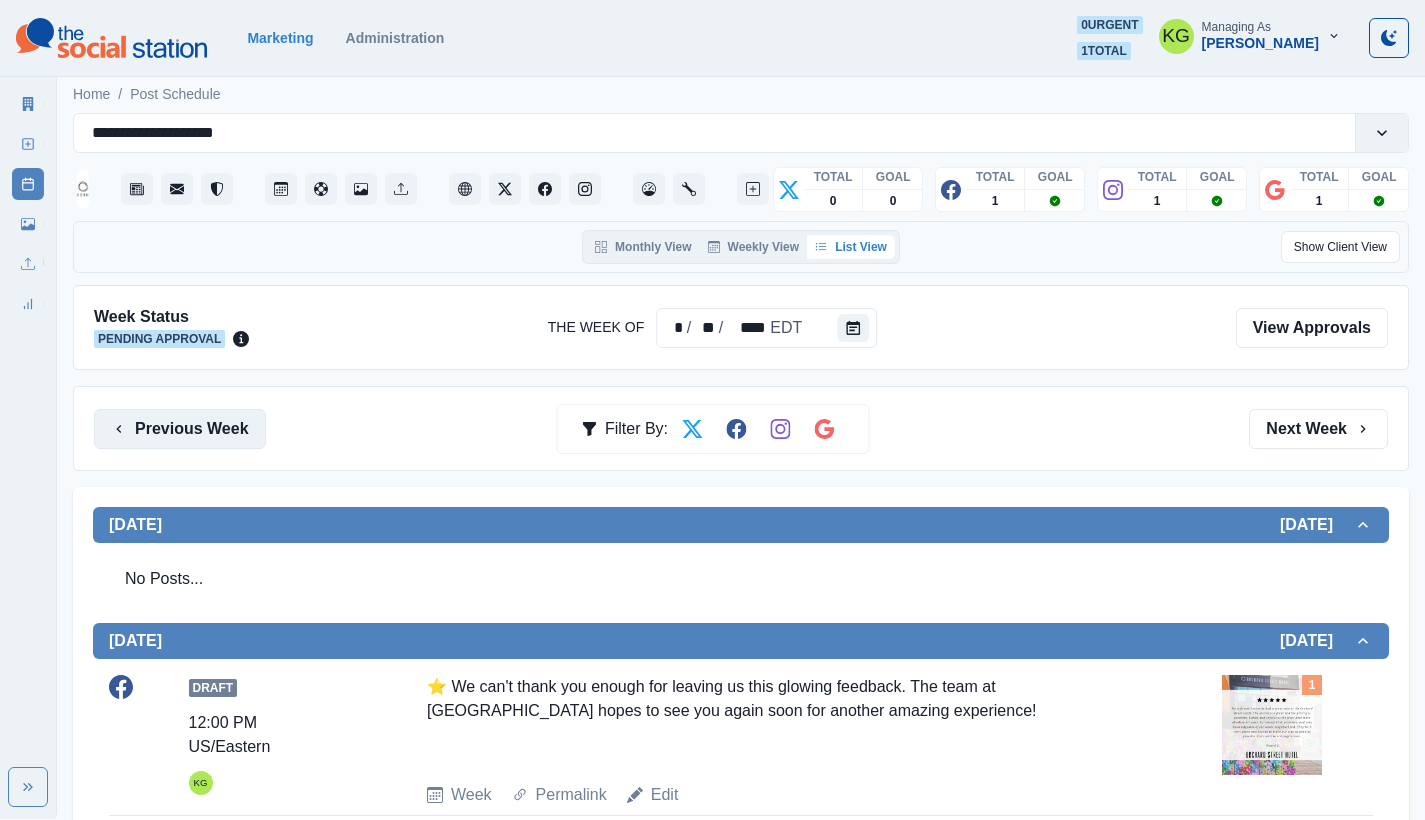 click on "Previous Week" at bounding box center (180, 429) 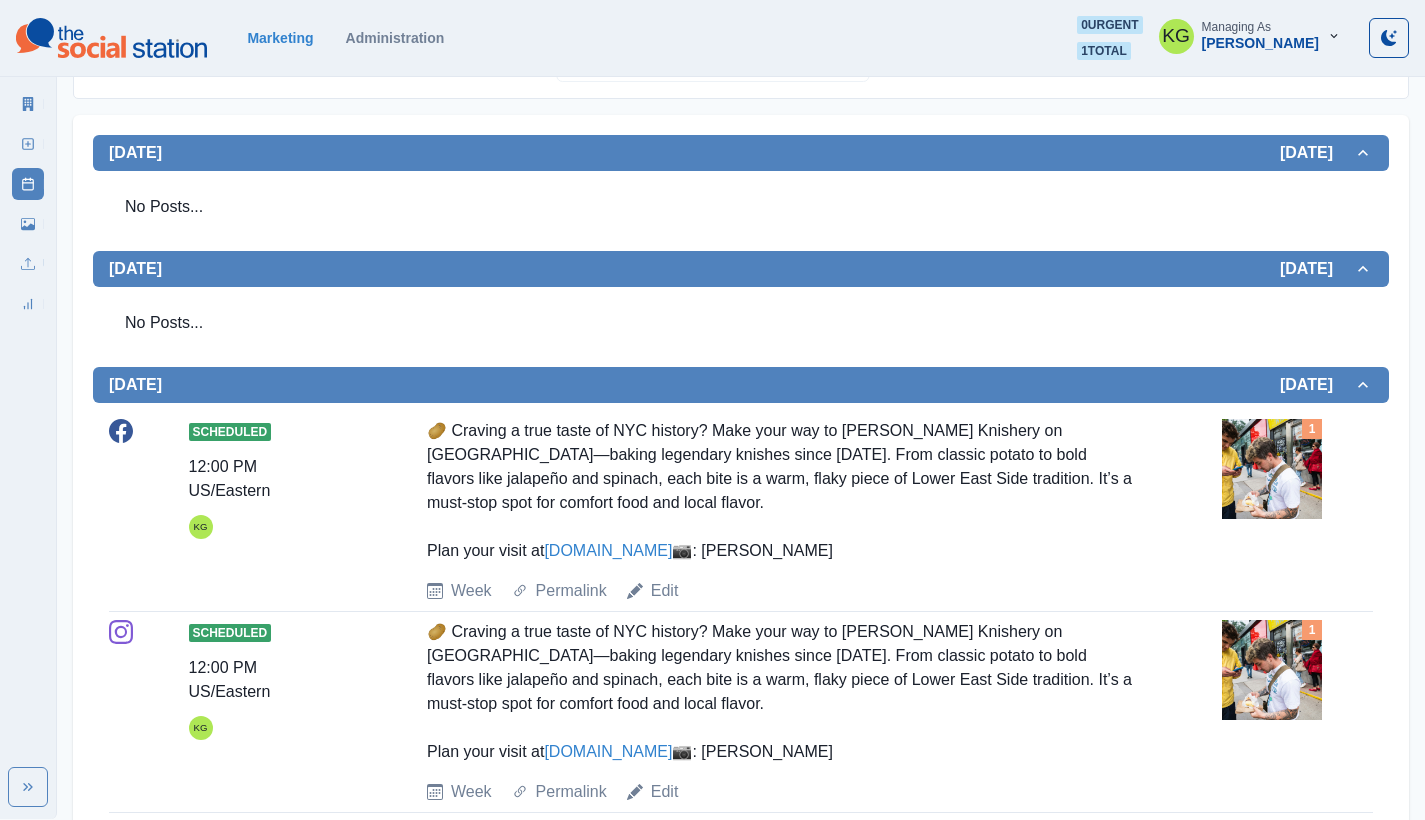 scroll, scrollTop: 468, scrollLeft: 0, axis: vertical 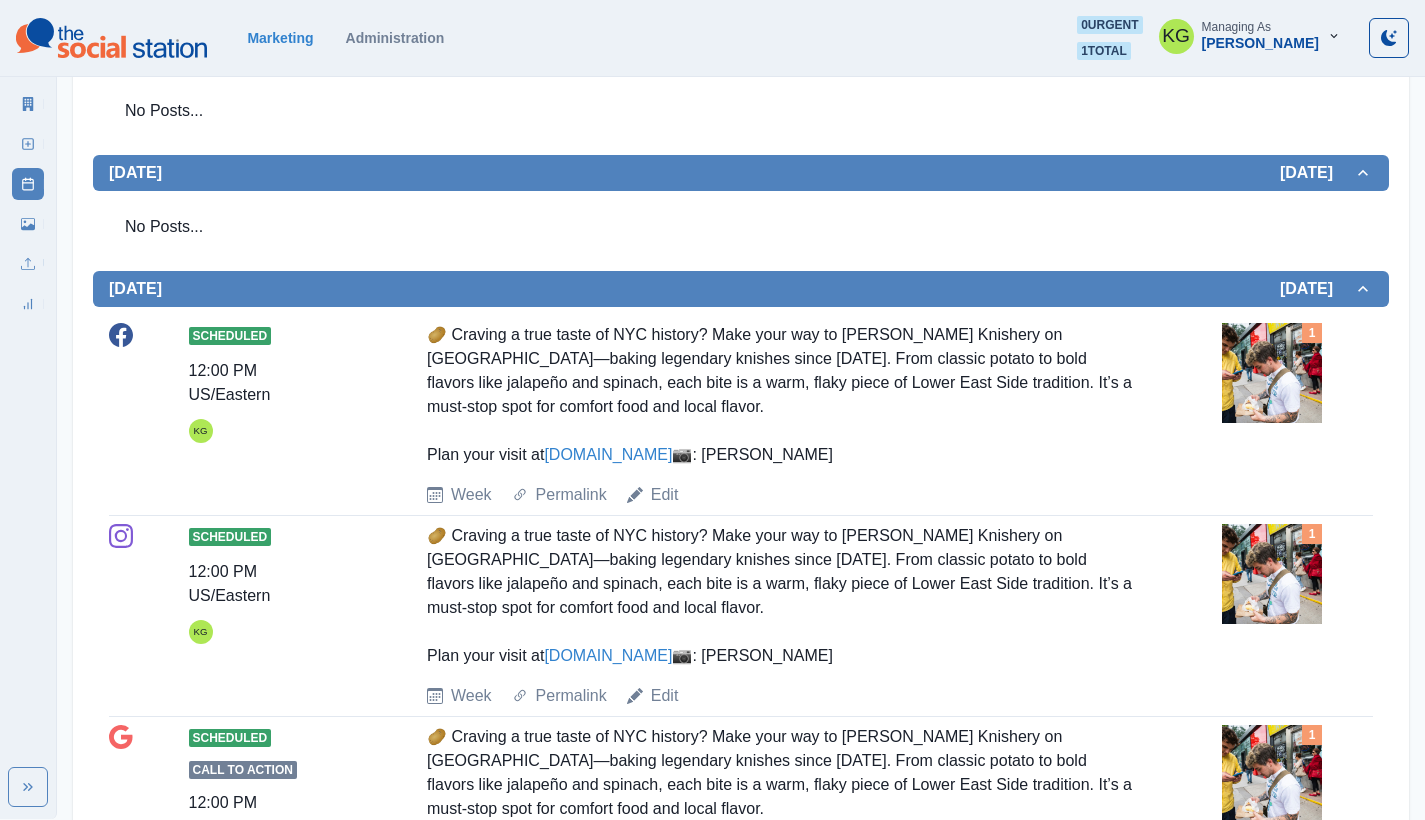 click at bounding box center [1272, 373] 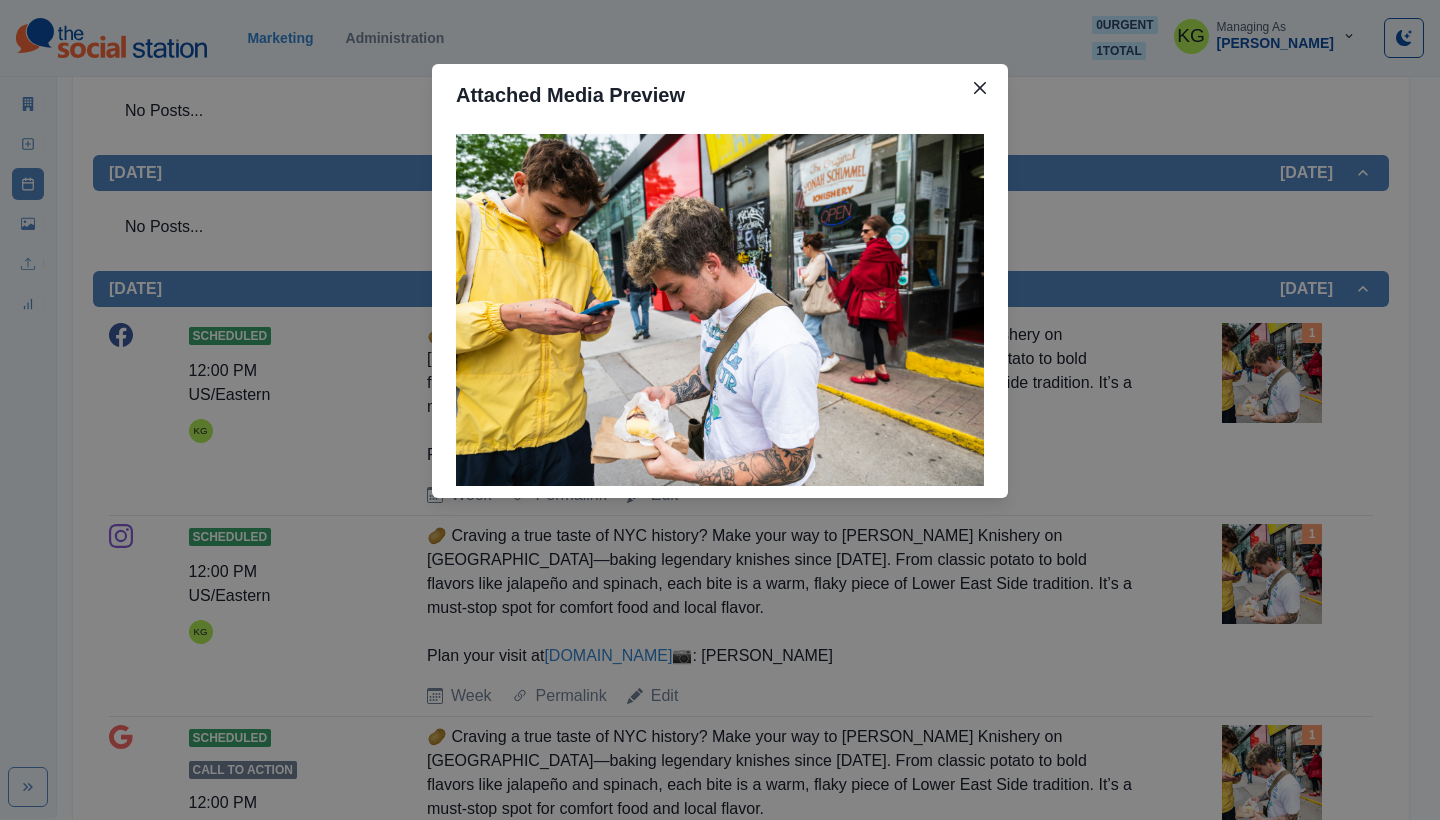 click on "Attached Media Preview" at bounding box center [720, 410] 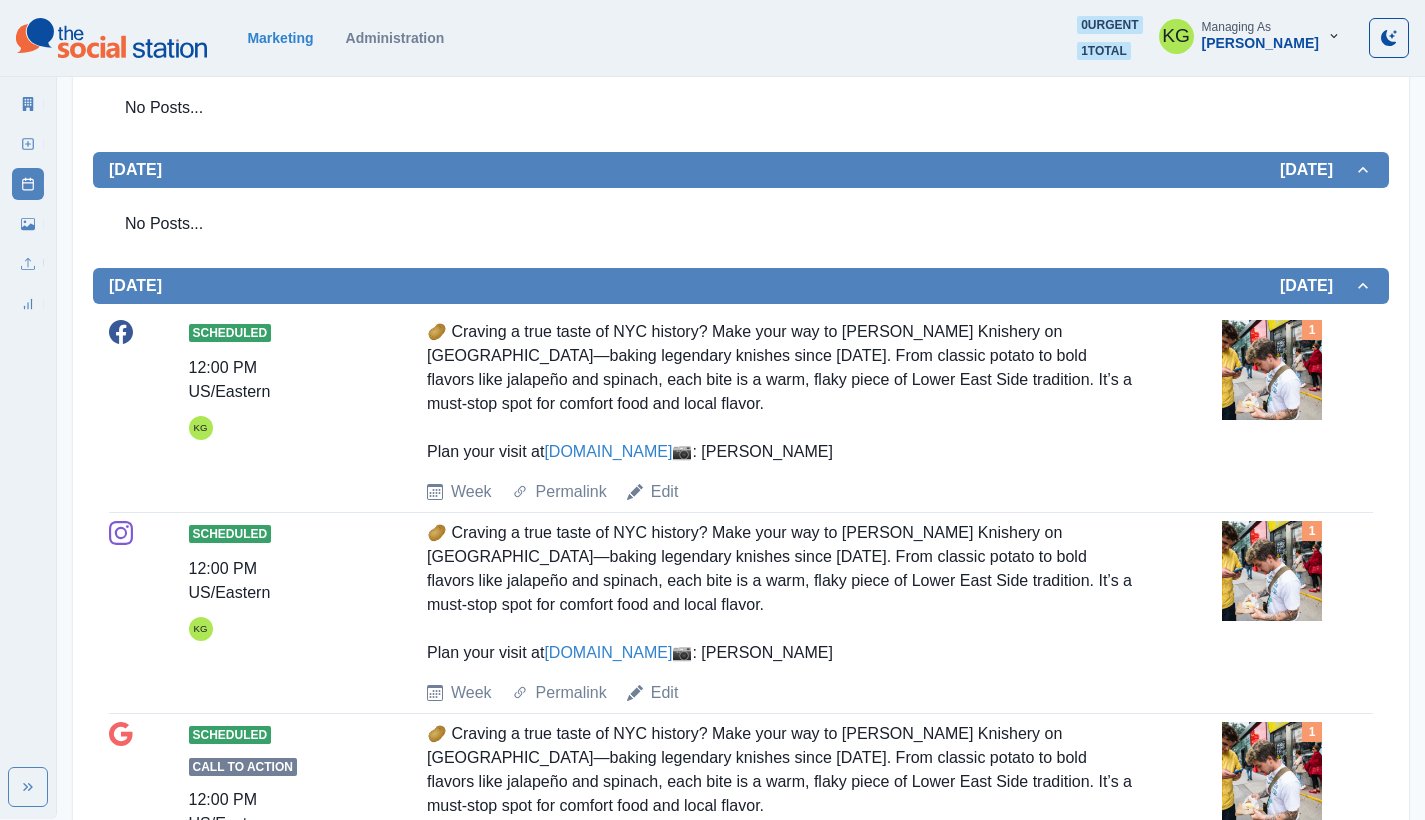 scroll, scrollTop: 83, scrollLeft: 0, axis: vertical 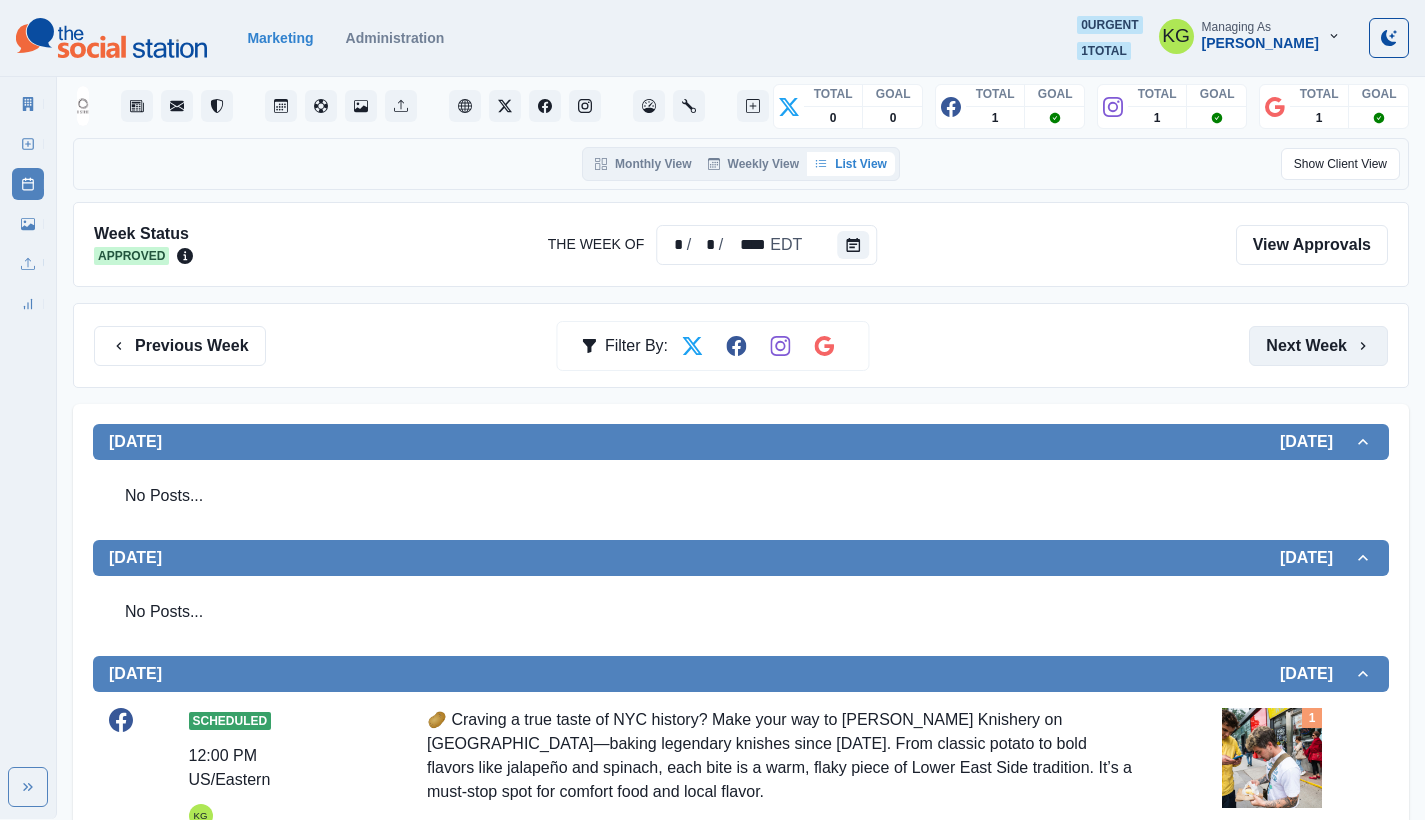 click on "Next Week" at bounding box center [1318, 346] 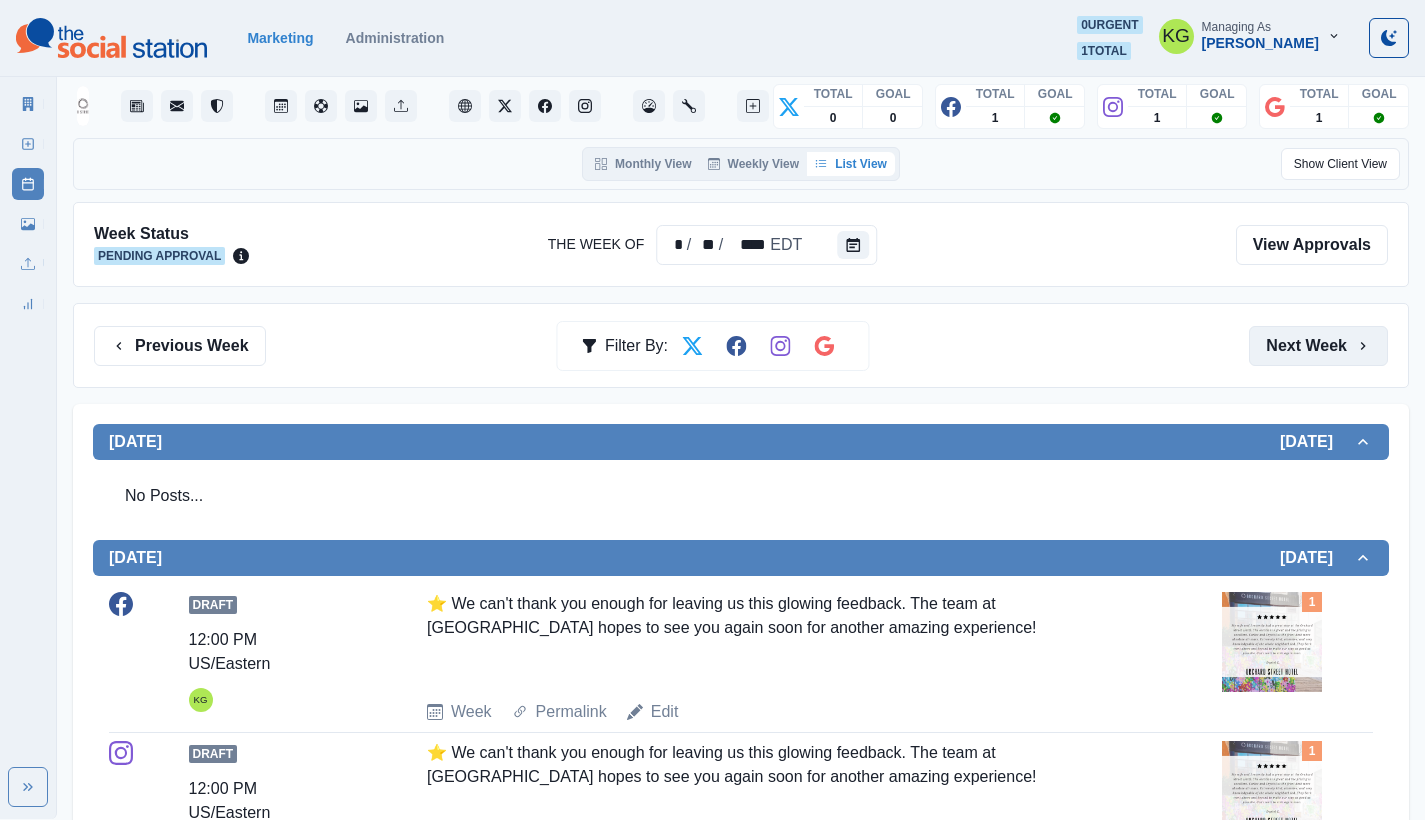 click on "Next Week" at bounding box center (1318, 346) 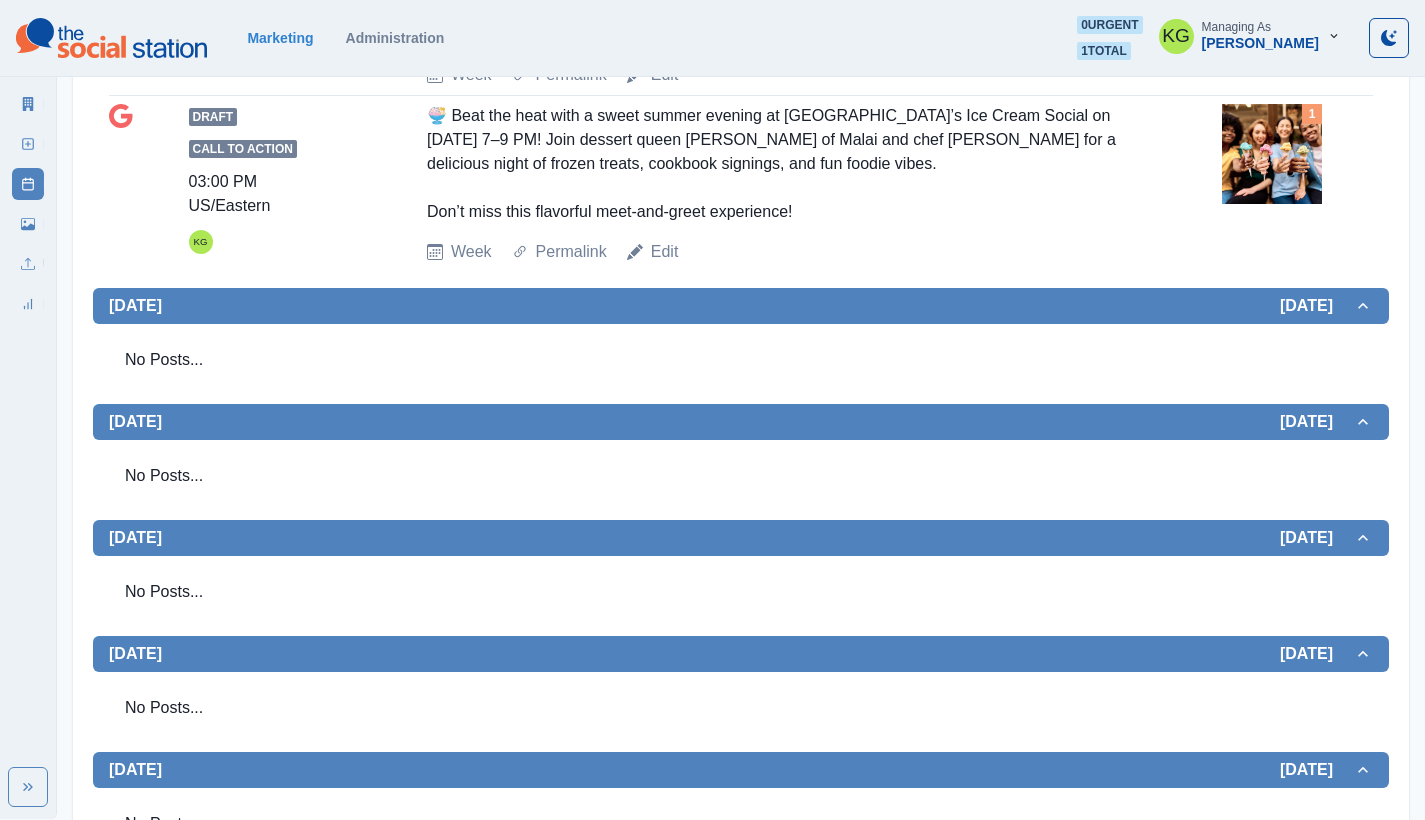 scroll, scrollTop: 146, scrollLeft: 0, axis: vertical 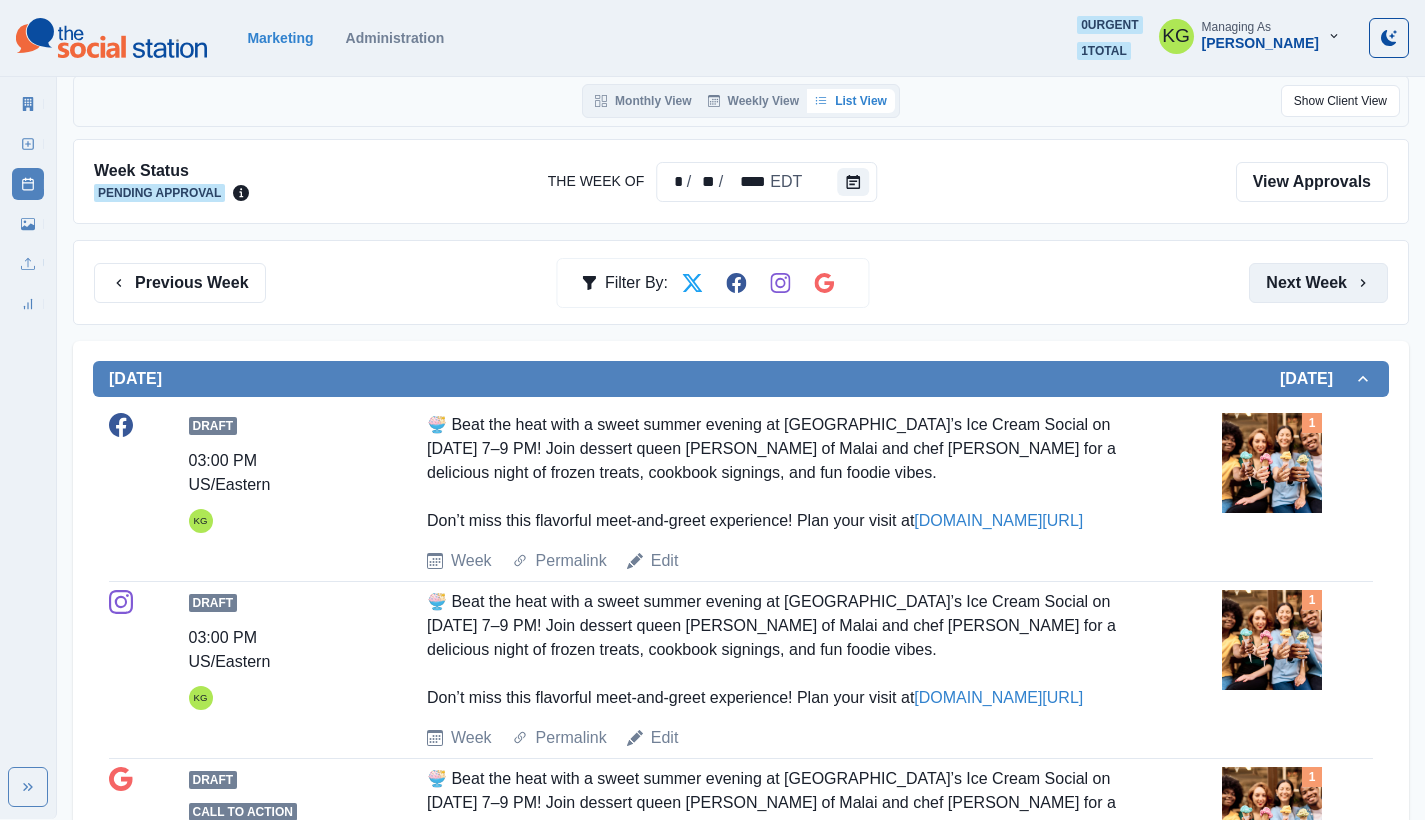 click on "Next Week" at bounding box center (1318, 283) 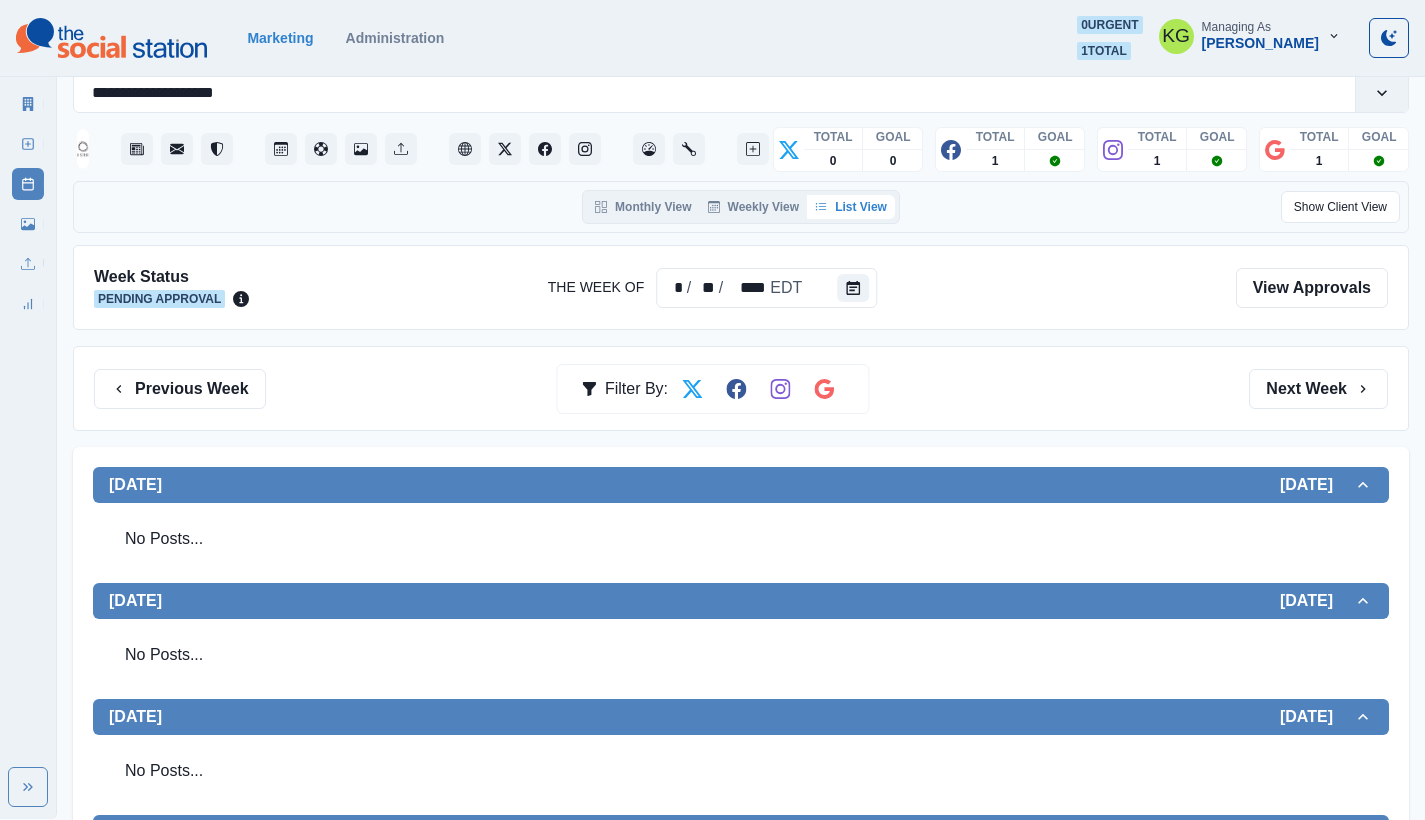 scroll, scrollTop: 0, scrollLeft: 0, axis: both 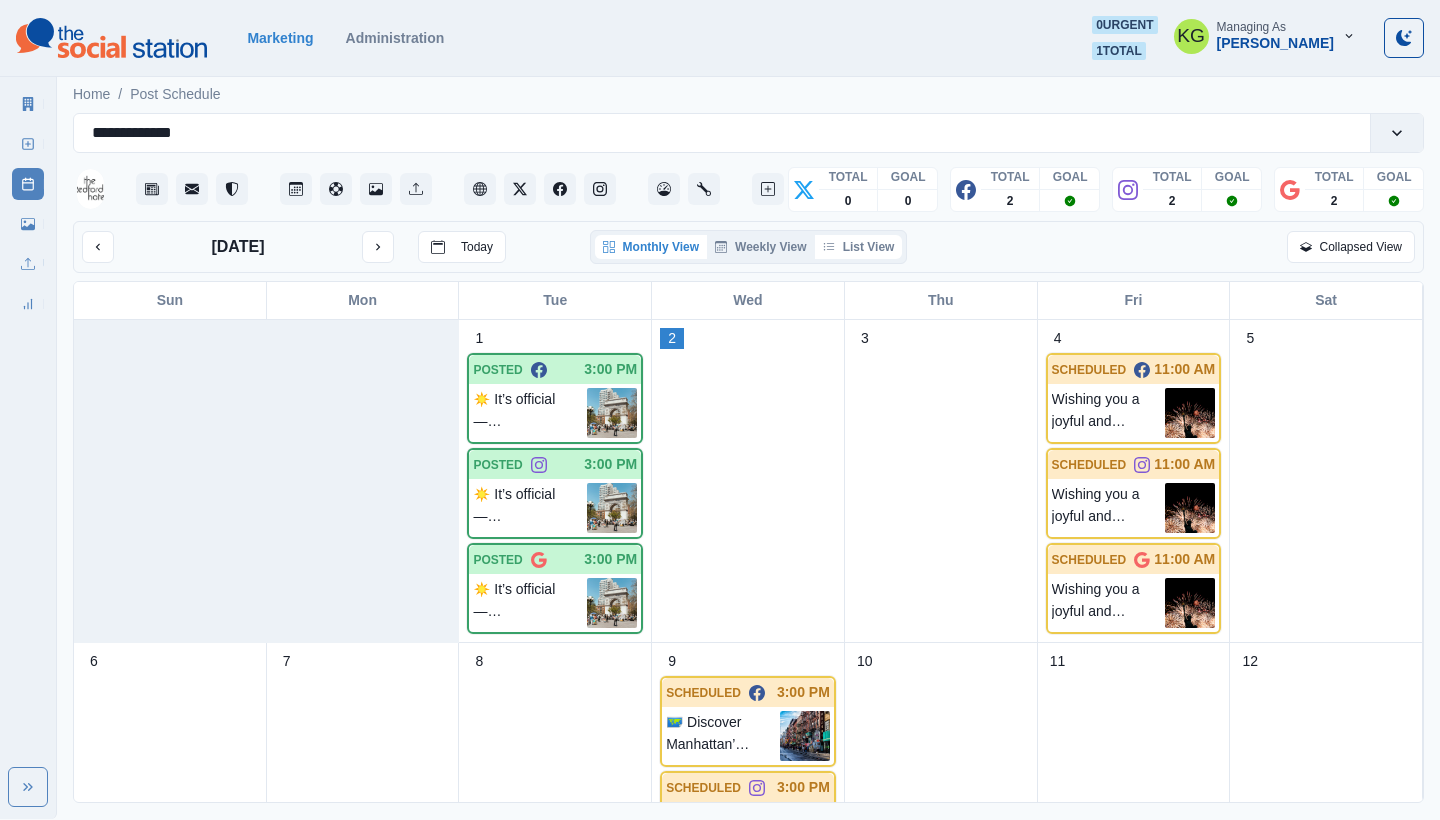 click on "List View" at bounding box center (859, 247) 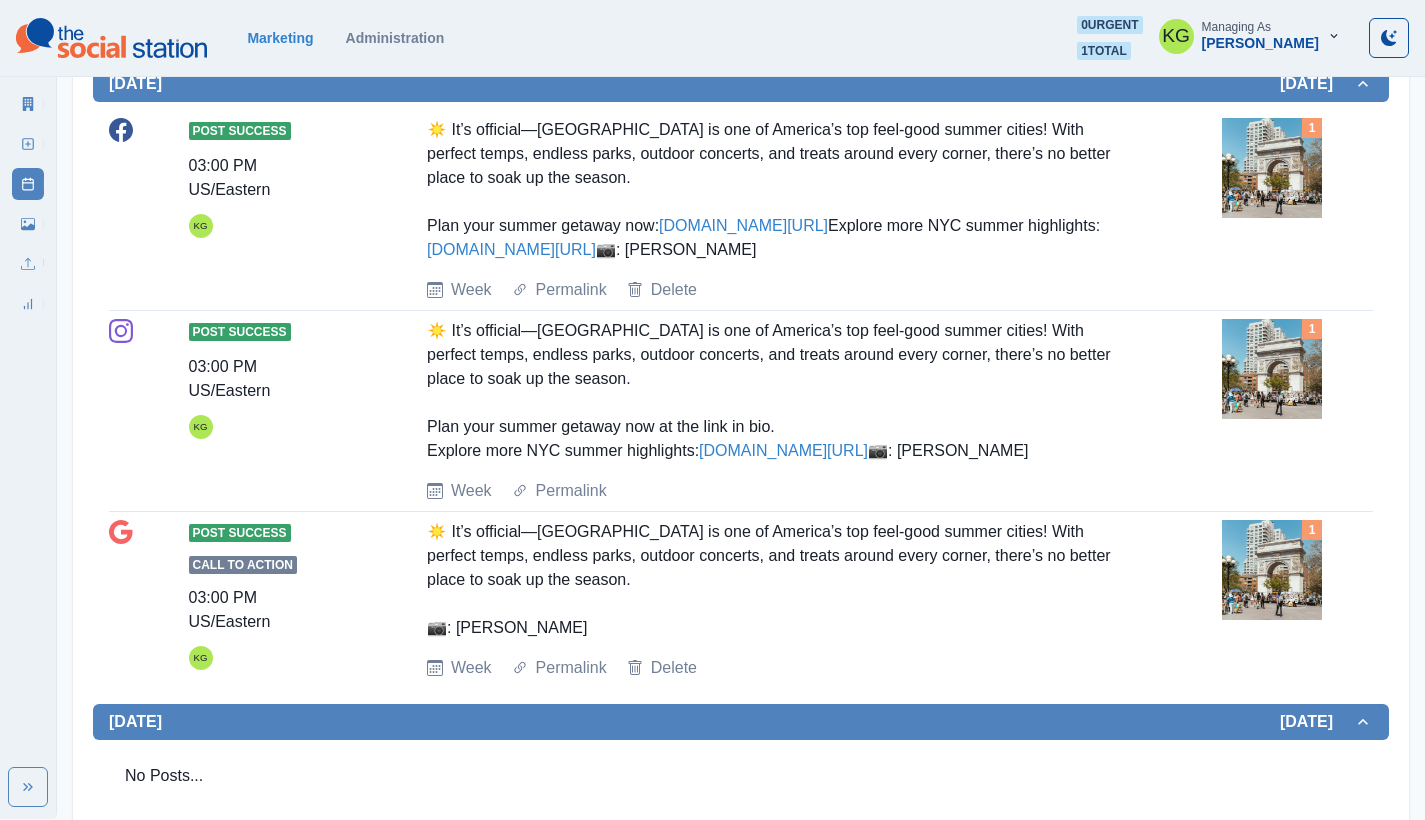 scroll, scrollTop: 0, scrollLeft: 0, axis: both 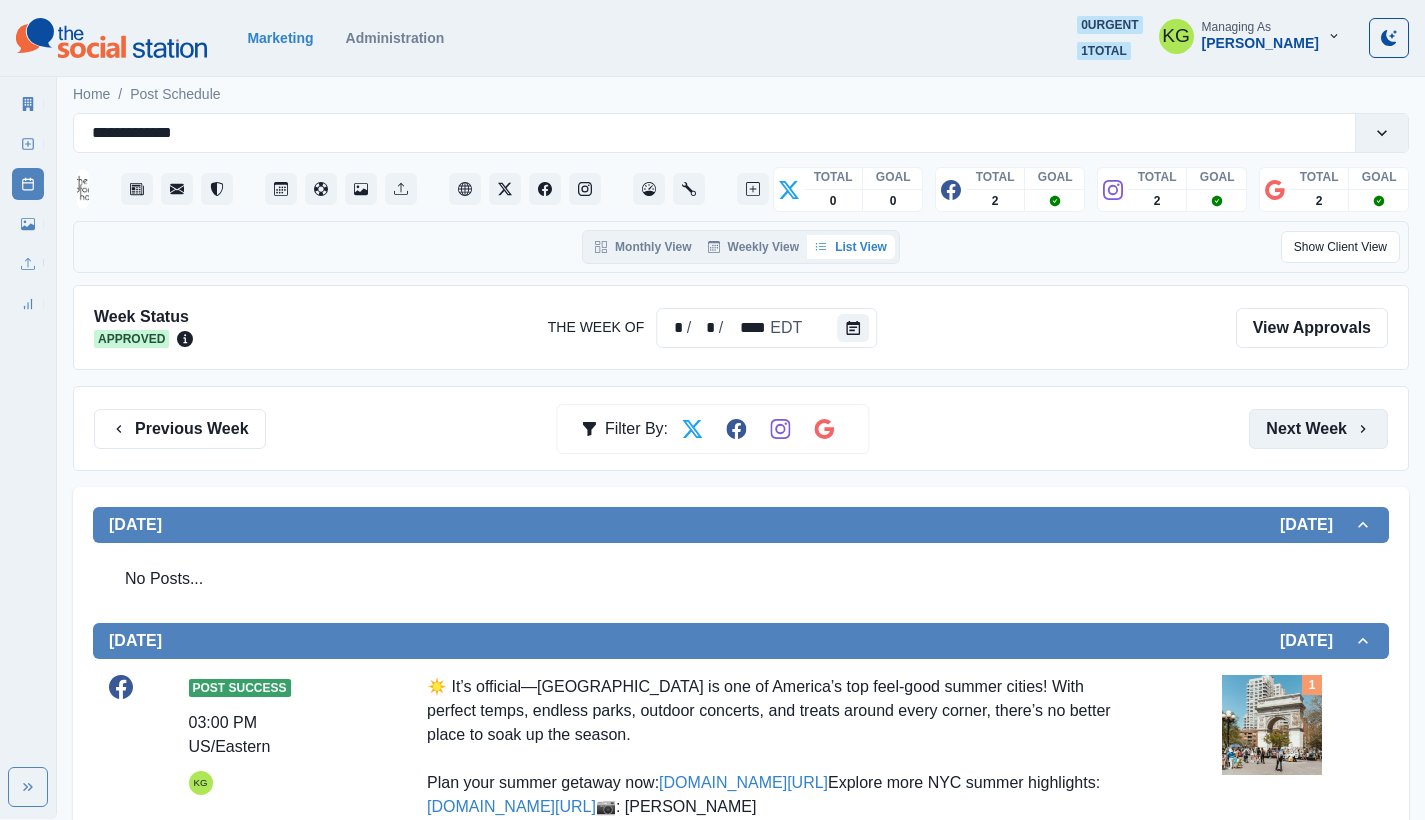 click on "Next Week" at bounding box center [1318, 429] 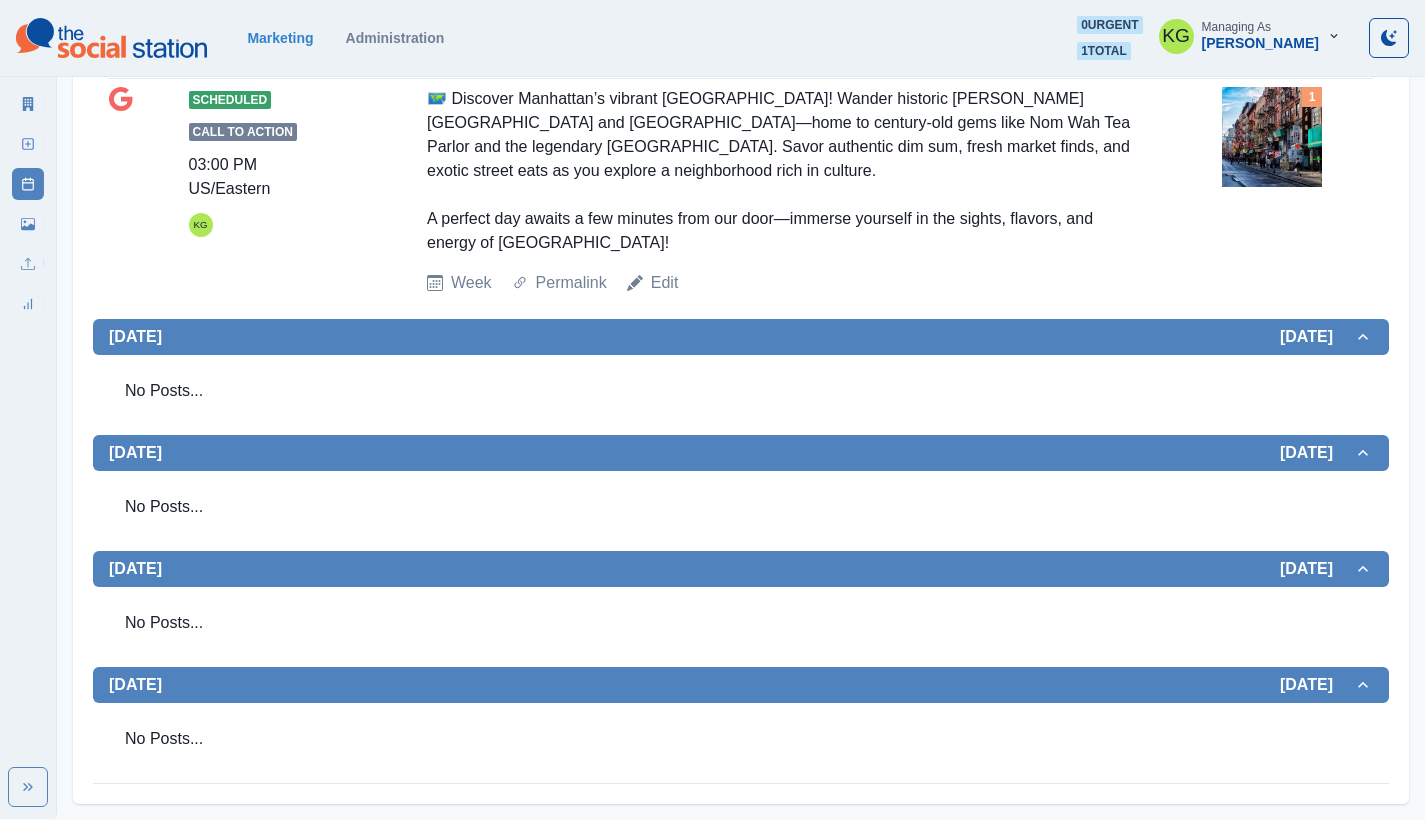 scroll, scrollTop: 246, scrollLeft: 0, axis: vertical 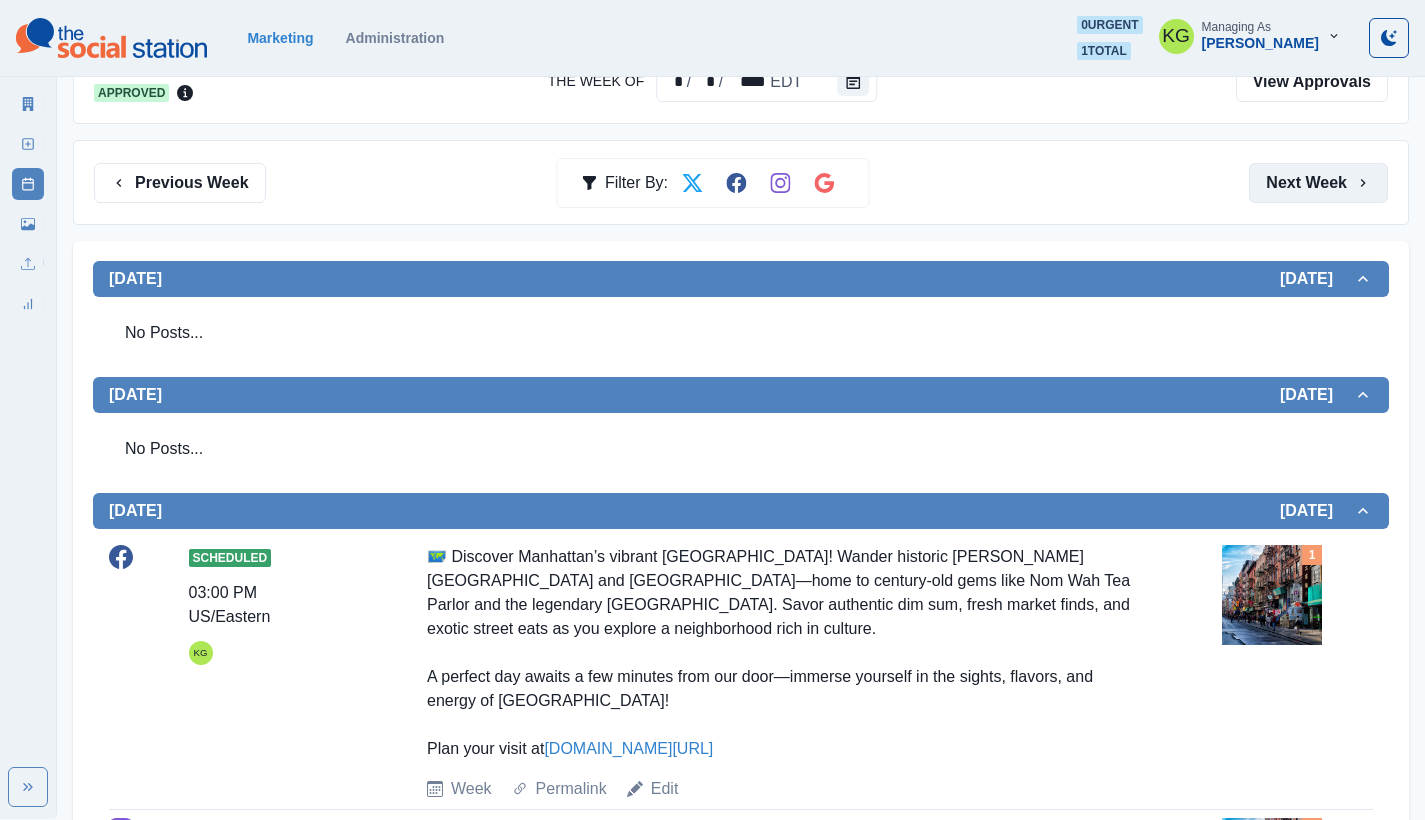 click on "Next Week" at bounding box center [1318, 183] 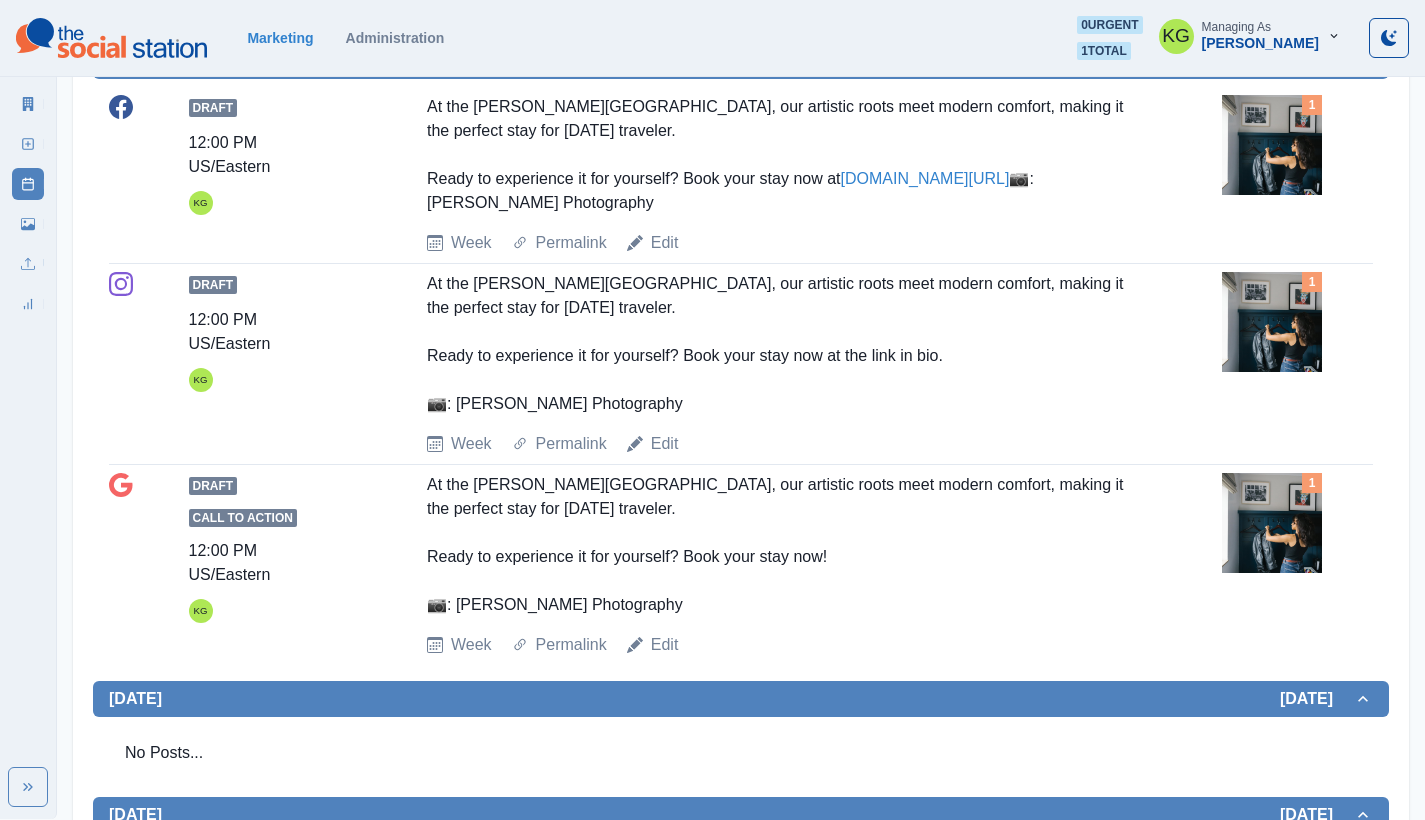 scroll, scrollTop: 0, scrollLeft: 0, axis: both 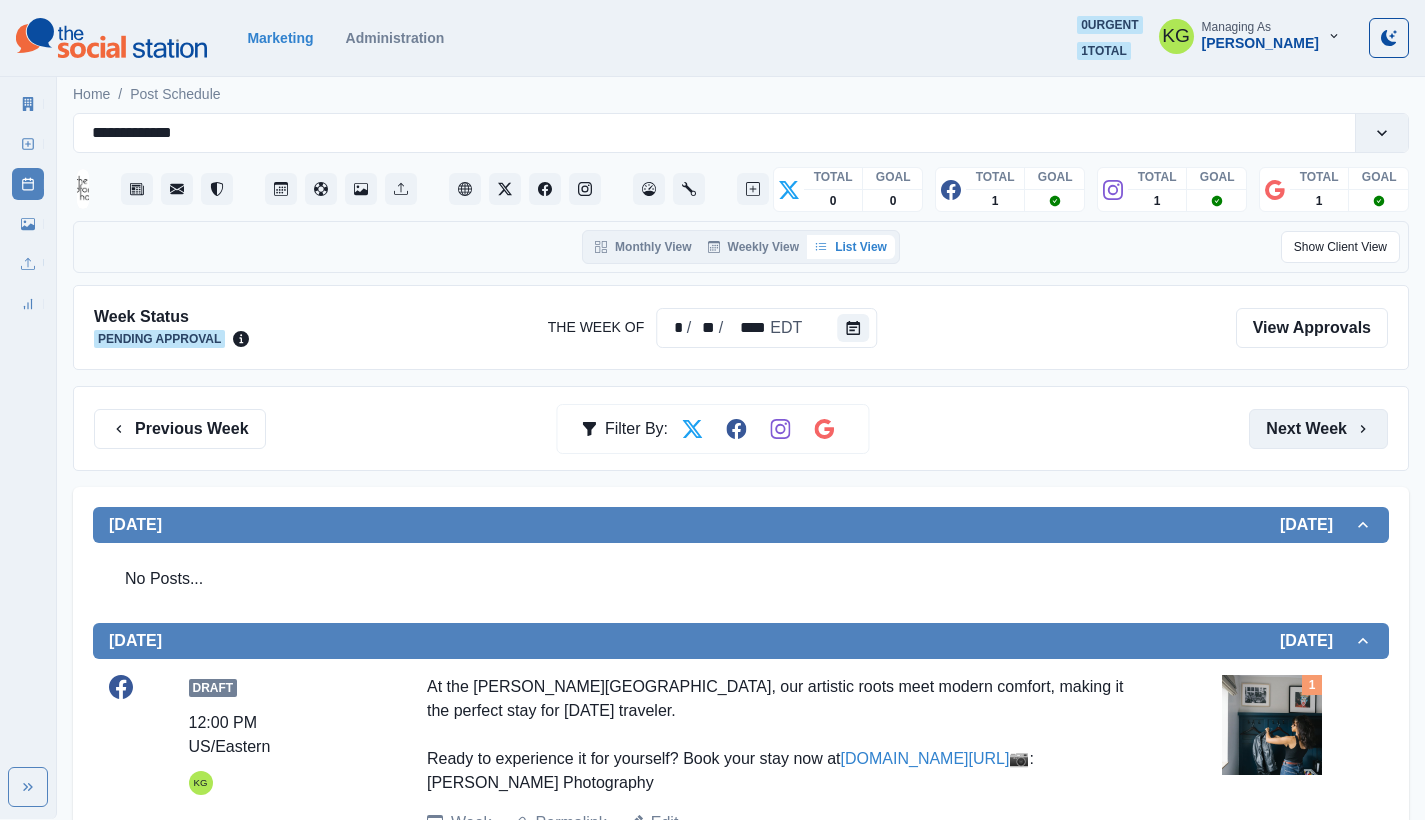 click on "Next Week" at bounding box center (1318, 429) 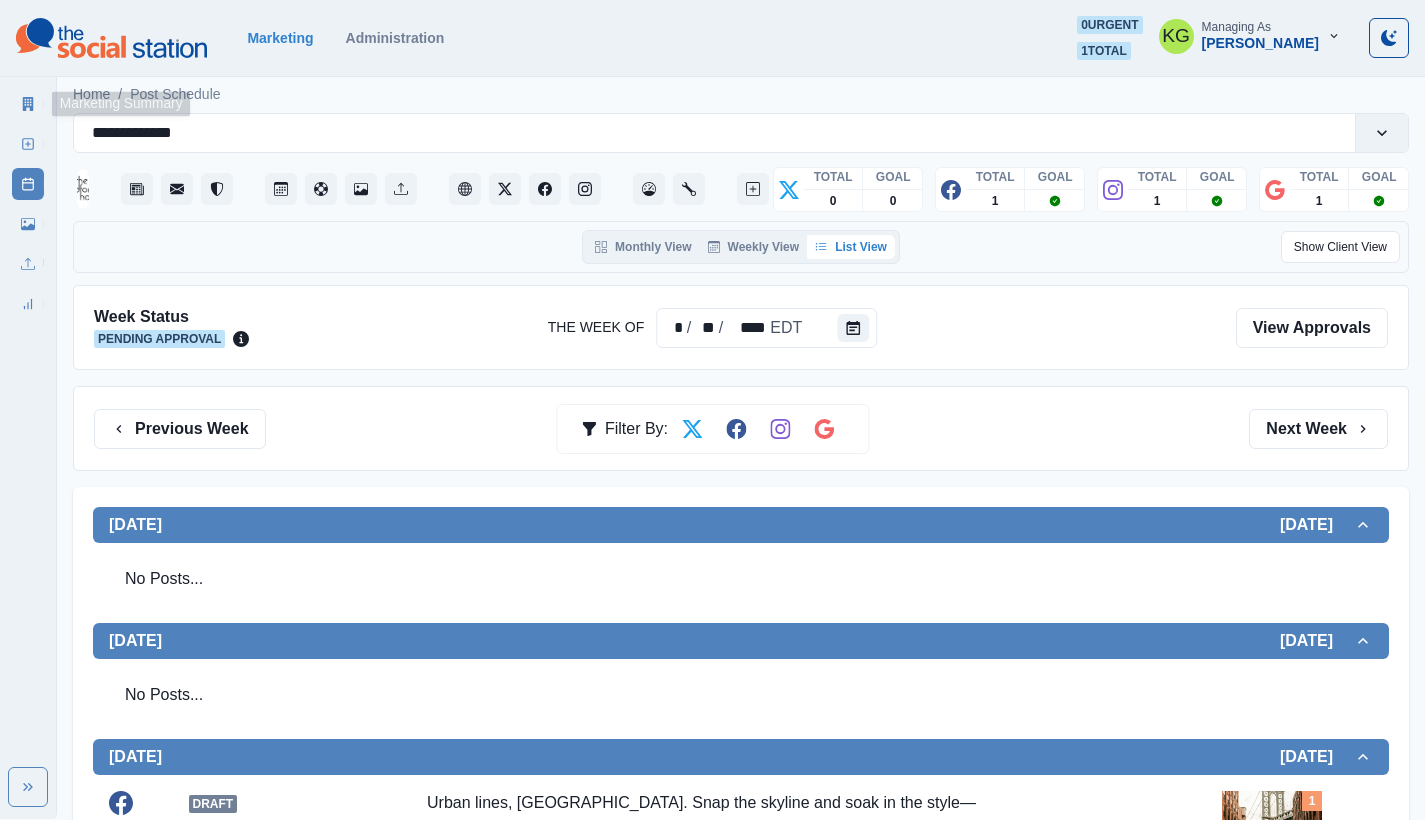 click on "Marketing Summary" at bounding box center (28, 104) 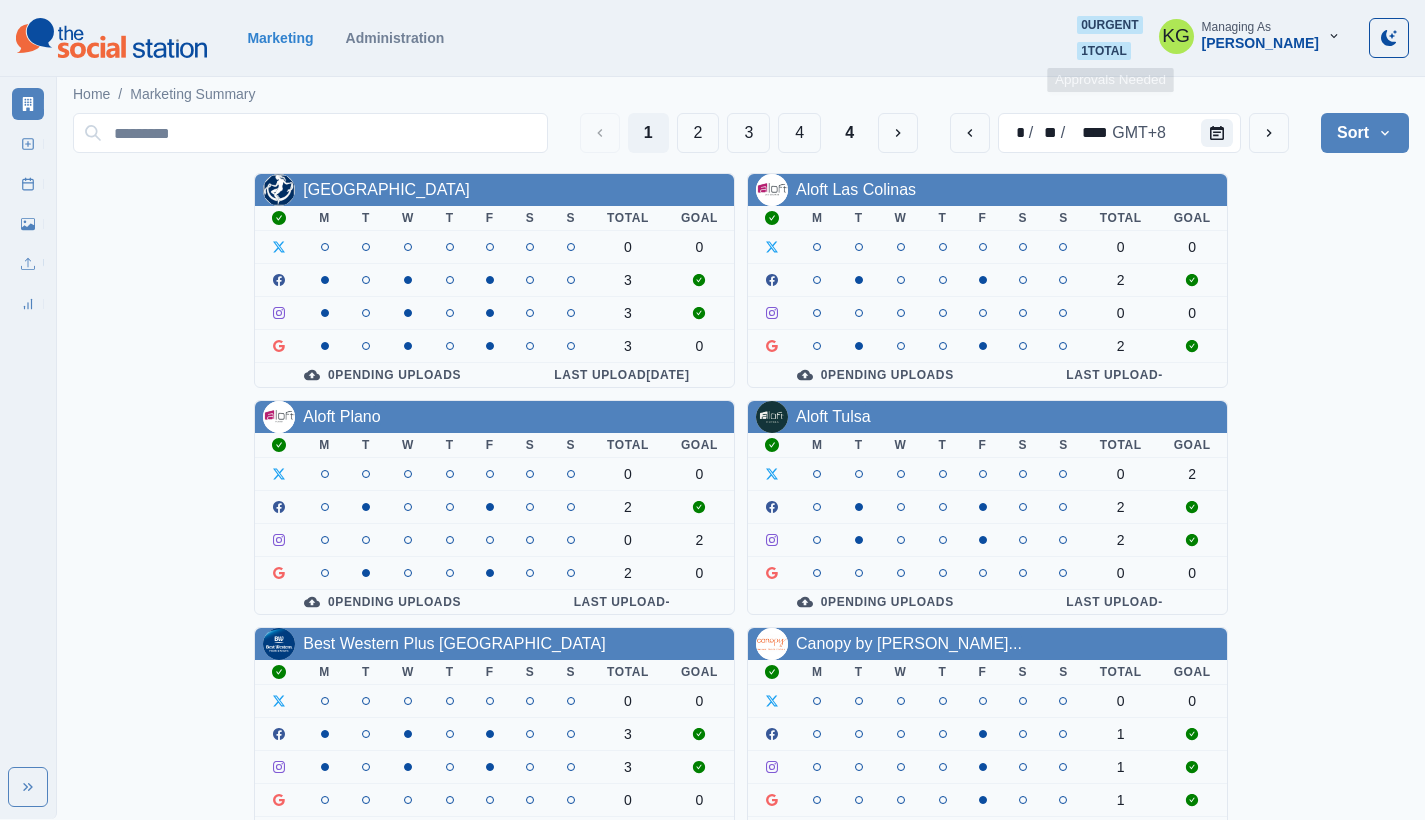 click on "1  total" at bounding box center (1104, 51) 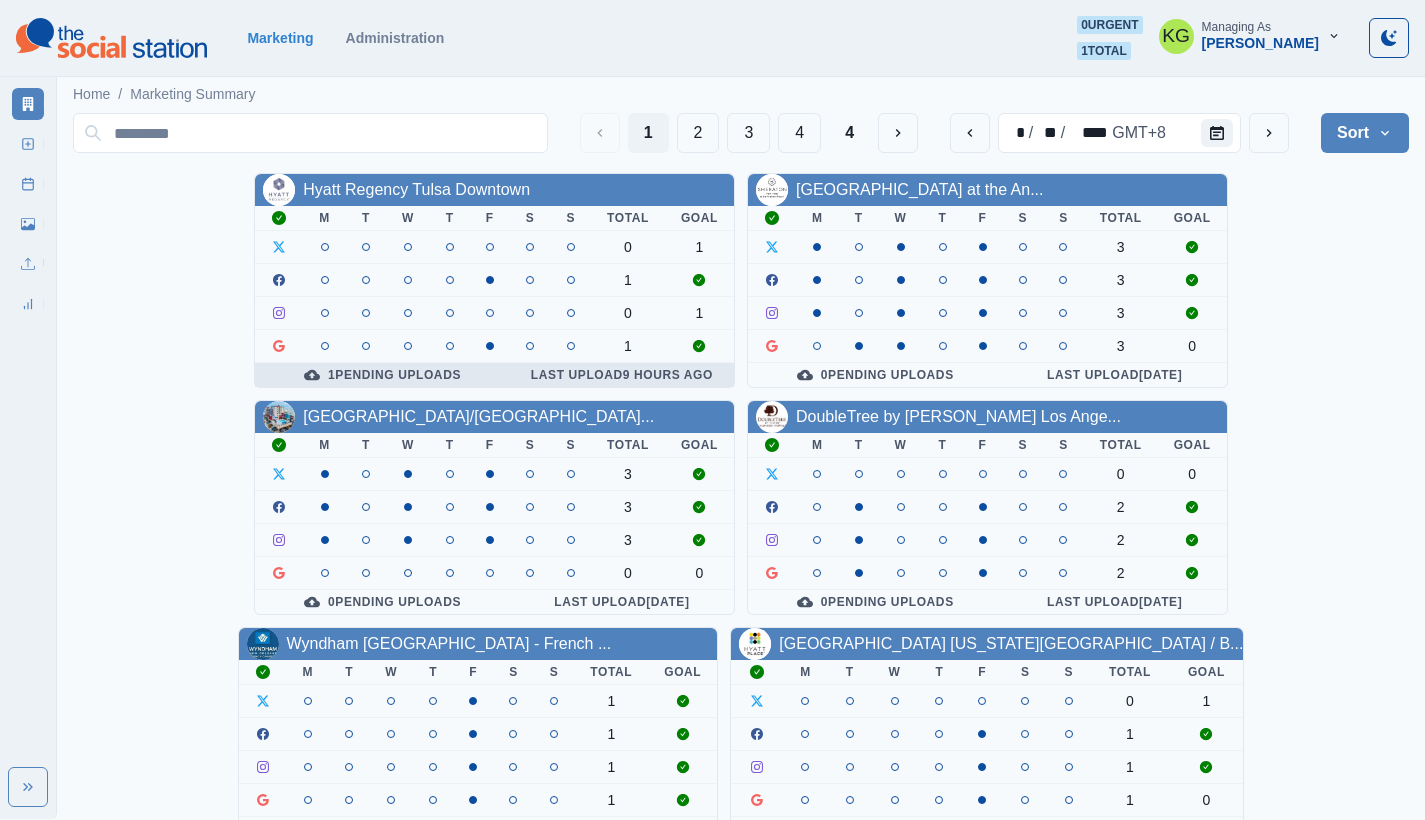 click on "1  Pending Uploads" at bounding box center [382, 375] 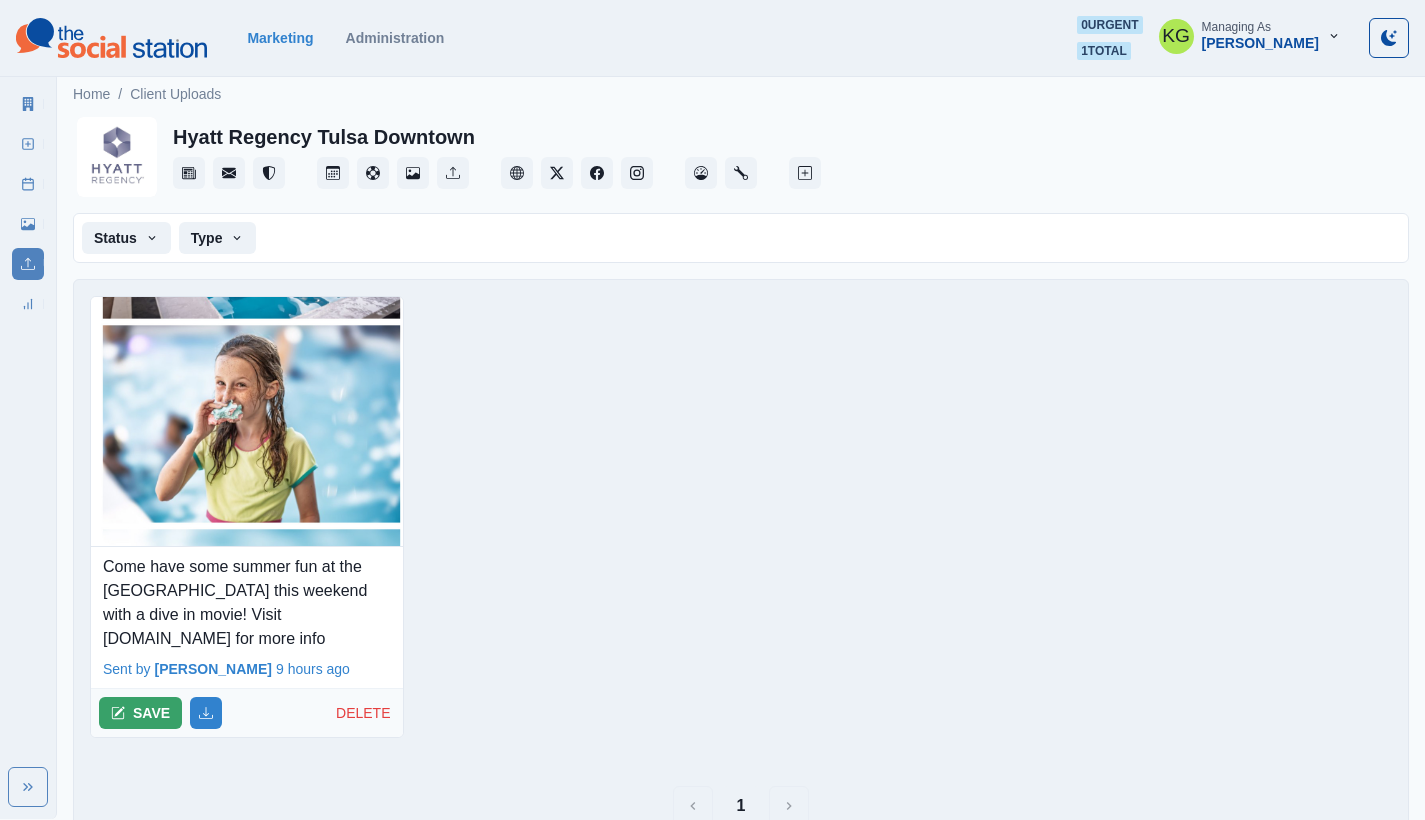 click on "Come have some summer fun at the Hyatt this weekend with a dive in movie! Visit tulsadiveinmovies.com for more info" at bounding box center (247, 603) 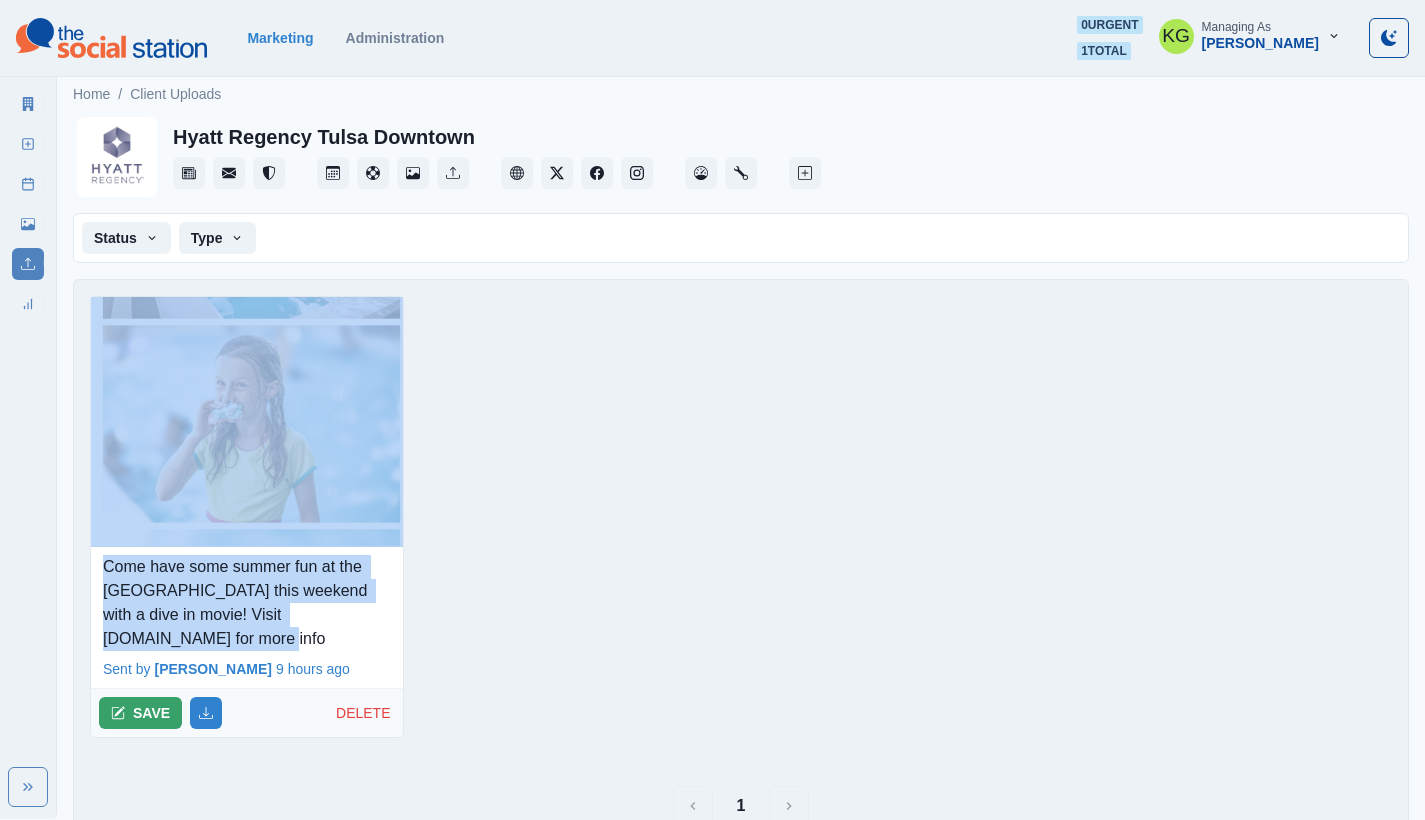 drag, startPoint x: 203, startPoint y: 628, endPoint x: 83, endPoint y: 556, distance: 139.94284 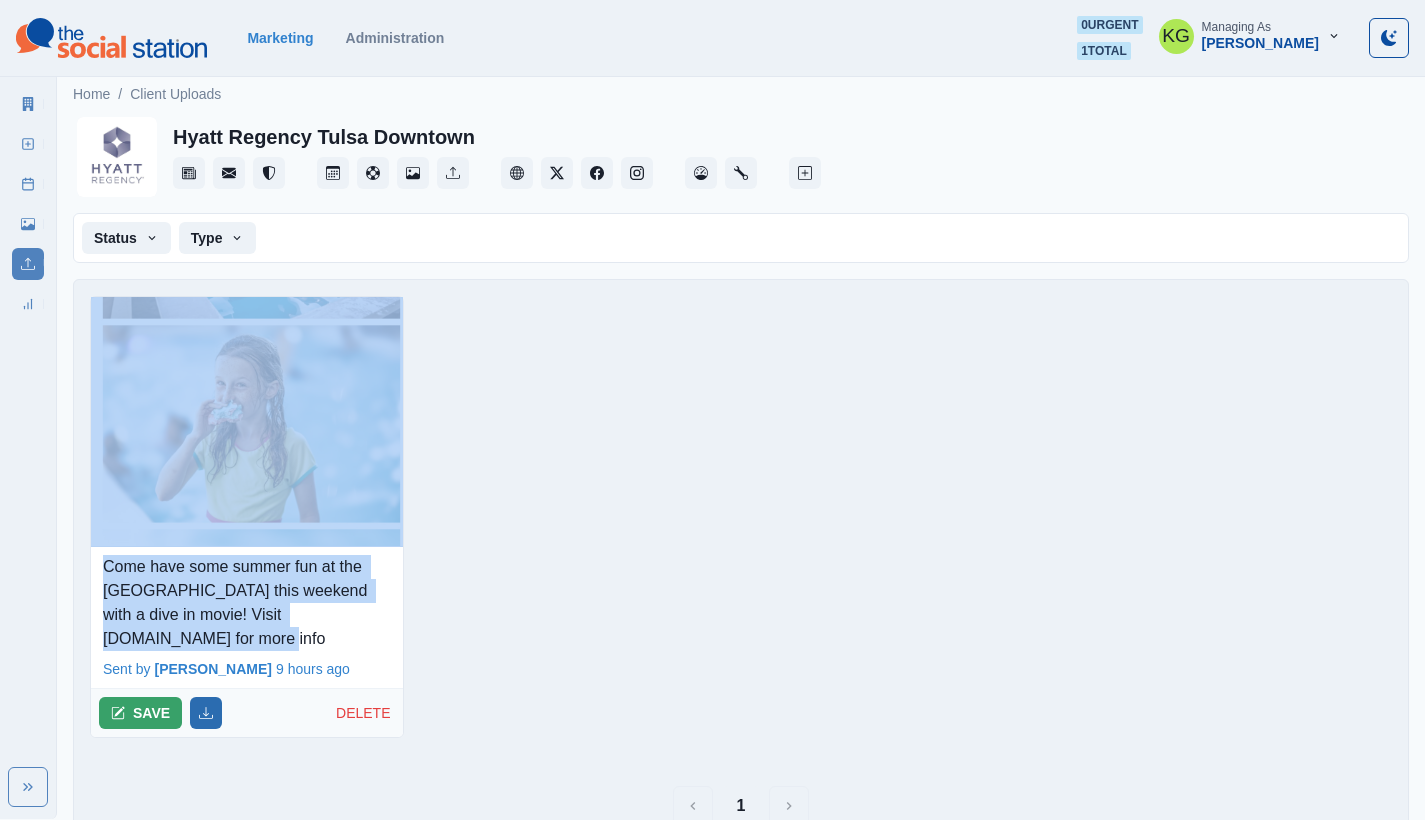 click 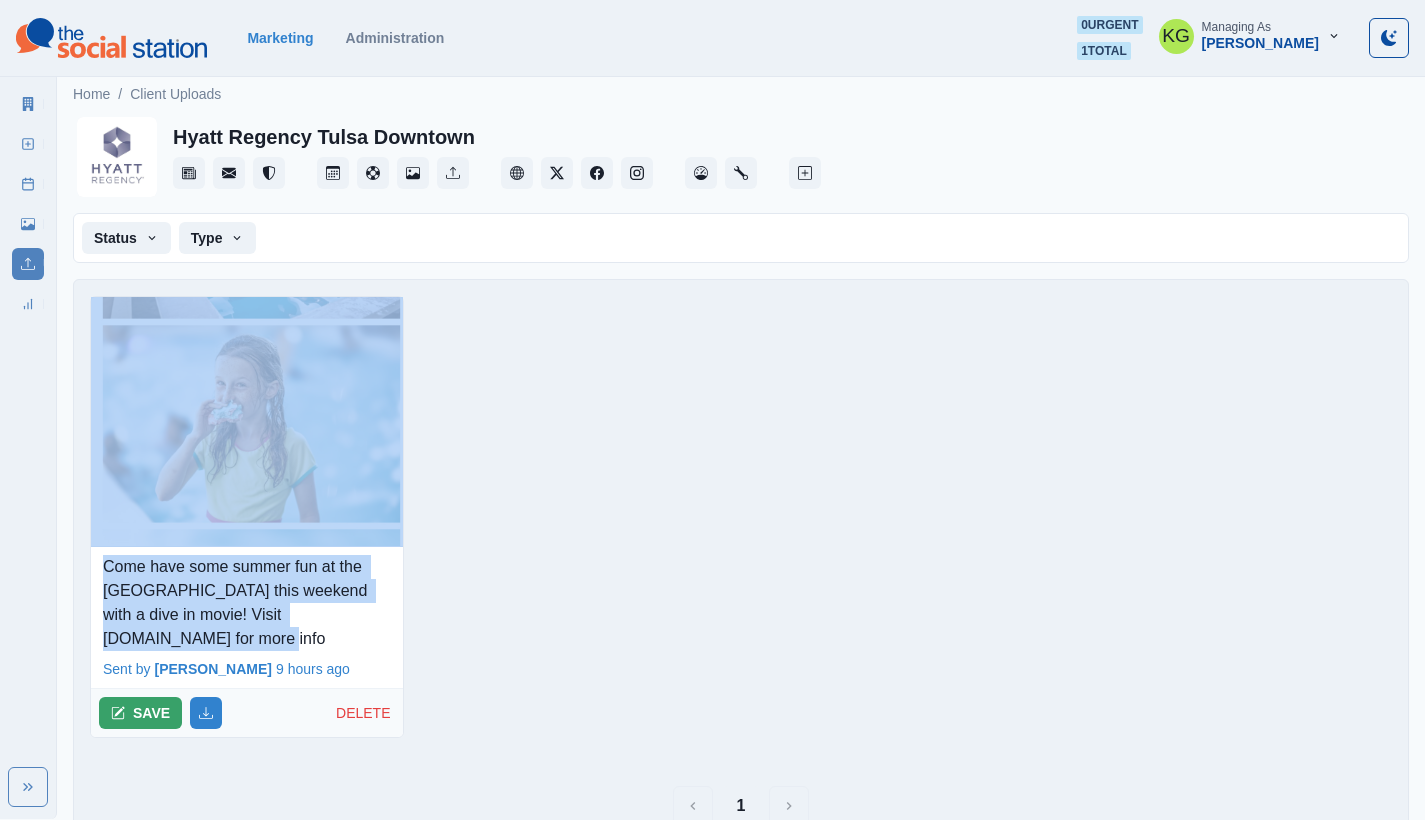 copy on "Come have some summer fun at the Hyatt this weekend with a dive in movie! Visit tulsadiveinmovies.com for more info" 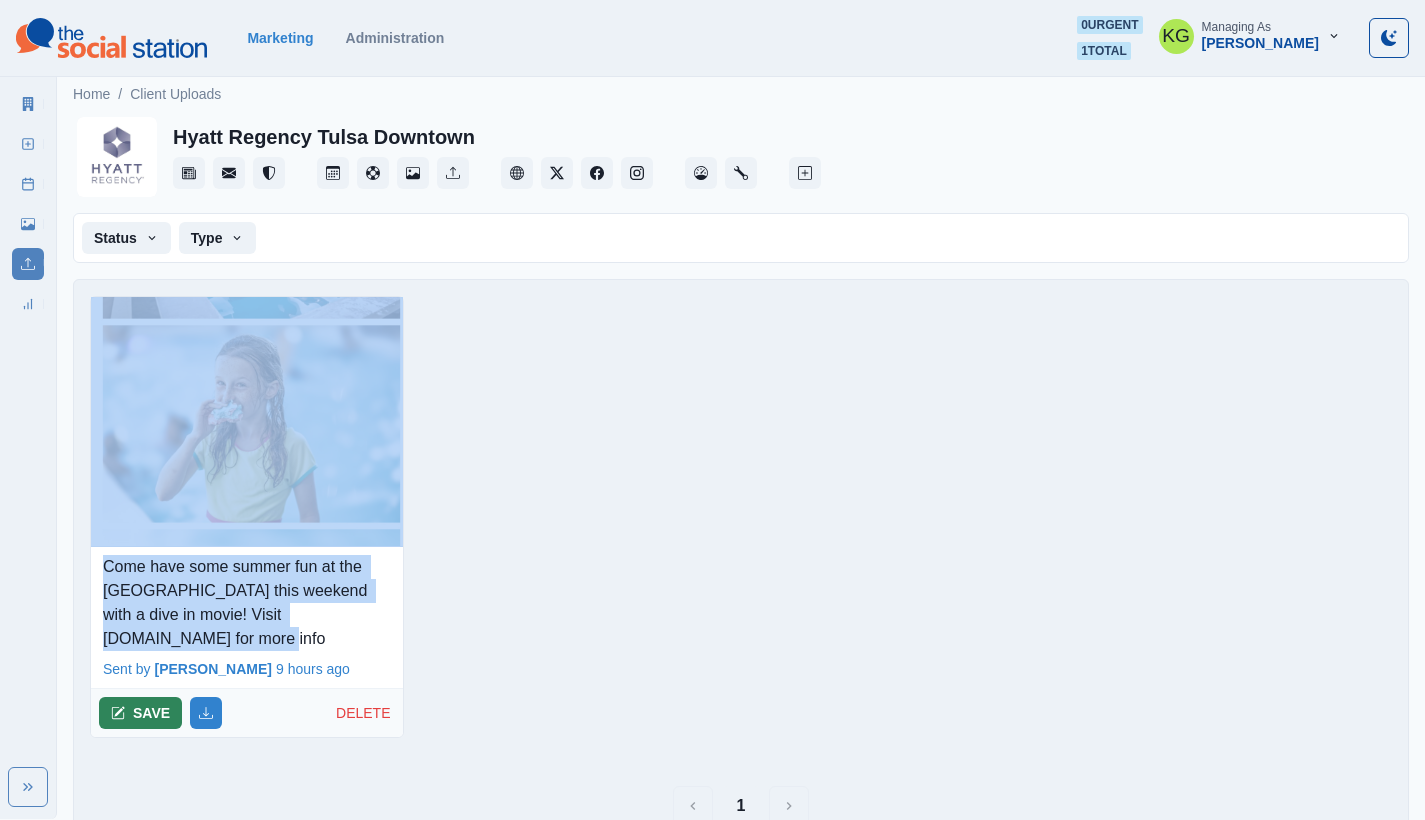 click on "SAVE" at bounding box center [140, 713] 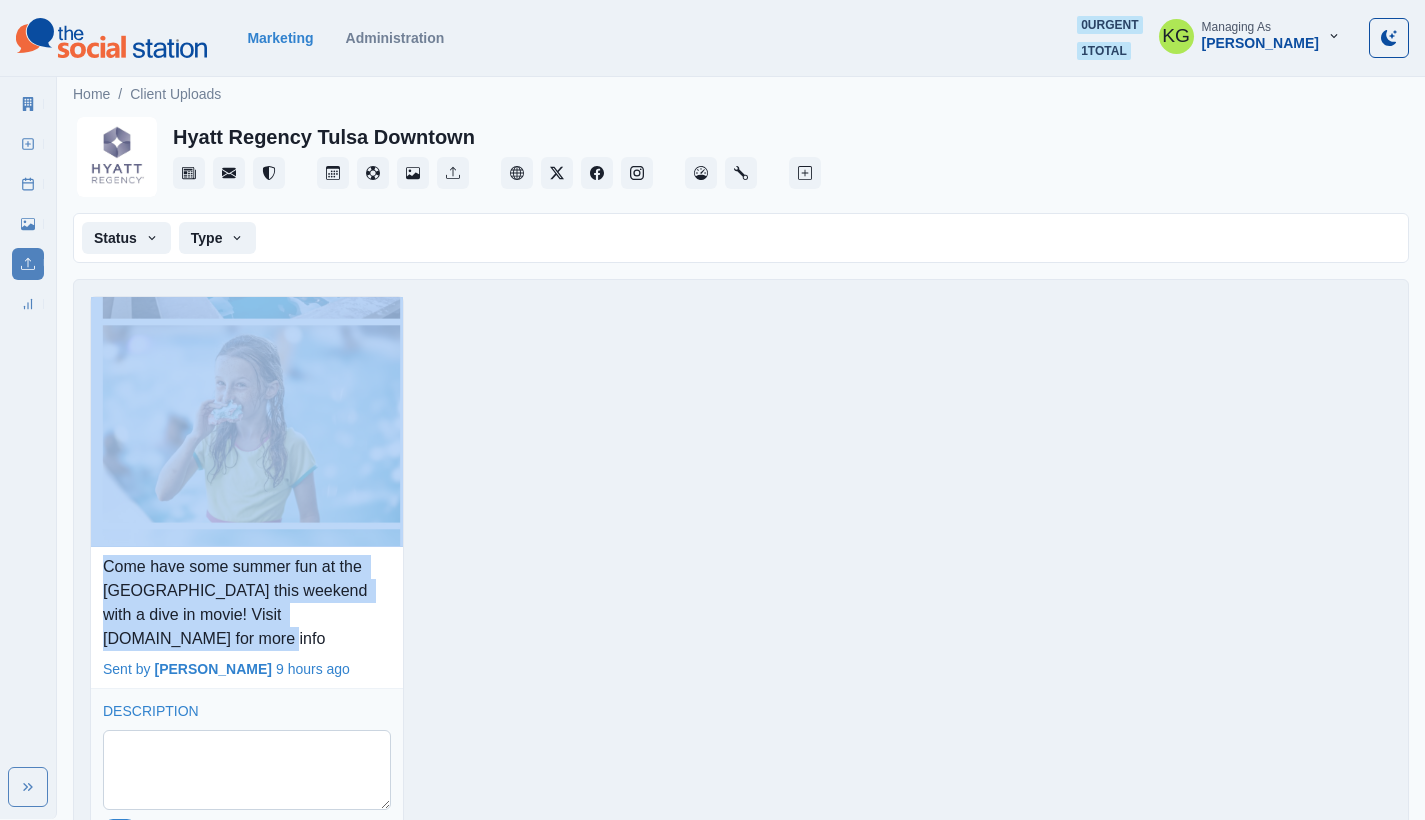 click at bounding box center (247, 770) 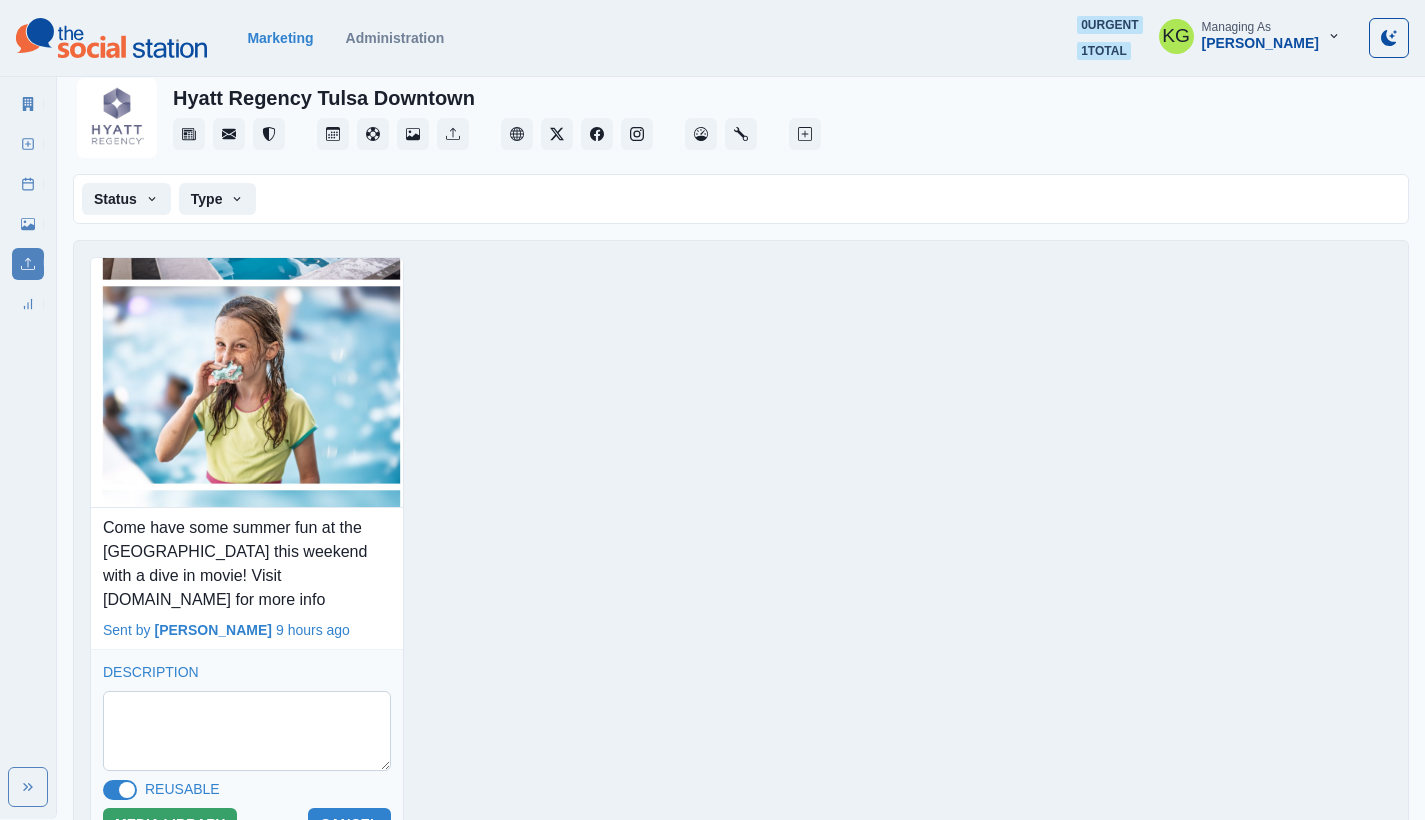 scroll, scrollTop: 121, scrollLeft: 0, axis: vertical 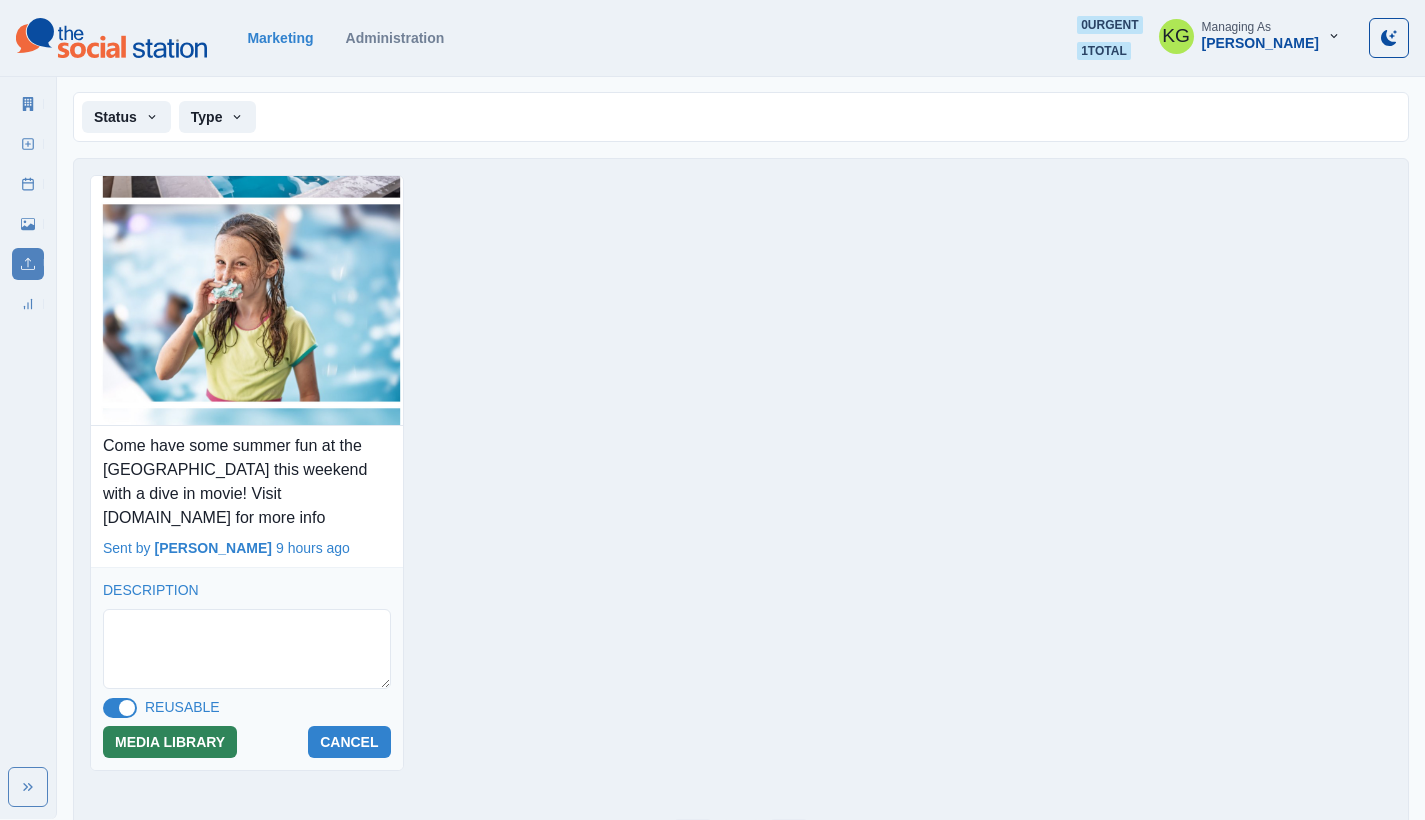 paste on "**********" 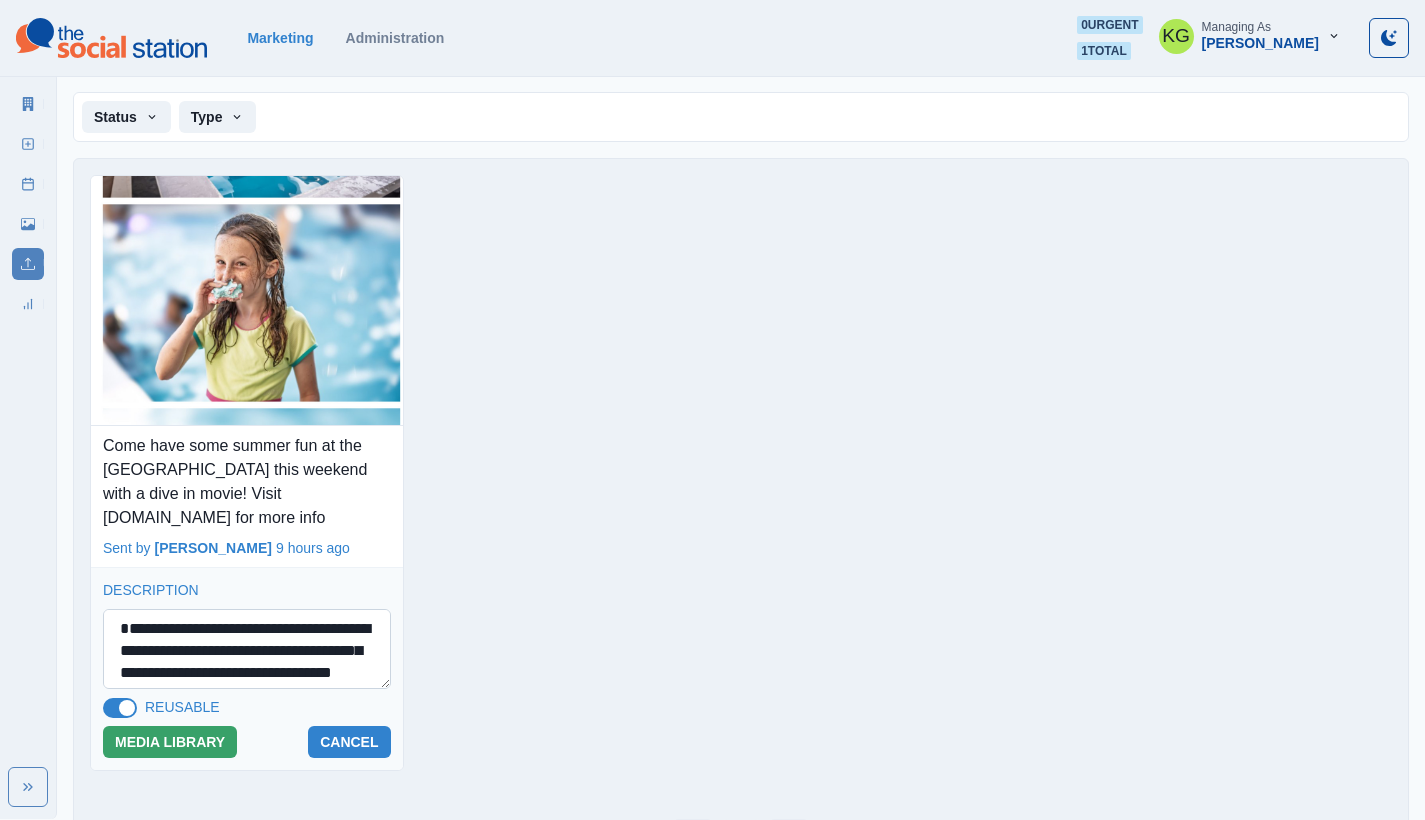 scroll, scrollTop: 70, scrollLeft: 0, axis: vertical 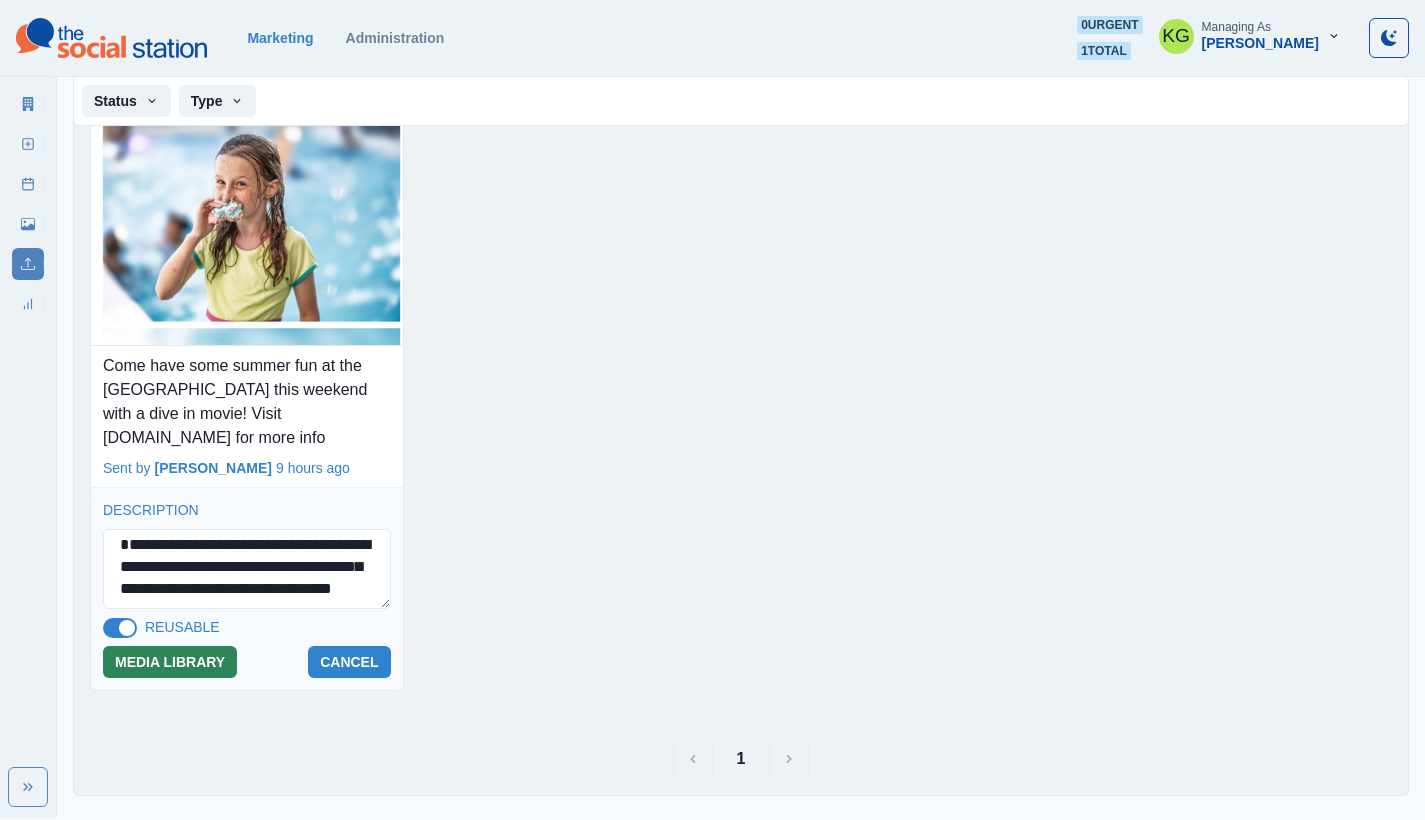 type on "**********" 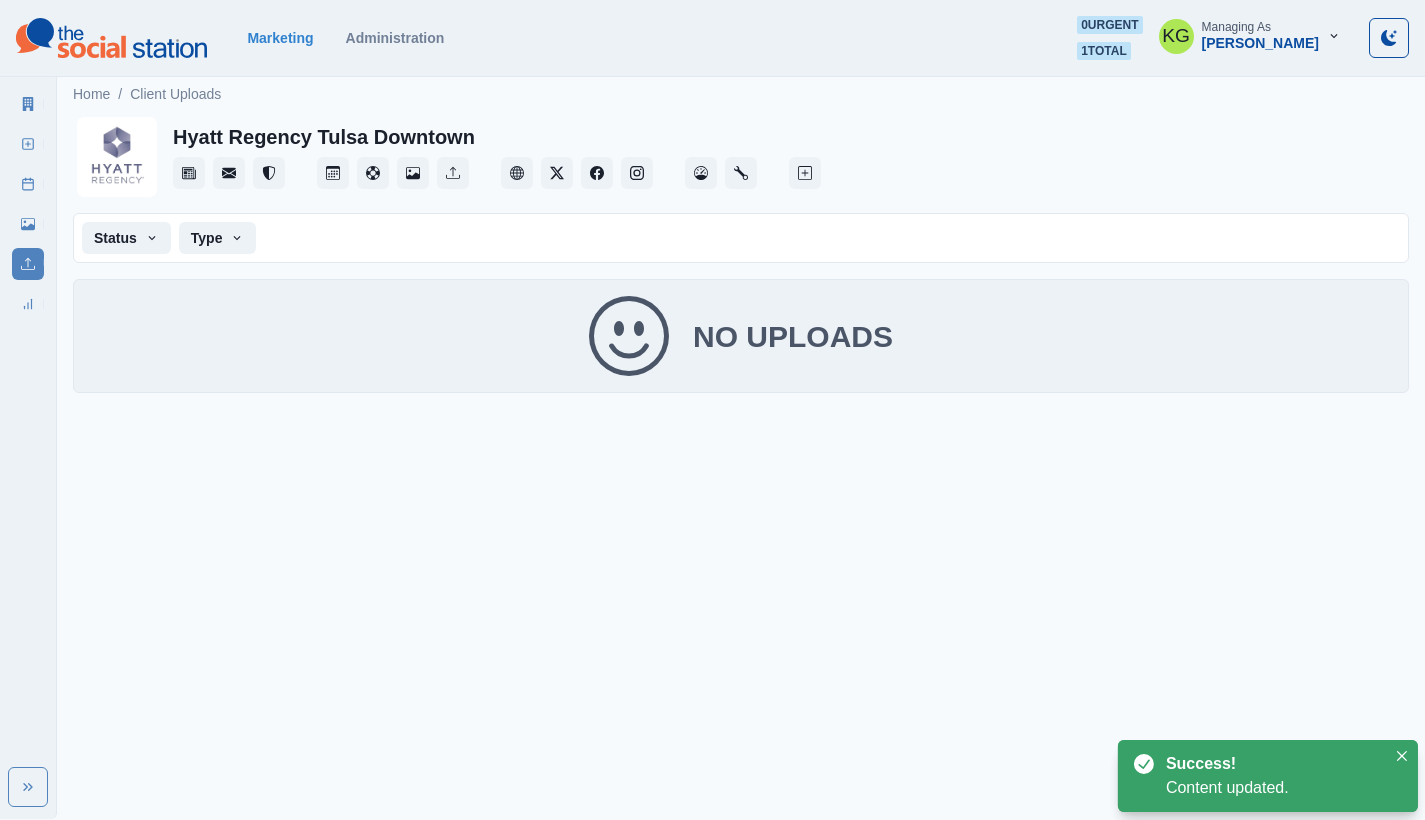 scroll, scrollTop: 0, scrollLeft: 0, axis: both 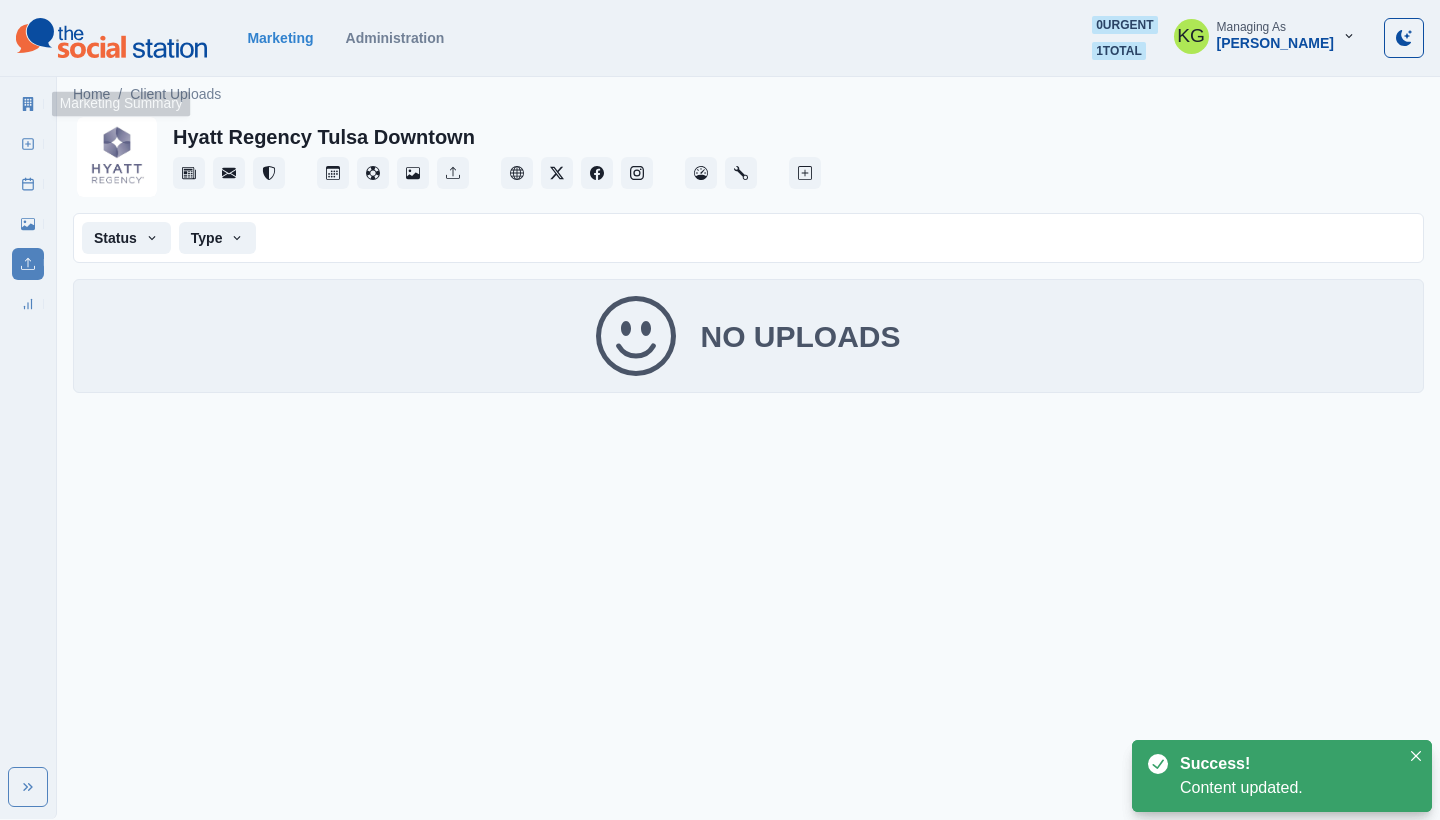 click 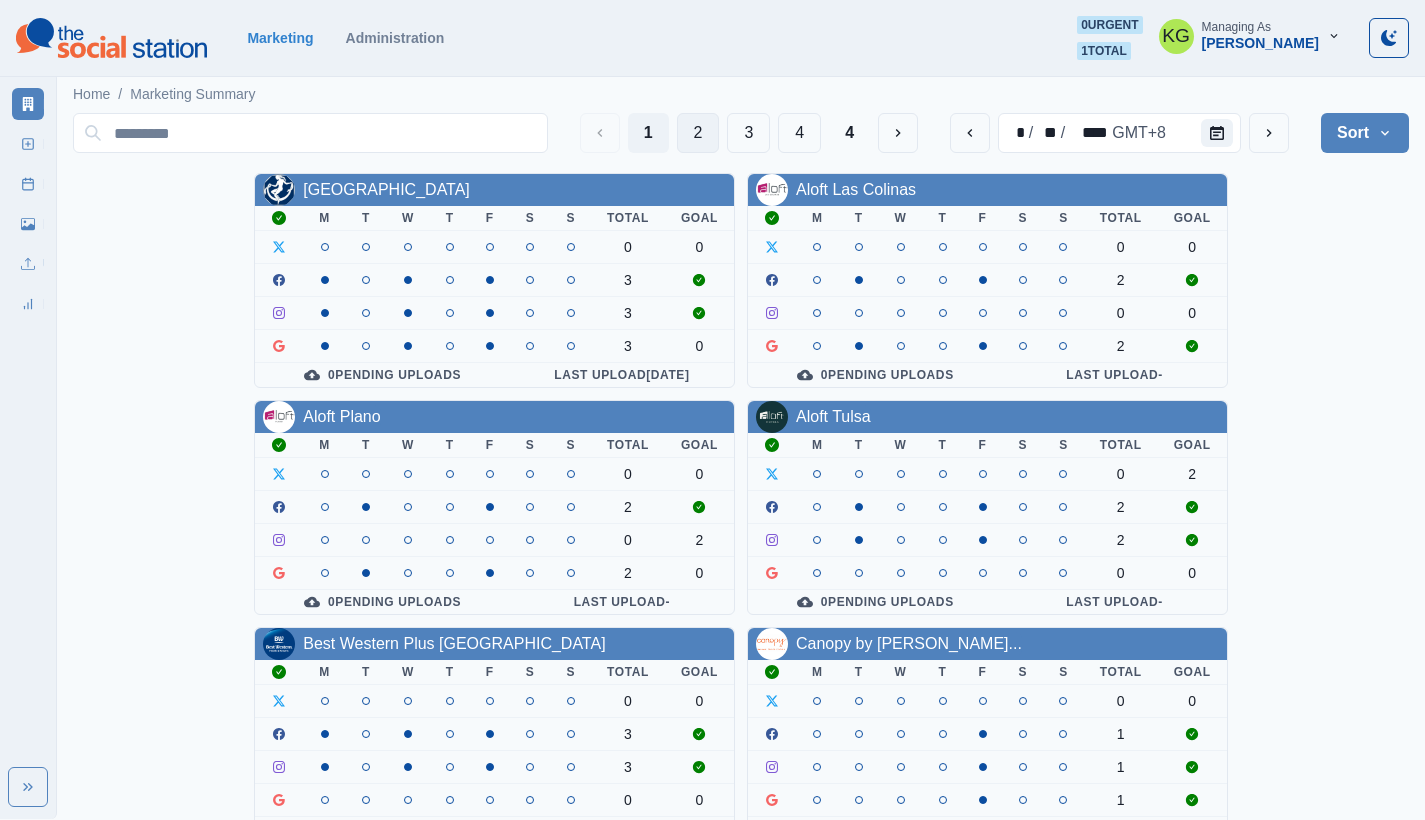 click on "2" at bounding box center (698, 133) 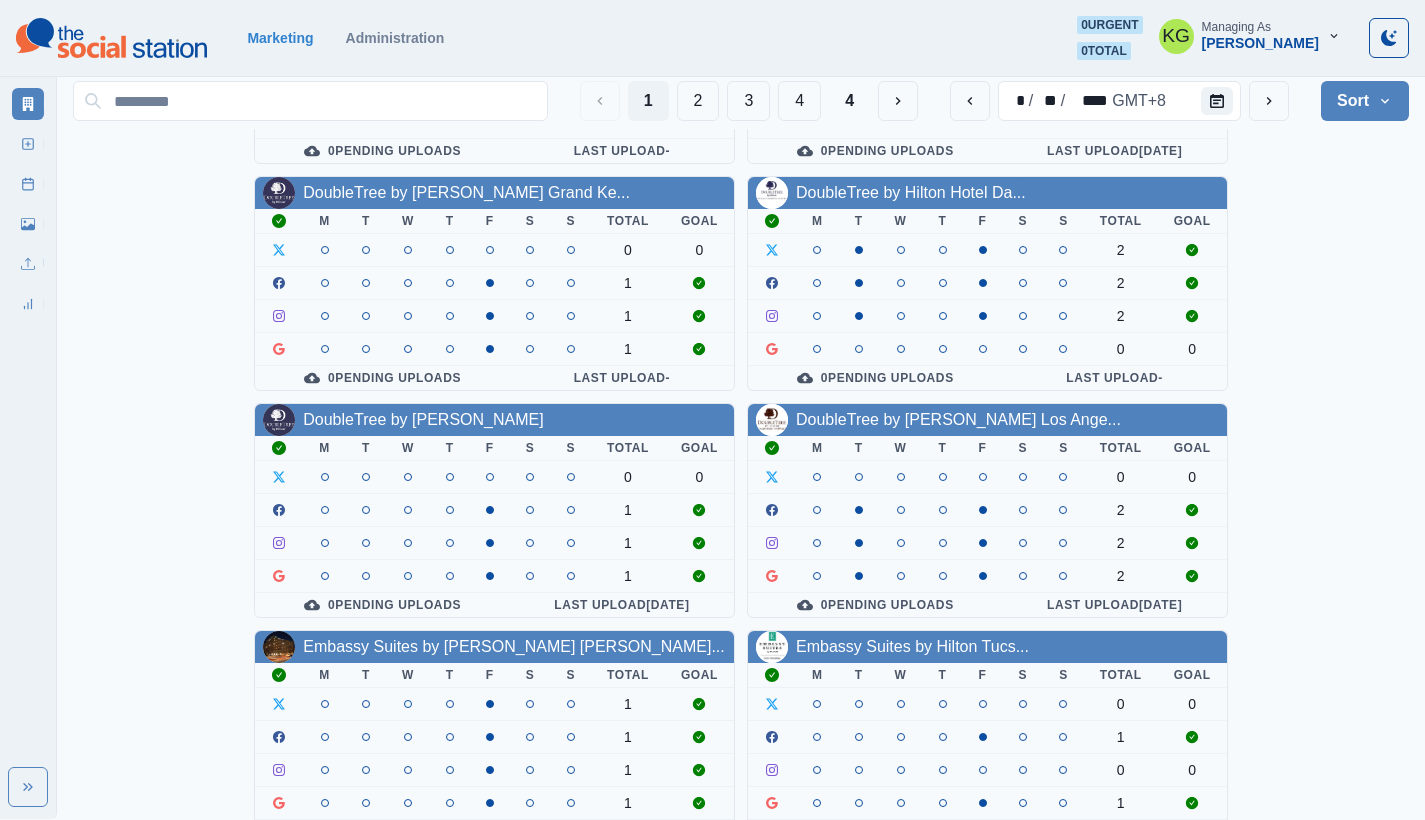 scroll, scrollTop: 49, scrollLeft: 0, axis: vertical 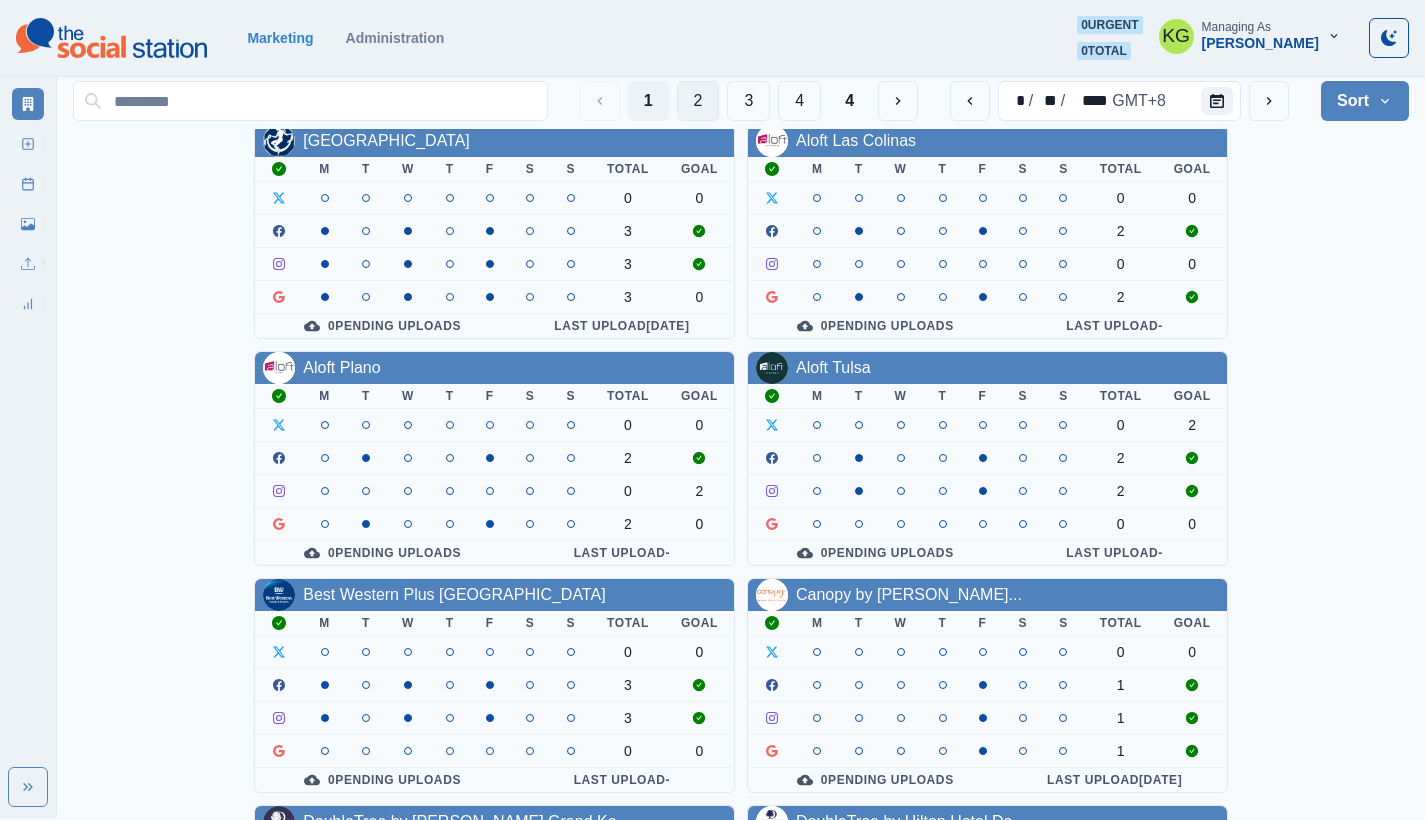 click on "2" at bounding box center (698, 101) 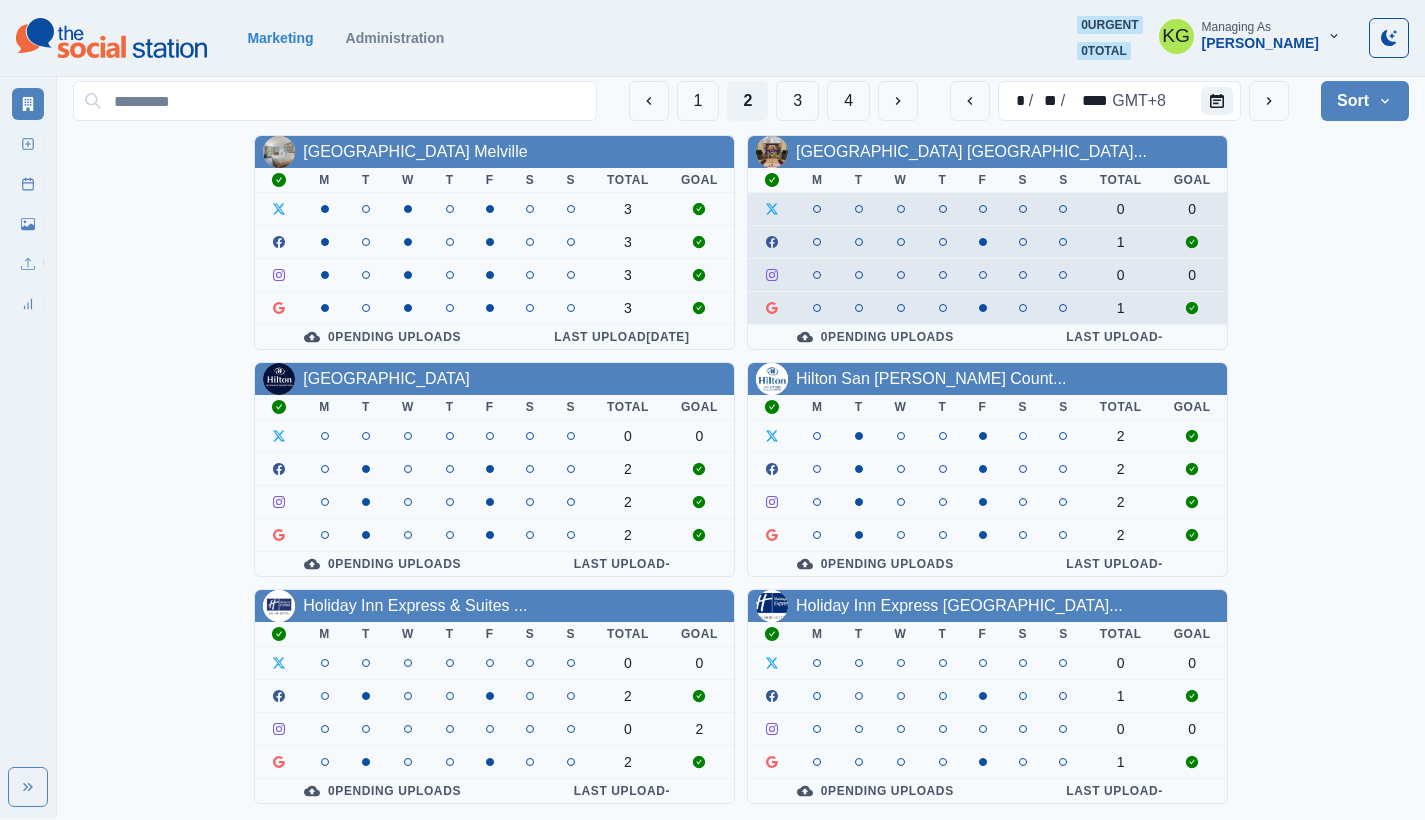 scroll, scrollTop: 0, scrollLeft: 0, axis: both 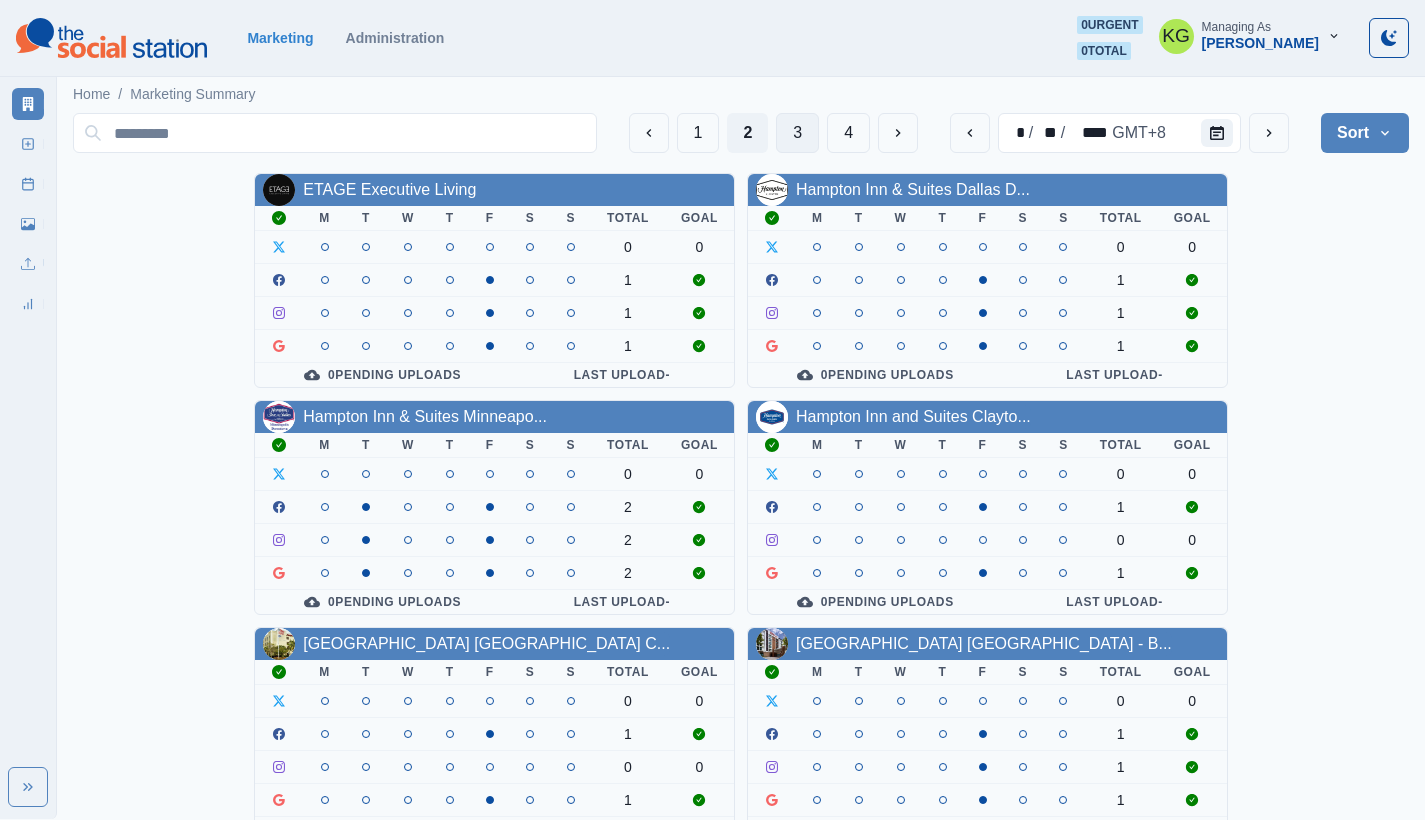 click on "3" at bounding box center (797, 133) 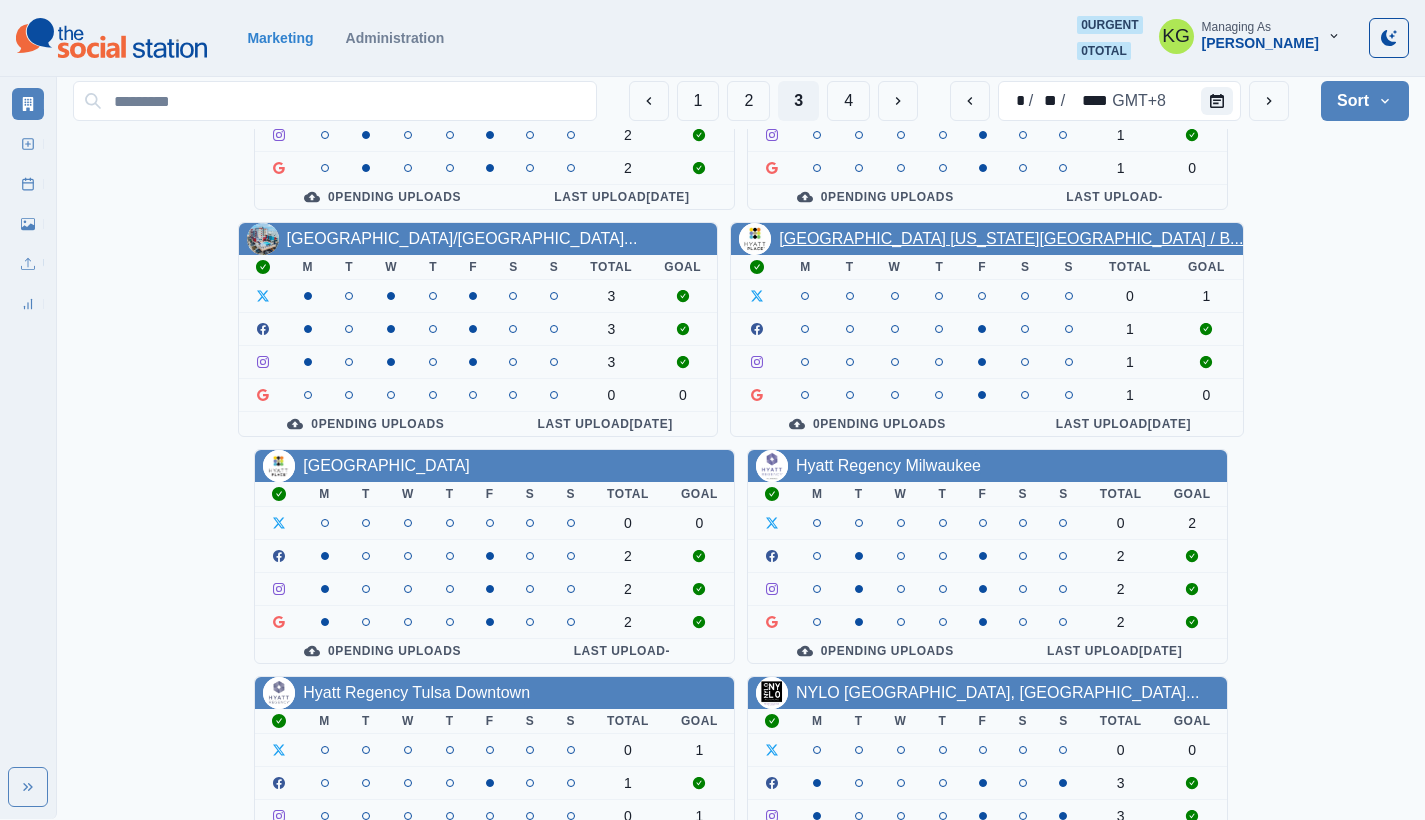 scroll, scrollTop: 358, scrollLeft: 0, axis: vertical 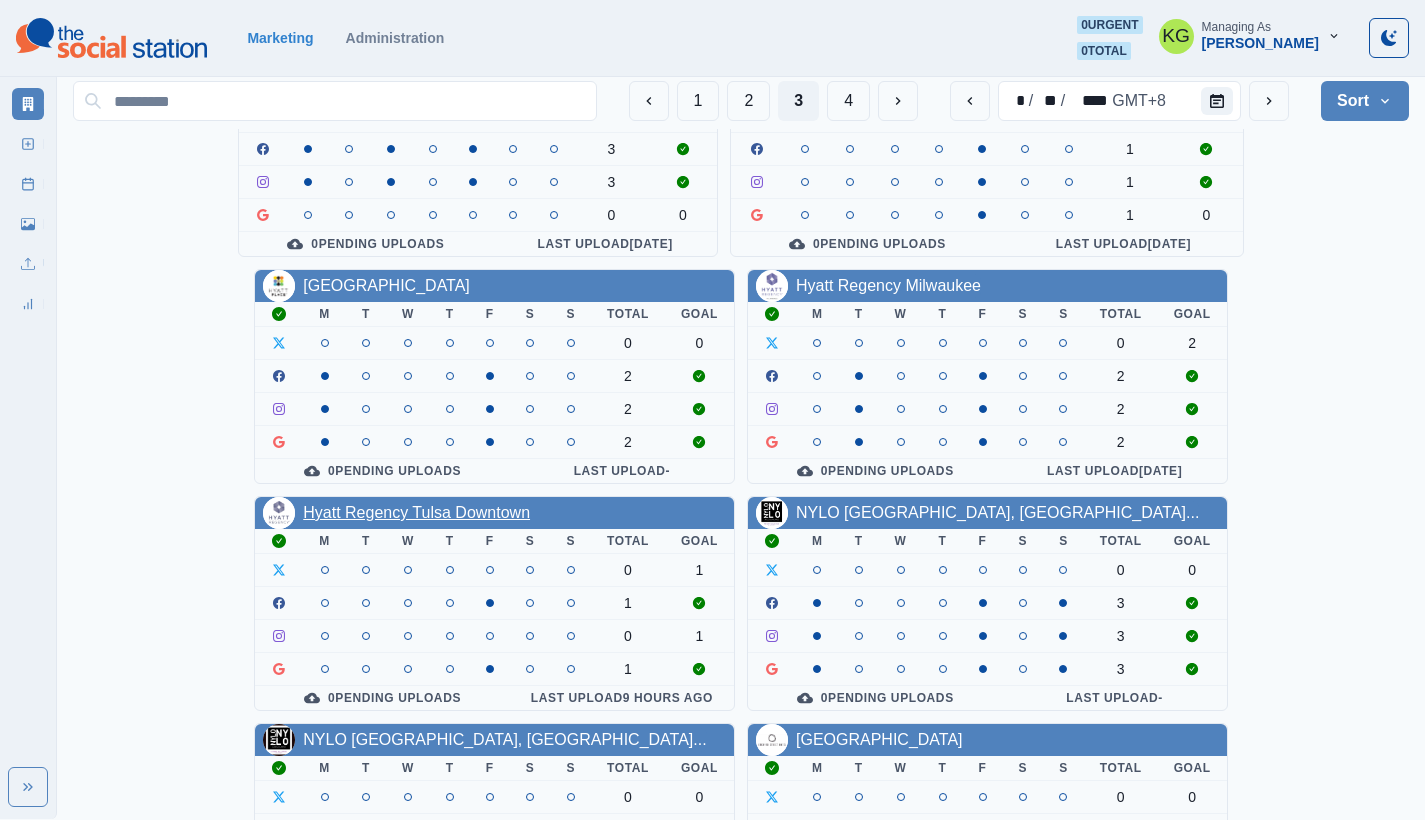click on "Hyatt Regency Tulsa Downtown" at bounding box center [416, 512] 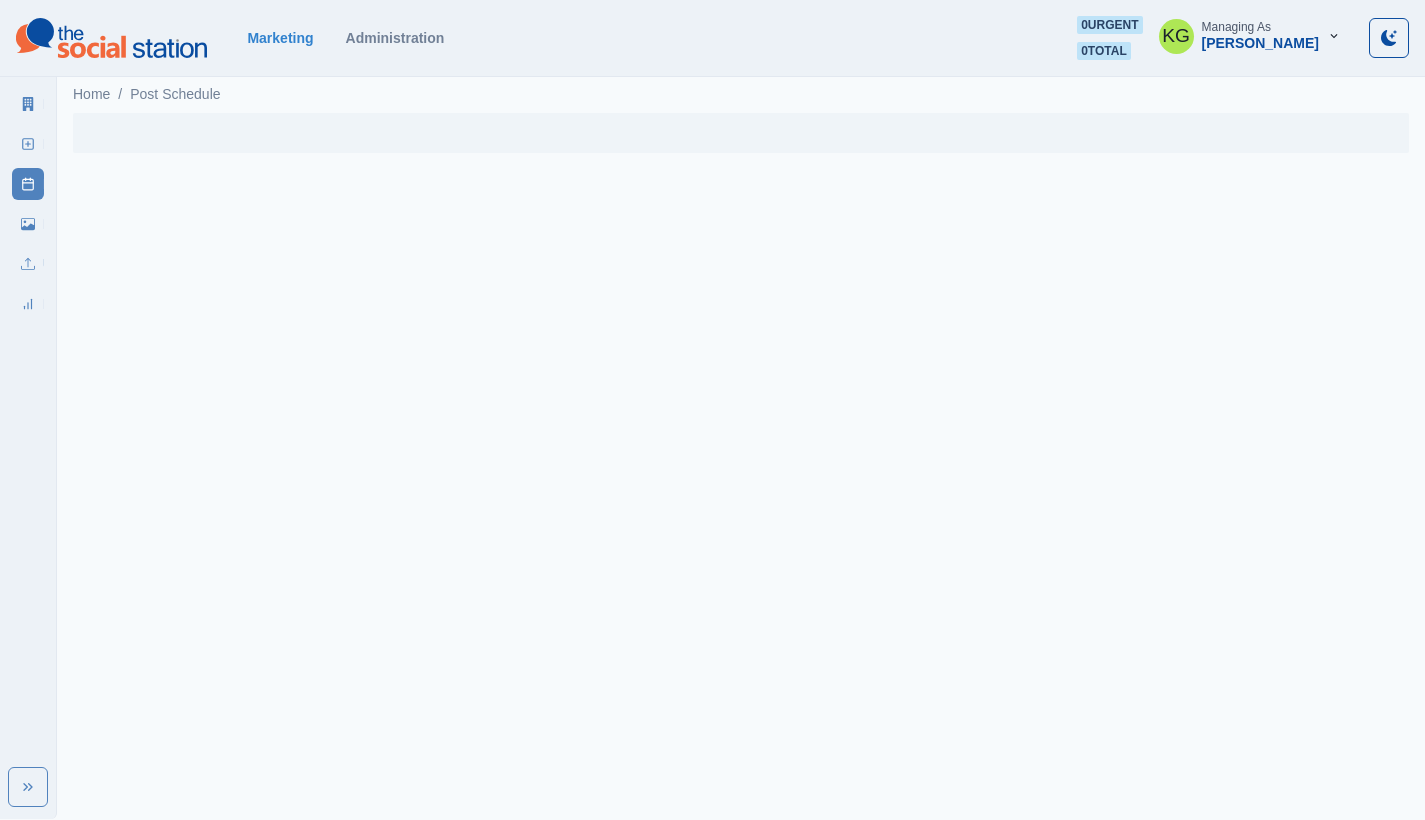 scroll, scrollTop: 0, scrollLeft: 0, axis: both 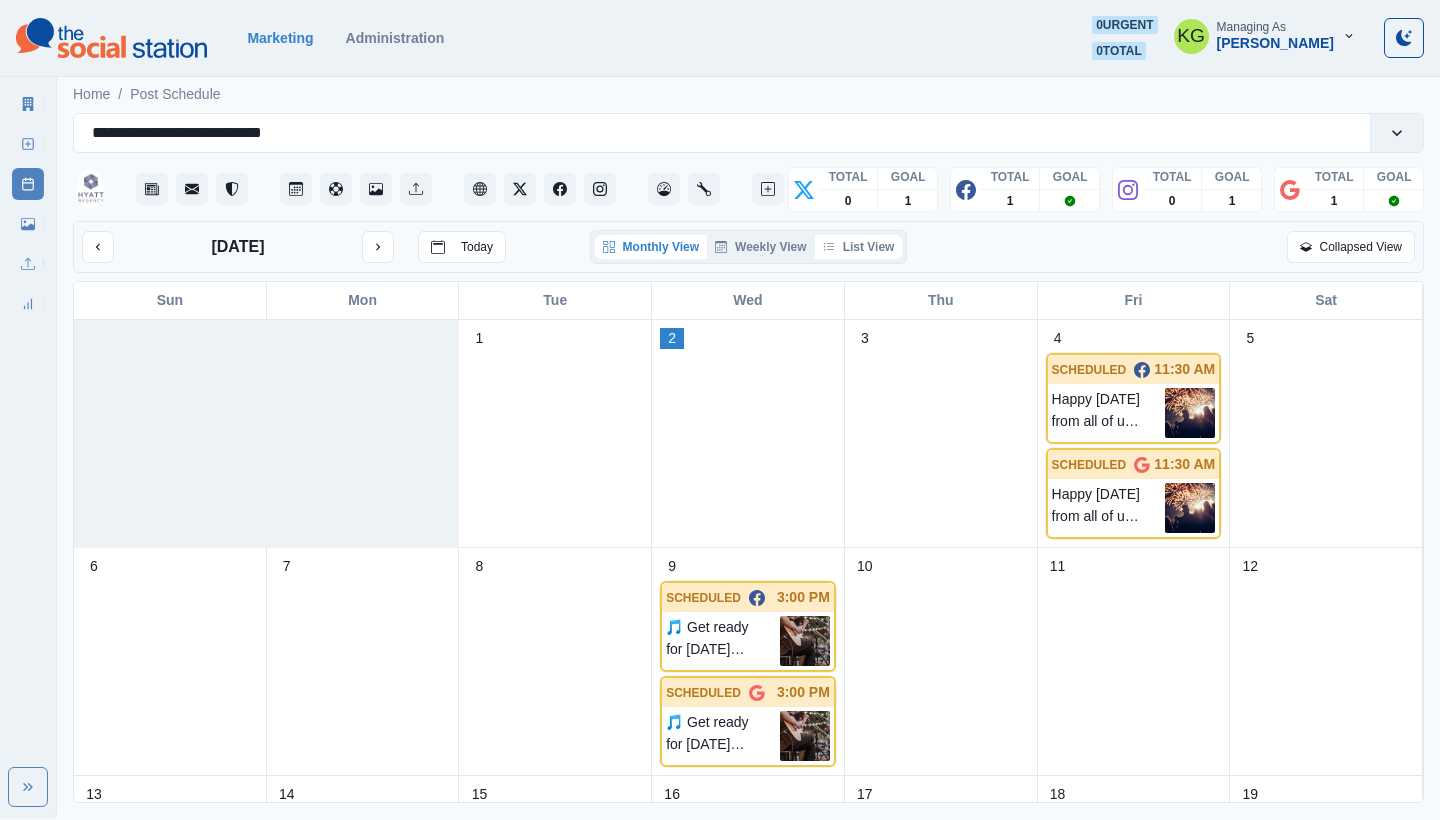 click on "List View" at bounding box center [859, 247] 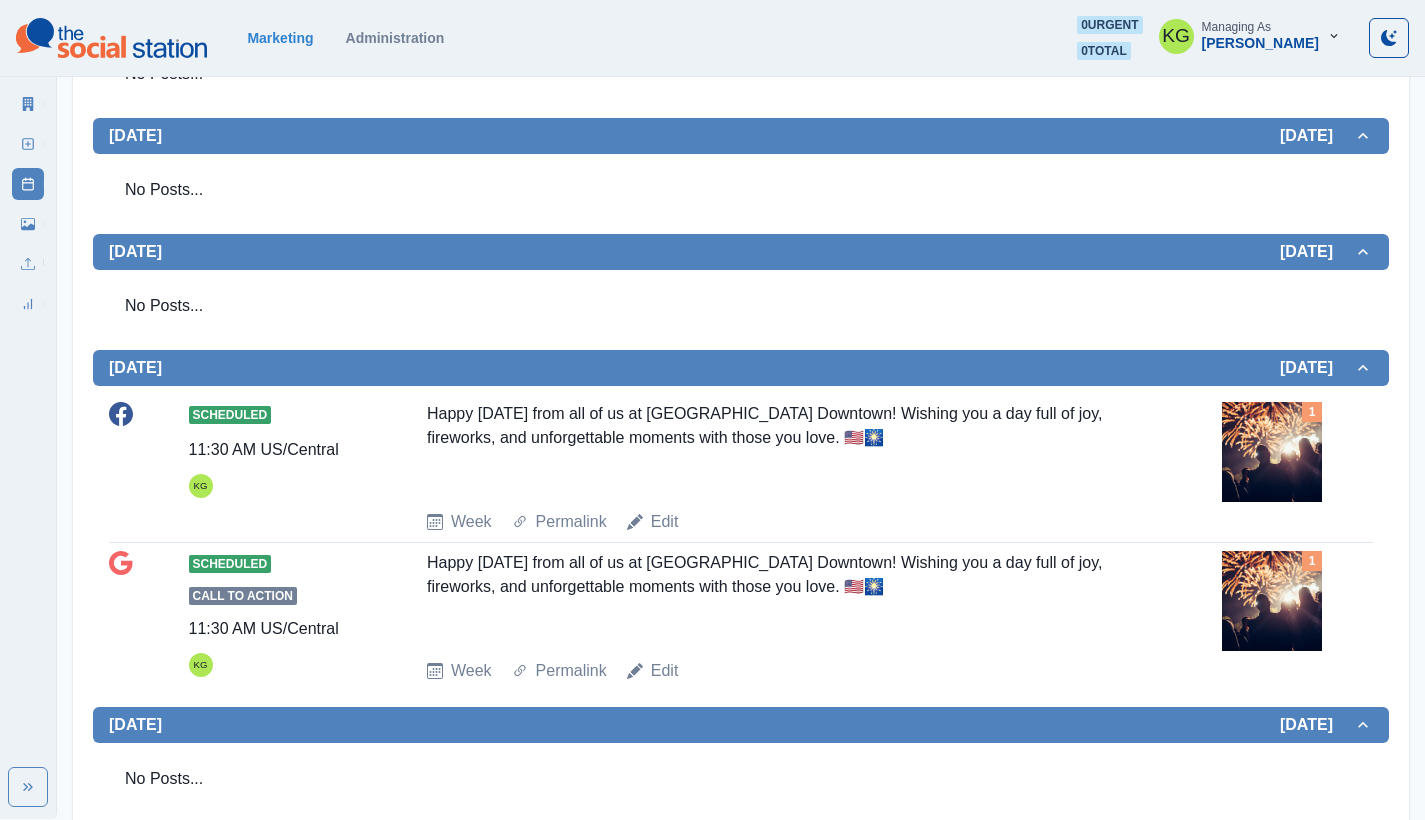 scroll, scrollTop: 441, scrollLeft: 0, axis: vertical 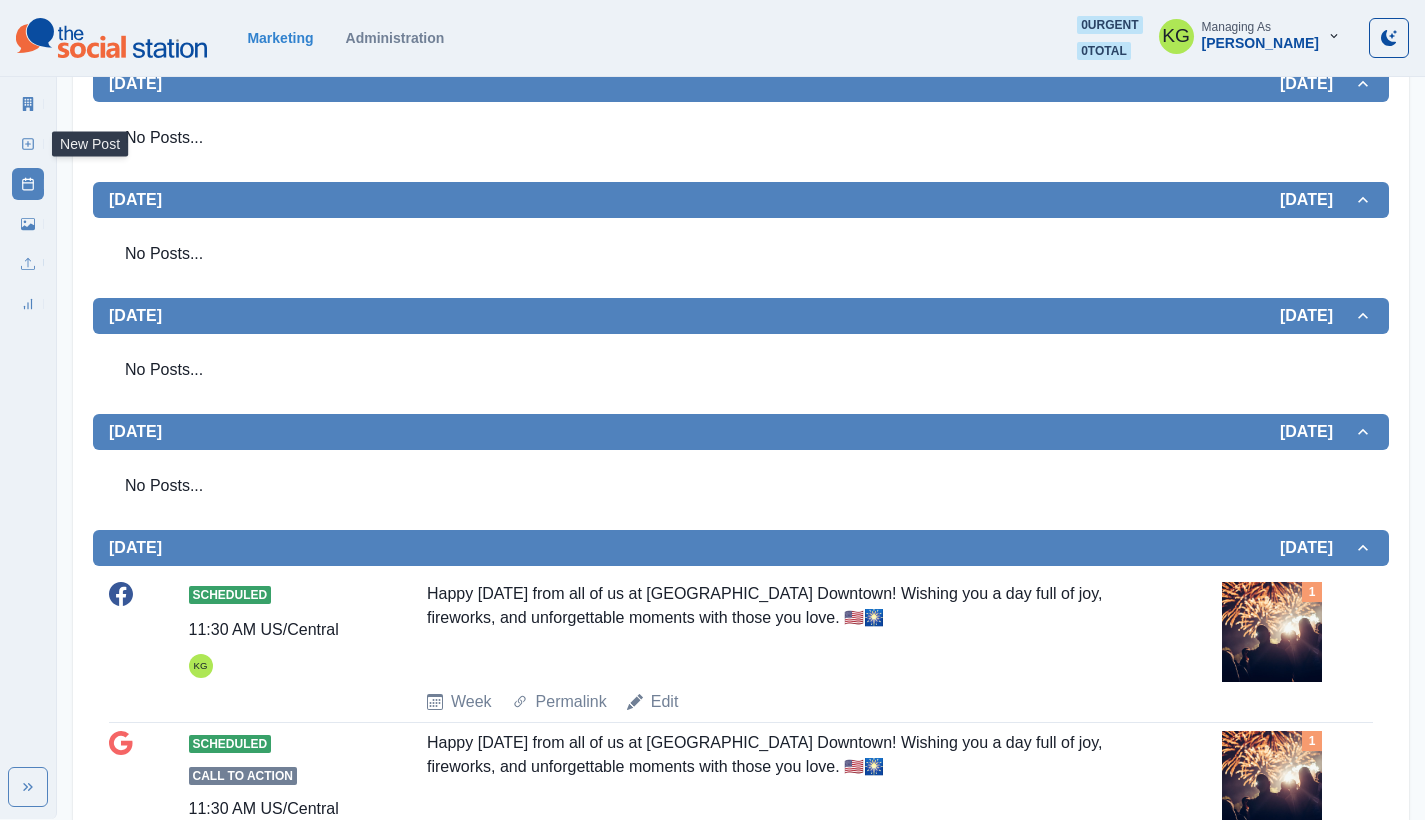 click 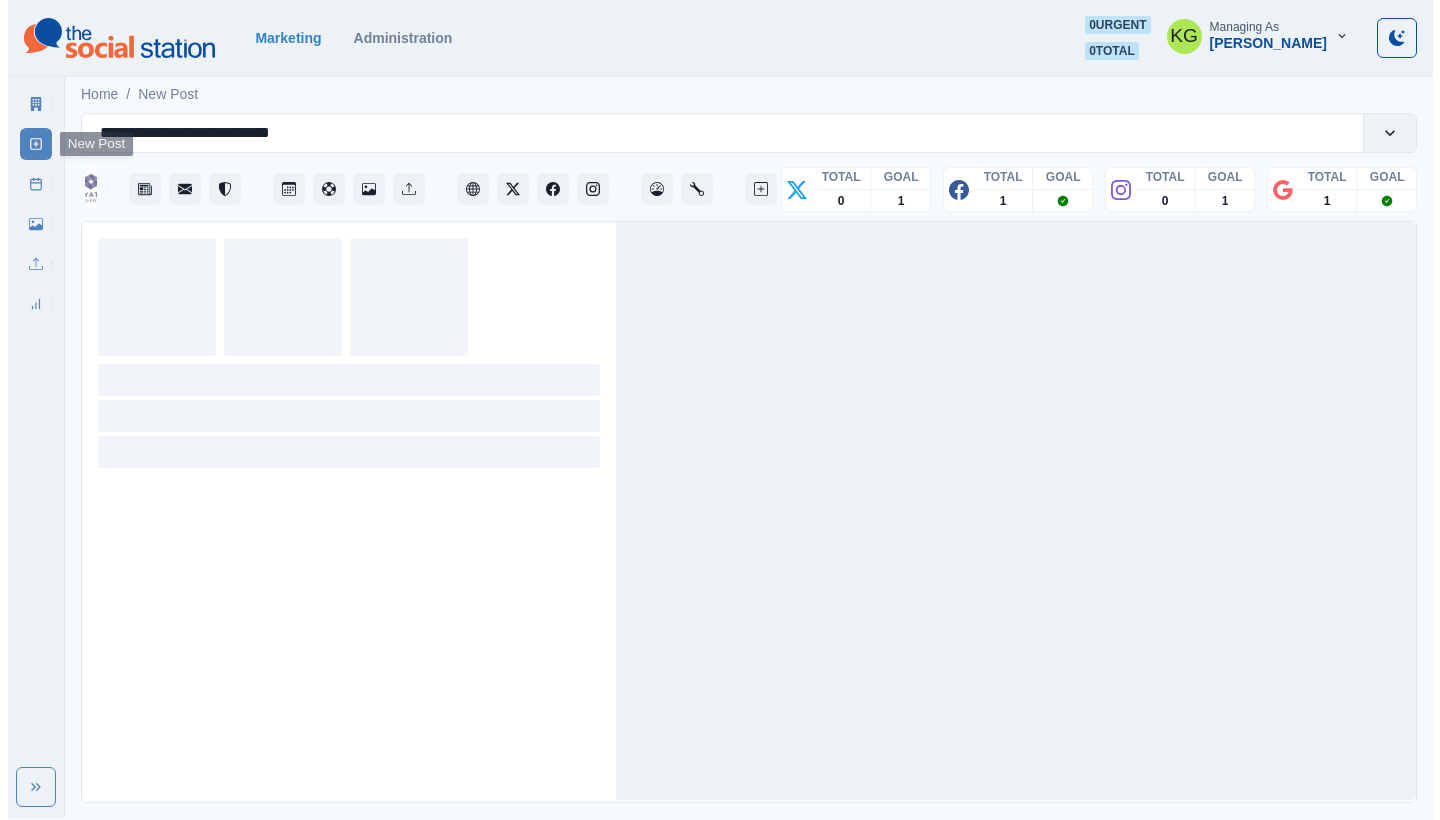 scroll, scrollTop: 0, scrollLeft: 0, axis: both 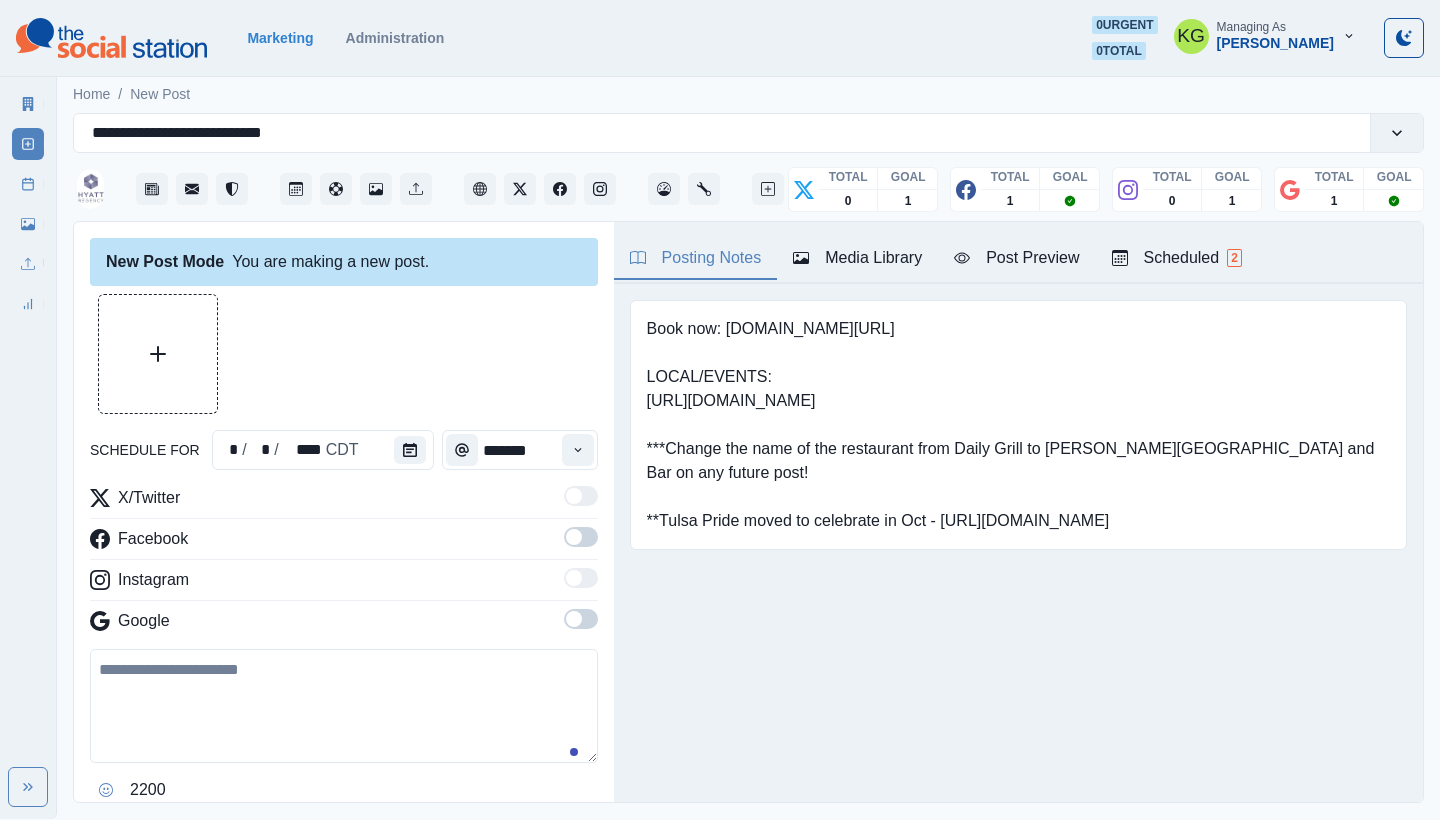 click on "Media Library" at bounding box center [857, 259] 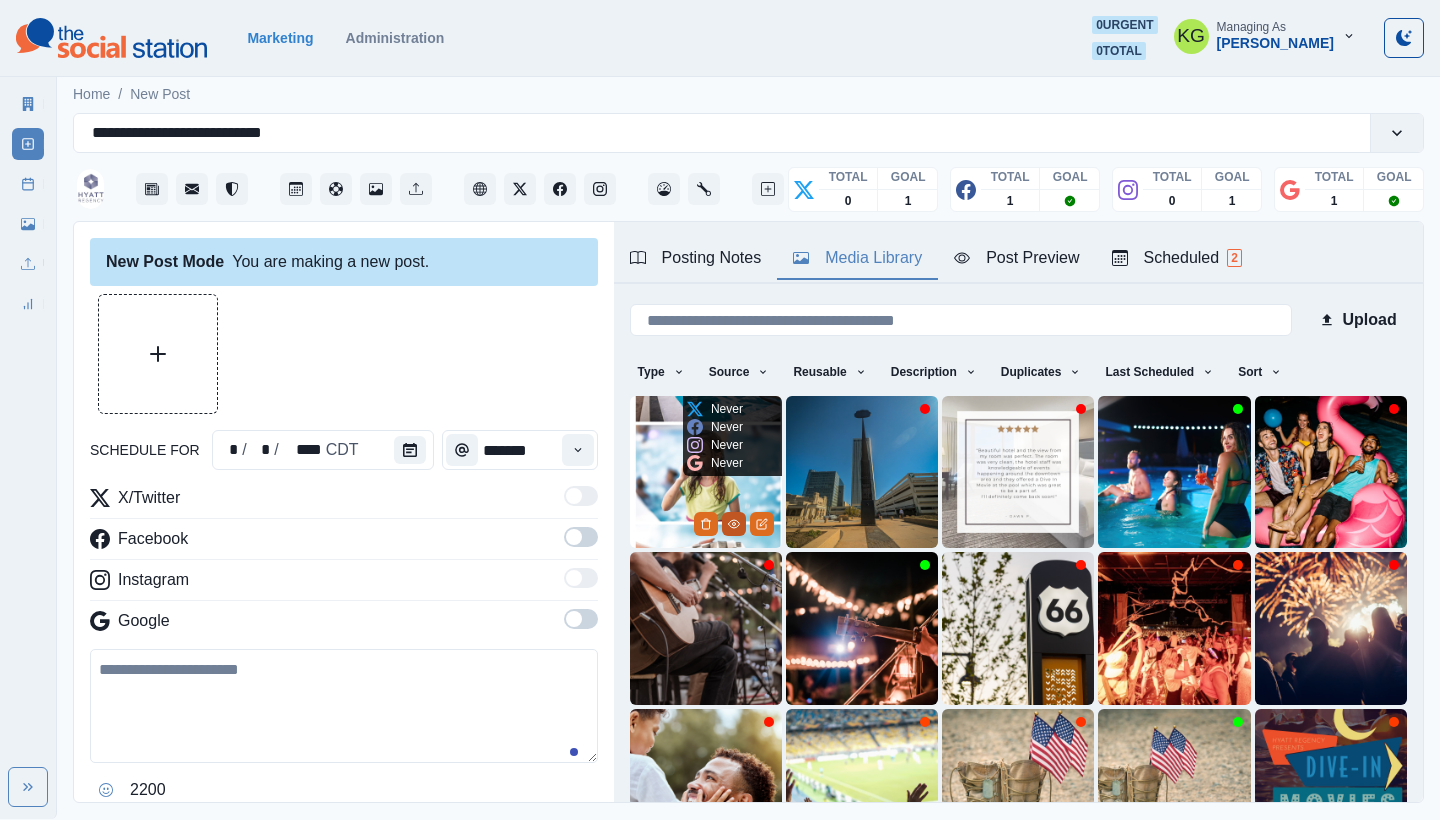 click 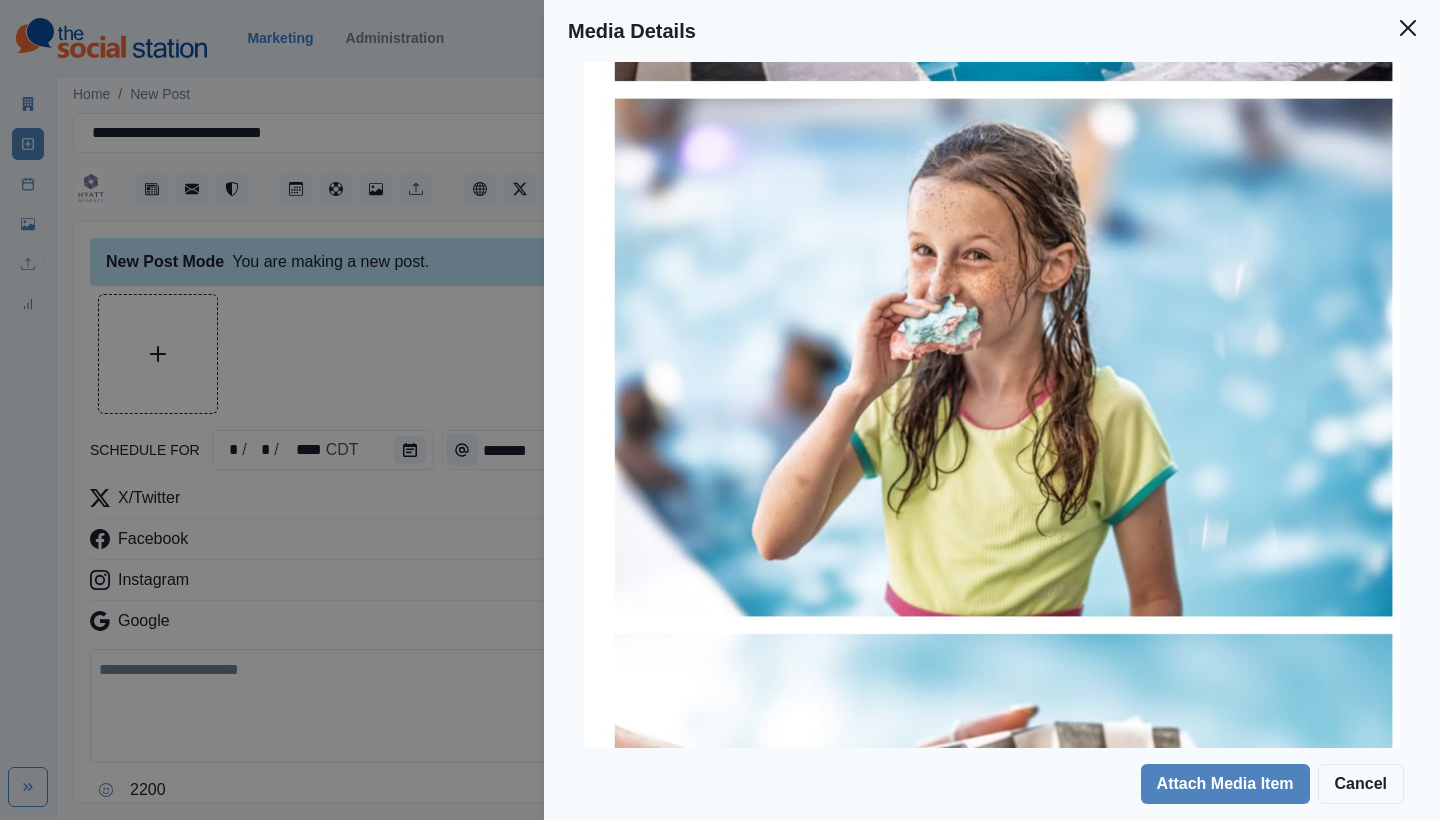 scroll, scrollTop: 360, scrollLeft: 0, axis: vertical 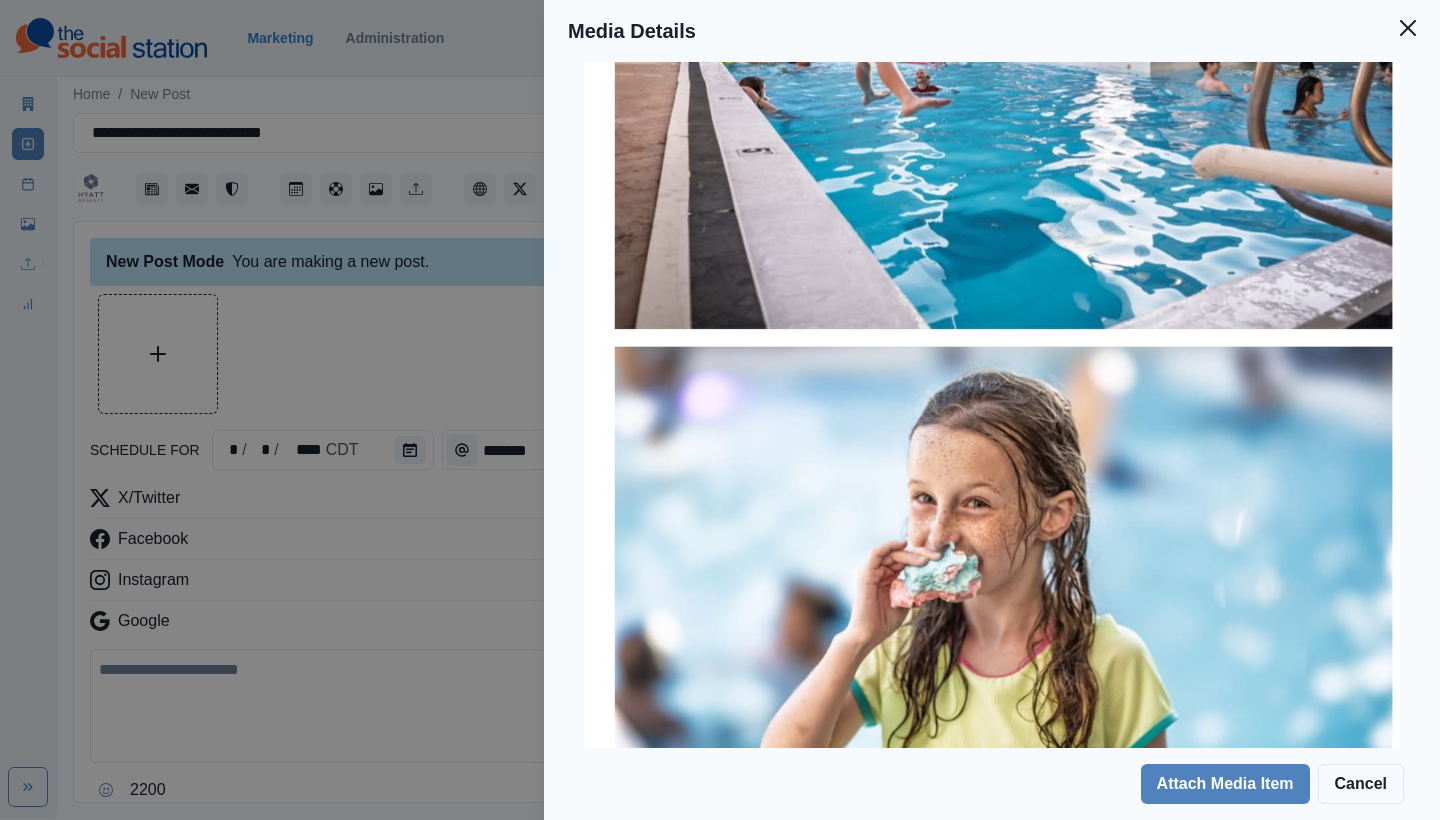 click on "Media Details Preview Details Our Description Come have some summer fun at the Hyatt this weekend with a dive in movie! Visit tulsadiveinmovies.com for more info Author Description Come have some summer fun at the Hyatt this weekend with a dive in movie! Visit tulsadiveinmovies.com for more info Reusable Yes Tags bread poster water finger restaurant beverage swimming pool drinking sandwich water bottle pool summer shorts tourist ice cream swimming hotel man fountain female mineral water swimwear head face food meal dining table outdoors amusement park vest portrait eating furniture advertisement resort collage hot dog snack bottle lifejacket lunch girl person water park waterfront photography woman adult child male Source Upload Inserted By Larry Martin Added 07/02/2025, 11:12:00 AM Attach Media Item Cancel" at bounding box center [720, 410] 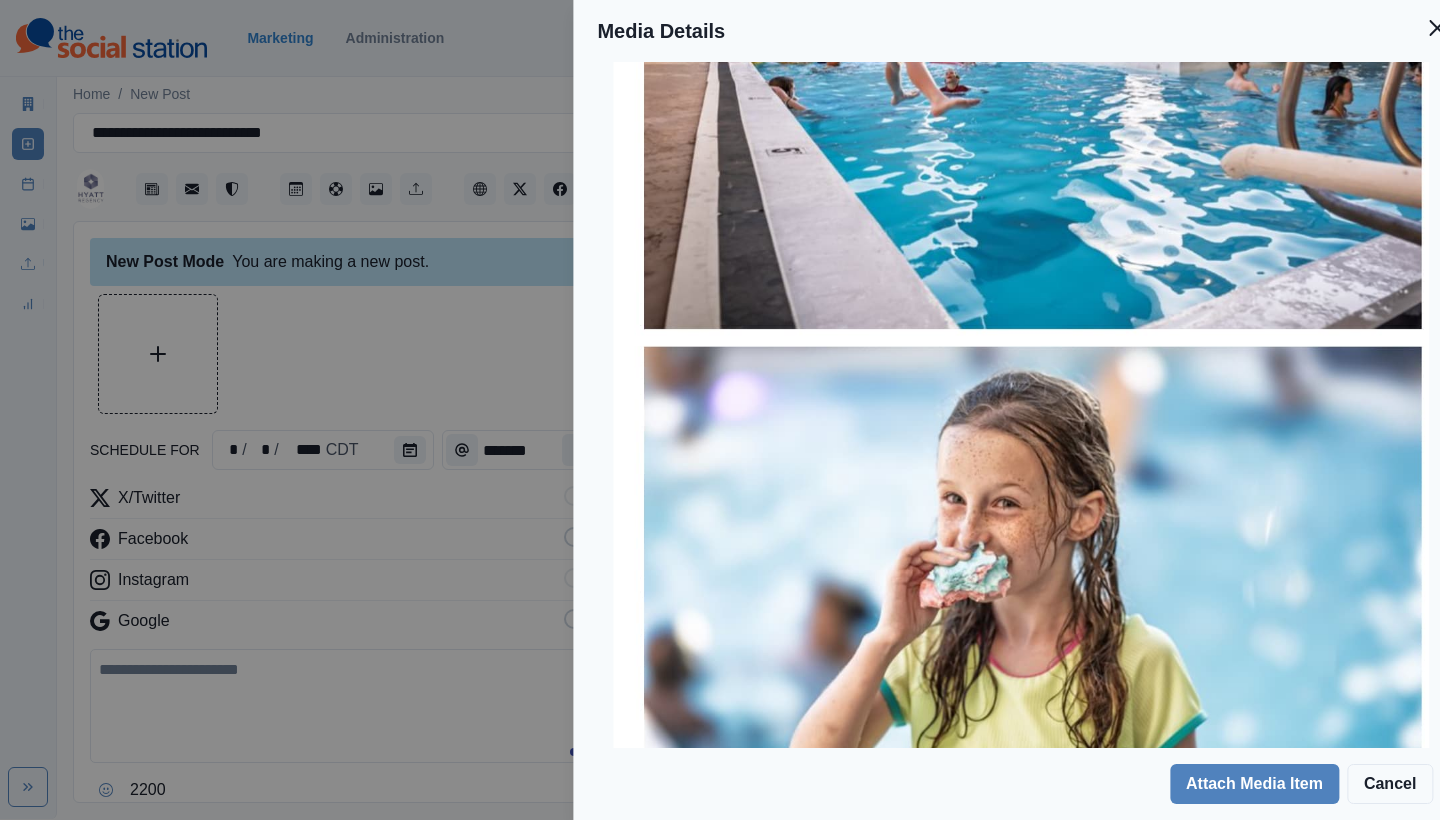 scroll, scrollTop: 62, scrollLeft: 0, axis: vertical 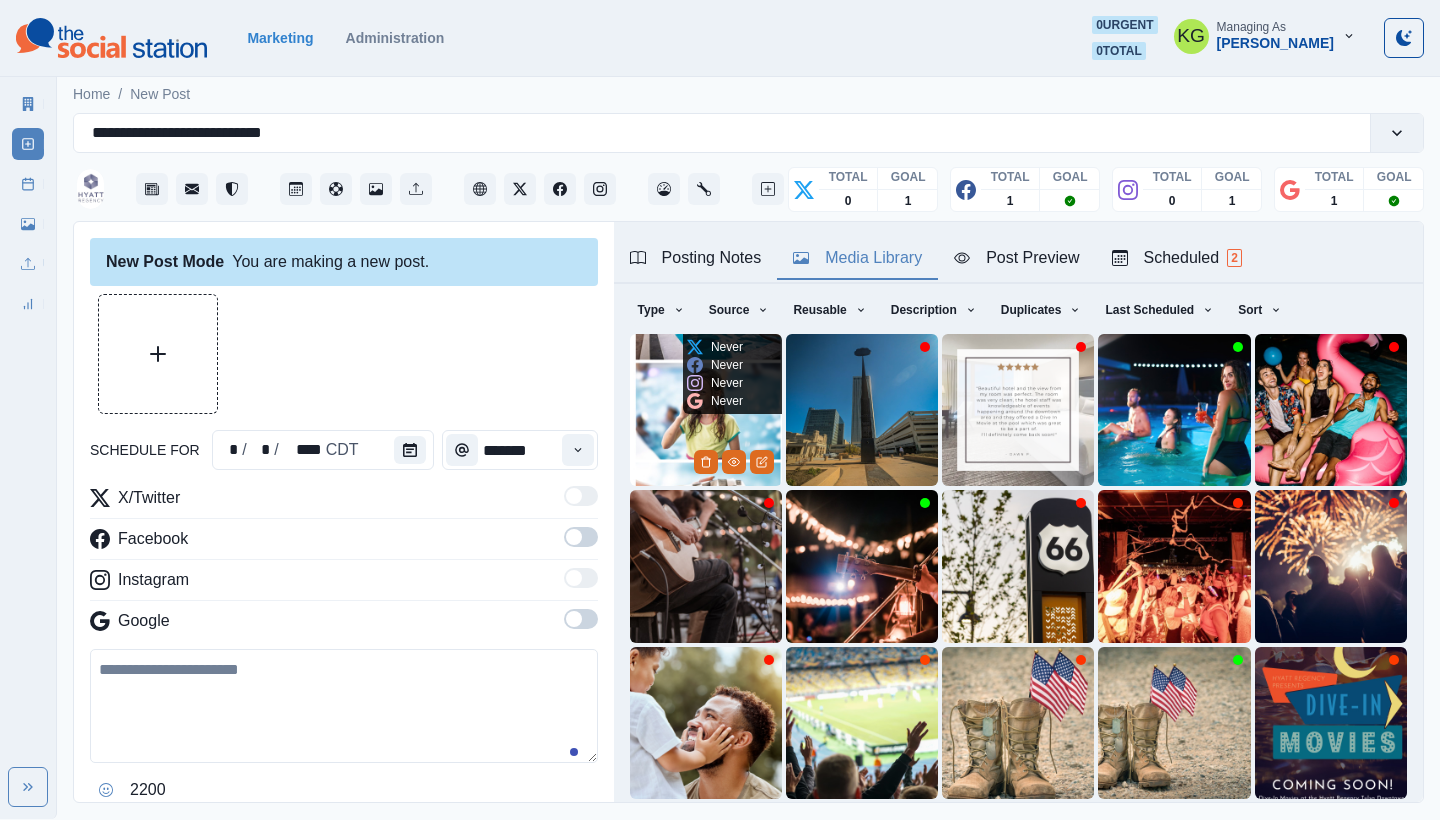 click at bounding box center [706, 410] 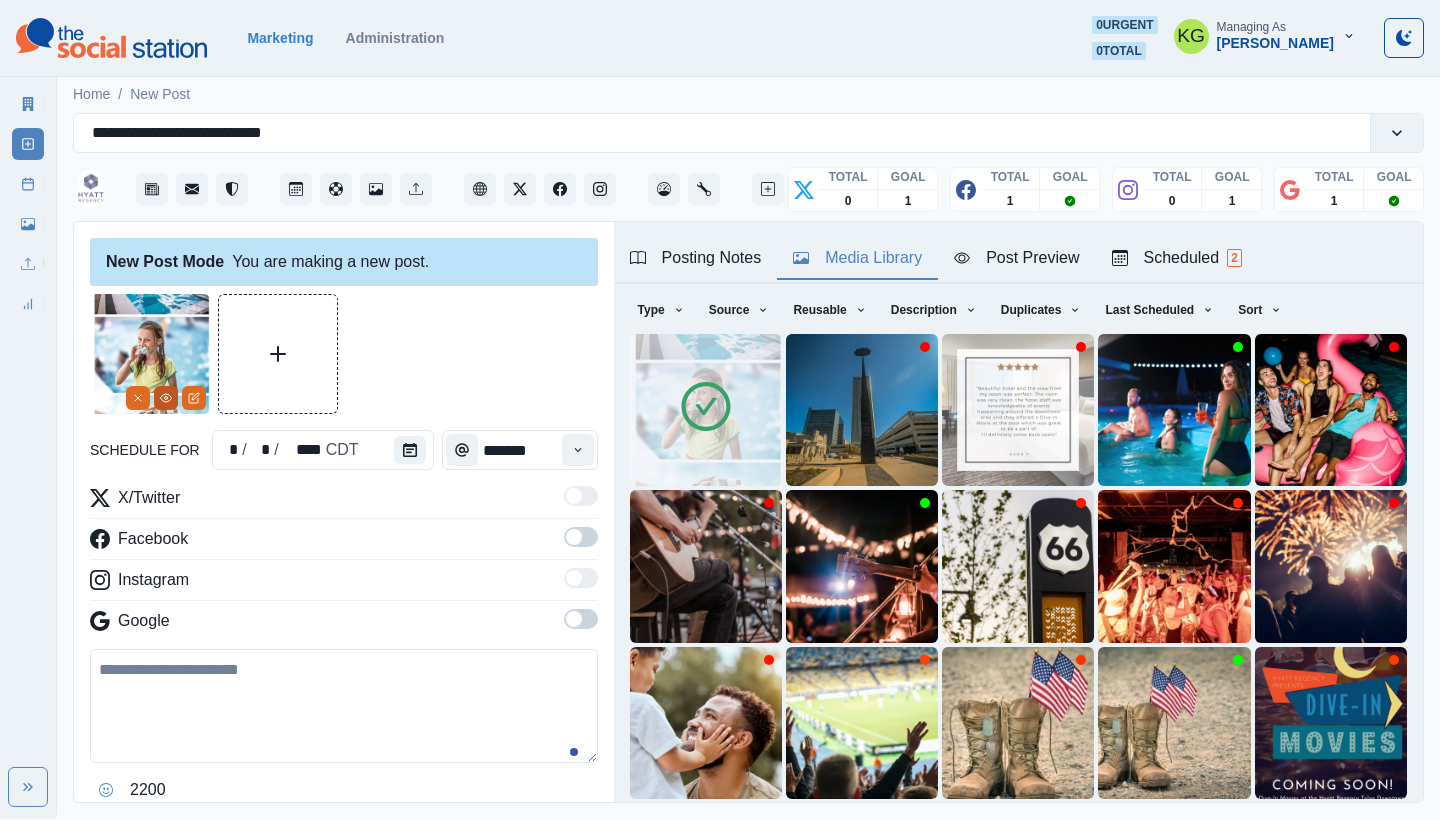 click 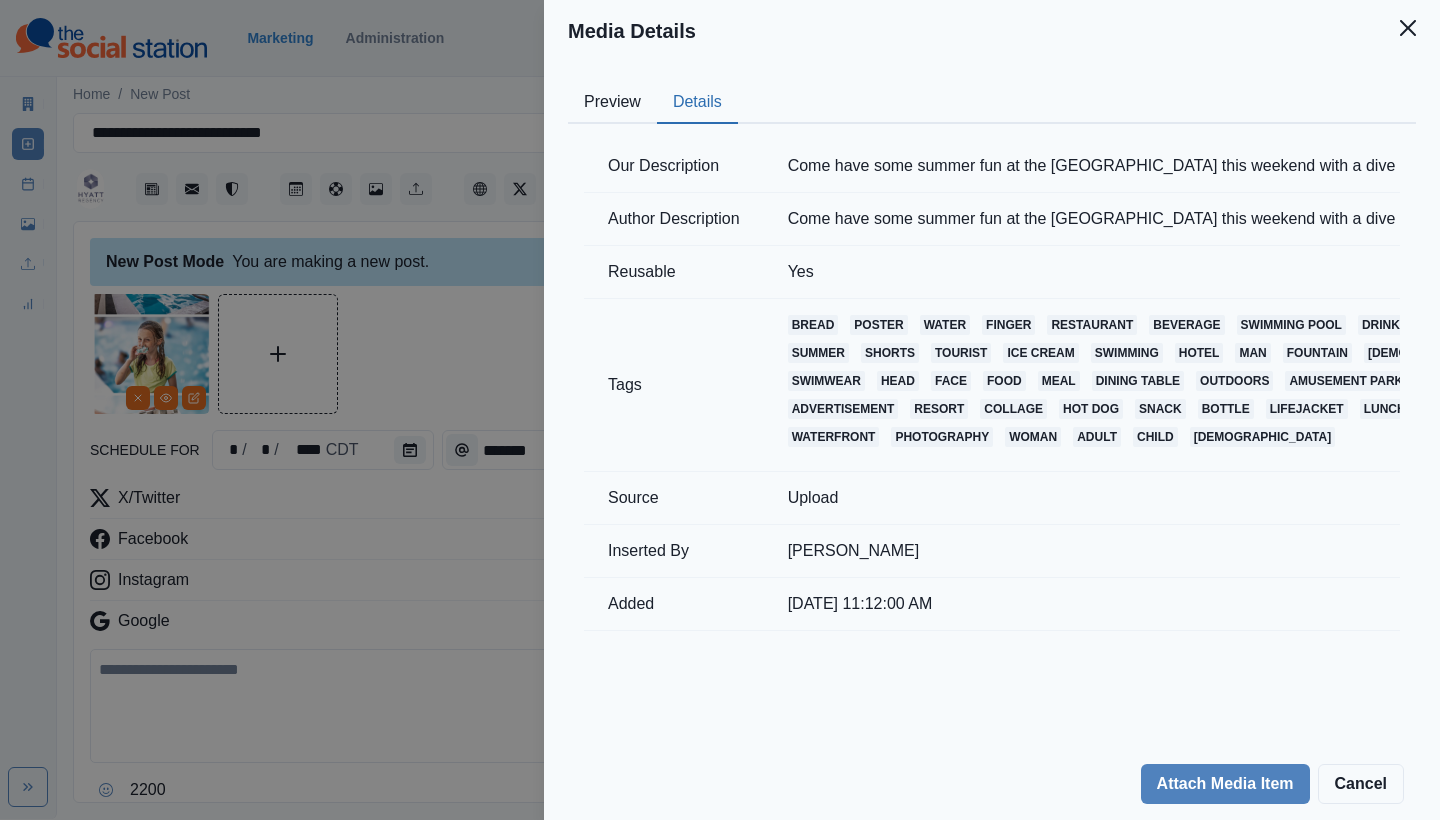 click on "Details" at bounding box center [697, 103] 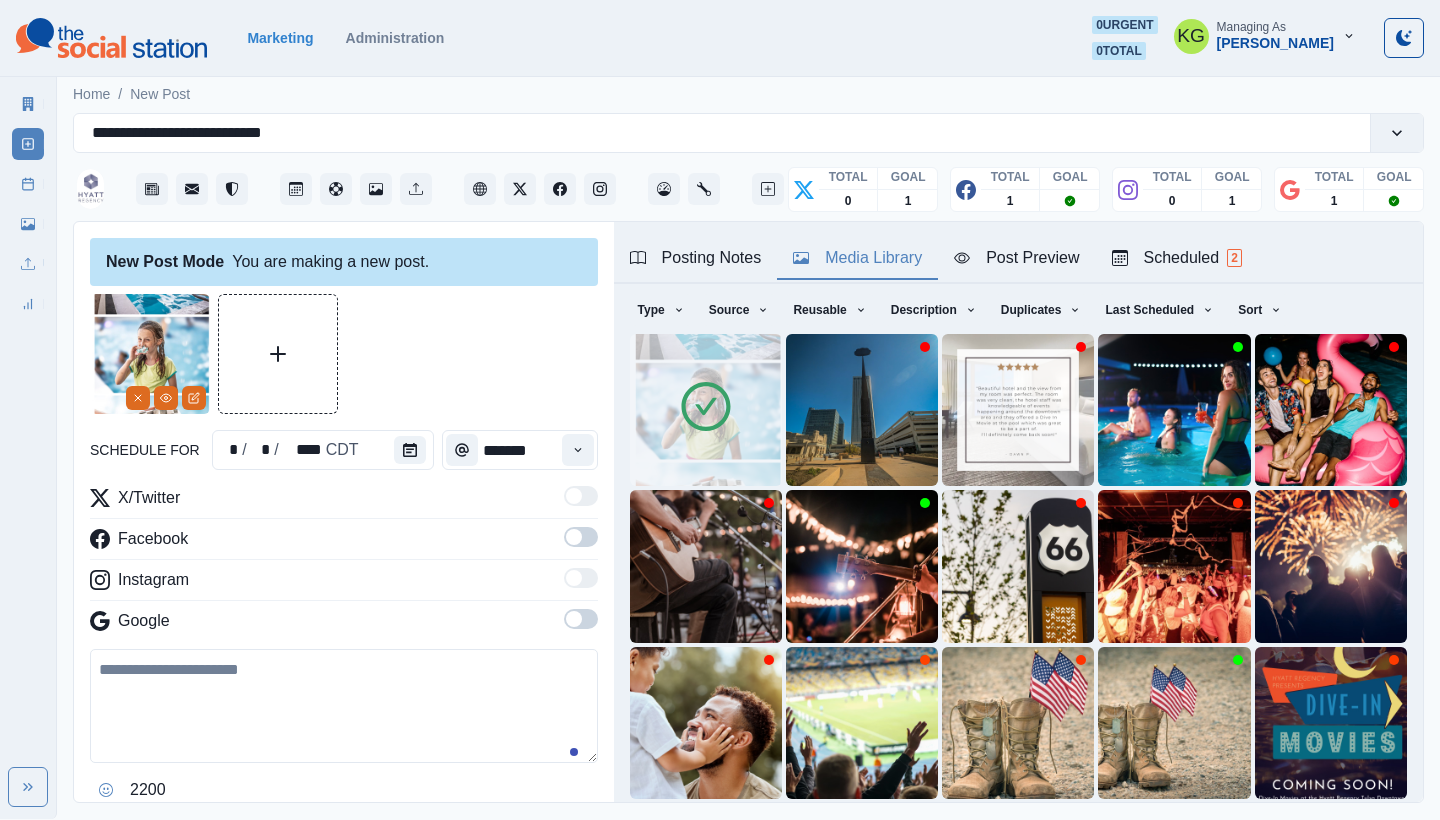 click at bounding box center (344, 706) 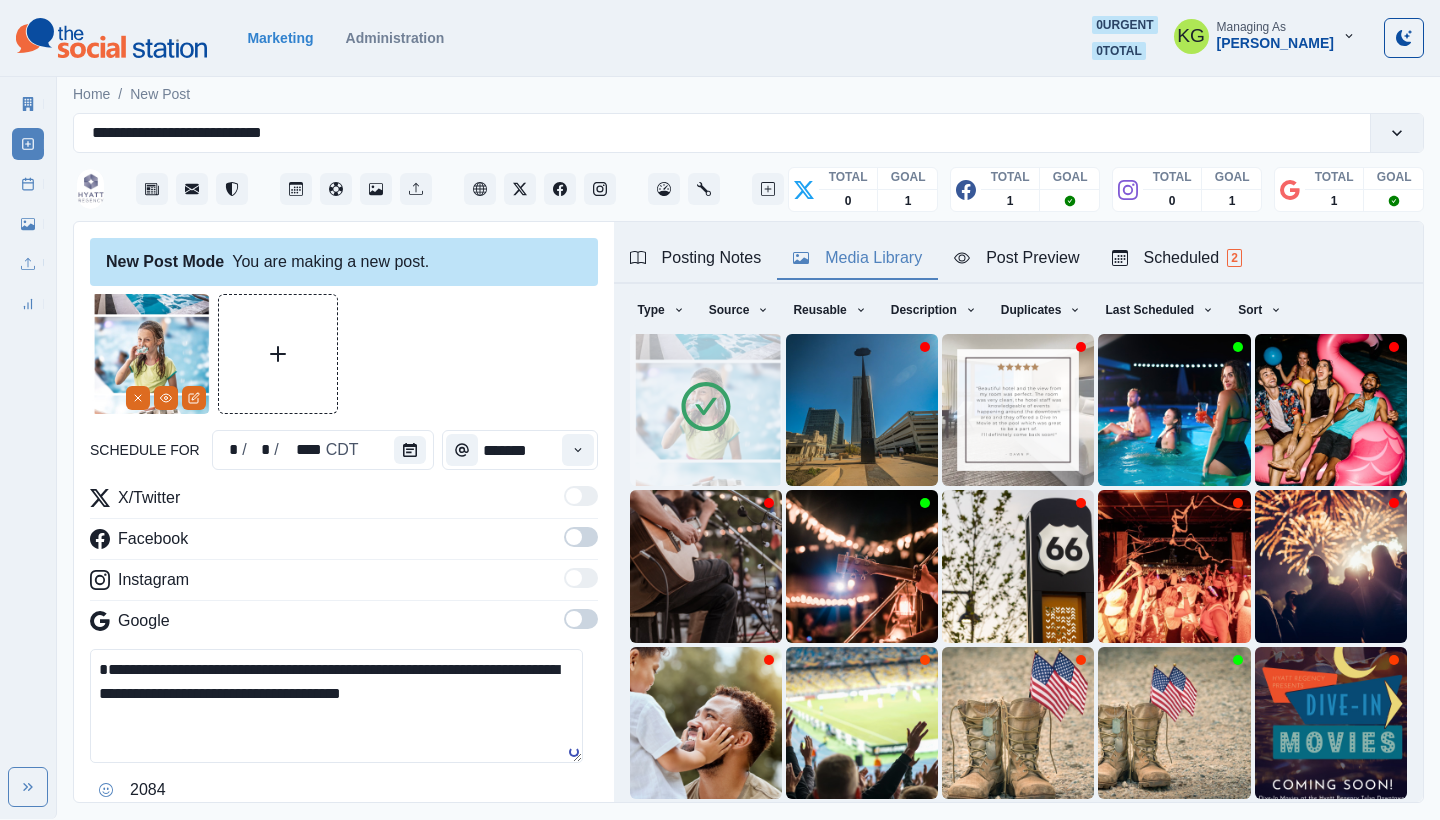 click on "**********" at bounding box center (336, 706) 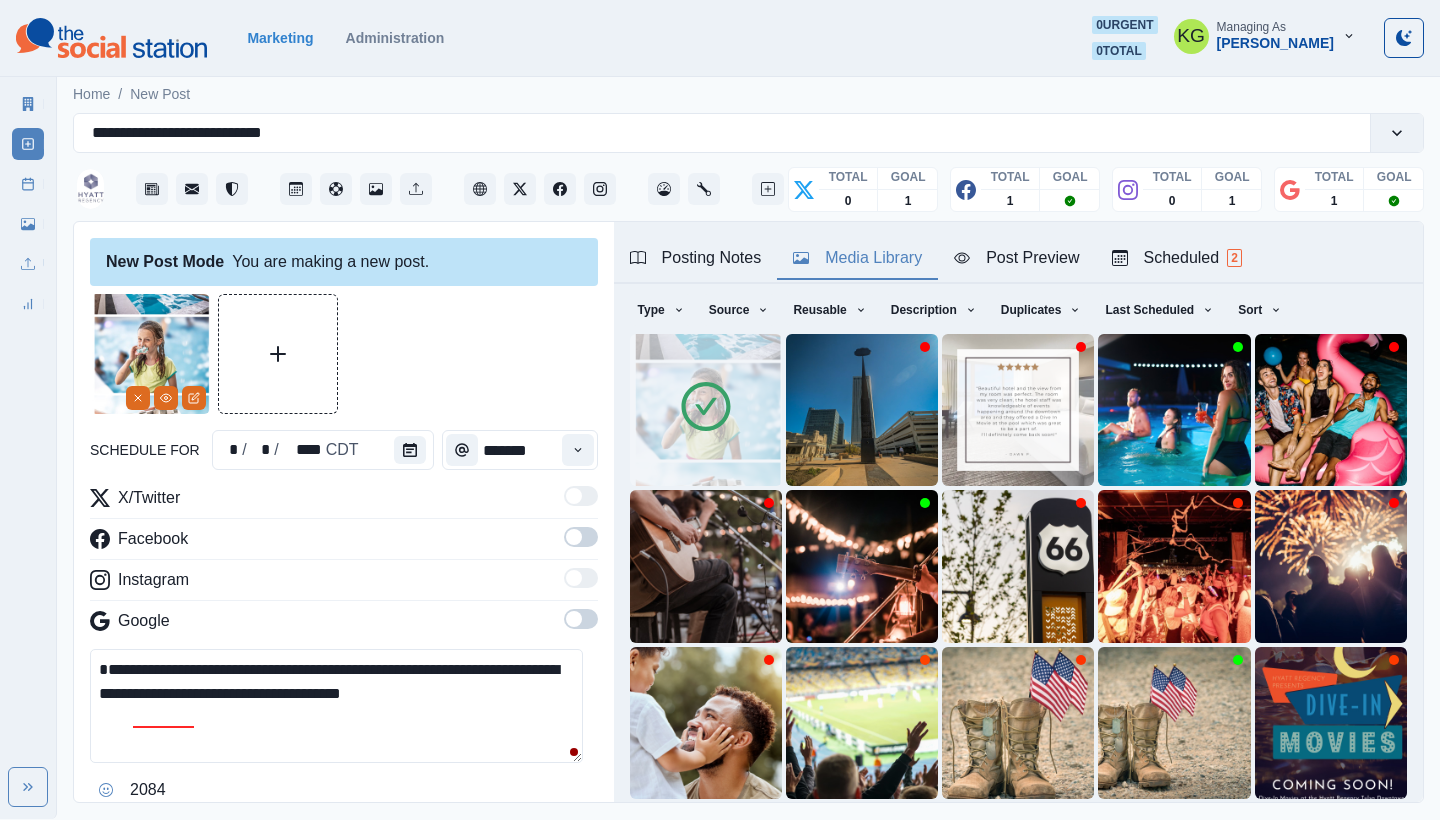 drag, startPoint x: 238, startPoint y: 716, endPoint x: 401, endPoint y: 721, distance: 163.07668 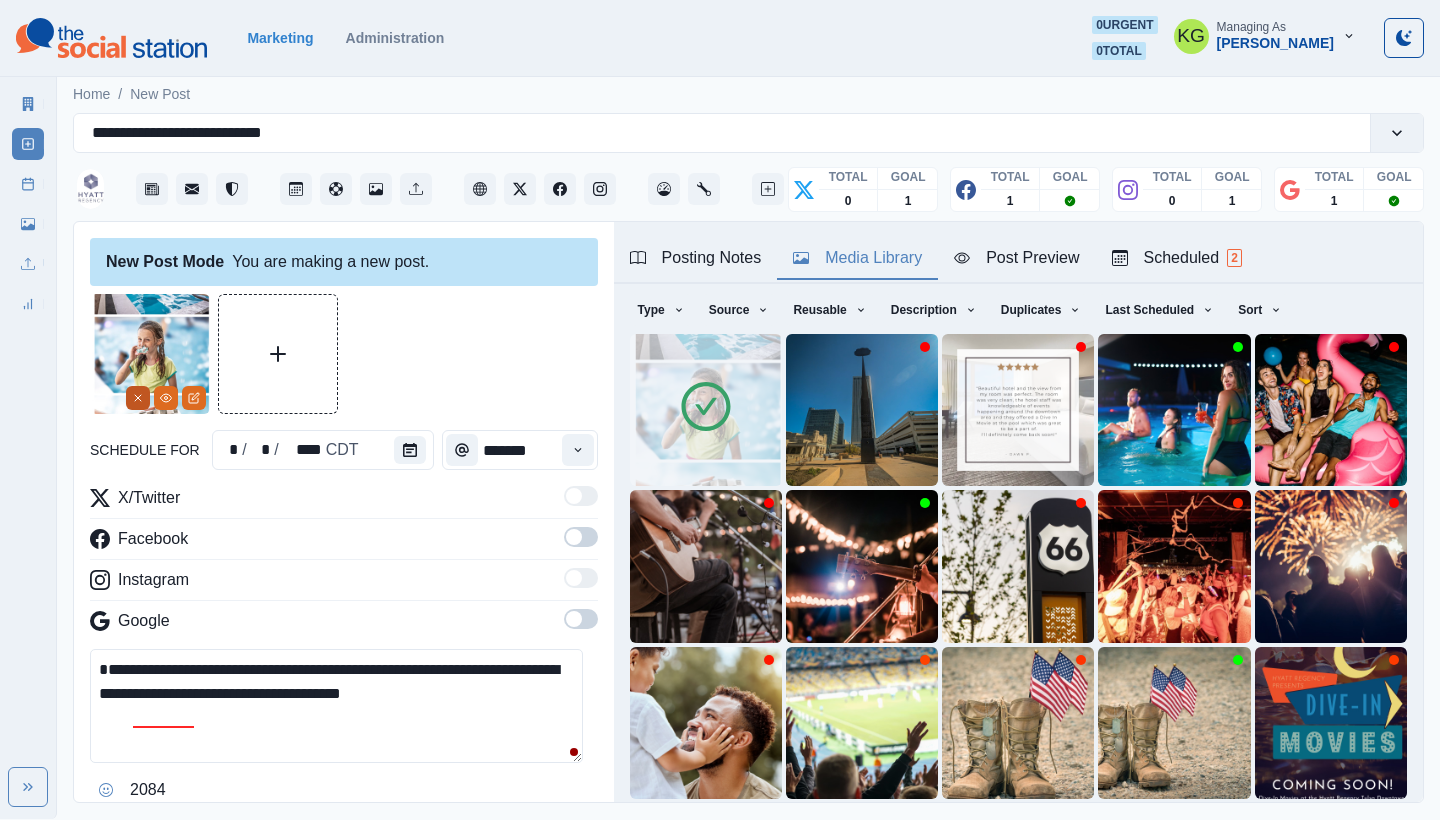 click at bounding box center (138, 398) 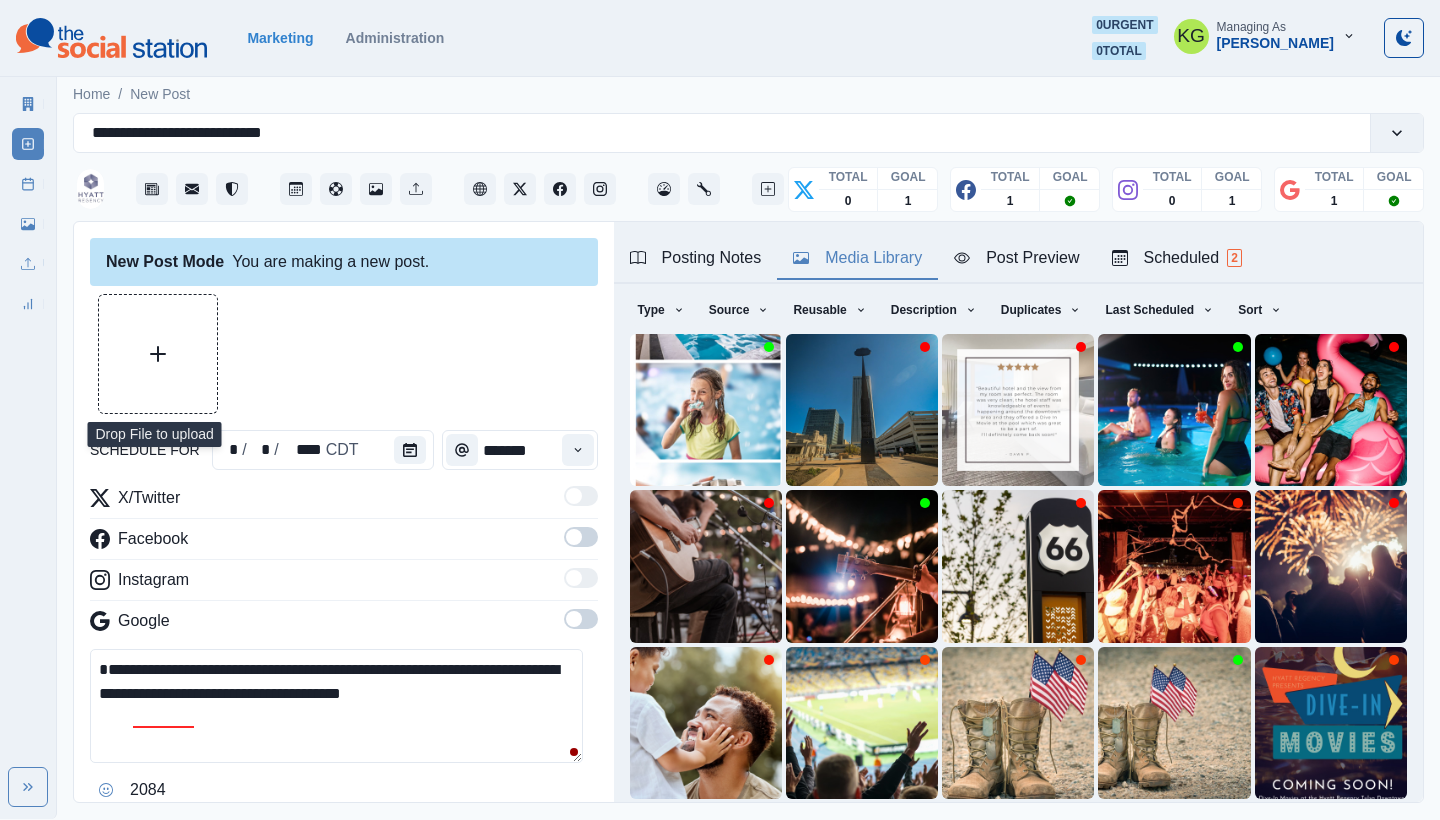 click at bounding box center (158, 354) 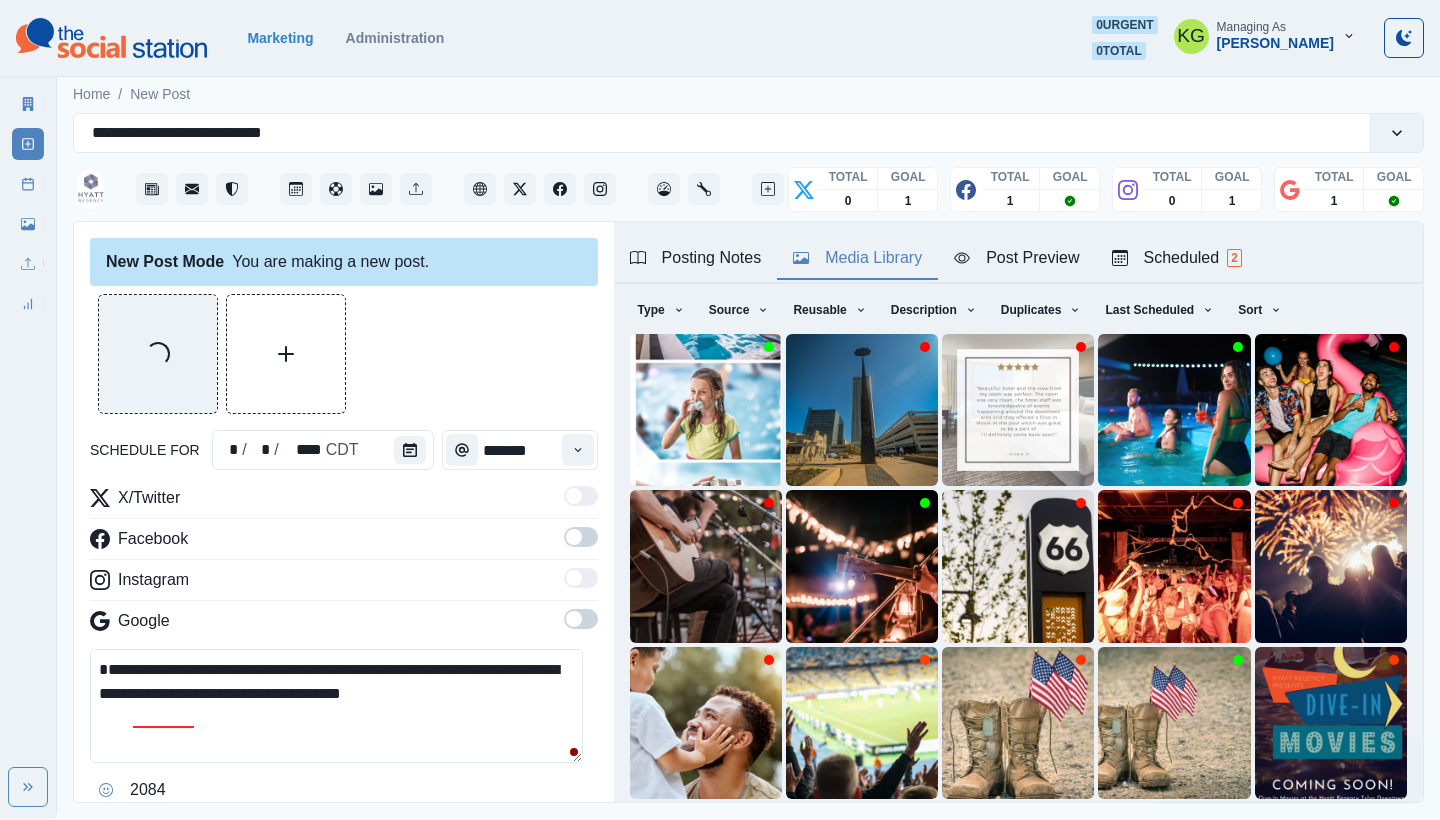 click on "**********" at bounding box center (336, 706) 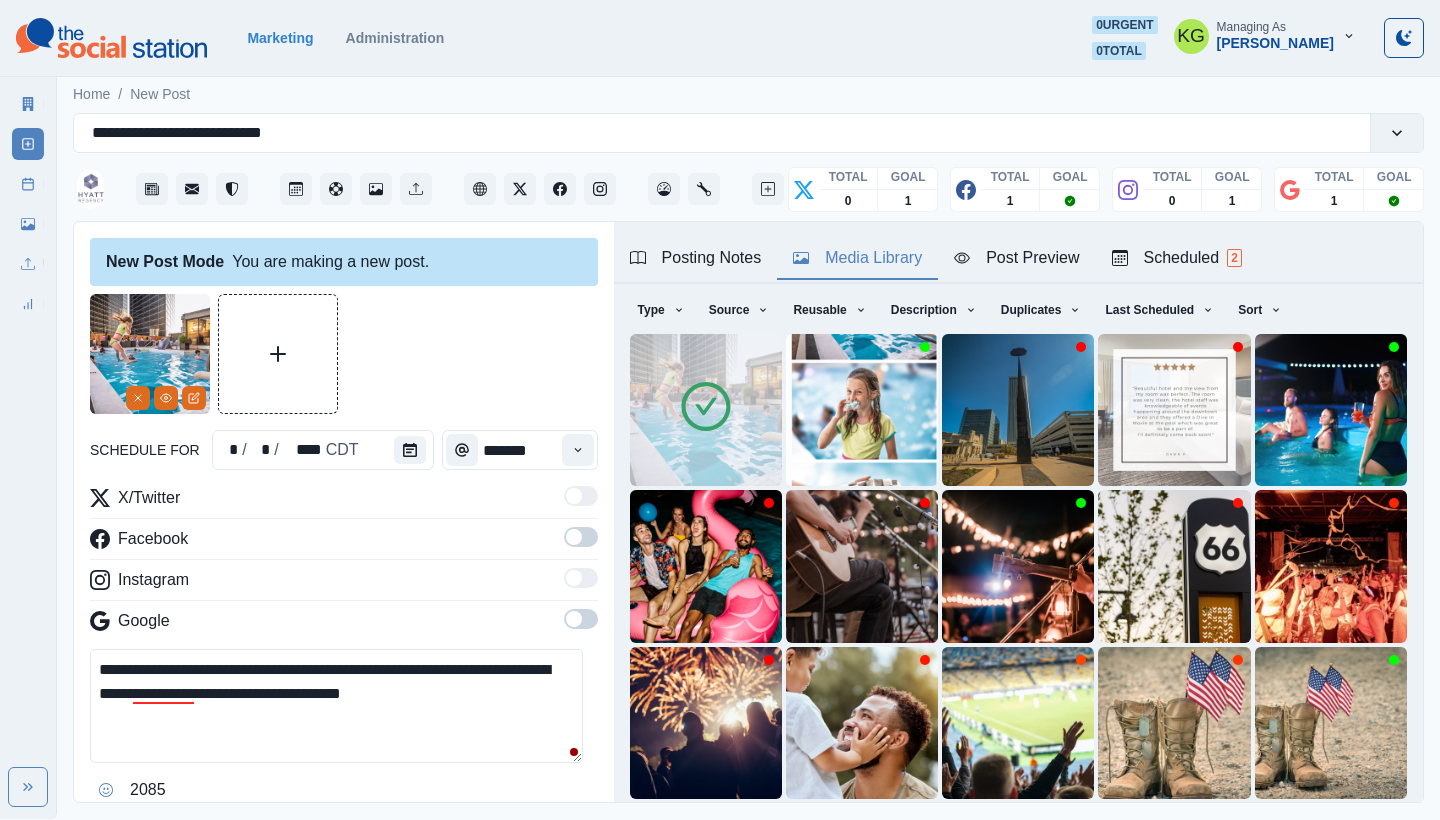click on "**********" at bounding box center (336, 706) 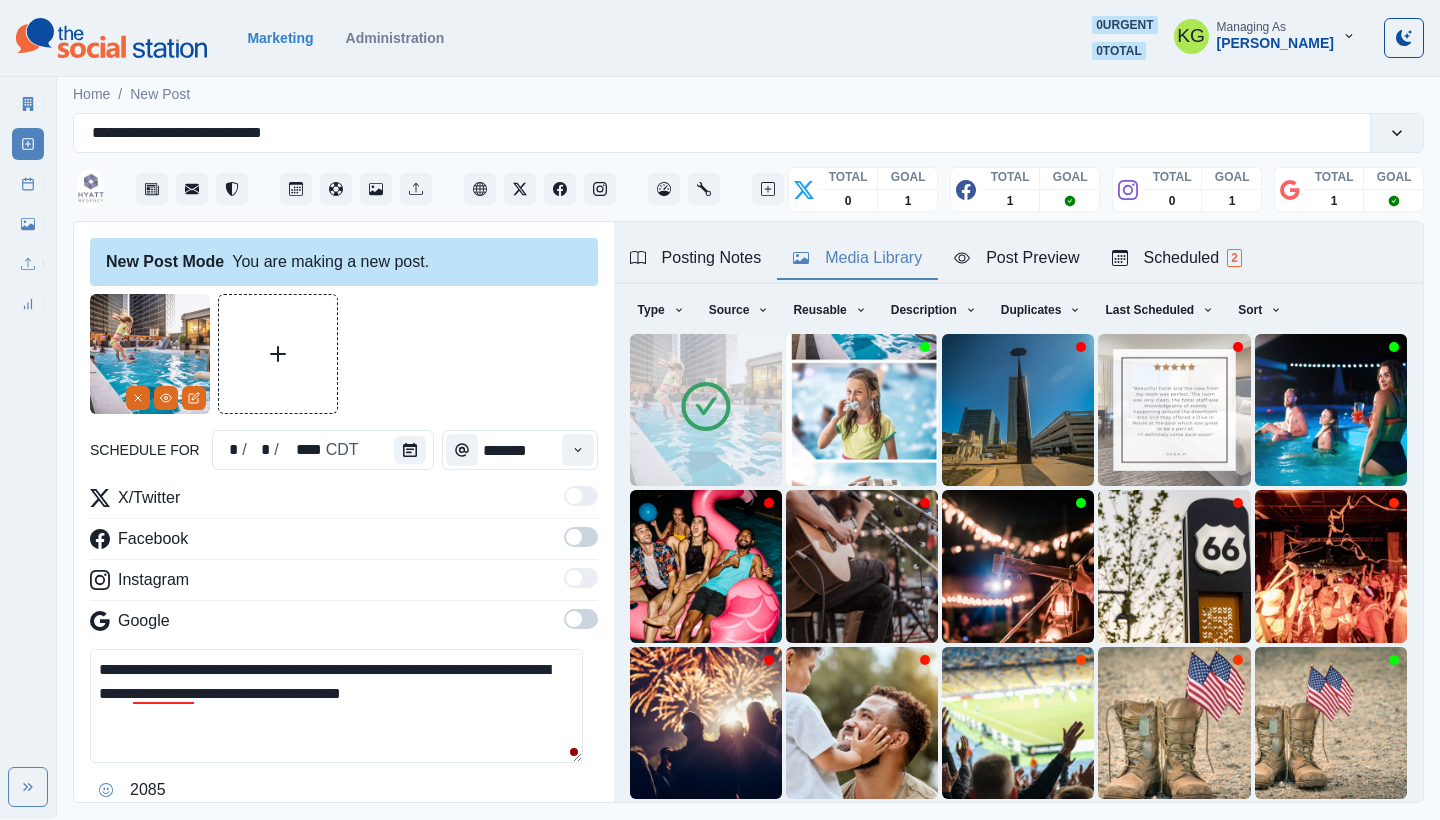 click on "**********" at bounding box center (336, 706) 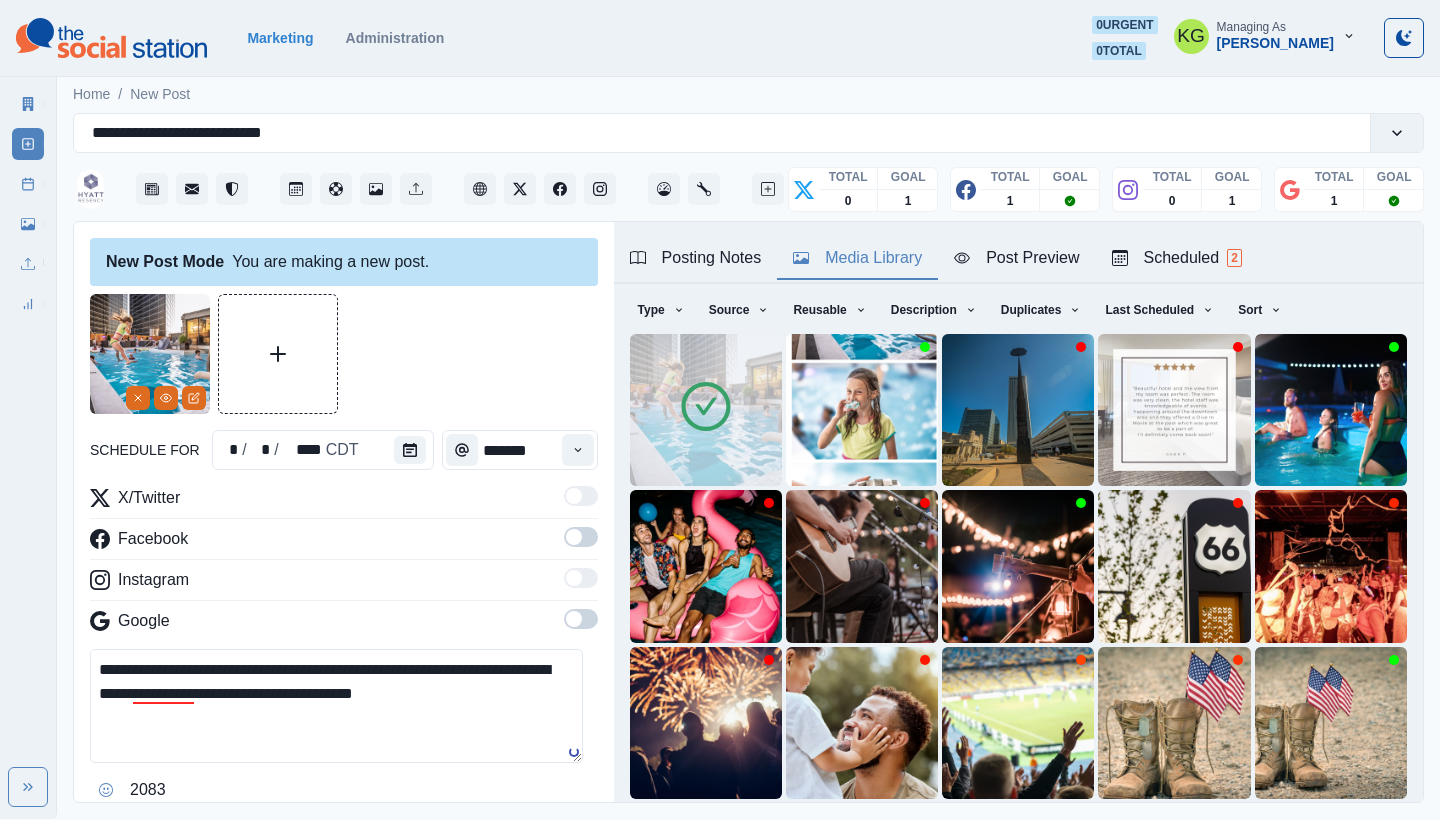 scroll, scrollTop: 125, scrollLeft: 0, axis: vertical 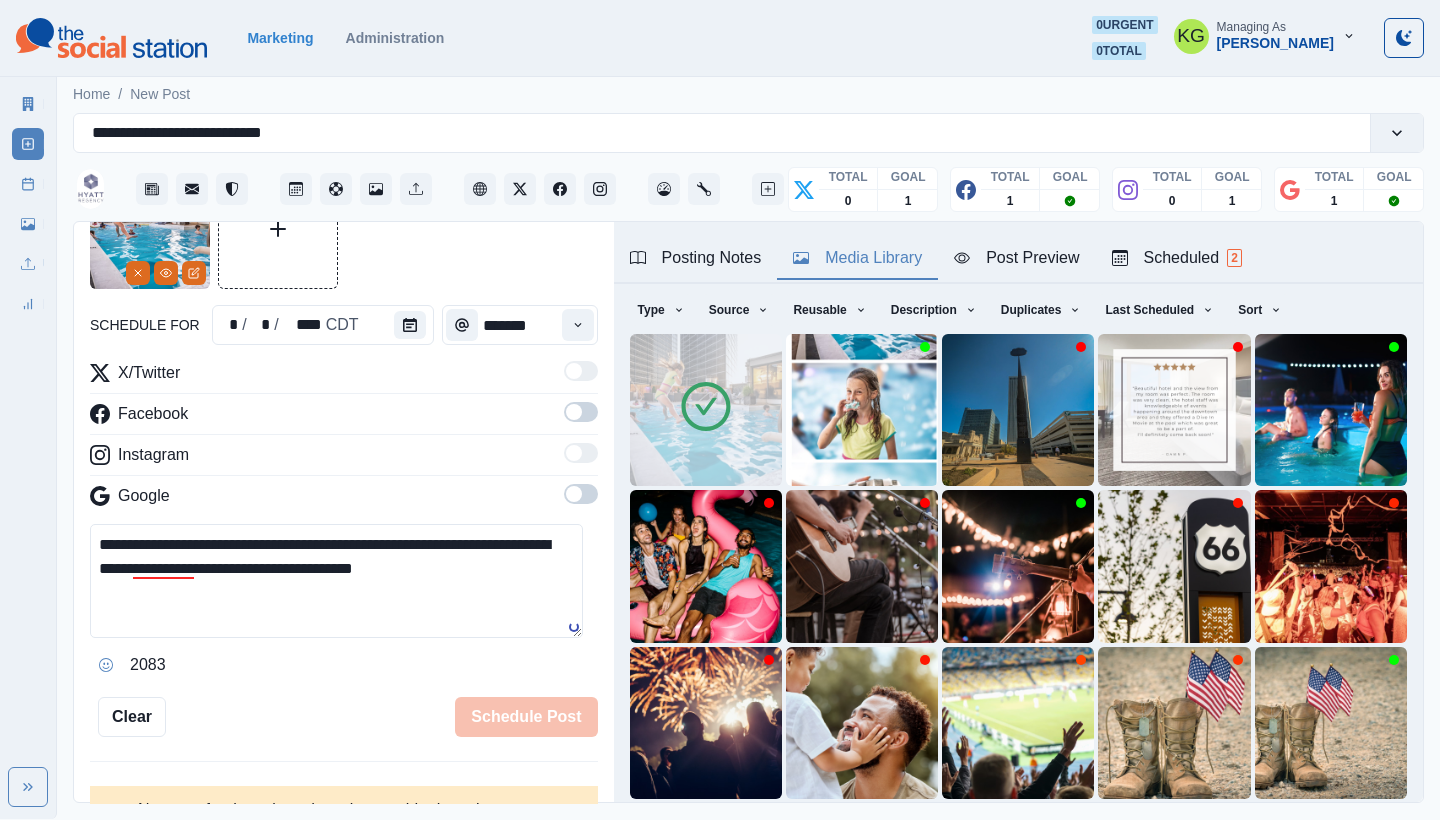 type on "**********" 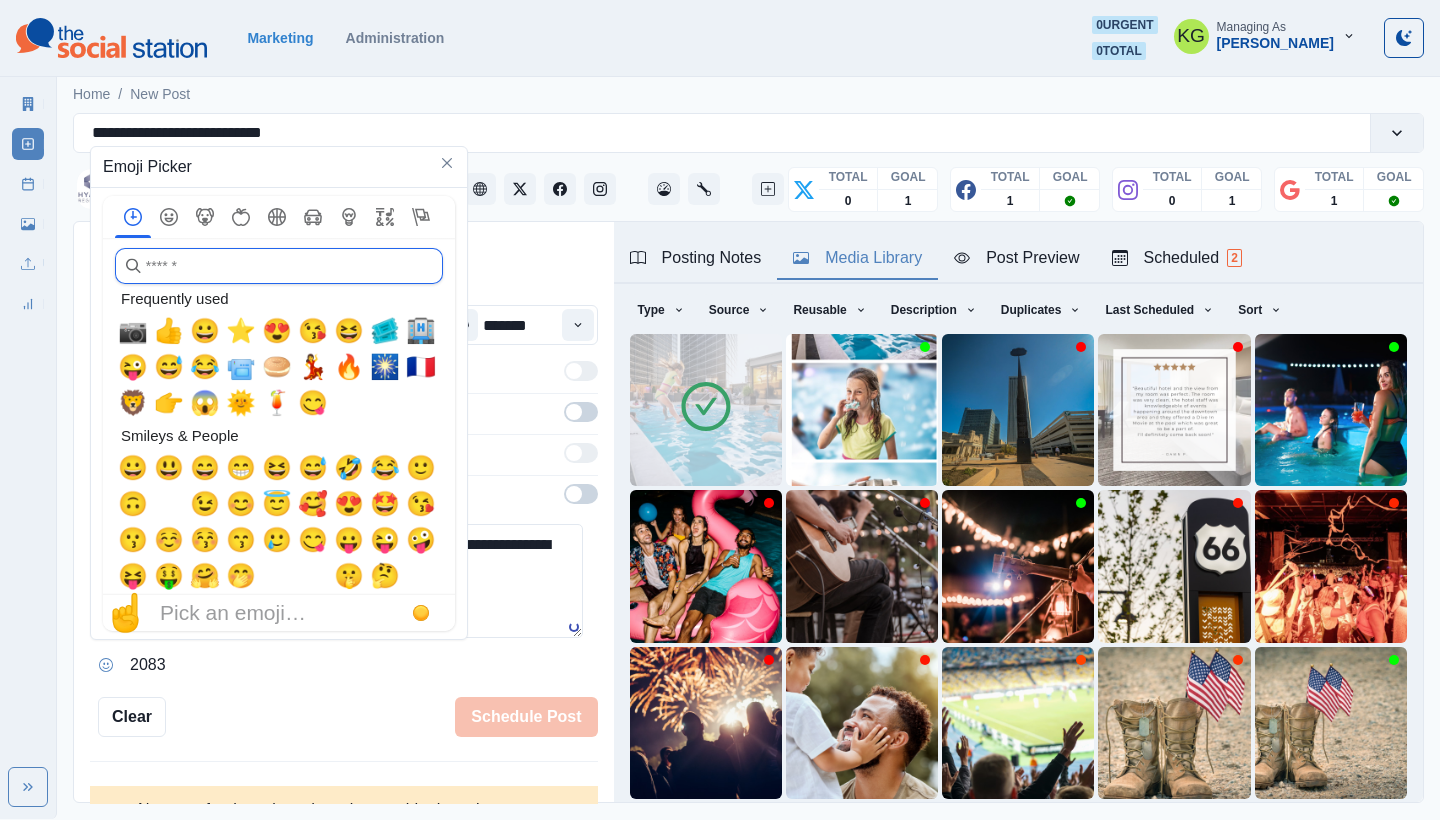 click at bounding box center [279, 266] 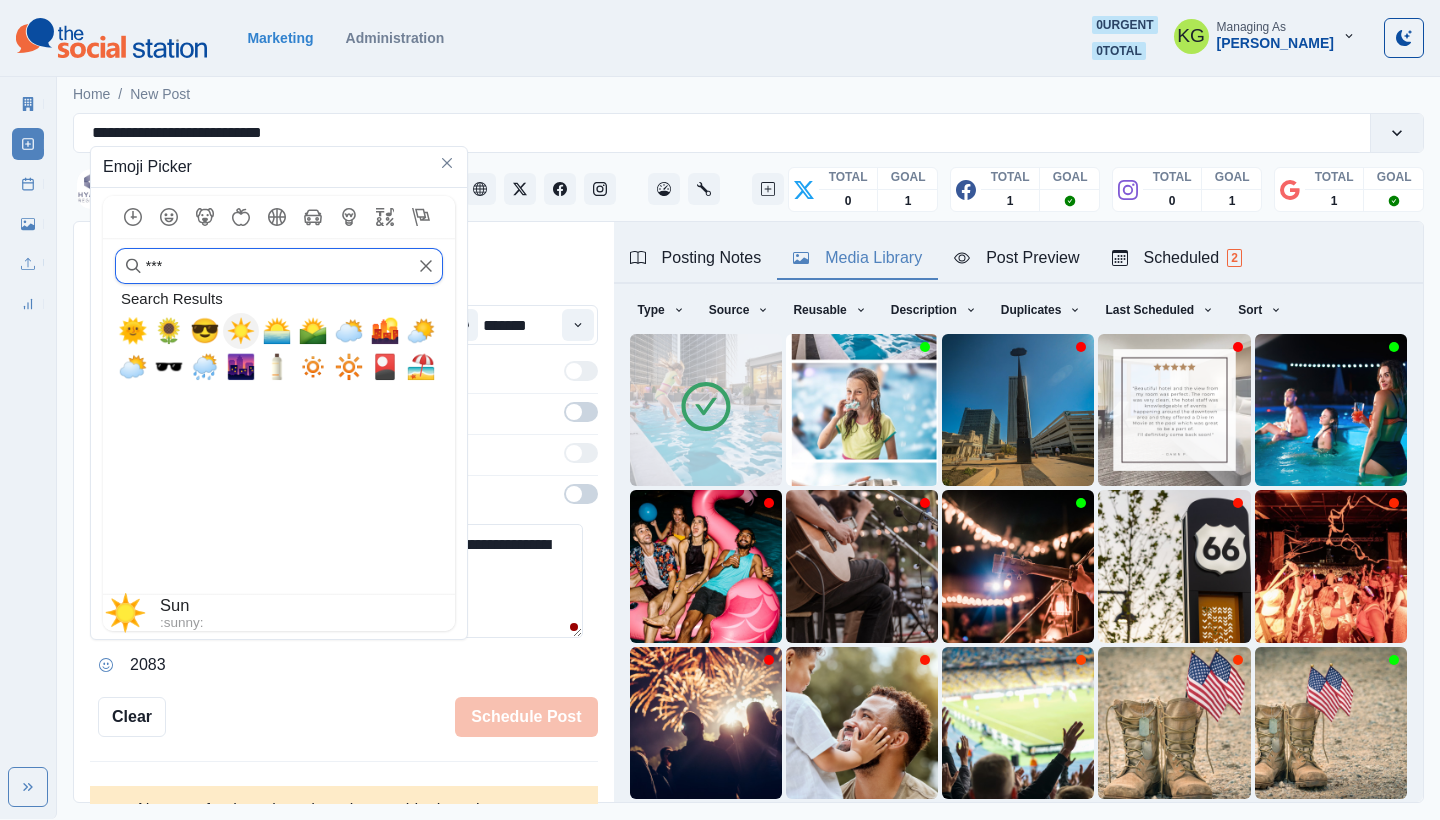 type on "***" 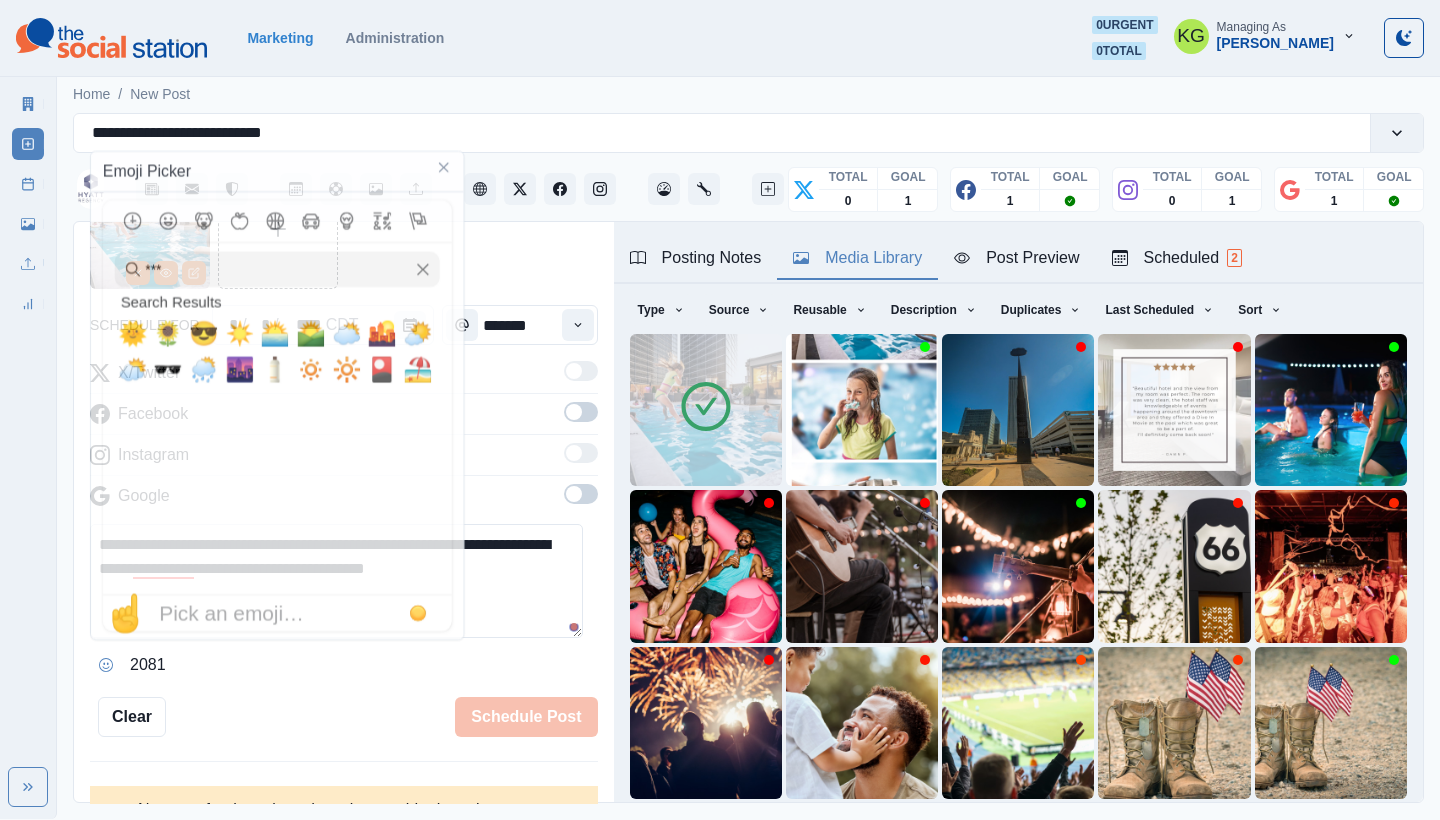 click on "**********" at bounding box center (336, 581) 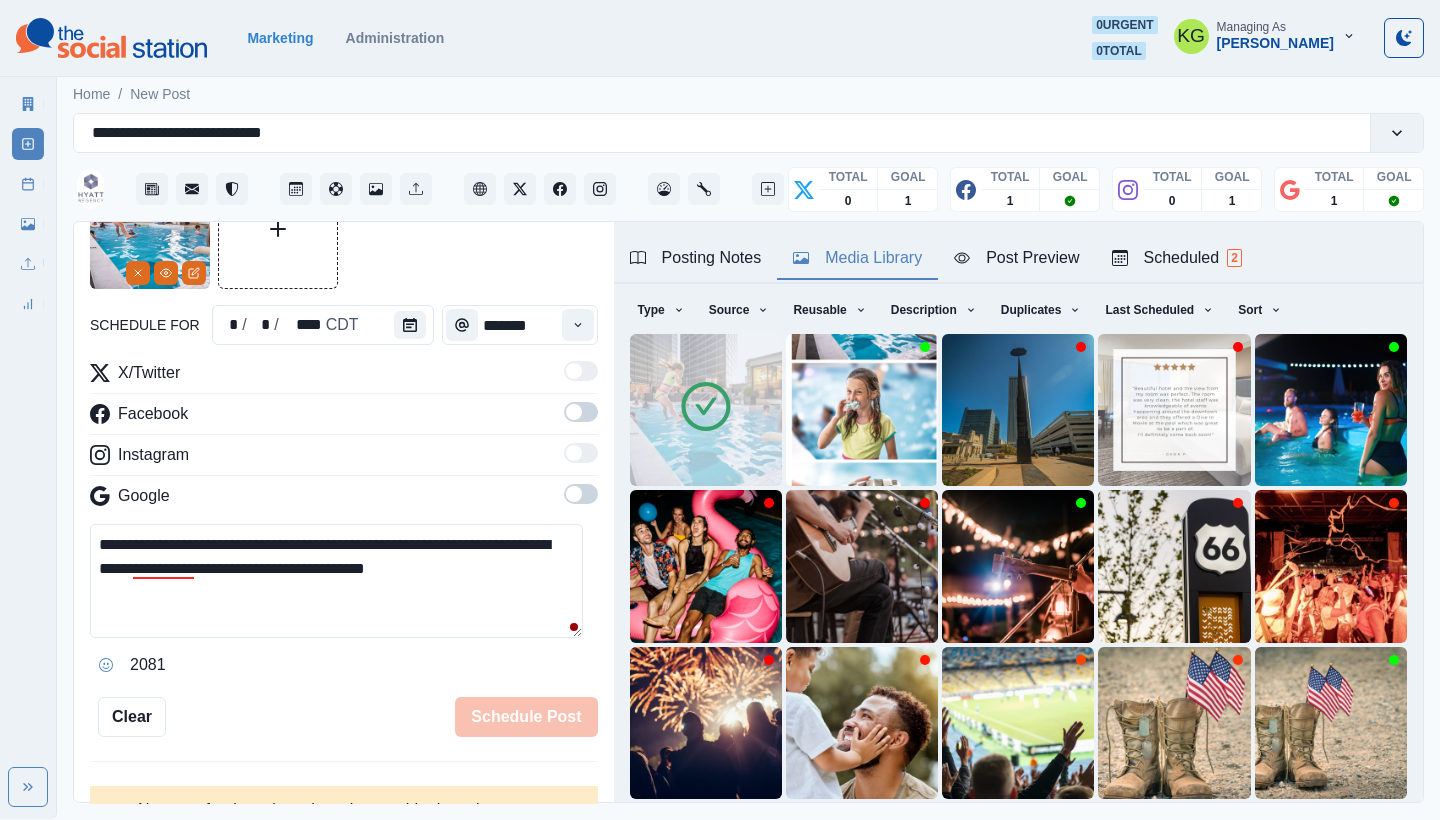 drag, startPoint x: 529, startPoint y: 568, endPoint x: 509, endPoint y: 568, distance: 20 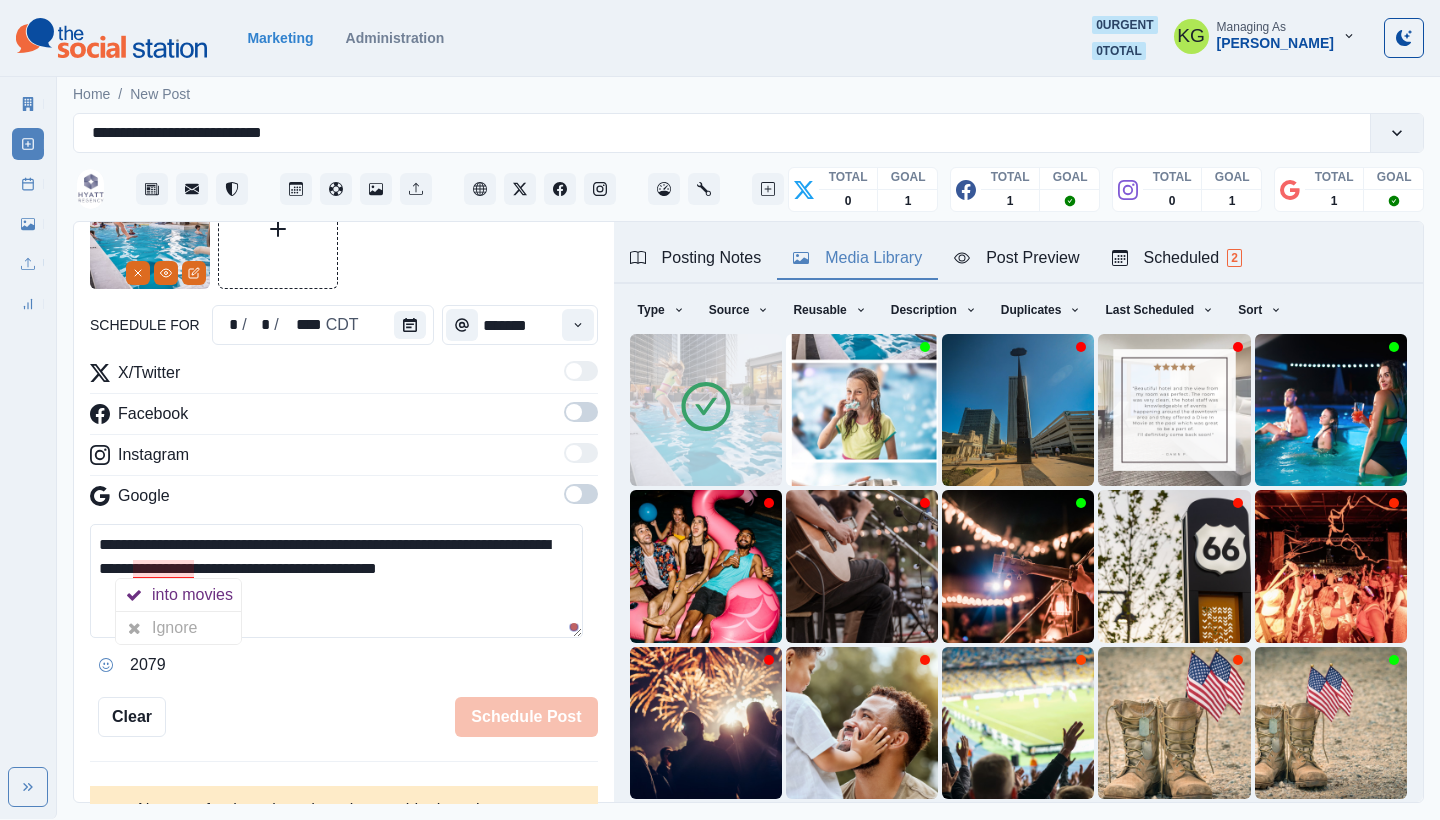 click on "**********" at bounding box center (336, 581) 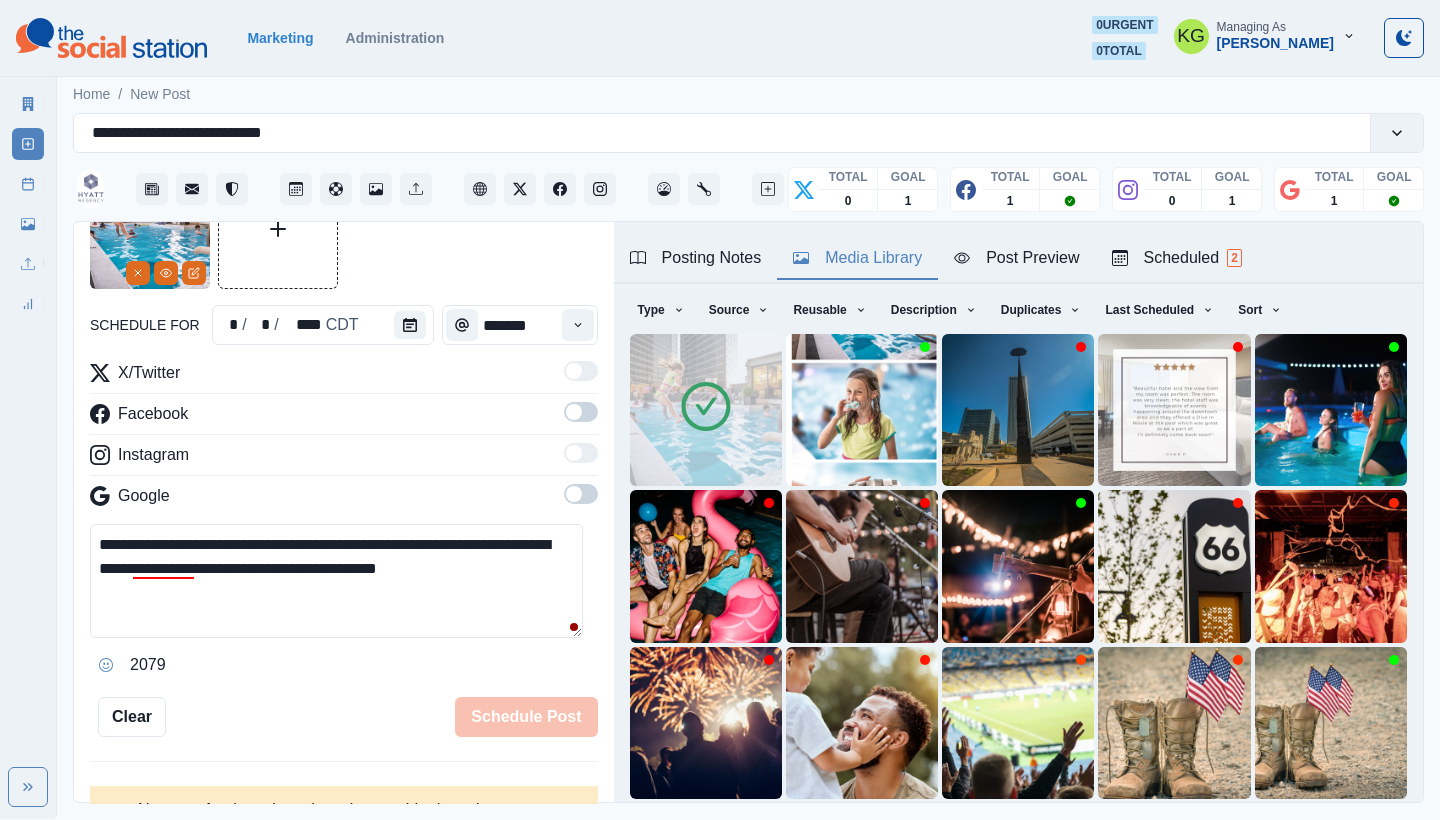 click on "**********" at bounding box center (336, 581) 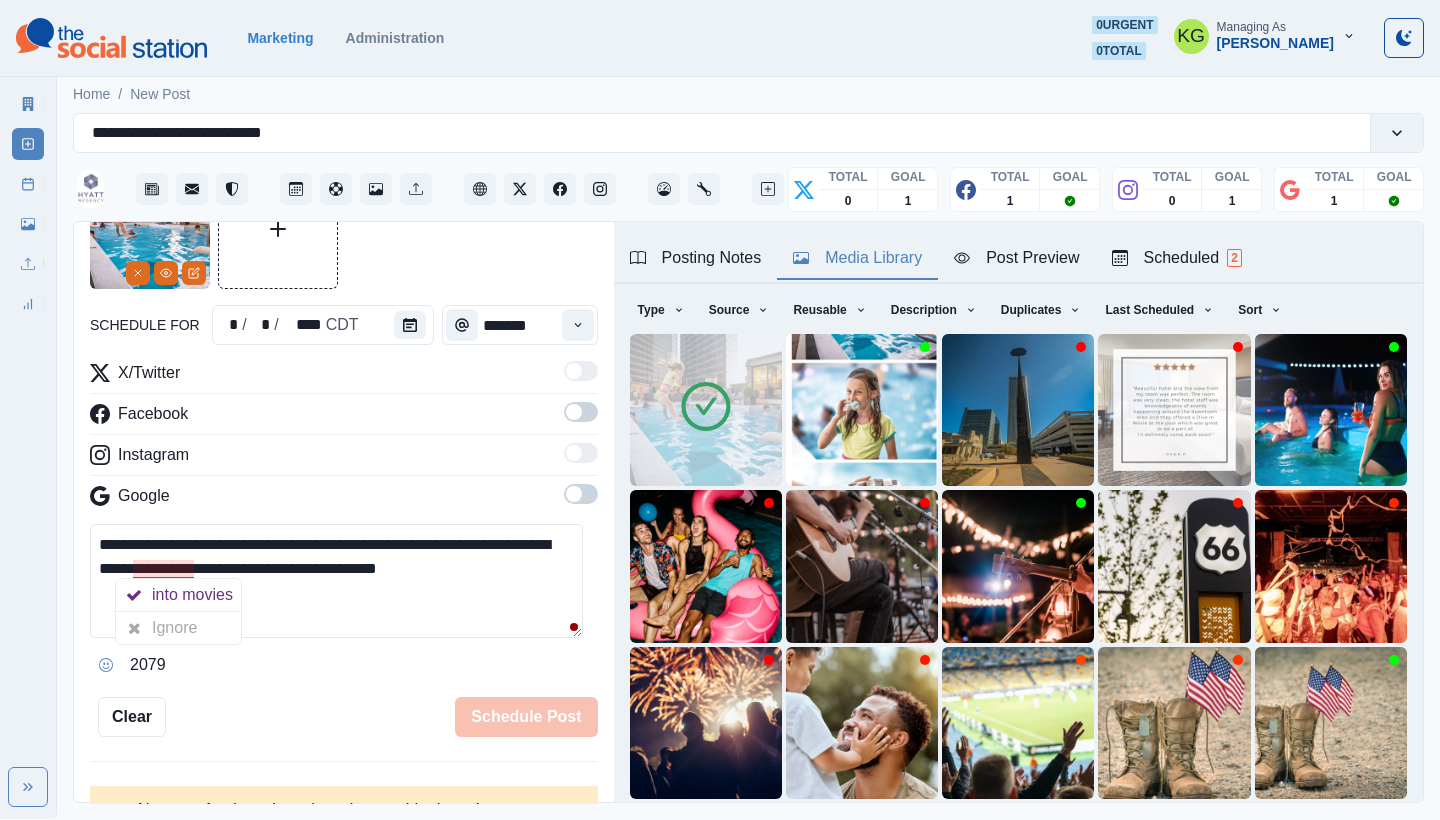 click on "**********" at bounding box center [336, 581] 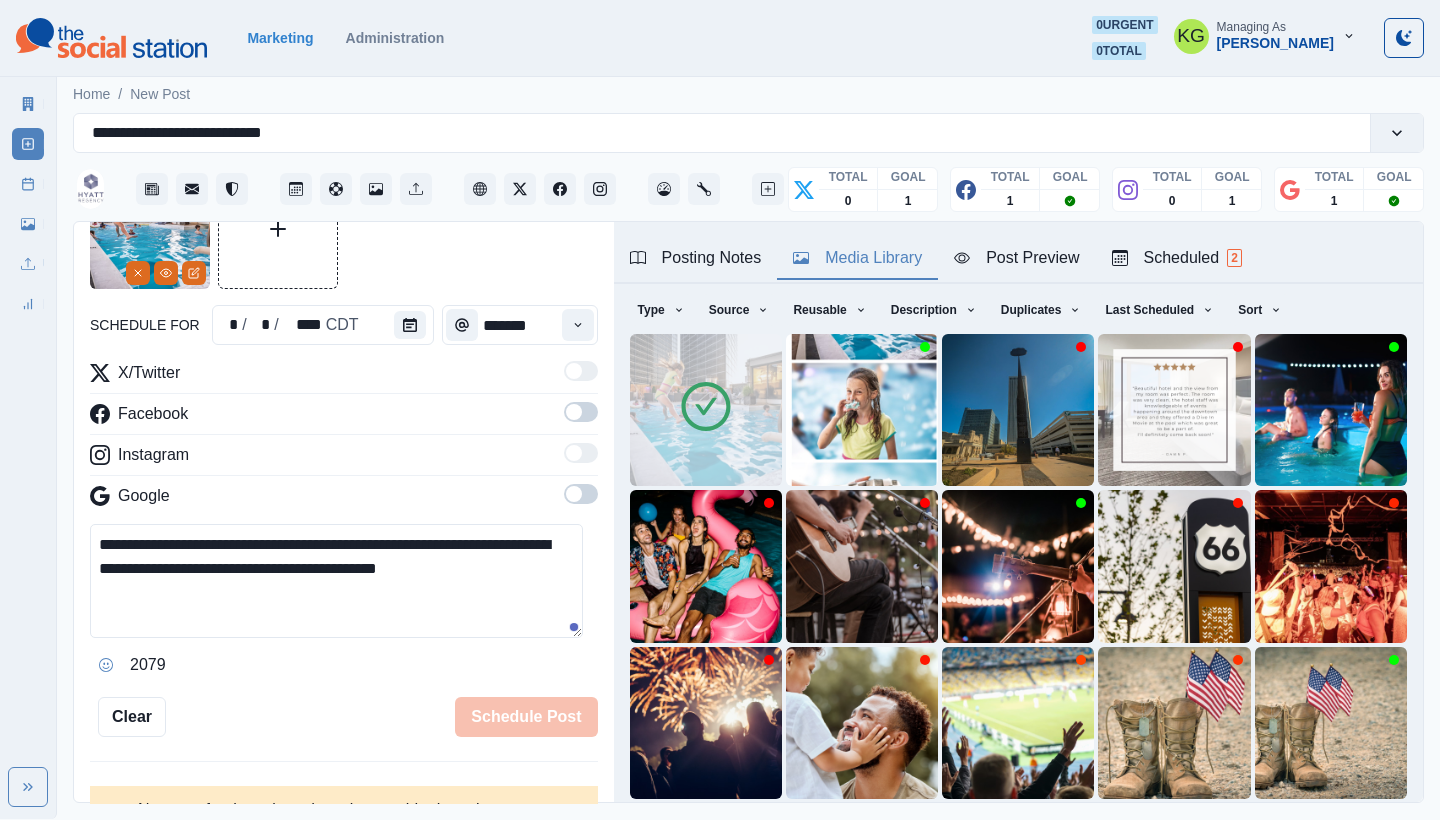 click on "**********" at bounding box center (336, 581) 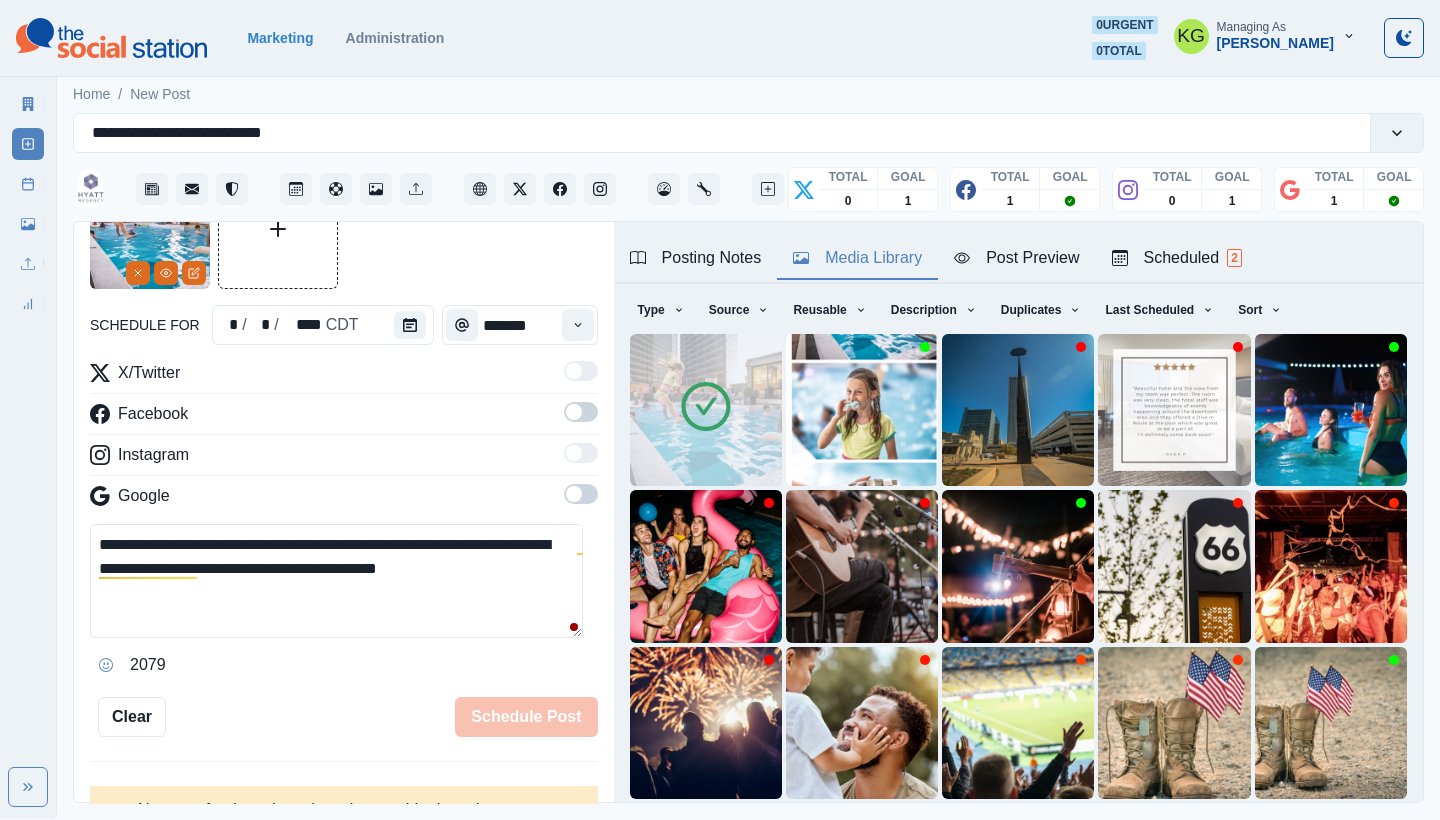 type on "**********" 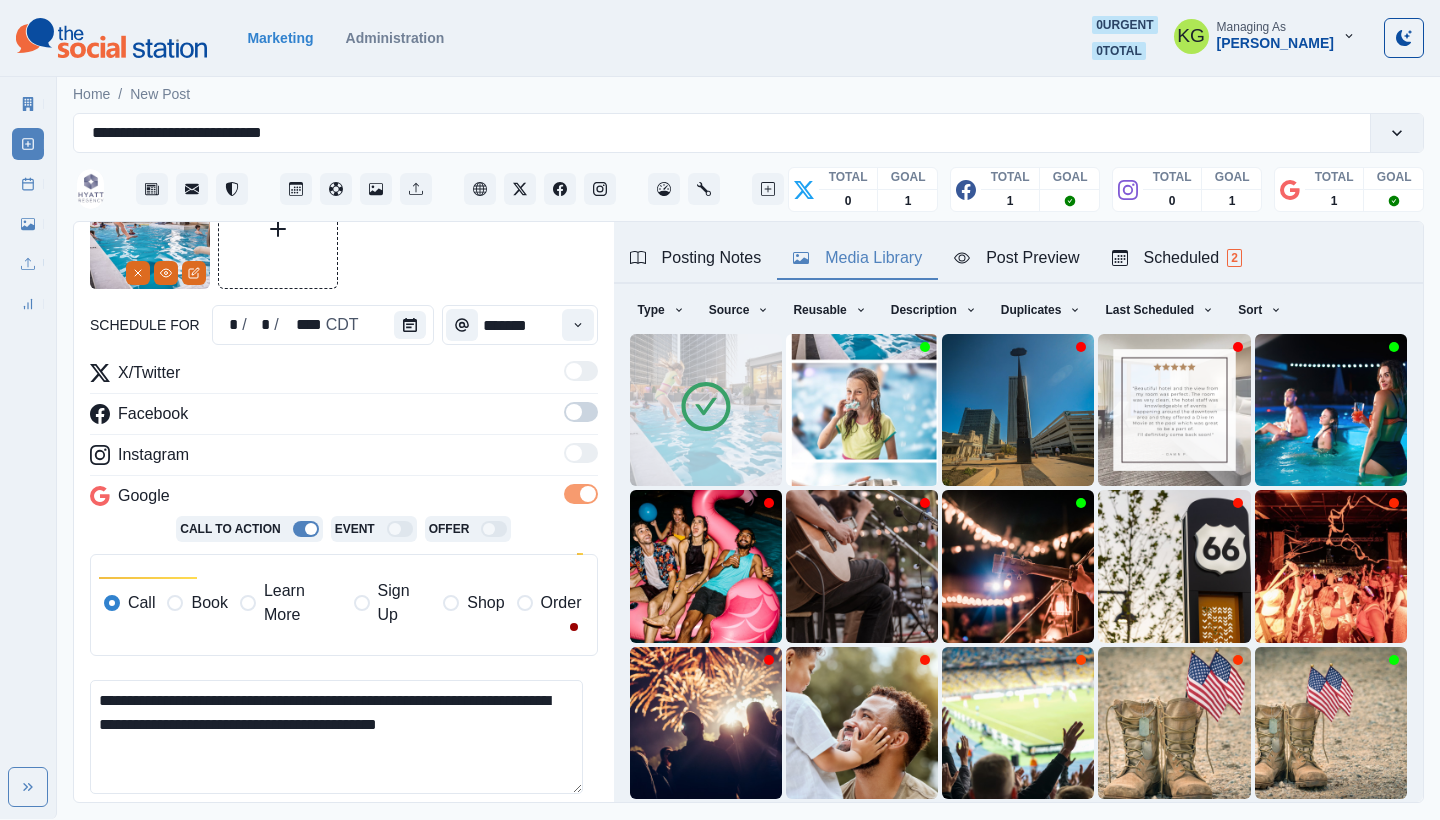 click at bounding box center [581, 412] 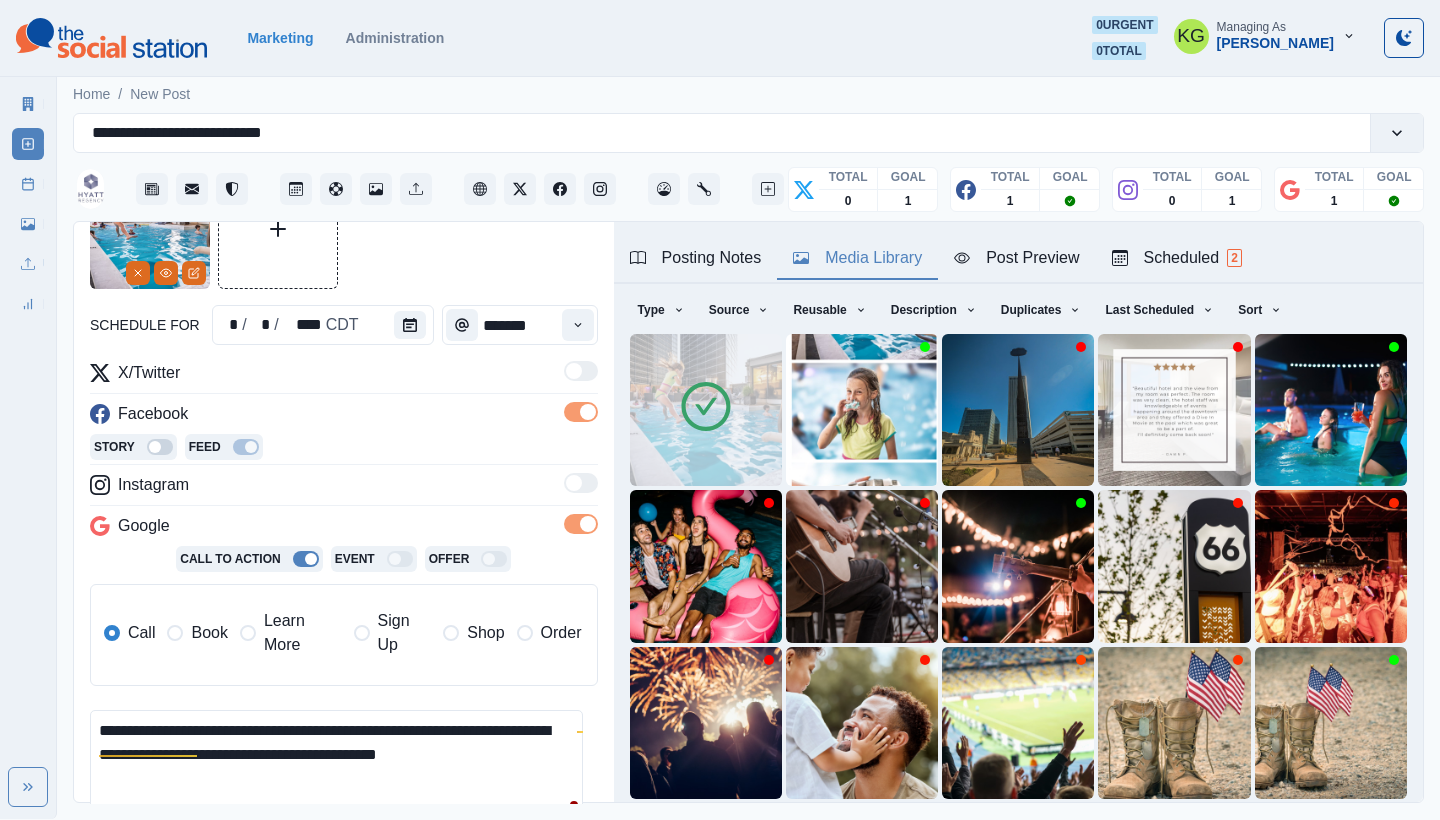 scroll, scrollTop: 170, scrollLeft: 0, axis: vertical 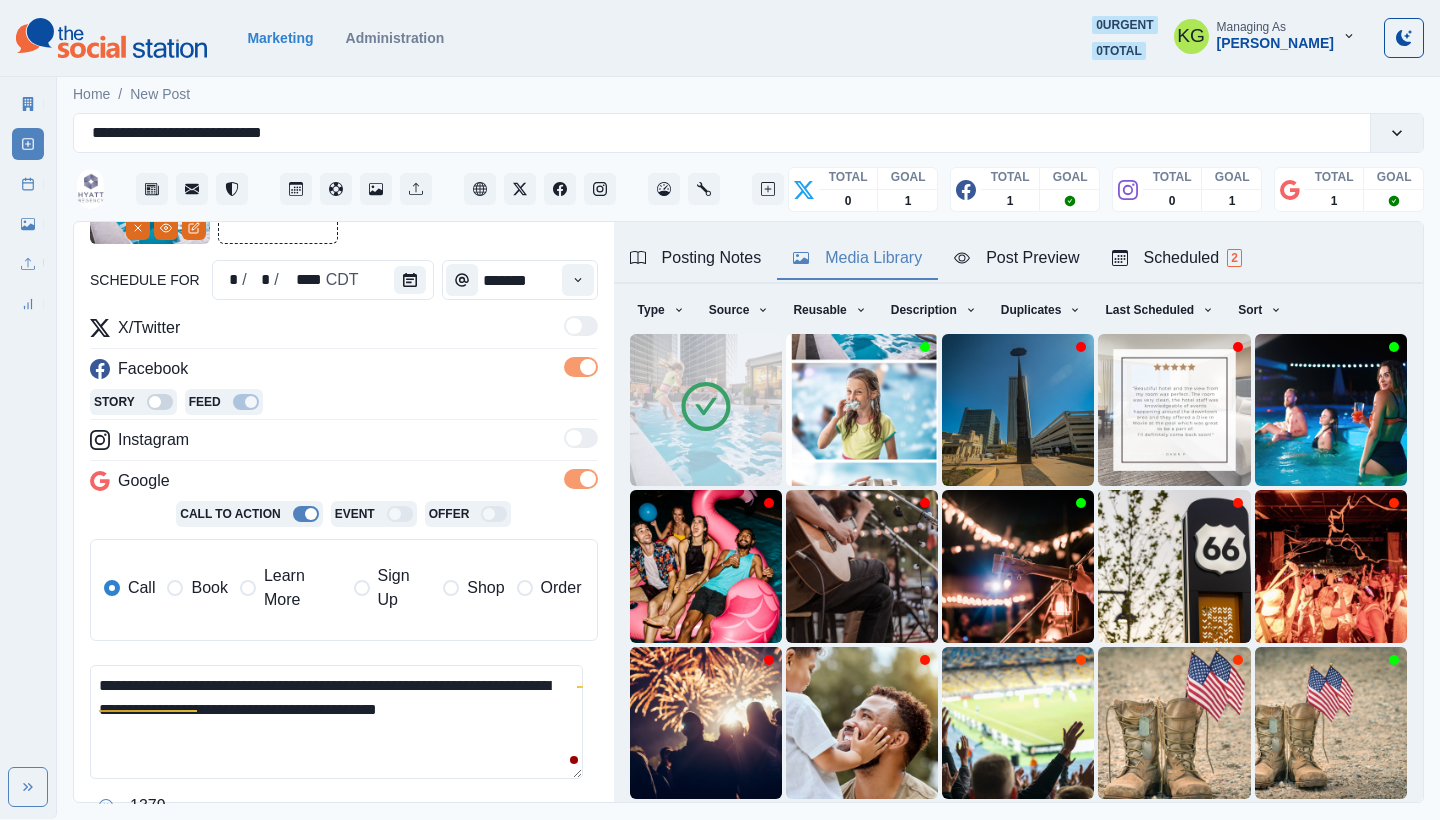 click on "Learn More" at bounding box center [291, 588] 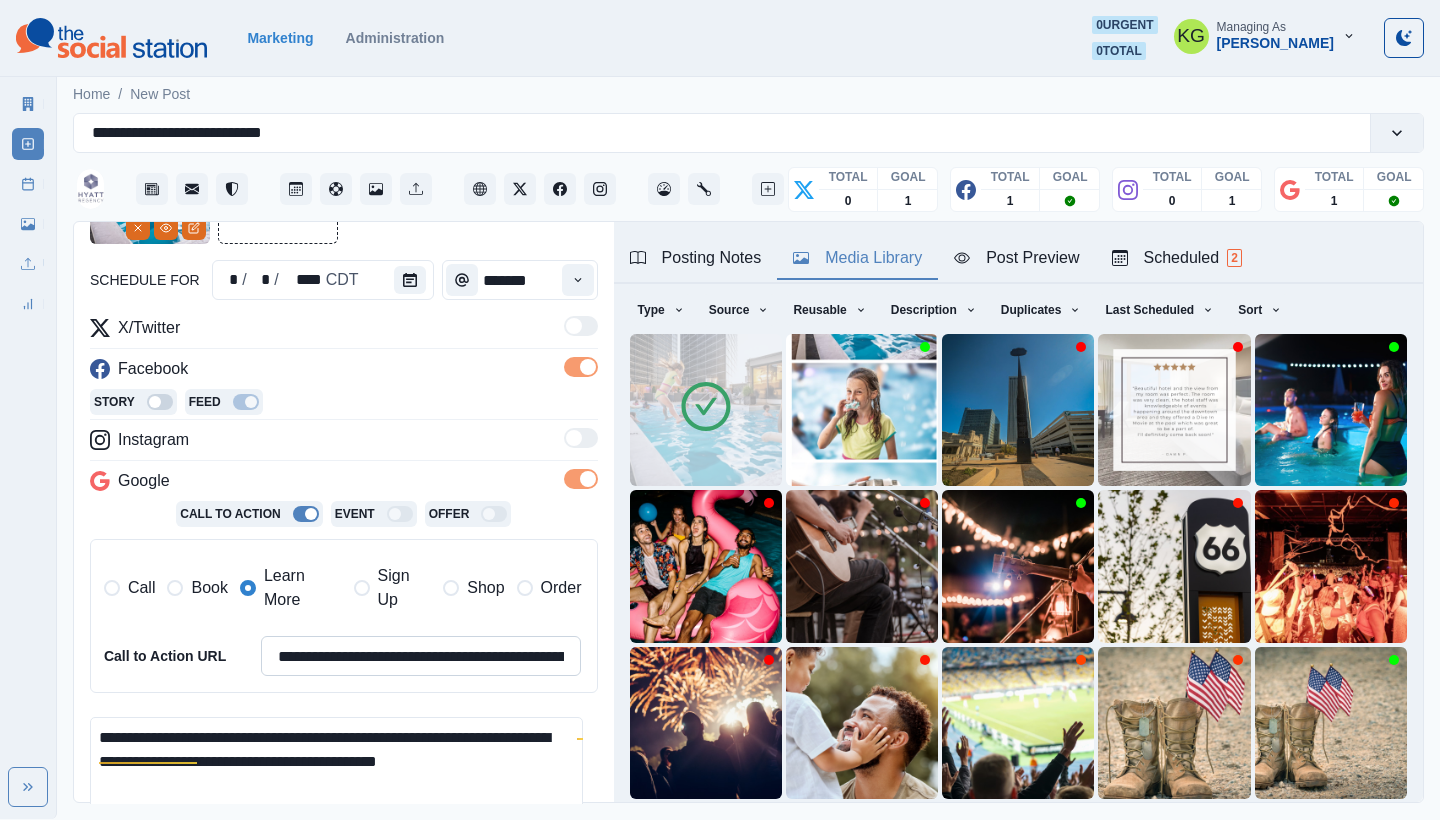 click on "**********" at bounding box center (421, 656) 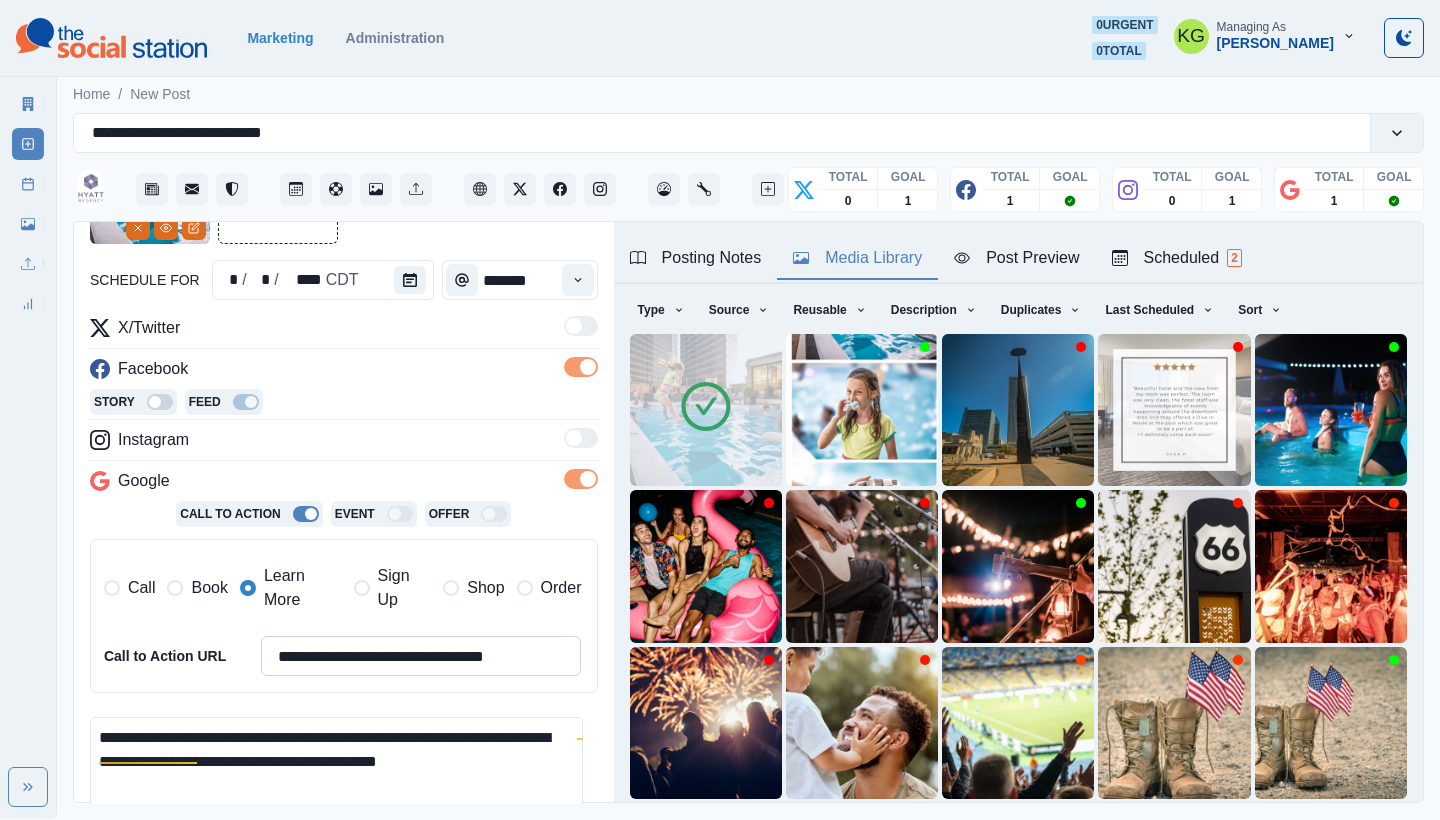 scroll, scrollTop: 424, scrollLeft: 0, axis: vertical 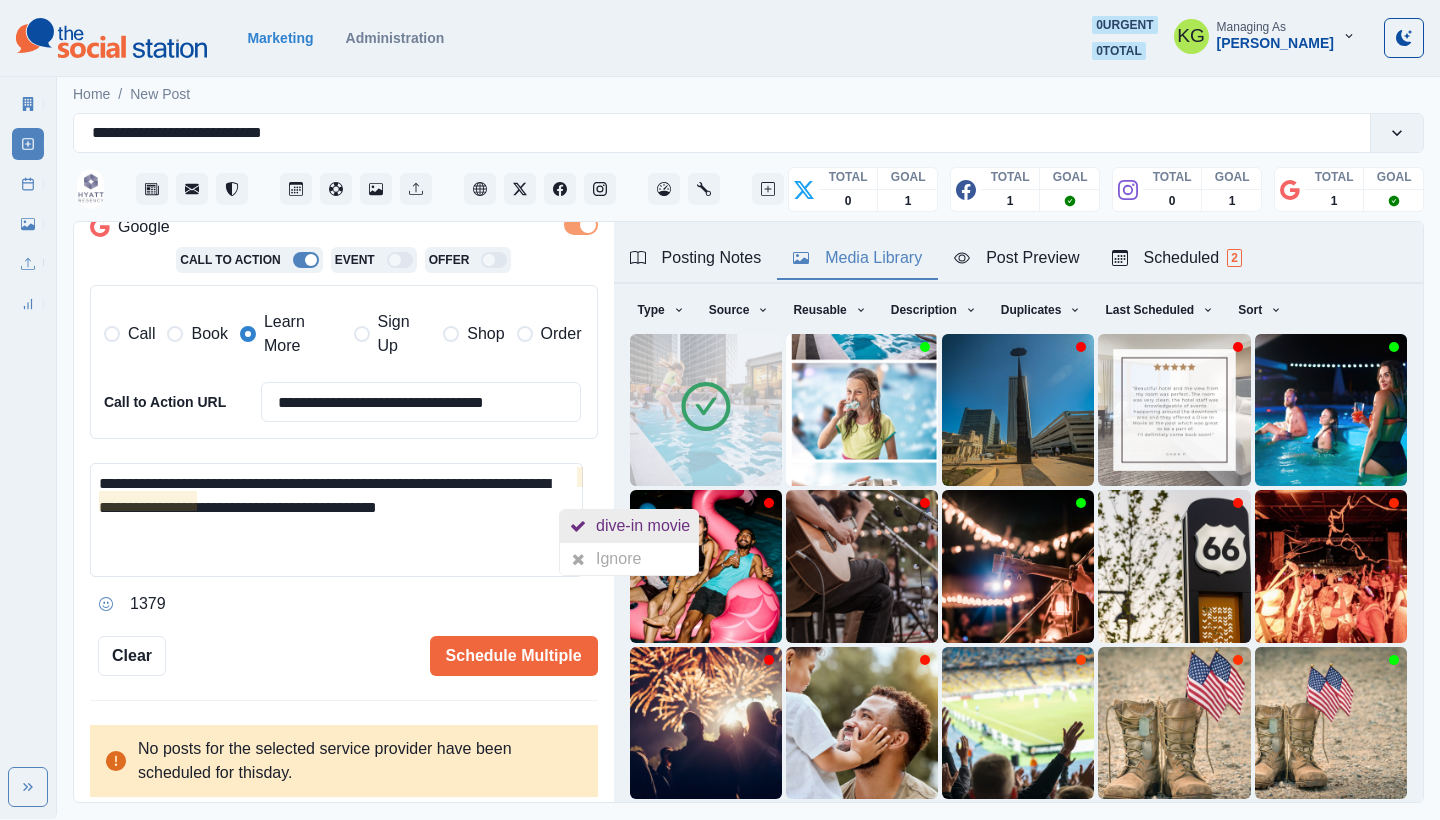 click on "dive-in movie" at bounding box center [647, 526] 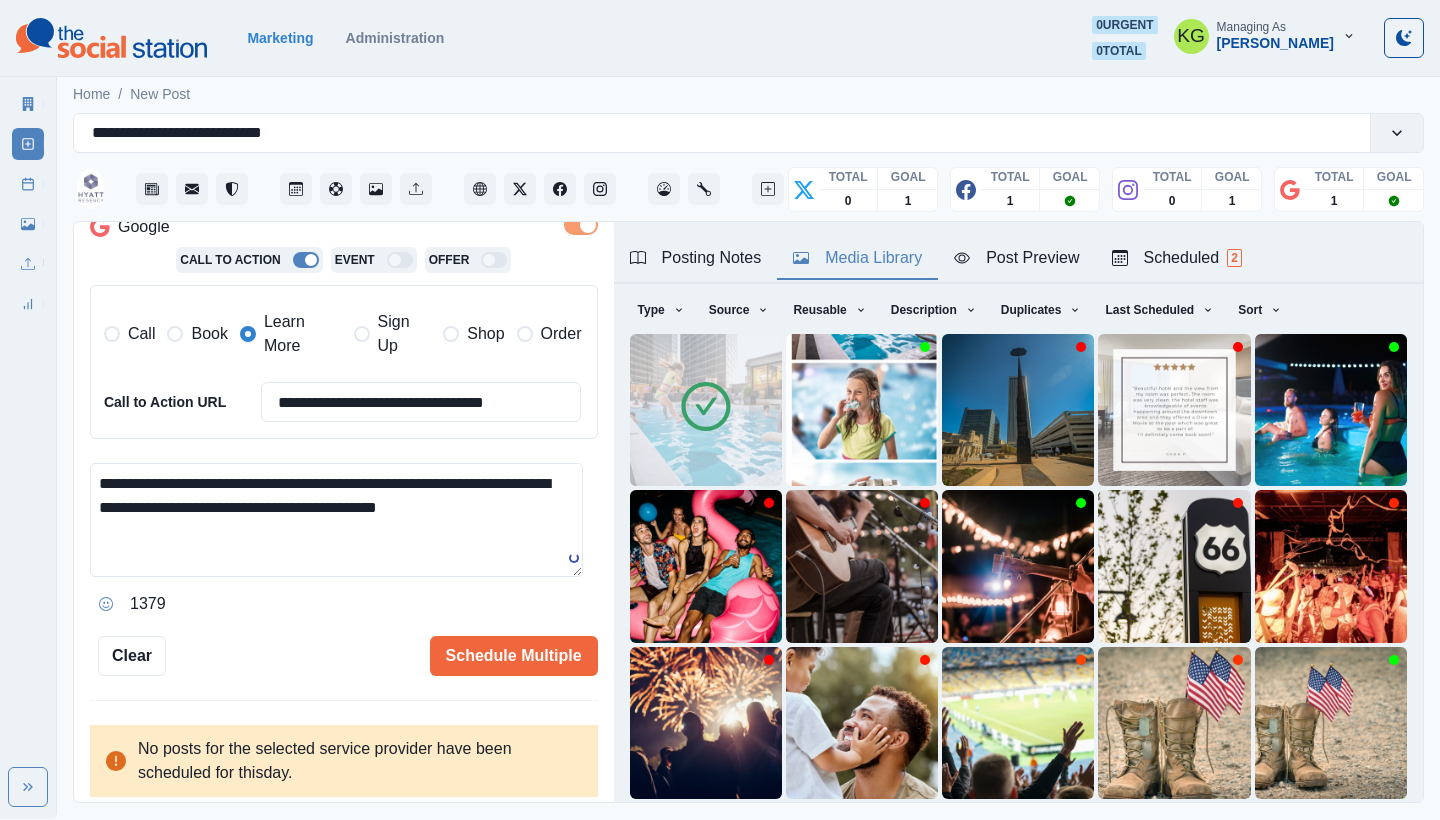 click on "**********" at bounding box center (336, 520) 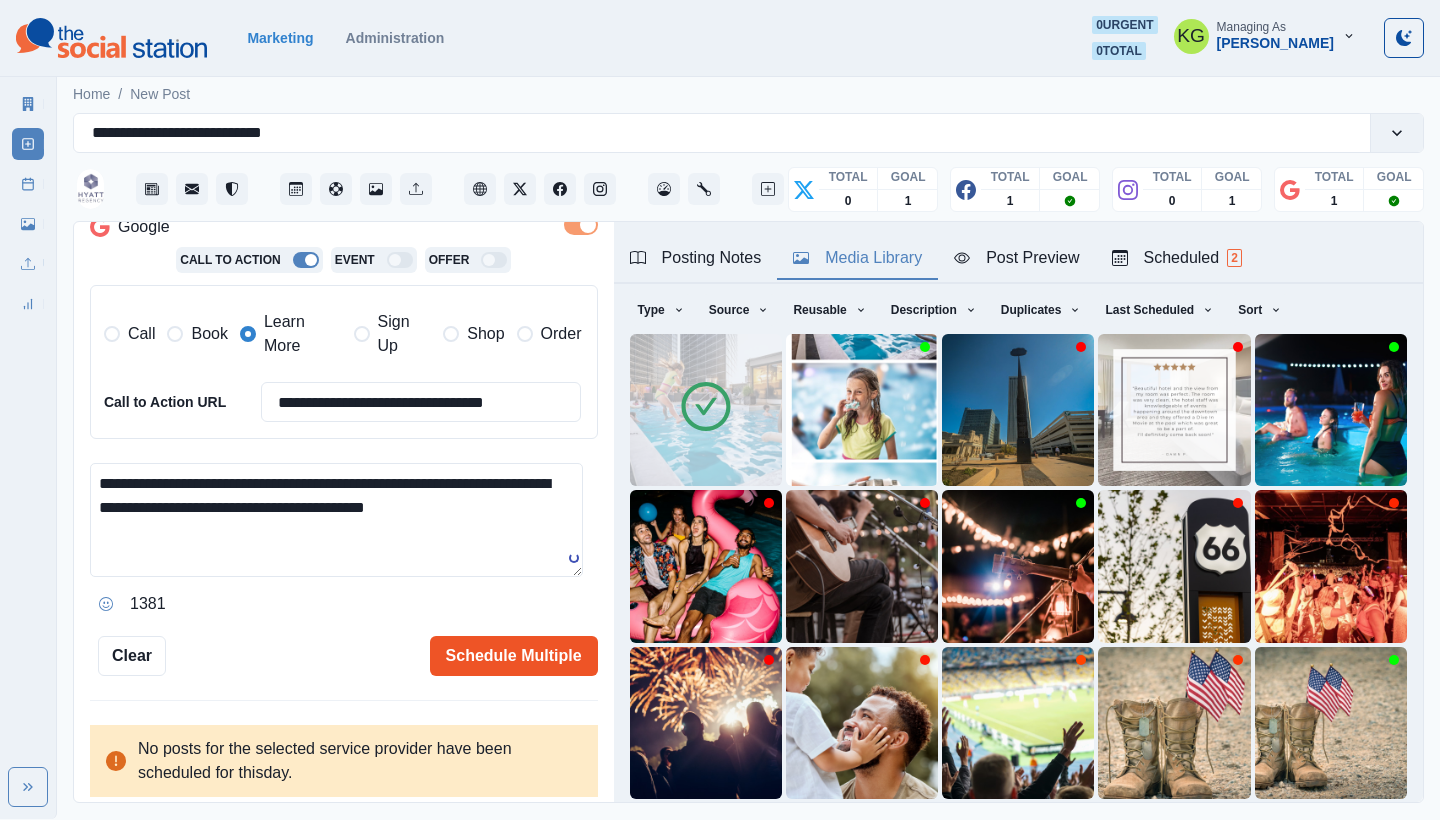 type on "**********" 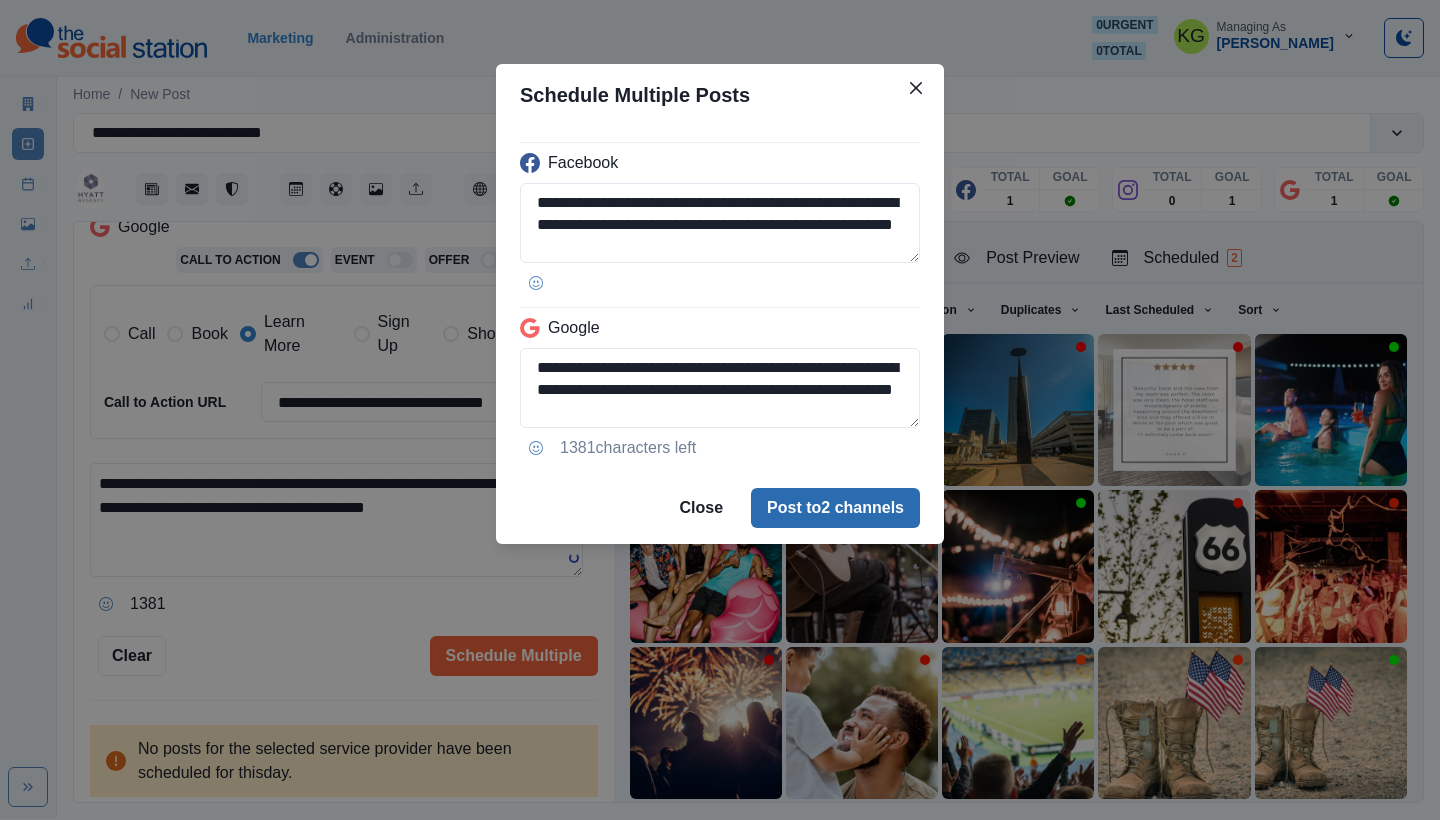 scroll, scrollTop: 4, scrollLeft: 0, axis: vertical 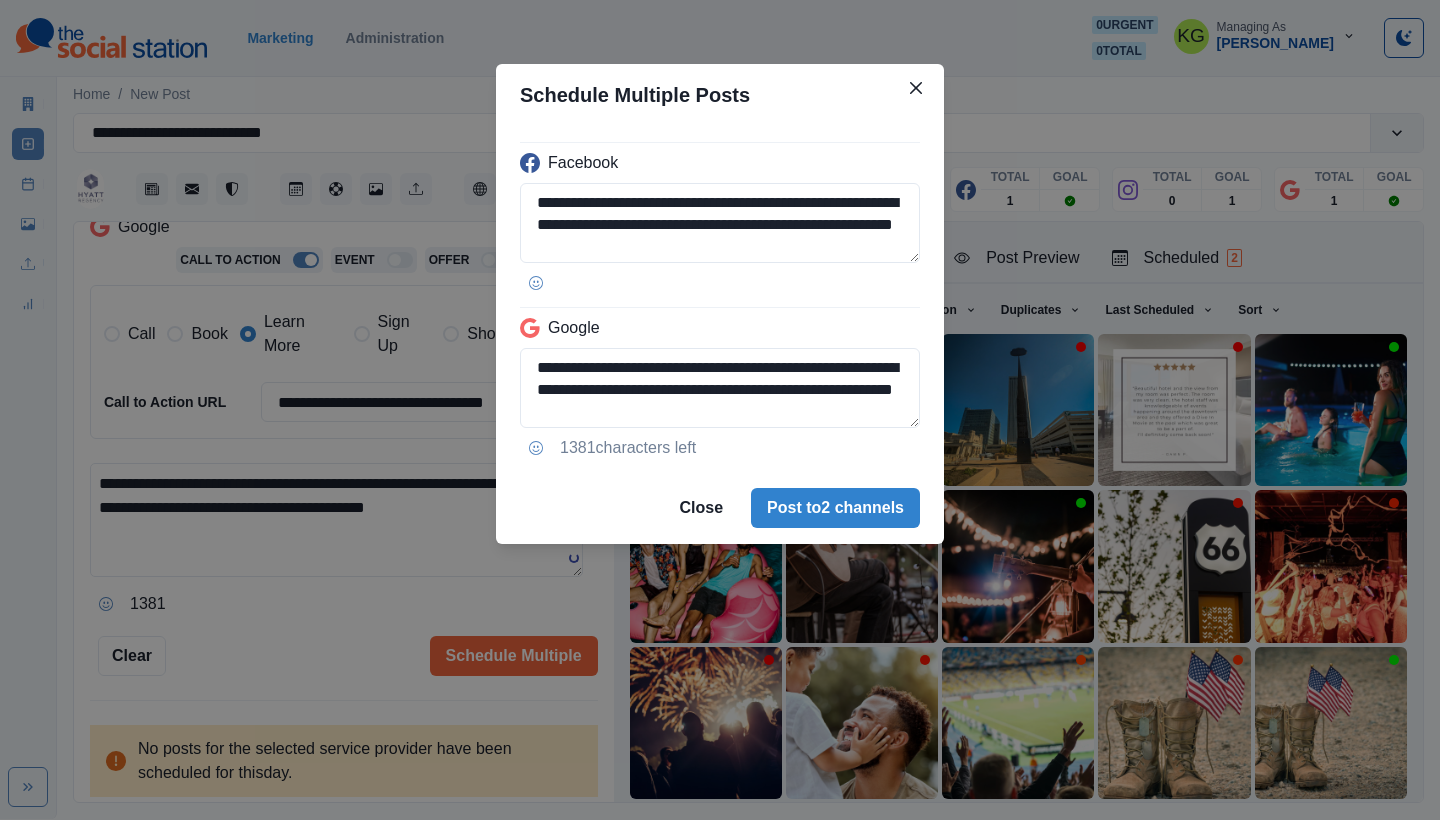 click on "**********" at bounding box center (720, 299) 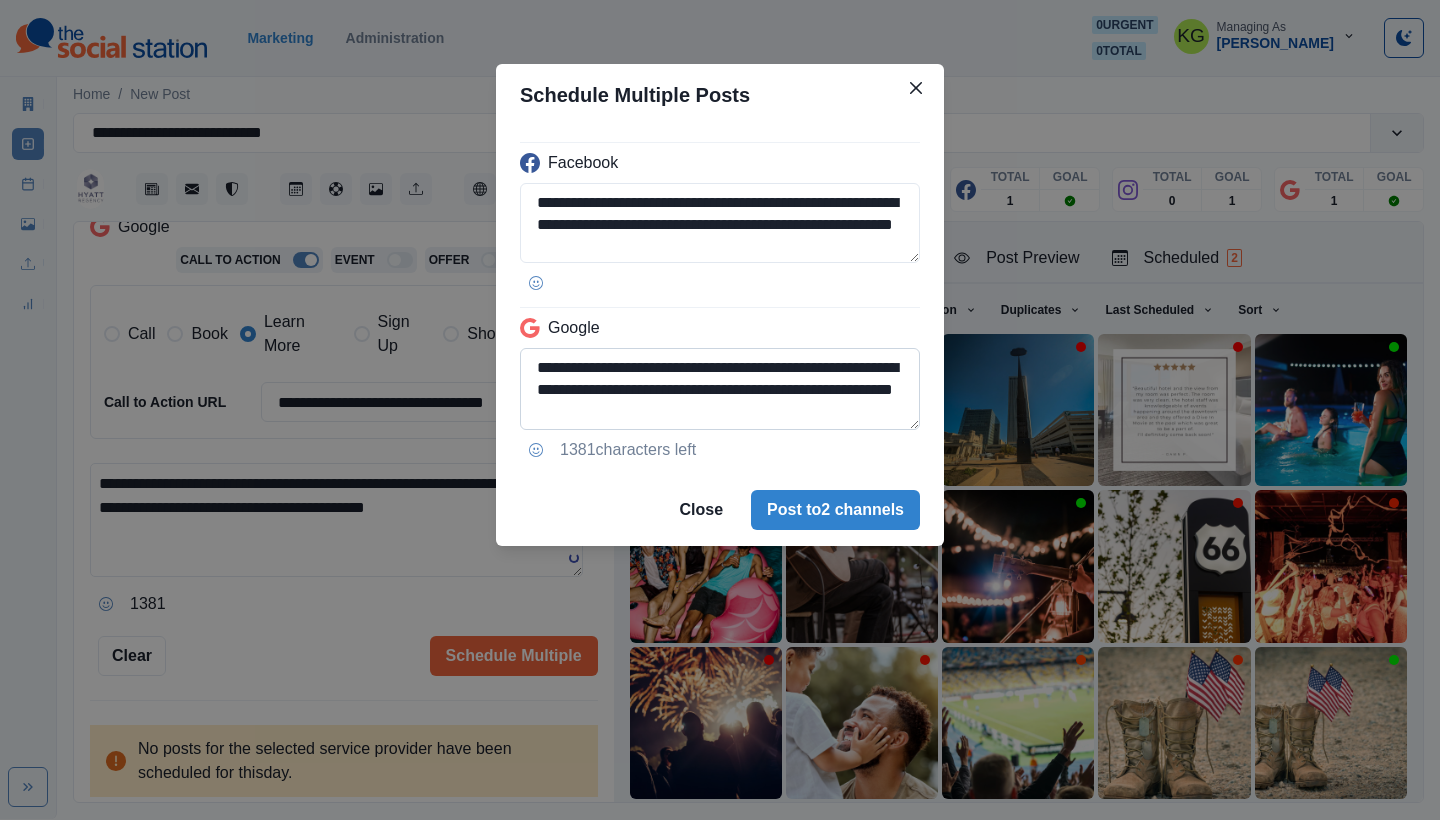 scroll, scrollTop: 0, scrollLeft: 0, axis: both 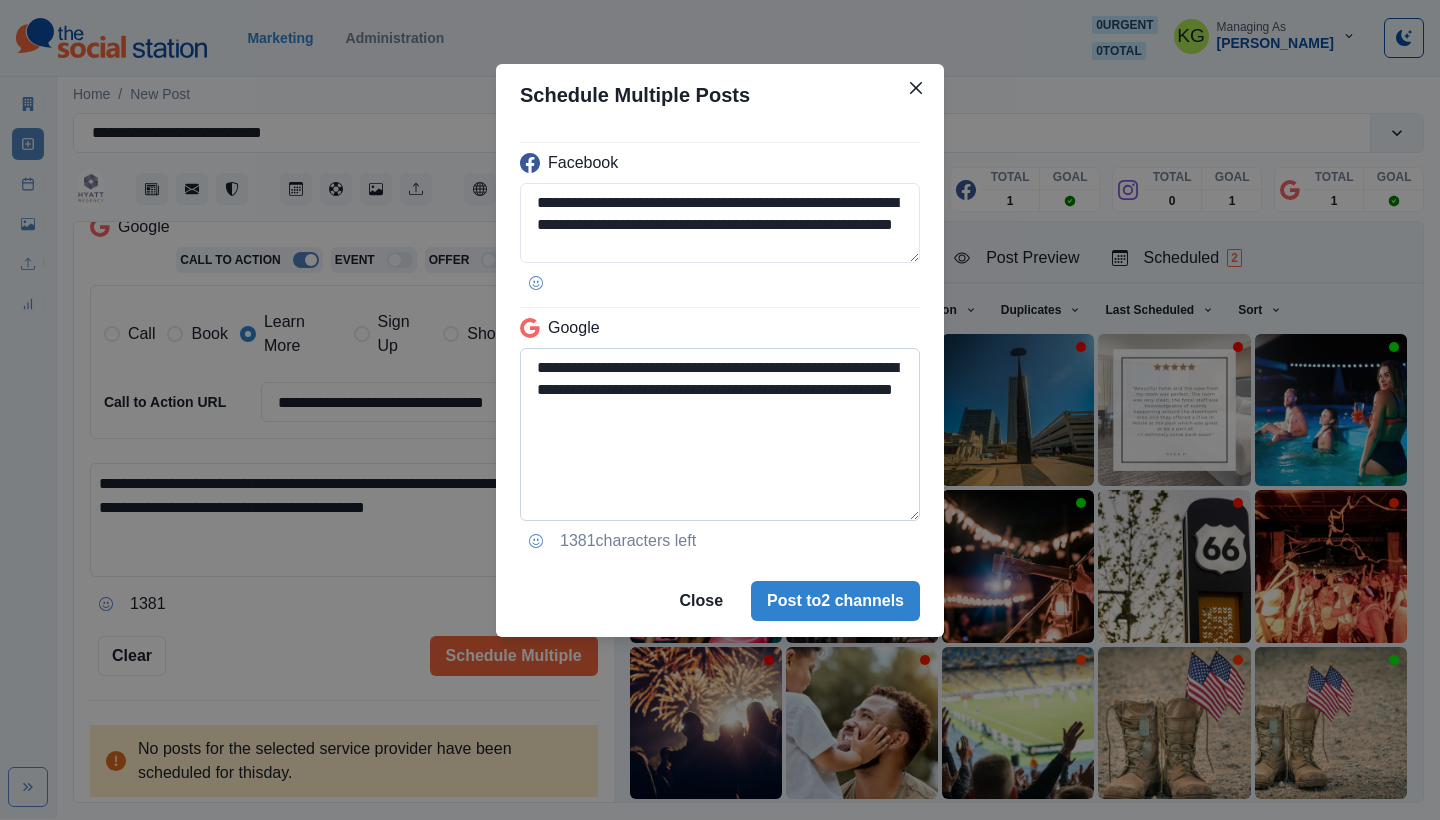 click on "**********" at bounding box center (720, 434) 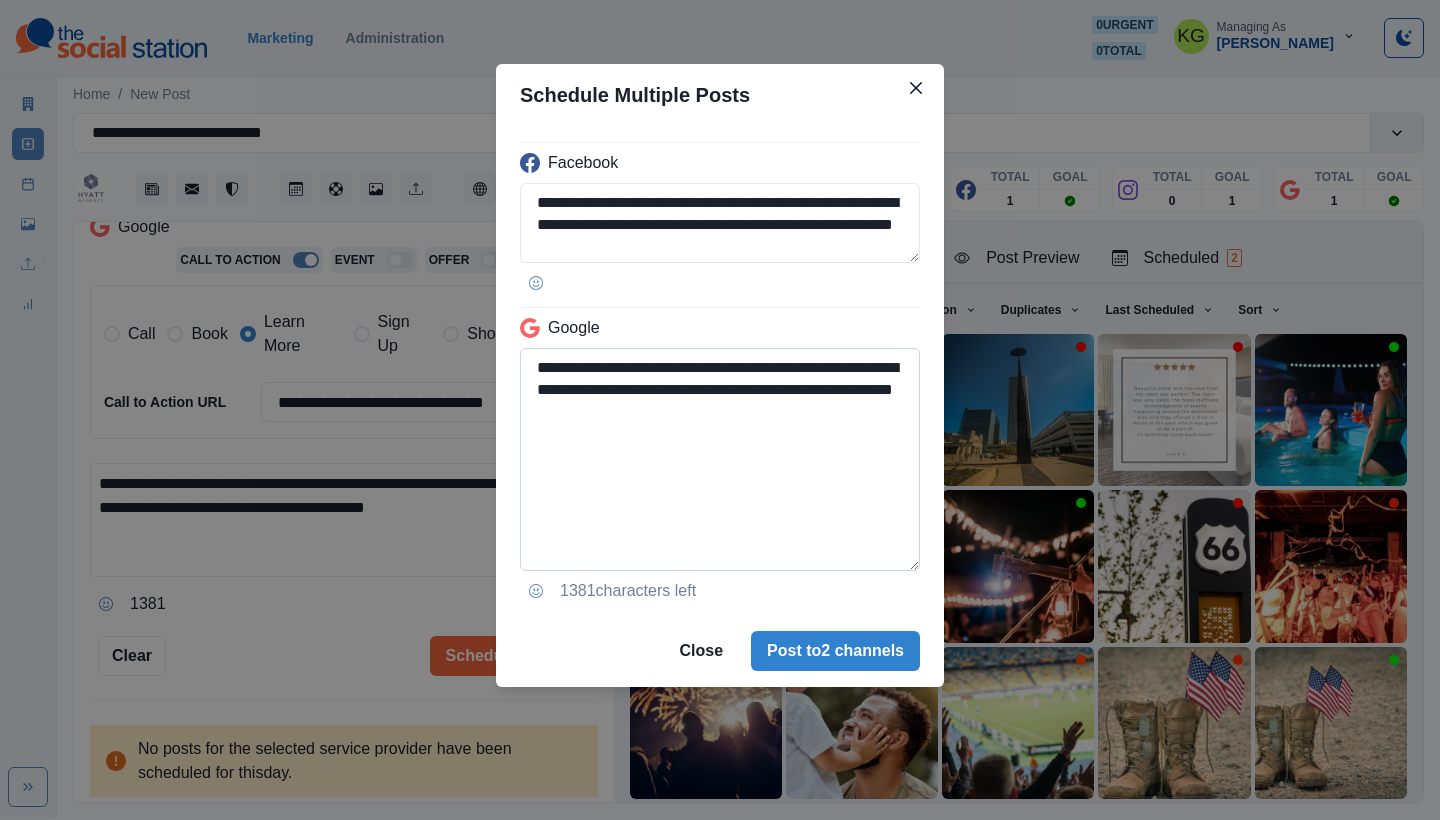 drag, startPoint x: 774, startPoint y: 391, endPoint x: 824, endPoint y: 424, distance: 59.908264 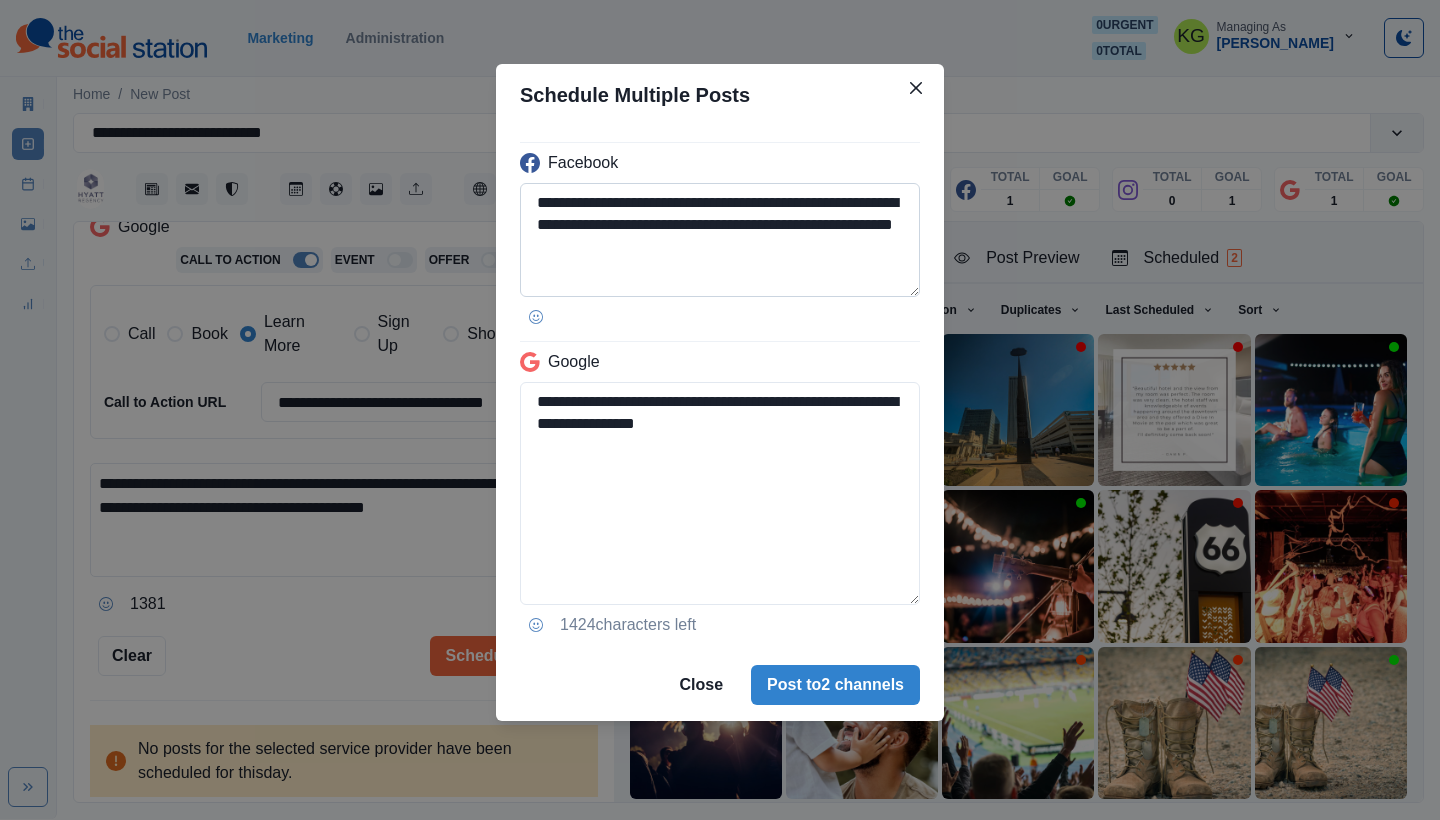 click on "**********" at bounding box center [720, 240] 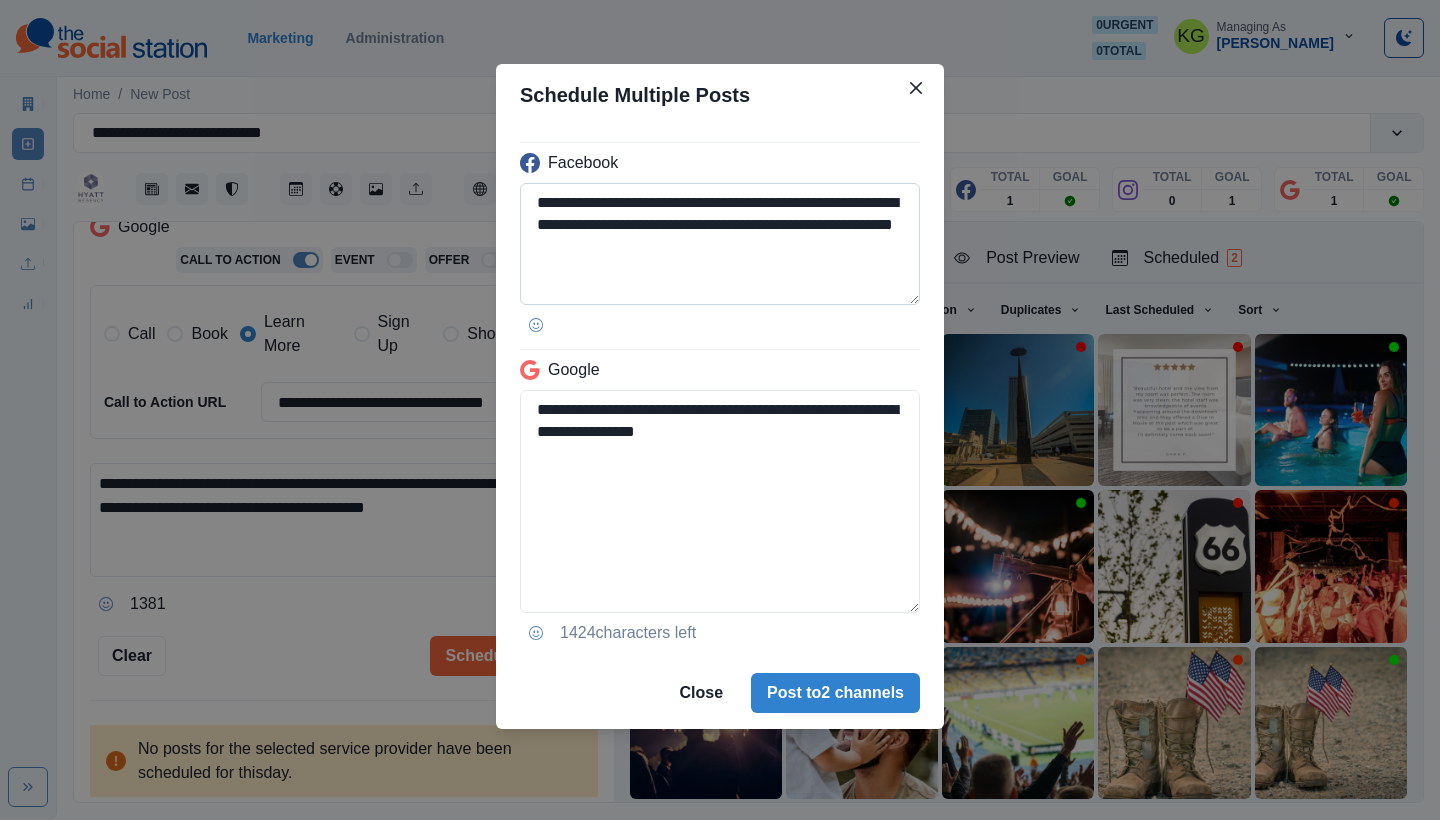 type on "**********" 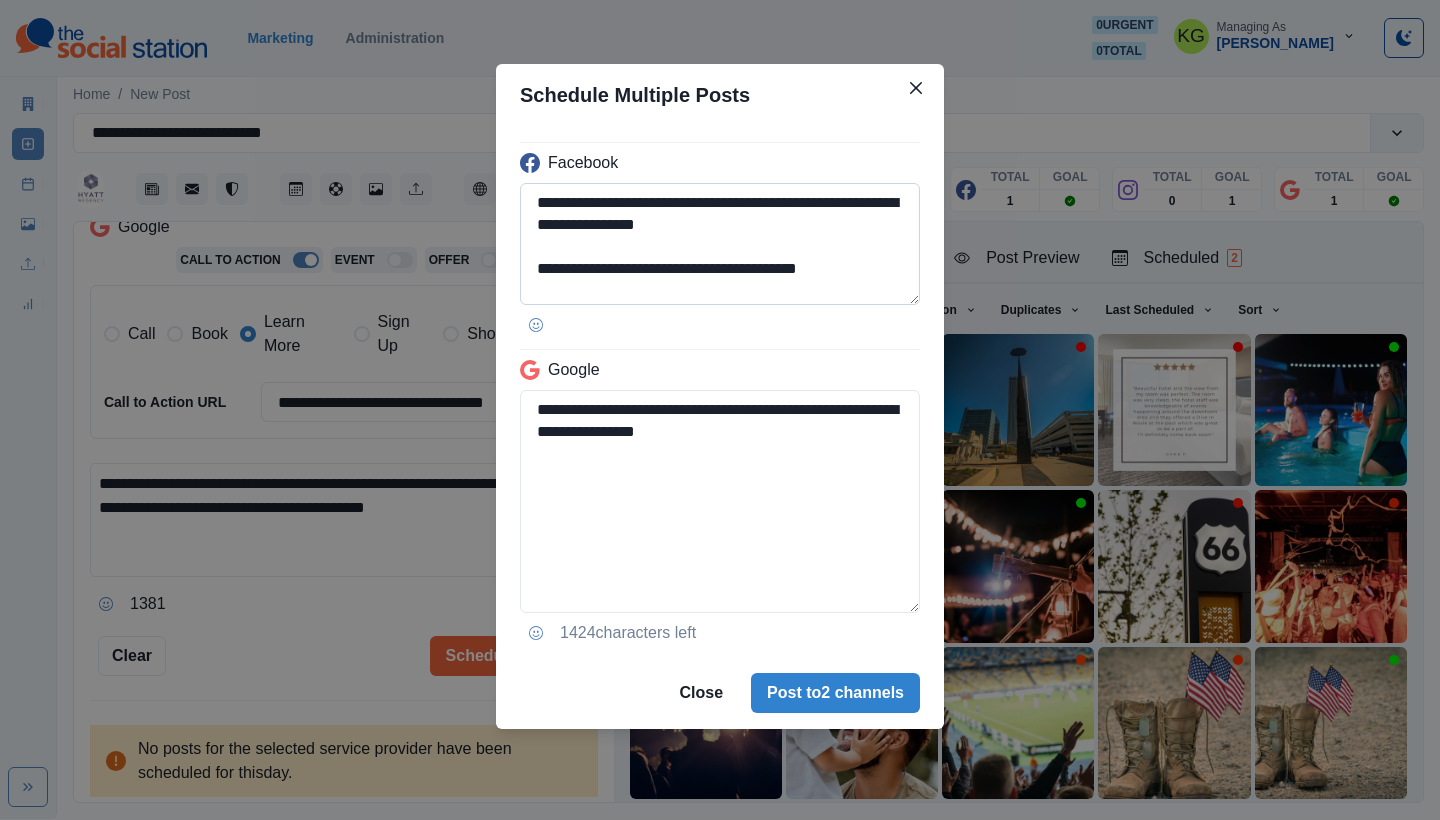 click on "**********" at bounding box center [720, 244] 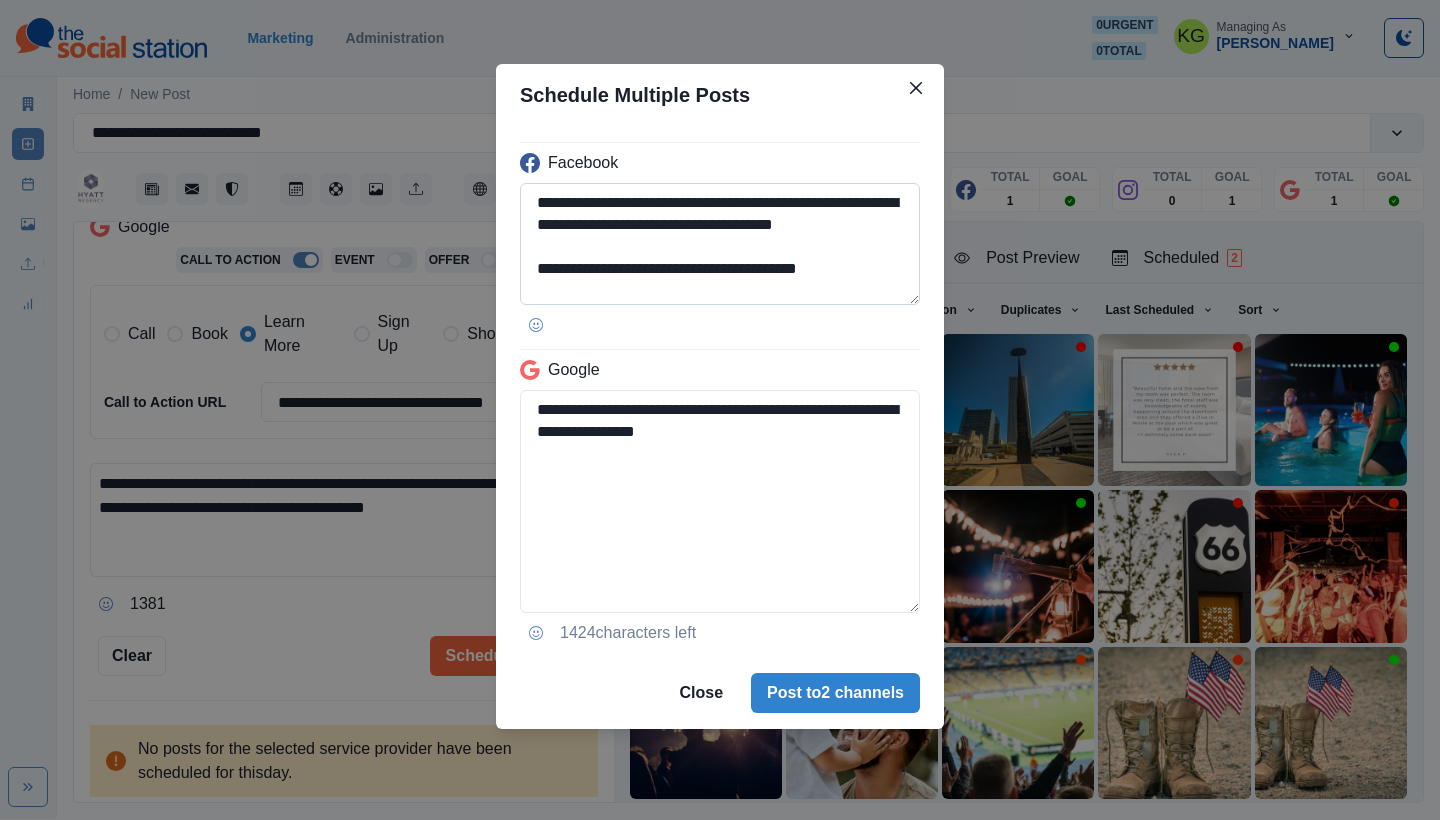 drag, startPoint x: 799, startPoint y: 199, endPoint x: 721, endPoint y: 223, distance: 81.608826 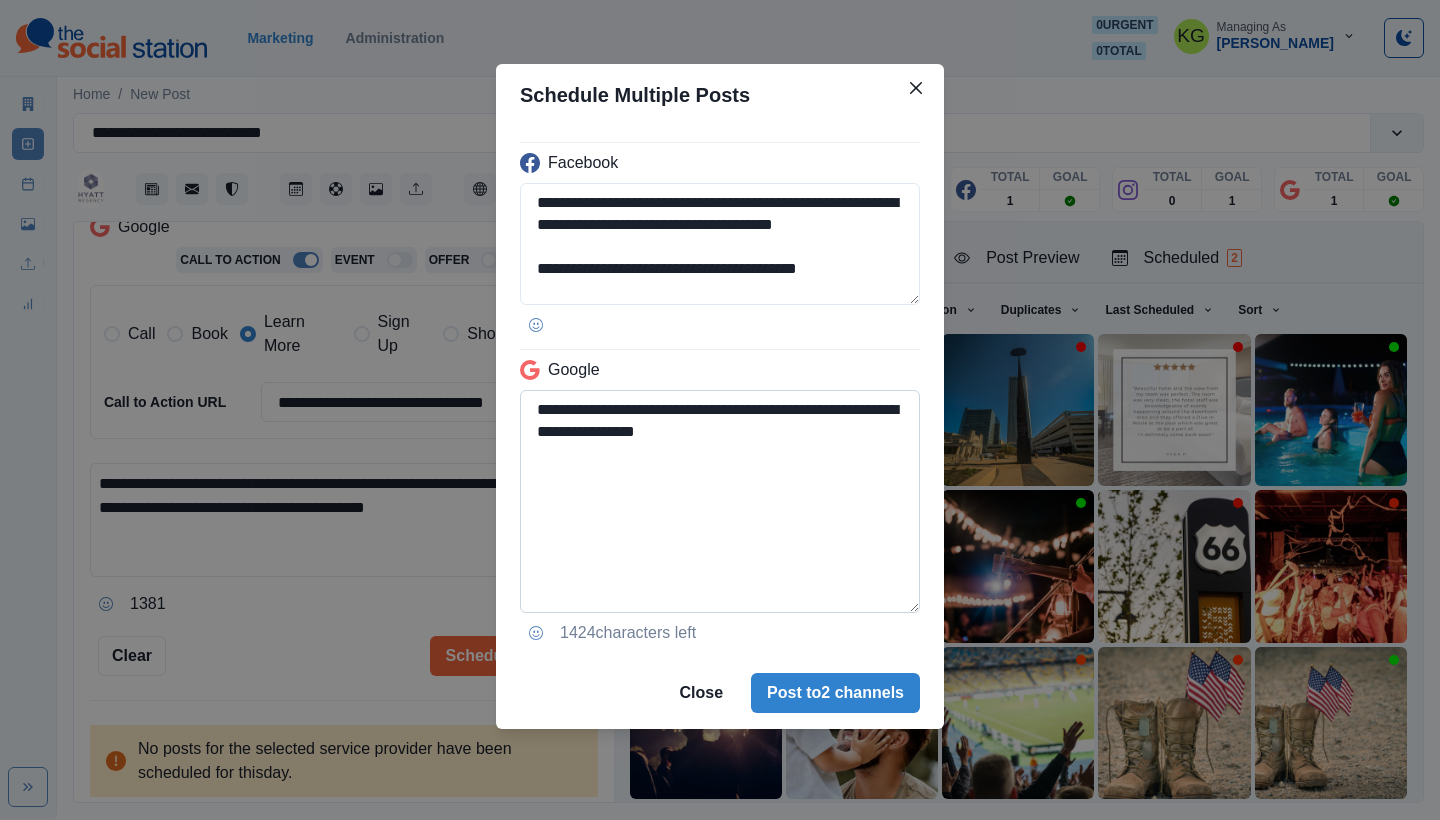 type on "**********" 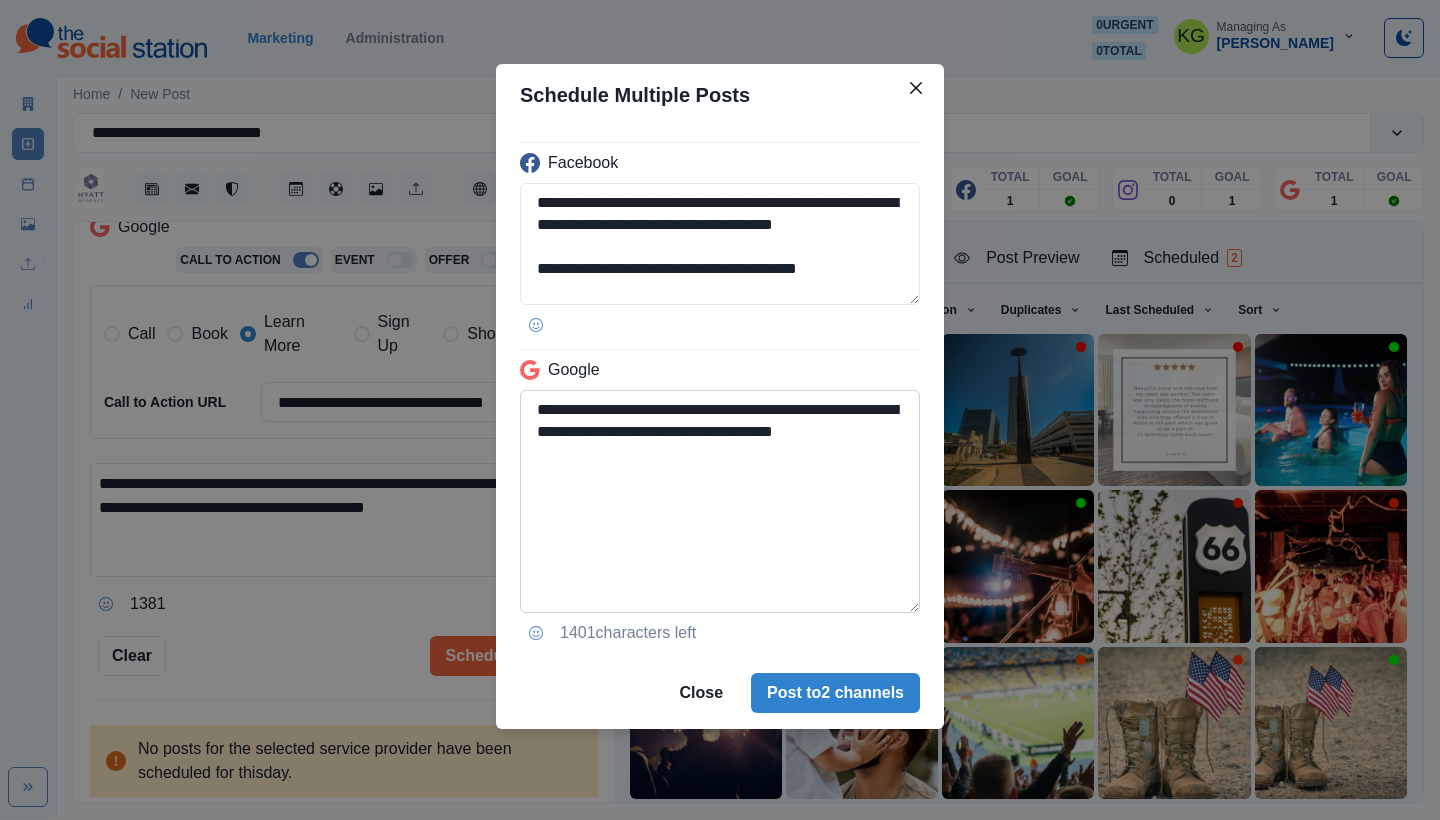 click on "**********" at bounding box center [720, 501] 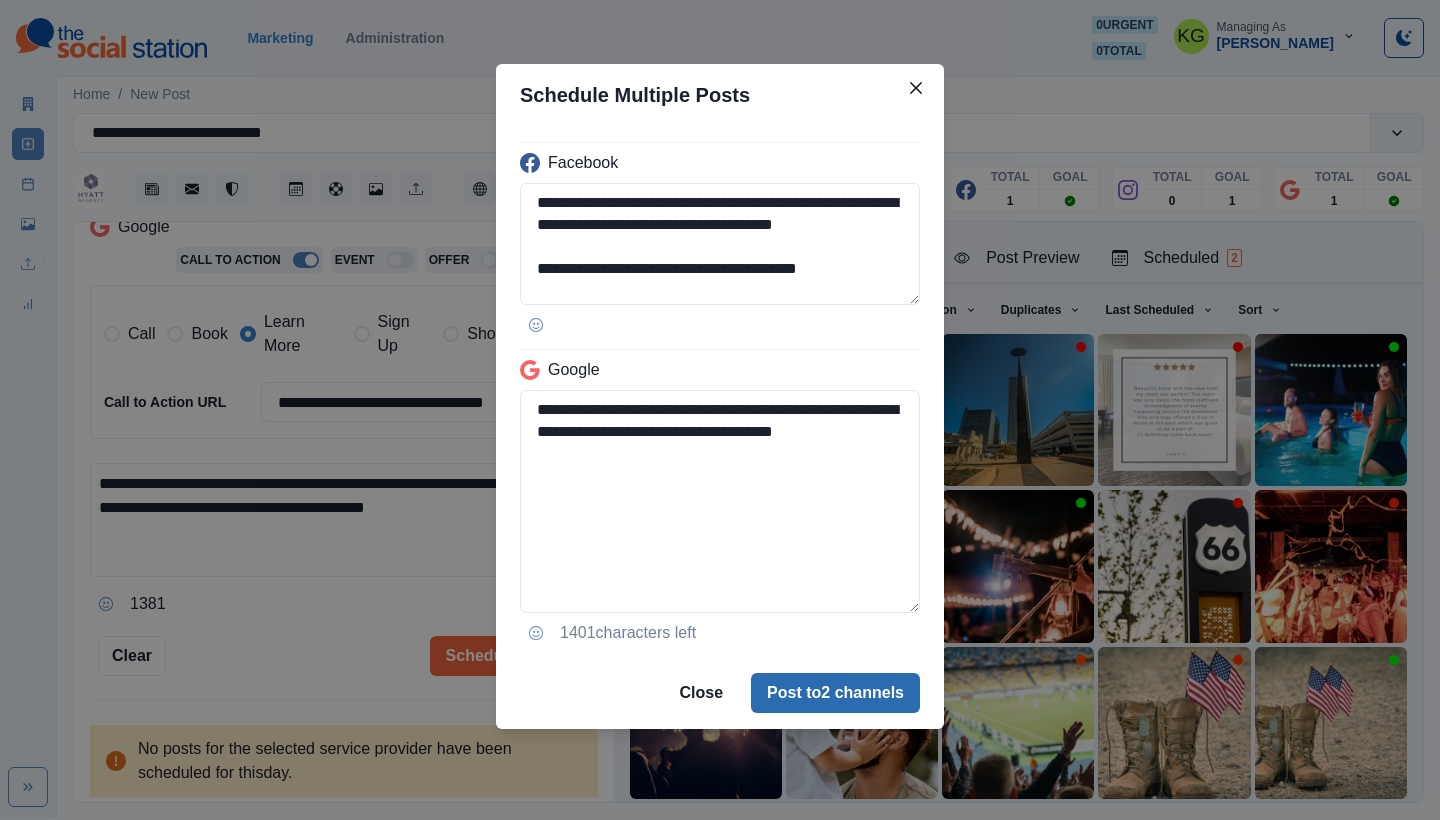 type on "**********" 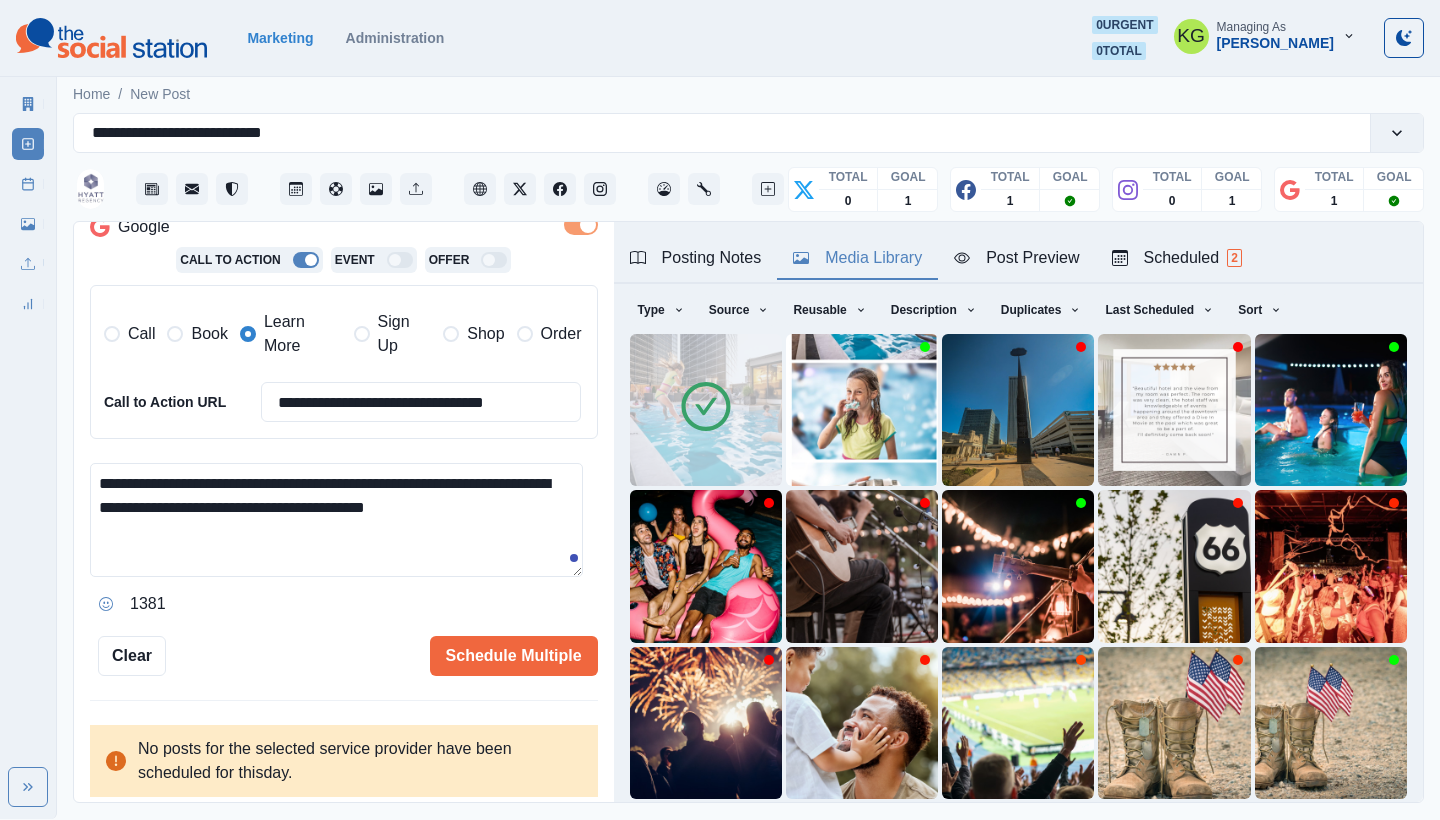 type 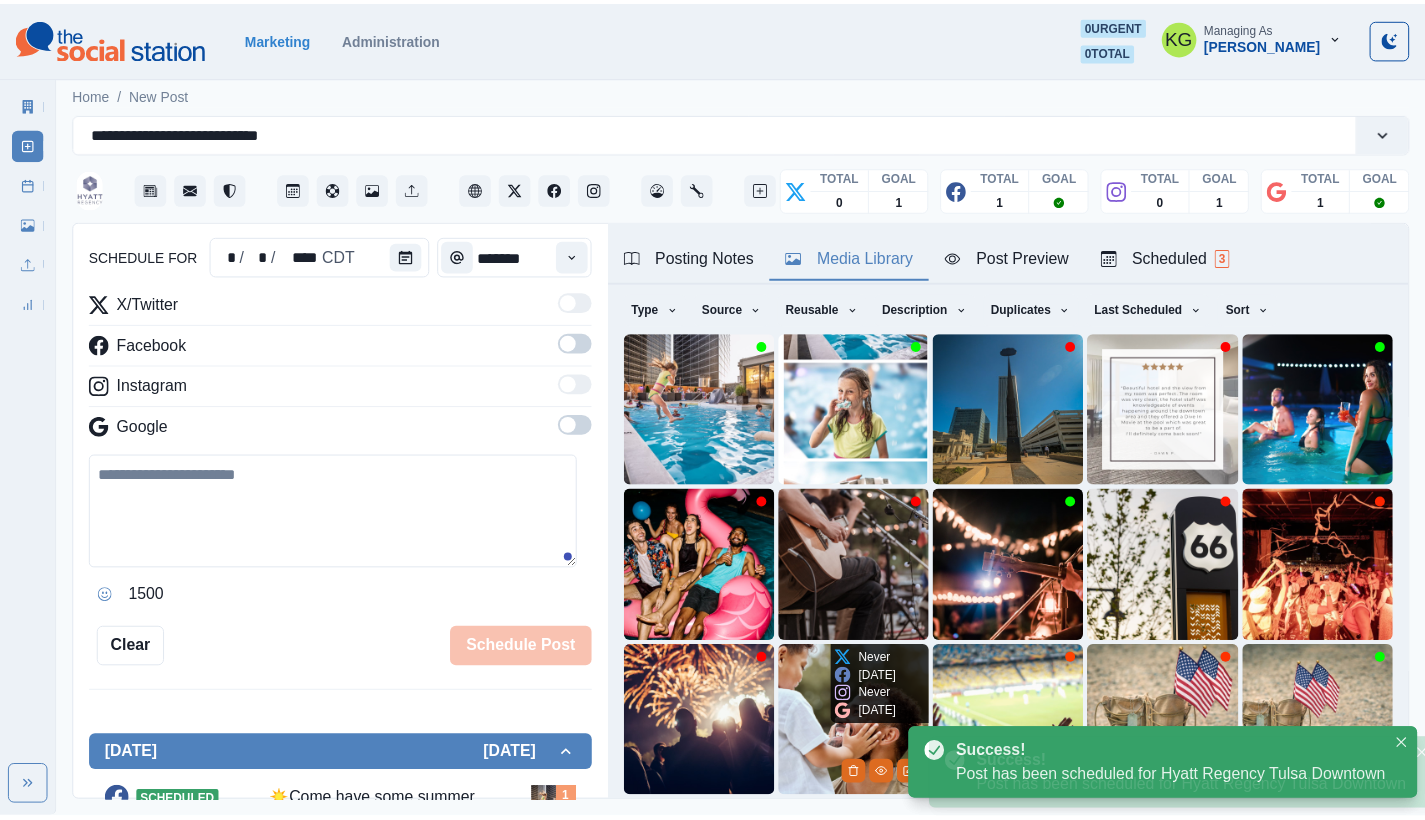 scroll, scrollTop: 189, scrollLeft: 0, axis: vertical 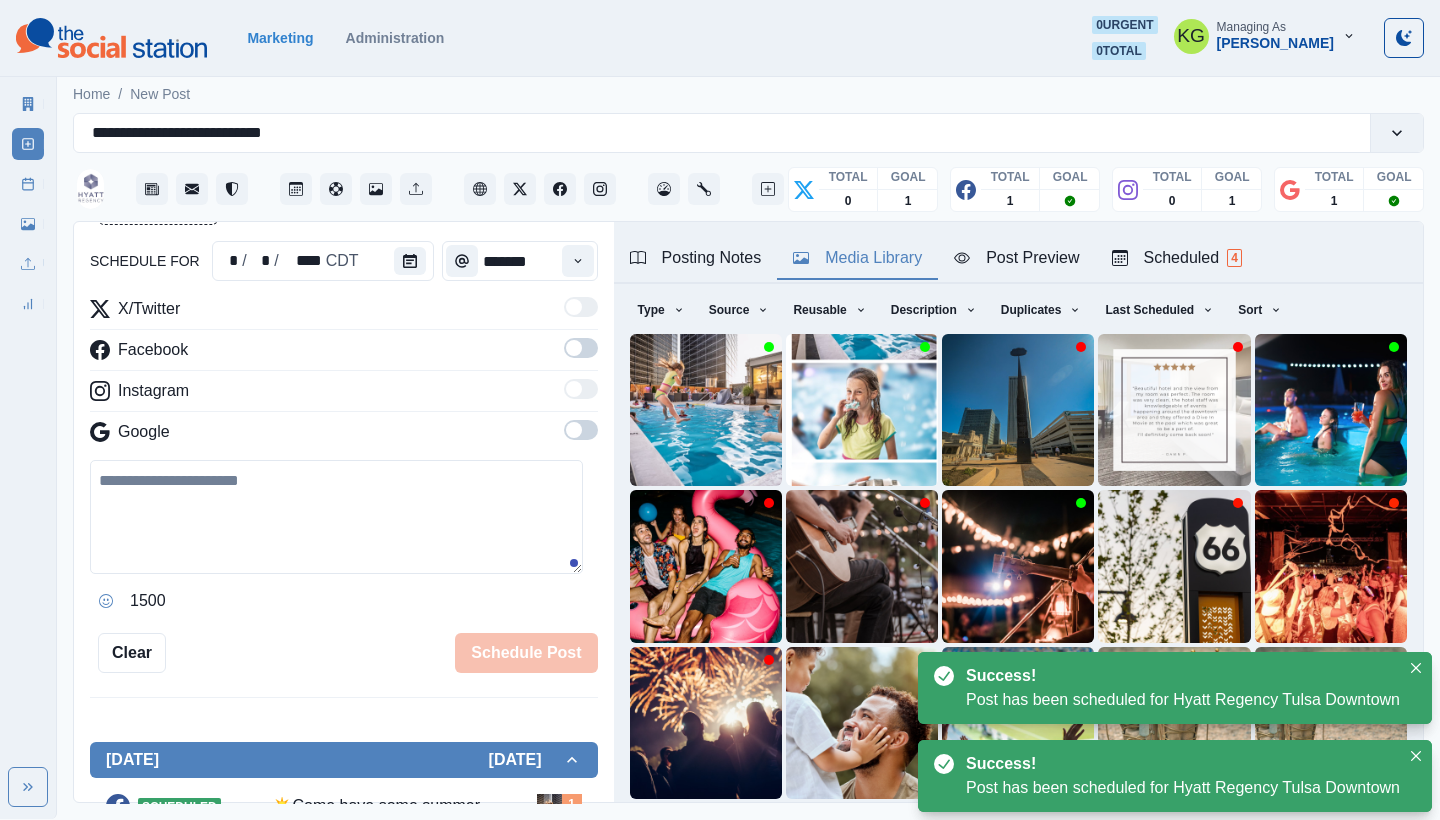 click on "Post Schedule" at bounding box center [28, 184] 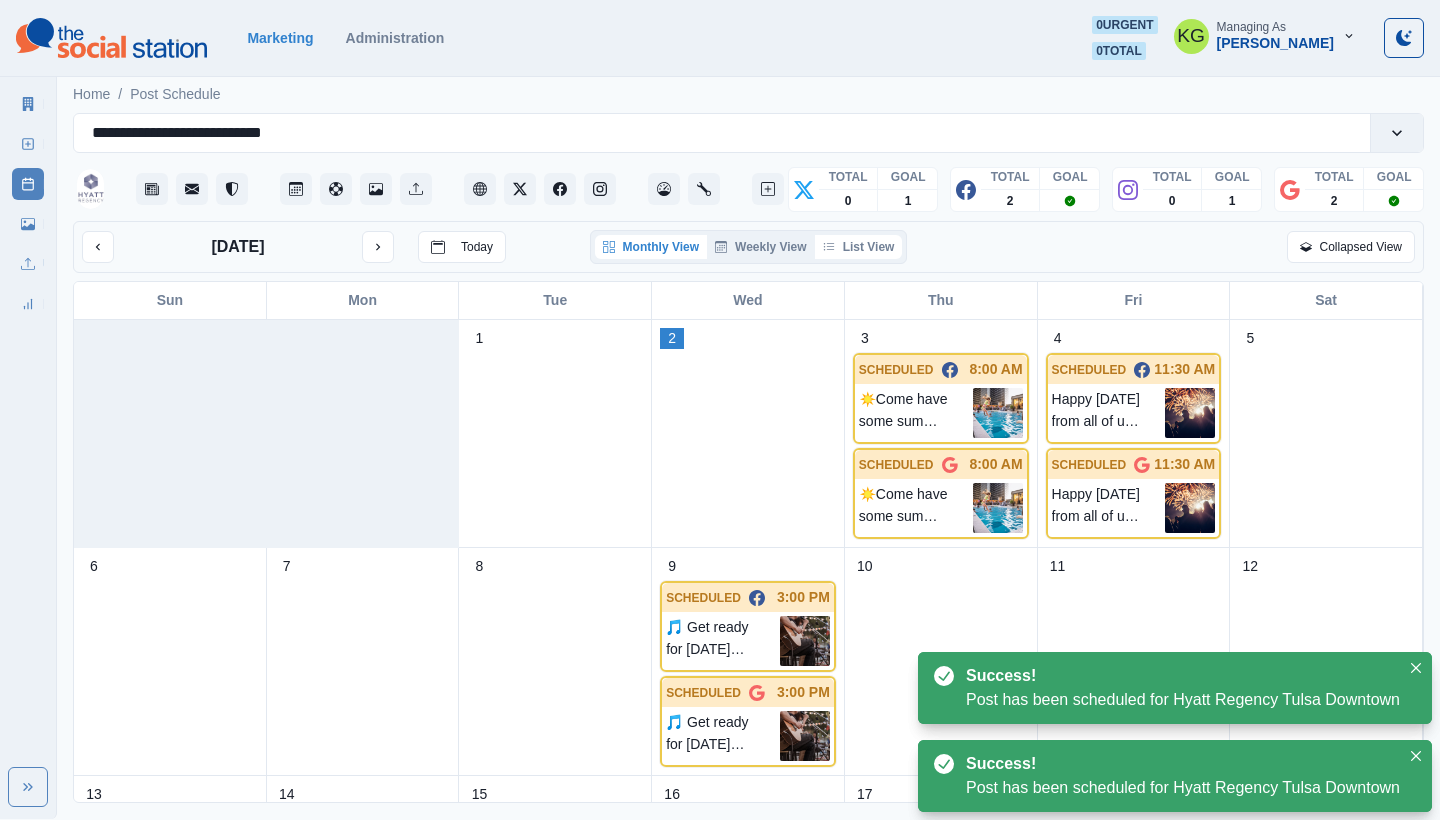 click on "List View" at bounding box center (859, 247) 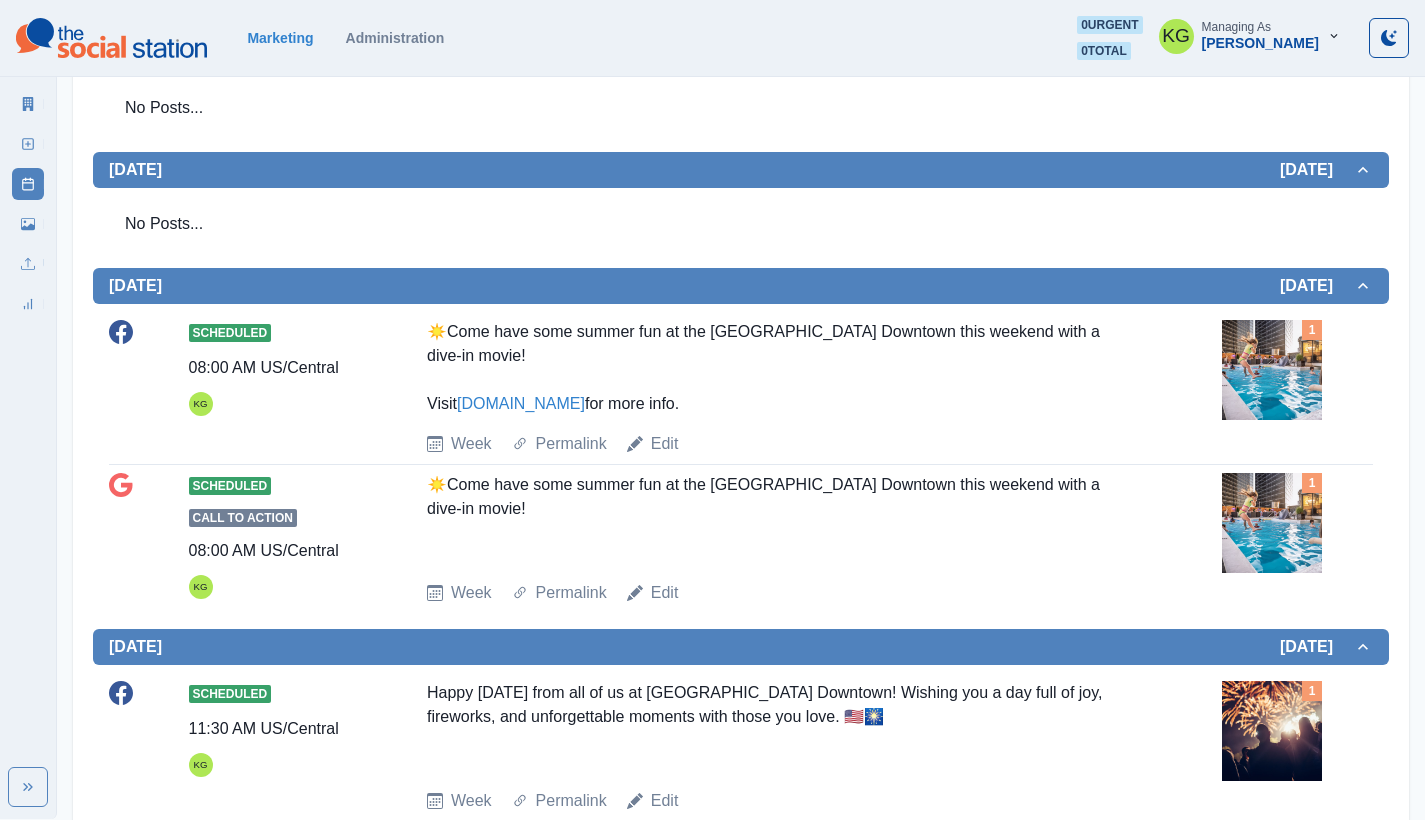 scroll, scrollTop: 0, scrollLeft: 0, axis: both 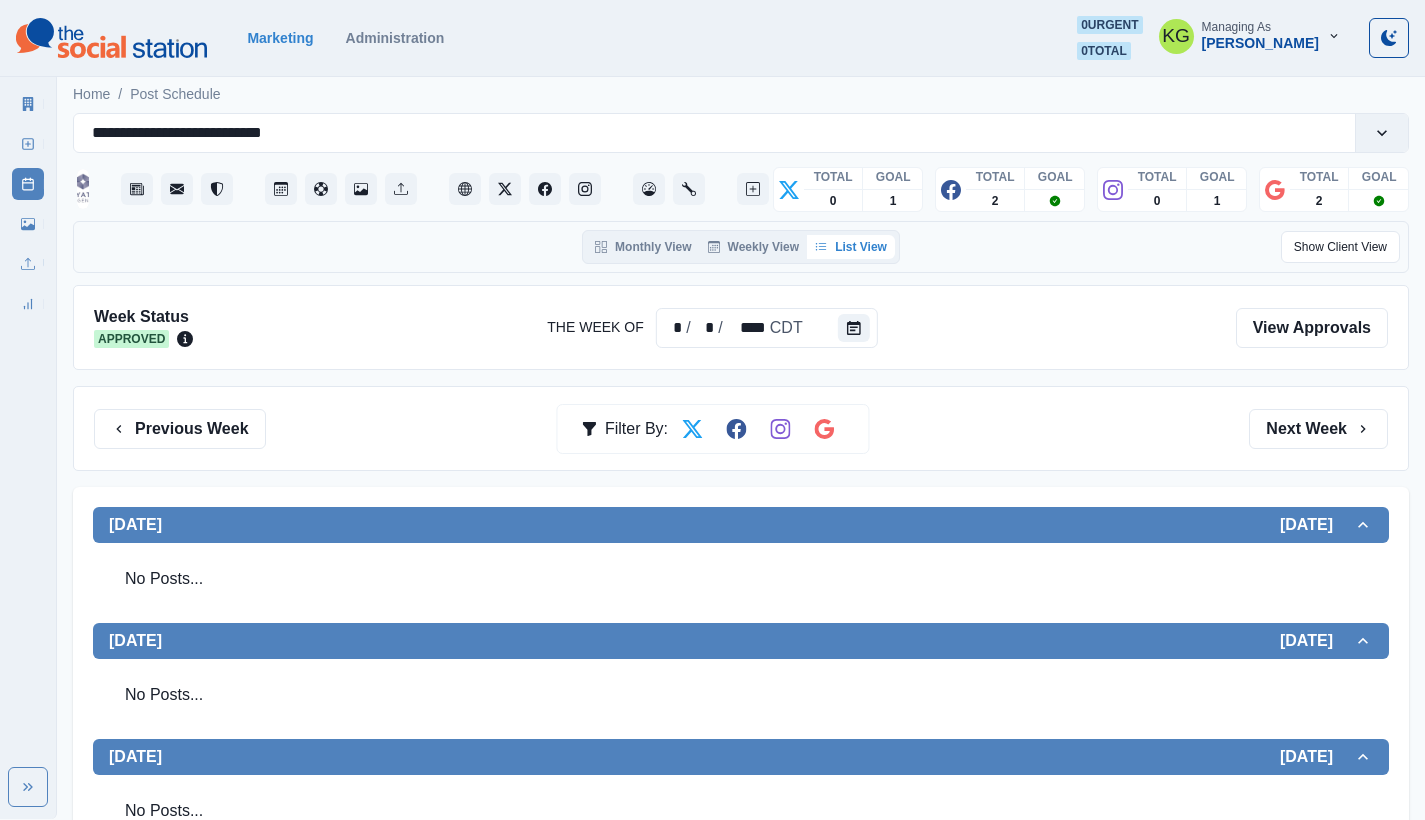 click on "Previous Week Filter By: Next Week" at bounding box center [741, 428] 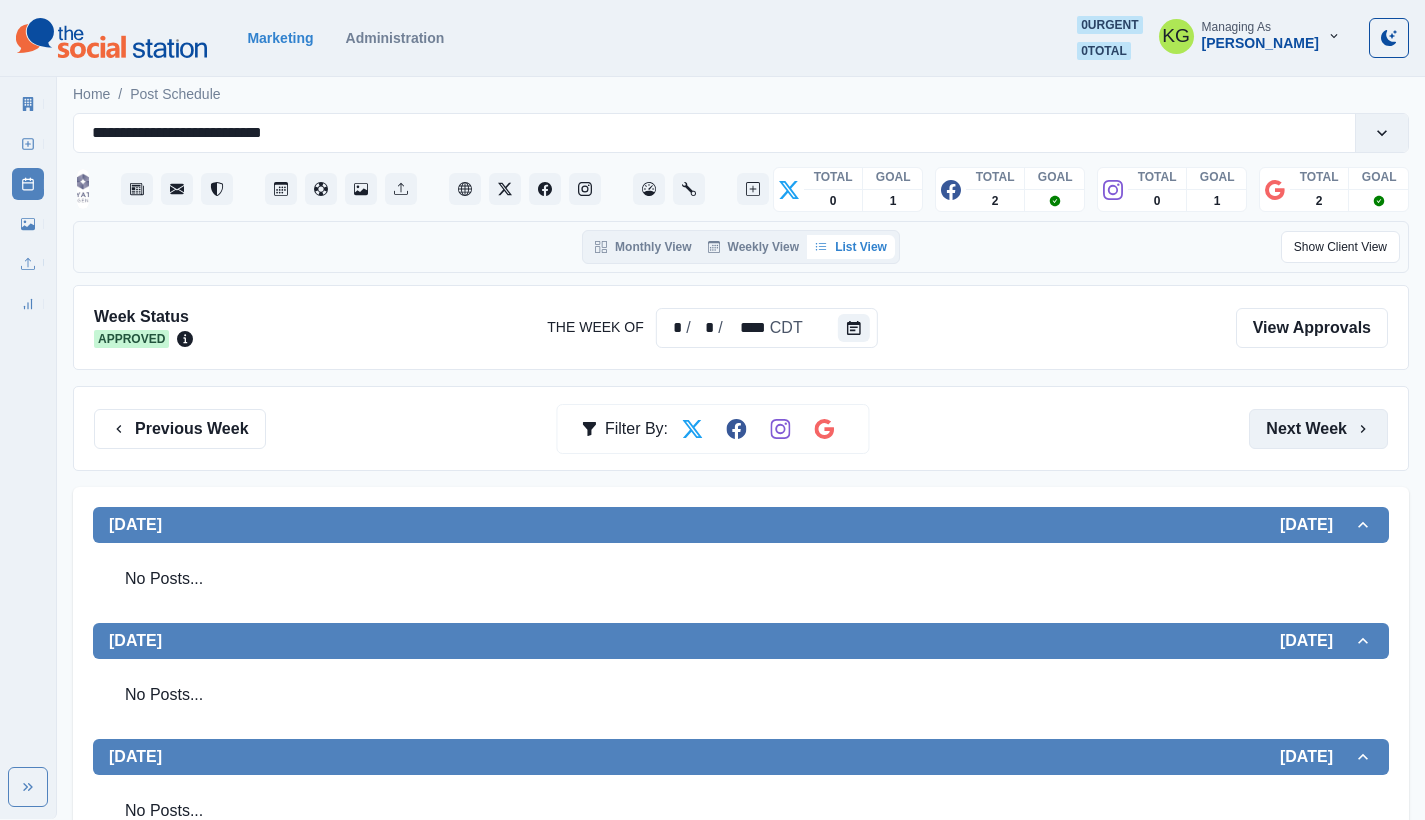 click on "Next Week" at bounding box center (1318, 429) 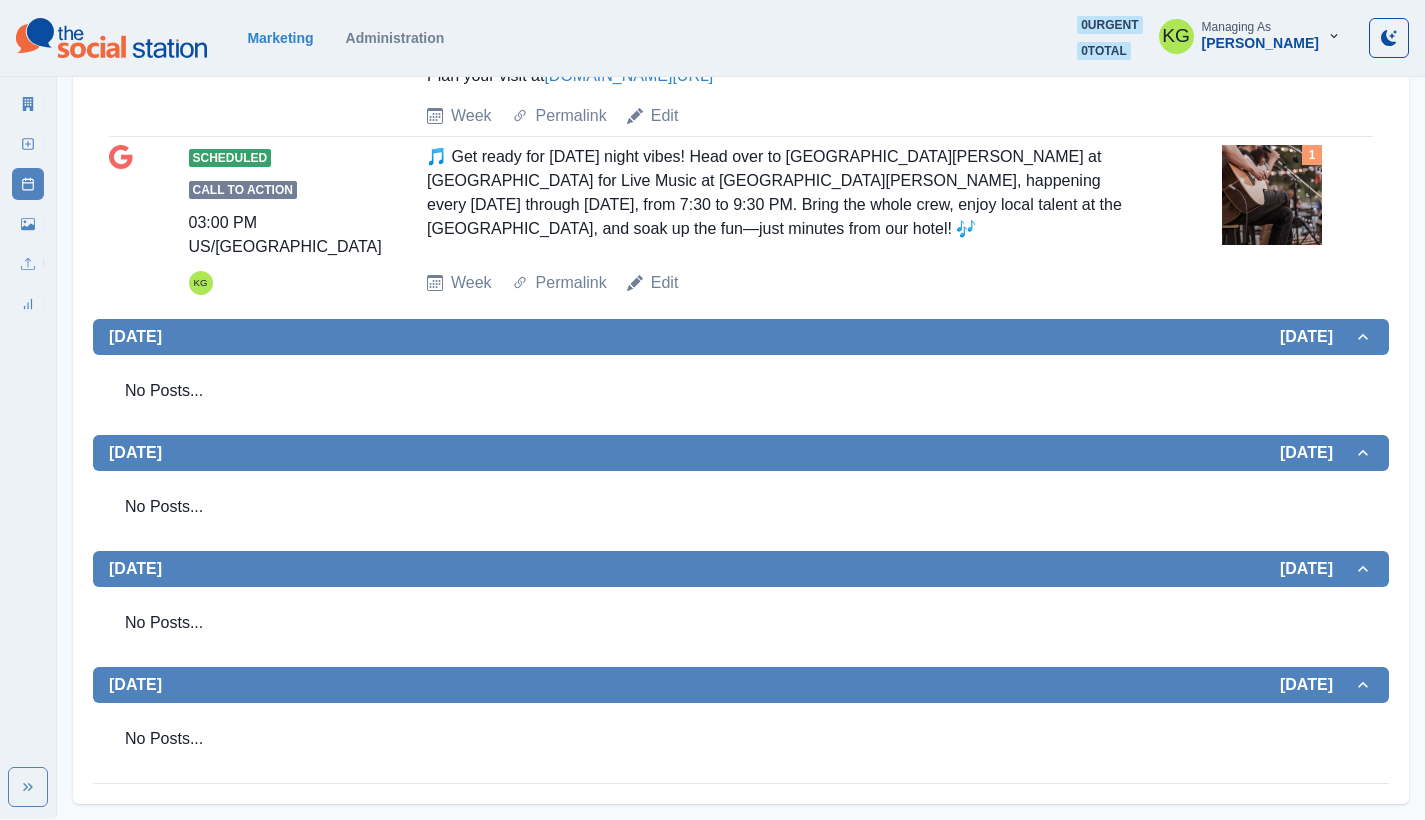 scroll, scrollTop: 0, scrollLeft: 0, axis: both 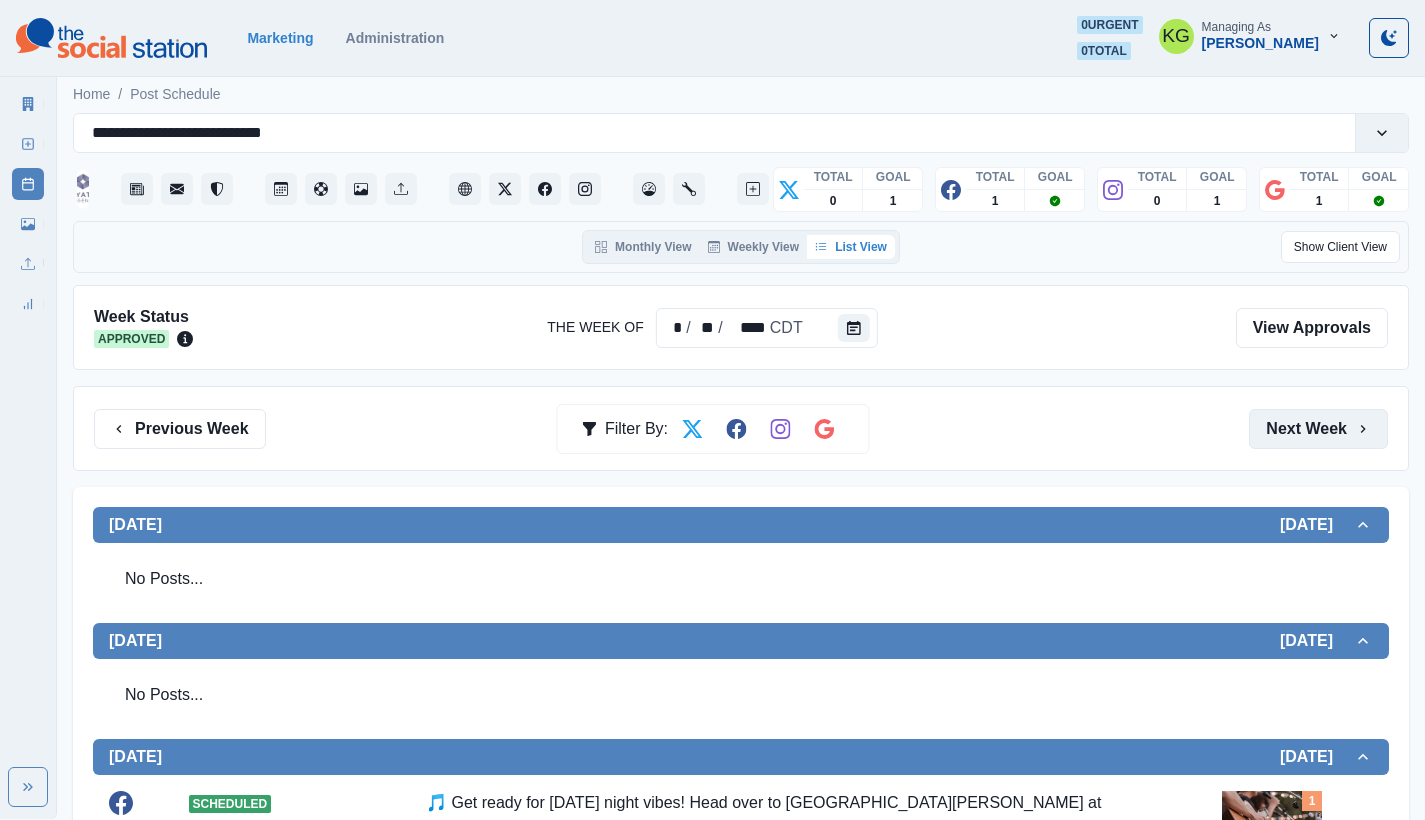 click on "Next Week" at bounding box center (1318, 429) 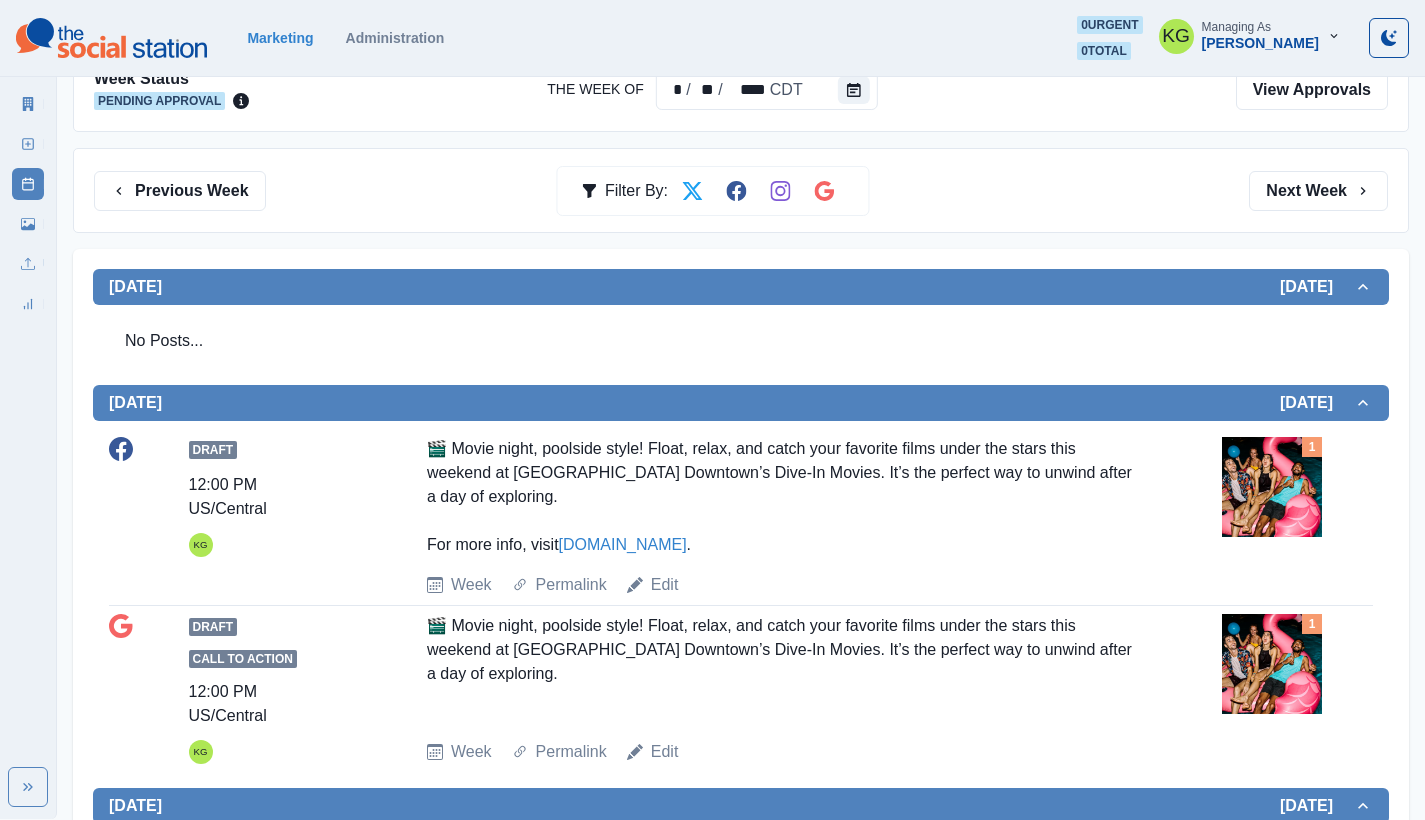 scroll, scrollTop: 24, scrollLeft: 0, axis: vertical 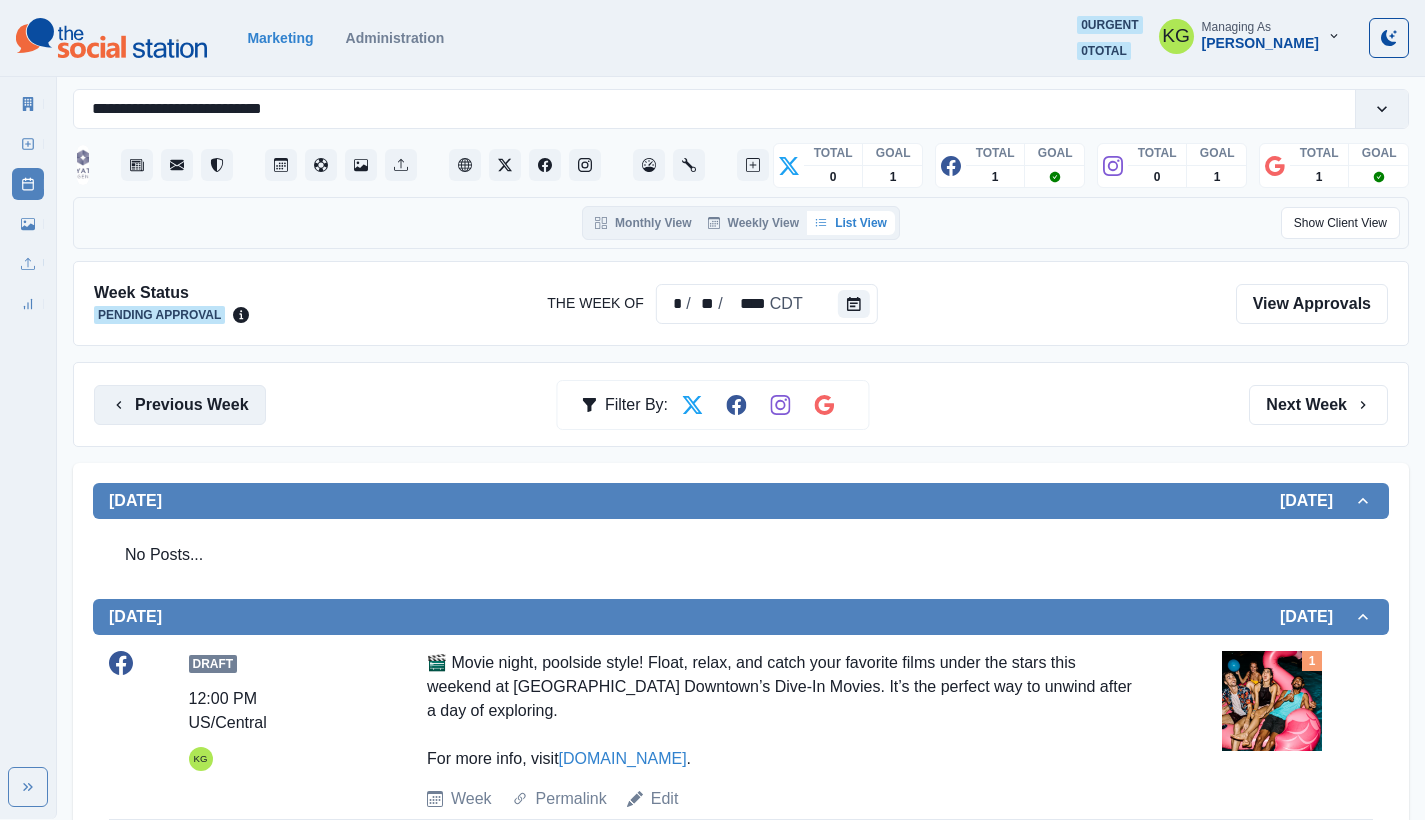 click on "Previous Week" at bounding box center (180, 405) 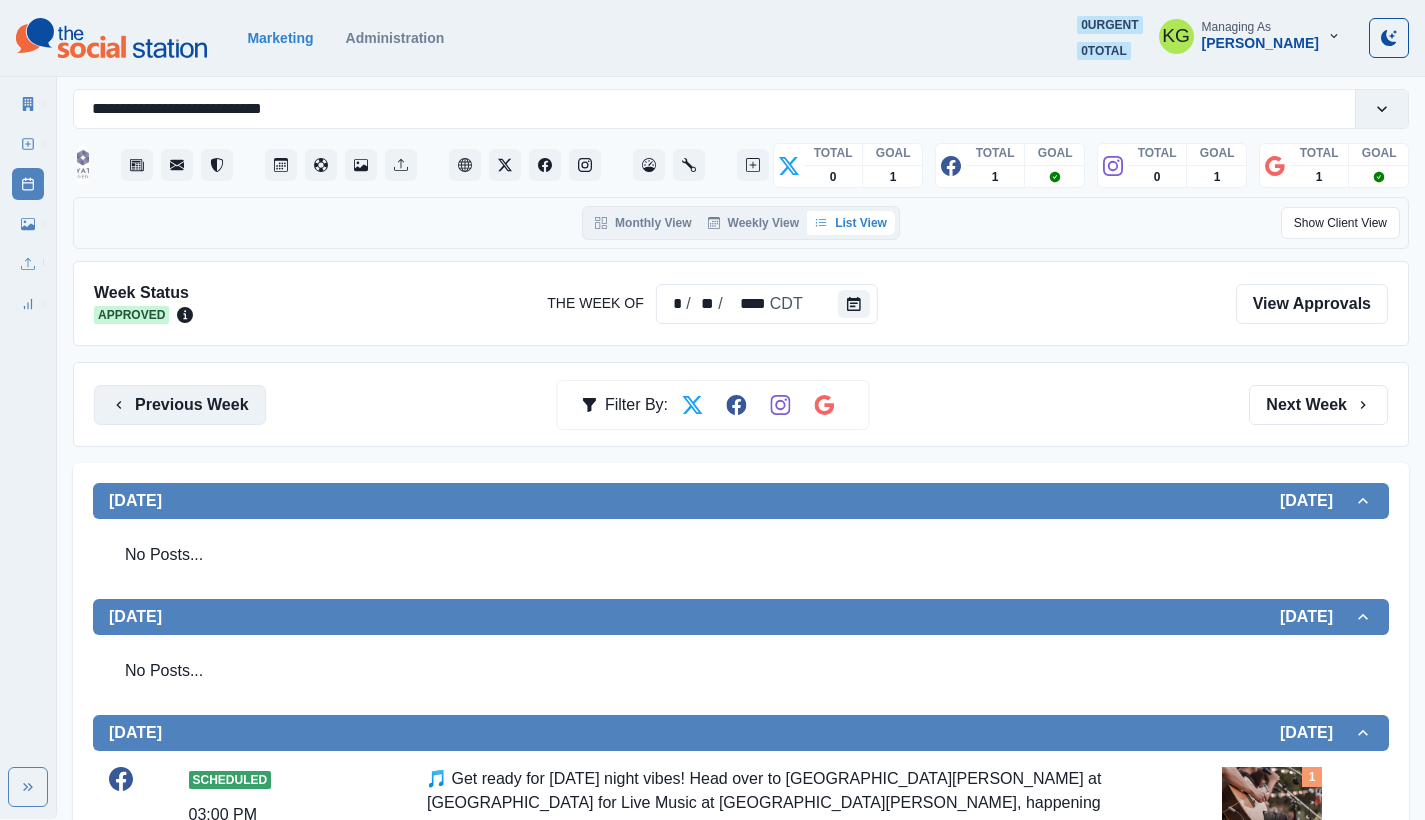 click on "Previous Week" at bounding box center (180, 405) 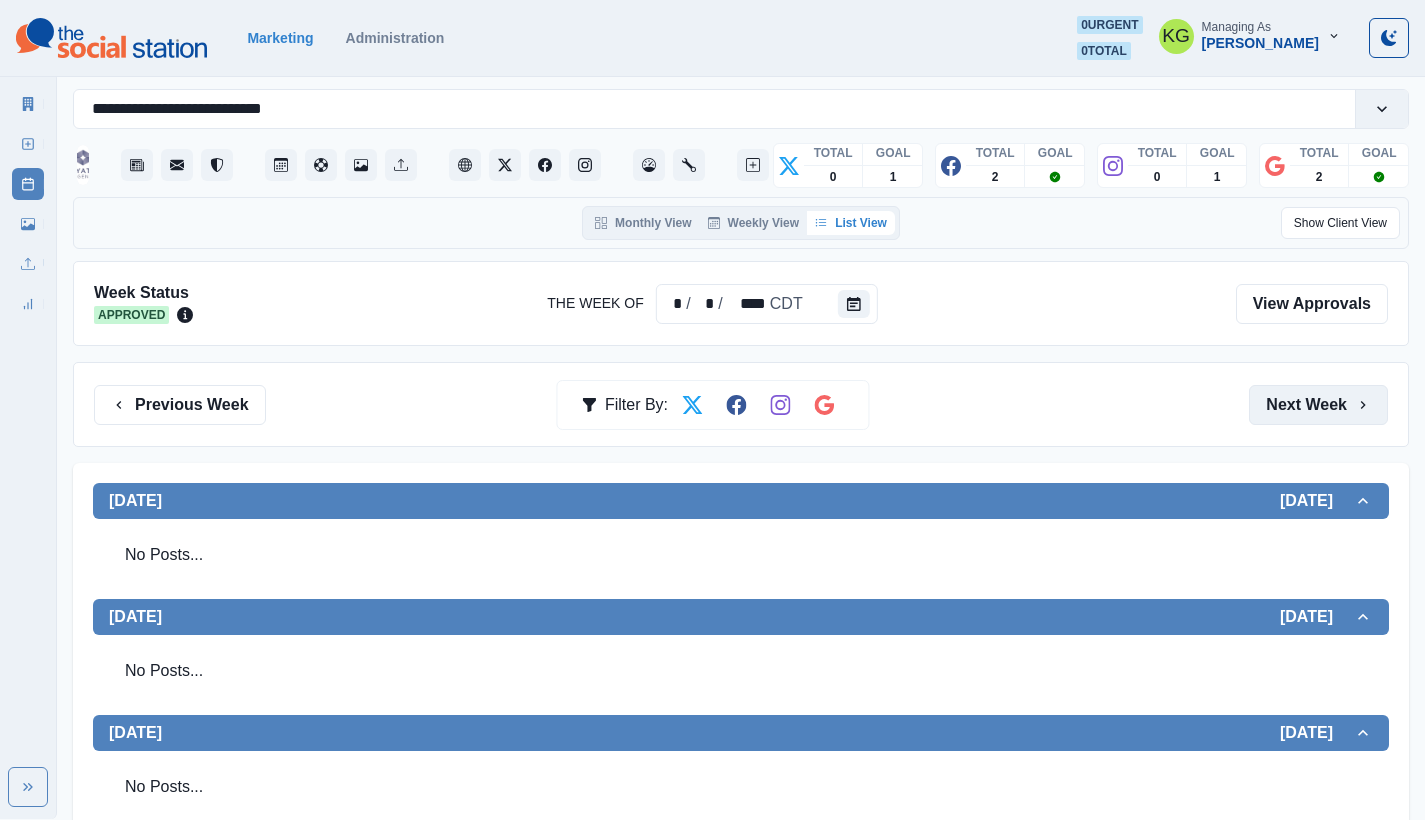 click on "Next Week" at bounding box center (1318, 405) 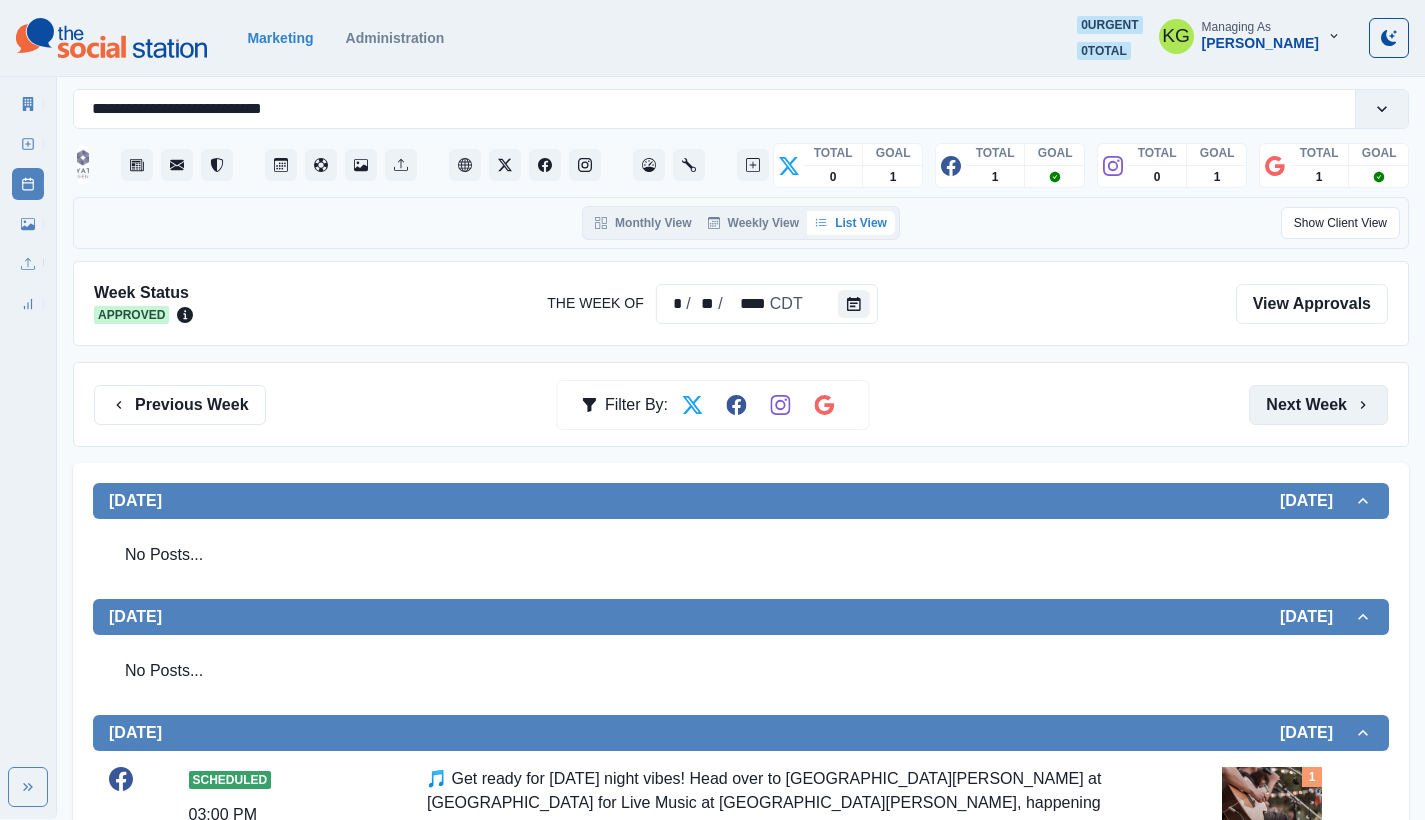 click on "Next Week" at bounding box center (1318, 405) 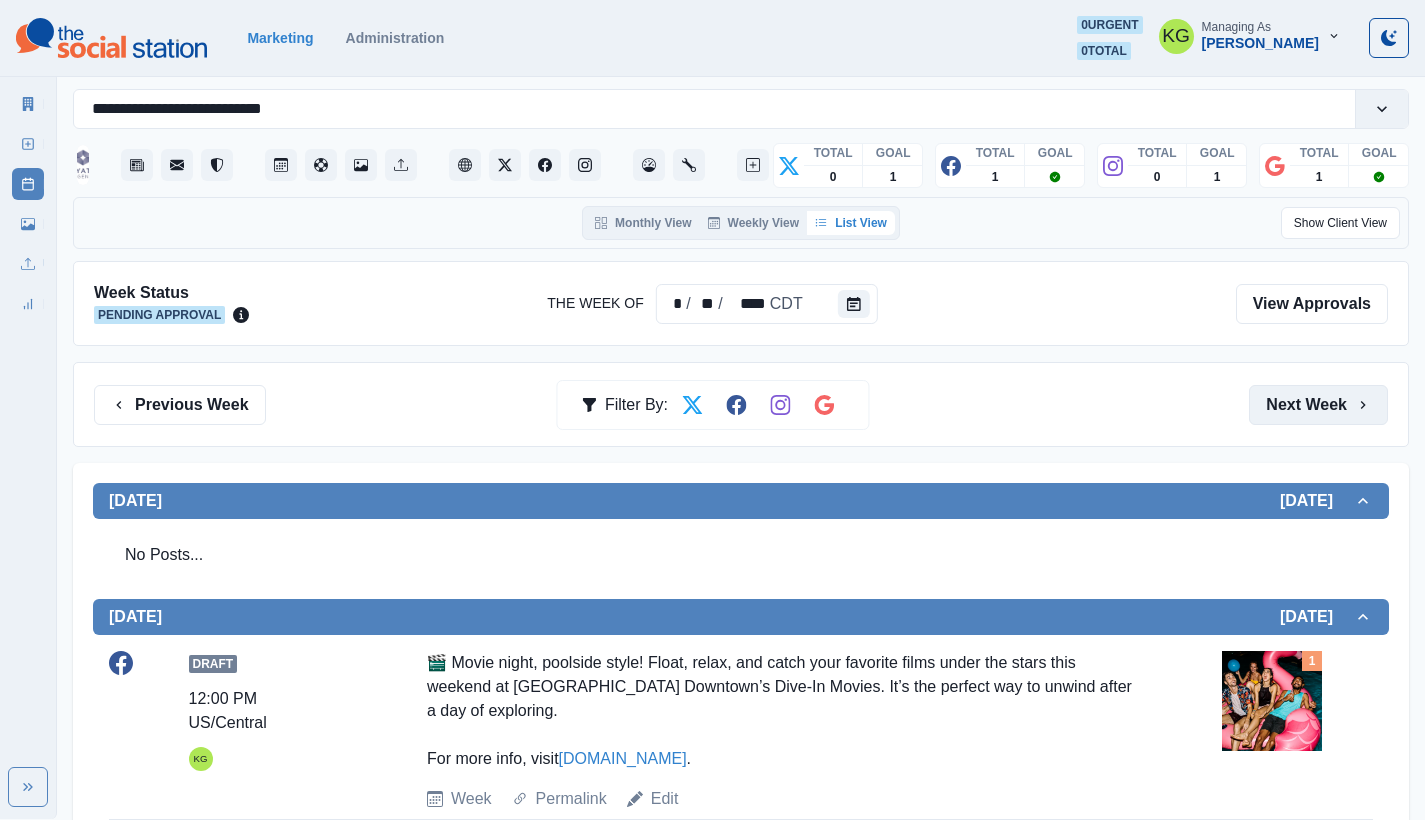 scroll, scrollTop: 49, scrollLeft: 0, axis: vertical 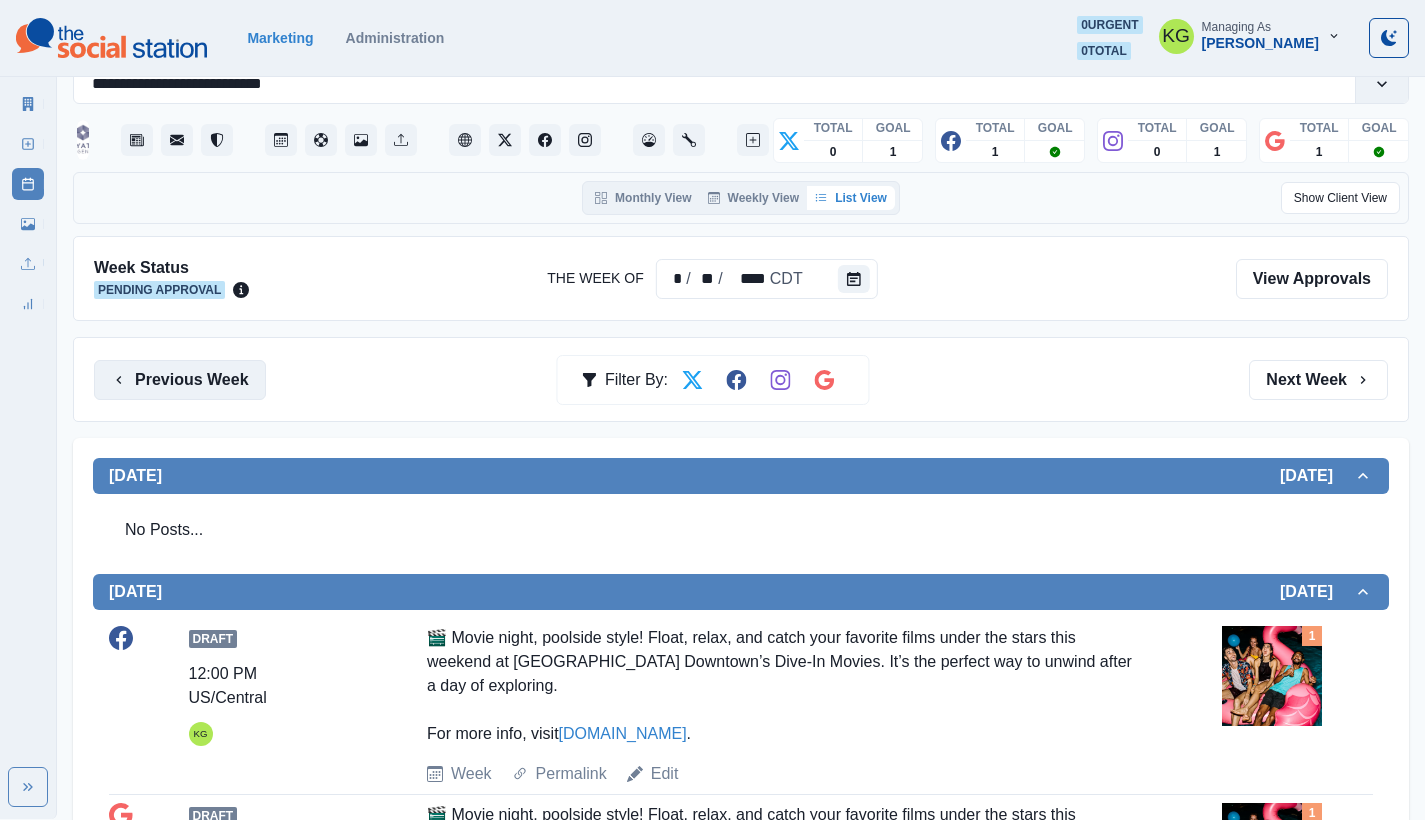 click on "Previous Week" at bounding box center [180, 380] 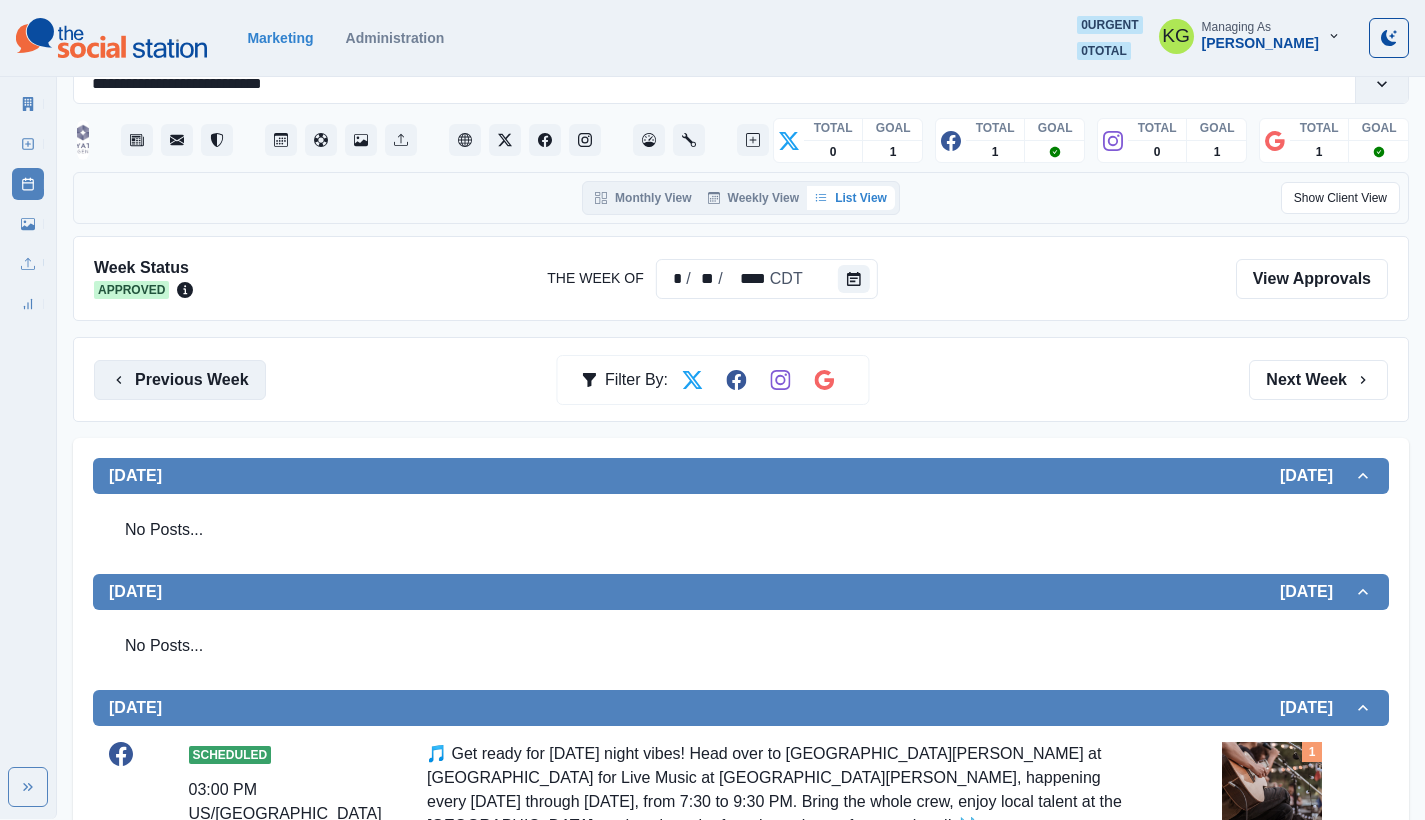 click on "Previous Week" at bounding box center (180, 380) 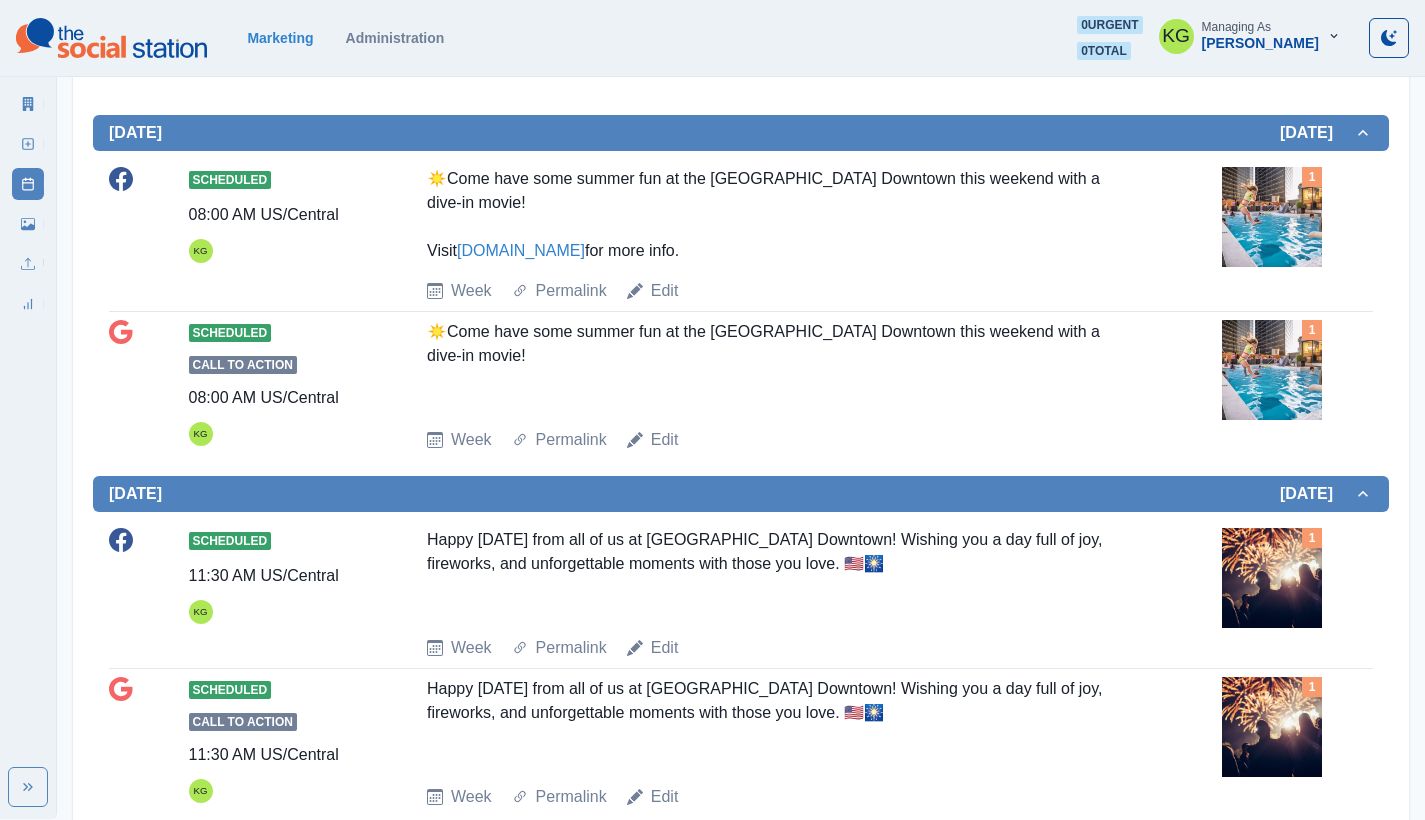 scroll, scrollTop: 561, scrollLeft: 0, axis: vertical 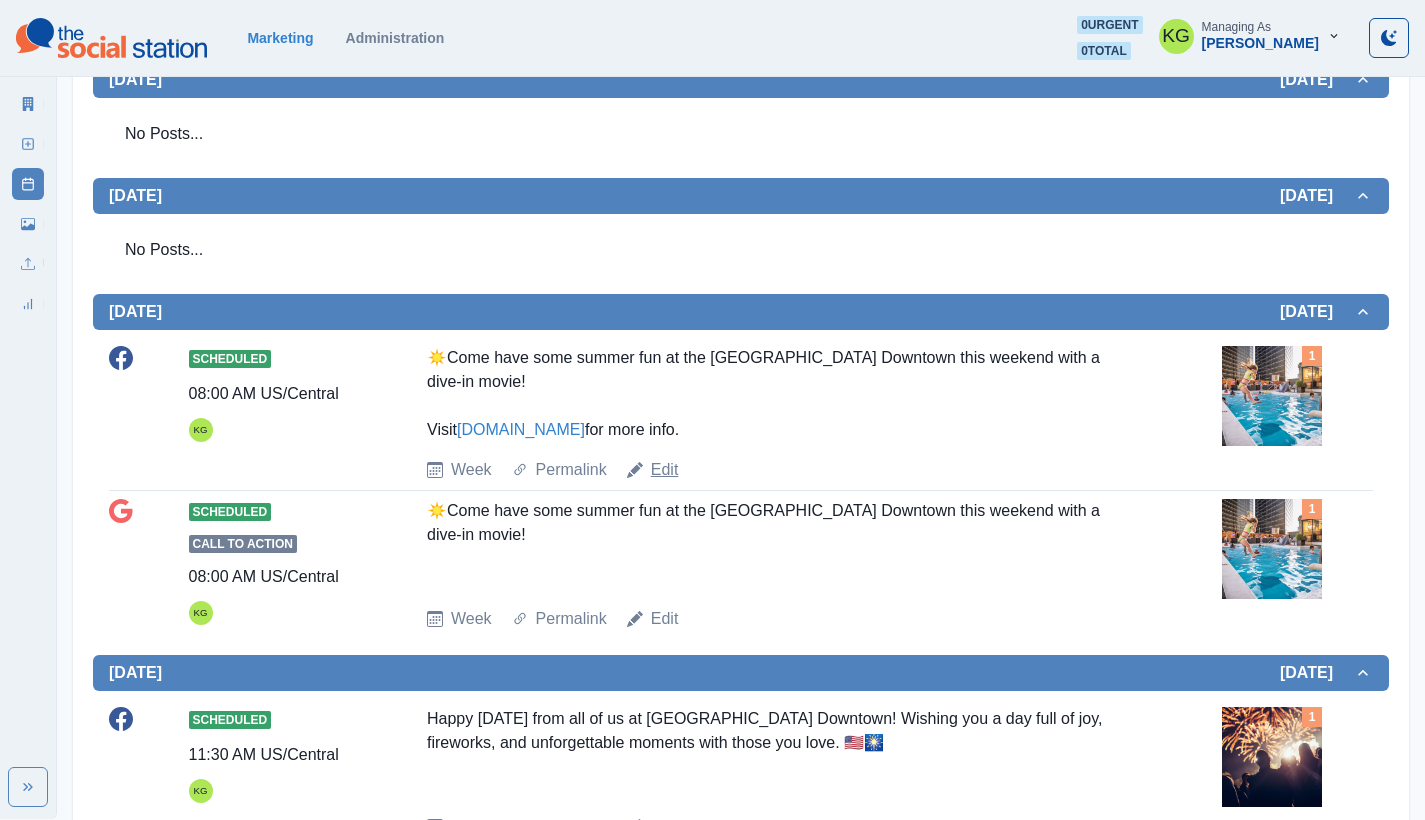 click on "Edit" at bounding box center (665, 470) 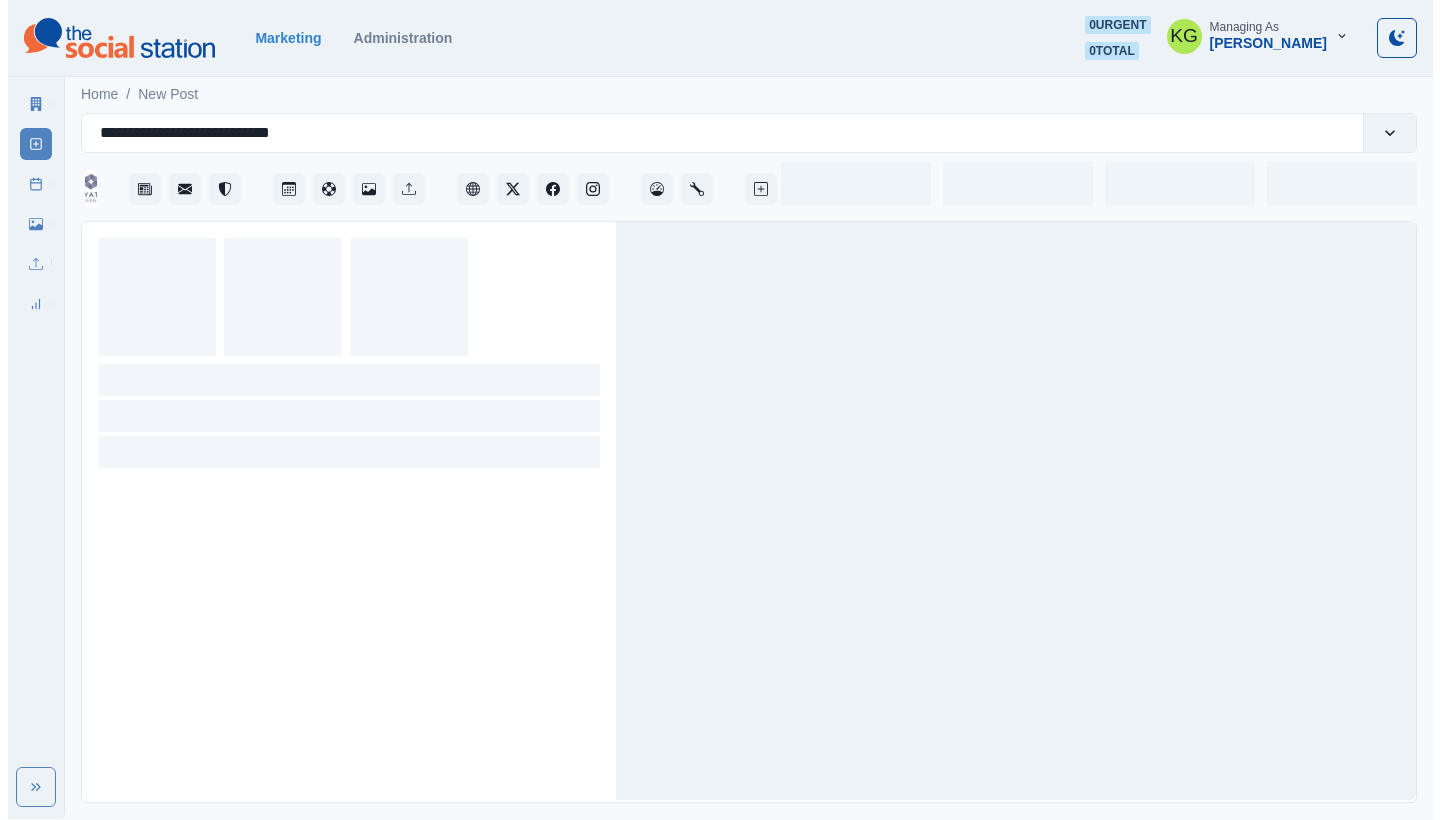 scroll, scrollTop: 0, scrollLeft: 0, axis: both 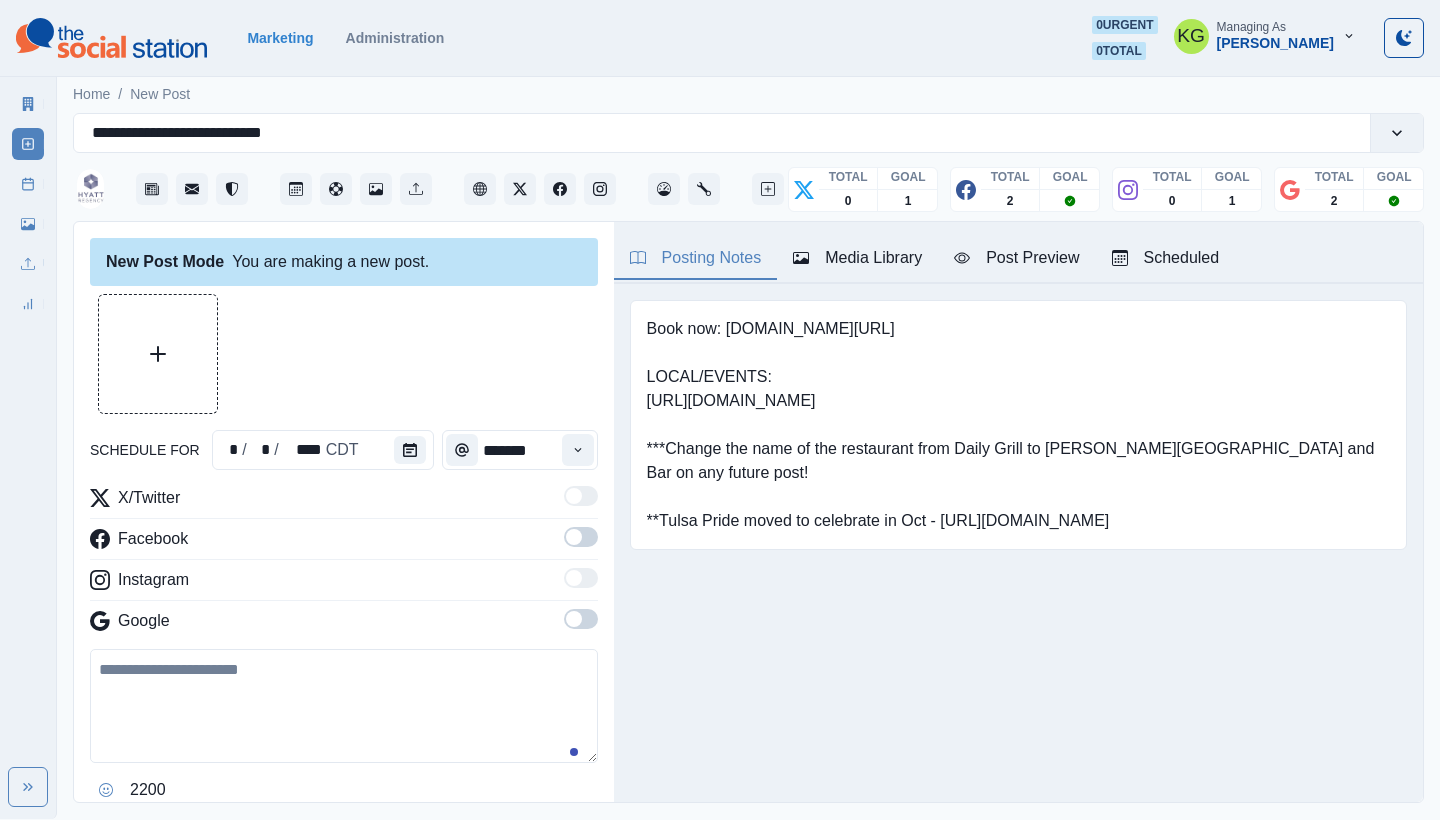 type on "**********" 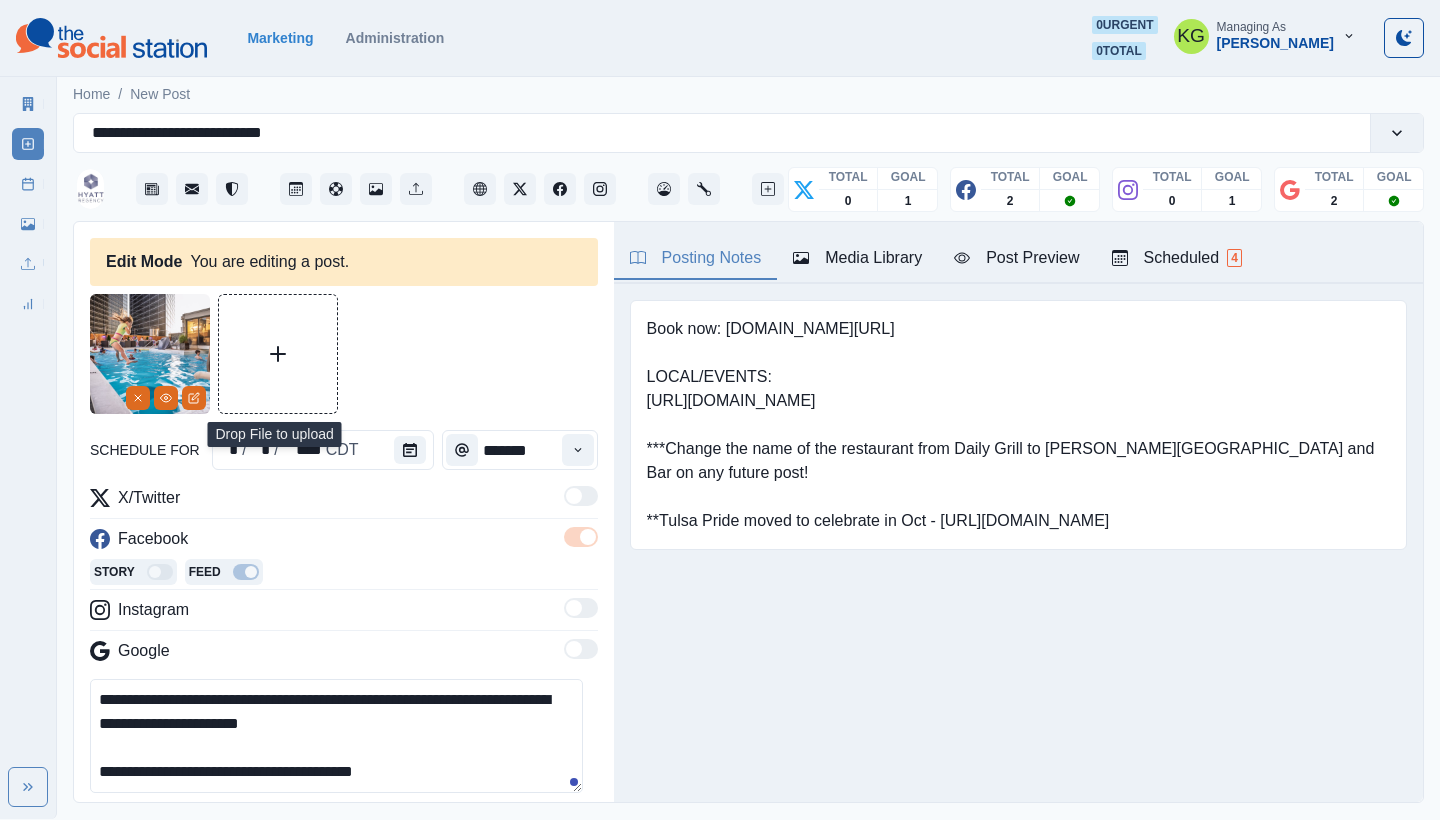 click at bounding box center [278, 354] 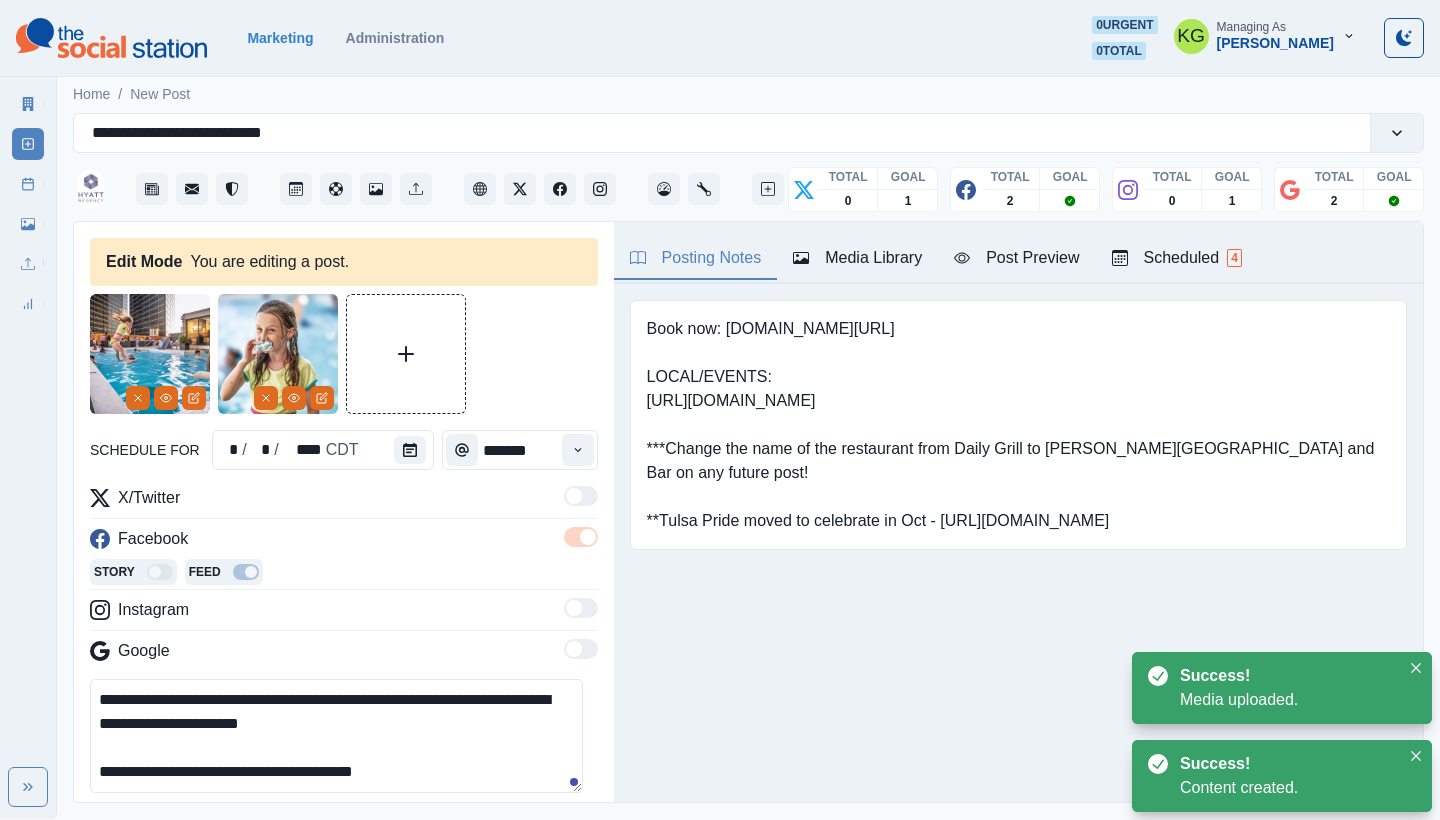 scroll, scrollTop: 187, scrollLeft: 0, axis: vertical 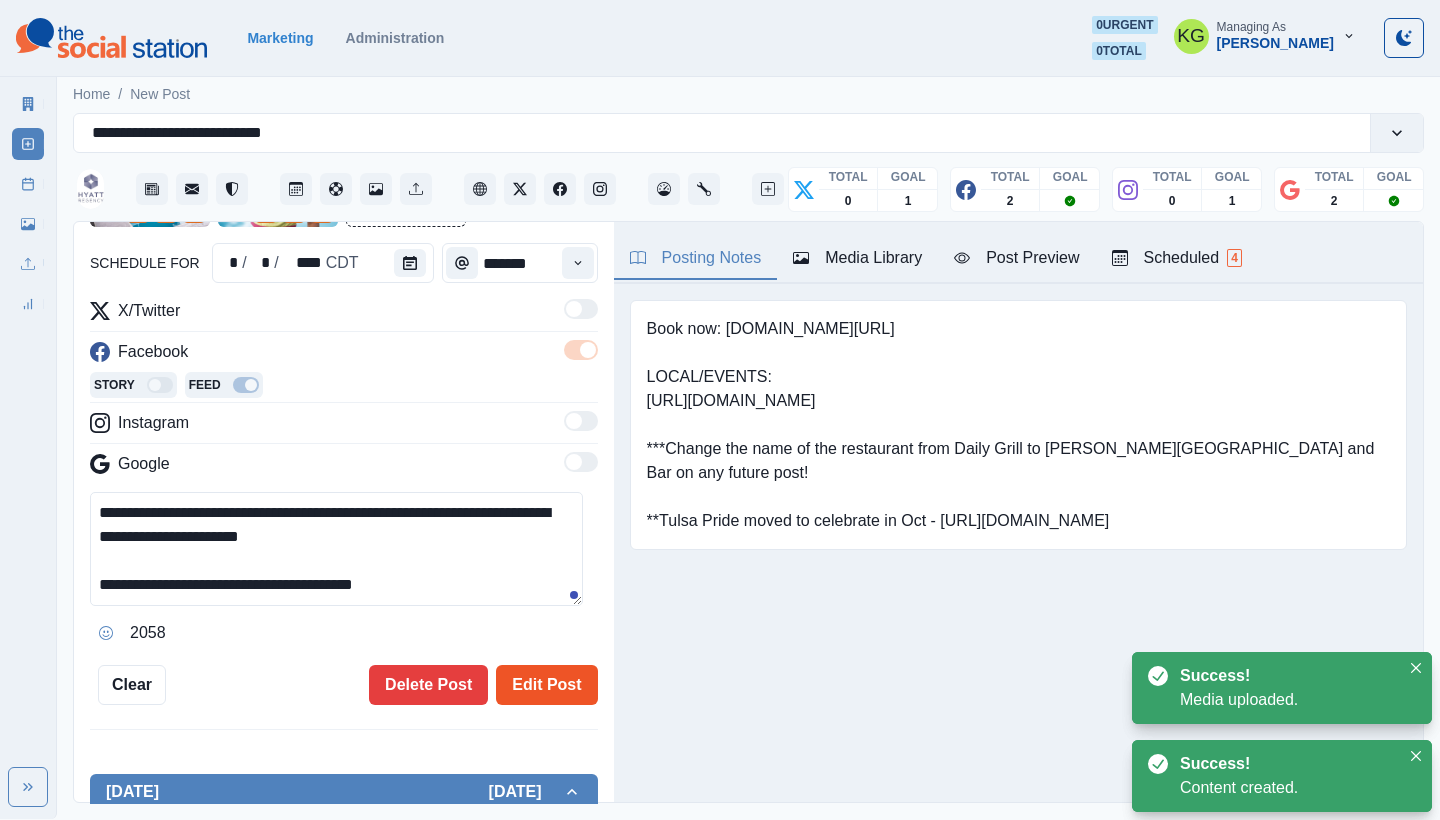 click on "Edit Post" at bounding box center (546, 685) 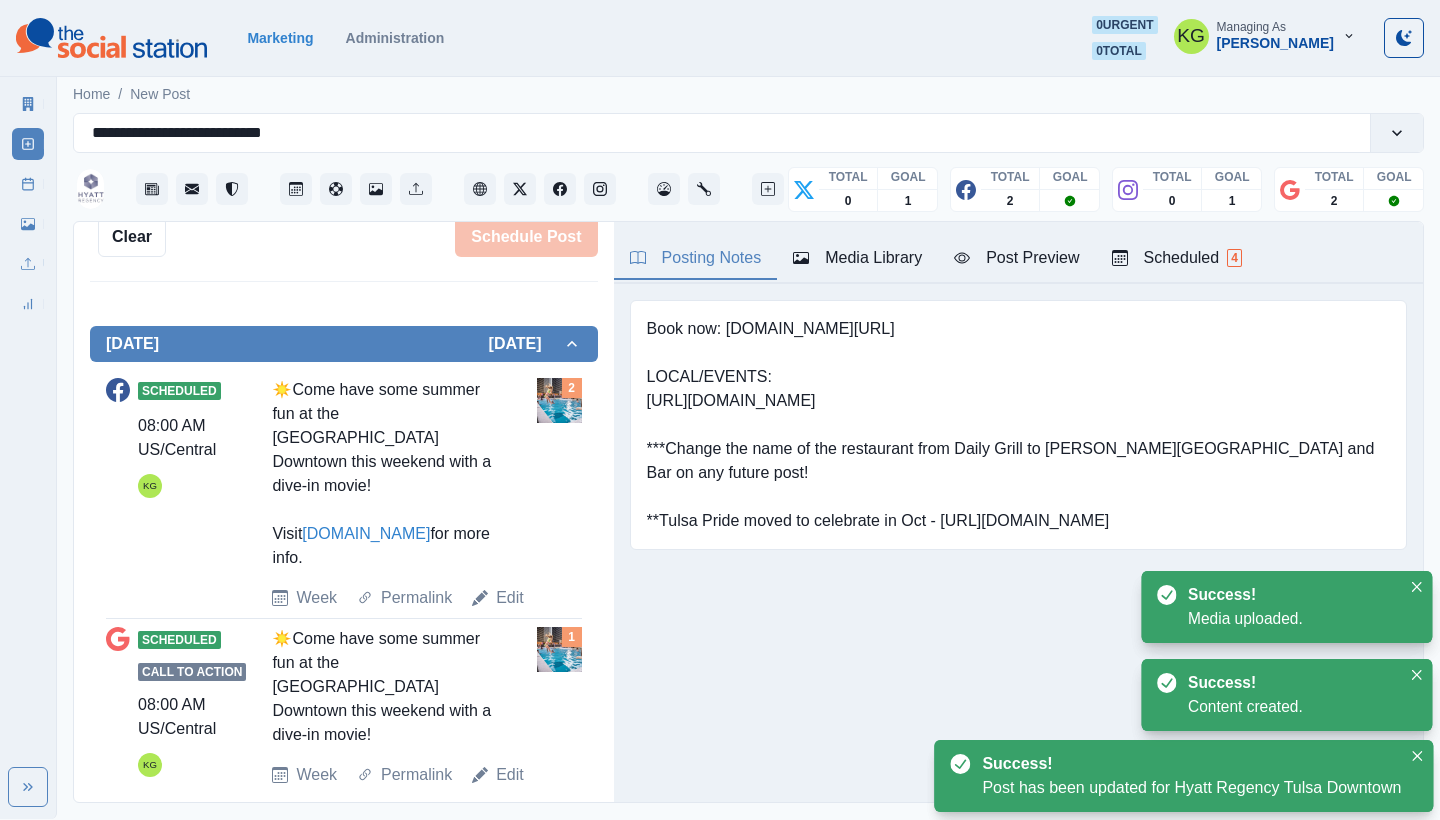 scroll, scrollTop: 614, scrollLeft: 0, axis: vertical 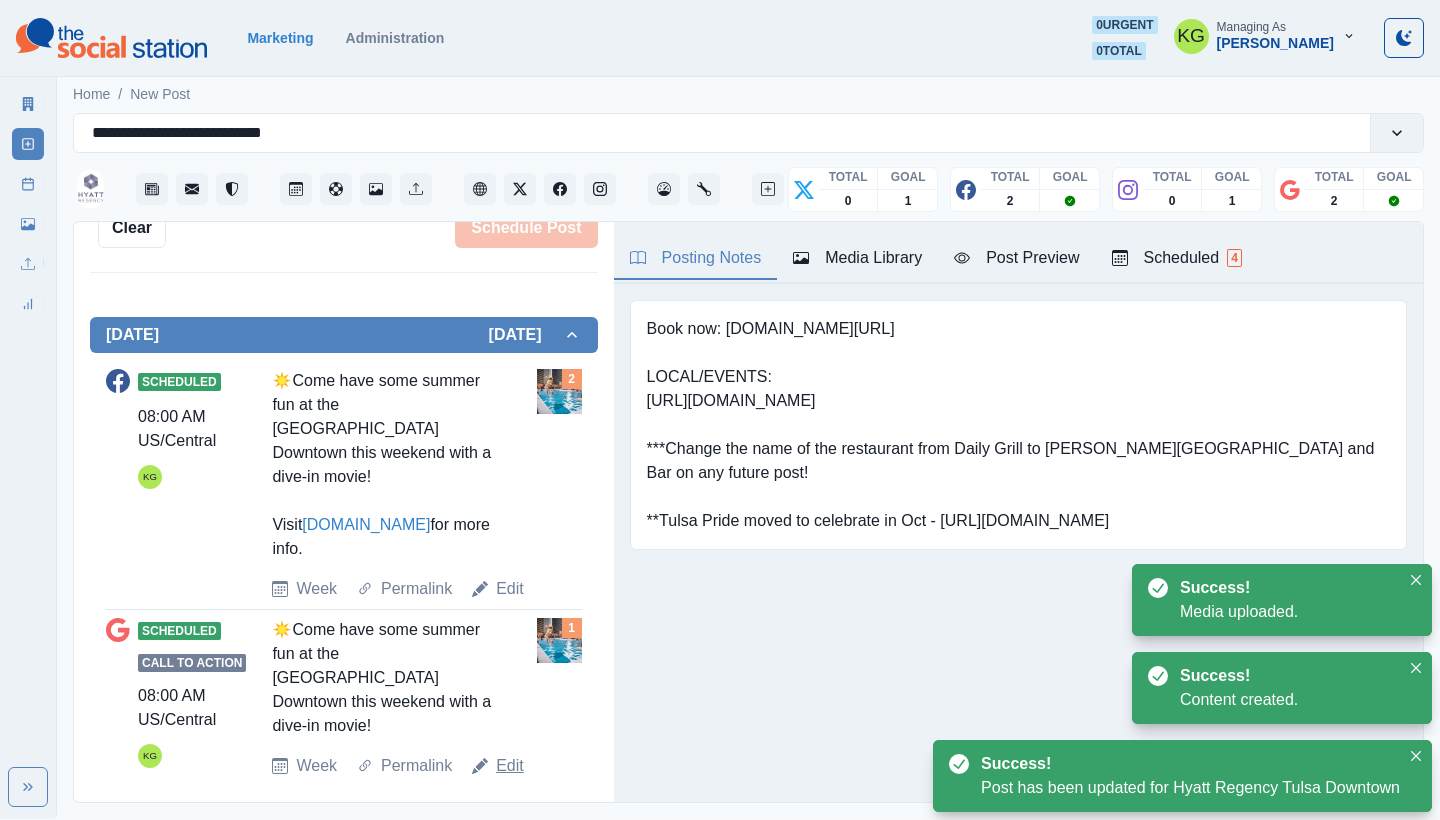 click on "Edit" at bounding box center [510, 766] 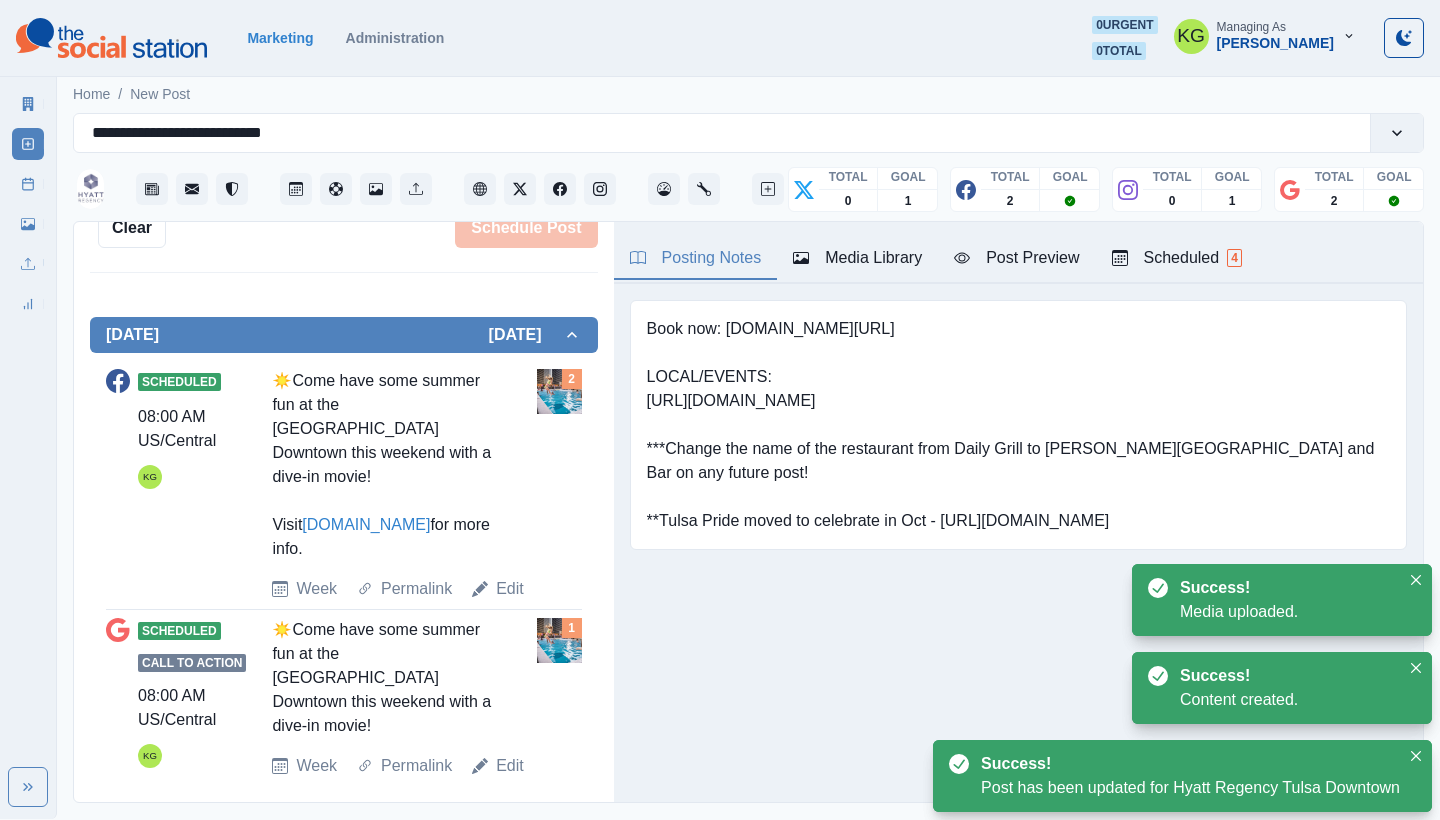 scroll, scrollTop: 0, scrollLeft: 0, axis: both 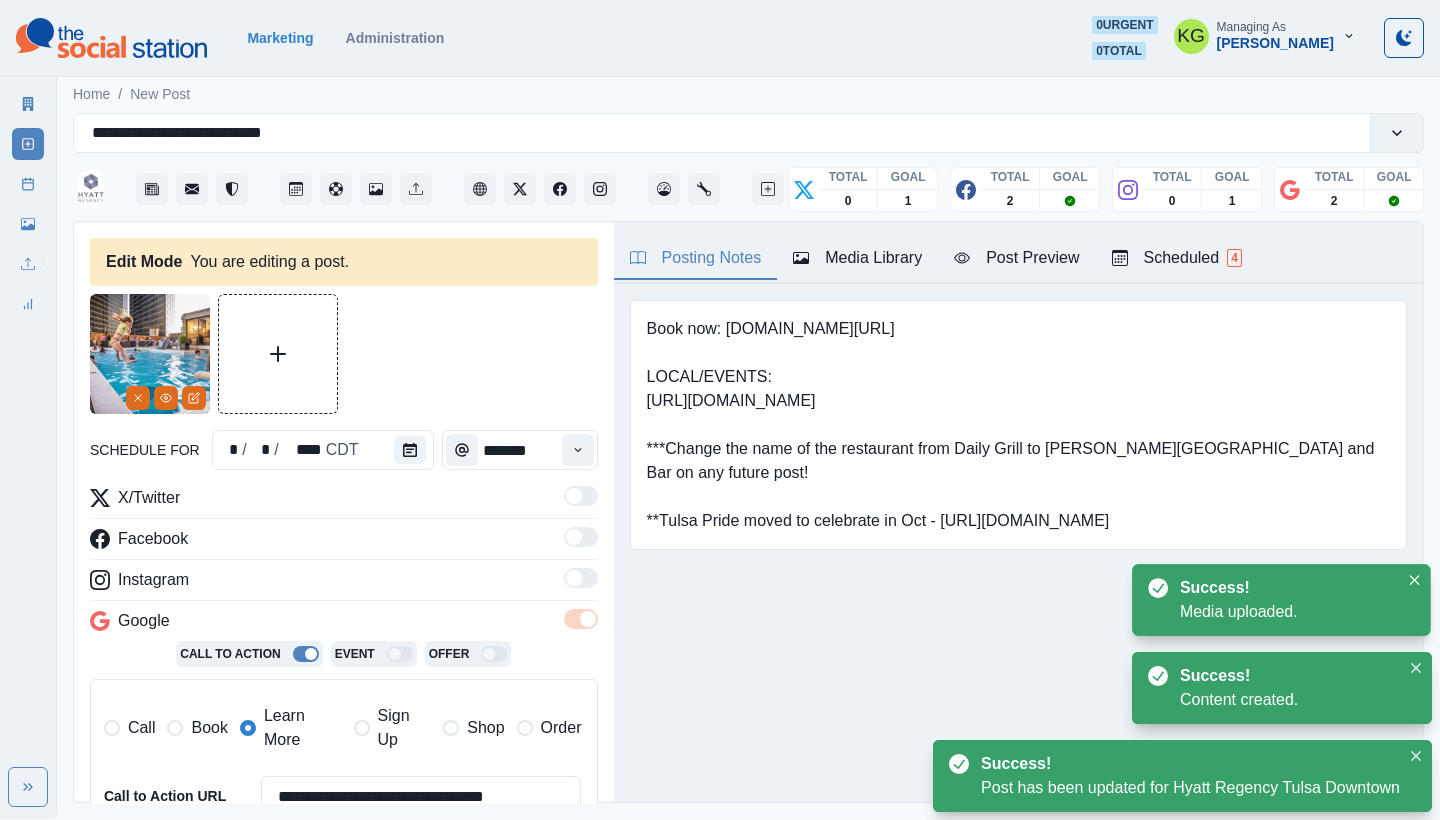 type on "**********" 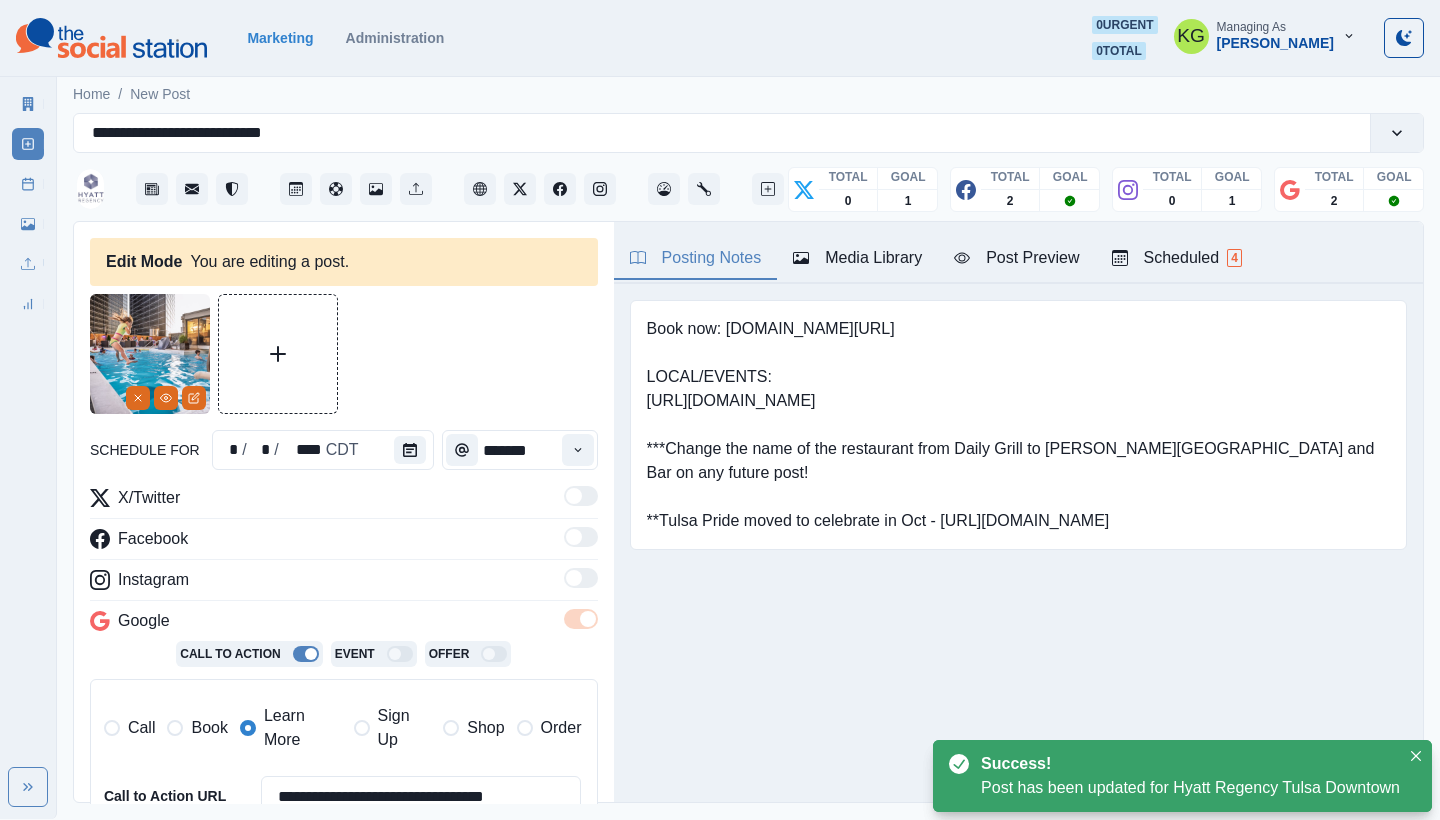 click on "Media Library" at bounding box center (857, 258) 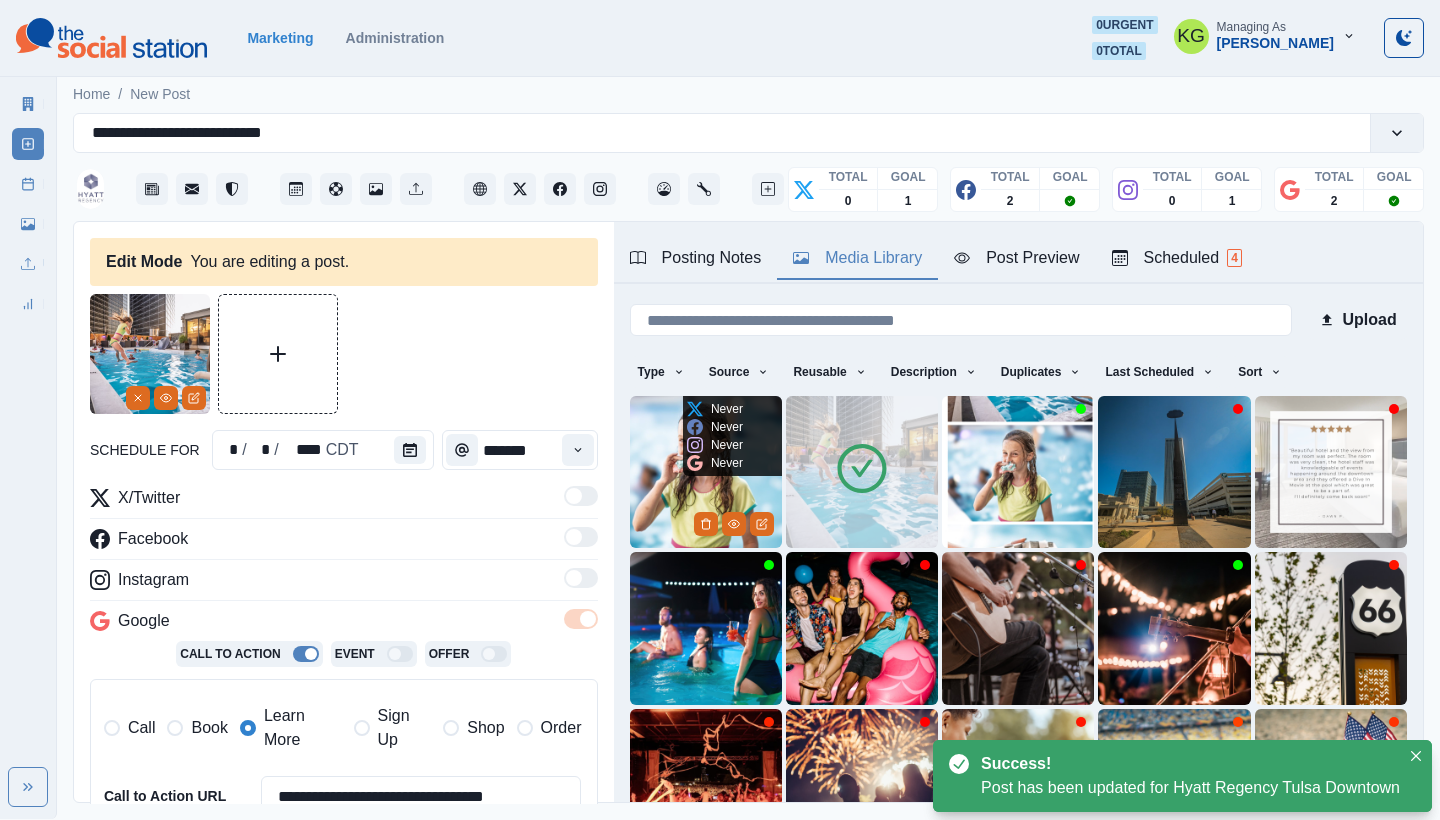 click at bounding box center [706, 472] 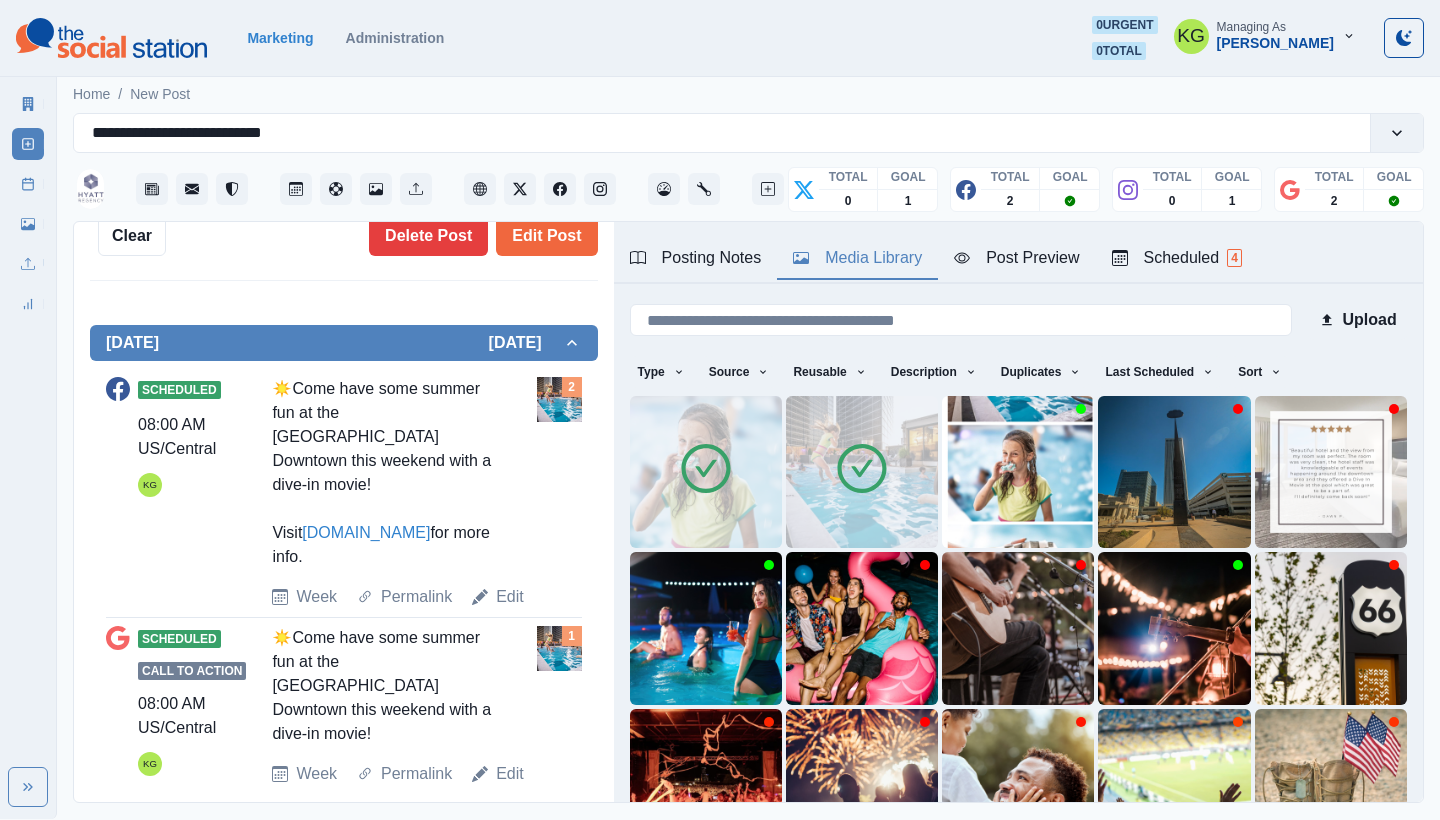scroll, scrollTop: 814, scrollLeft: 0, axis: vertical 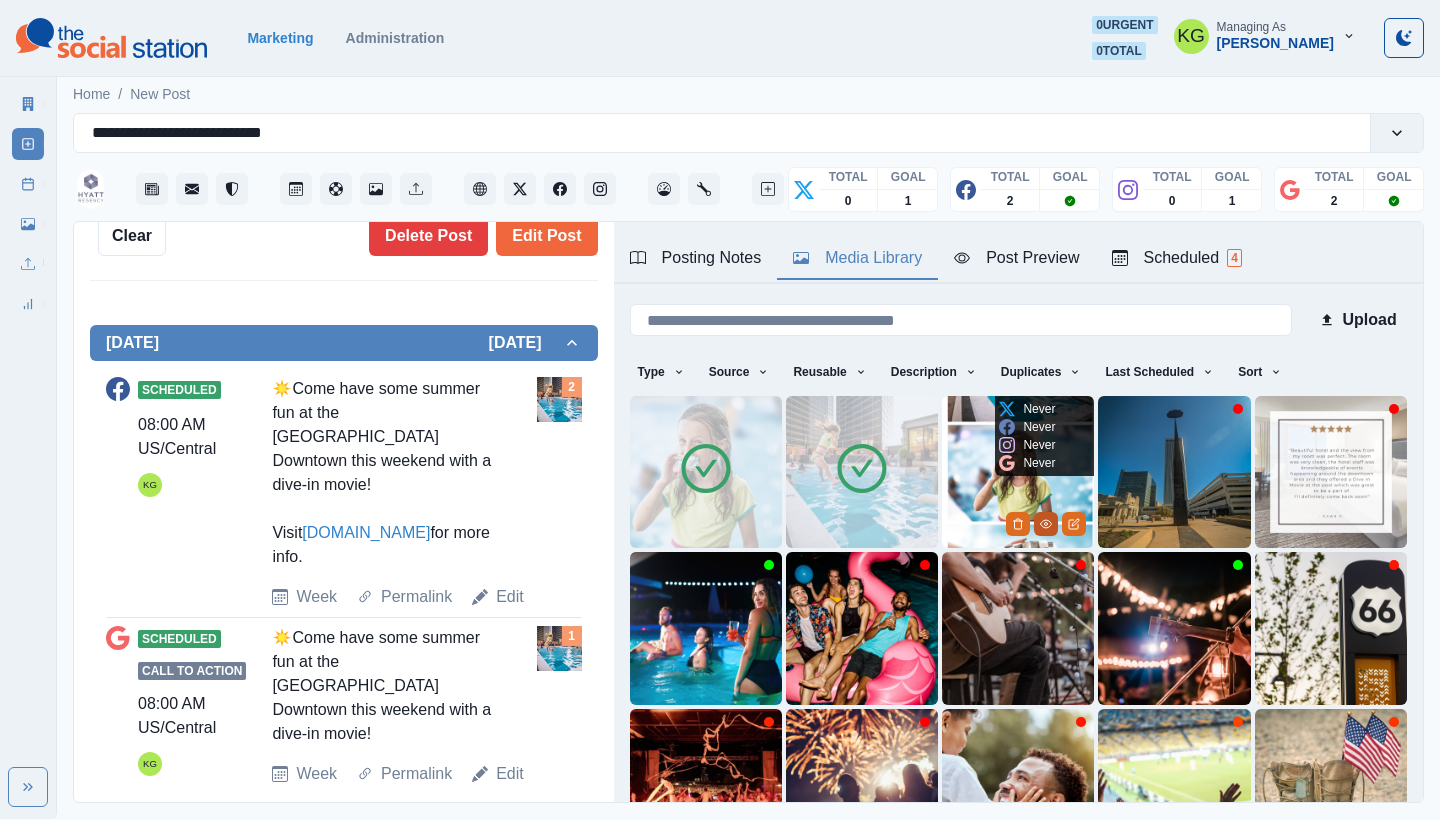 click at bounding box center (1046, 524) 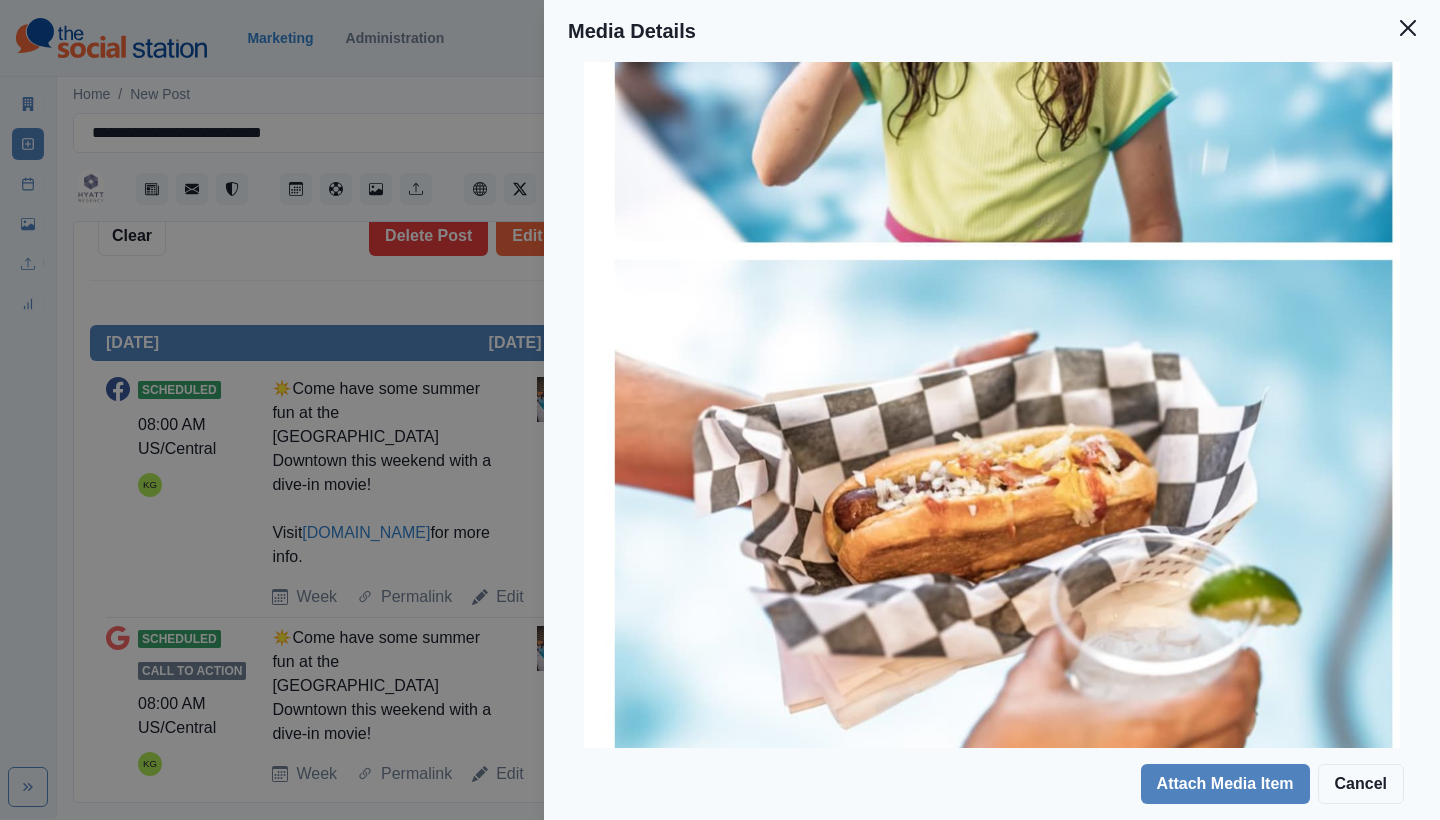 scroll, scrollTop: 1025, scrollLeft: 0, axis: vertical 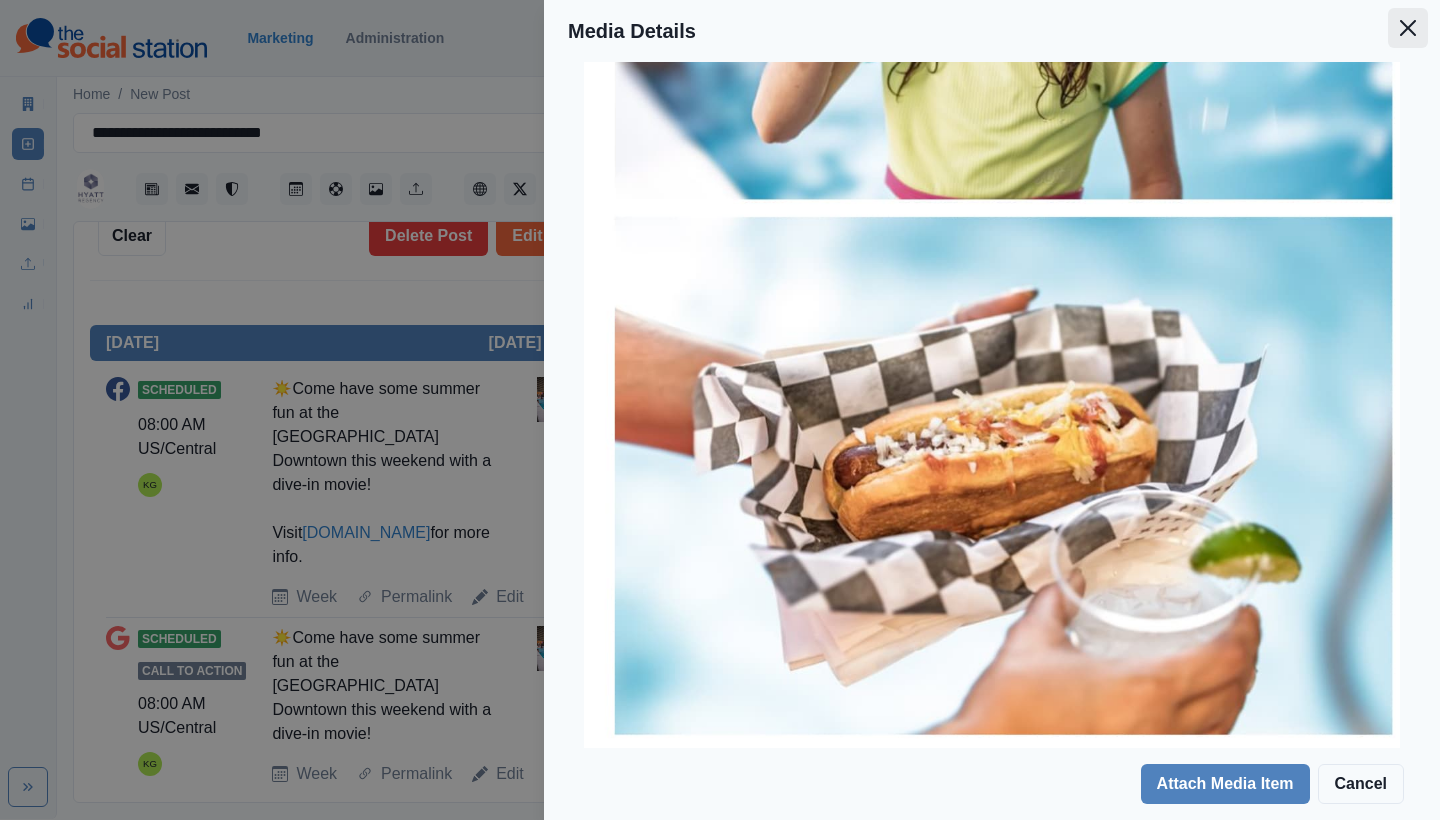 click at bounding box center [1408, 28] 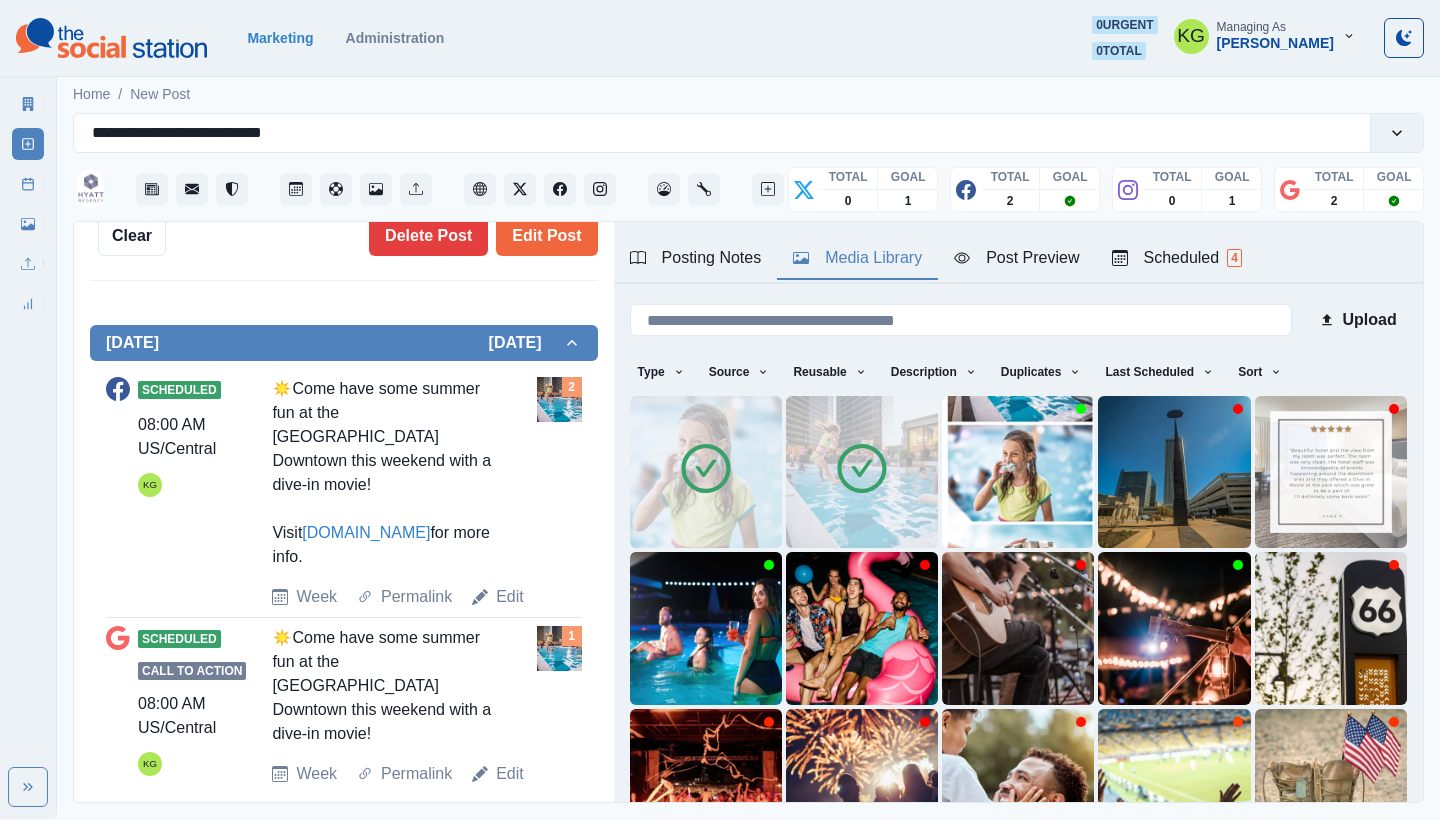 scroll, scrollTop: 62, scrollLeft: 0, axis: vertical 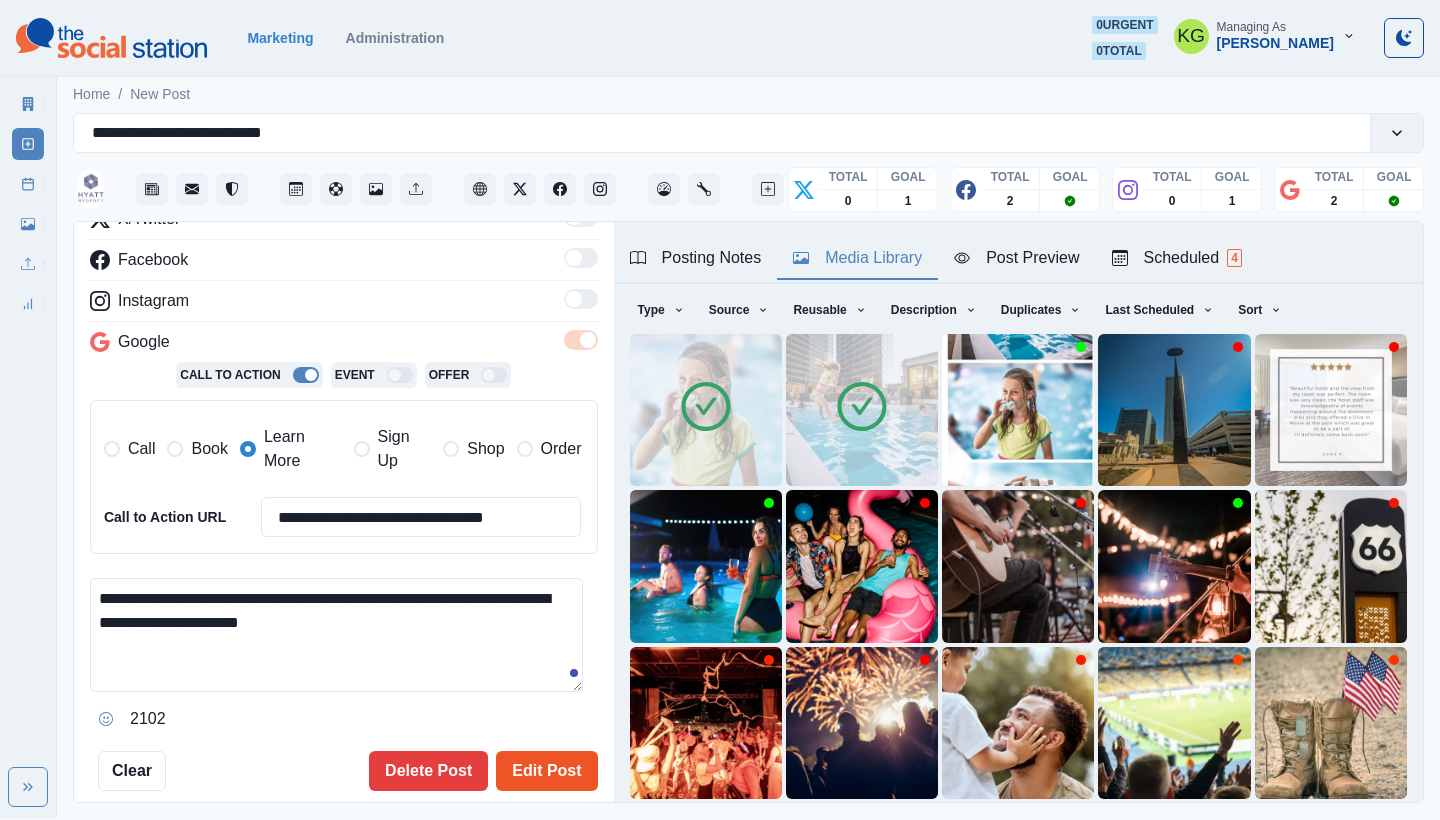 click on "Edit Post" at bounding box center [546, 771] 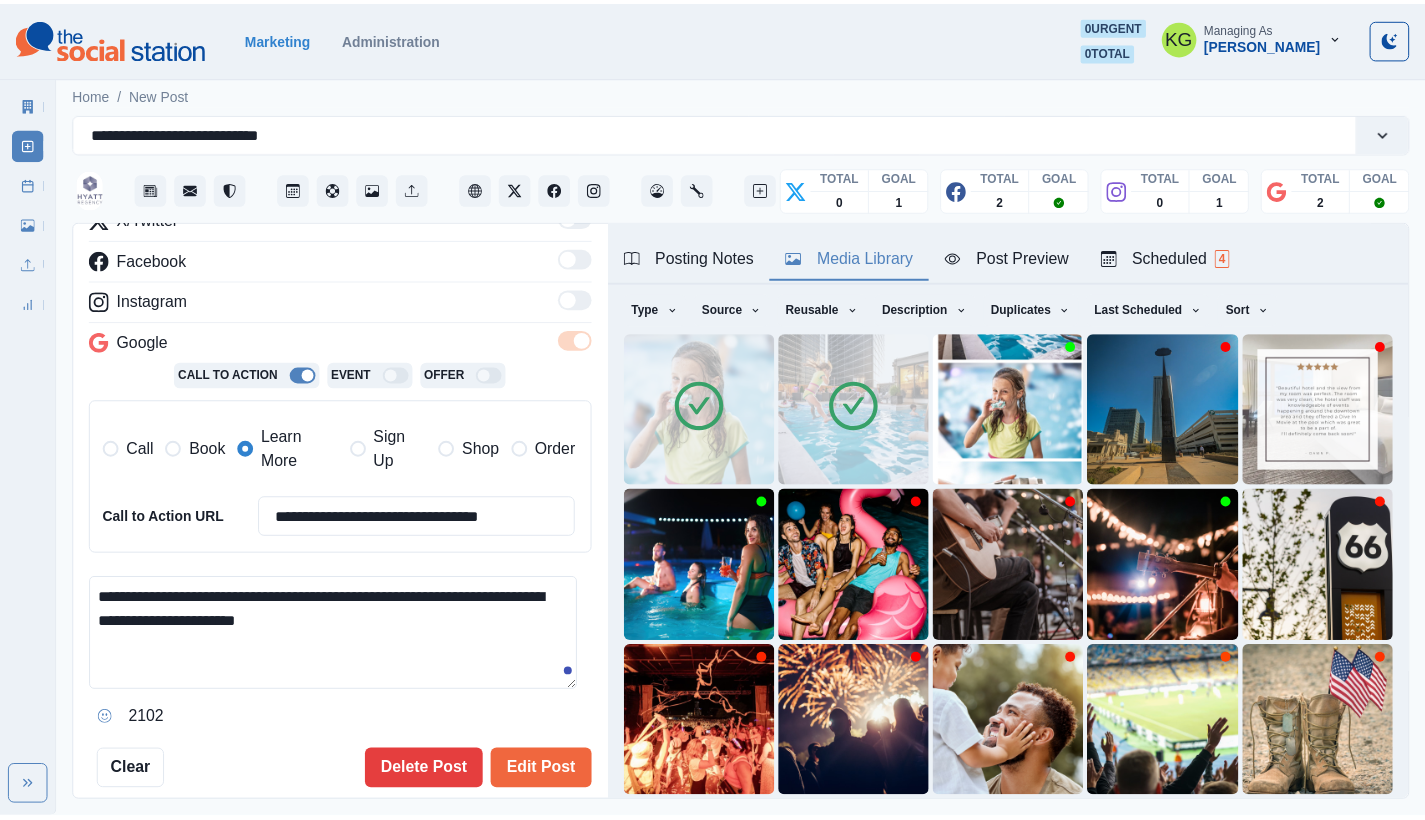 scroll, scrollTop: 0, scrollLeft: 0, axis: both 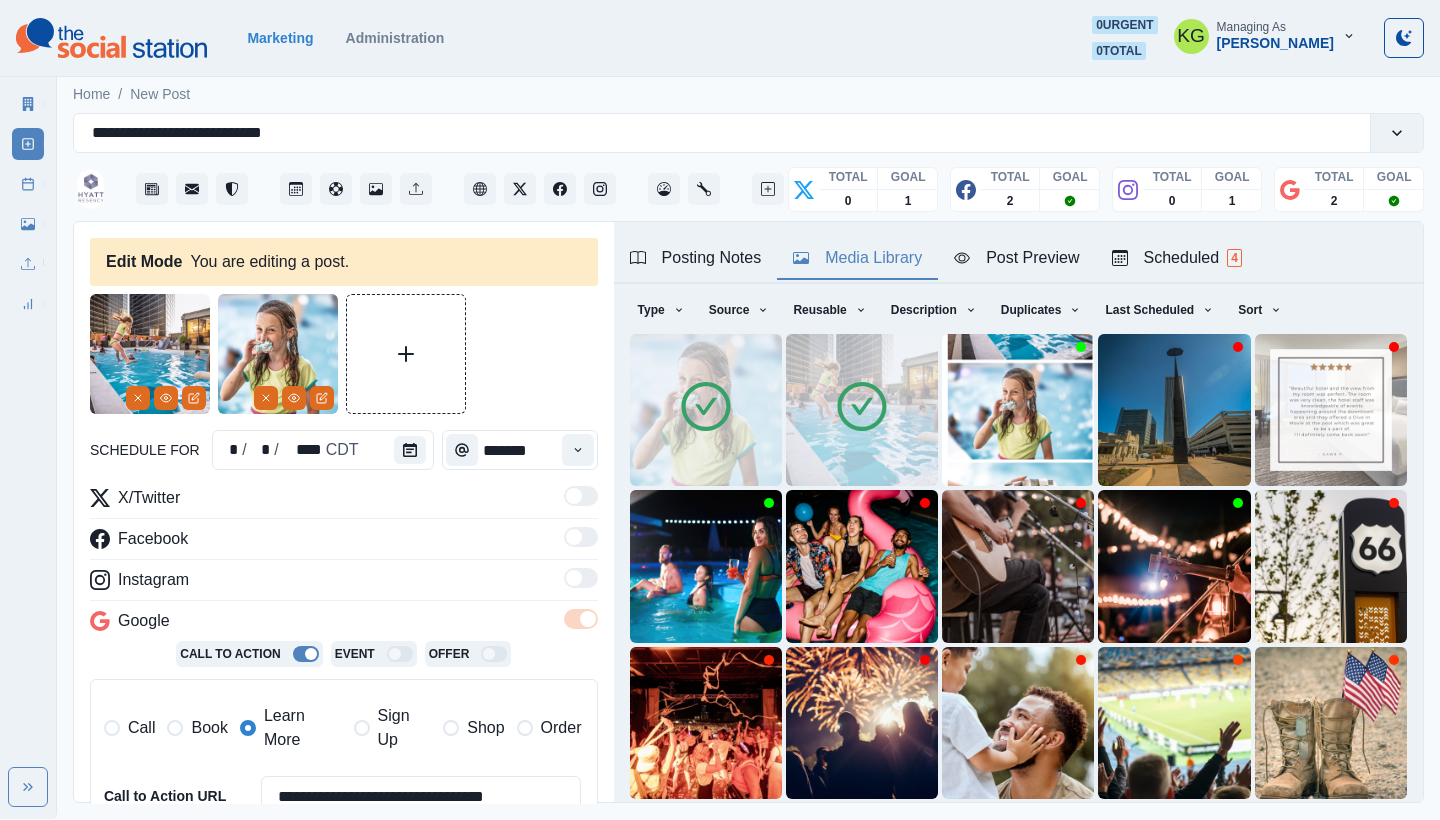 type 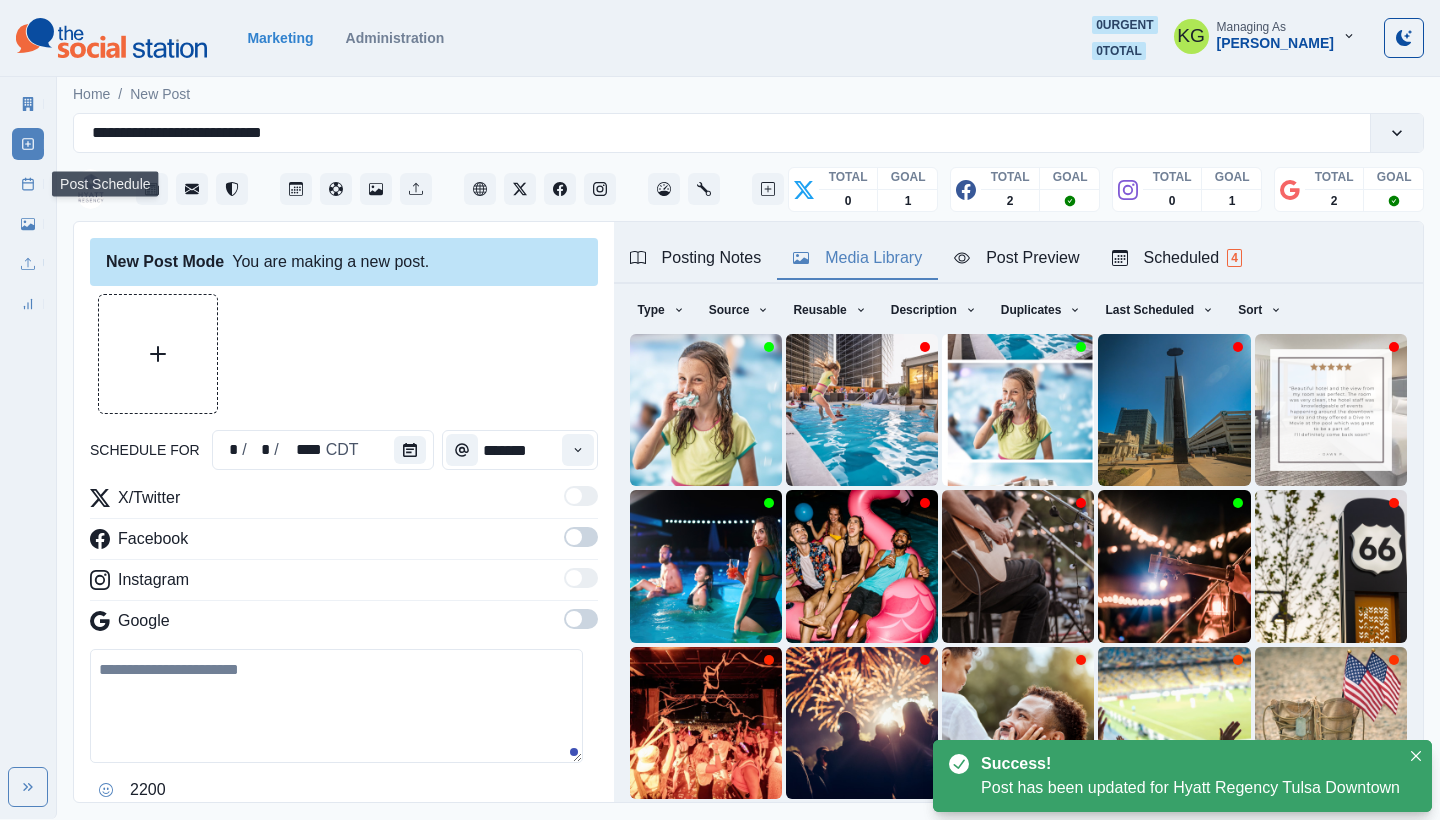 click on "Post Schedule" at bounding box center [28, 184] 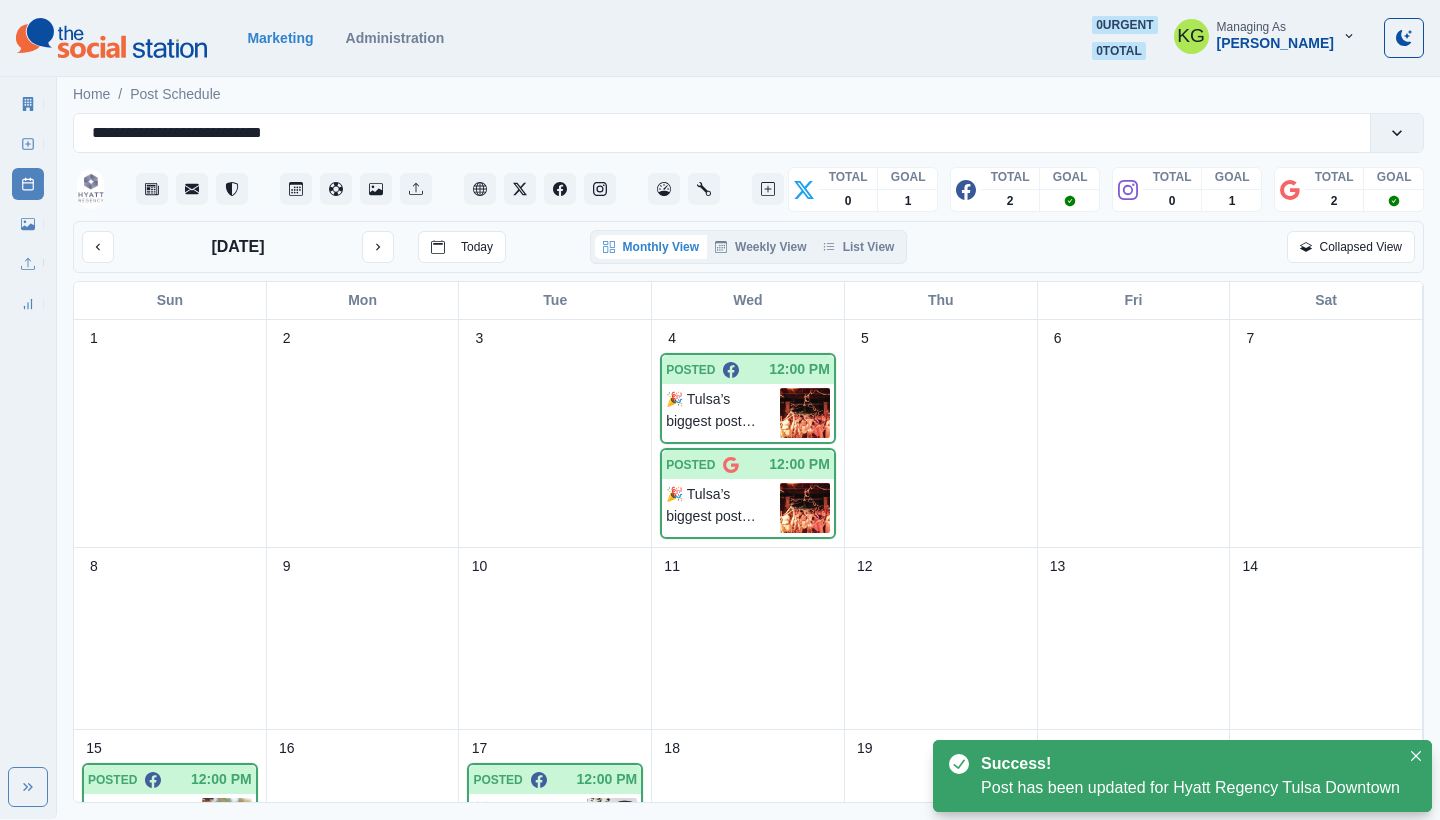 click on "Monthly View Weekly View List View" at bounding box center [748, 247] 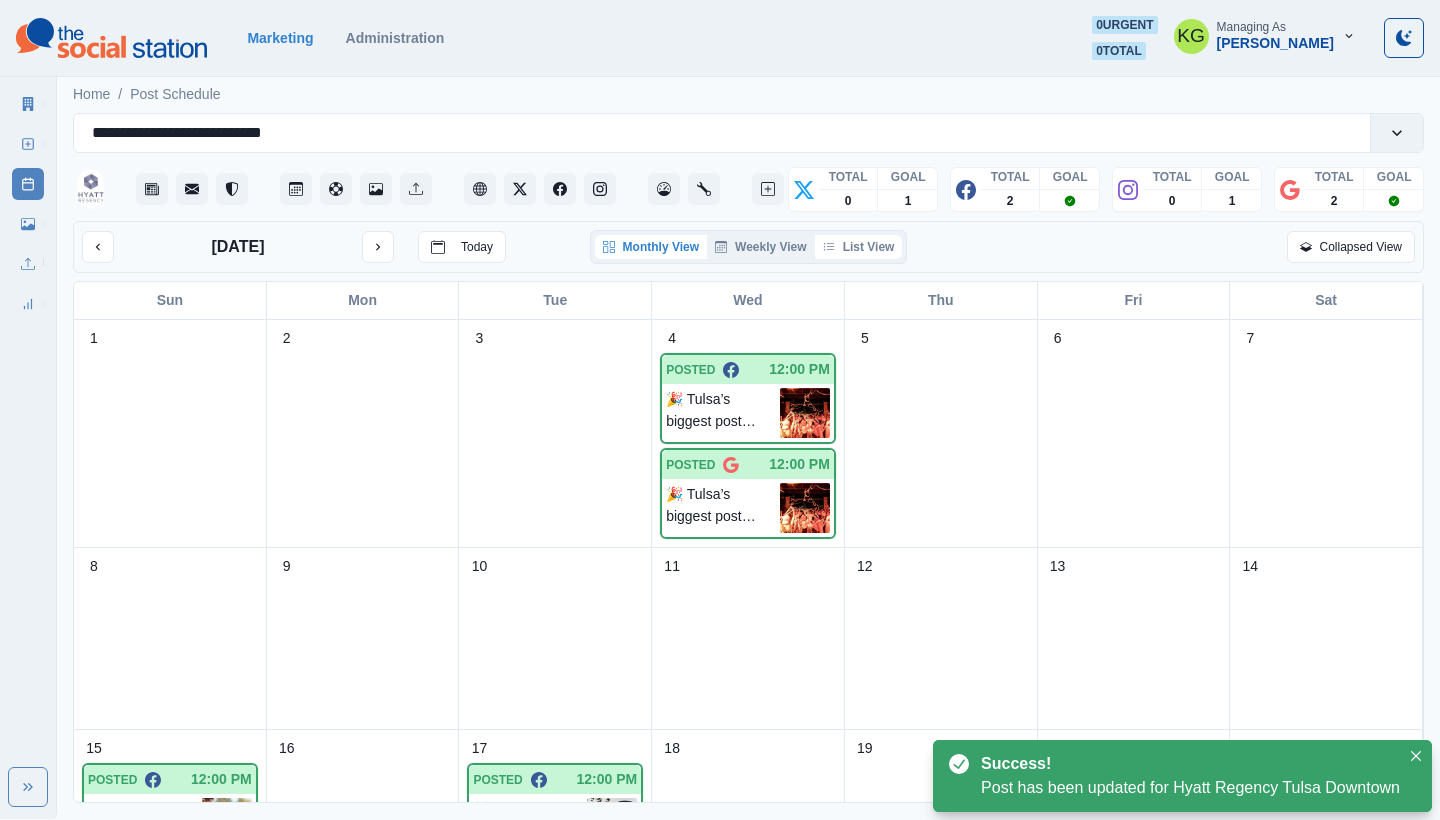 click on "List View" at bounding box center (859, 247) 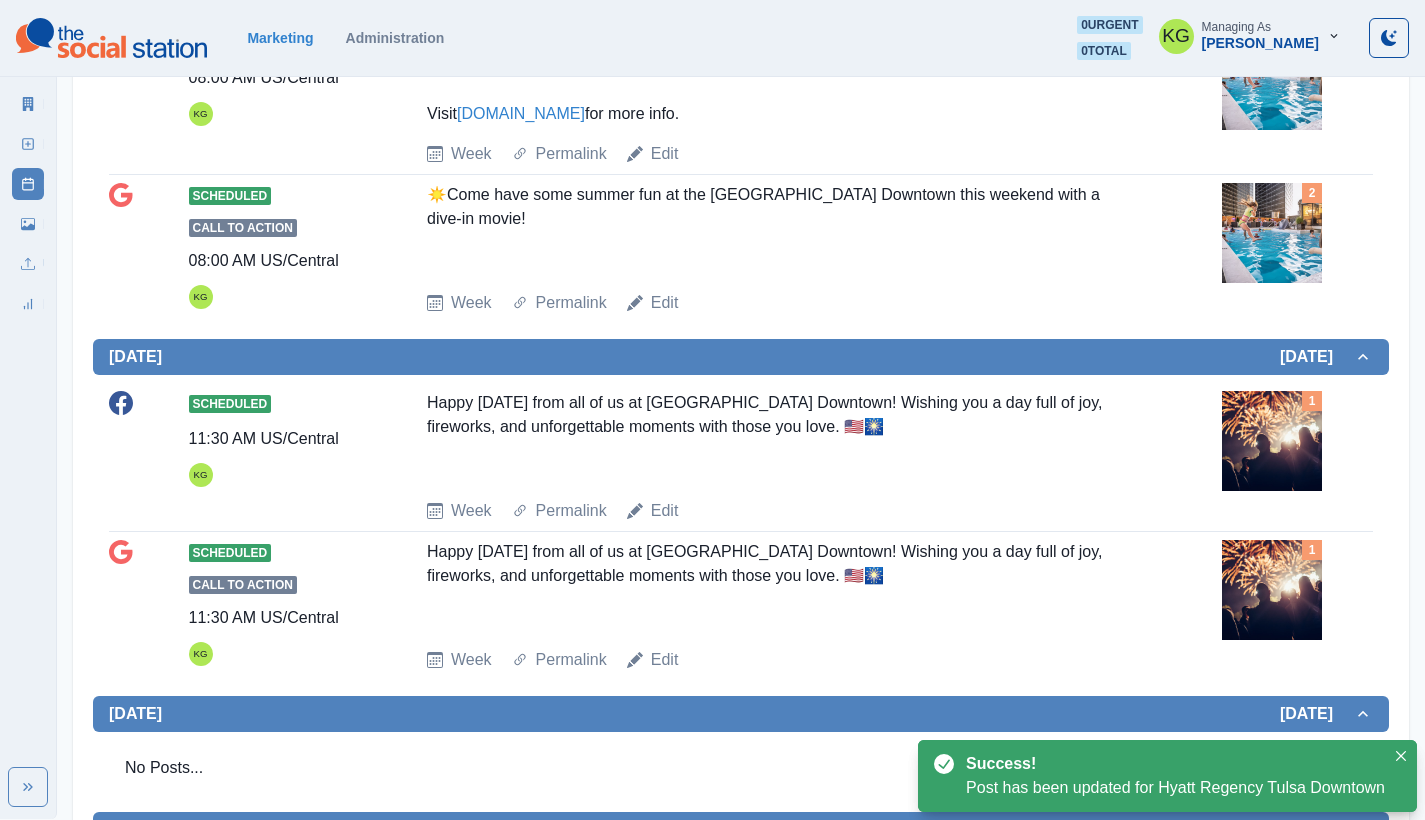 scroll, scrollTop: 512, scrollLeft: 0, axis: vertical 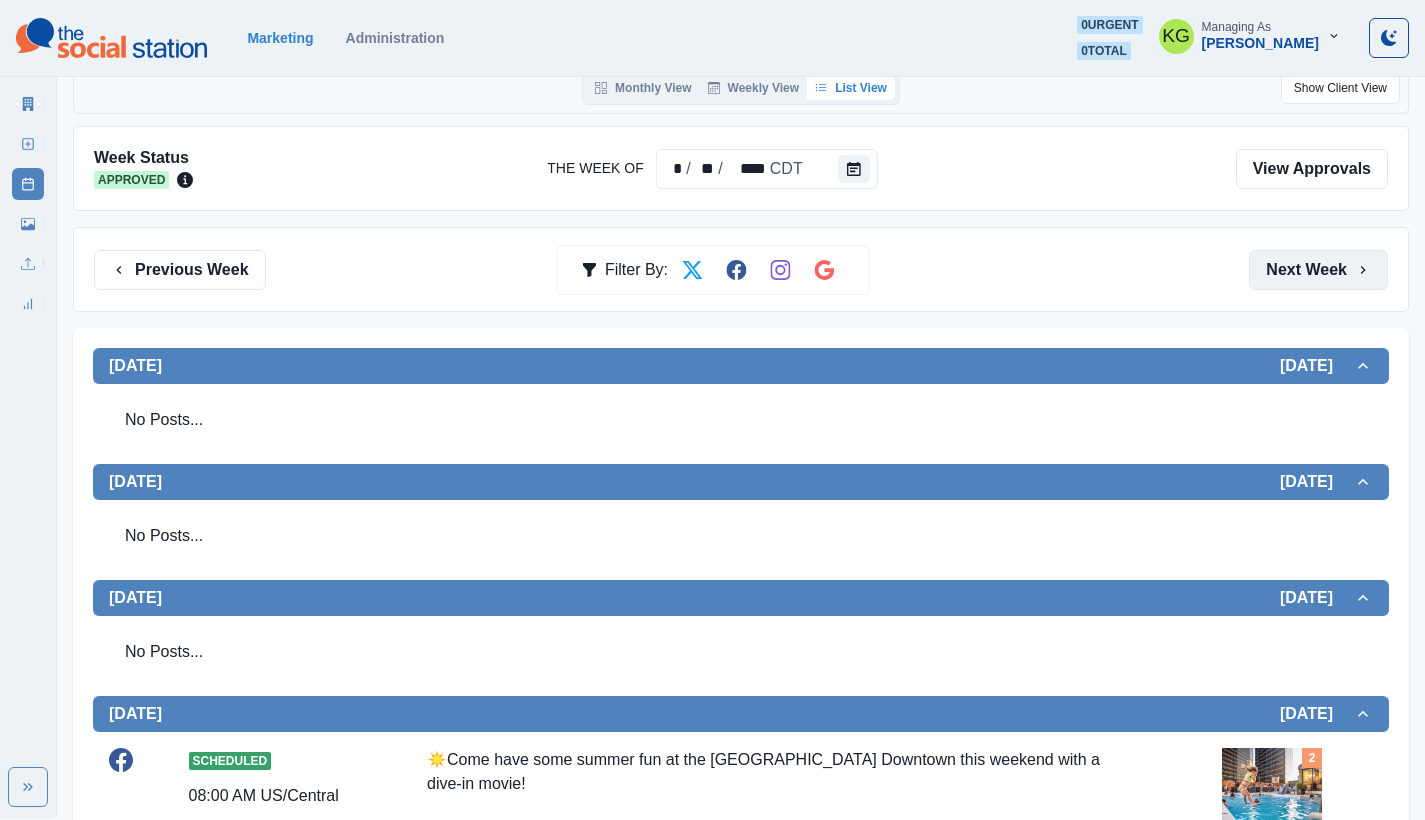 click on "Next Week" at bounding box center (1318, 270) 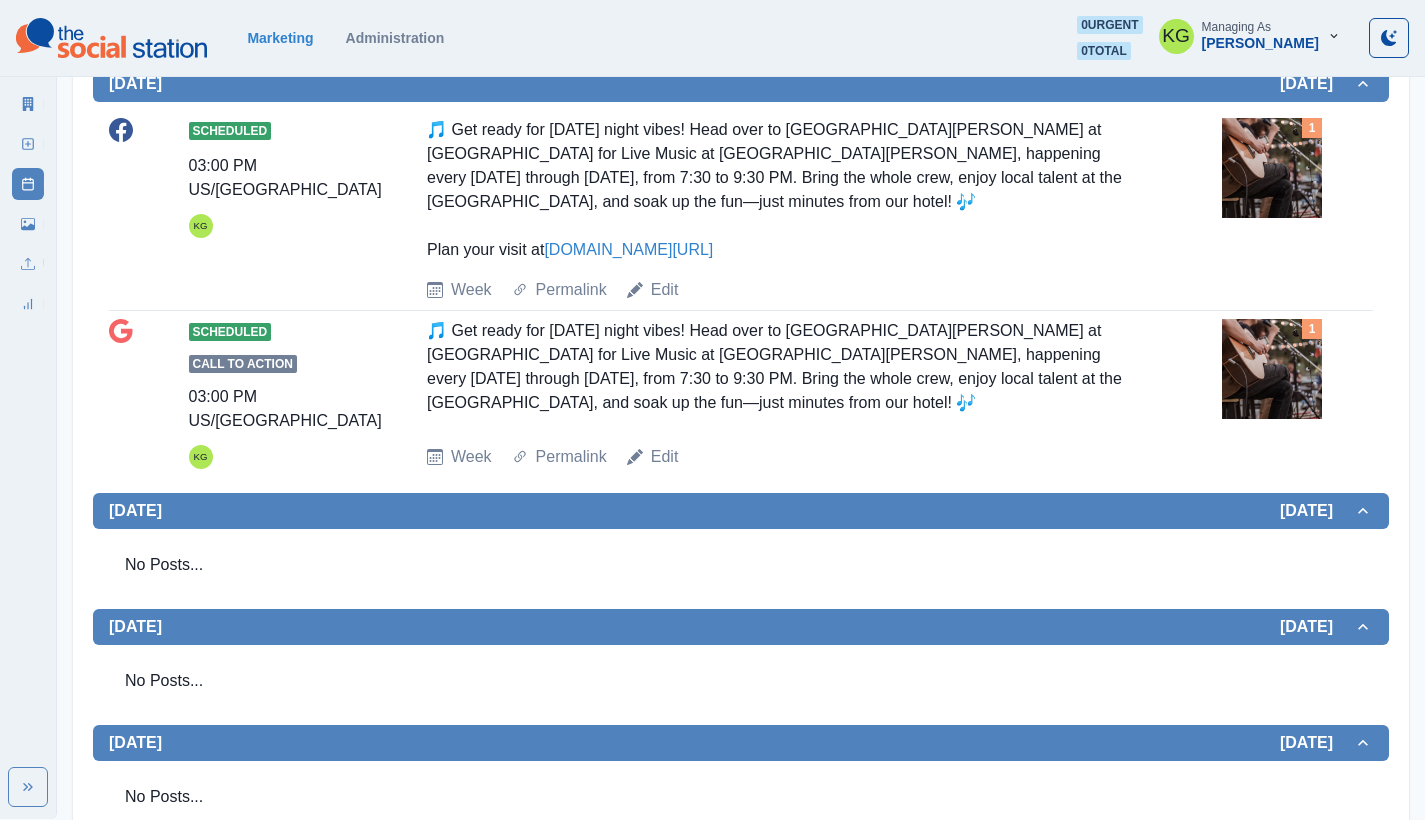scroll, scrollTop: 0, scrollLeft: 0, axis: both 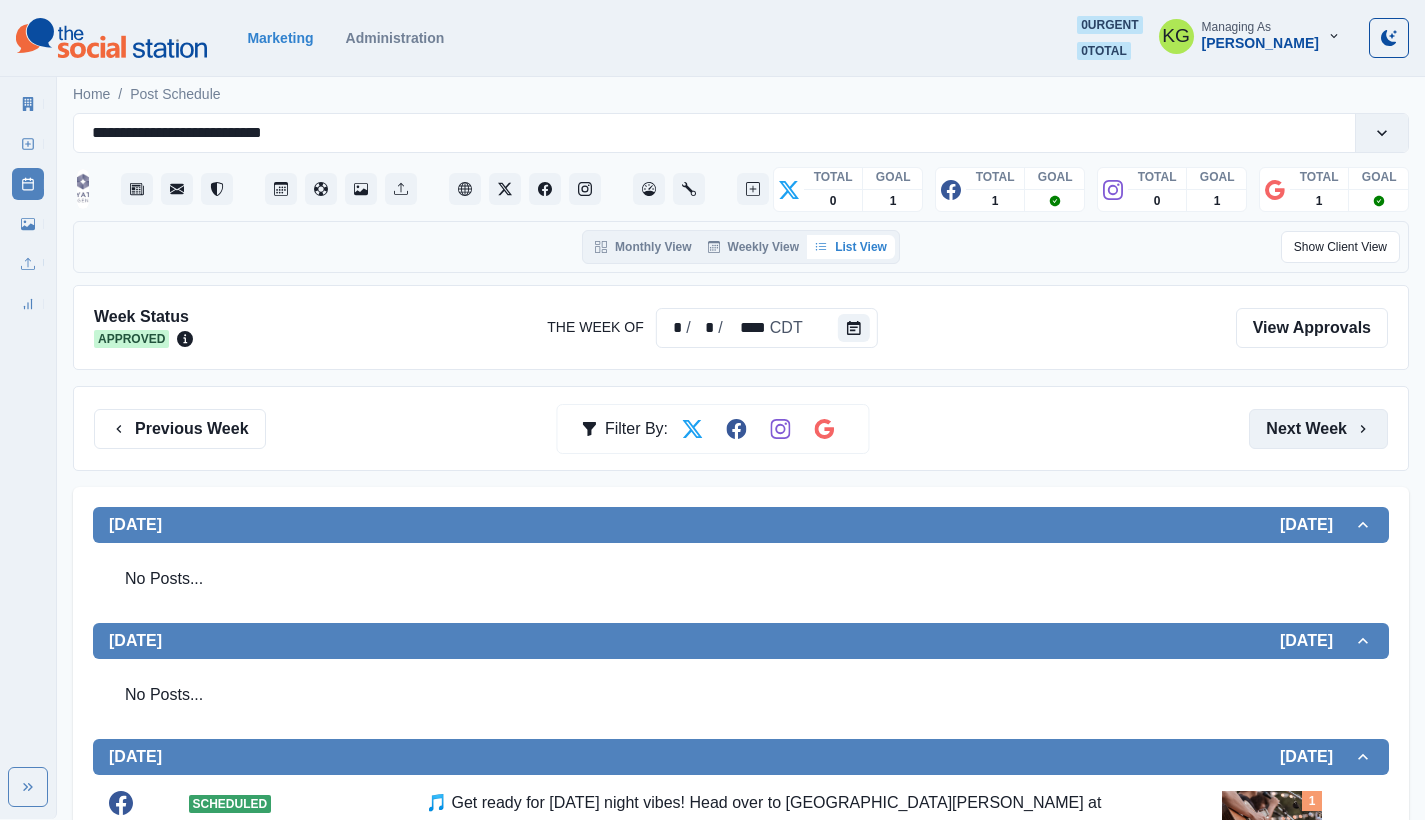 click on "Next Week" at bounding box center [1318, 429] 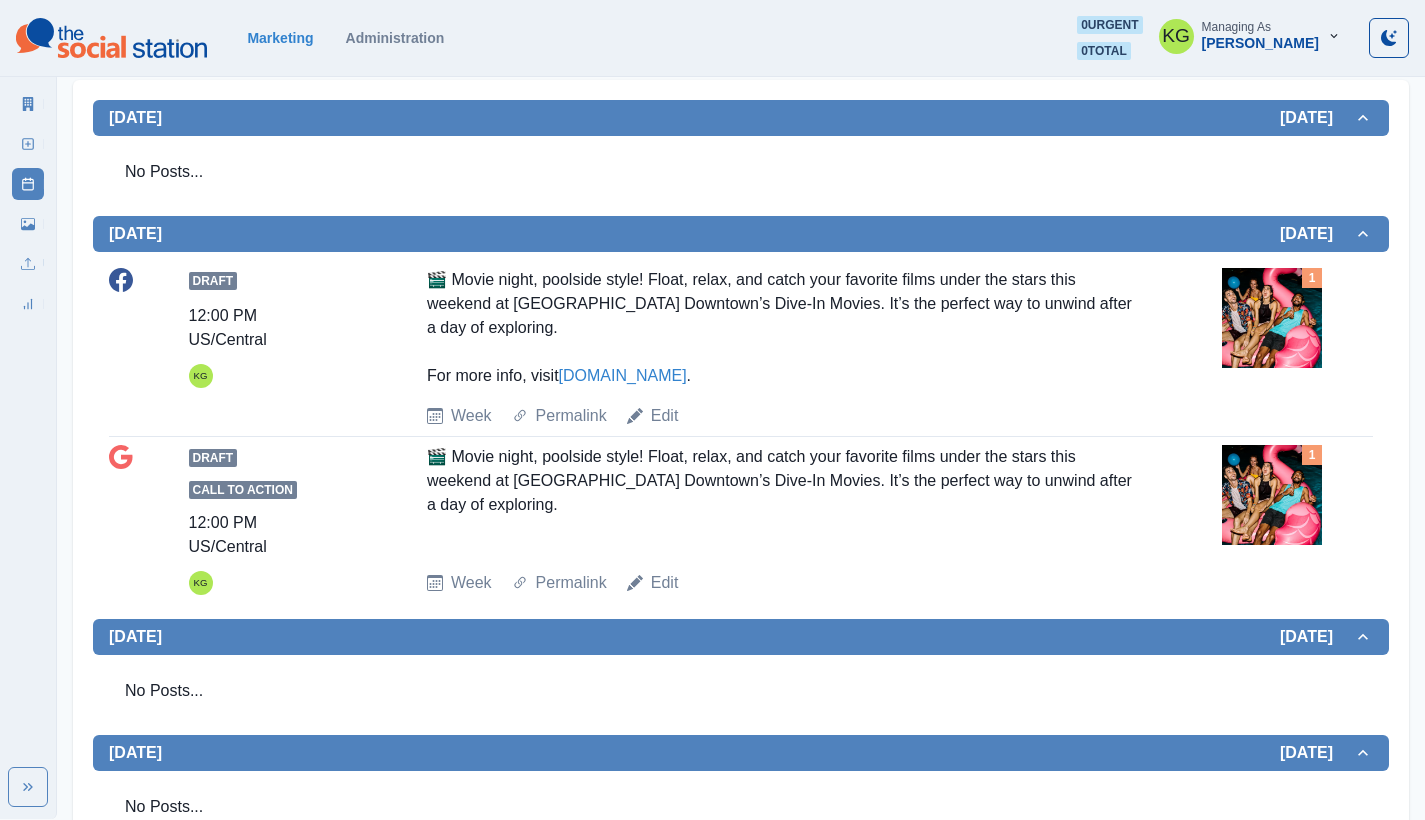 scroll, scrollTop: 403, scrollLeft: 0, axis: vertical 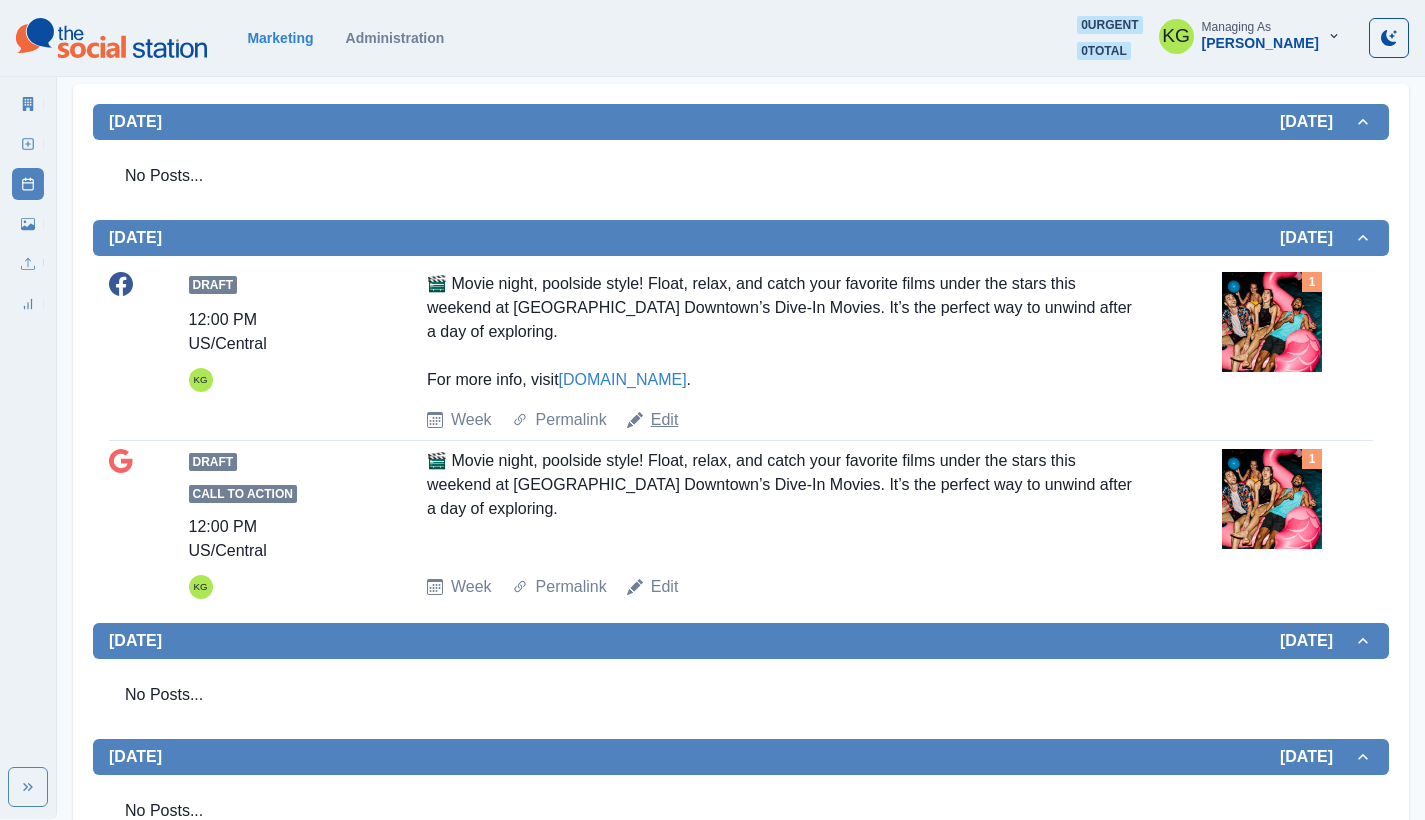 click on "Edit" at bounding box center [665, 420] 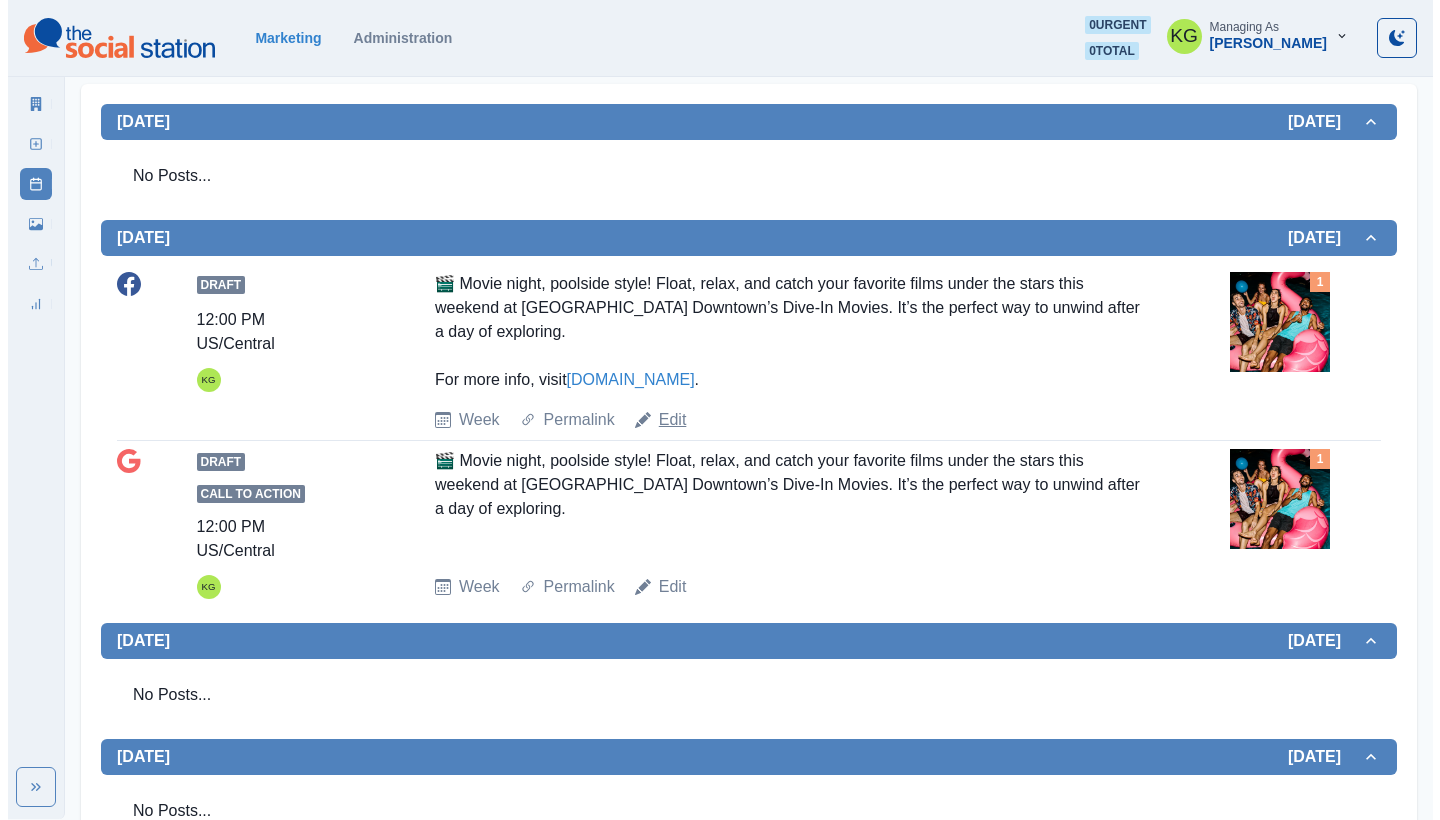scroll, scrollTop: 0, scrollLeft: 0, axis: both 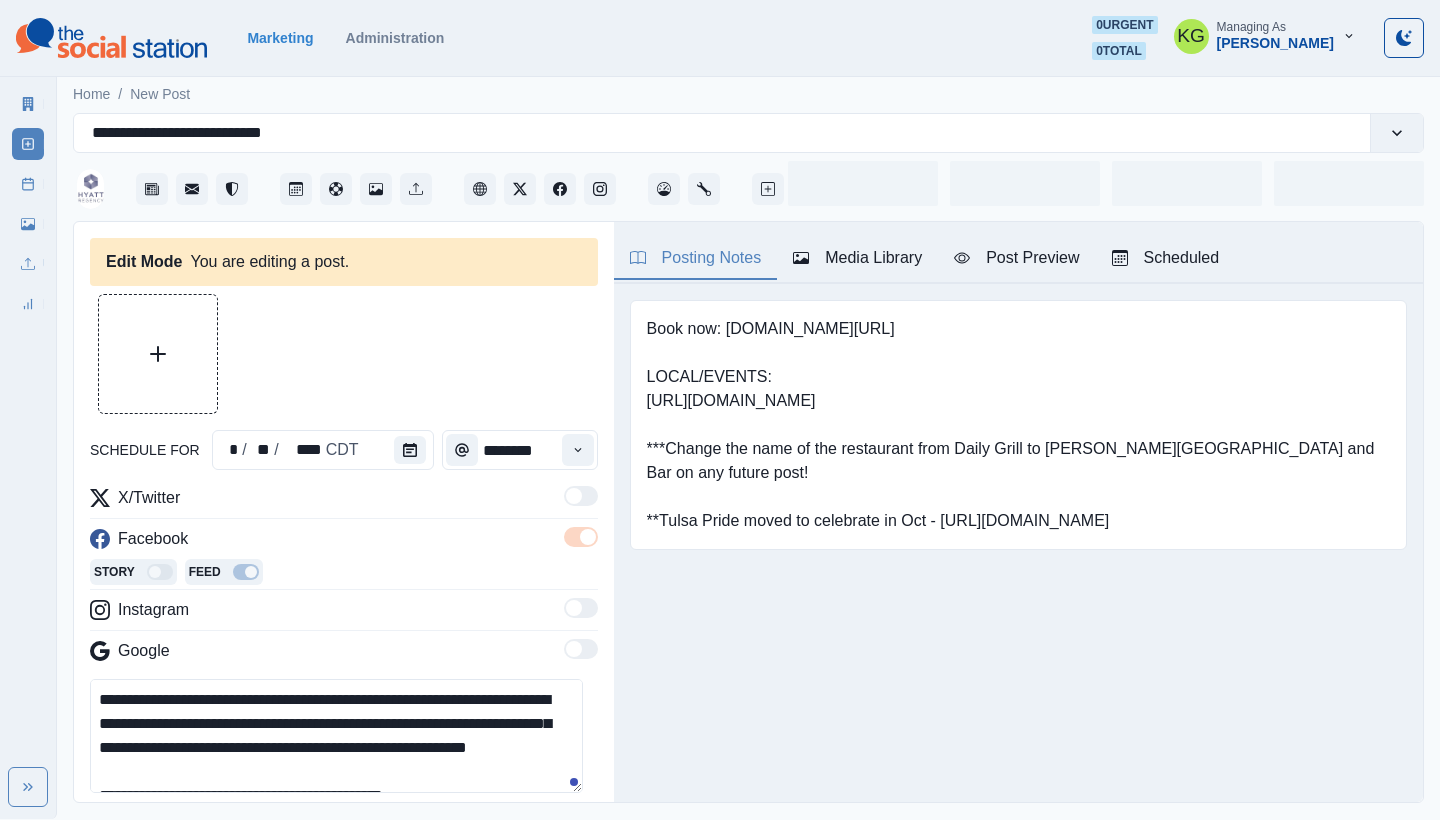 type on "********" 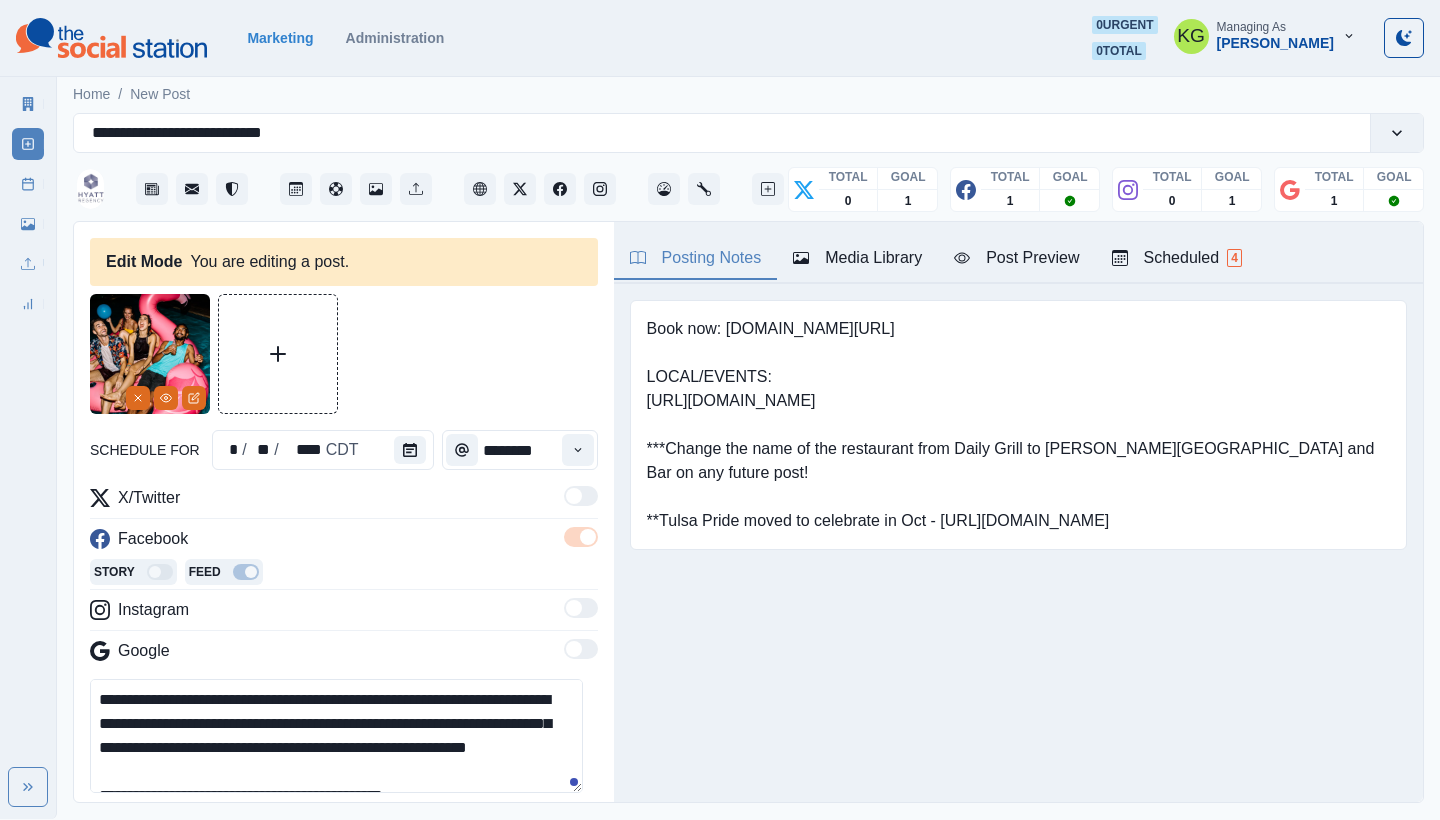 click at bounding box center [150, 354] 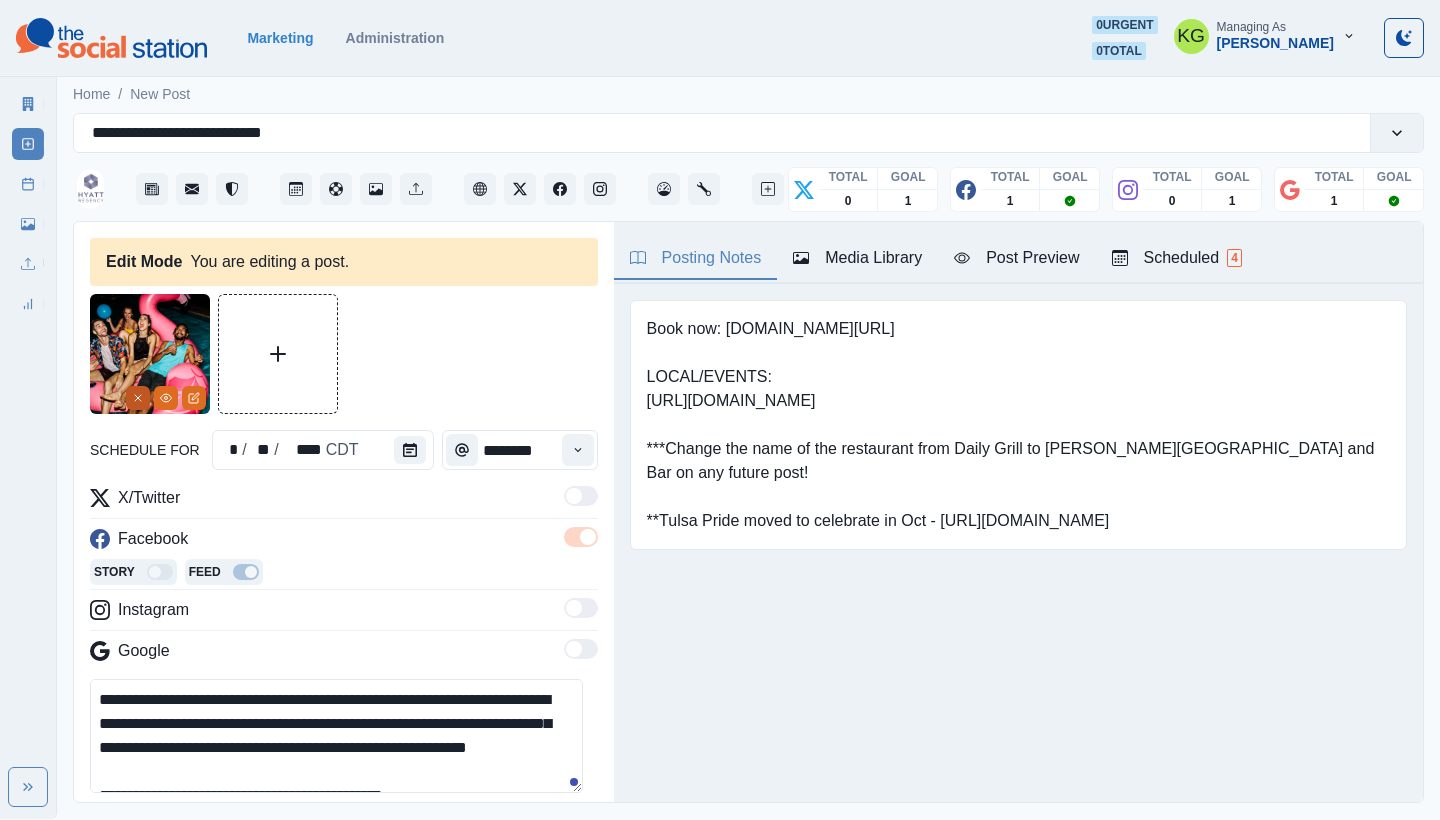 click at bounding box center [138, 398] 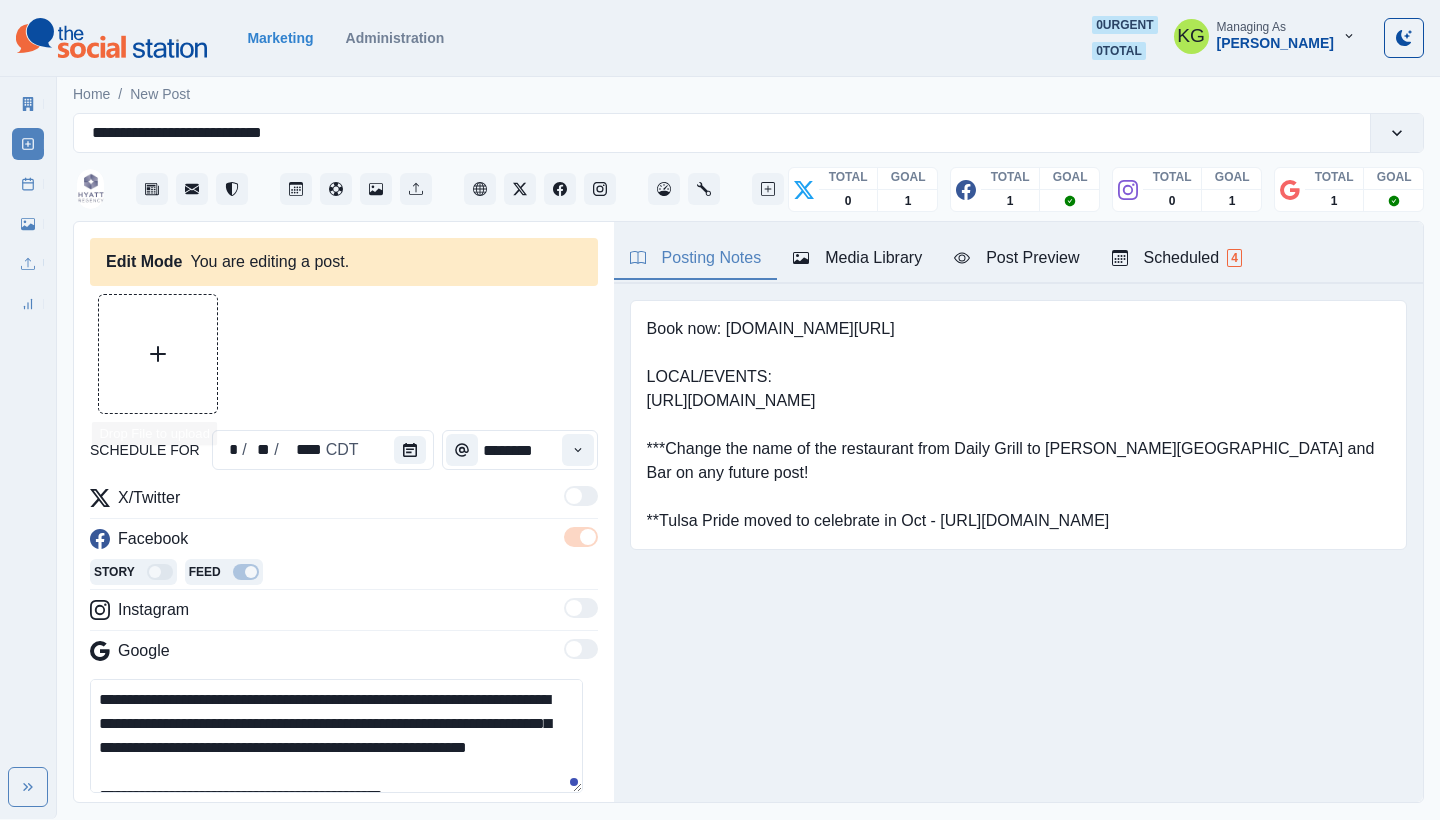 click at bounding box center [158, 354] 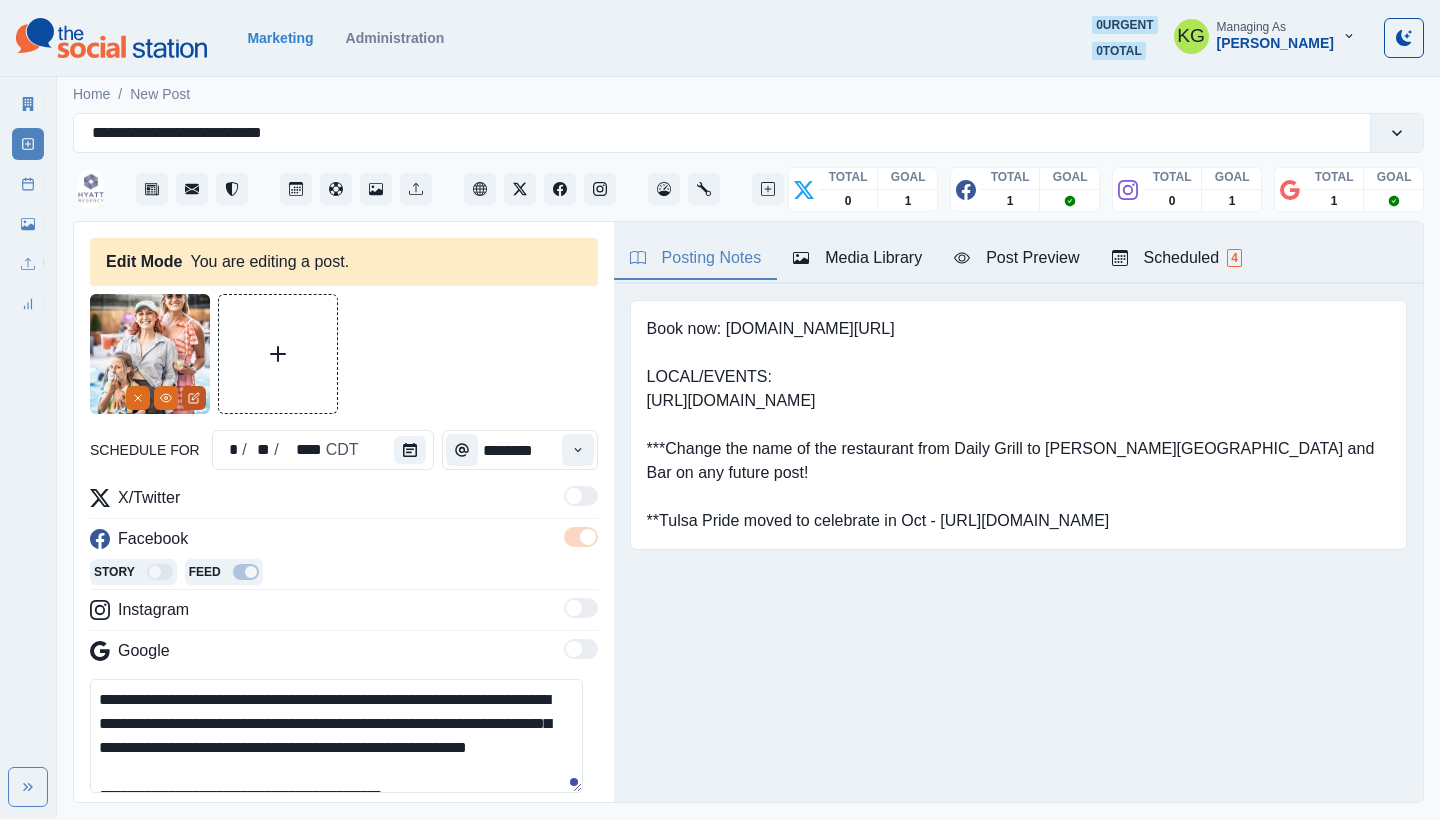 click at bounding box center [194, 398] 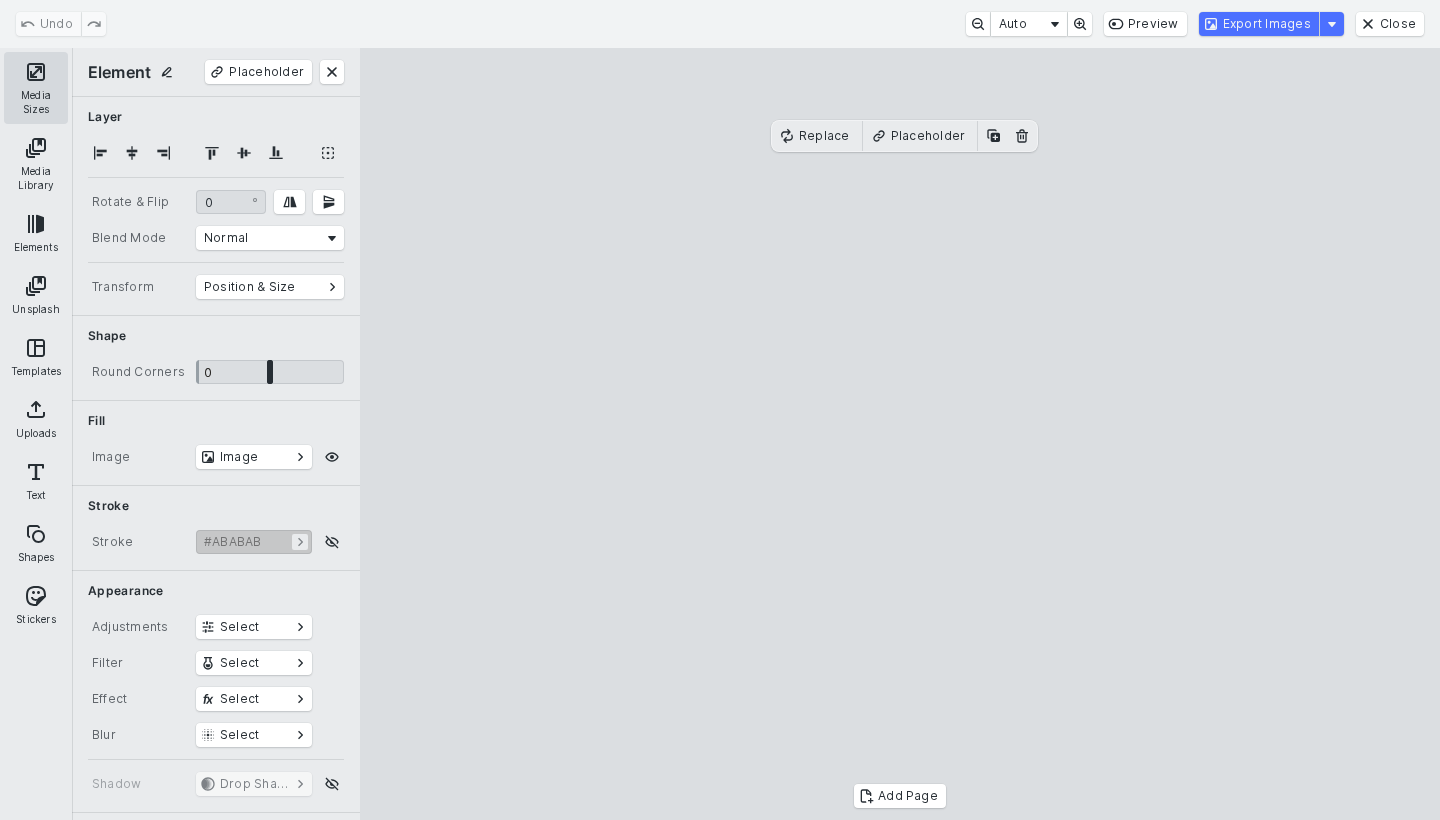 click on "Media Sizes" at bounding box center [36, 88] 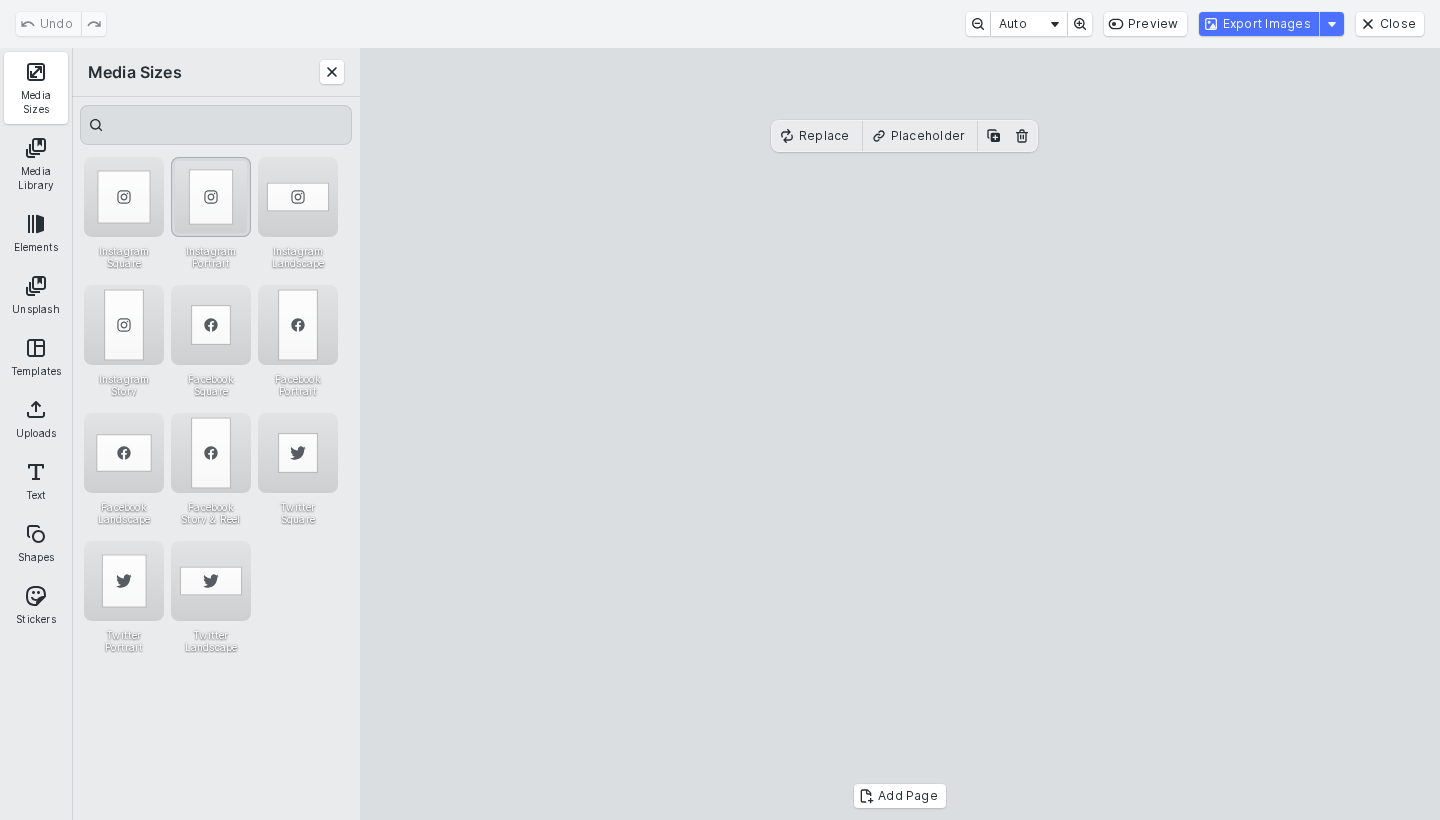 click at bounding box center [211, 197] 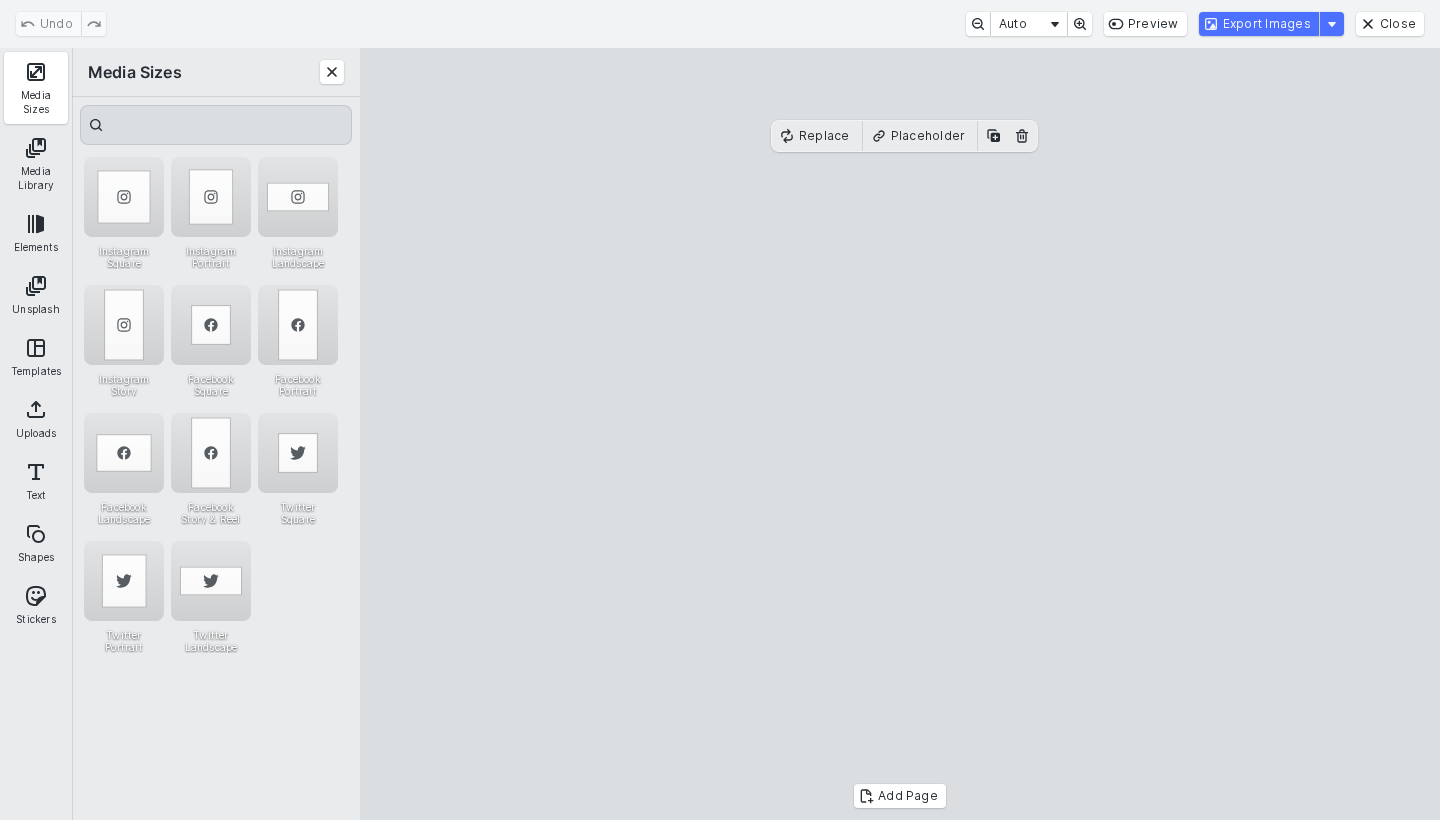 click at bounding box center (900, 434) 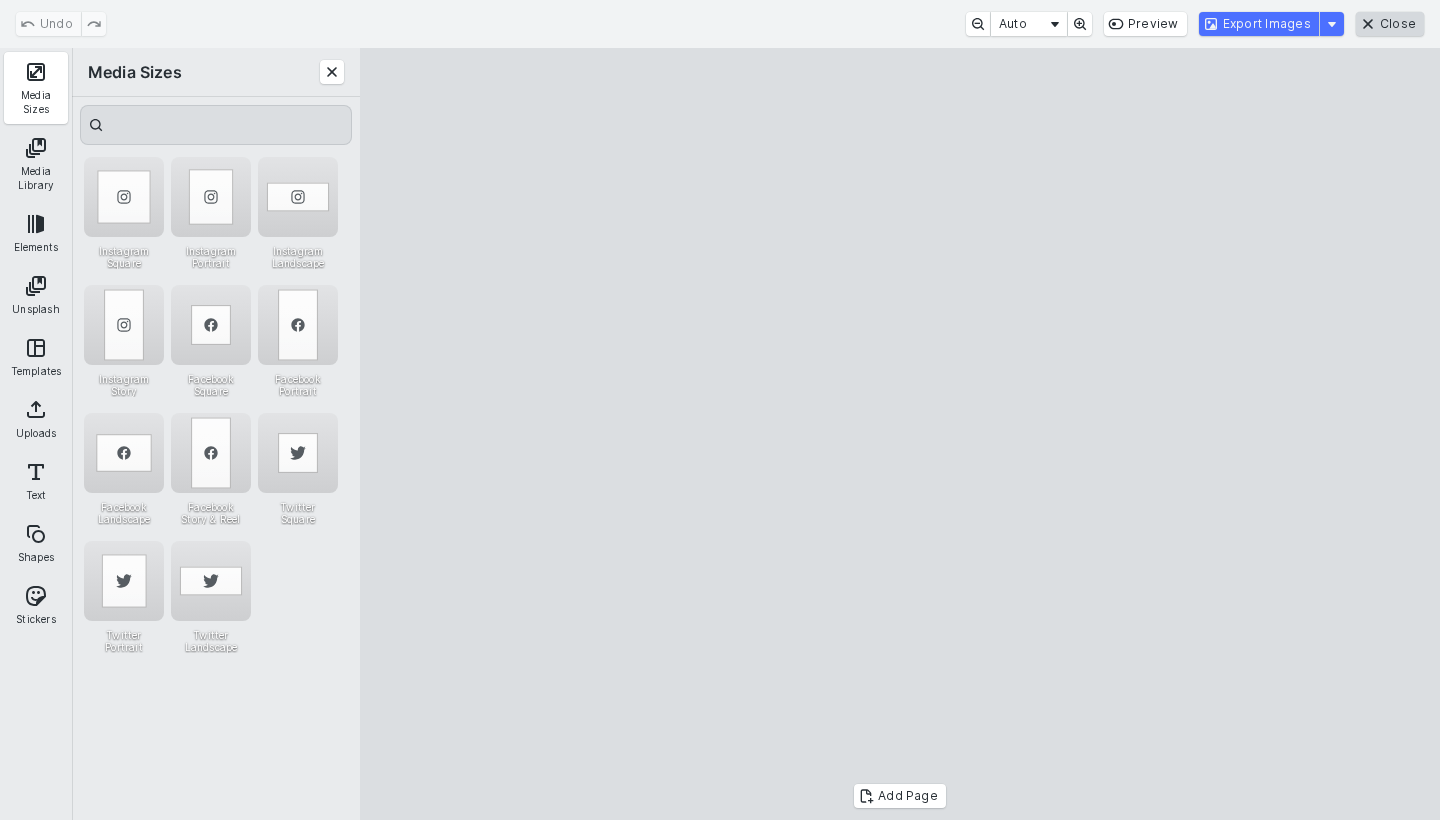 click on "Close" at bounding box center [1390, 24] 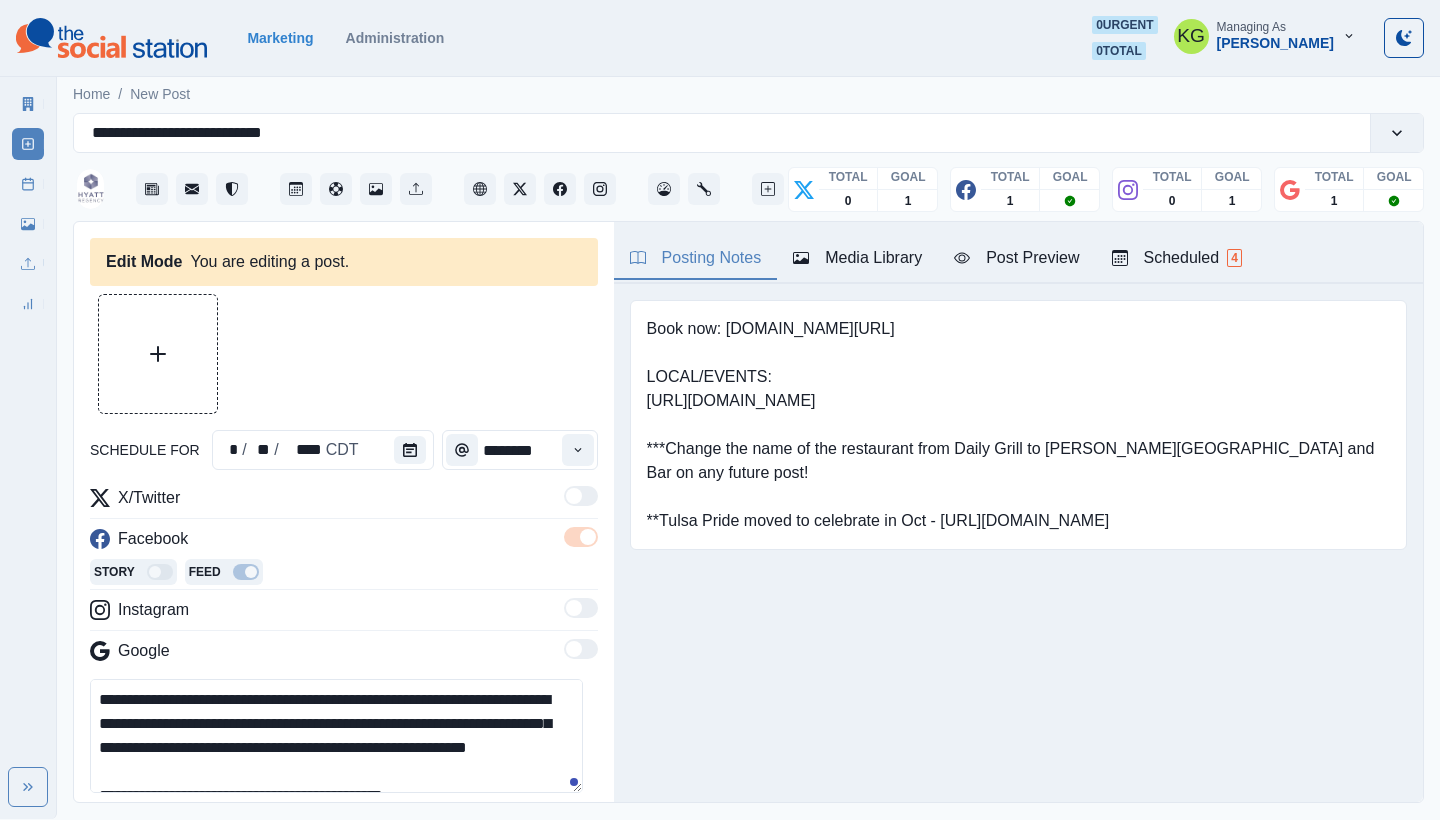 click on "Media Library" at bounding box center (857, 259) 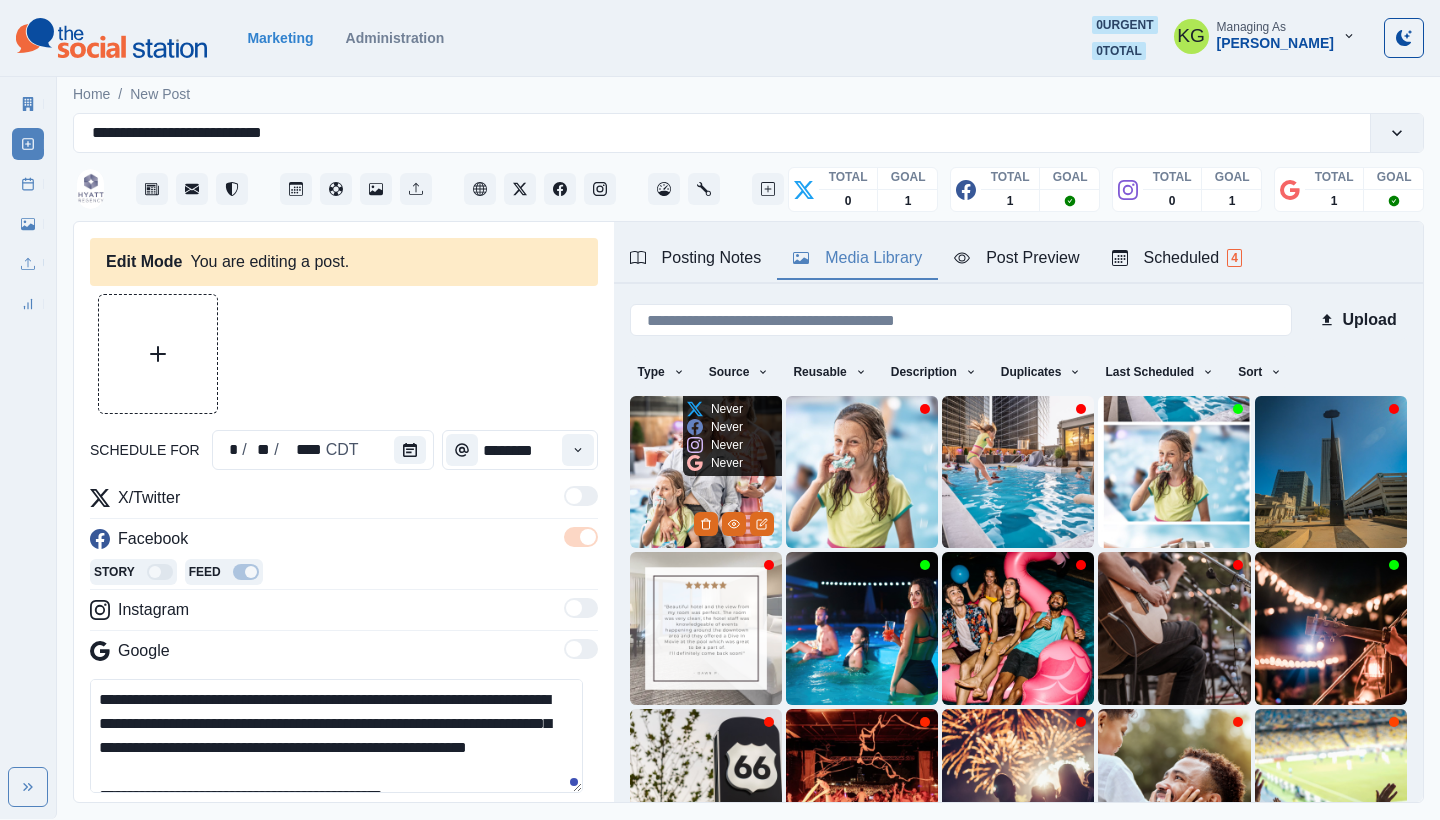 click at bounding box center (706, 472) 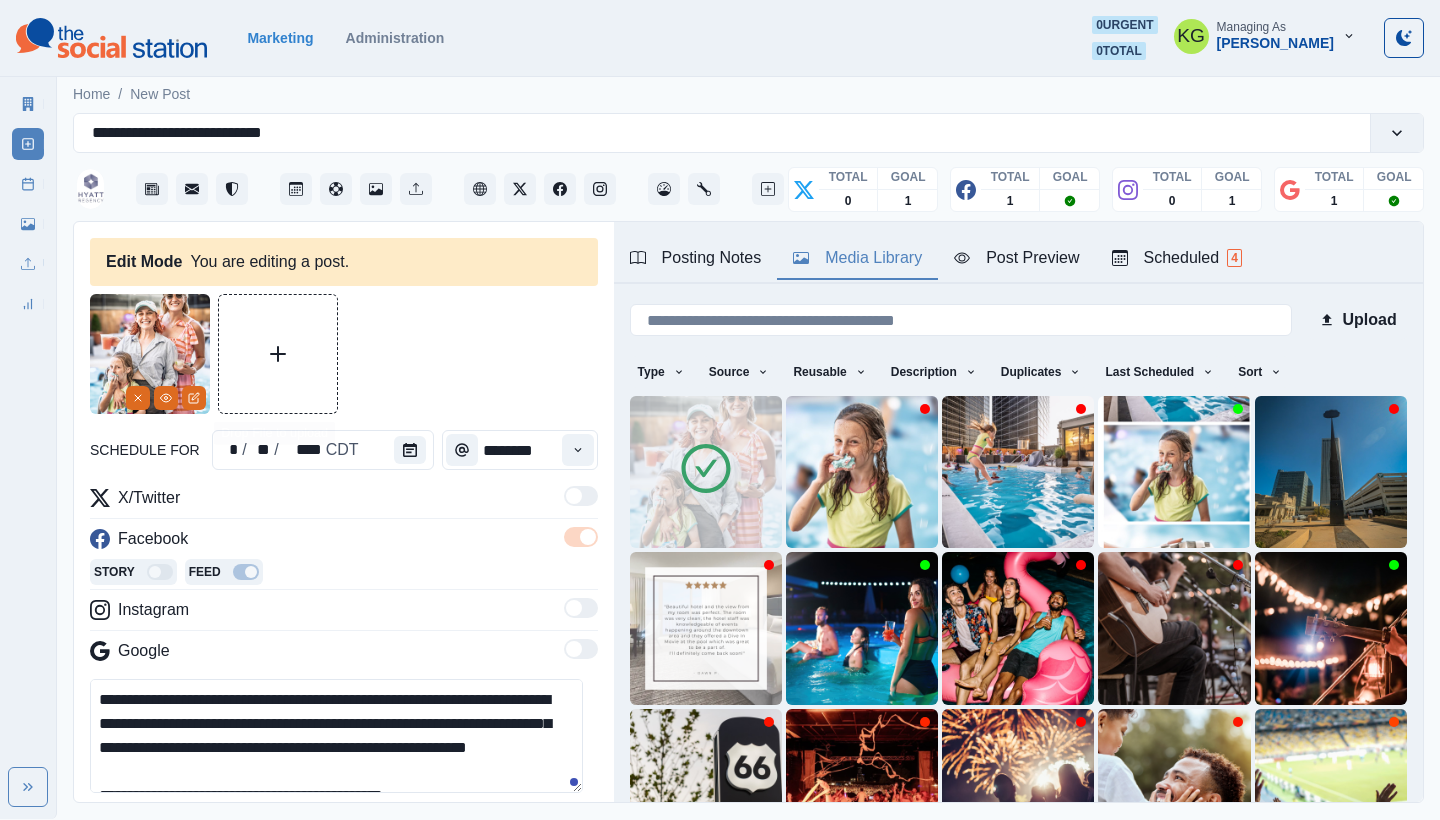 click at bounding box center [278, 354] 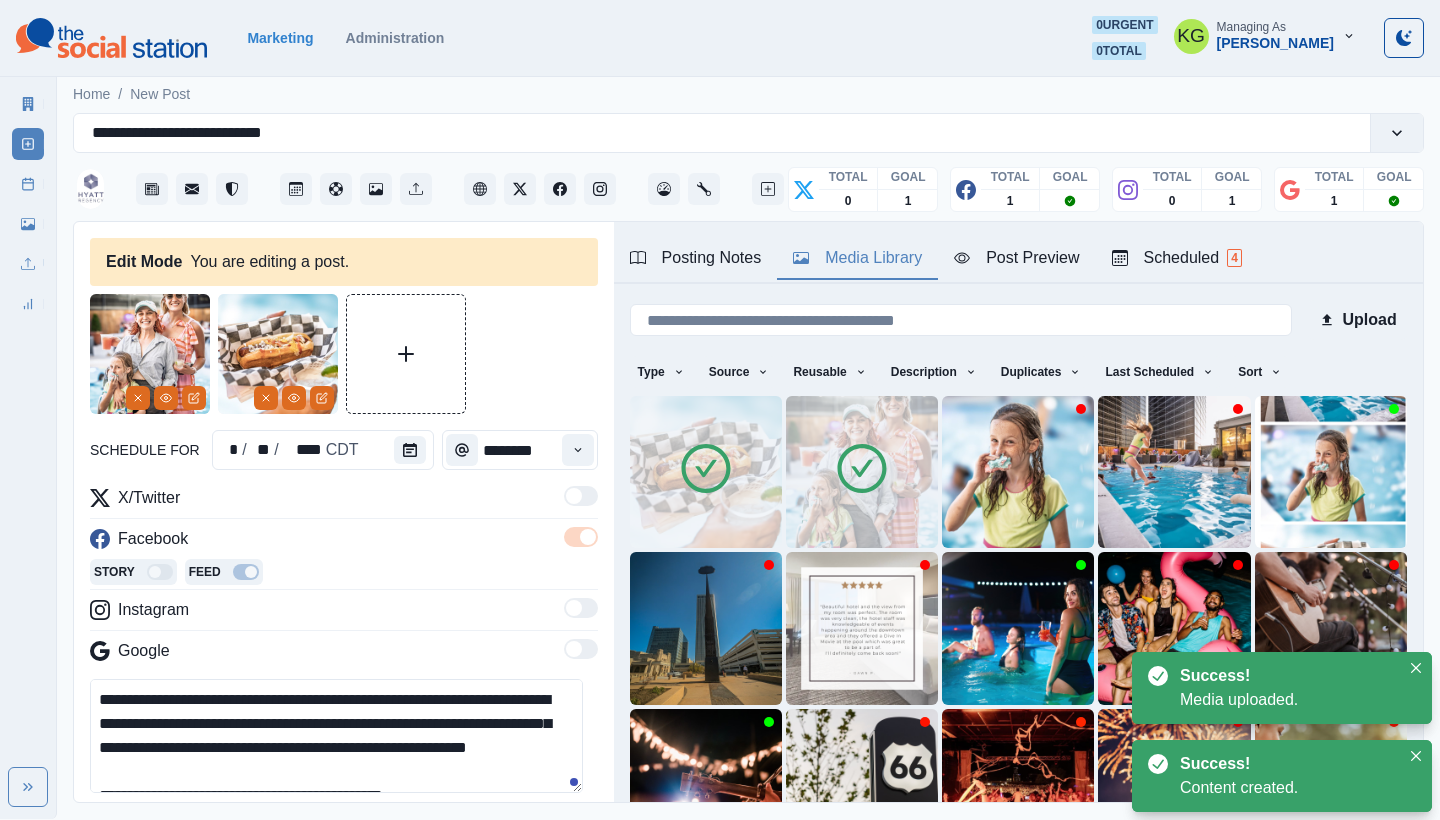 scroll, scrollTop: 374, scrollLeft: 0, axis: vertical 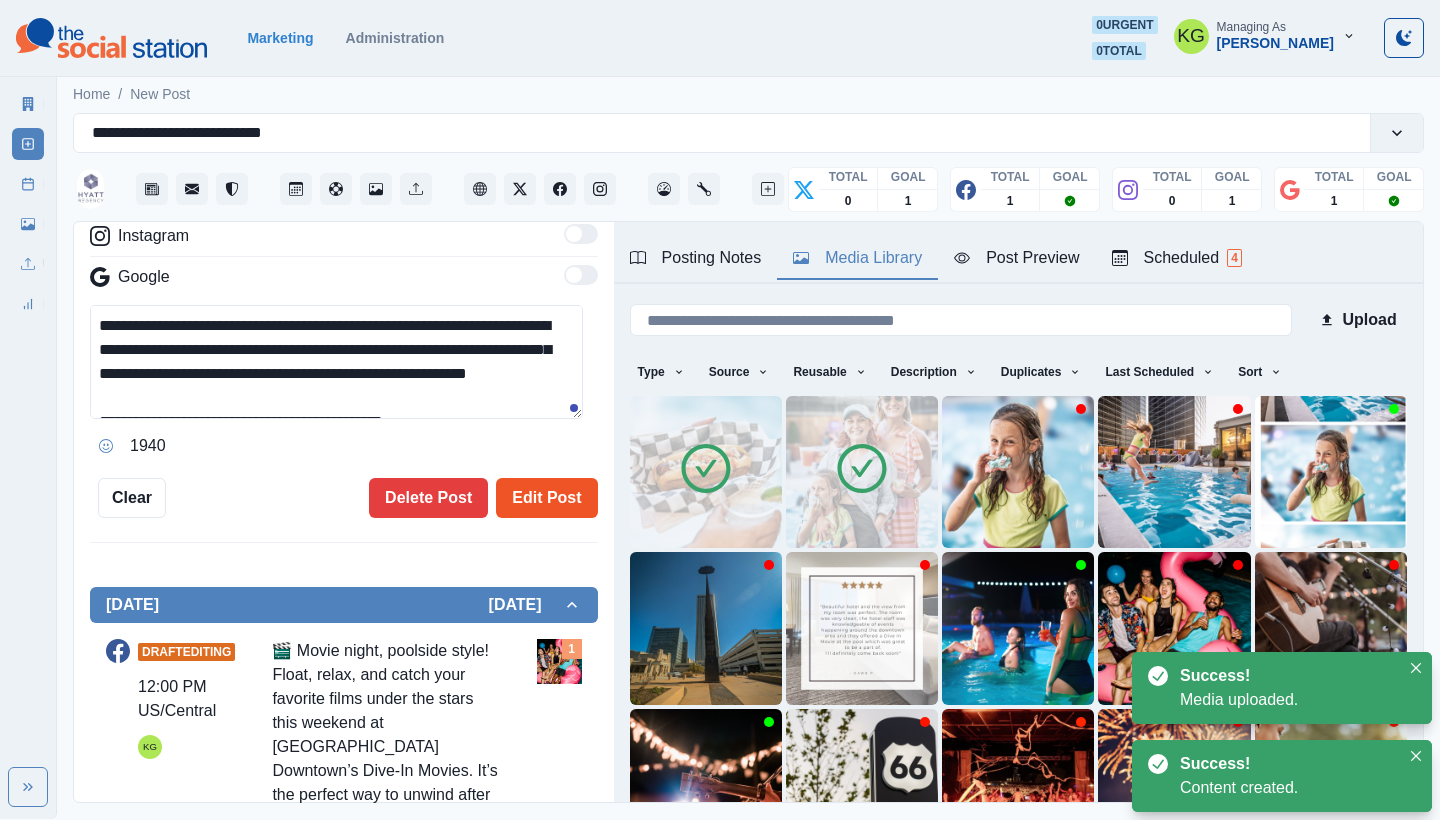 click on "Edit Post" at bounding box center (546, 498) 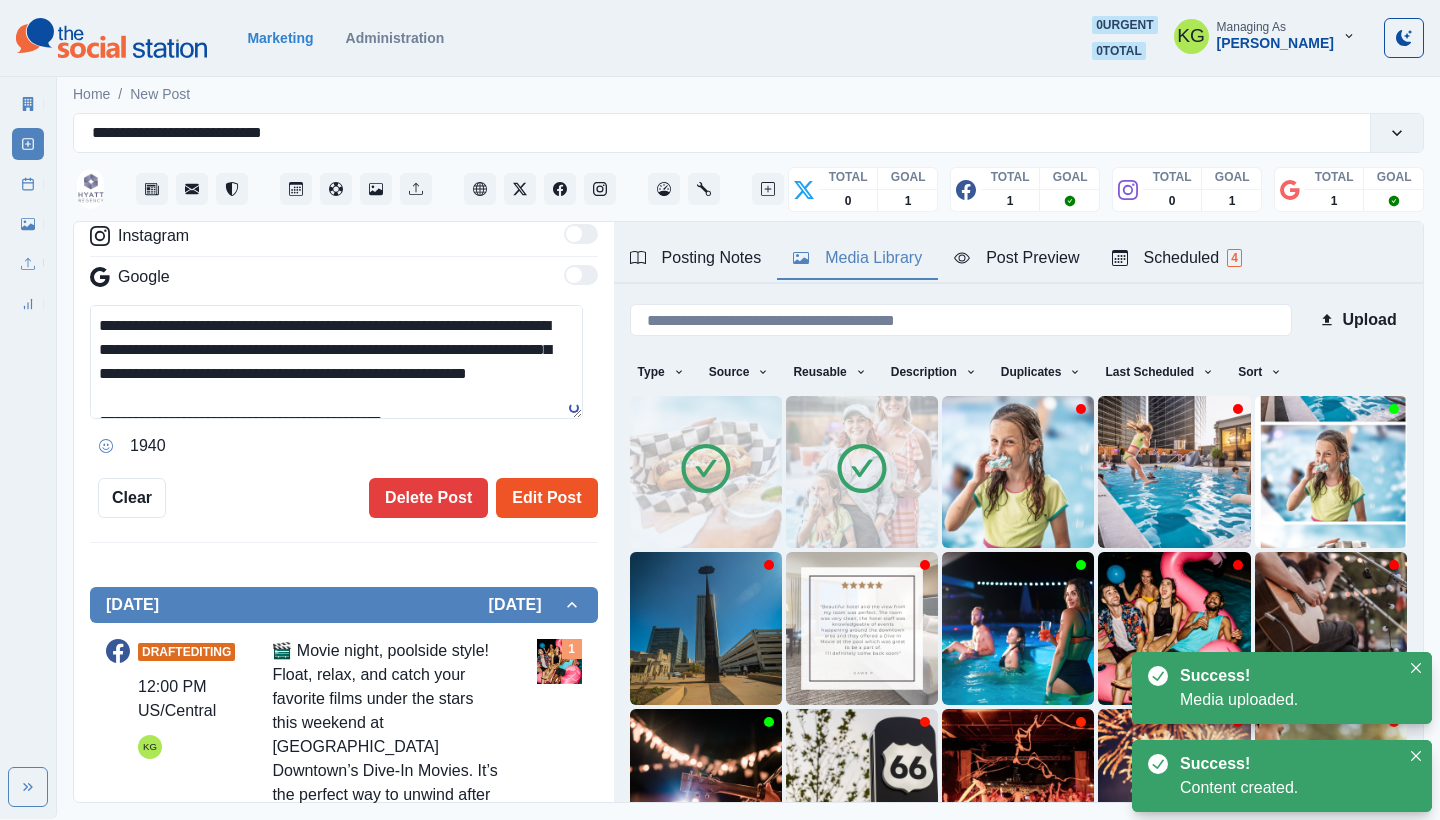 scroll, scrollTop: 768, scrollLeft: 0, axis: vertical 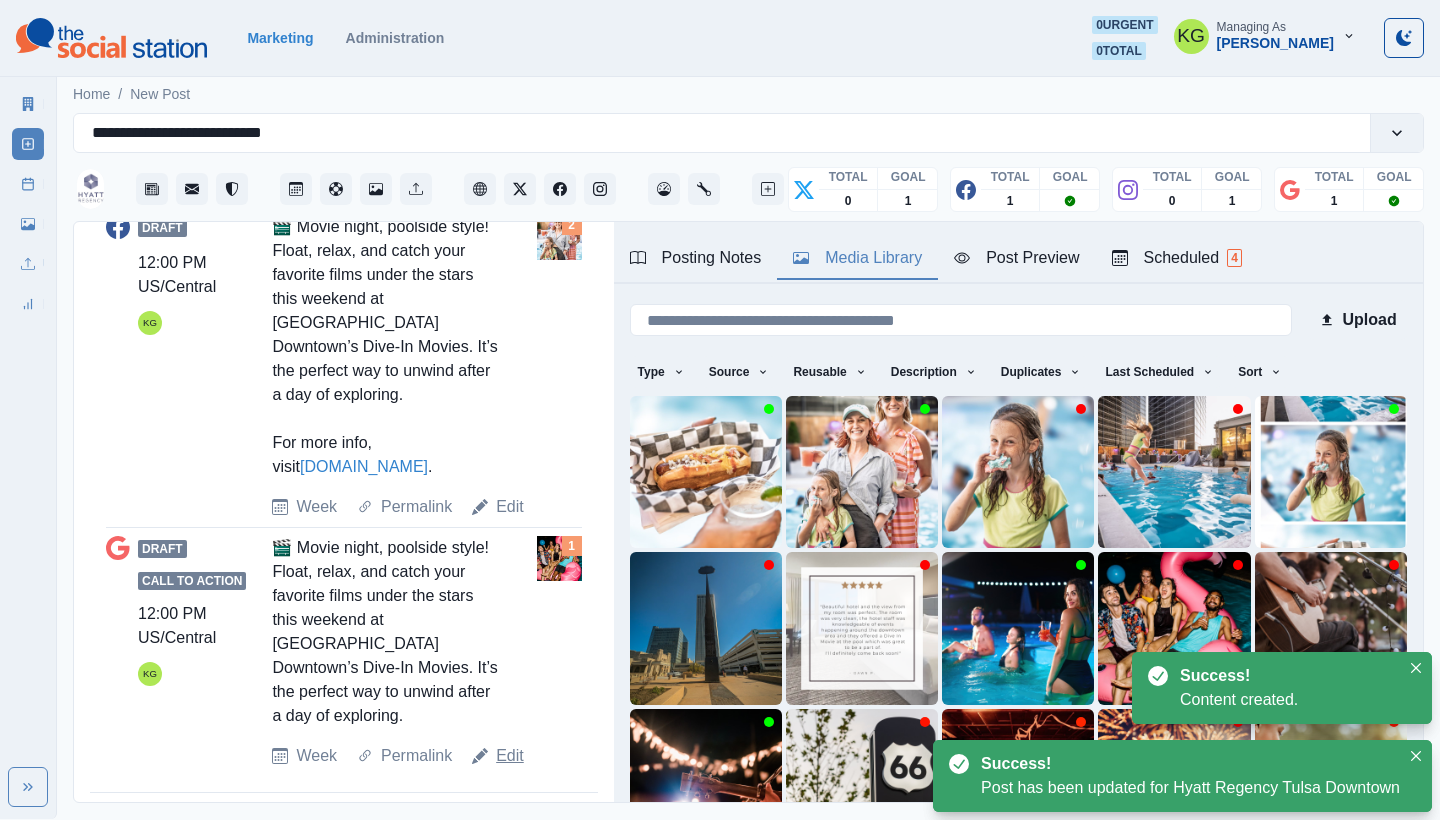 click on "Edit" at bounding box center [510, 756] 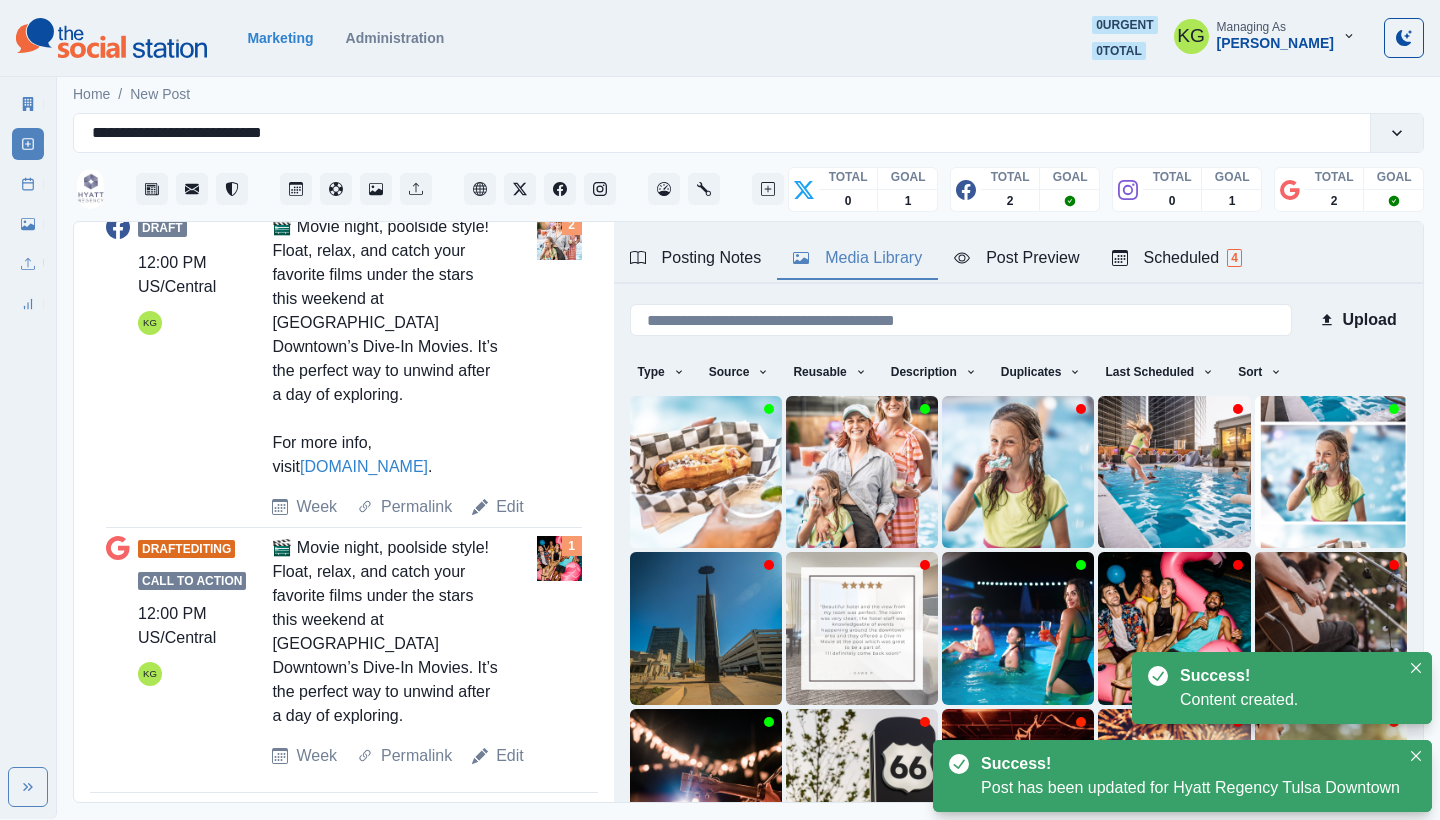 scroll, scrollTop: 114, scrollLeft: 0, axis: vertical 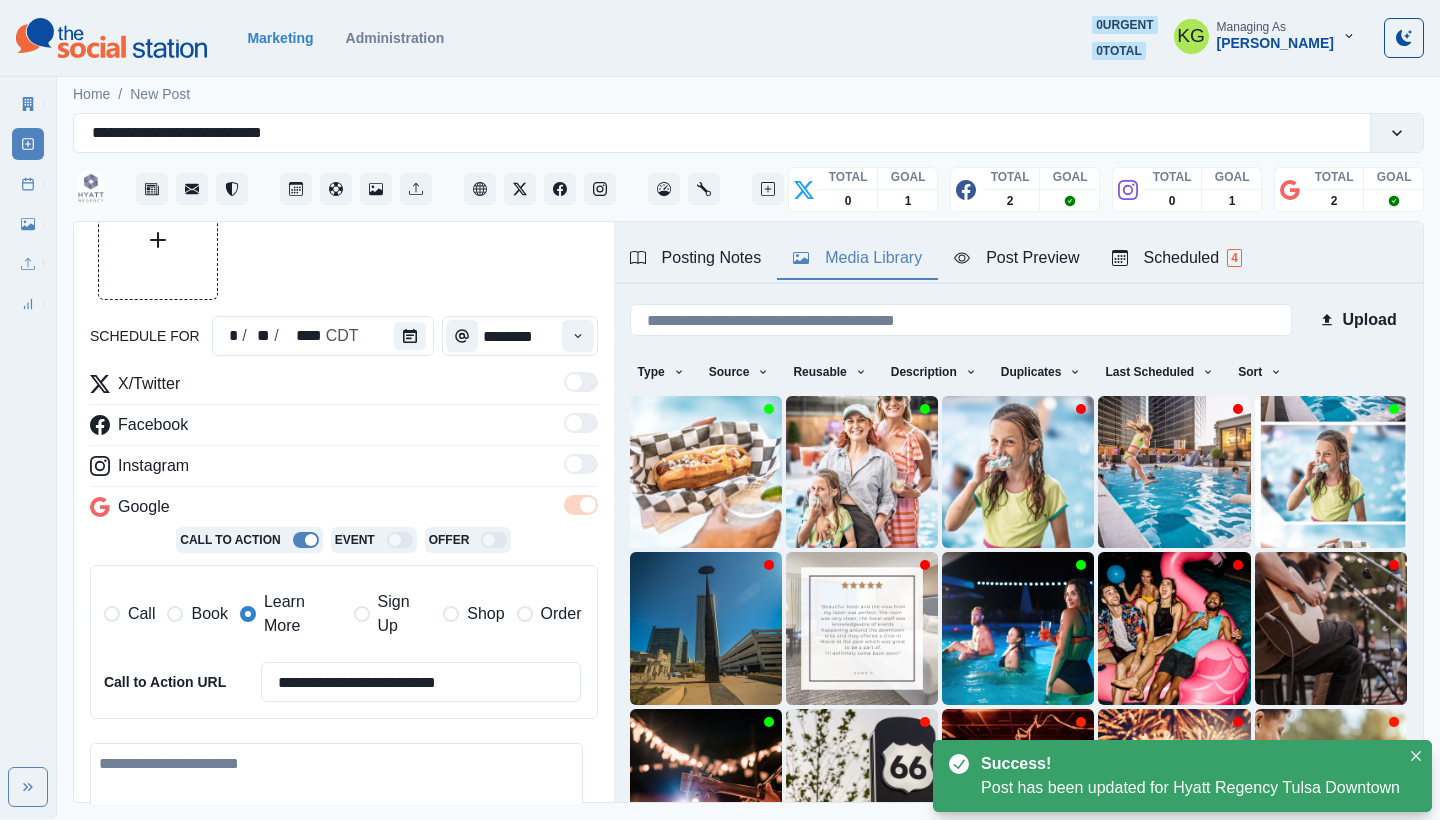 type on "**********" 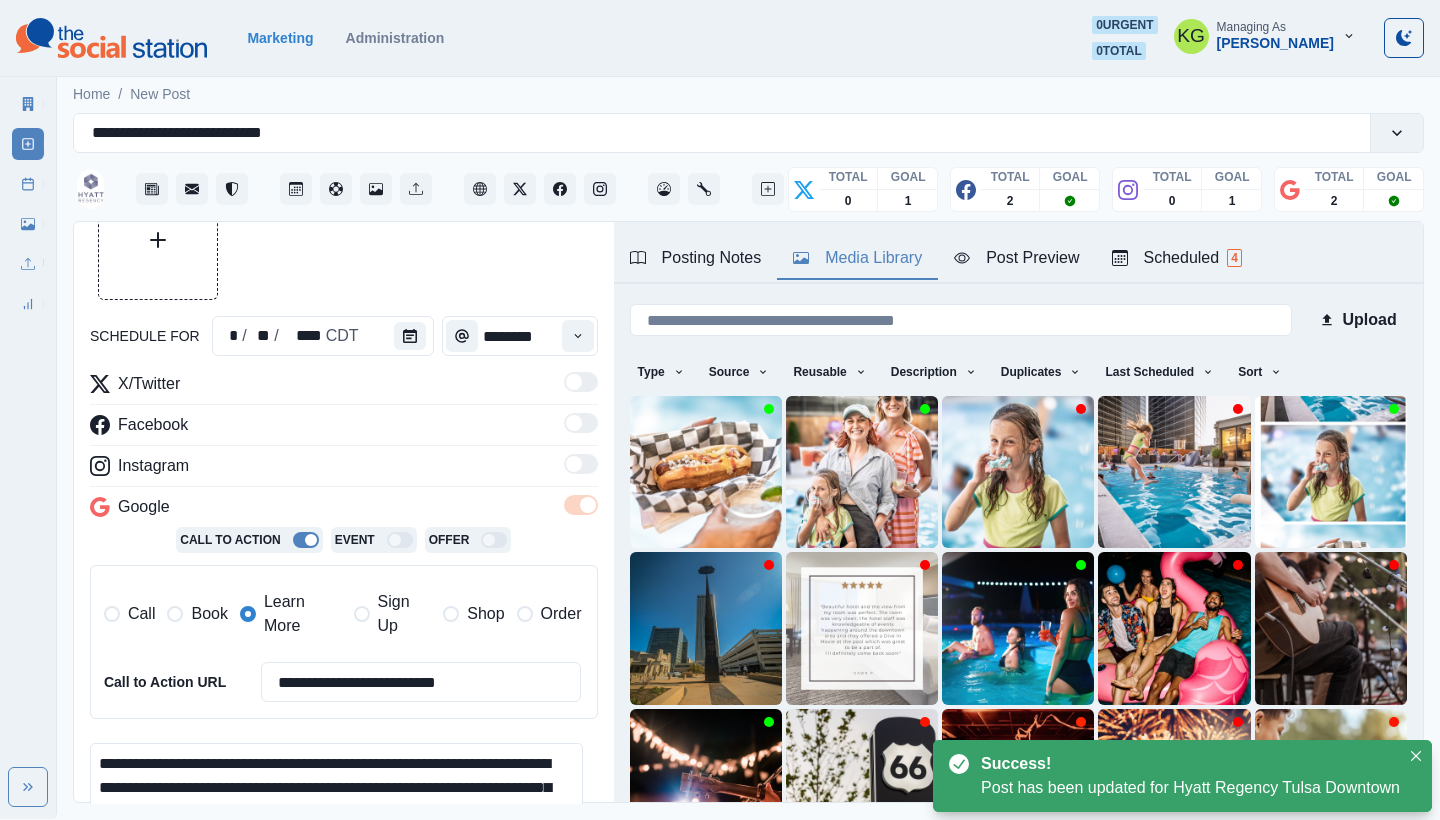 scroll, scrollTop: 0, scrollLeft: 0, axis: both 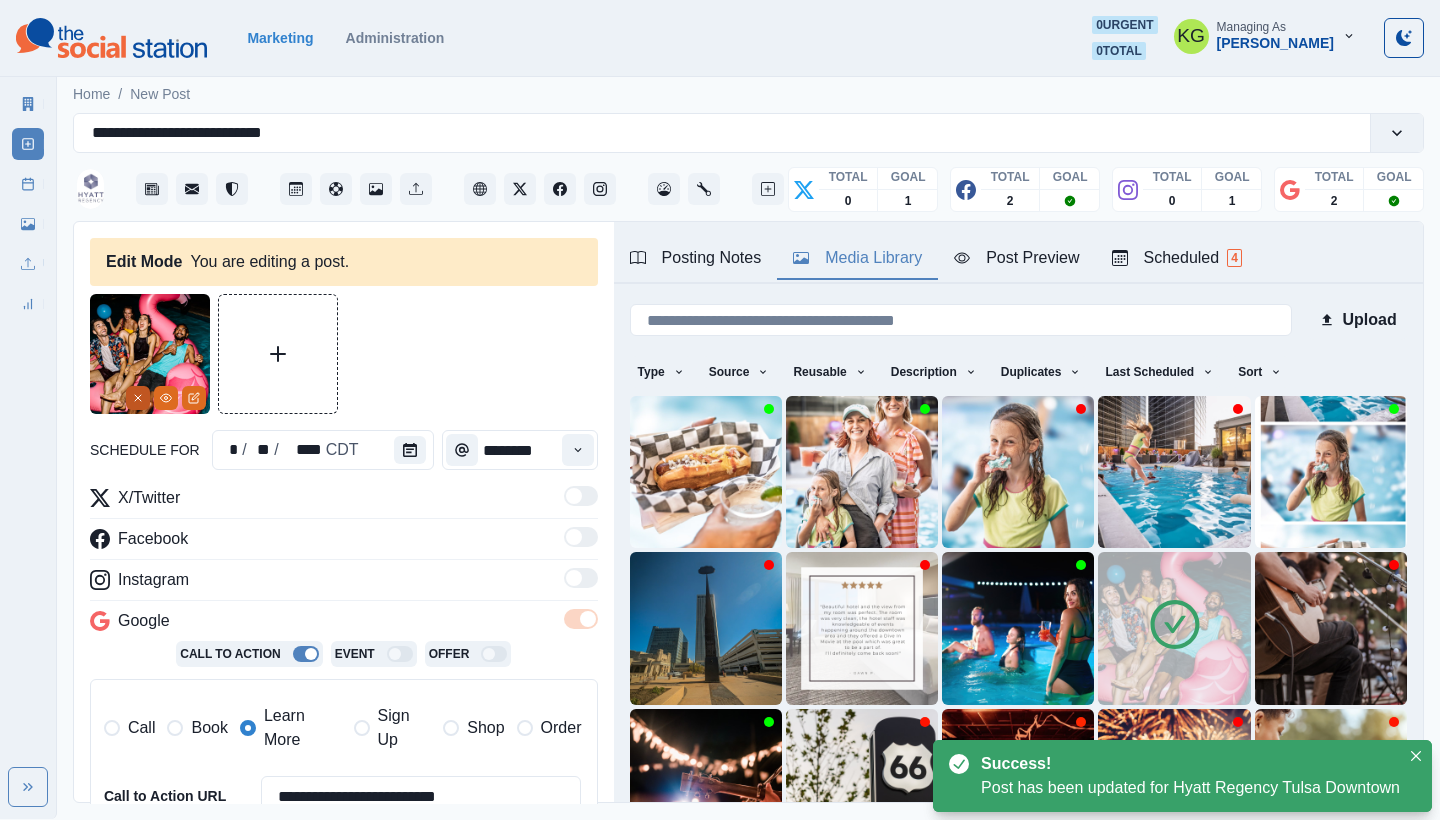 click 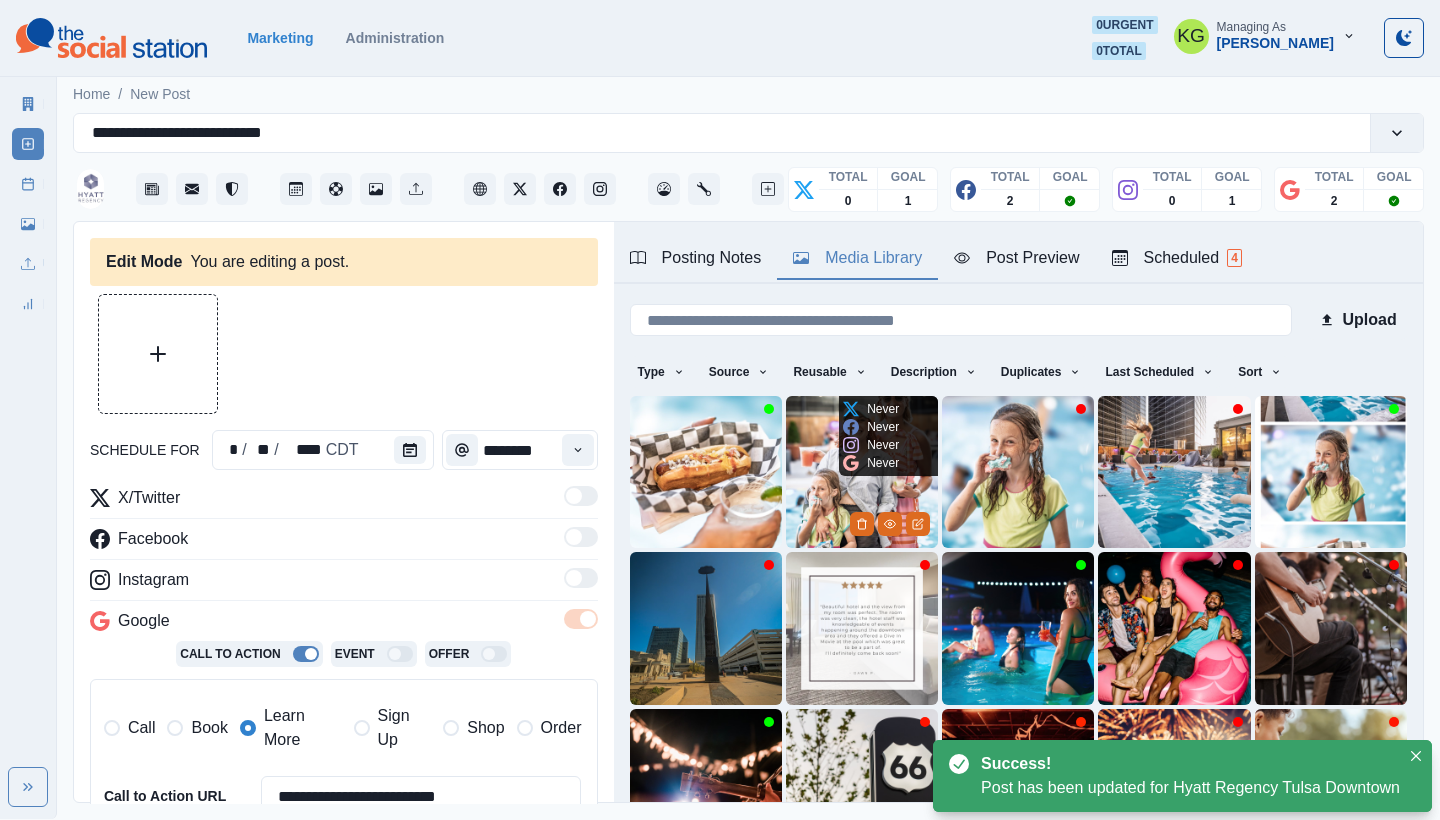 click at bounding box center (862, 472) 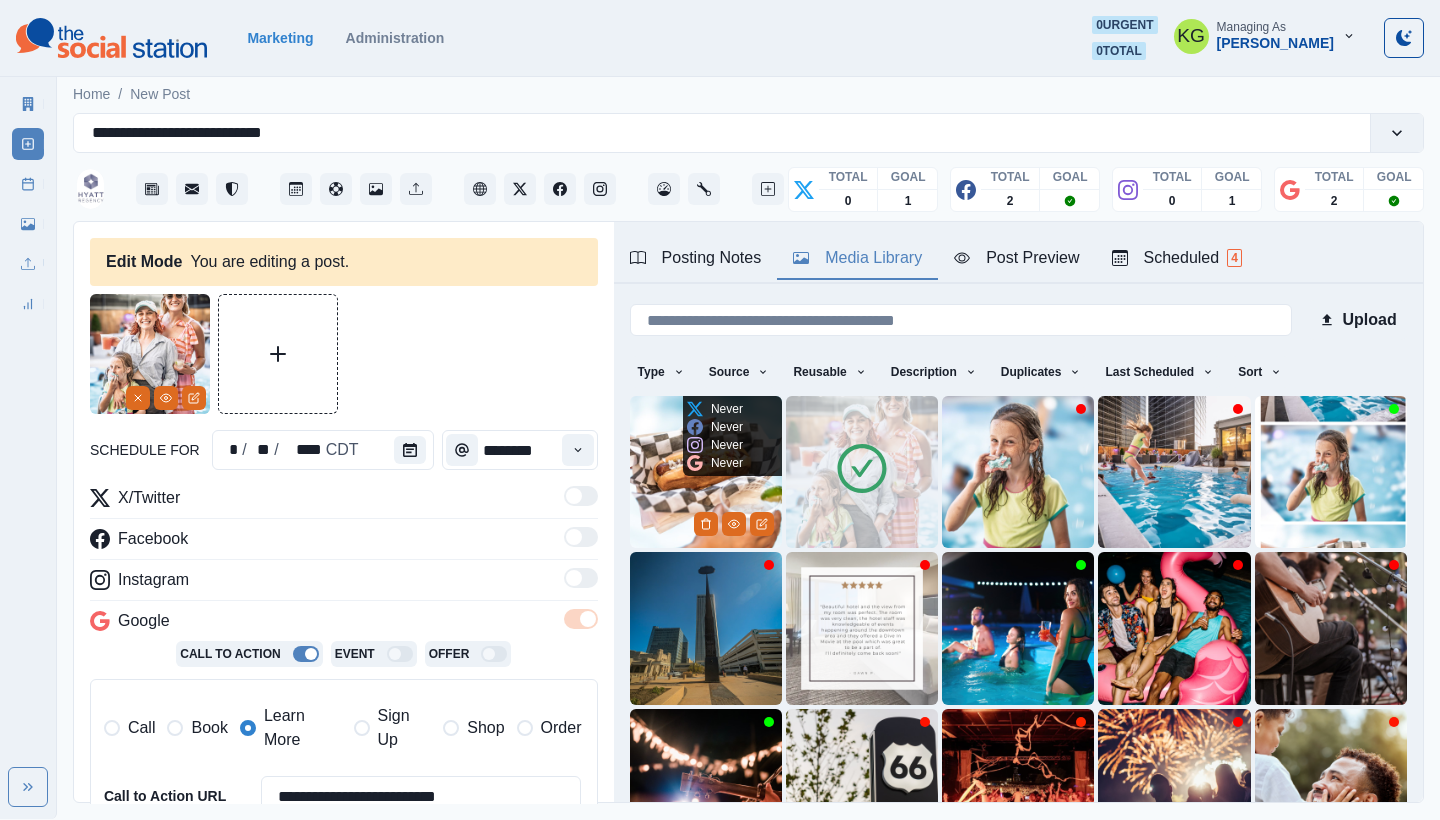 click at bounding box center [706, 472] 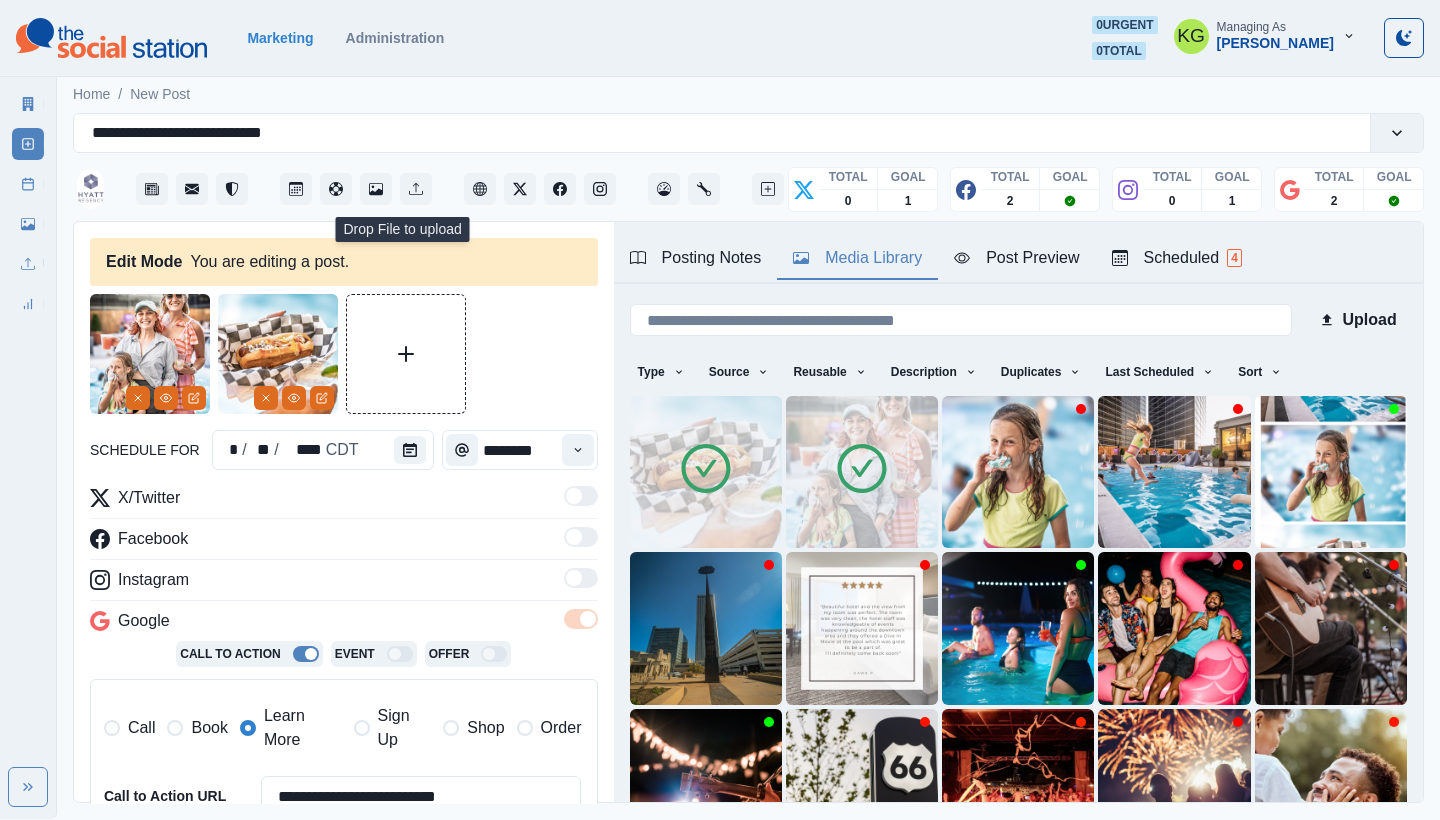 scroll, scrollTop: 669, scrollLeft: 0, axis: vertical 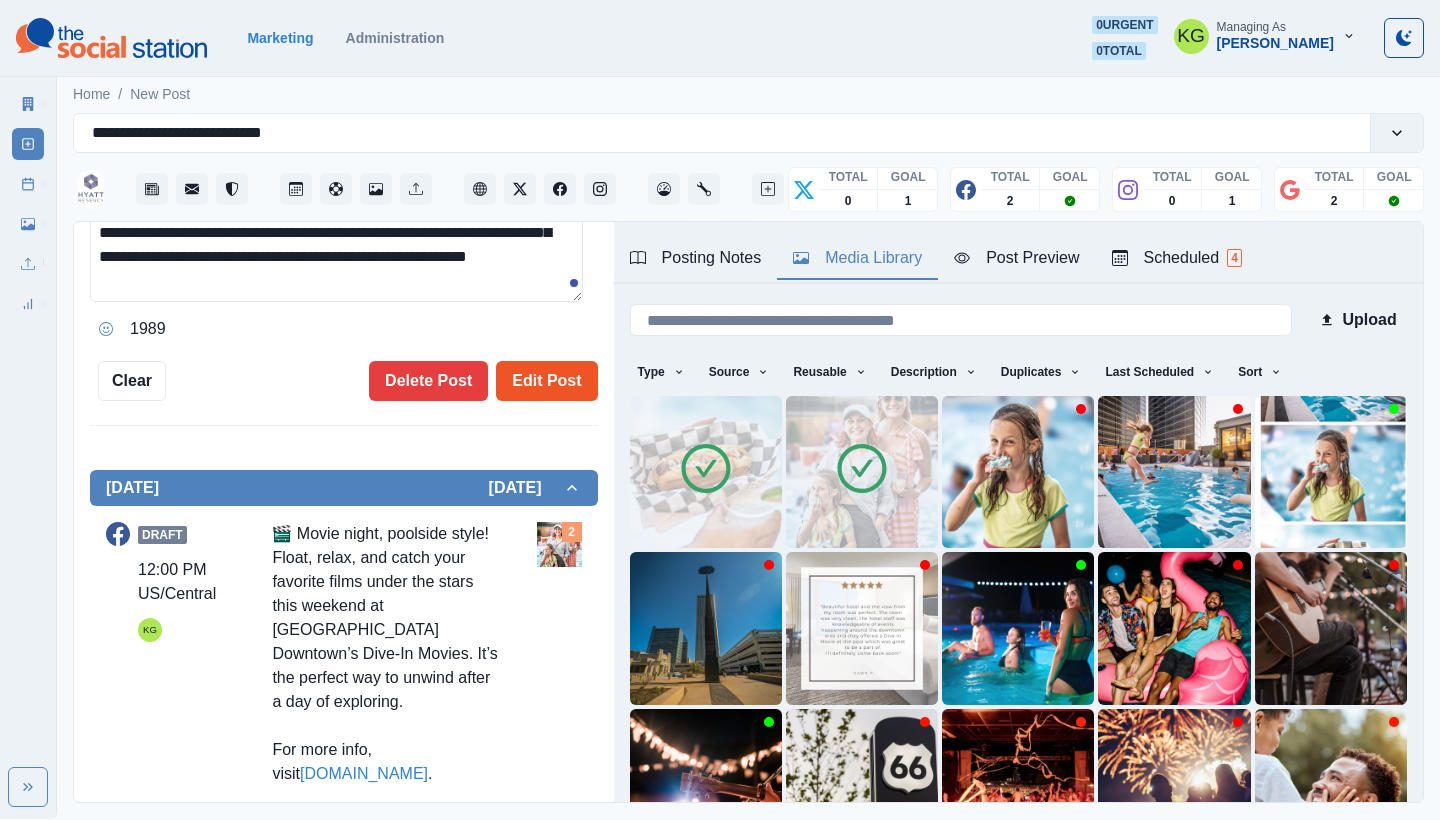 click on "Edit Post" at bounding box center (546, 381) 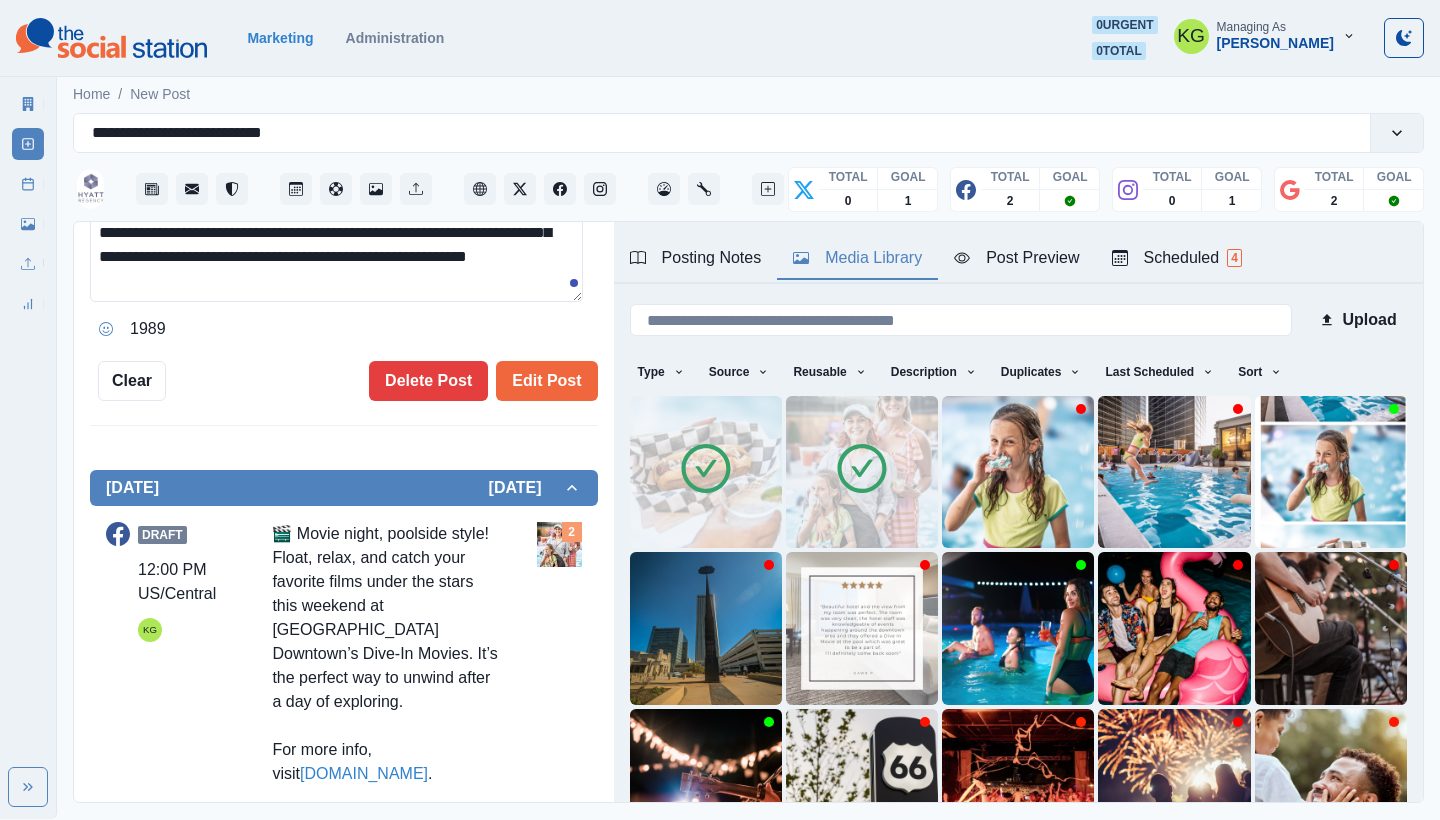 scroll, scrollTop: 171, scrollLeft: 0, axis: vertical 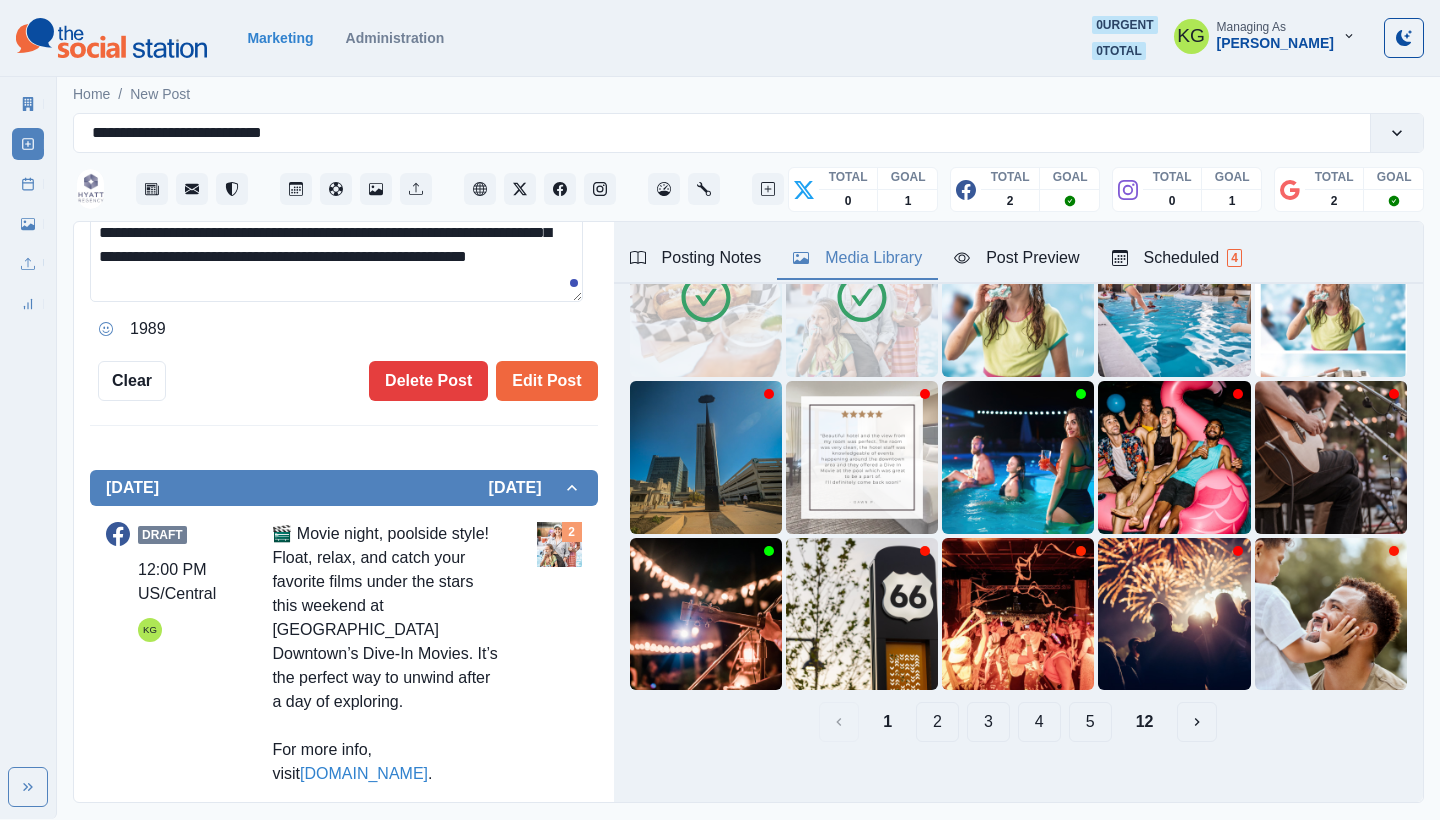 type 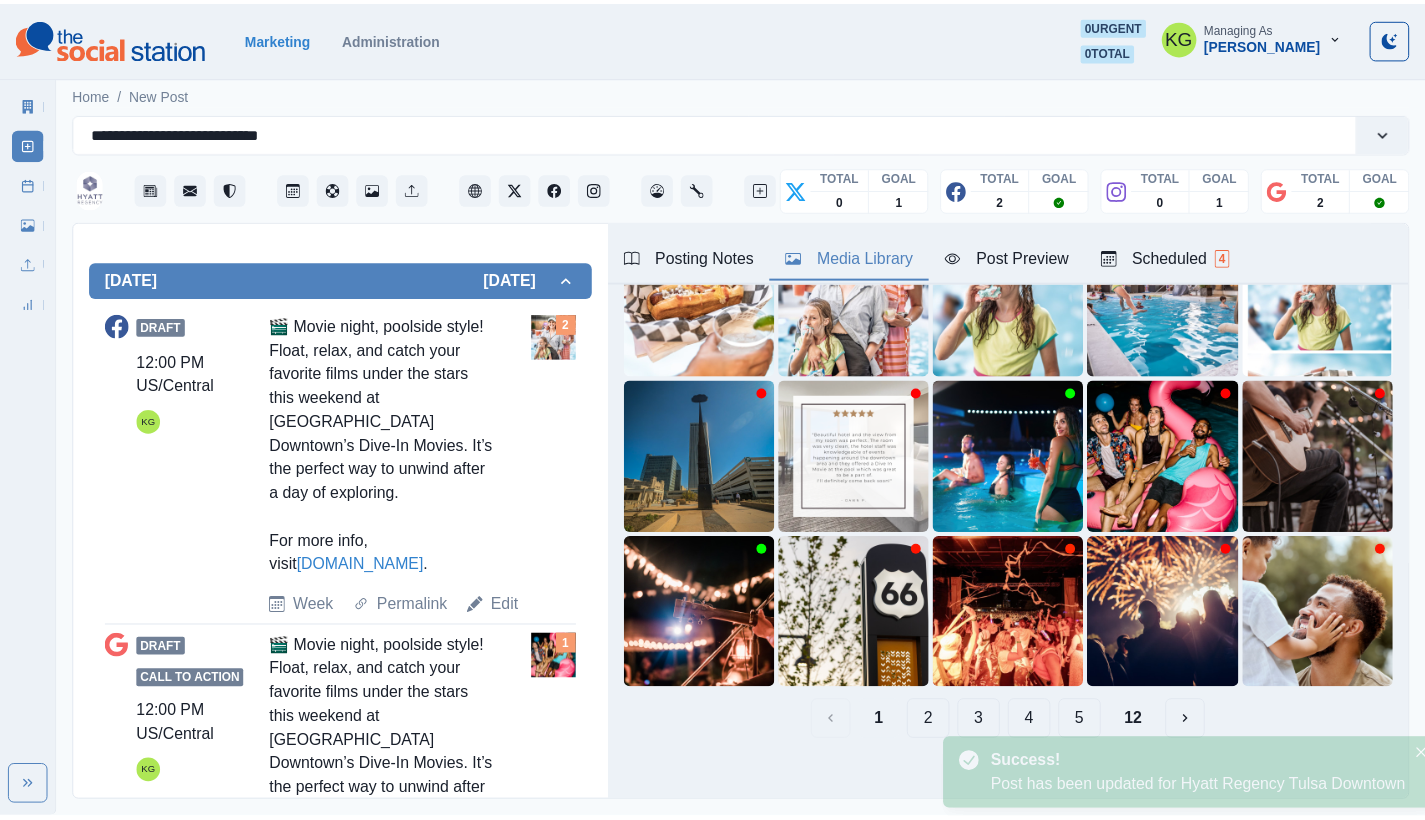 scroll, scrollTop: 792, scrollLeft: 0, axis: vertical 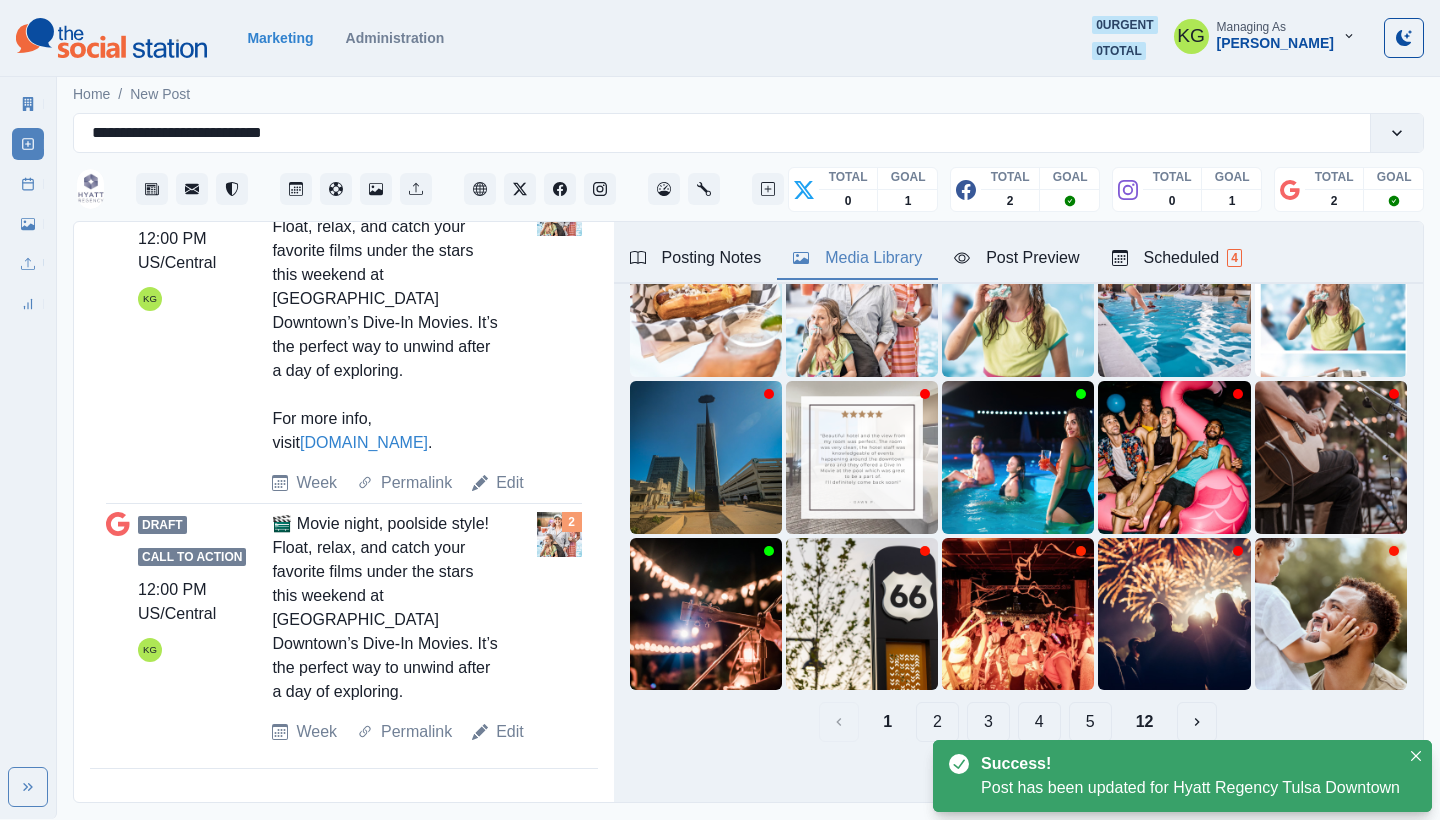 click 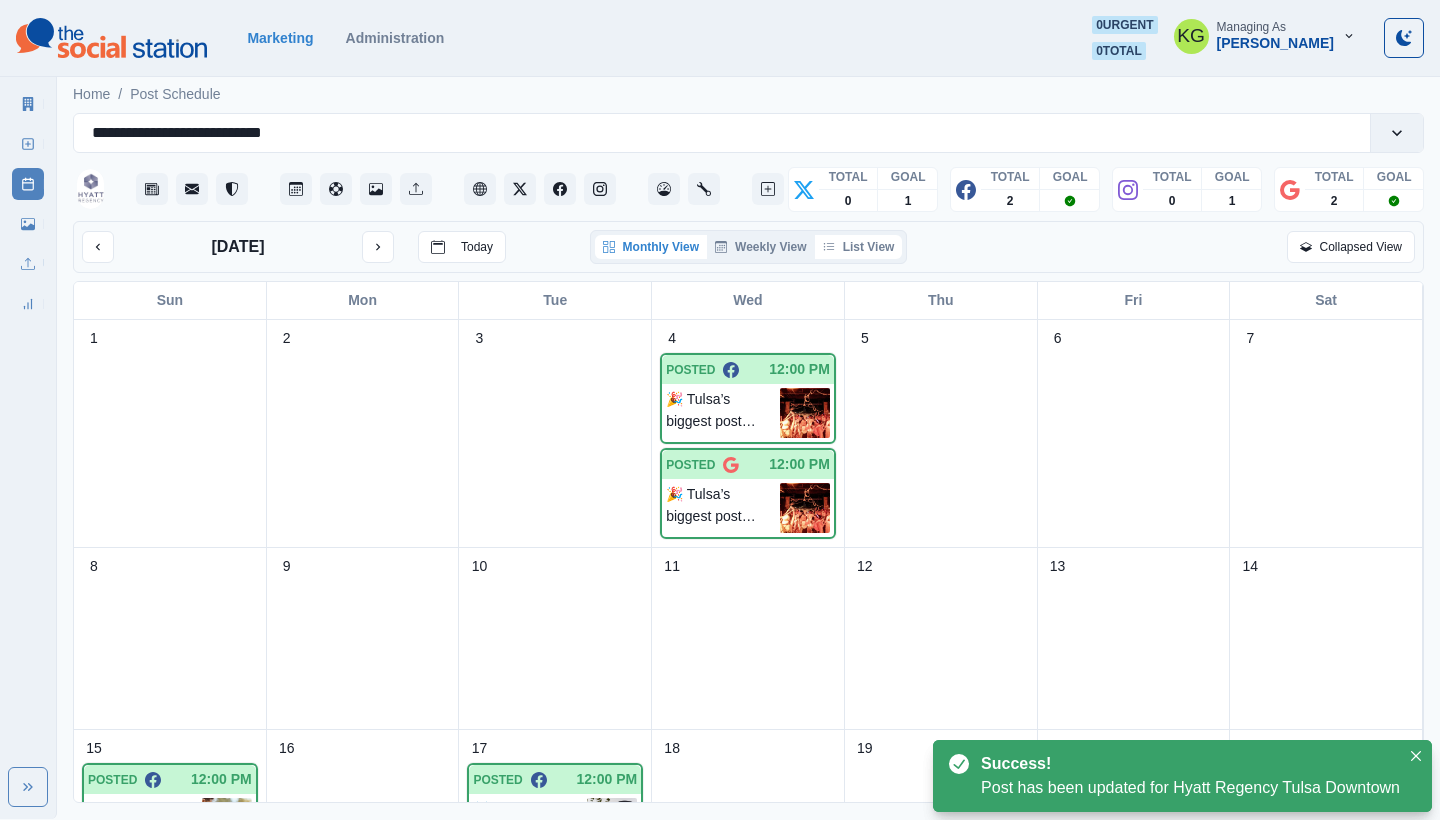 click on "List View" at bounding box center (859, 247) 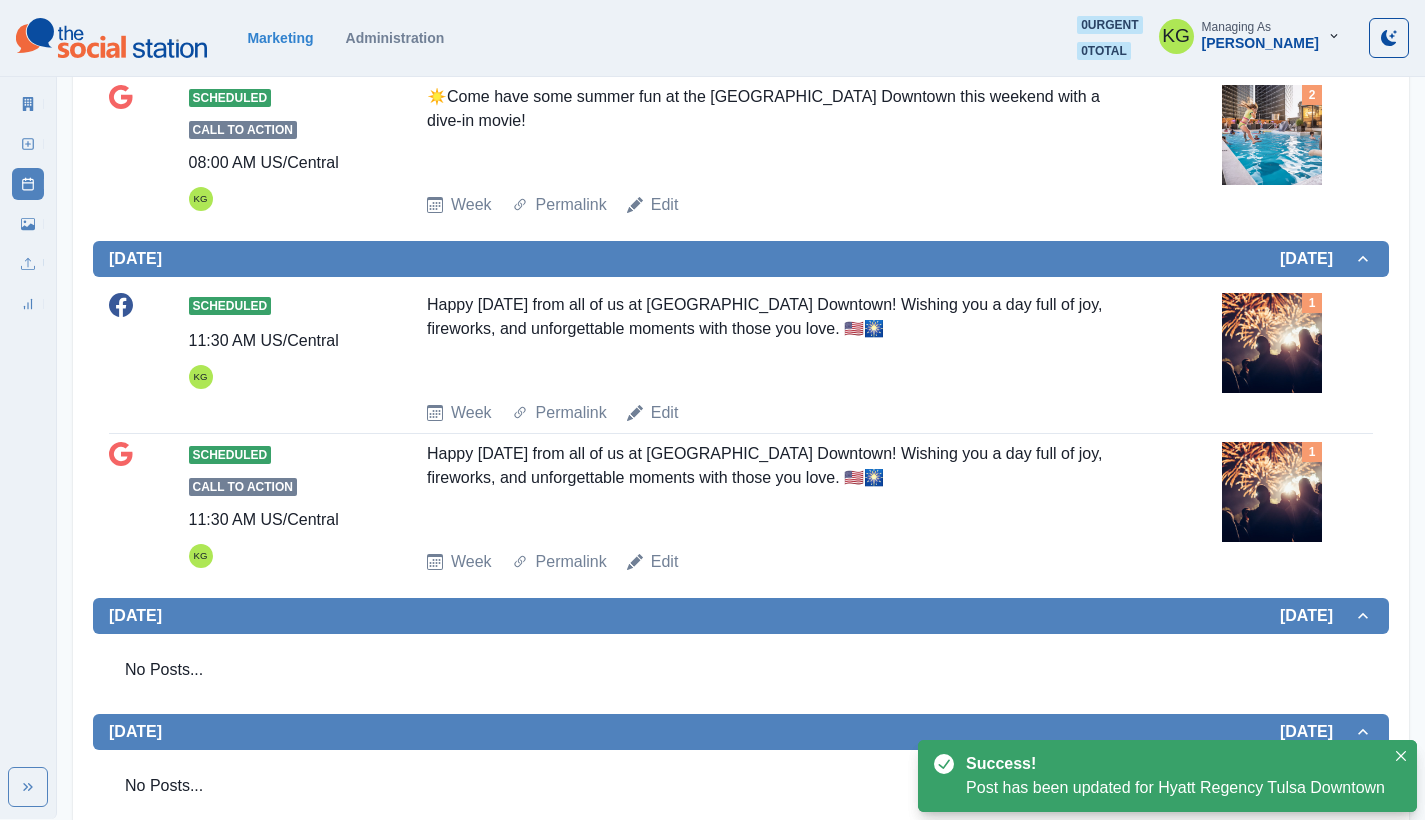 scroll, scrollTop: 99, scrollLeft: 0, axis: vertical 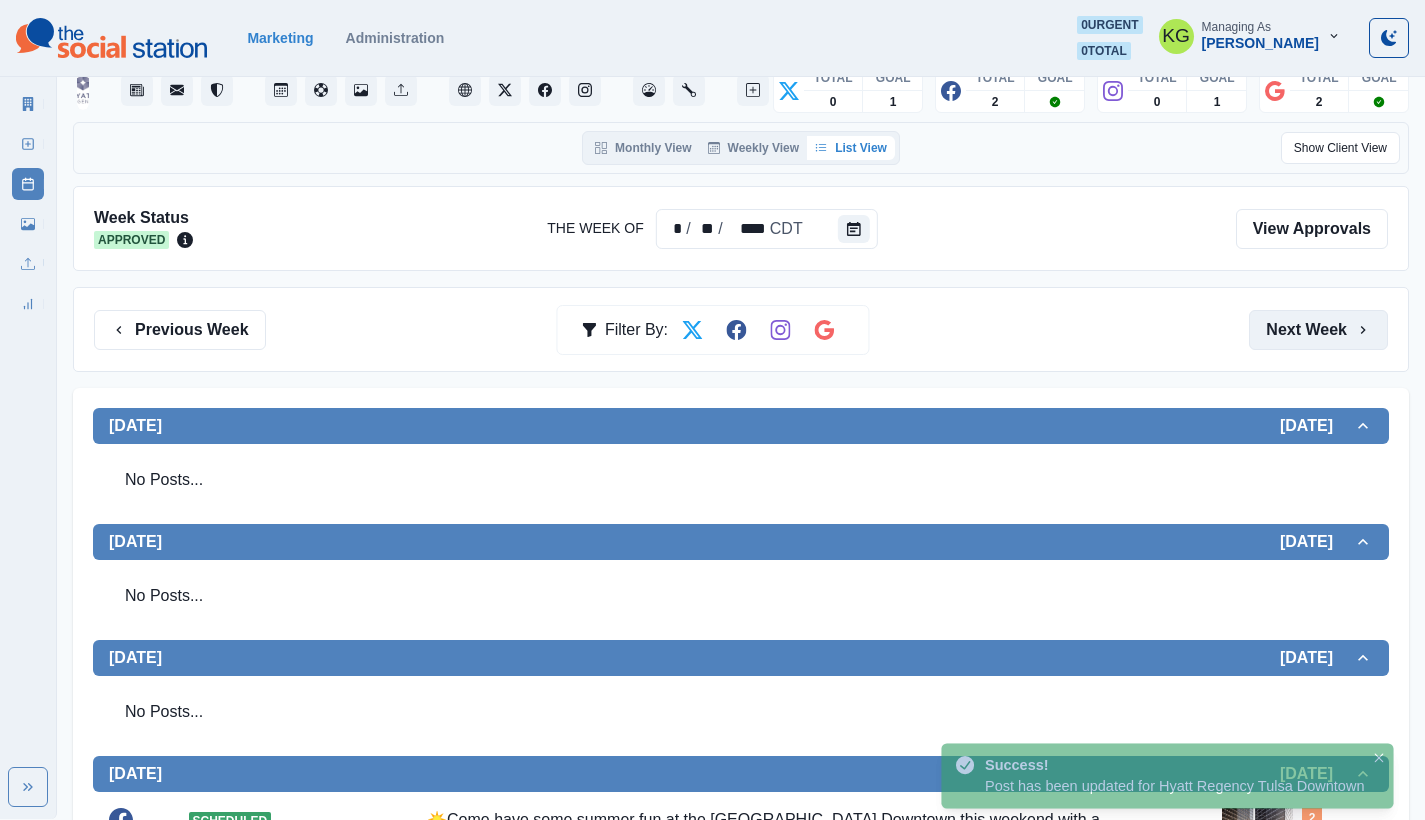 click on "Next Week" at bounding box center [1318, 330] 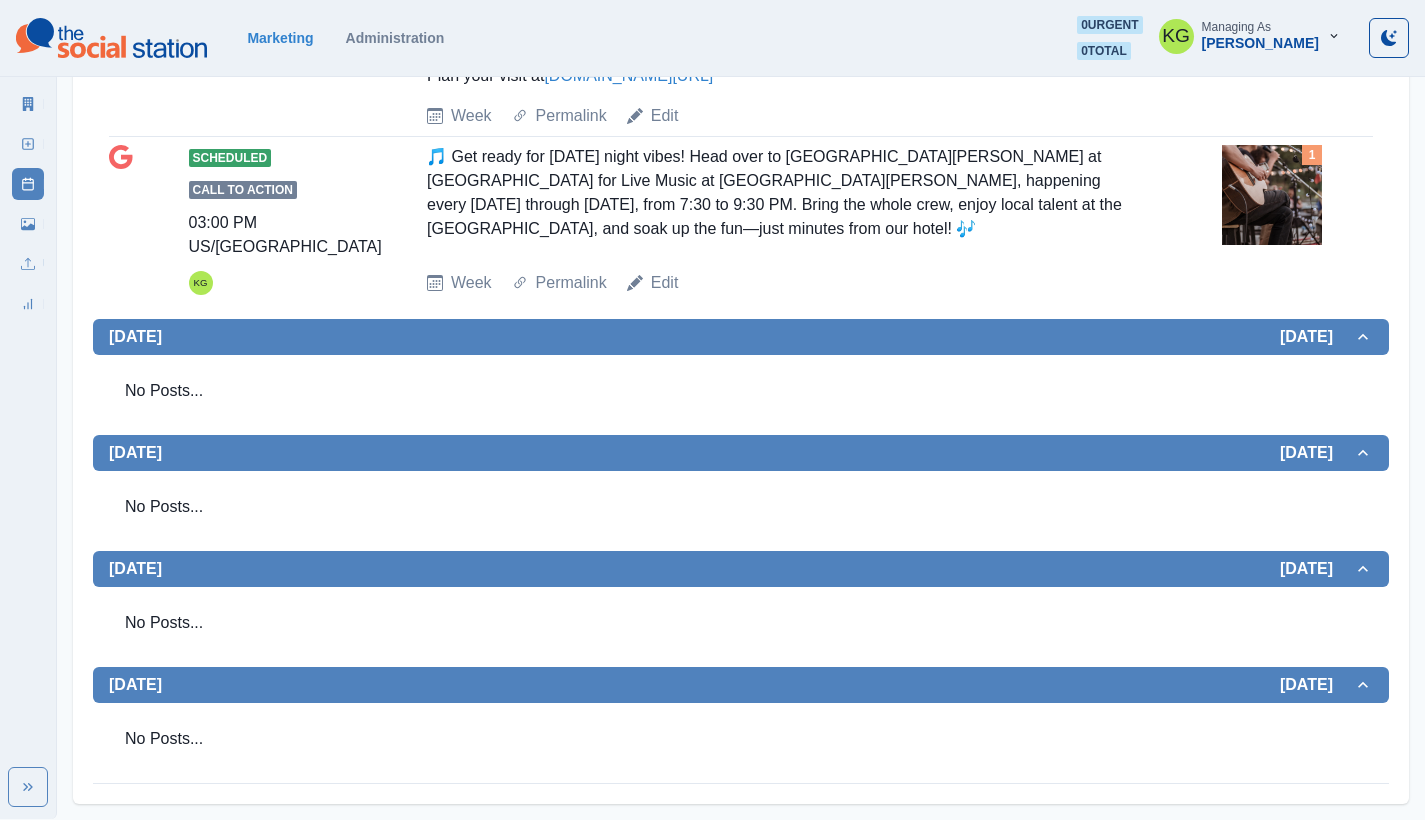 scroll, scrollTop: 0, scrollLeft: 0, axis: both 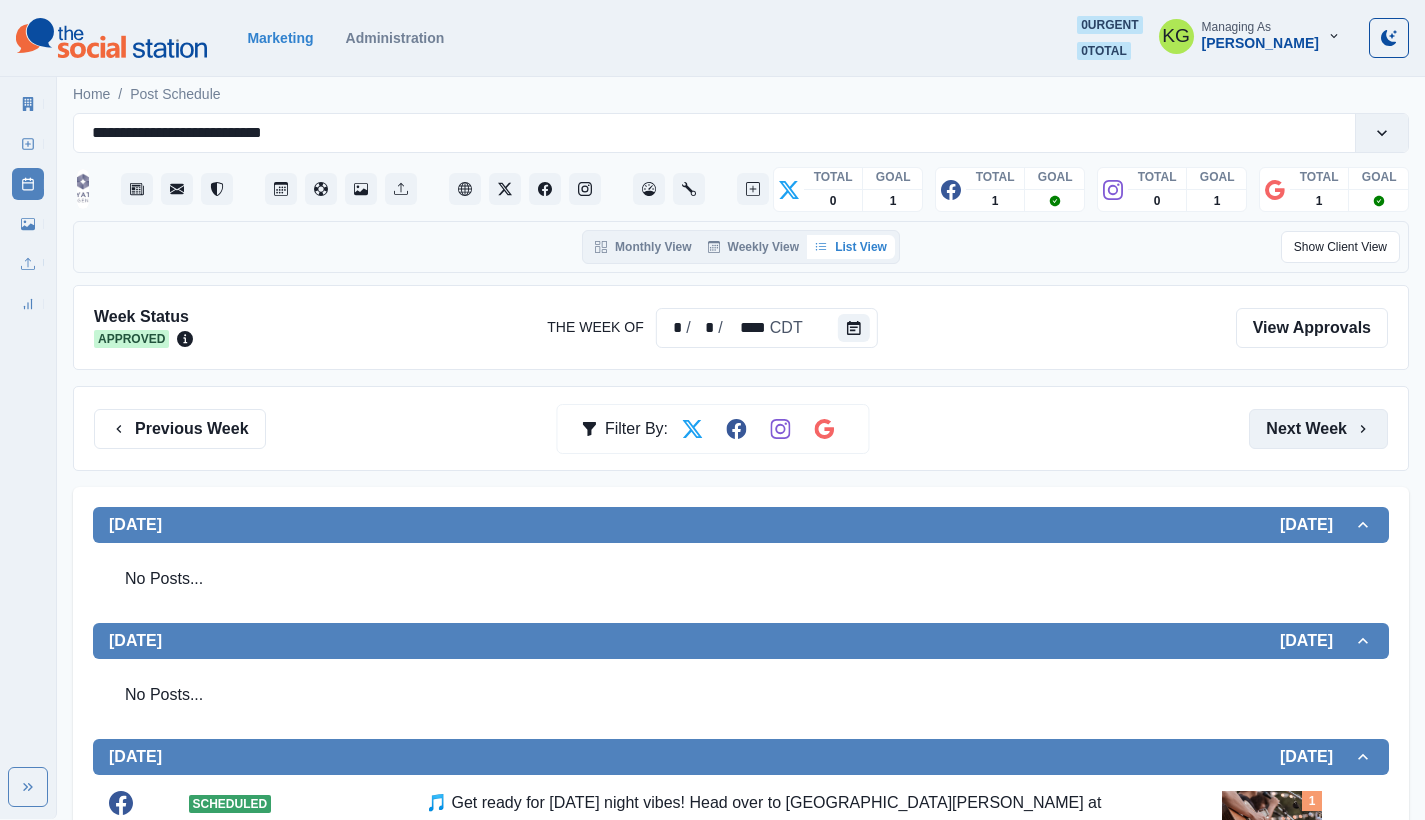 click on "Next Week" at bounding box center (1318, 429) 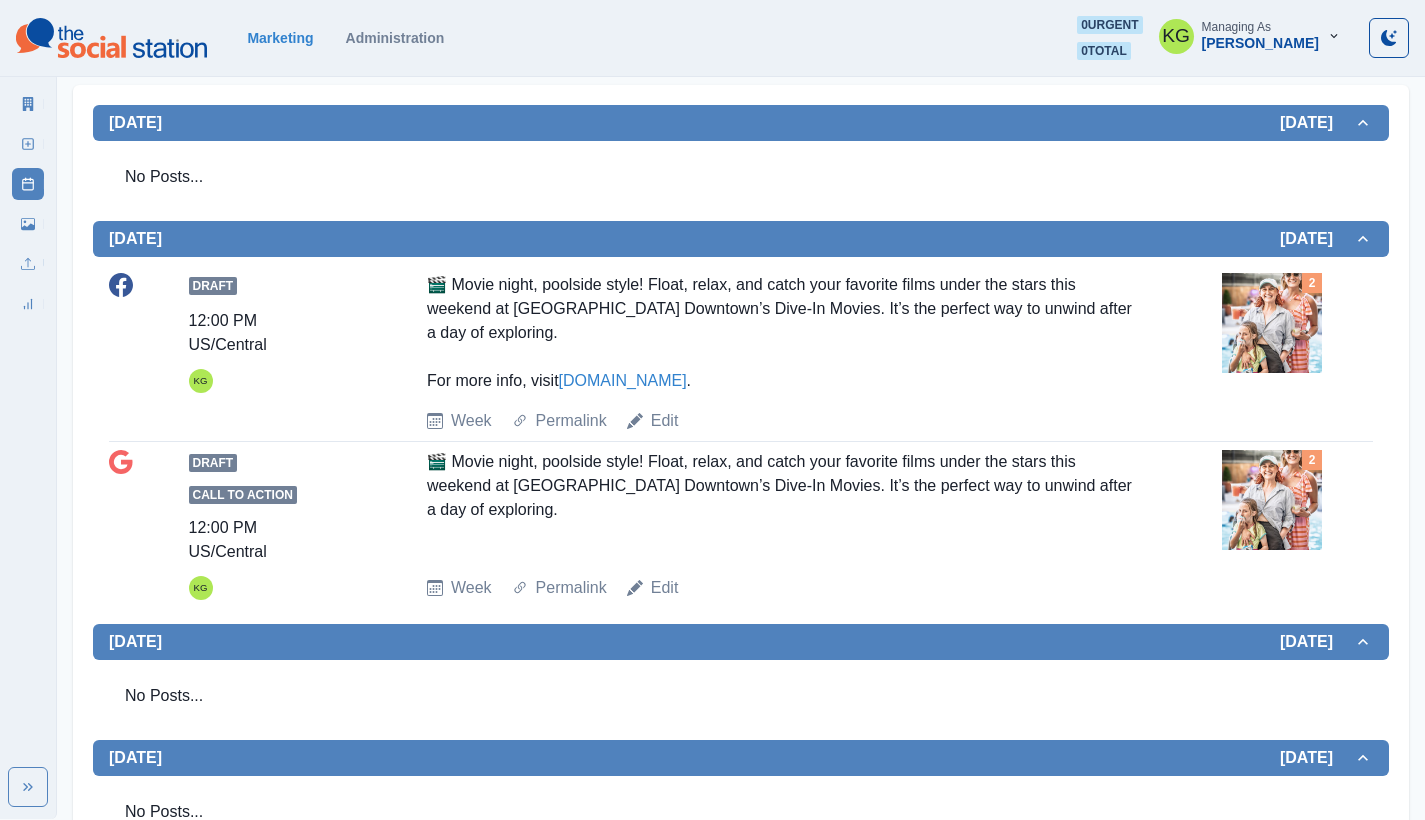scroll, scrollTop: 398, scrollLeft: 0, axis: vertical 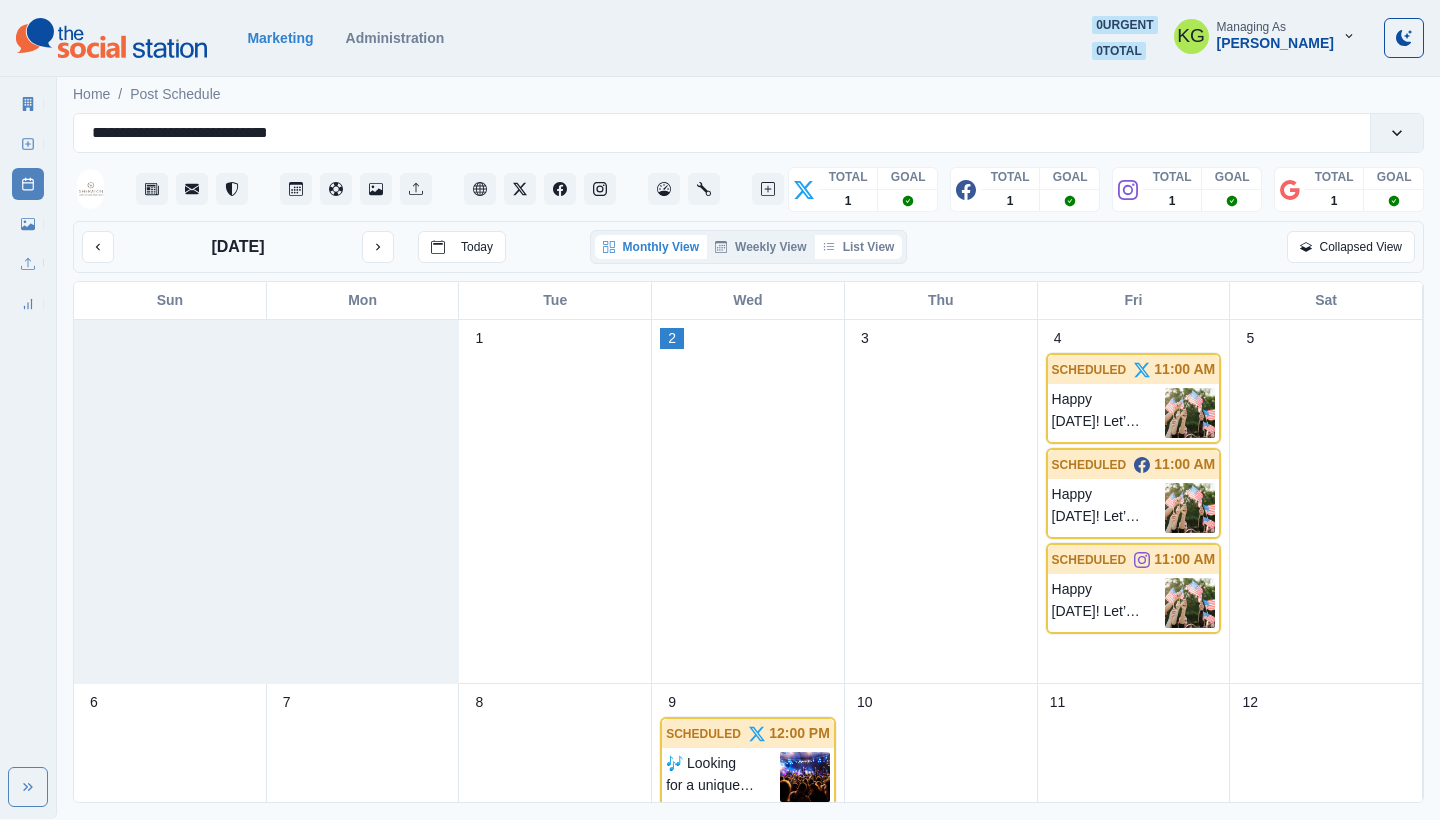 click on "List View" at bounding box center (859, 247) 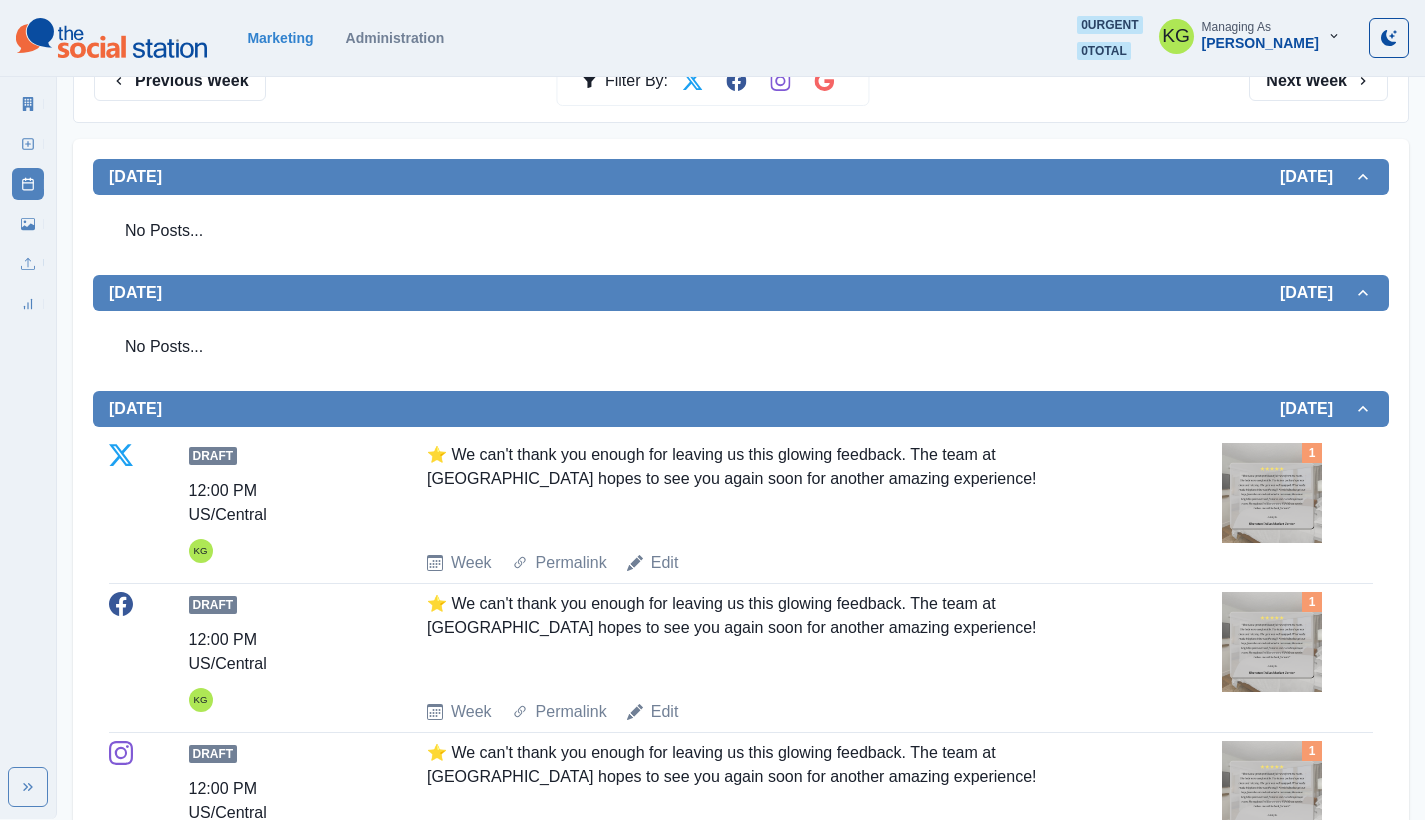 scroll, scrollTop: 150, scrollLeft: 0, axis: vertical 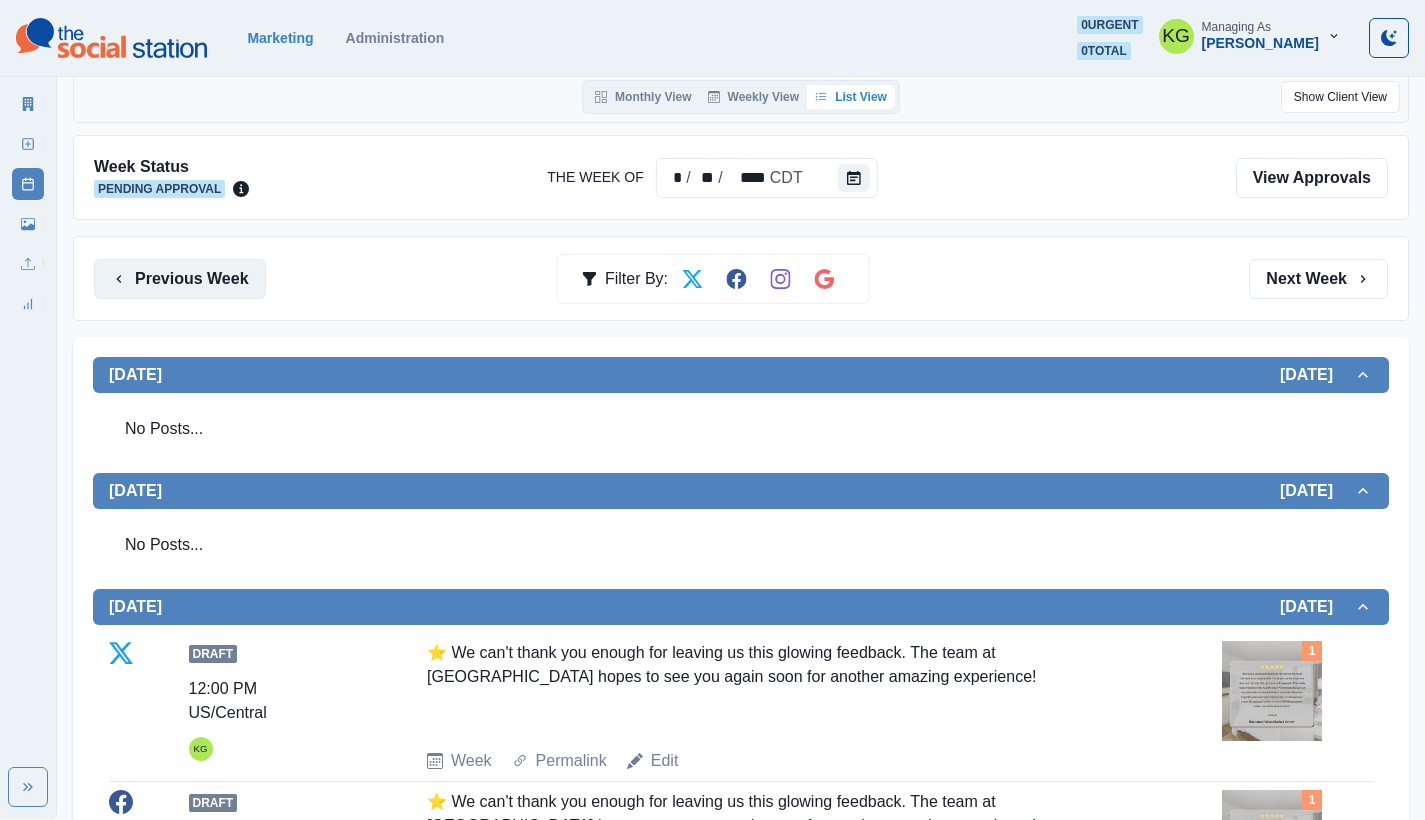 click on "Previous Week" at bounding box center [180, 279] 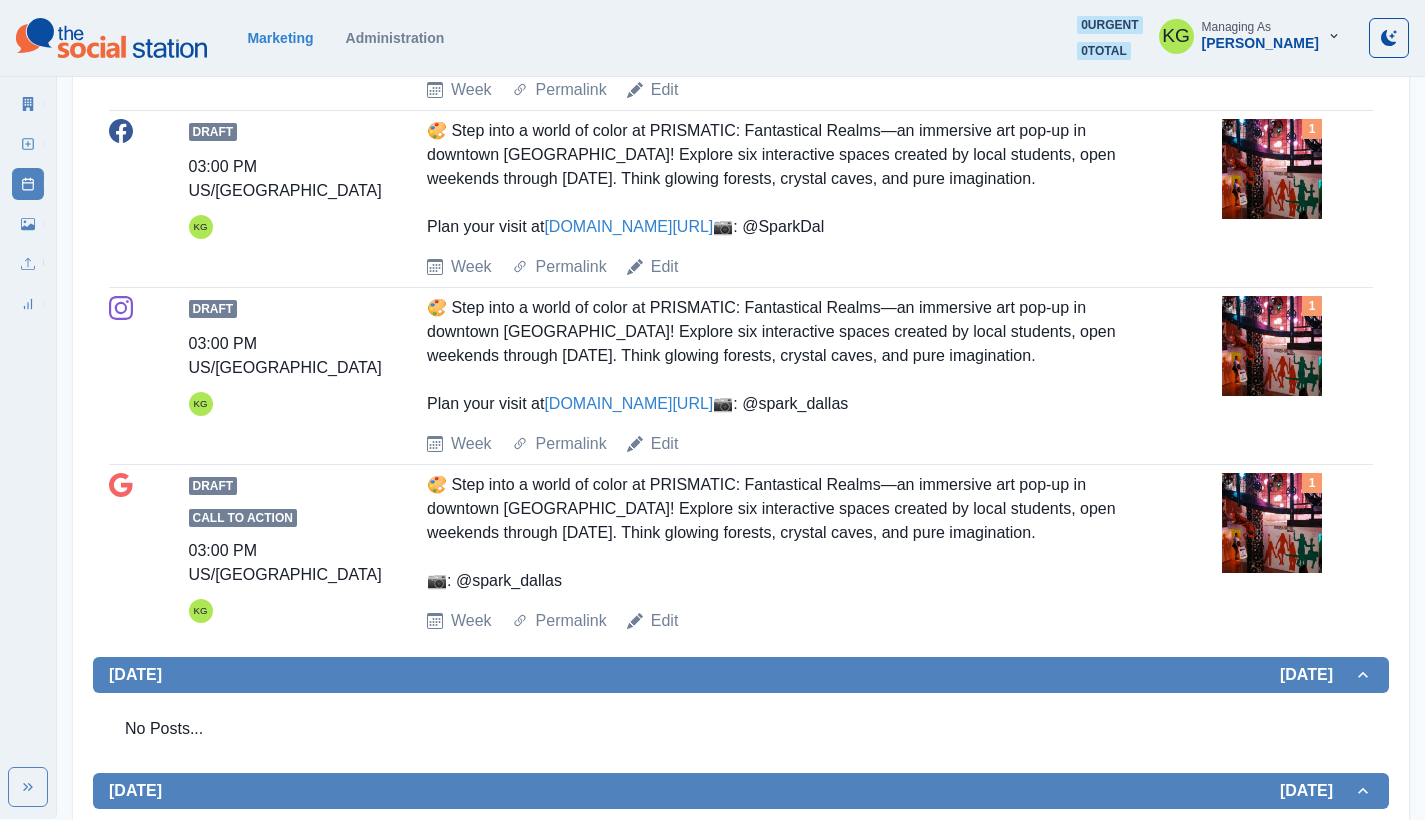 scroll, scrollTop: 0, scrollLeft: 0, axis: both 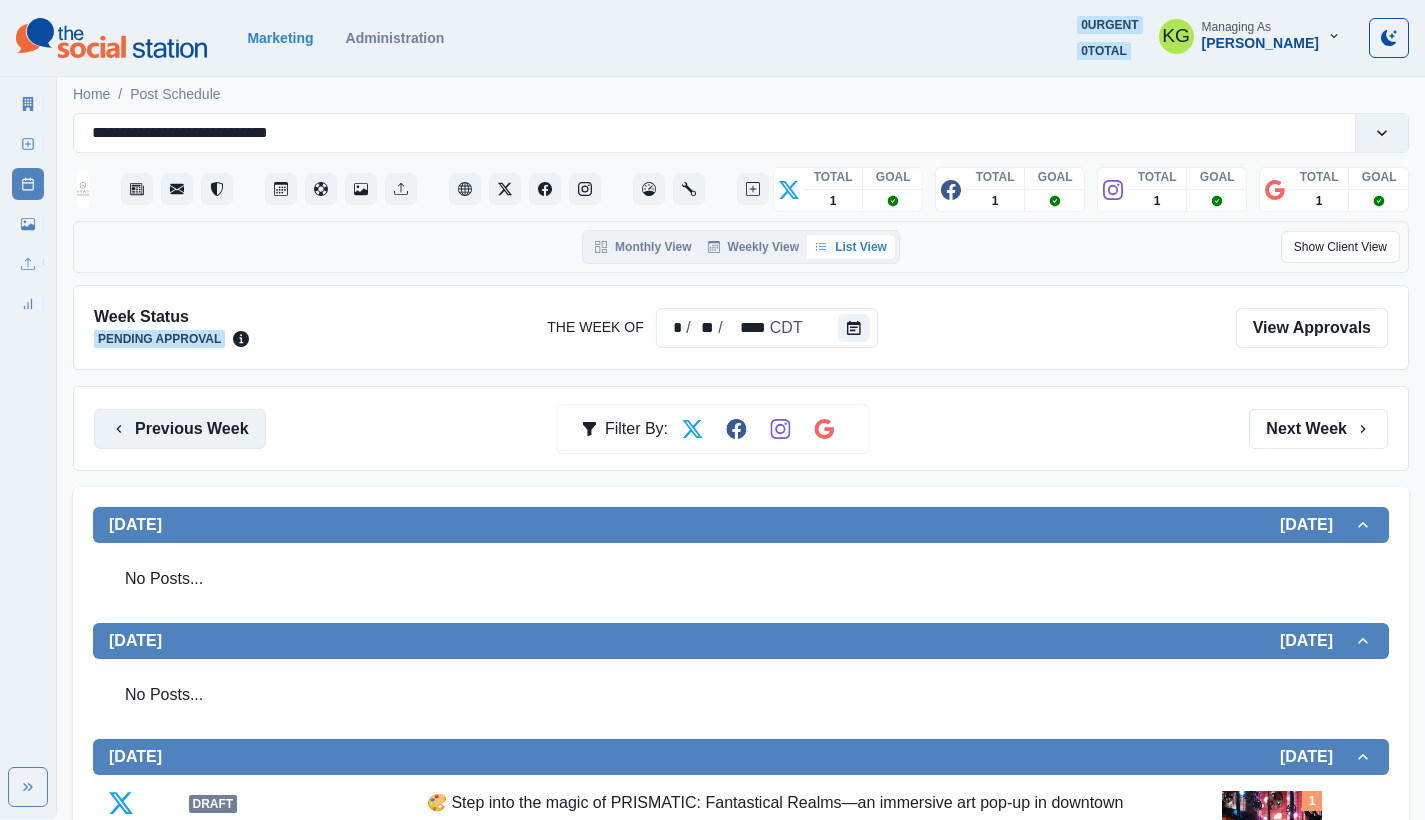 click on "Previous Week" at bounding box center (180, 429) 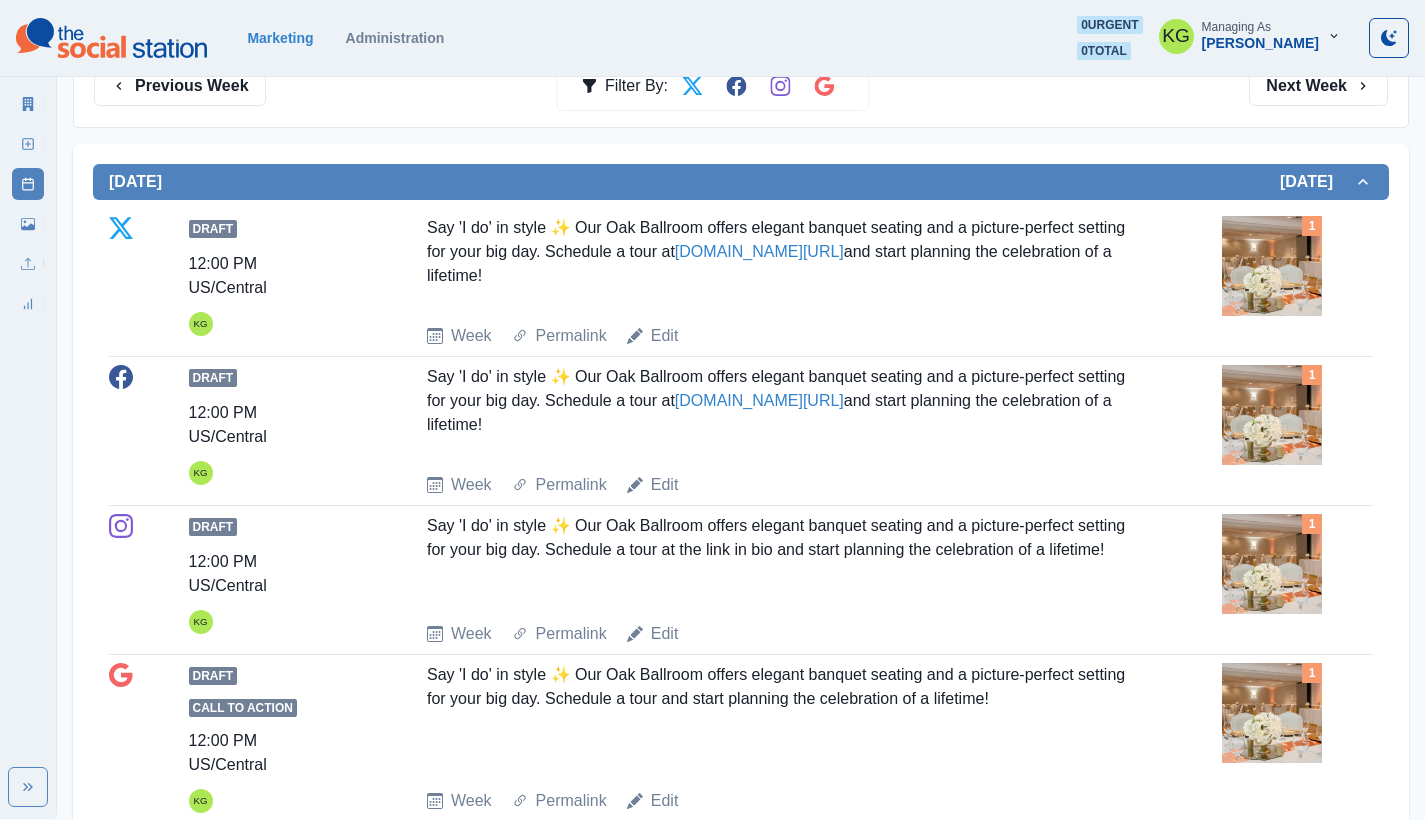 scroll, scrollTop: 0, scrollLeft: 0, axis: both 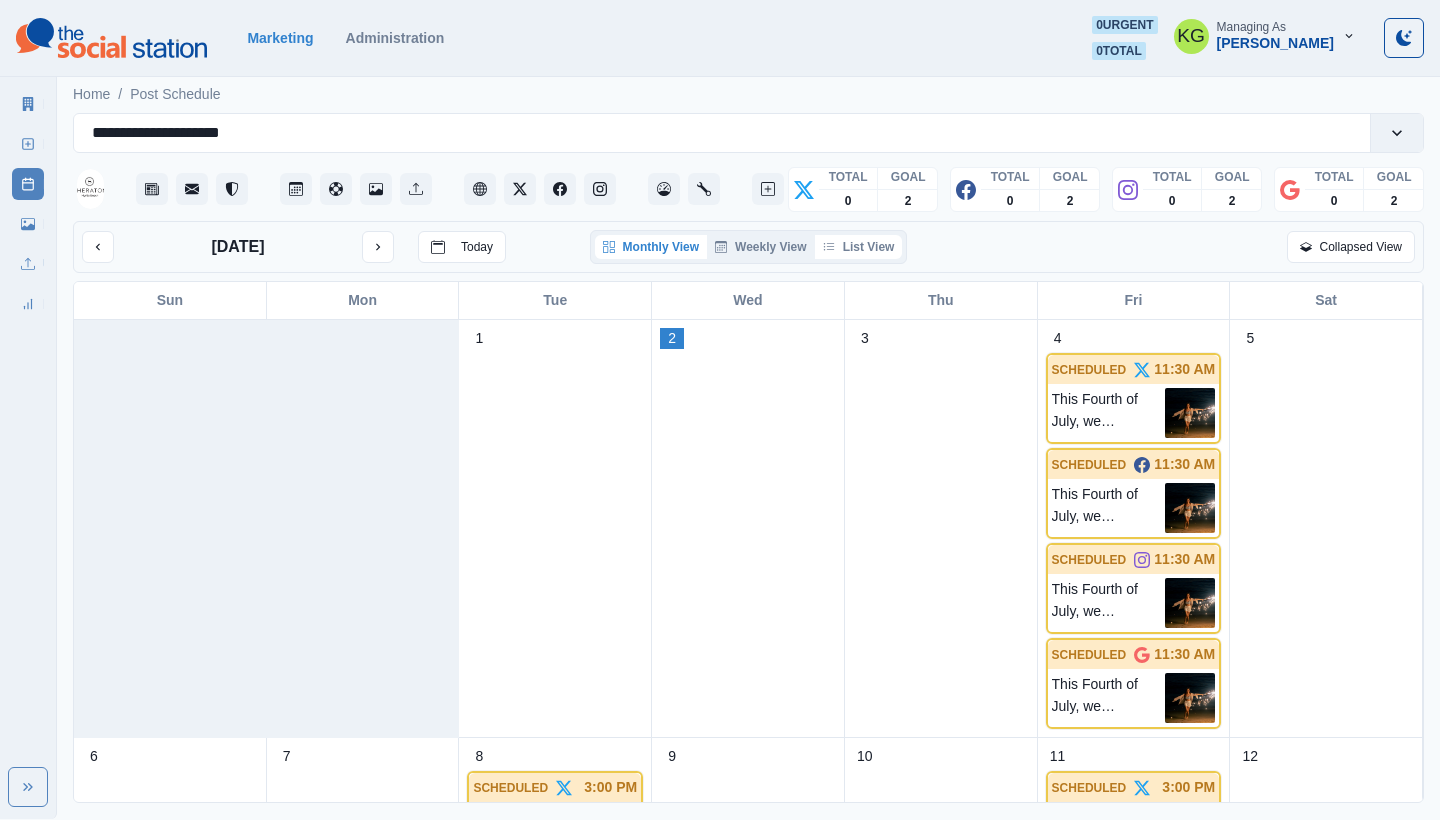 click on "List View" at bounding box center [859, 247] 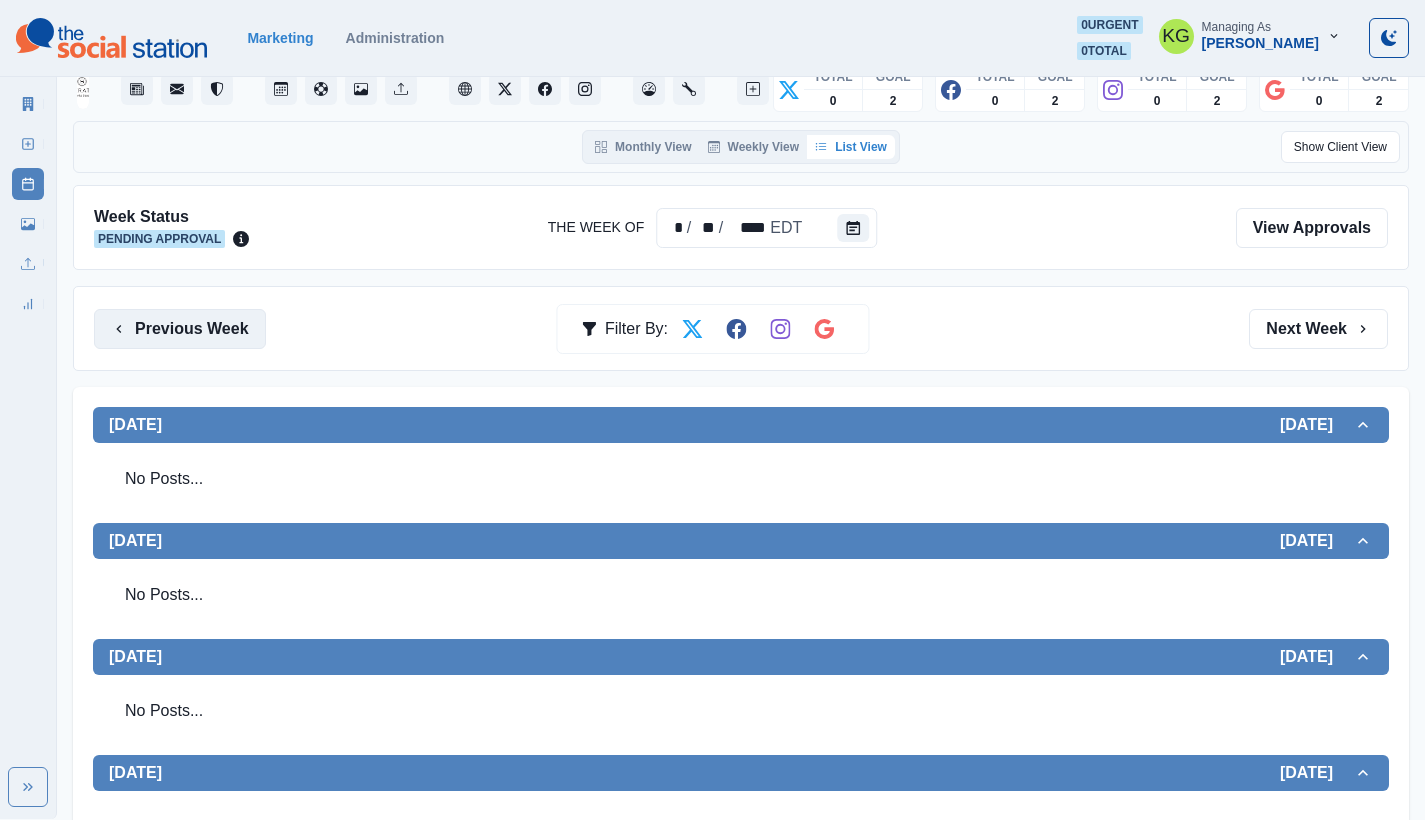 scroll, scrollTop: 0, scrollLeft: 0, axis: both 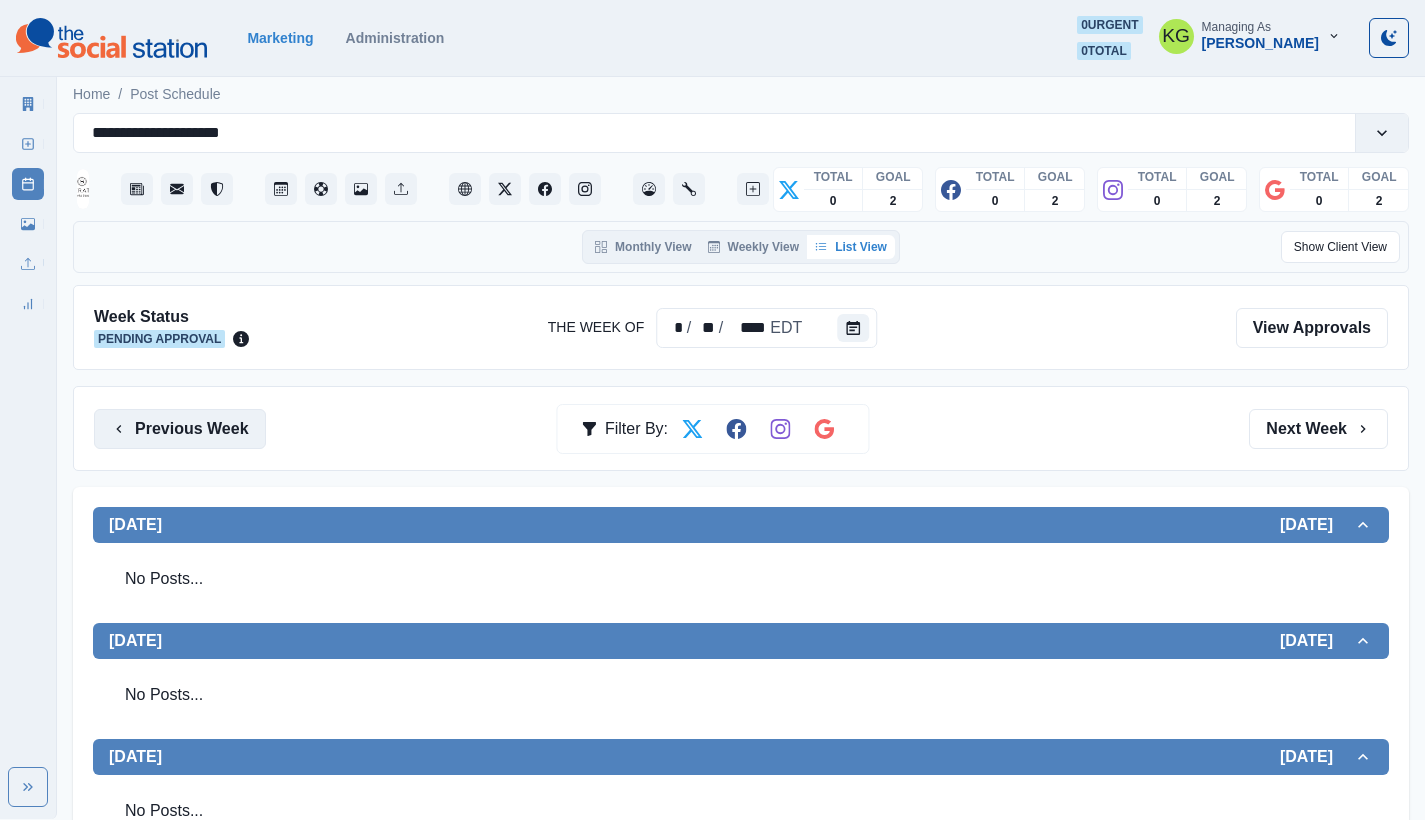 click on "Previous Week" at bounding box center (180, 429) 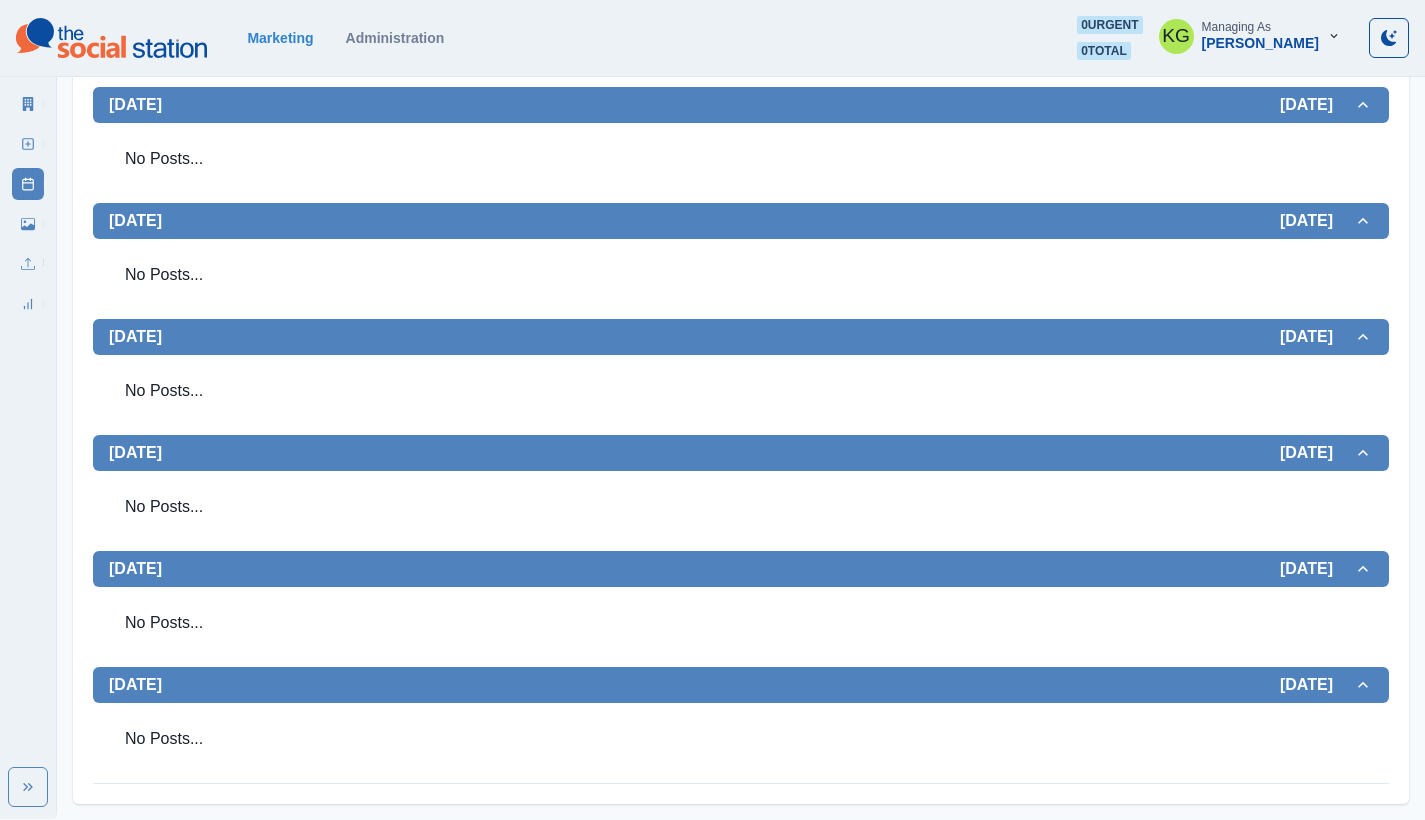 scroll, scrollTop: 0, scrollLeft: 0, axis: both 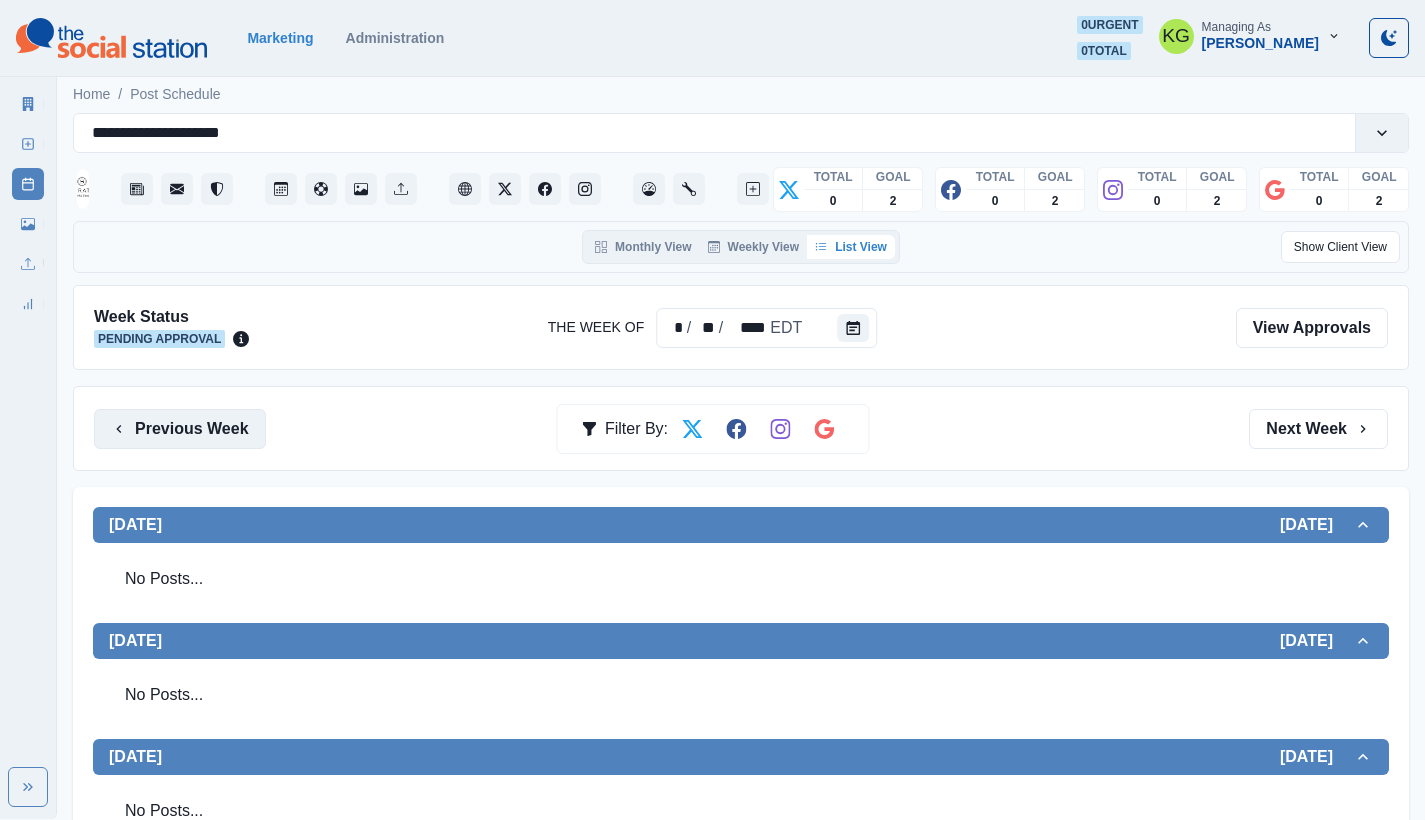 click on "Previous Week" at bounding box center [180, 429] 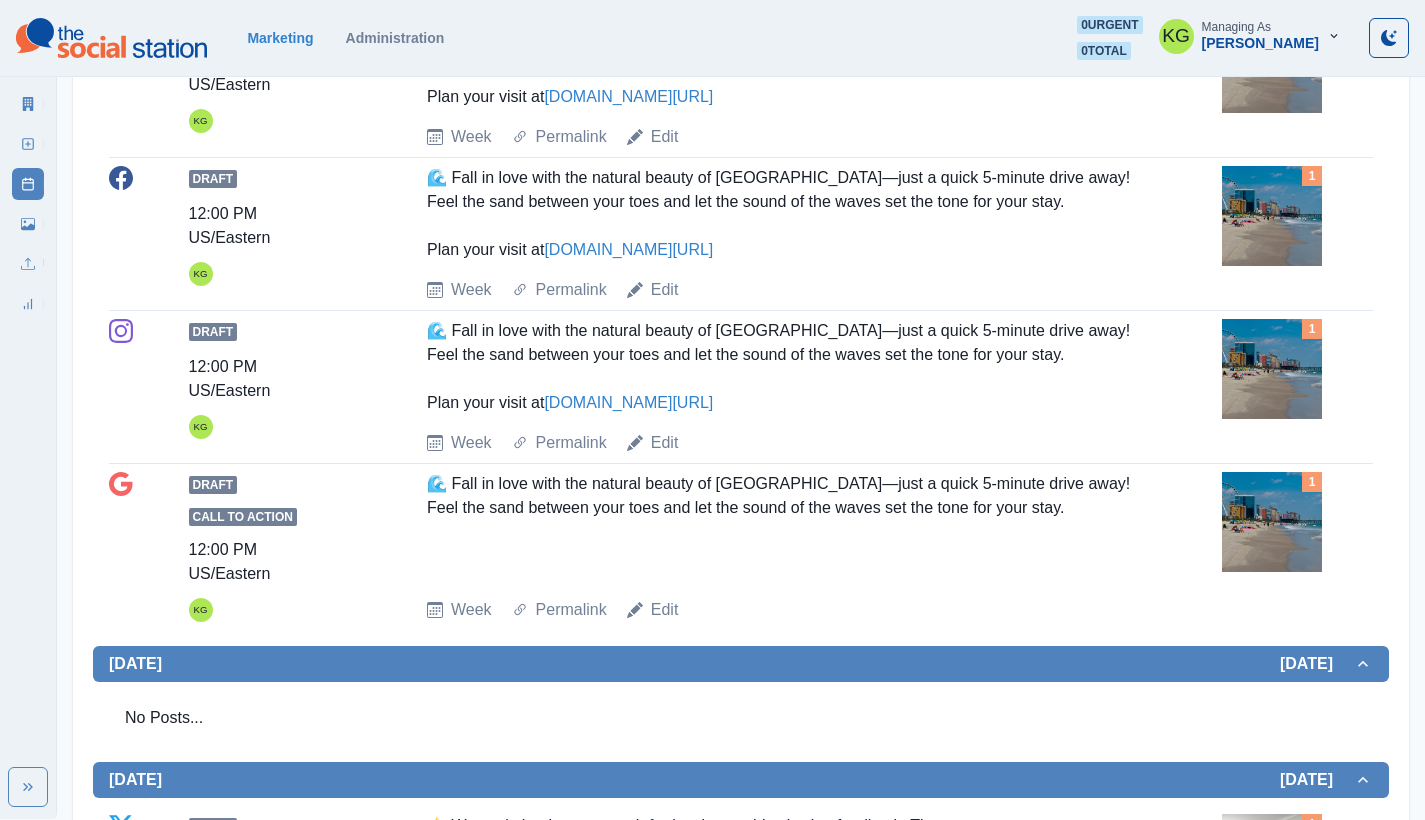 scroll, scrollTop: 0, scrollLeft: 0, axis: both 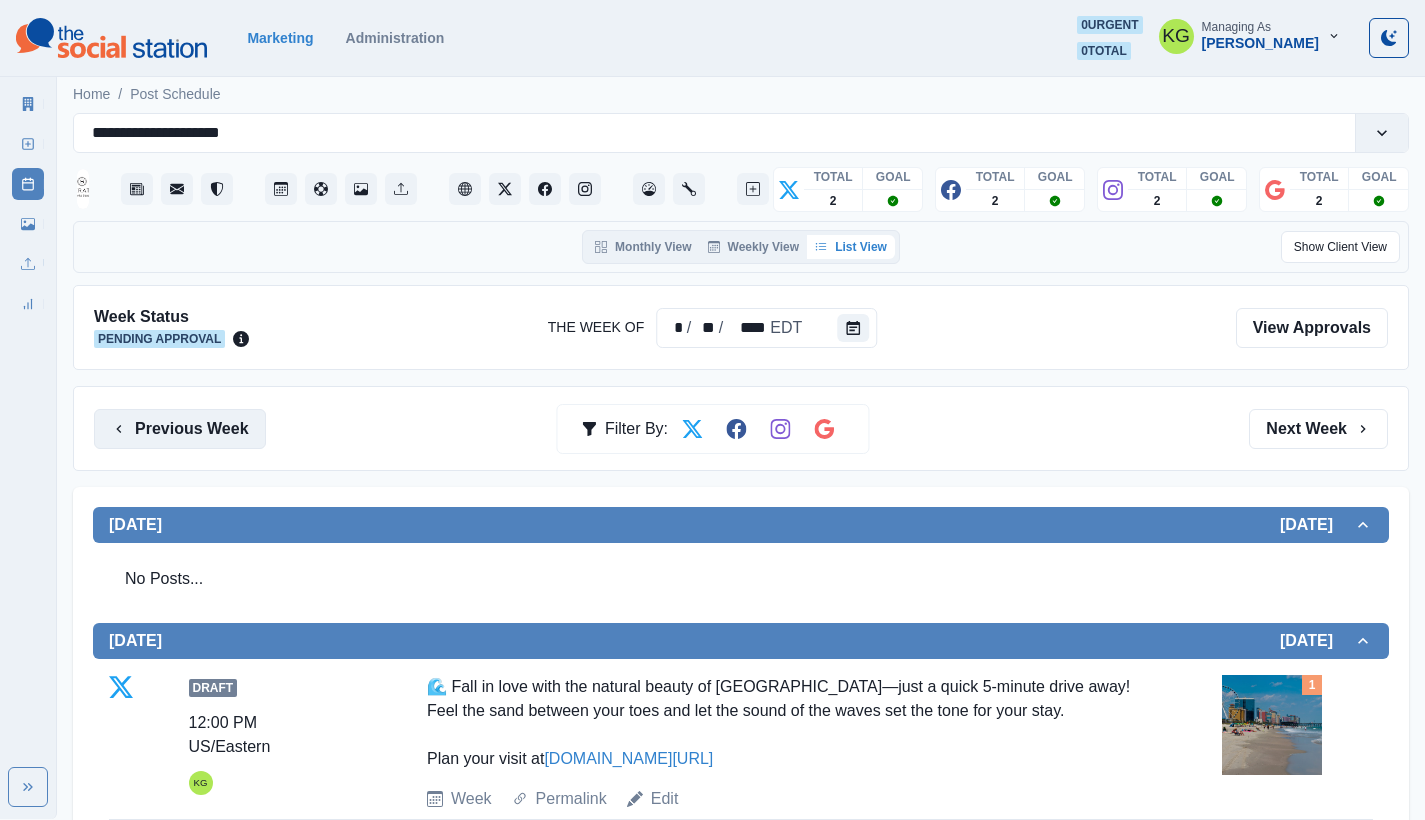 click on "Previous Week" at bounding box center (180, 429) 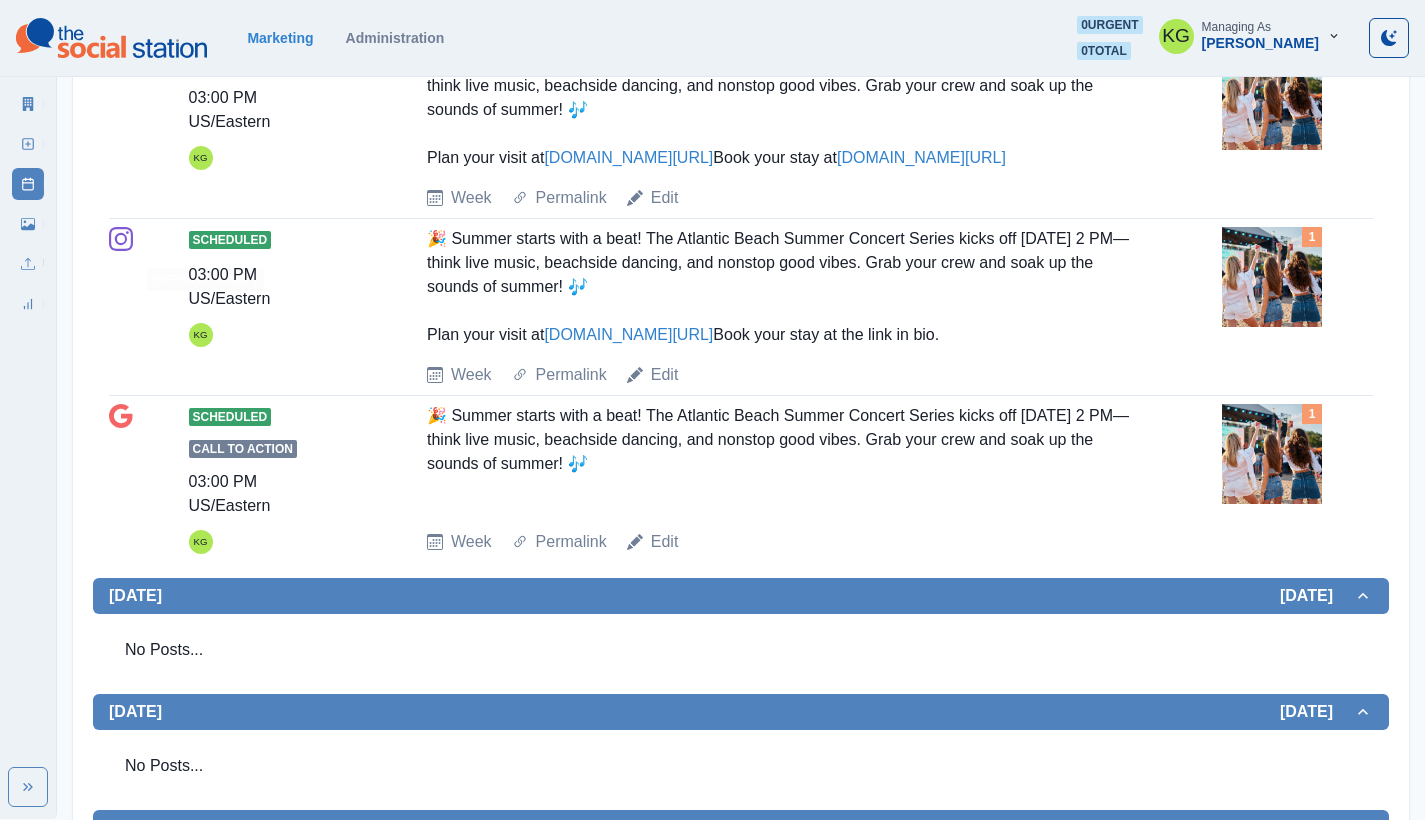 scroll, scrollTop: 0, scrollLeft: 0, axis: both 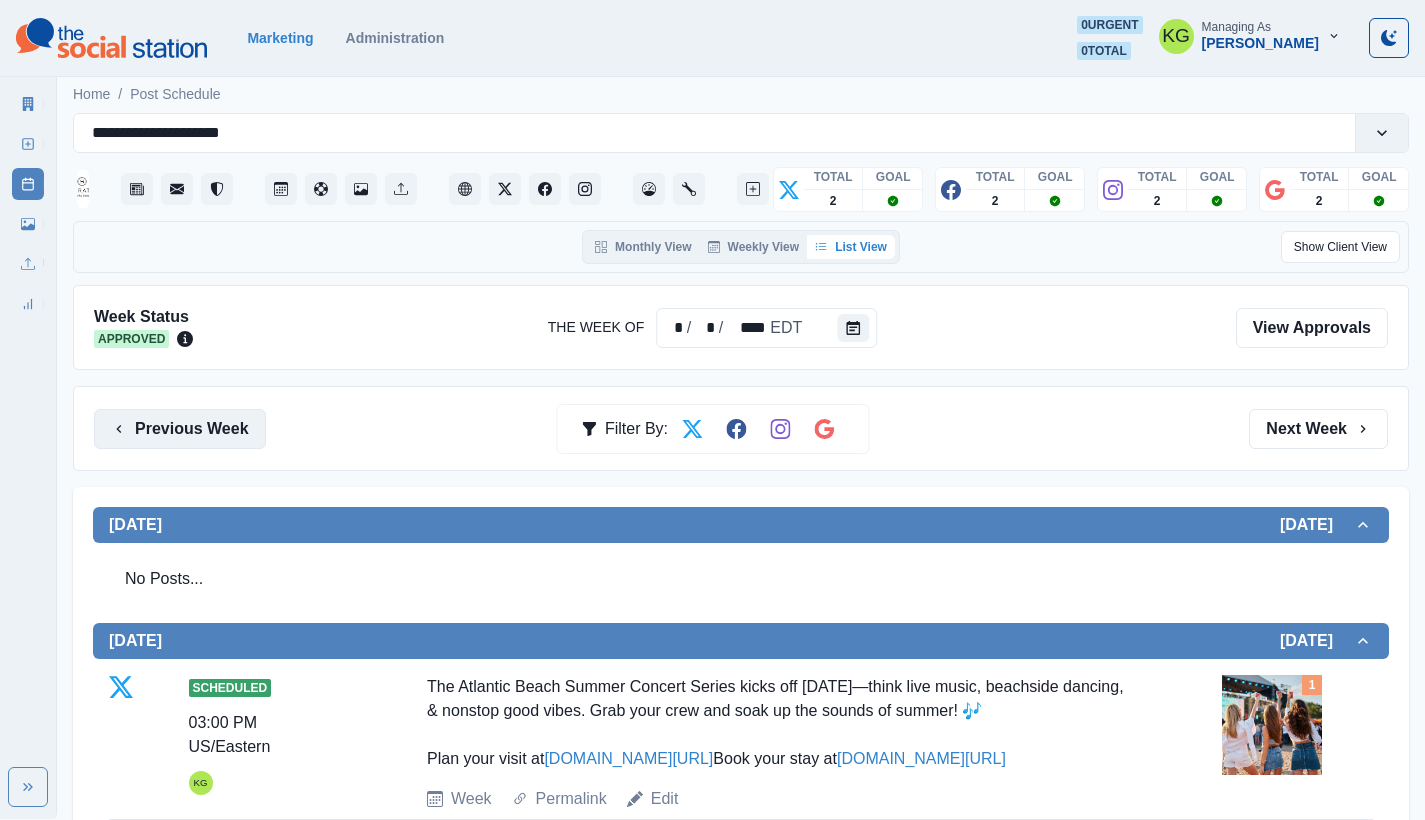 click on "Previous Week" at bounding box center (180, 429) 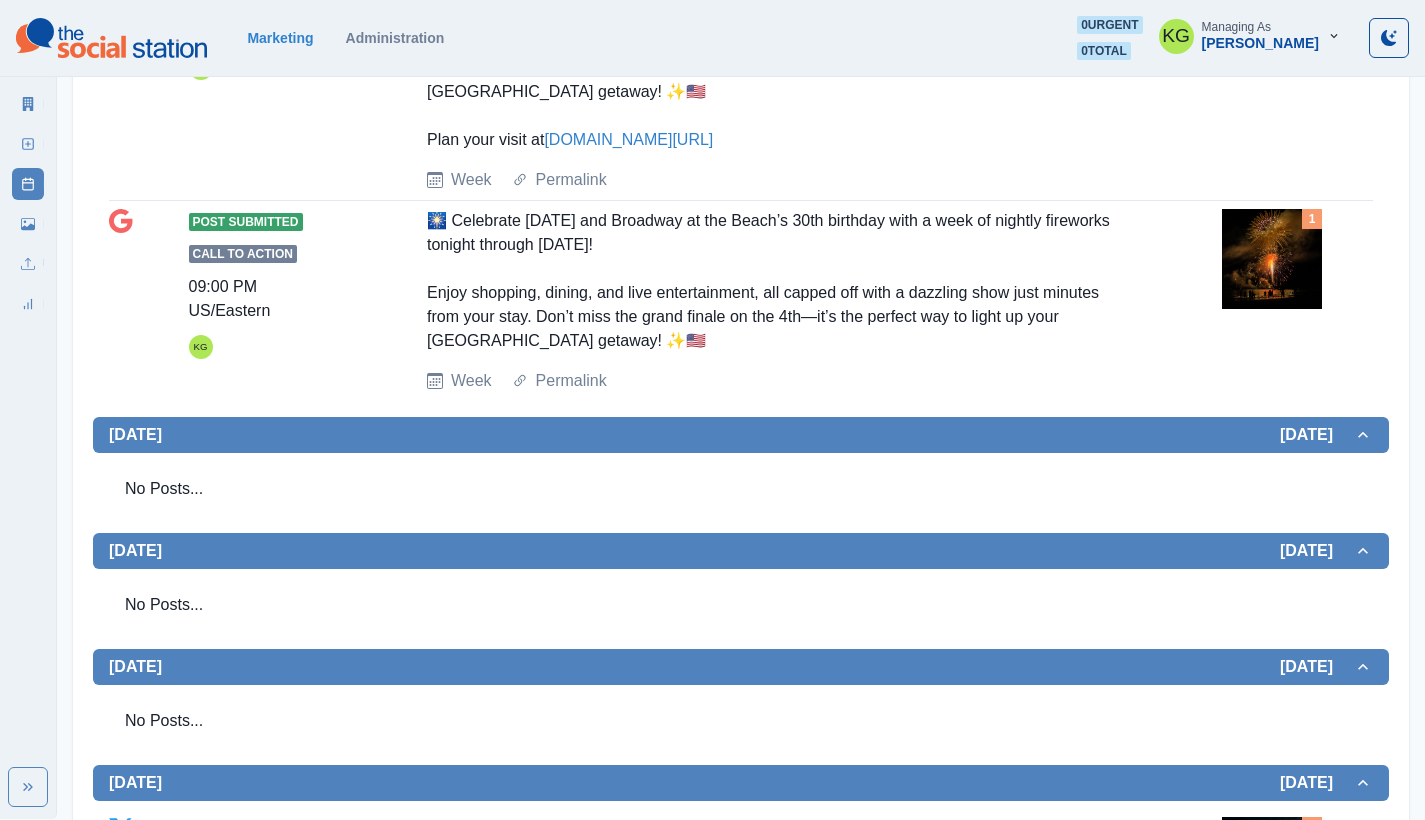scroll, scrollTop: 1888, scrollLeft: 0, axis: vertical 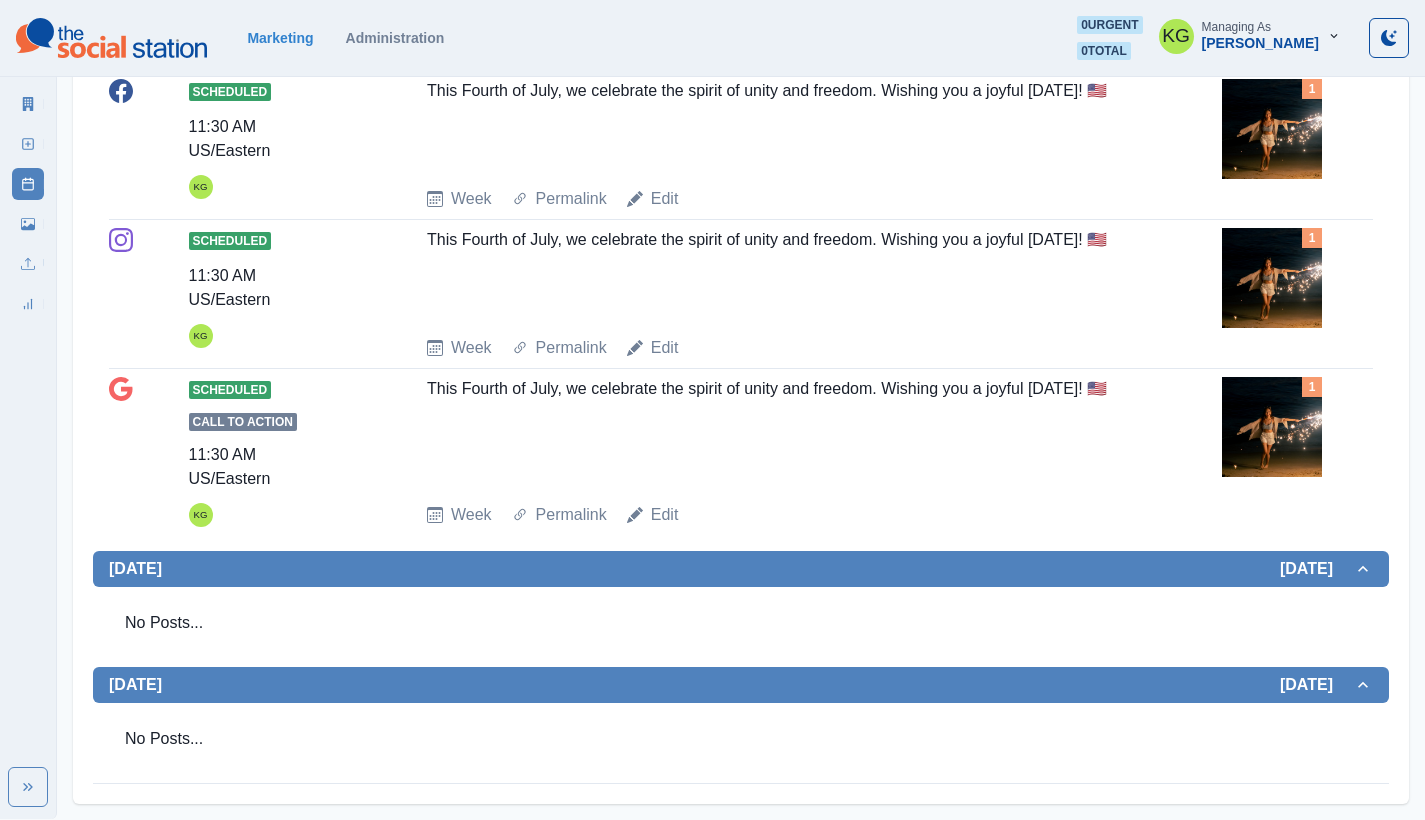 click at bounding box center (1272, 427) 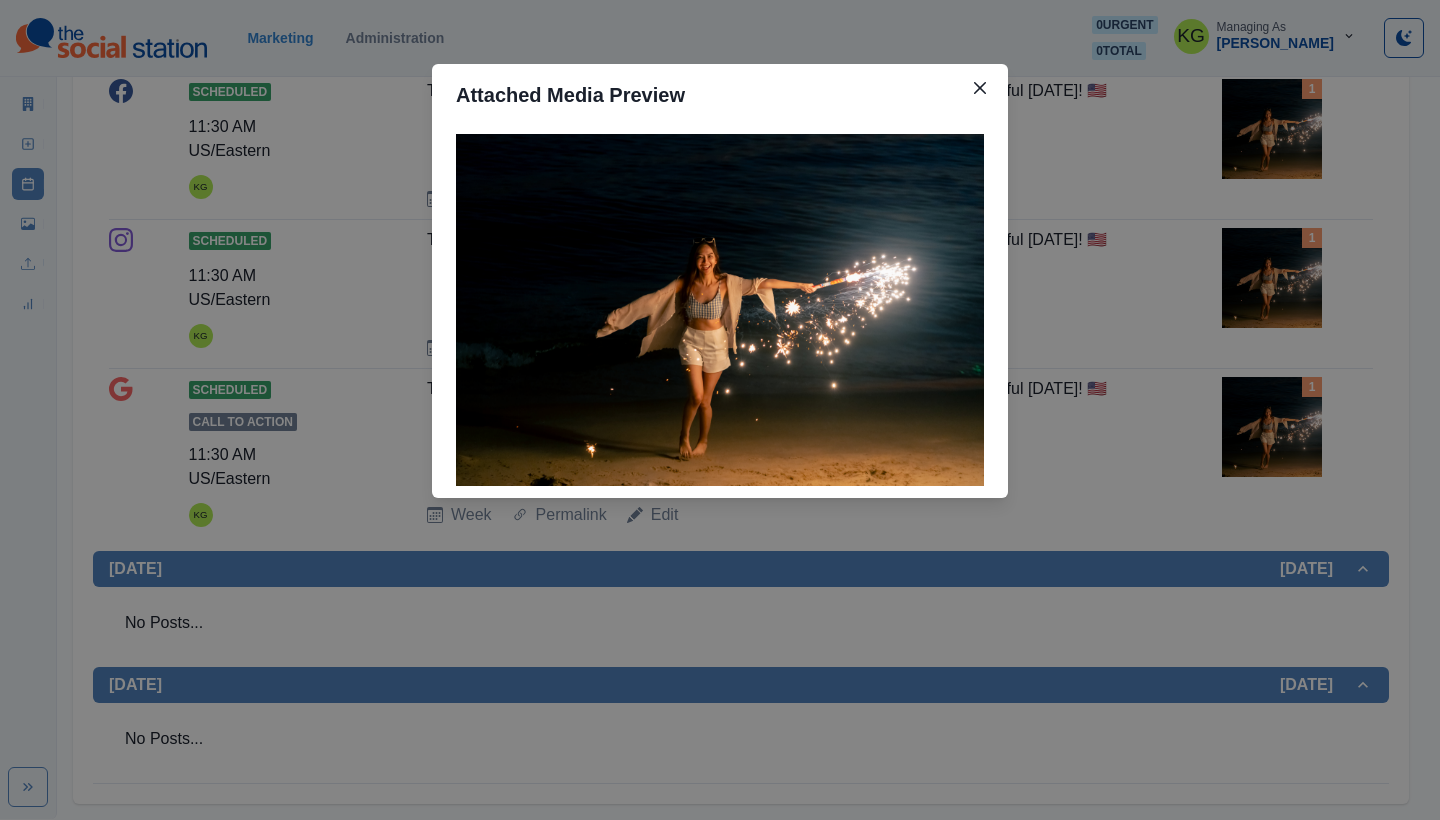 click on "Attached Media Preview" at bounding box center [720, 410] 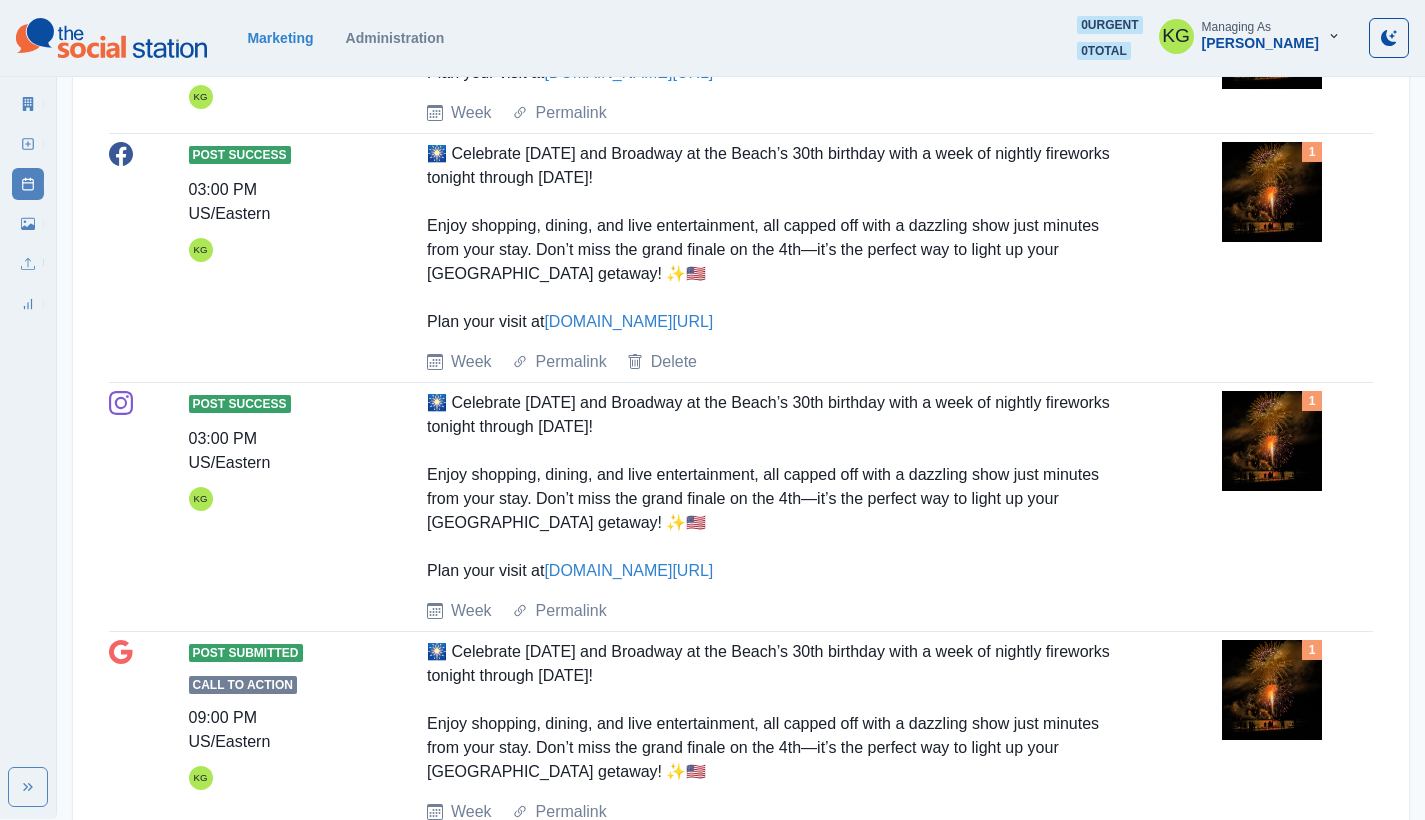 scroll, scrollTop: 0, scrollLeft: 0, axis: both 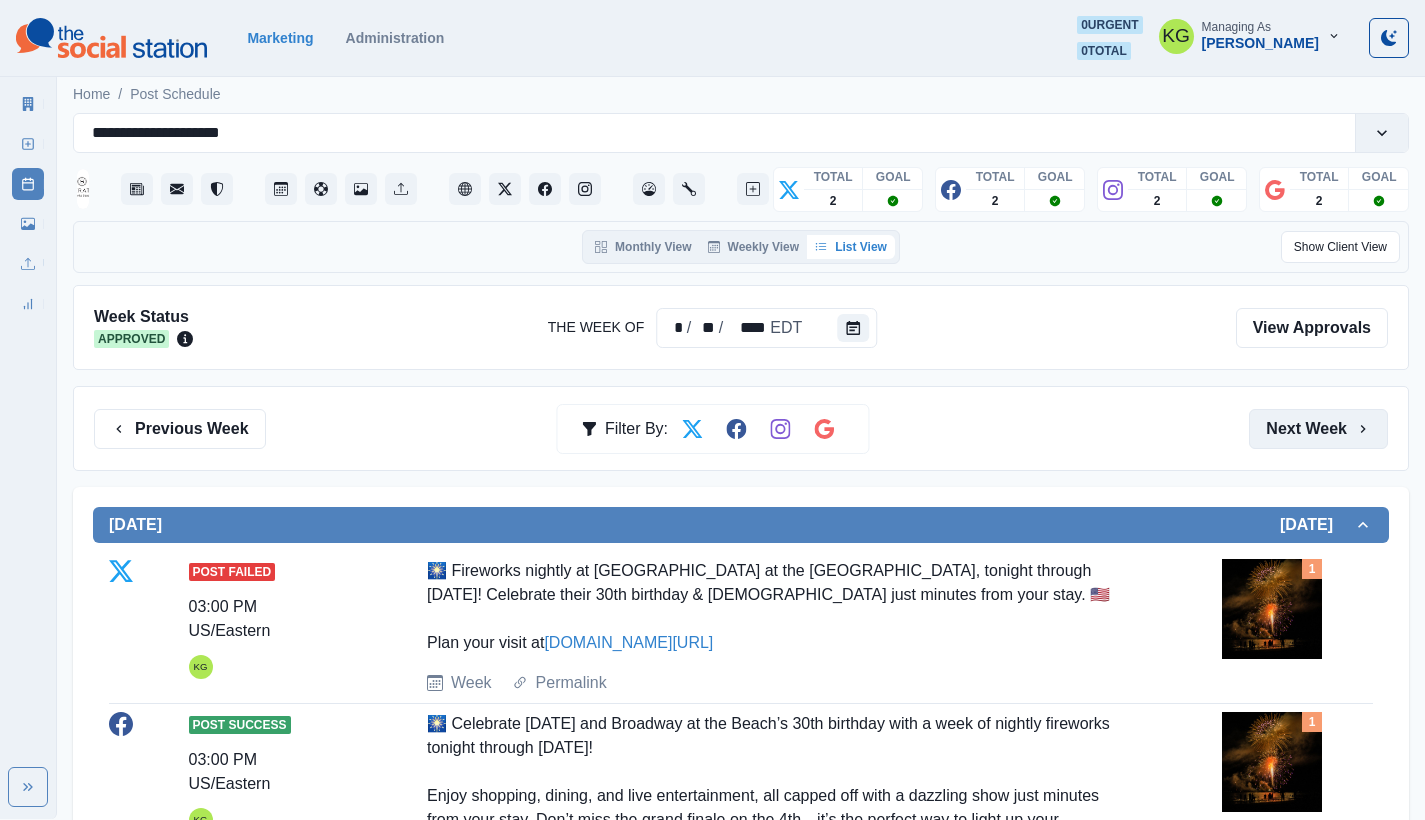 click on "Next Week" at bounding box center (1318, 429) 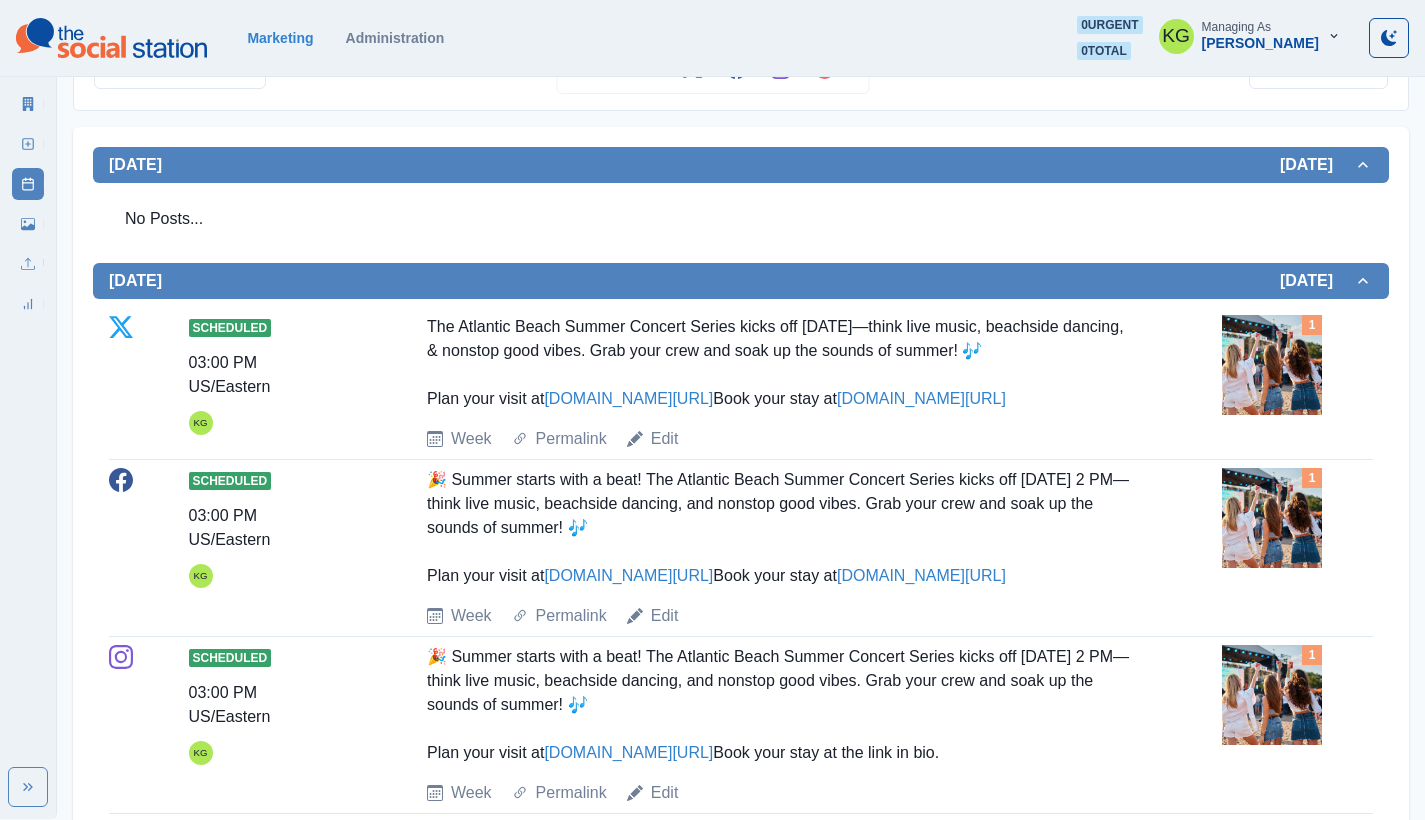 scroll, scrollTop: 31, scrollLeft: 0, axis: vertical 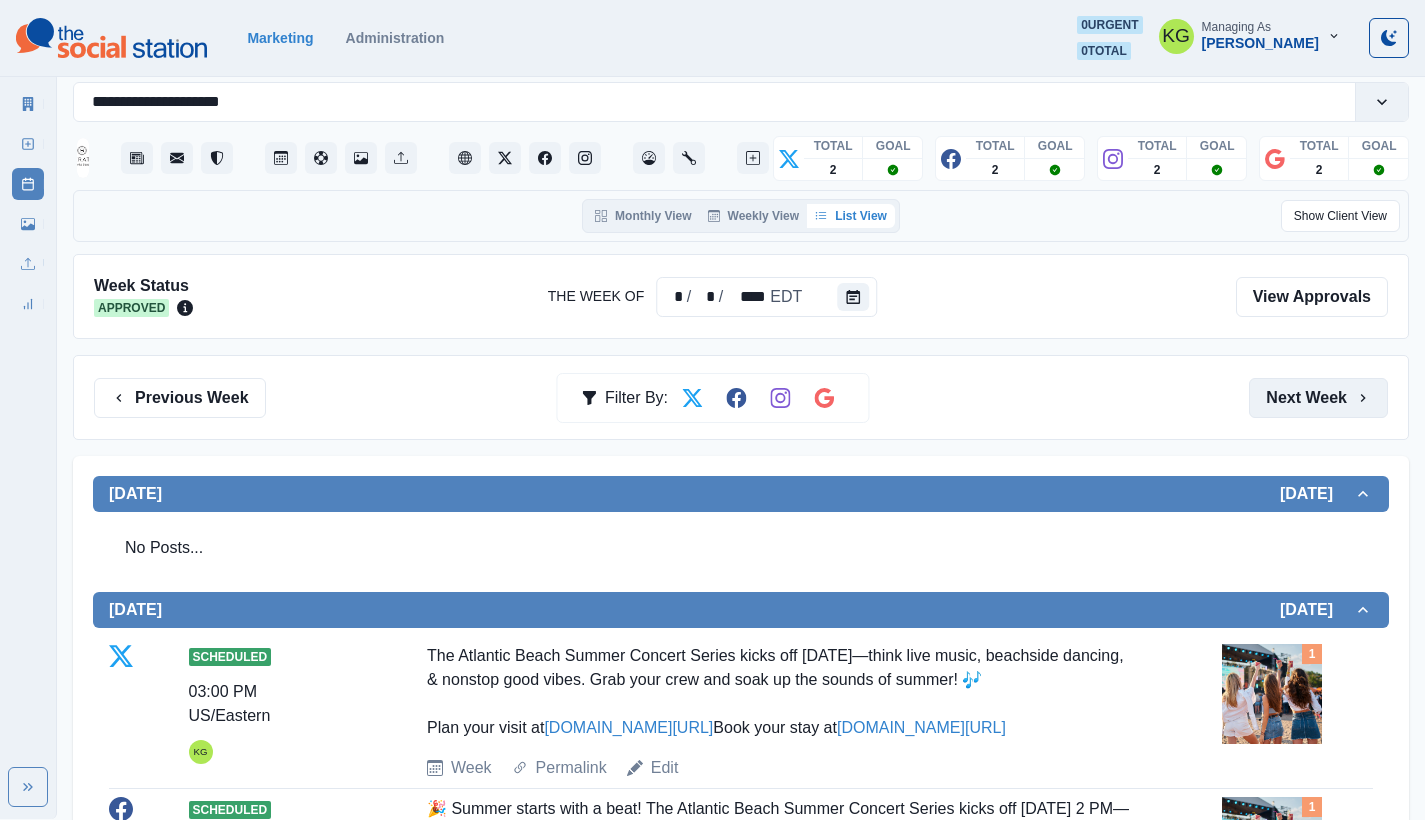 click on "Next Week" at bounding box center [1318, 398] 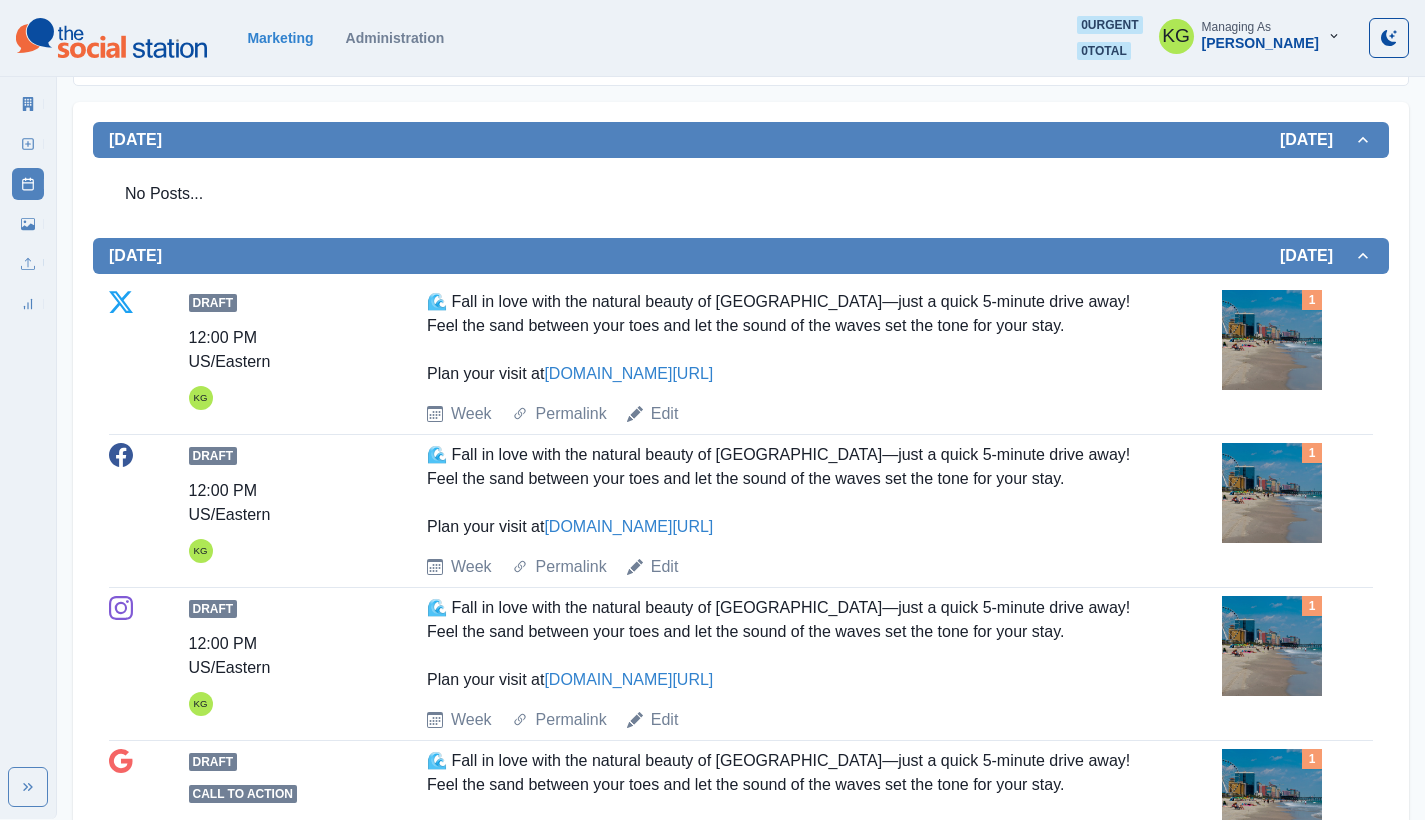 scroll, scrollTop: 95, scrollLeft: 0, axis: vertical 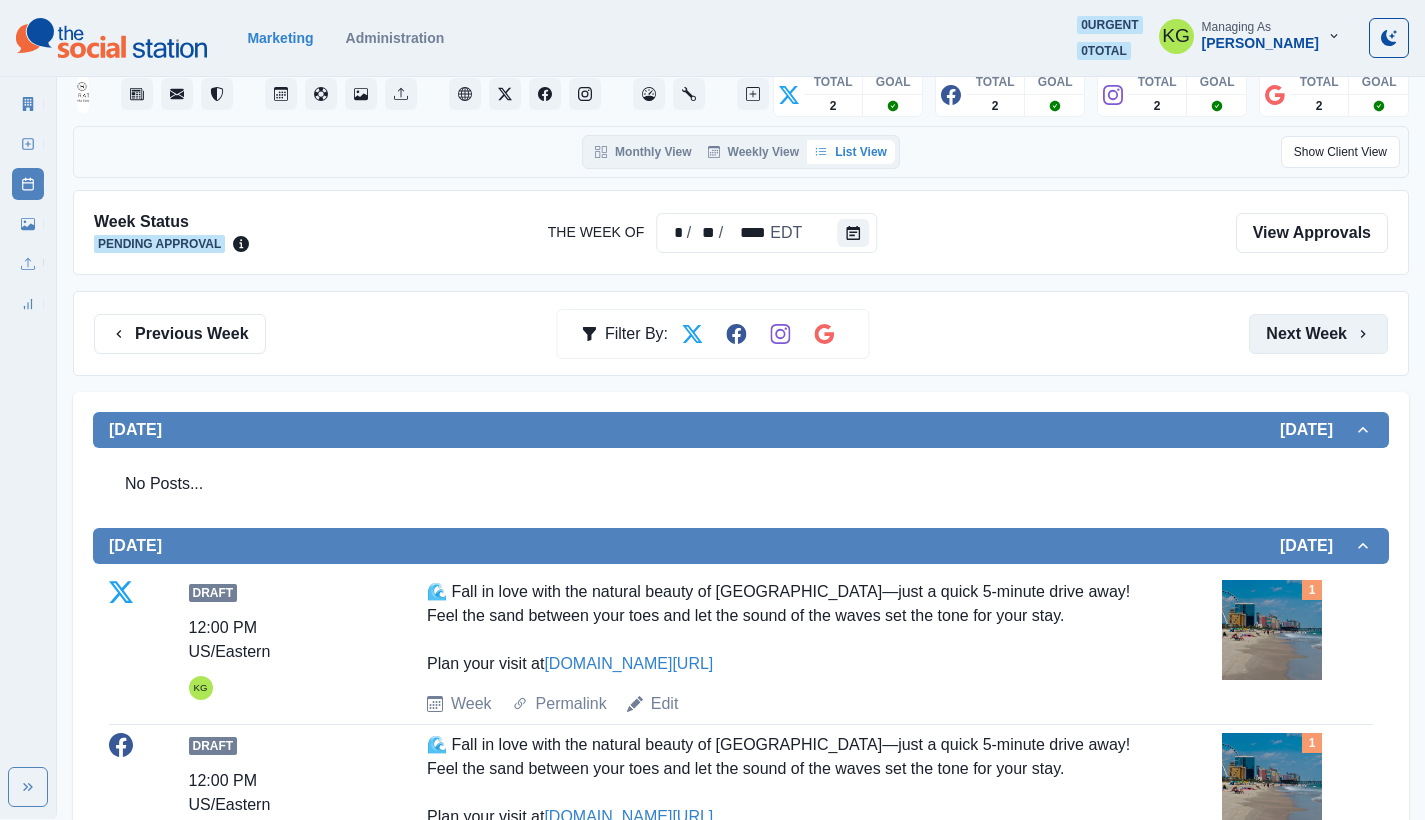 click on "Next Week" at bounding box center [1318, 334] 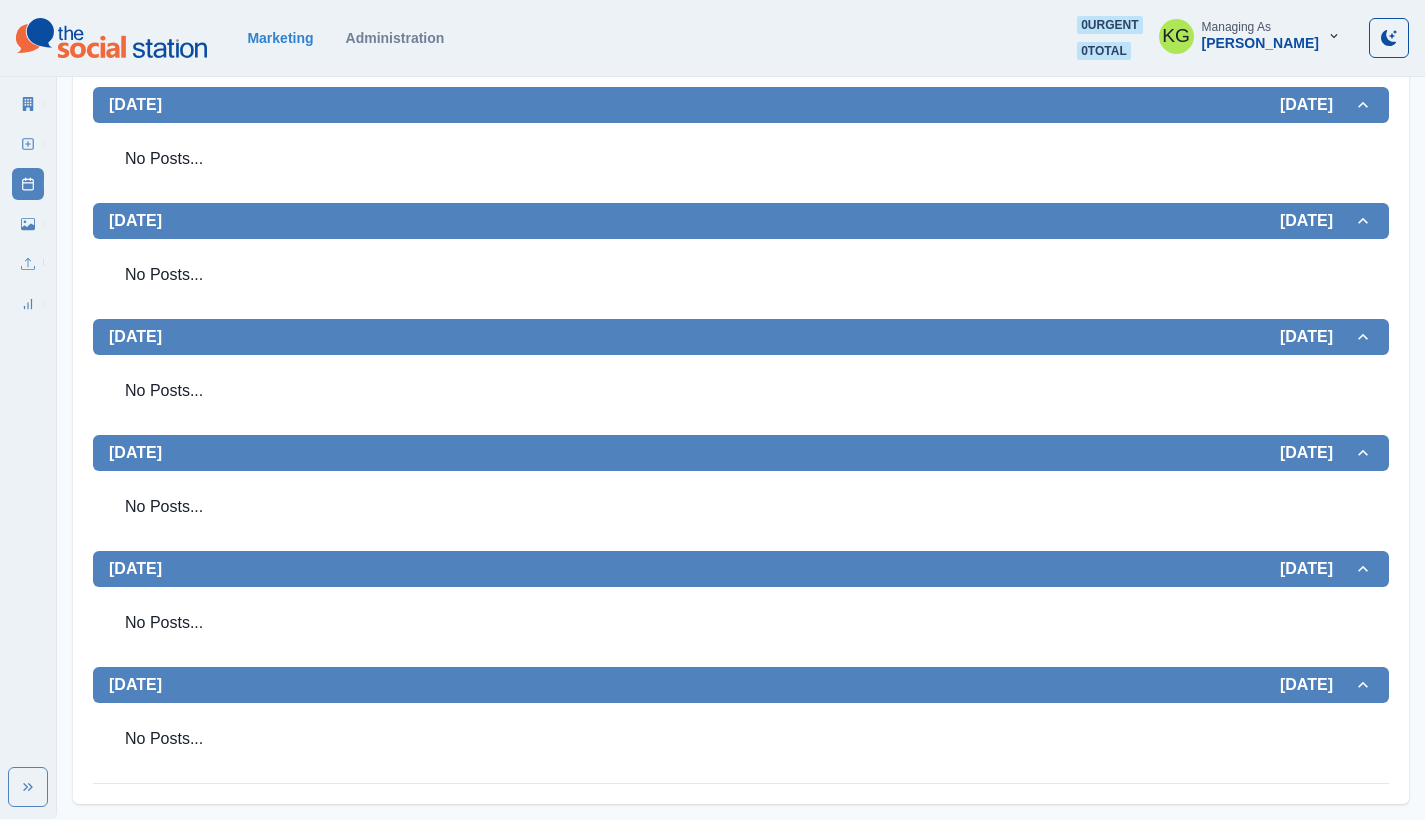 scroll, scrollTop: 0, scrollLeft: 0, axis: both 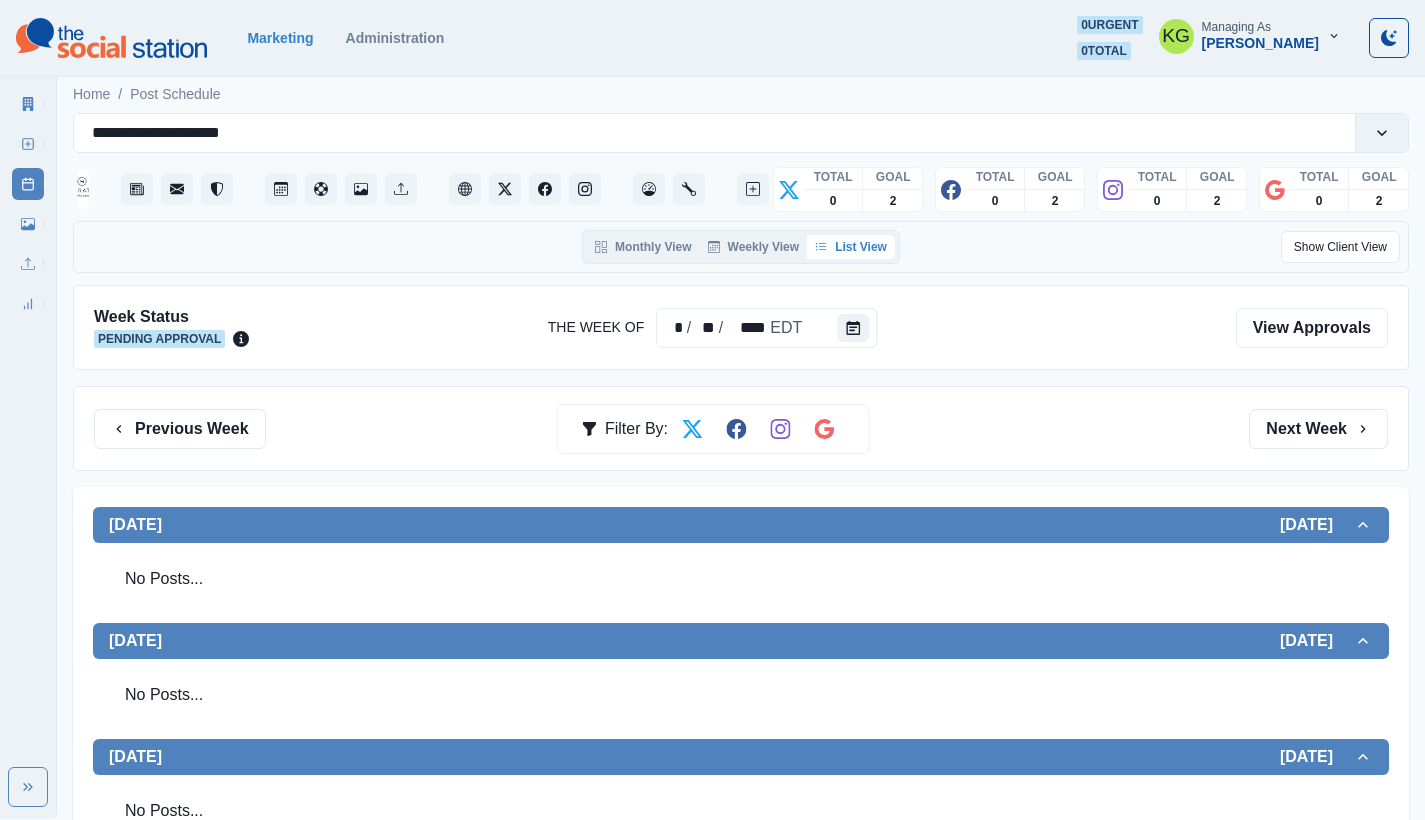 drag, startPoint x: 238, startPoint y: 438, endPoint x: 267, endPoint y: 432, distance: 29.614185 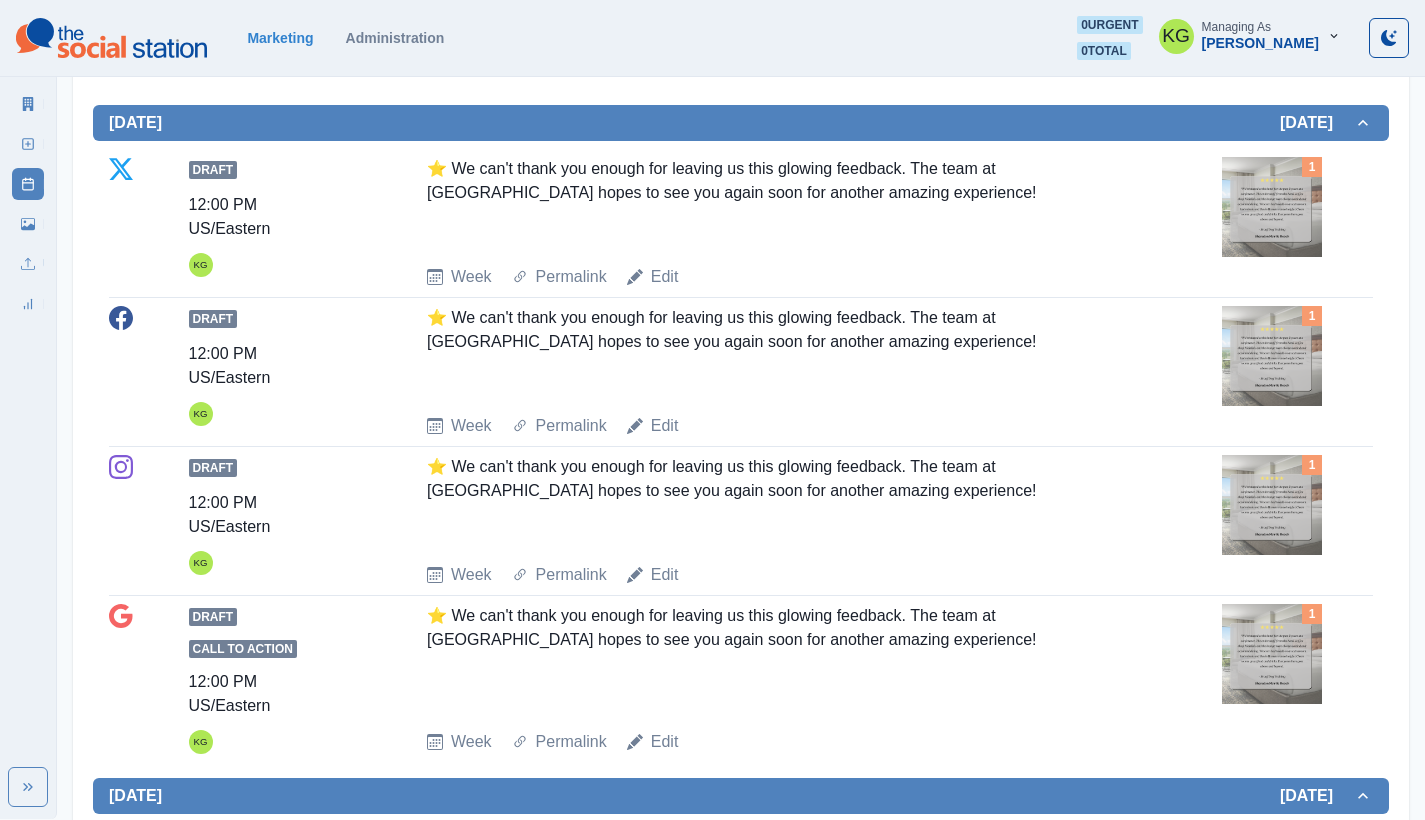 scroll, scrollTop: 0, scrollLeft: 0, axis: both 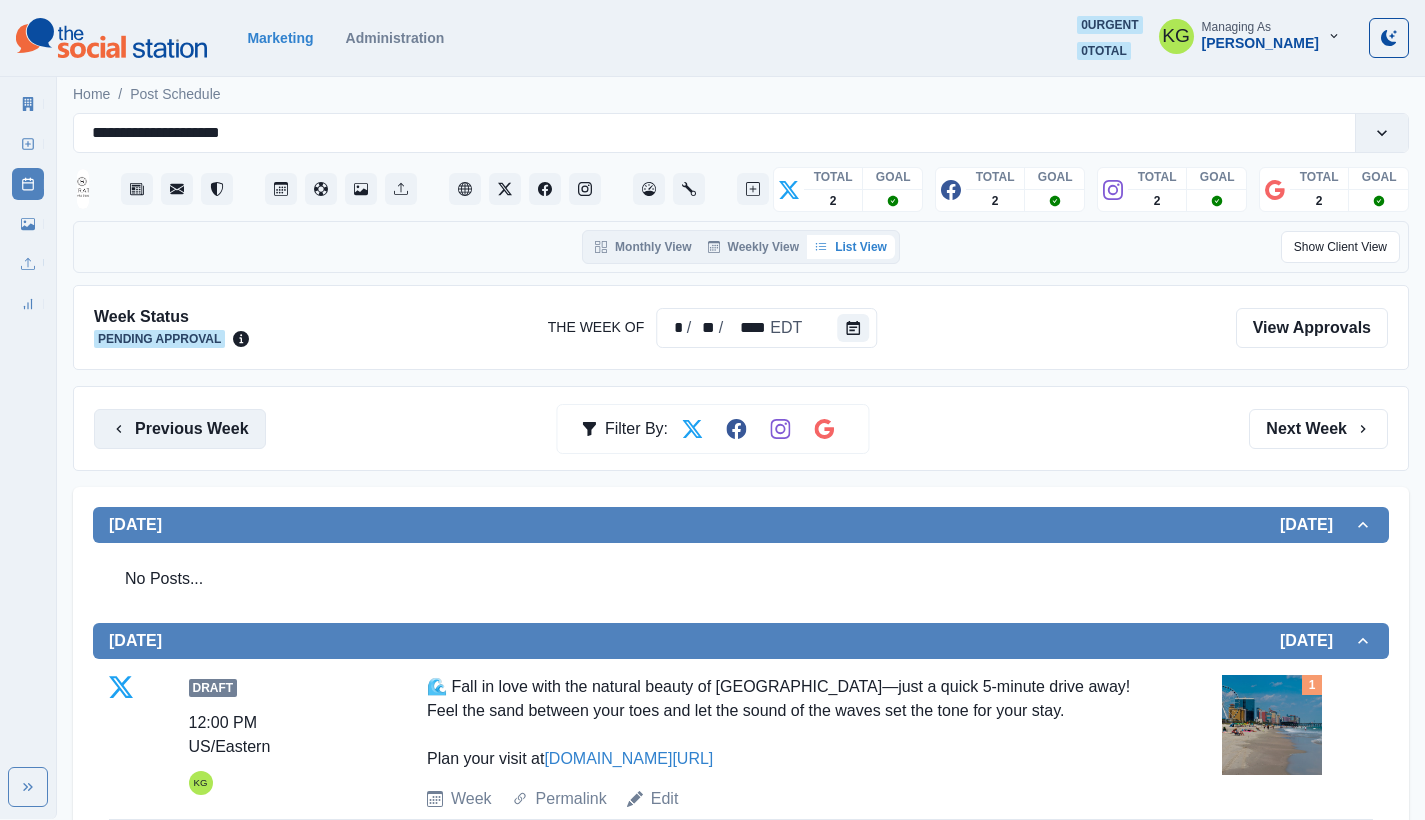 click on "Previous Week" at bounding box center [180, 429] 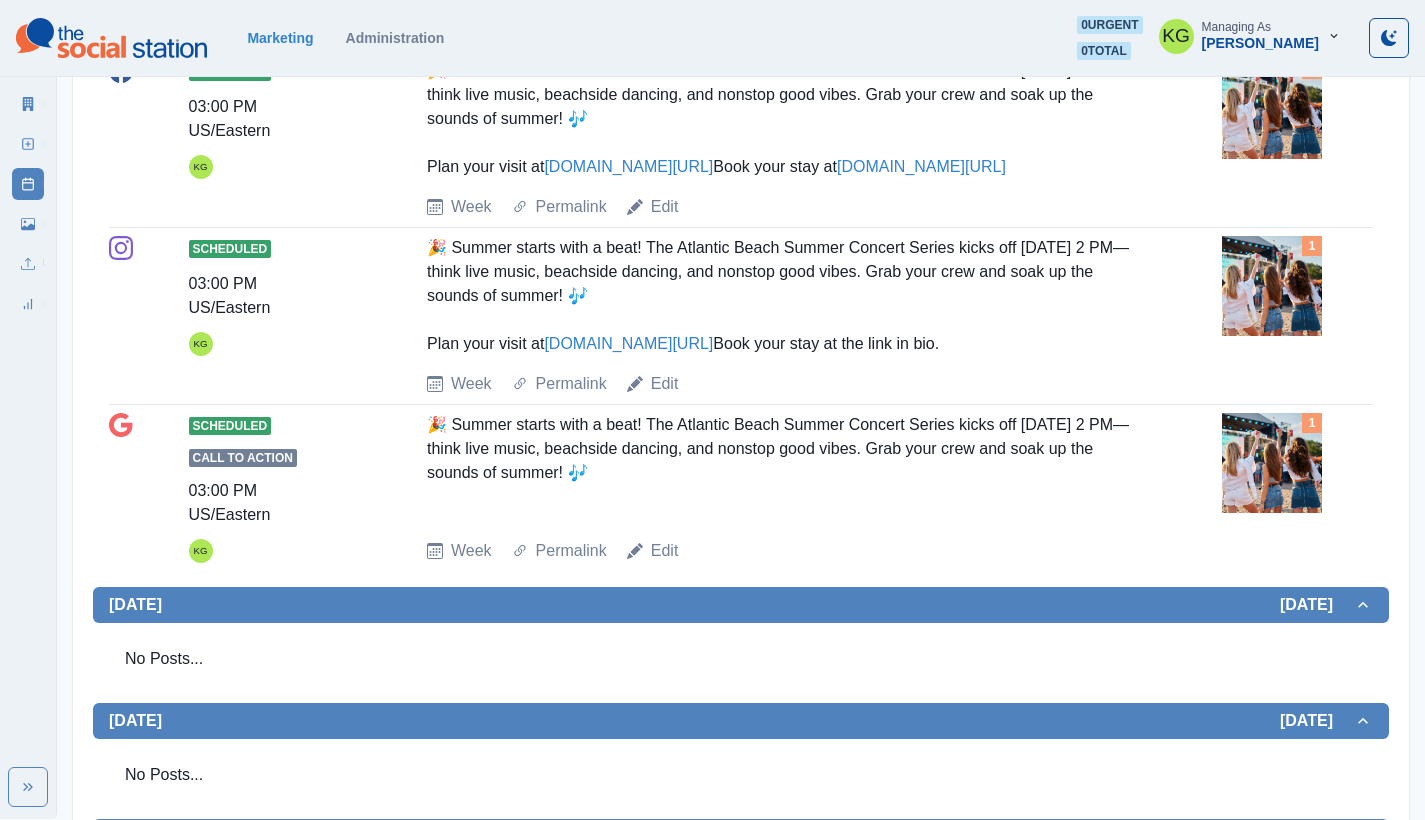 scroll, scrollTop: 0, scrollLeft: 0, axis: both 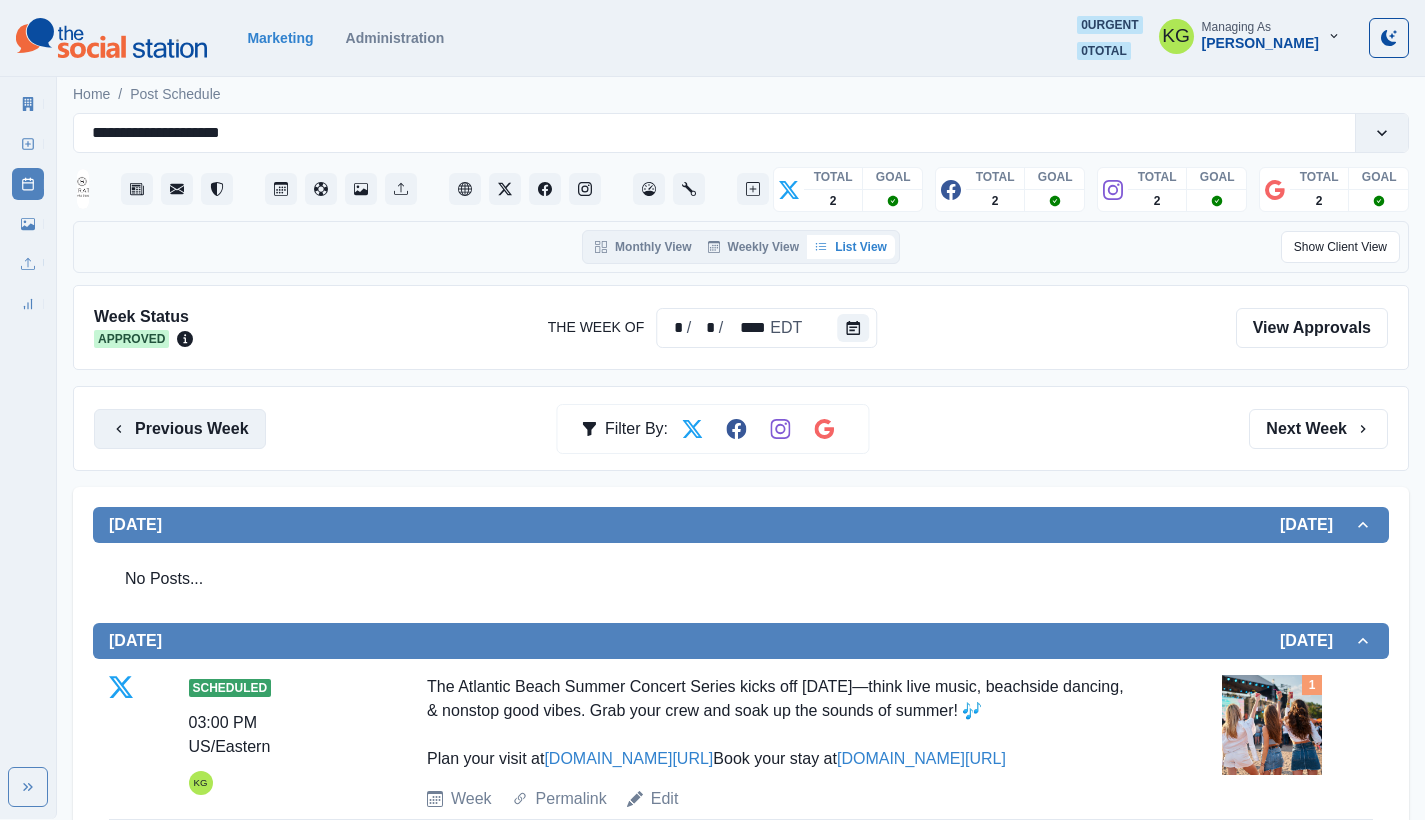 click on "Previous Week" at bounding box center [180, 429] 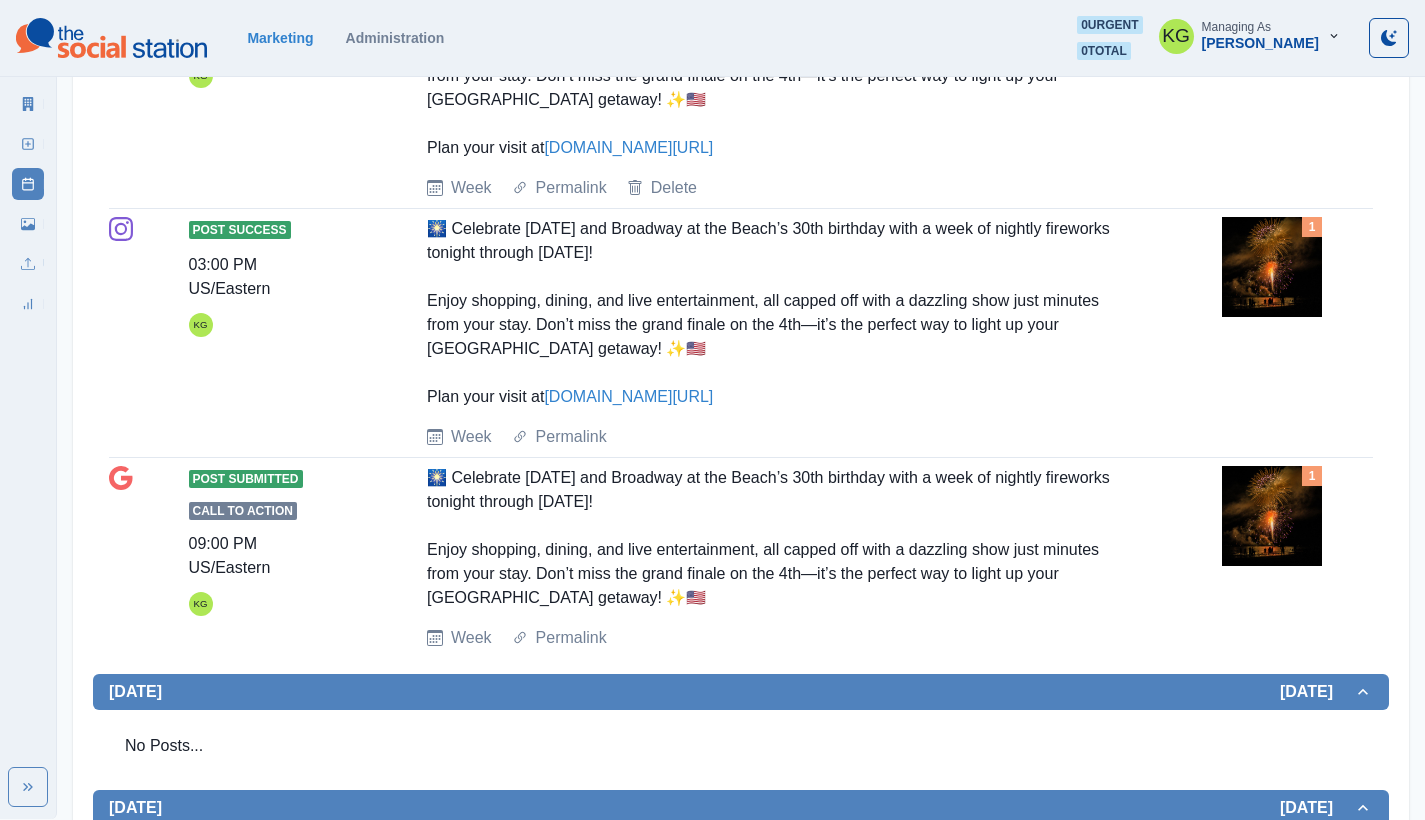 scroll, scrollTop: 0, scrollLeft: 0, axis: both 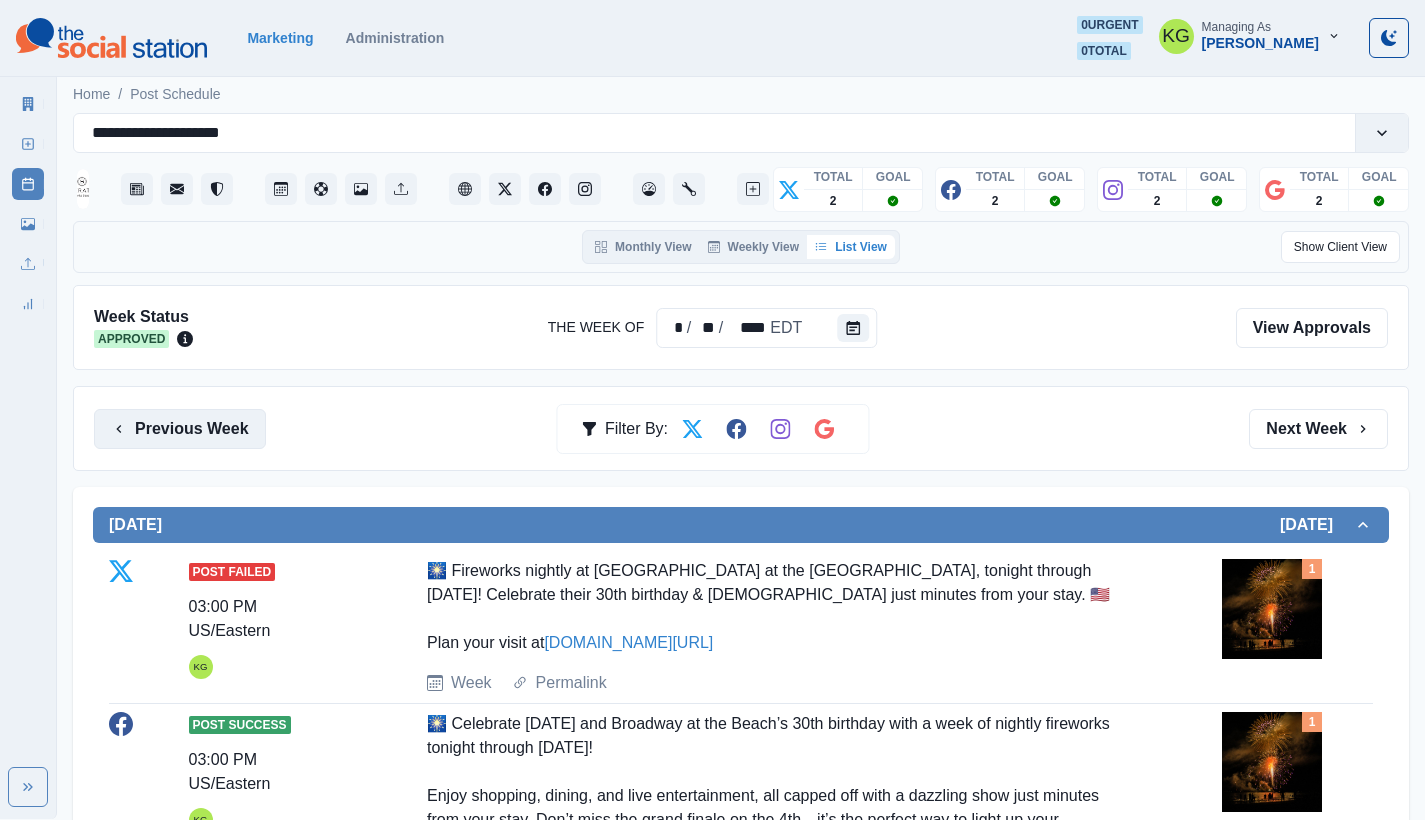 click on "Previous Week" at bounding box center (180, 429) 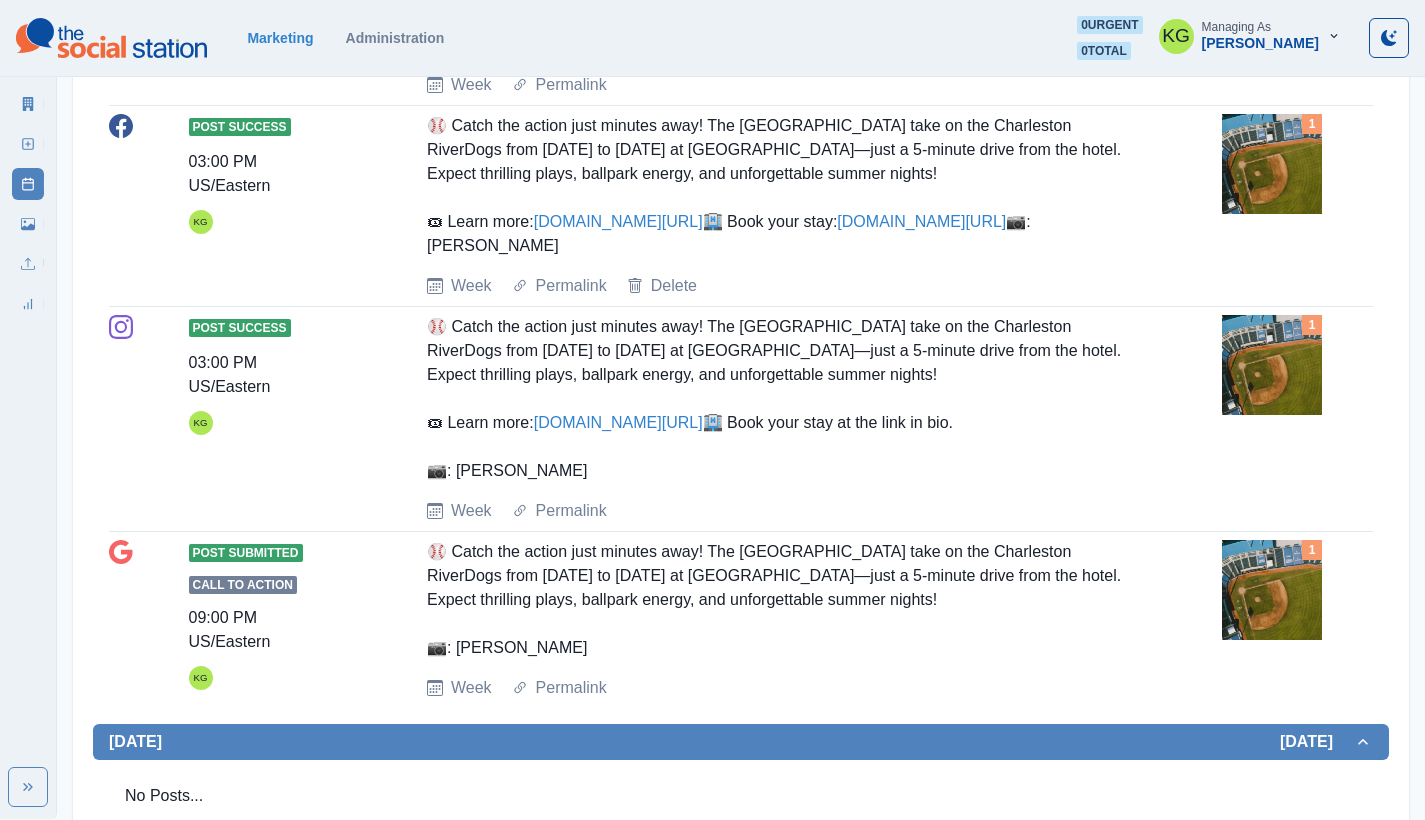 scroll, scrollTop: 68, scrollLeft: 0, axis: vertical 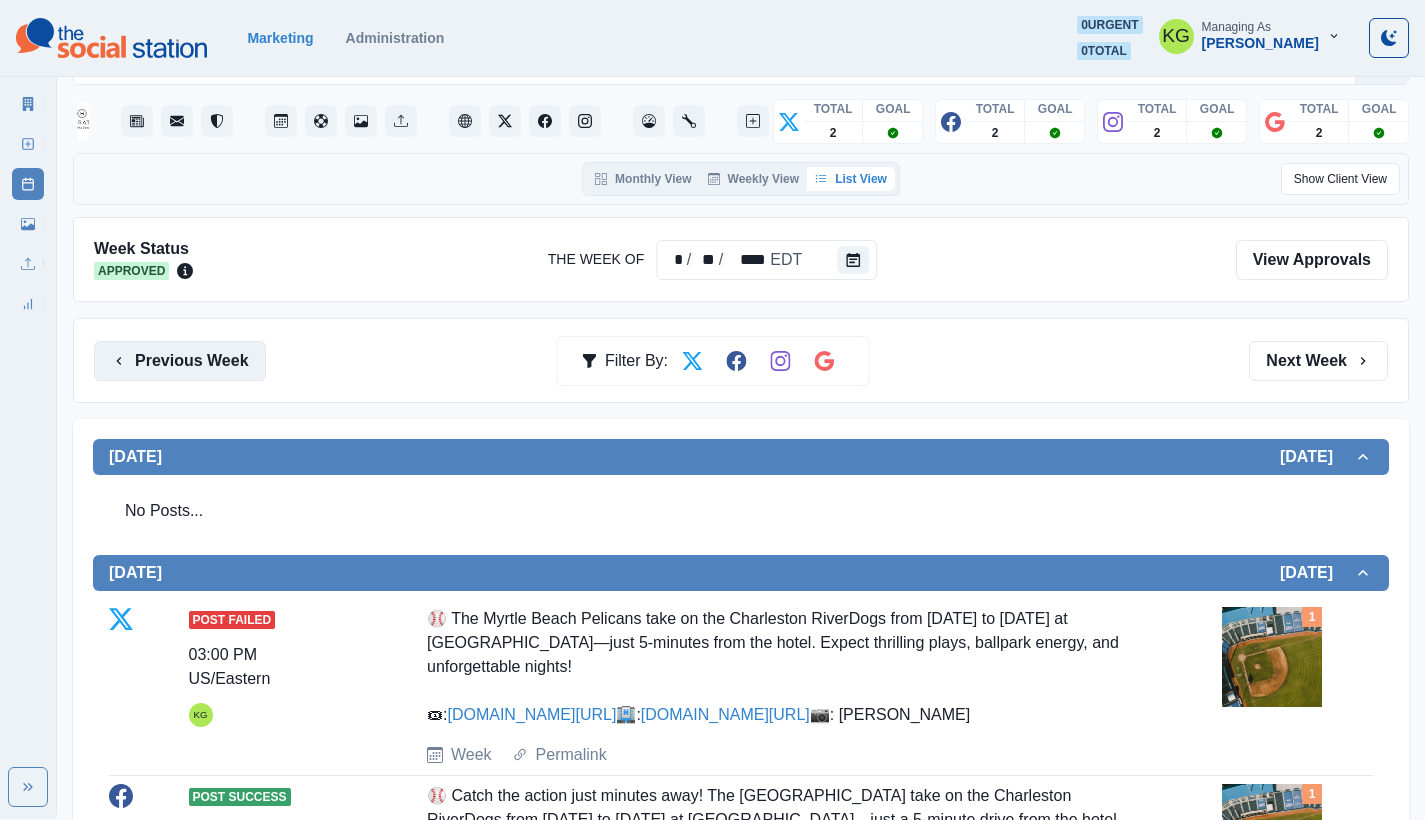 click on "Previous Week" at bounding box center (180, 361) 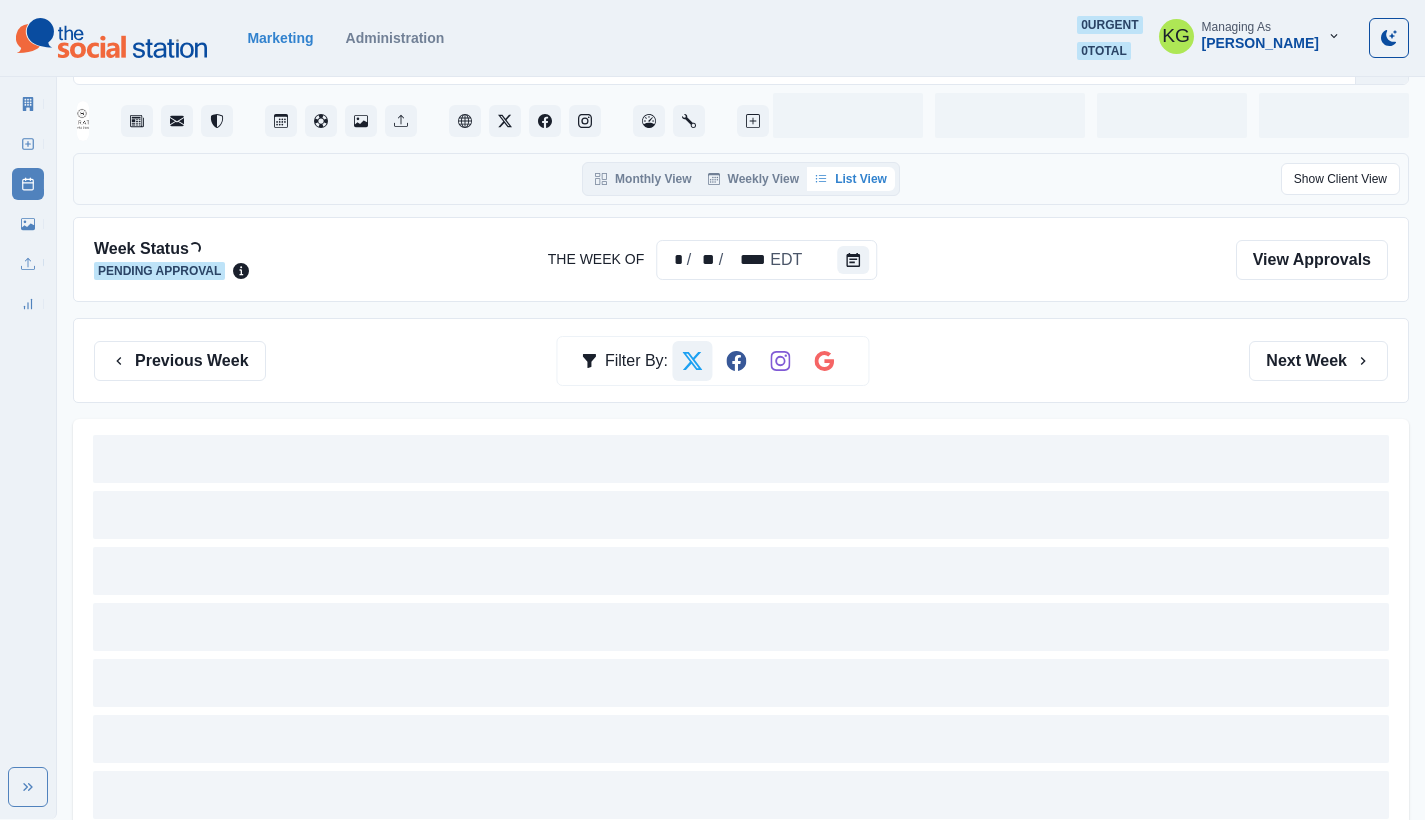 scroll, scrollTop: 0, scrollLeft: 0, axis: both 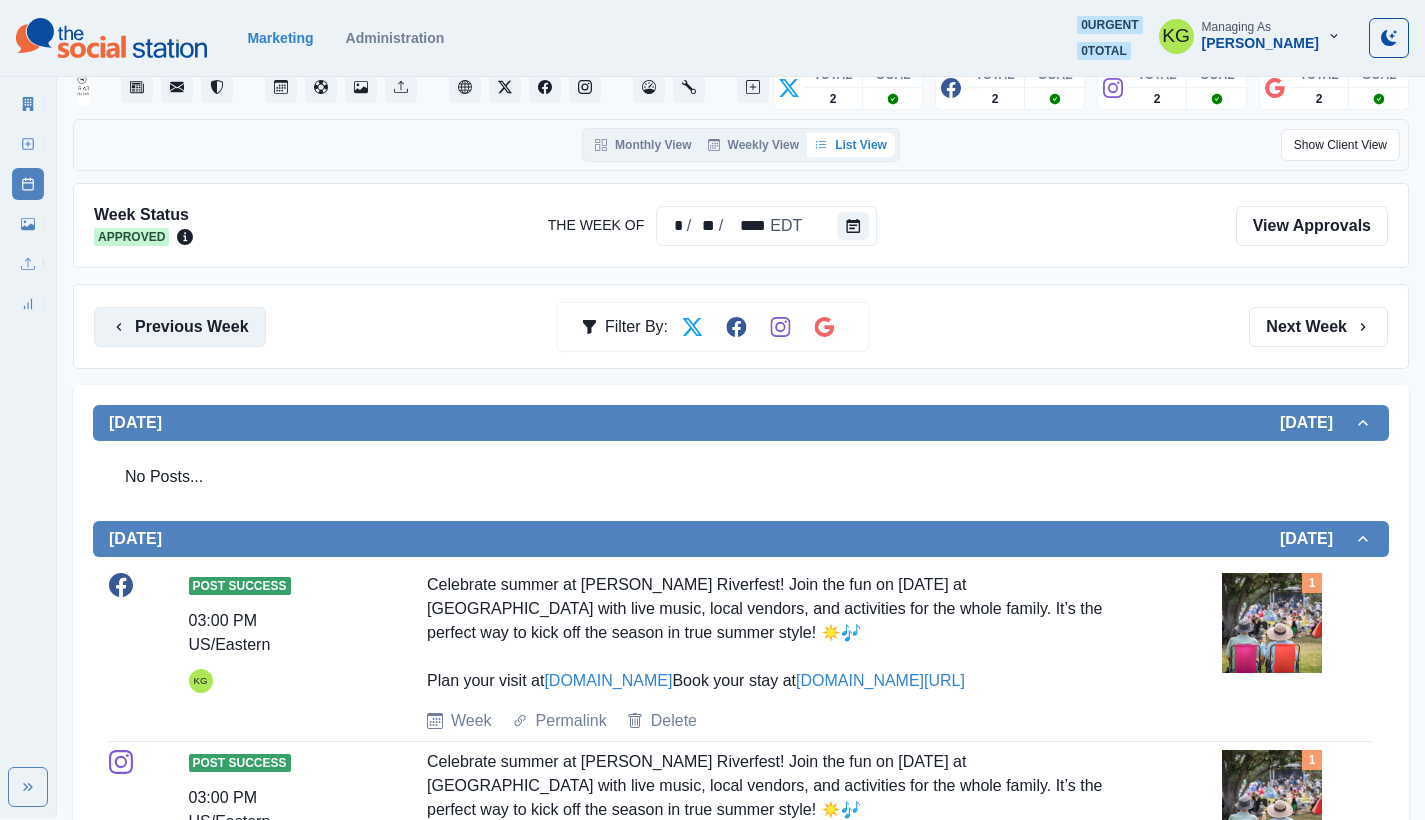 click on "Previous Week" at bounding box center [180, 327] 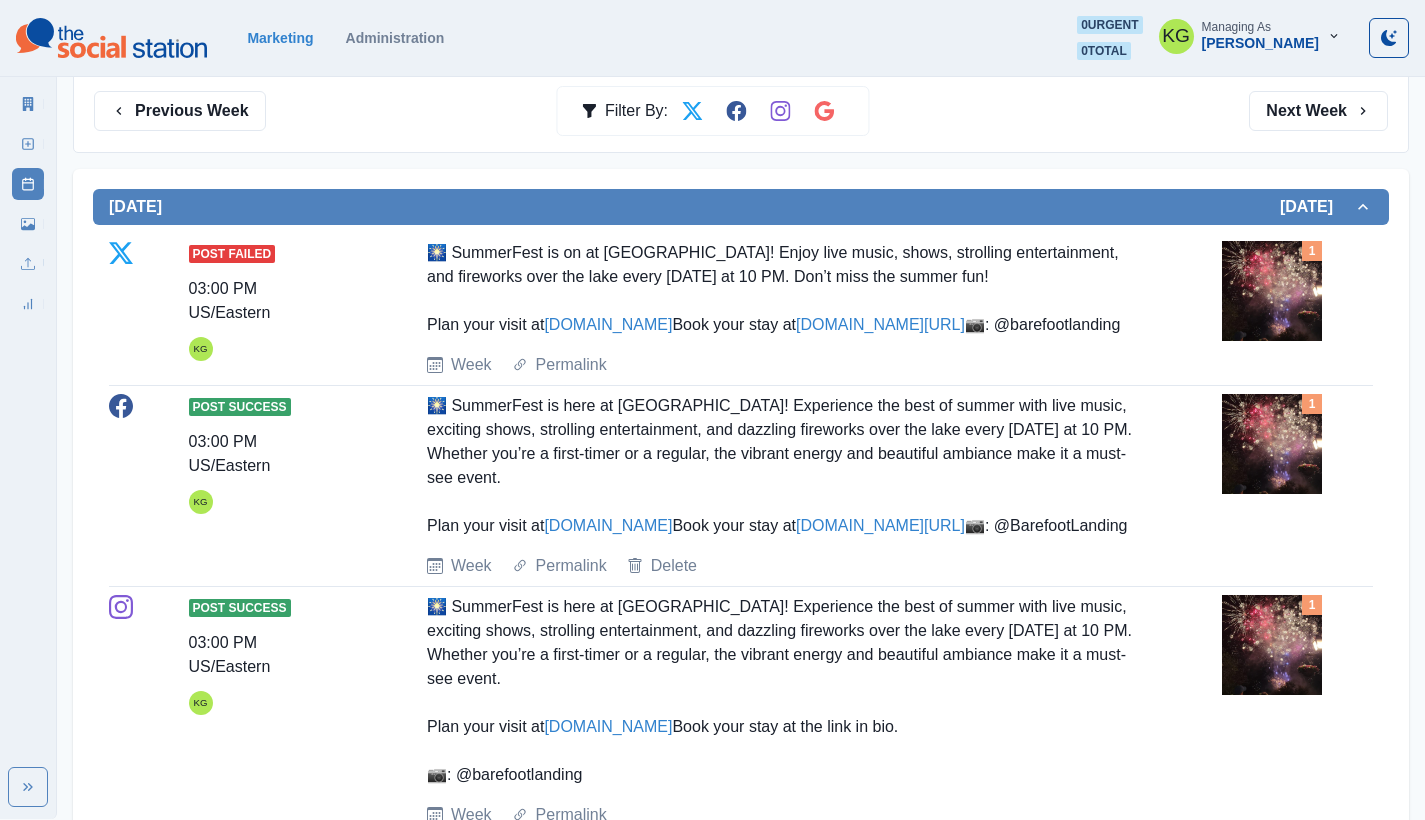 scroll, scrollTop: 0, scrollLeft: 0, axis: both 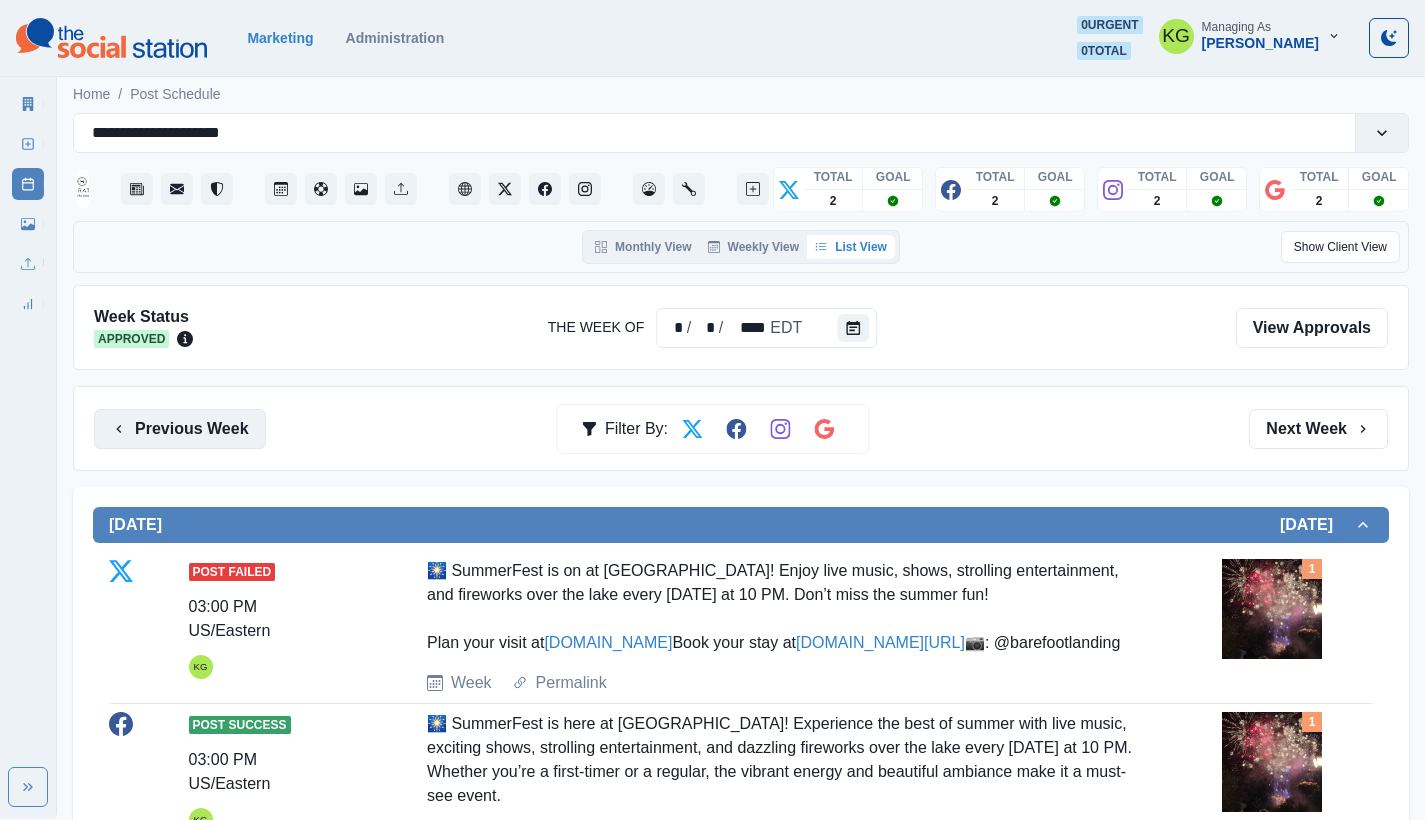click on "Previous Week" at bounding box center (180, 429) 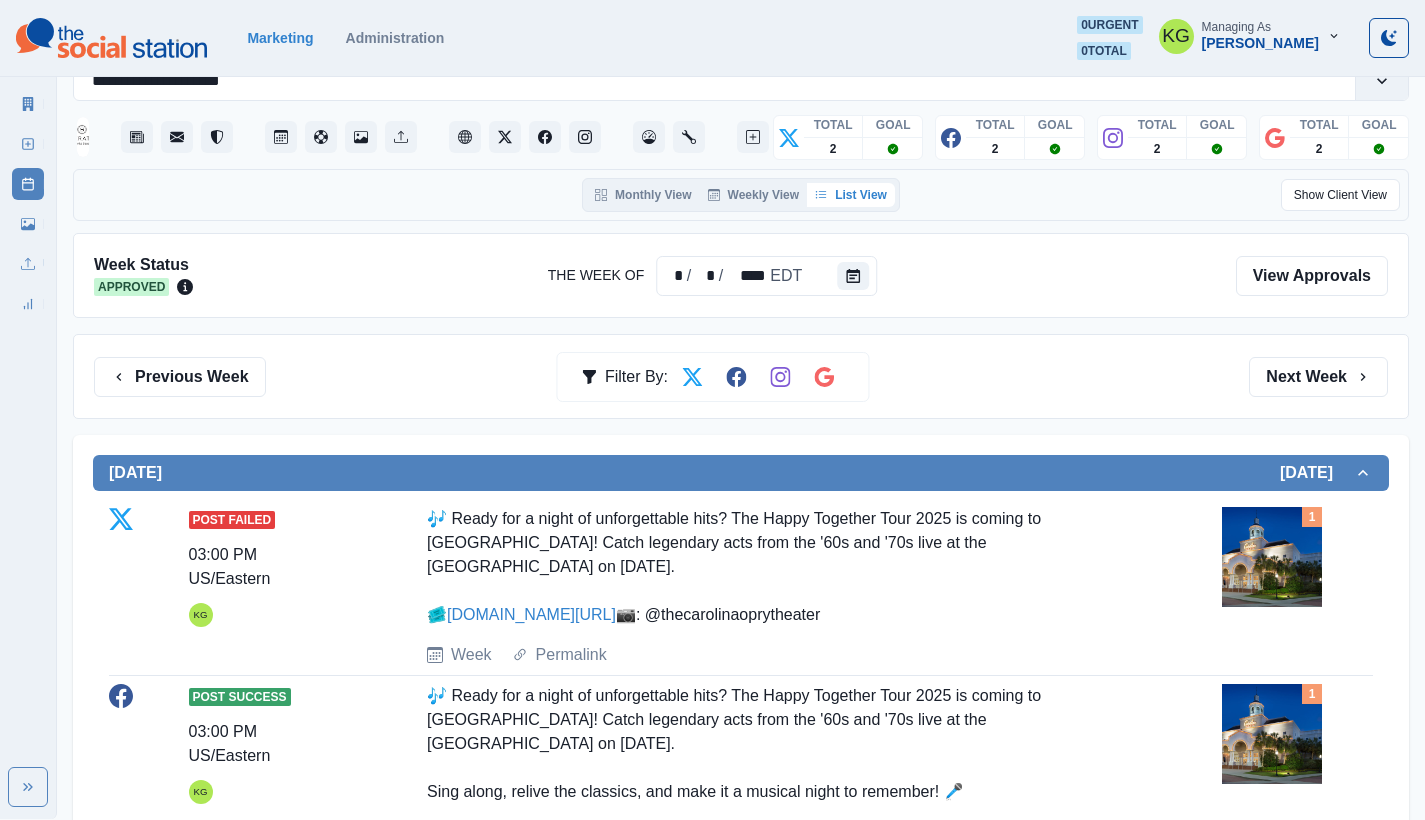 scroll, scrollTop: 0, scrollLeft: 0, axis: both 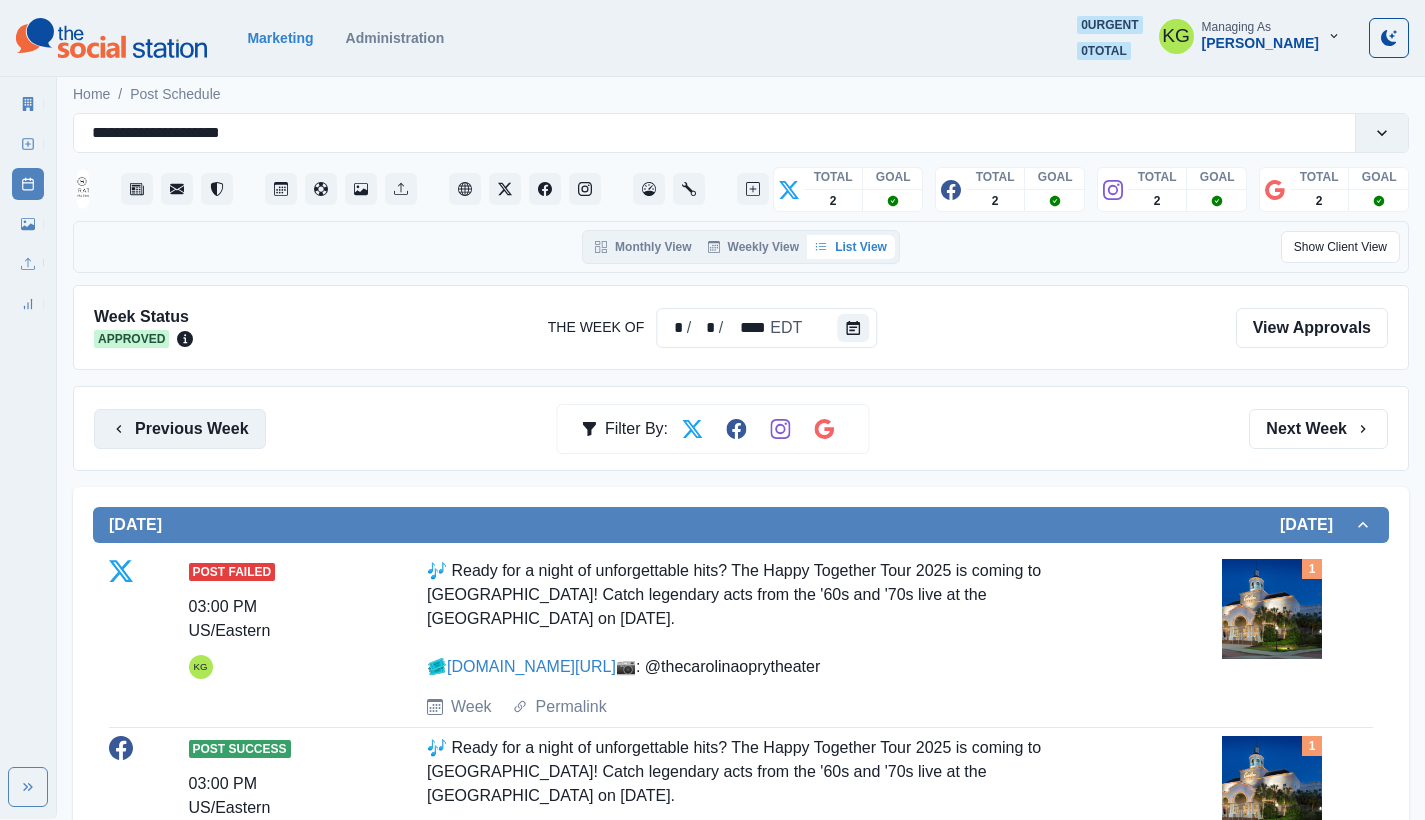 click on "Previous Week" at bounding box center (180, 429) 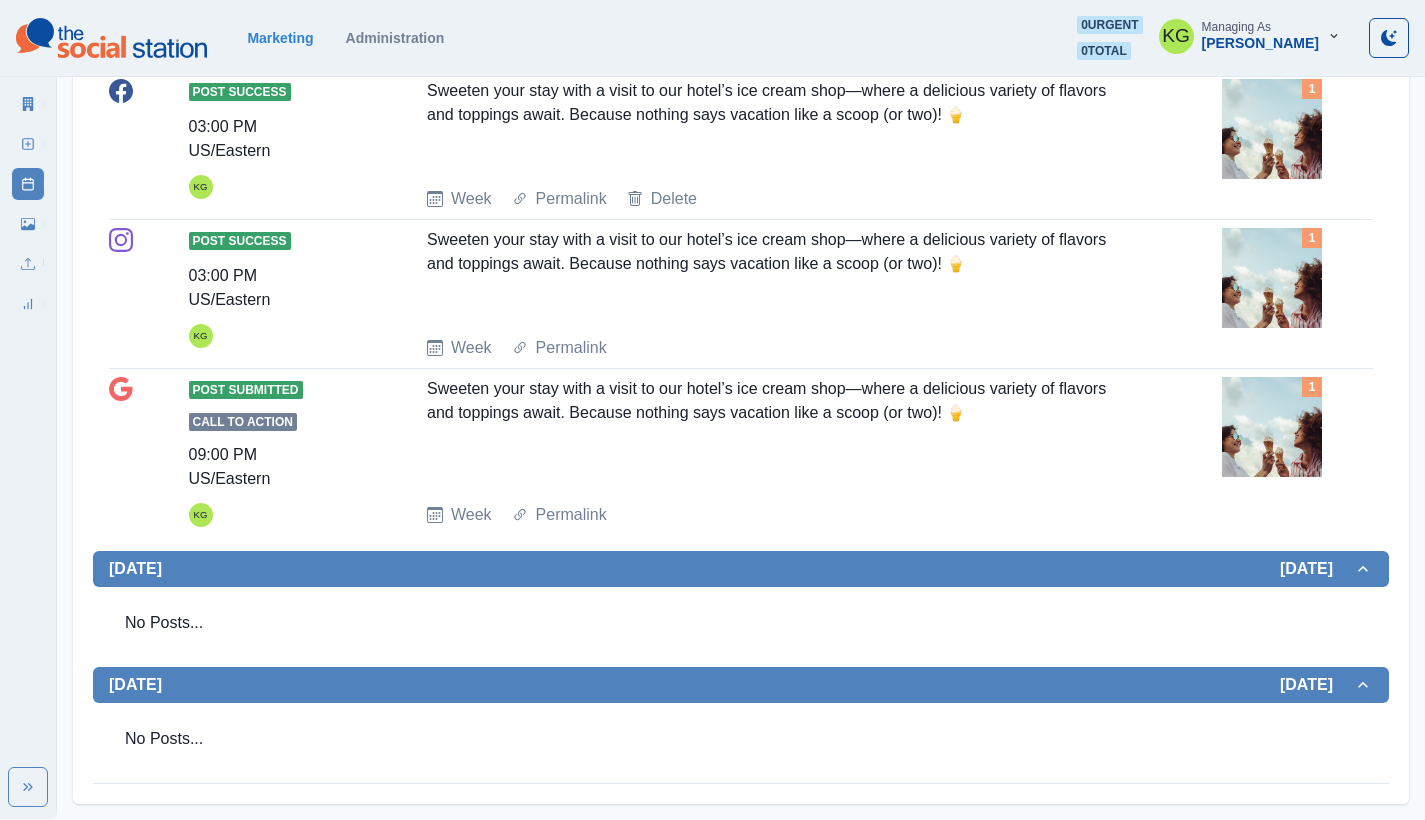 scroll, scrollTop: 4, scrollLeft: 0, axis: vertical 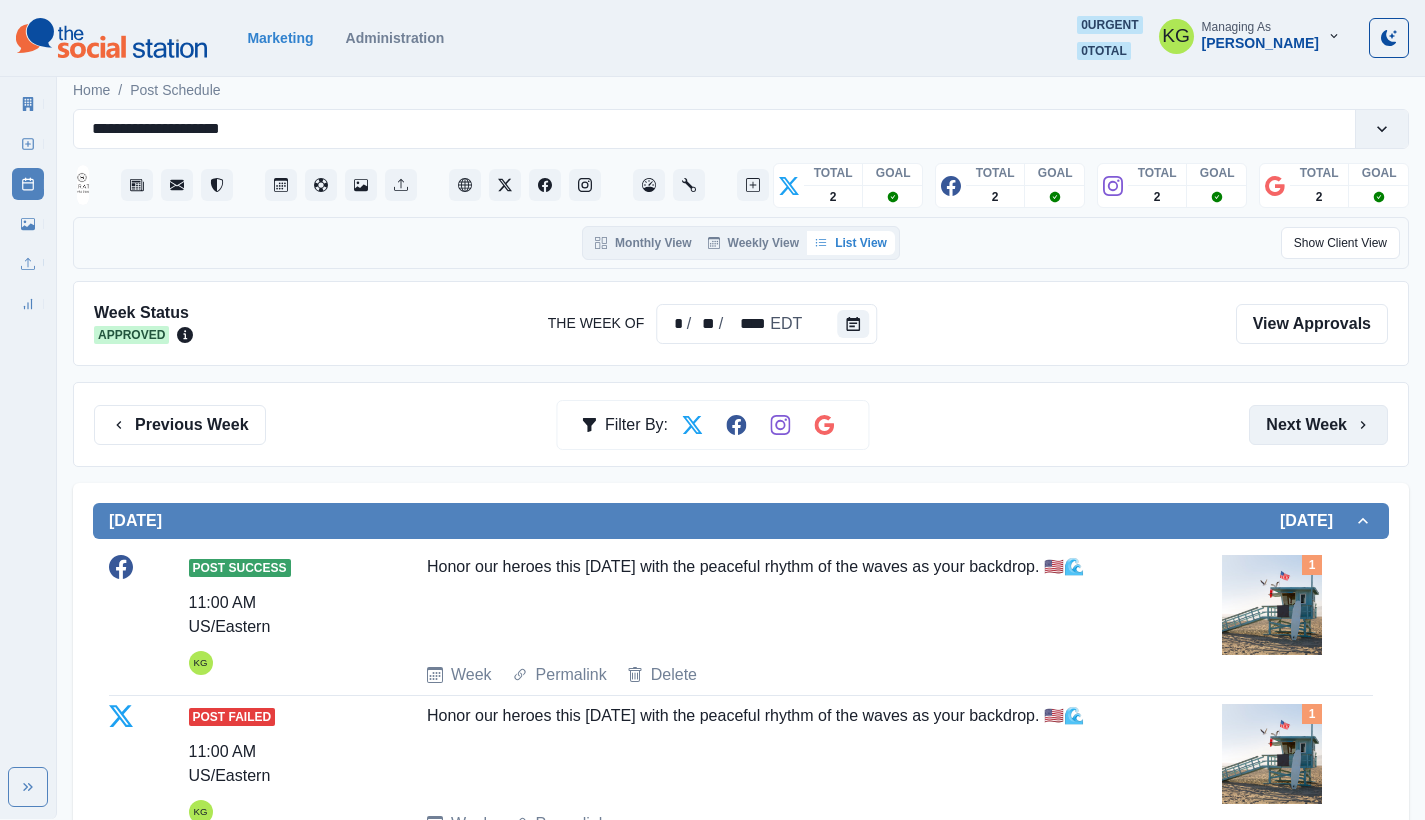 click 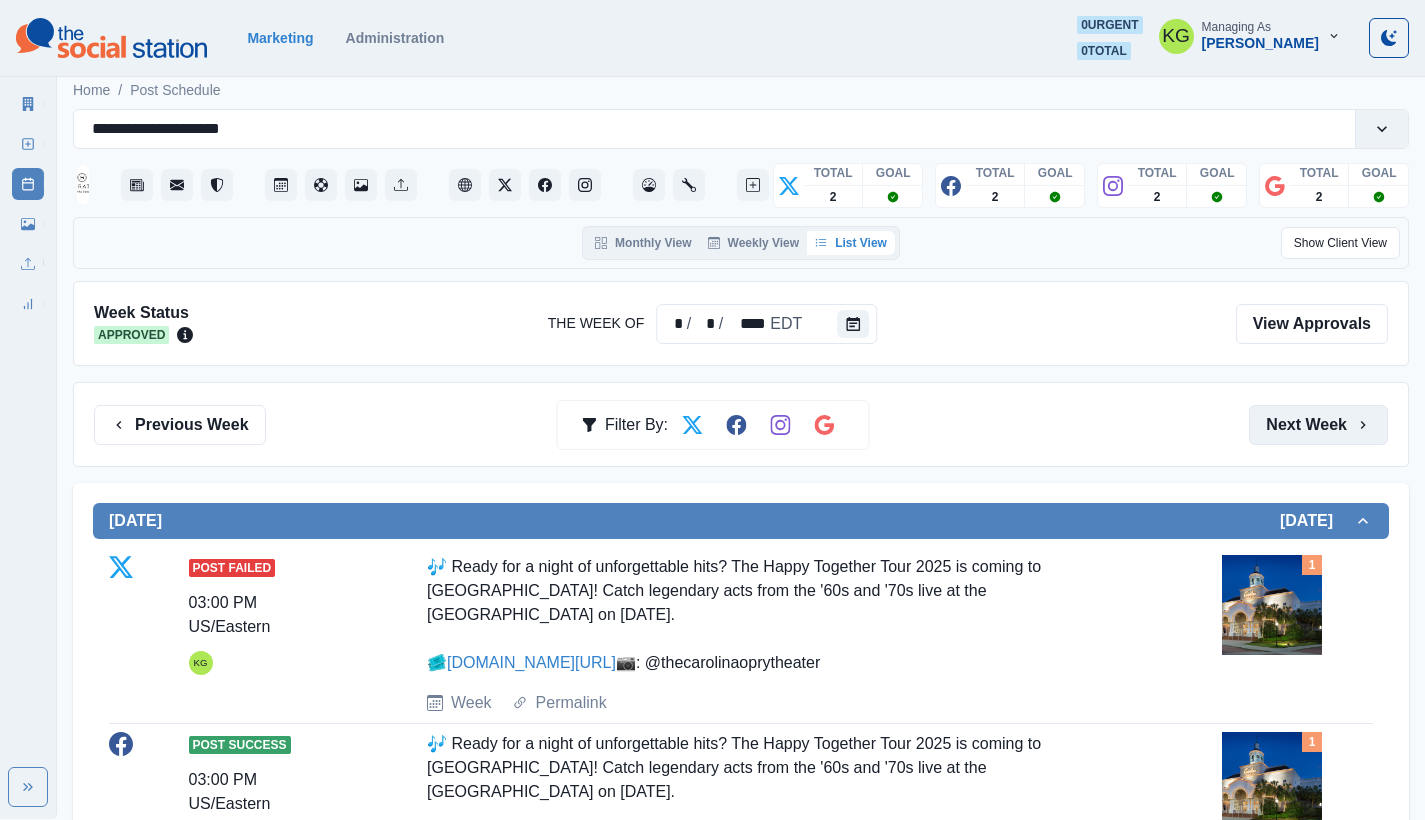 click 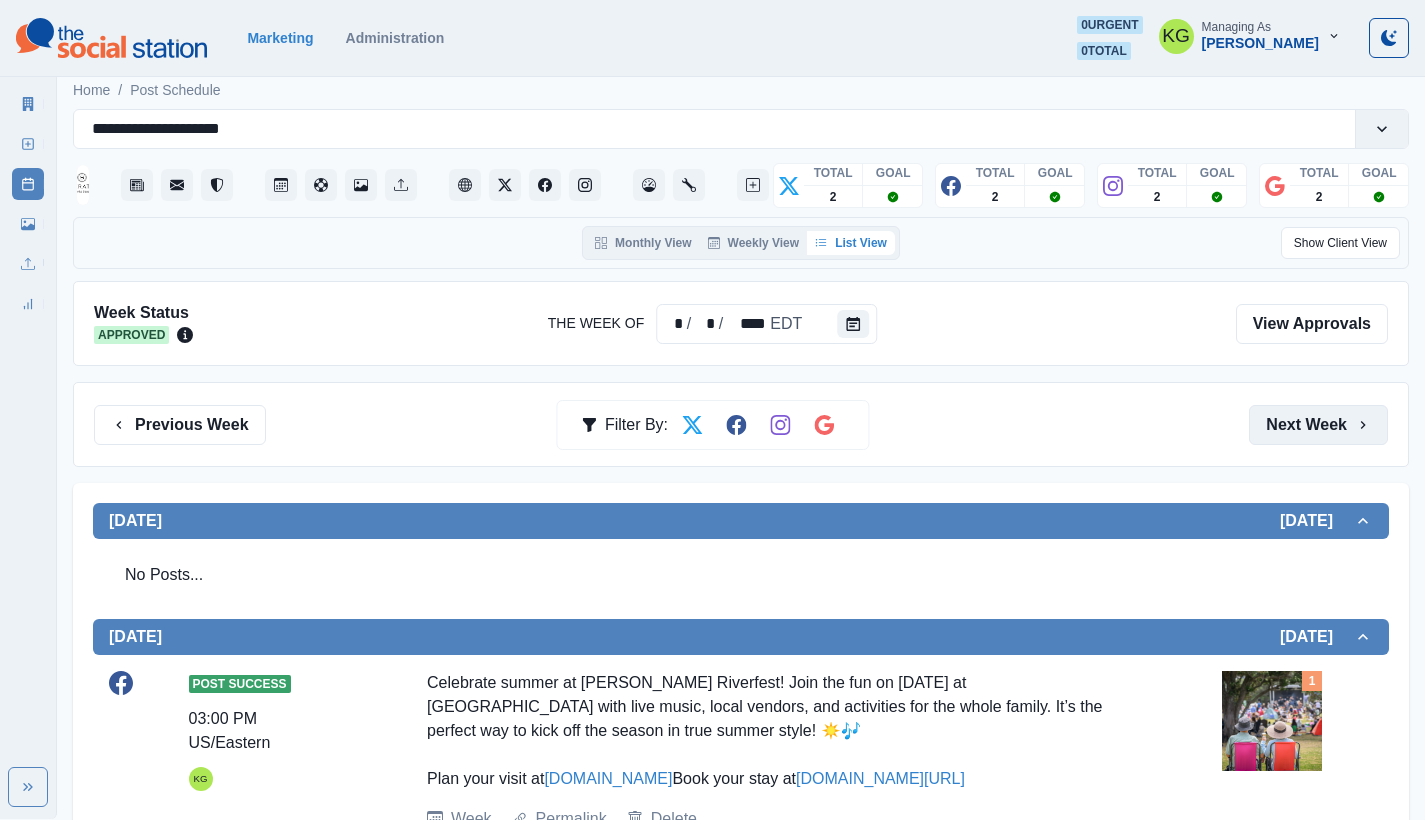 click 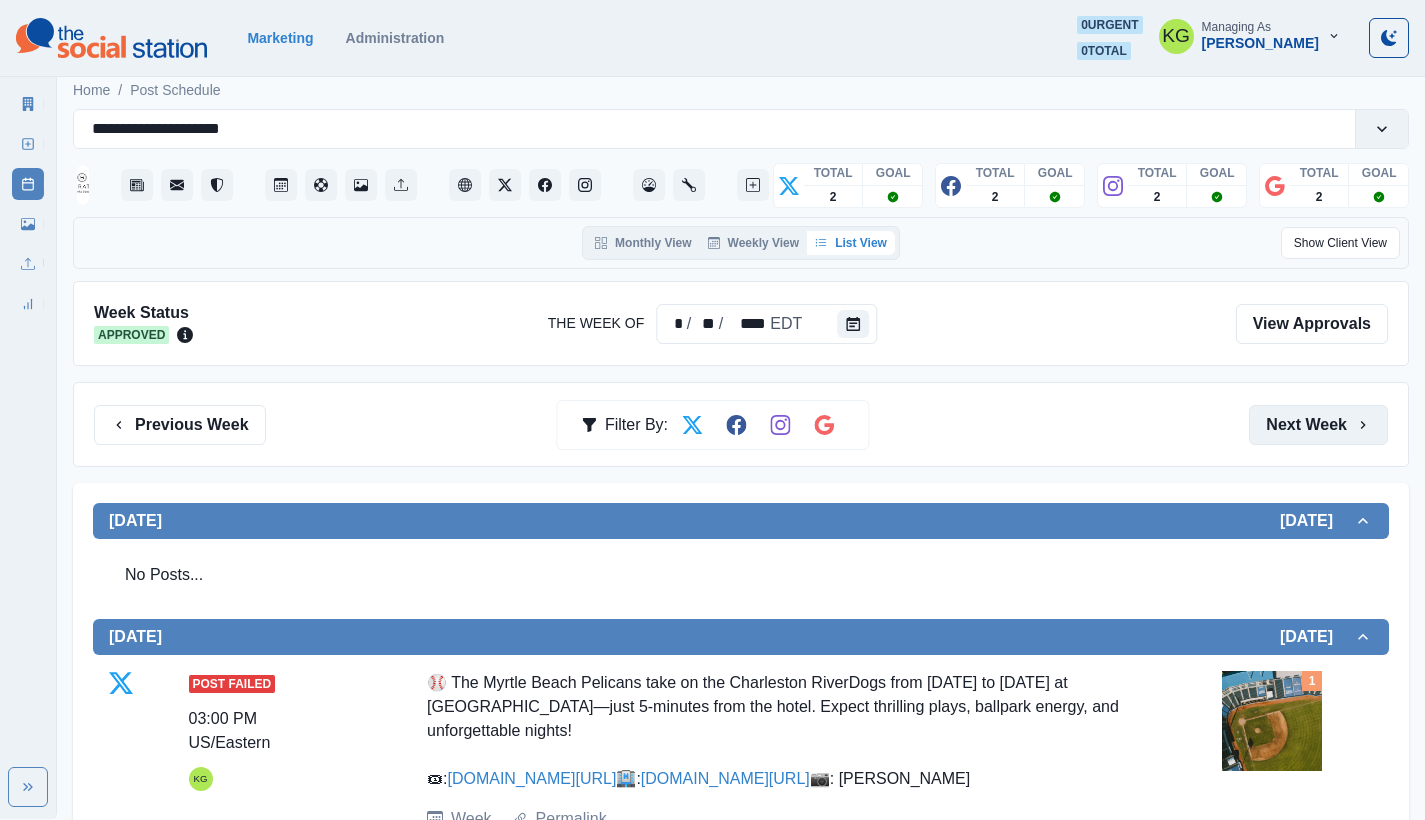 click 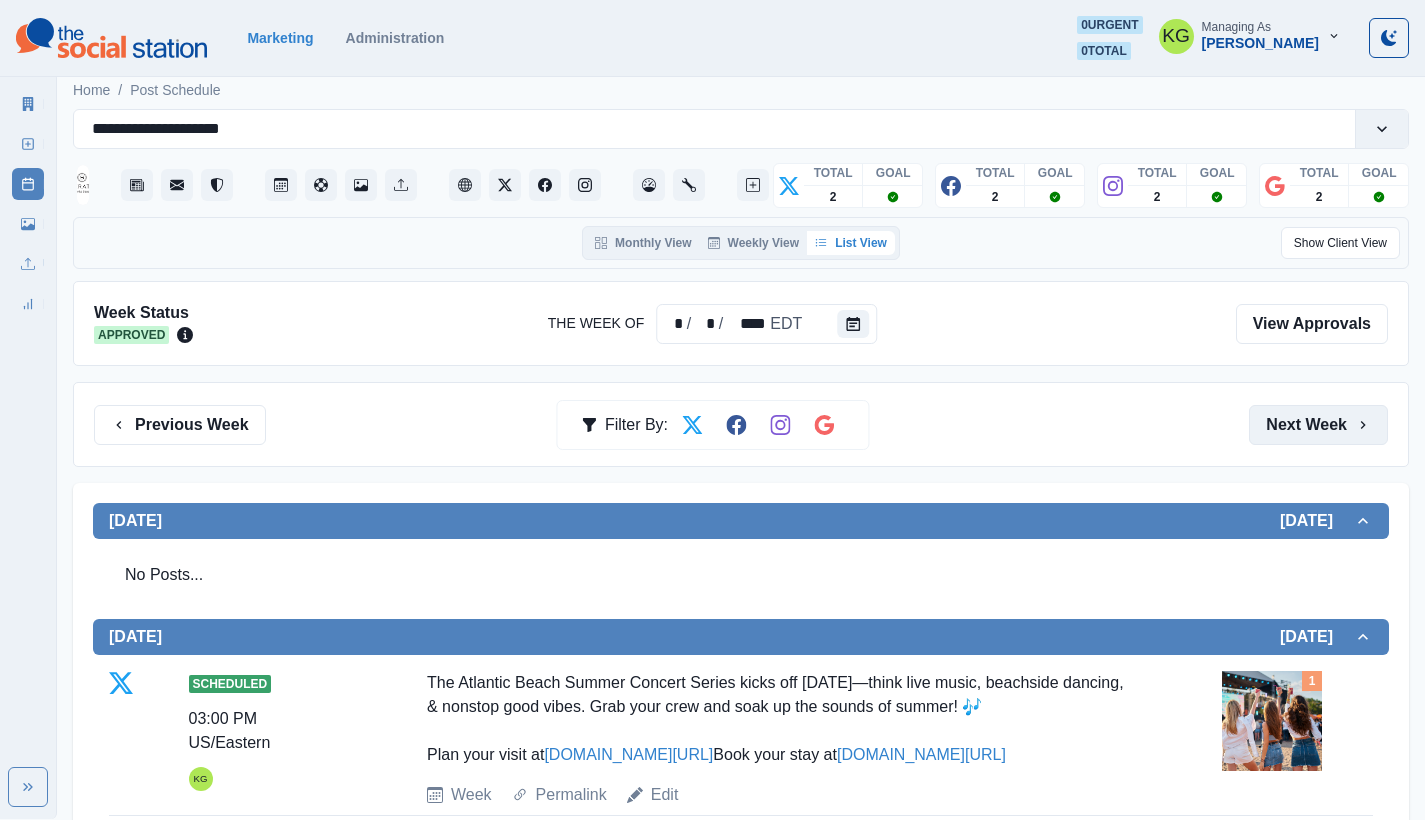 click 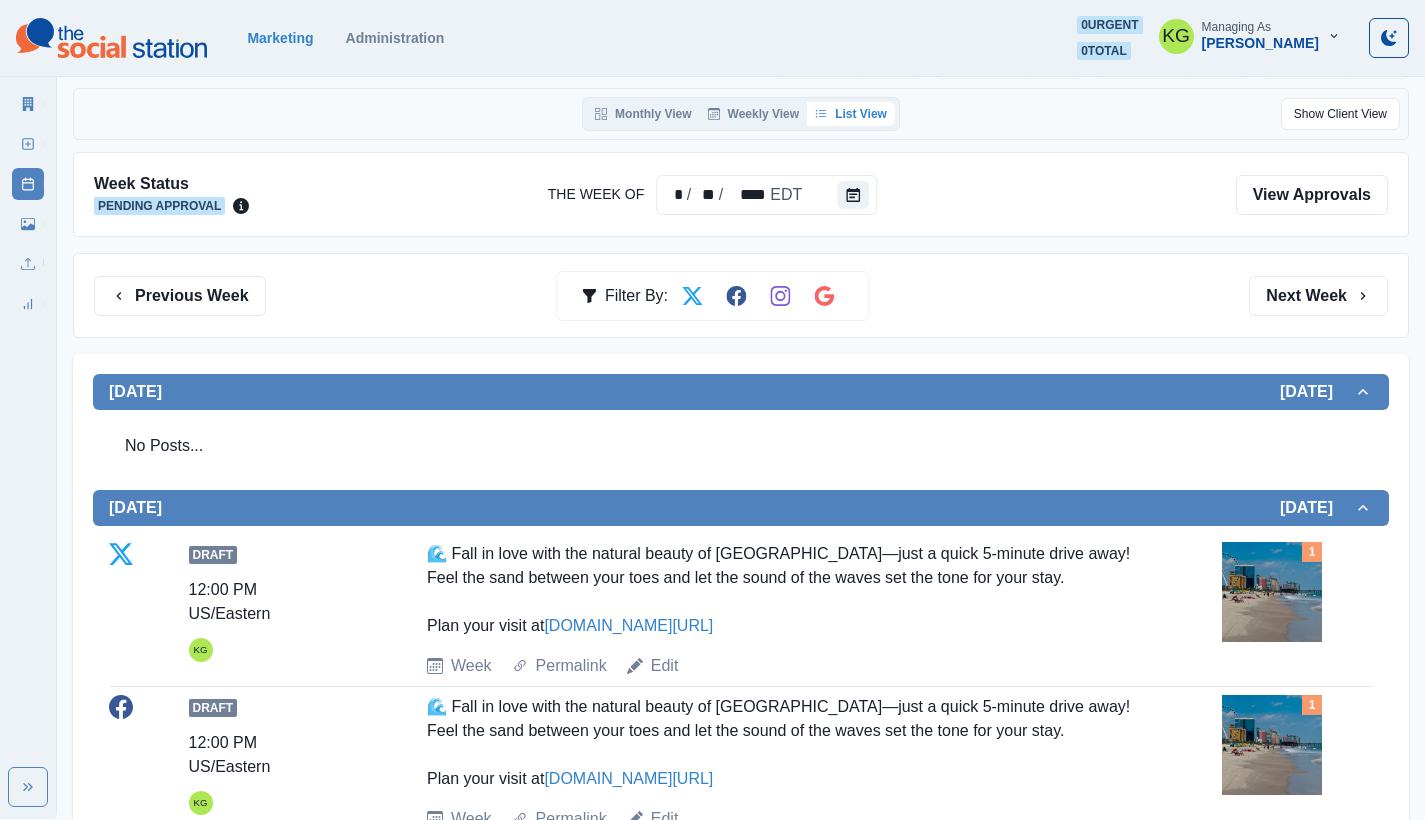scroll, scrollTop: 0, scrollLeft: 0, axis: both 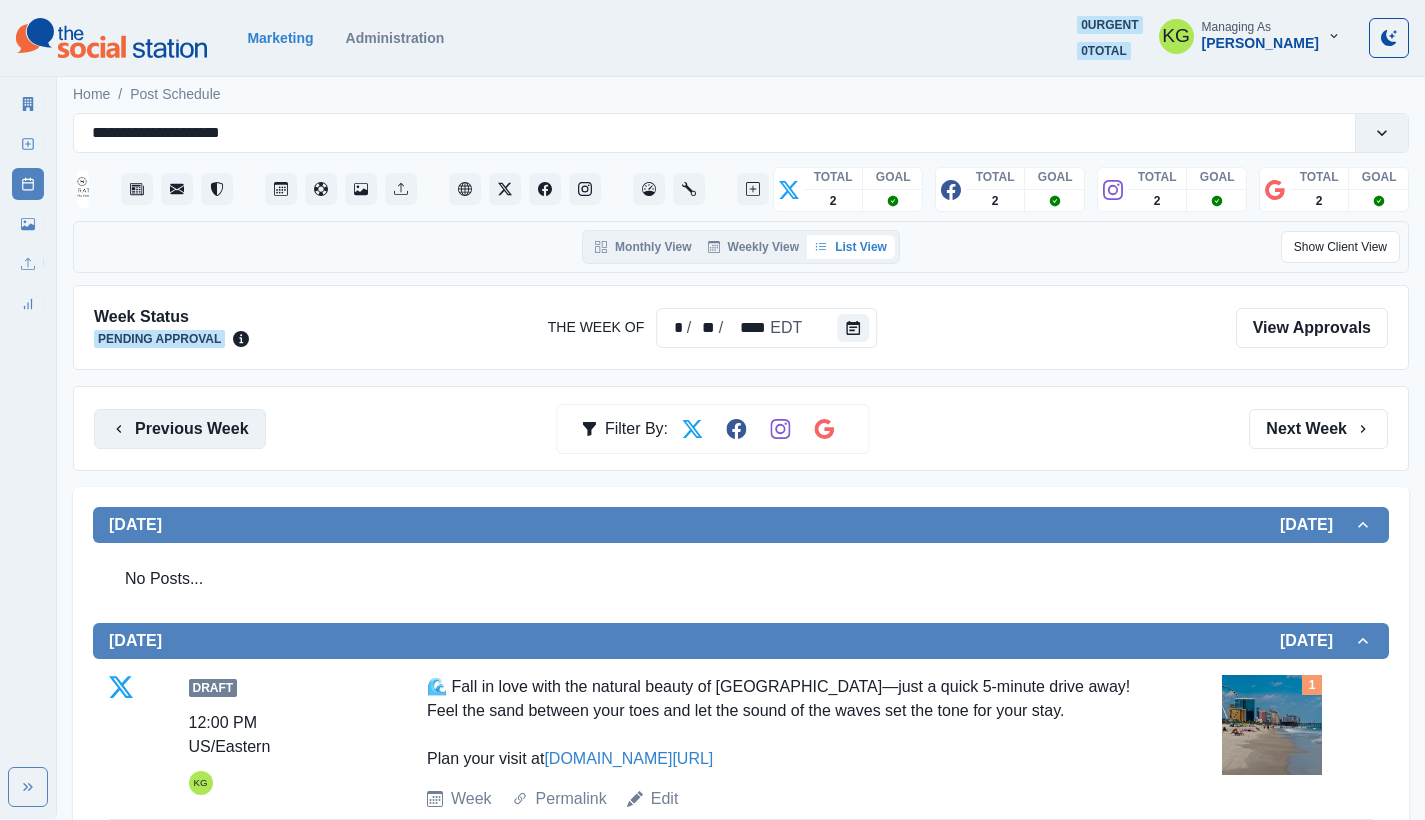 click on "Previous Week" at bounding box center (180, 429) 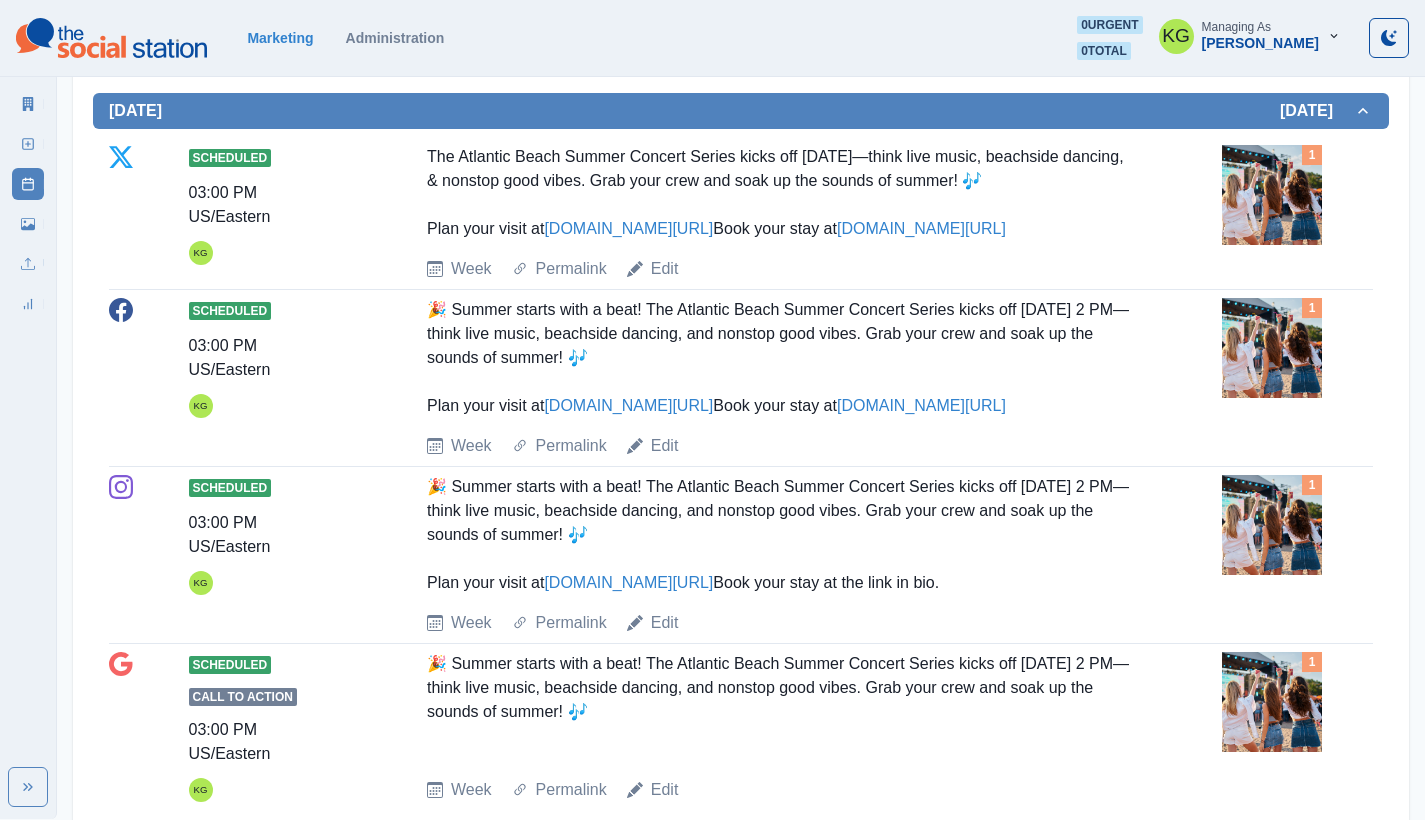 scroll, scrollTop: 105, scrollLeft: 0, axis: vertical 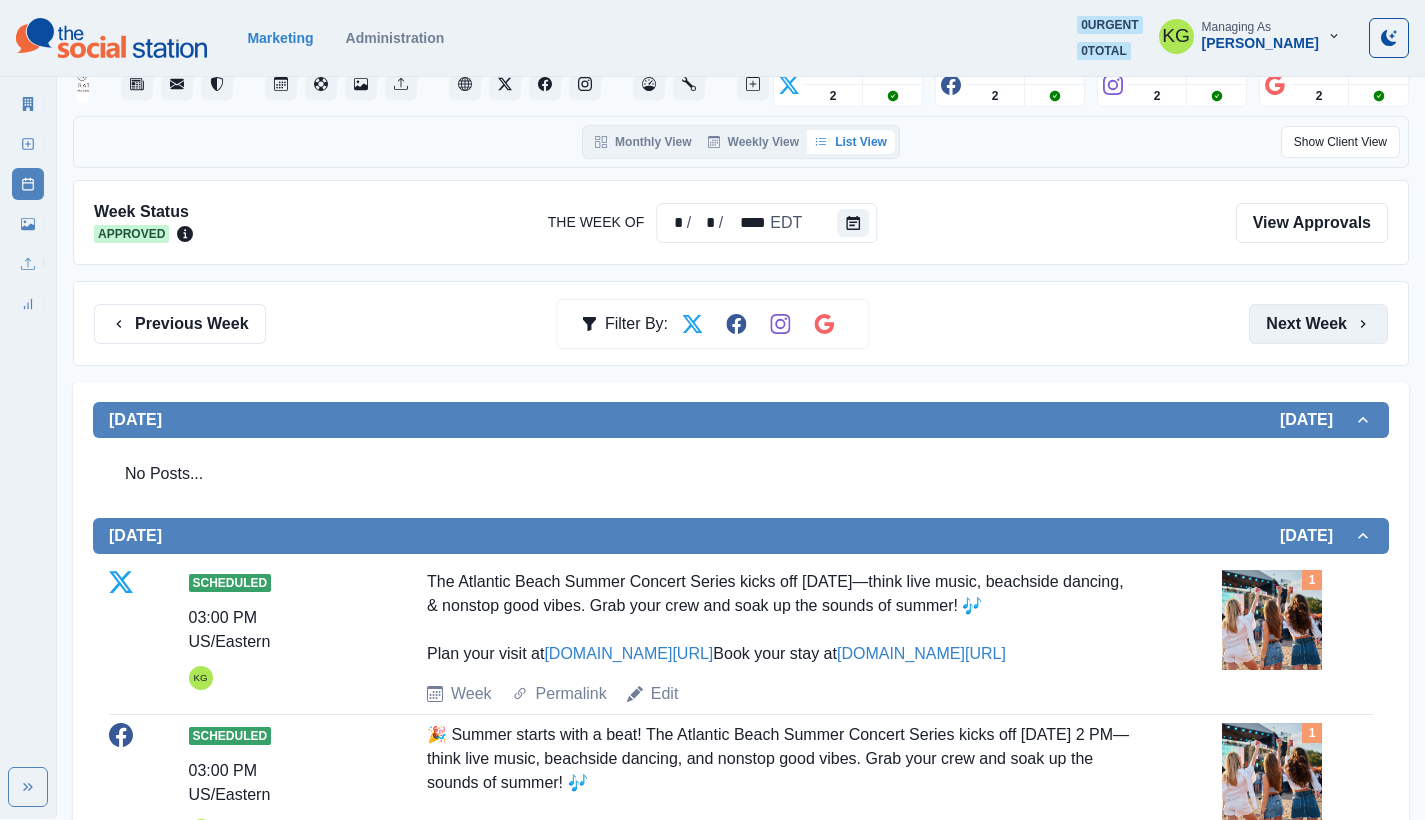 click on "Next Week" at bounding box center [1318, 324] 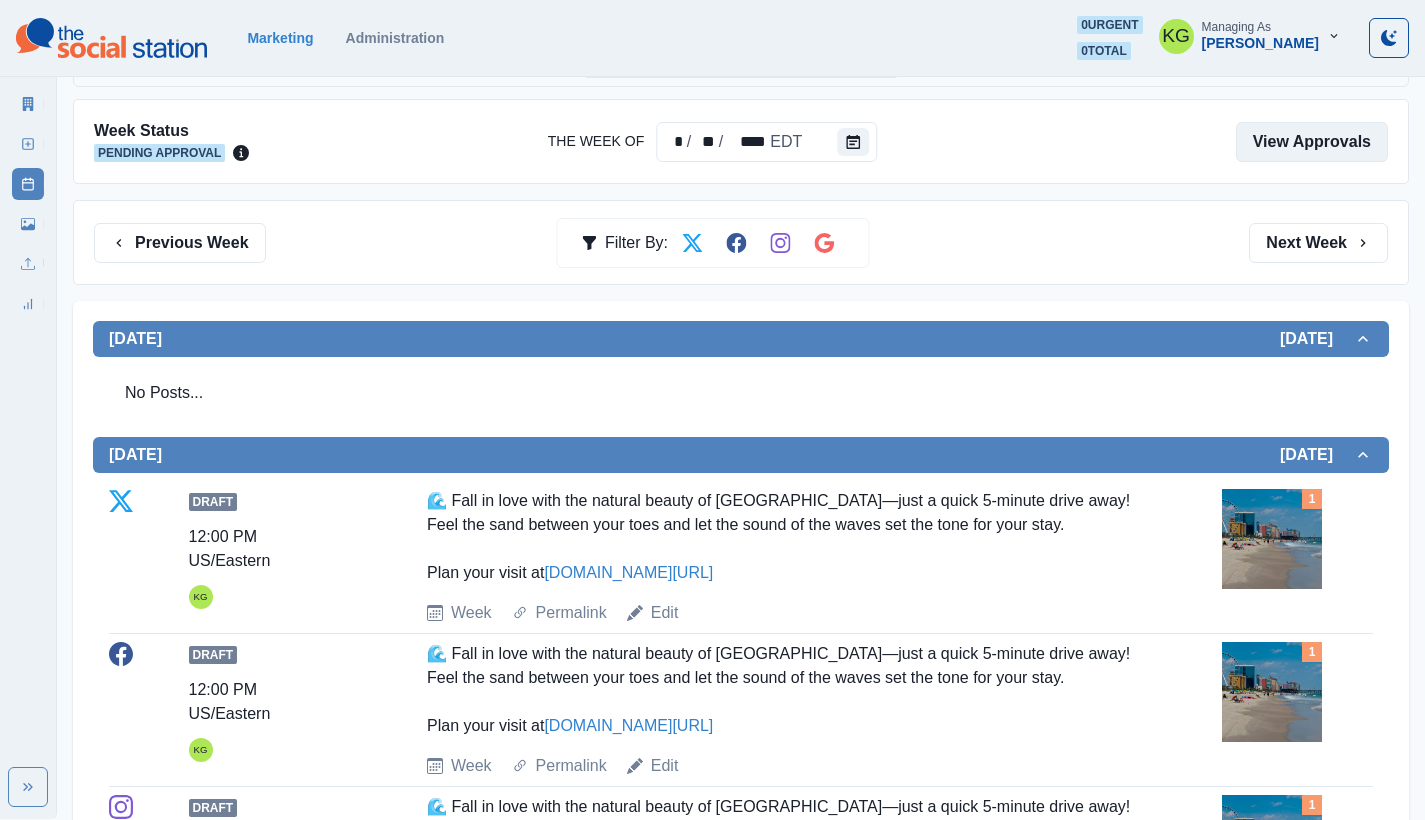 scroll, scrollTop: 0, scrollLeft: 0, axis: both 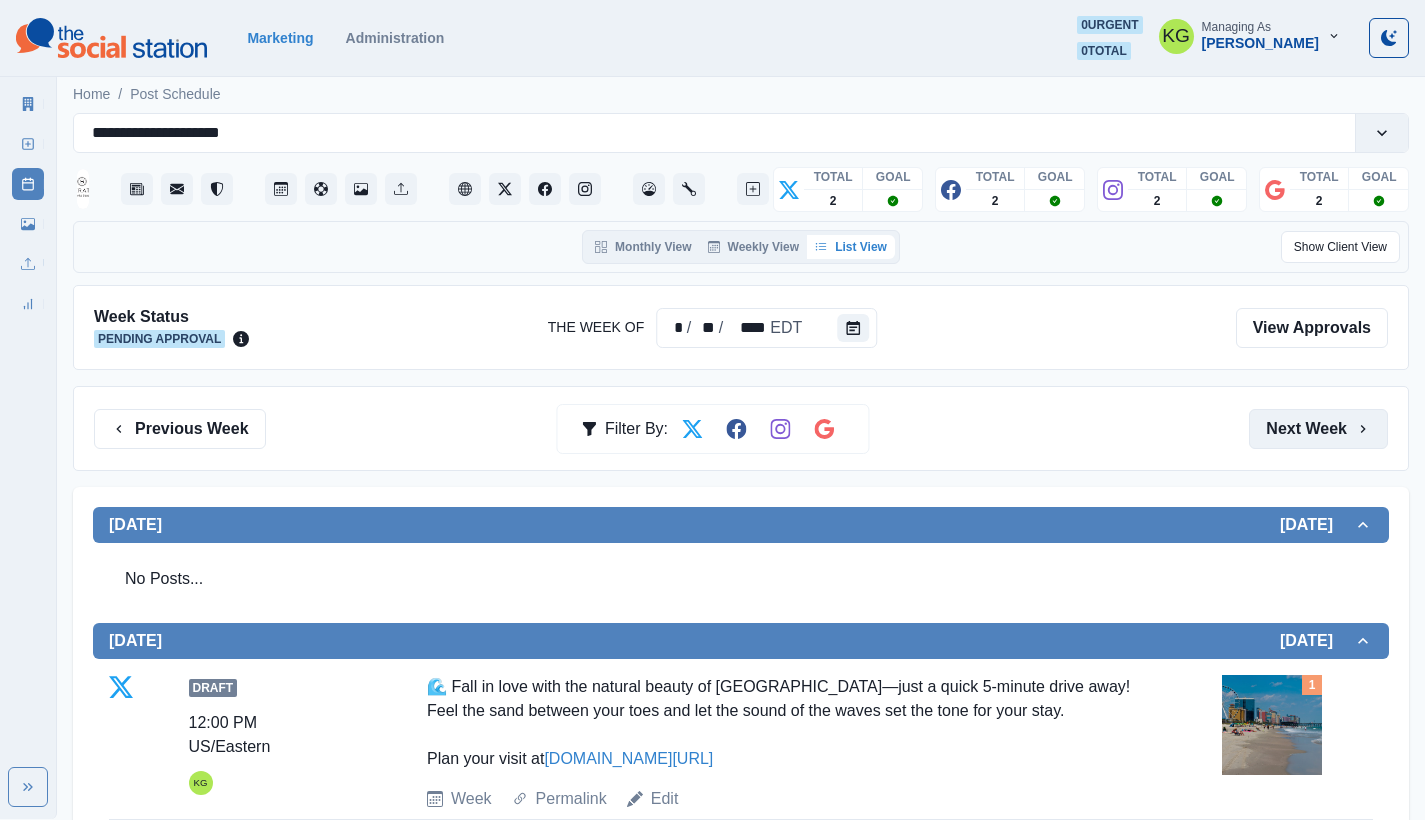 click on "Next Week" at bounding box center [1318, 429] 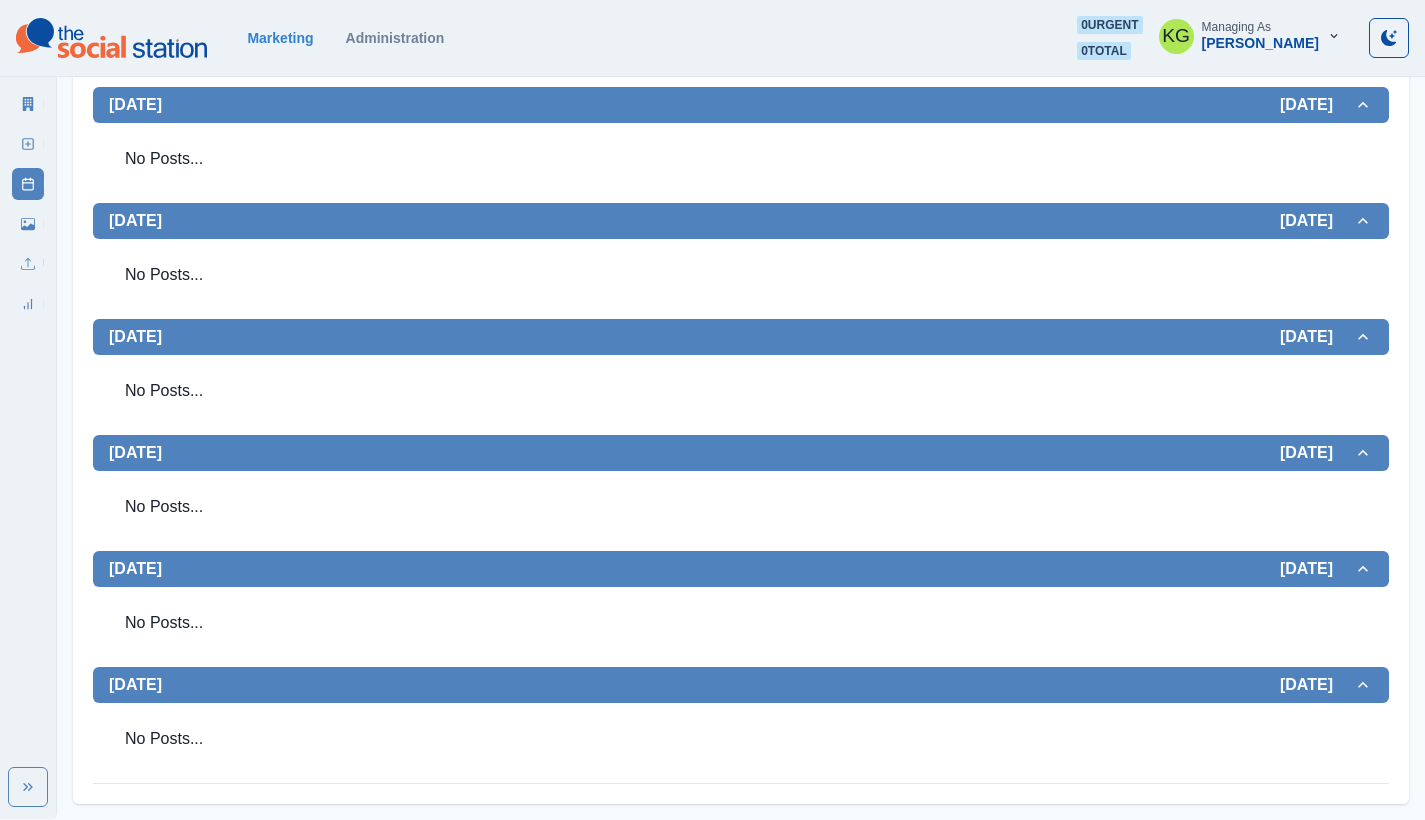 scroll, scrollTop: 0, scrollLeft: 0, axis: both 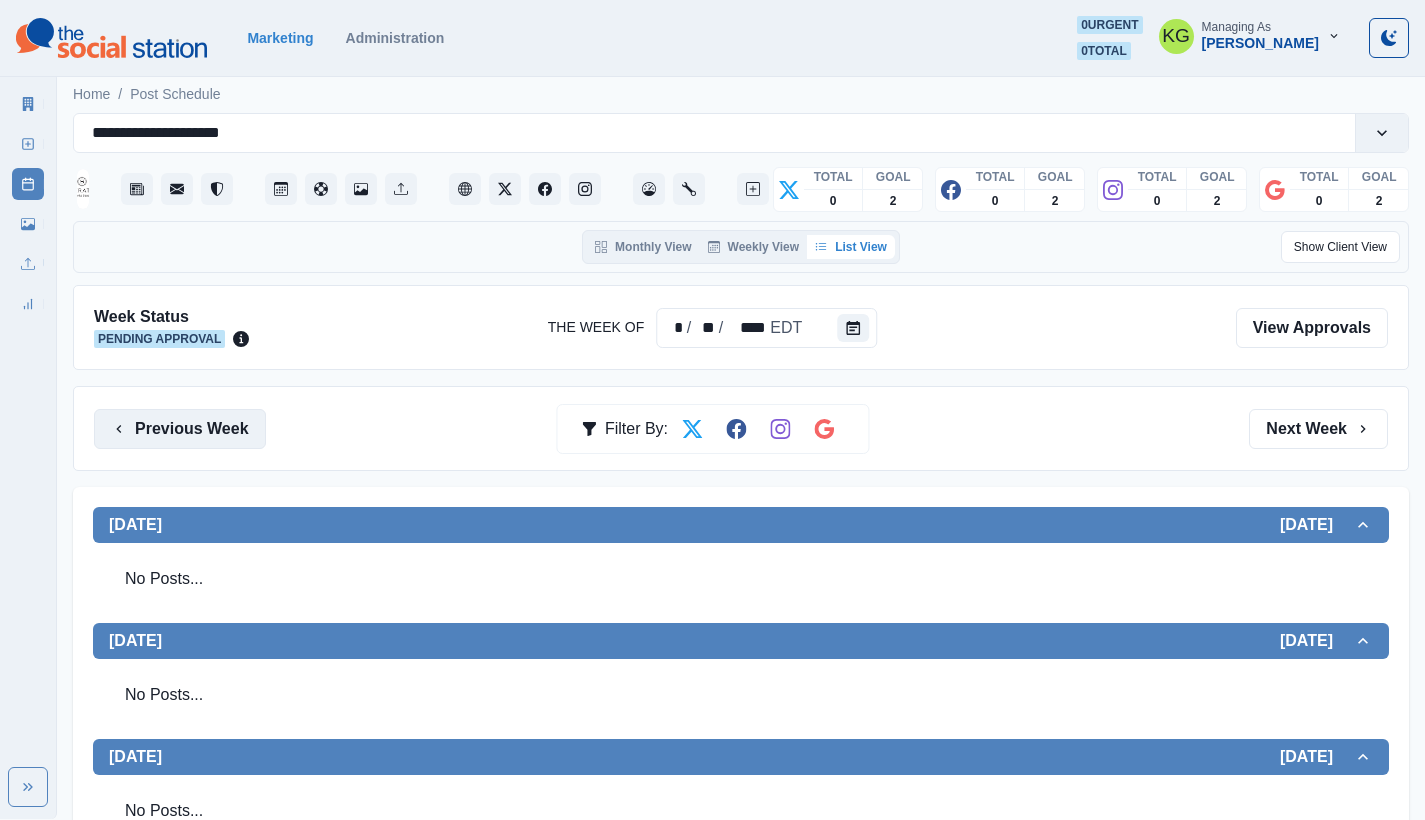 click on "Previous Week" at bounding box center (180, 429) 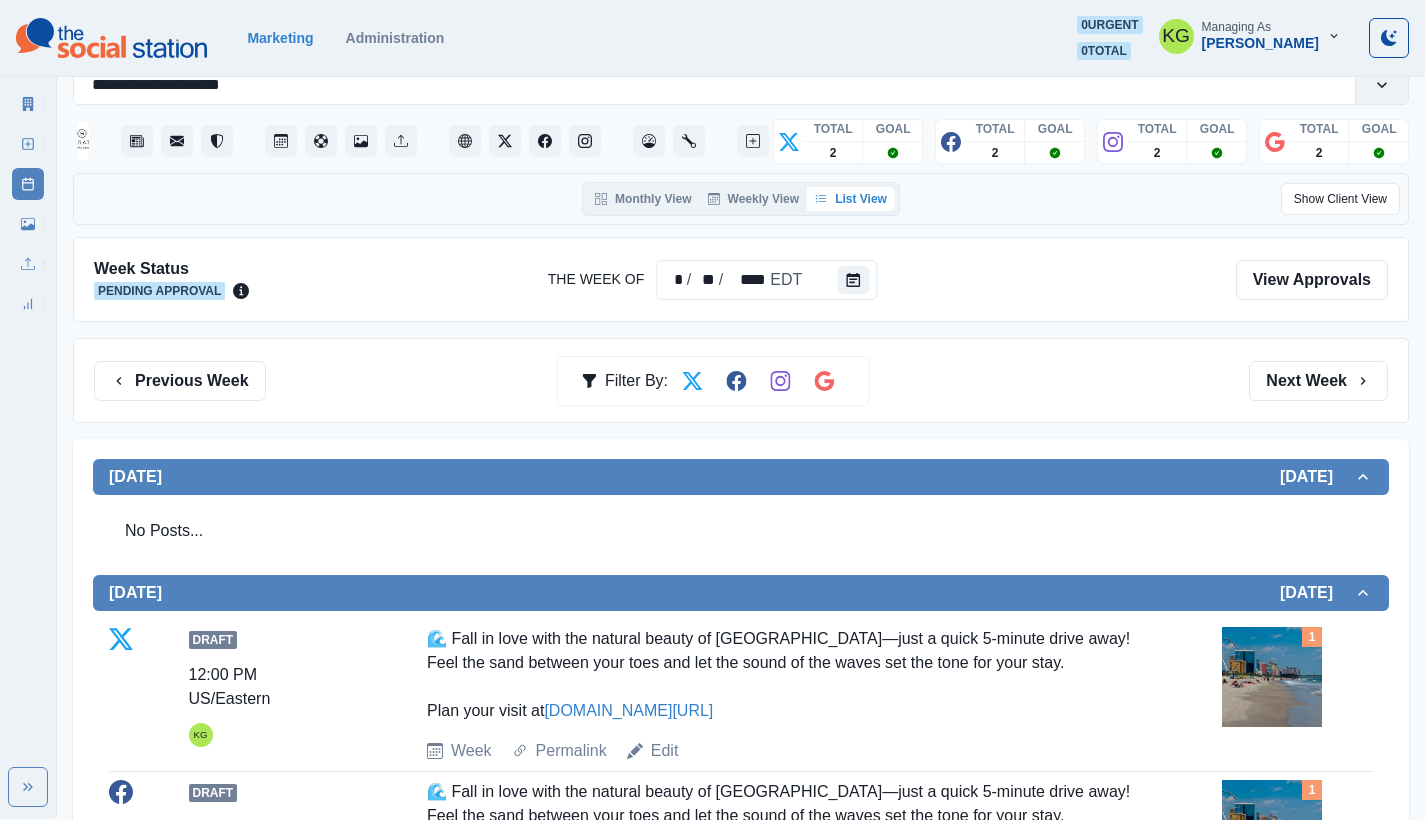 scroll, scrollTop: 0, scrollLeft: 0, axis: both 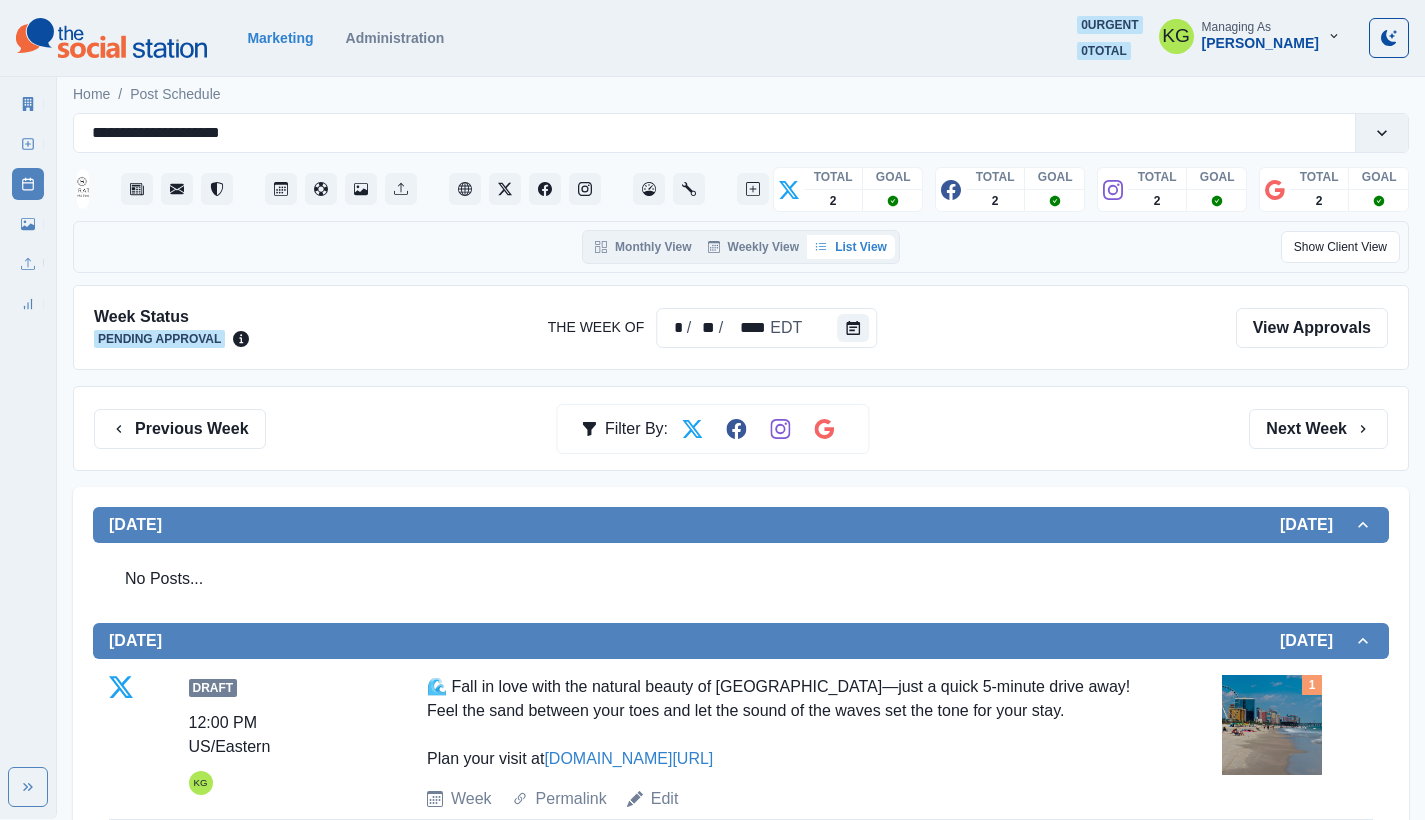 click on "Previous Week Filter By: Next Week" at bounding box center [741, 428] 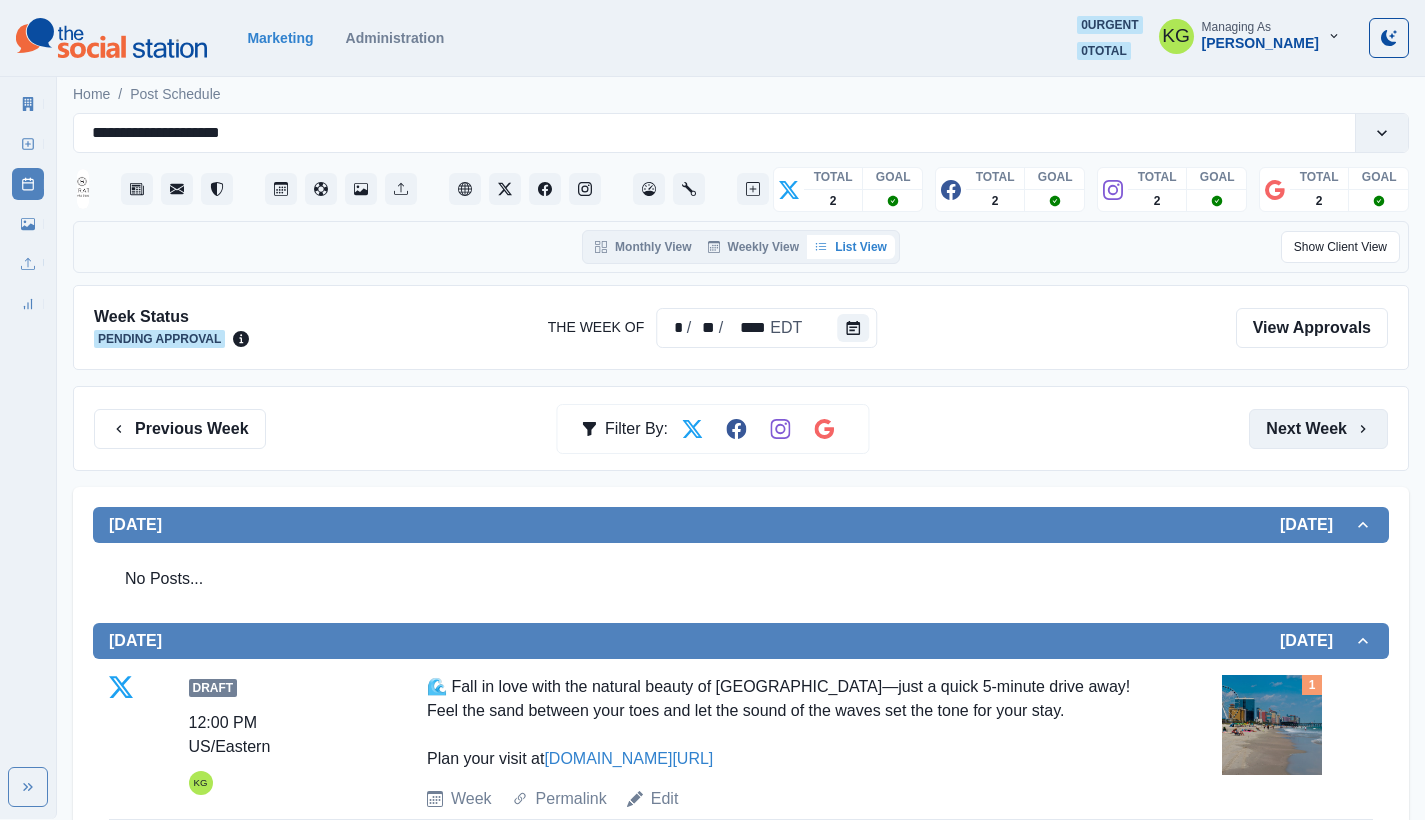 click on "Next Week" at bounding box center [1318, 429] 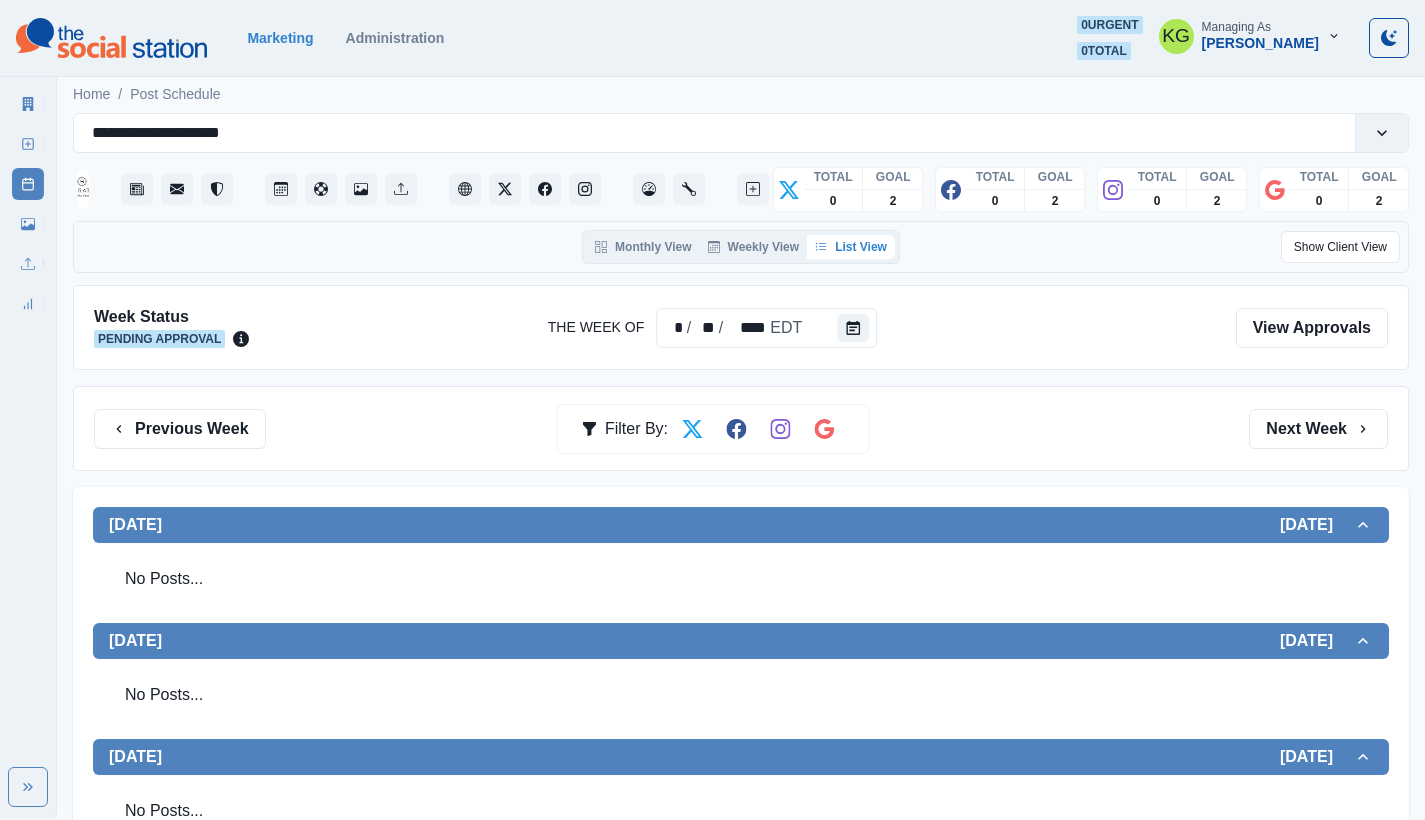 scroll, scrollTop: 380, scrollLeft: 0, axis: vertical 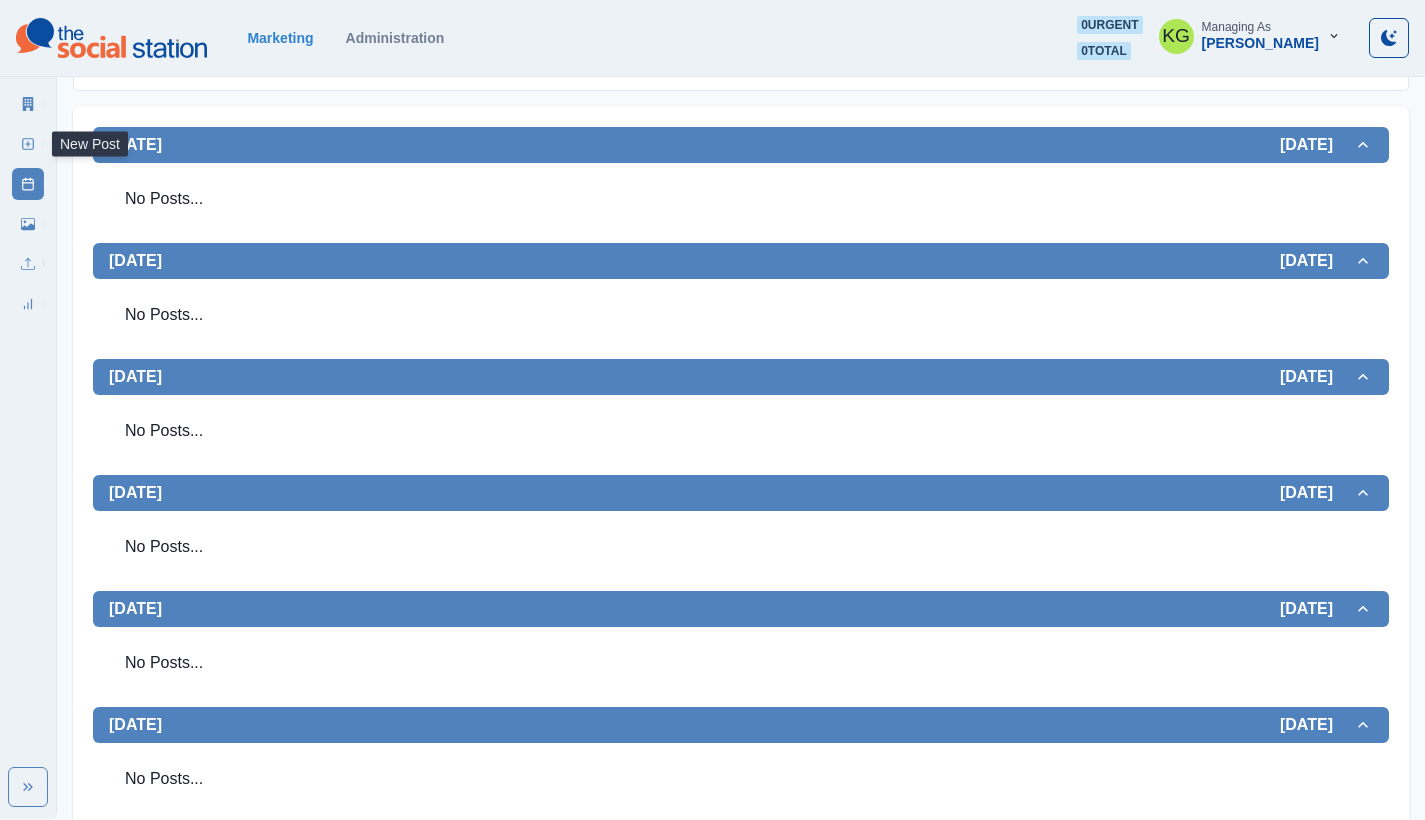 click on "New Post" at bounding box center (28, 144) 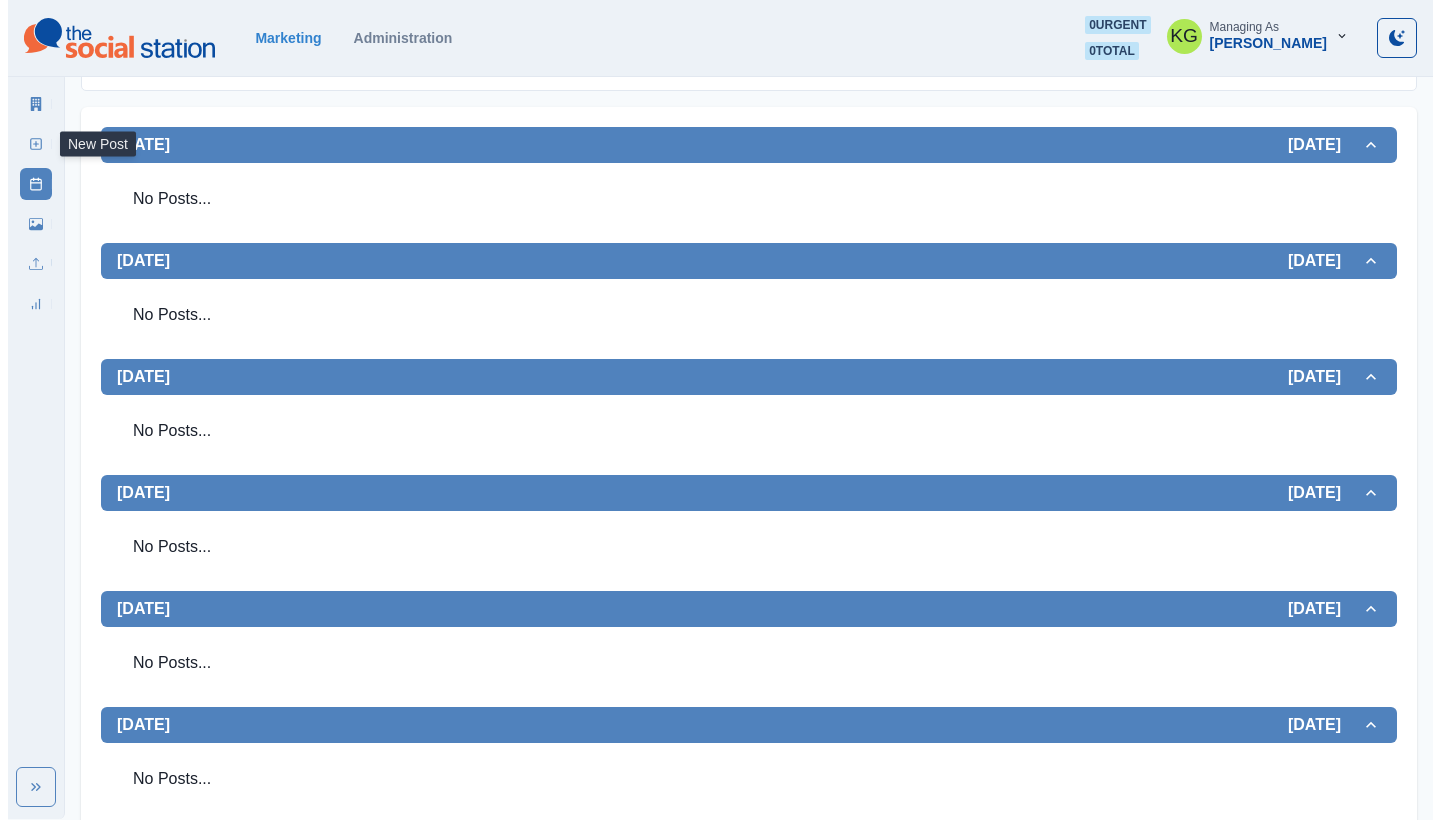 scroll, scrollTop: 0, scrollLeft: 0, axis: both 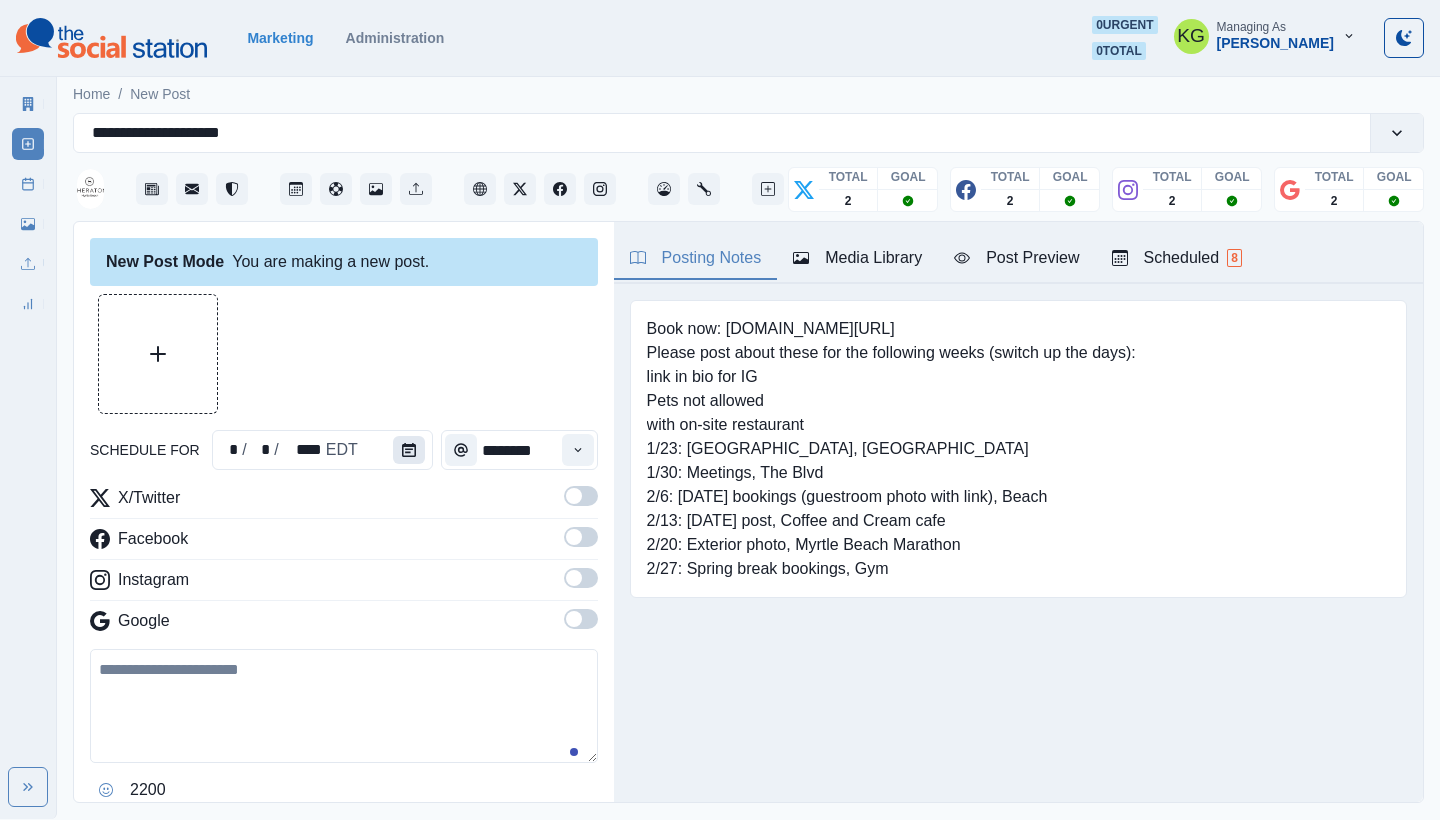 click at bounding box center [409, 450] 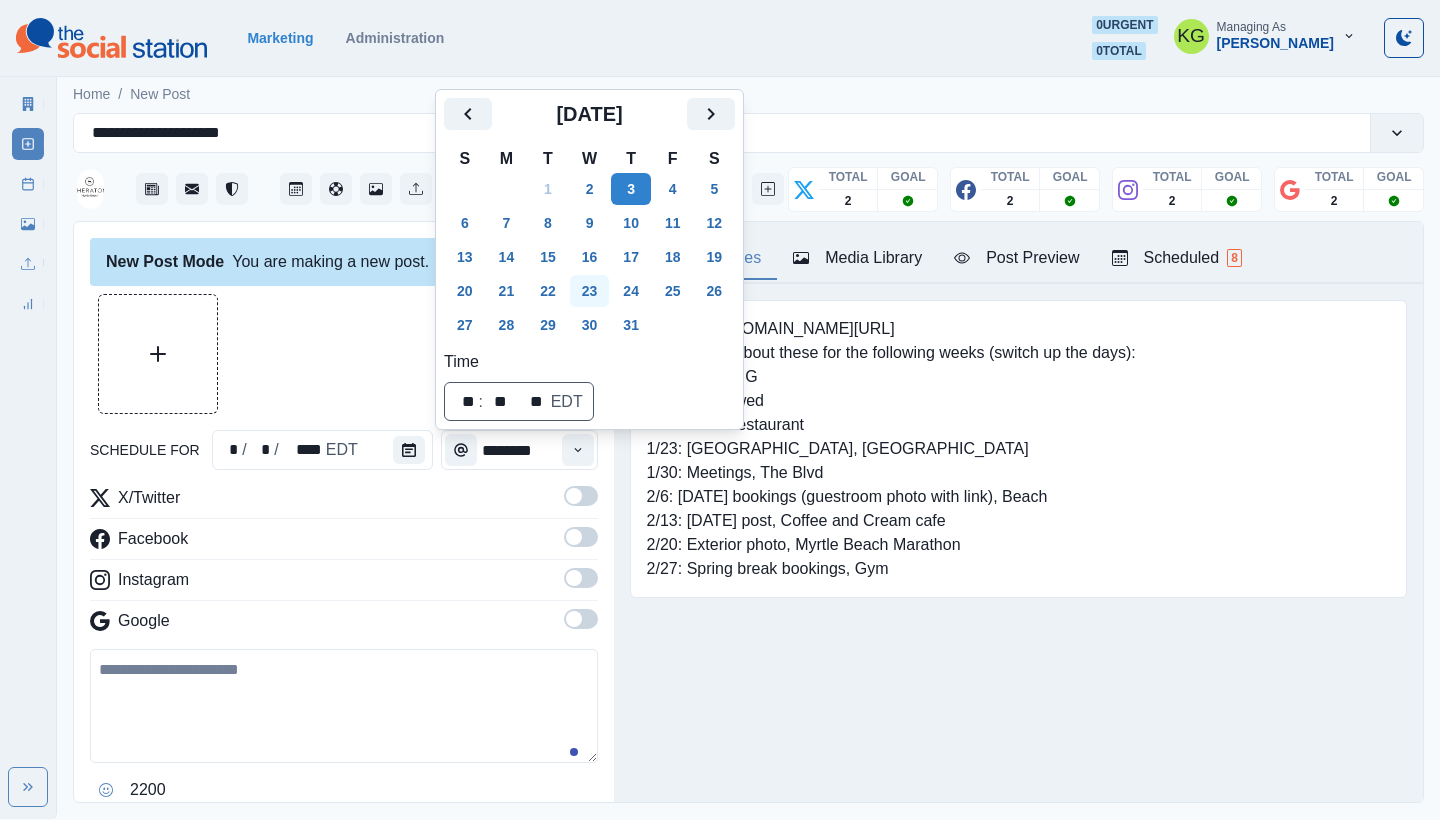 click on "23" at bounding box center (590, 291) 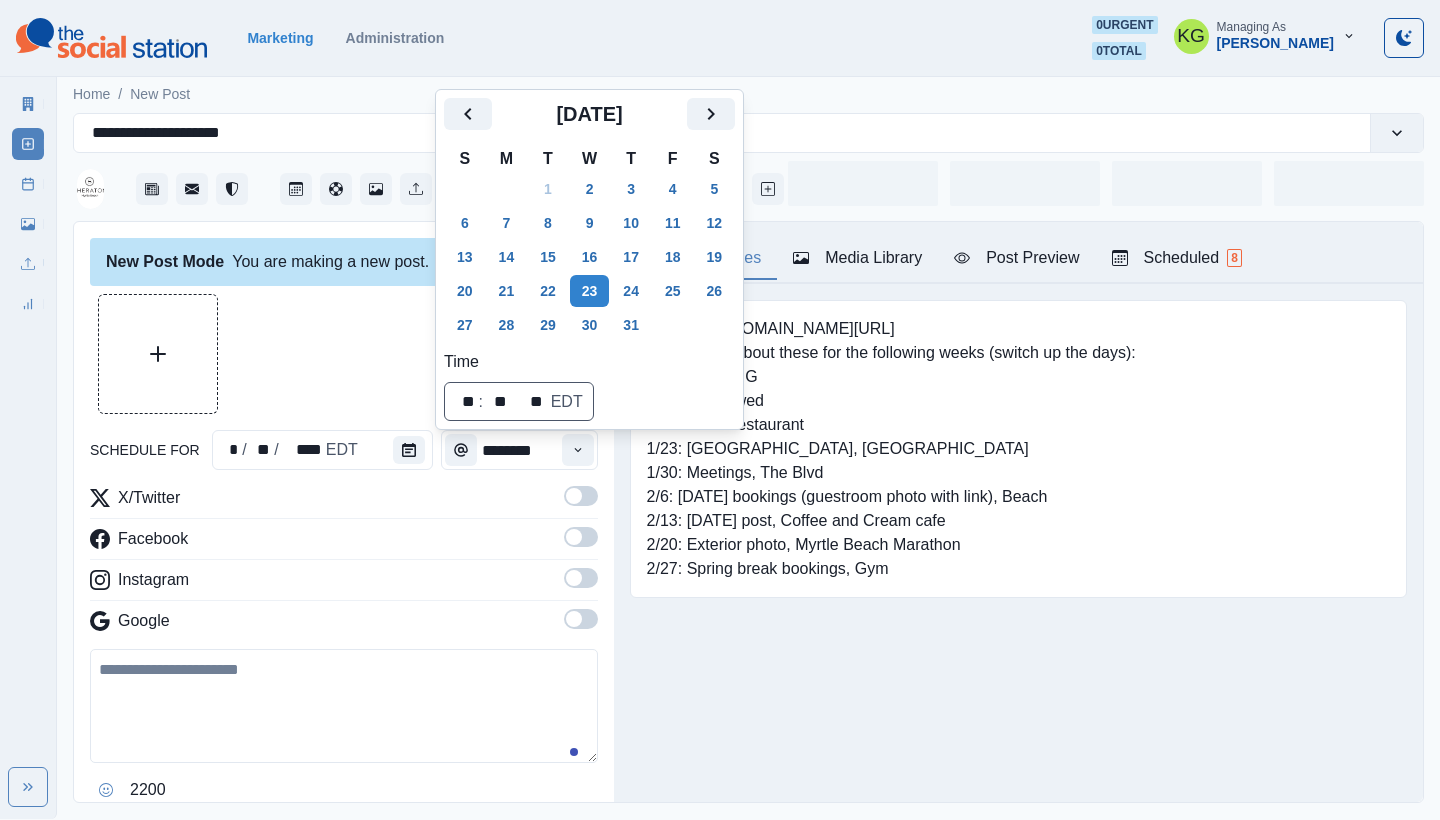 click at bounding box center (344, 354) 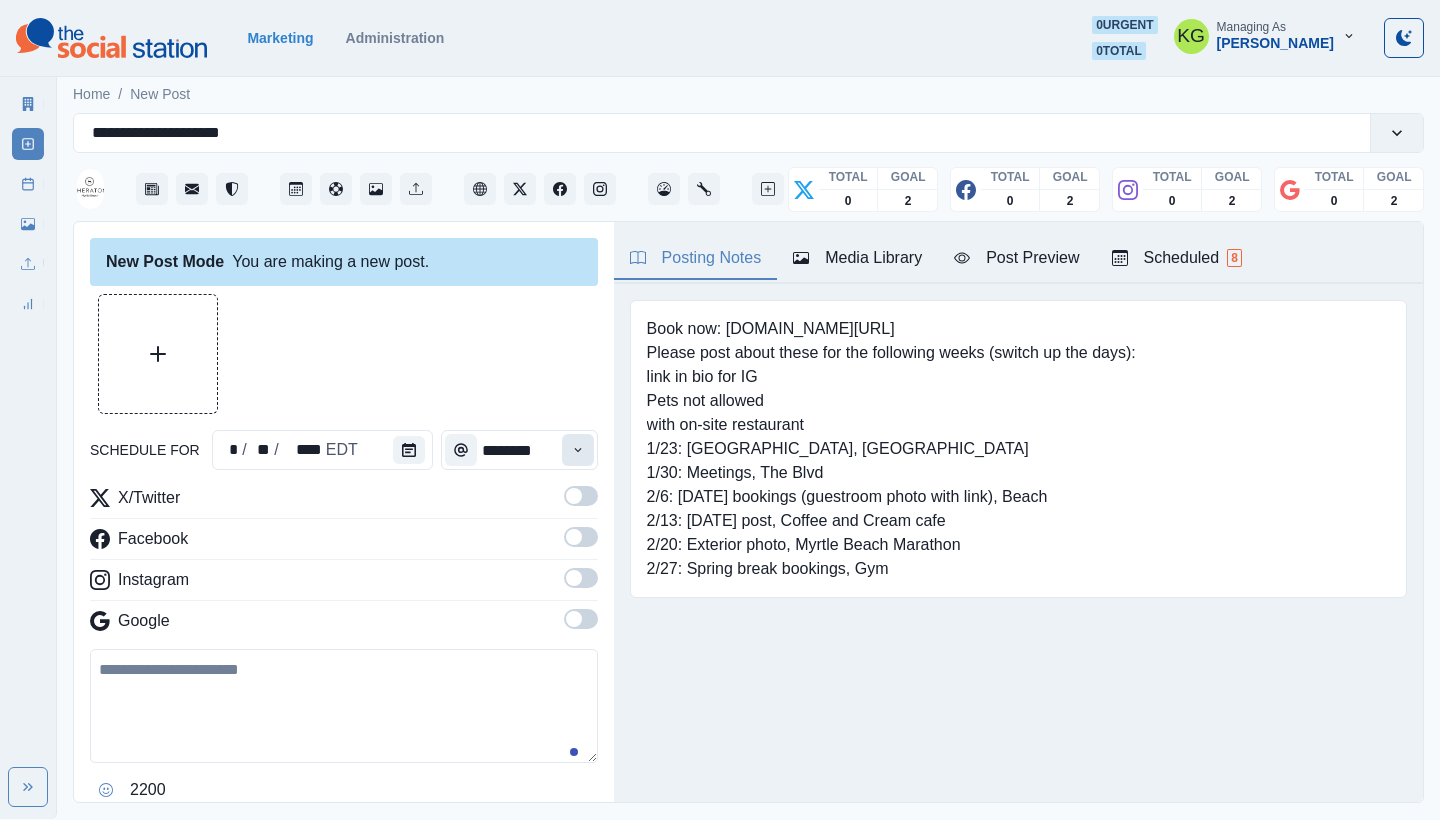 click at bounding box center (578, 450) 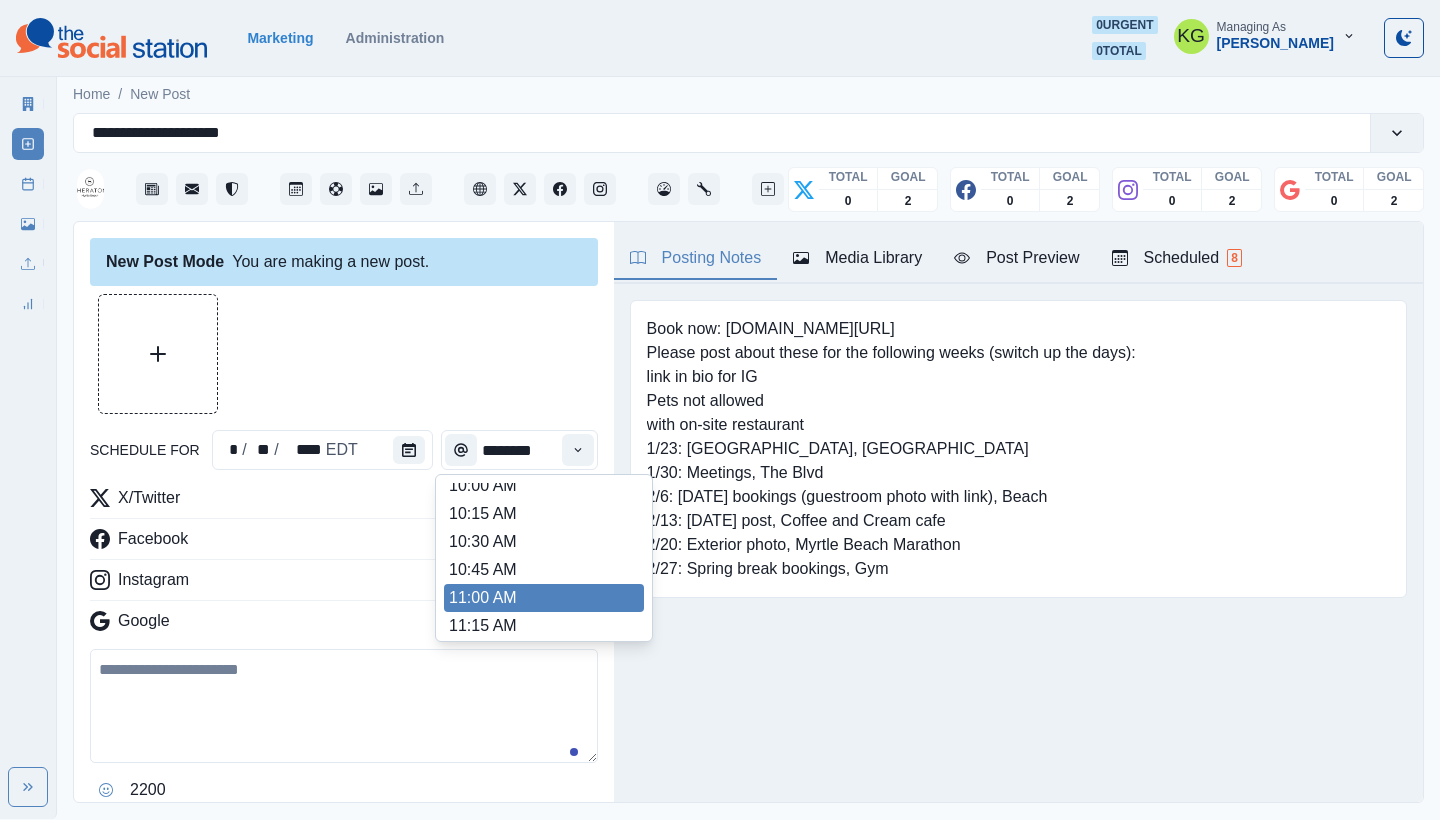 scroll, scrollTop: 242, scrollLeft: 0, axis: vertical 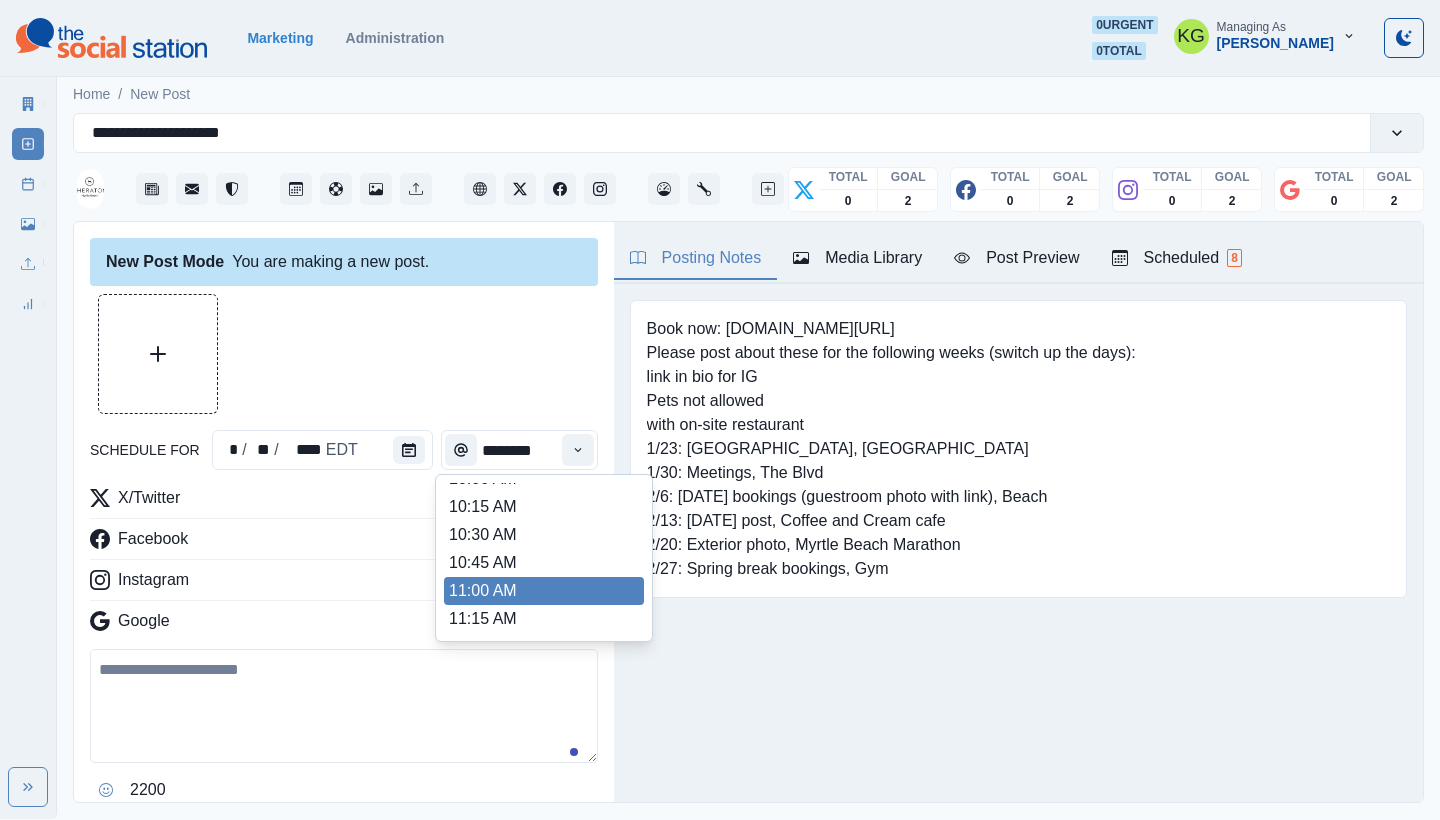 click on "11:00 AM" at bounding box center [544, 591] 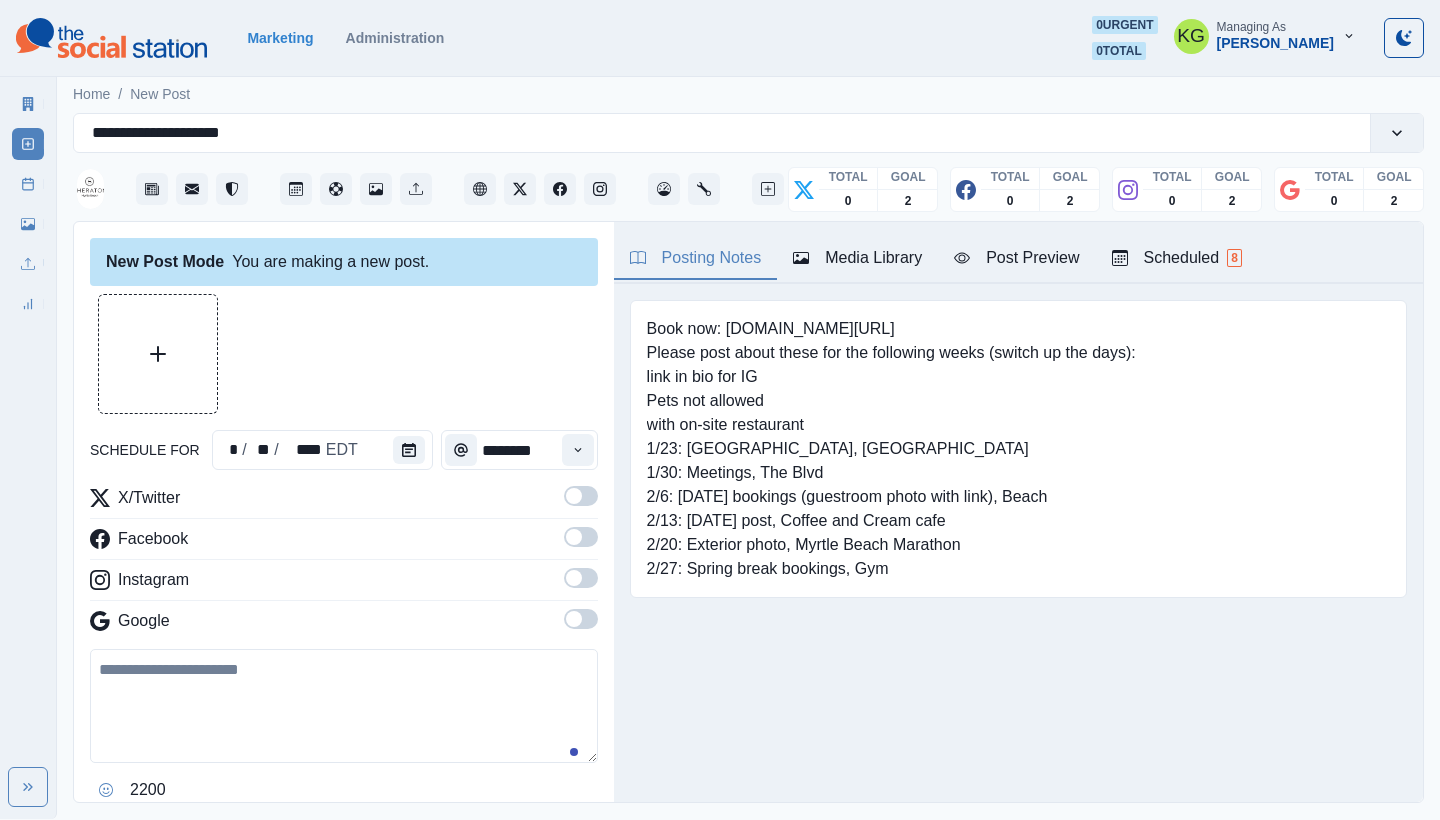 click at bounding box center (574, 619) 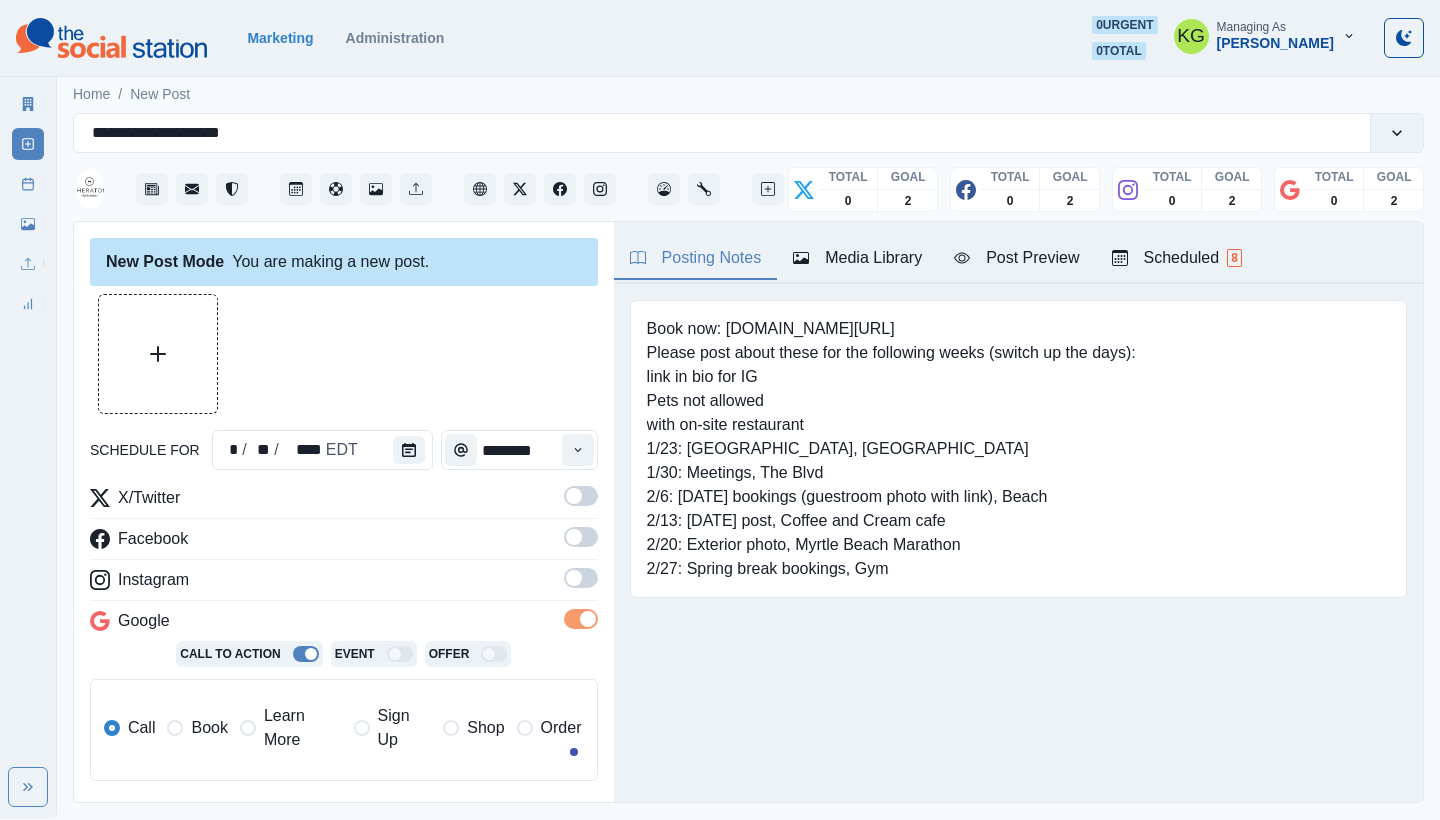 click at bounding box center [574, 578] 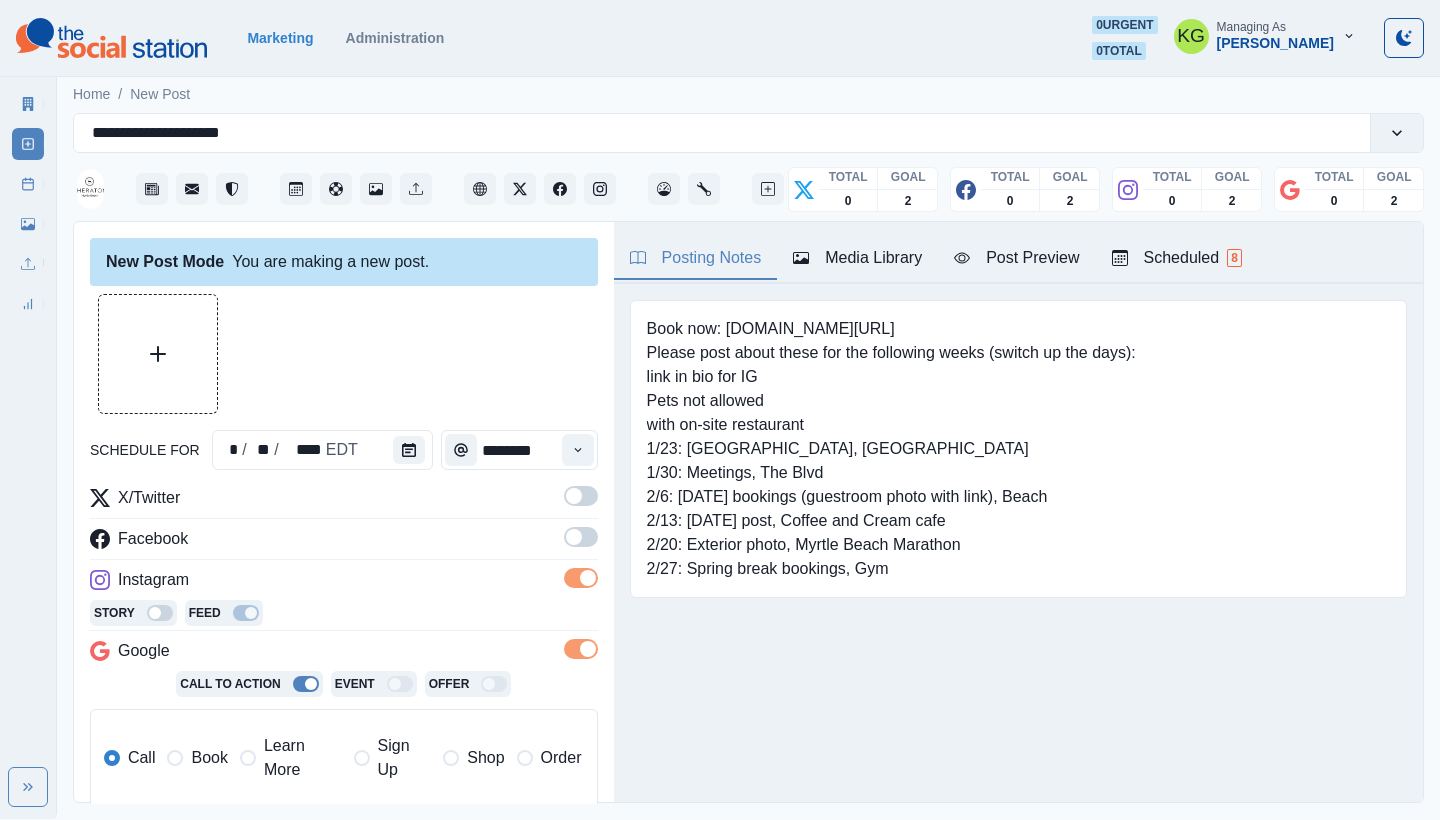 click at bounding box center (581, 537) 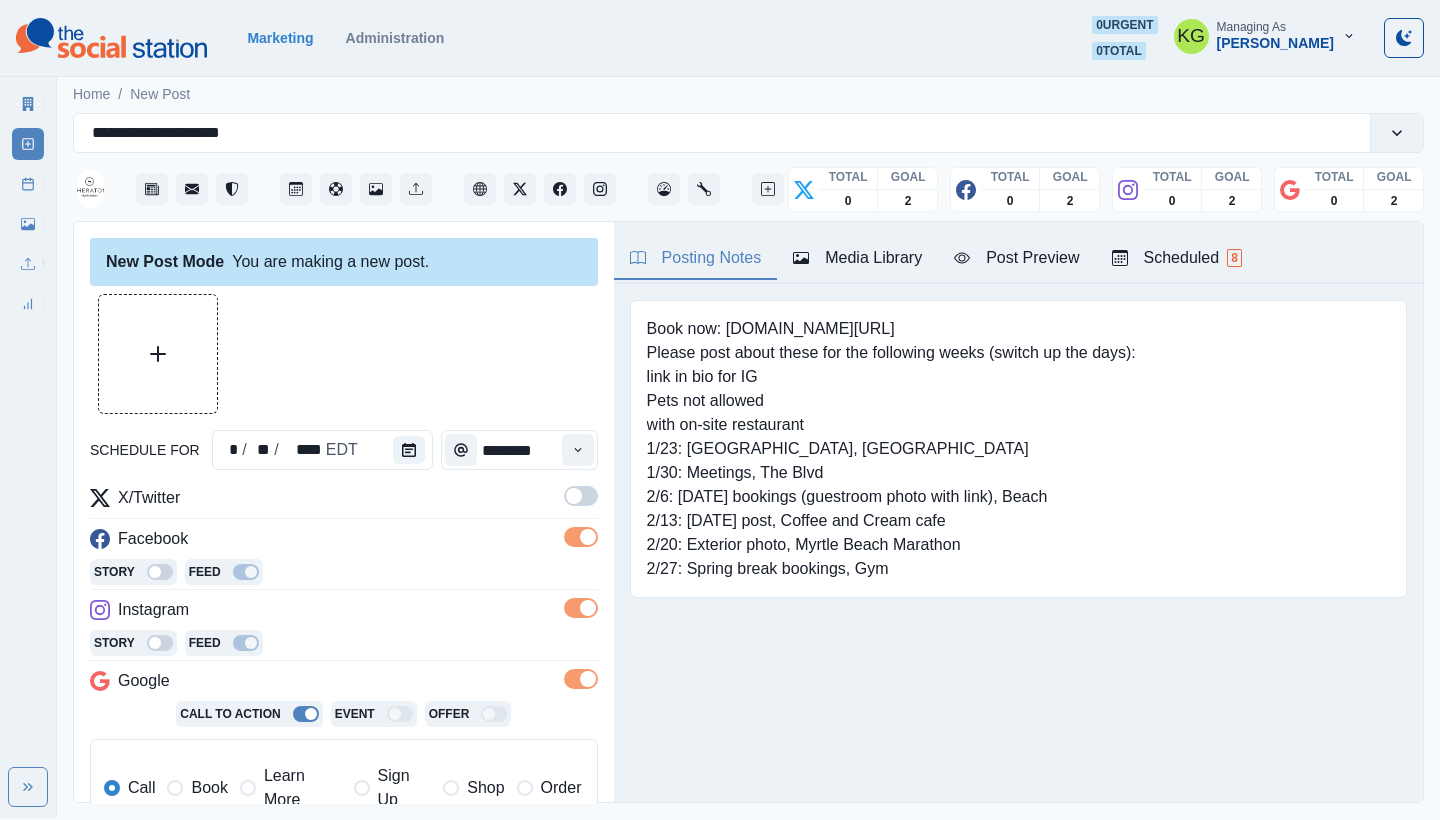 click at bounding box center [574, 496] 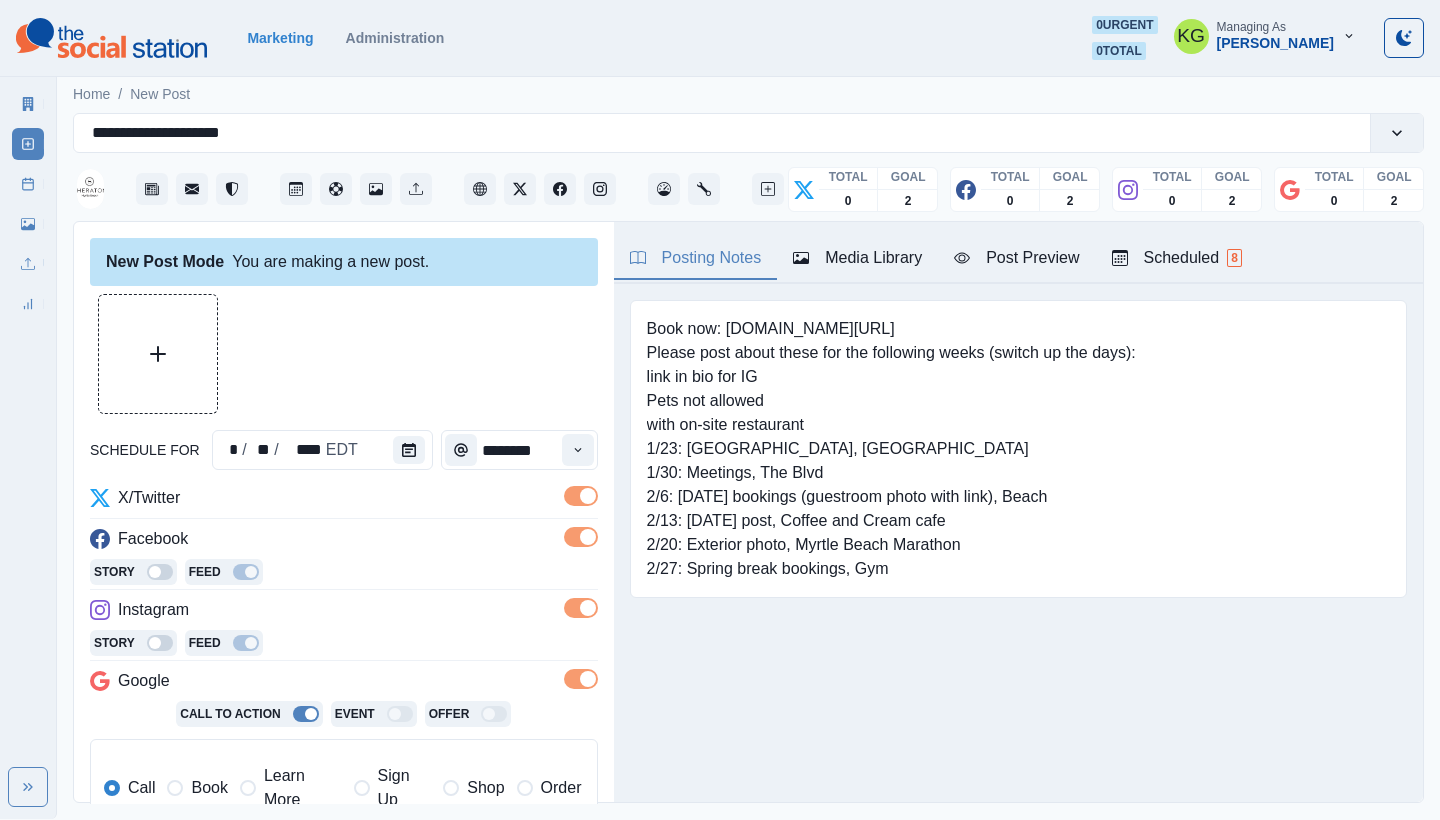 scroll, scrollTop: 402, scrollLeft: 0, axis: vertical 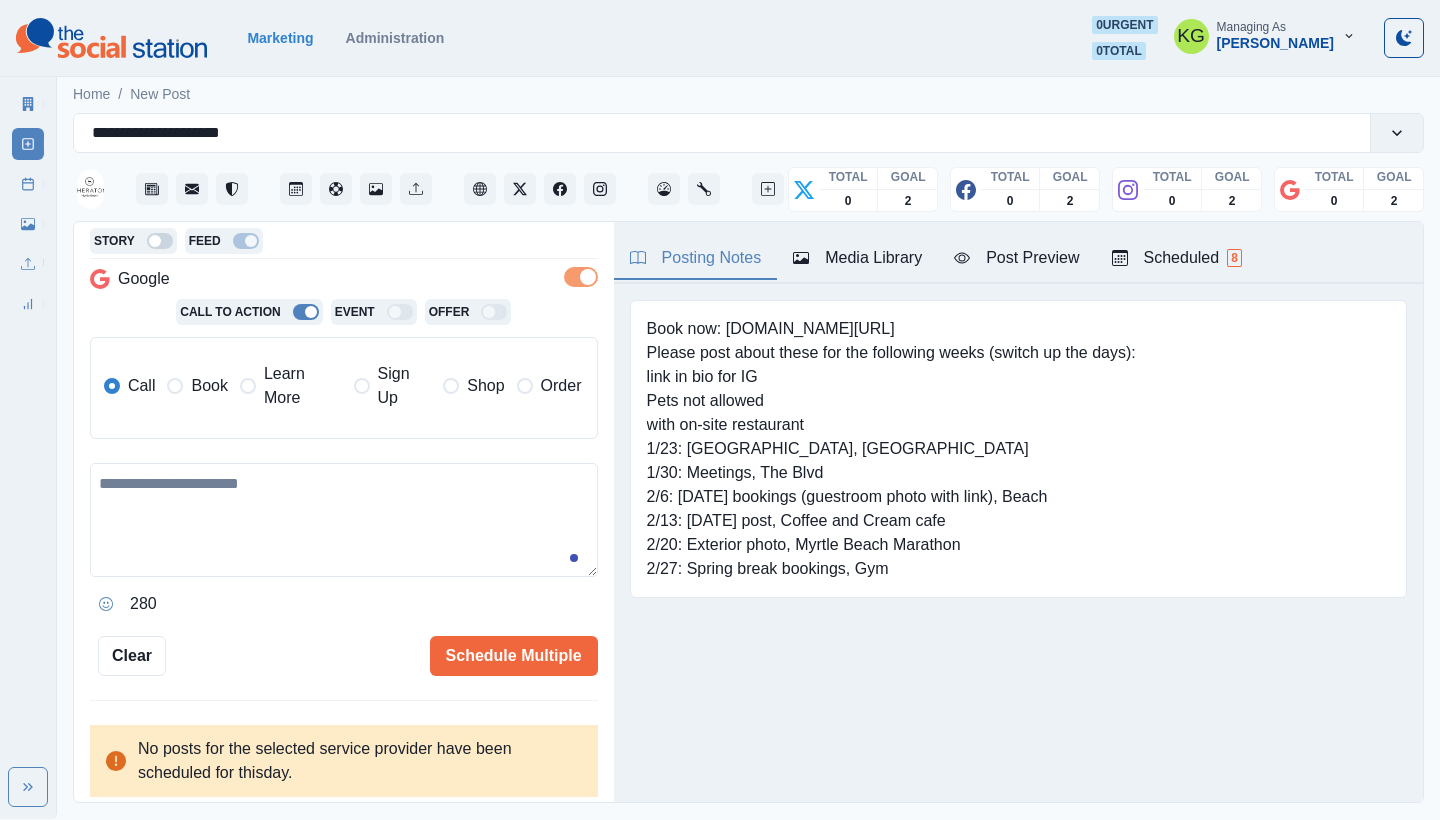click on "Book" at bounding box center [209, 386] 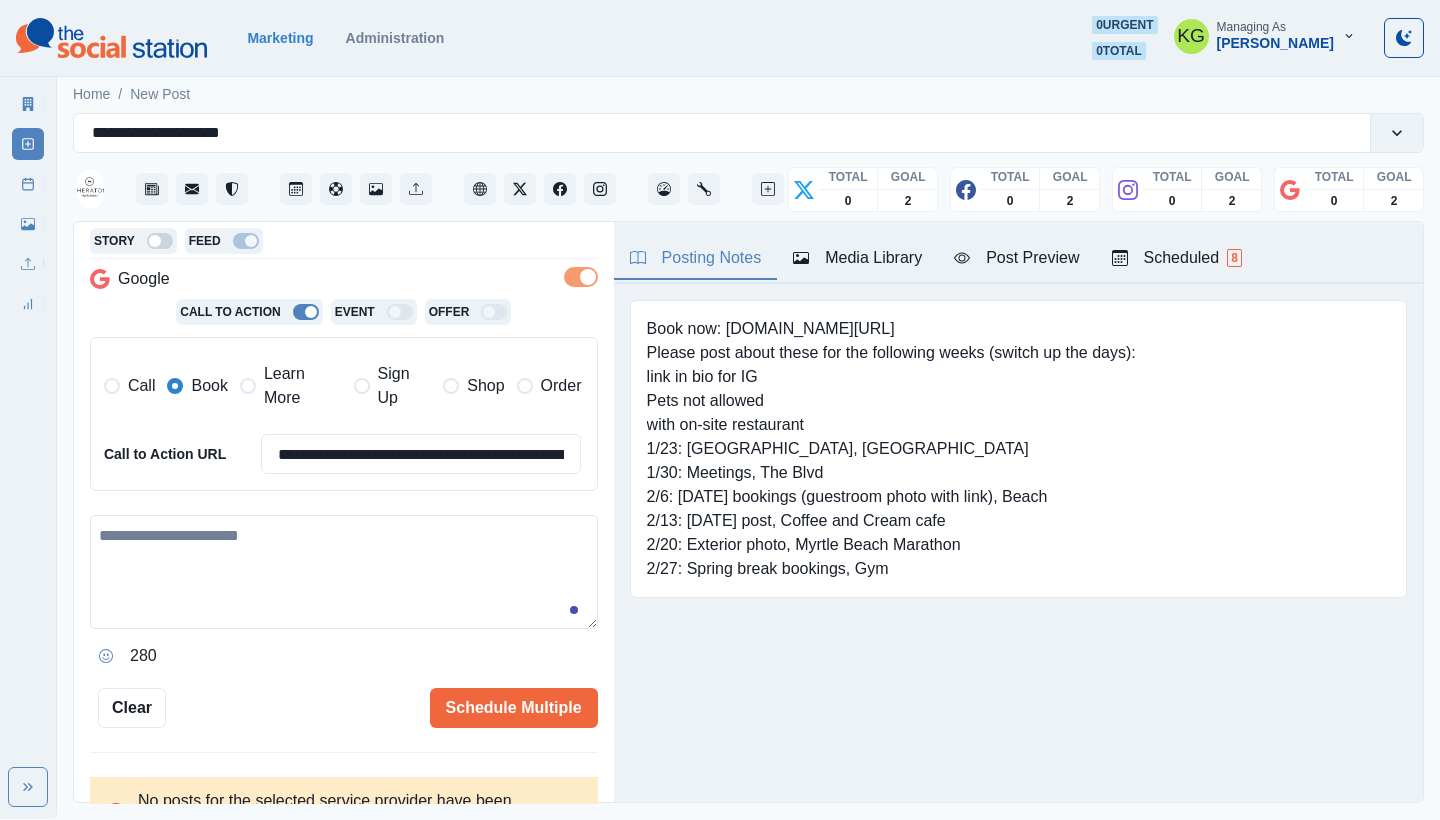 click at bounding box center [344, 572] 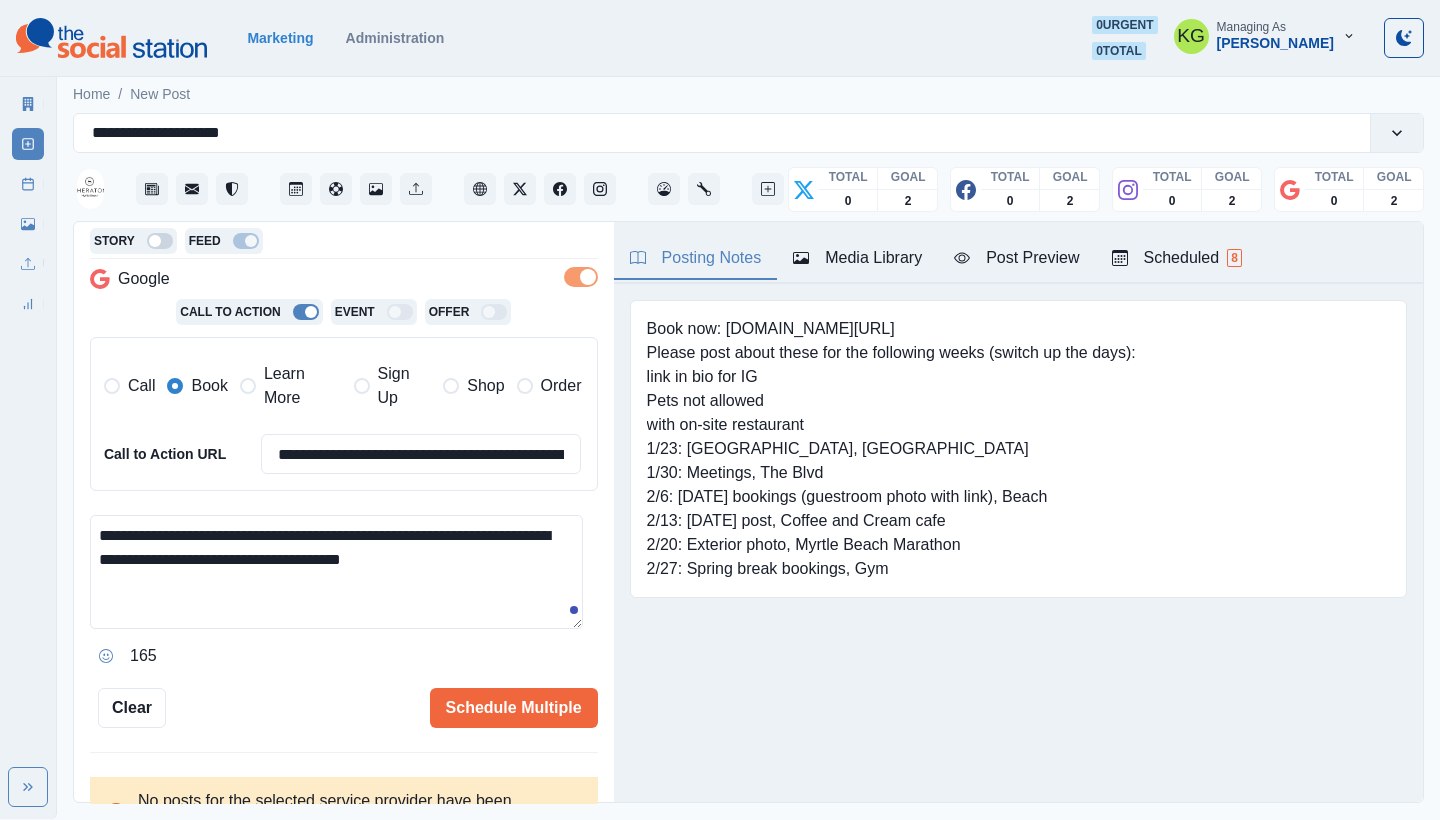 type on "**********" 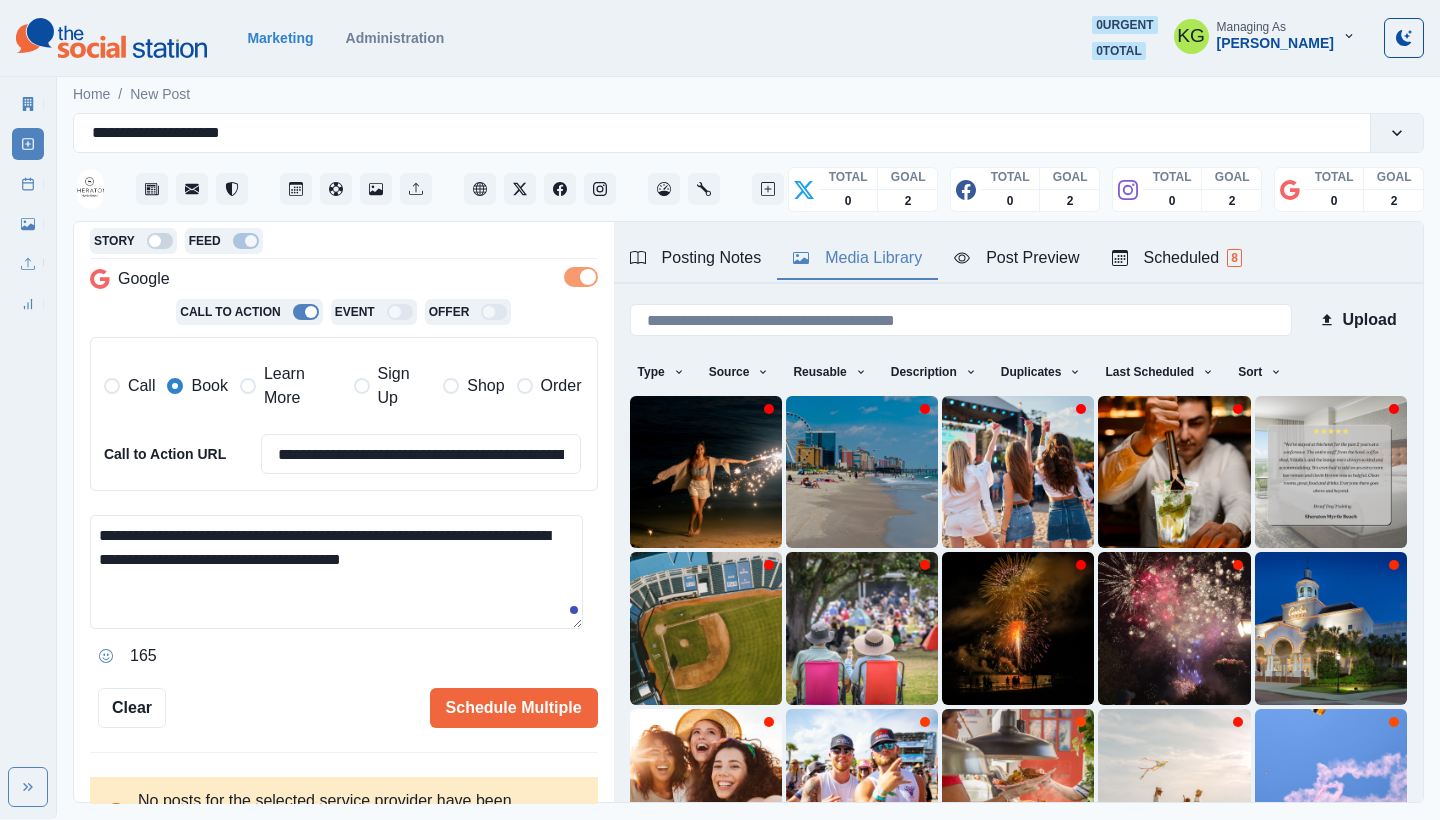 scroll, scrollTop: 171, scrollLeft: 0, axis: vertical 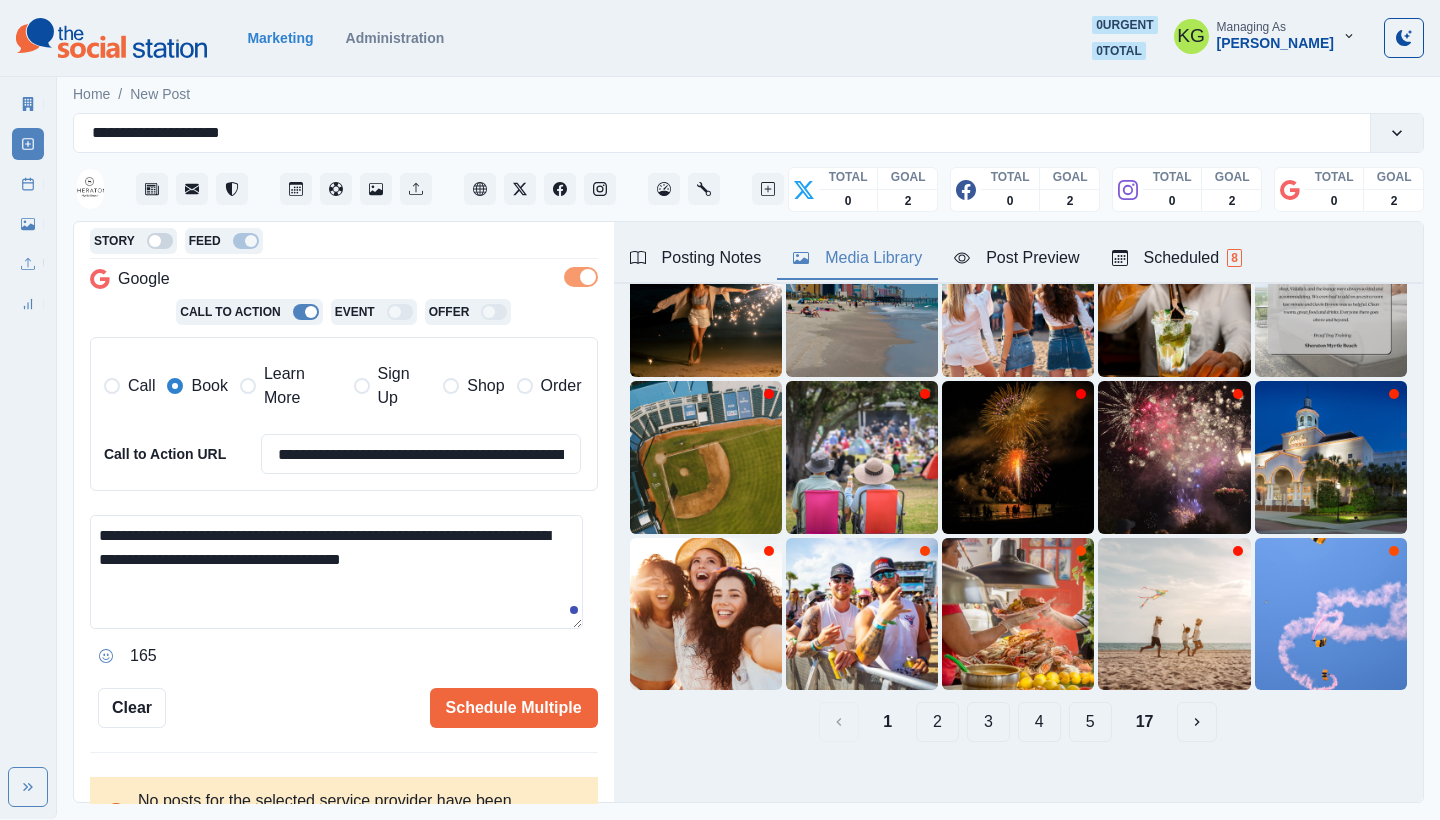 click on "17" at bounding box center (1145, 722) 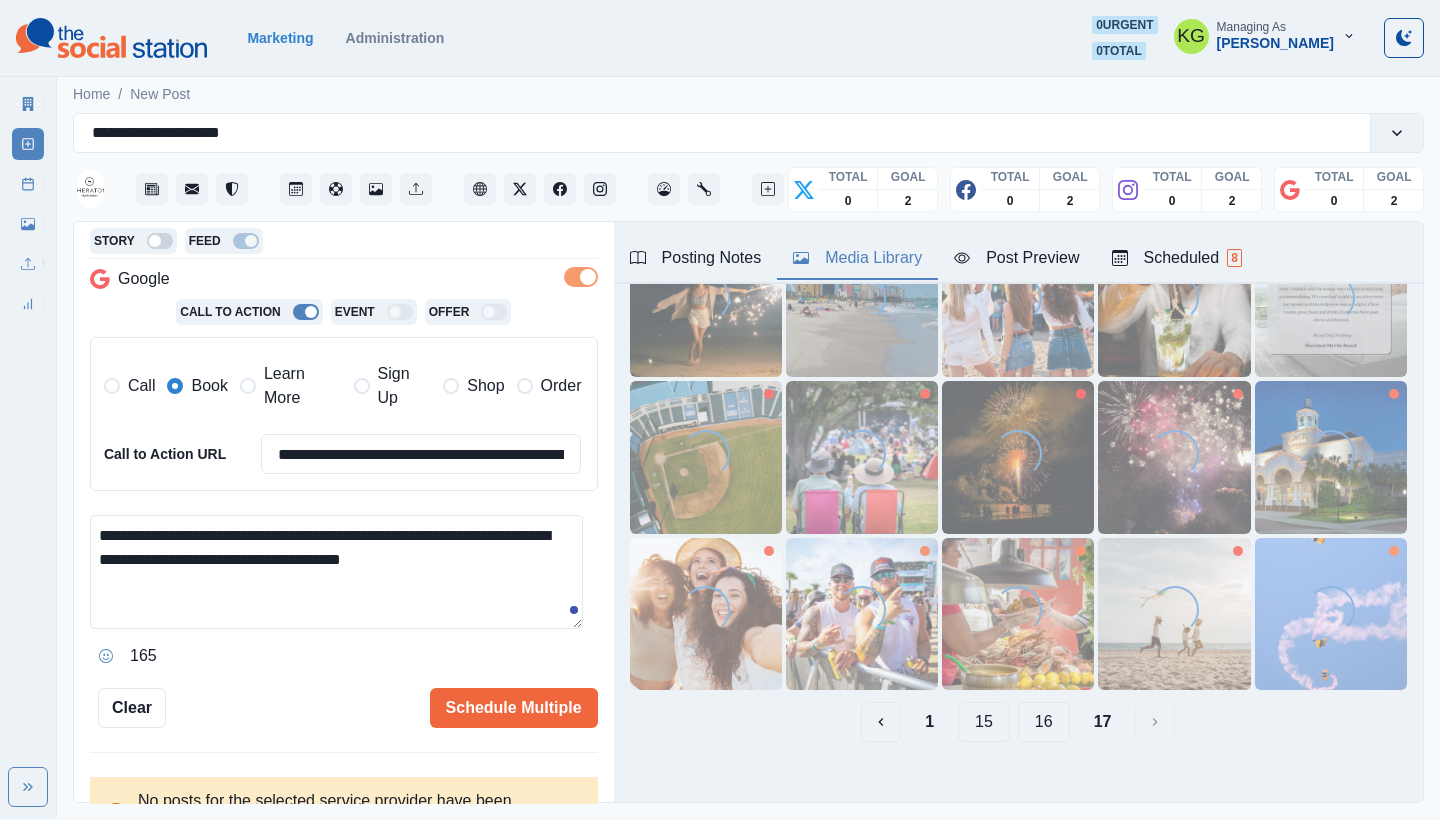 scroll, scrollTop: 78, scrollLeft: 0, axis: vertical 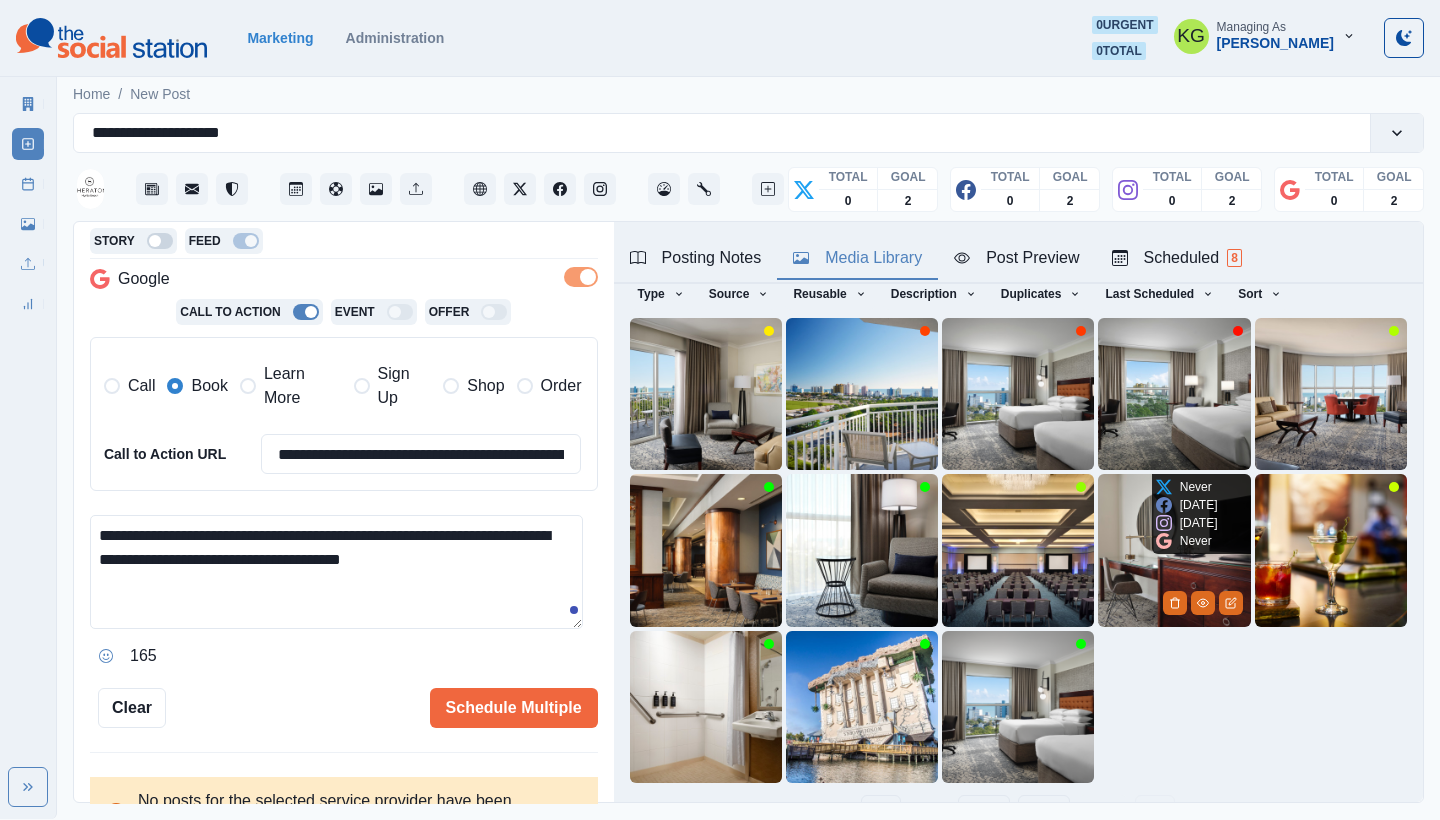 click at bounding box center (1174, 550) 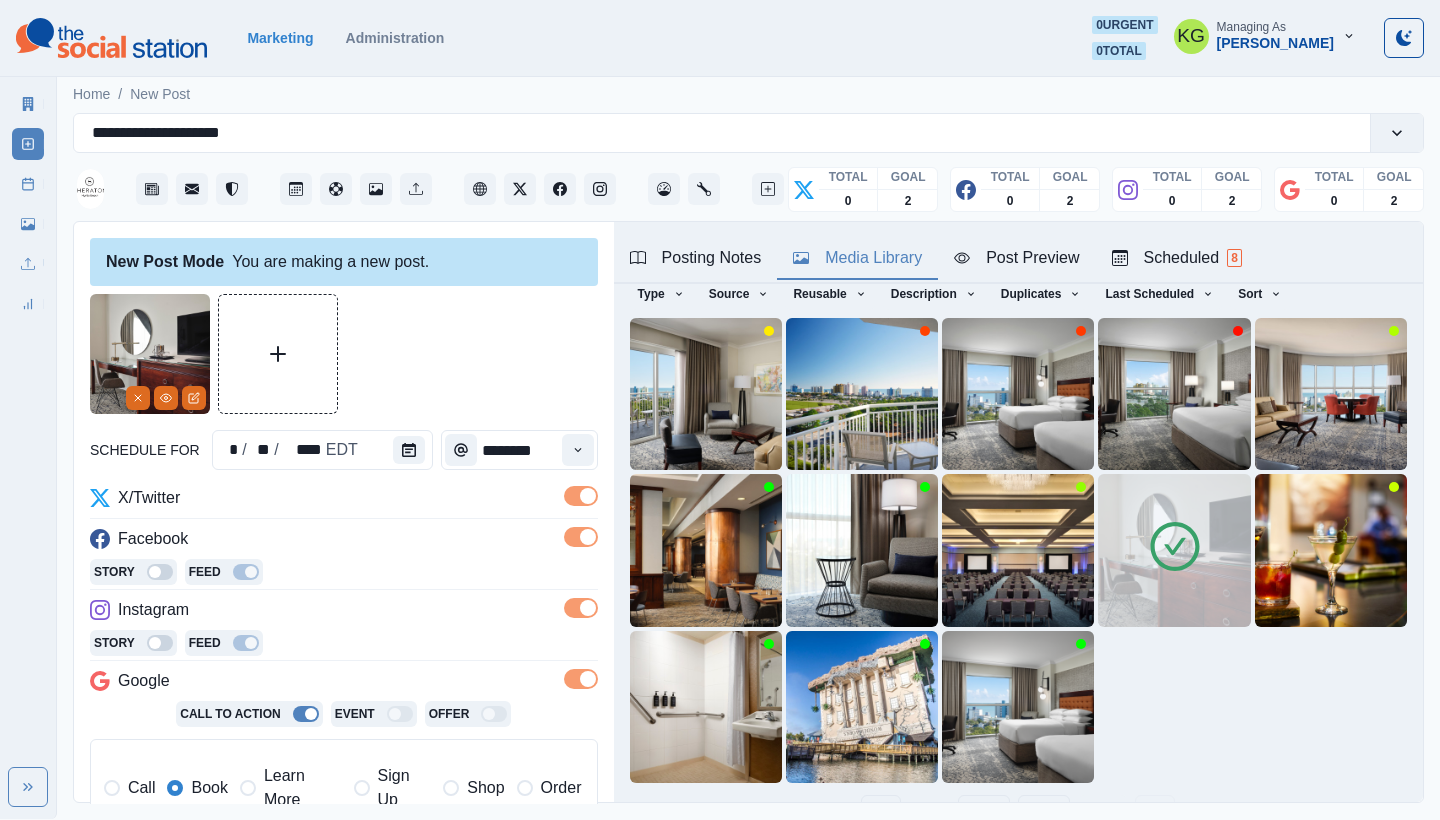 scroll, scrollTop: 401, scrollLeft: 0, axis: vertical 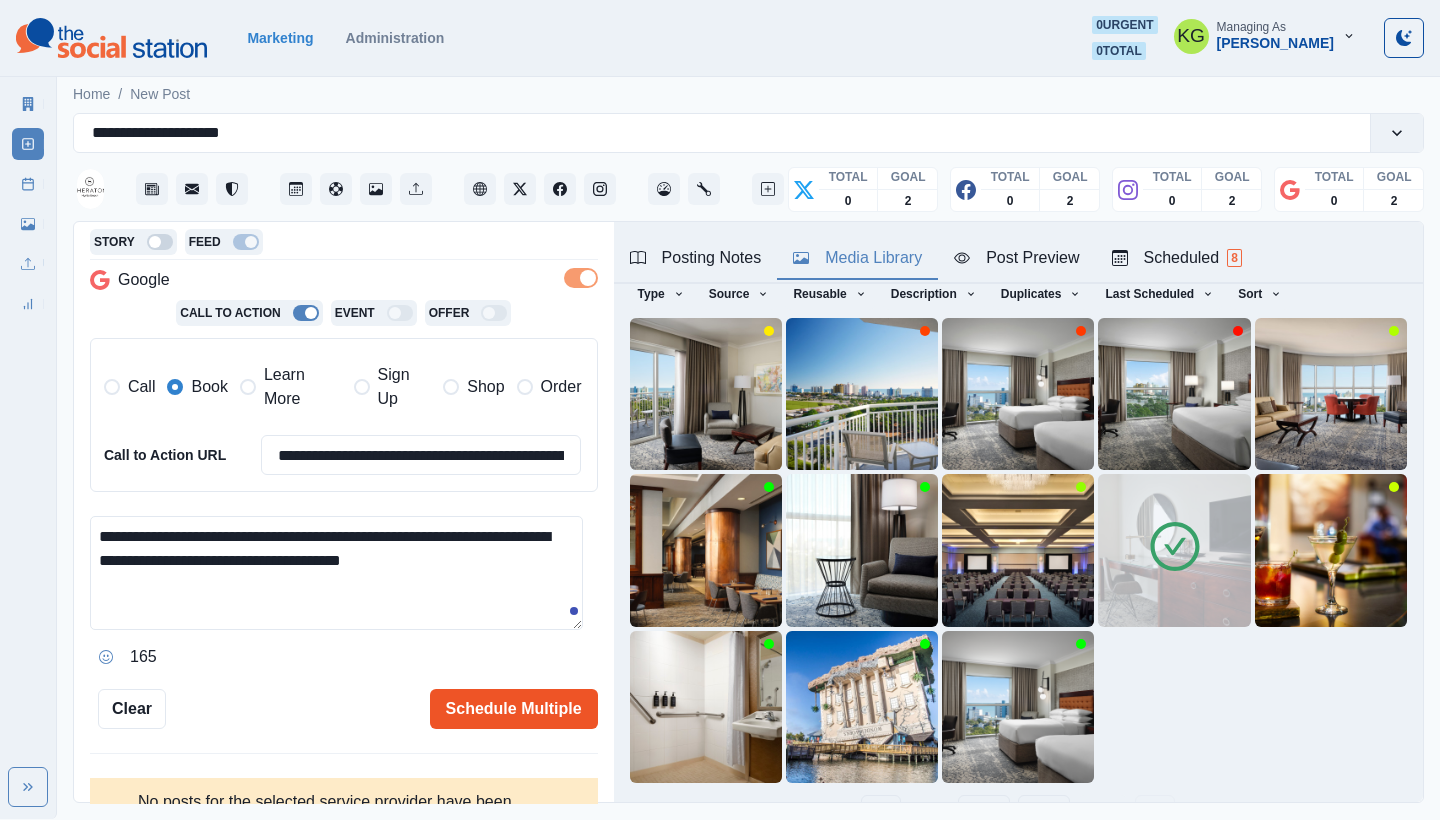 click on "Schedule Multiple" at bounding box center (514, 709) 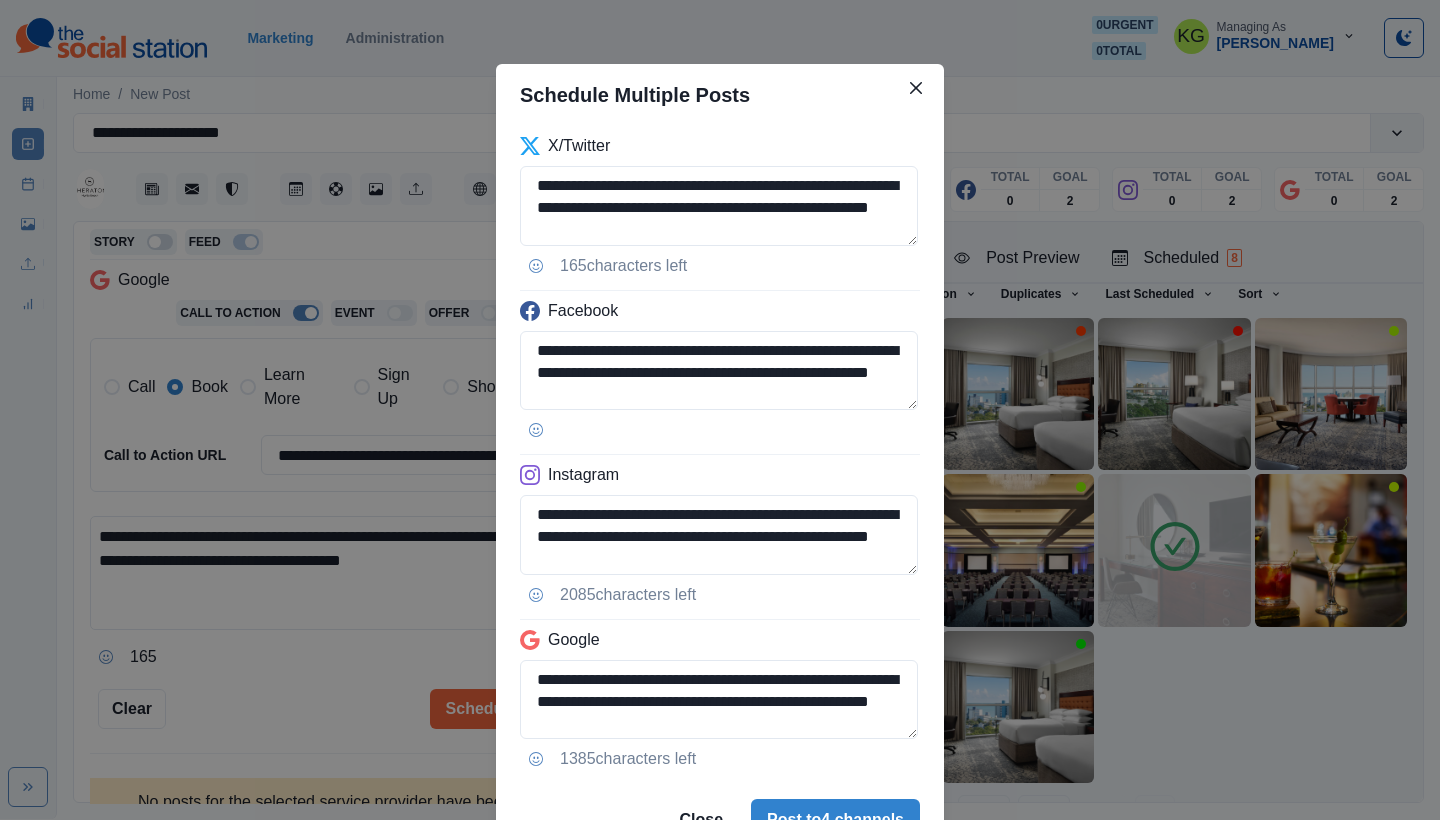 scroll, scrollTop: 101, scrollLeft: 0, axis: vertical 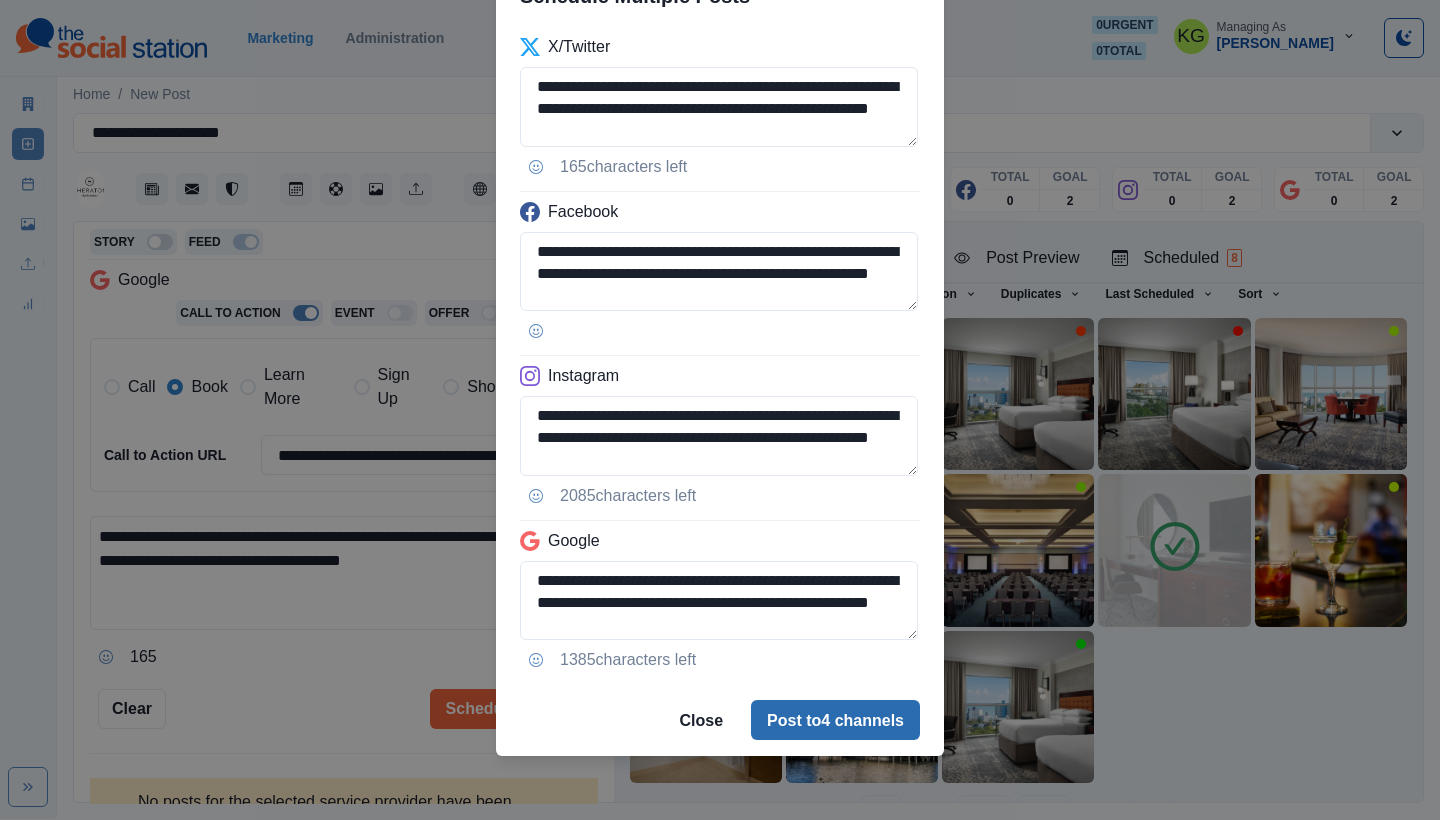 click on "Post to  4   channels" at bounding box center [835, 720] 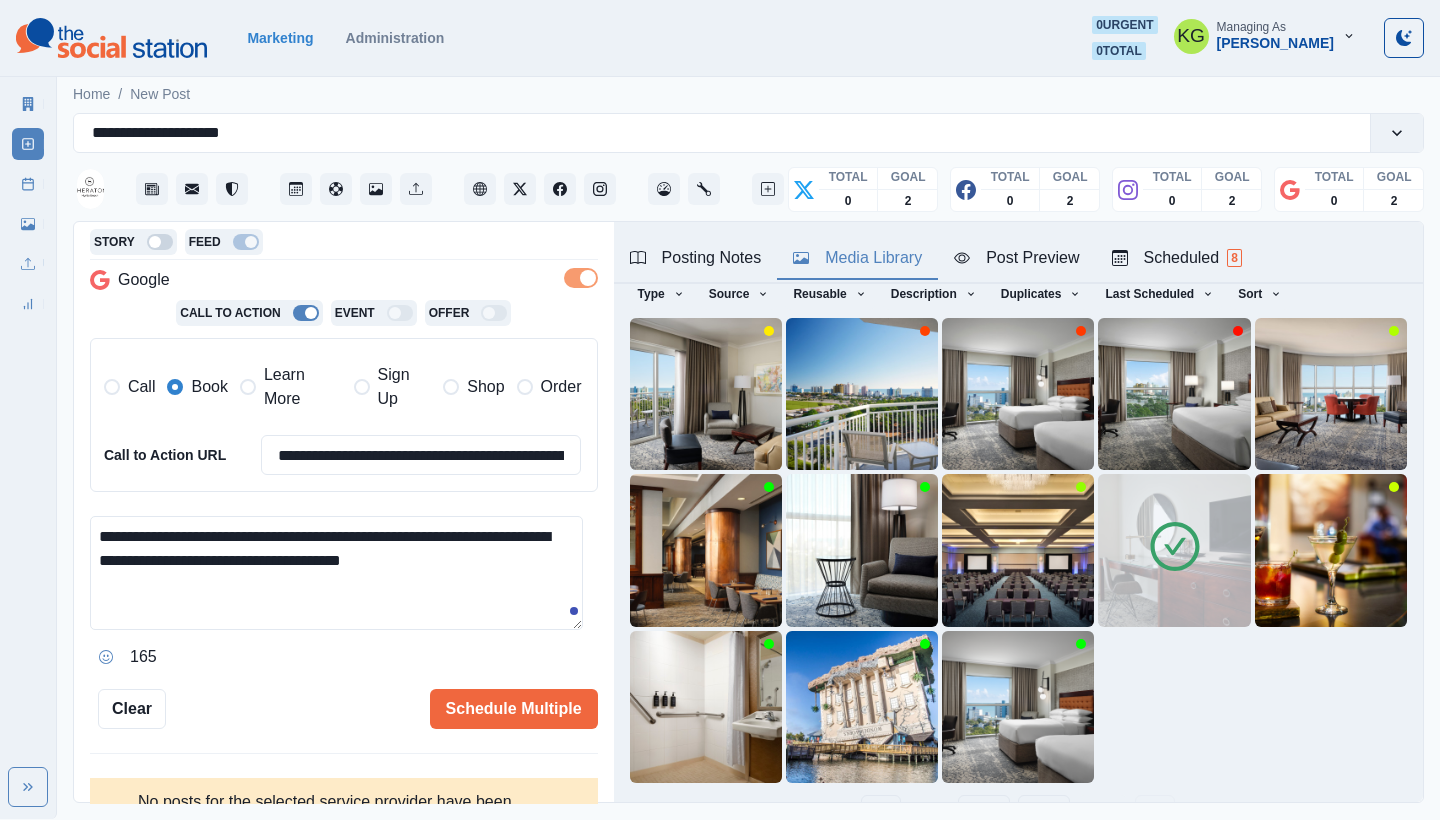 type 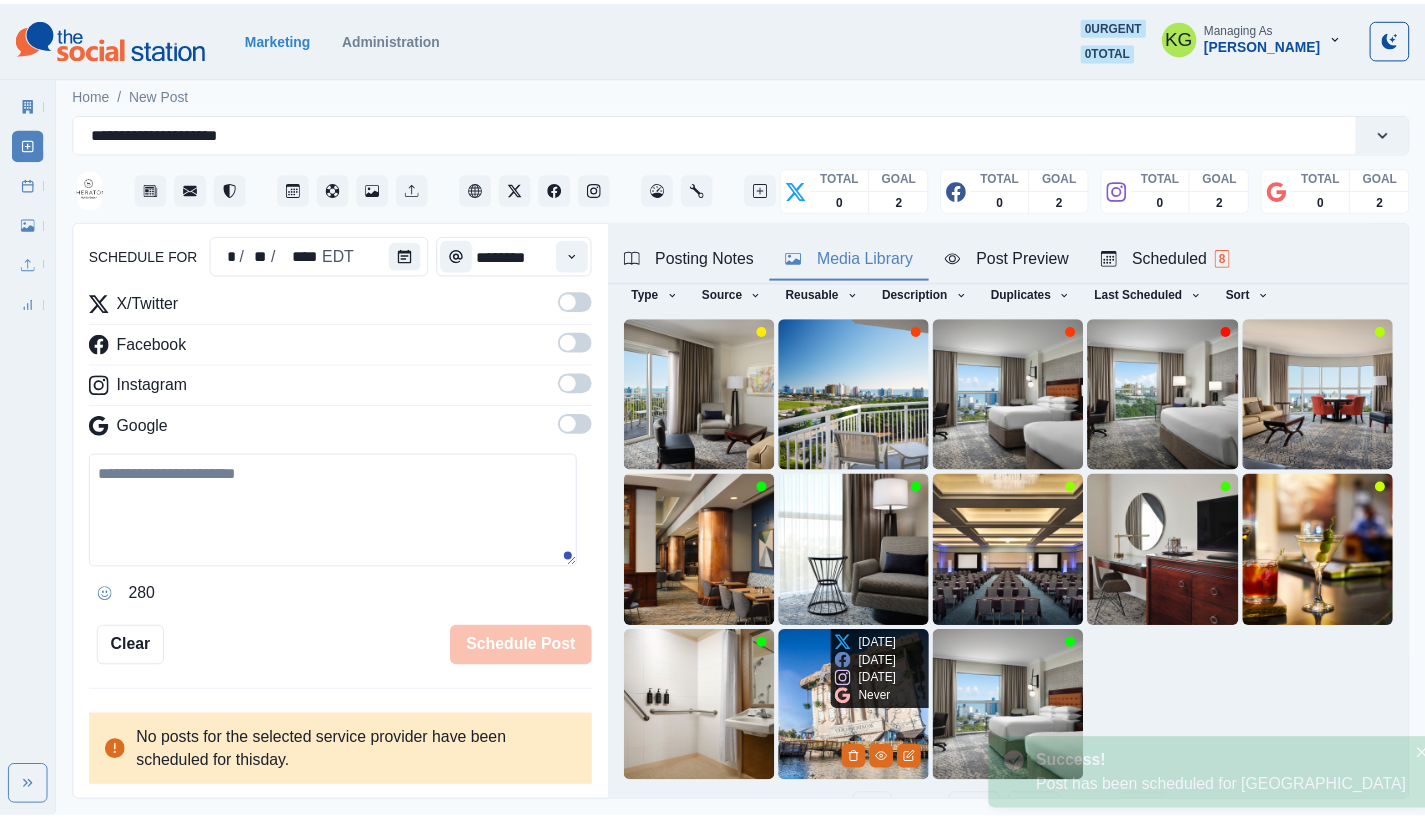 scroll, scrollTop: 194, scrollLeft: 0, axis: vertical 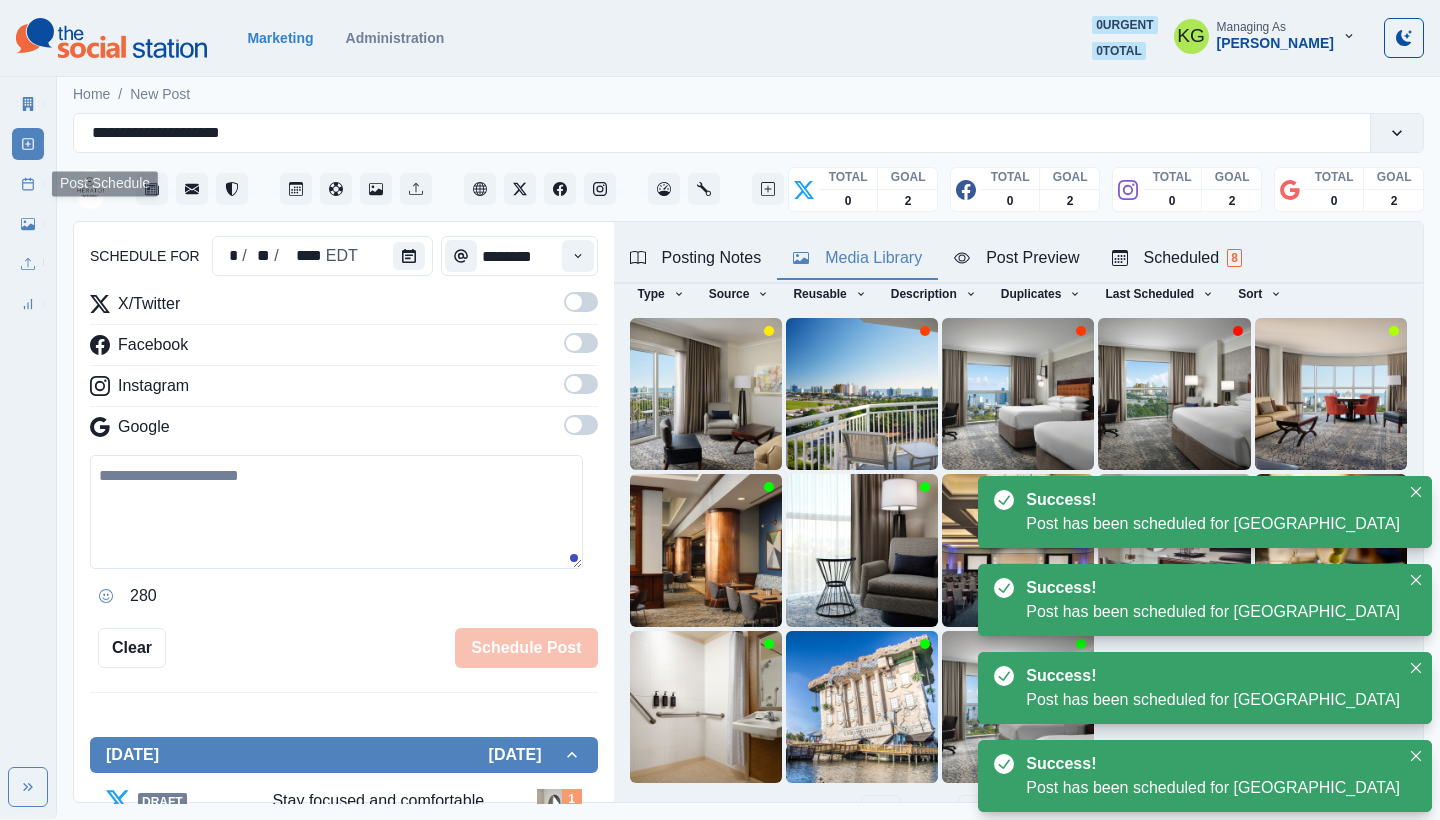 click on "Post Schedule" at bounding box center [28, 184] 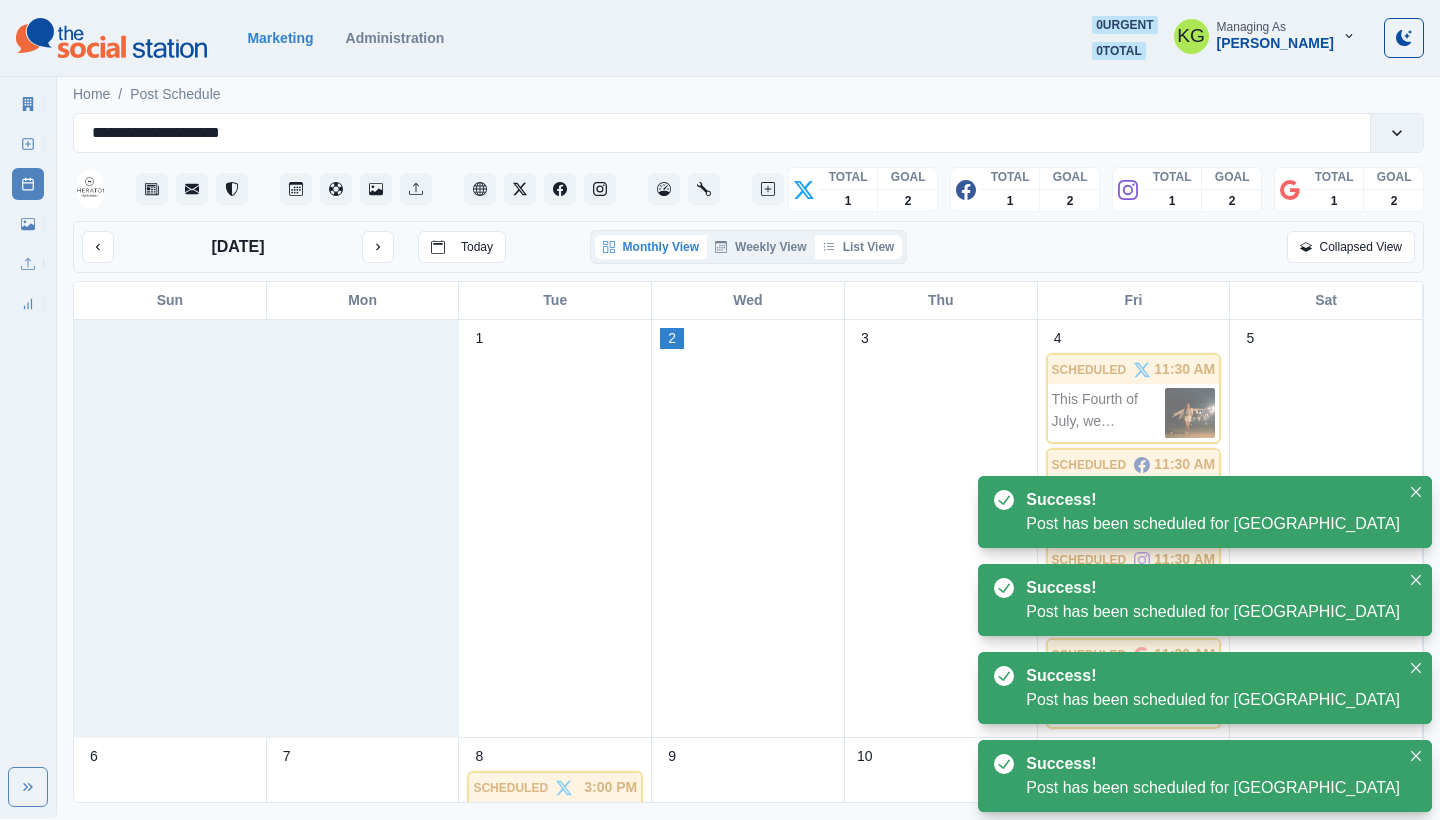 click on "List View" at bounding box center (859, 247) 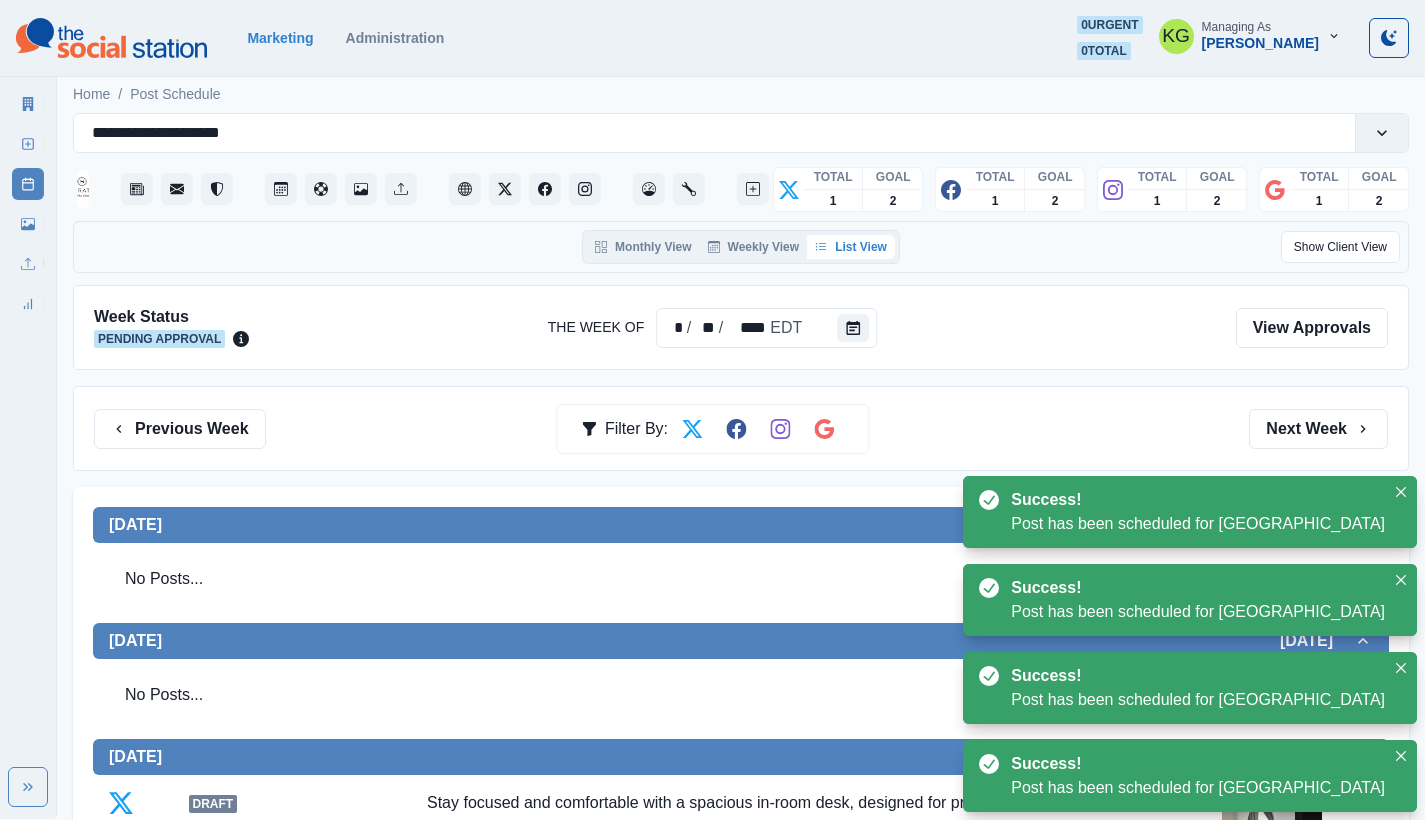 scroll, scrollTop: 658, scrollLeft: 0, axis: vertical 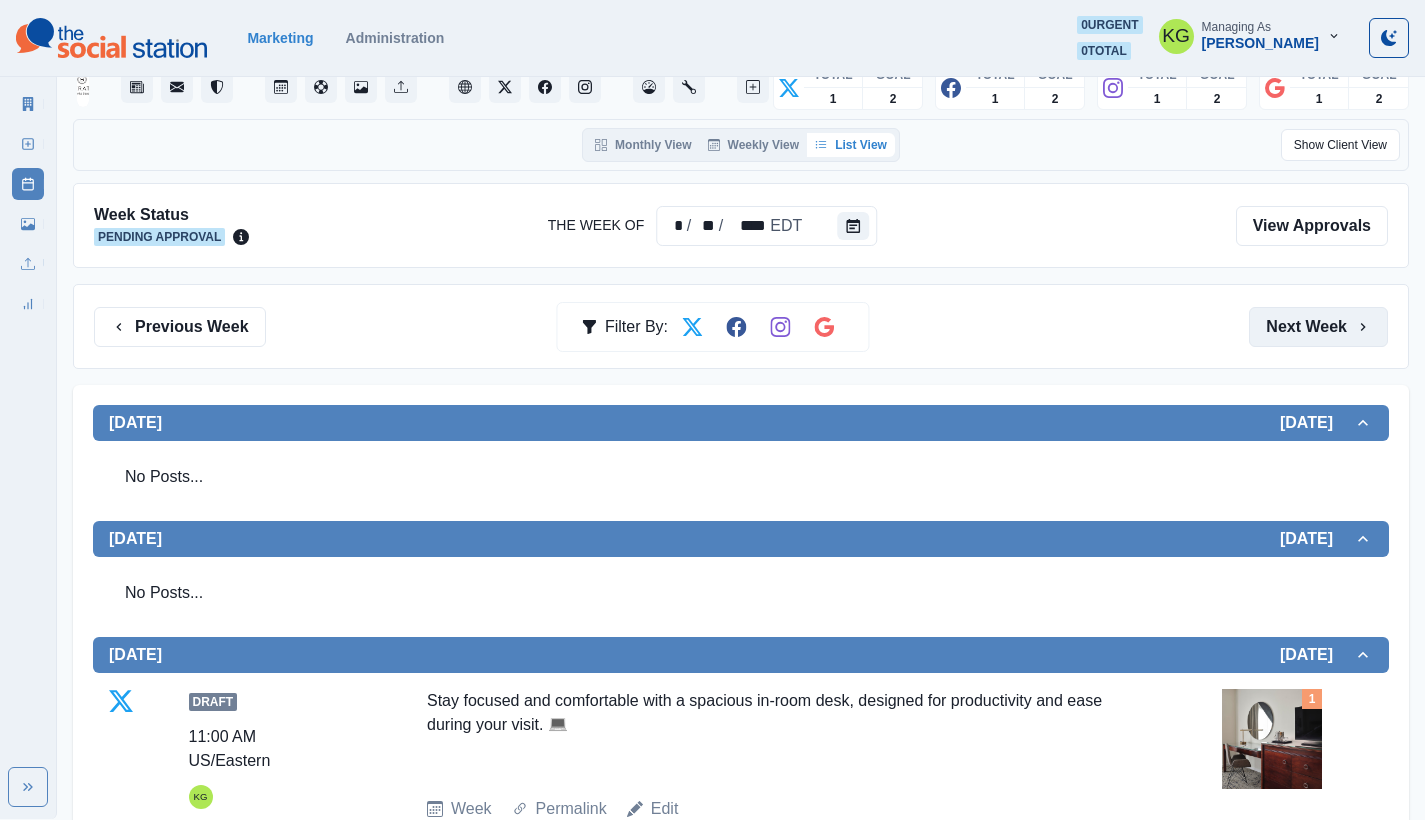 click on "Next Week" at bounding box center [1318, 327] 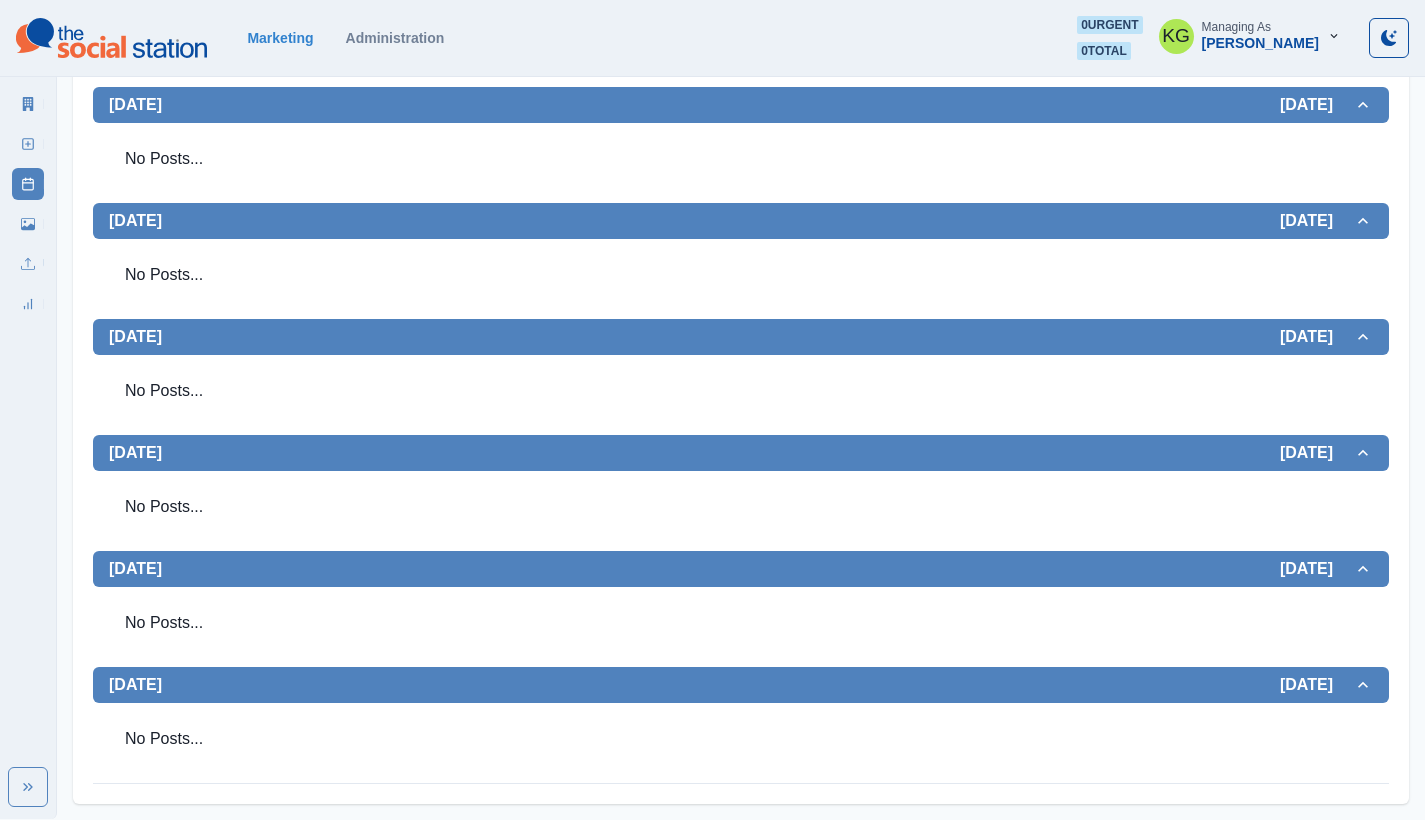 scroll, scrollTop: 0, scrollLeft: 0, axis: both 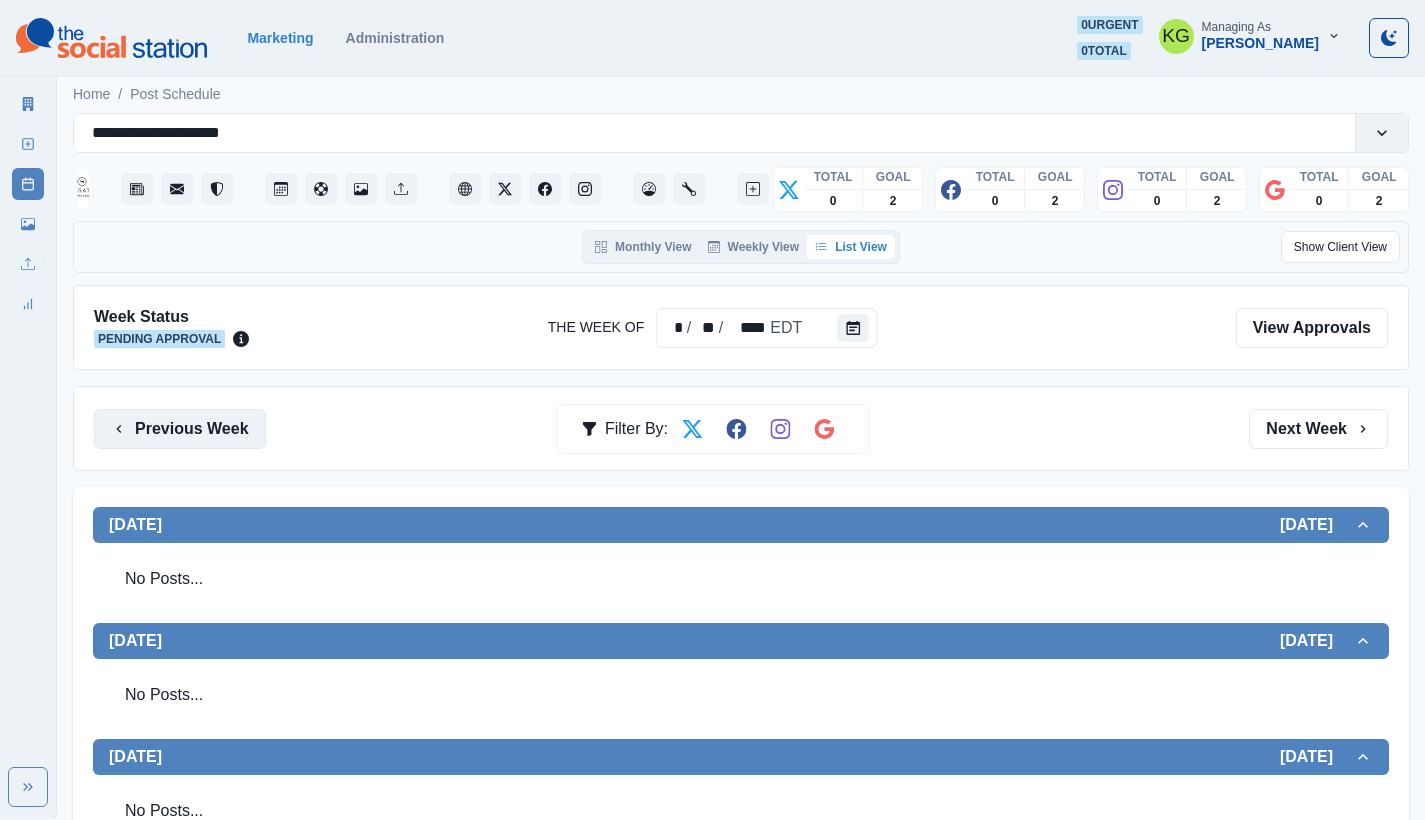click on "Previous Week" at bounding box center (180, 429) 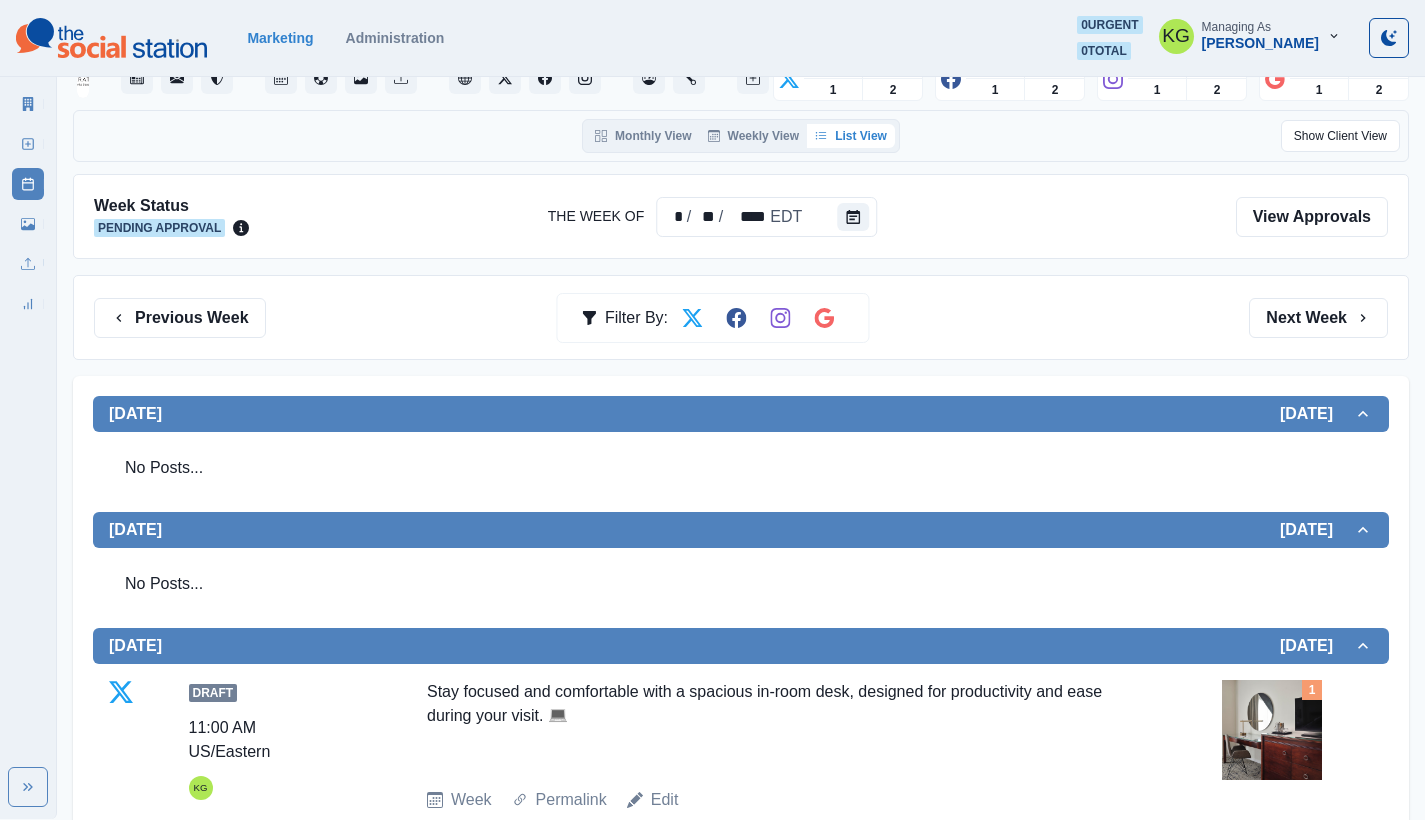 scroll, scrollTop: 0, scrollLeft: 0, axis: both 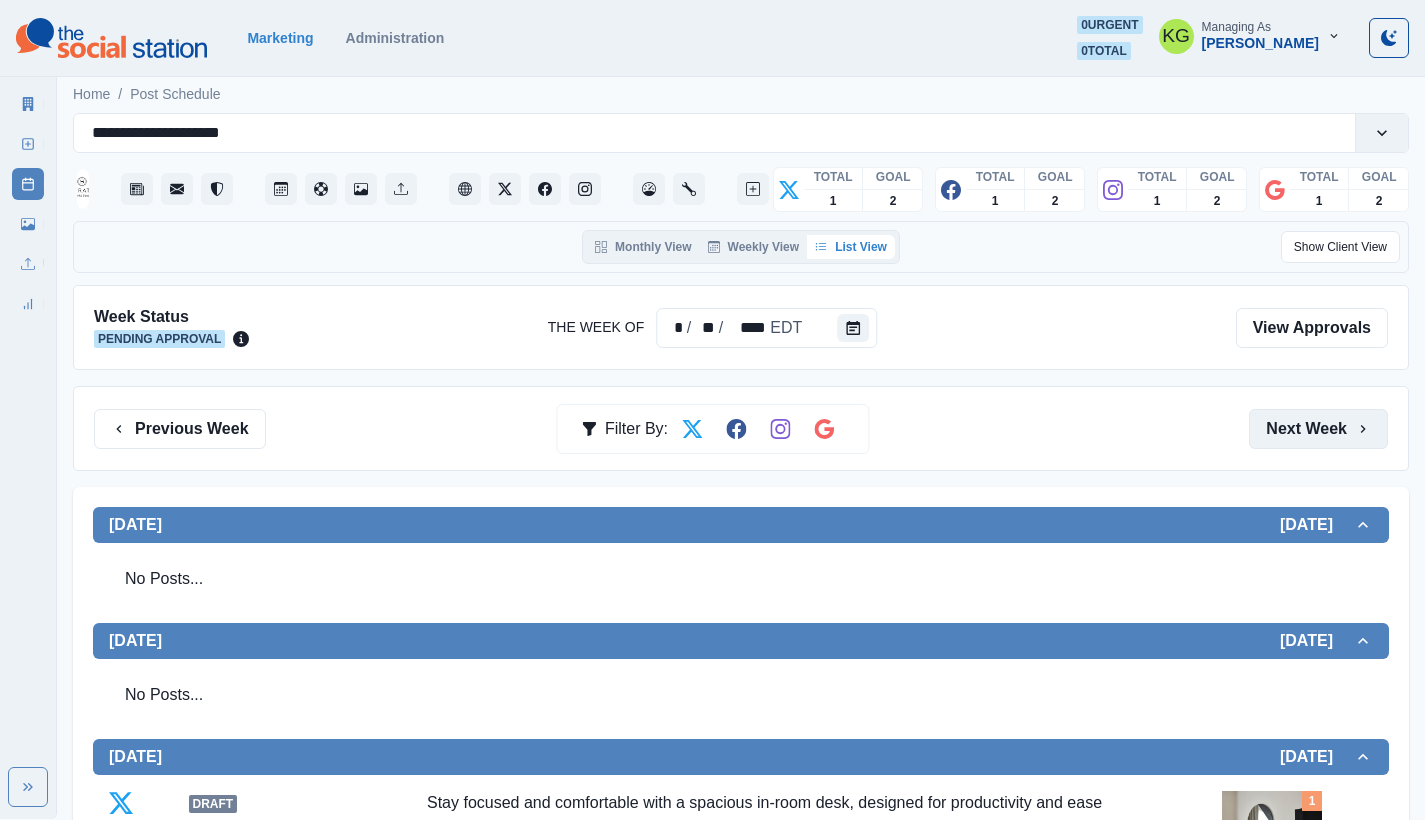 click on "Next Week" at bounding box center [1318, 429] 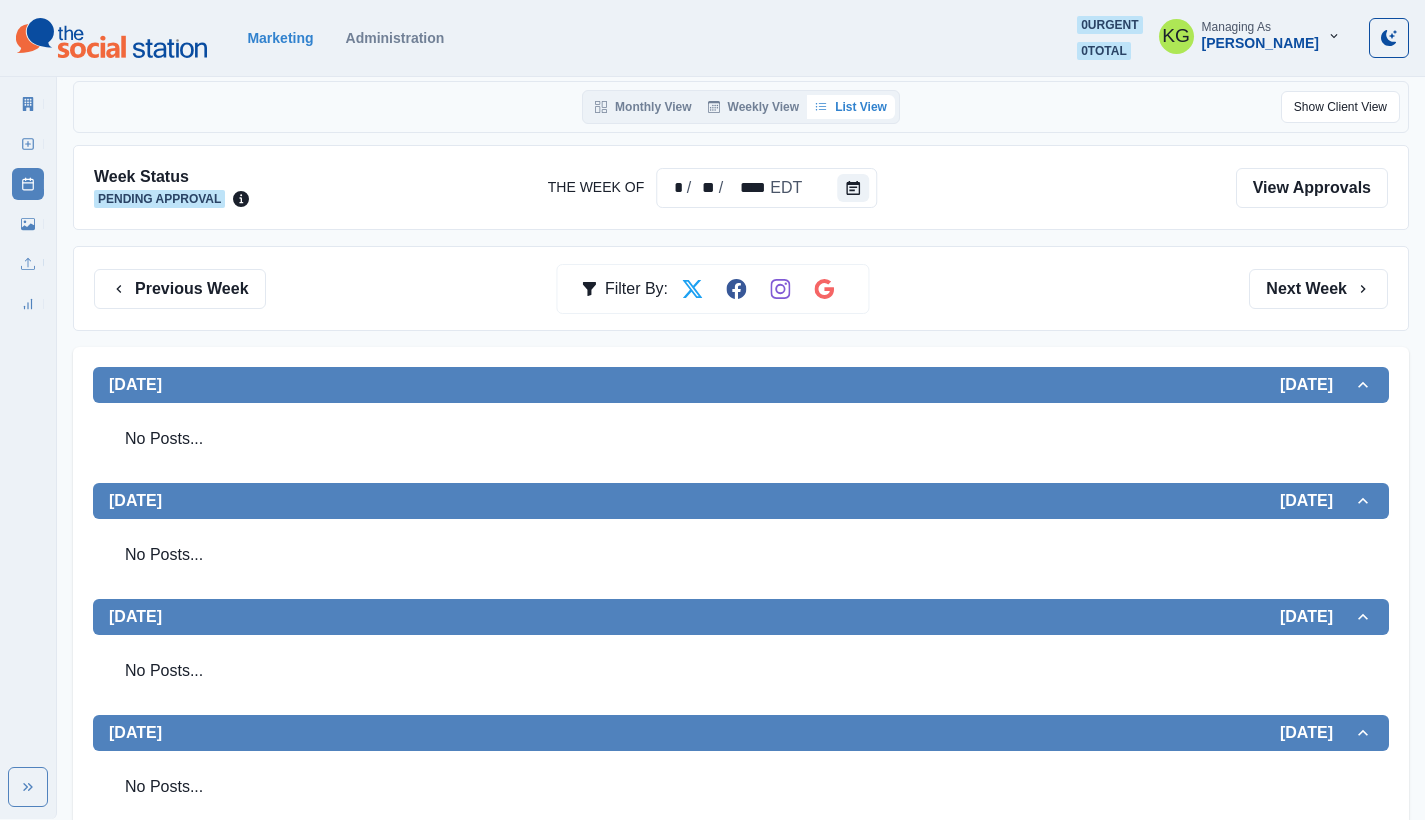 scroll, scrollTop: 0, scrollLeft: 0, axis: both 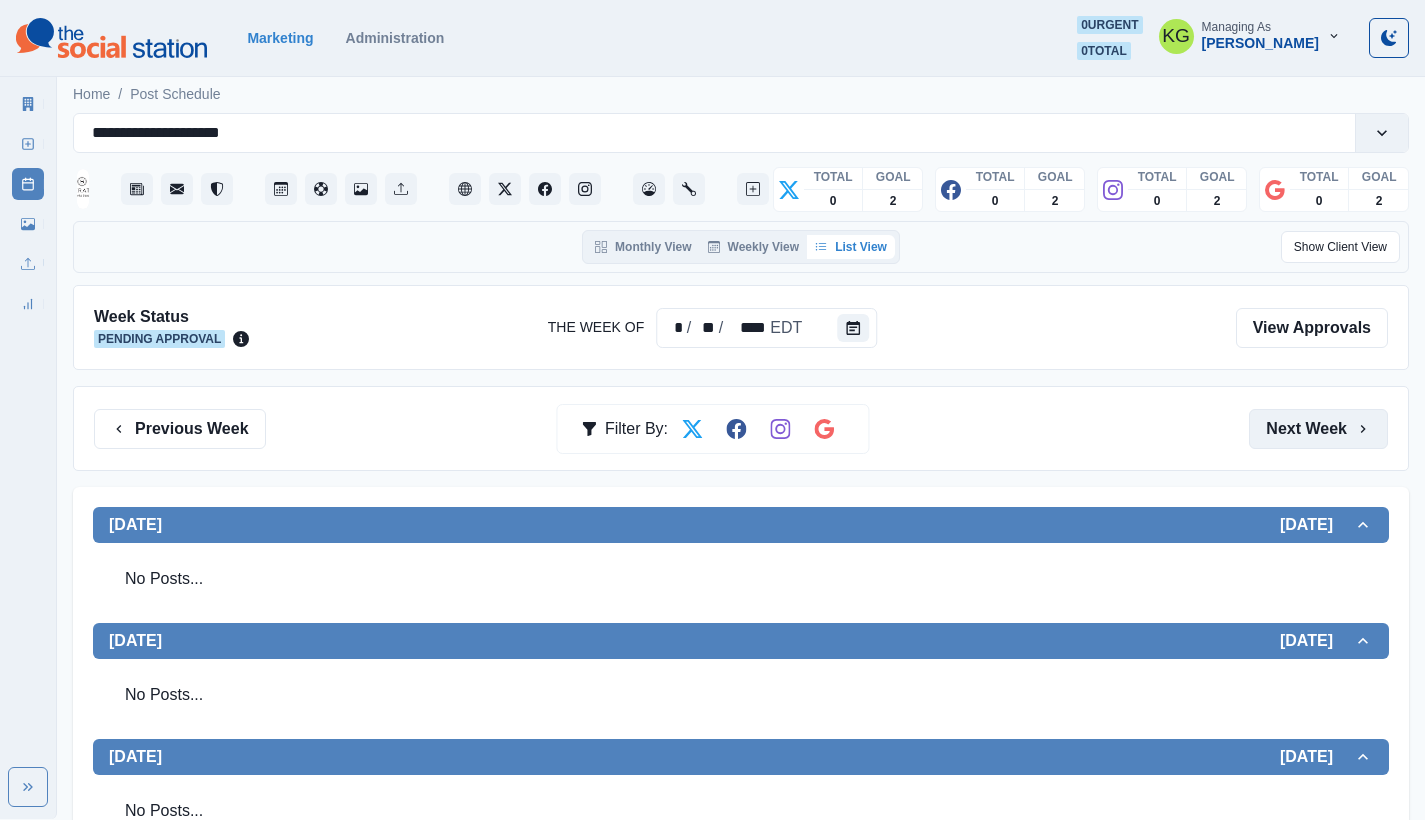 click on "Next Week" at bounding box center [1318, 429] 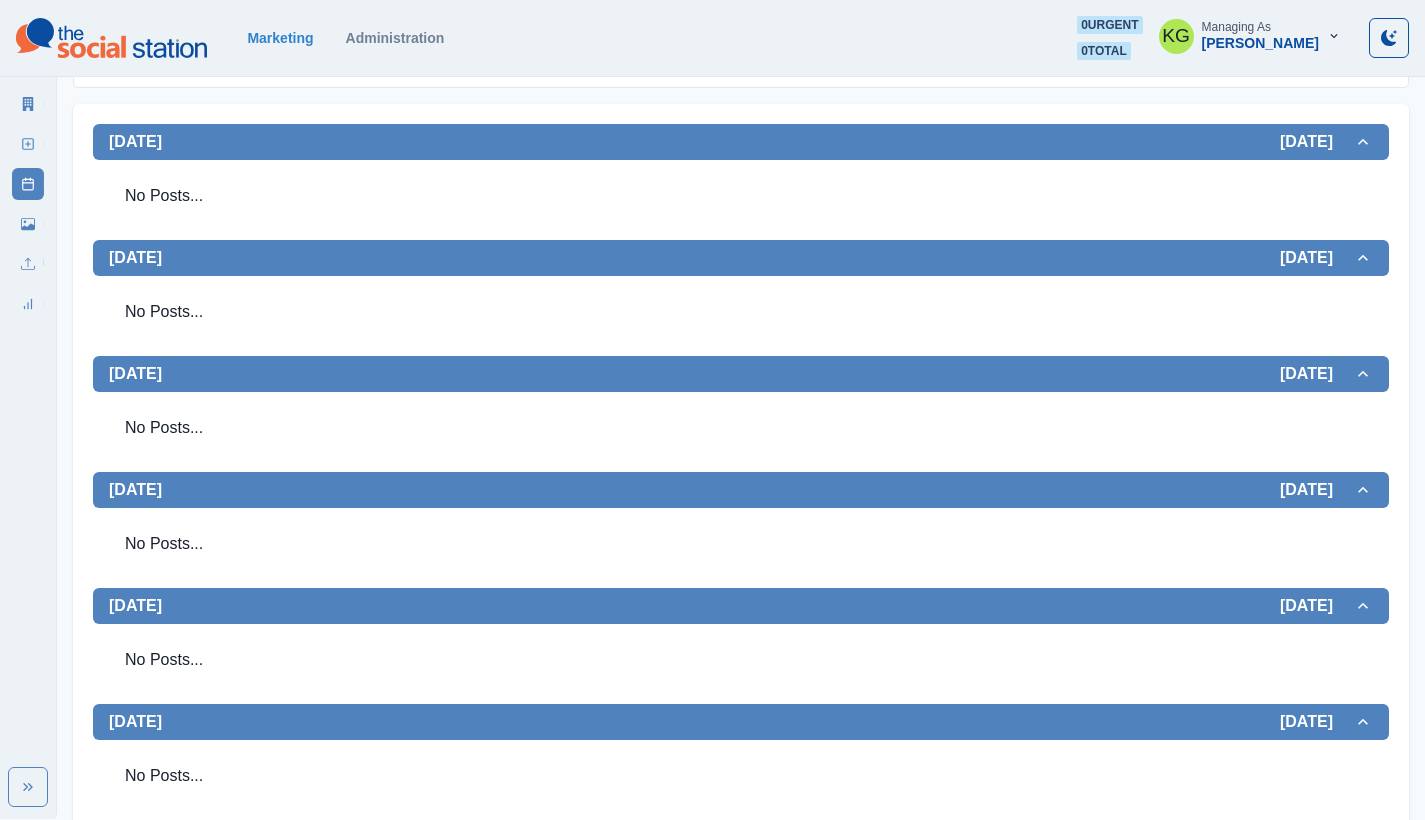 scroll, scrollTop: 379, scrollLeft: 0, axis: vertical 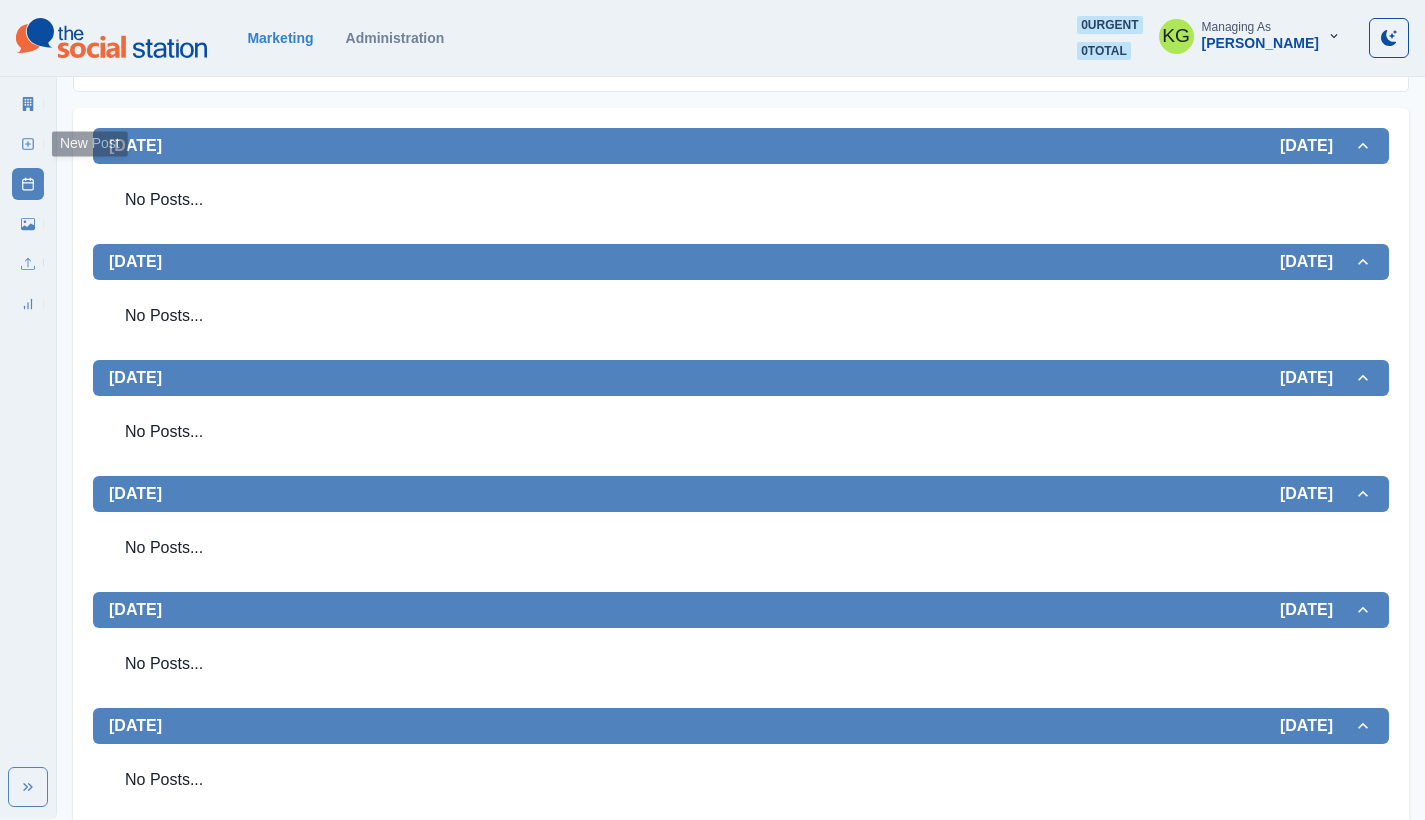 click 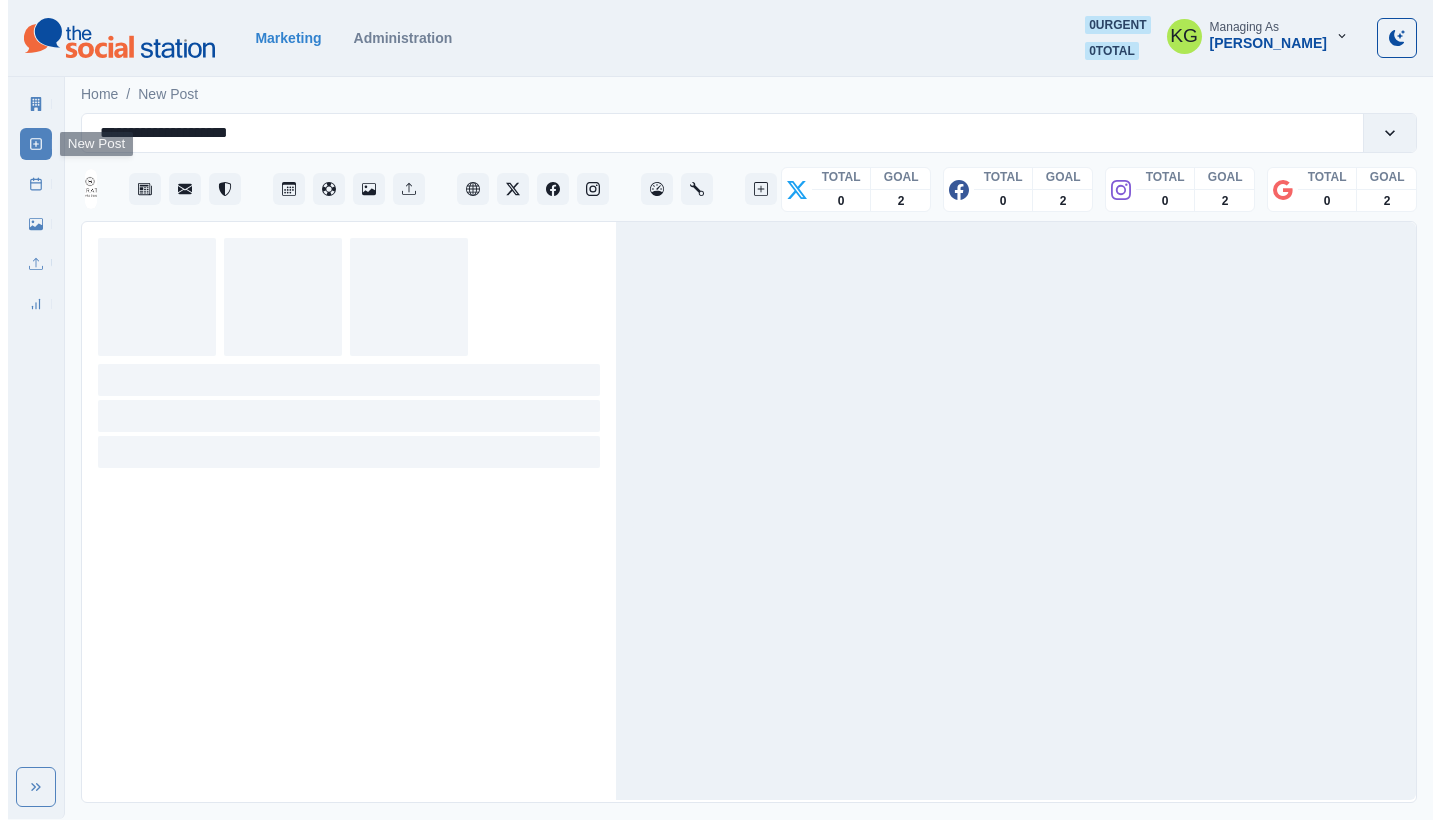 scroll, scrollTop: 0, scrollLeft: 0, axis: both 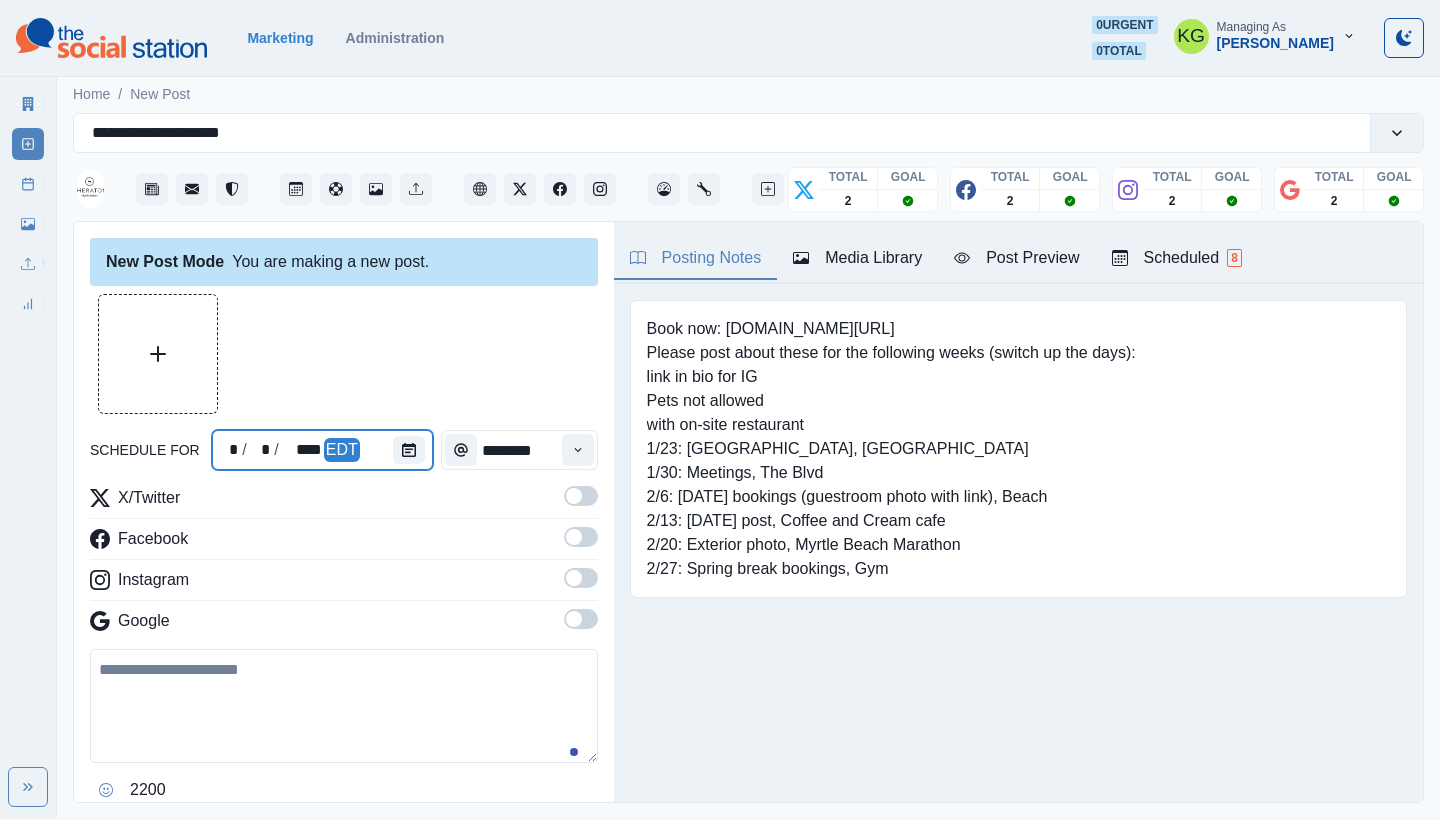 click at bounding box center [413, 450] 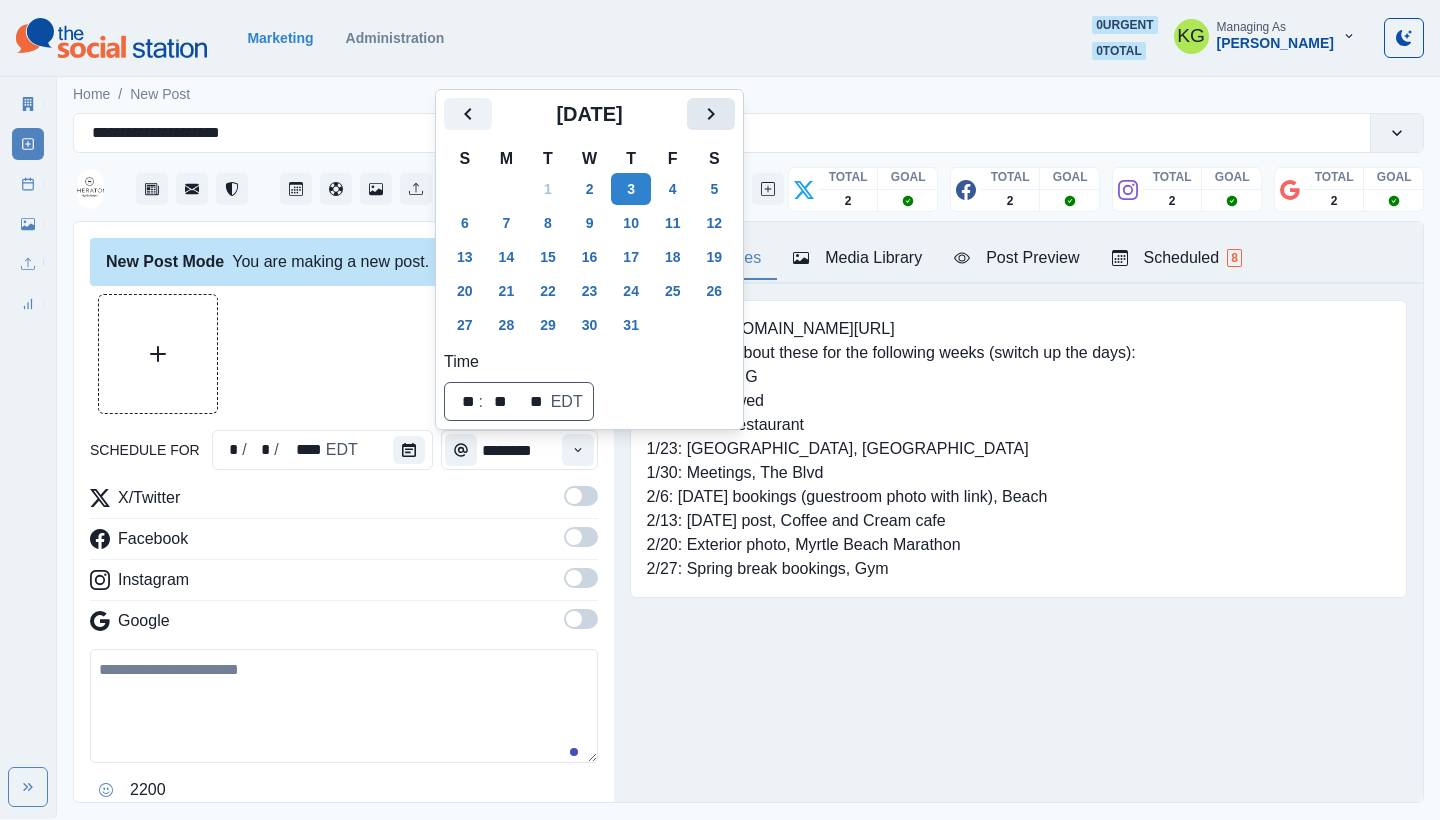 click 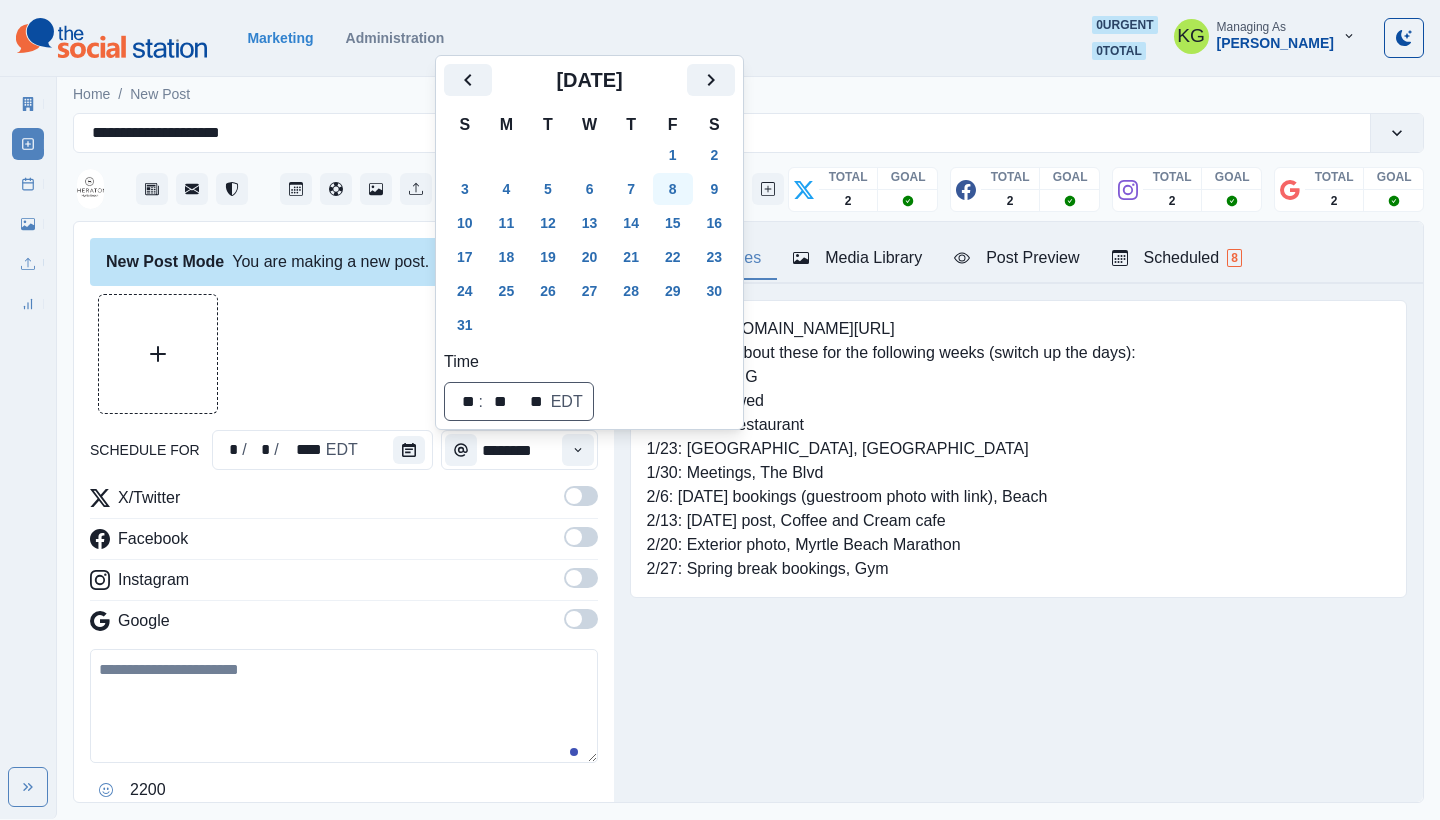 click on "8" at bounding box center (673, 189) 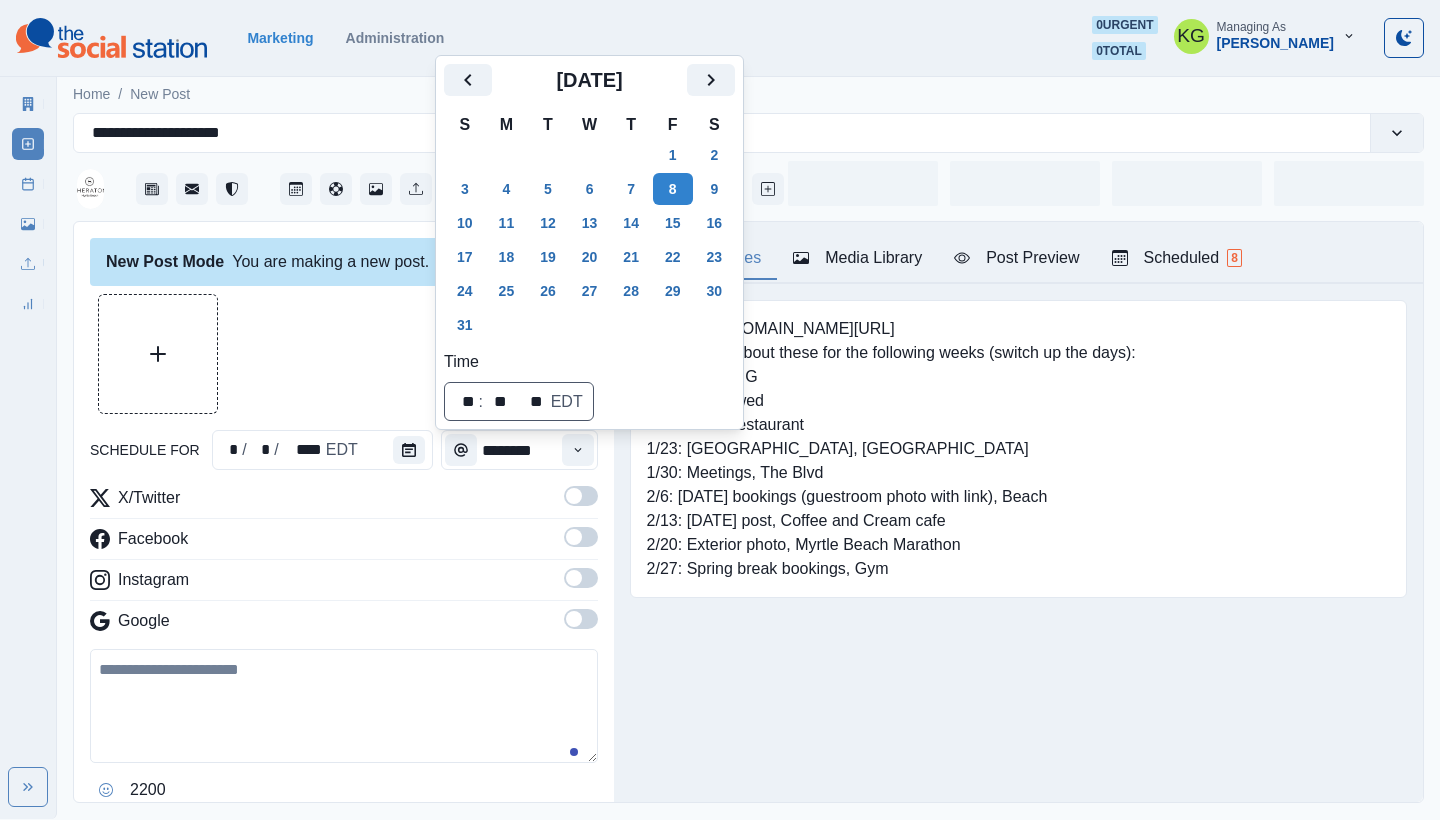 click on "Posting Notes Media Library Post Preview Scheduled 8 Book now: www.bit.ly/3H9uFY7
Please post about these for the following weeks (switch up the days):
link in bio for IG
Pets not allowed
with on-site restaurant
1/23: Bar, Myrtle Beach Art Museum
1/30: Meetings, The Blvd
2/6: Valentine's Day bookings (guestroom photo with link), Beach
2/13: Valentine's Day post, Coffee and Cream cafe
2/20: Exterior photo, Myrtle Beach Marathon
2/27: Spring break bookings, Gym Upload Type Any Image Video Source Any Upload Social Manager Found: Instagram Found: Google Customer Photo Found: TripAdvisor Review Found: Yelp Review Reusable Any Yes No Description Any Missing Description Duplicates Any Show Duplicated Media Last Scheduled Any Over A Month Ago Over 3 Months Ago Over 6 Months Ago Never Scheduled Sort Newest Media Oldest Media Most Recently Scheduled Least Recently Scheduled 1 2 3 4 5 17 Please select a service provider to see a post preview. Week Of * / * / **** GMT+8 Monday June 30, 2025 Post Failed KG Week Permalink" at bounding box center (1018, 512) 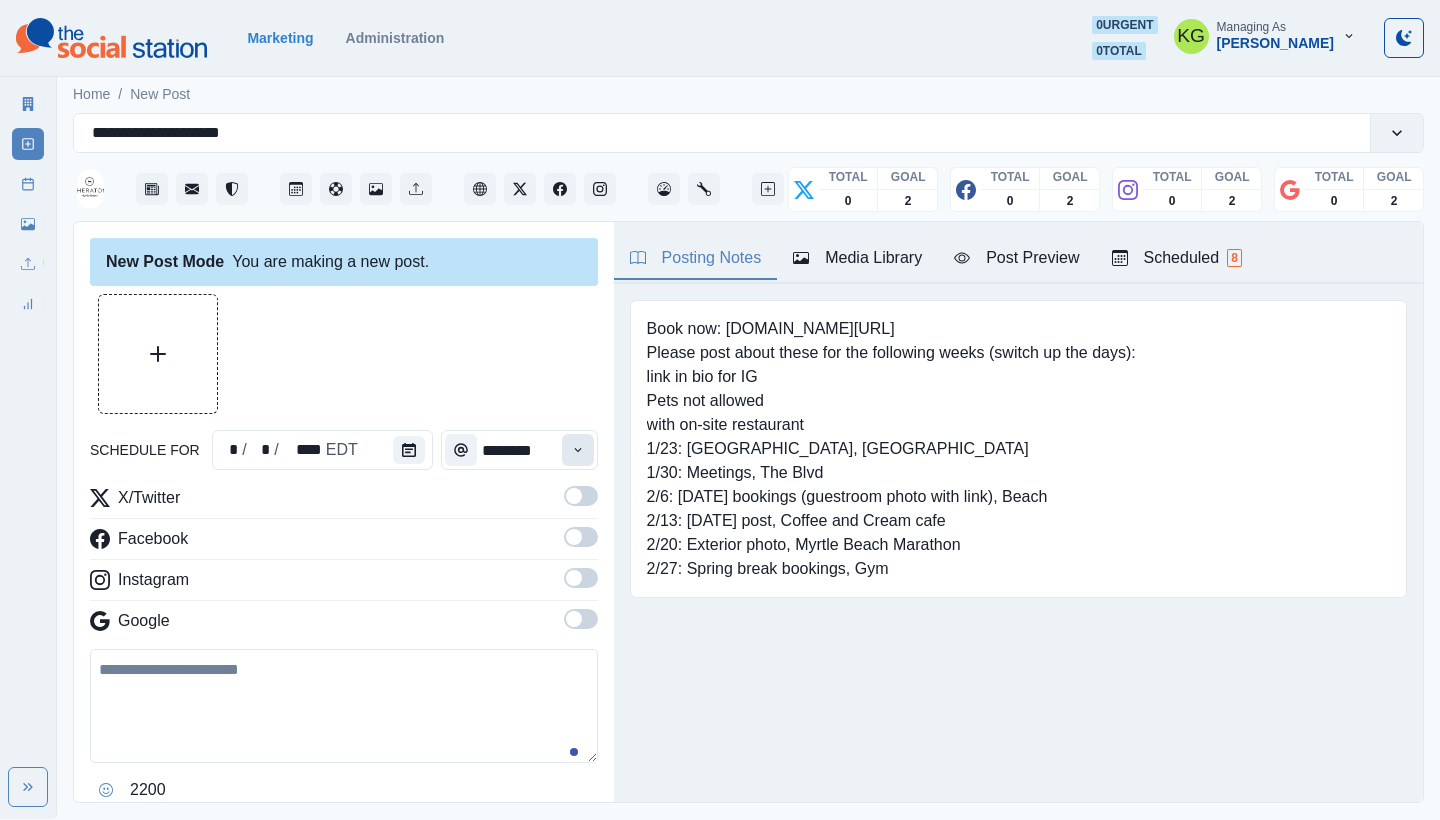 click 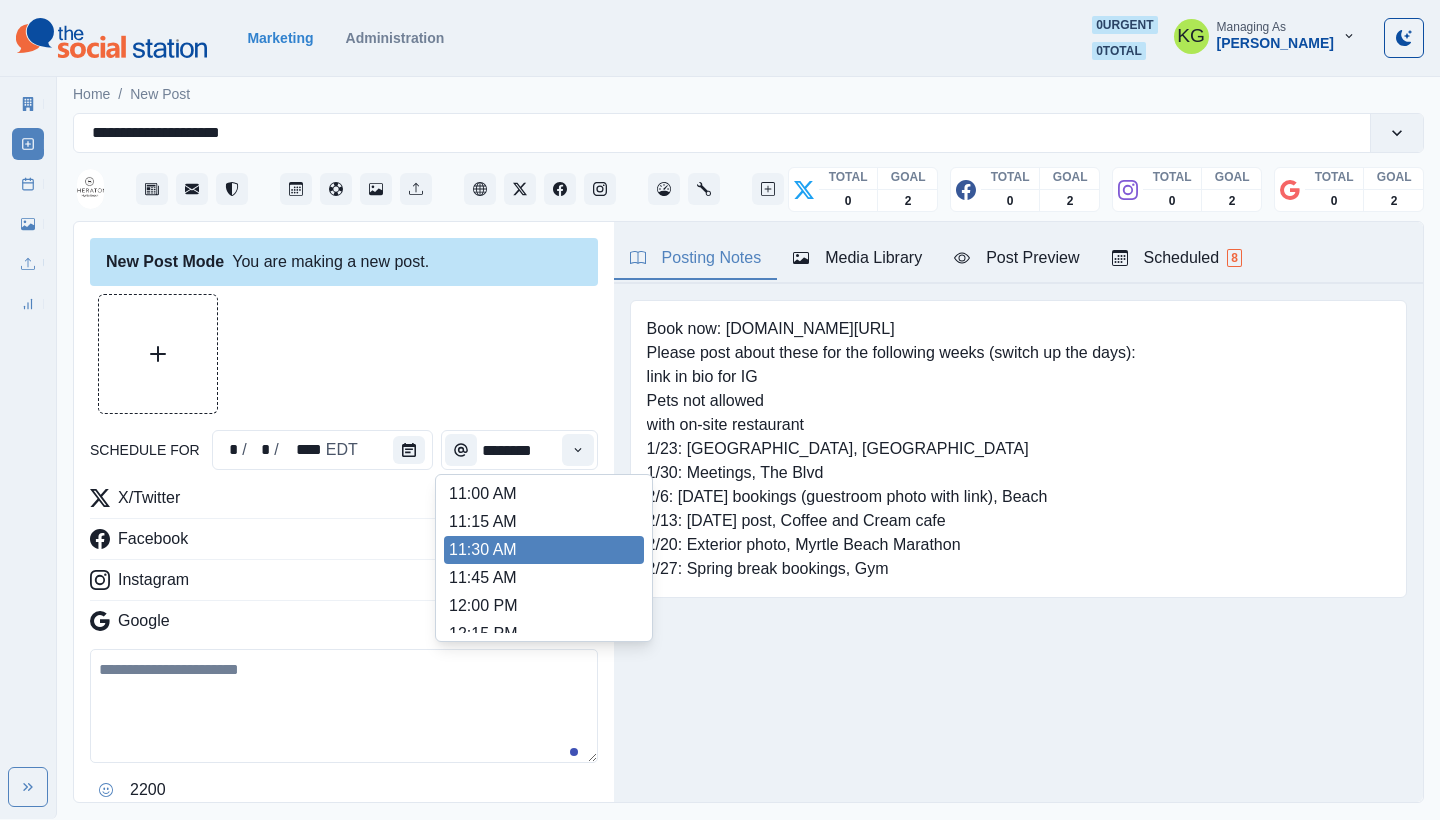 scroll, scrollTop: 358, scrollLeft: 0, axis: vertical 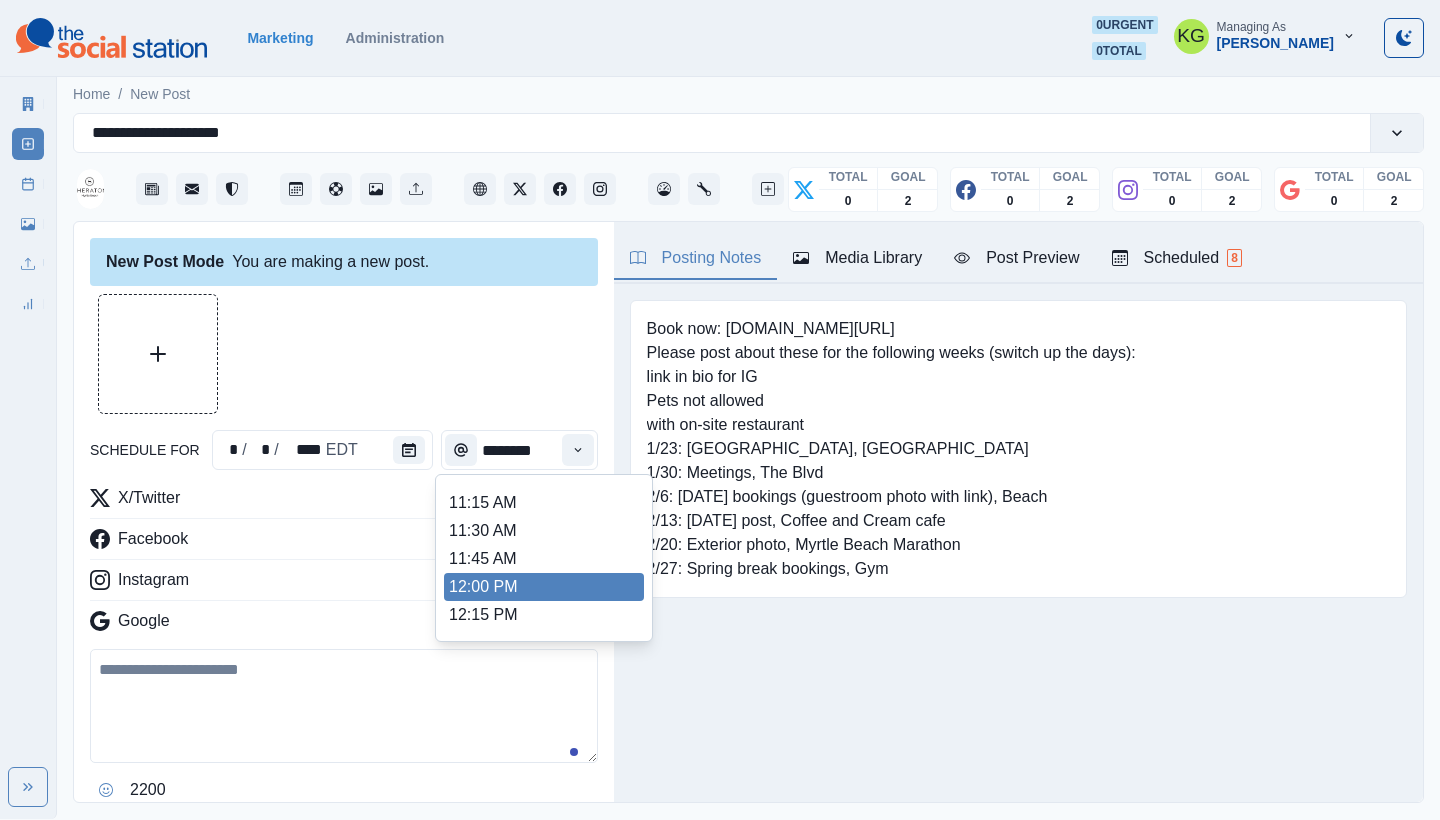 click on "12:00 PM" at bounding box center (544, 587) 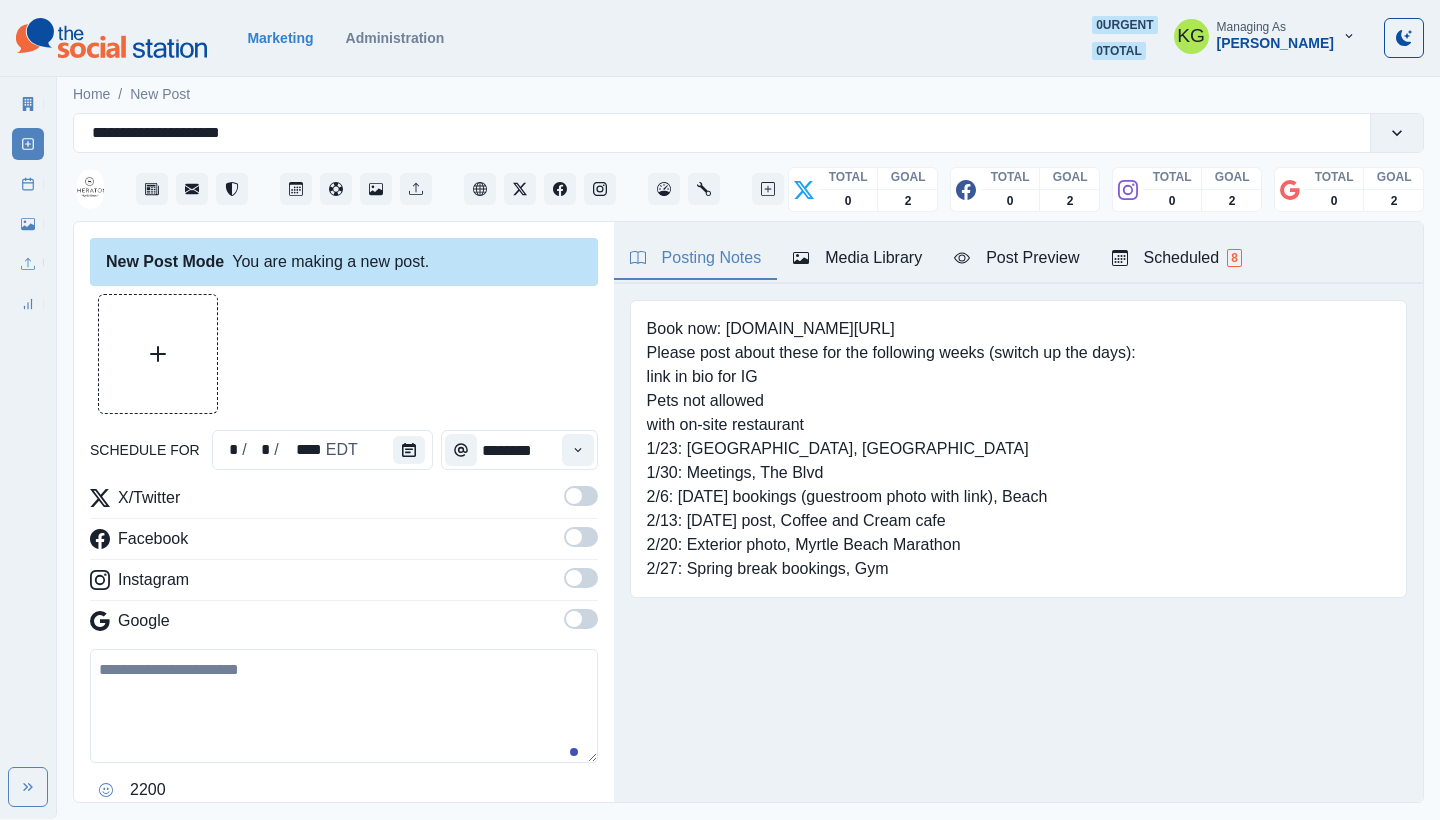 drag, startPoint x: 555, startPoint y: 615, endPoint x: 565, endPoint y: 597, distance: 20.59126 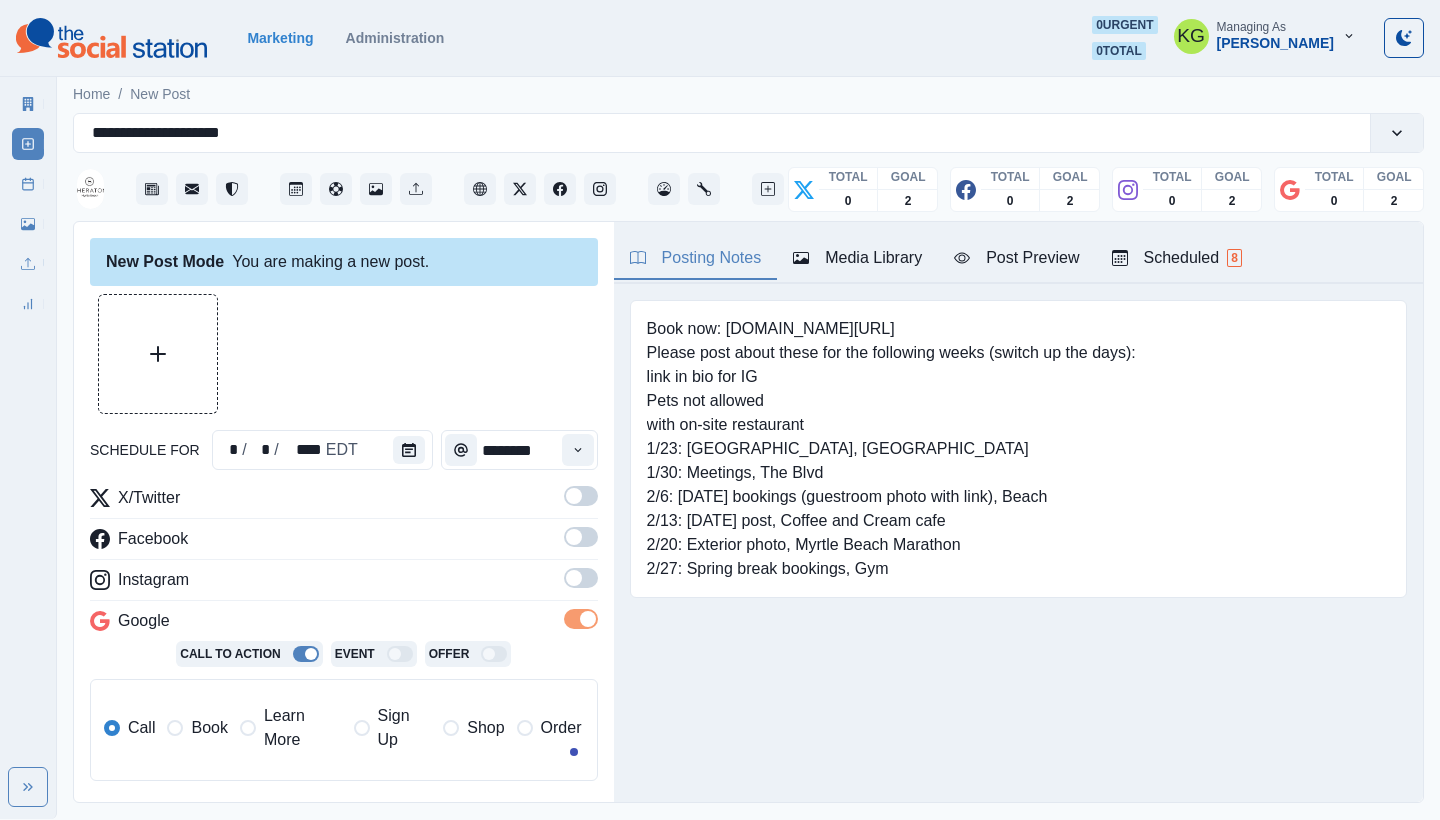 drag, startPoint x: 565, startPoint y: 586, endPoint x: 572, endPoint y: 541, distance: 45.54119 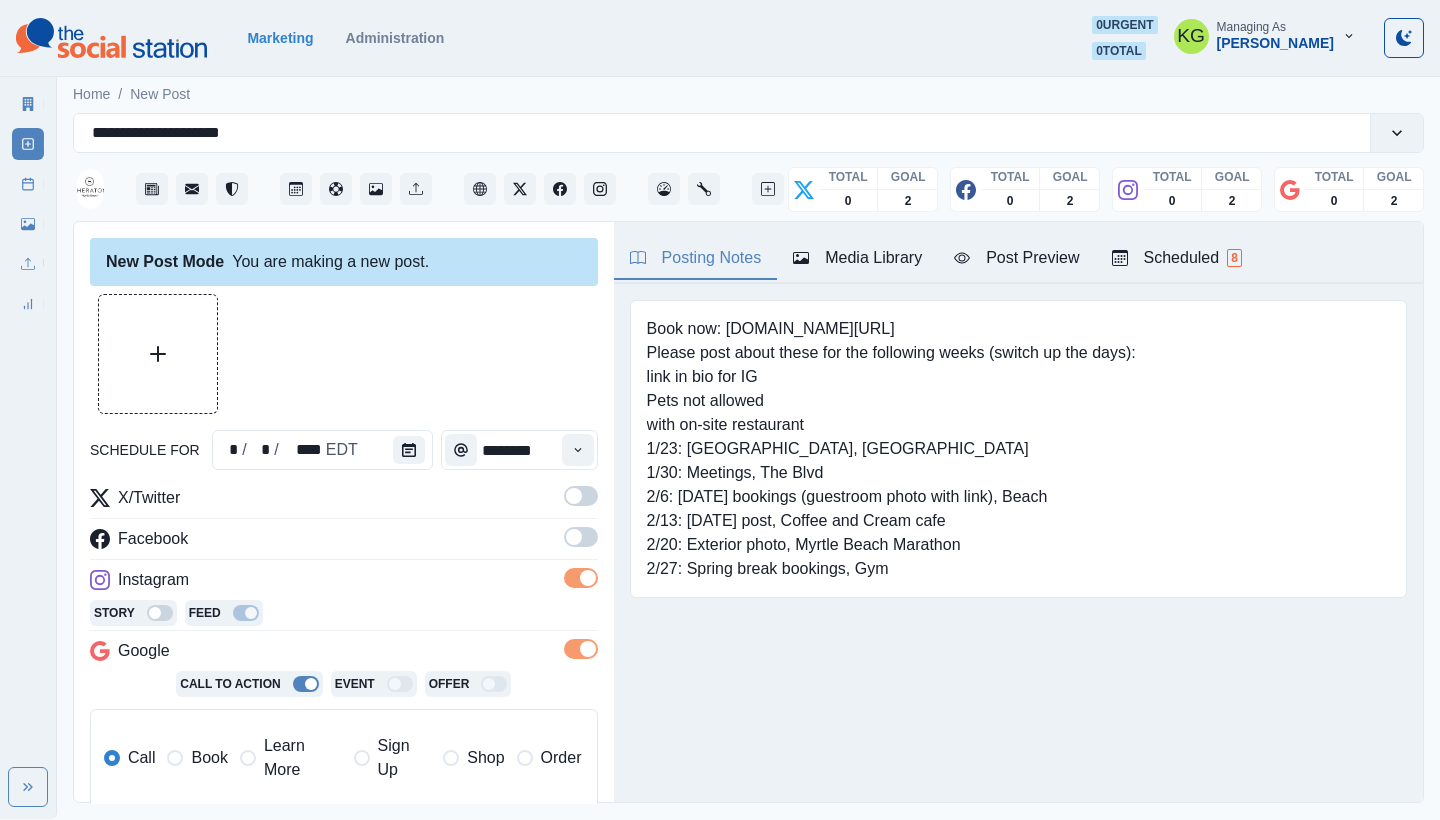 click at bounding box center [581, 537] 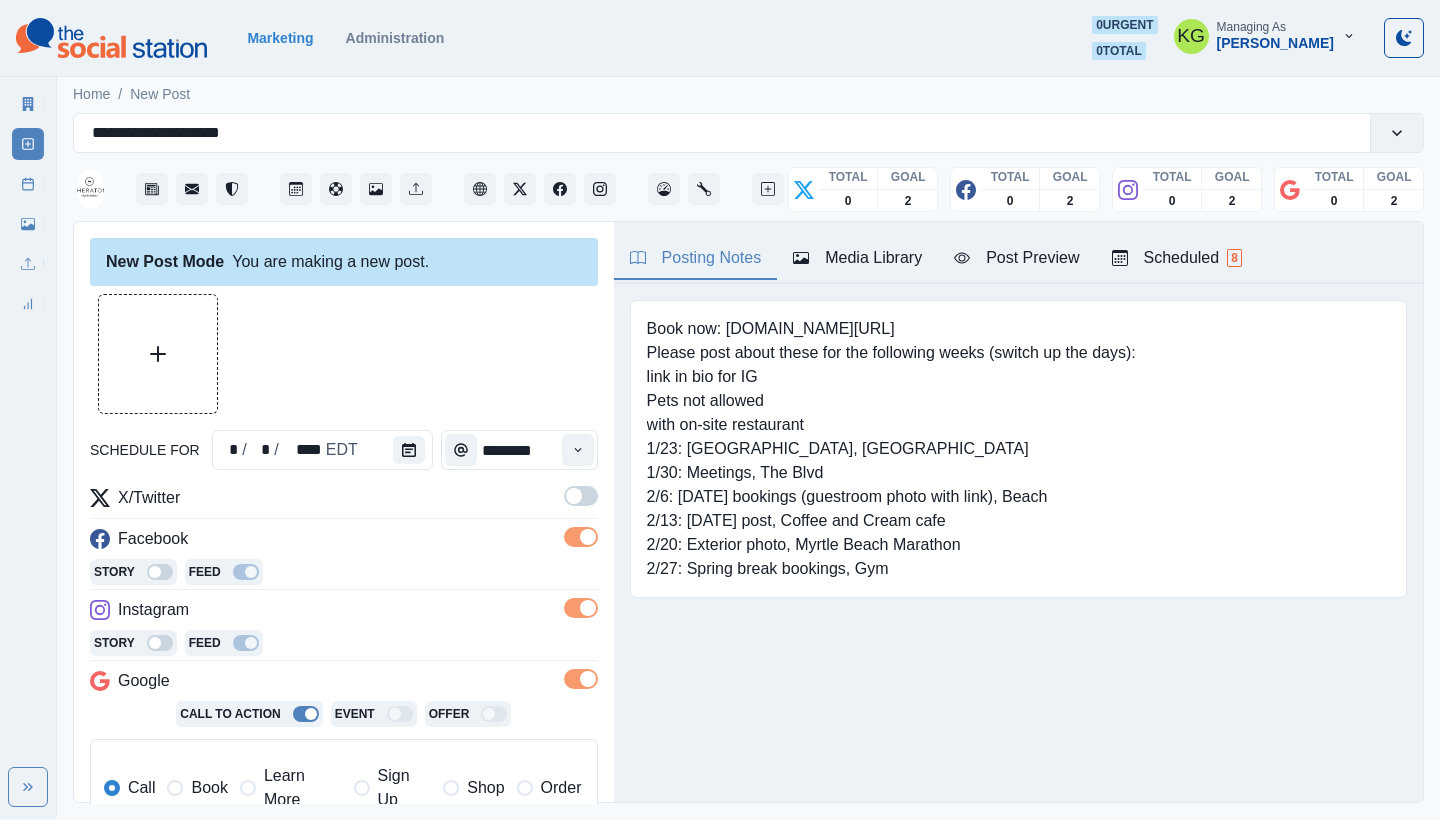 click at bounding box center [581, 496] 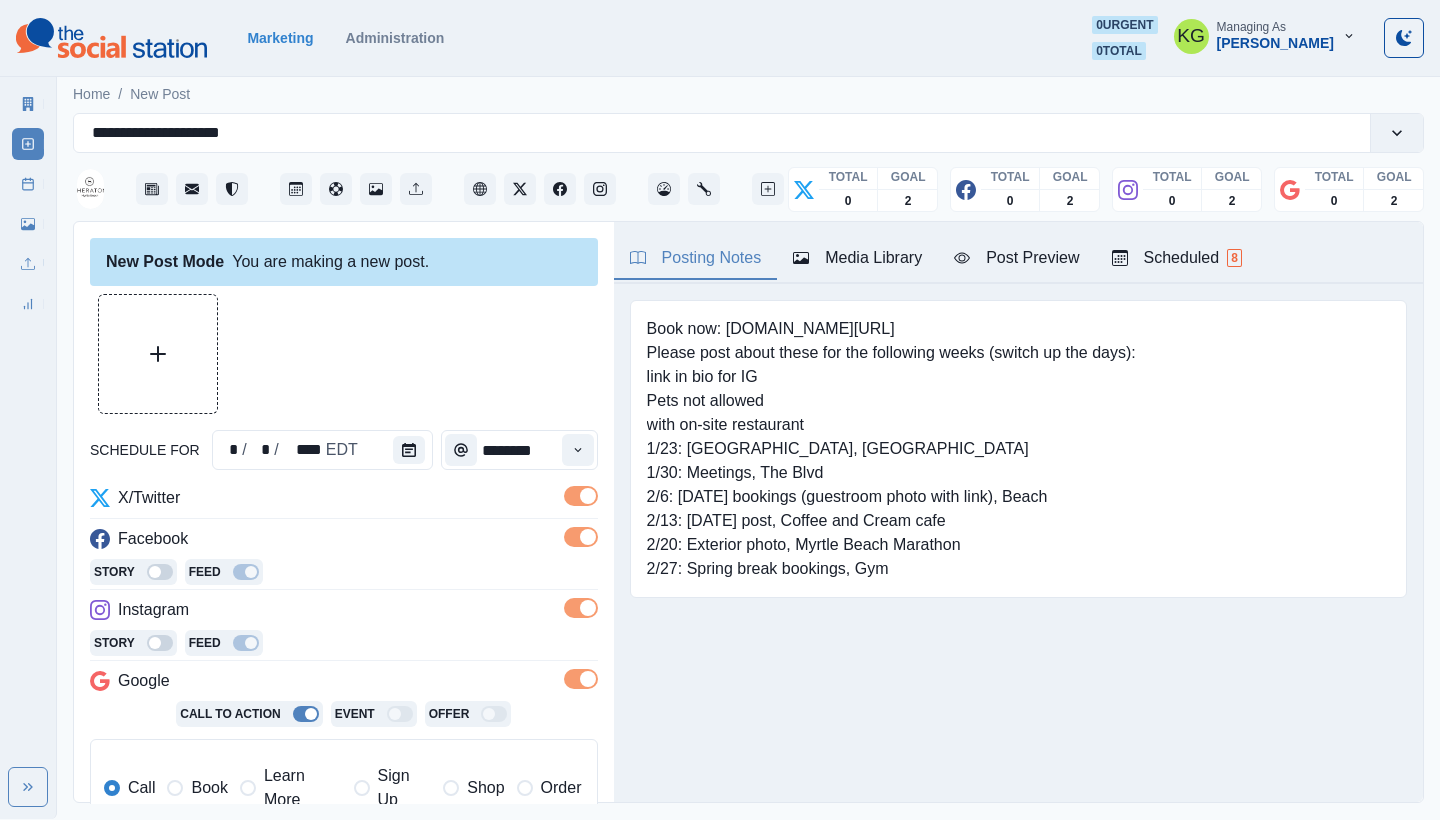 click on "Media Library" at bounding box center [857, 258] 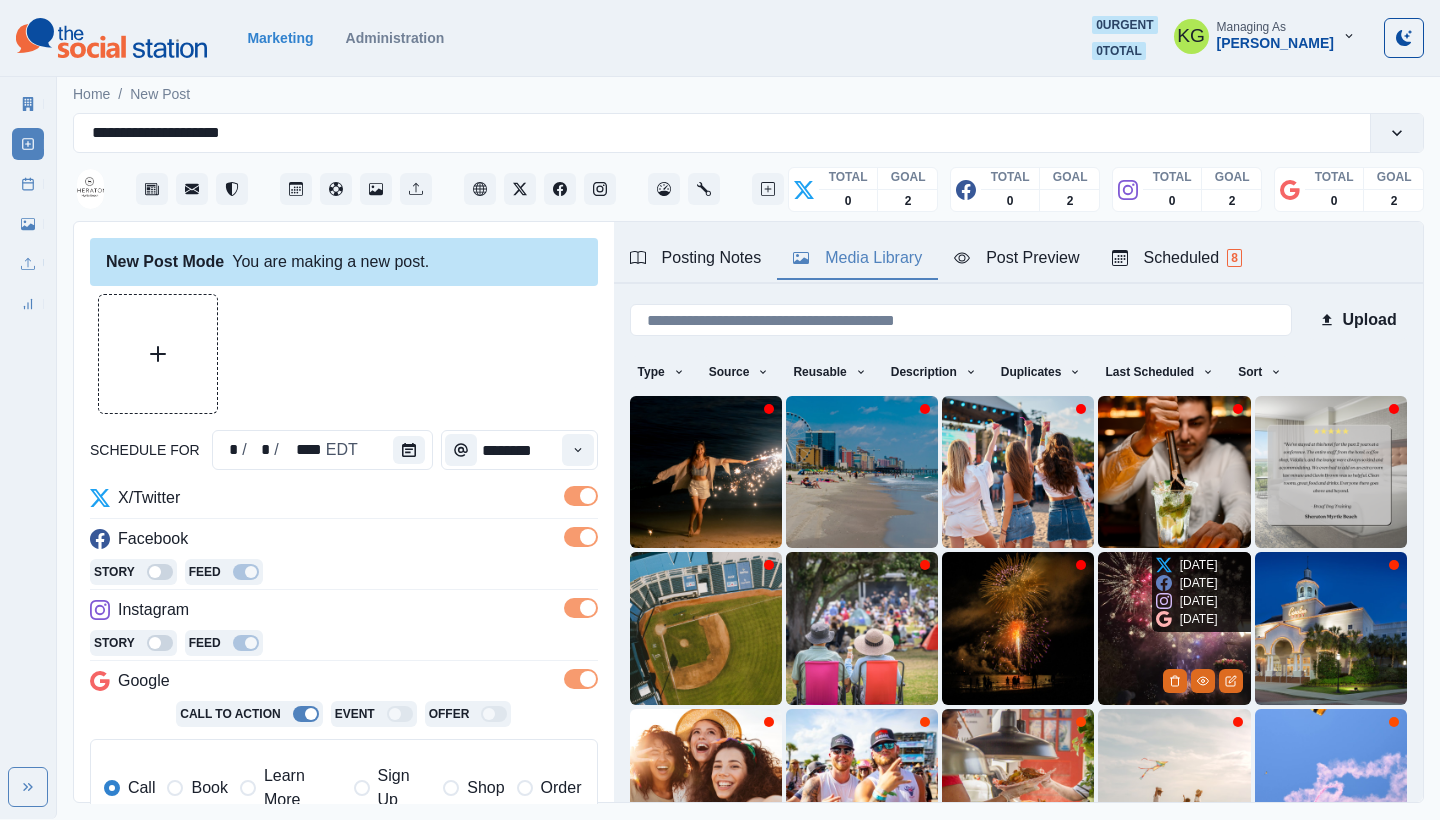 scroll, scrollTop: 171, scrollLeft: 0, axis: vertical 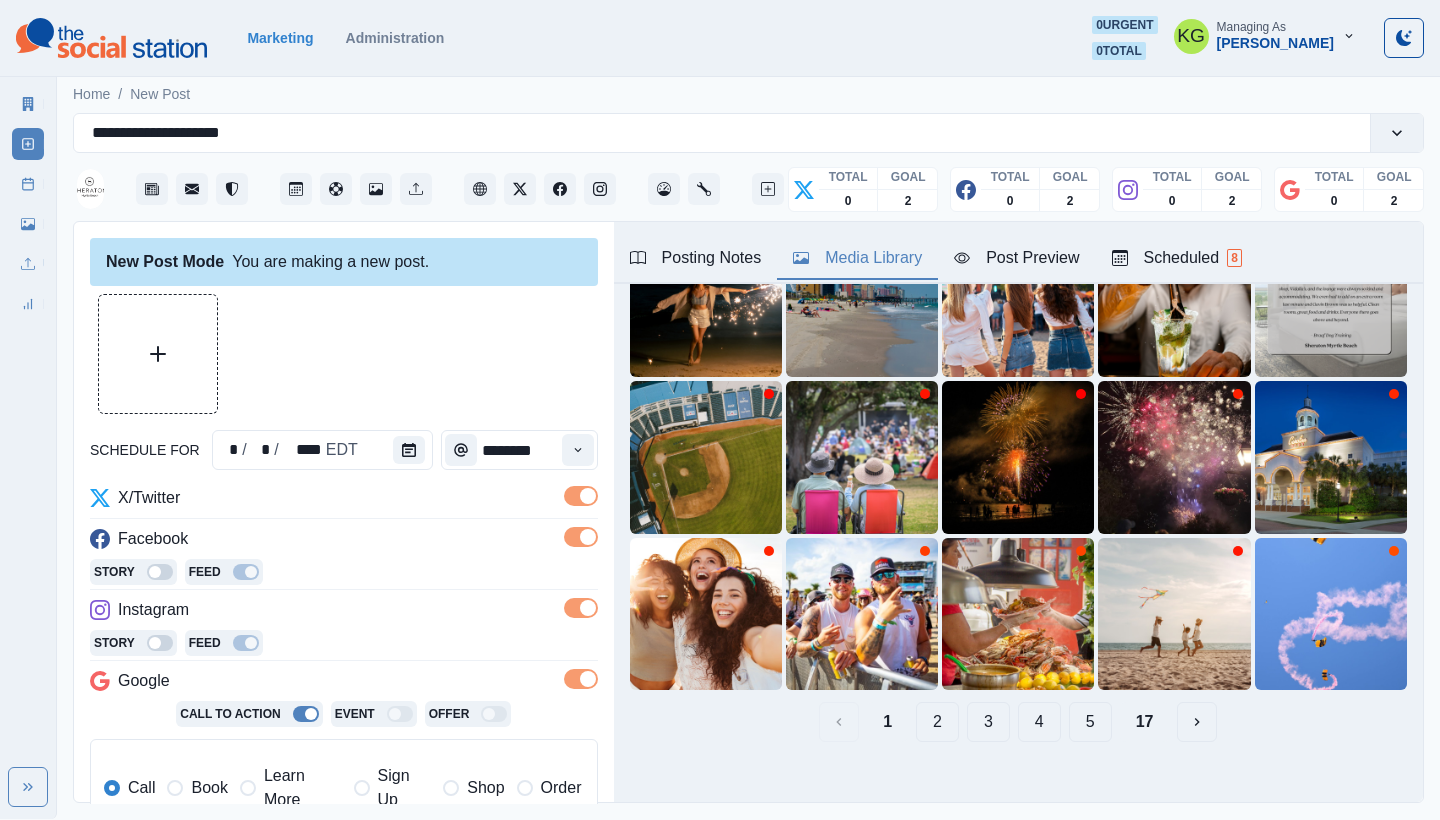 click on "17" at bounding box center [1145, 722] 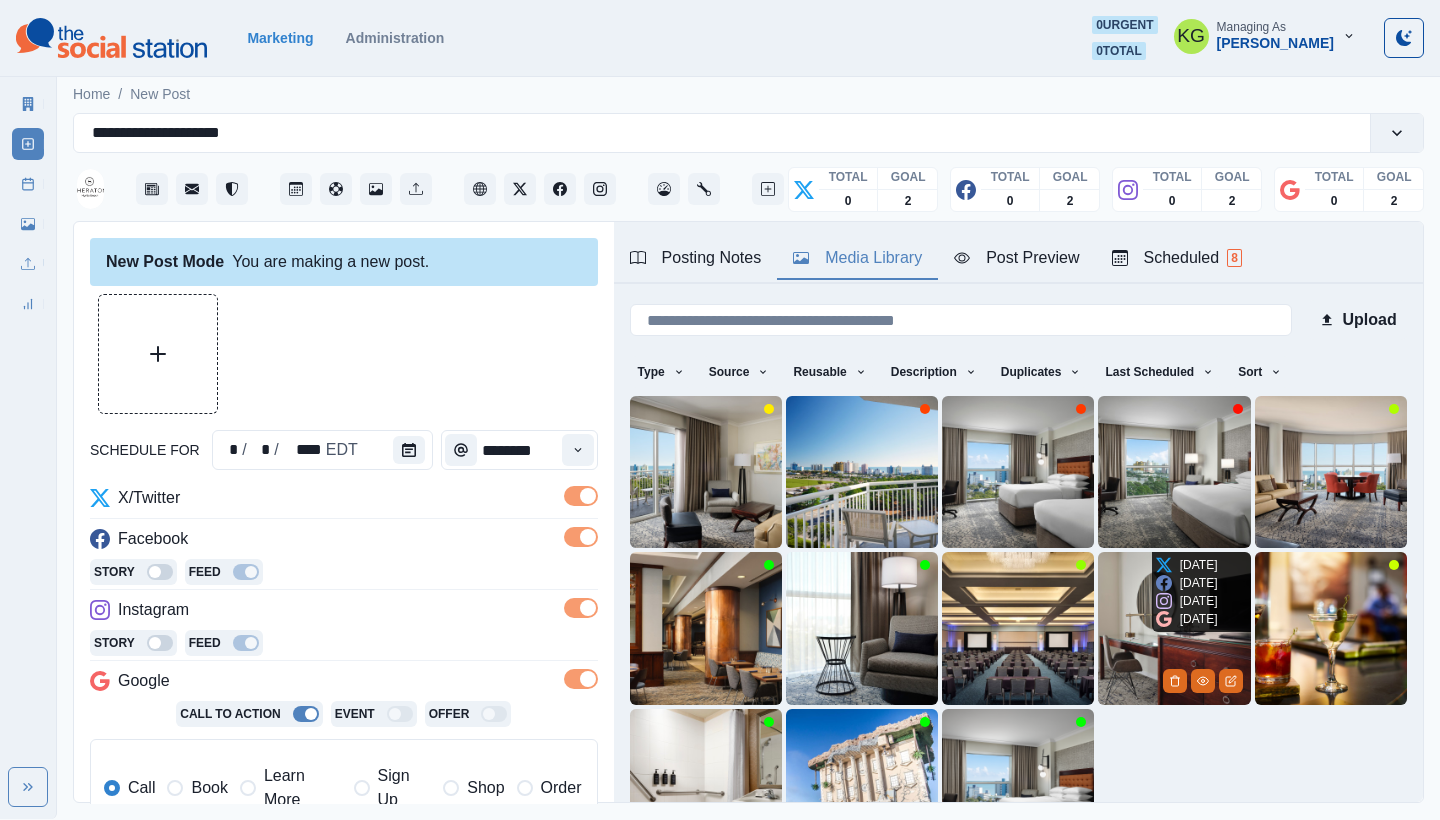 scroll, scrollTop: 171, scrollLeft: 0, axis: vertical 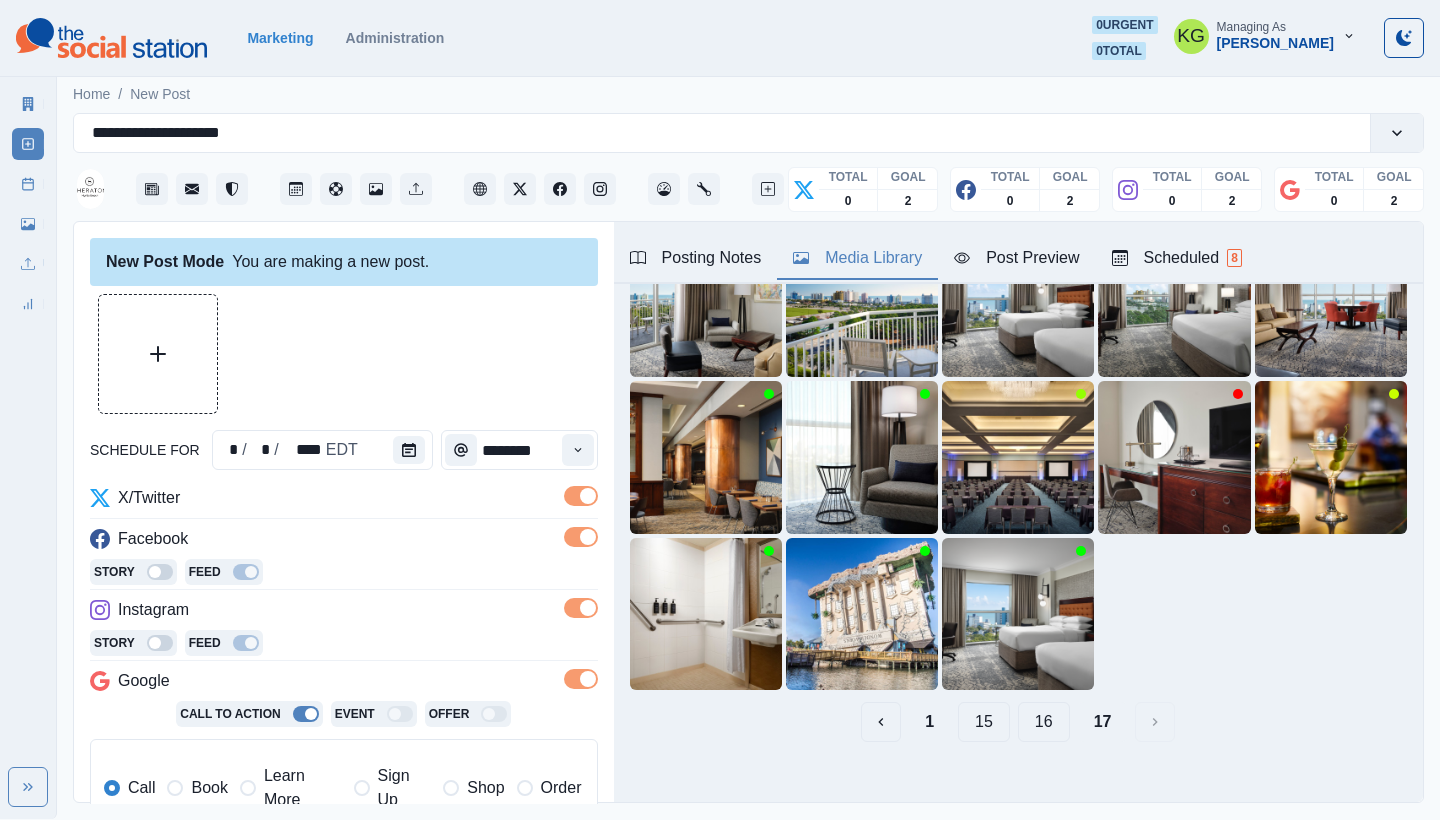 click on "16" at bounding box center [1044, 722] 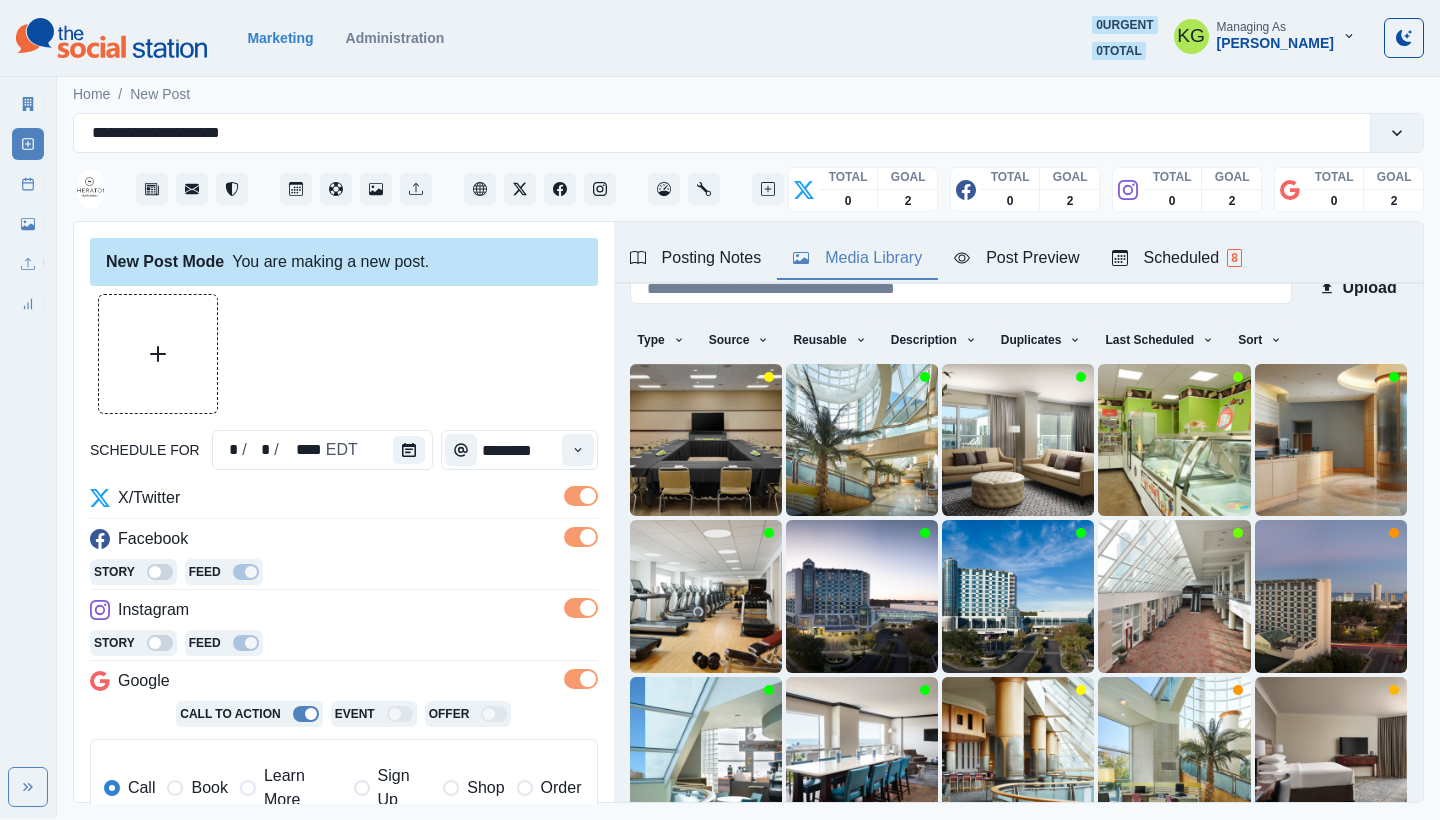 scroll, scrollTop: 171, scrollLeft: 0, axis: vertical 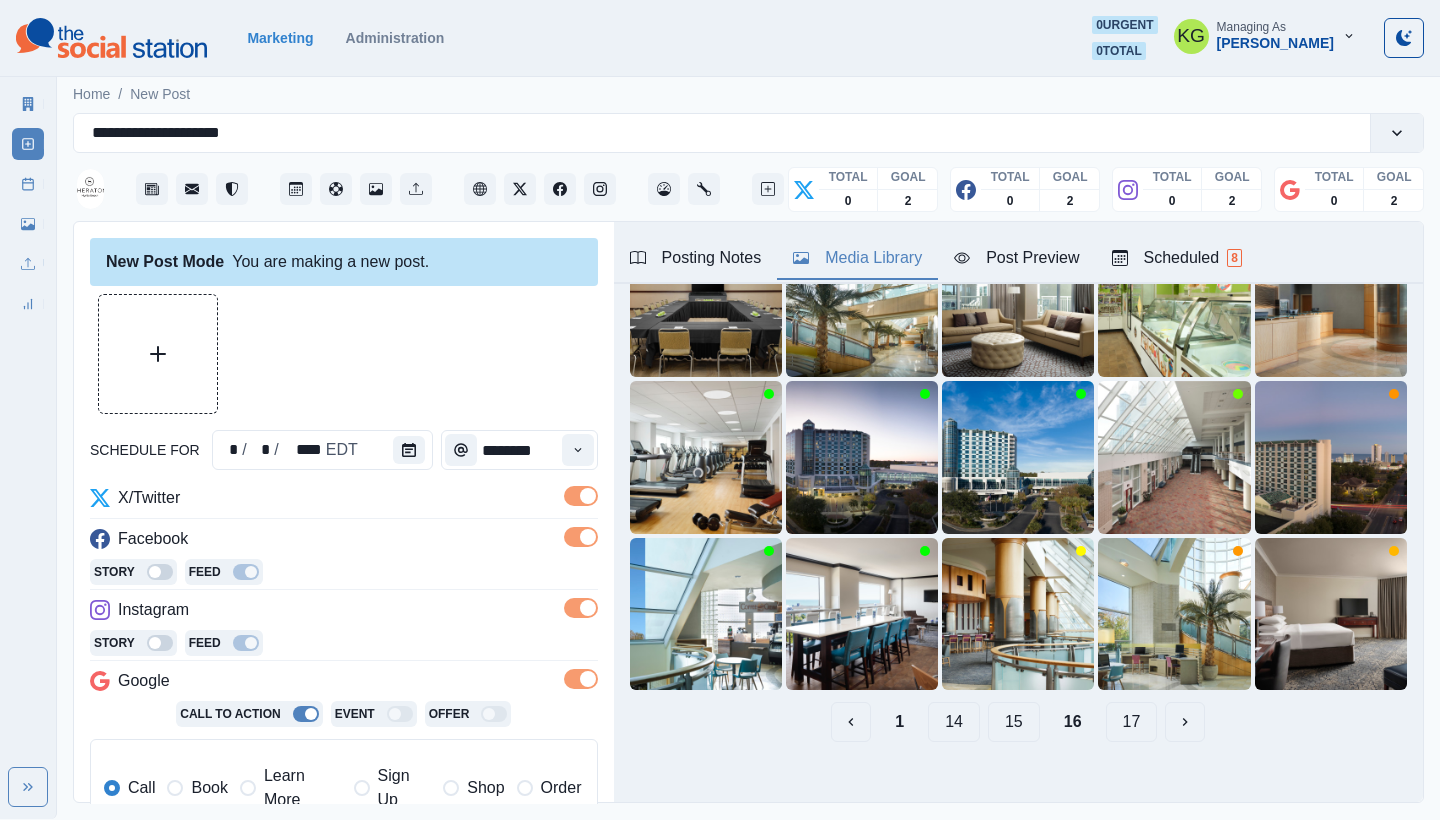 click on "17" at bounding box center [1132, 722] 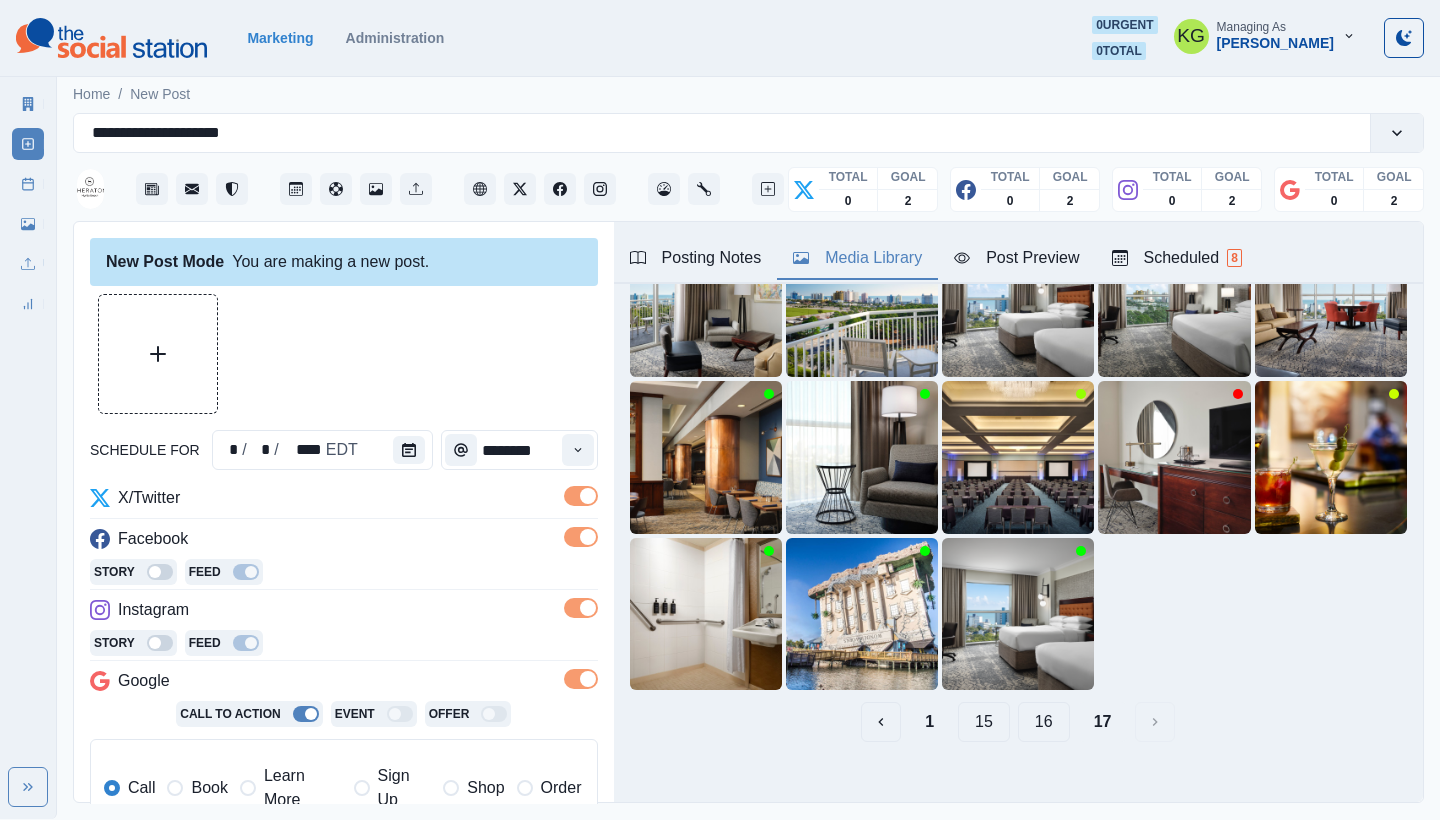 scroll, scrollTop: 132, scrollLeft: 0, axis: vertical 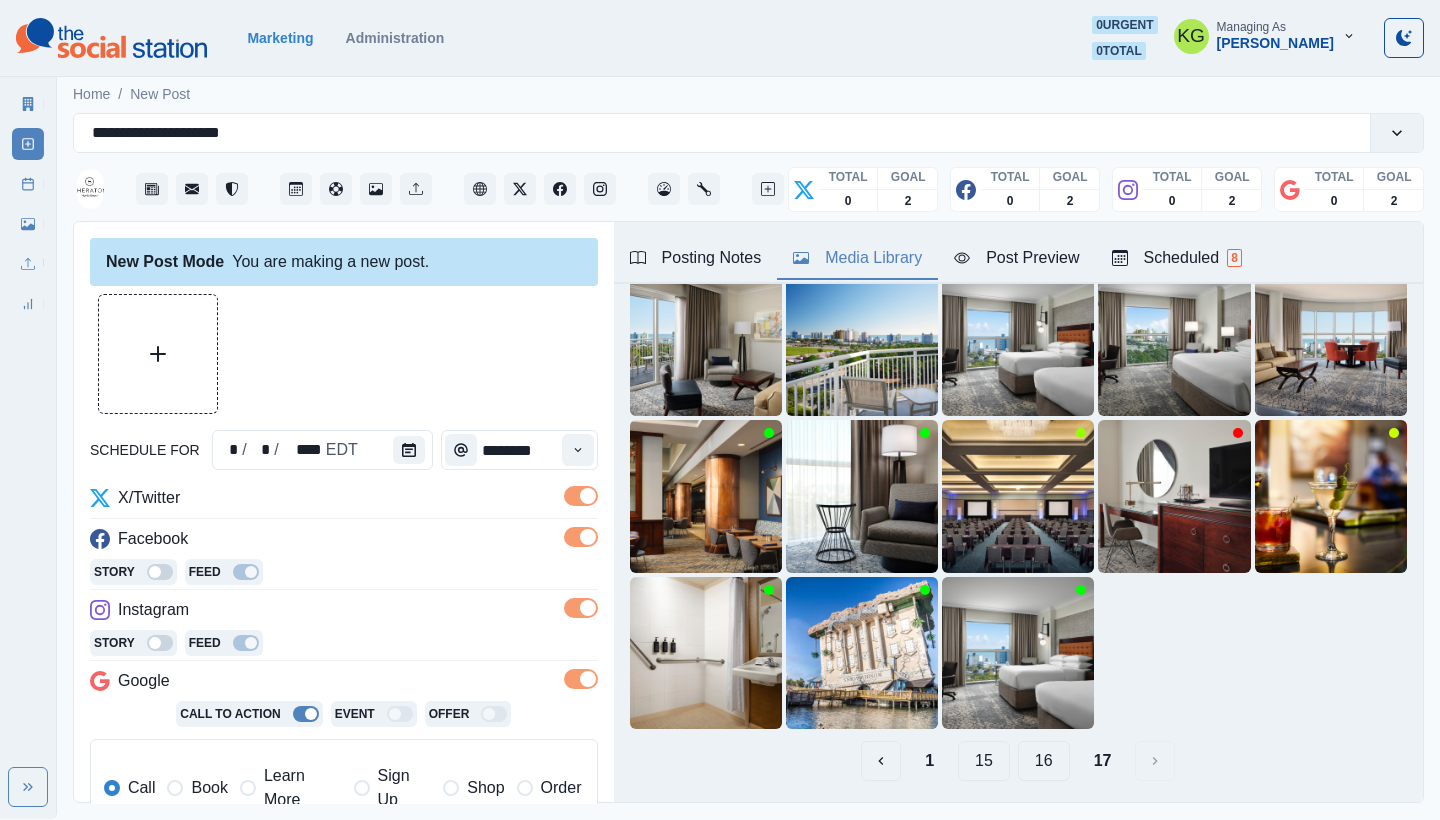 click on "16" at bounding box center (1044, 761) 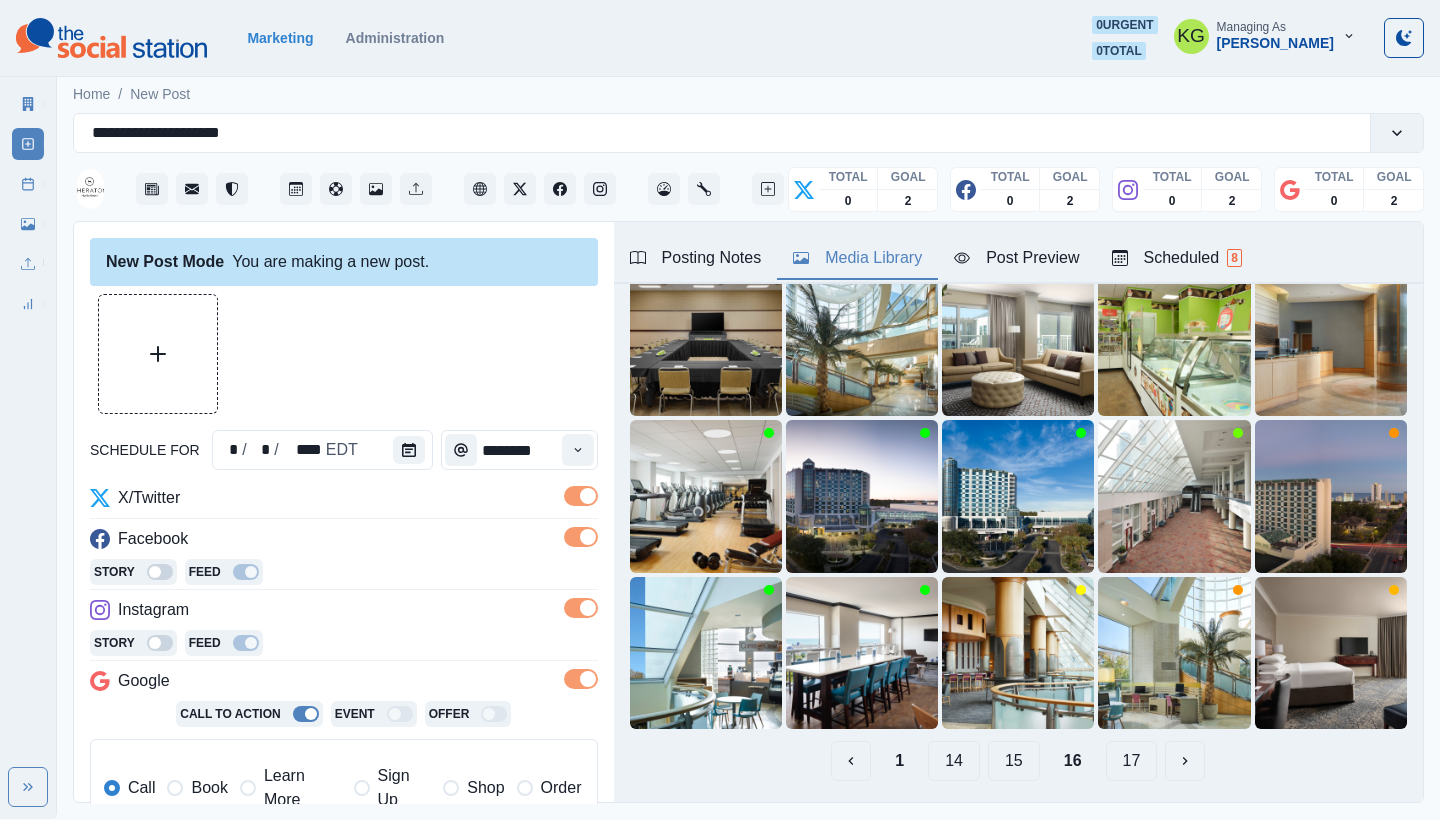 click on "15" at bounding box center [1014, 761] 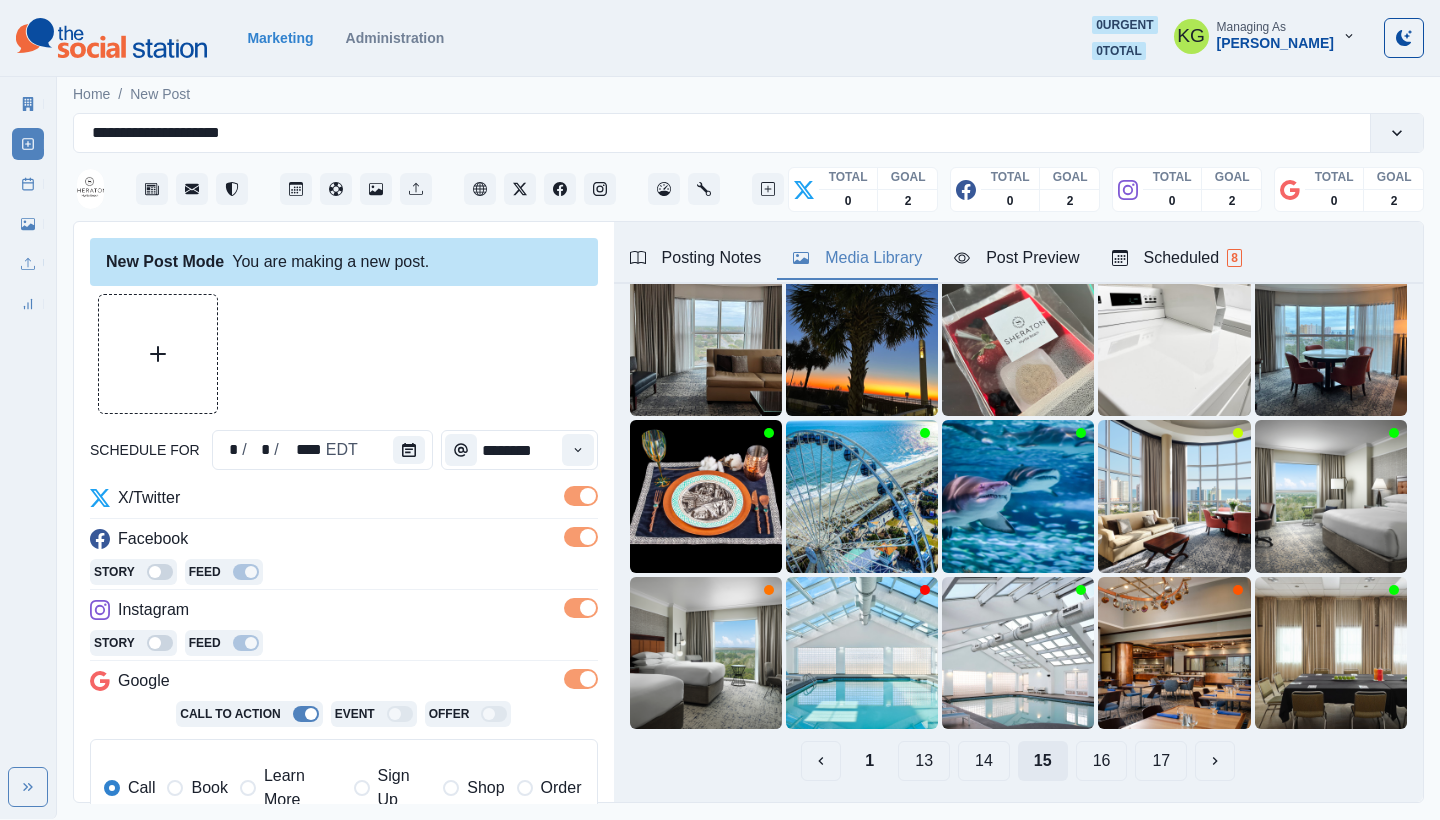 scroll, scrollTop: 32, scrollLeft: 0, axis: vertical 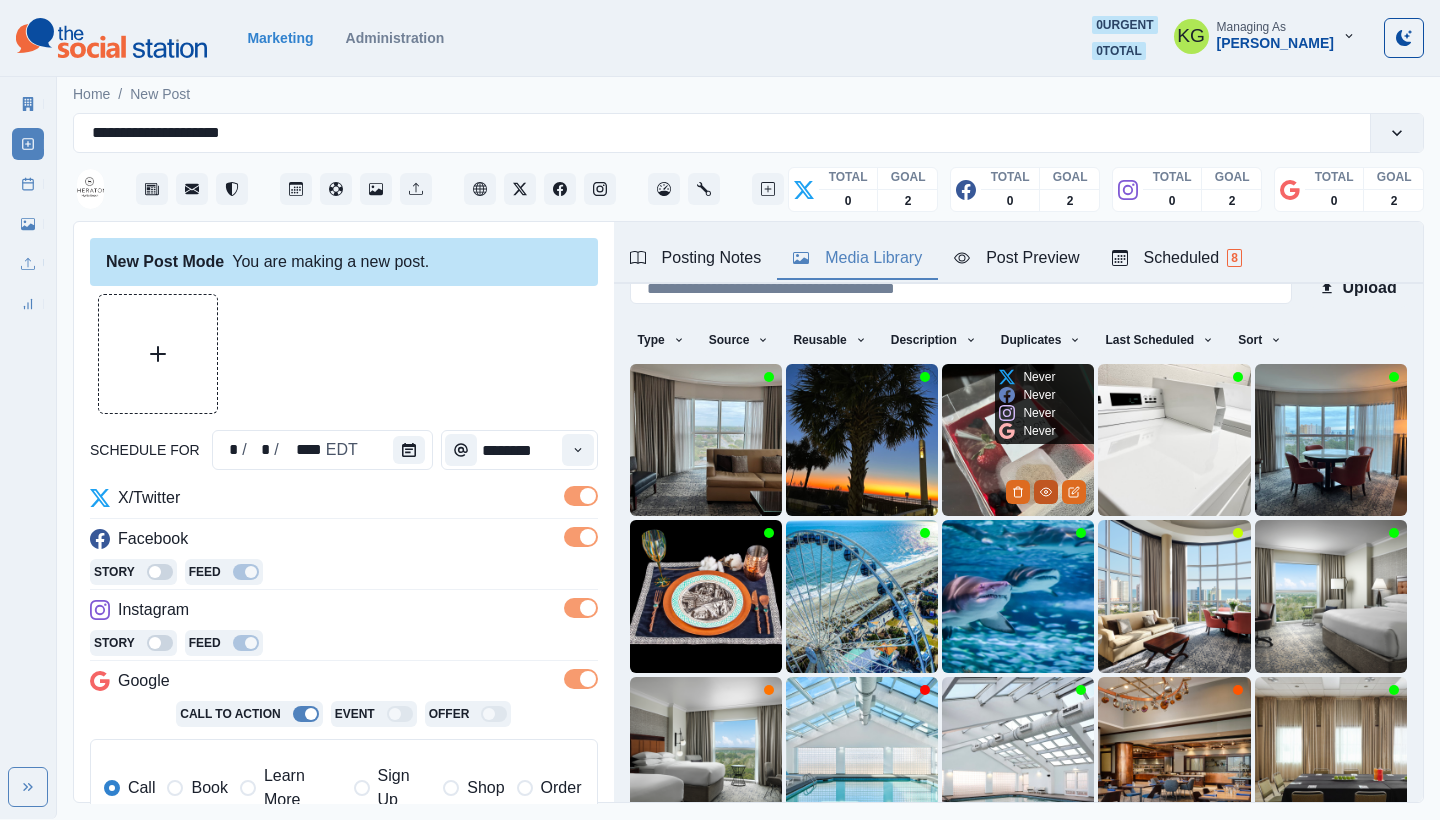 click 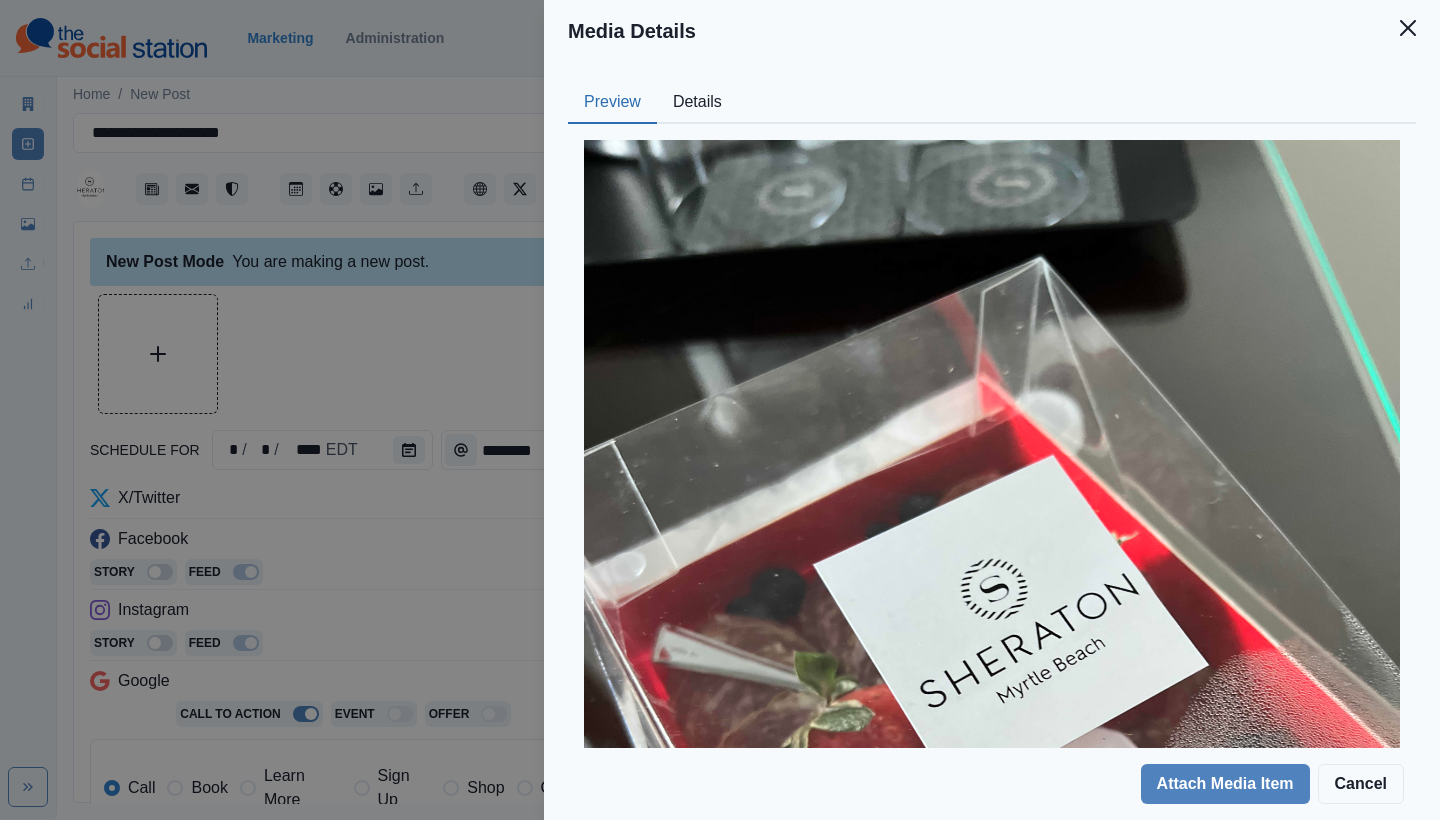 scroll, scrollTop: 398, scrollLeft: 0, axis: vertical 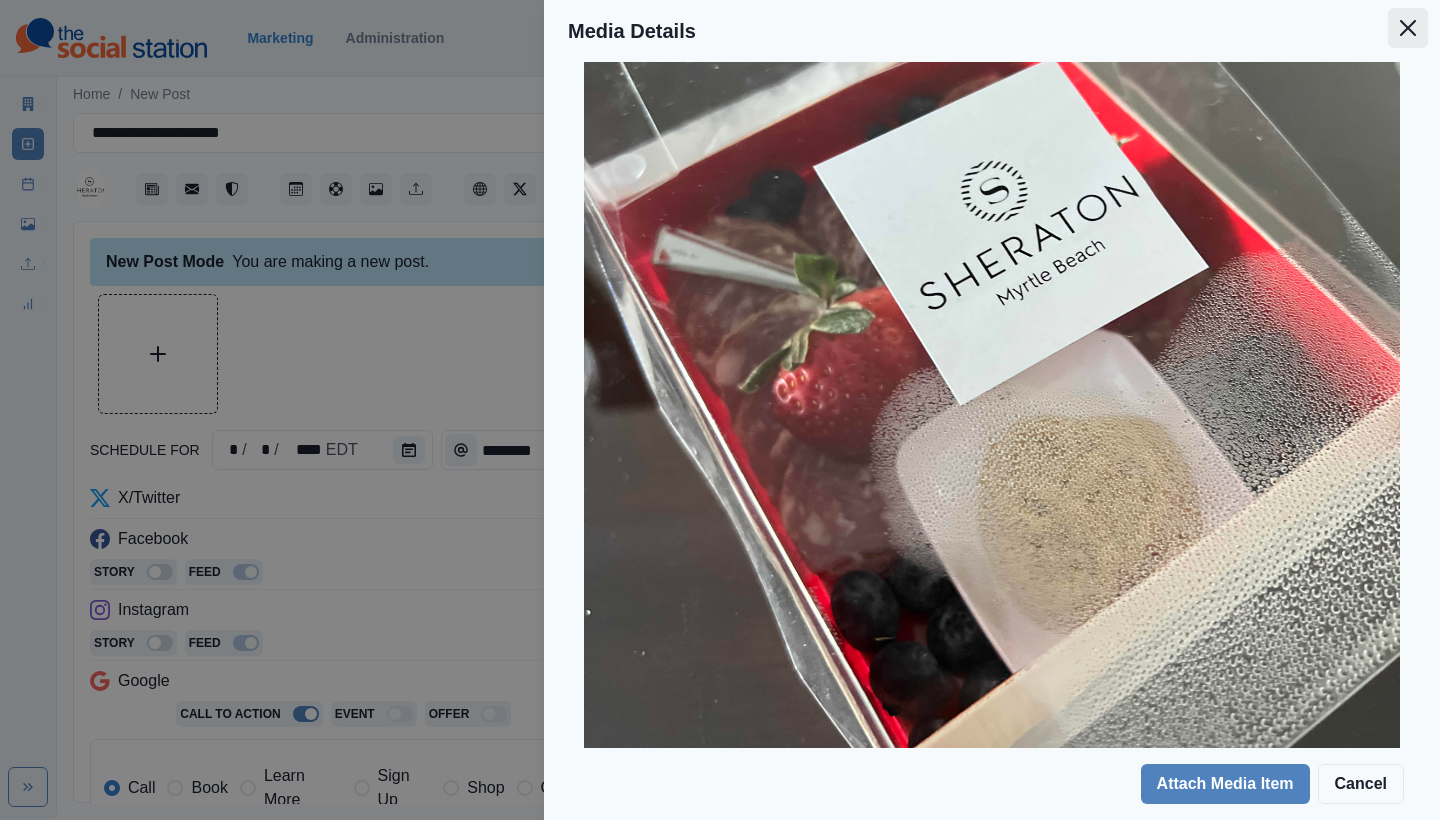 click 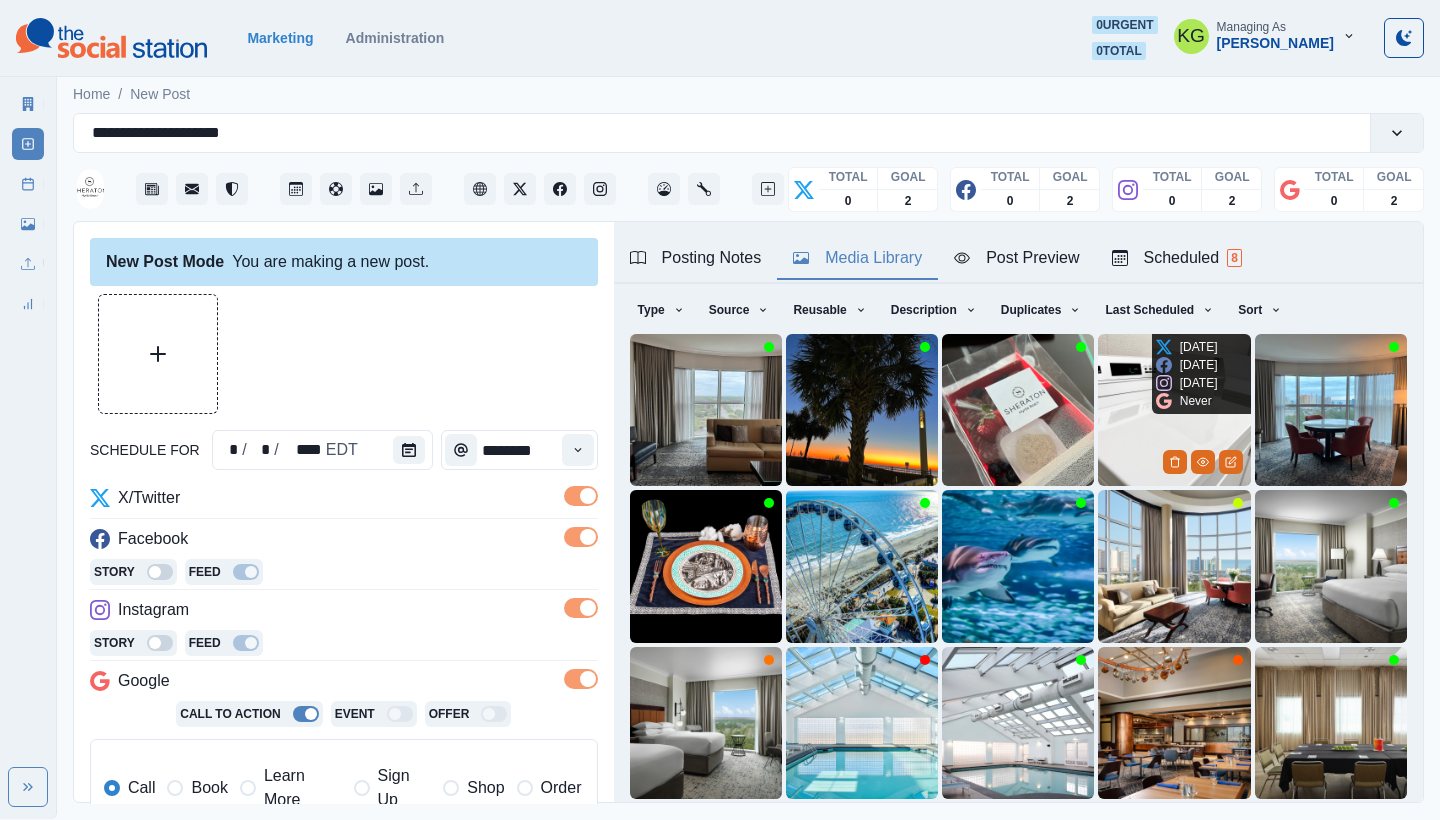 scroll, scrollTop: 171, scrollLeft: 0, axis: vertical 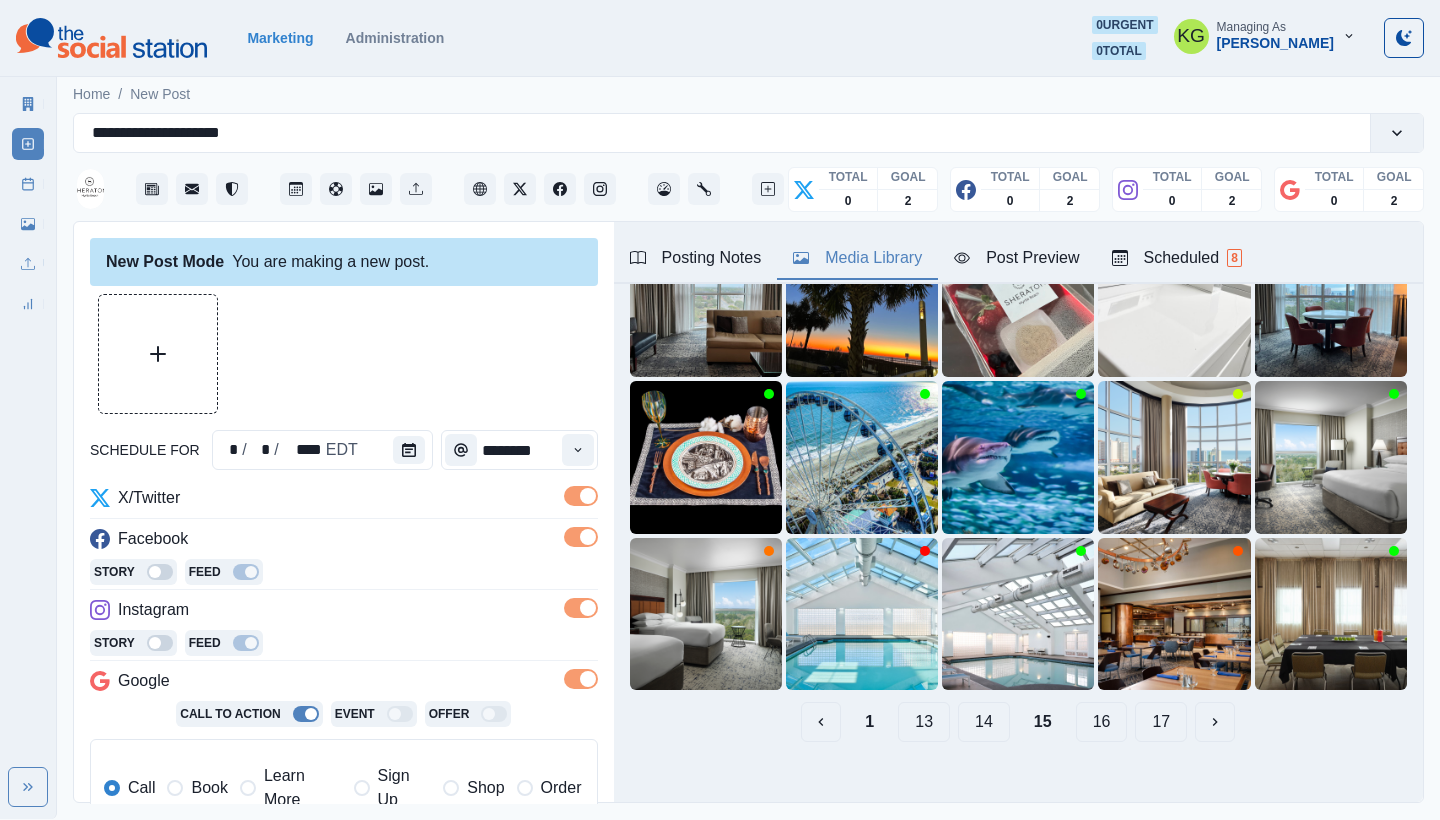 click on "14" at bounding box center (984, 722) 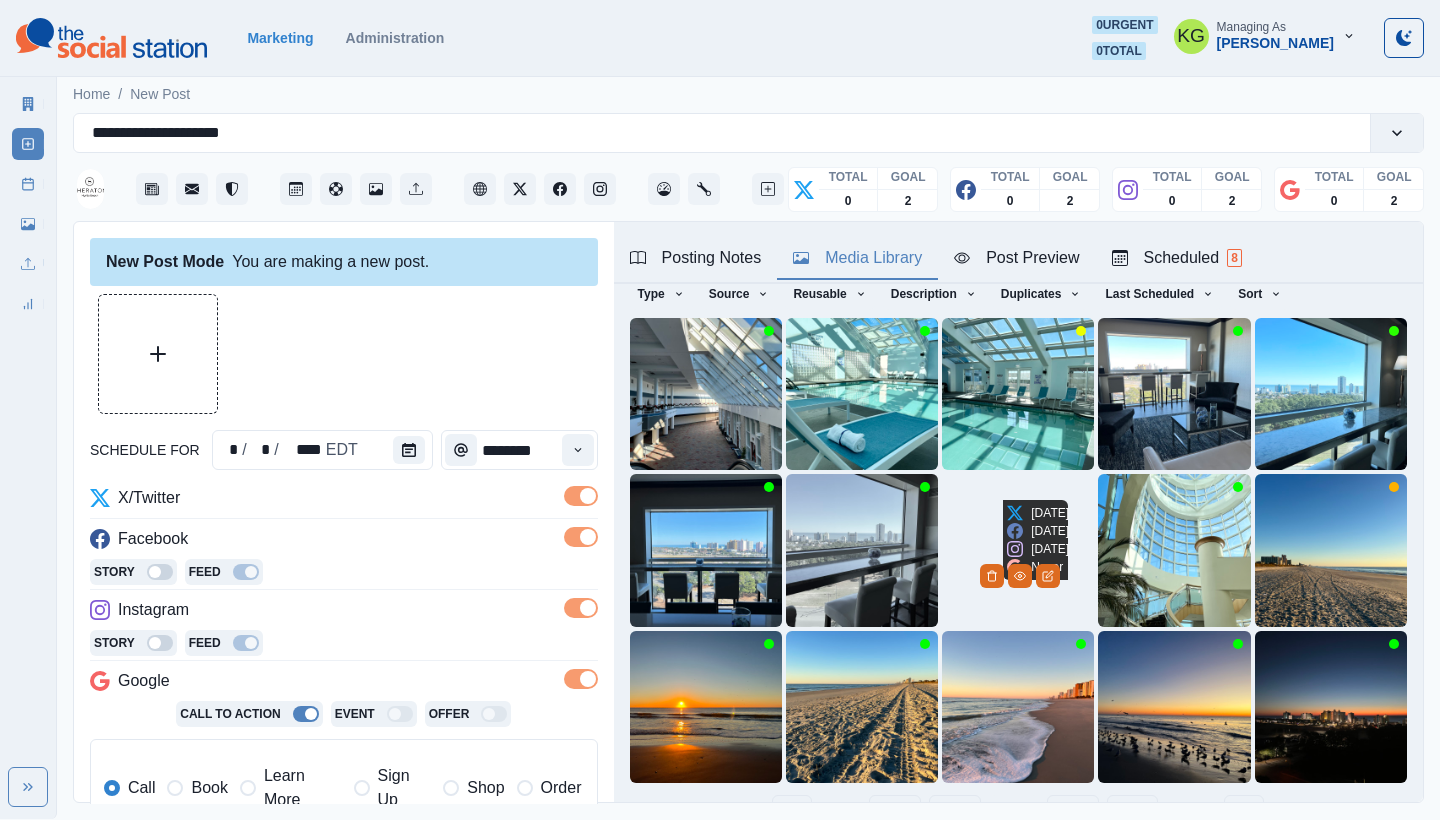 scroll, scrollTop: 82, scrollLeft: 0, axis: vertical 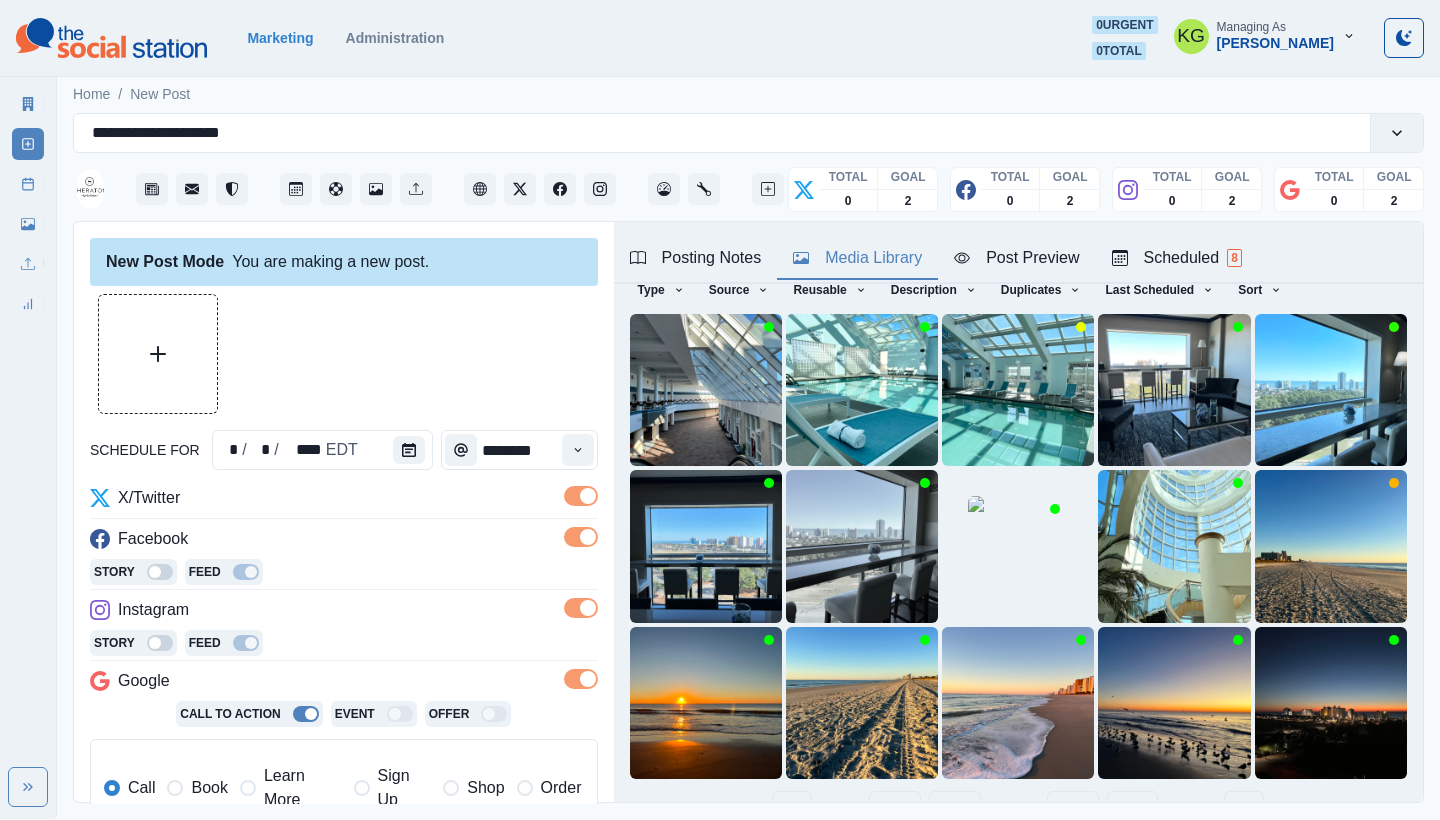 click on "13" at bounding box center [955, 811] 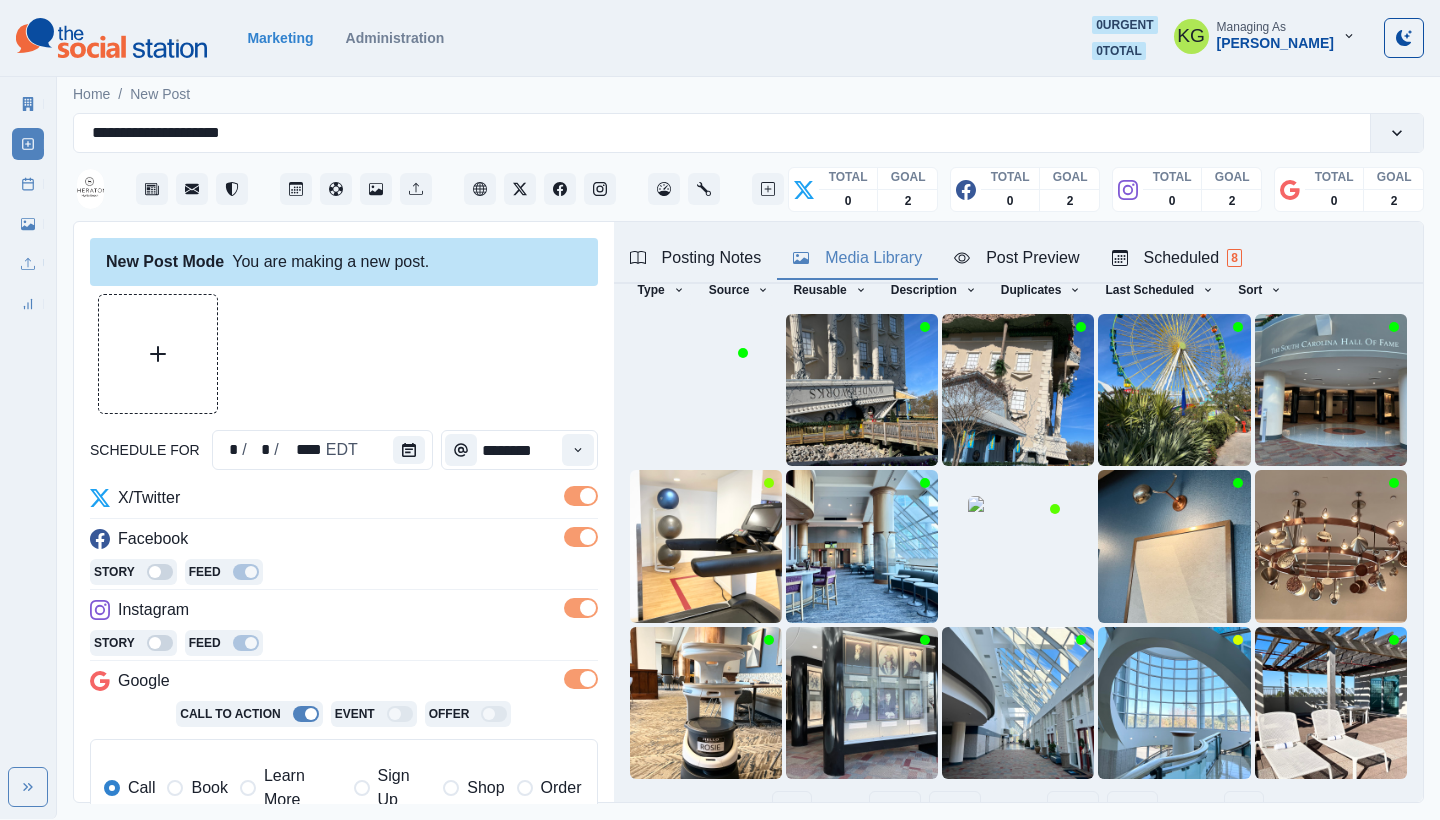 scroll, scrollTop: 78, scrollLeft: 0, axis: vertical 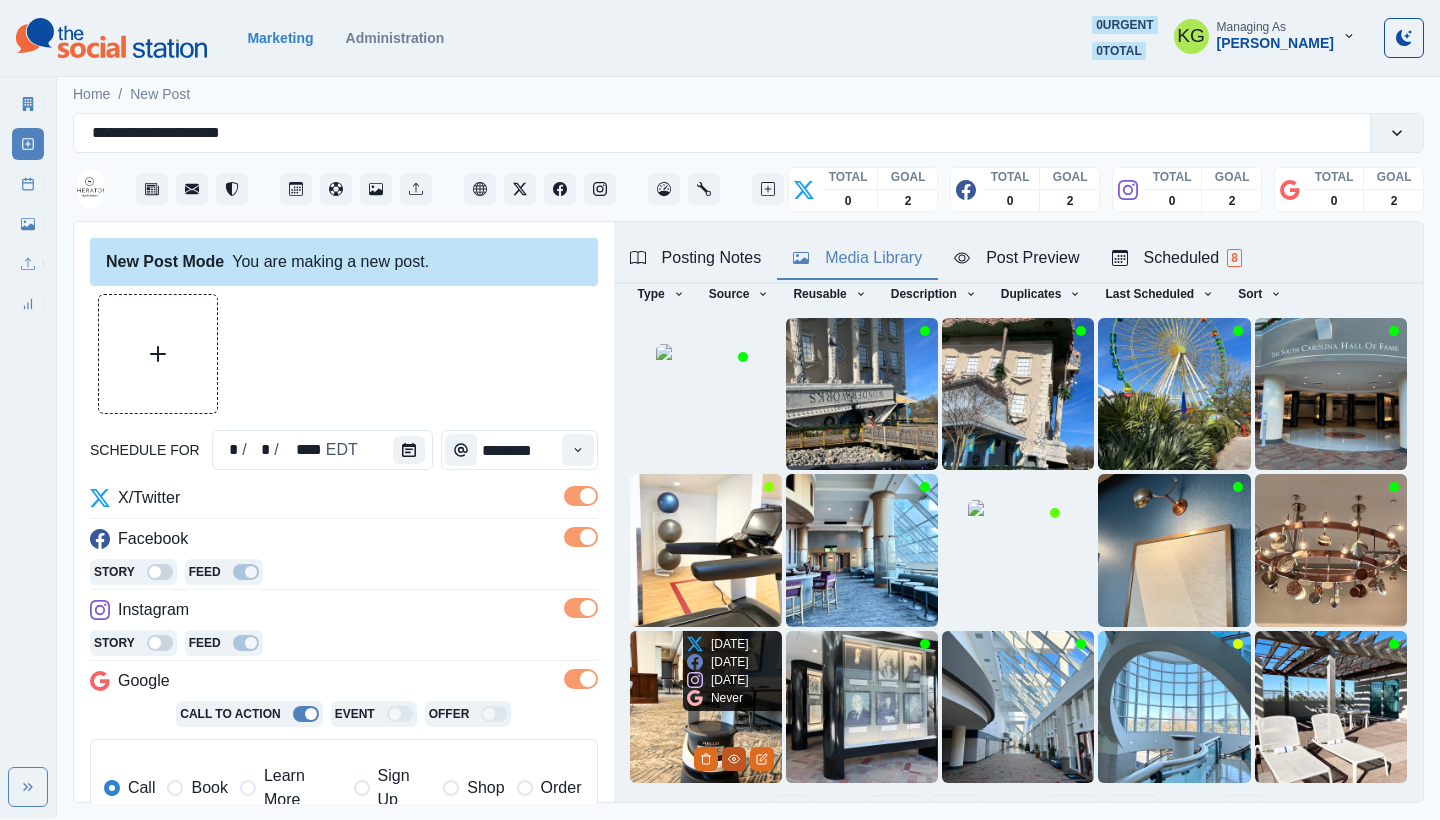 click 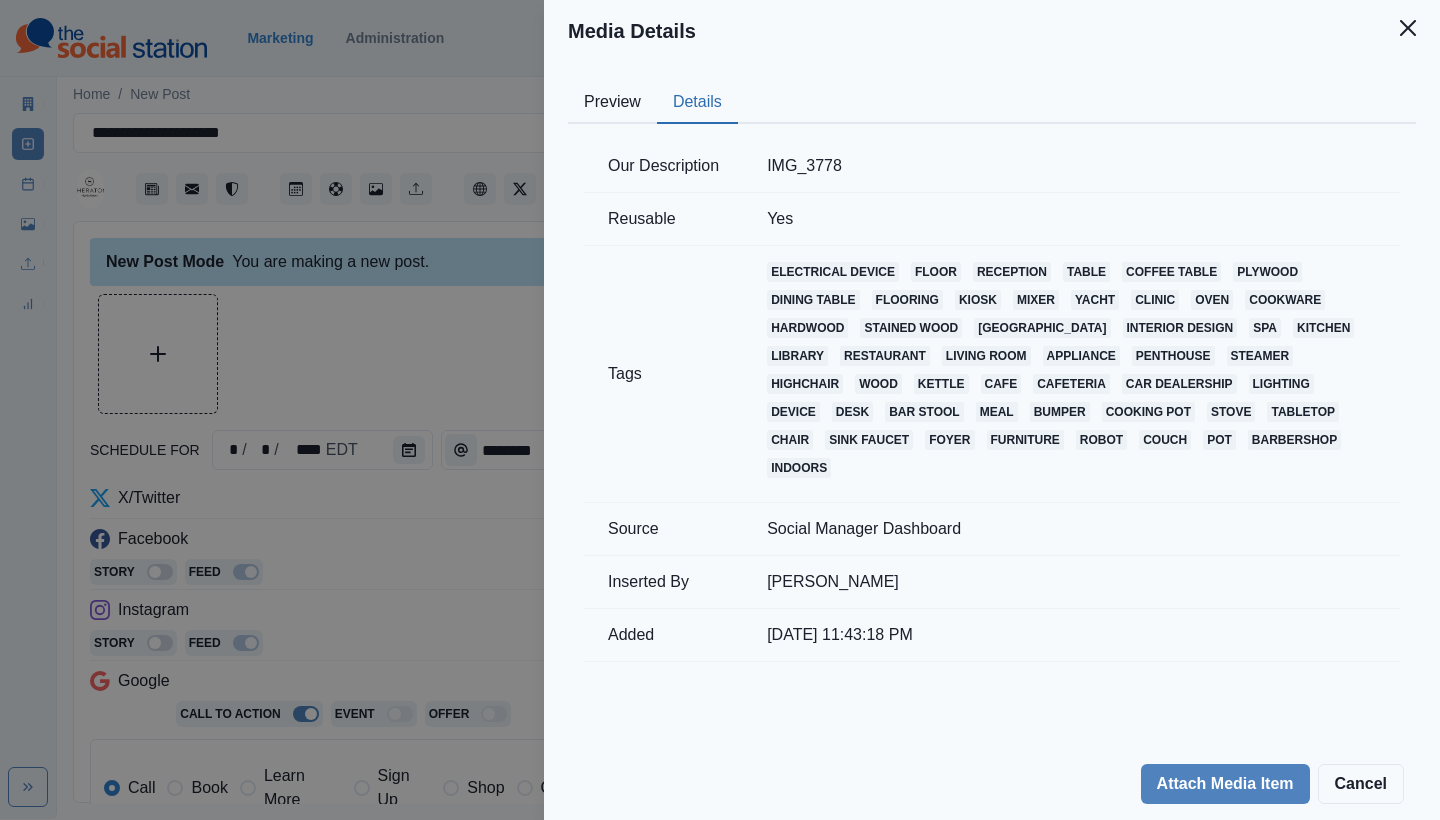 click on "Details" at bounding box center [697, 103] 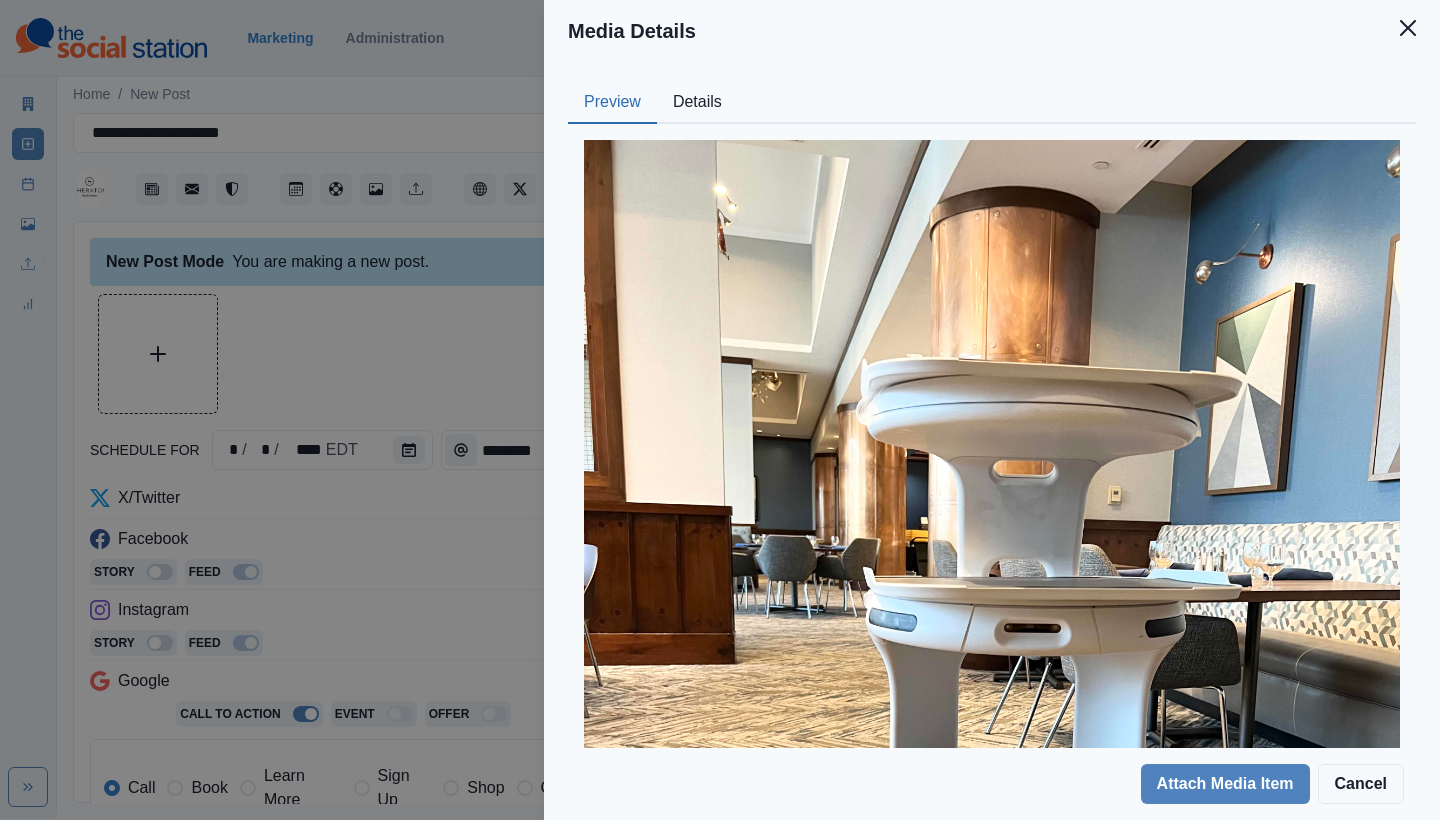 click on "Media Details" at bounding box center (992, 31) 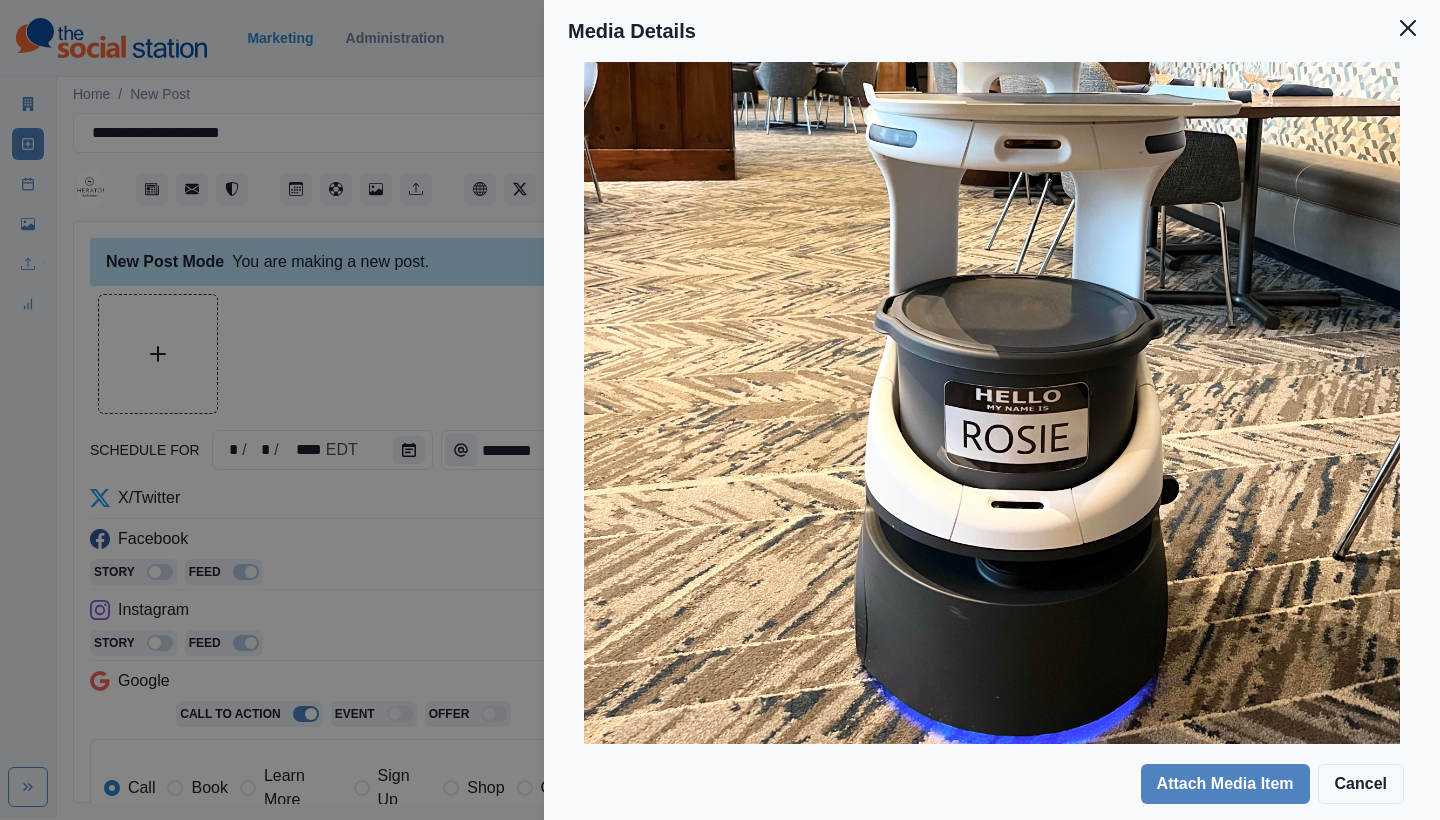 scroll, scrollTop: 0, scrollLeft: 0, axis: both 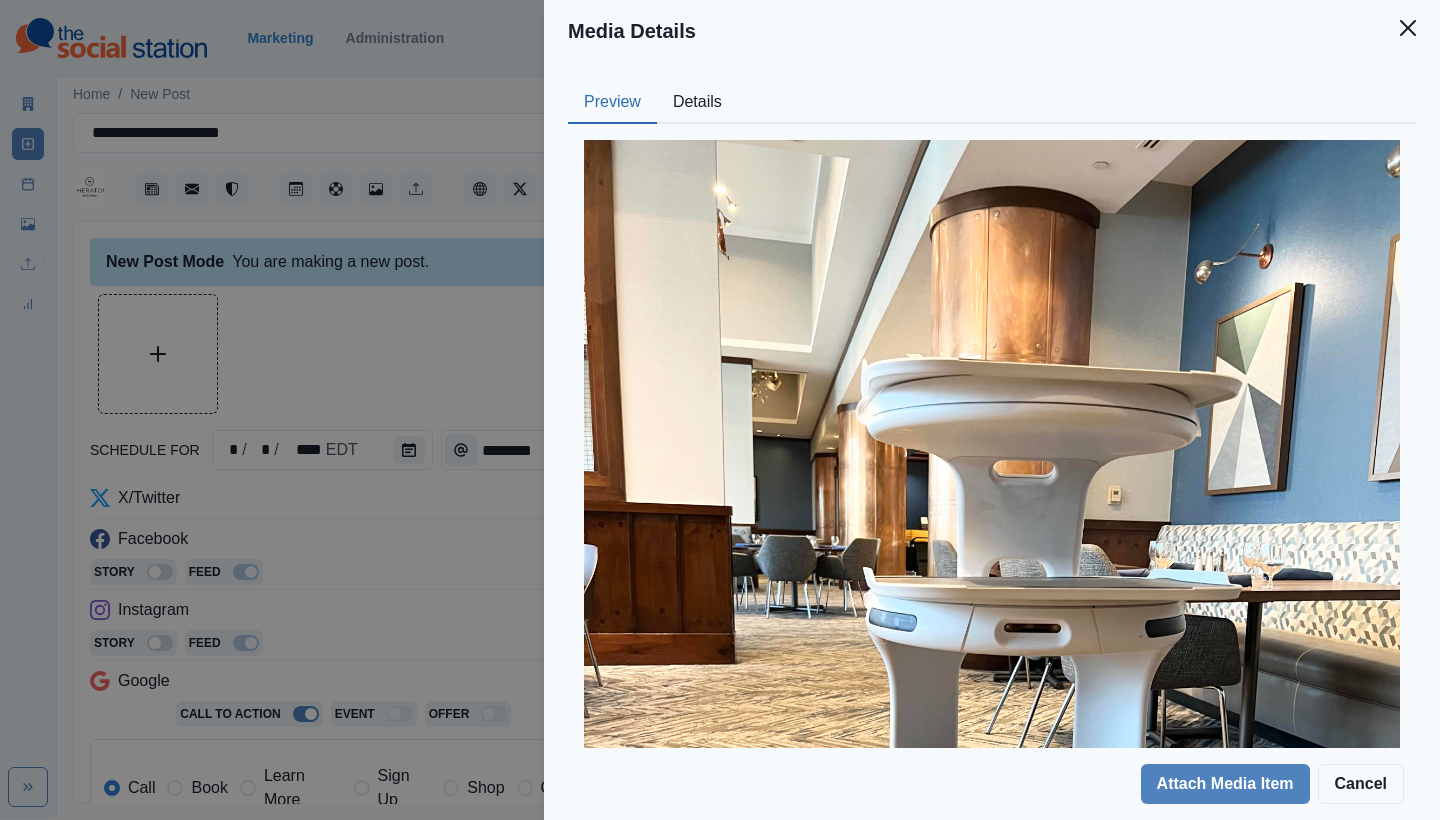 drag, startPoint x: 1407, startPoint y: 25, endPoint x: 1346, endPoint y: 85, distance: 85.56284 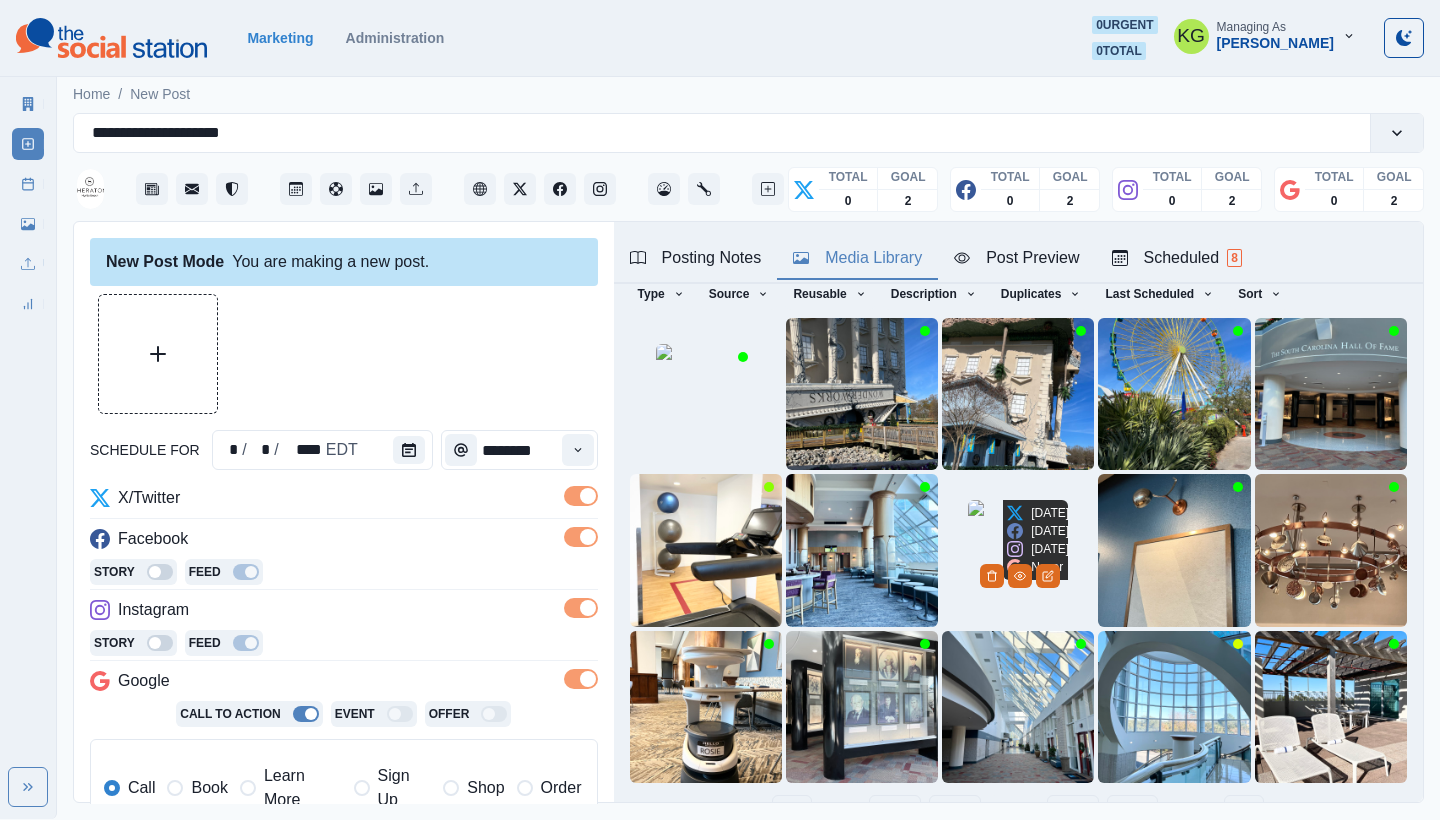 click at bounding box center (1018, 550) 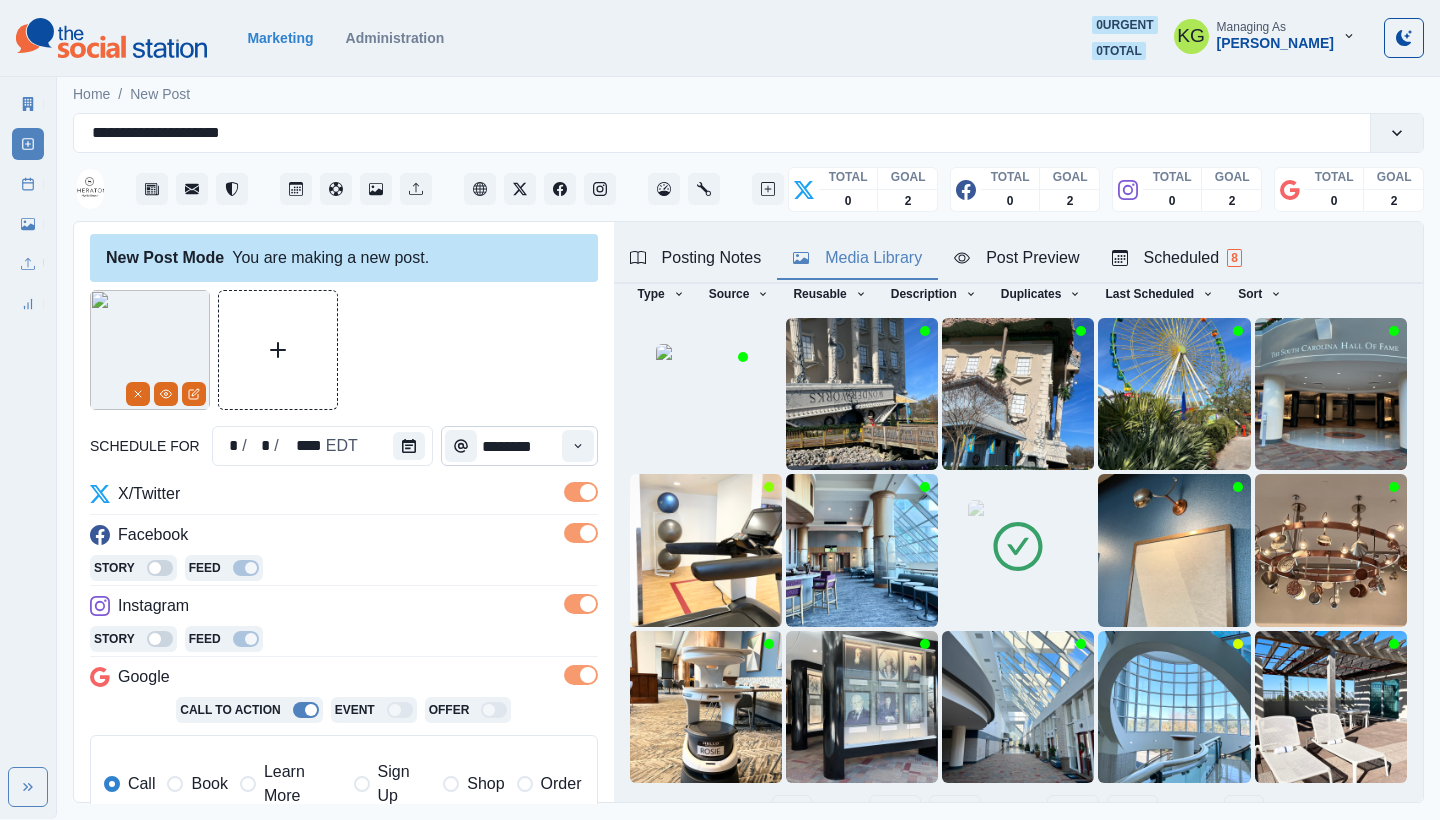 scroll, scrollTop: 398, scrollLeft: 0, axis: vertical 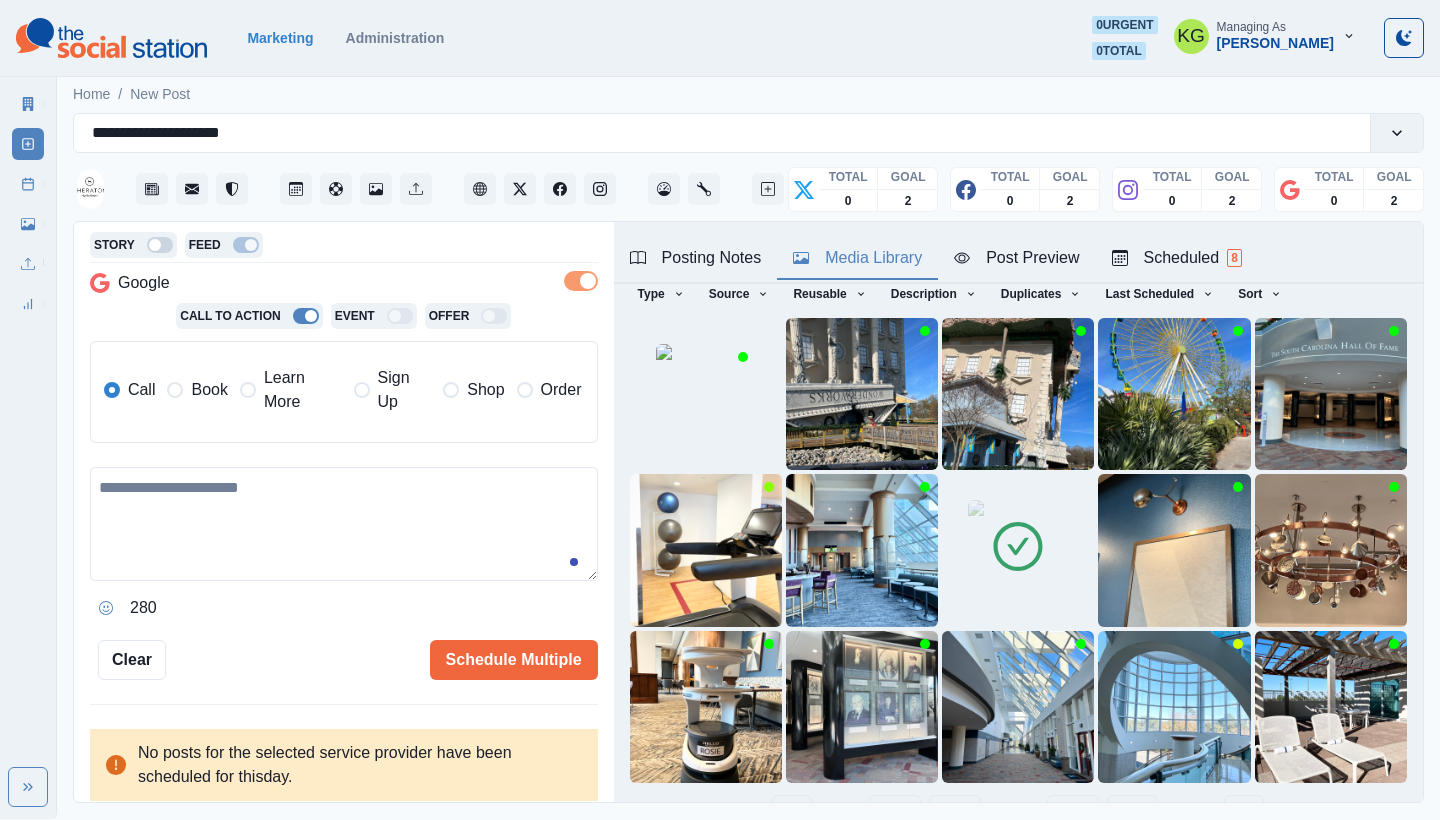 click on "Book" at bounding box center (209, 390) 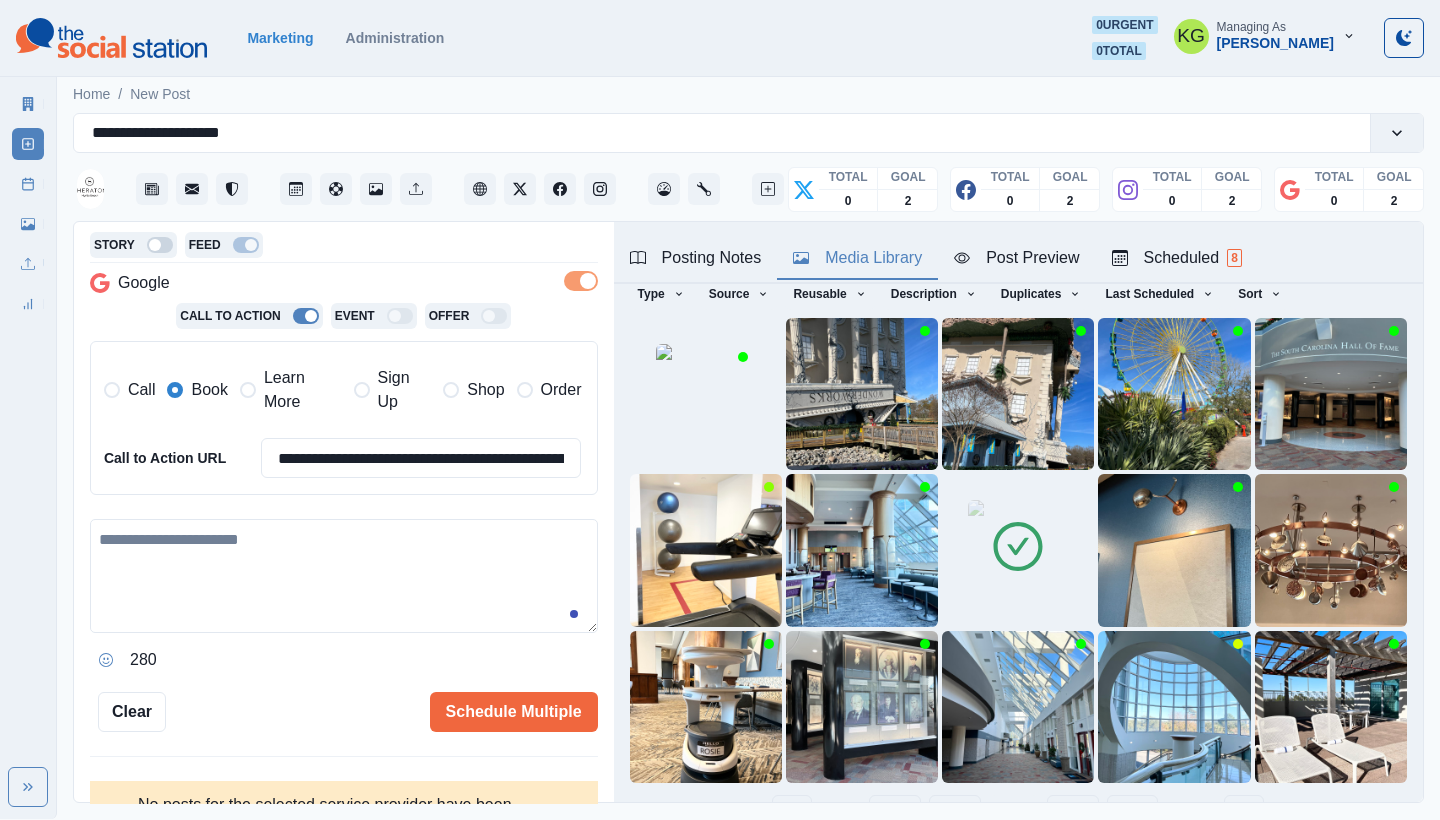 click at bounding box center [344, 576] 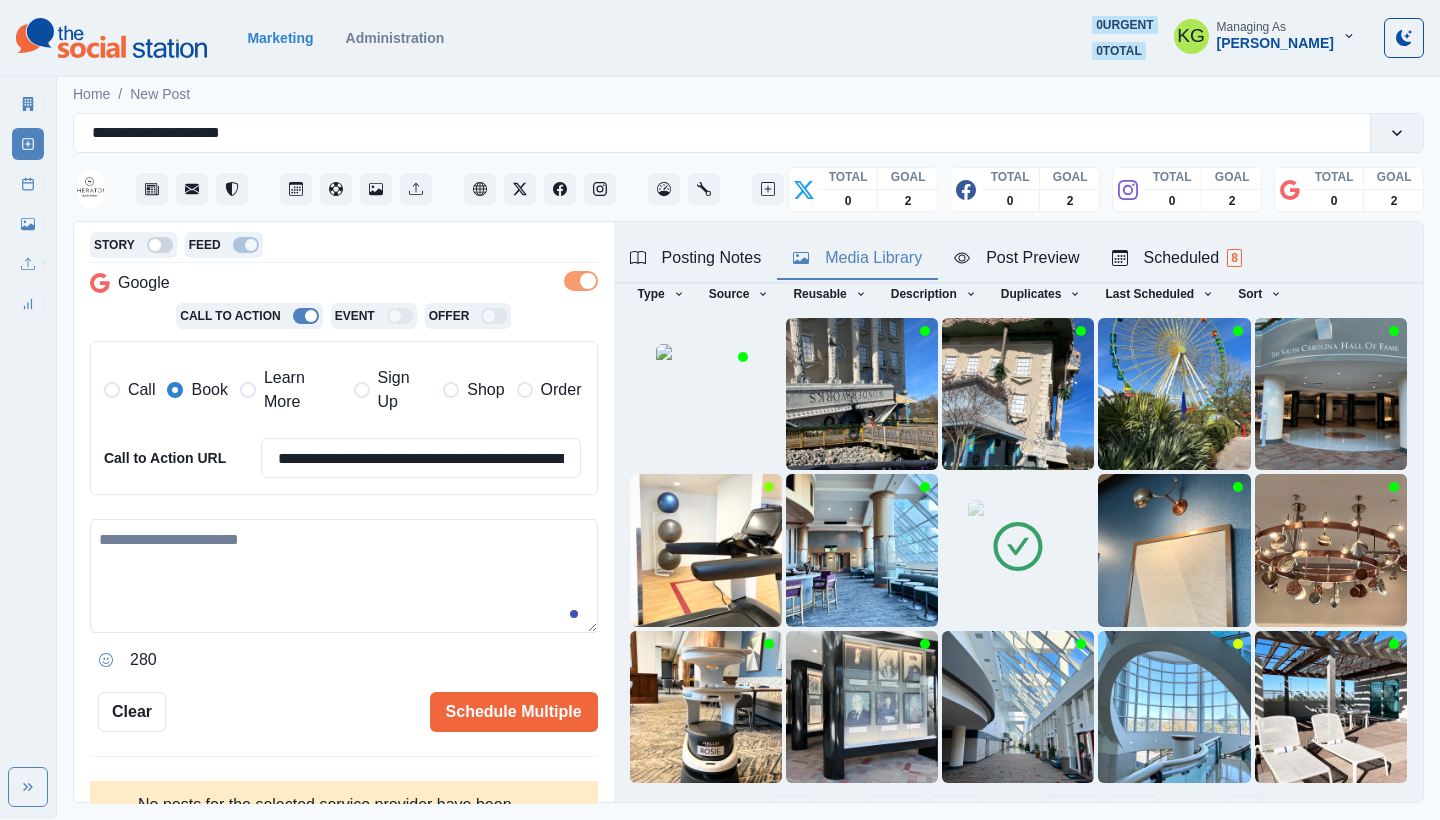 paste on "**********" 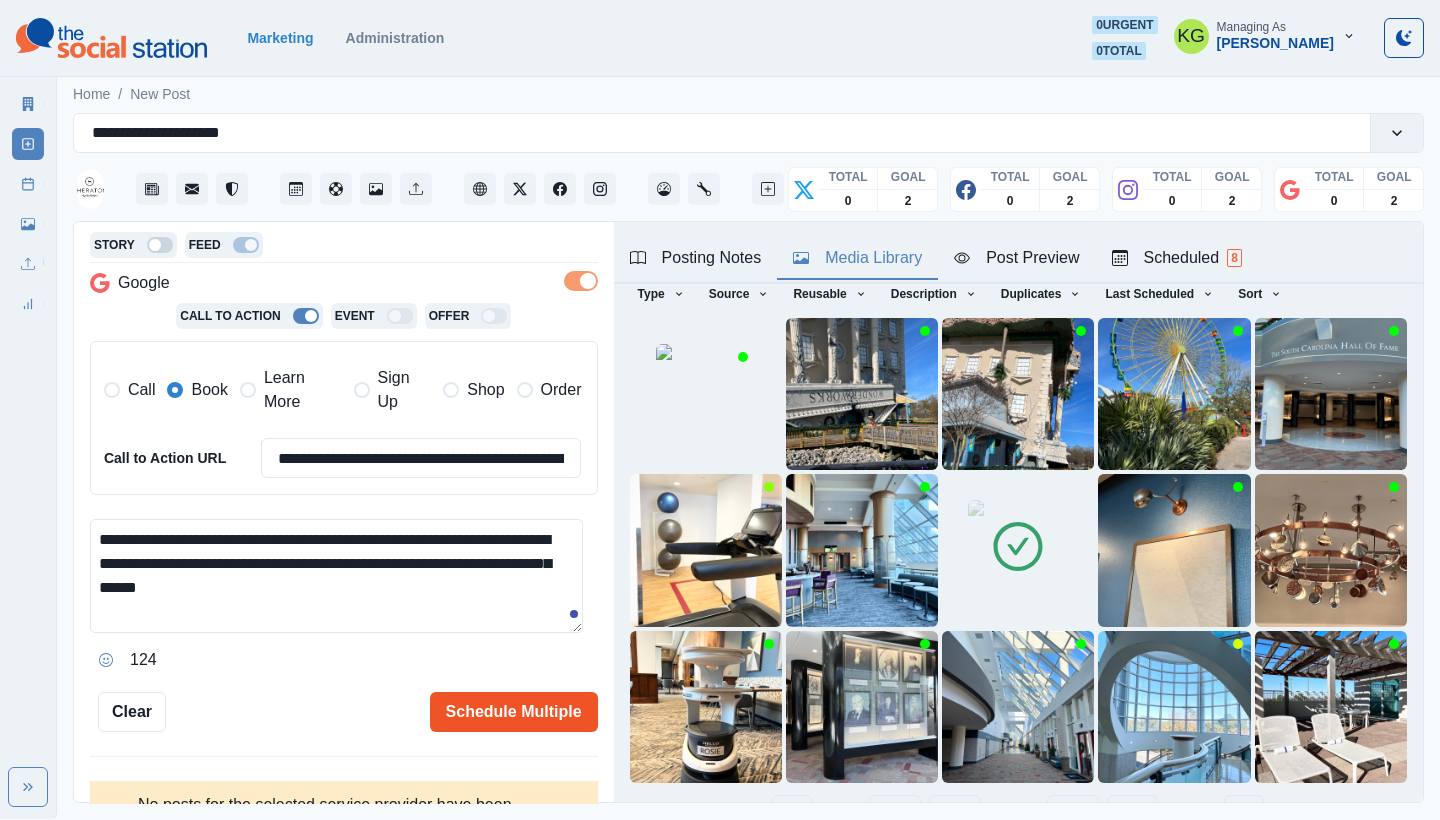 type on "**********" 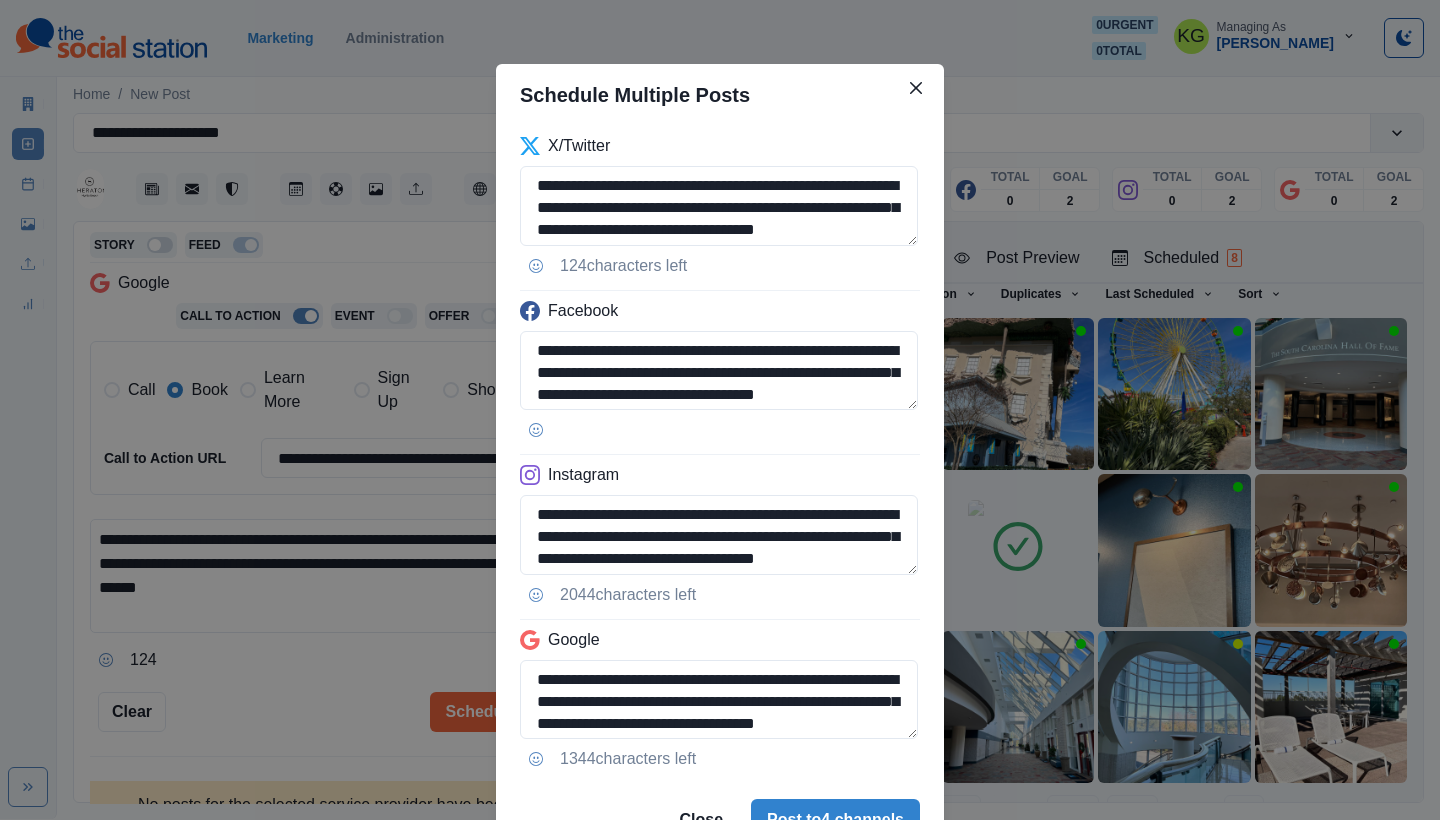 scroll, scrollTop: 101, scrollLeft: 0, axis: vertical 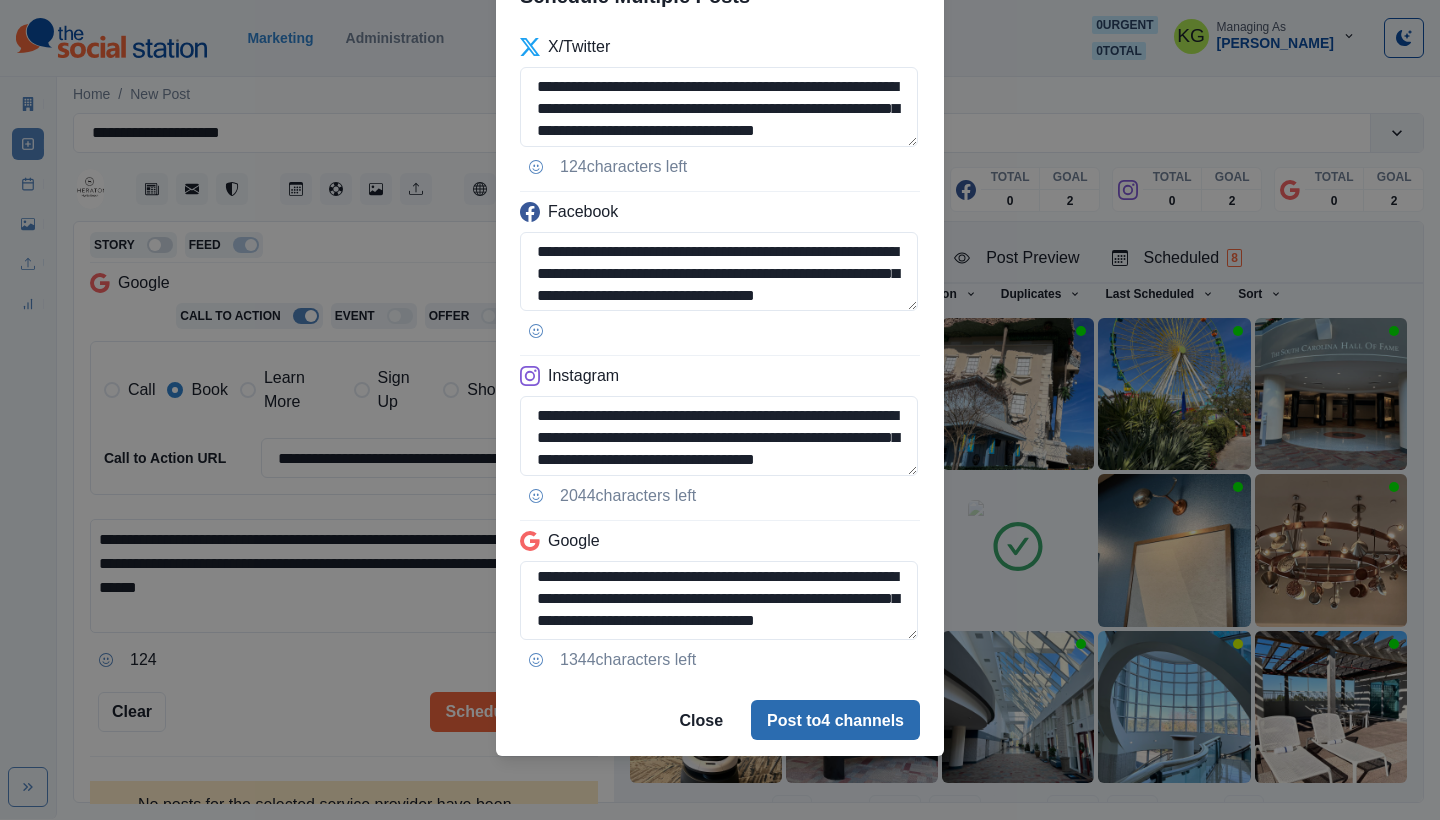 click on "Post to  4   channels" at bounding box center [835, 720] 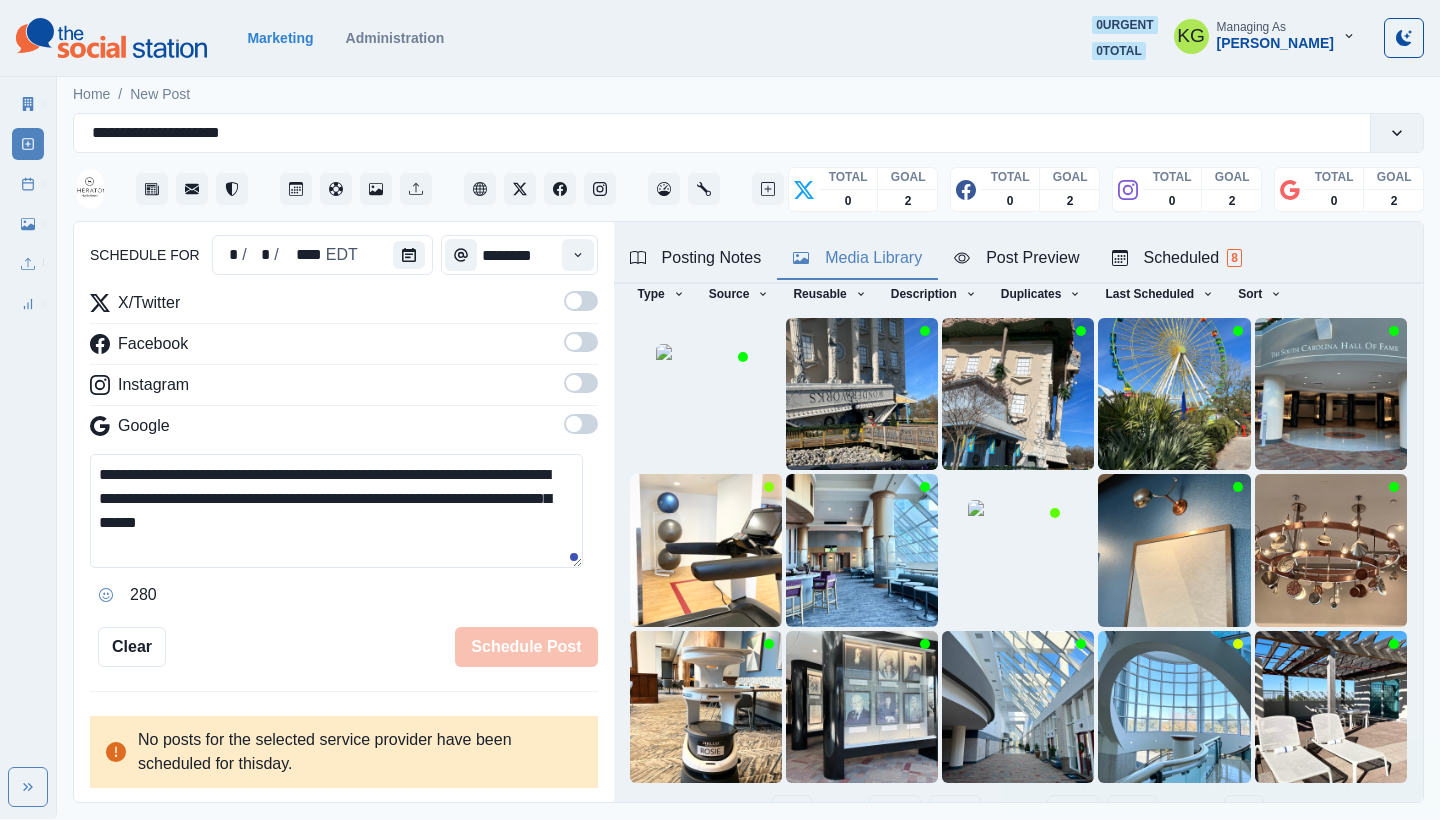type 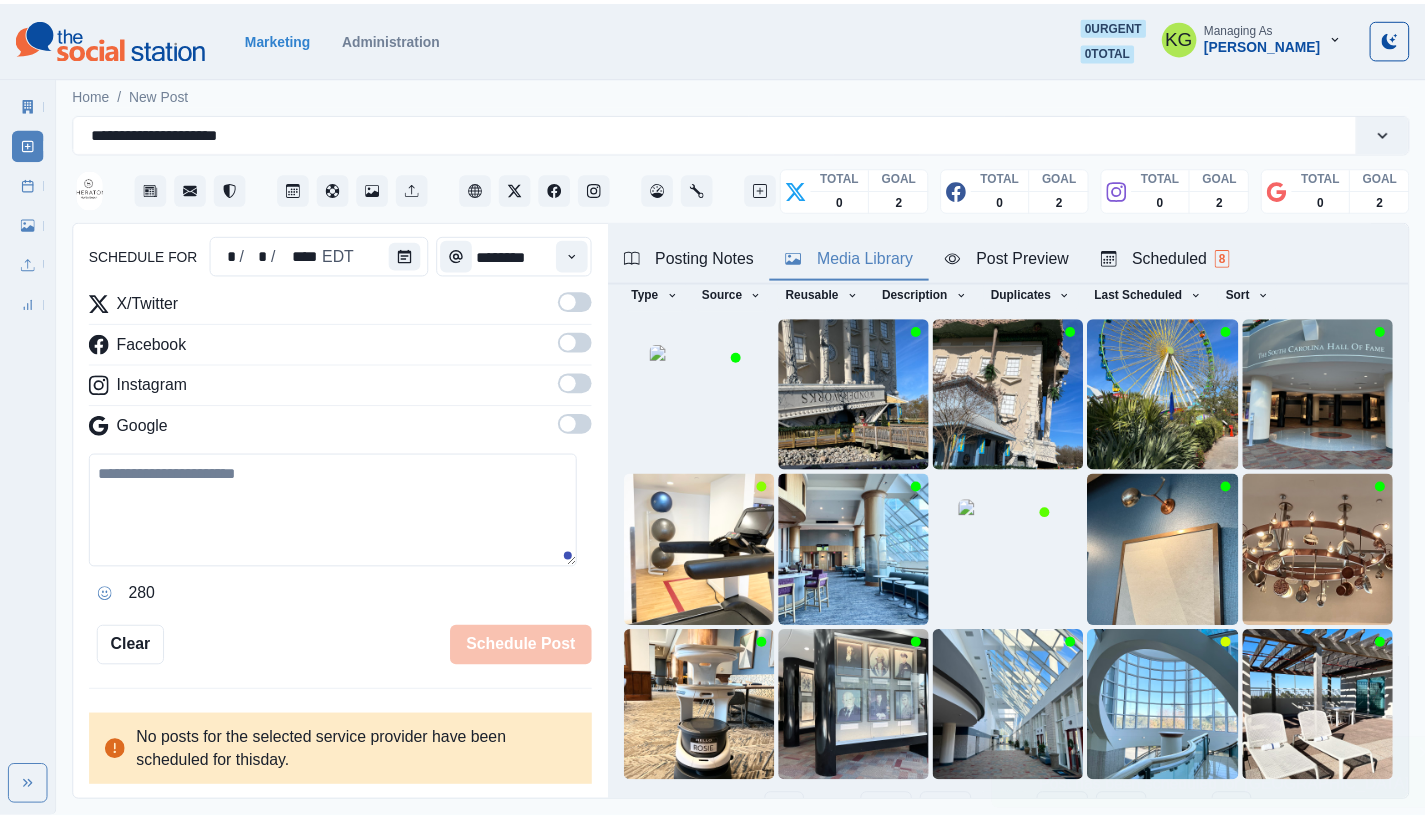 scroll, scrollTop: 194, scrollLeft: 0, axis: vertical 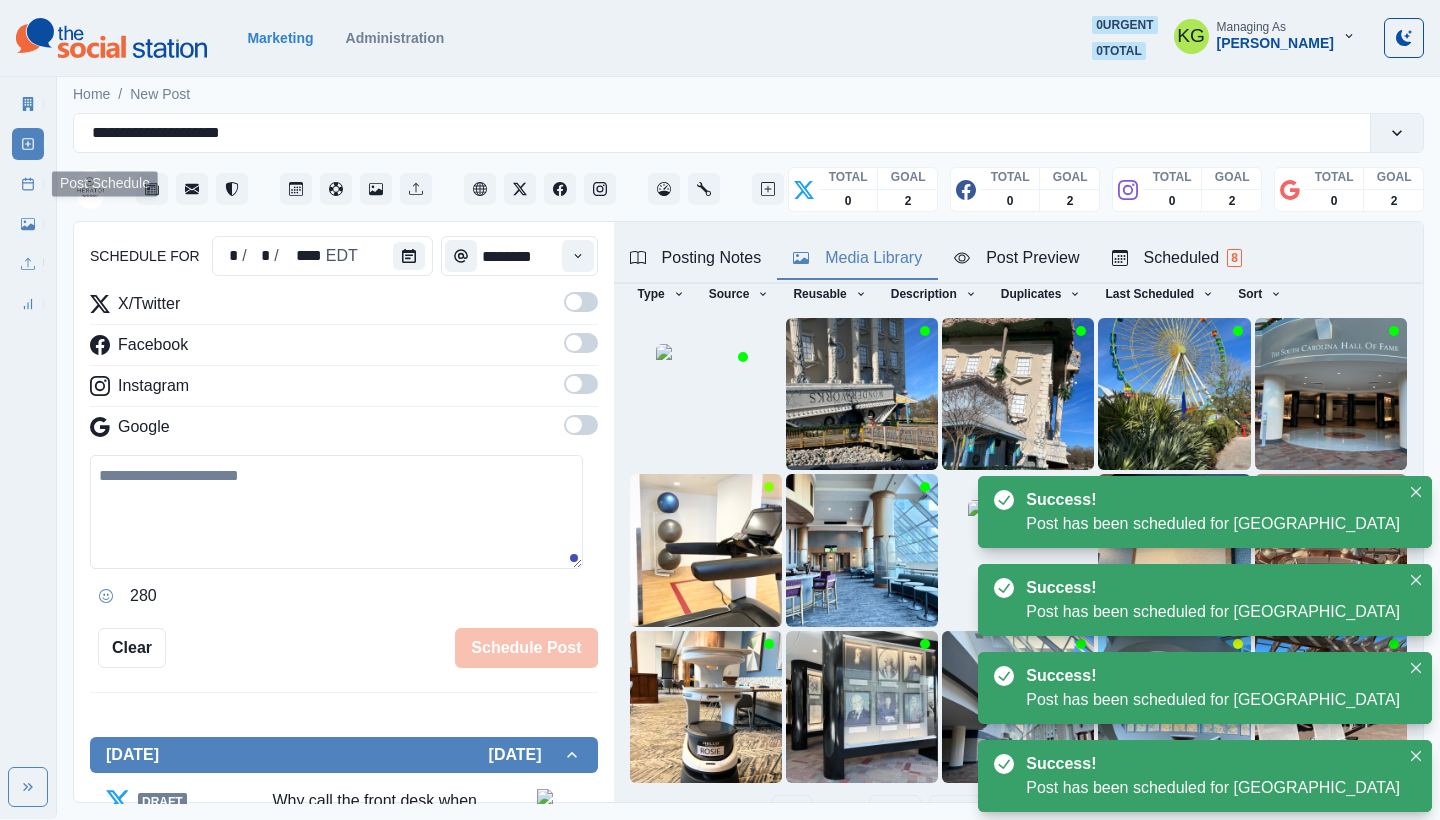 click 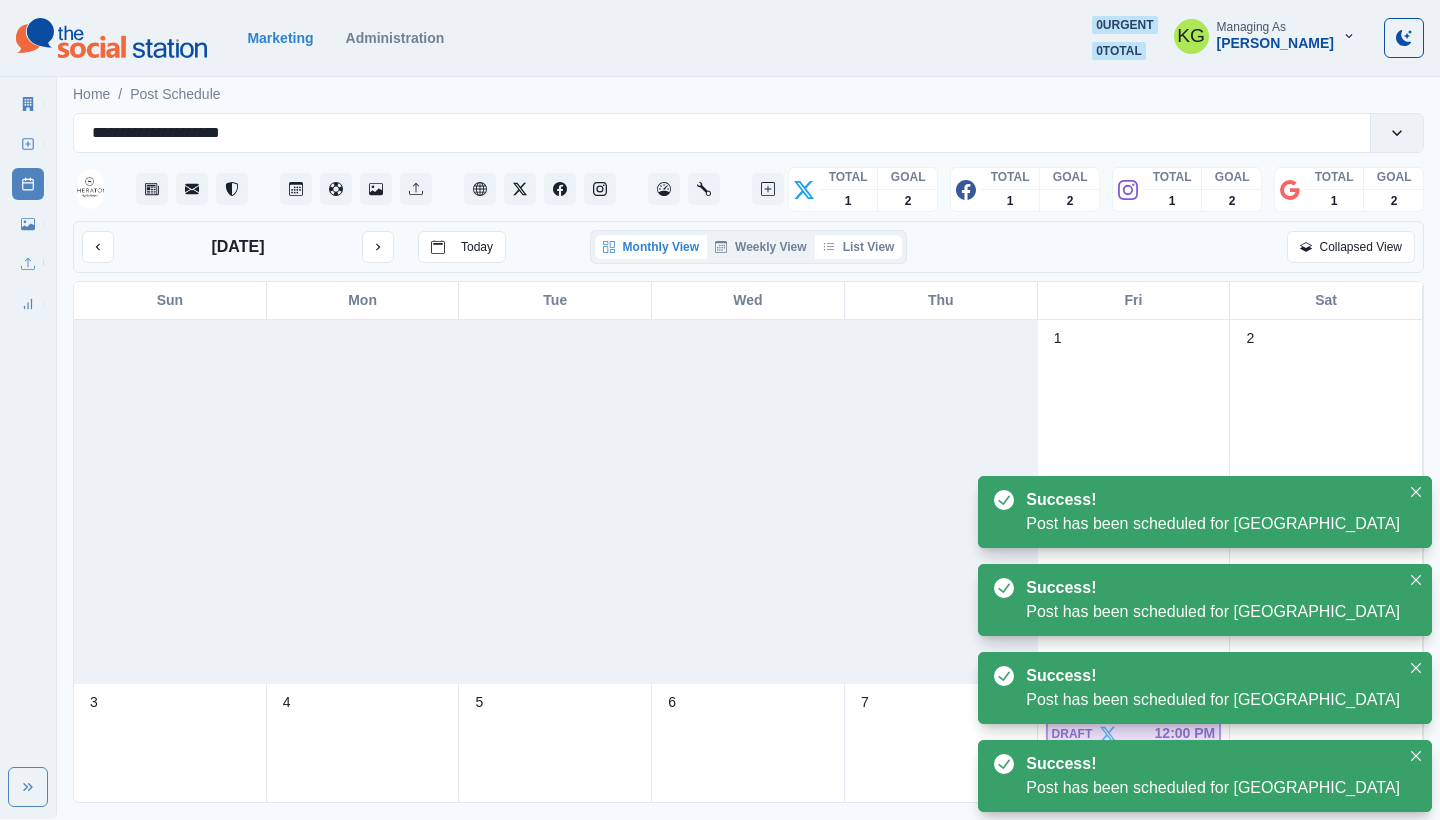 click on "List View" at bounding box center [859, 247] 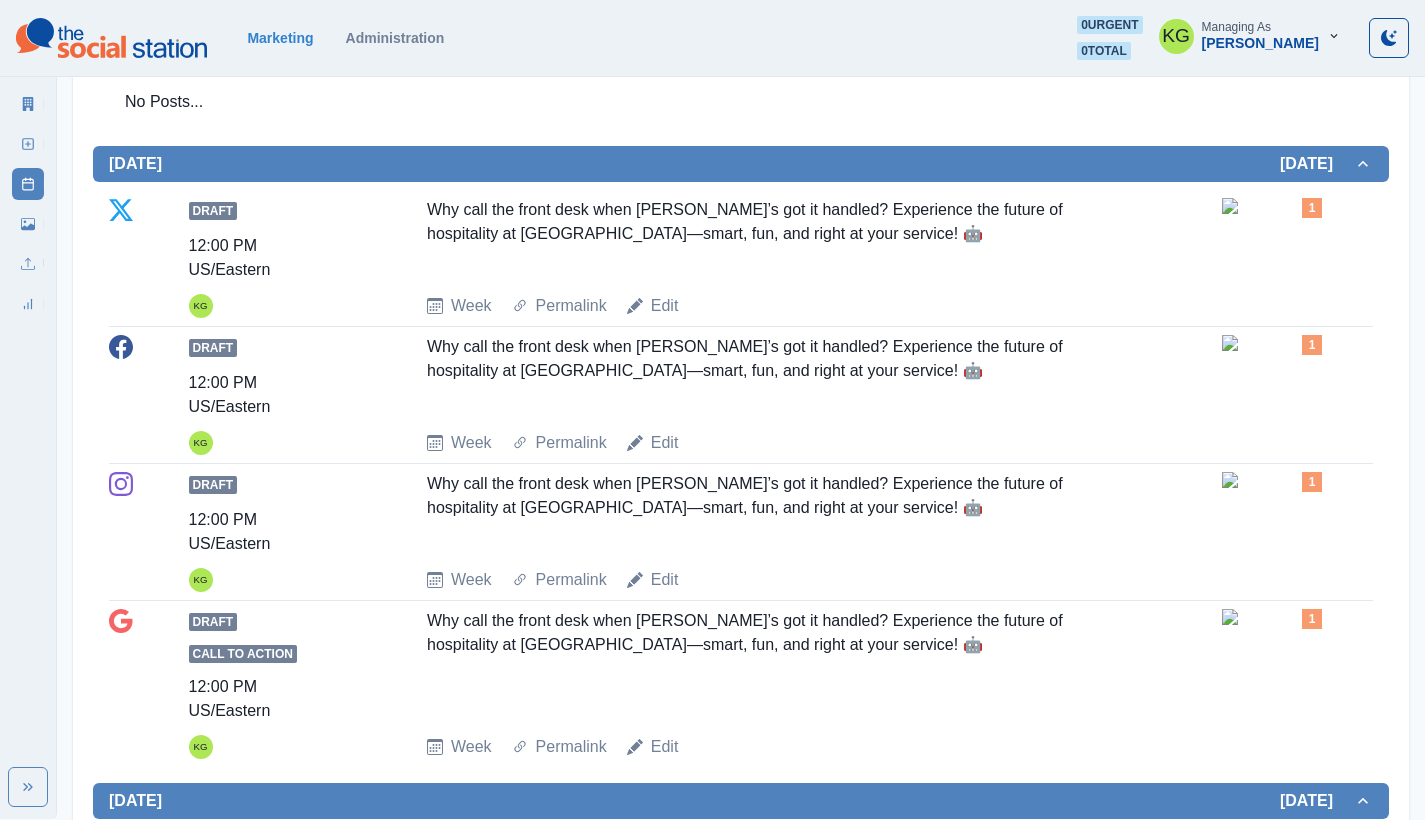 scroll, scrollTop: 0, scrollLeft: 0, axis: both 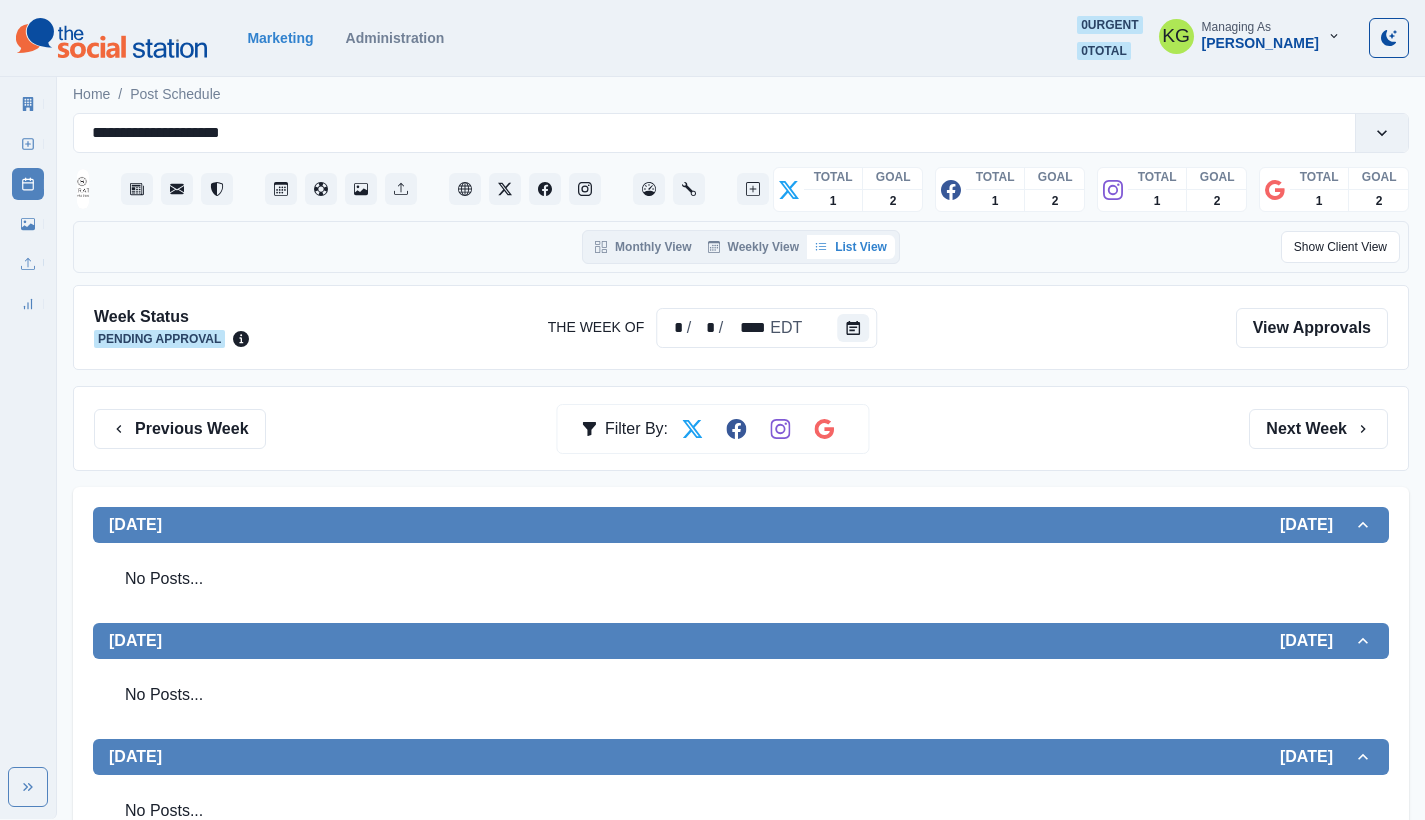 click on "Previous Week Filter By: Next Week" at bounding box center [741, 428] 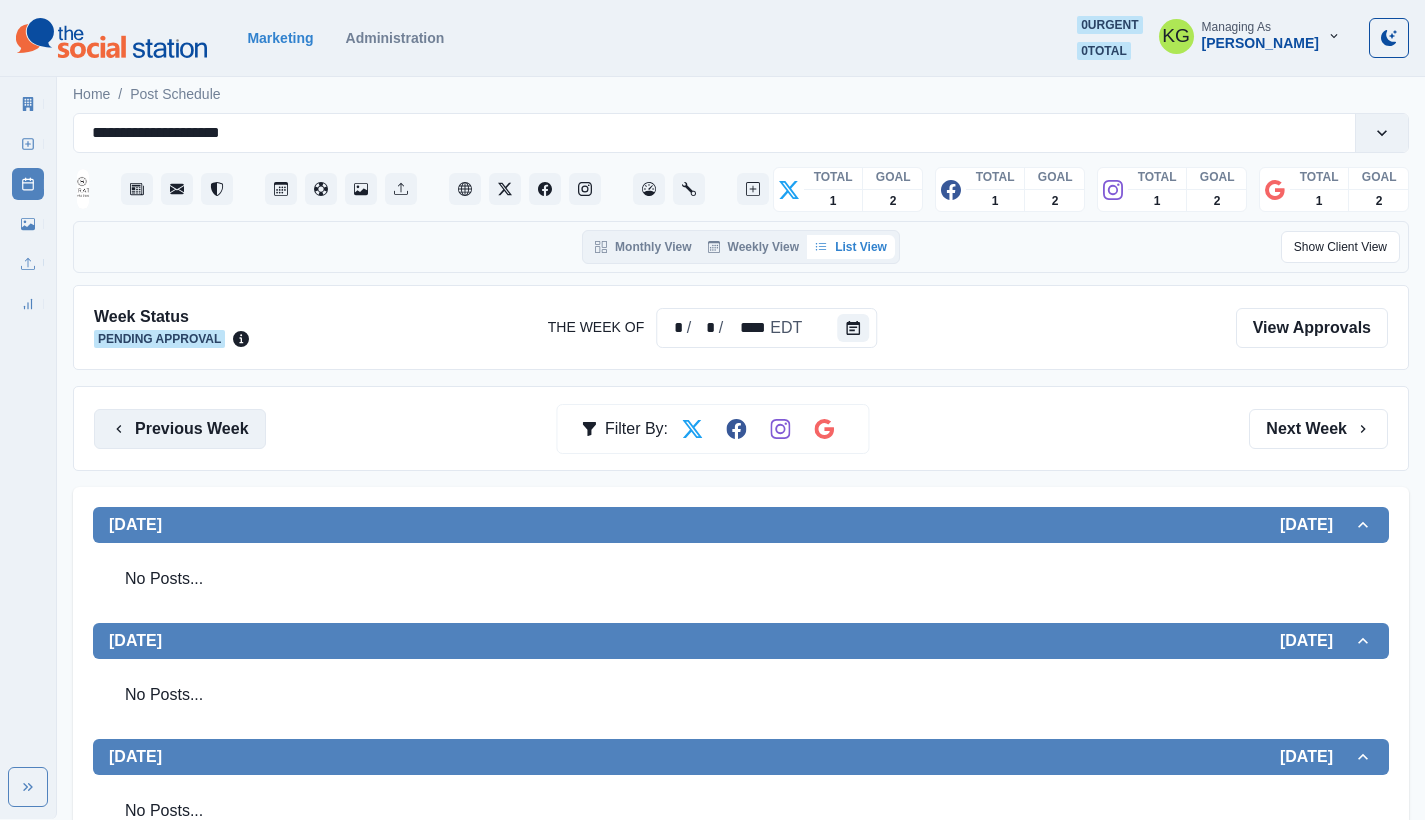 click on "Previous Week" at bounding box center (180, 429) 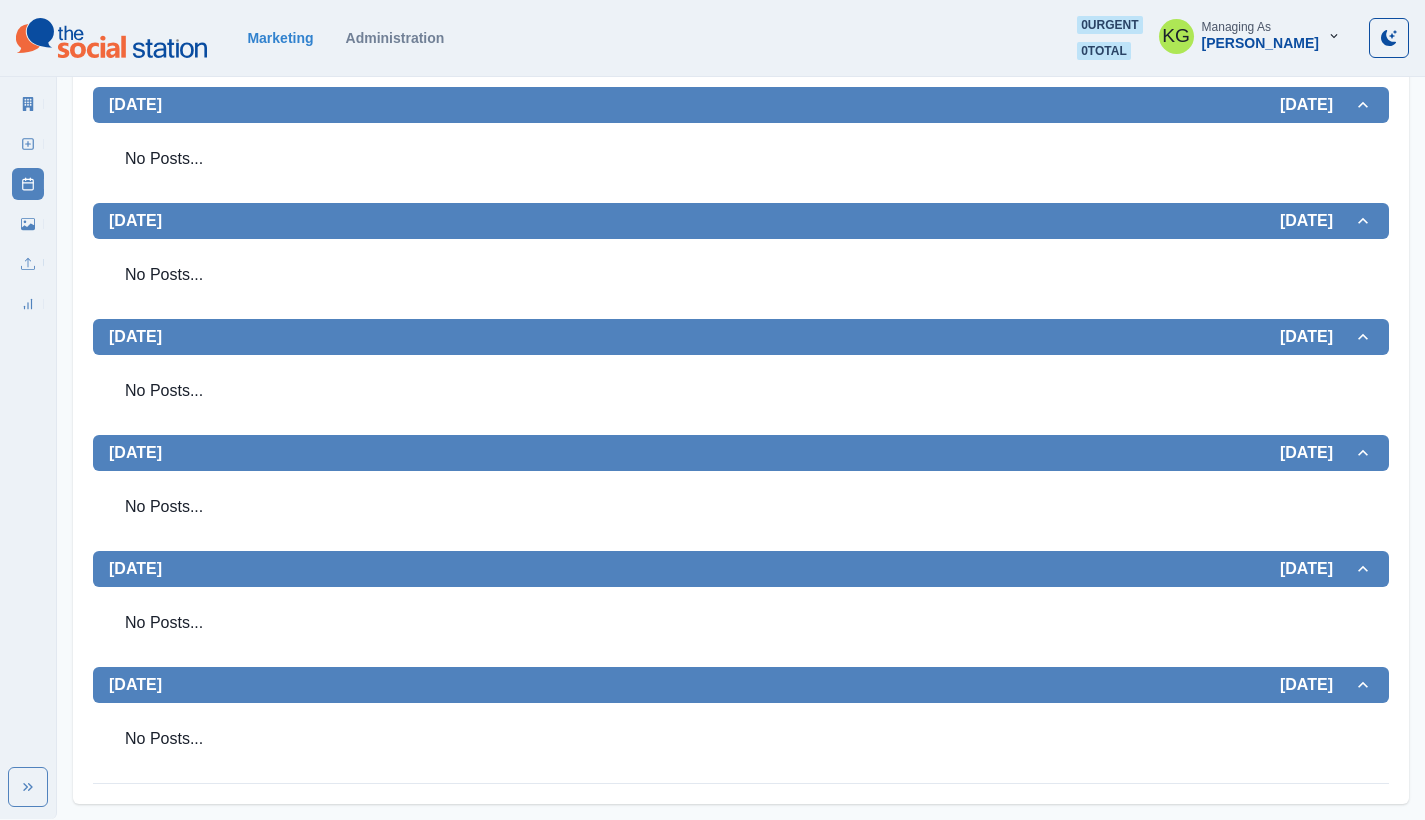 scroll, scrollTop: 0, scrollLeft: 0, axis: both 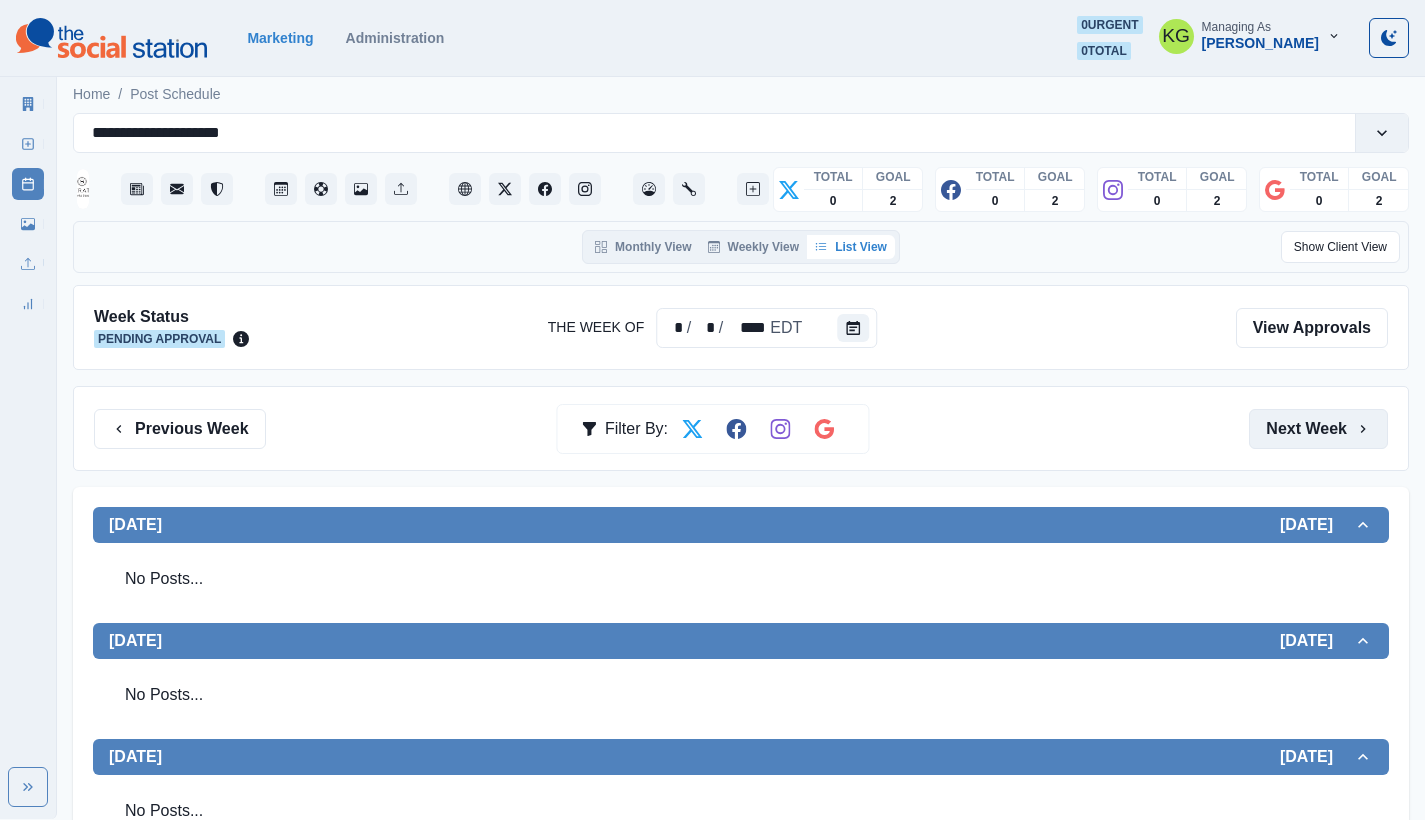 click on "Next Week" at bounding box center [1318, 429] 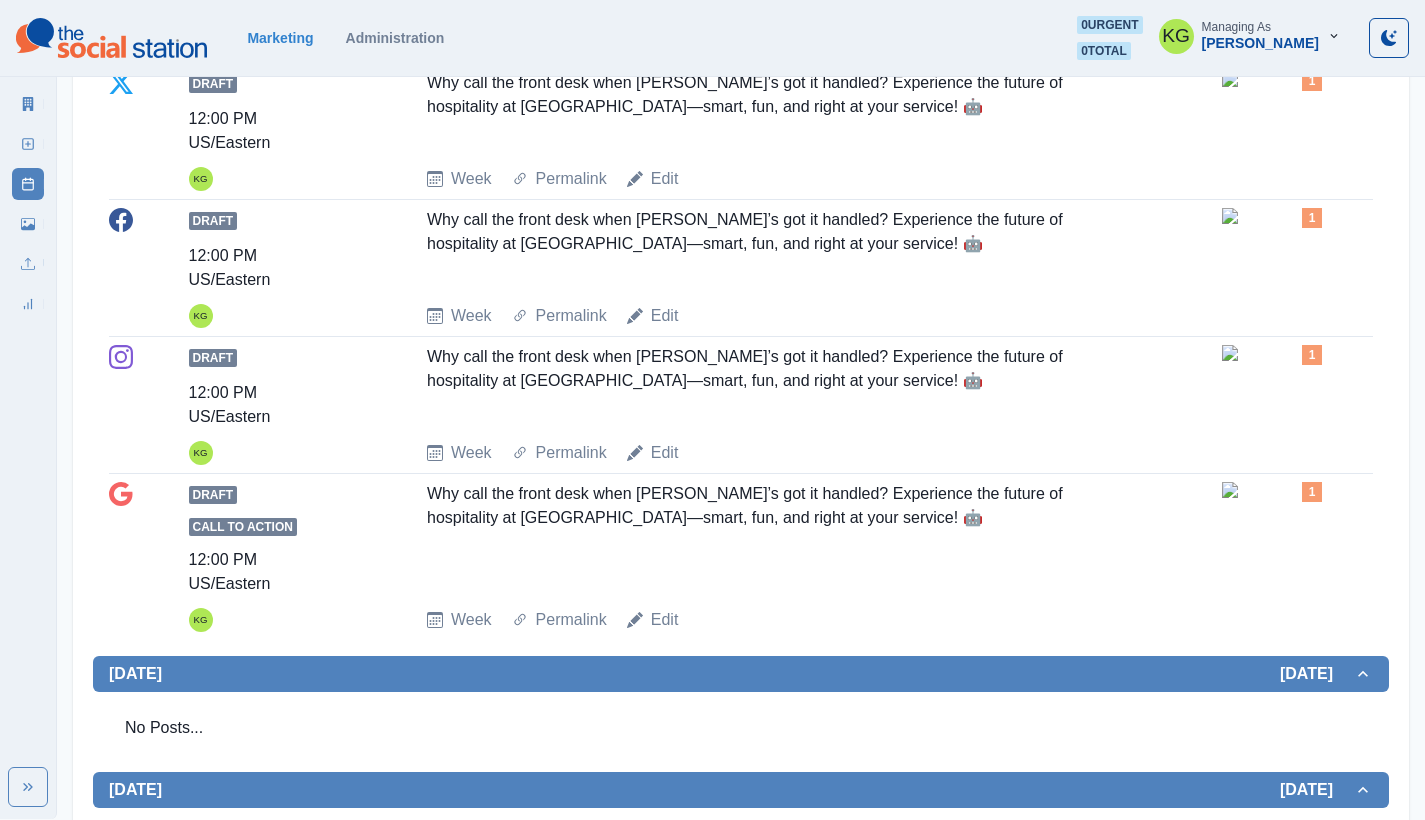 scroll, scrollTop: 0, scrollLeft: 0, axis: both 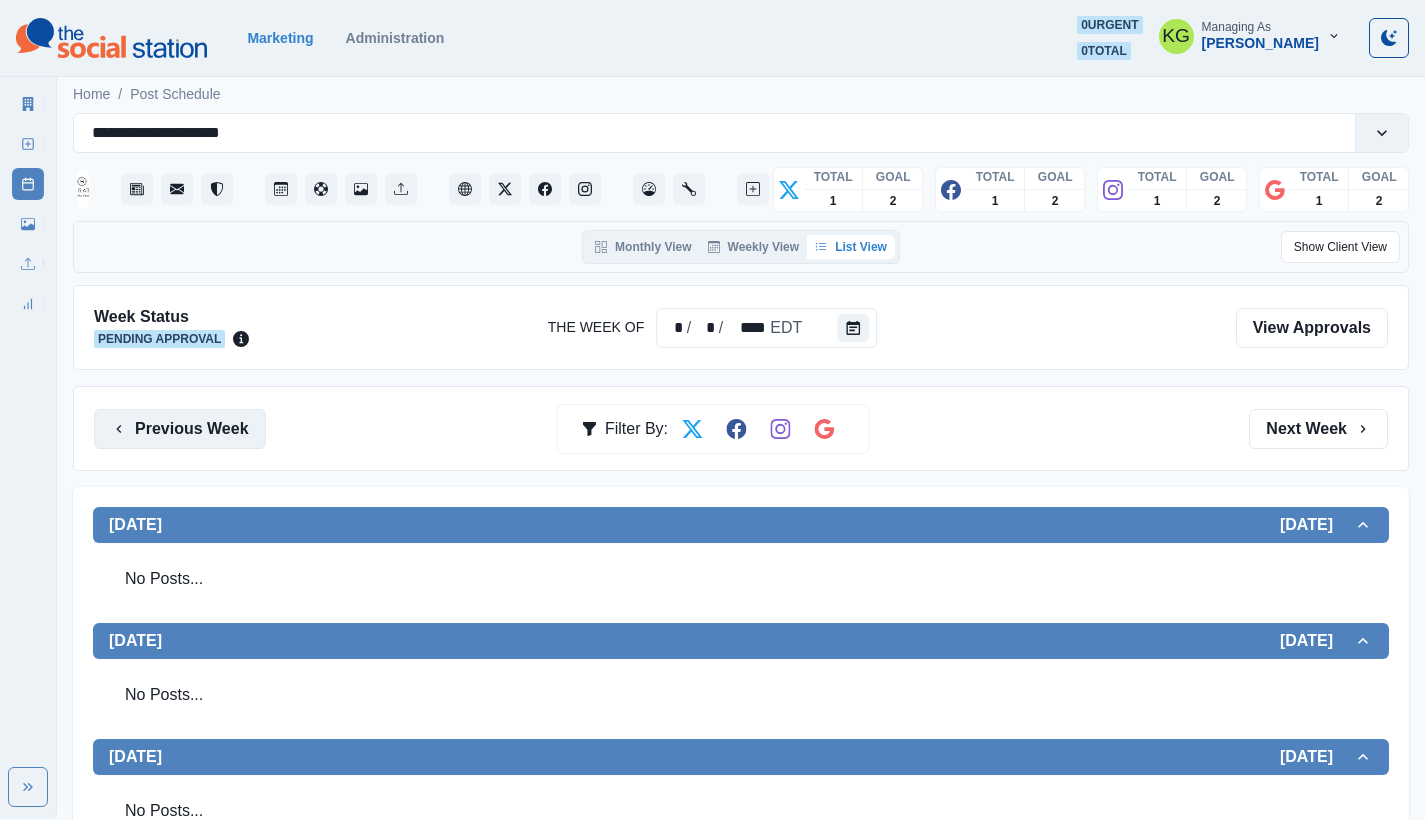 click on "Previous Week" at bounding box center [180, 429] 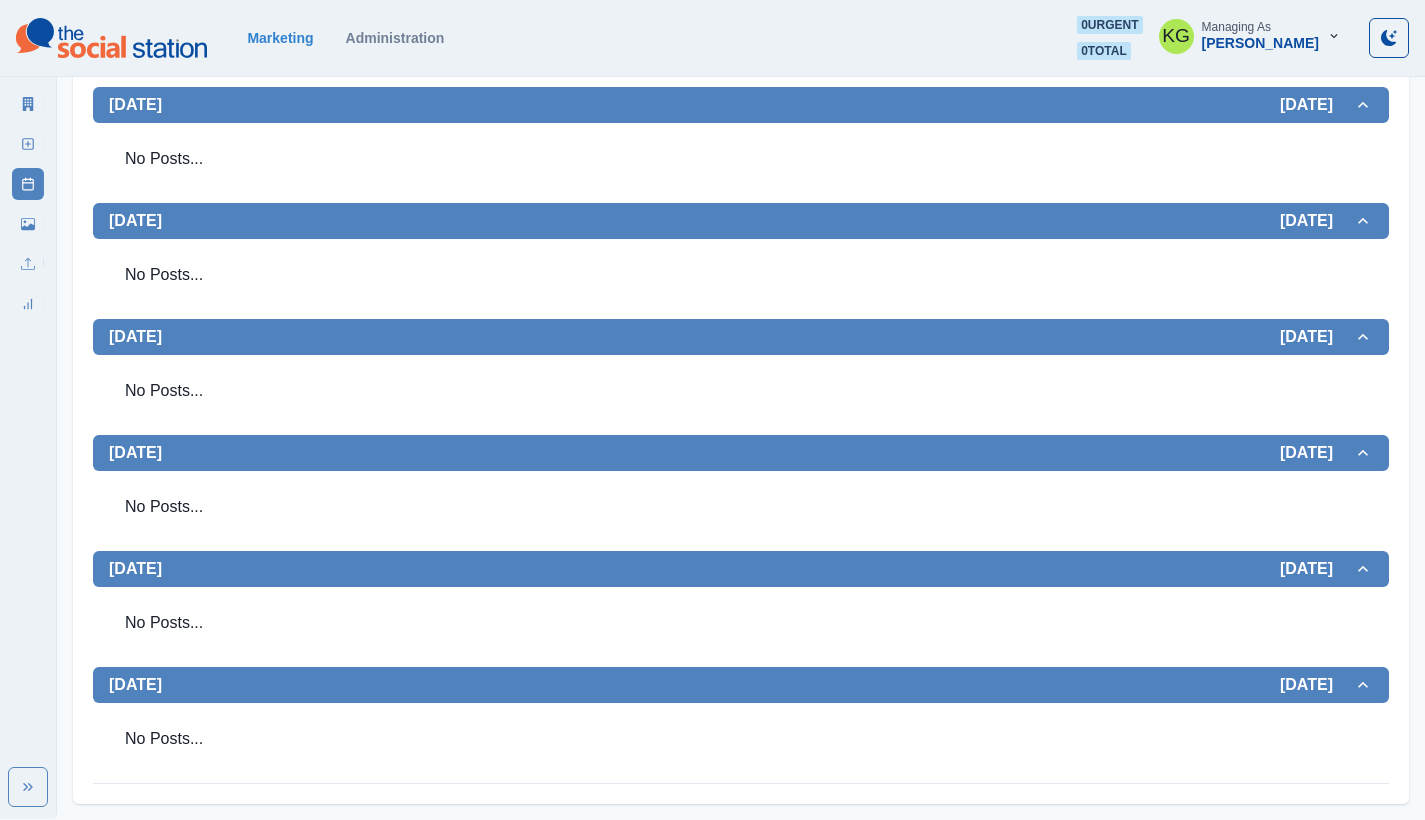 scroll, scrollTop: 0, scrollLeft: 0, axis: both 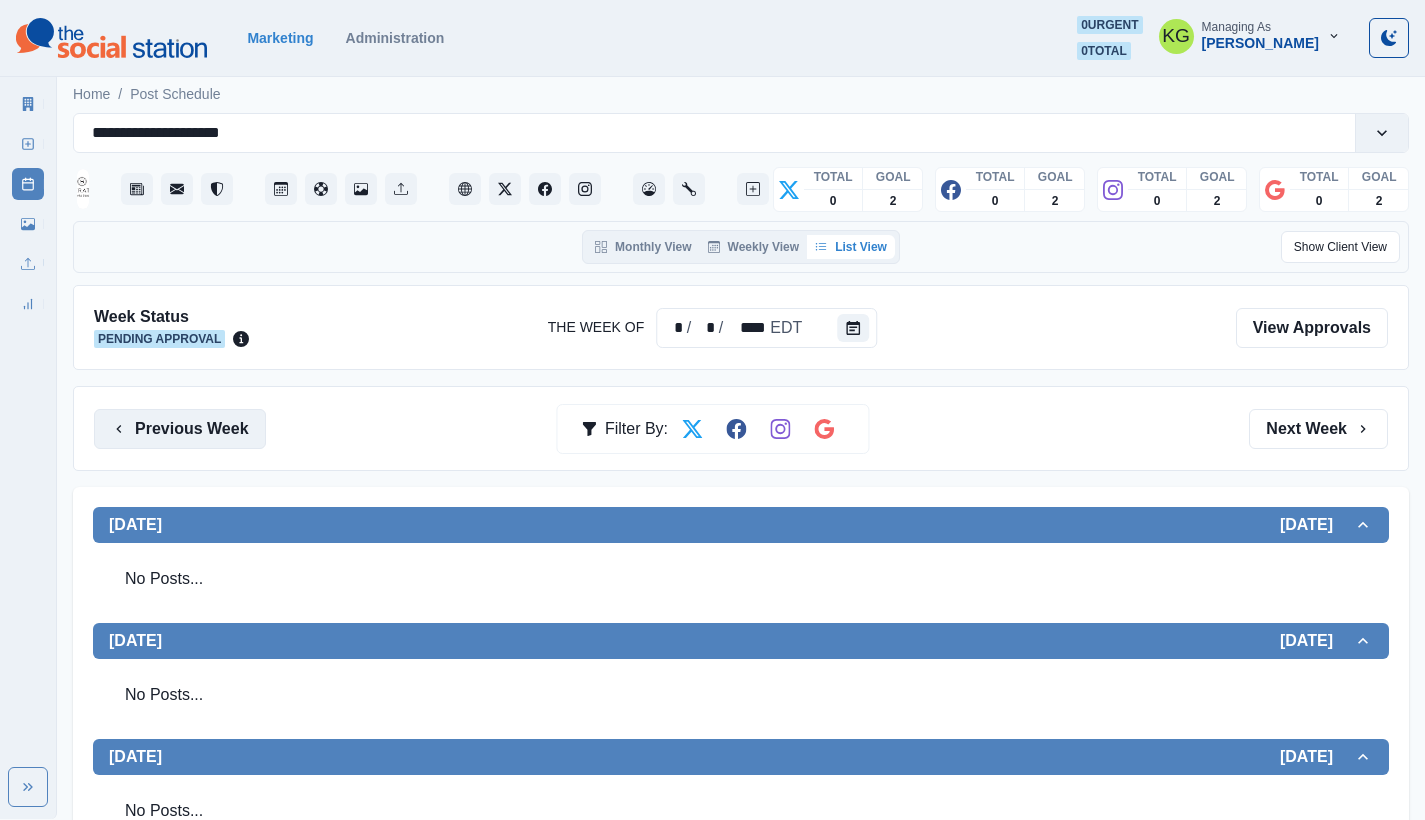 click on "Previous Week" at bounding box center [180, 429] 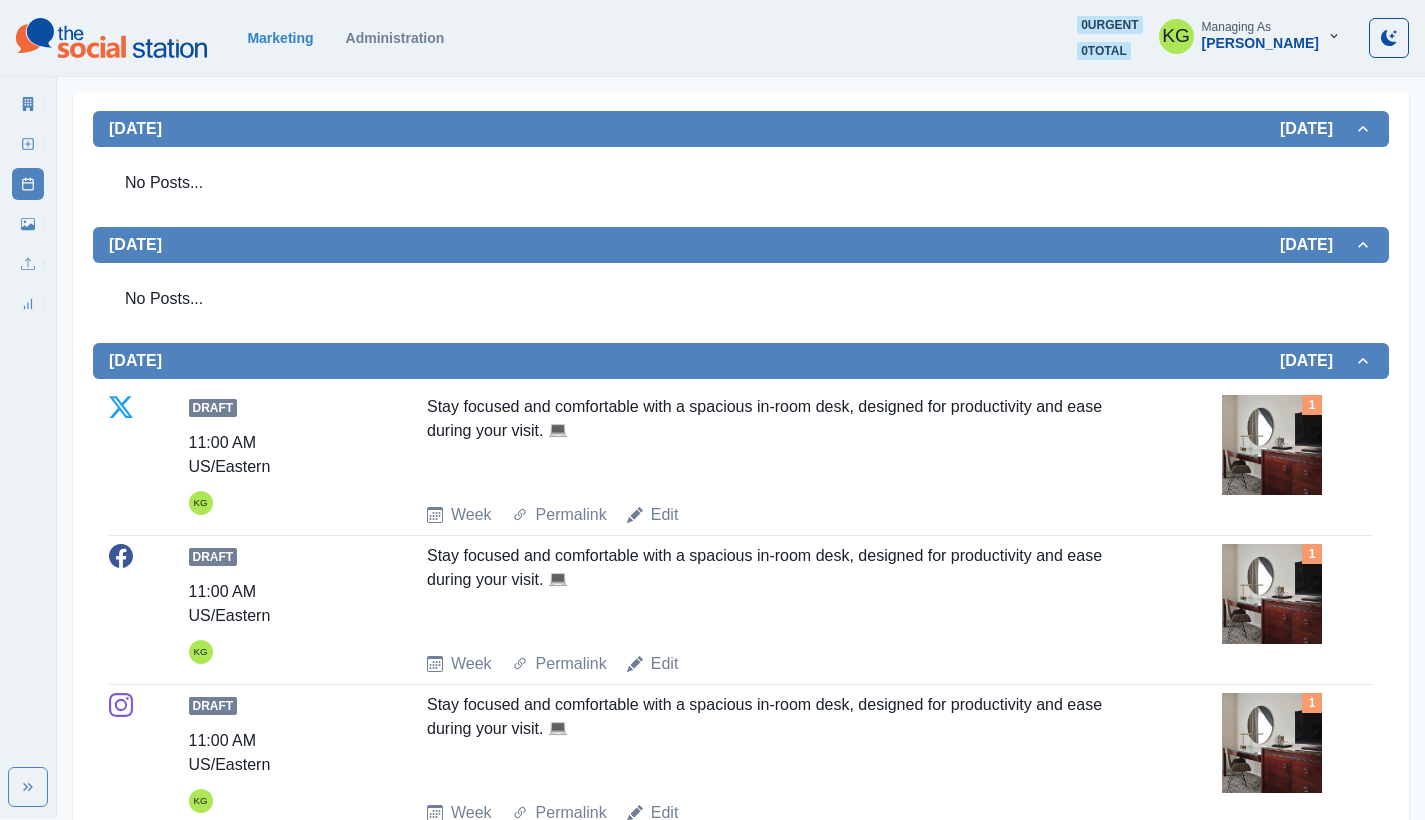 scroll, scrollTop: 0, scrollLeft: 0, axis: both 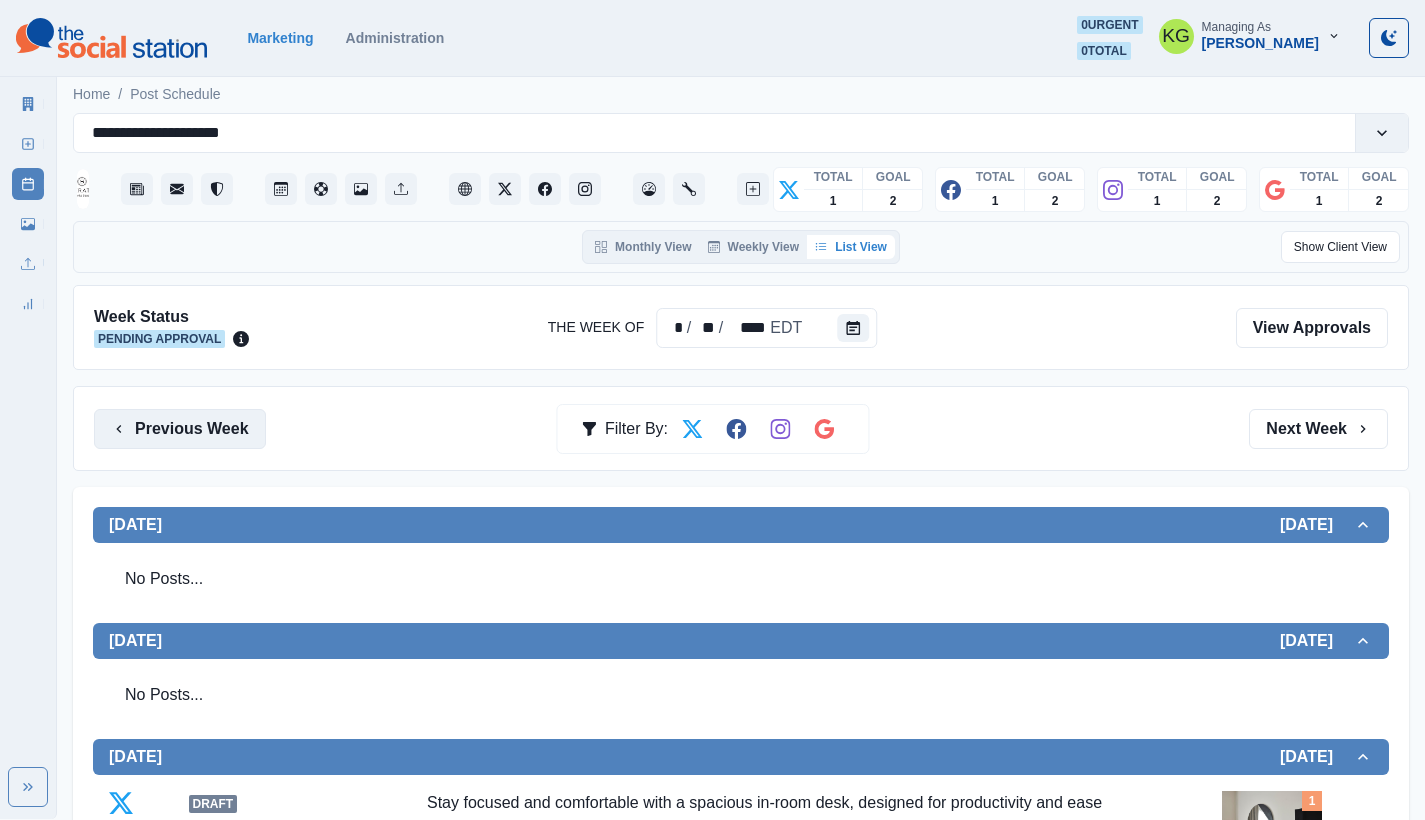 click on "Previous Week" at bounding box center (180, 429) 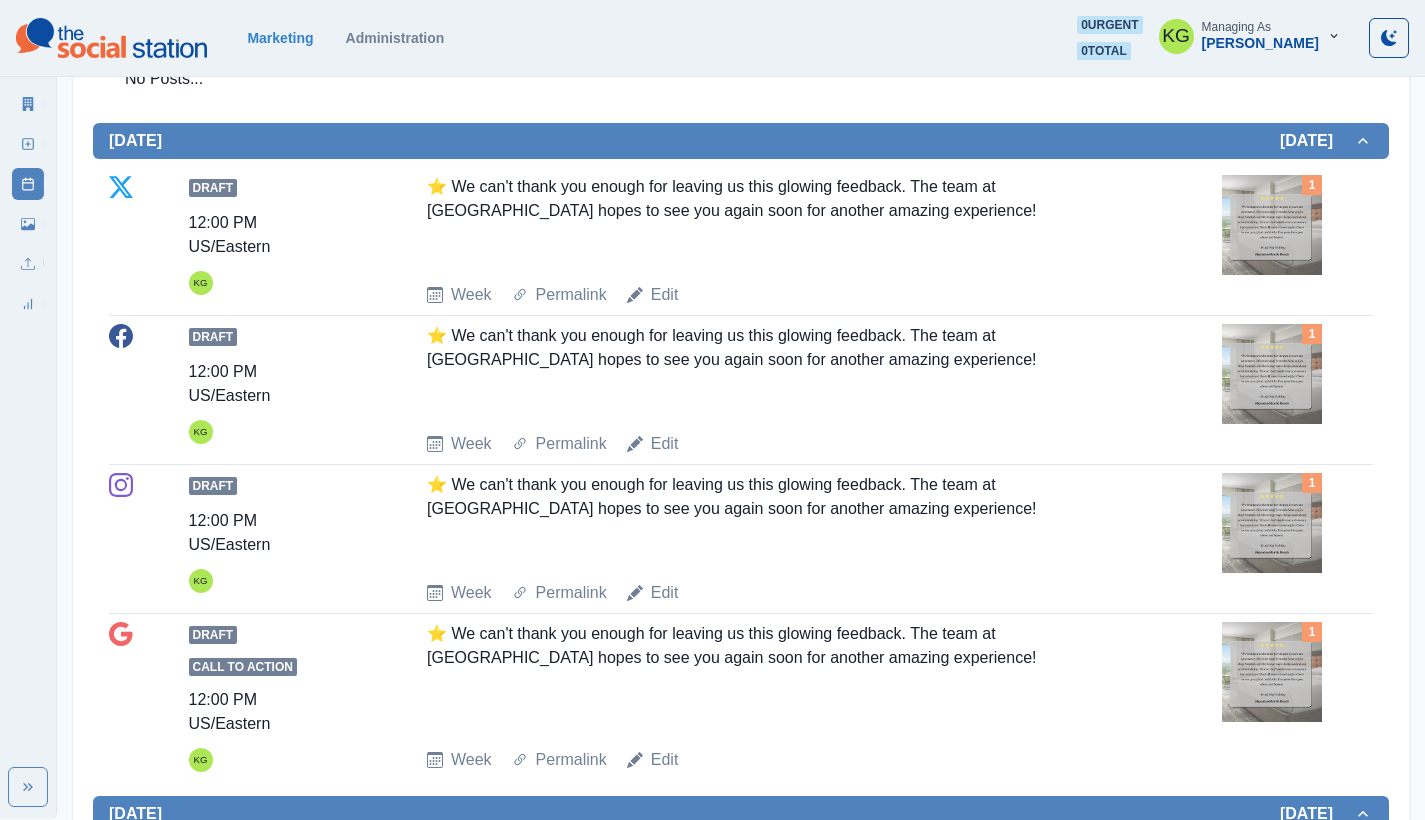 scroll, scrollTop: 0, scrollLeft: 0, axis: both 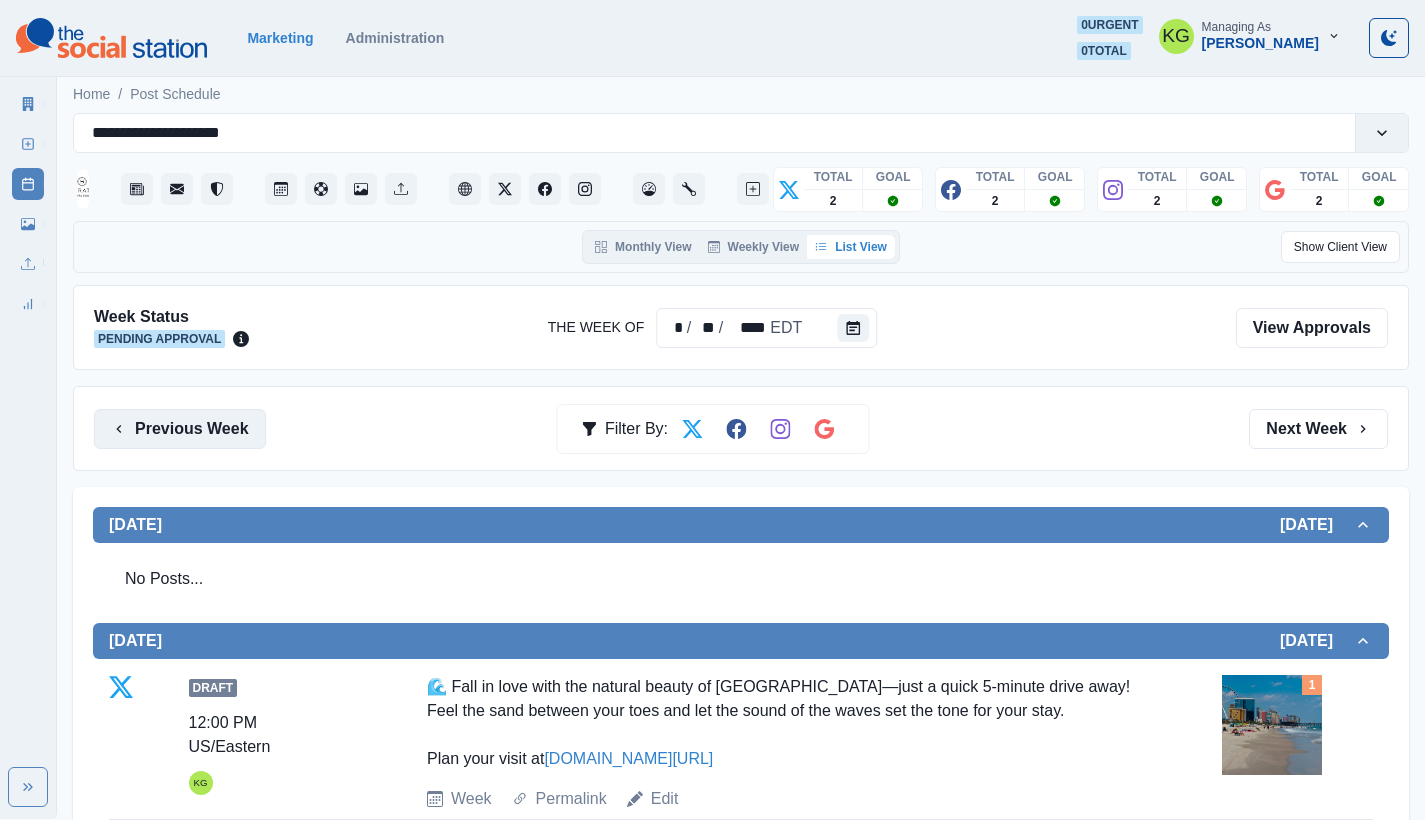 click on "Previous Week" at bounding box center [180, 429] 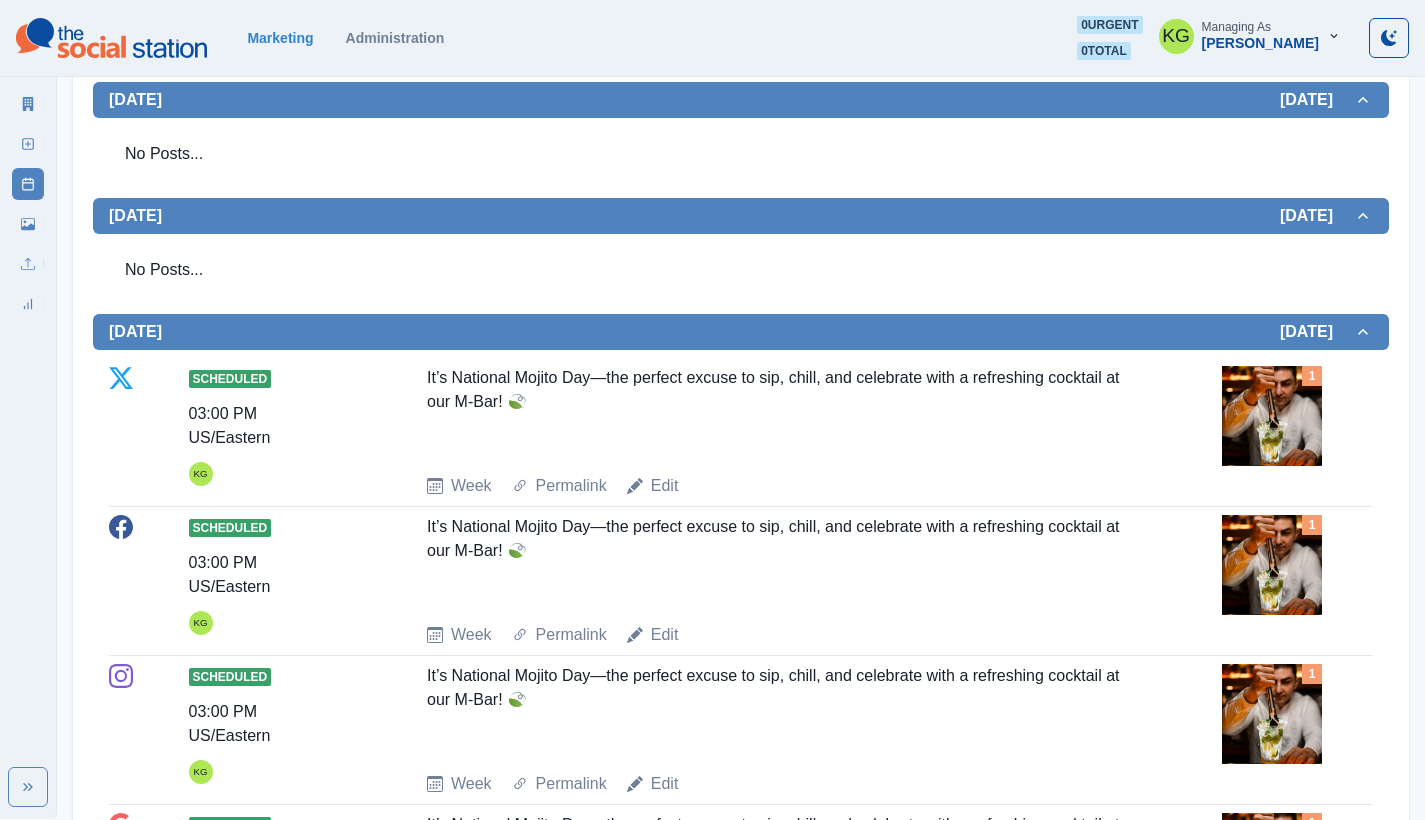 scroll, scrollTop: 0, scrollLeft: 0, axis: both 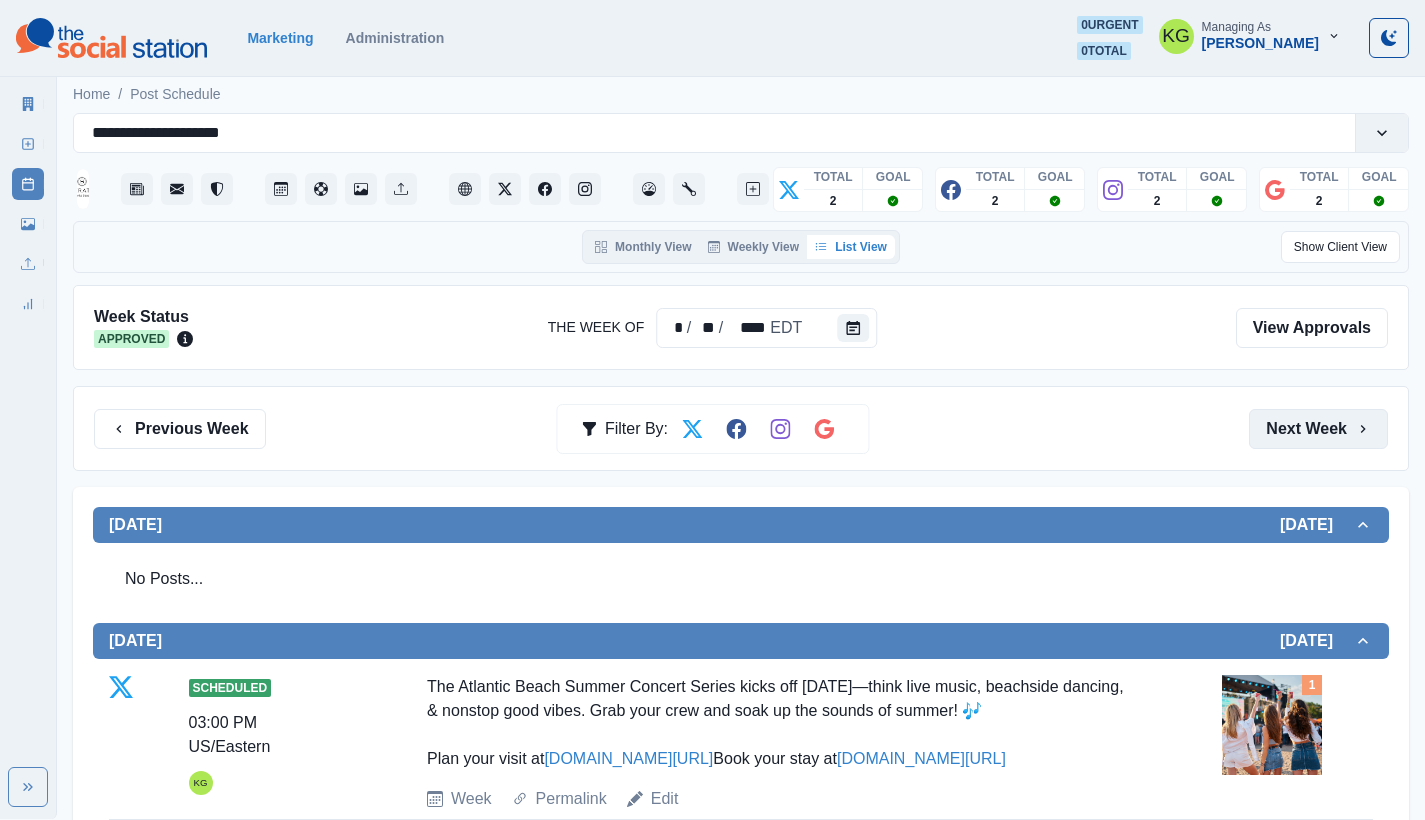 click 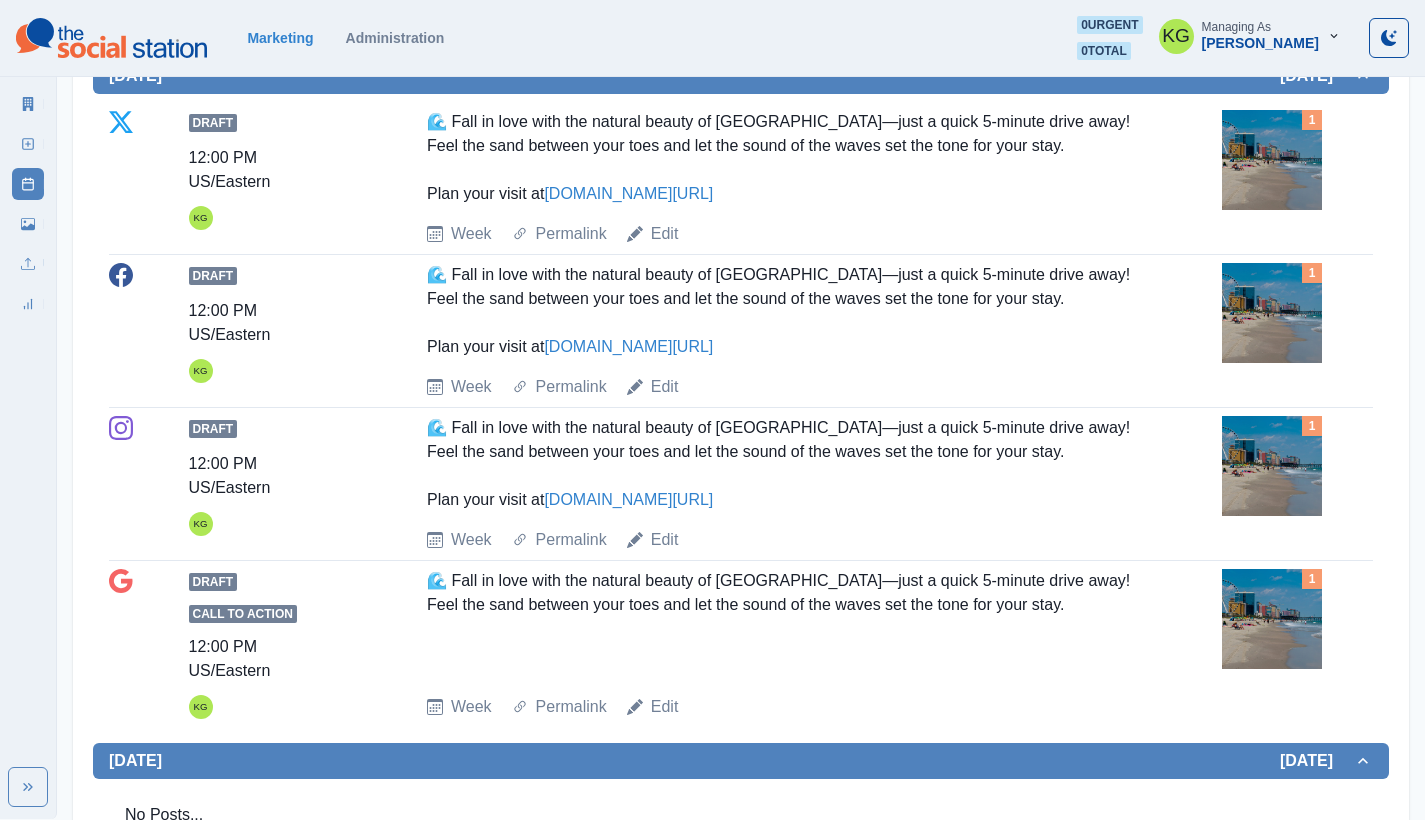 scroll, scrollTop: 0, scrollLeft: 0, axis: both 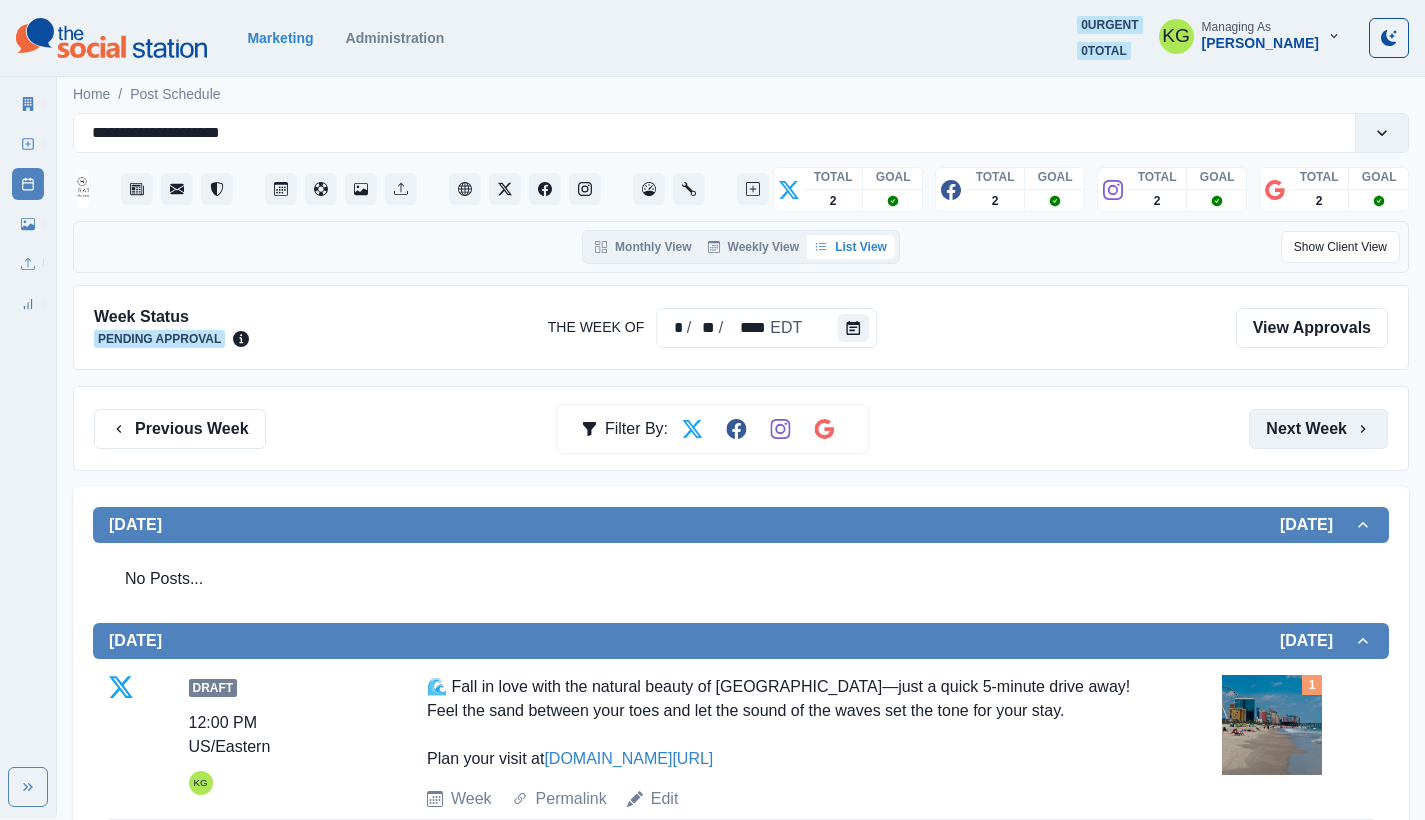 click 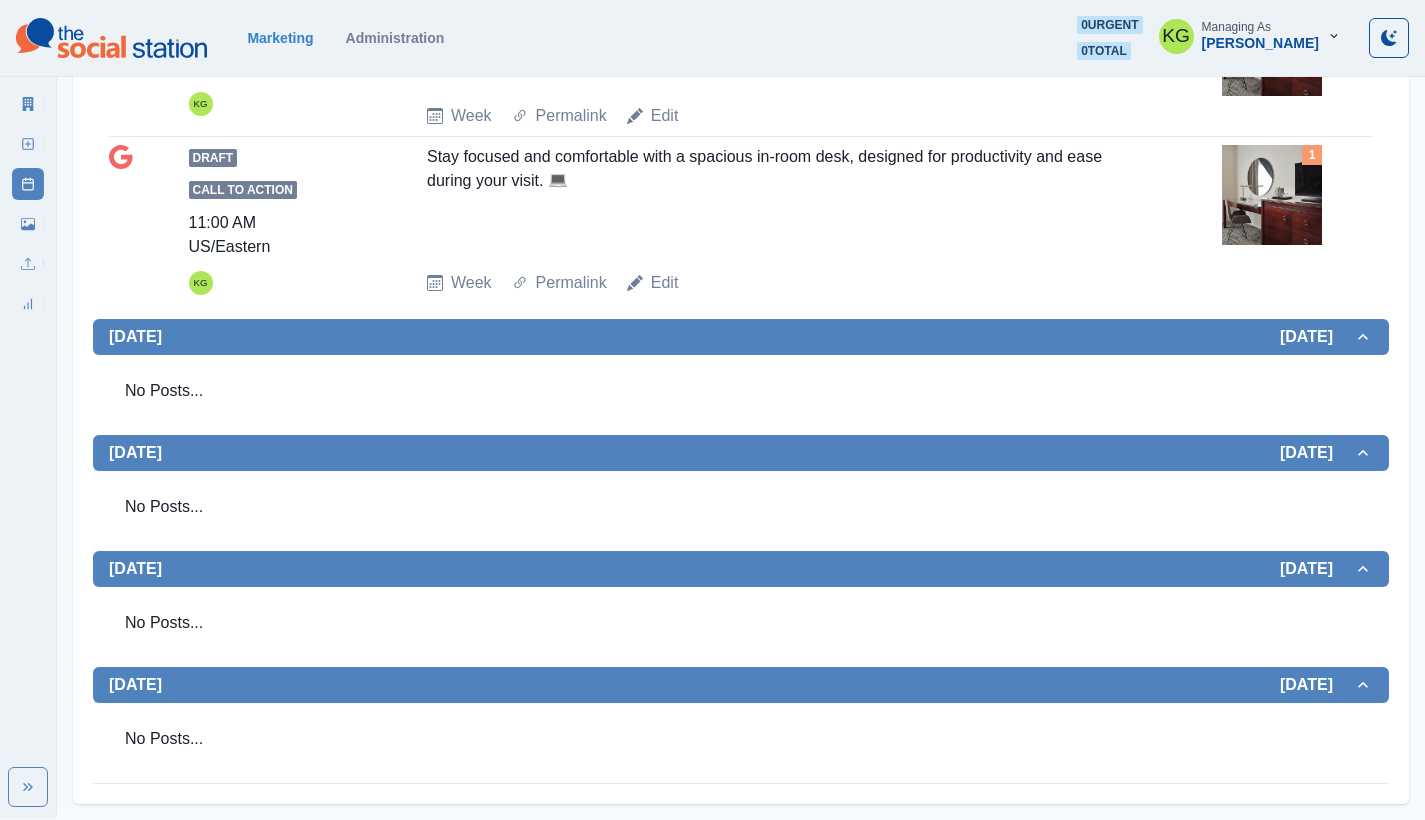 scroll, scrollTop: 0, scrollLeft: 0, axis: both 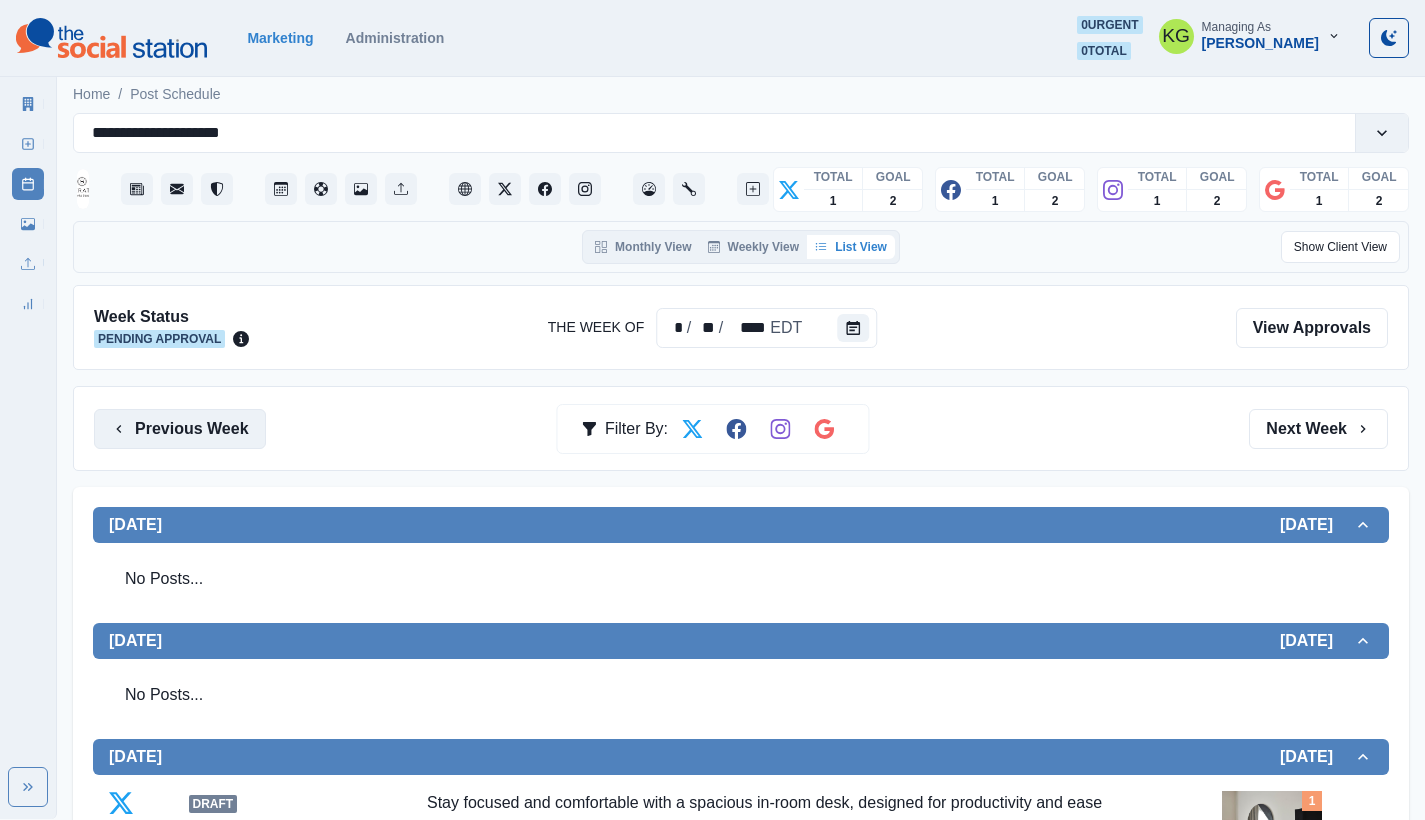 click on "Previous Week" at bounding box center [180, 429] 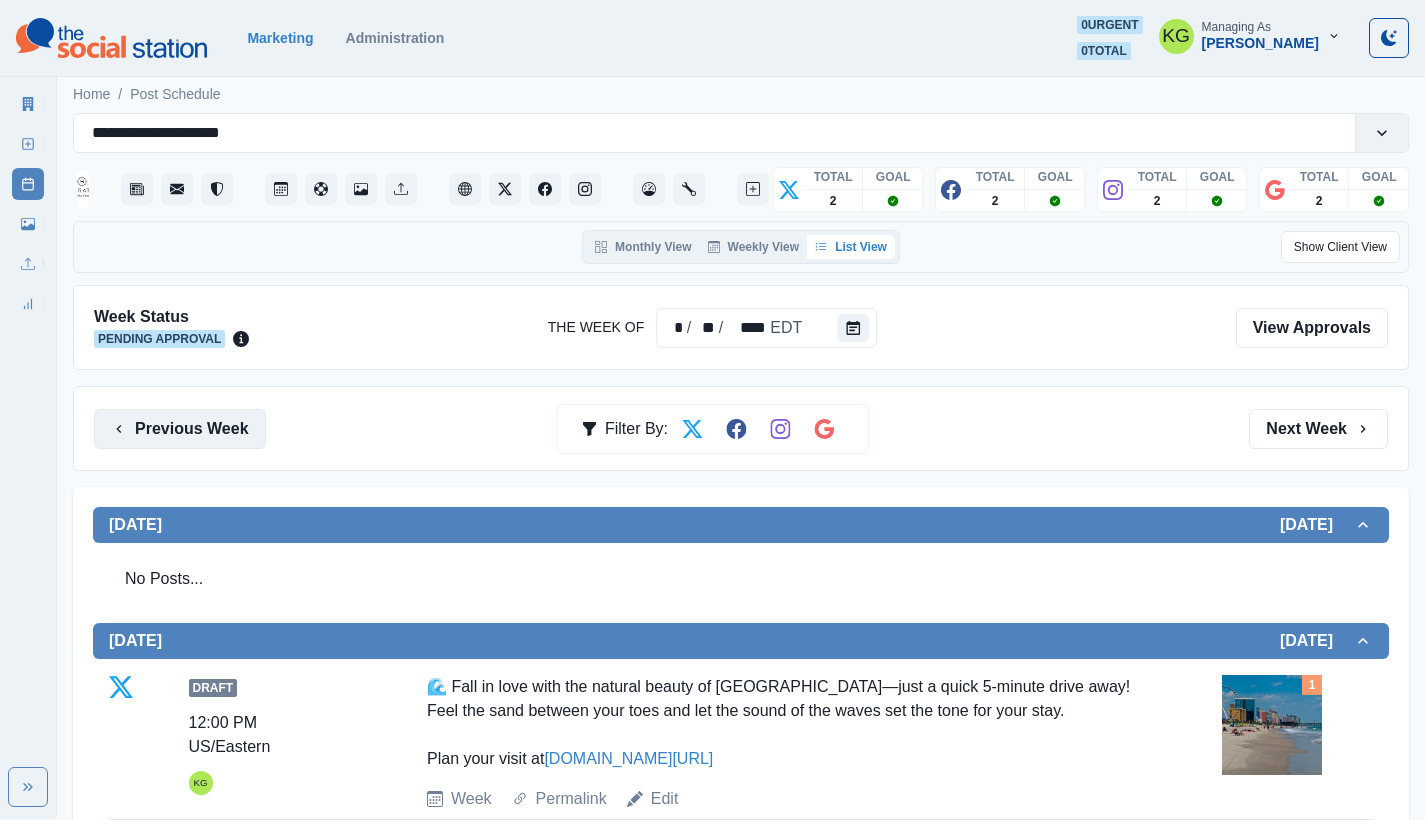 click on "Previous Week" at bounding box center [180, 429] 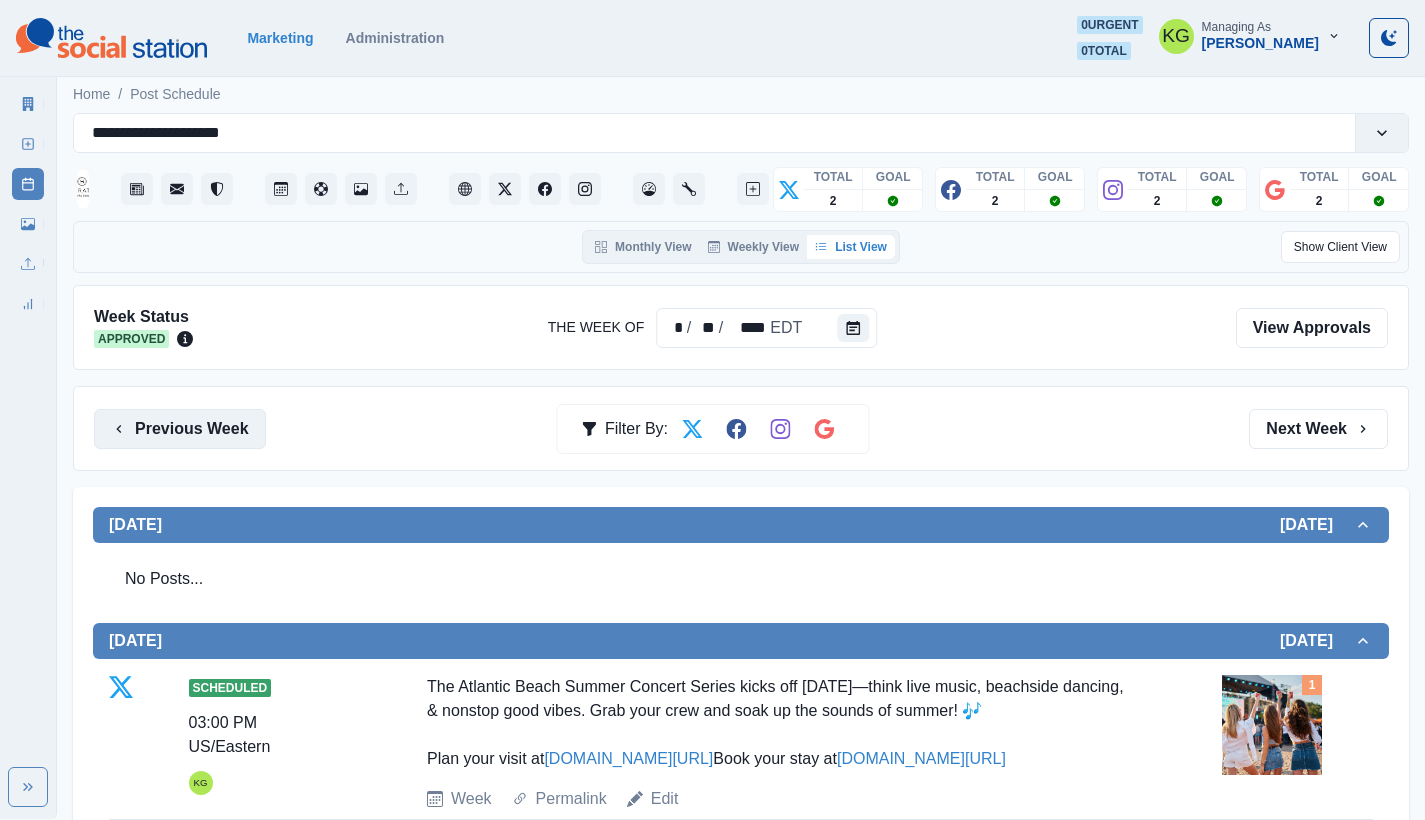 click on "Previous Week" at bounding box center (180, 429) 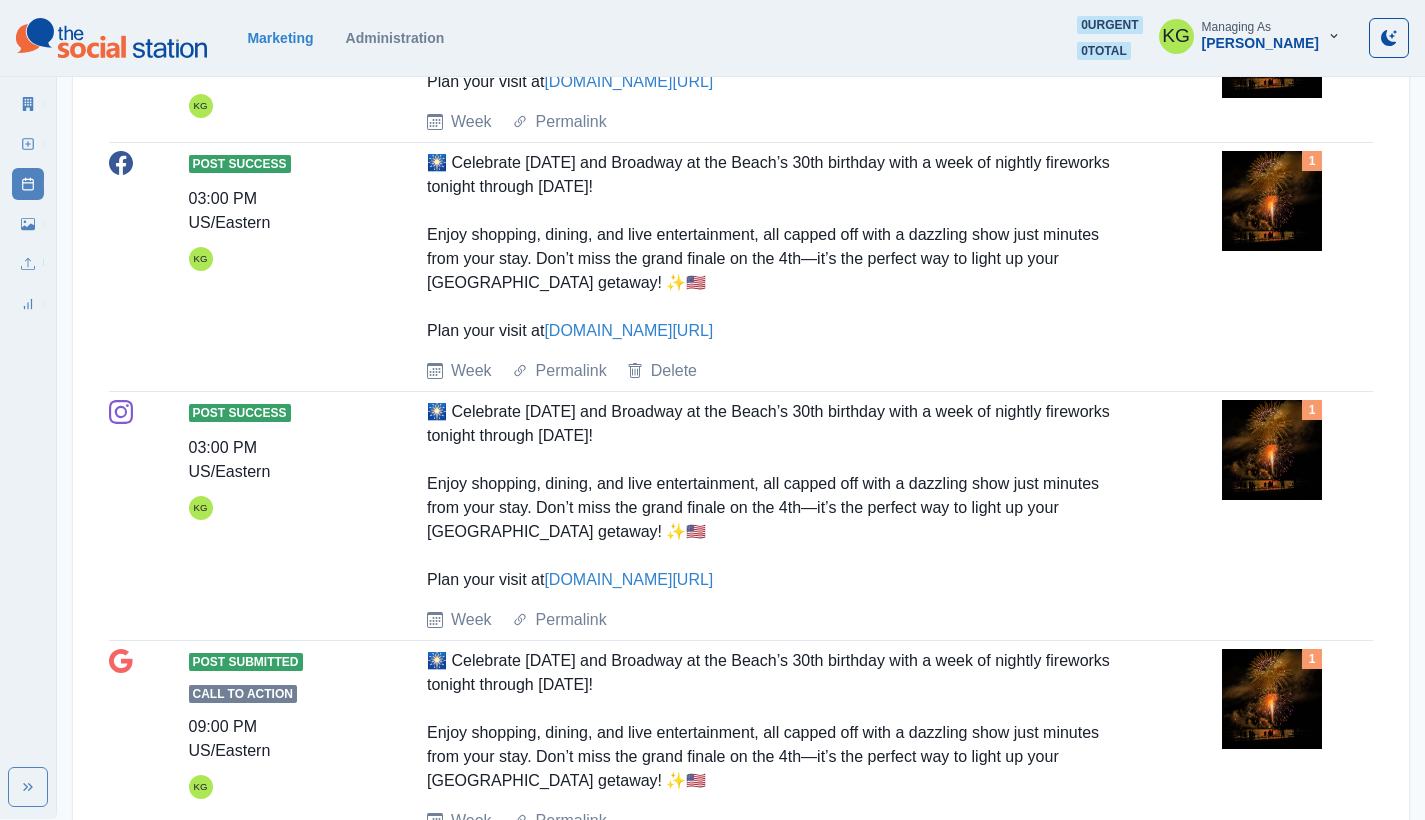 scroll, scrollTop: 0, scrollLeft: 0, axis: both 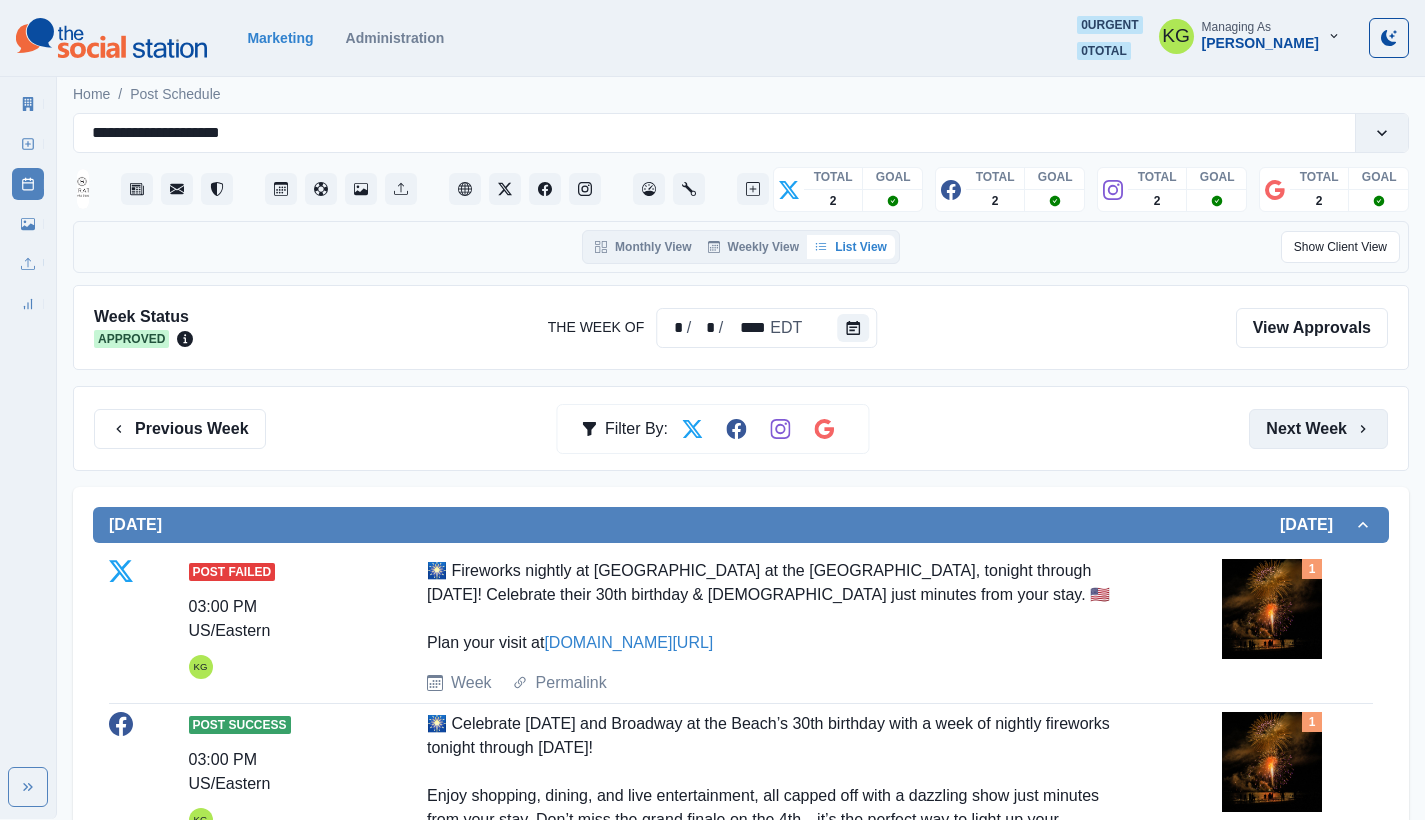 click on "Next Week" at bounding box center [1318, 429] 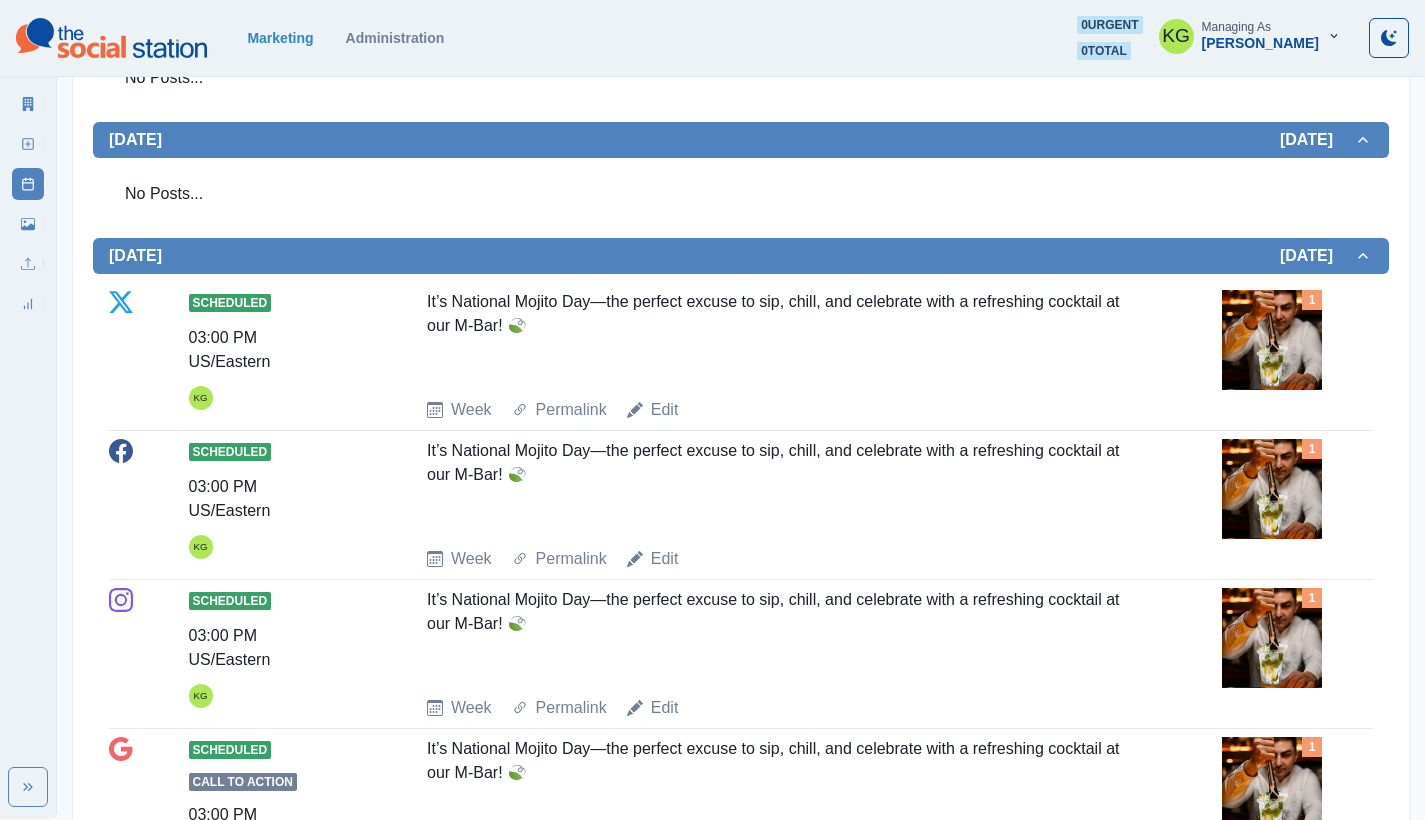 scroll, scrollTop: 0, scrollLeft: 0, axis: both 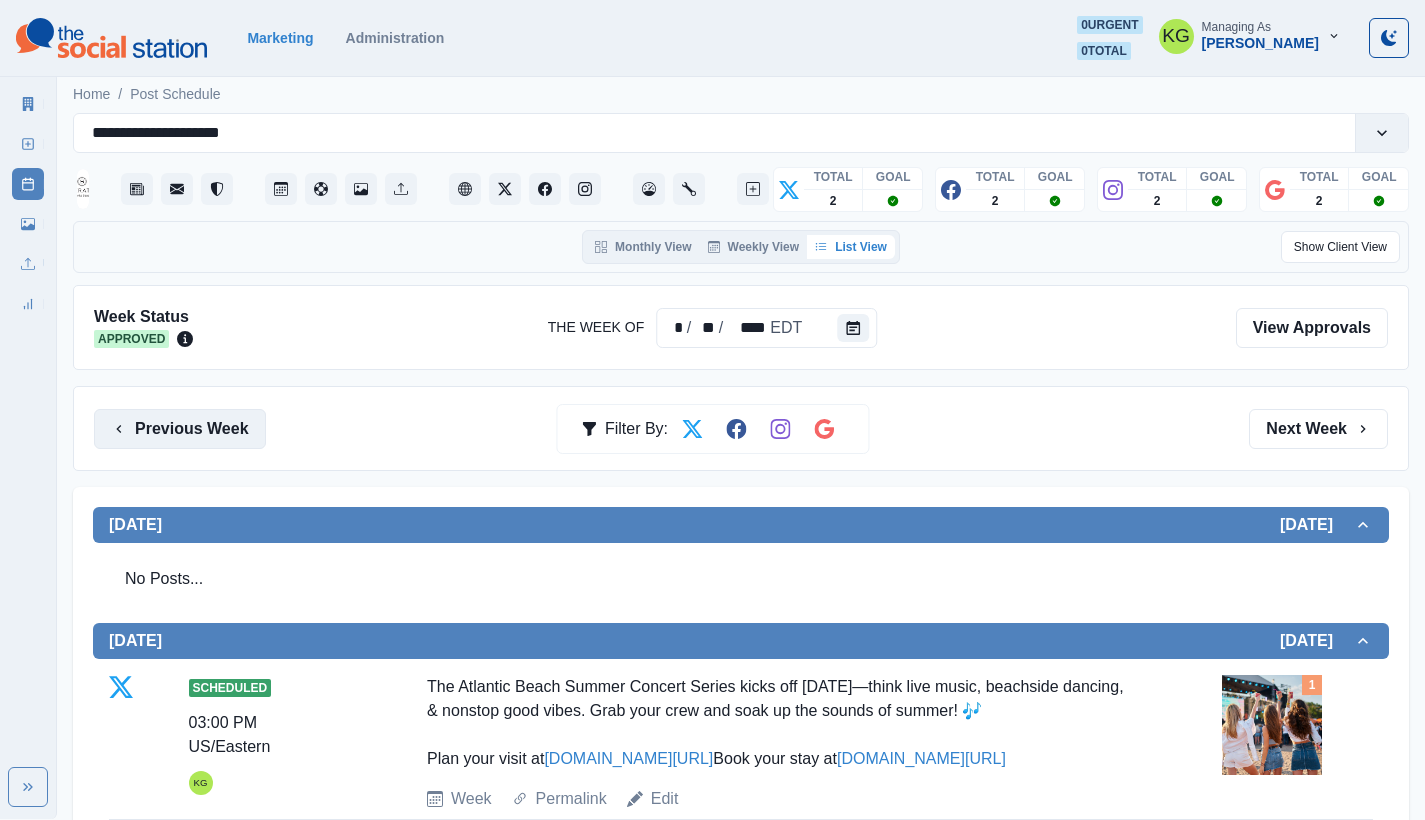 click on "Previous Week" at bounding box center (180, 429) 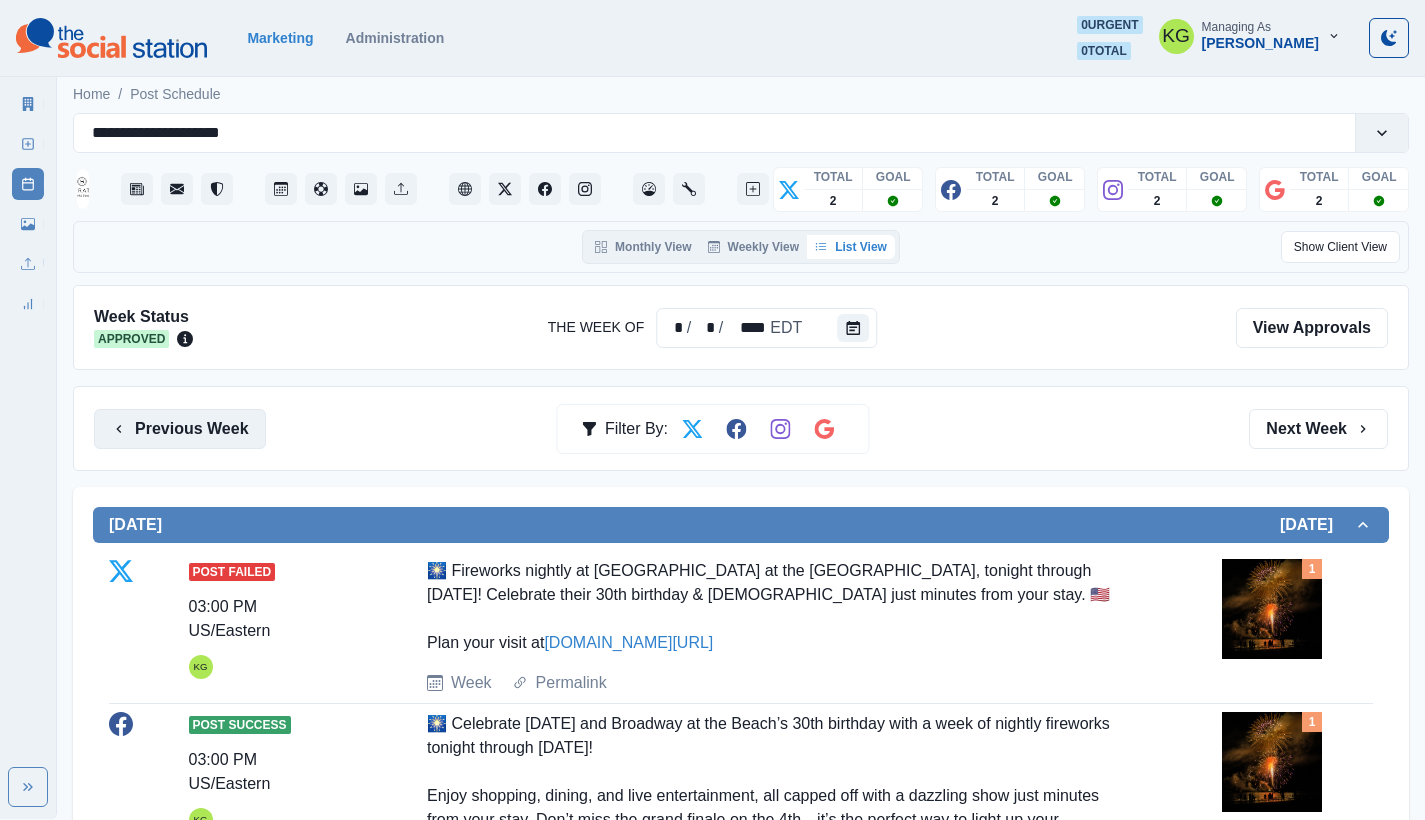 click on "Previous Week" at bounding box center [180, 429] 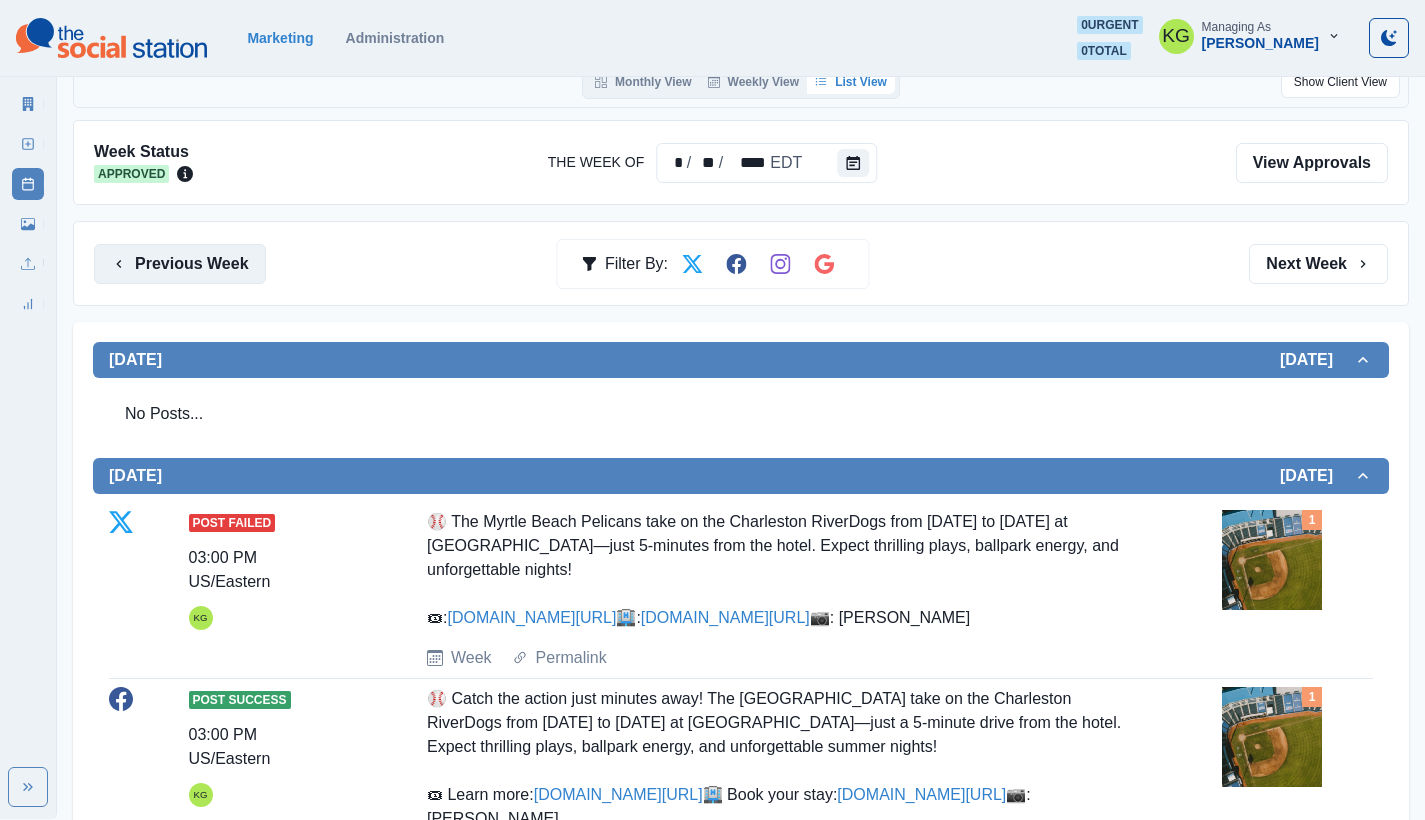 click on "Previous Week" at bounding box center (180, 264) 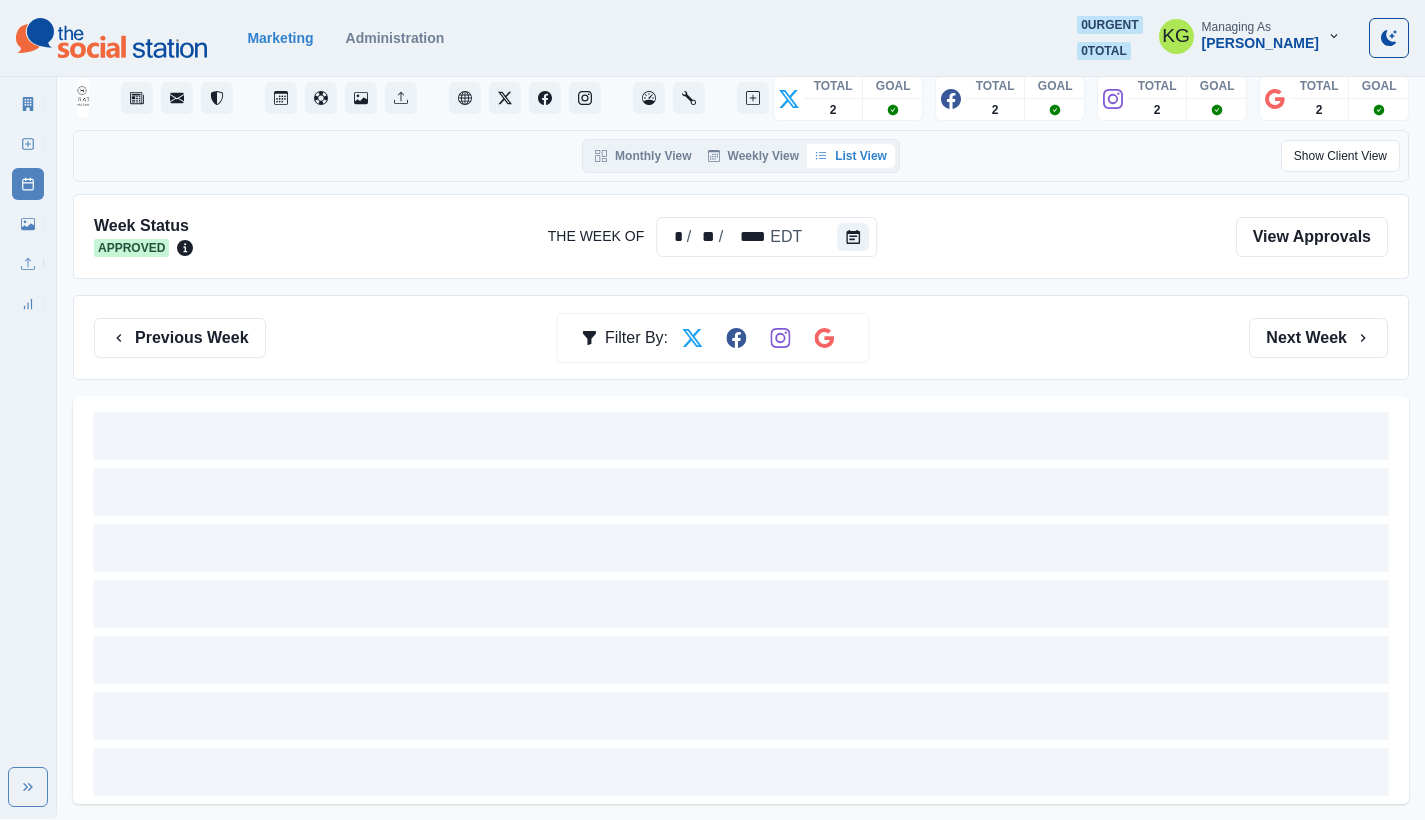 scroll, scrollTop: 0, scrollLeft: 0, axis: both 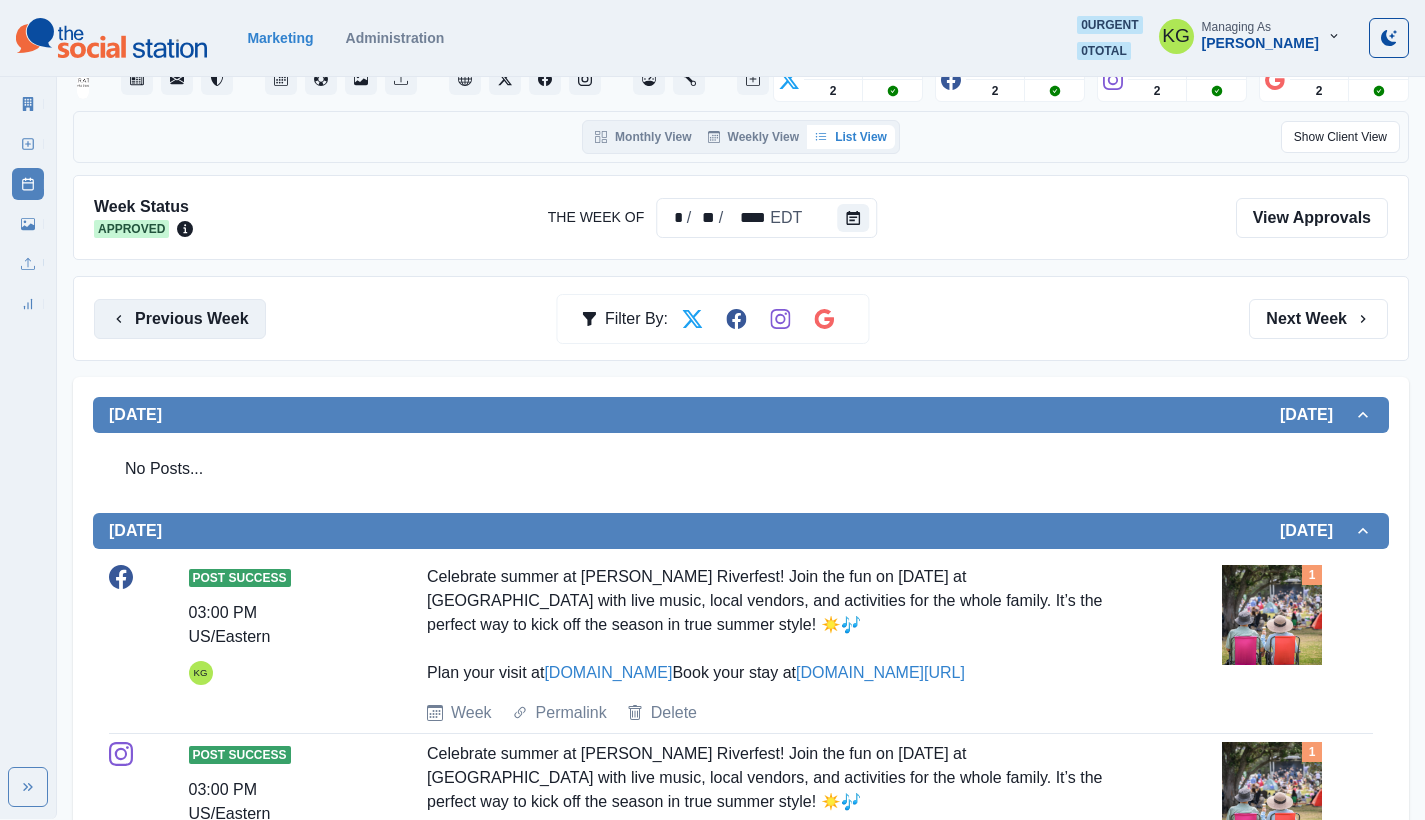 click on "Previous Week" at bounding box center [180, 319] 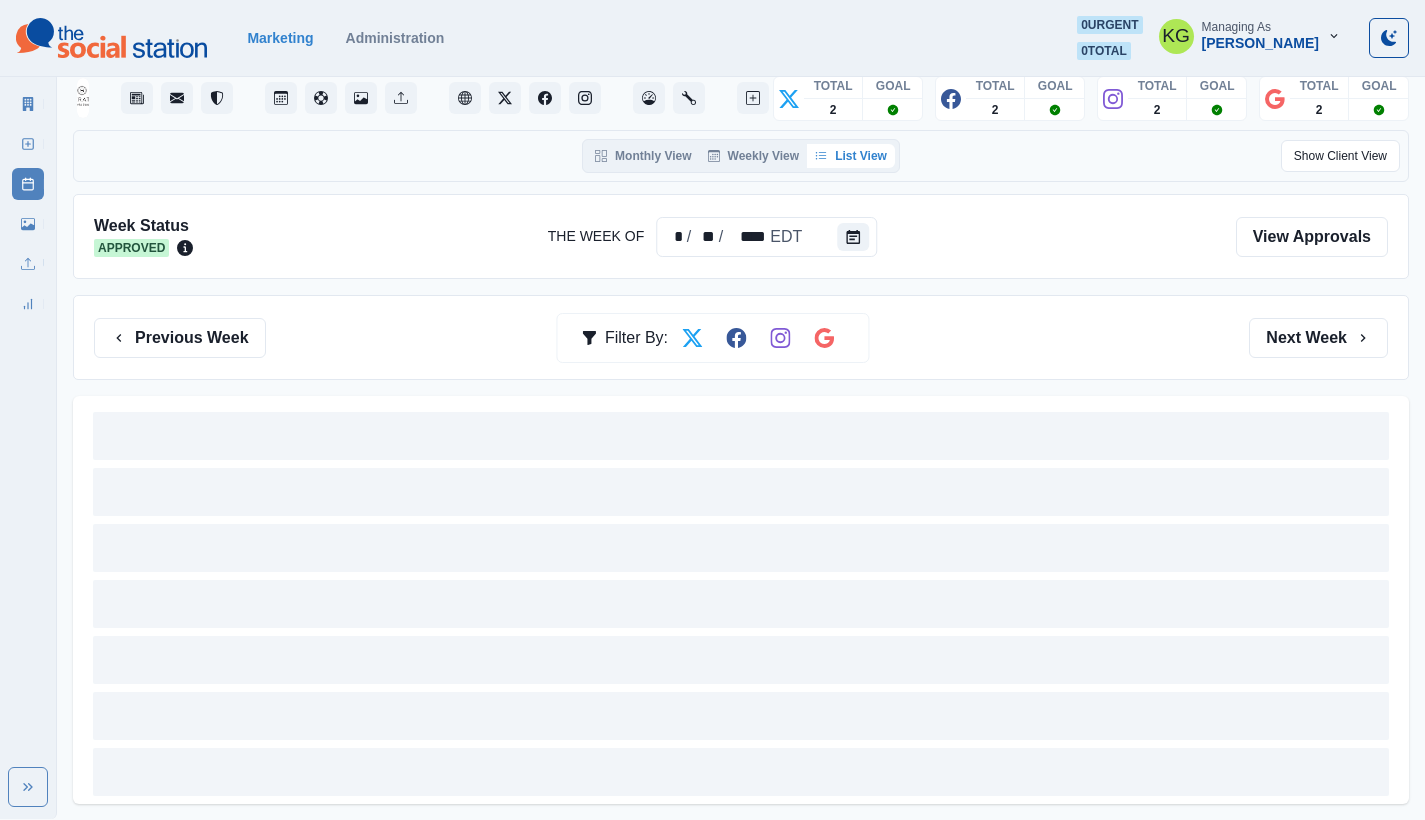 scroll, scrollTop: 0, scrollLeft: 0, axis: both 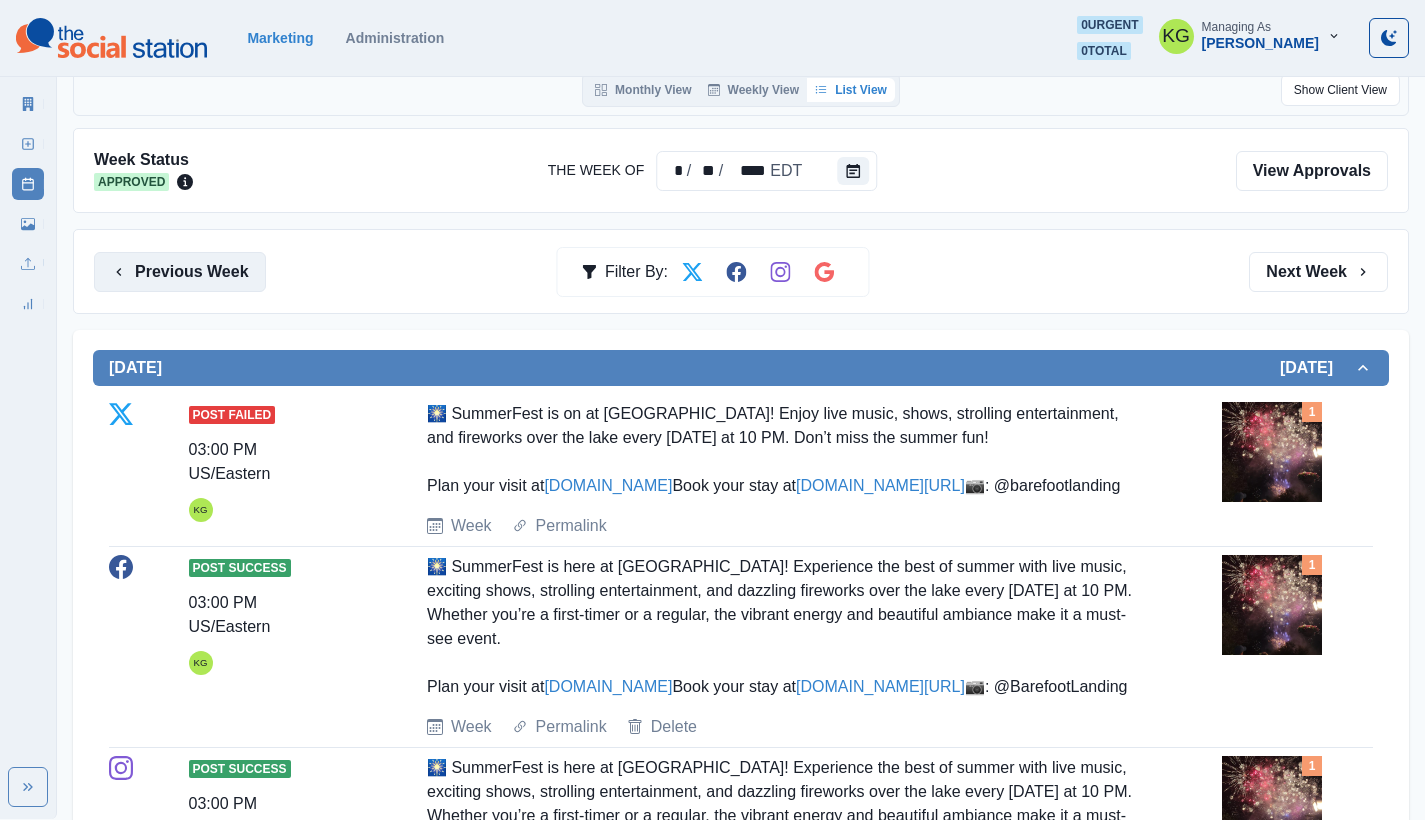 click on "Previous Week" at bounding box center [180, 272] 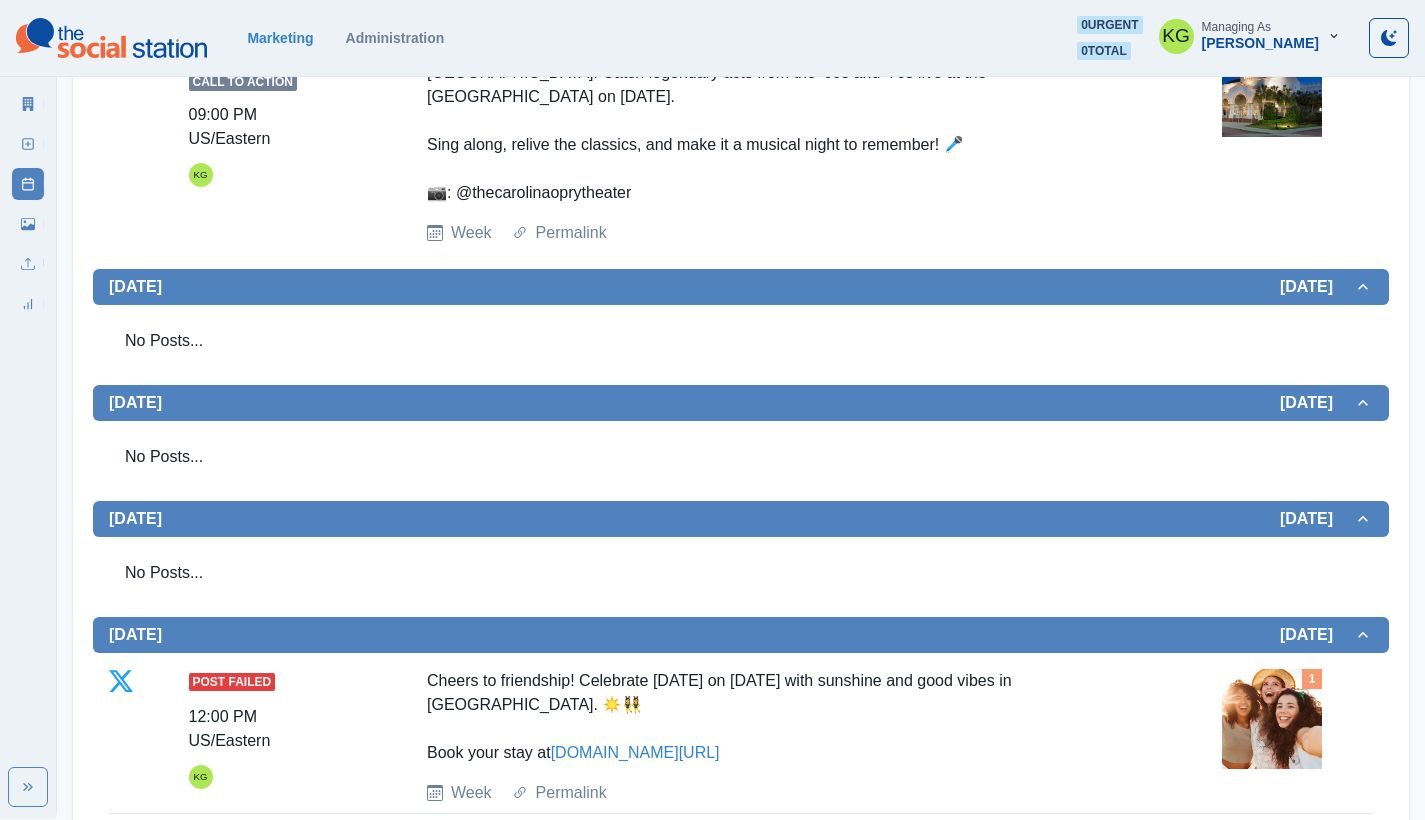 scroll, scrollTop: 1571, scrollLeft: 0, axis: vertical 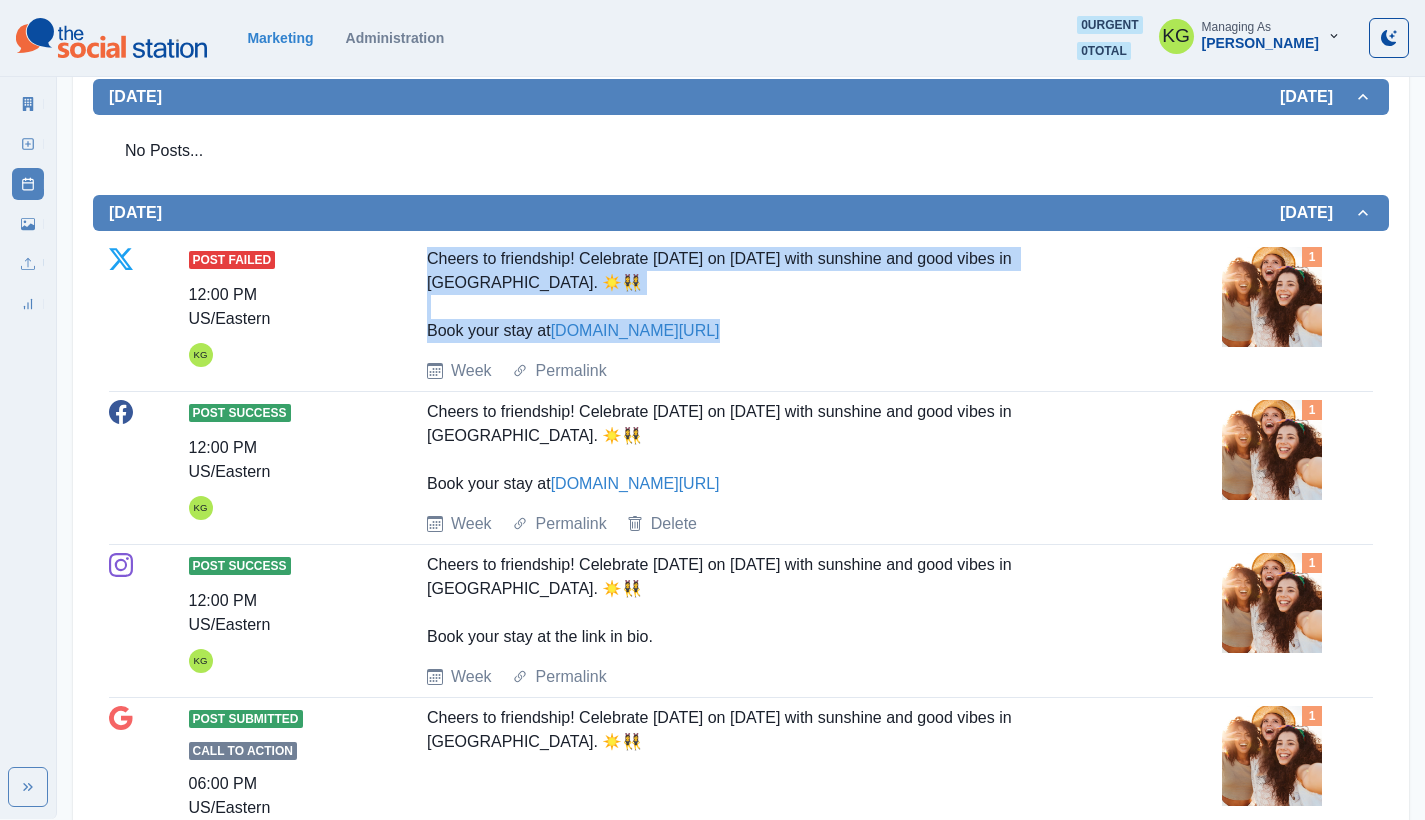 drag, startPoint x: 411, startPoint y: 387, endPoint x: 793, endPoint y: 478, distance: 392.68945 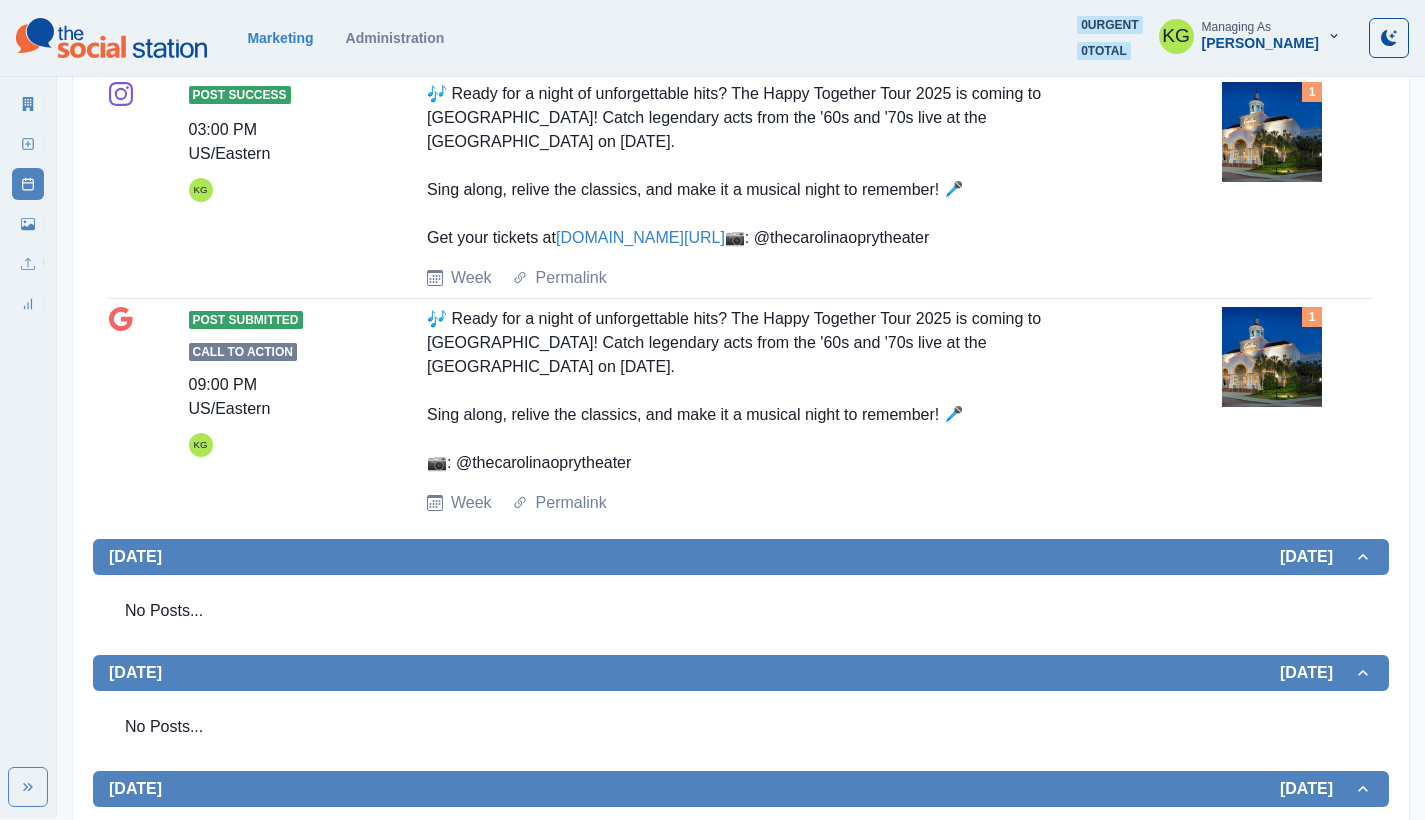scroll, scrollTop: 184, scrollLeft: 0, axis: vertical 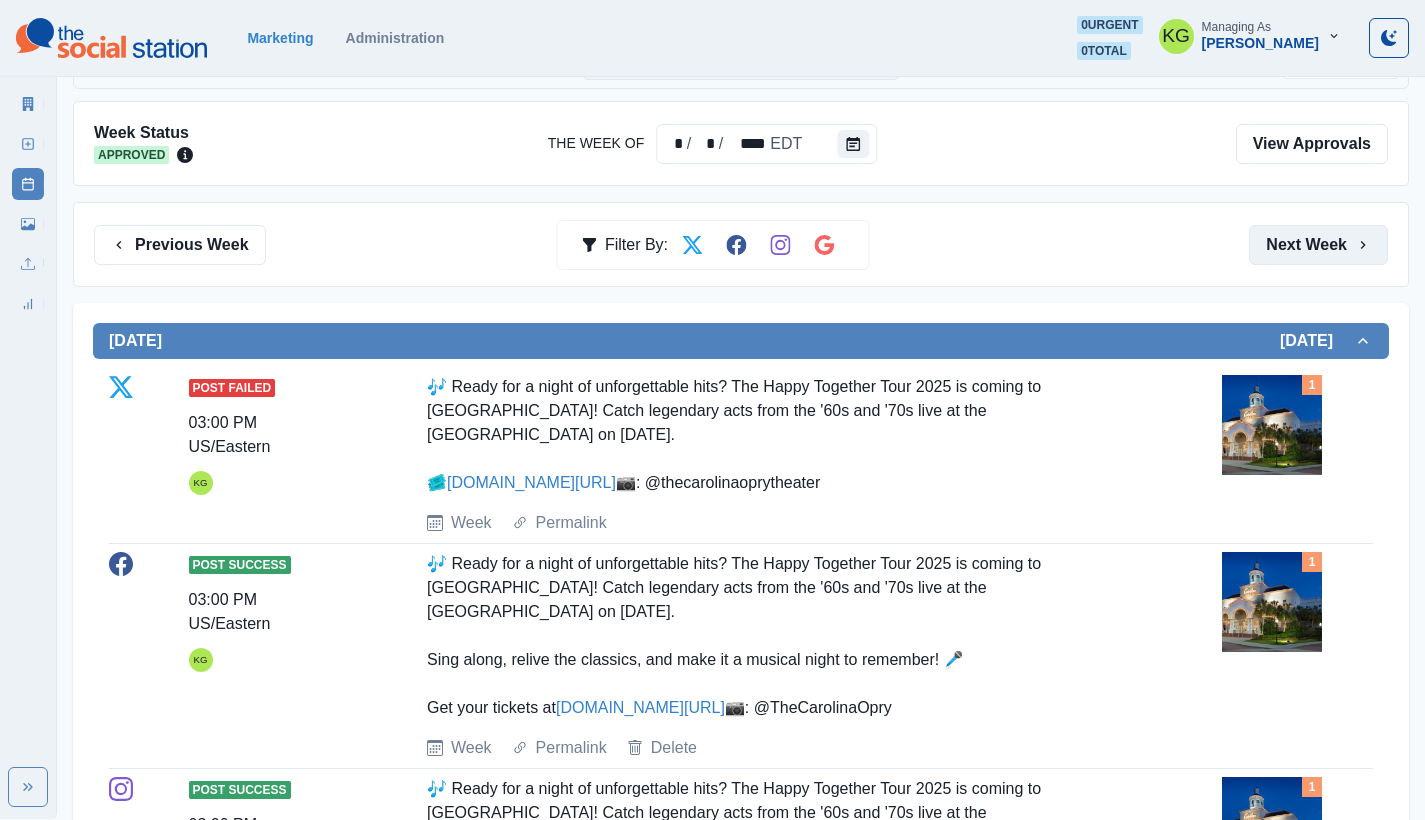 click on "Next Week" at bounding box center (1318, 245) 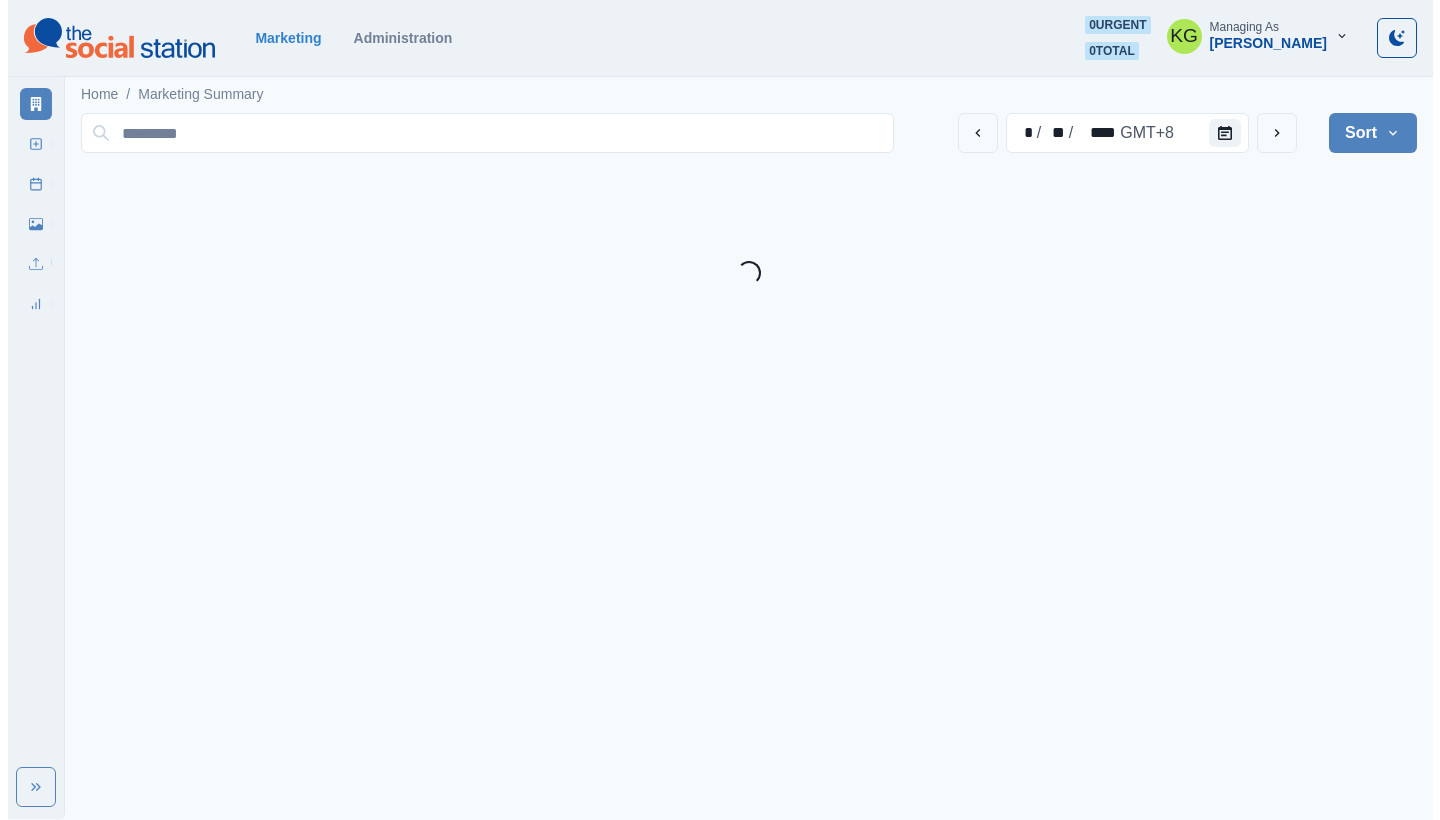 scroll, scrollTop: 0, scrollLeft: 0, axis: both 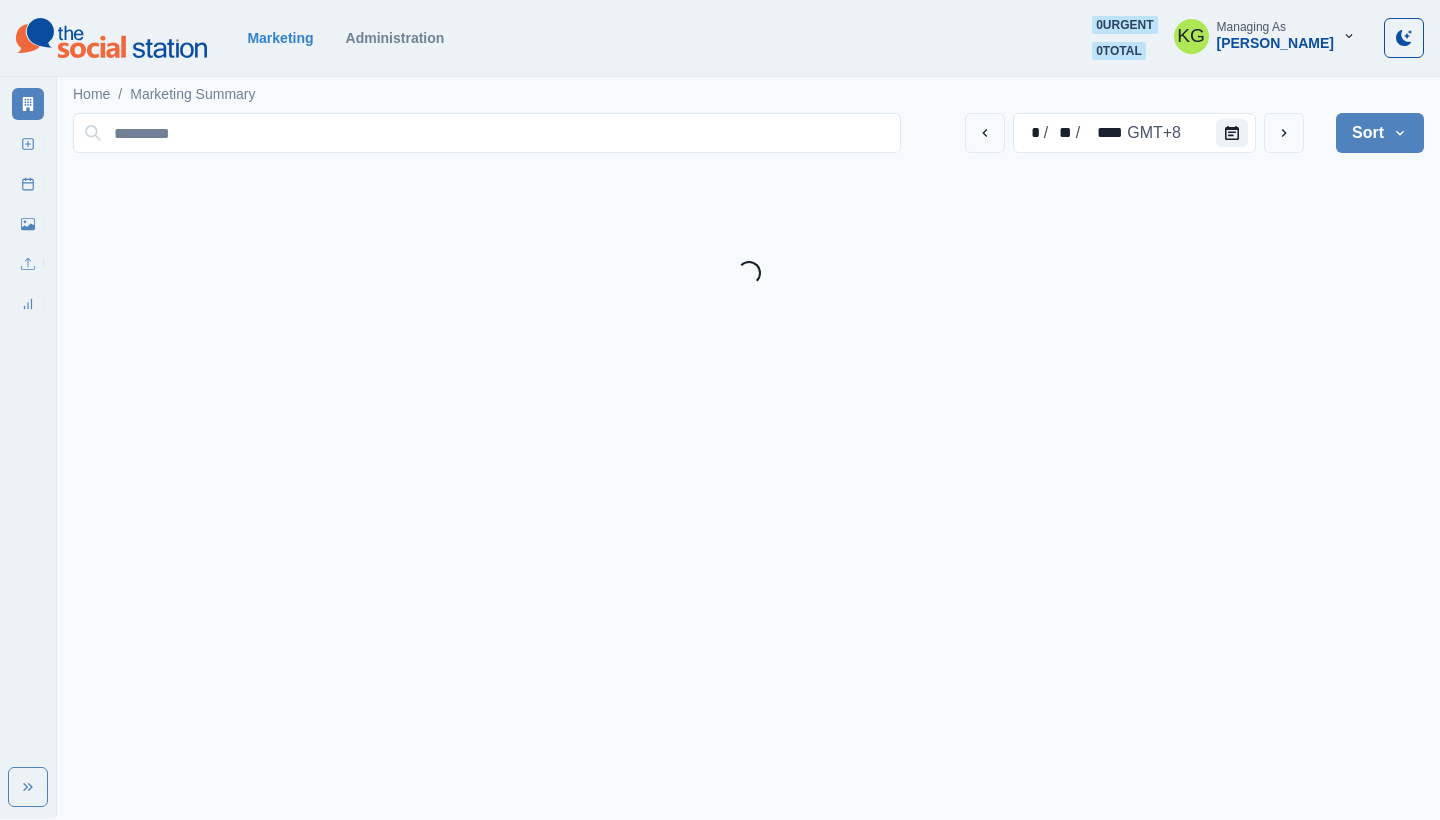 click on "* / ** / **** GMT+8 Sort Client Name Uploads Pending Post Approval Loading..." at bounding box center [748, 195] 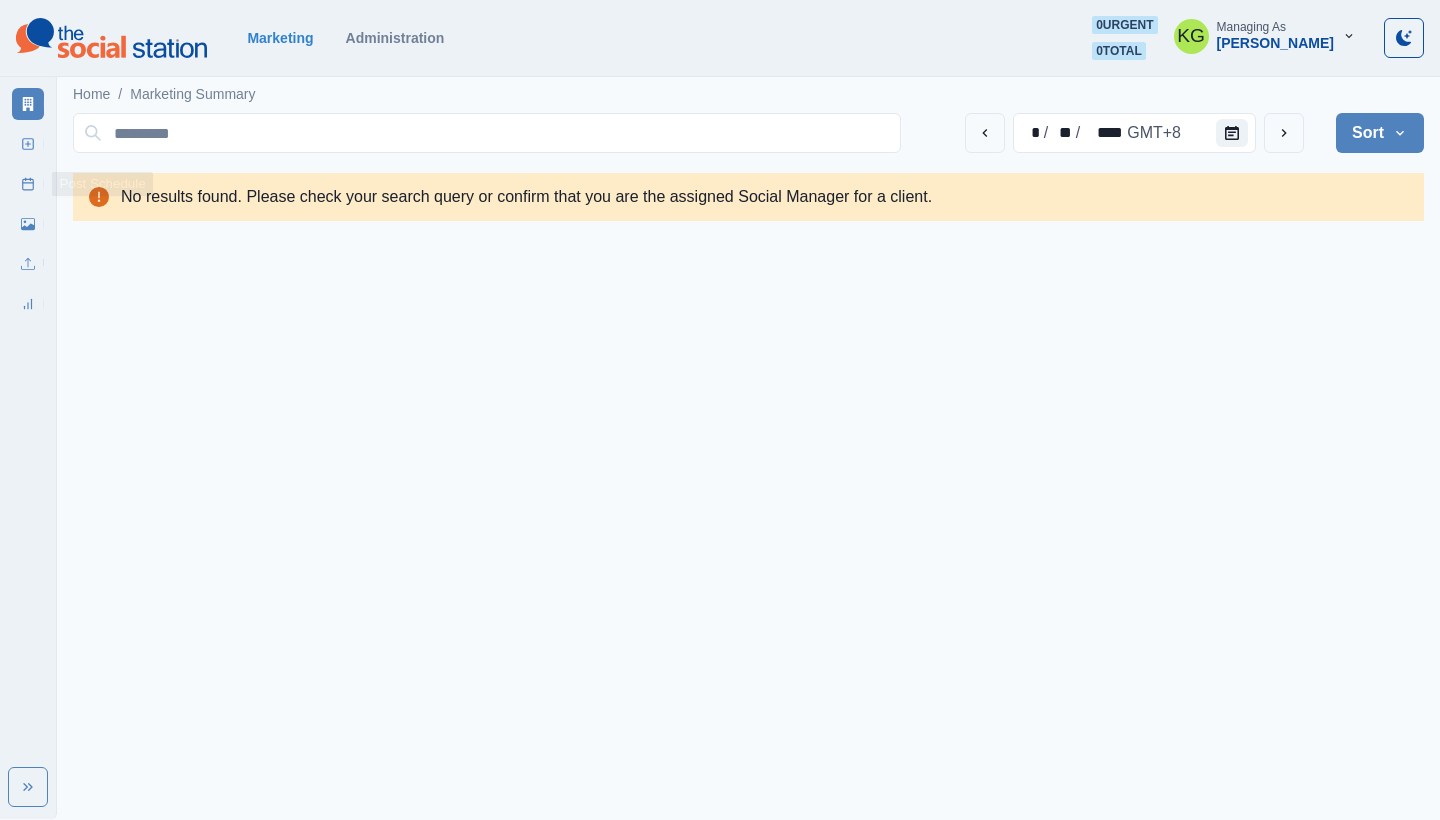 click 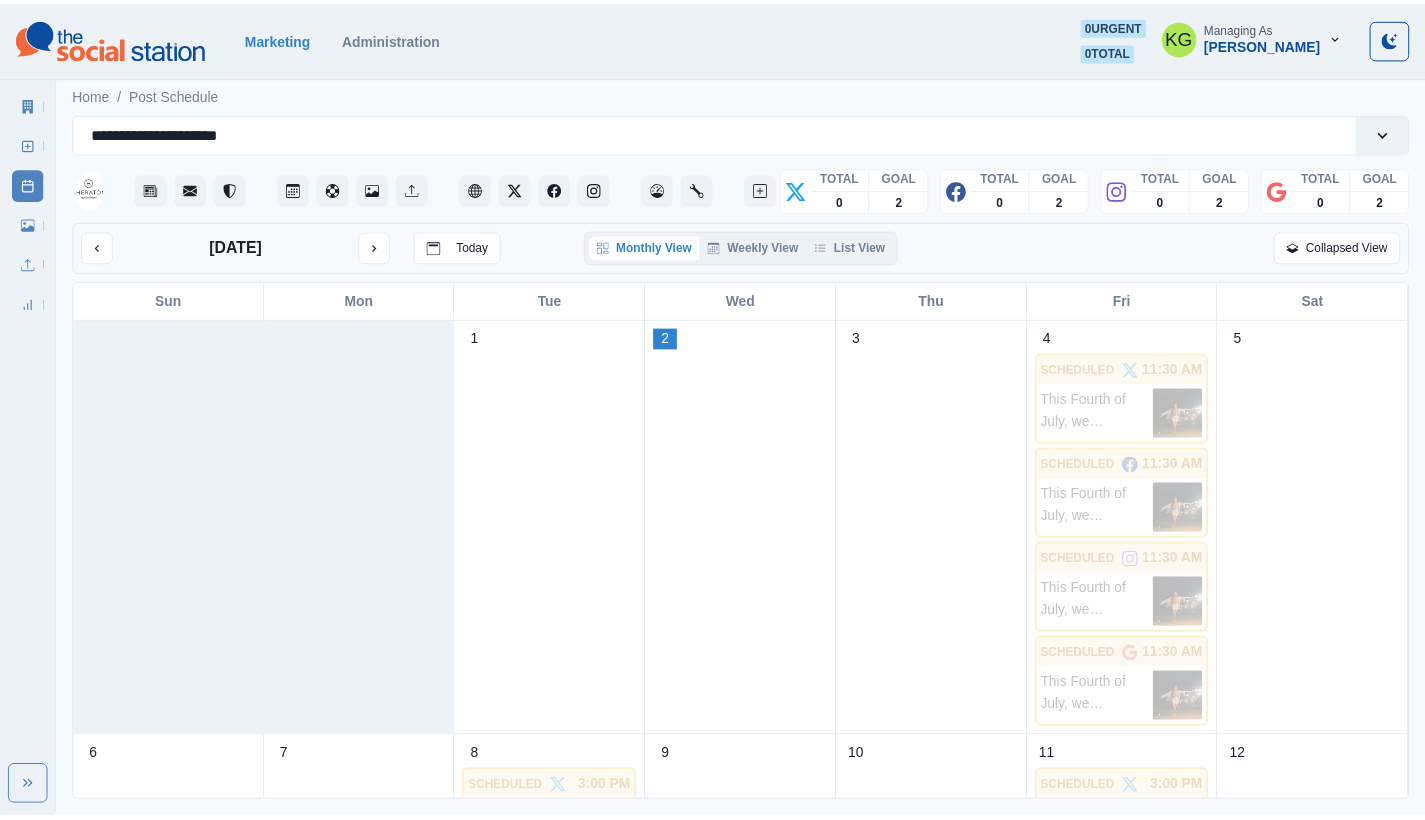 scroll, scrollTop: 0, scrollLeft: 0, axis: both 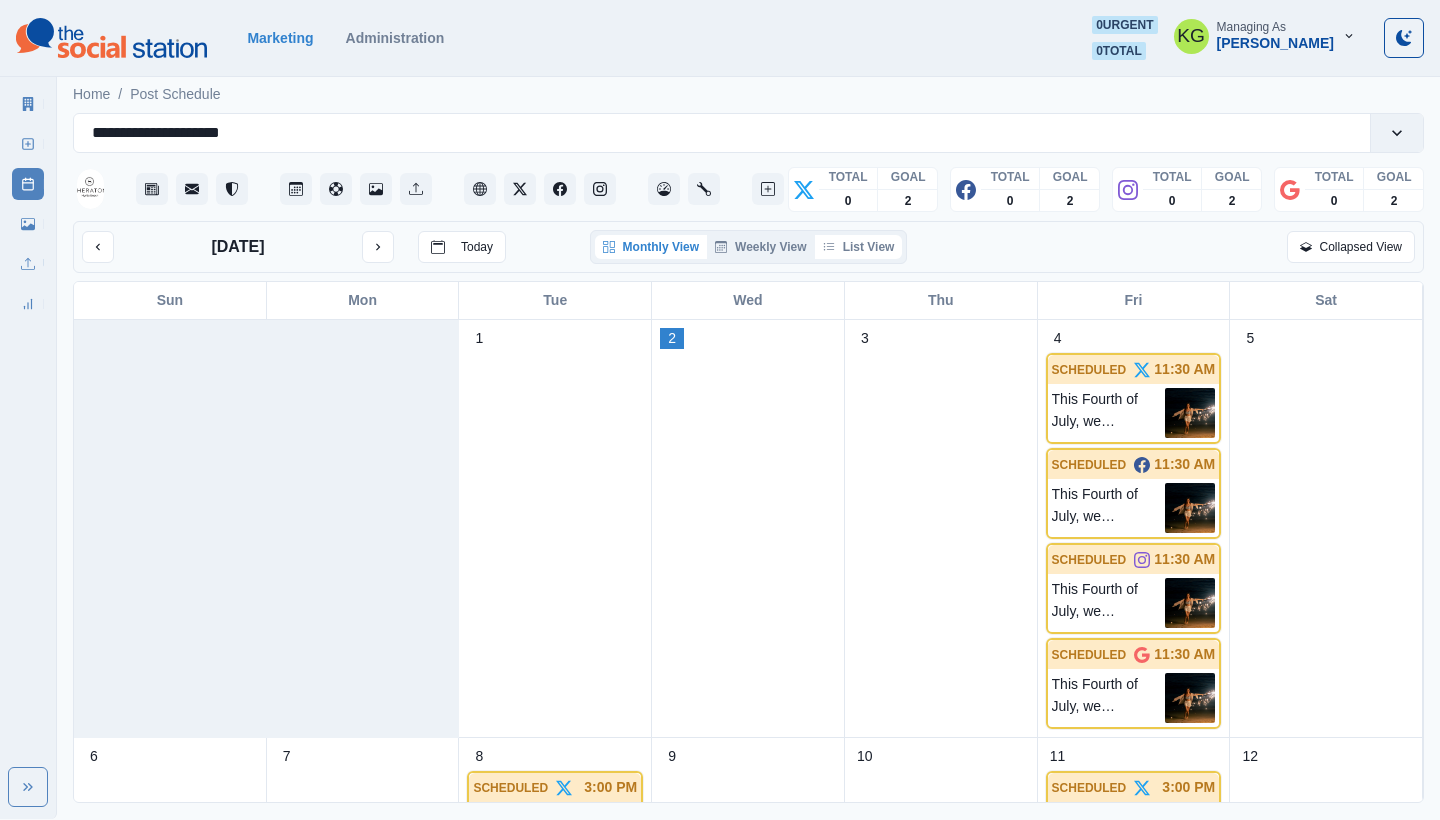 click on "List View" at bounding box center [859, 247] 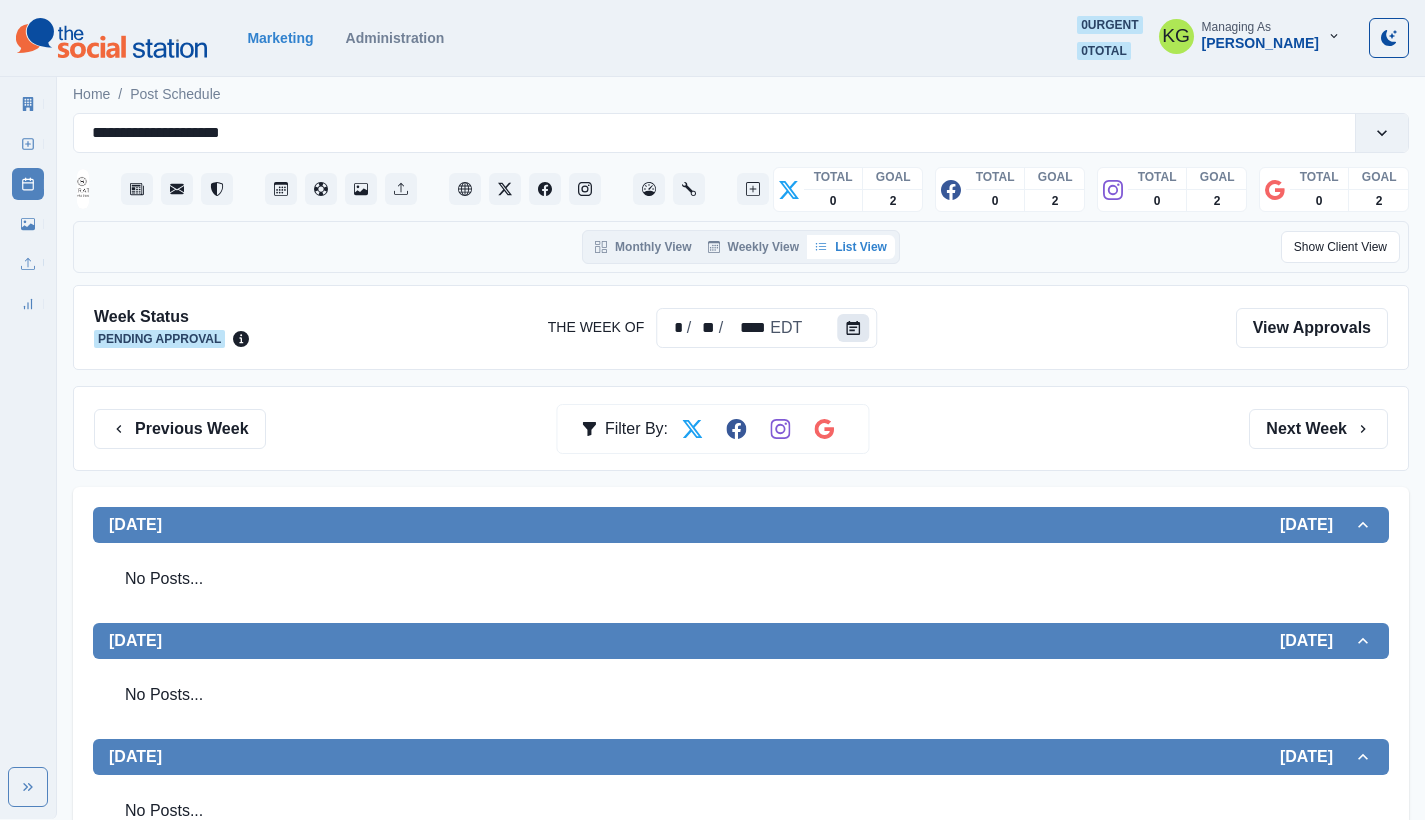 click at bounding box center [853, 328] 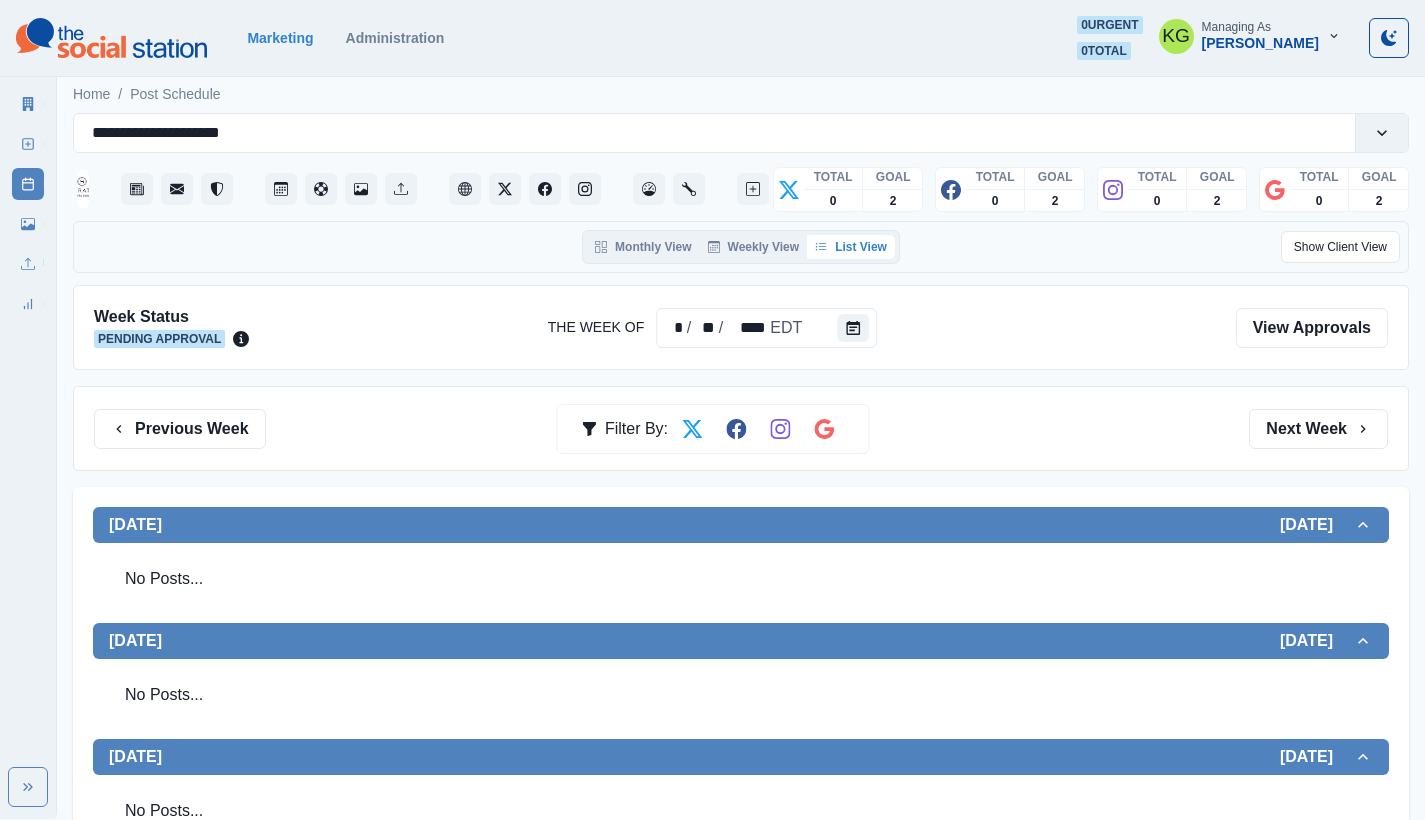 click on "Week Status  Pending Approval The Week Of * / ** / **** EDT View Approvals" at bounding box center [741, 327] 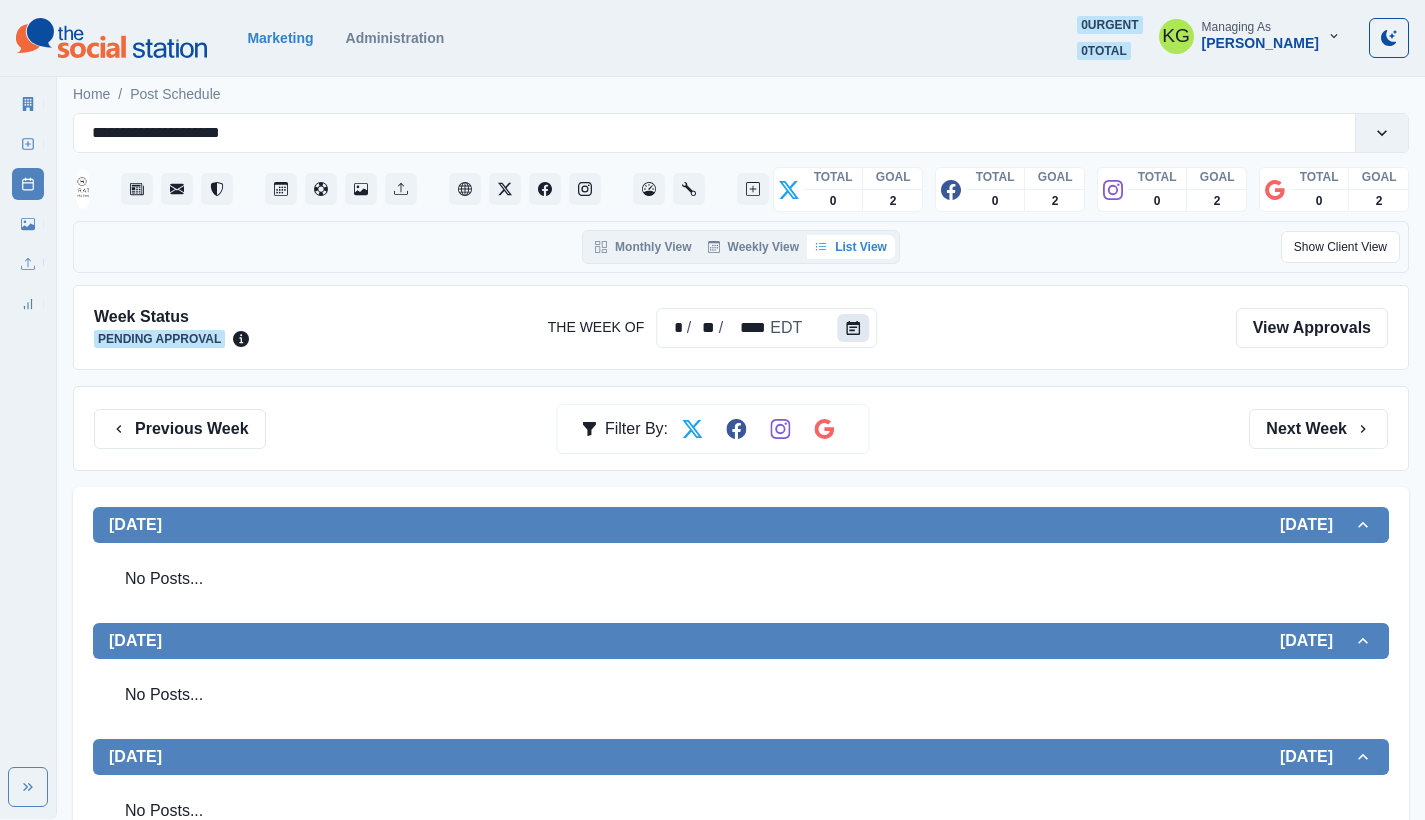 click at bounding box center (853, 328) 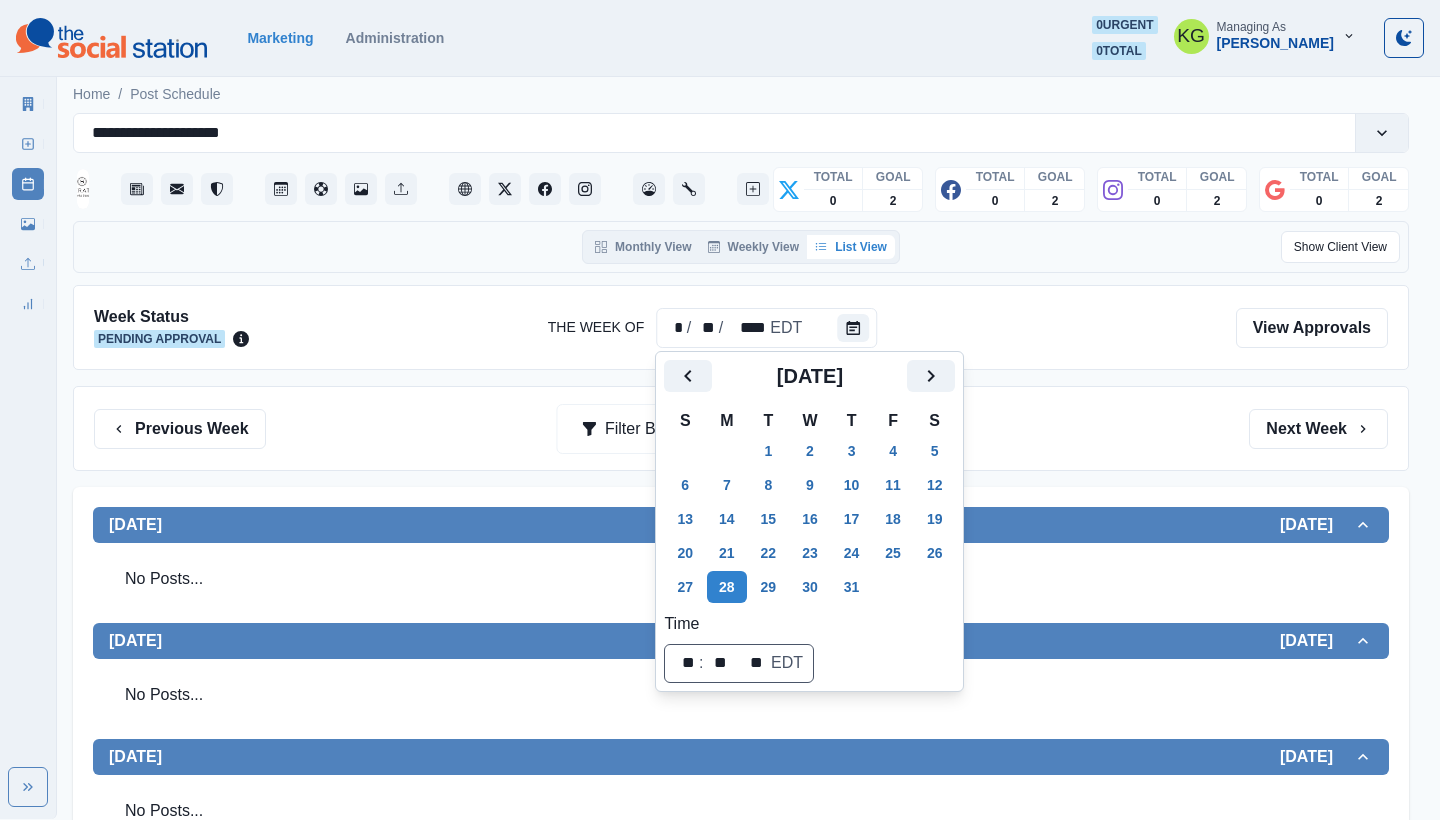 click at bounding box center (742, 327) 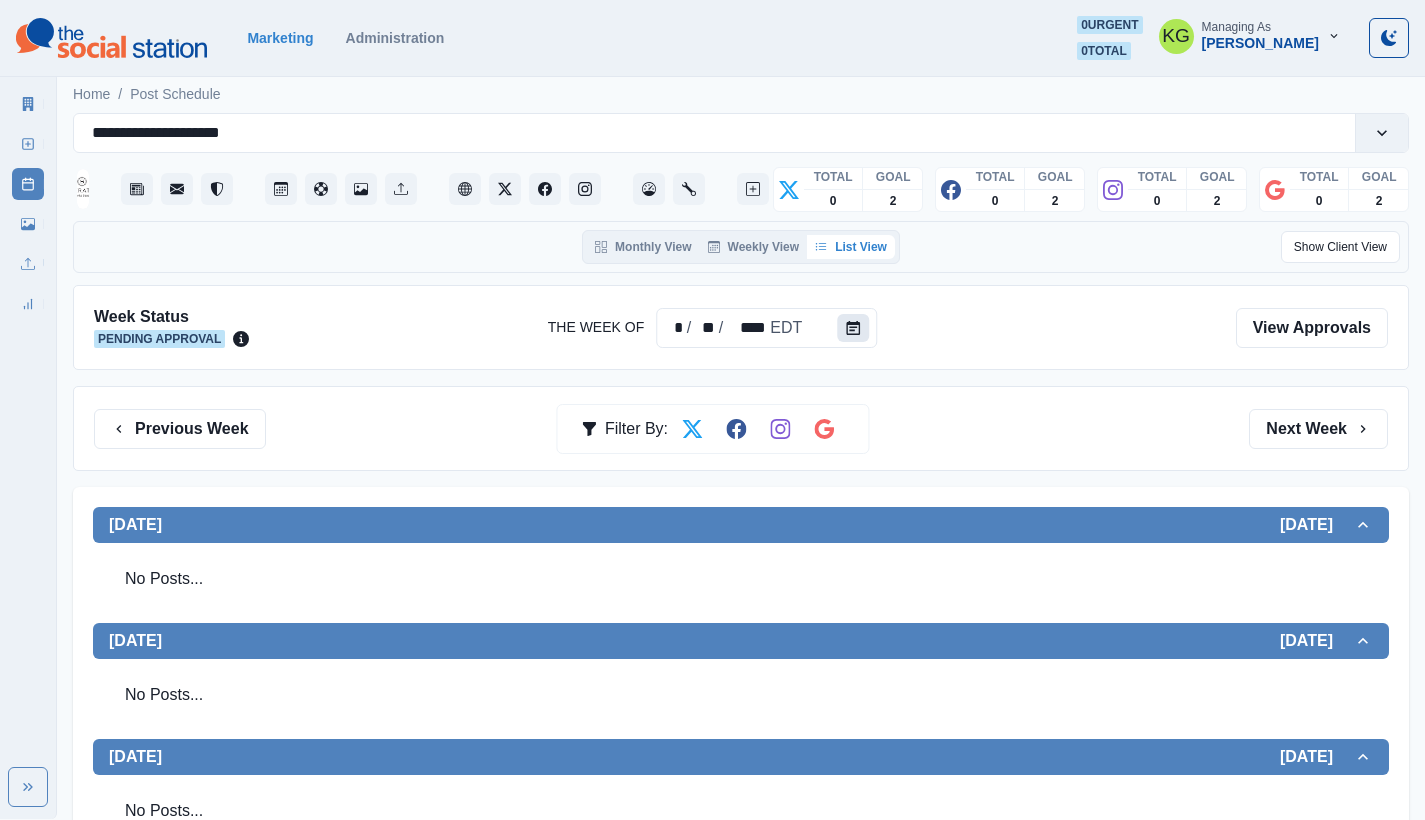 click at bounding box center [853, 328] 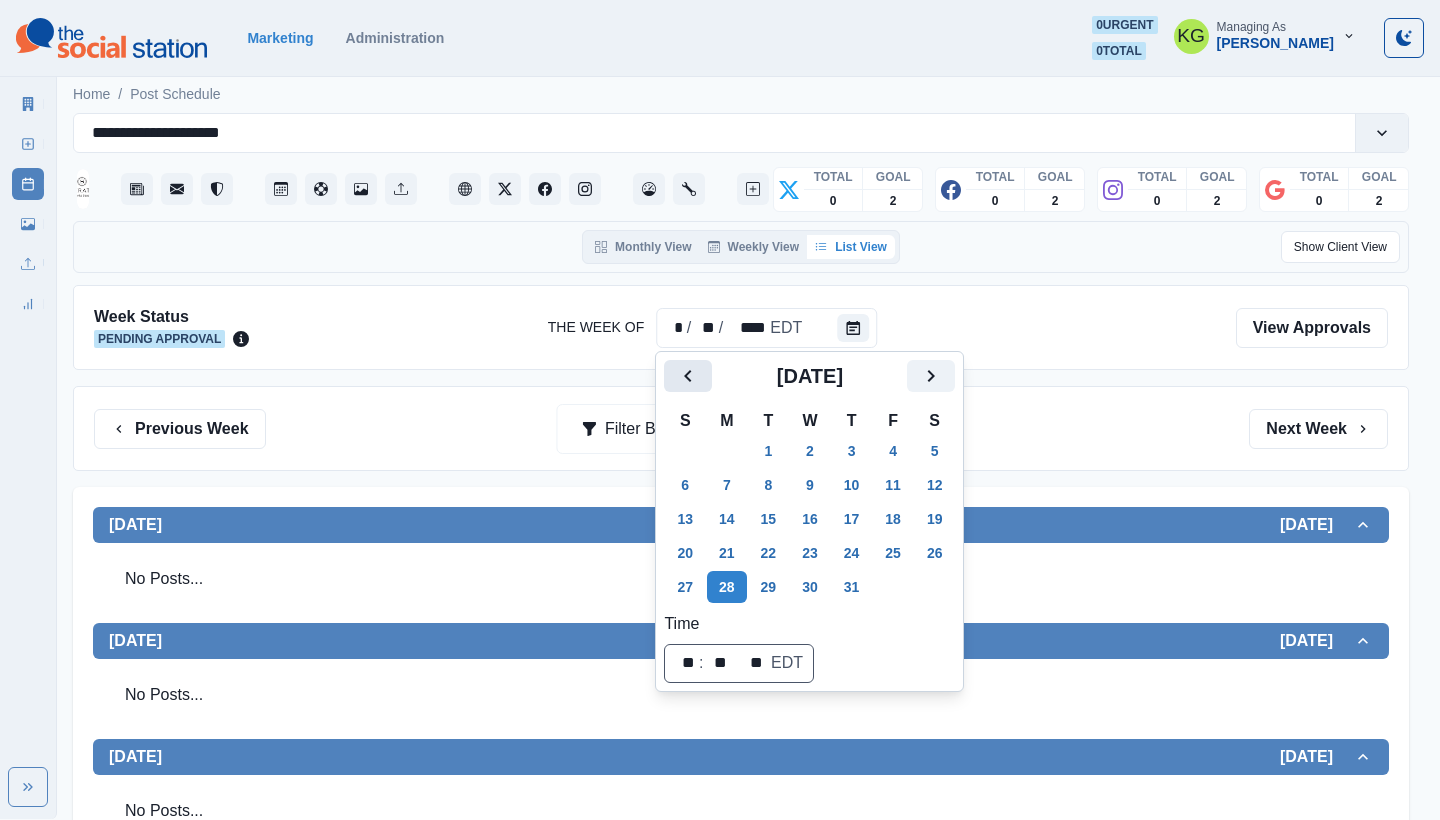 click 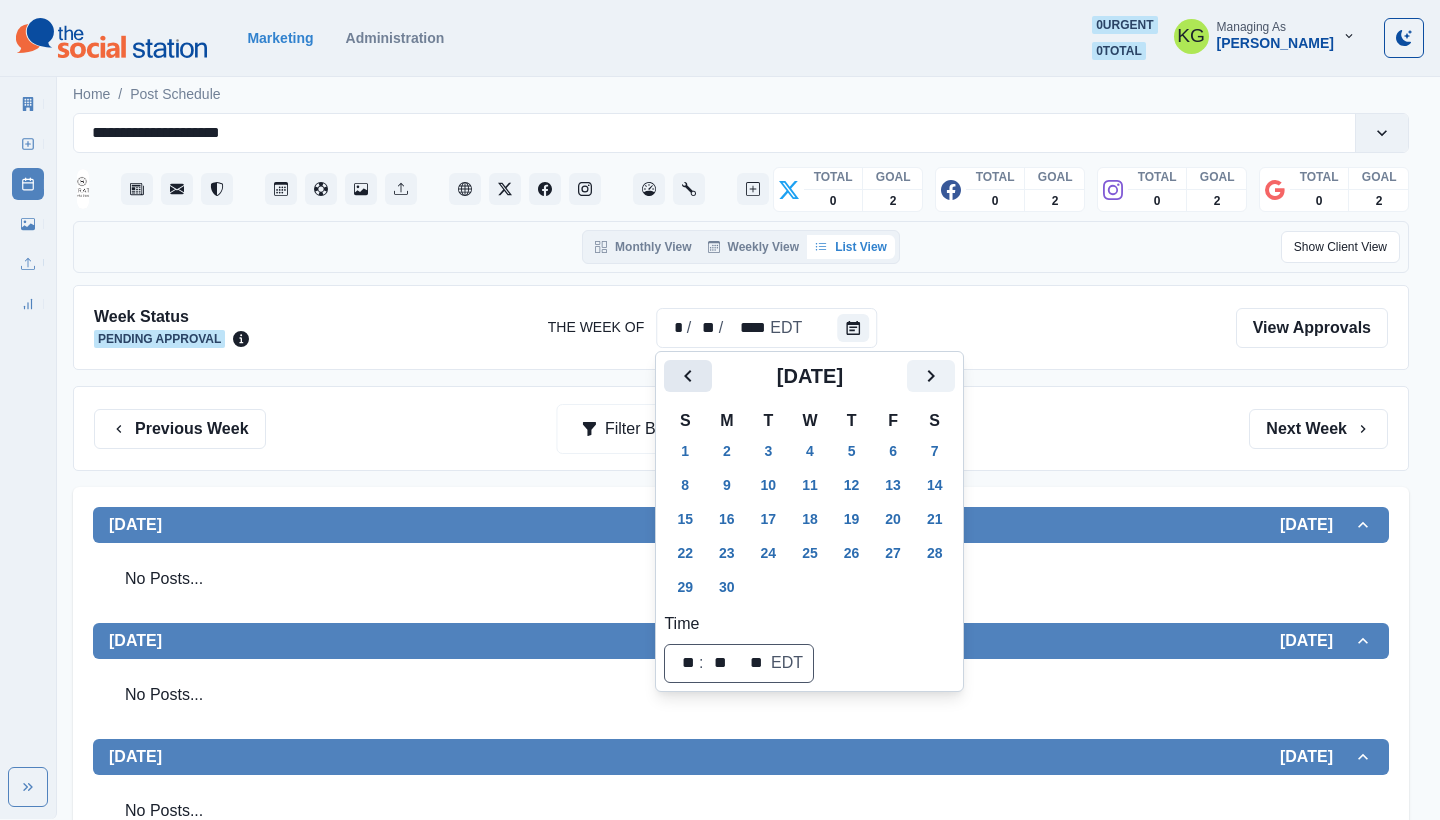 click 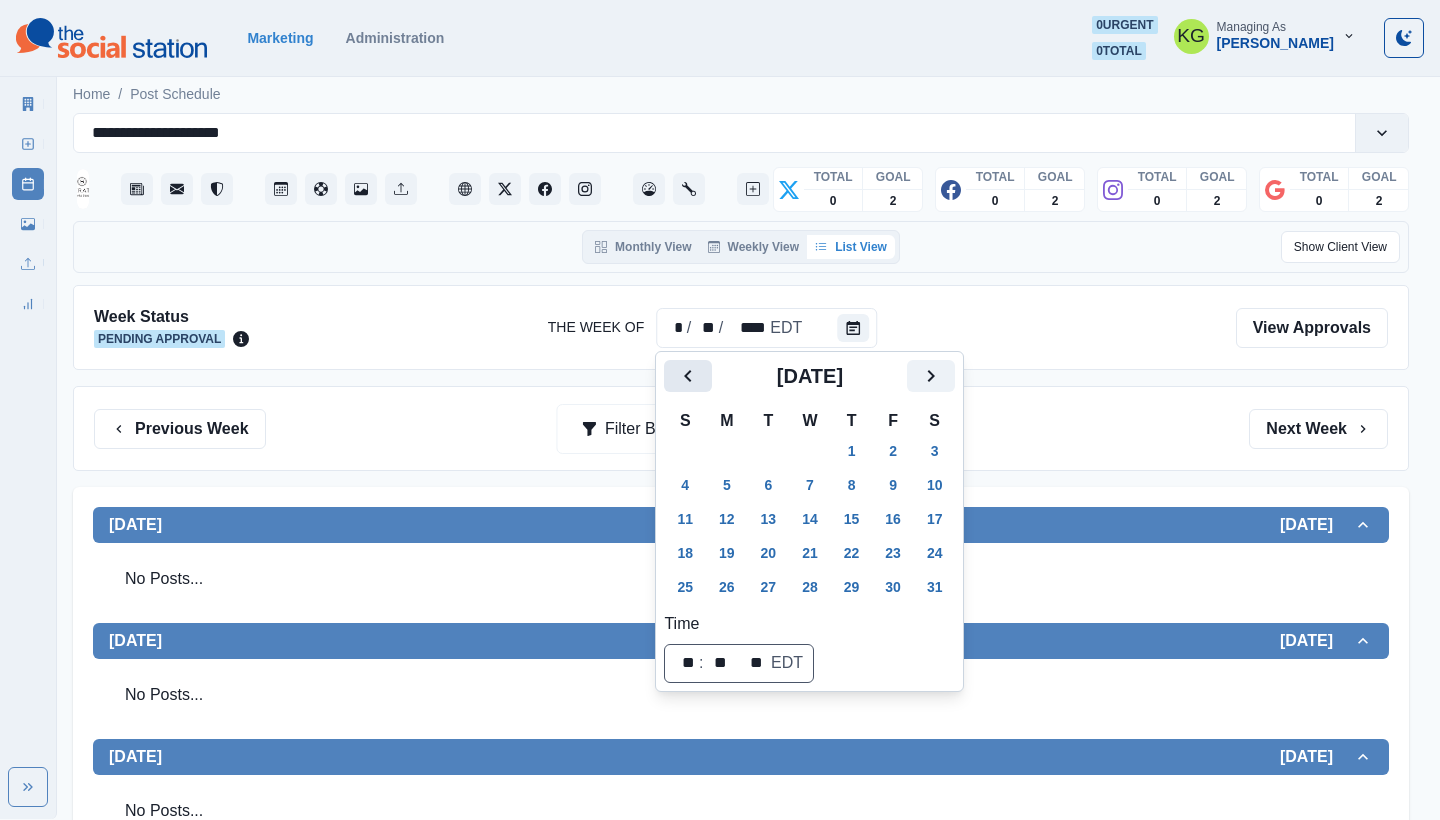 click 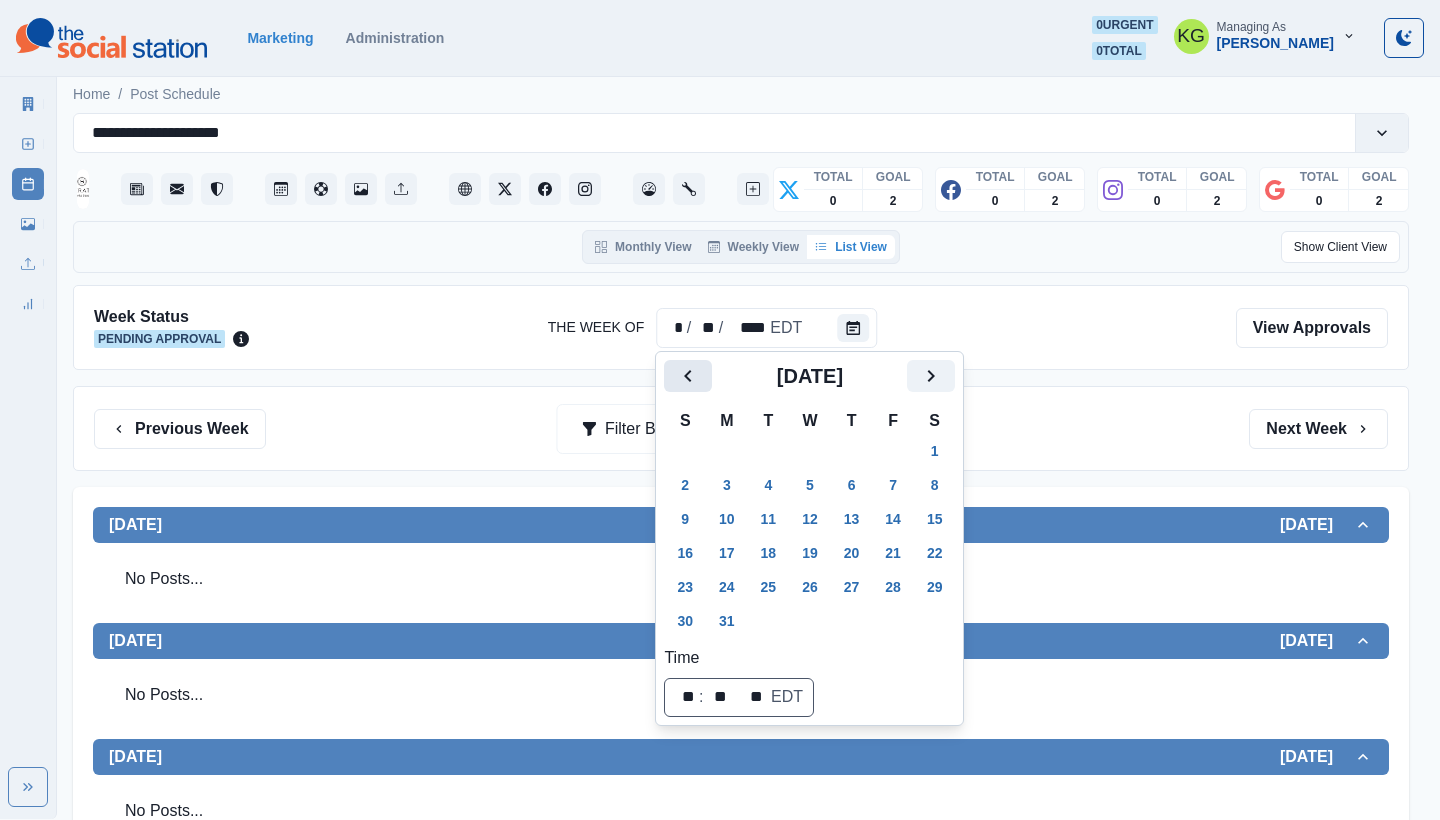 click 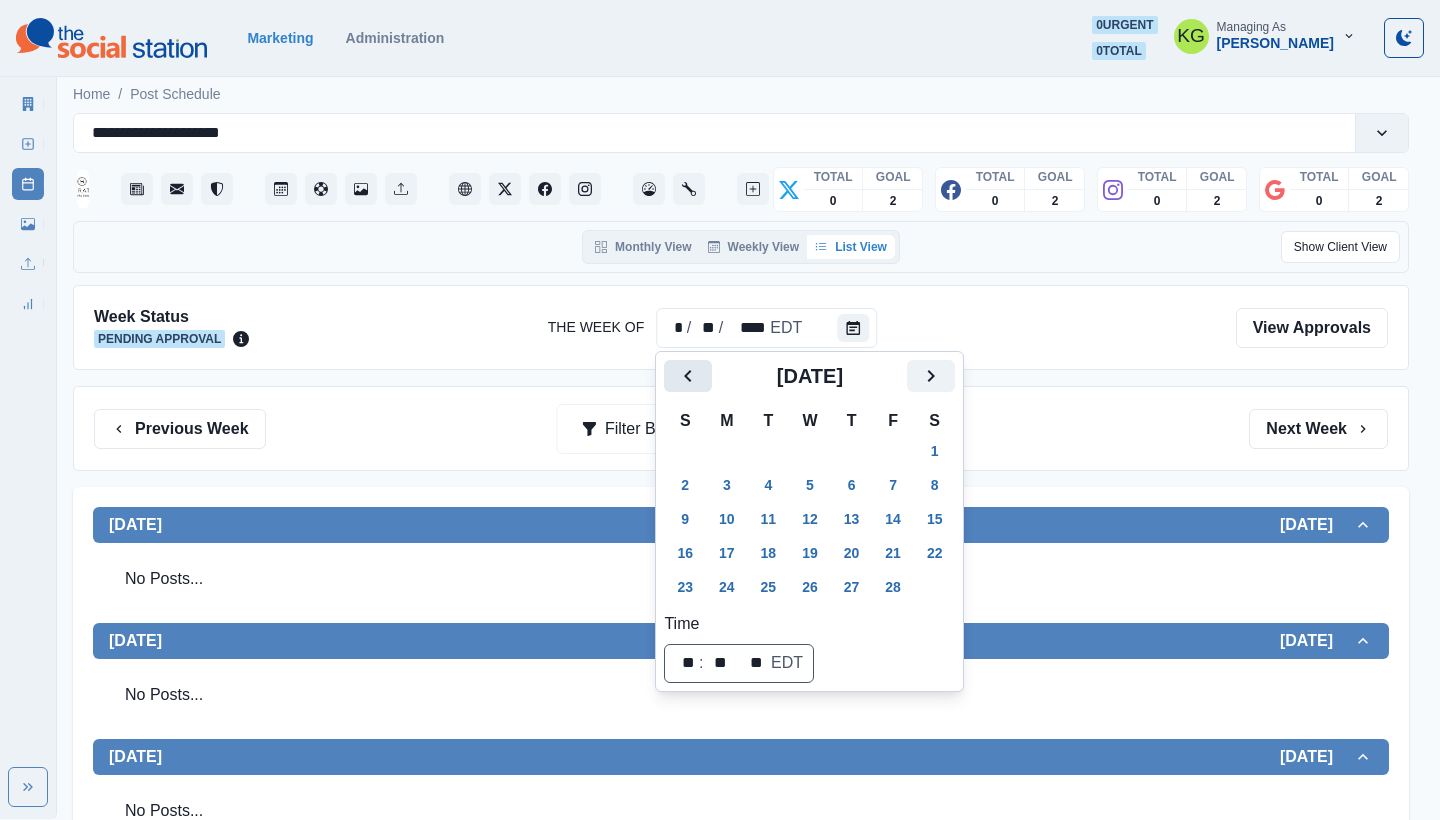 click 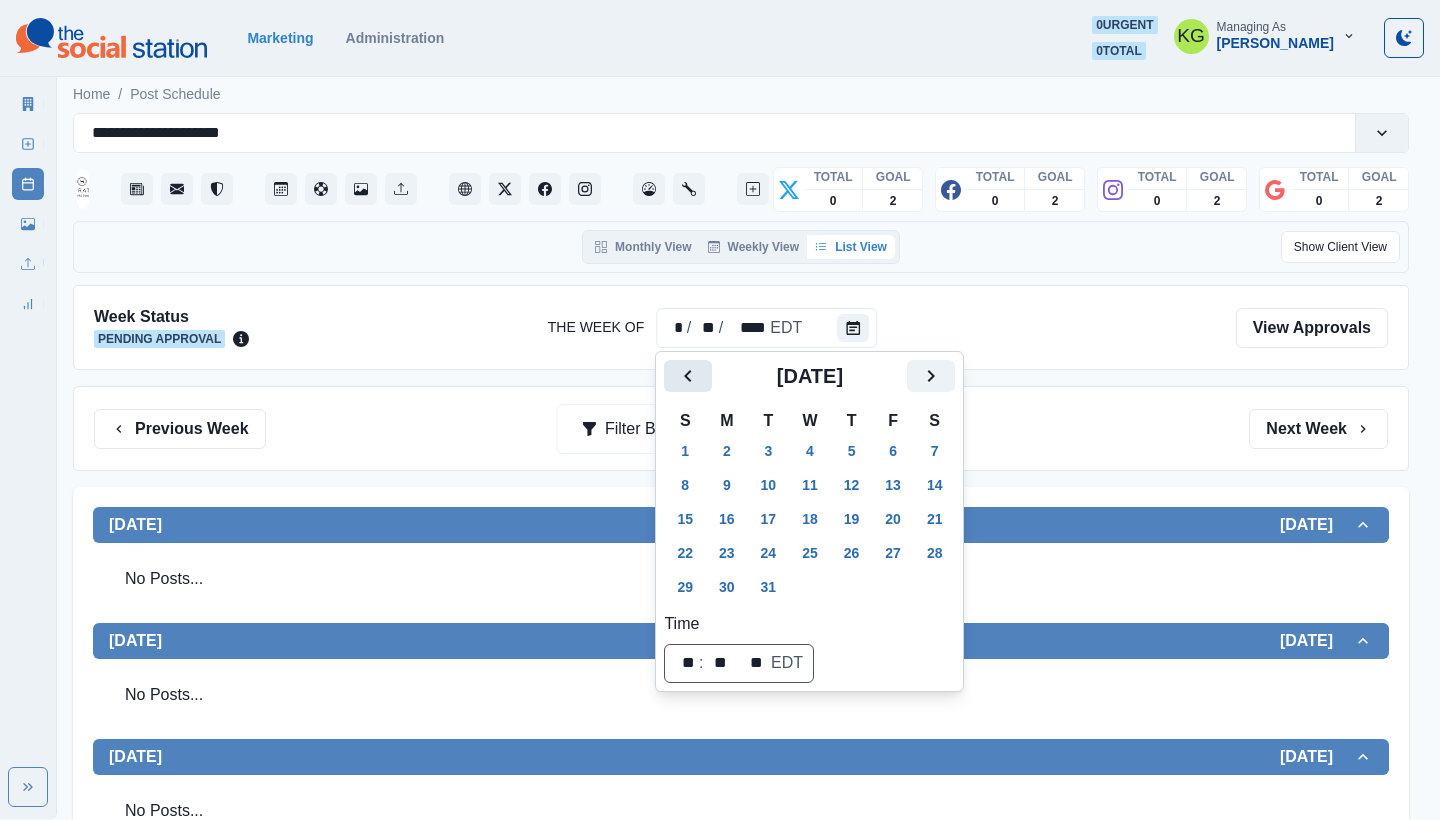 click 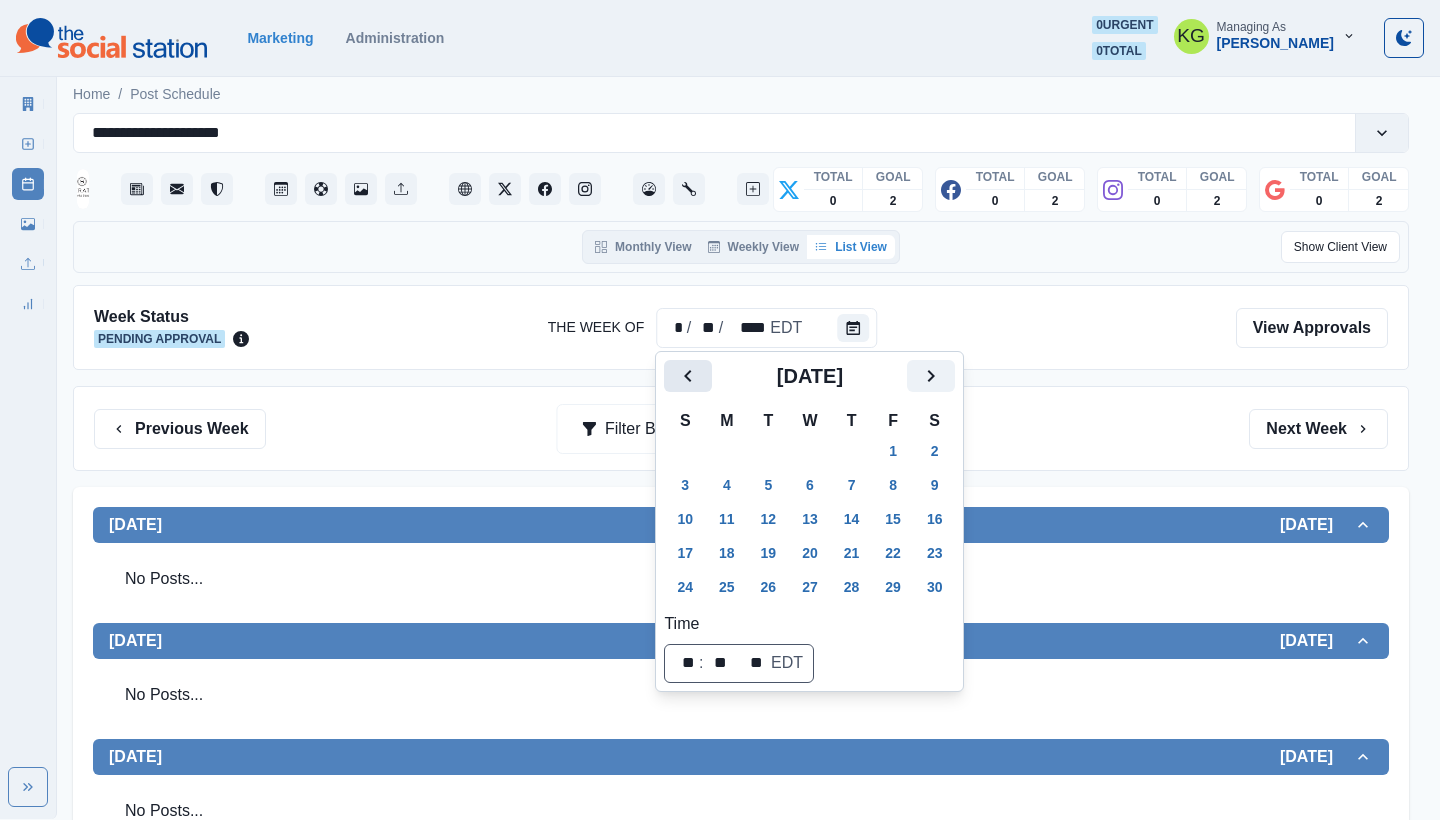 click 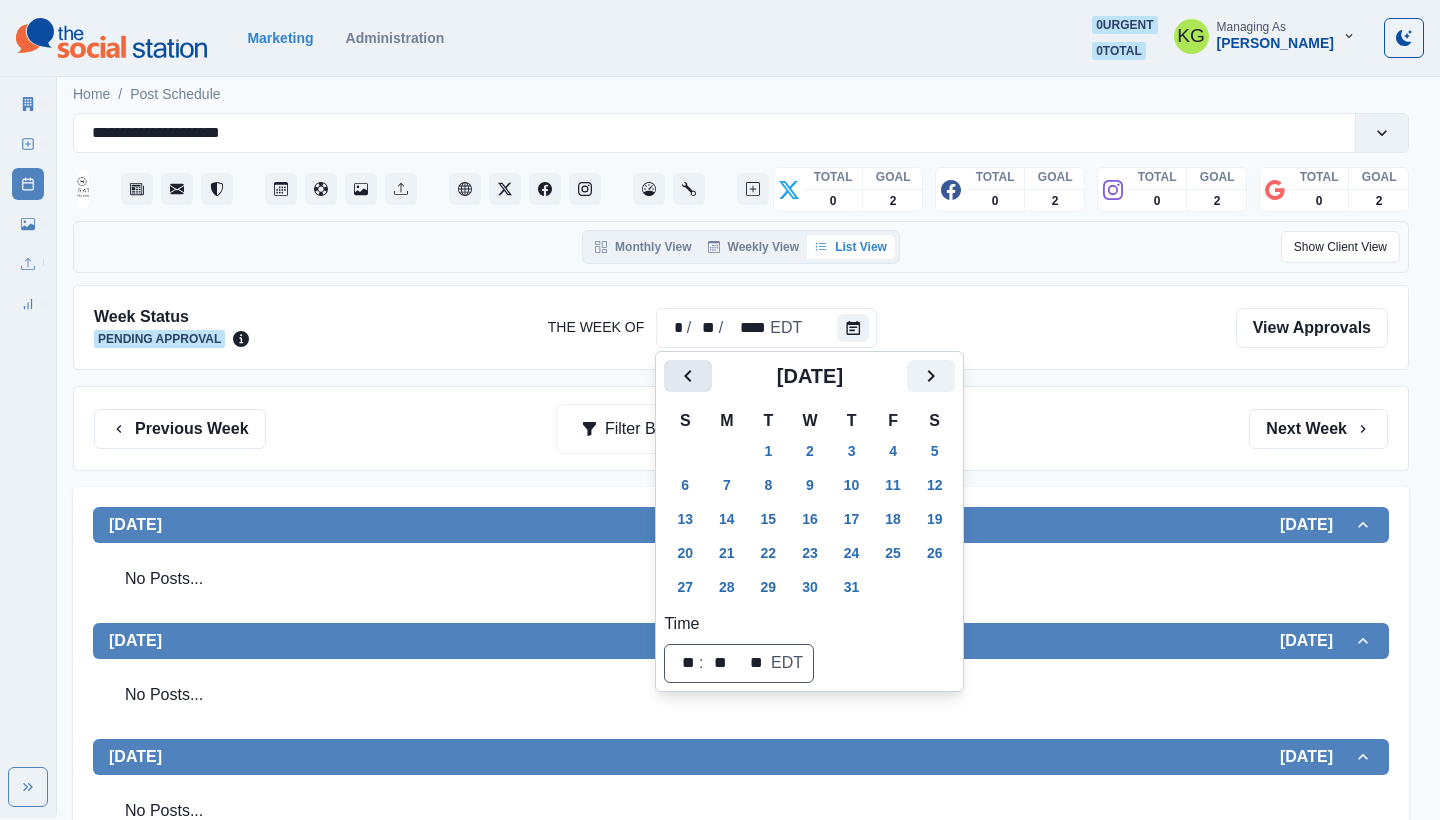 click 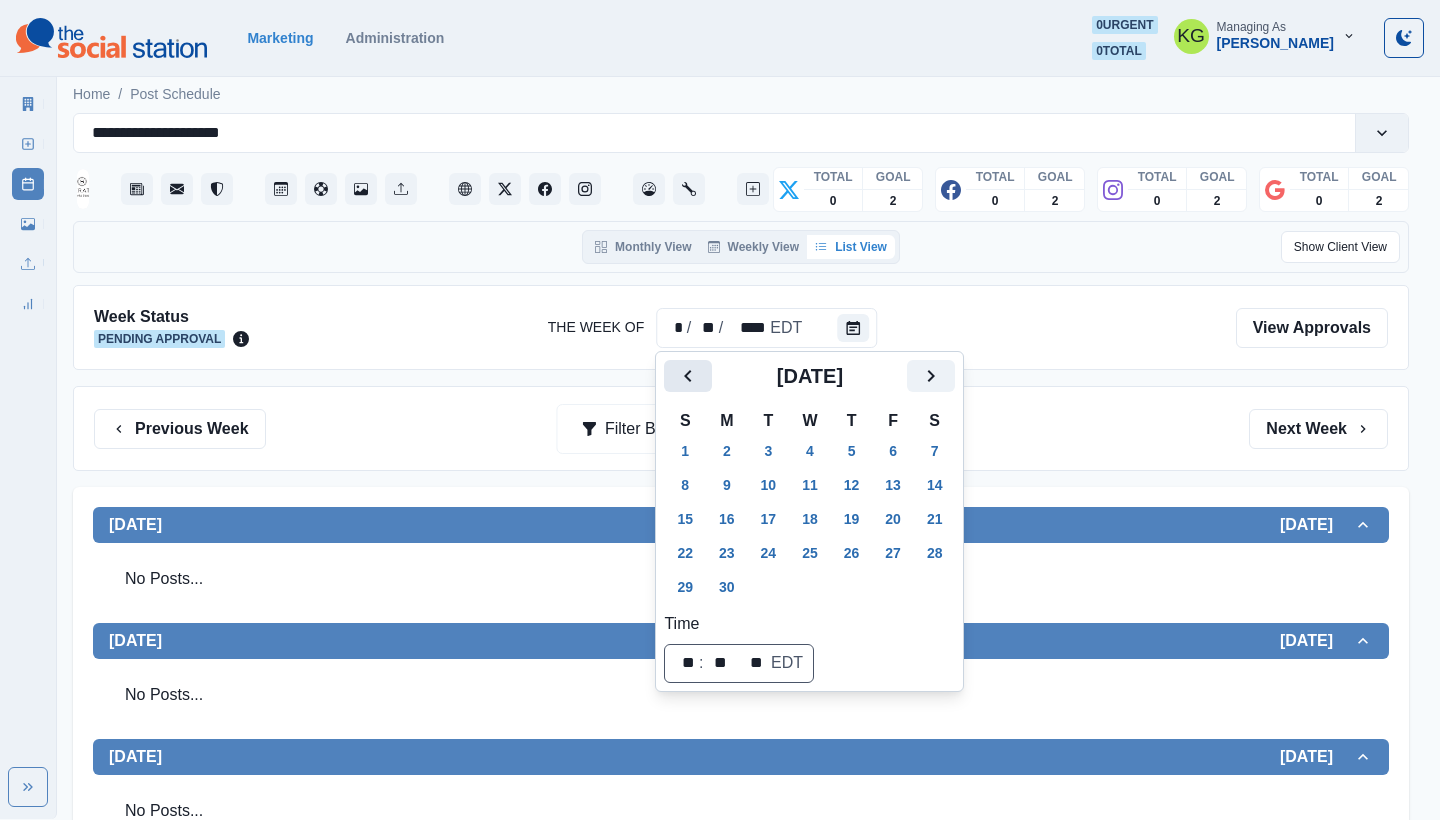 click 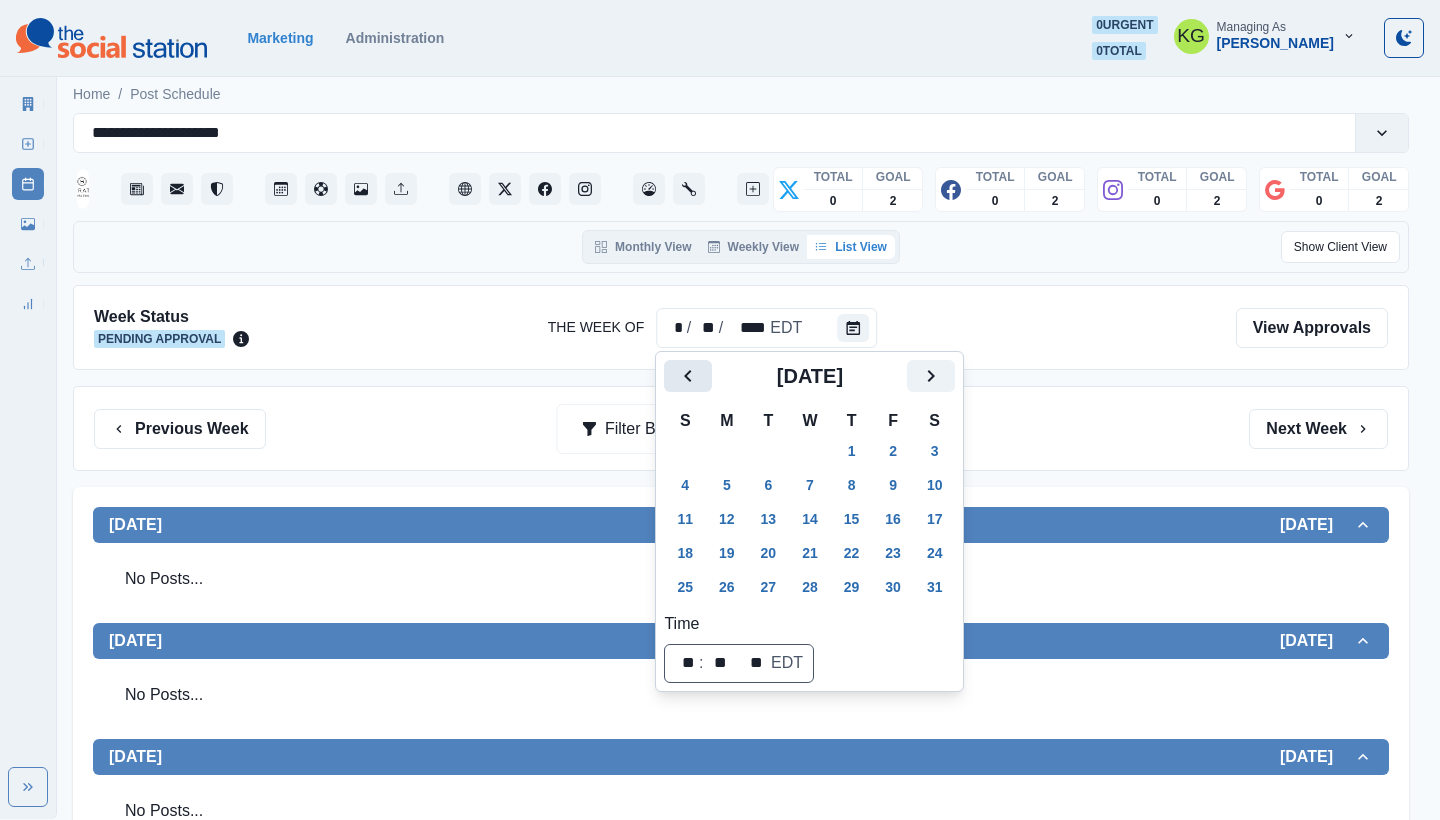 click 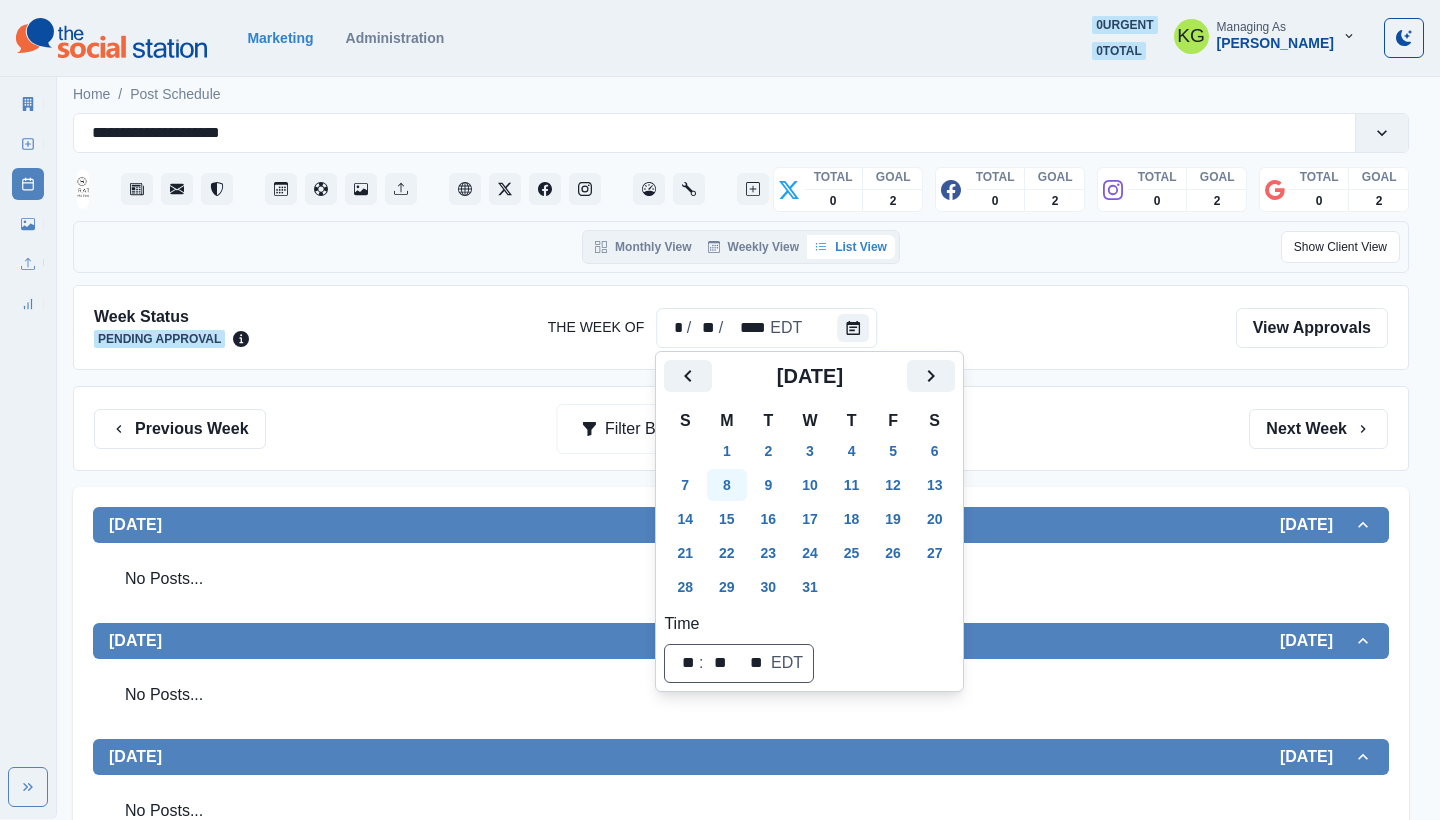 click on "8" at bounding box center (727, 485) 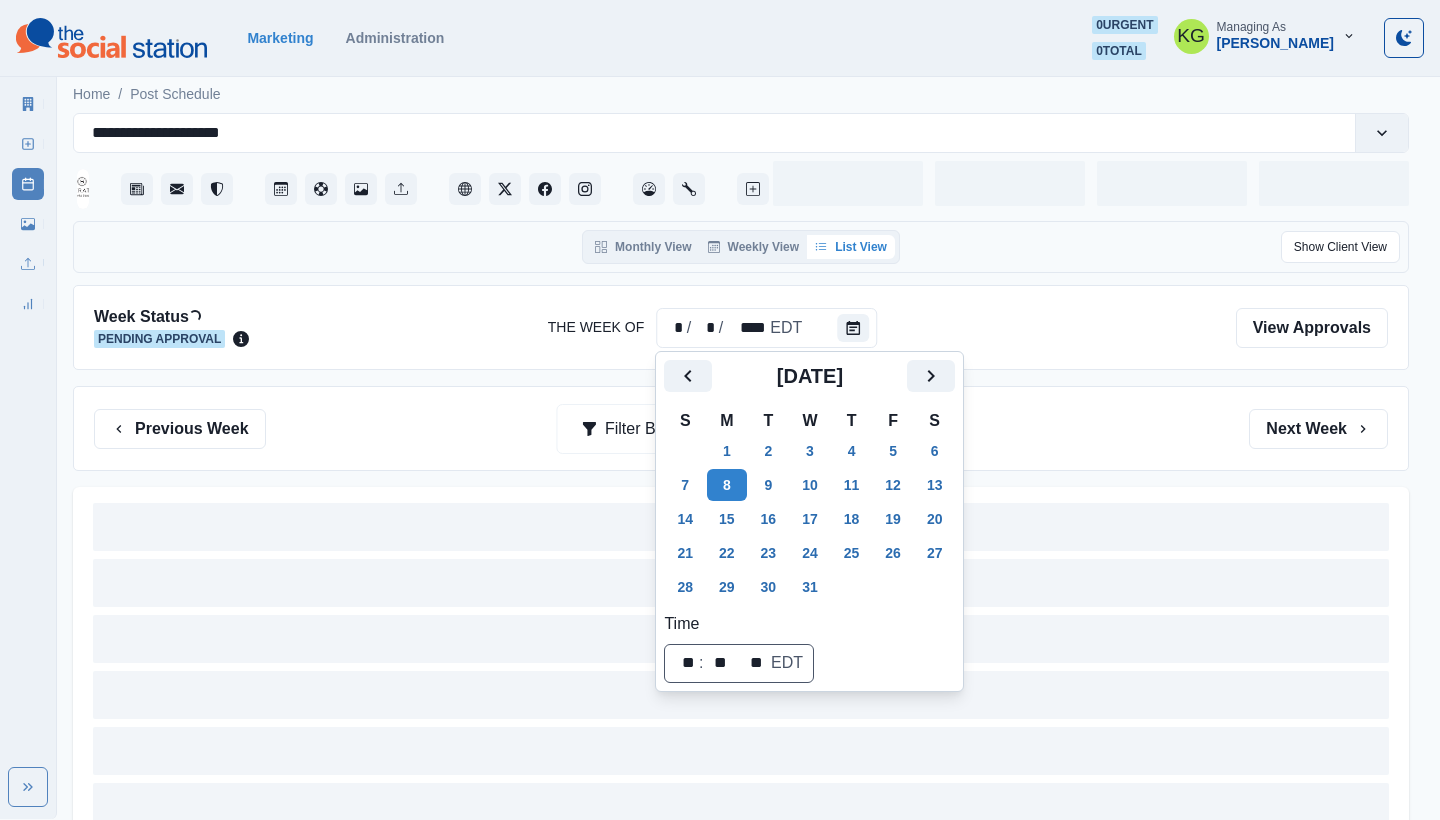 click on "Previous Week Filter By: Next Week" at bounding box center [741, 429] 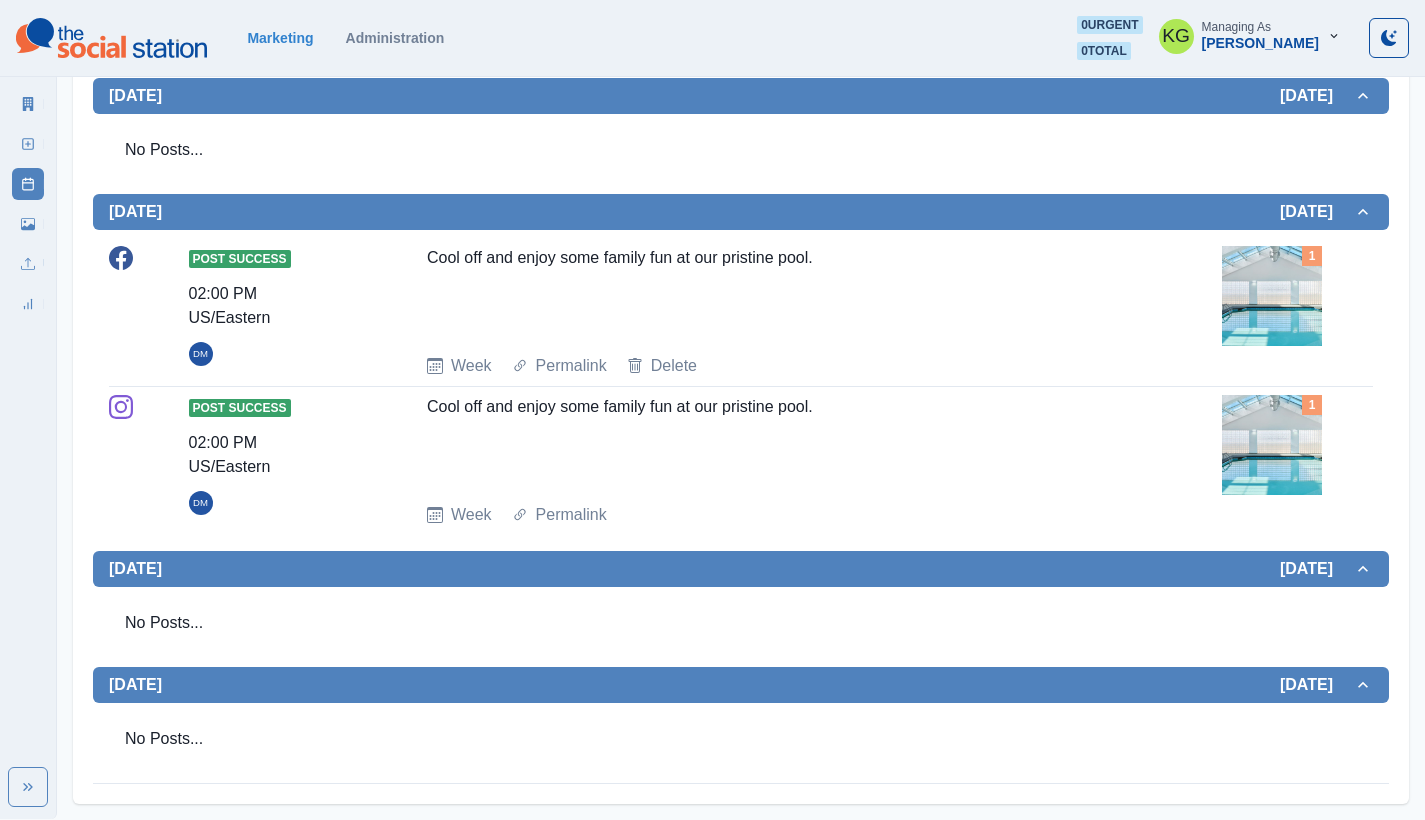 scroll, scrollTop: 1070, scrollLeft: 0, axis: vertical 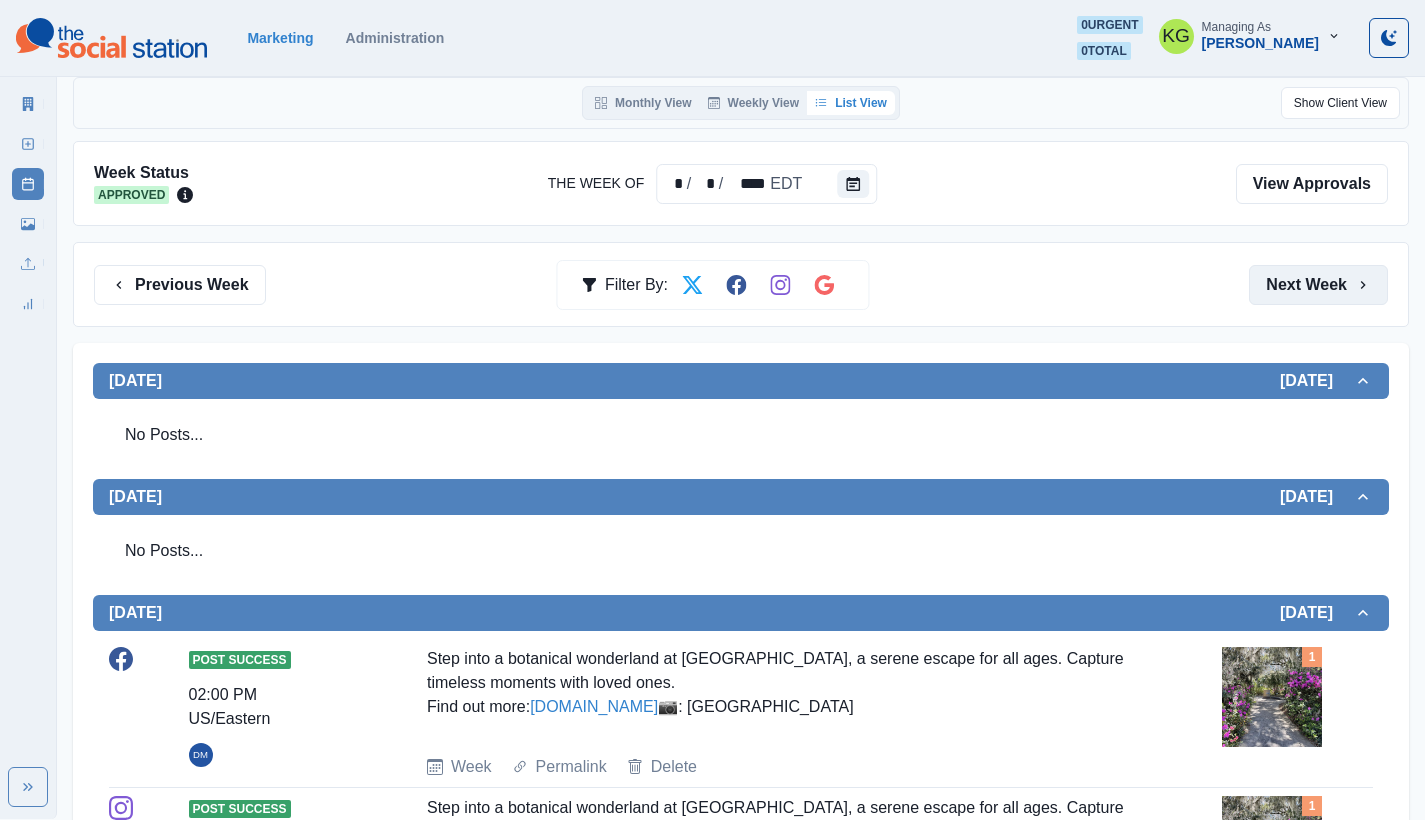 click on "Next Week" at bounding box center [1318, 285] 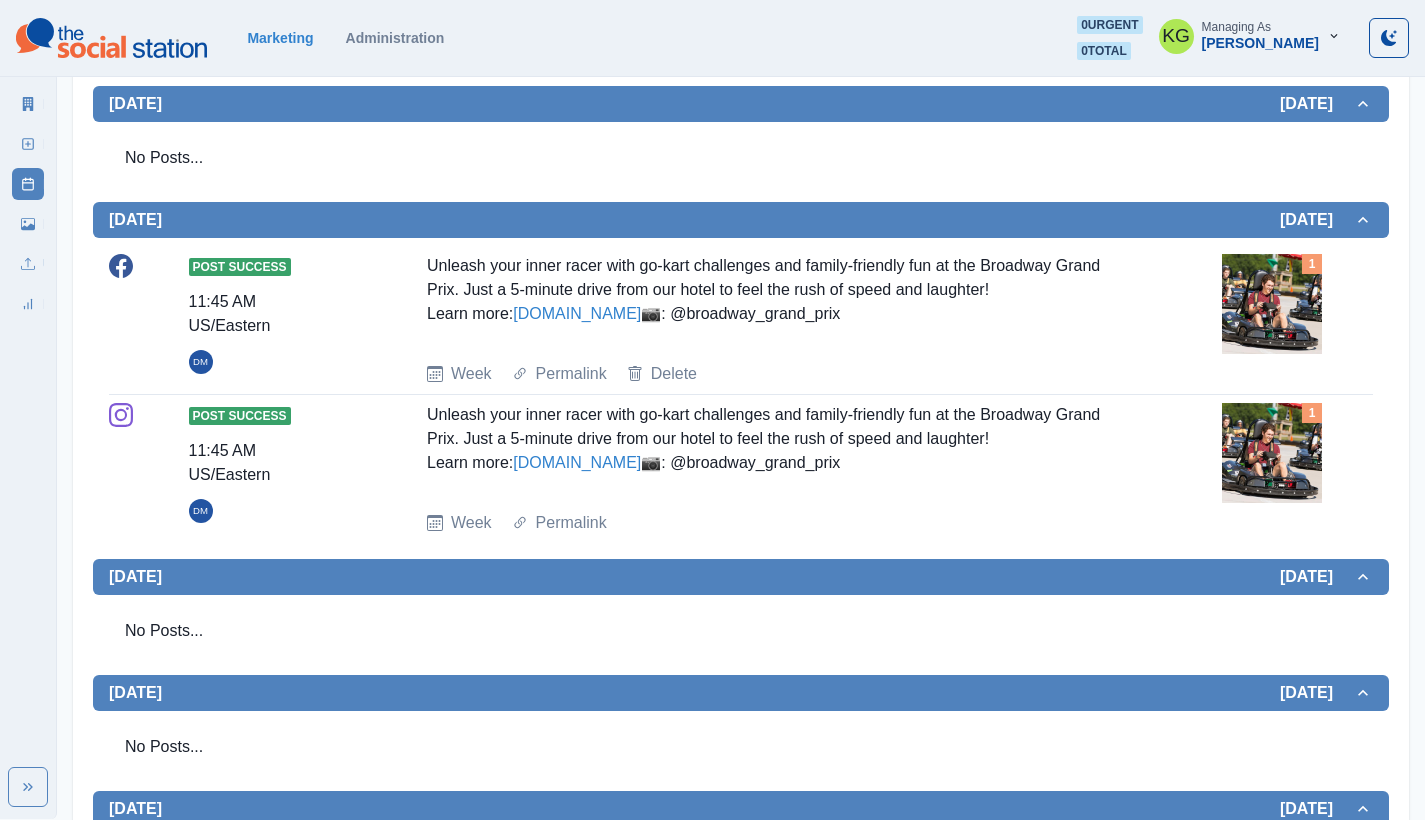 scroll, scrollTop: 36, scrollLeft: 0, axis: vertical 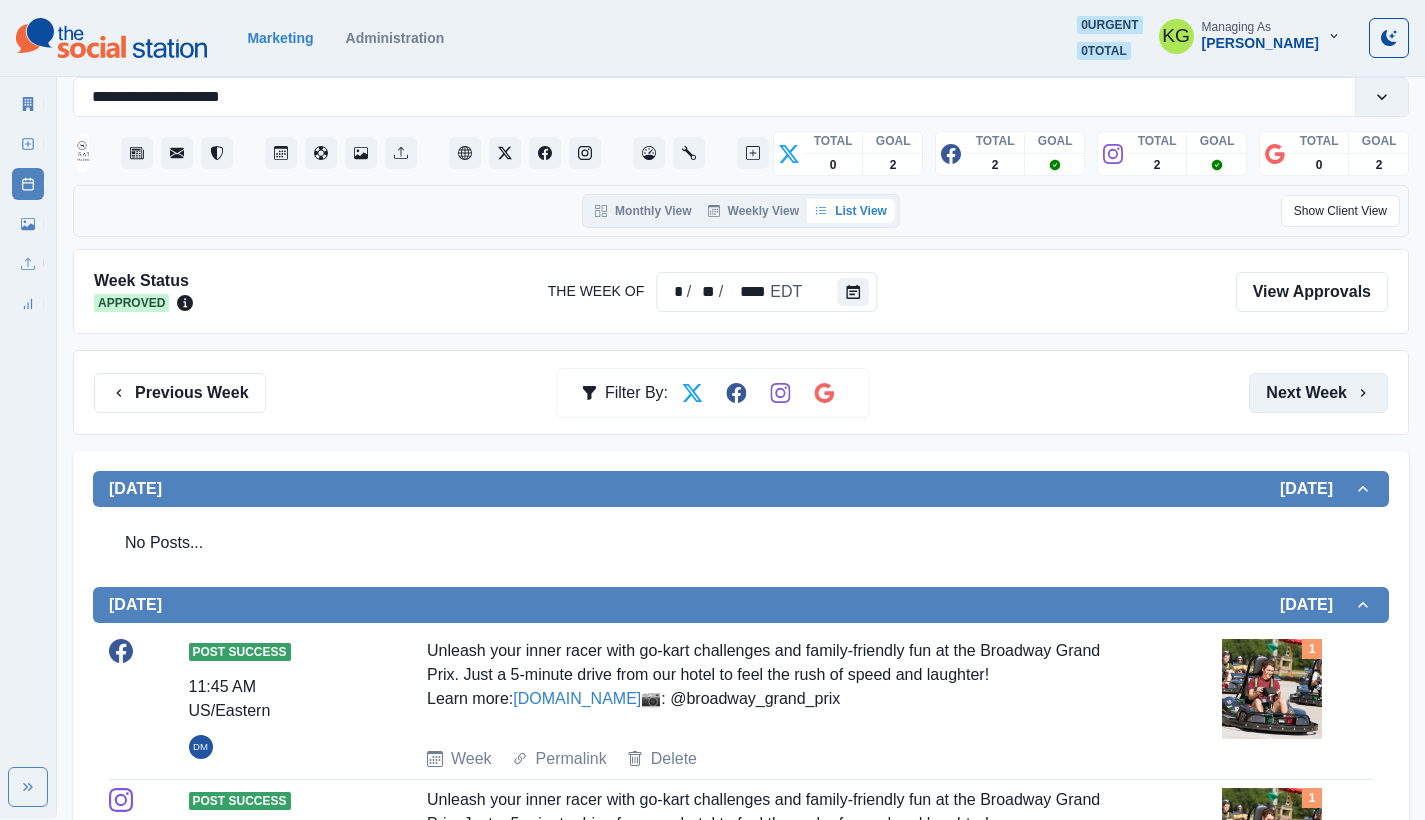 click on "Next Week" at bounding box center [1318, 393] 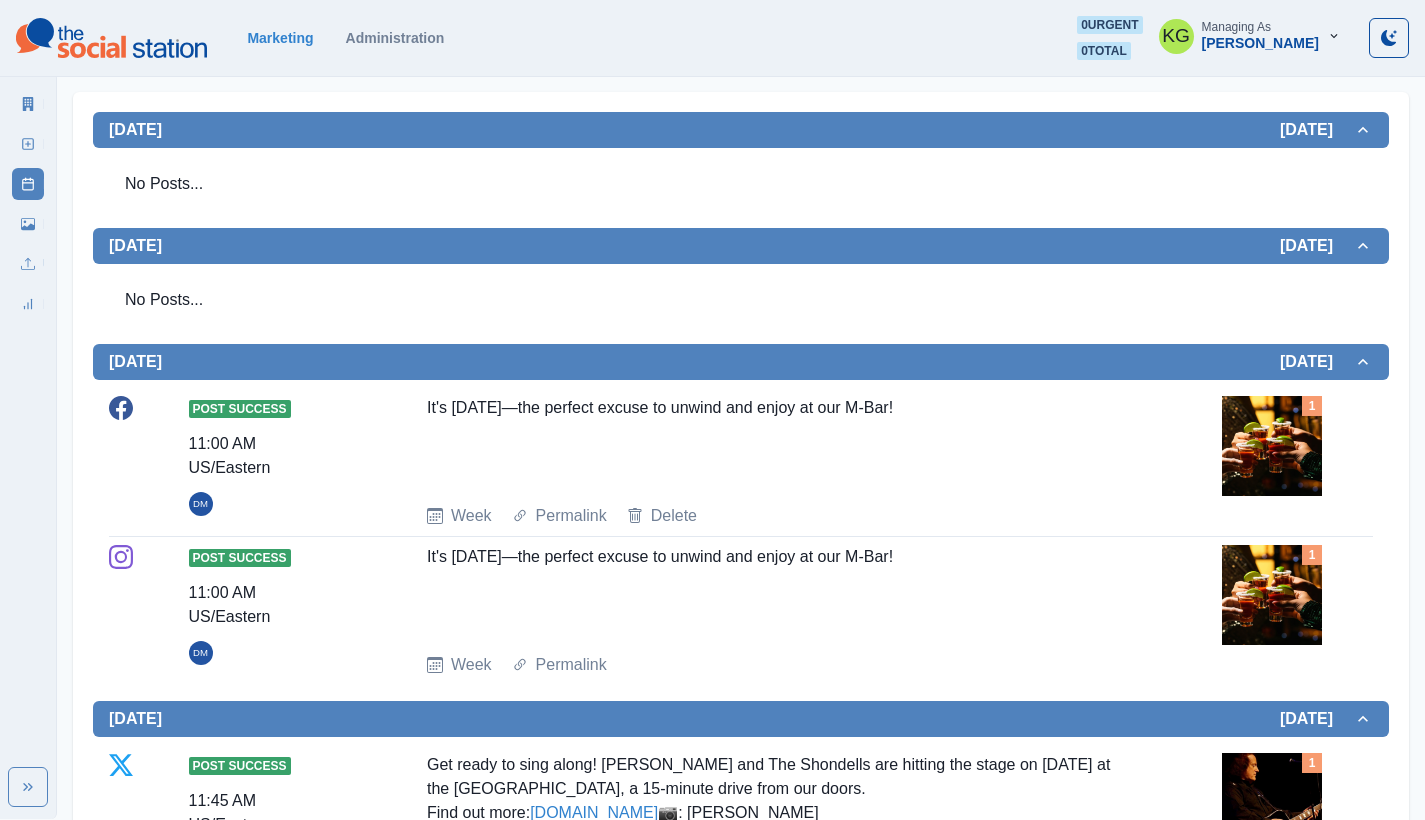 scroll, scrollTop: 491, scrollLeft: 0, axis: vertical 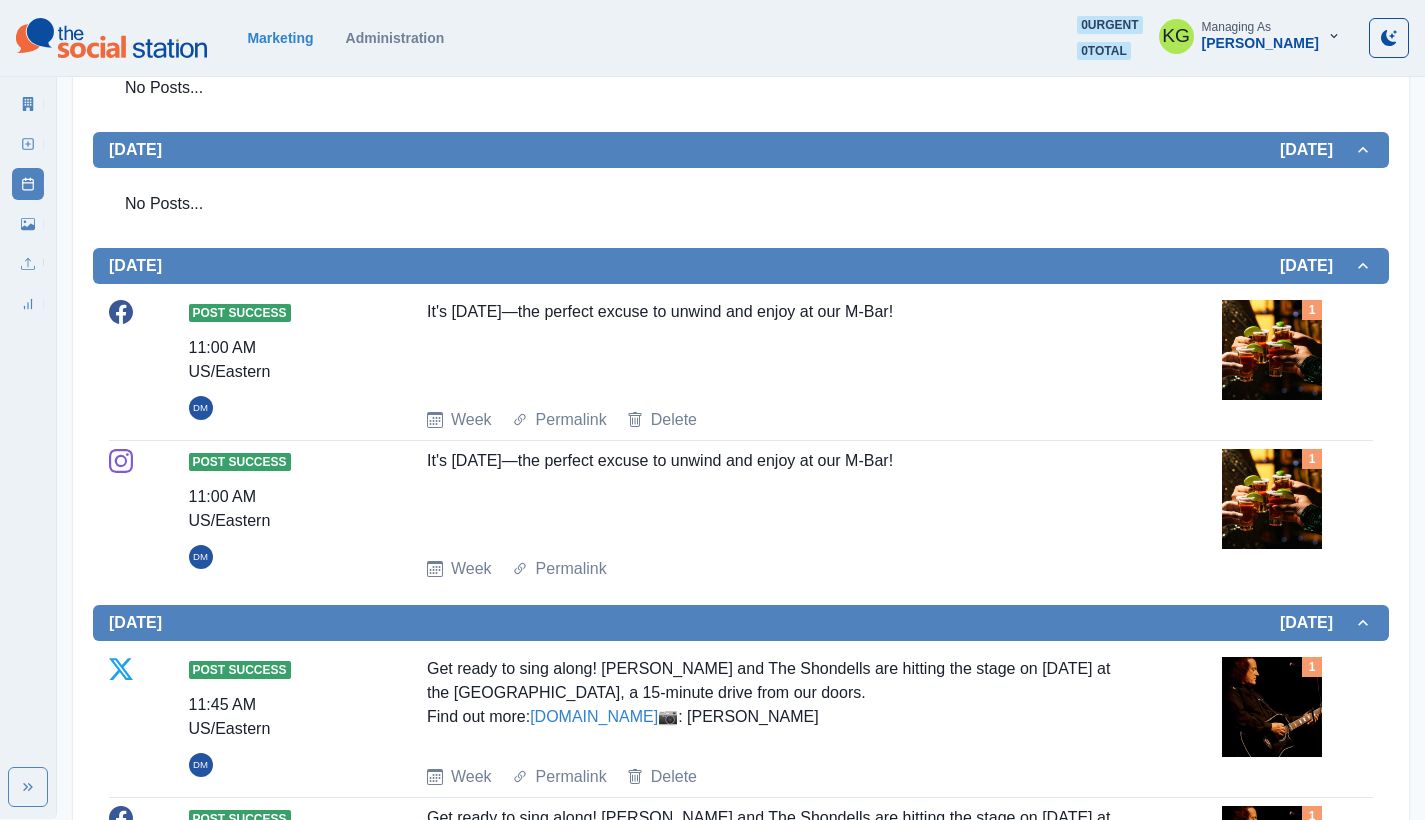 drag, startPoint x: 416, startPoint y: 306, endPoint x: 1005, endPoint y: 311, distance: 589.02124 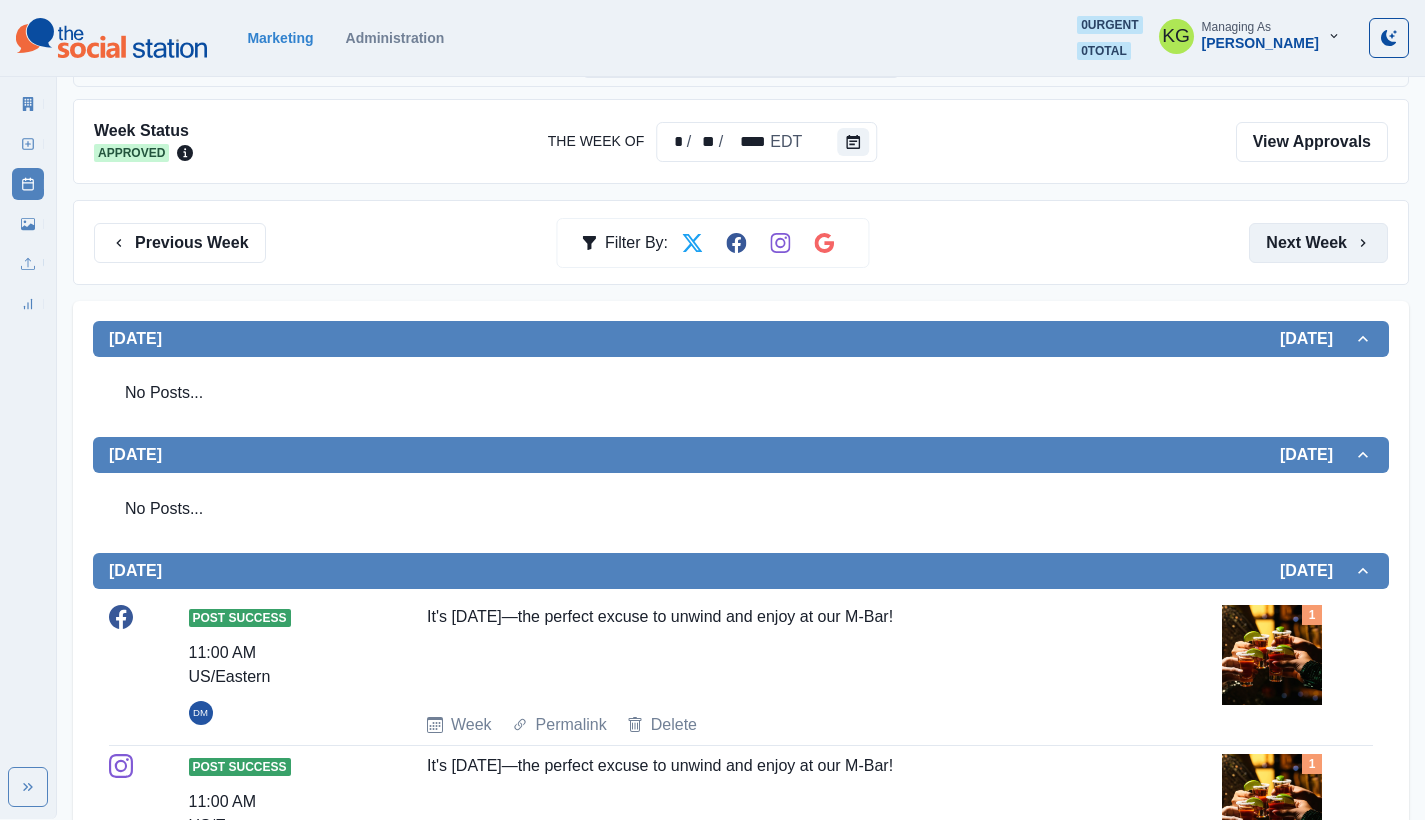 click on "Next Week" at bounding box center [1318, 243] 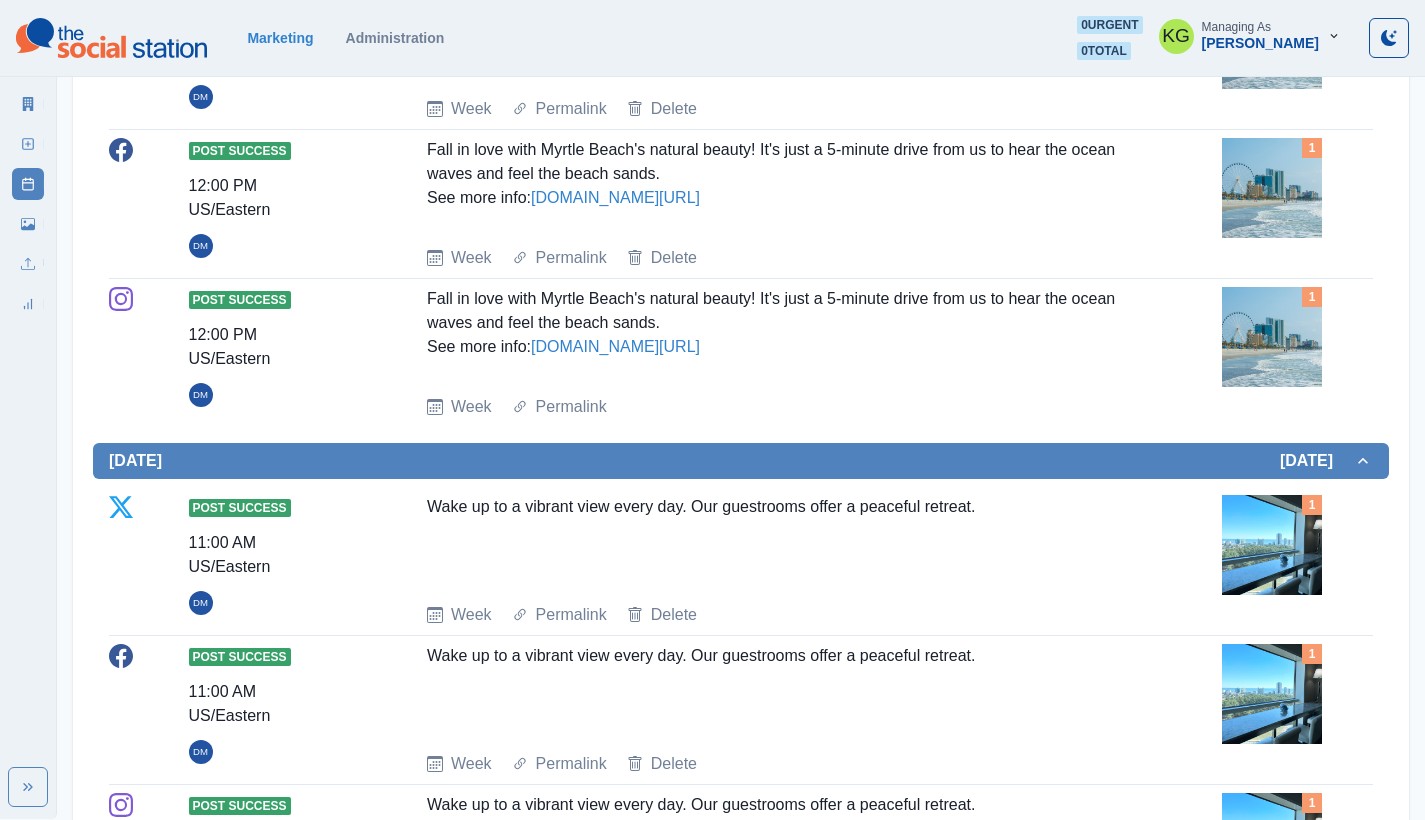 scroll, scrollTop: 1073, scrollLeft: 0, axis: vertical 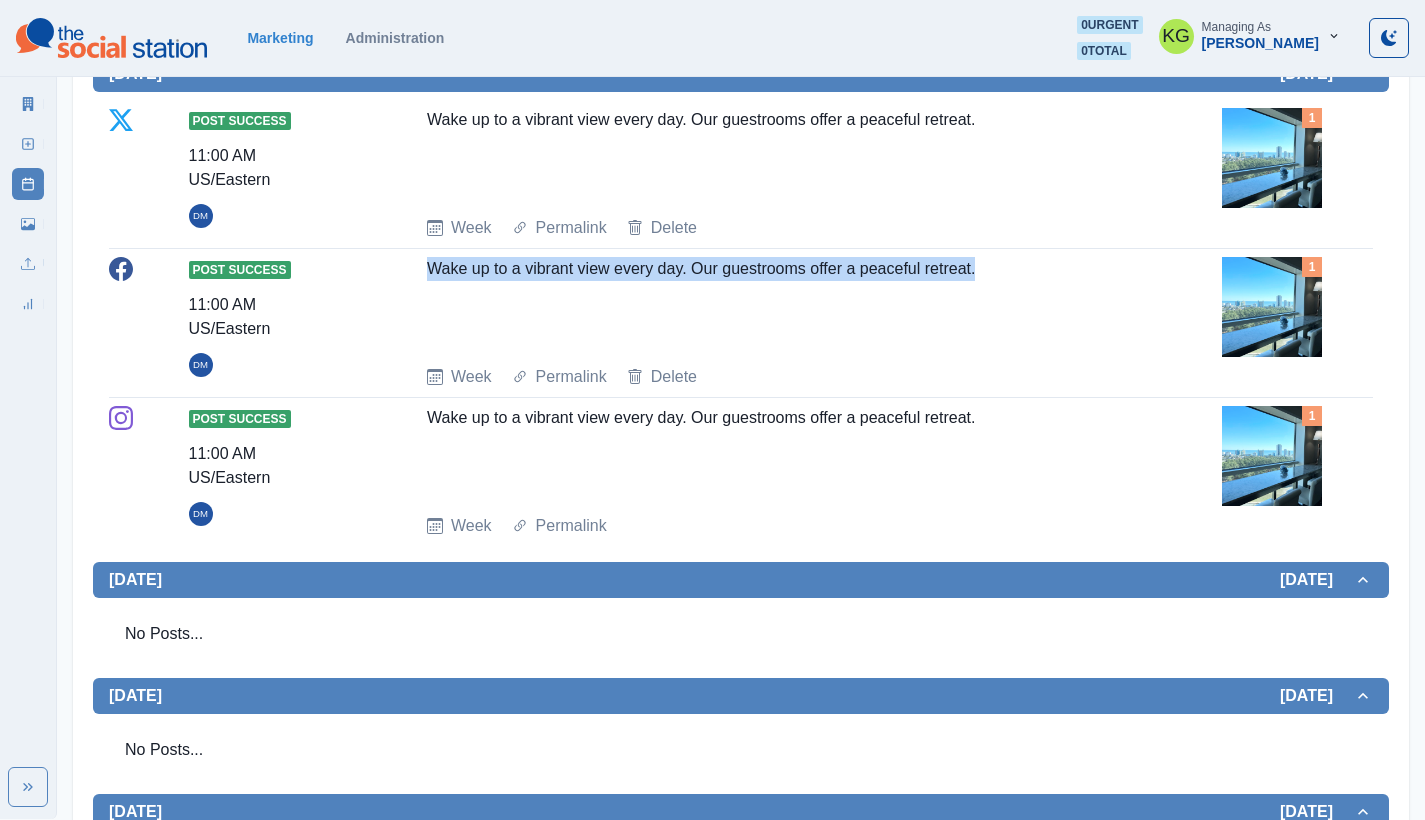 drag, startPoint x: 413, startPoint y: 277, endPoint x: 975, endPoint y: 304, distance: 562.6482 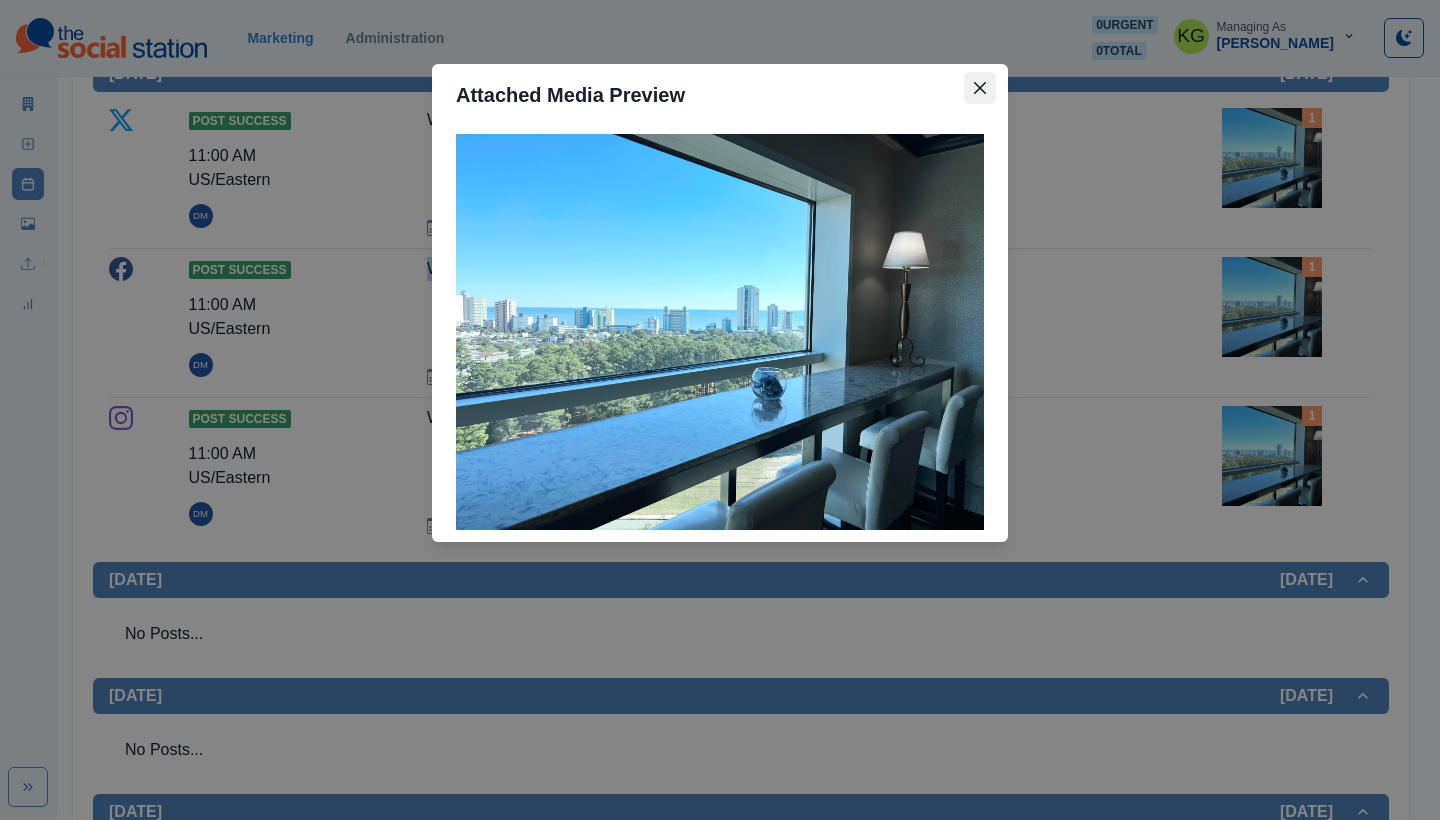click 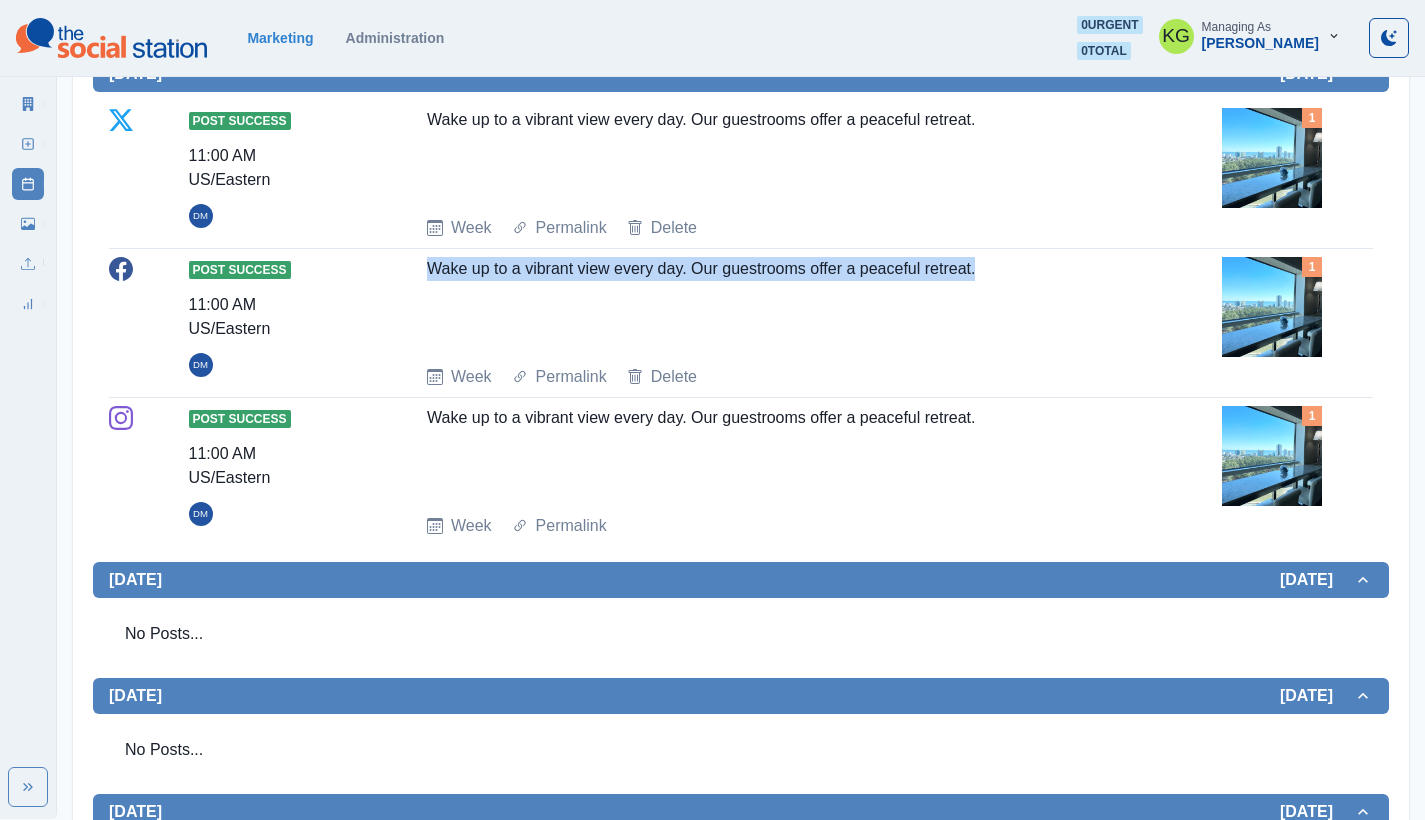 scroll, scrollTop: 91, scrollLeft: 0, axis: vertical 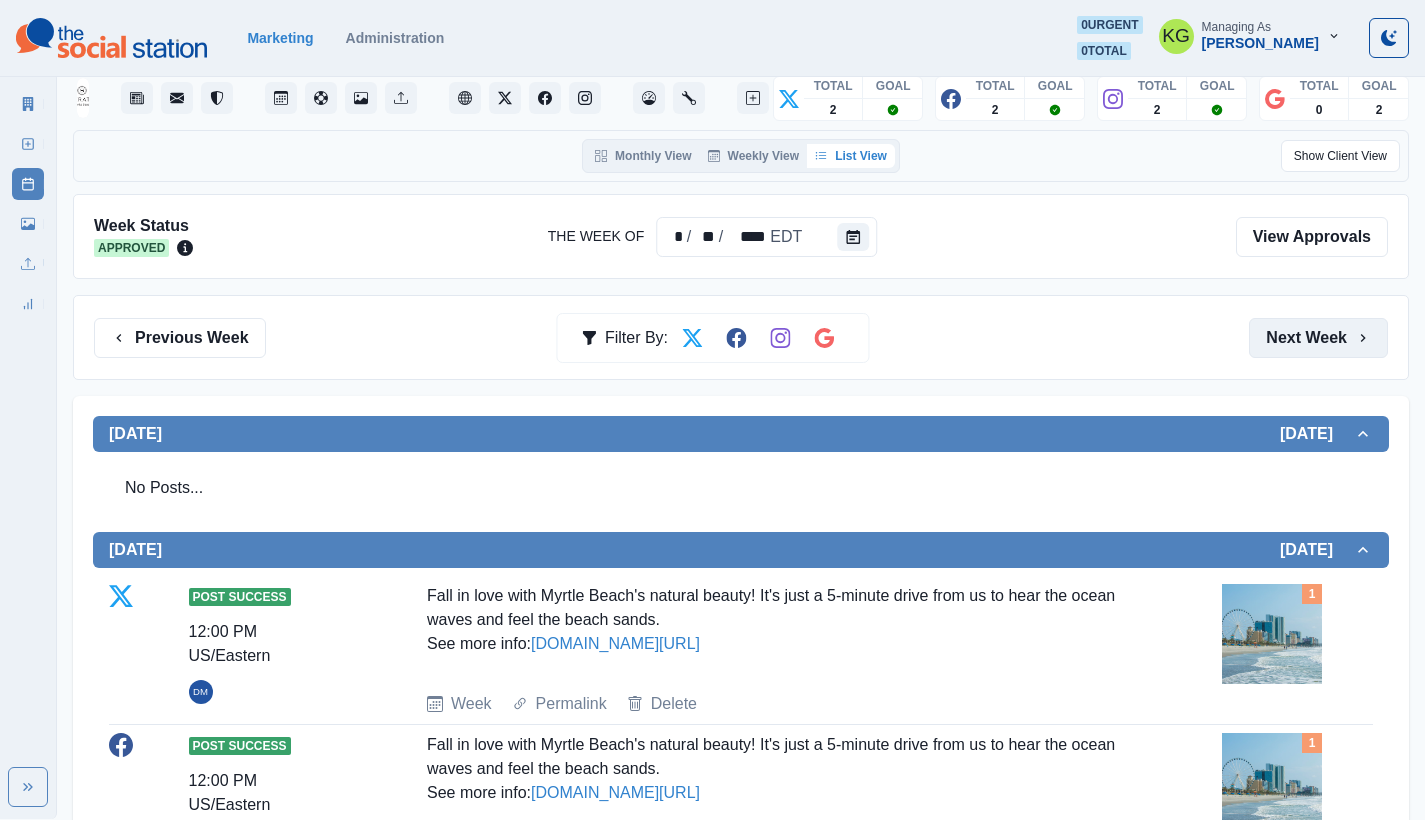 click on "Next Week" at bounding box center [1318, 338] 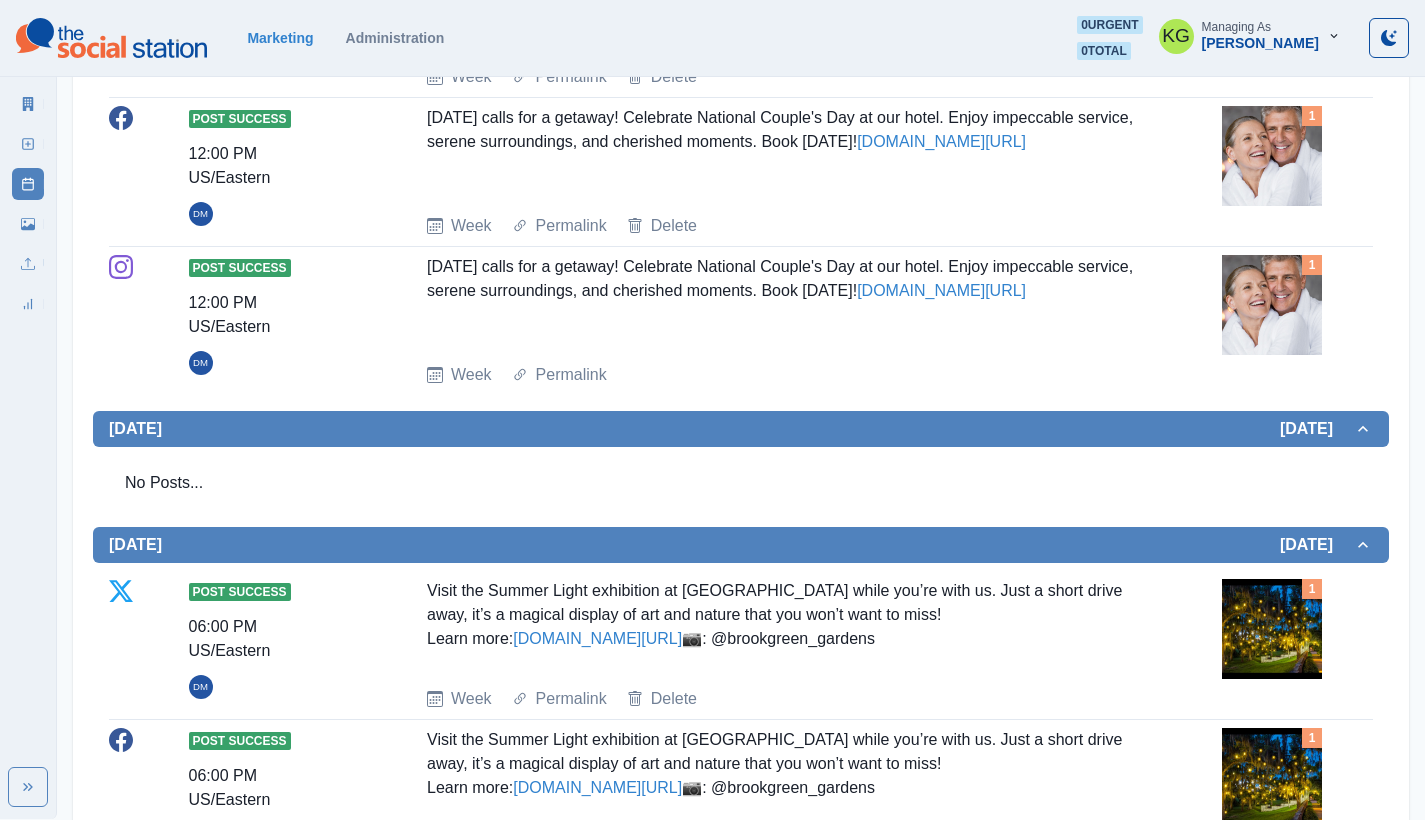scroll, scrollTop: 19, scrollLeft: 0, axis: vertical 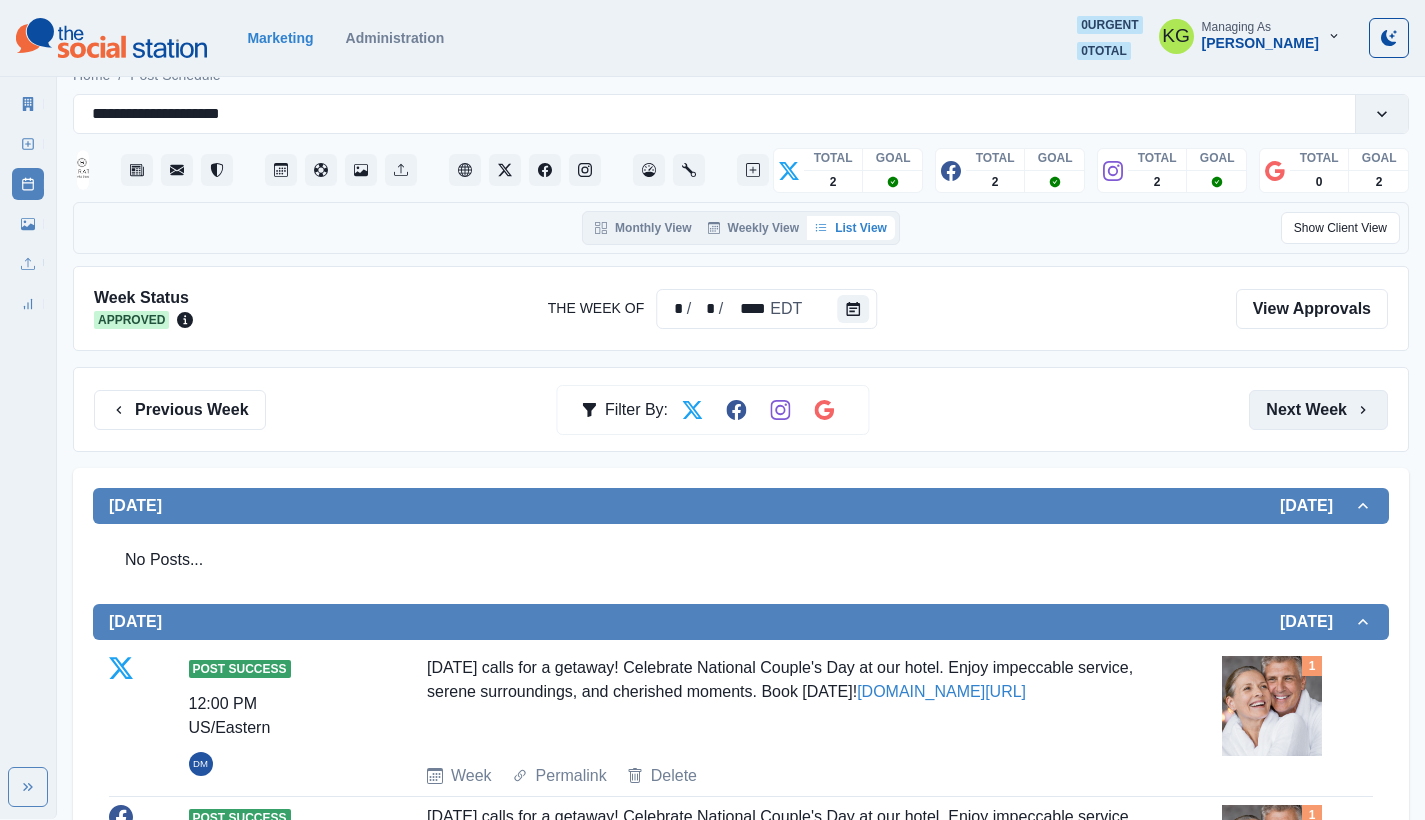 click on "Next Week" at bounding box center [1318, 410] 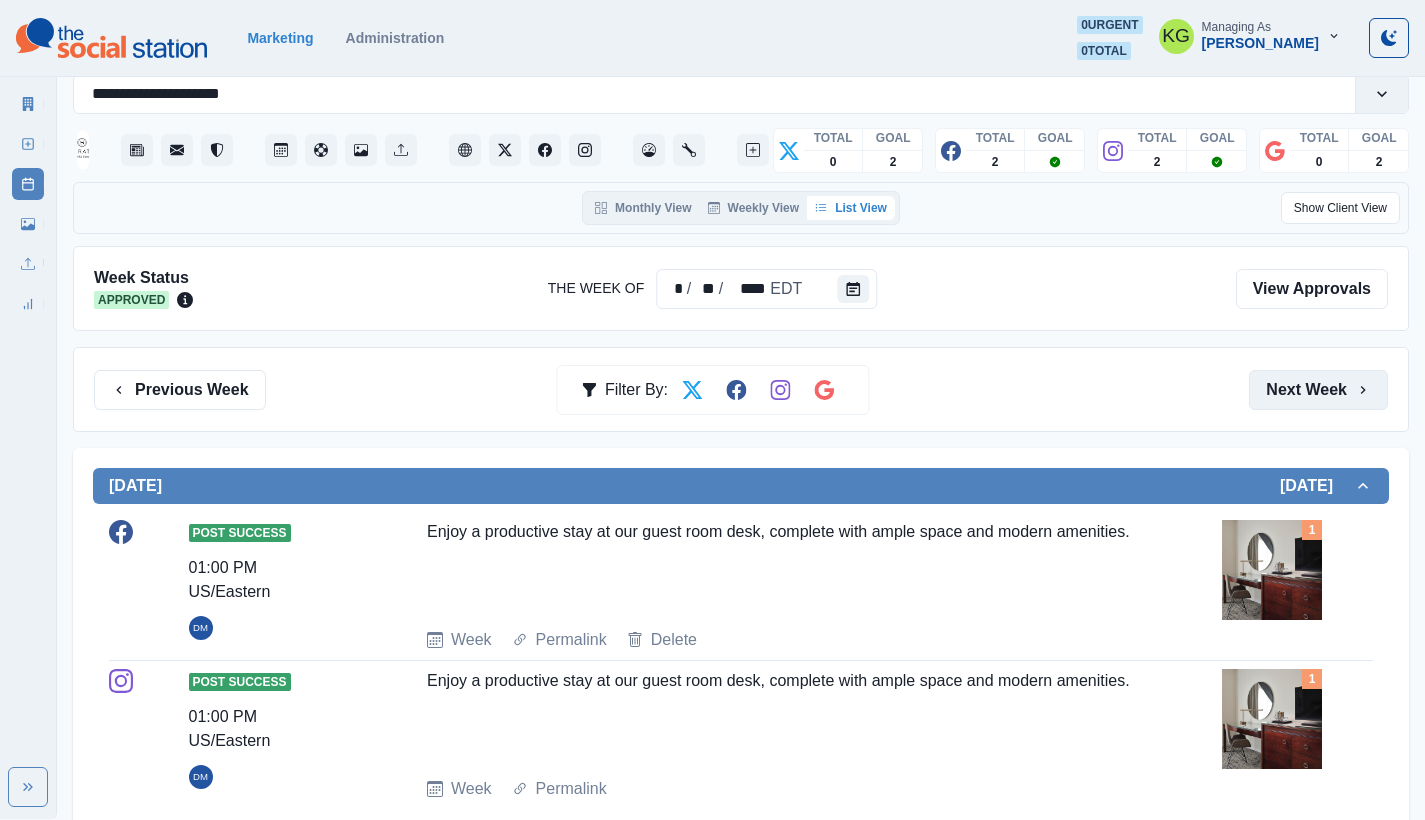 scroll, scrollTop: 90, scrollLeft: 0, axis: vertical 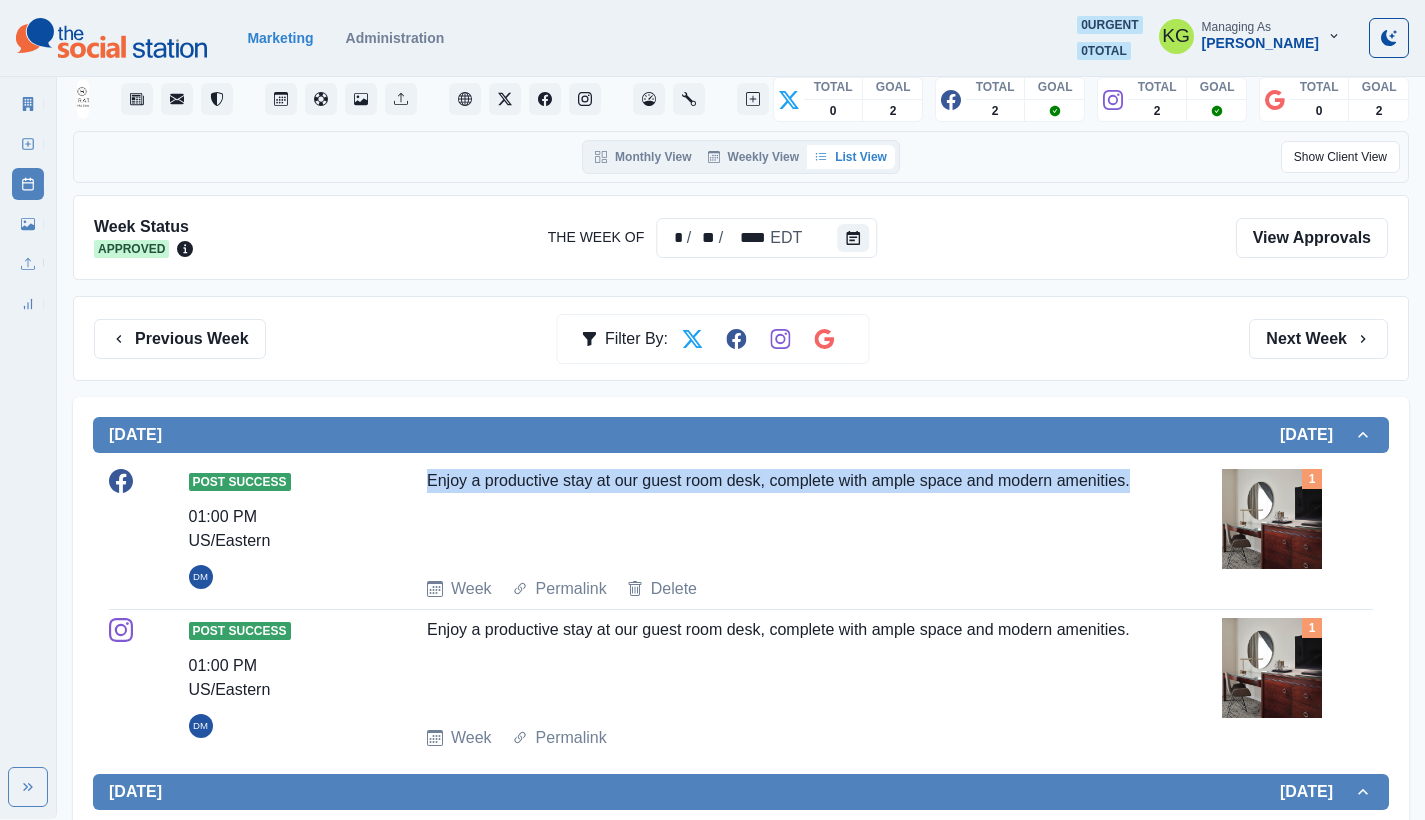 drag, startPoint x: 505, startPoint y: 486, endPoint x: 642, endPoint y: 512, distance: 139.44533 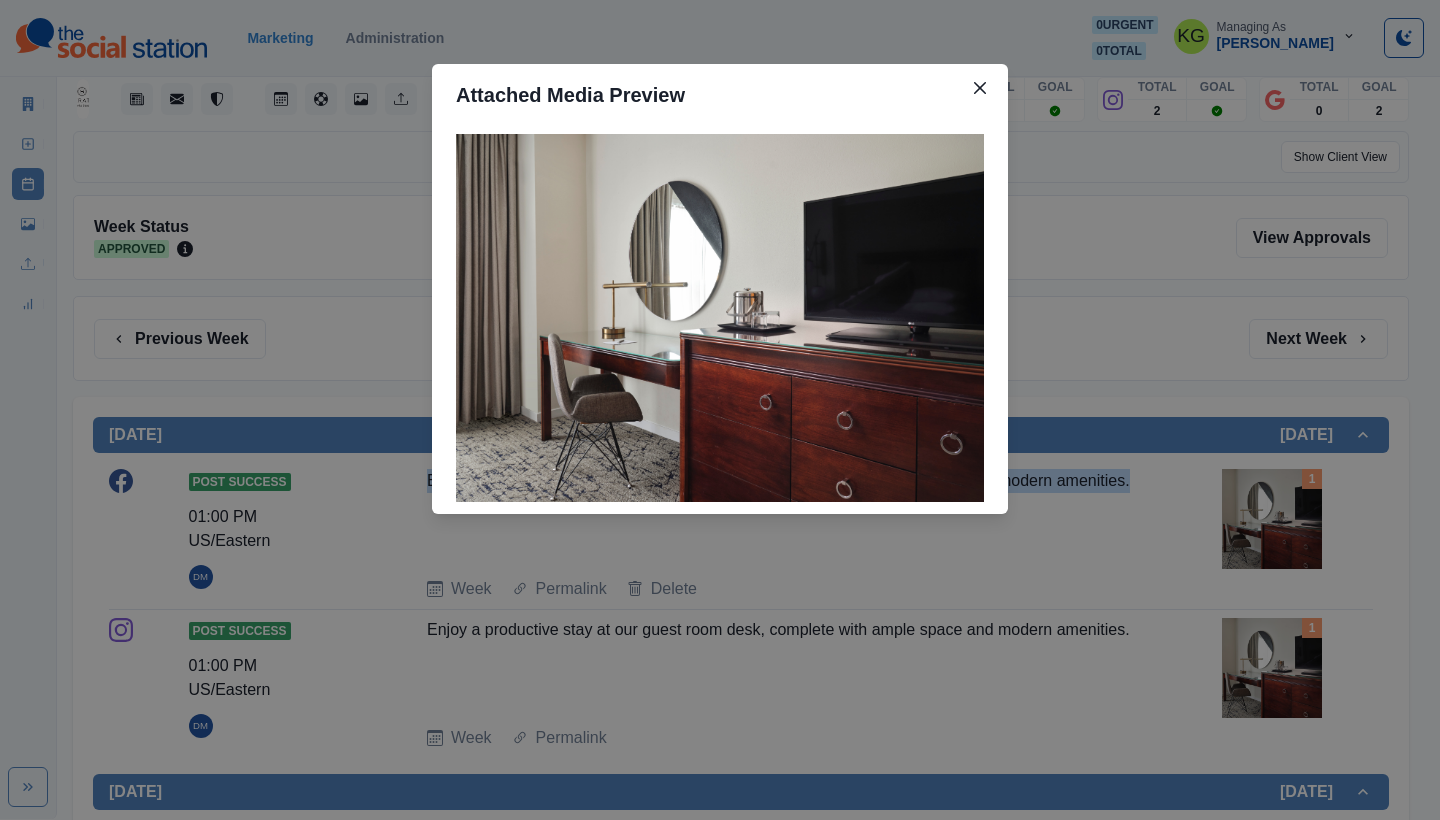 click on "Attached Media Preview" 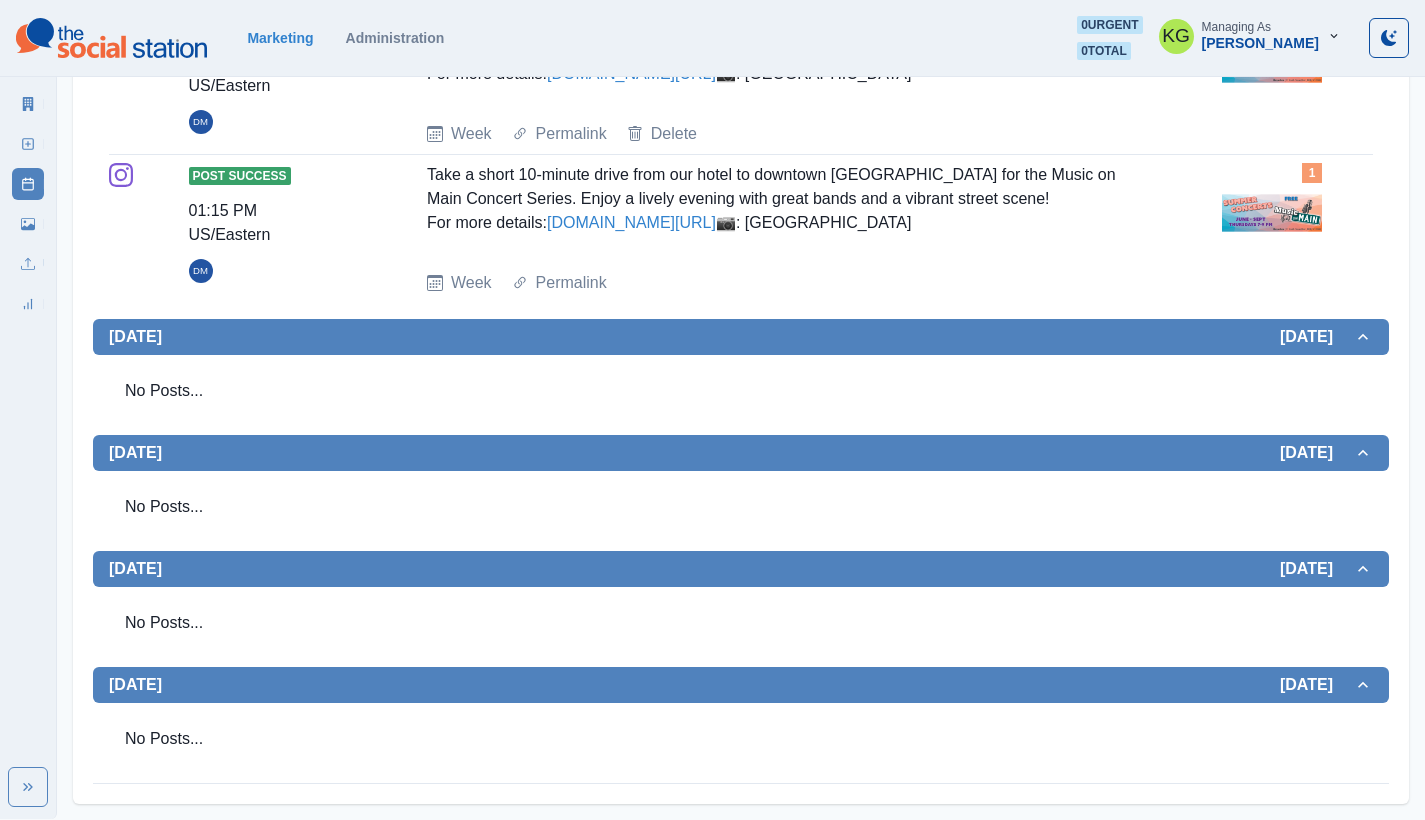 scroll, scrollTop: 0, scrollLeft: 0, axis: both 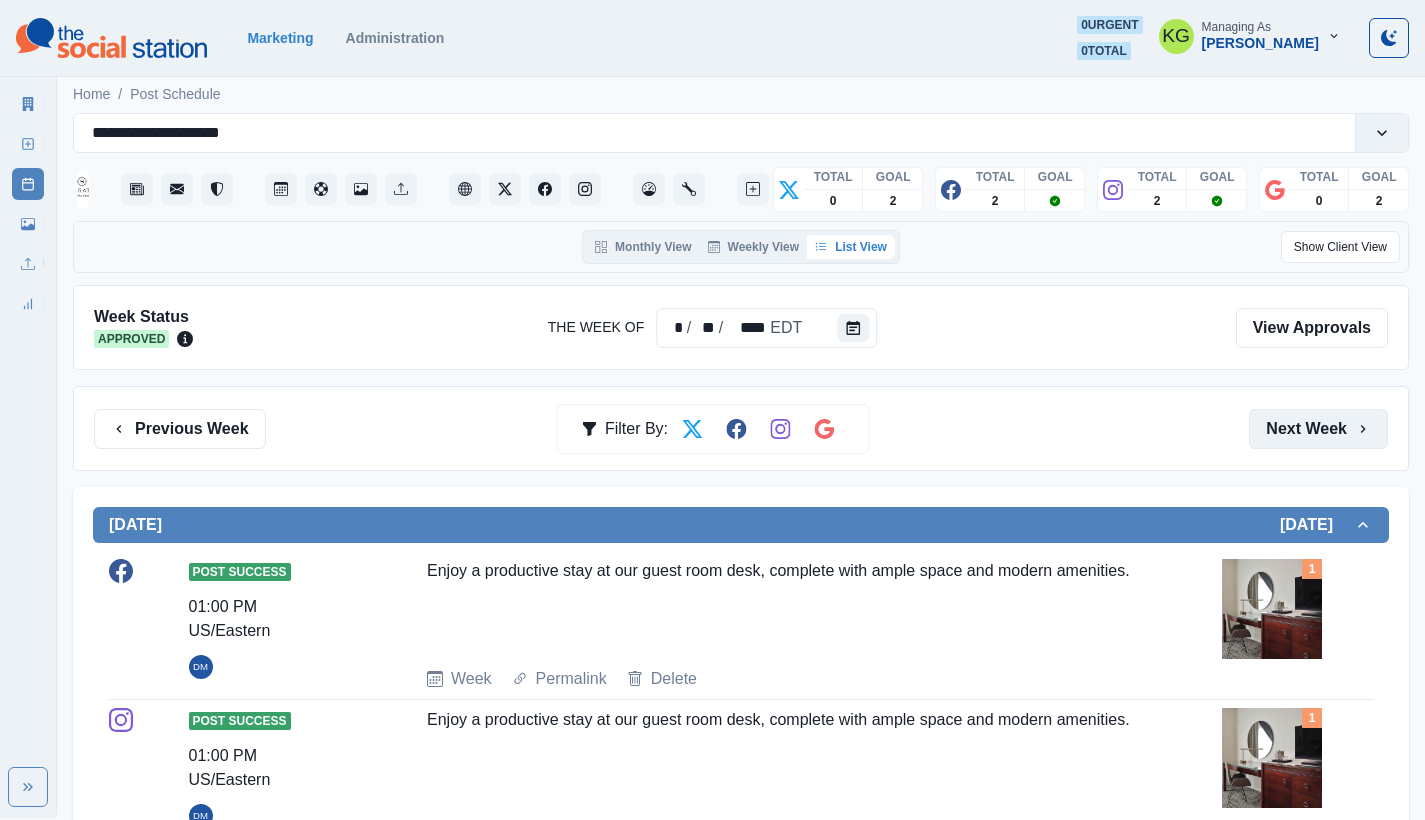 click on "Next Week" 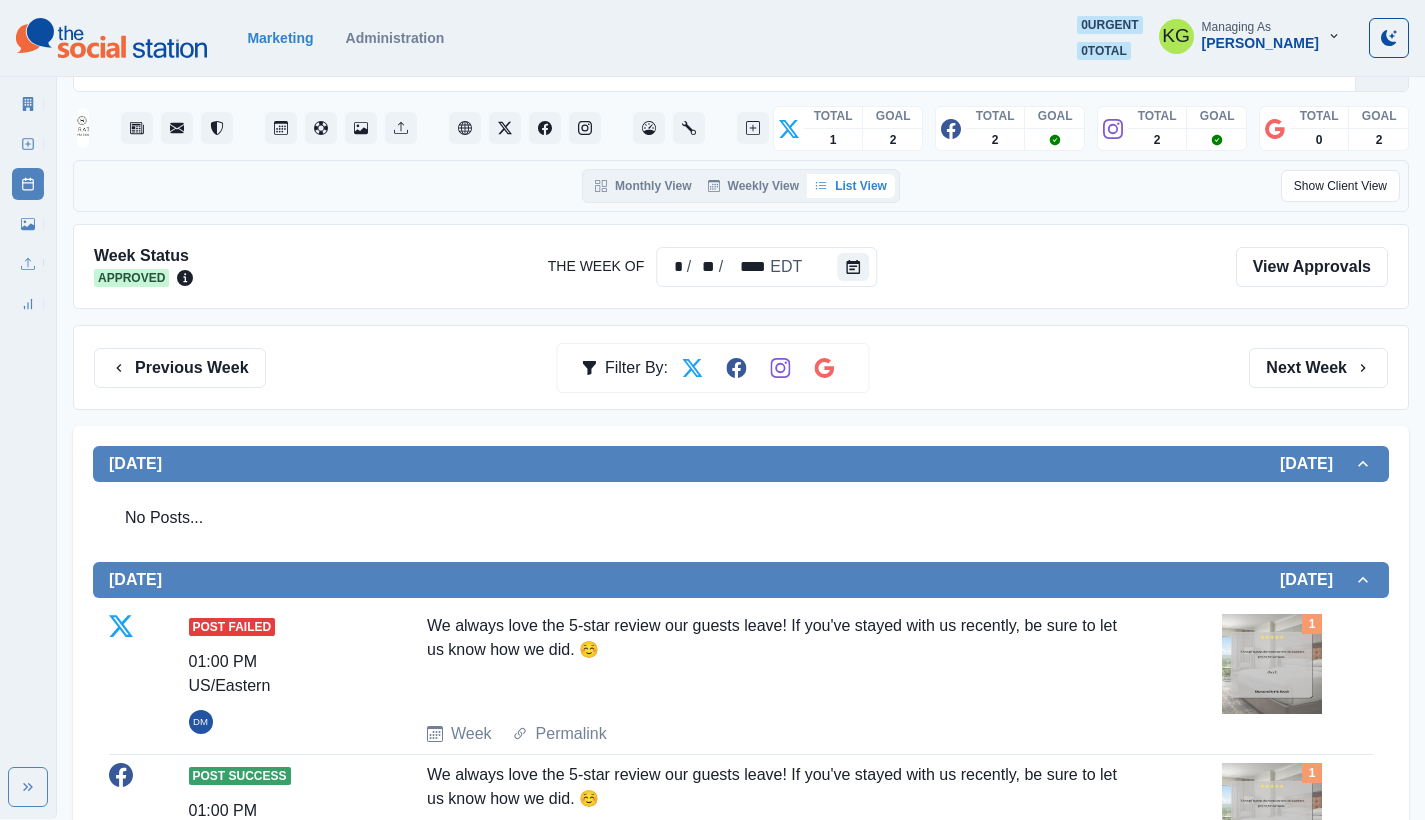 scroll, scrollTop: 0, scrollLeft: 0, axis: both 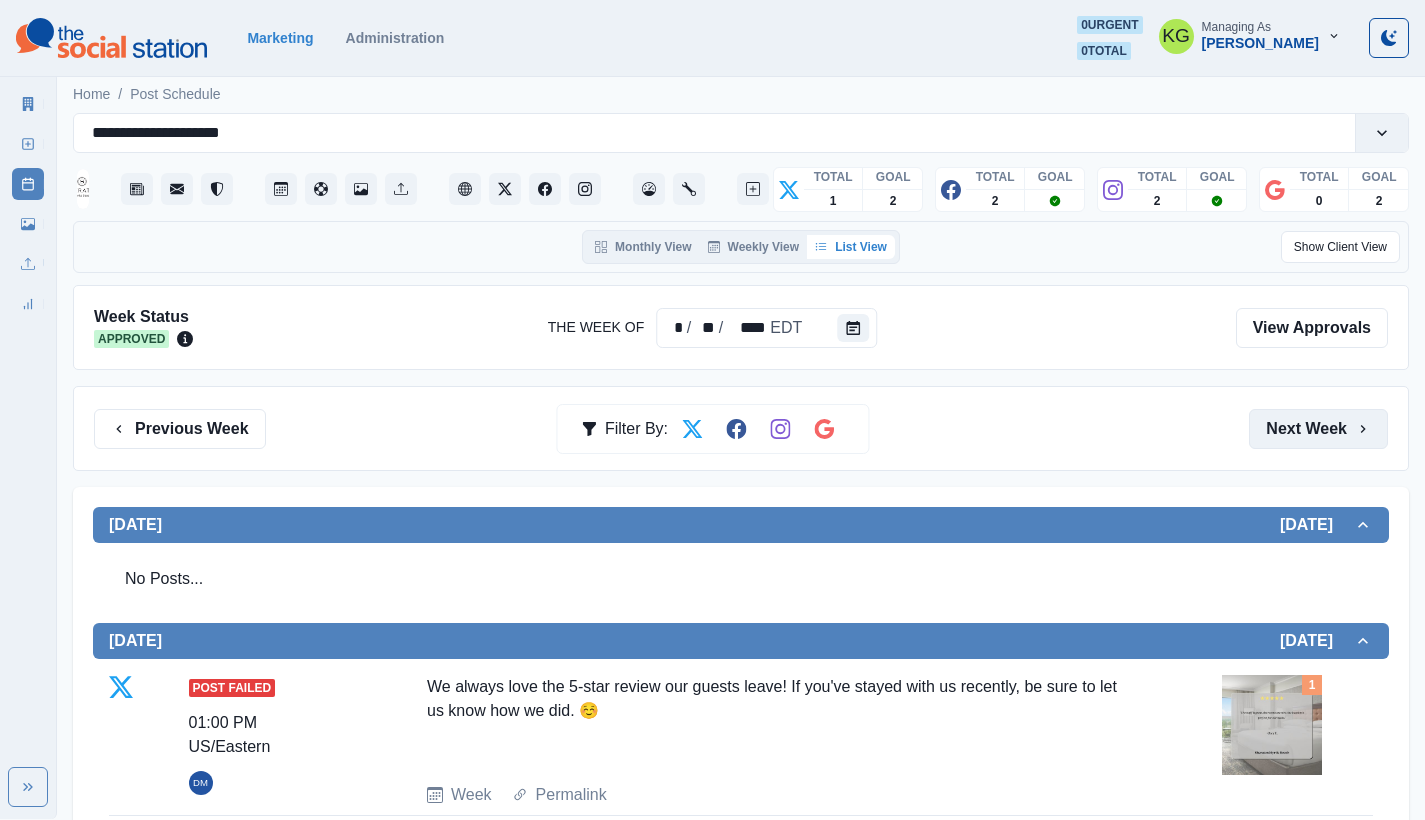 click on "Next Week" 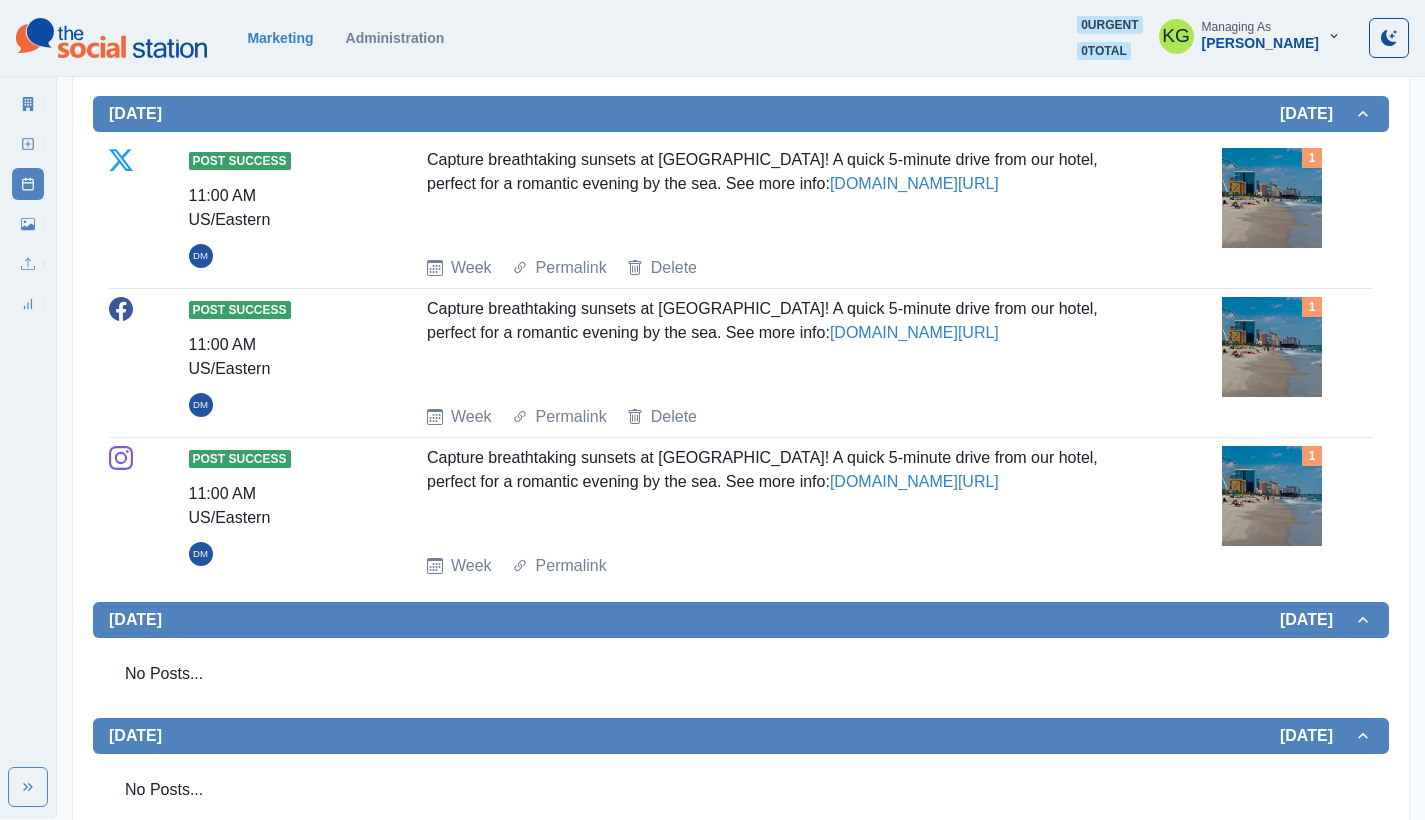 scroll, scrollTop: 0, scrollLeft: 0, axis: both 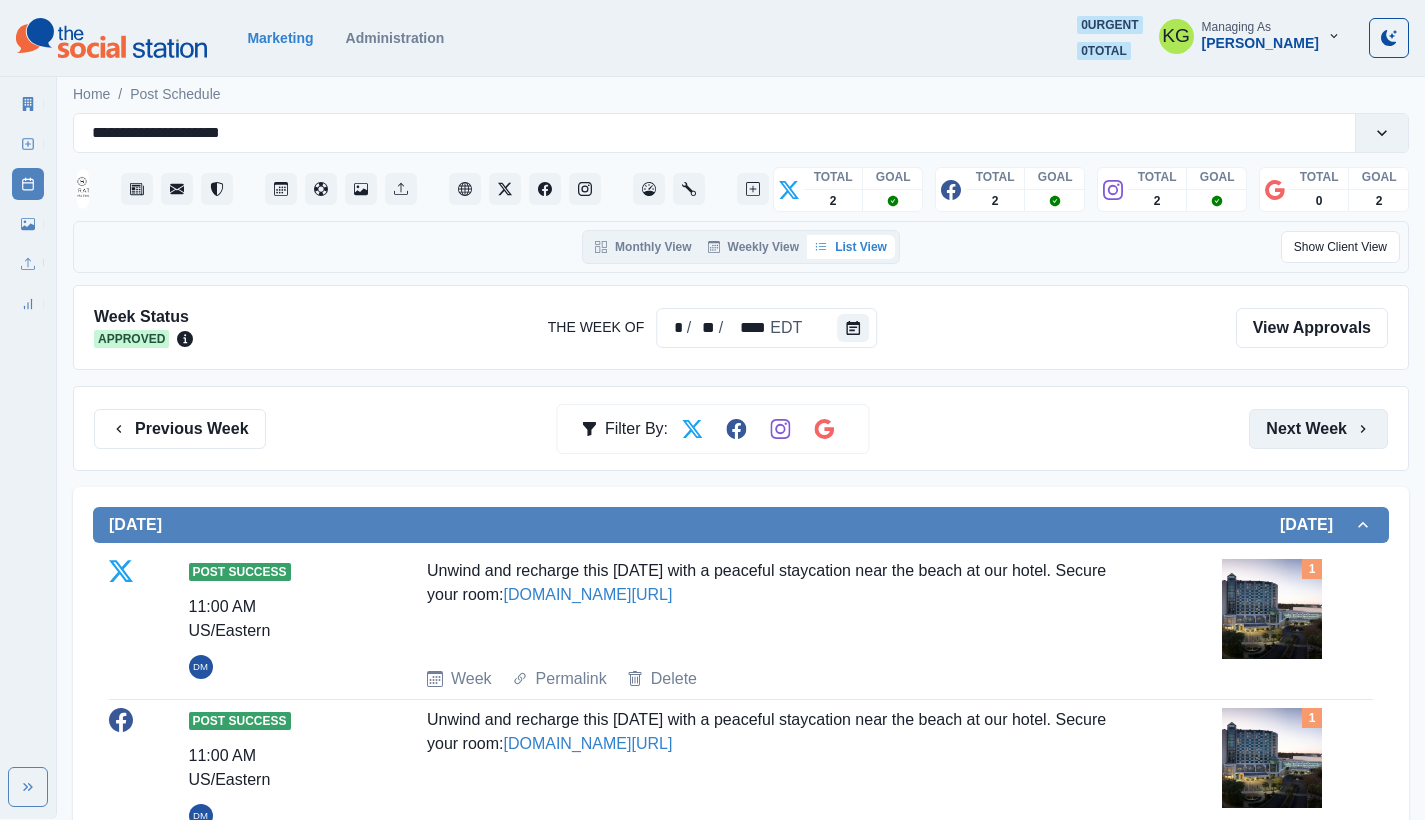 click on "Next Week" 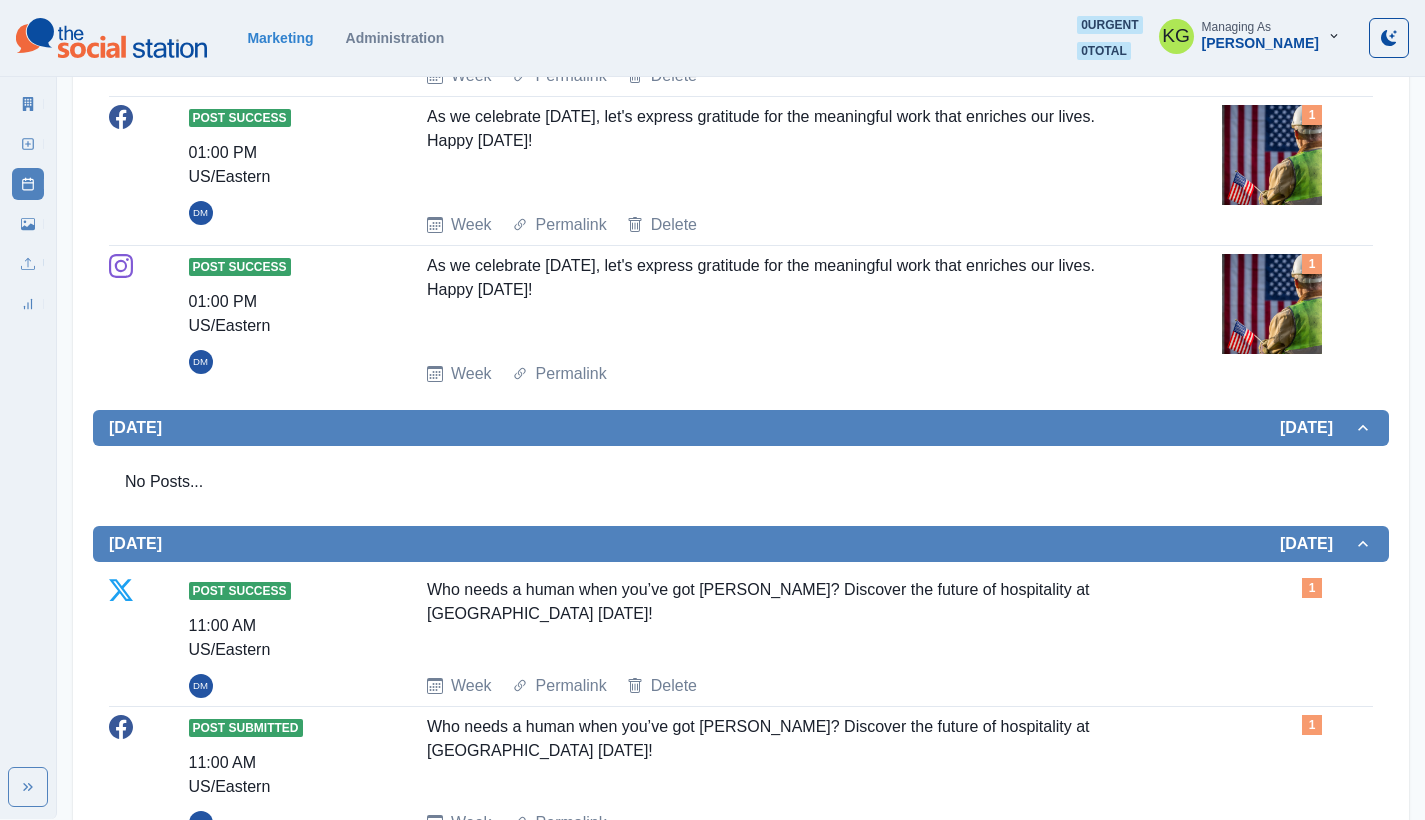 scroll, scrollTop: 607, scrollLeft: 0, axis: vertical 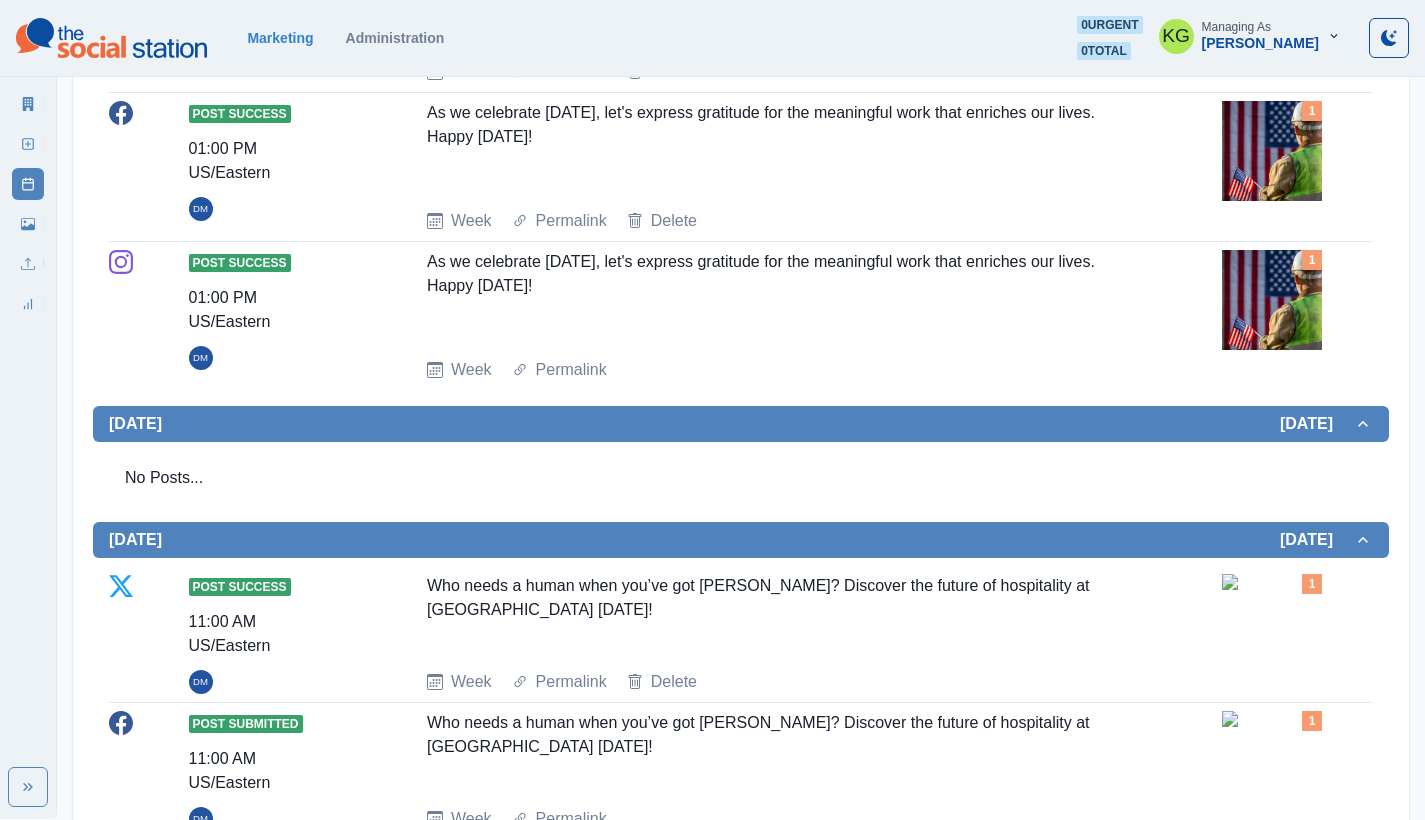 click 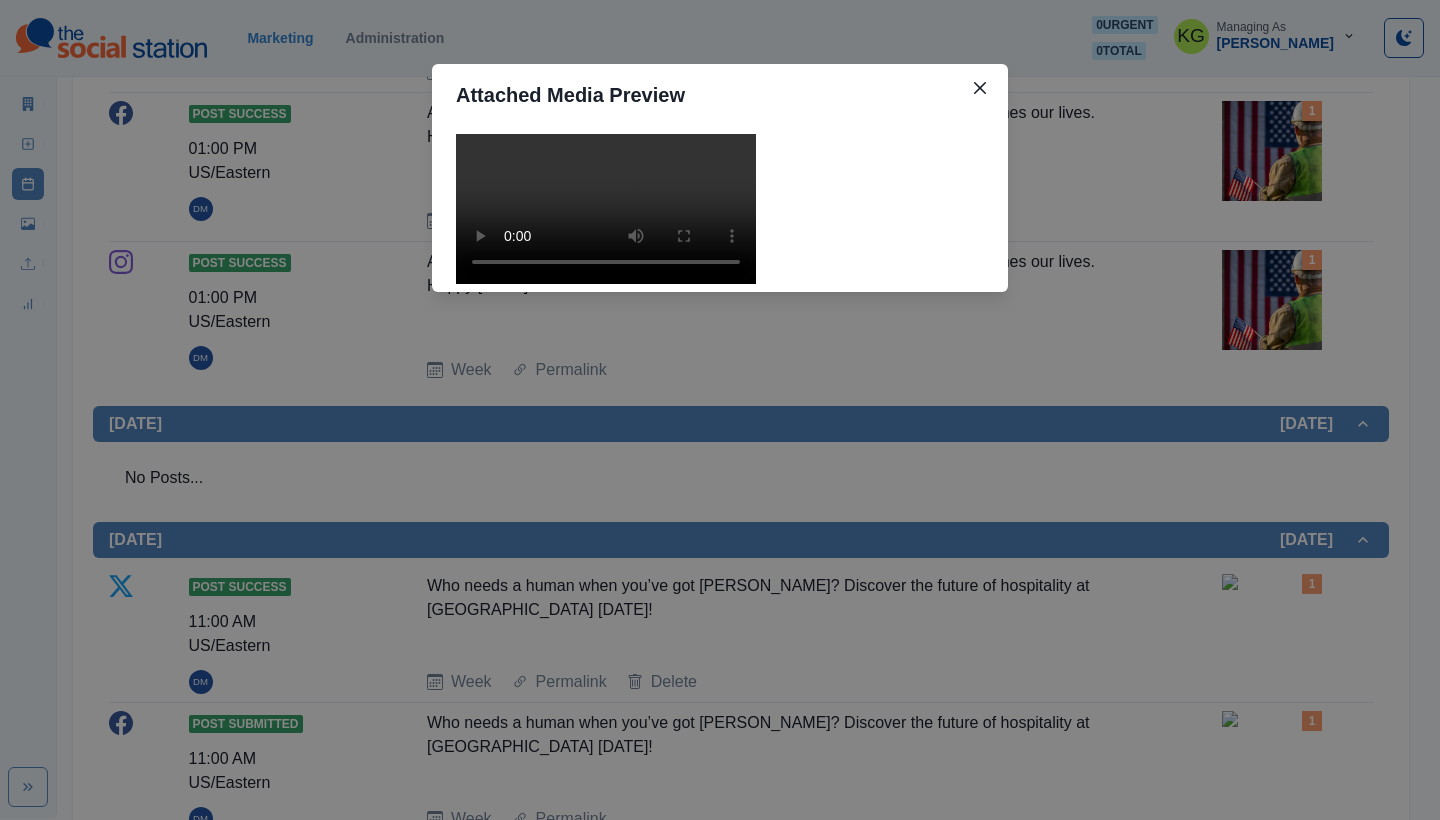 click 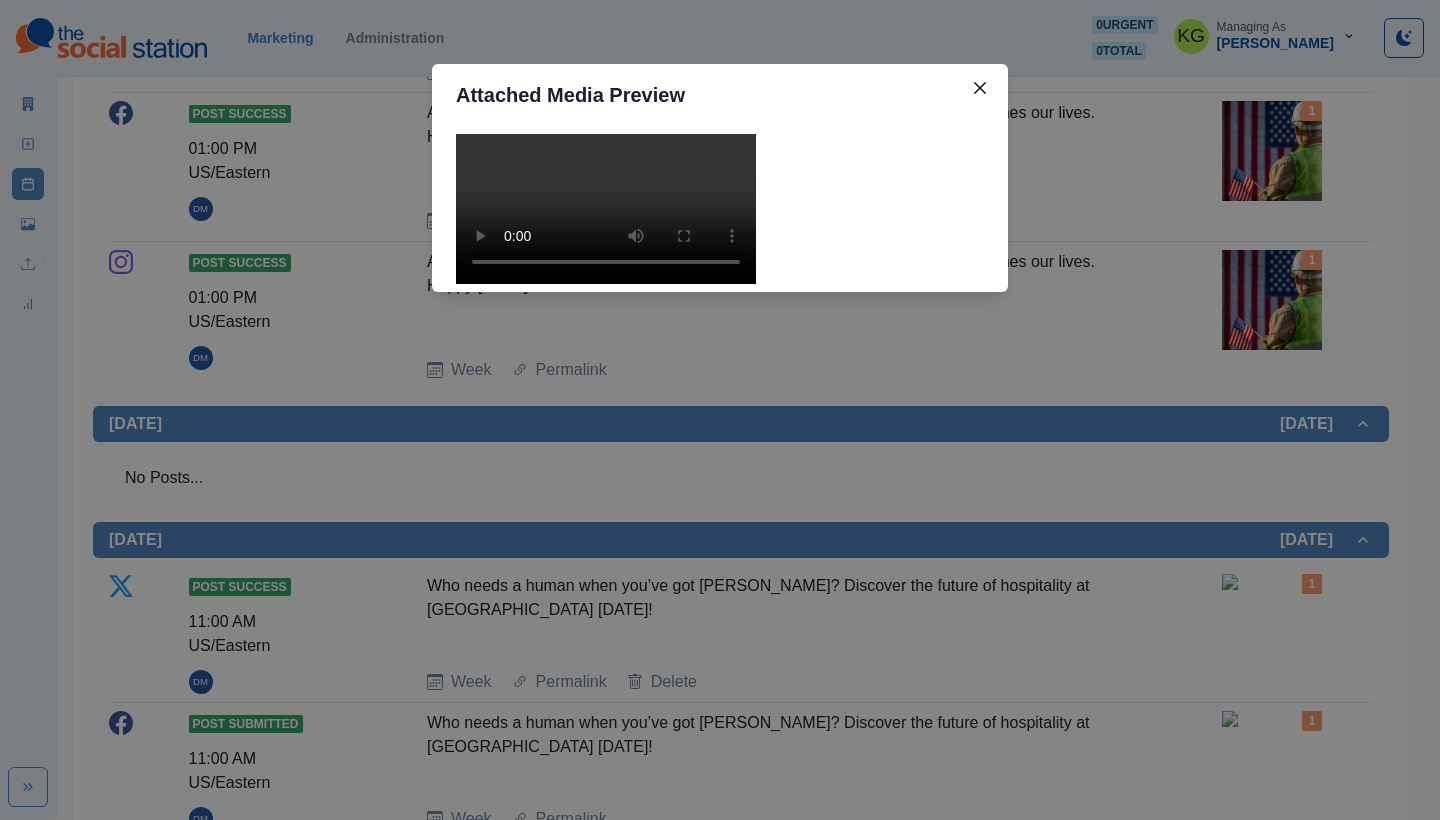 click on "Attached Media Preview" 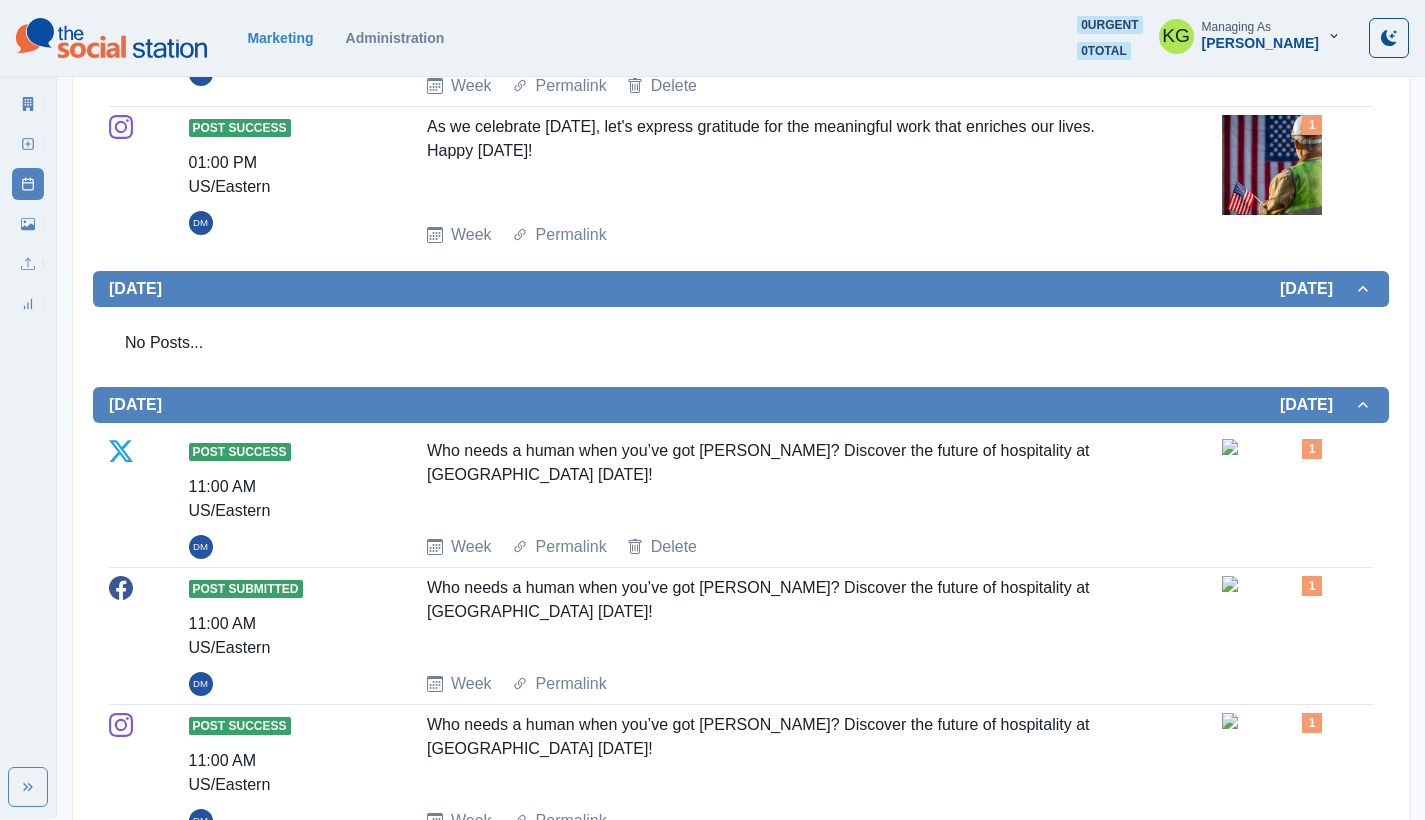 scroll, scrollTop: 914, scrollLeft: 0, axis: vertical 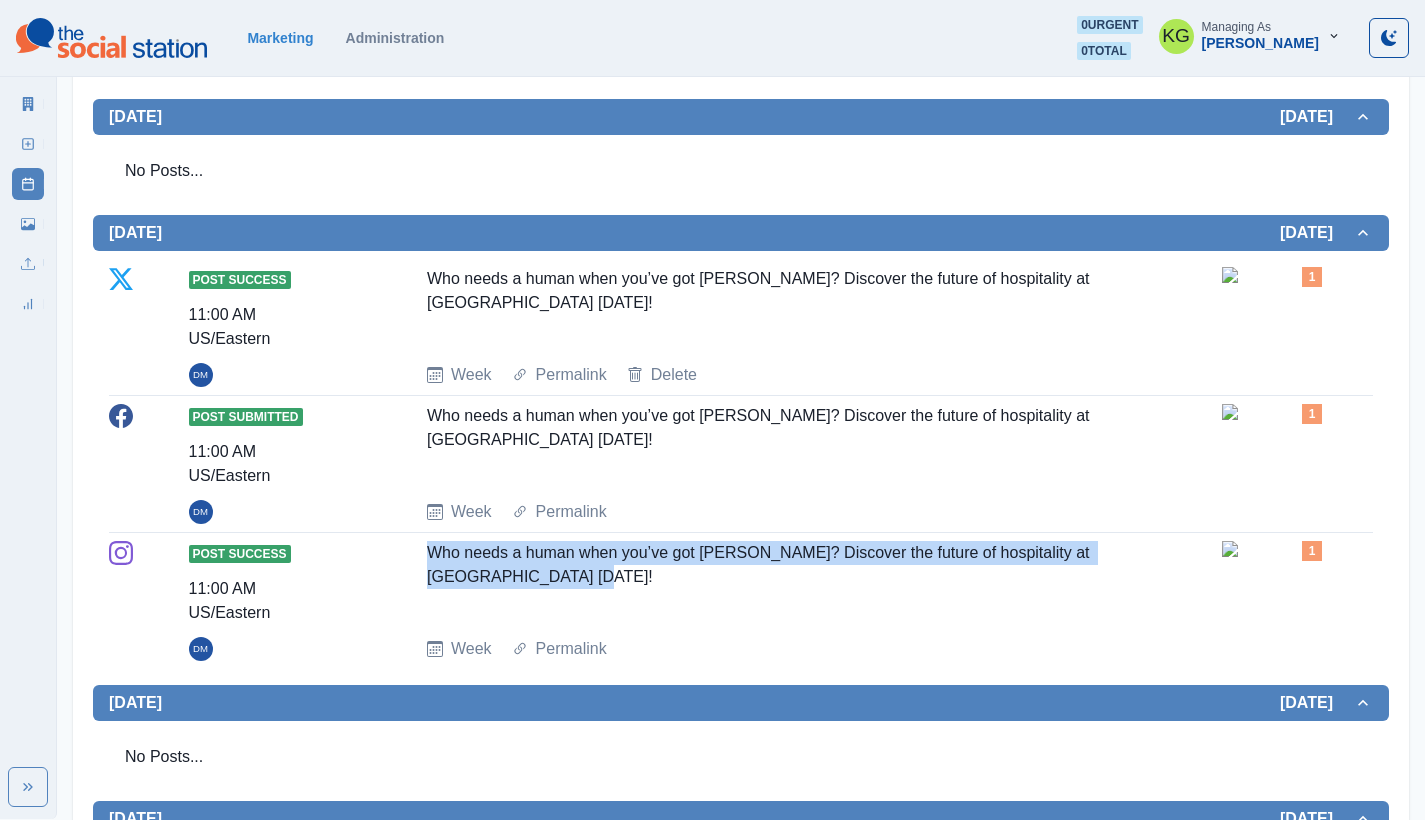 drag, startPoint x: 551, startPoint y: 609, endPoint x: 399, endPoint y: 573, distance: 156.20499 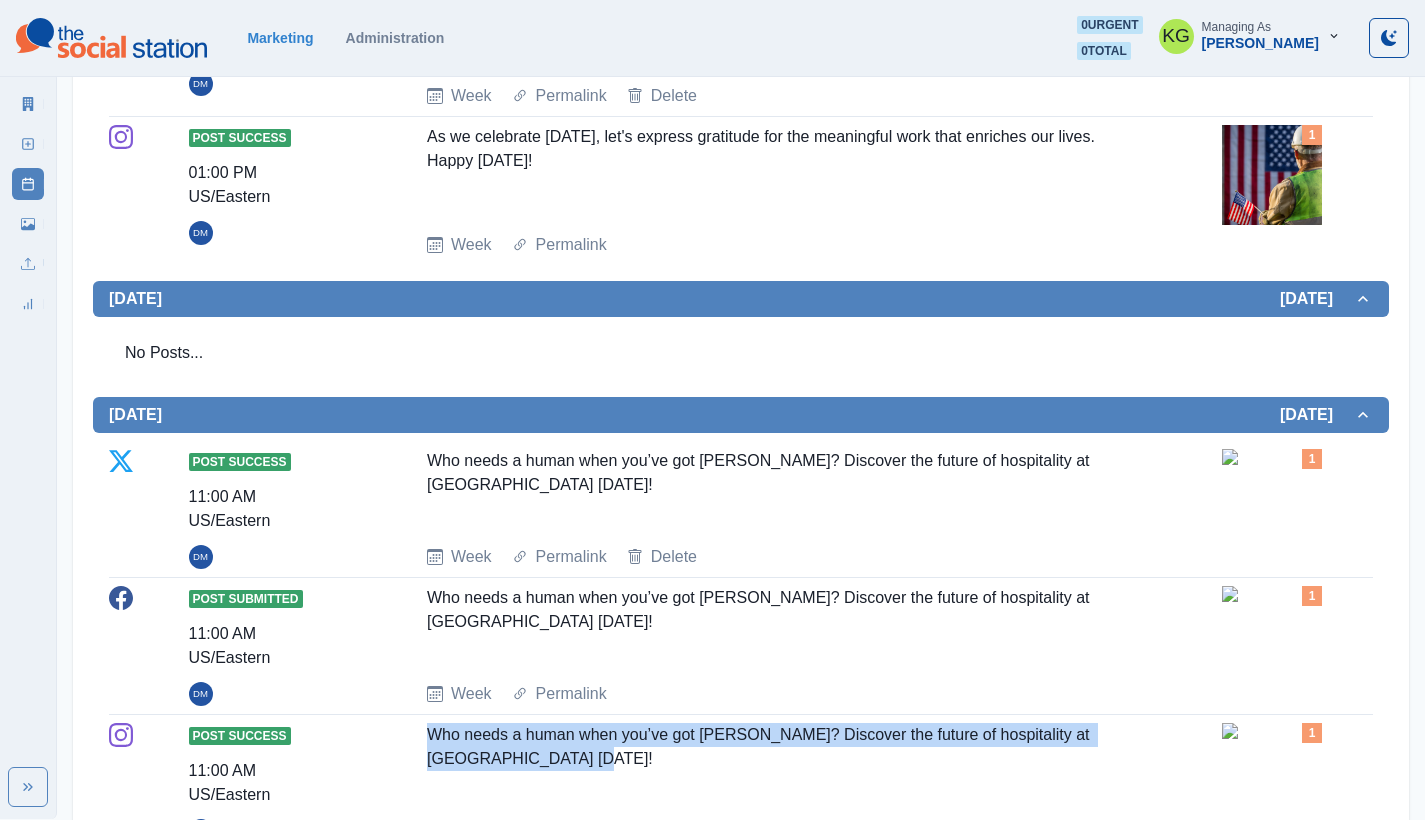 scroll, scrollTop: 698, scrollLeft: 0, axis: vertical 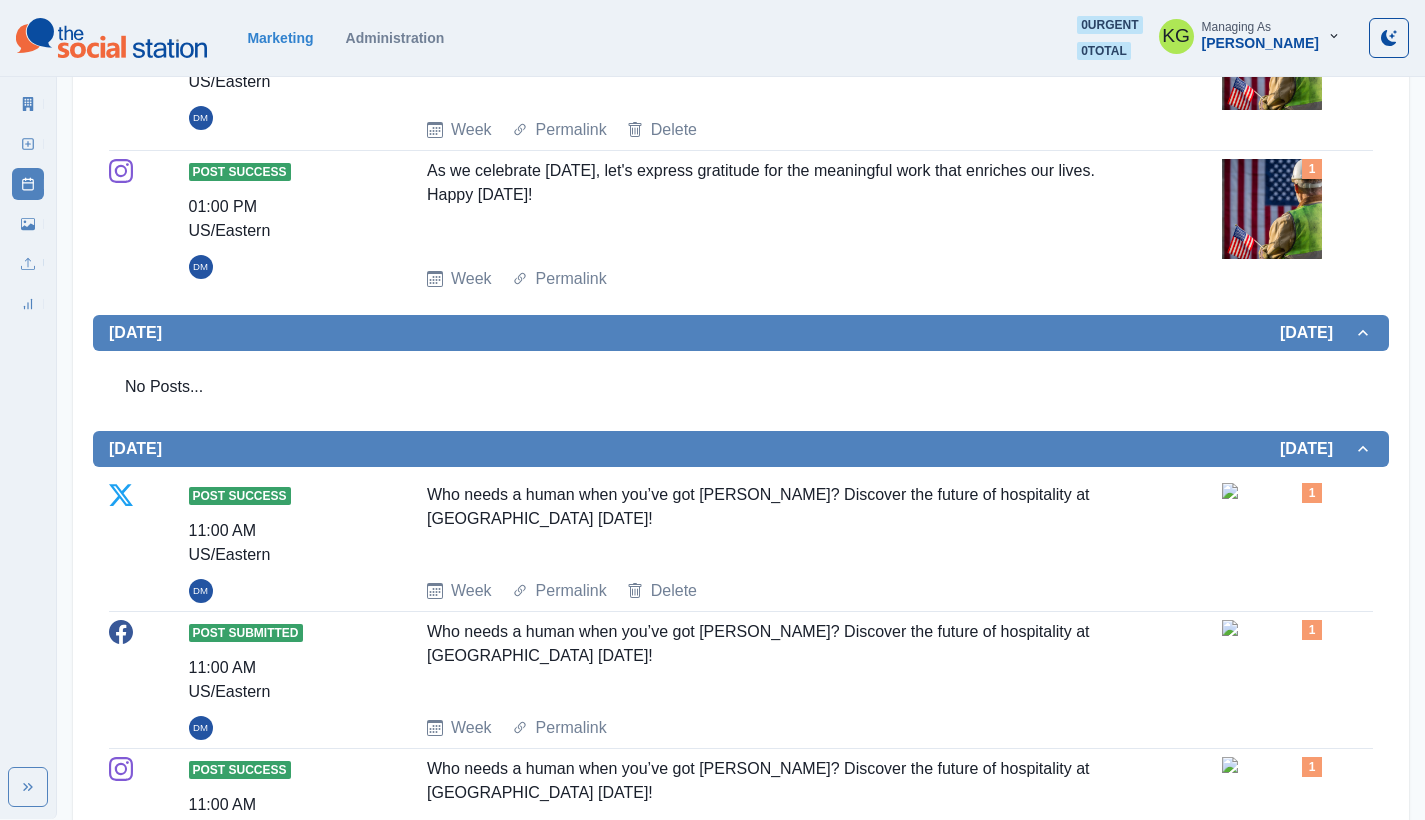 click on "Who needs a human when you’ve got Rosie? Discover the future of hospitality at Sheraton Myrtle Beach today!" 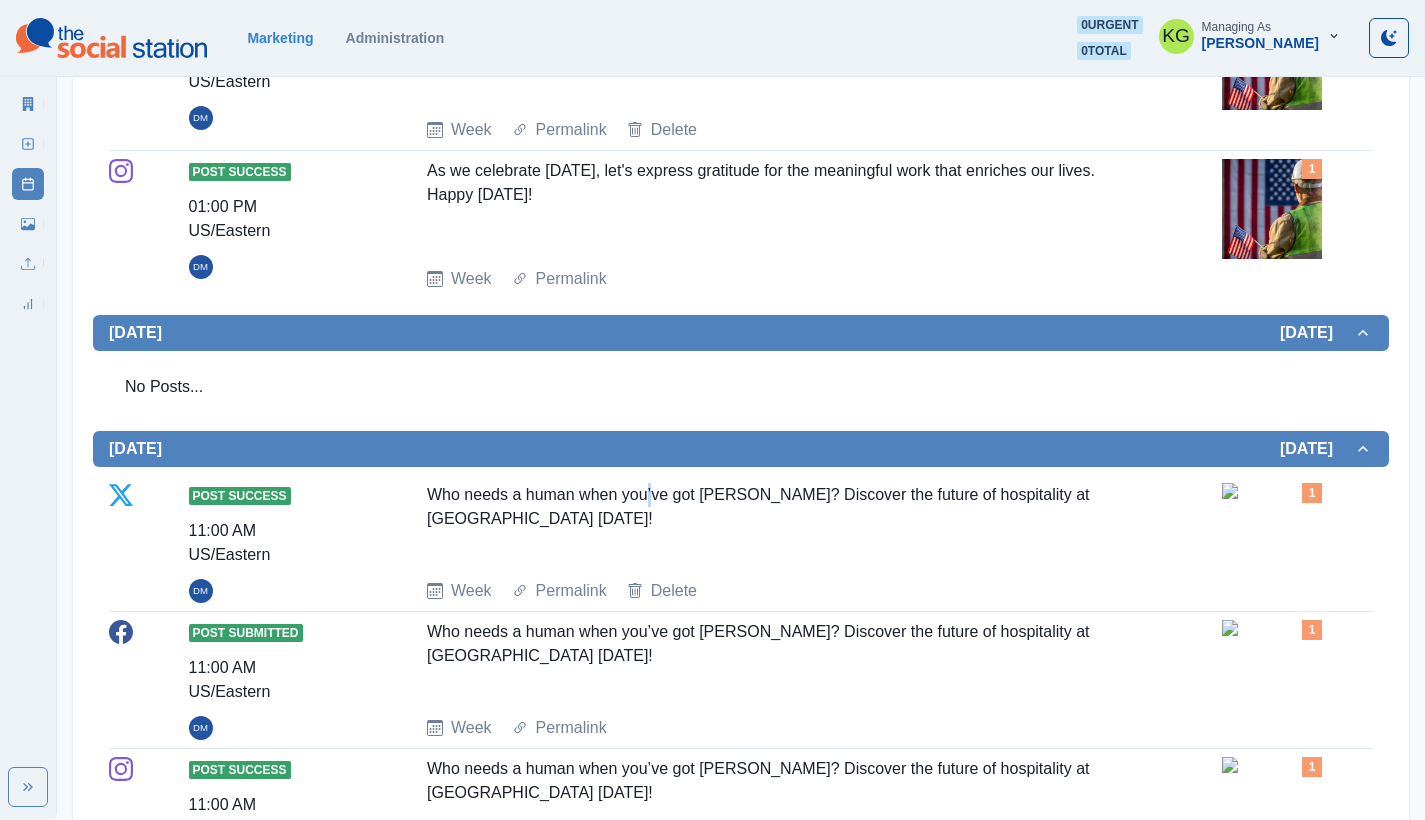 click on "Who needs a human when you’ve got Rosie? Discover the future of hospitality at Sheraton Myrtle Beach today!" 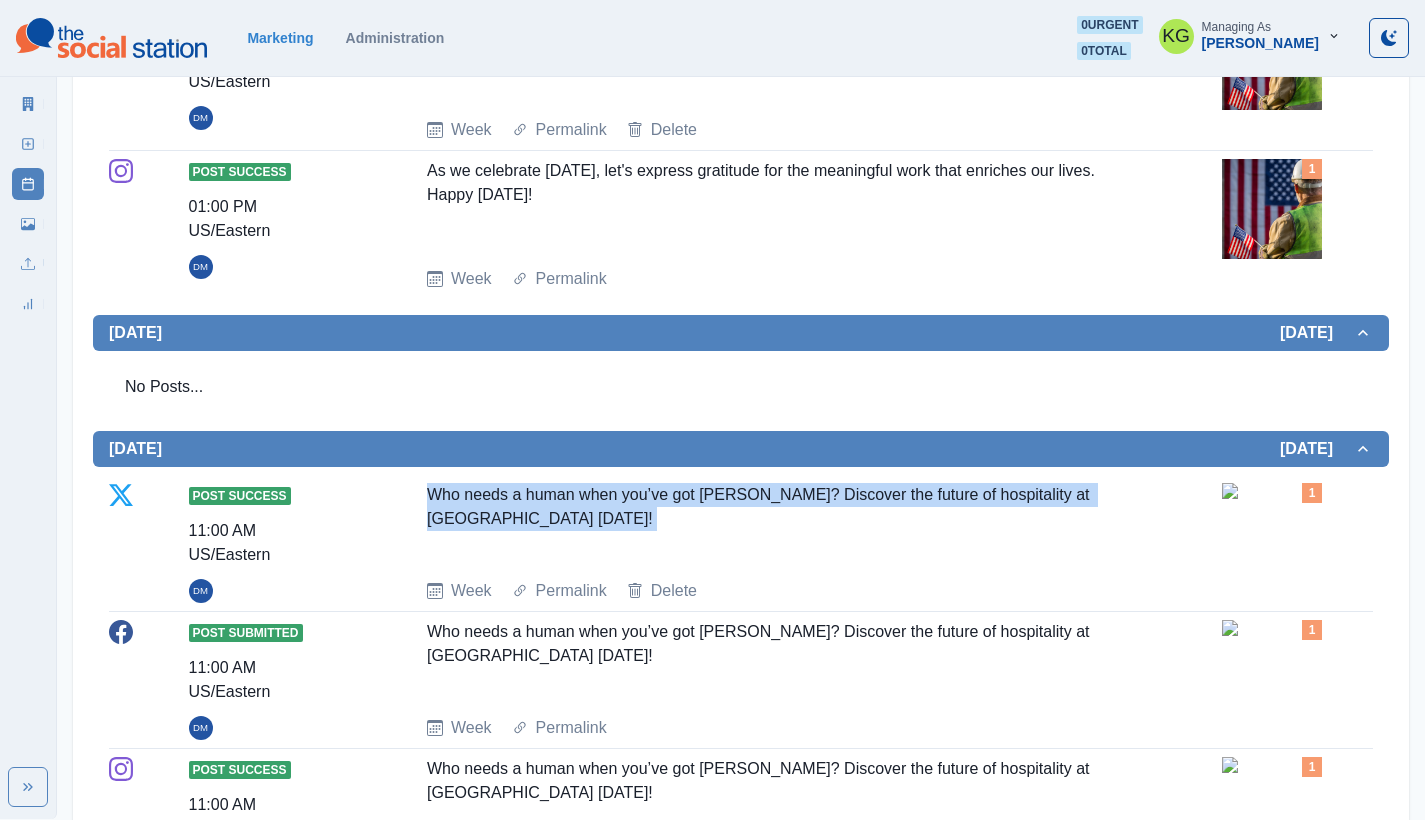 click on "Who needs a human when you’ve got Rosie? Discover the future of hospitality at Sheraton Myrtle Beach today!" 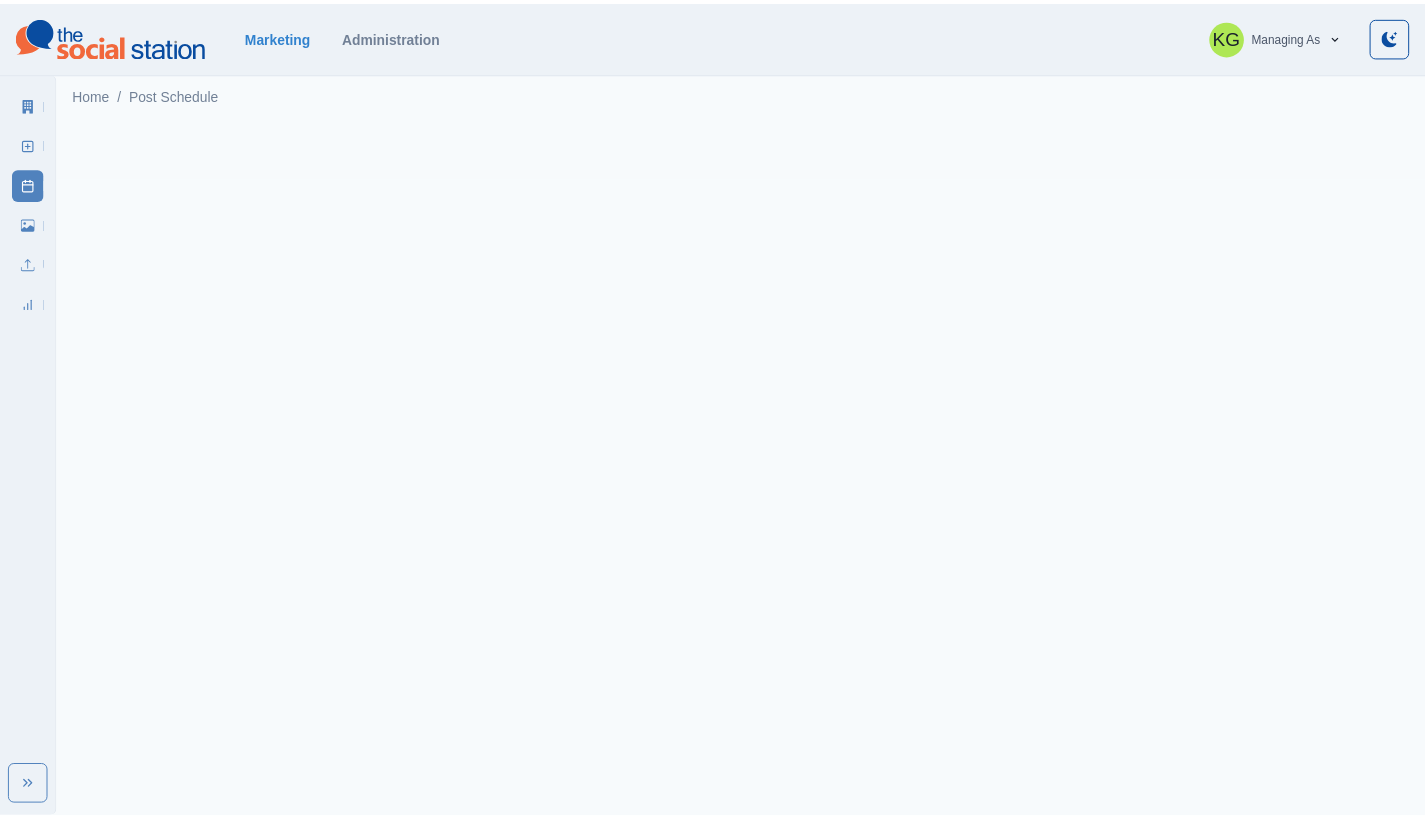 scroll, scrollTop: 0, scrollLeft: 0, axis: both 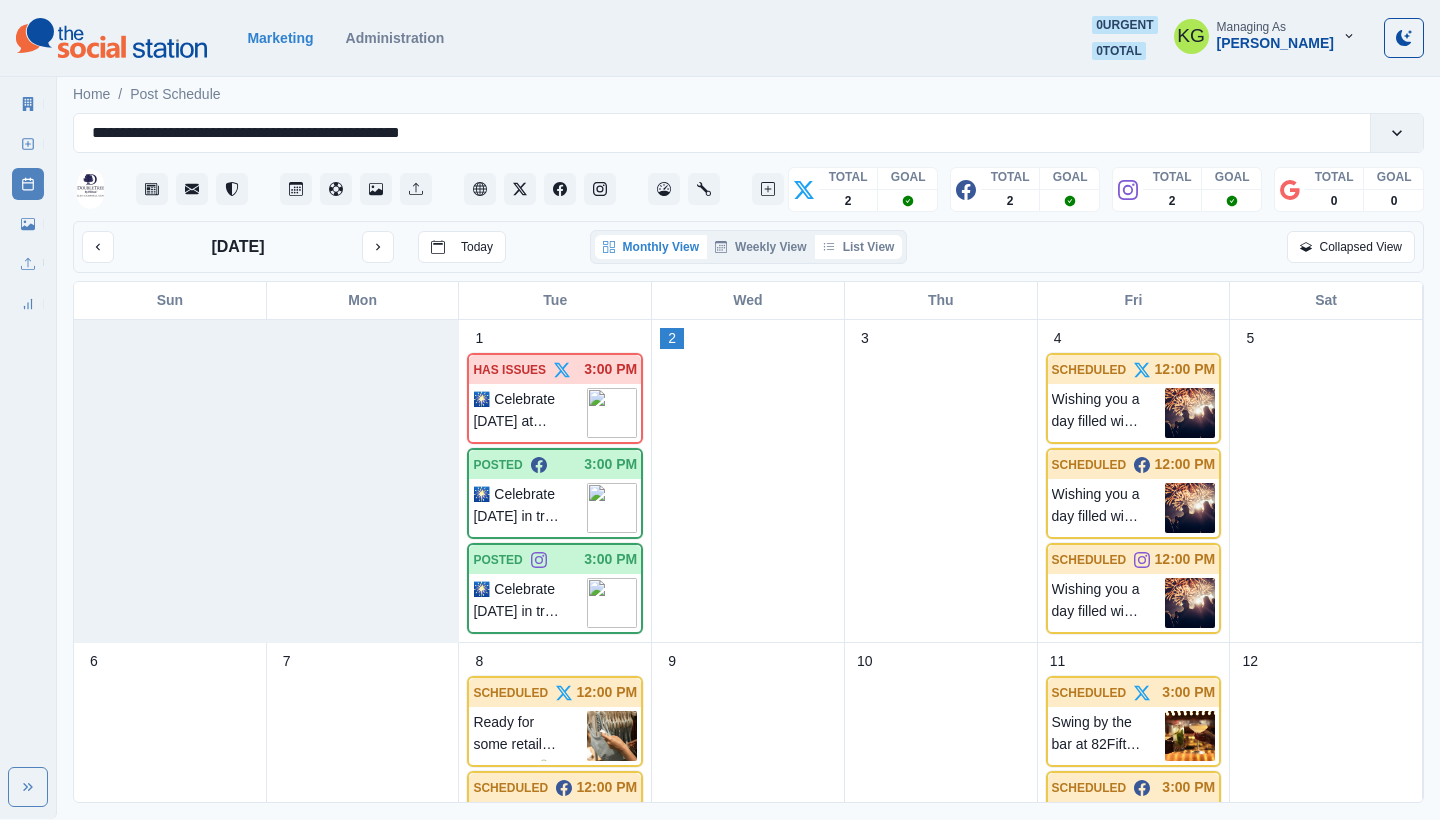 click on "List View" at bounding box center [859, 247] 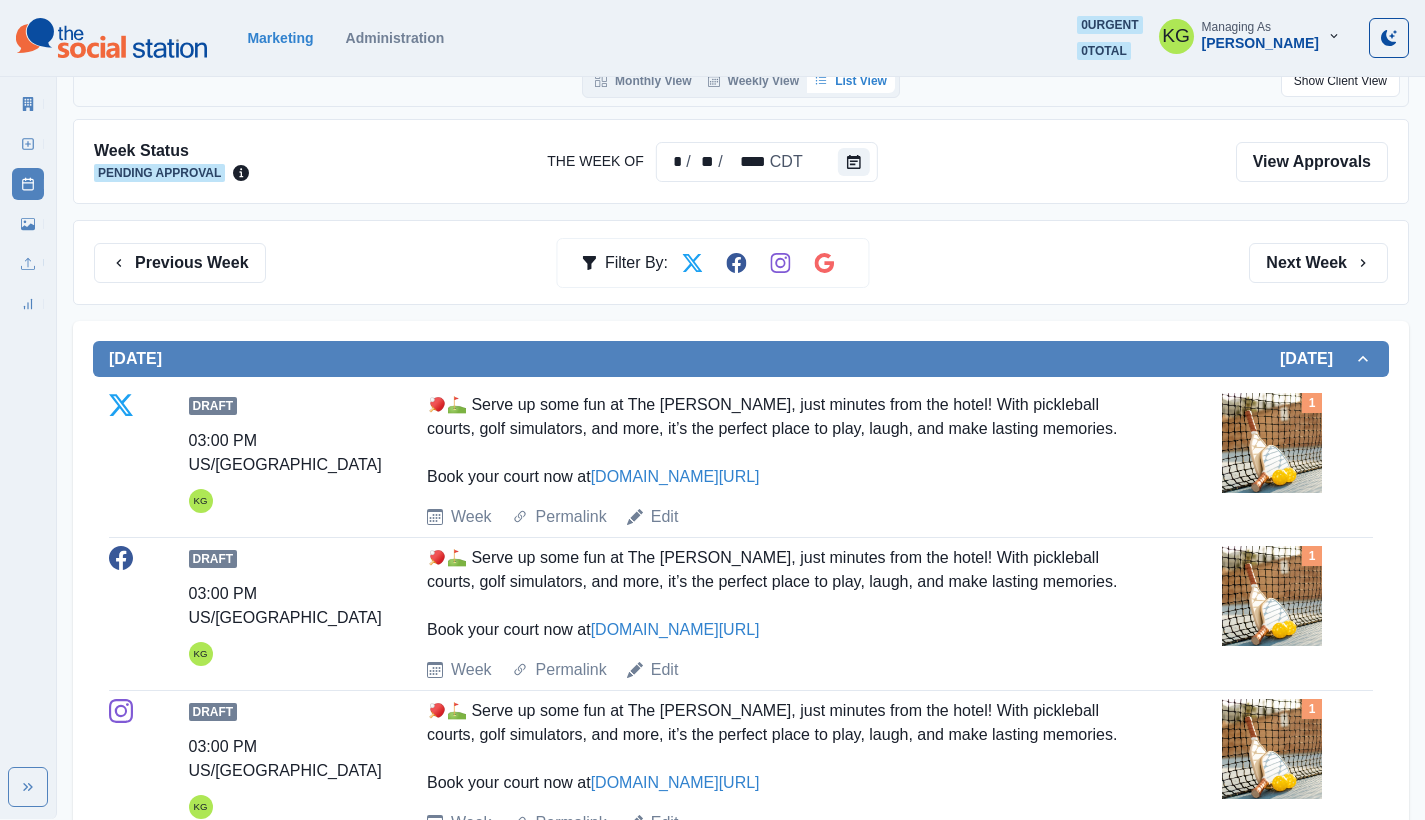 scroll, scrollTop: 341, scrollLeft: 0, axis: vertical 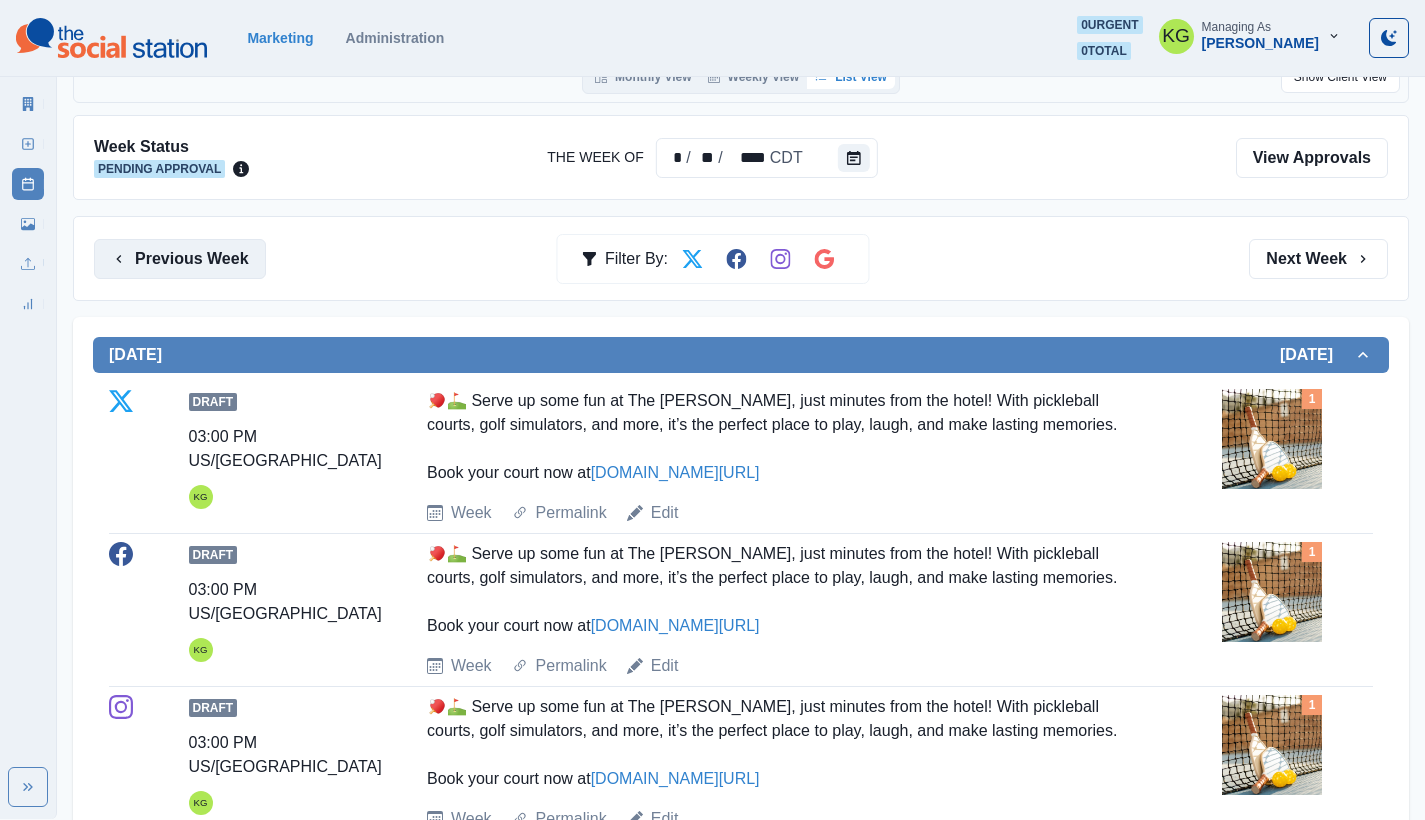 click on "Previous Week" at bounding box center (180, 259) 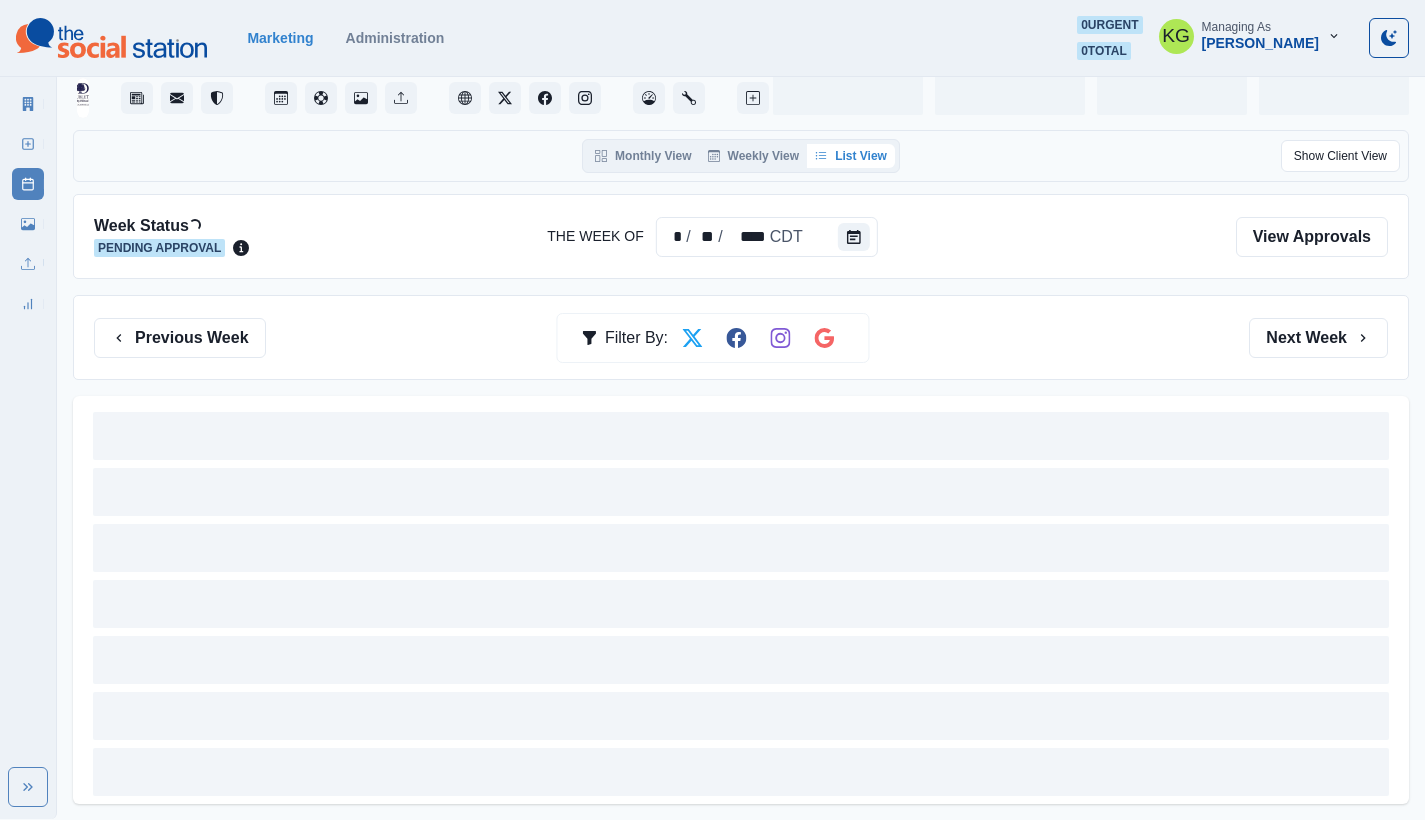 click on "Week Status  Loading... Pending Approval The Week Of * / ** / **** CDT View Approvals" at bounding box center [741, 236] 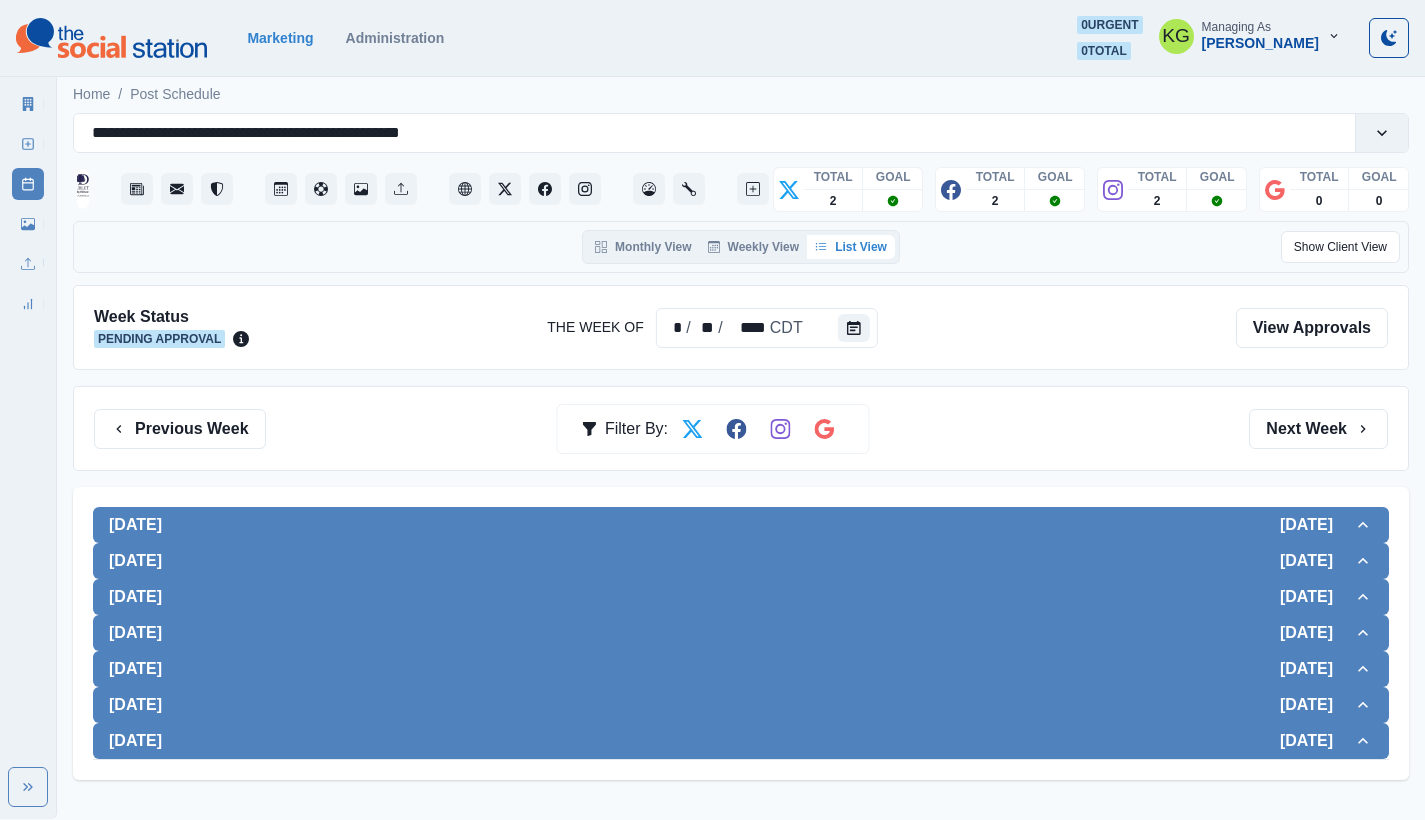 scroll, scrollTop: 0, scrollLeft: 0, axis: both 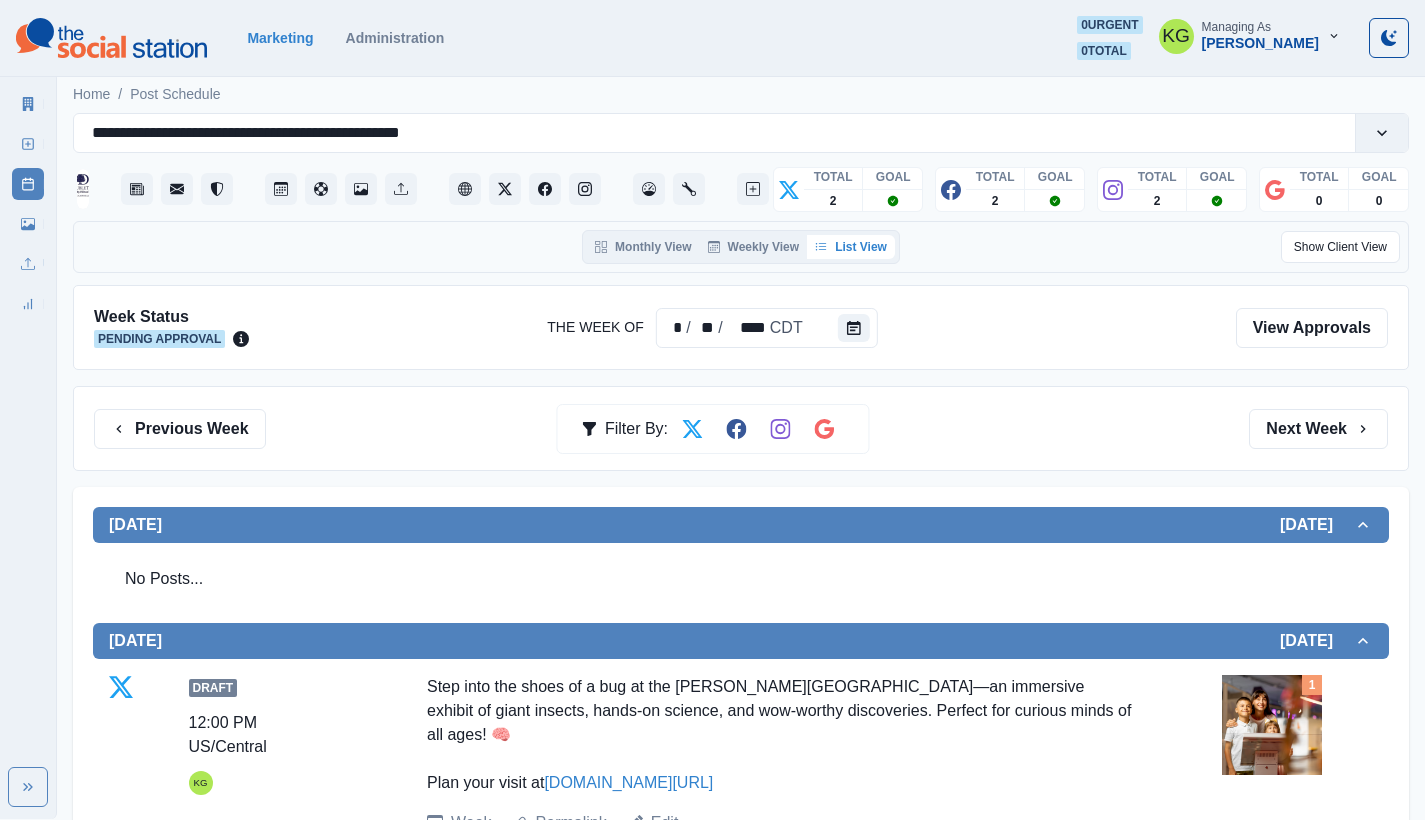 click at bounding box center (742, 327) 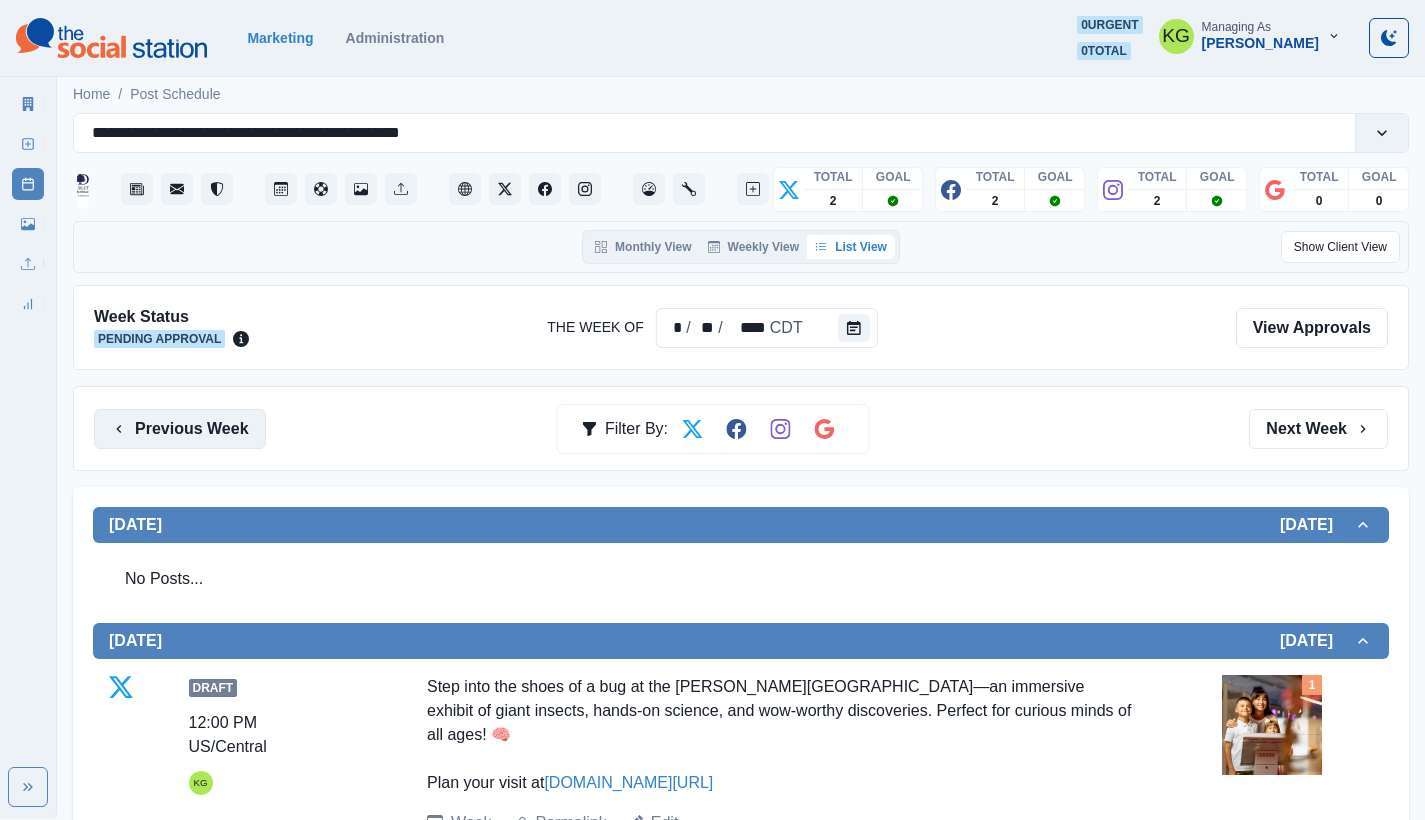 click on "Previous Week" at bounding box center (180, 429) 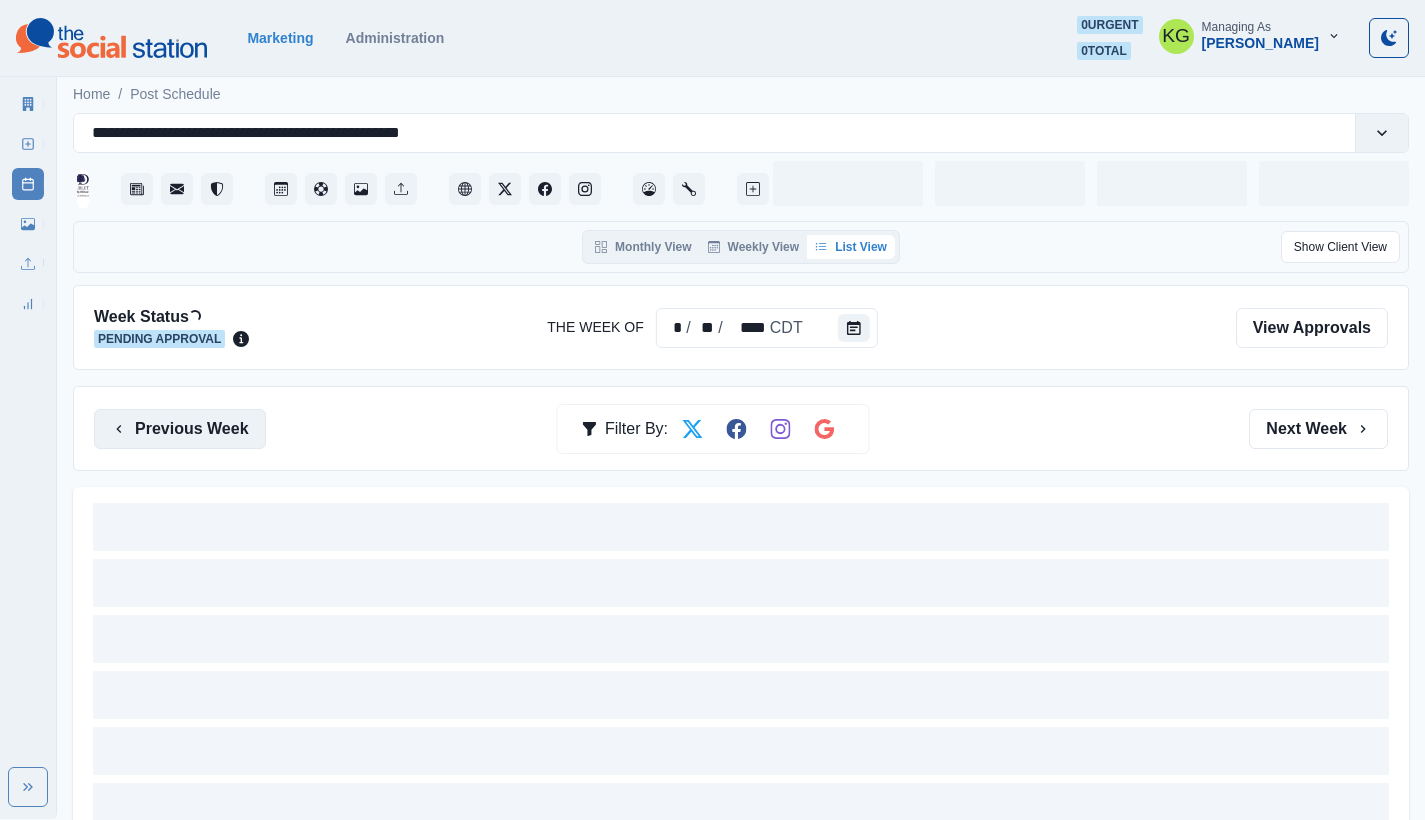 click on "Previous Week" at bounding box center [180, 429] 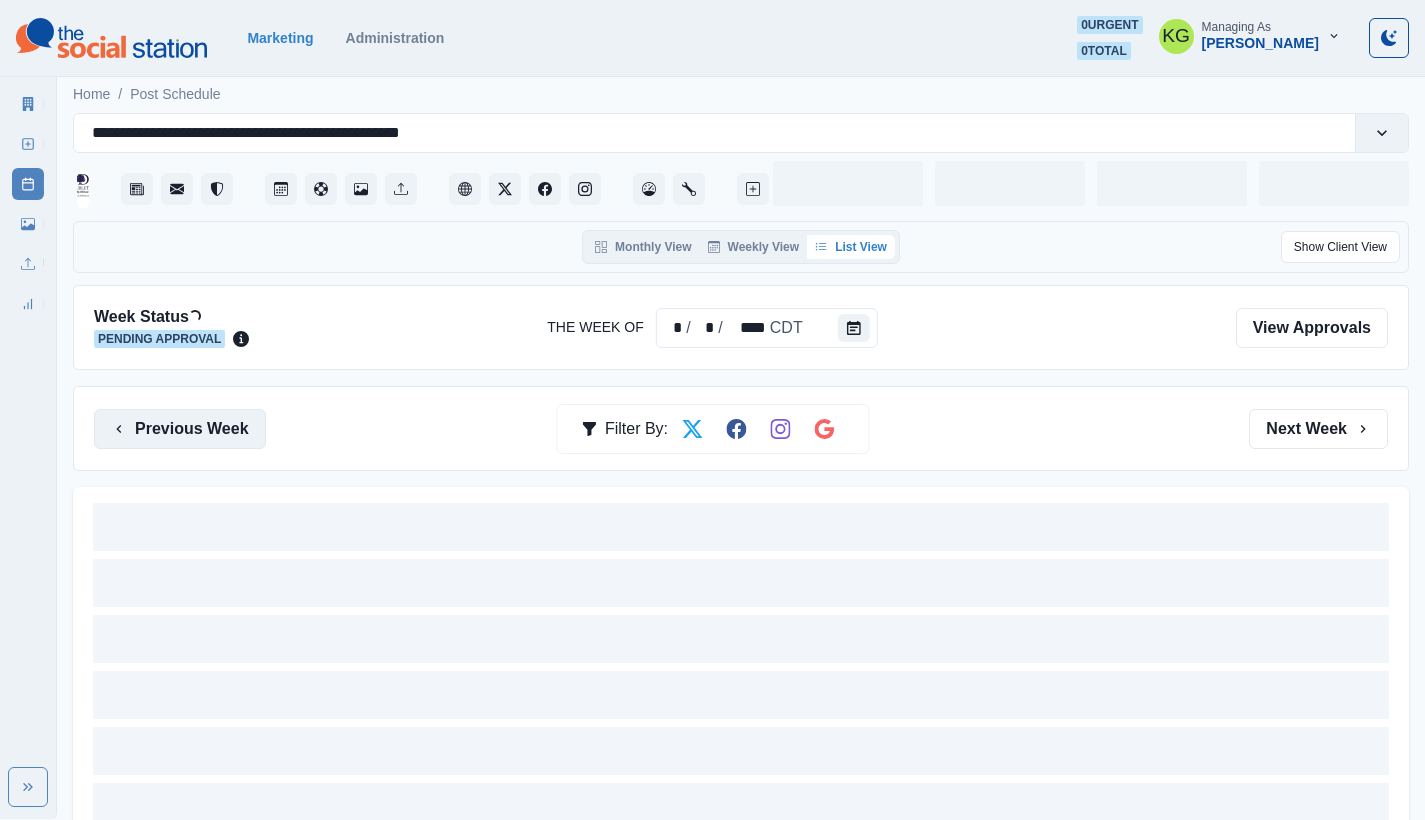 click on "Previous Week" at bounding box center [180, 429] 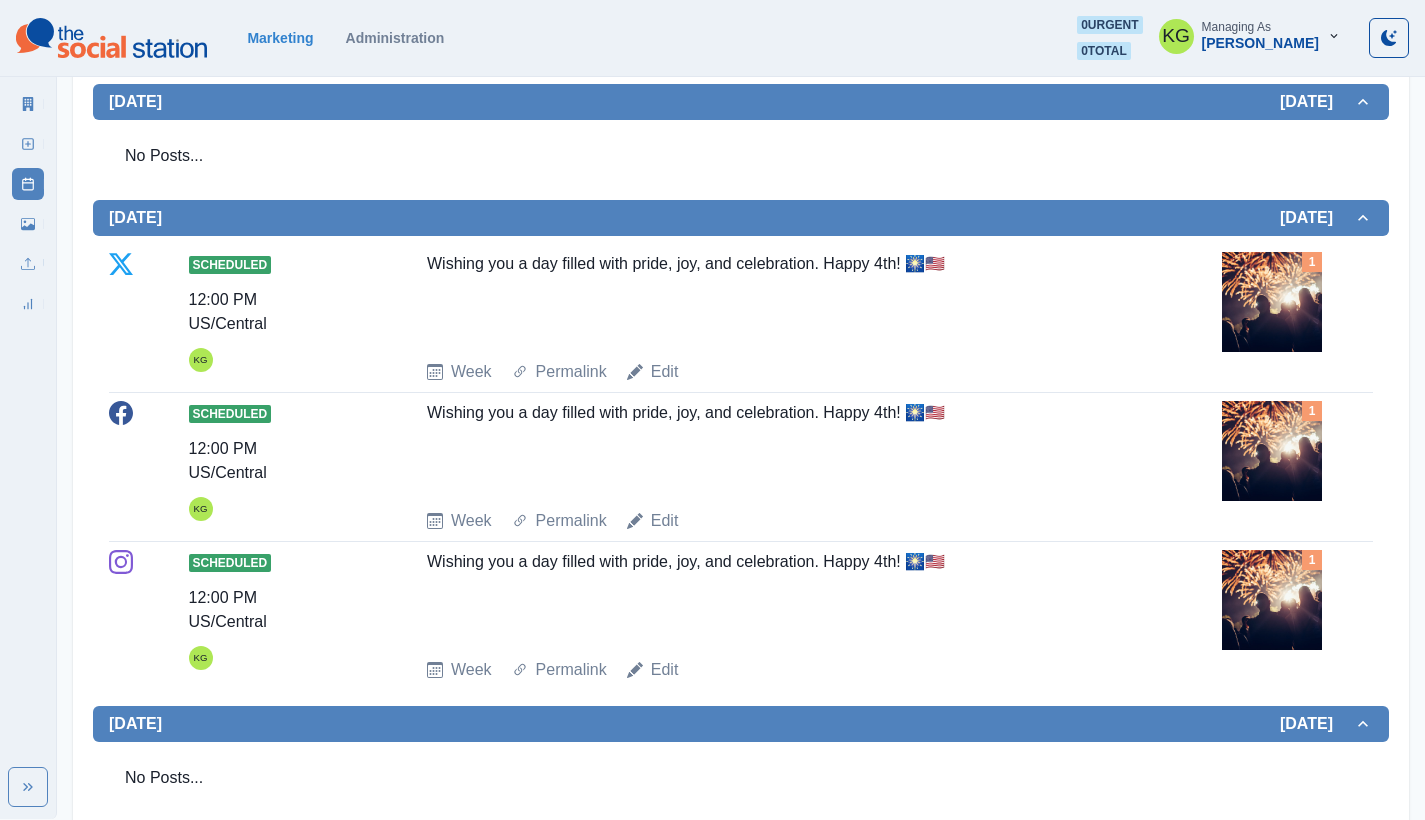 scroll, scrollTop: 1112, scrollLeft: 0, axis: vertical 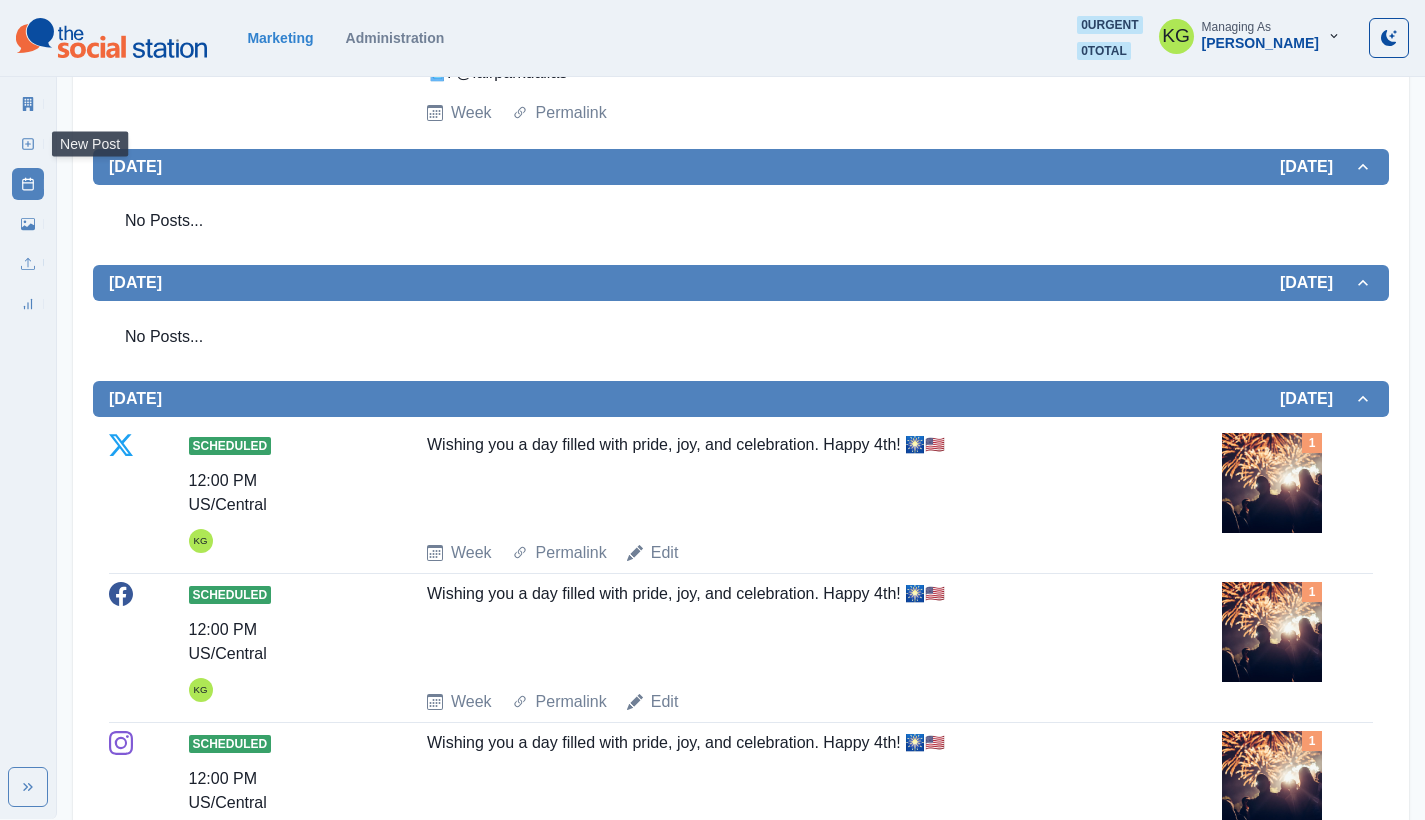 click 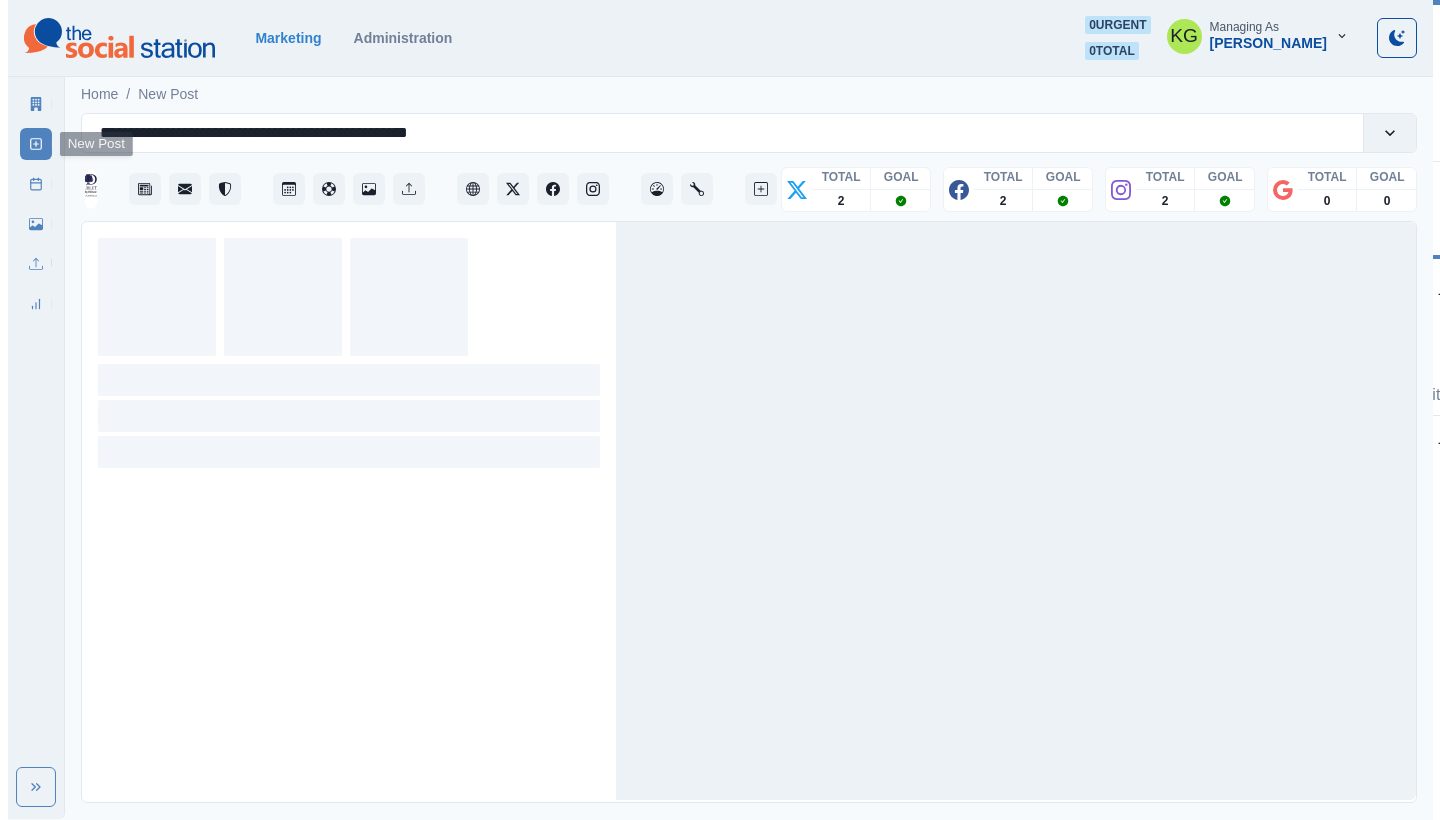 scroll, scrollTop: 0, scrollLeft: 0, axis: both 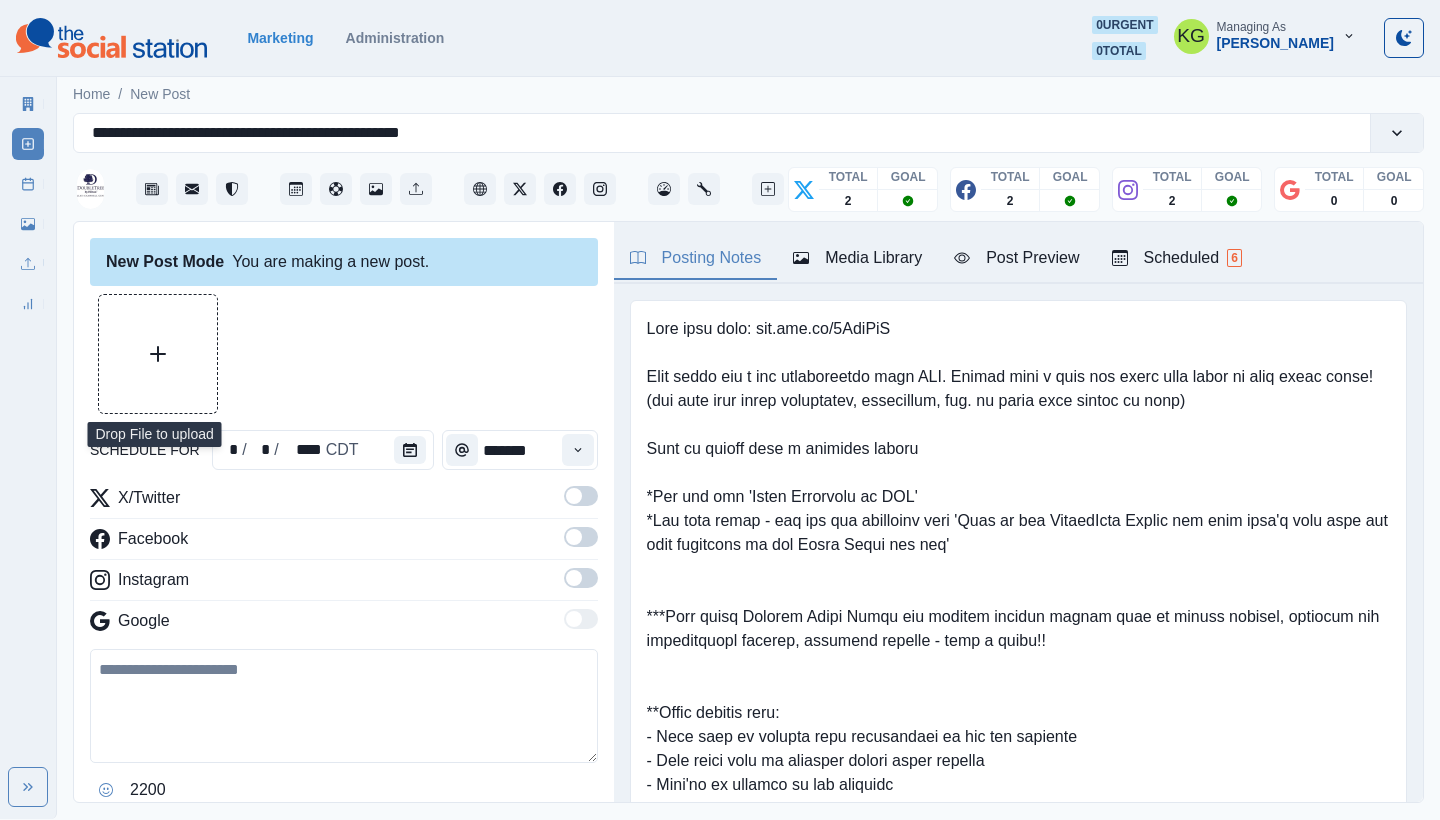 click at bounding box center [158, 354] 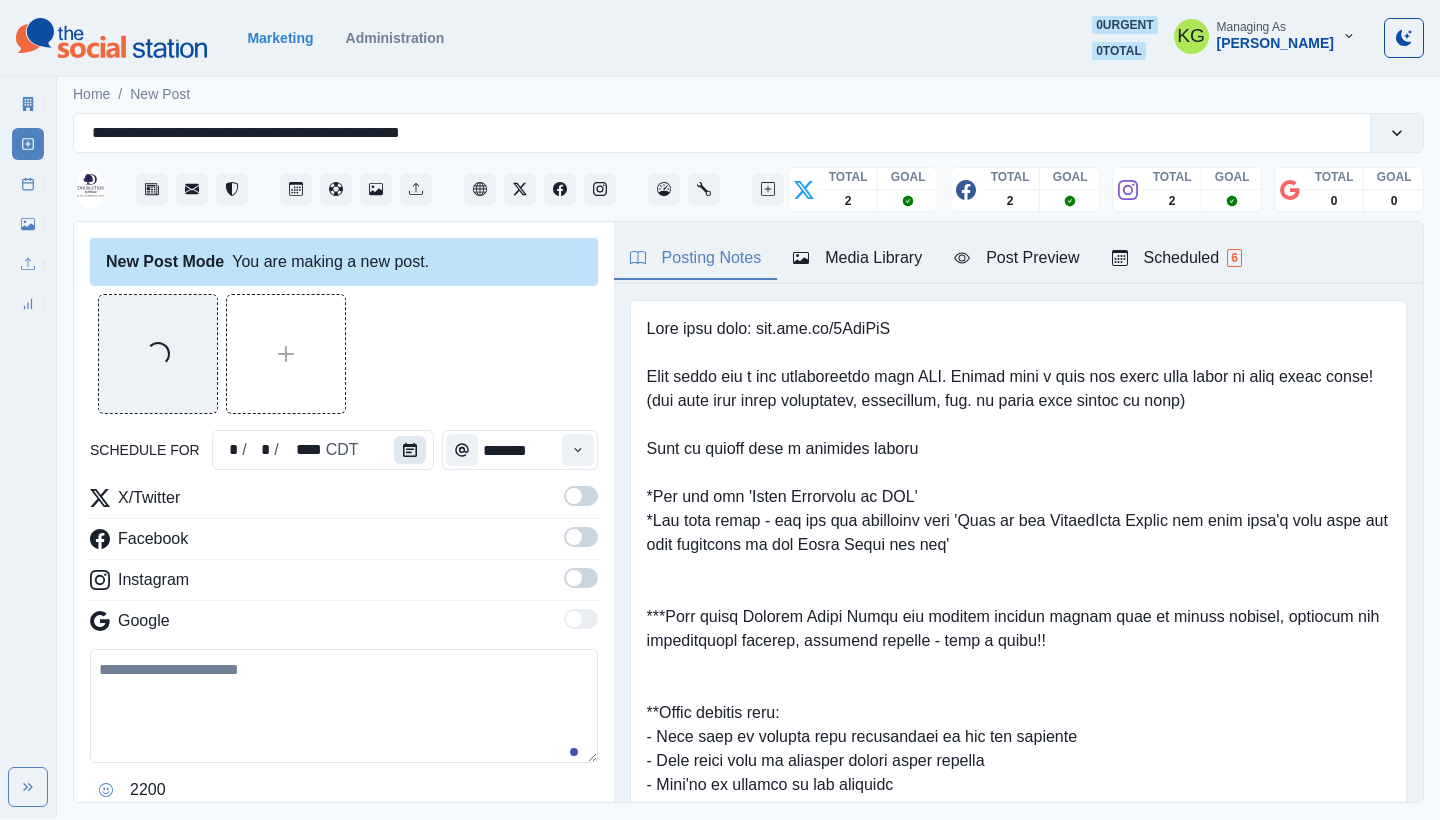 click 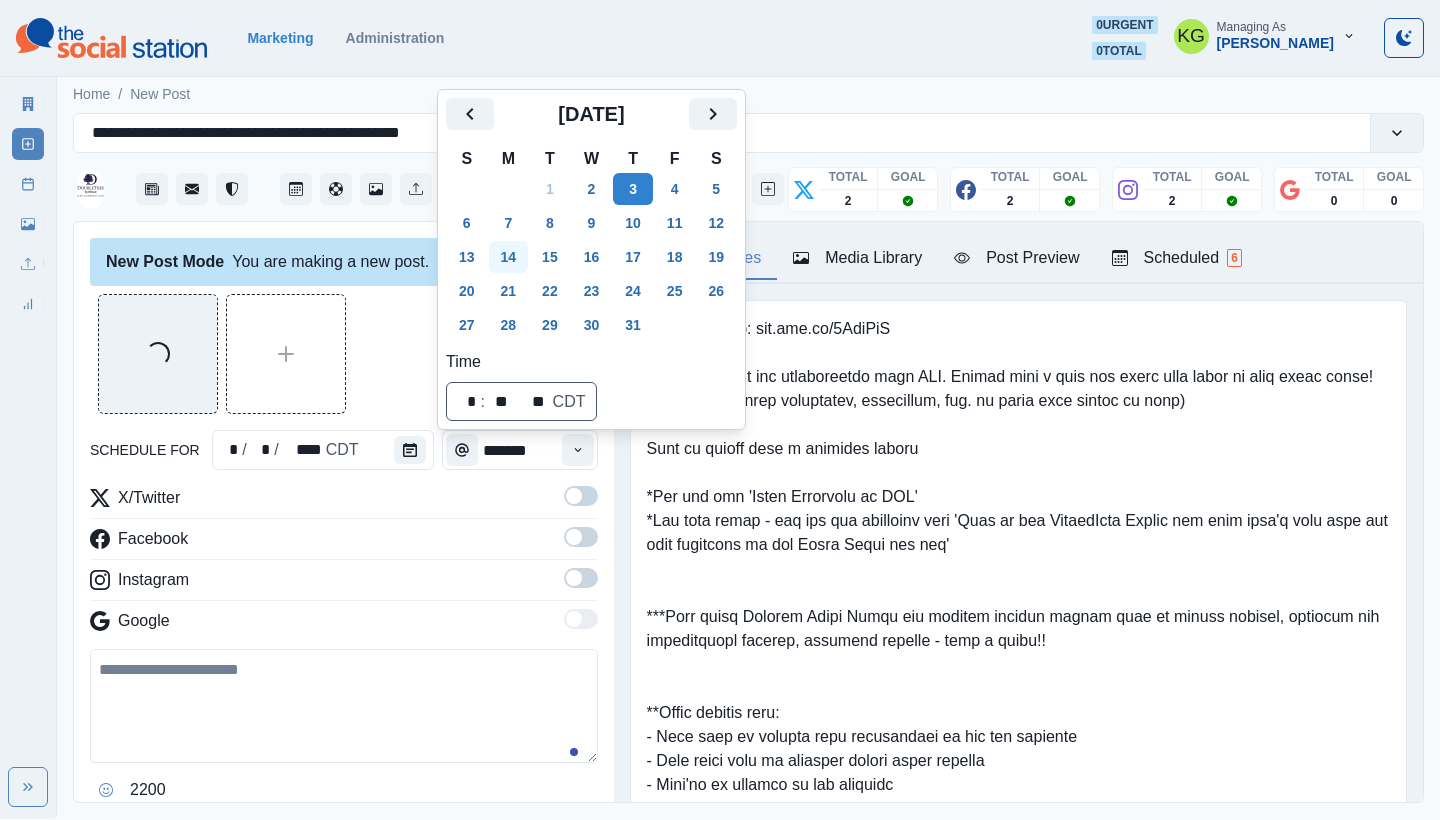click on "2" at bounding box center [592, 189] 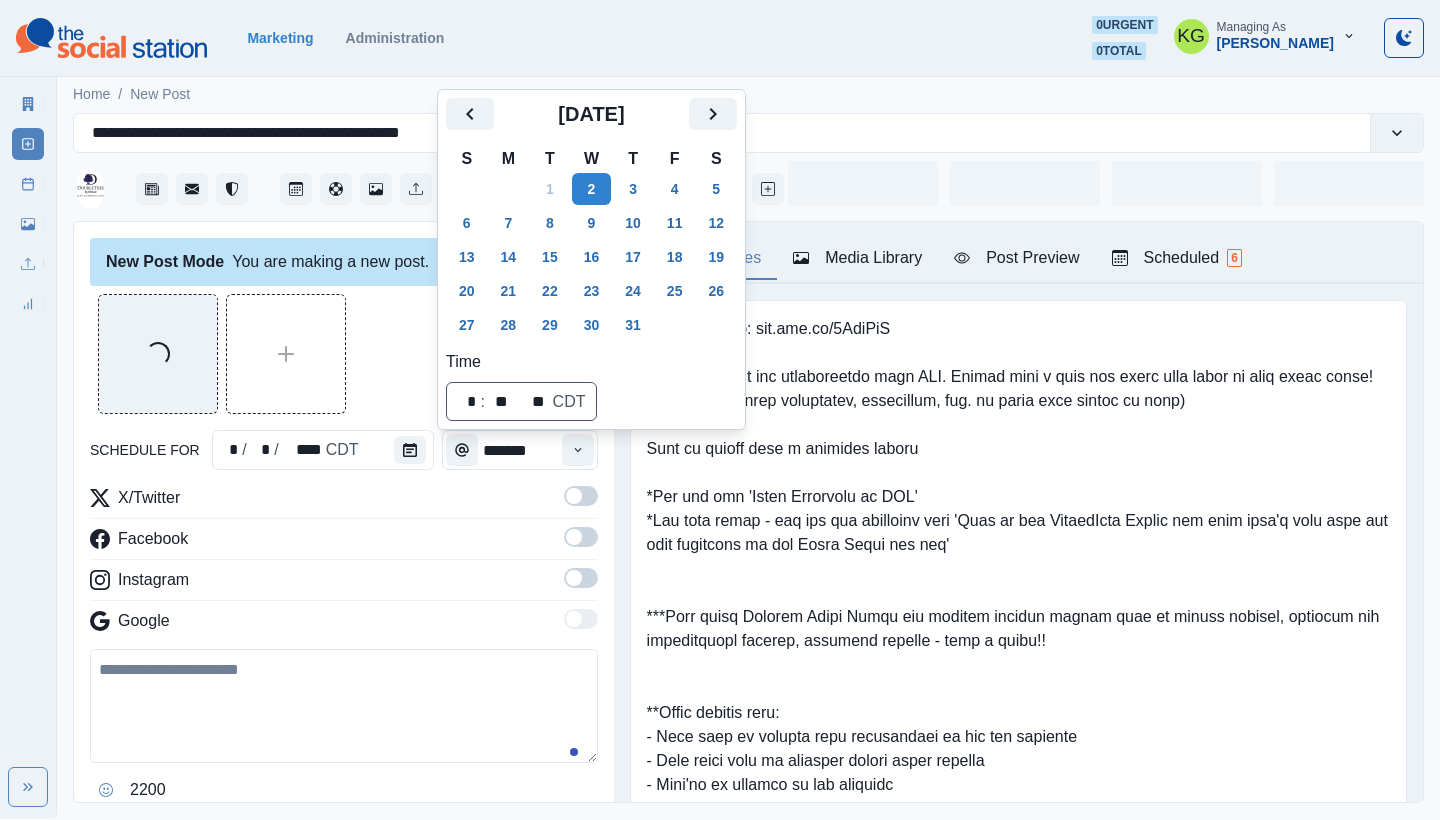click on "Loading..." at bounding box center [344, 354] 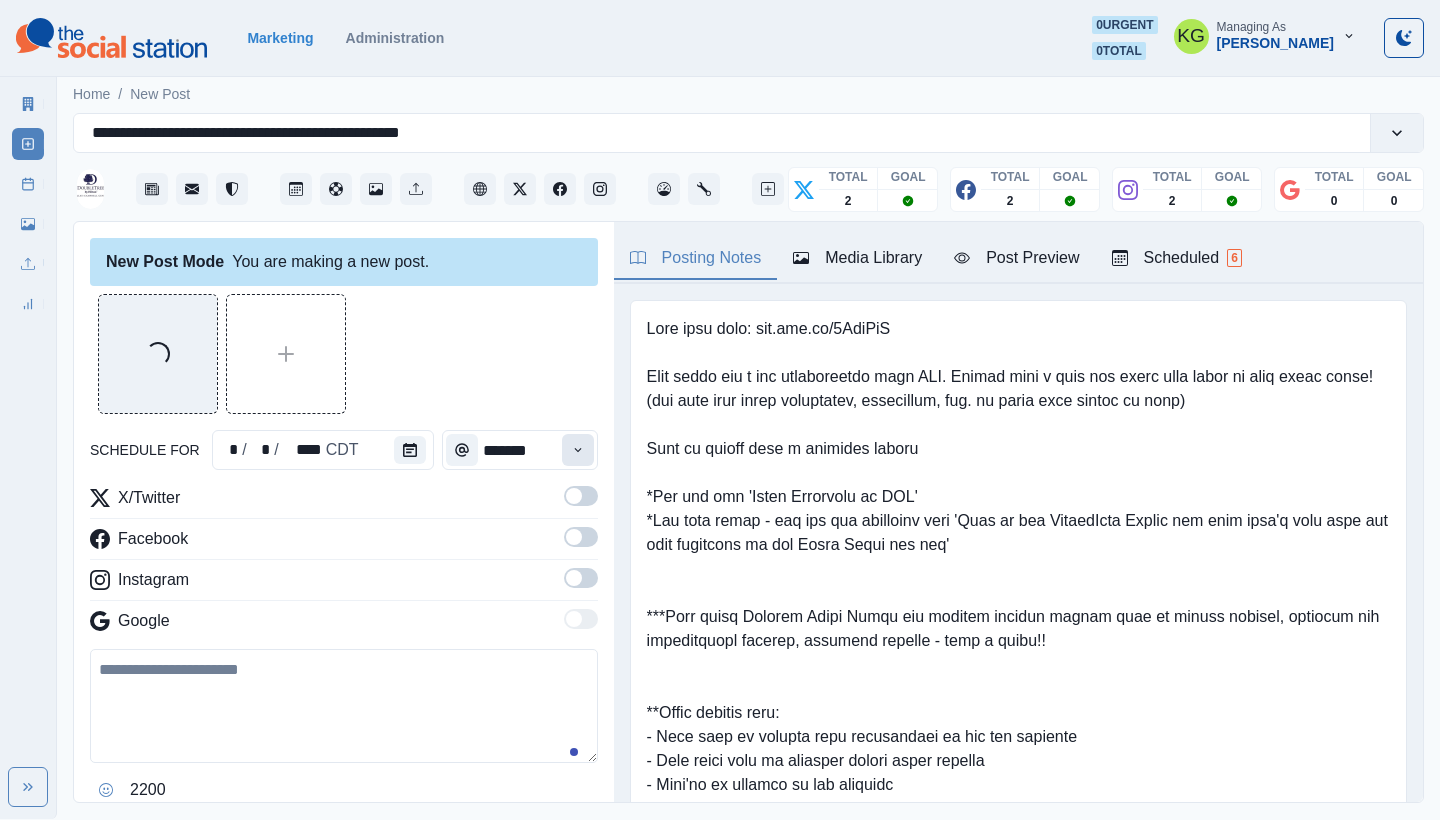 click at bounding box center [578, 450] 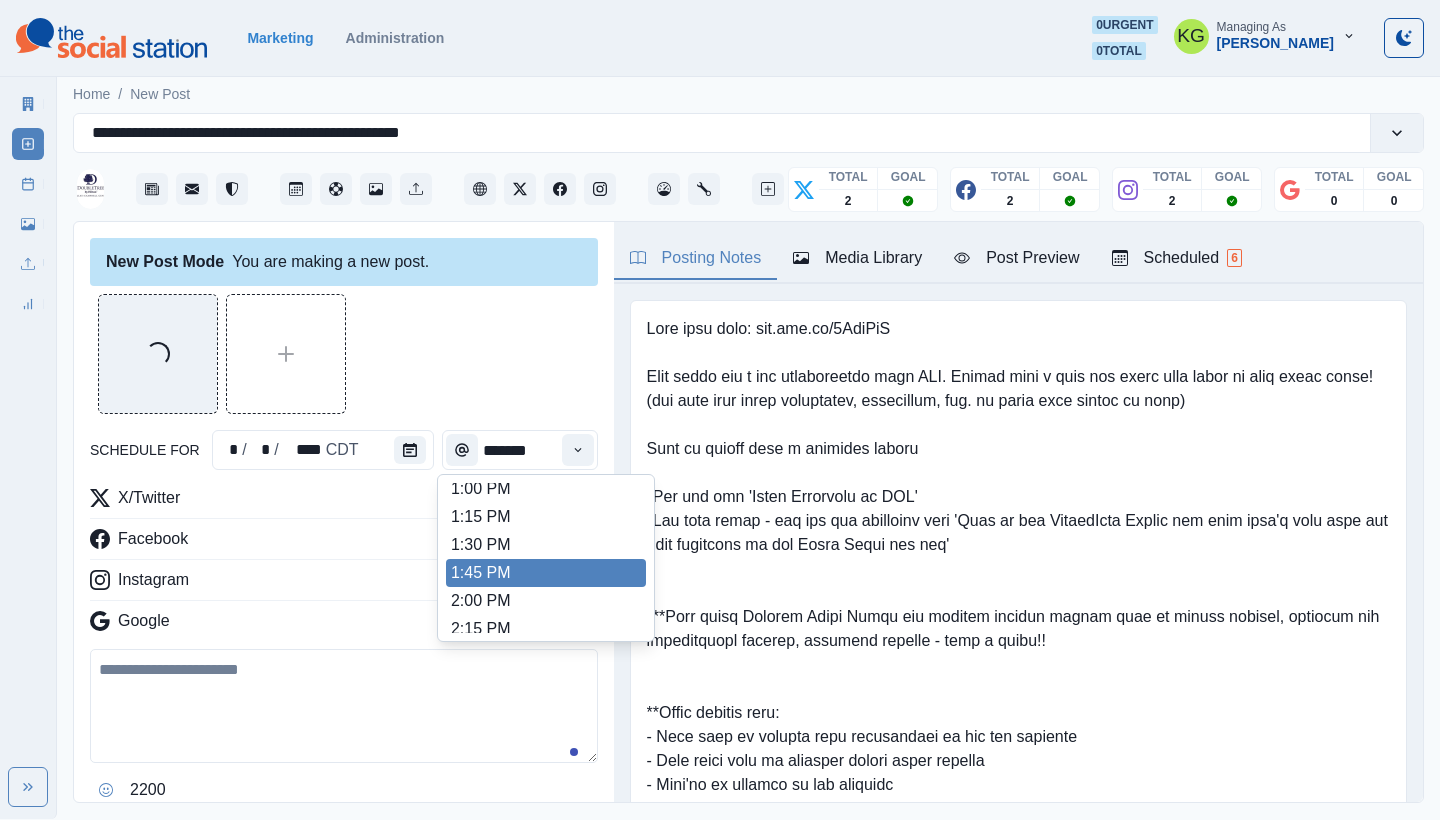 scroll, scrollTop: 748, scrollLeft: 0, axis: vertical 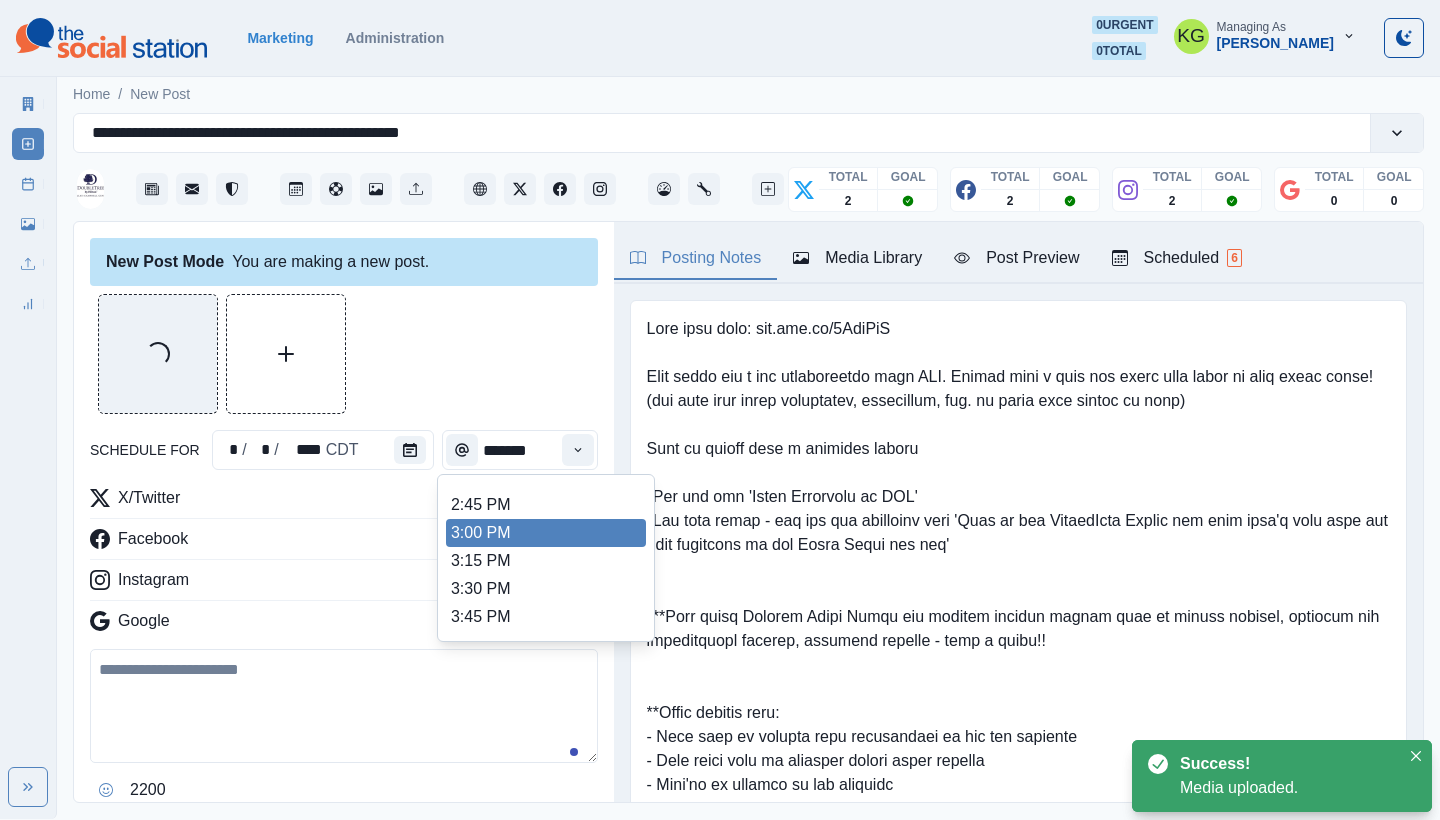 click on "3:00 PM" at bounding box center (546, 533) 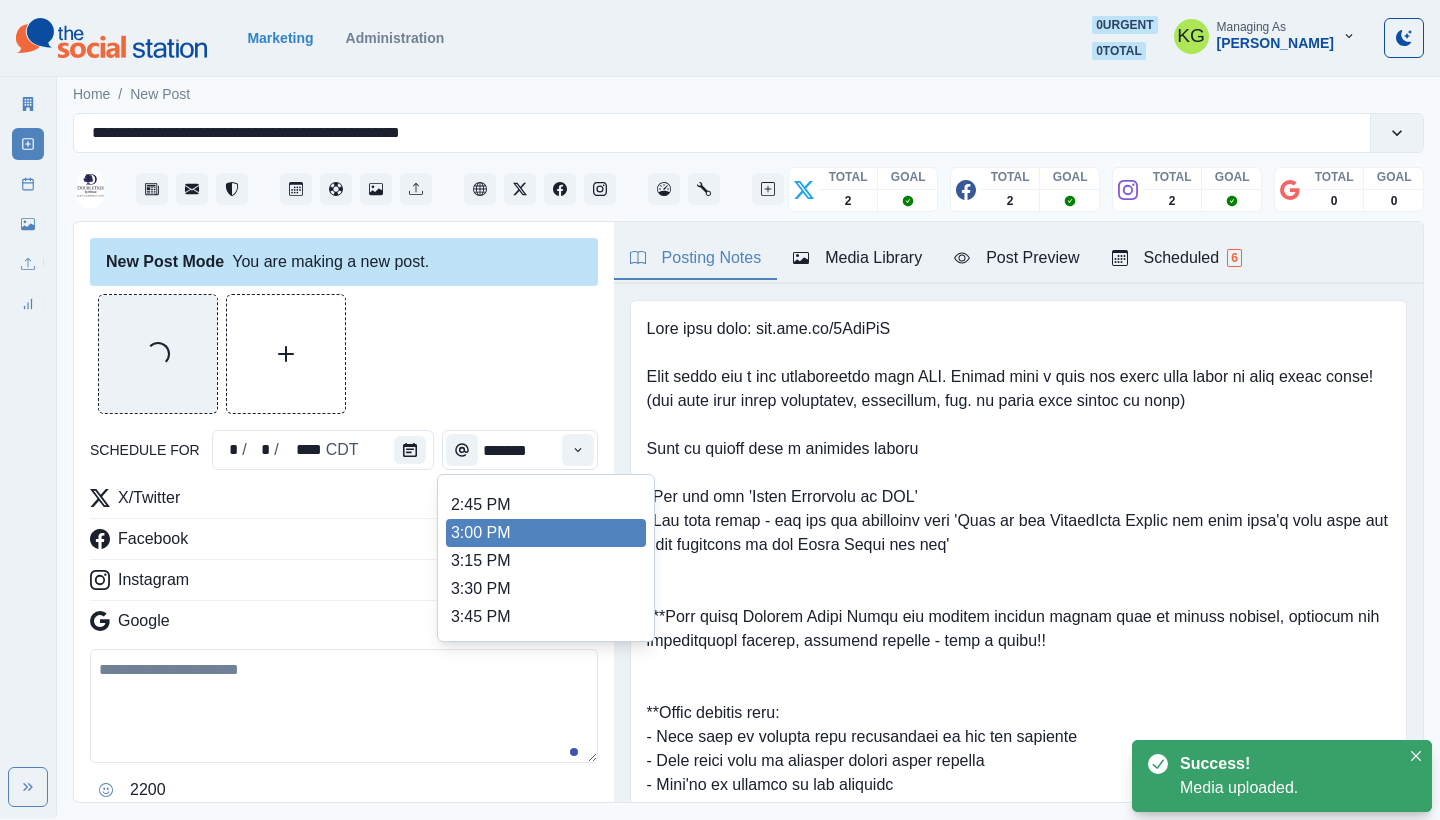 type on "*******" 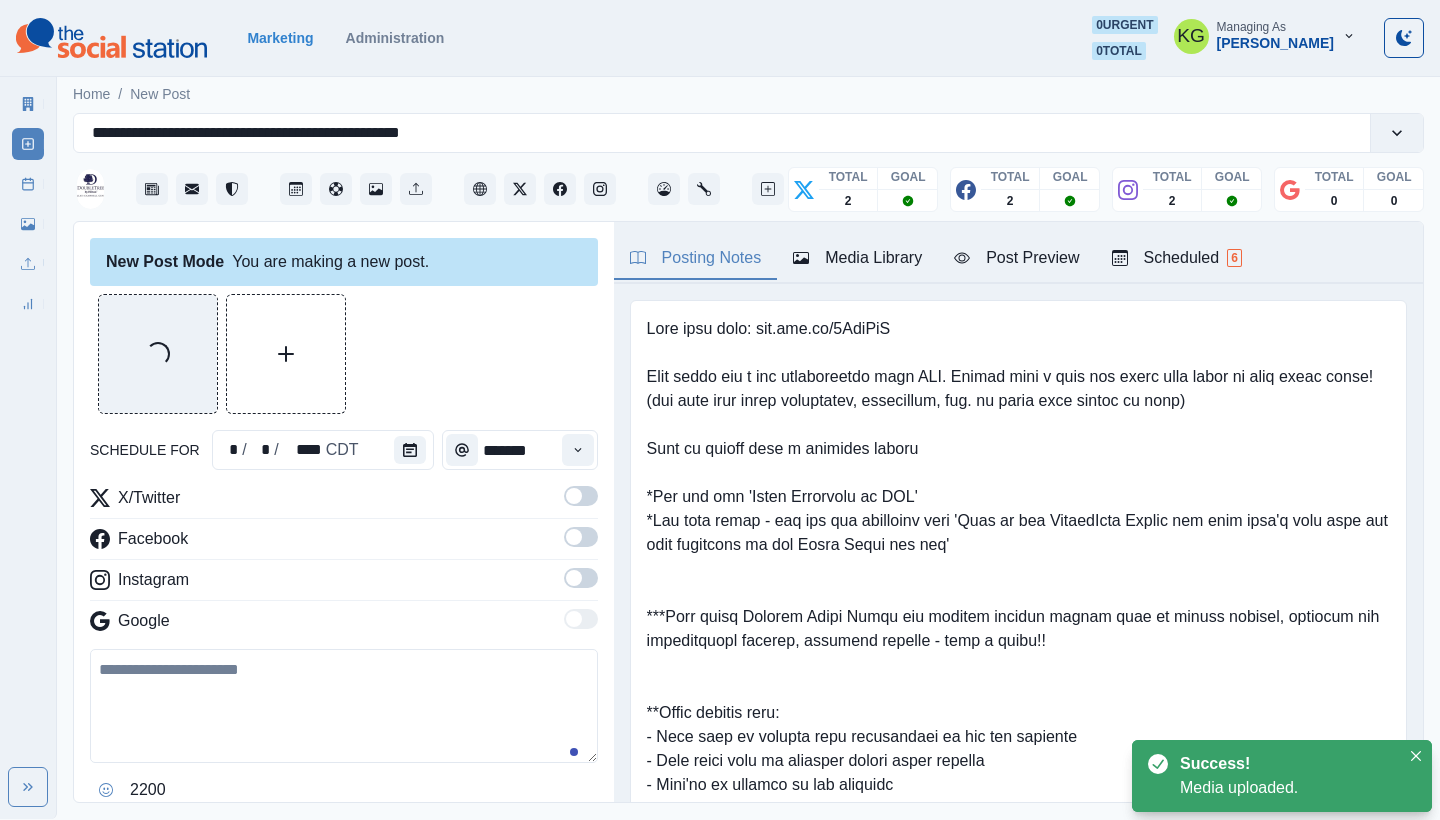click at bounding box center [574, 578] 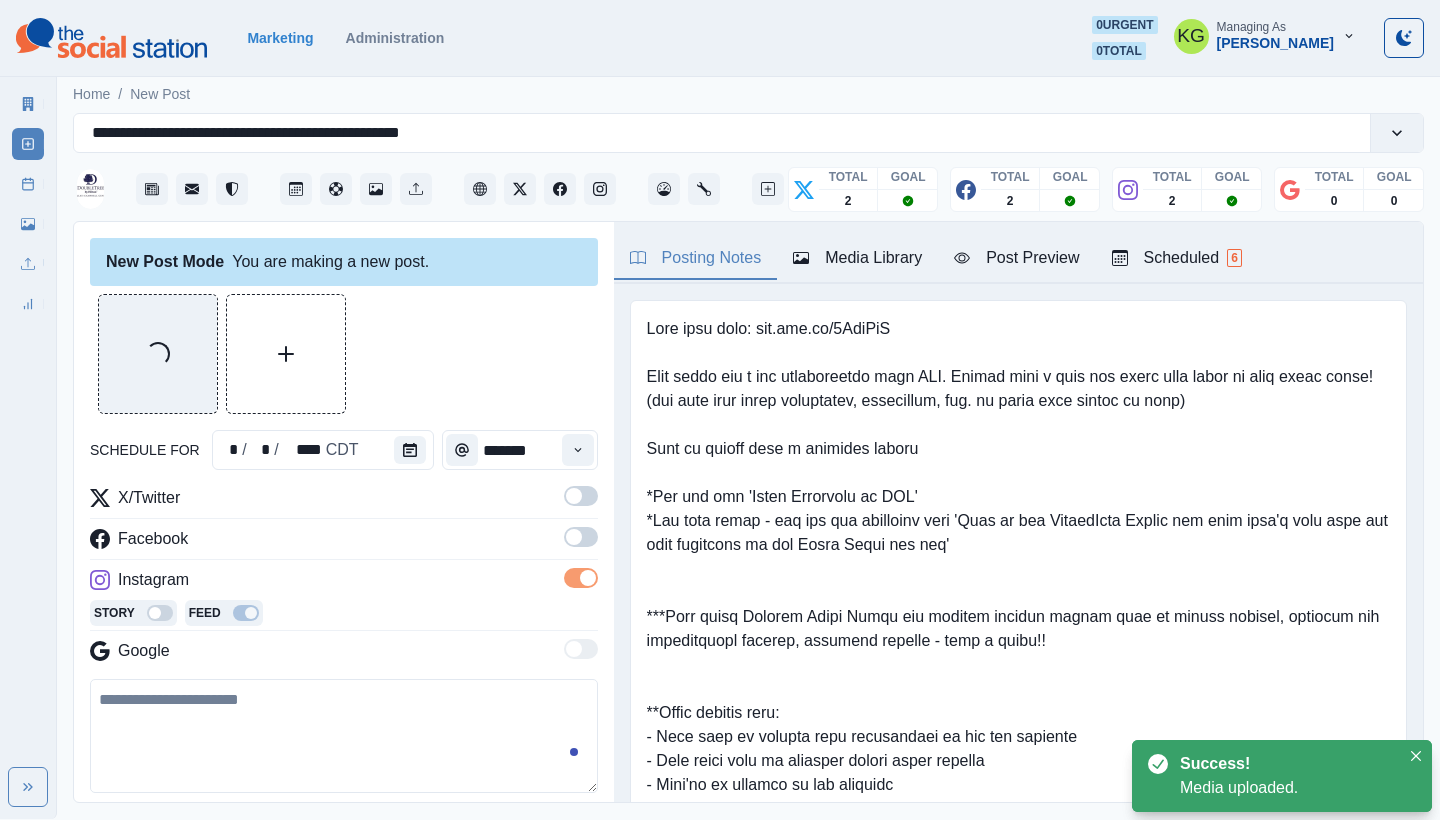 click at bounding box center [581, 543] 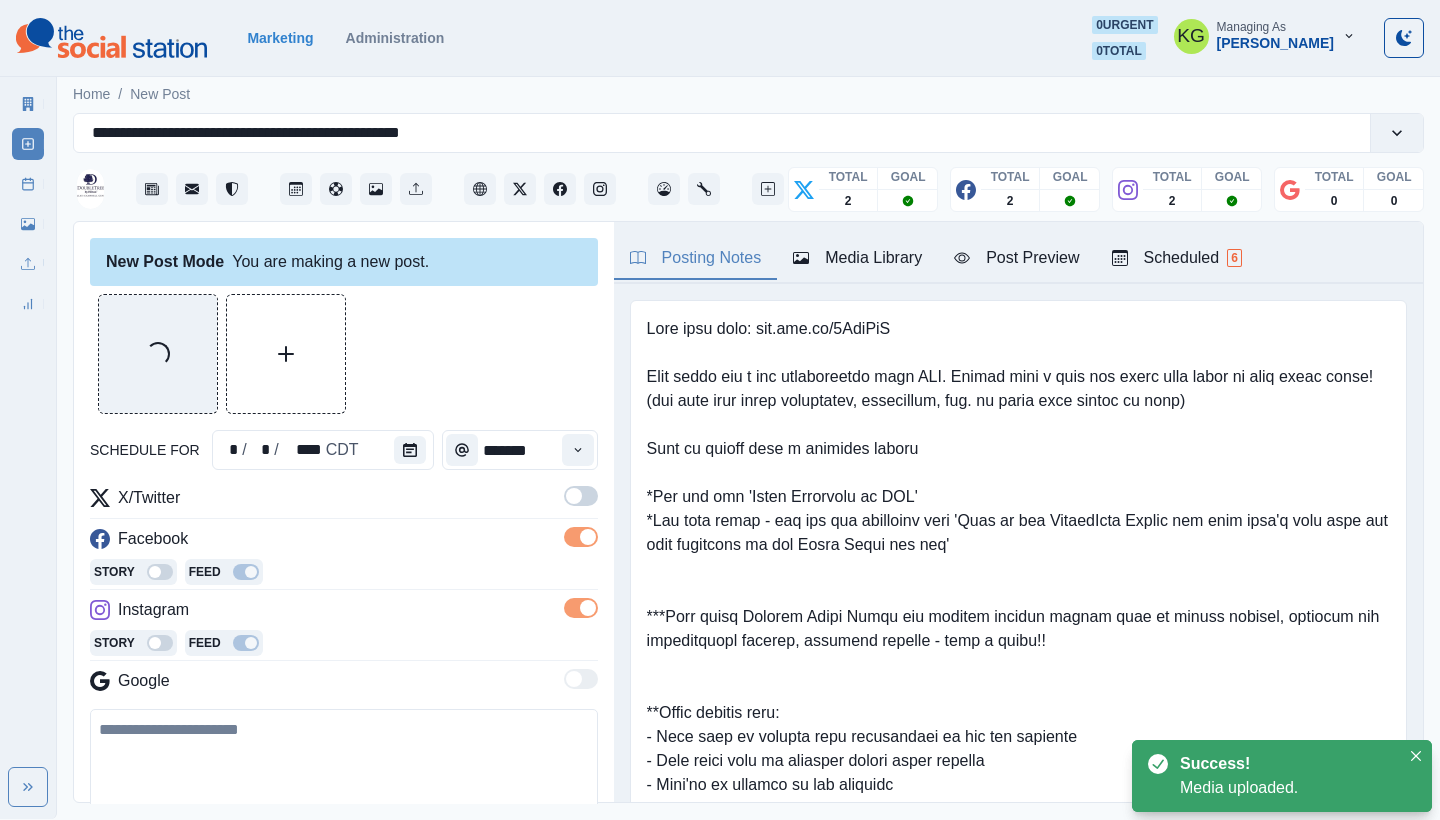 click at bounding box center [581, 496] 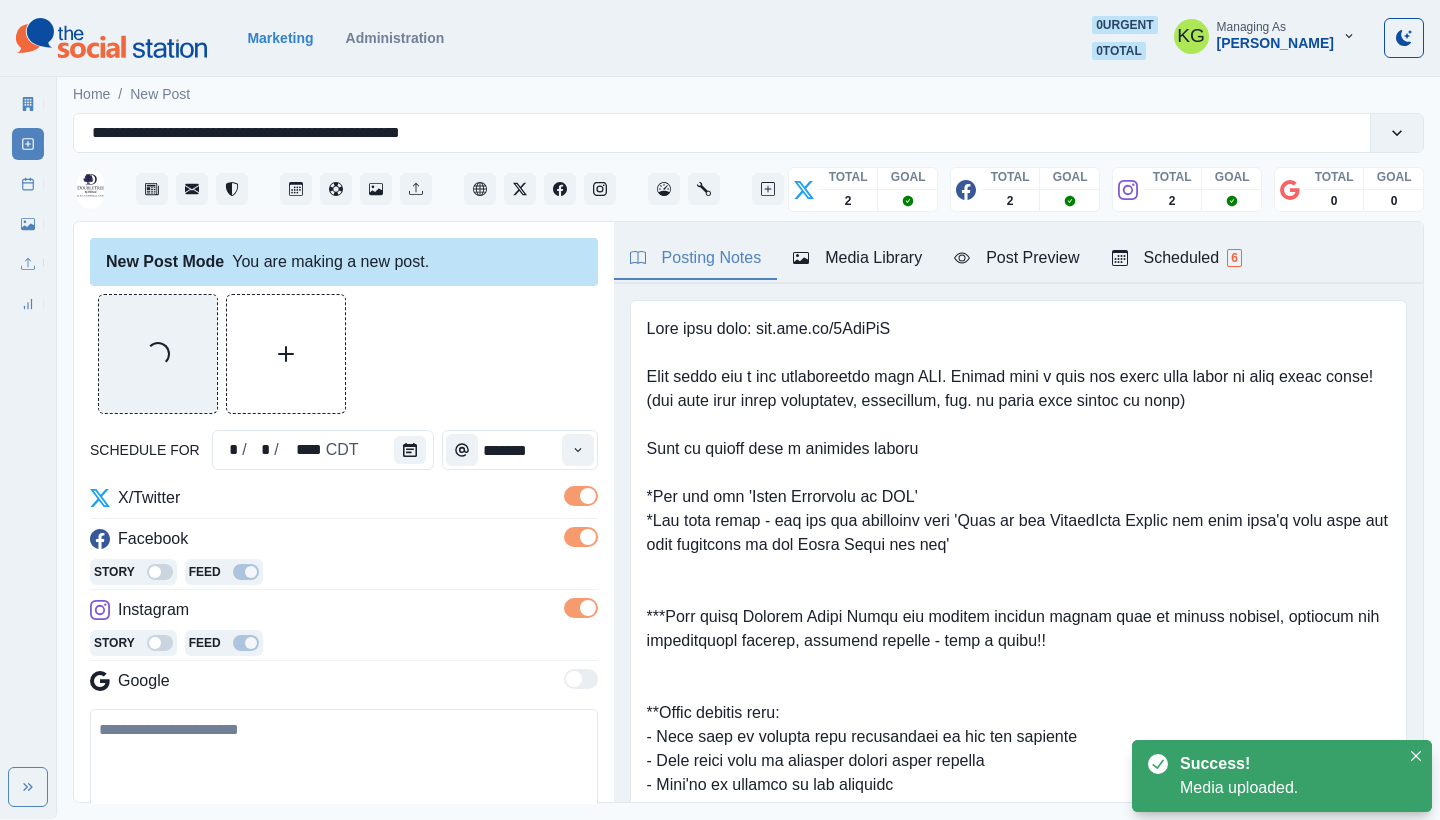 scroll, scrollTop: 254, scrollLeft: 0, axis: vertical 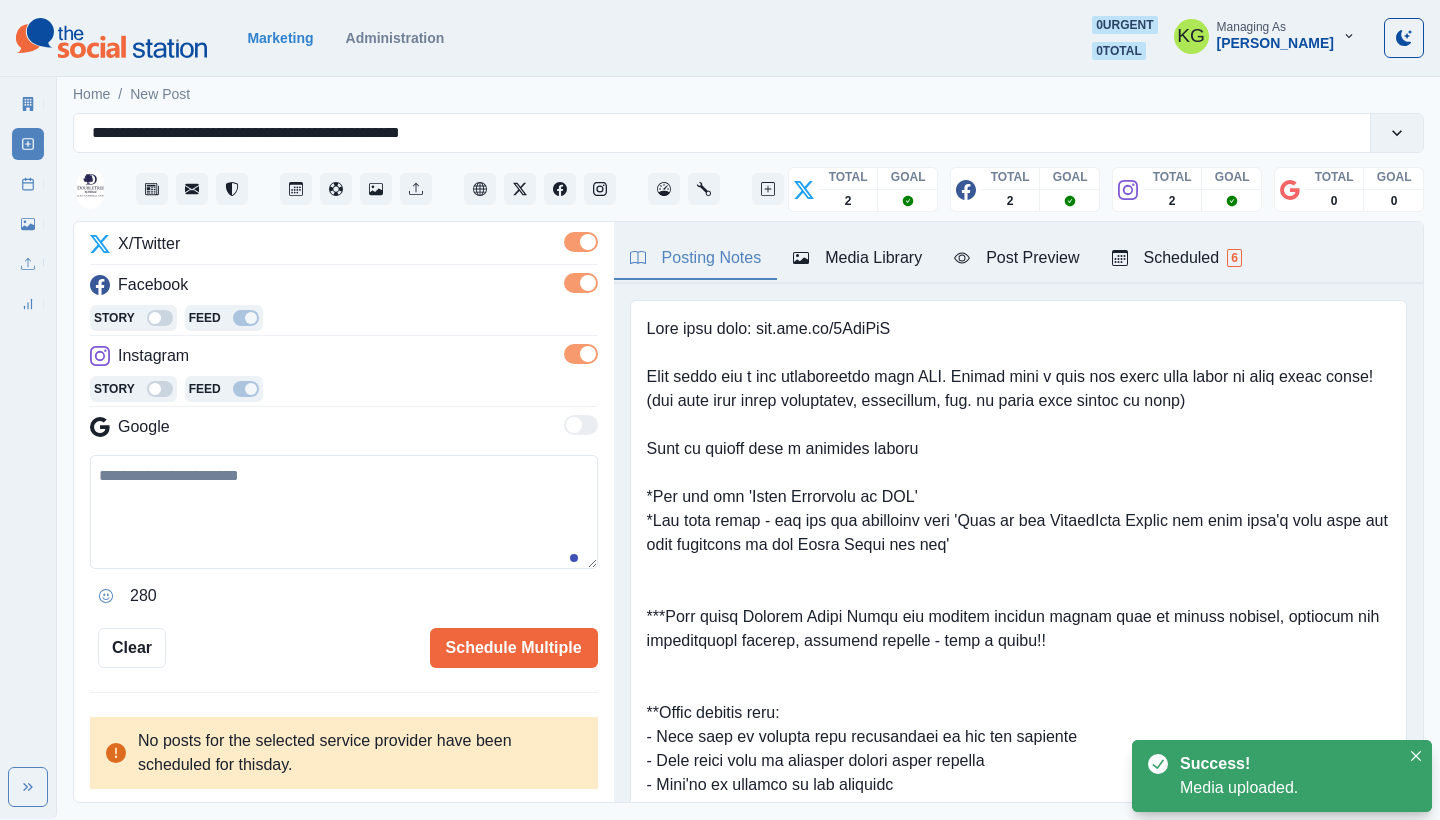 click at bounding box center (344, 512) 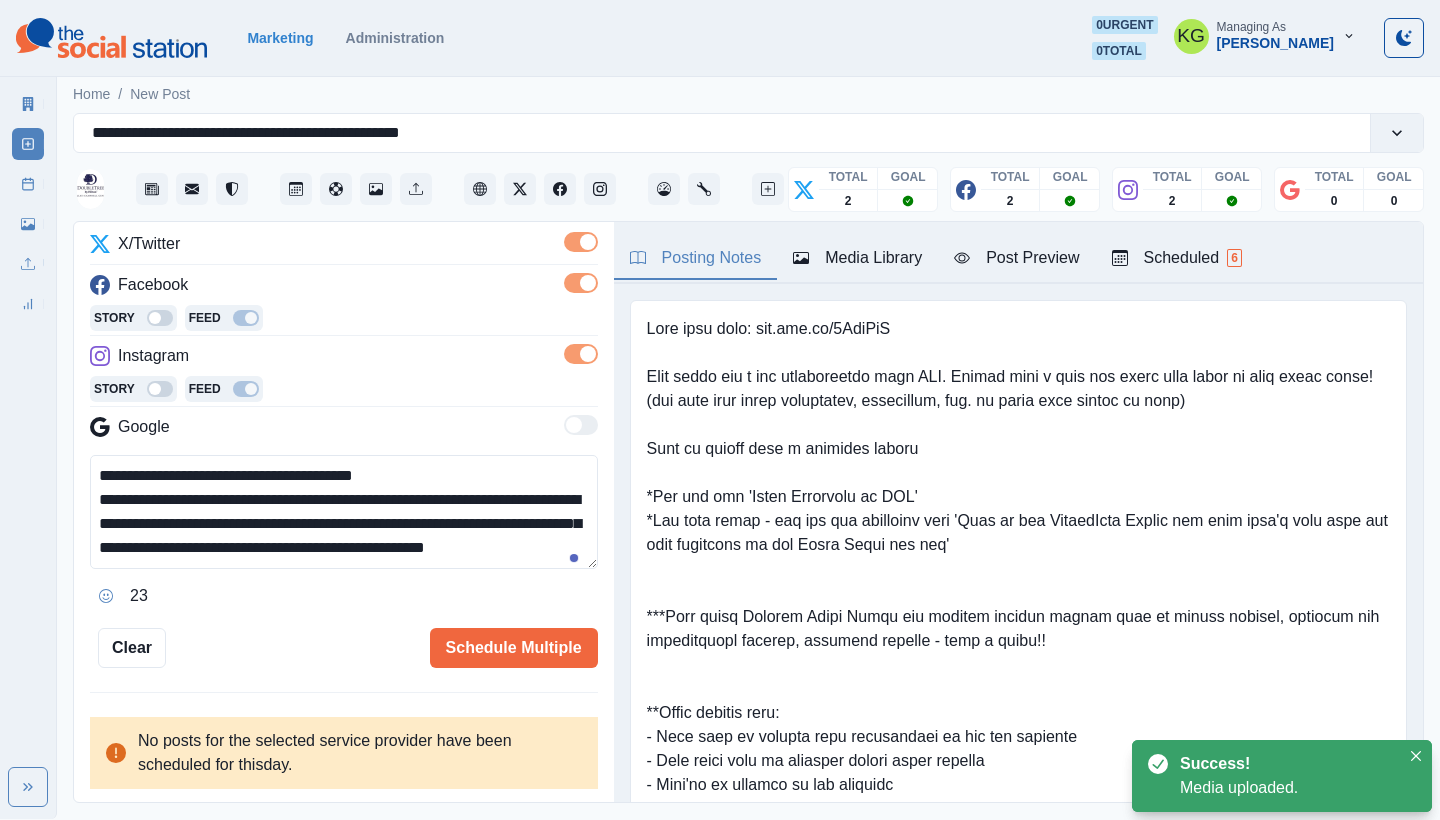 scroll, scrollTop: 13, scrollLeft: 0, axis: vertical 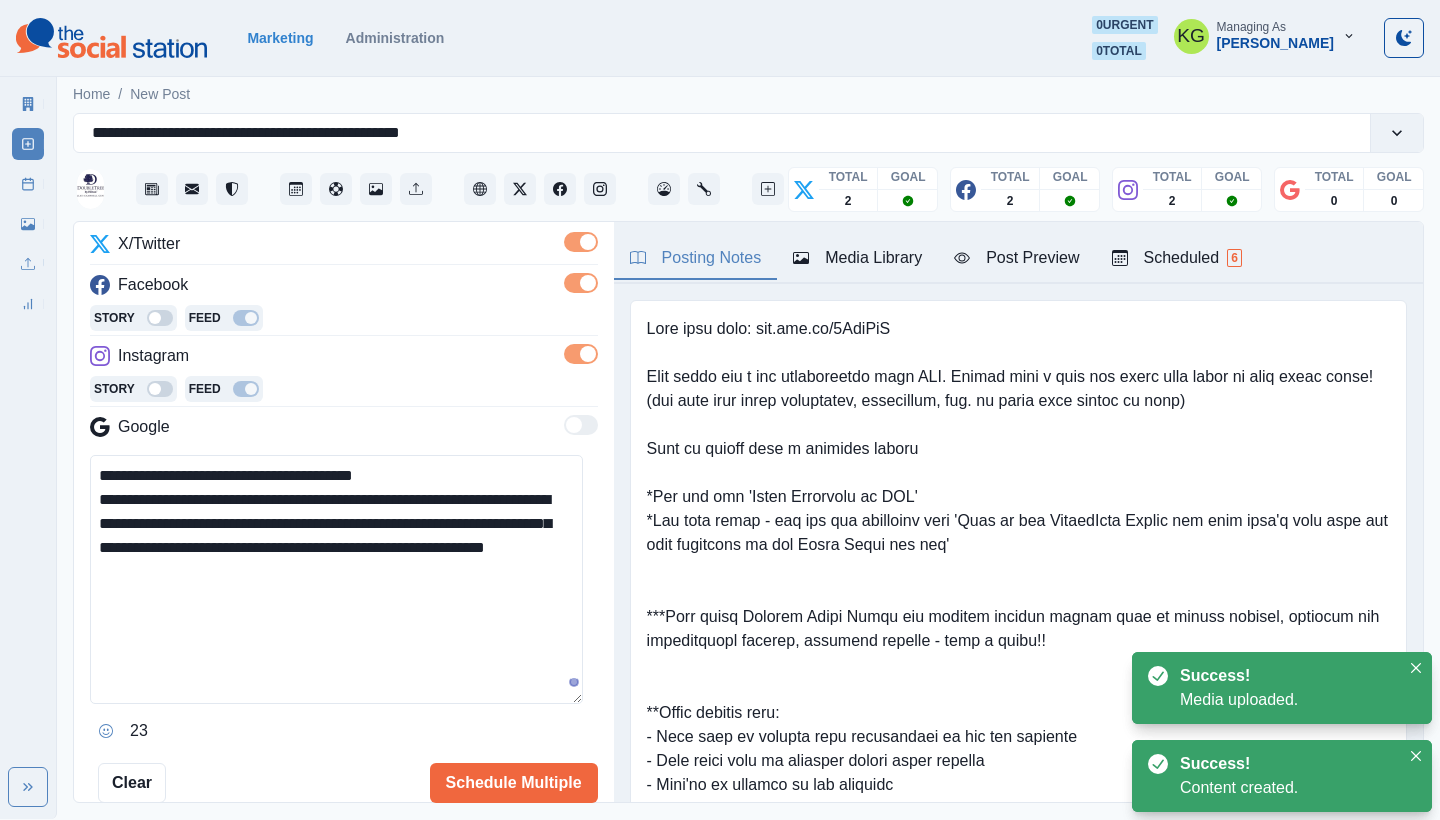 click on "**********" at bounding box center (336, 579) 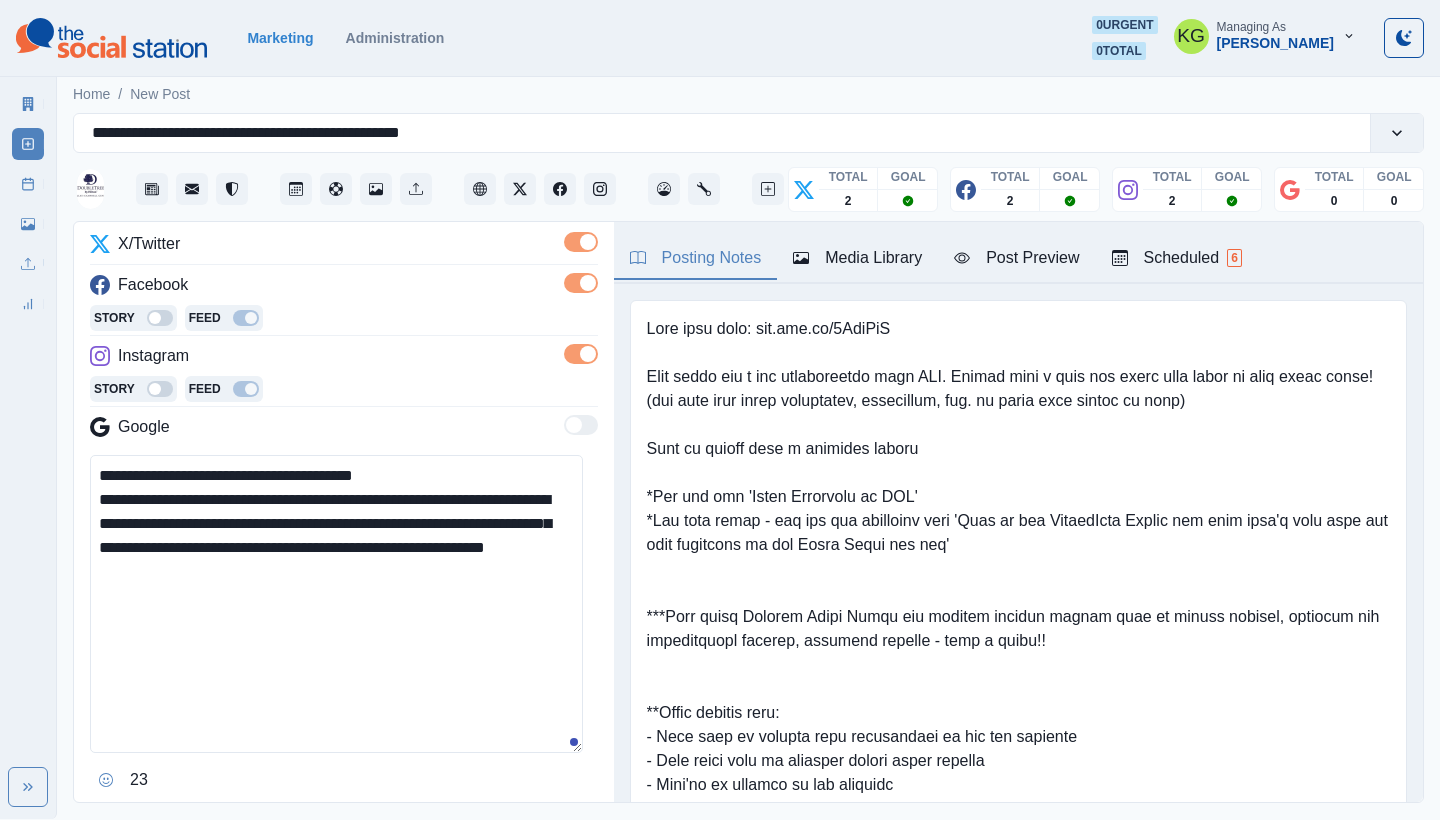 click on "**********" at bounding box center (336, 604) 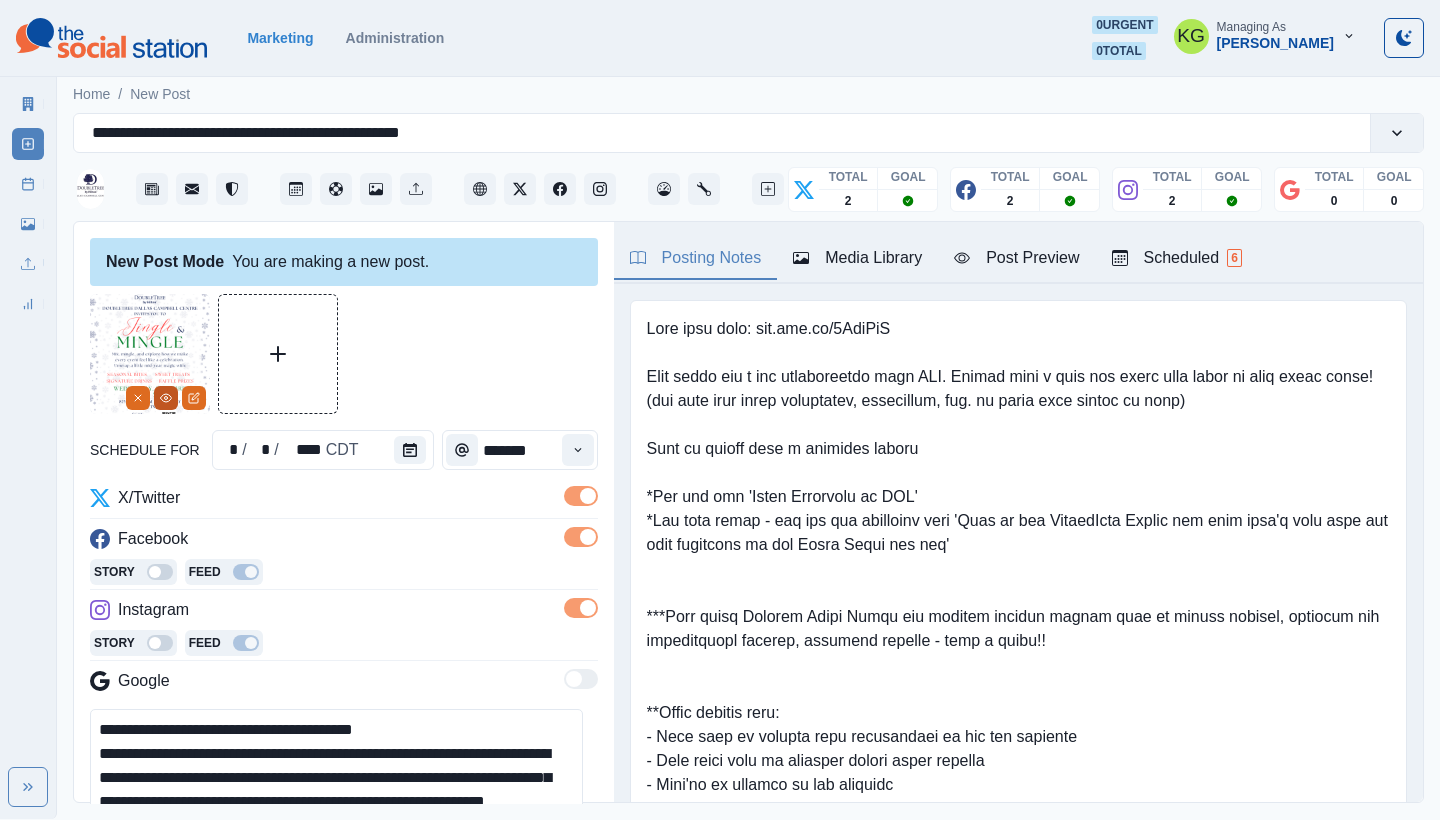 type on "**********" 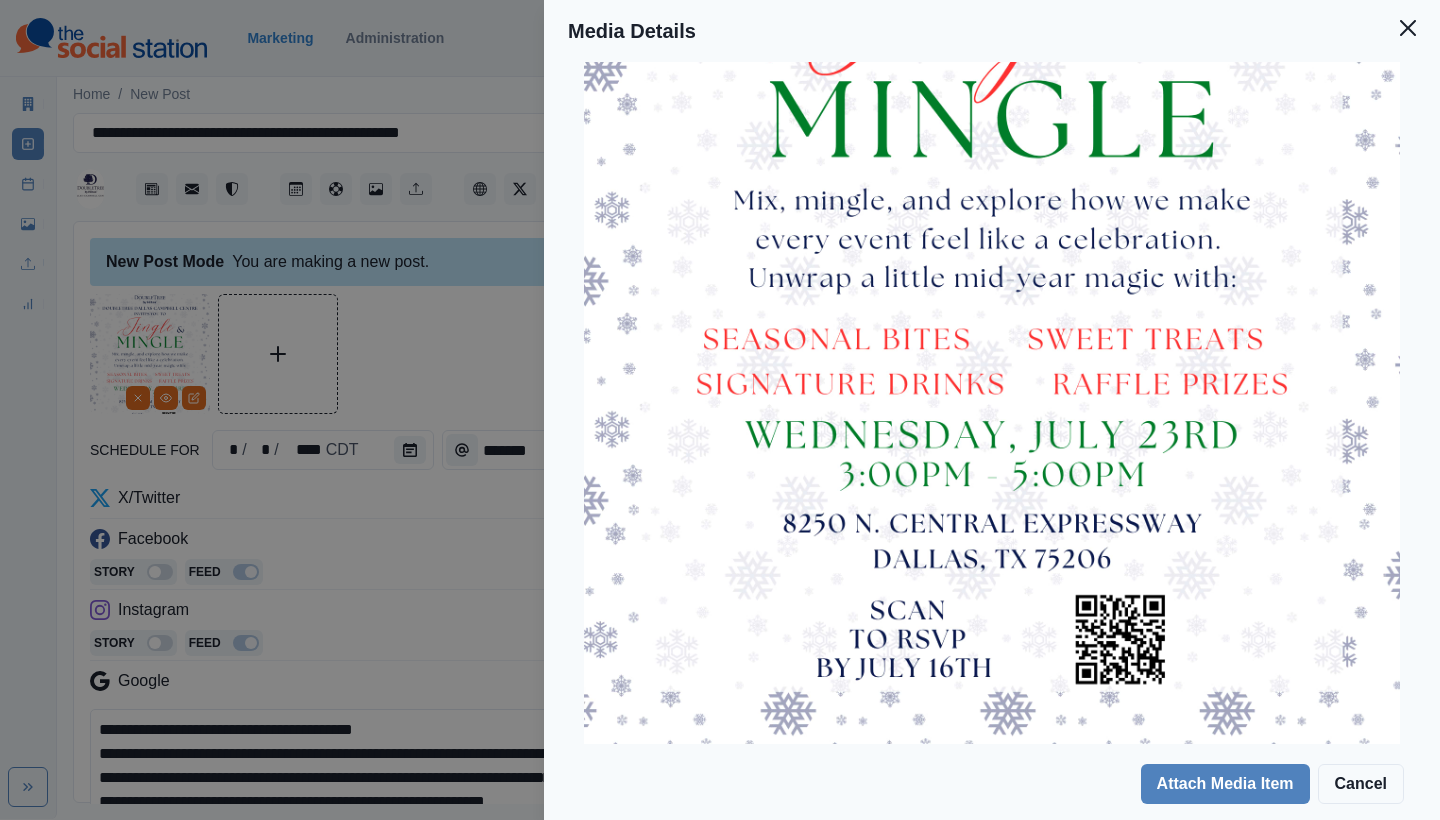 scroll, scrollTop: 0, scrollLeft: 0, axis: both 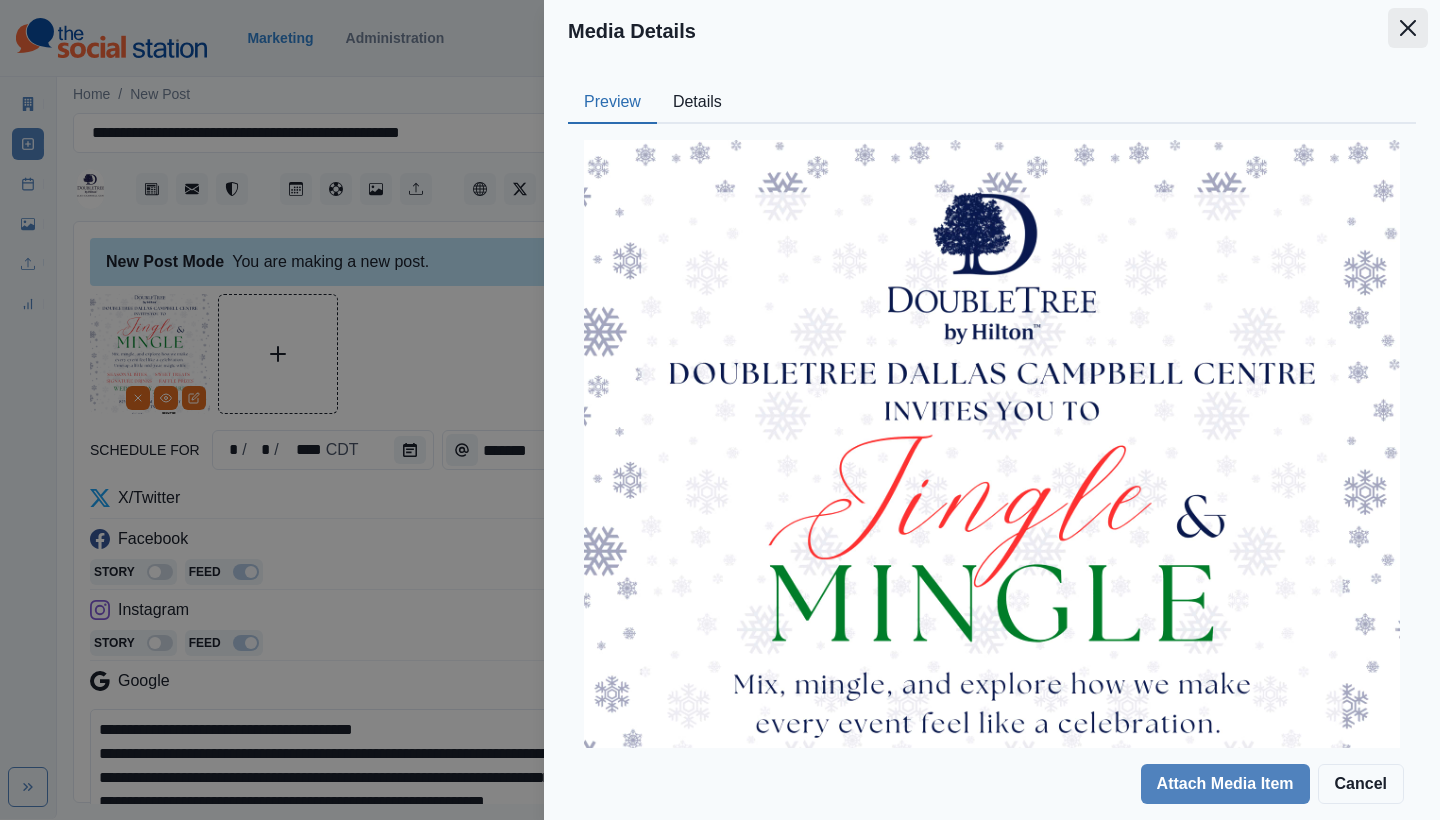 click at bounding box center (1408, 28) 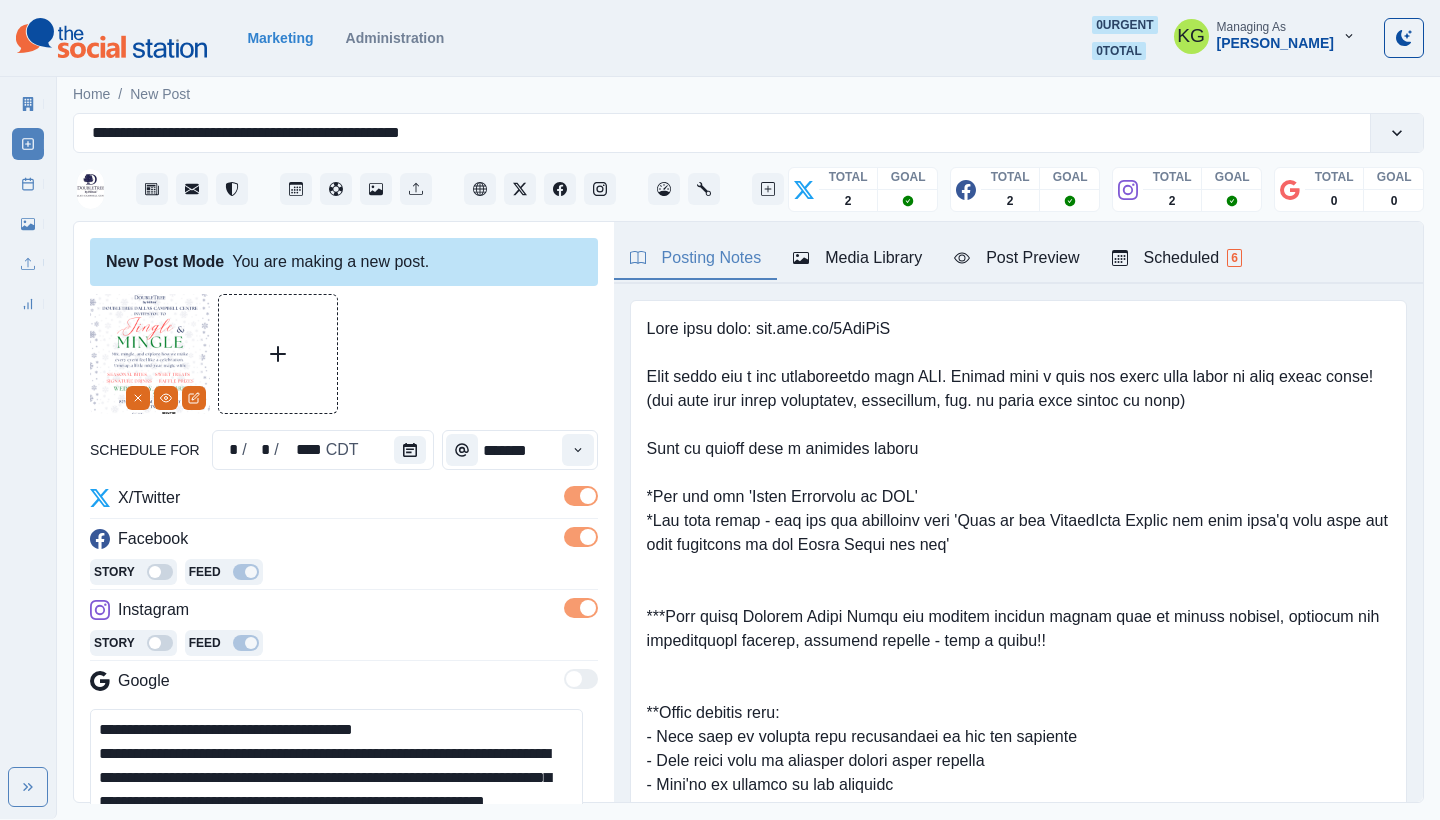 scroll, scrollTop: 438, scrollLeft: 0, axis: vertical 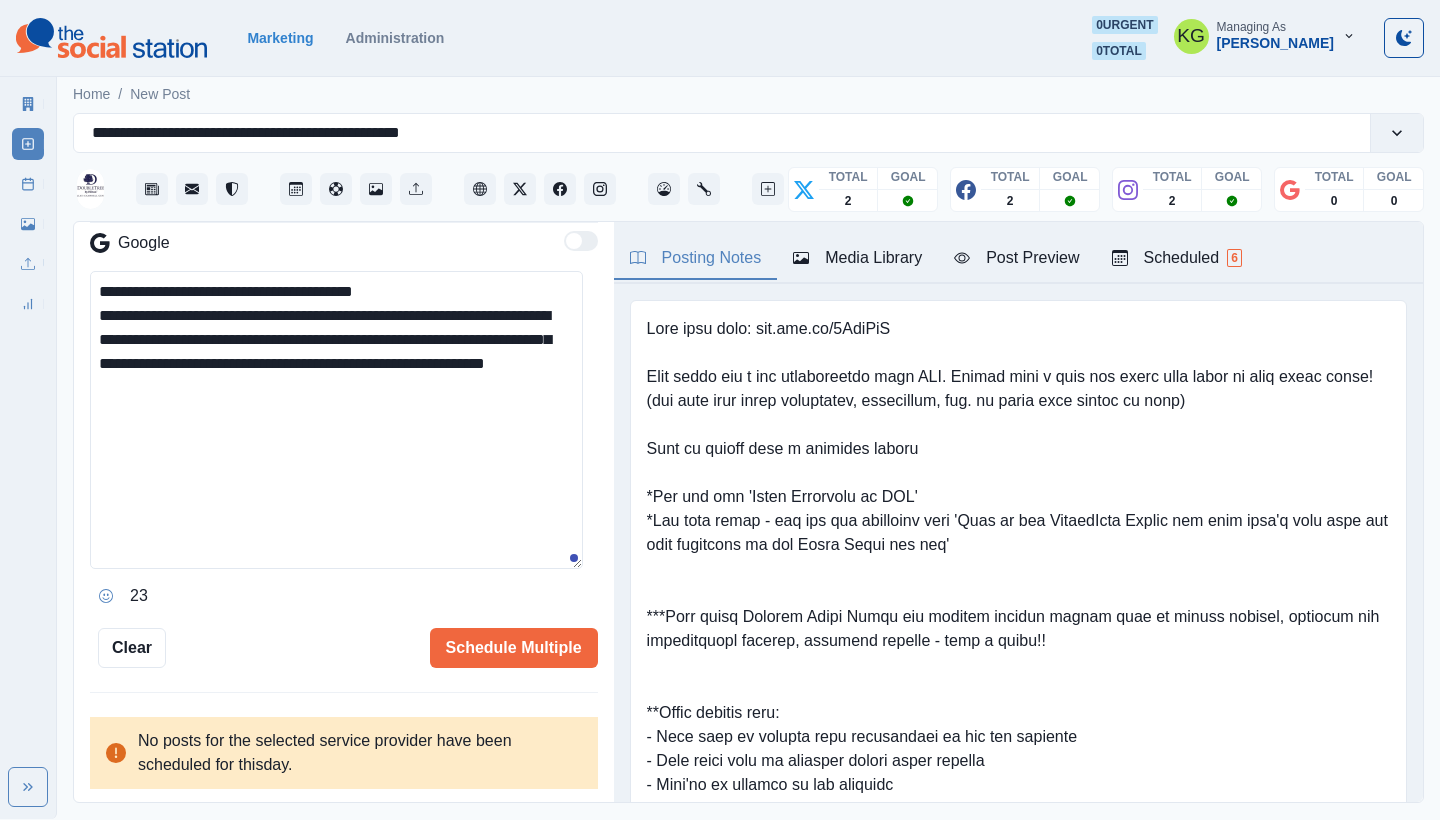 click on "**********" at bounding box center [336, 420] 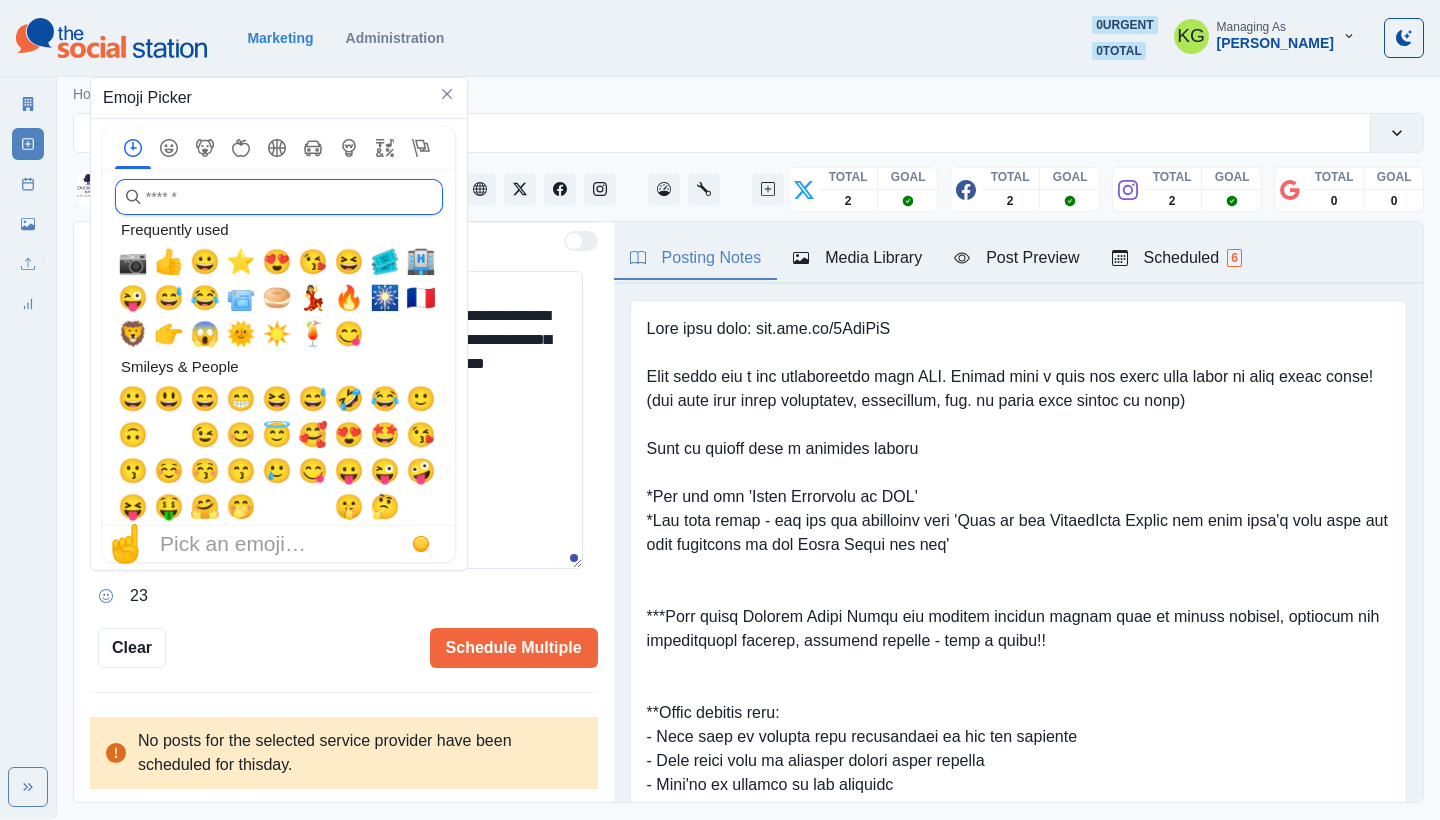 click at bounding box center (279, 197) 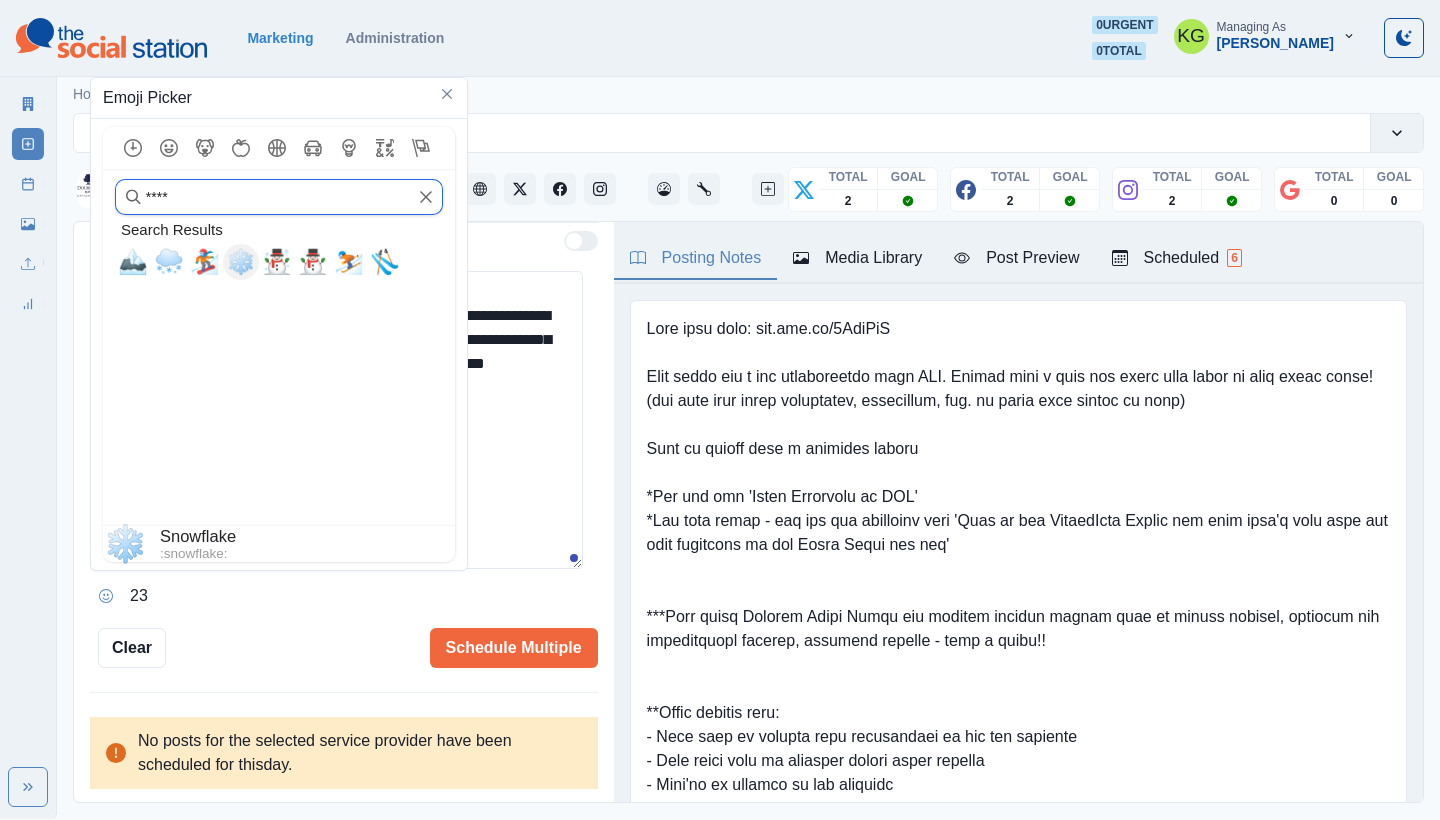 type on "****" 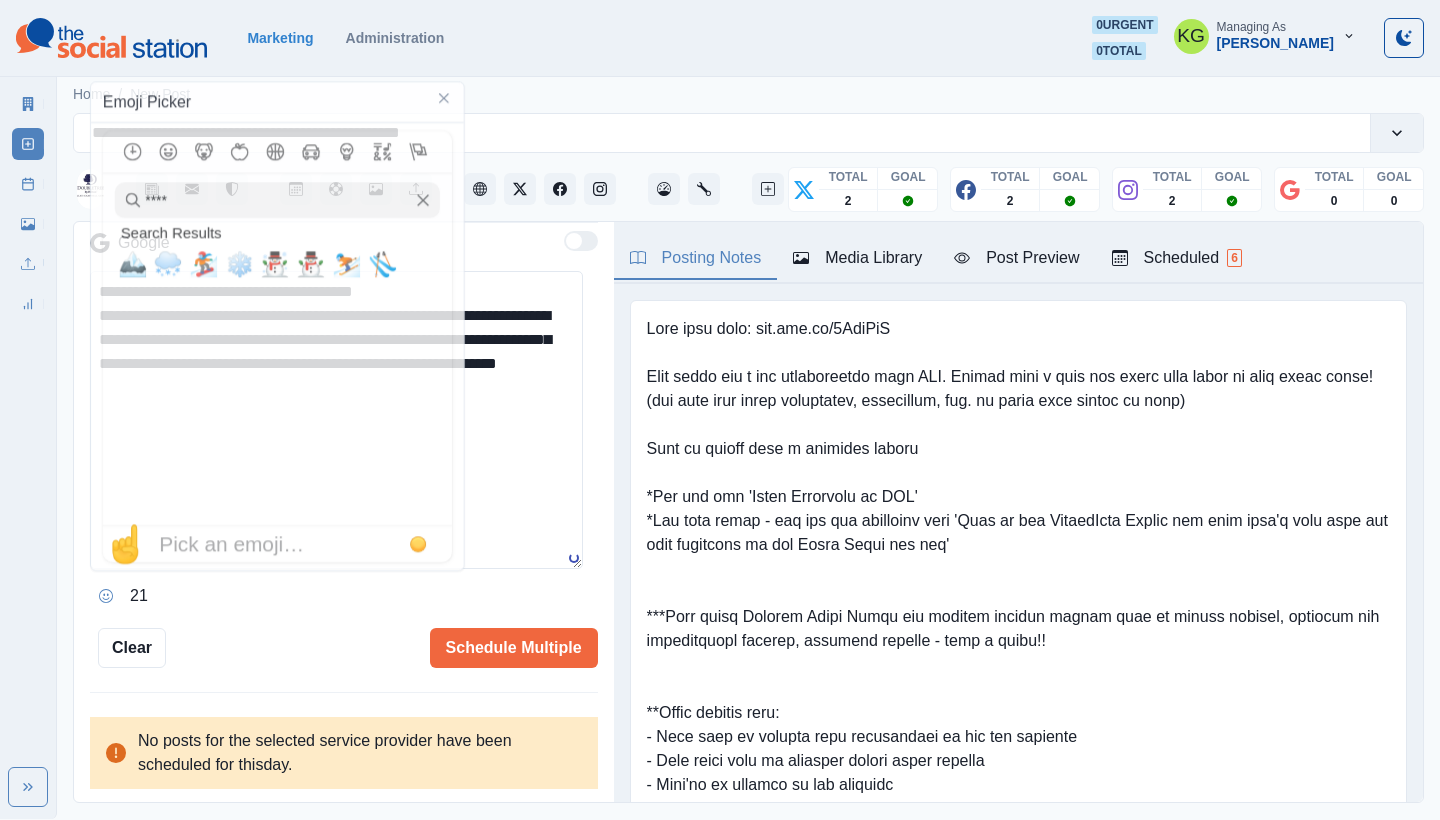 click on "**********" at bounding box center (336, 420) 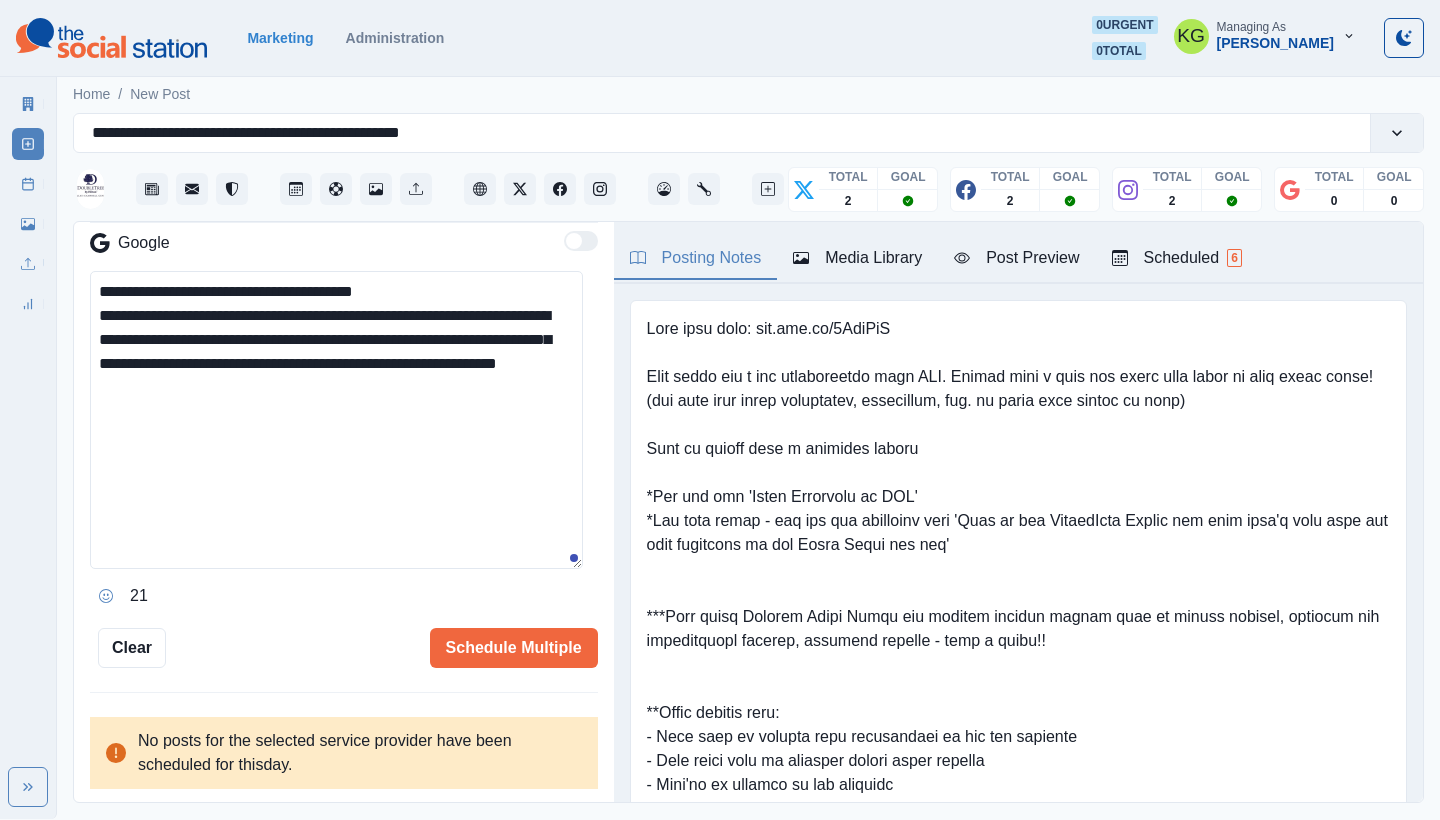 click on "**********" at bounding box center (336, 420) 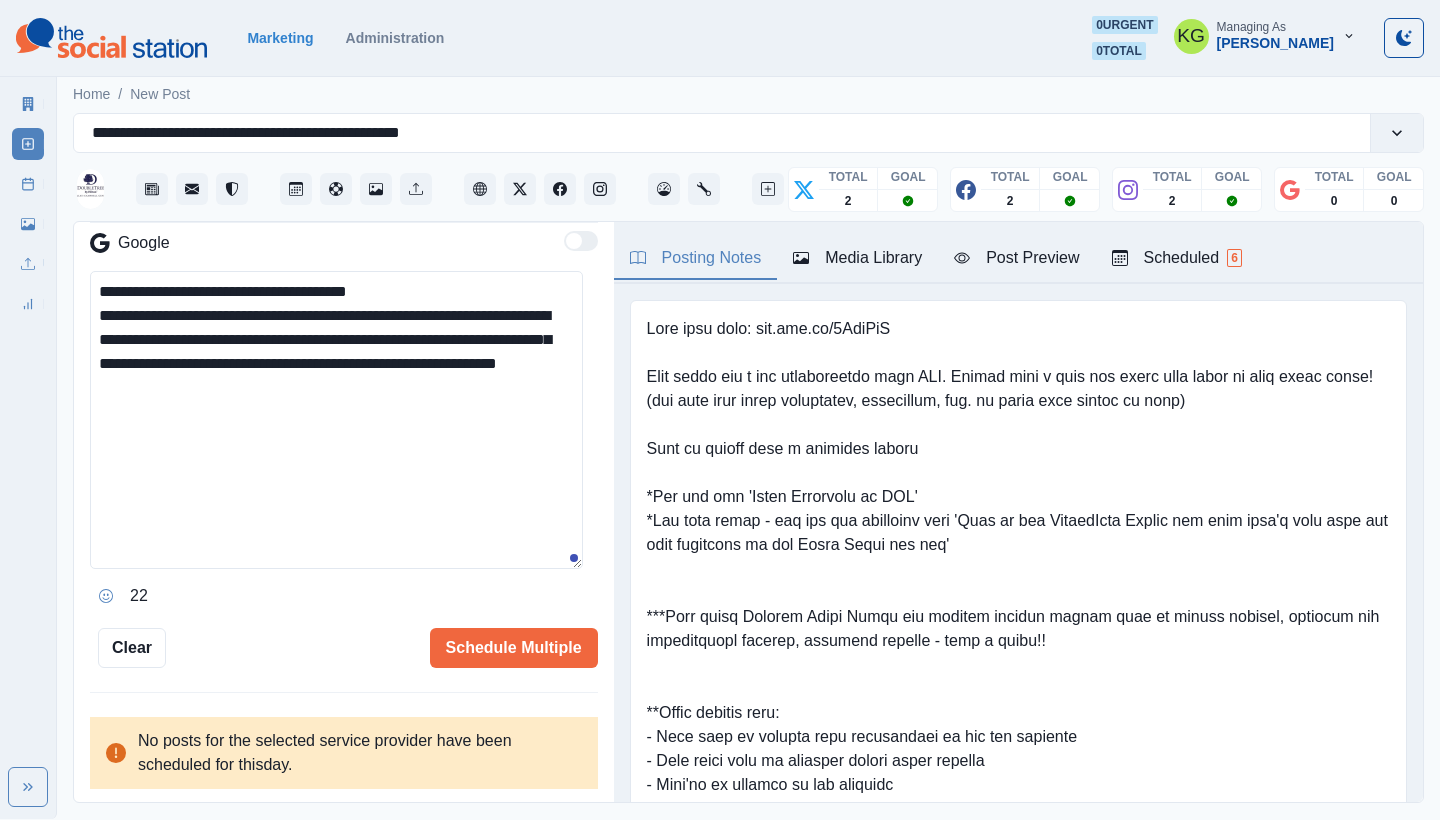 drag, startPoint x: 378, startPoint y: 287, endPoint x: 425, endPoint y: 288, distance: 47.010635 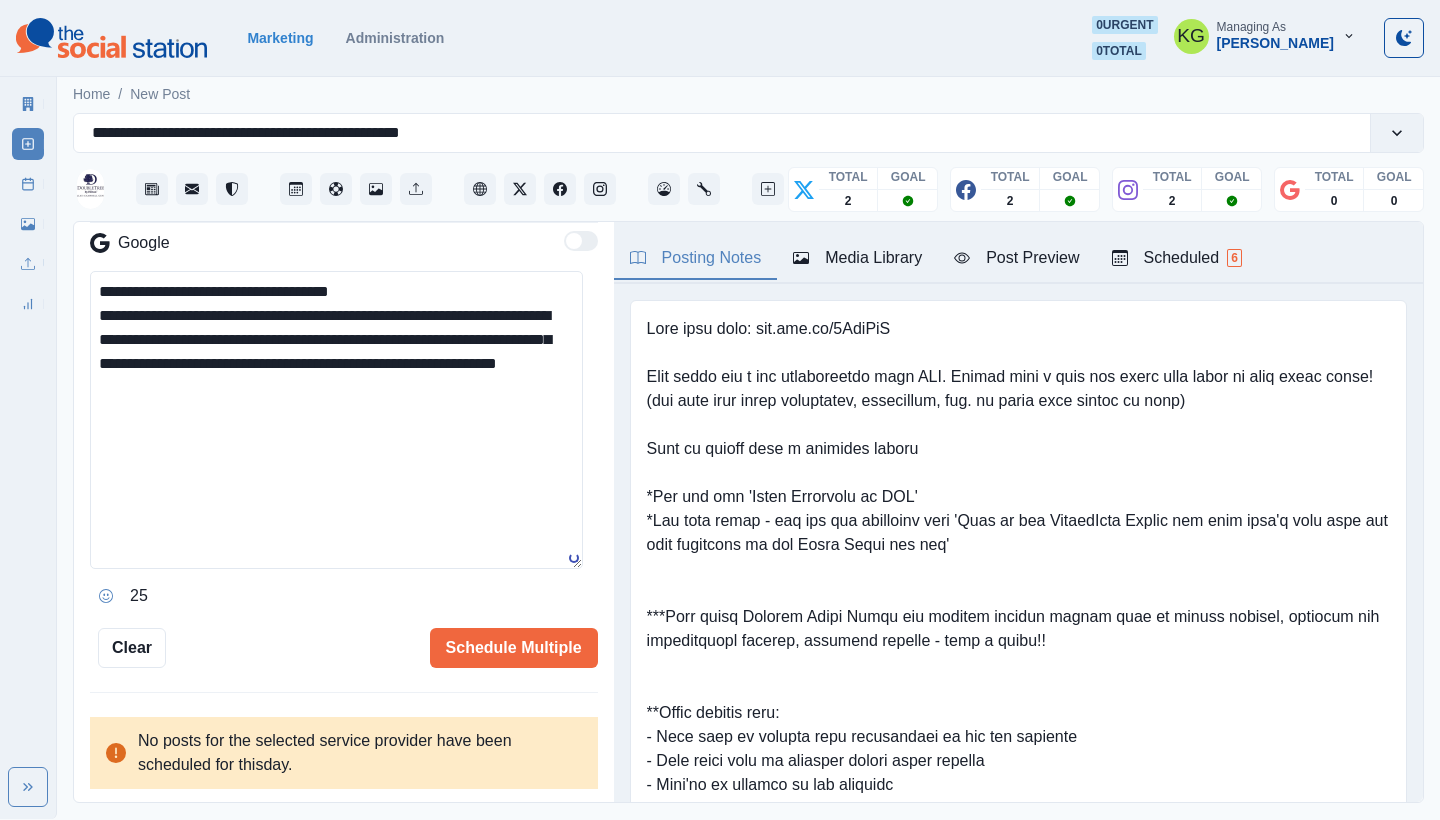 click on "**********" at bounding box center (336, 420) 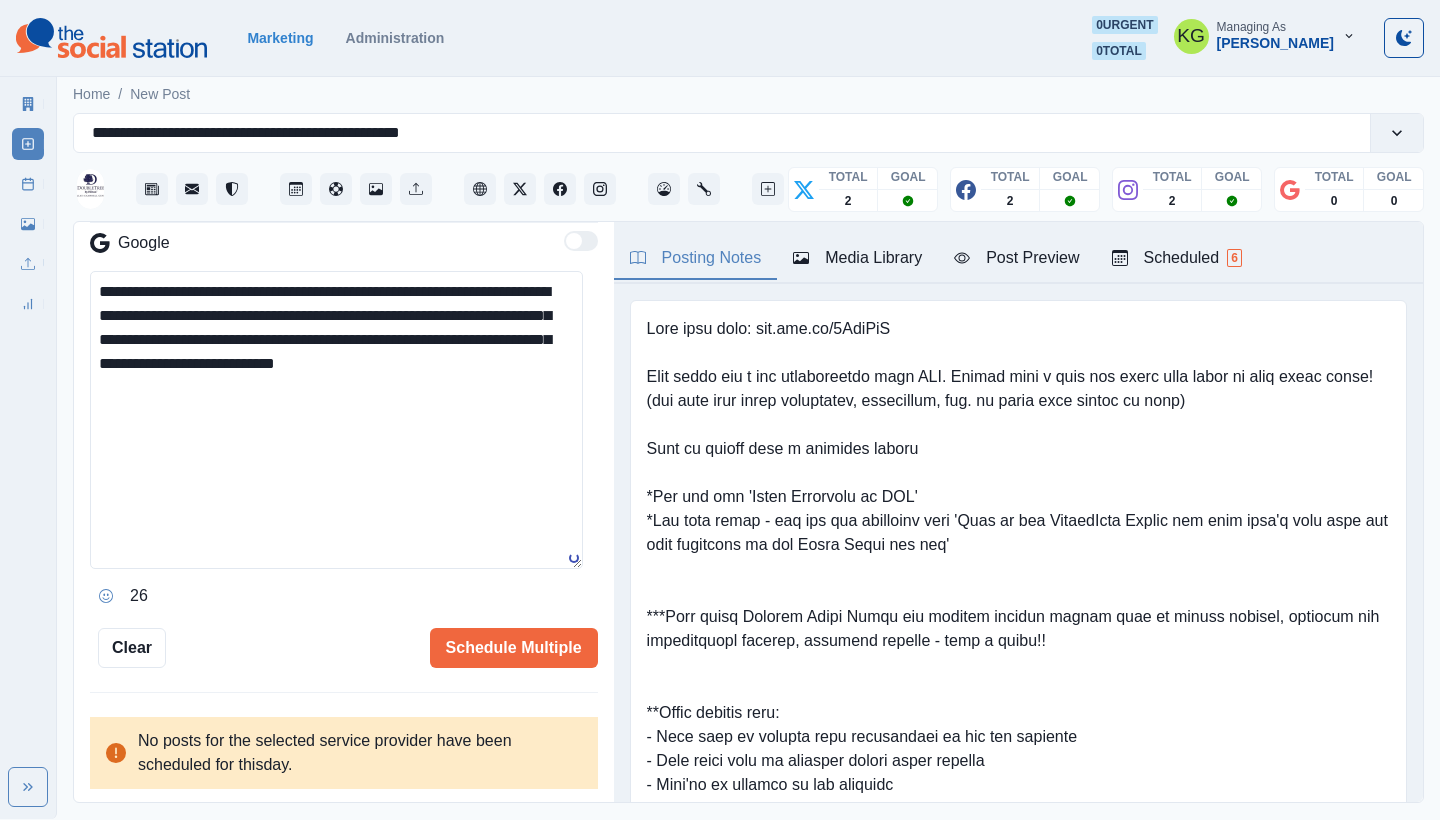 click on "**********" at bounding box center (336, 420) 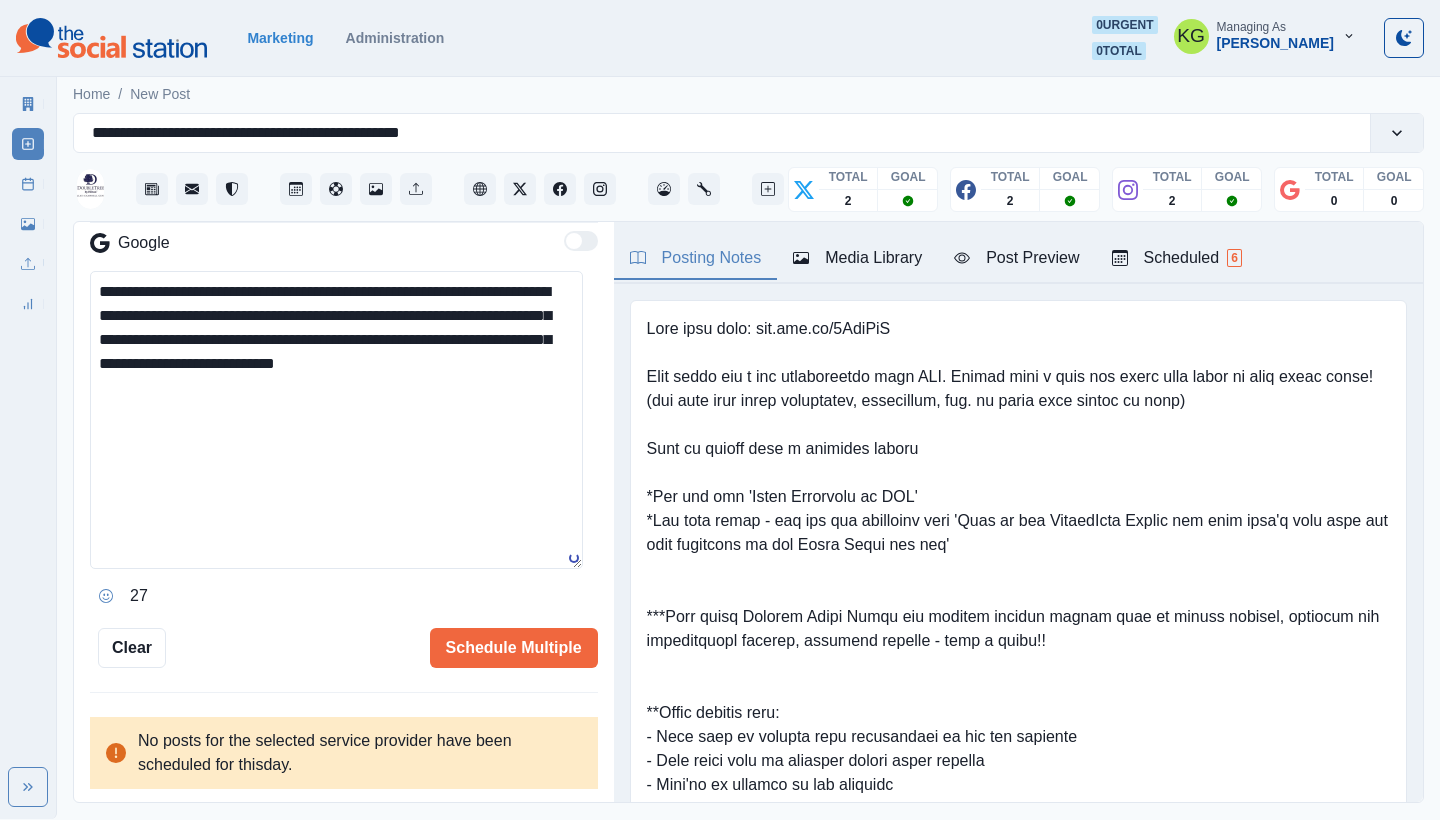 paste on "**********" 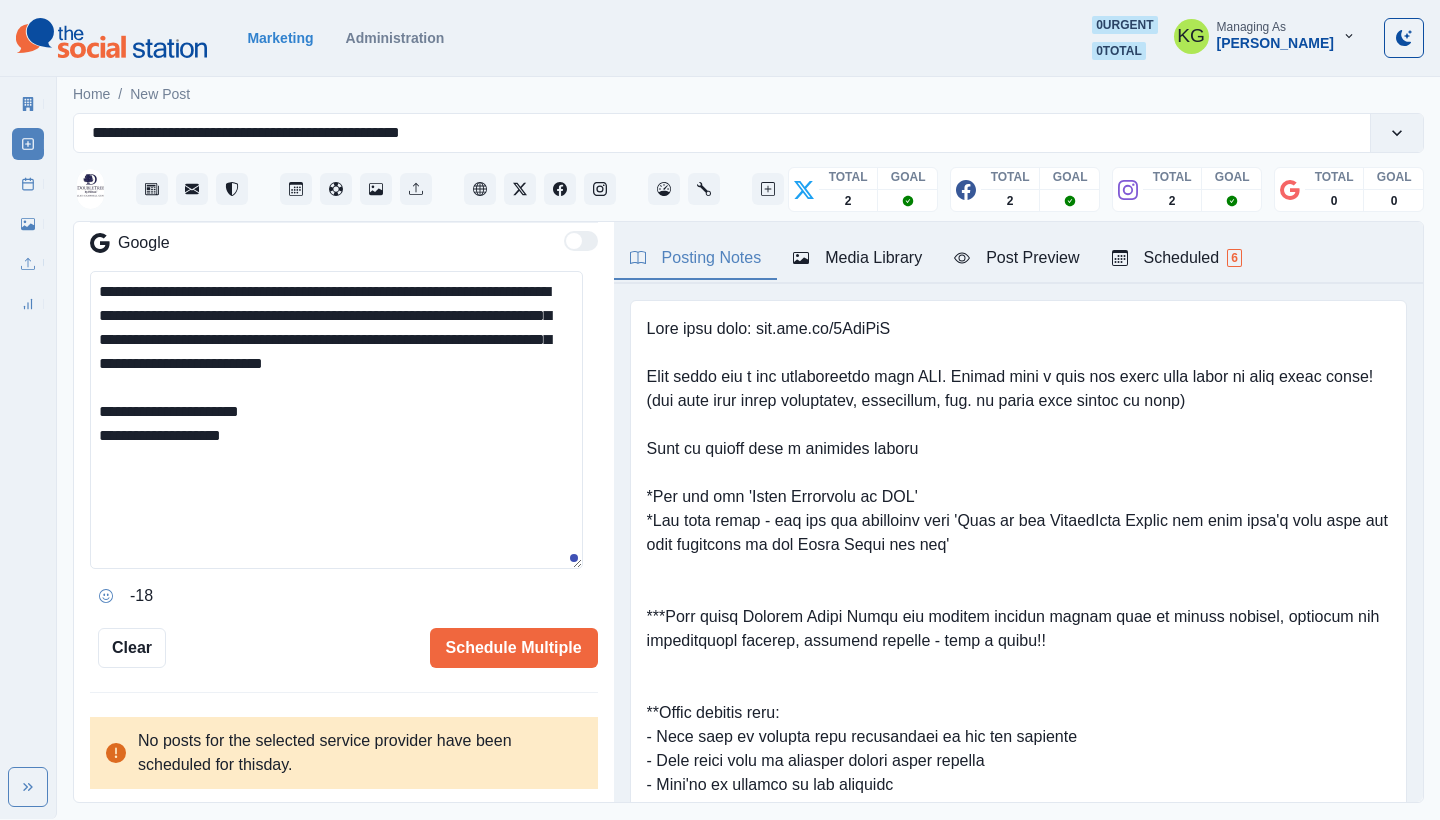 scroll, scrollTop: 425, scrollLeft: 0, axis: vertical 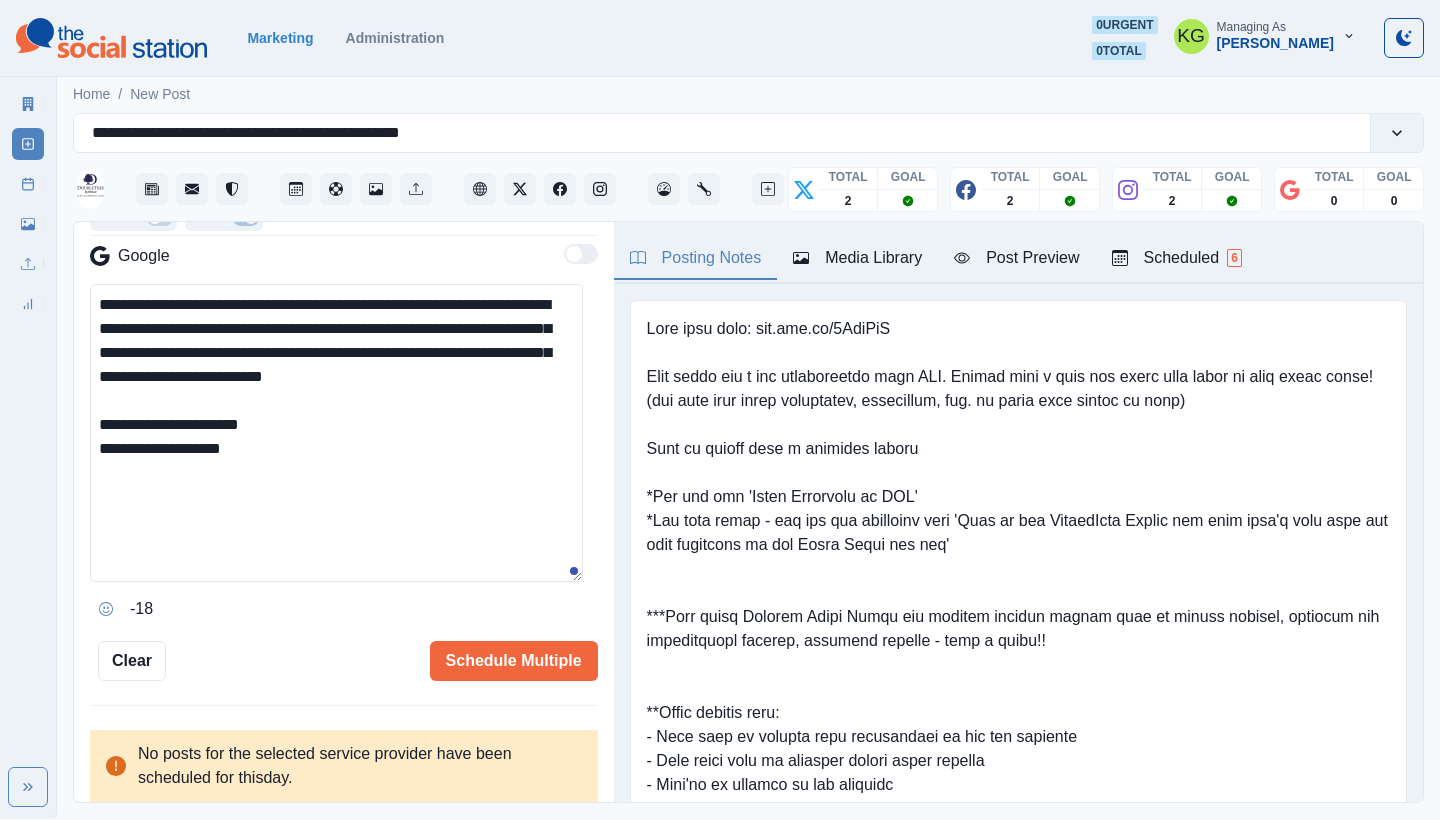 click on "**********" at bounding box center [336, 433] 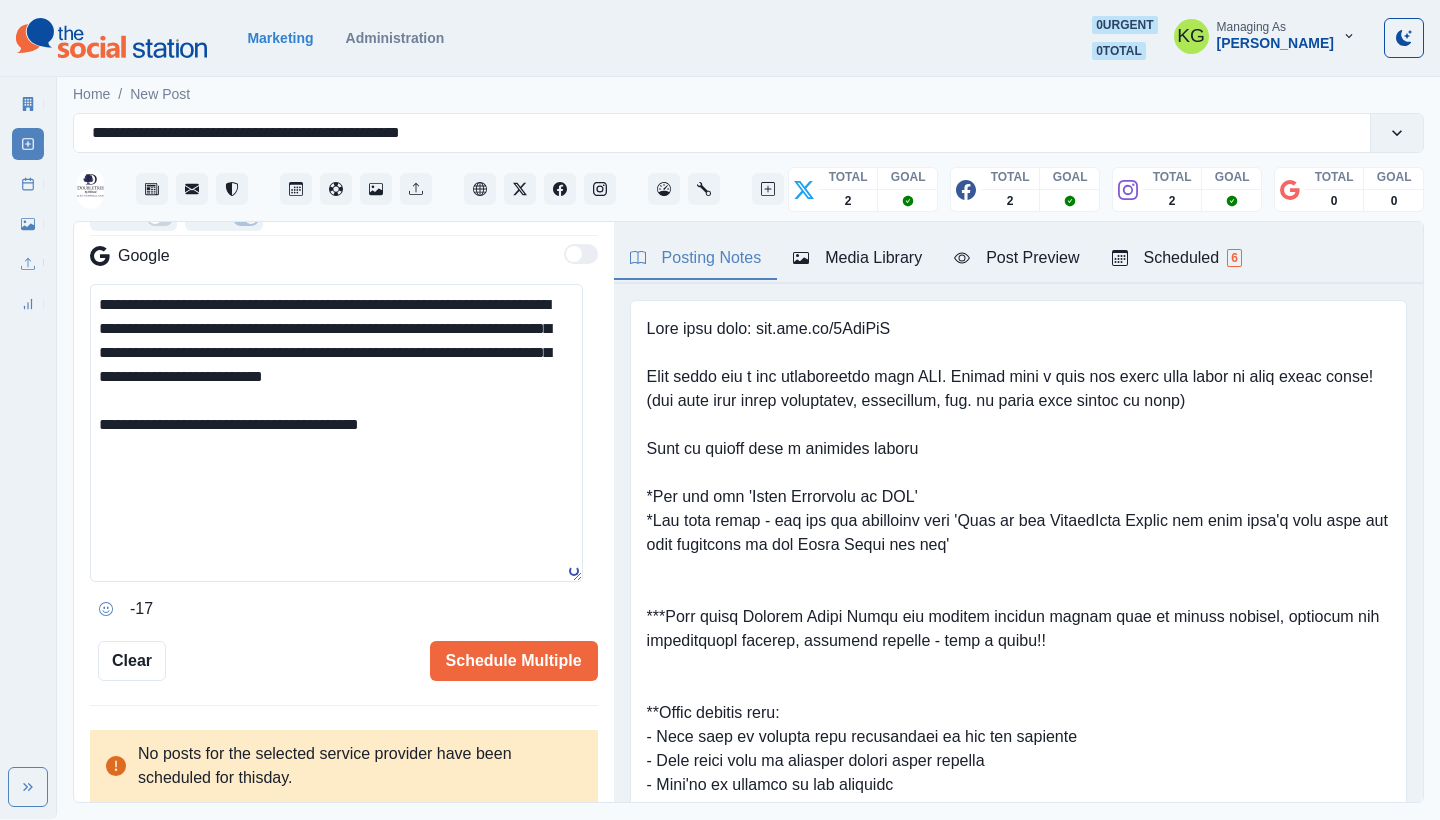 click on "**********" at bounding box center (336, 433) 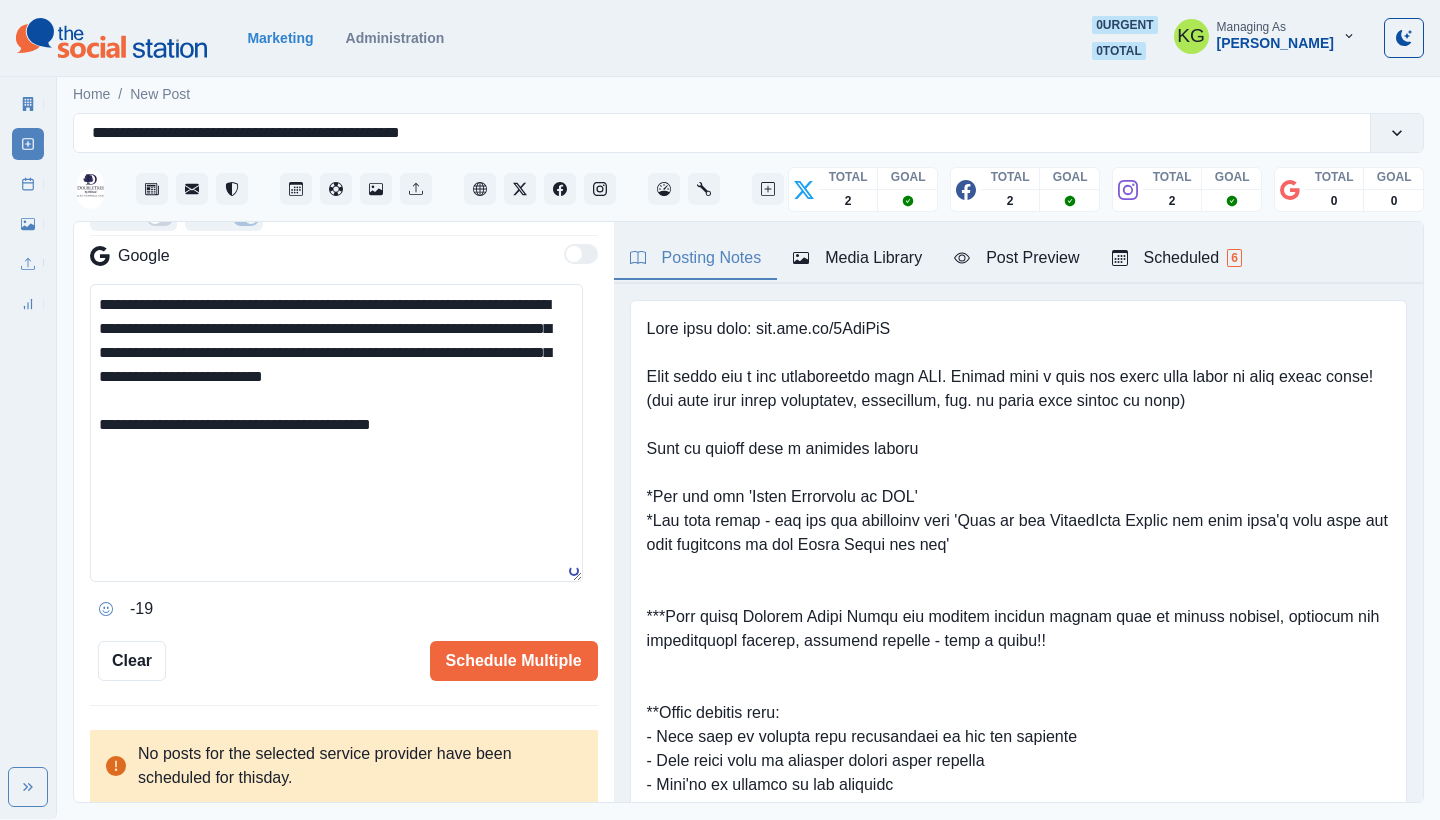 paste on "**********" 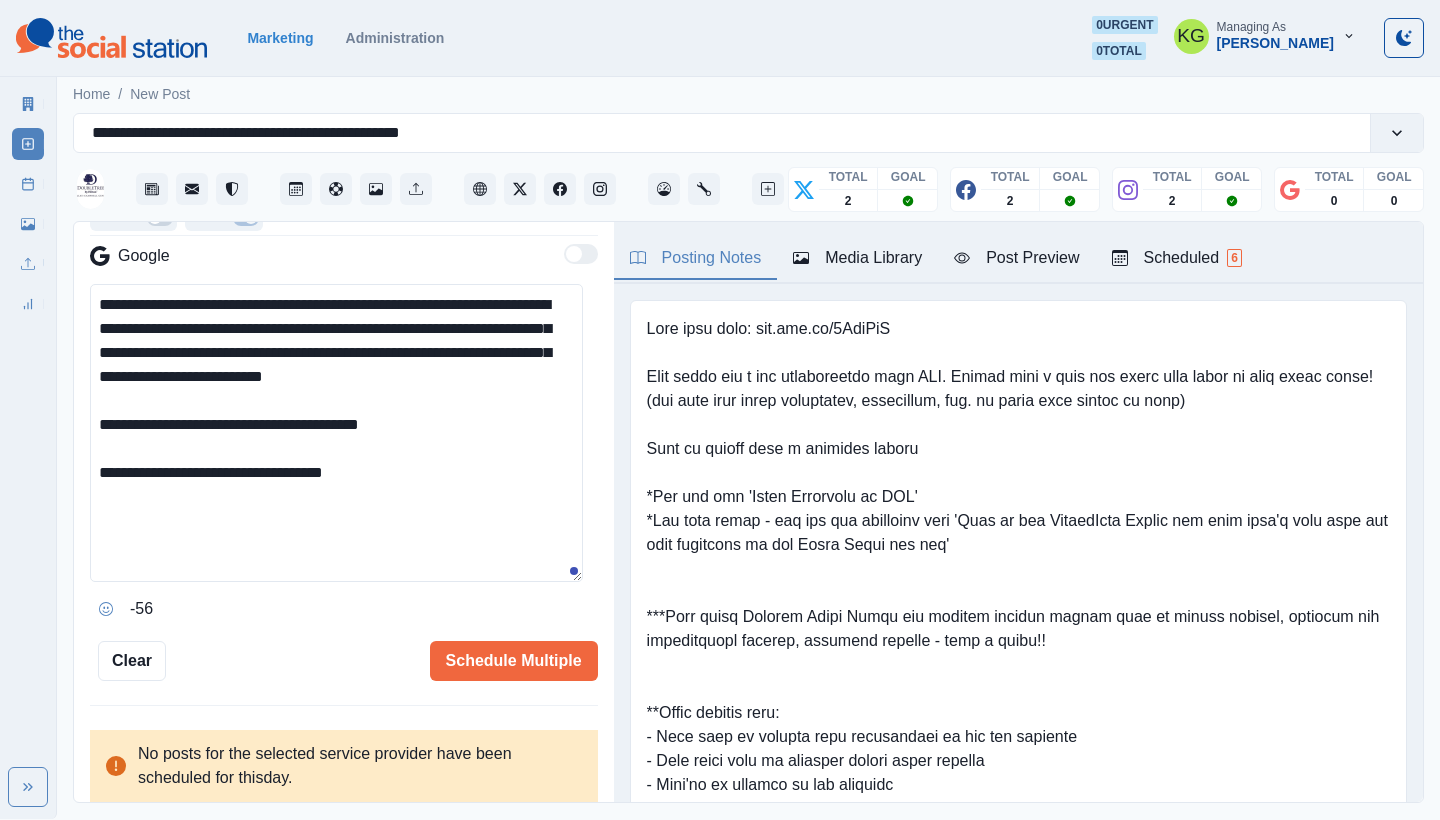 scroll, scrollTop: 266, scrollLeft: 0, axis: vertical 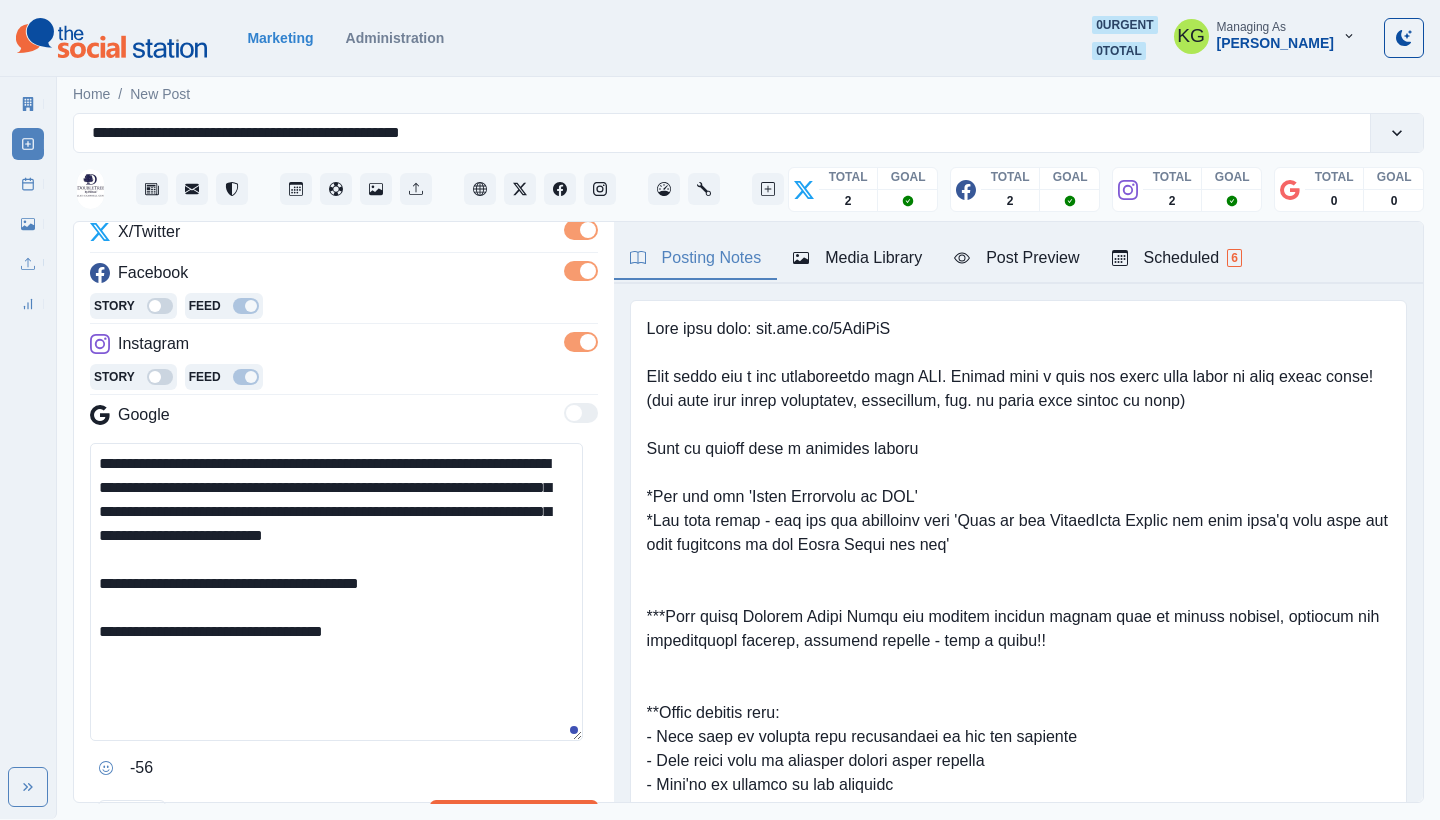 click on "**********" at bounding box center (336, 592) 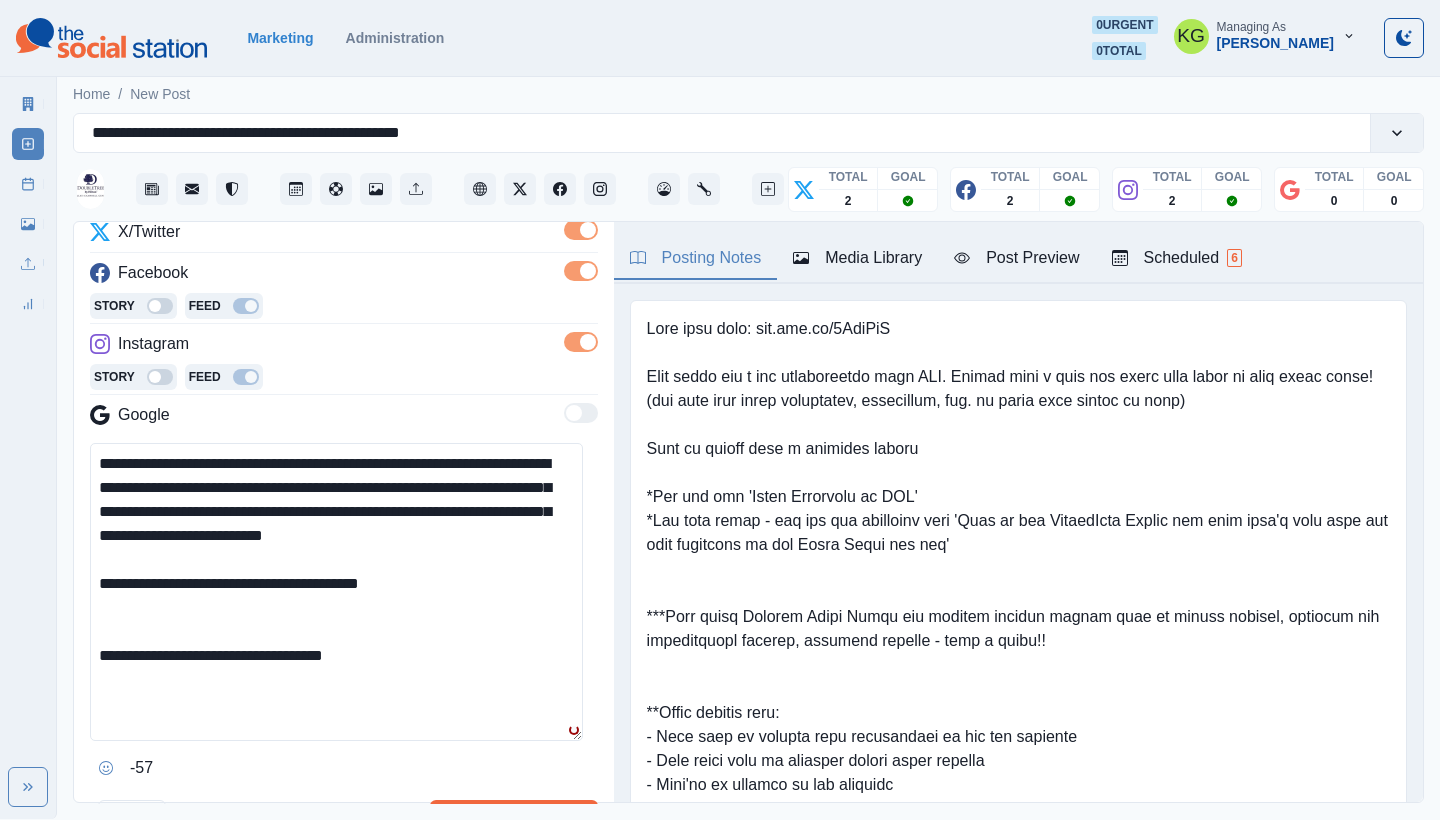 paste on "**********" 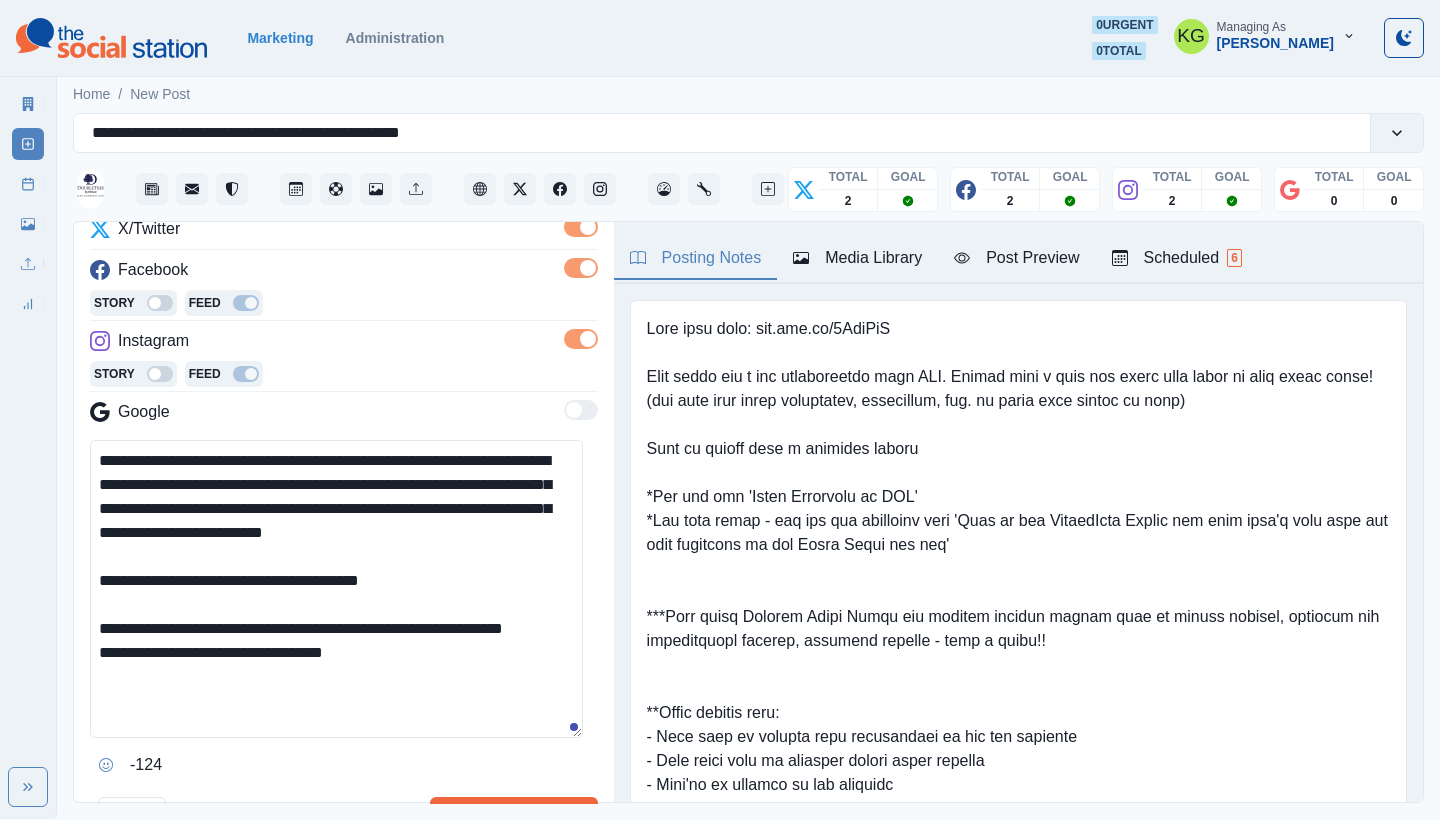 scroll, scrollTop: 0, scrollLeft: 0, axis: both 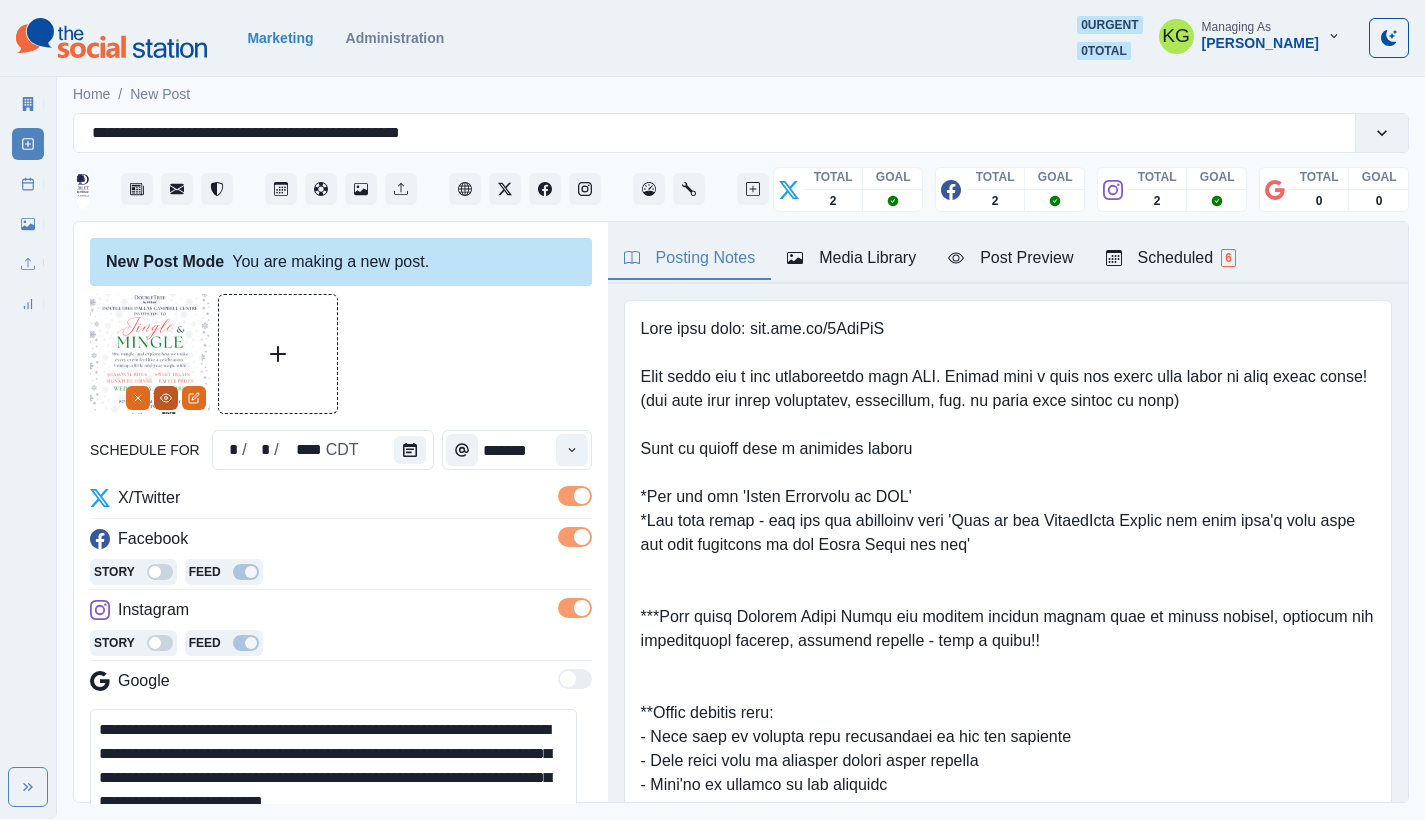 click 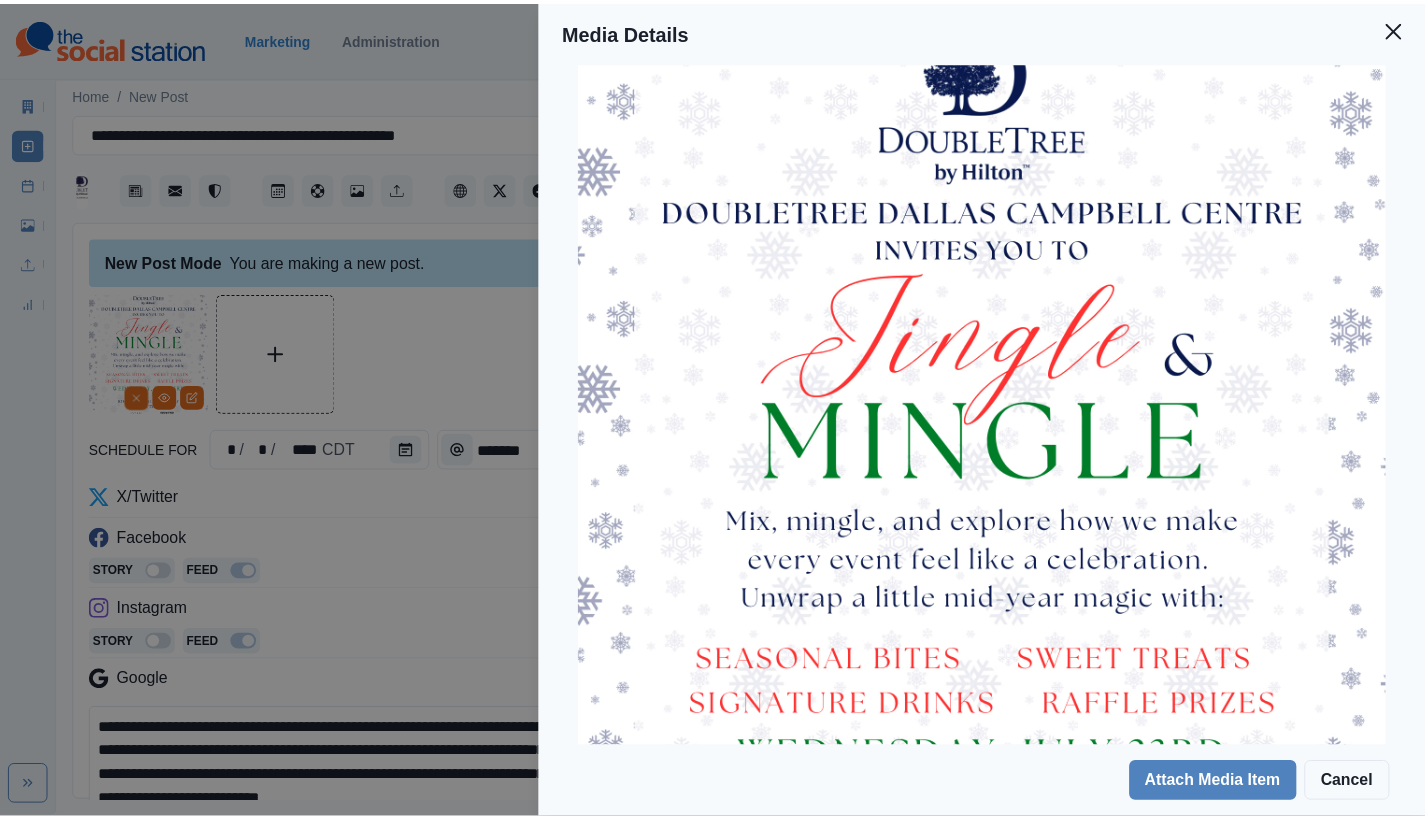 scroll, scrollTop: 484, scrollLeft: 0, axis: vertical 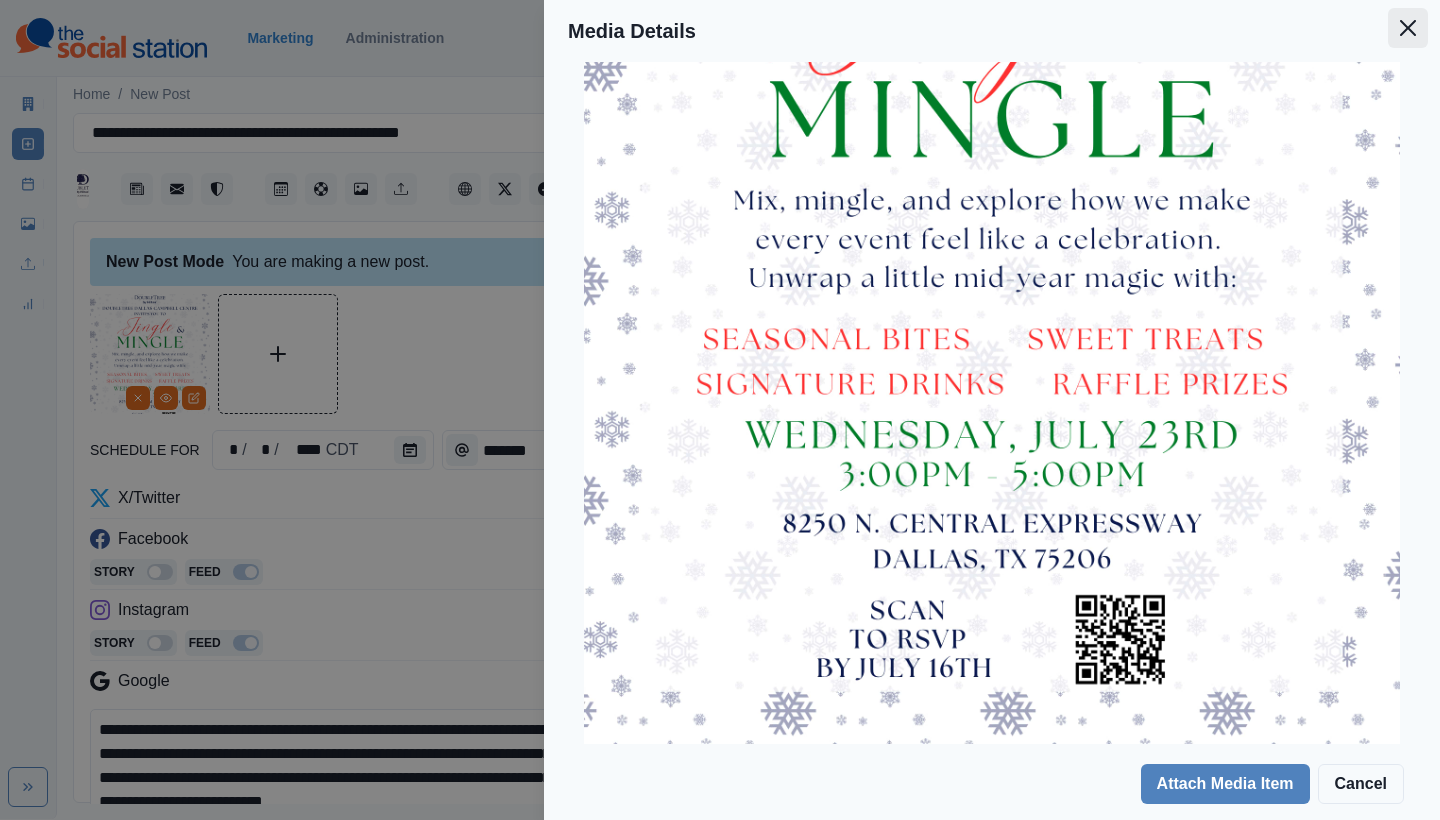 click 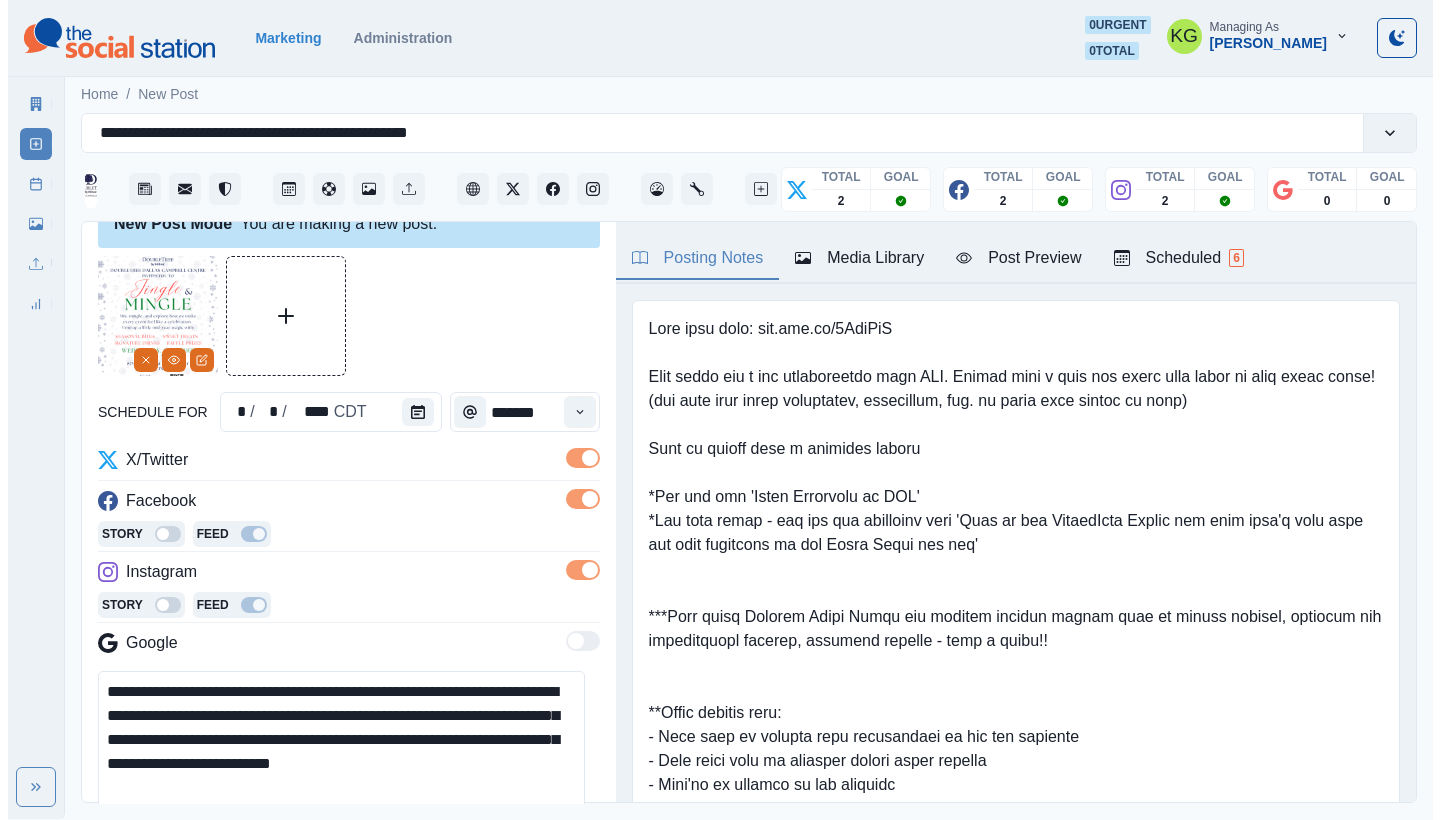 scroll, scrollTop: 288, scrollLeft: 0, axis: vertical 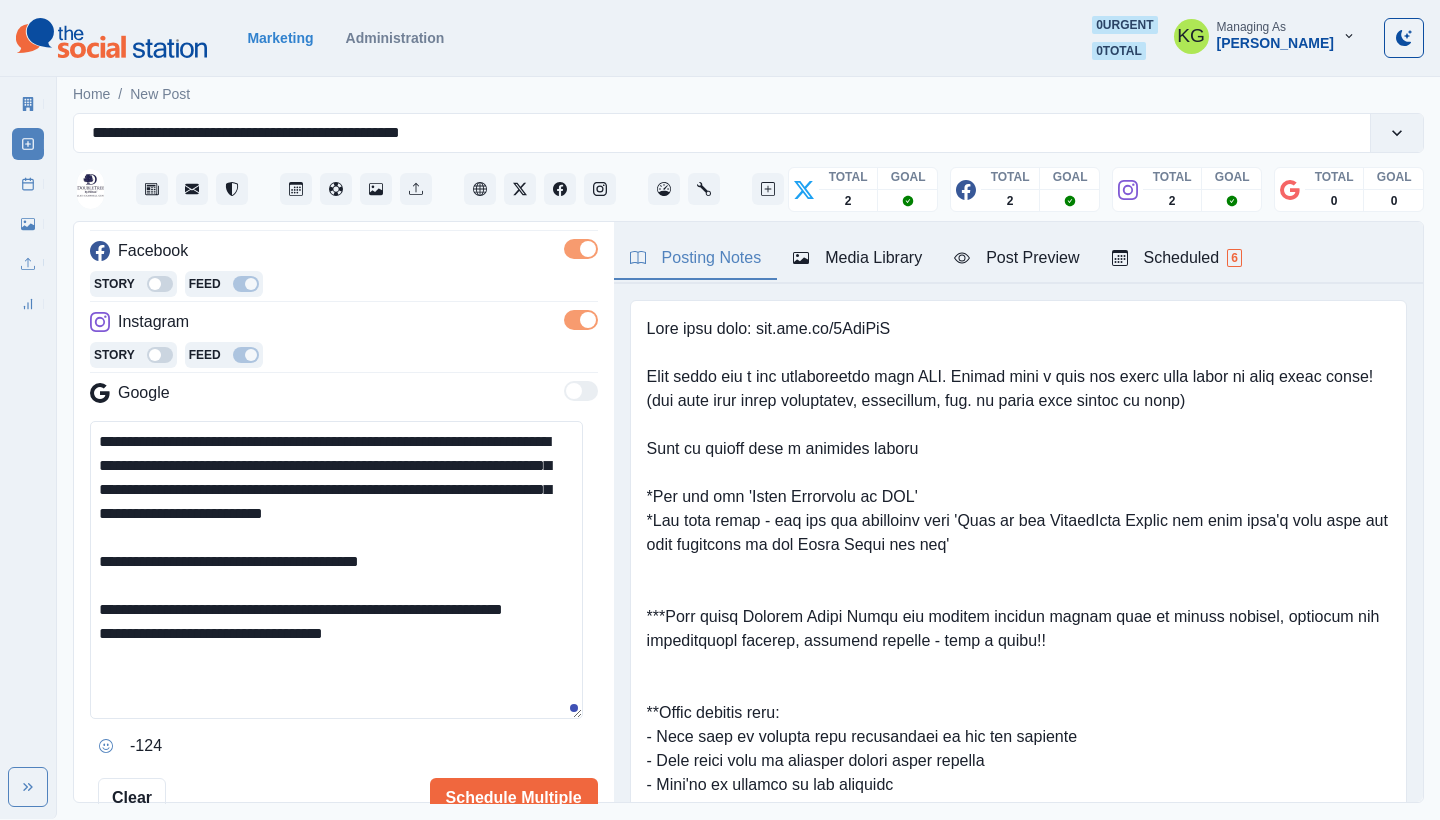 drag, startPoint x: 419, startPoint y: 666, endPoint x: 101, endPoint y: 663, distance: 318.01416 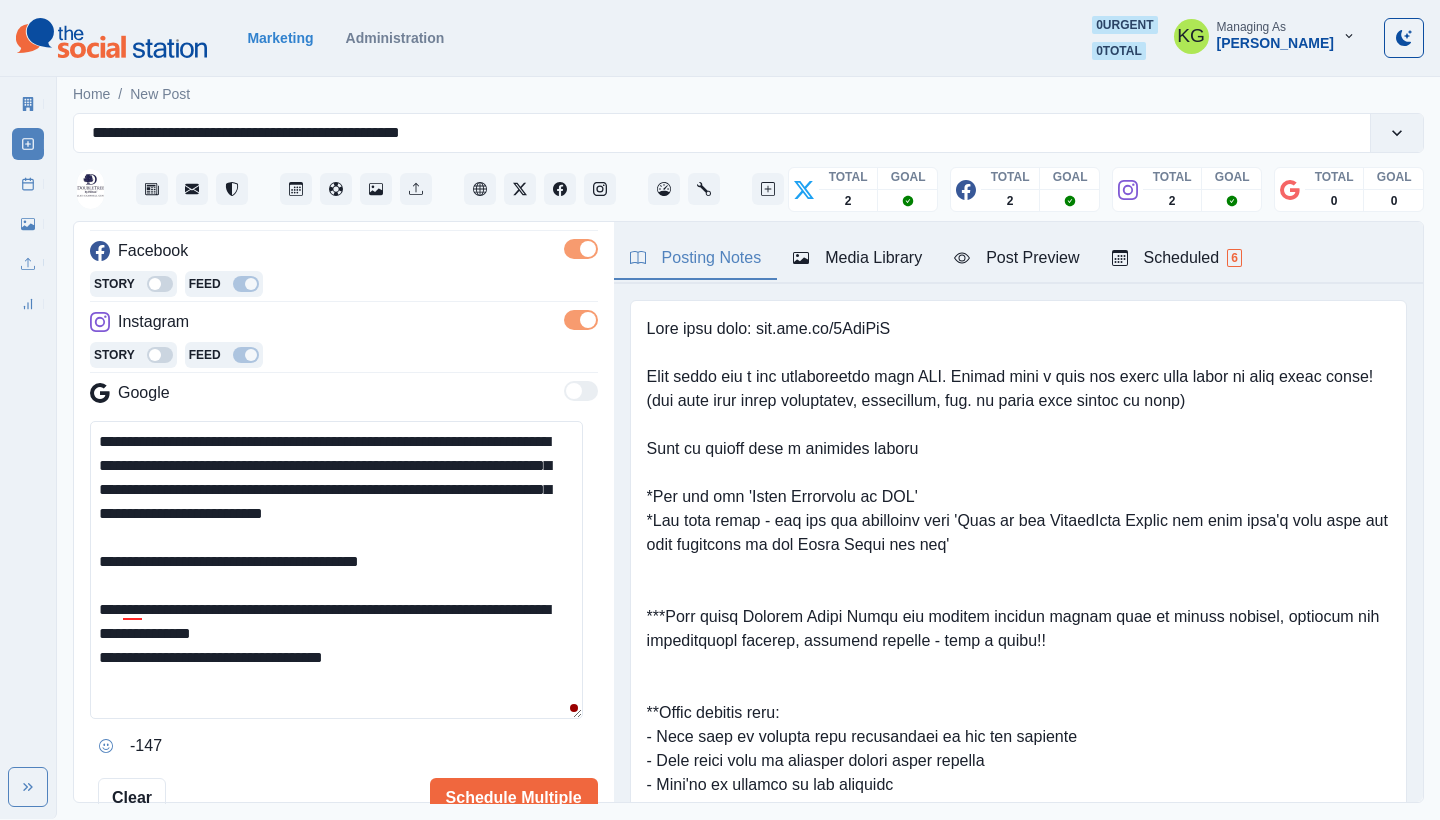 drag, startPoint x: 105, startPoint y: 659, endPoint x: 468, endPoint y: 668, distance: 363.11154 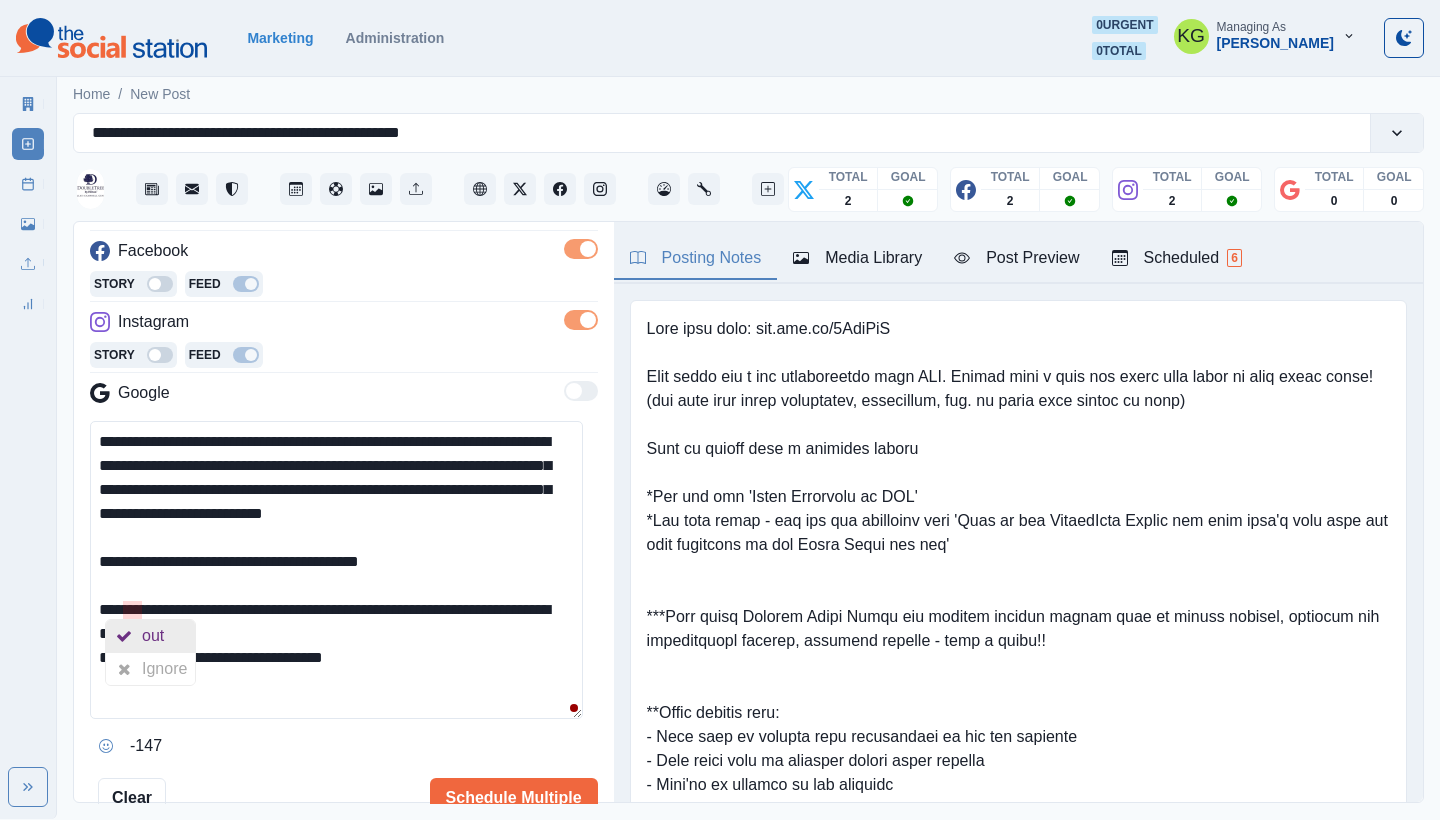 click on "out" at bounding box center [157, 636] 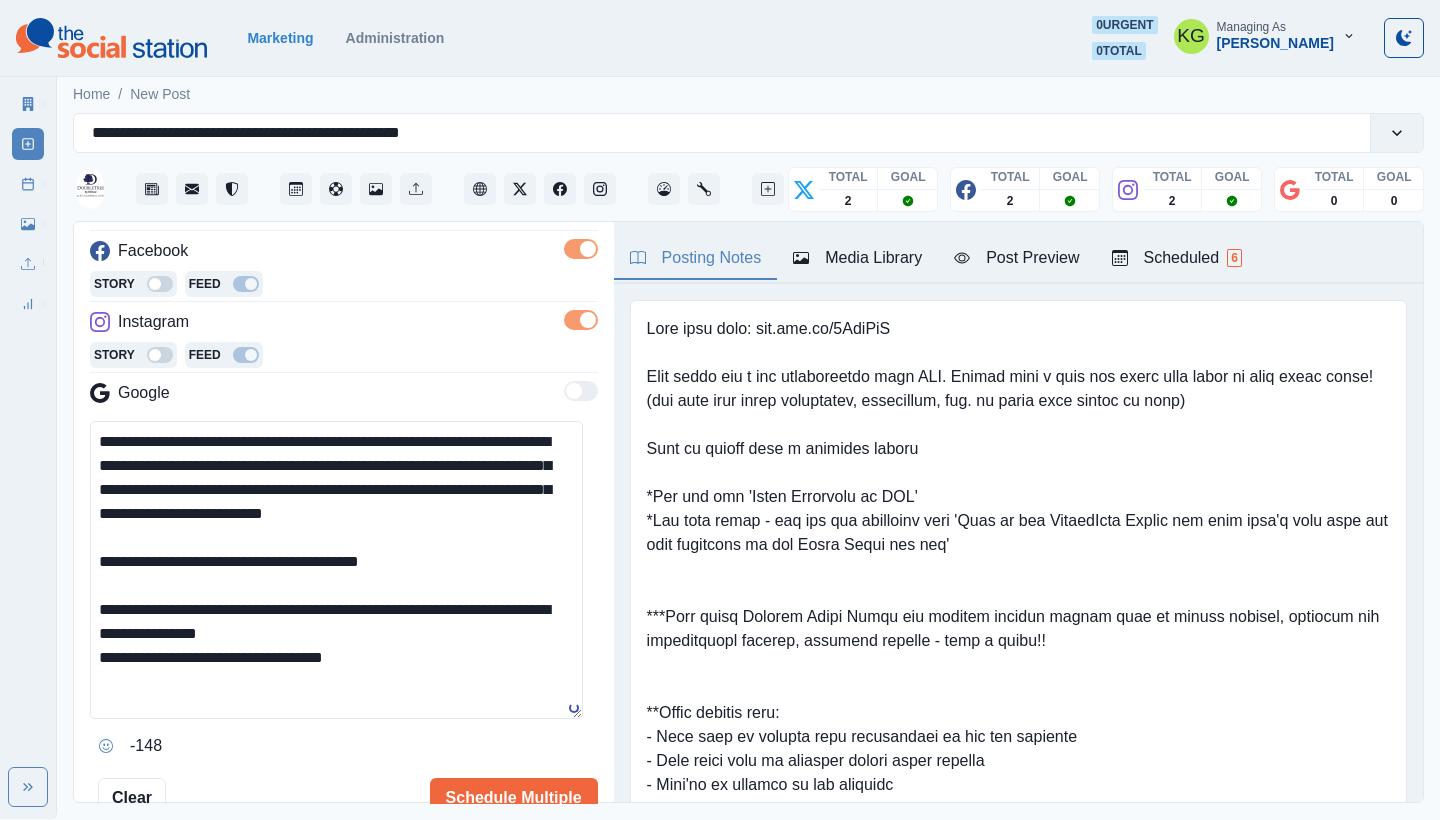 click on "**********" at bounding box center (336, 570) 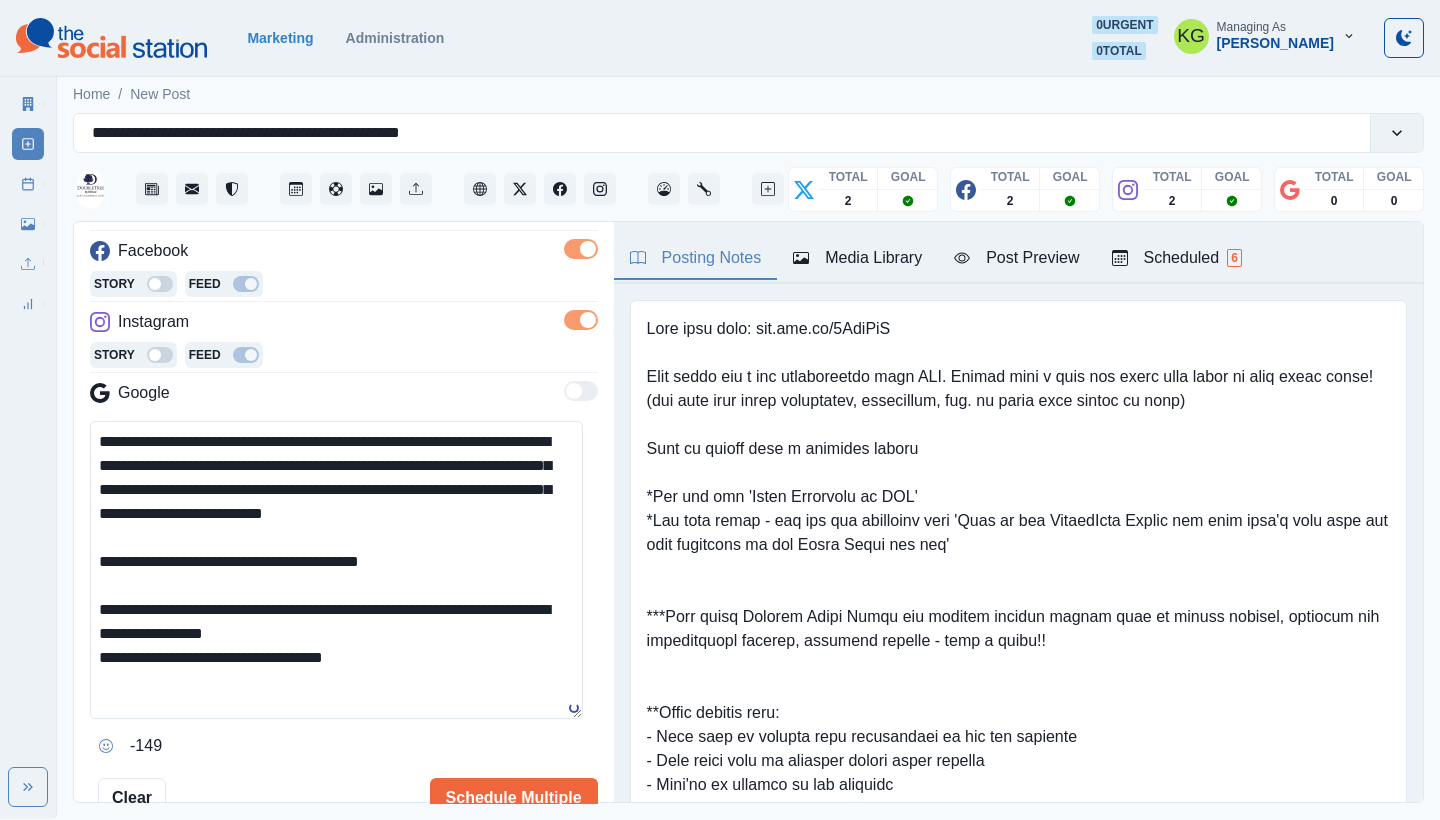 paste on "**********" 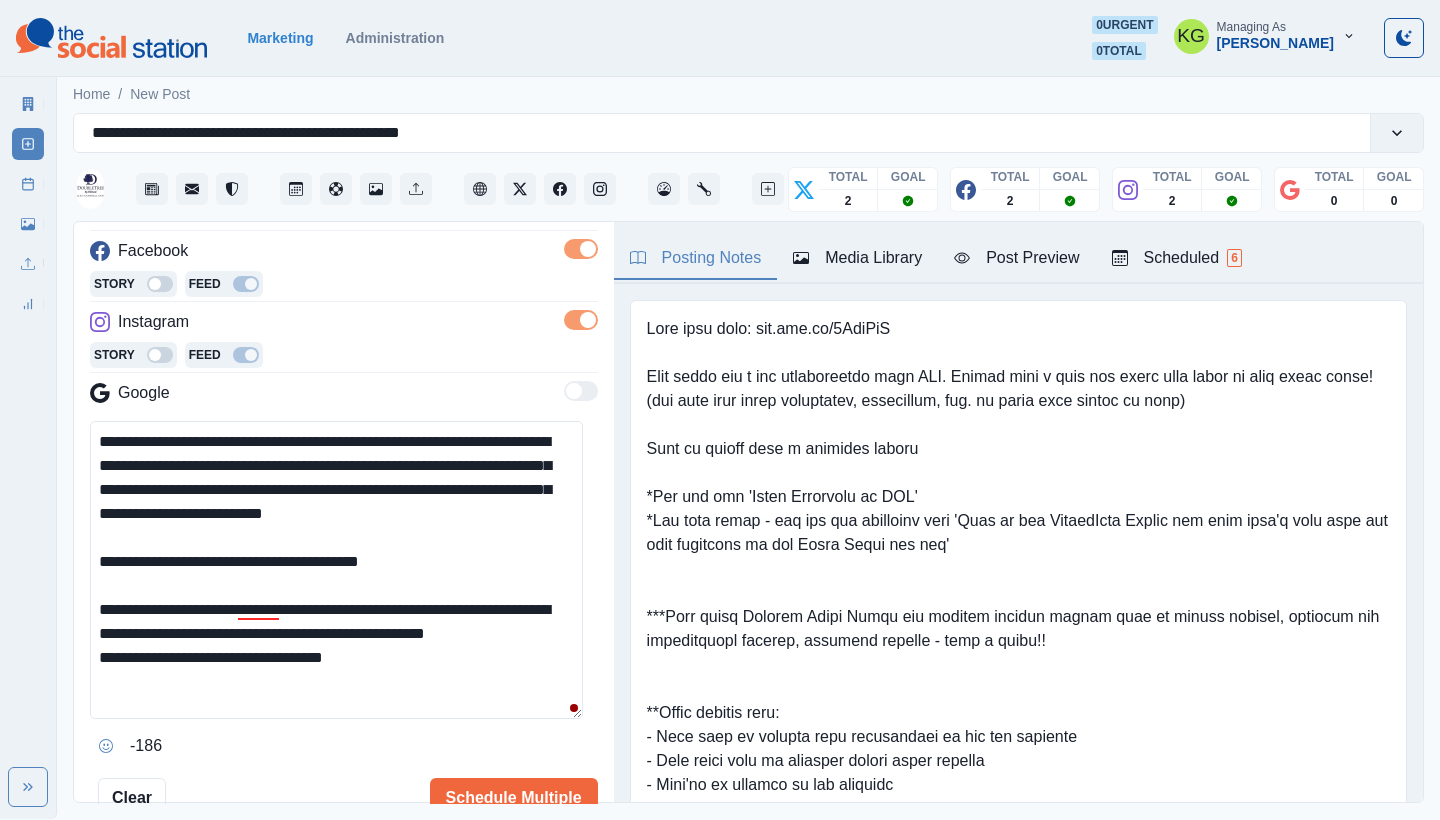 drag, startPoint x: 332, startPoint y: 607, endPoint x: 285, endPoint y: 597, distance: 48.052055 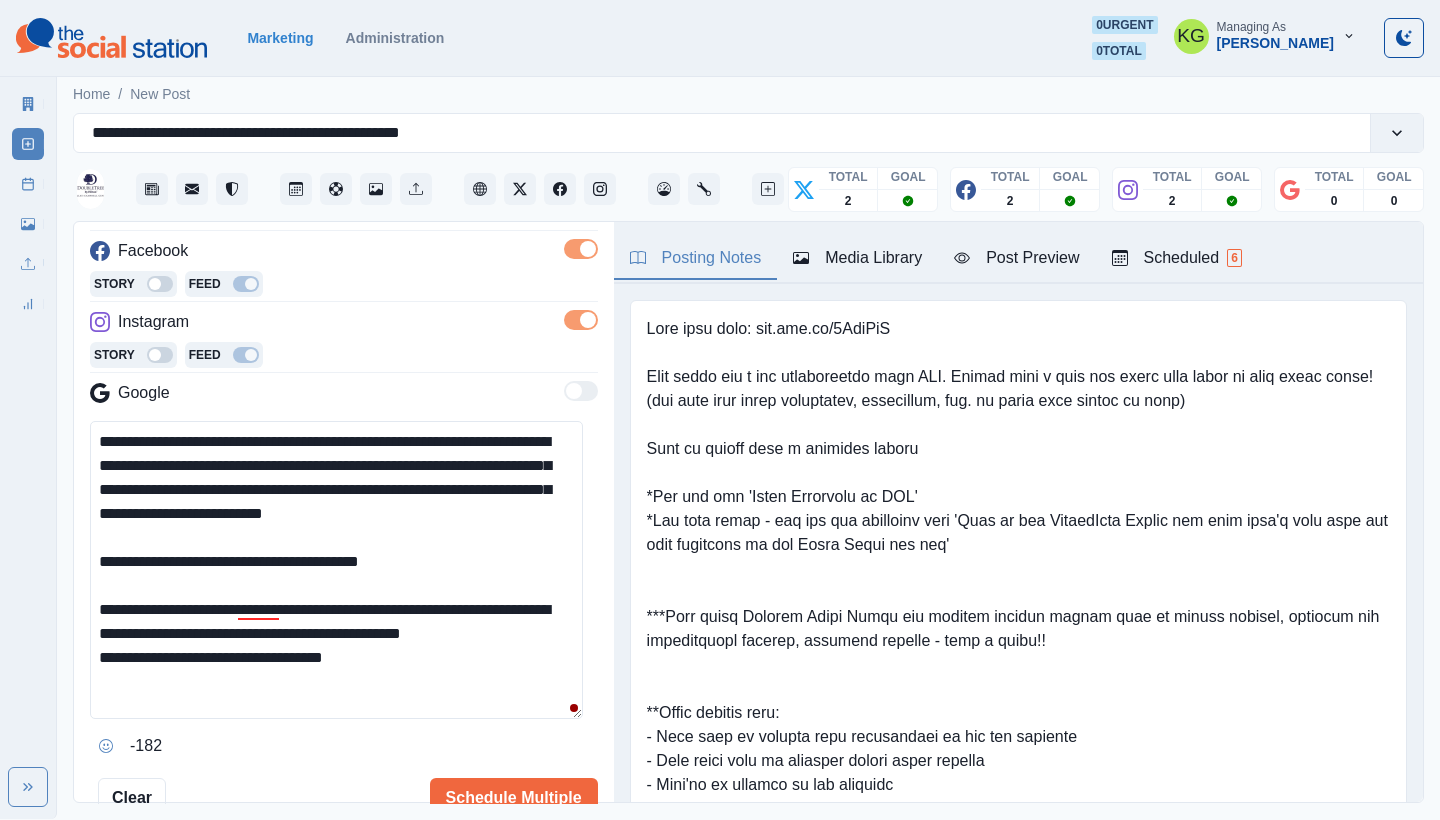 drag, startPoint x: 153, startPoint y: 638, endPoint x: 52, endPoint y: 631, distance: 101.24229 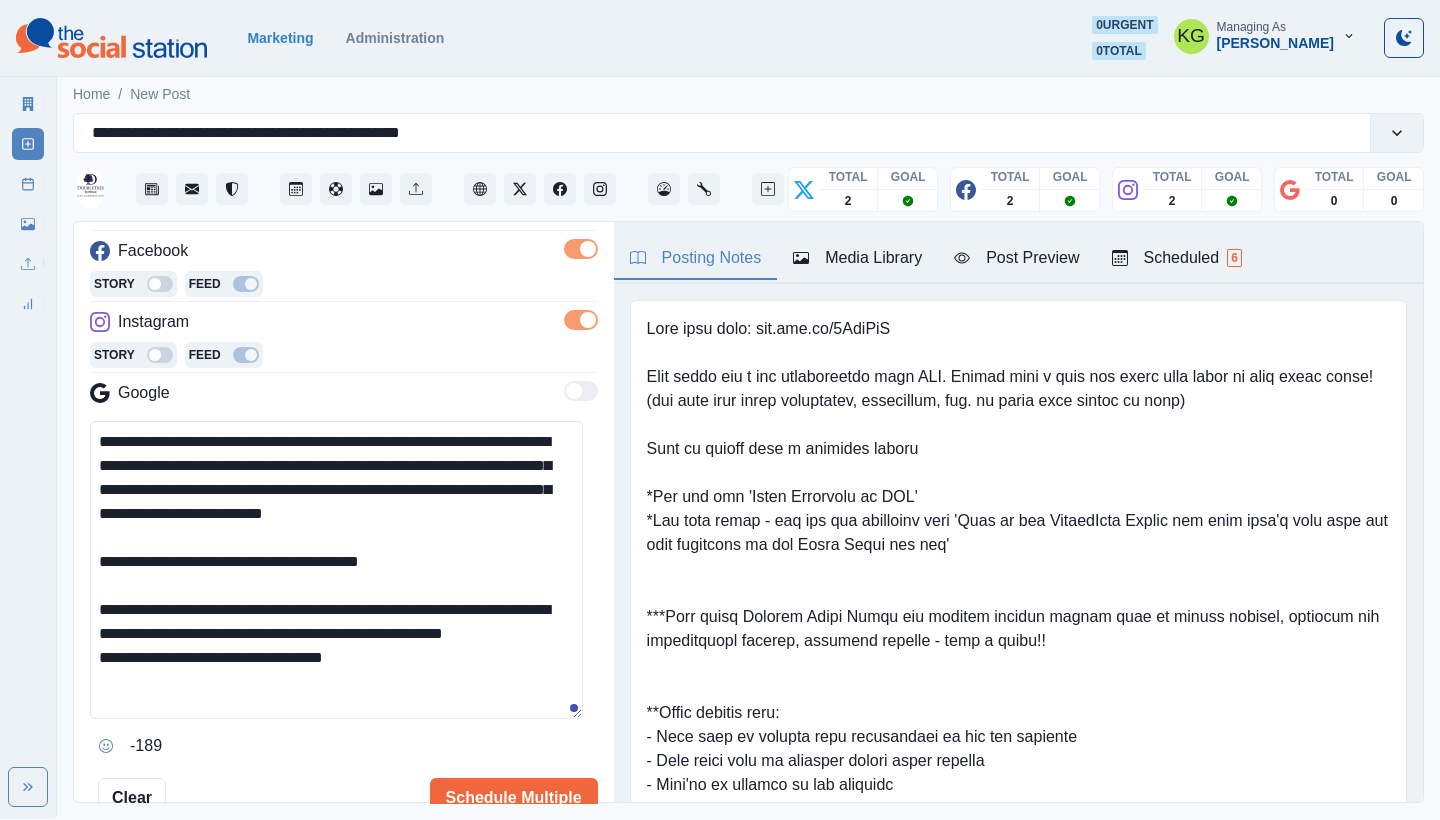 drag, startPoint x: 375, startPoint y: 690, endPoint x: 65, endPoint y: 688, distance: 310.00644 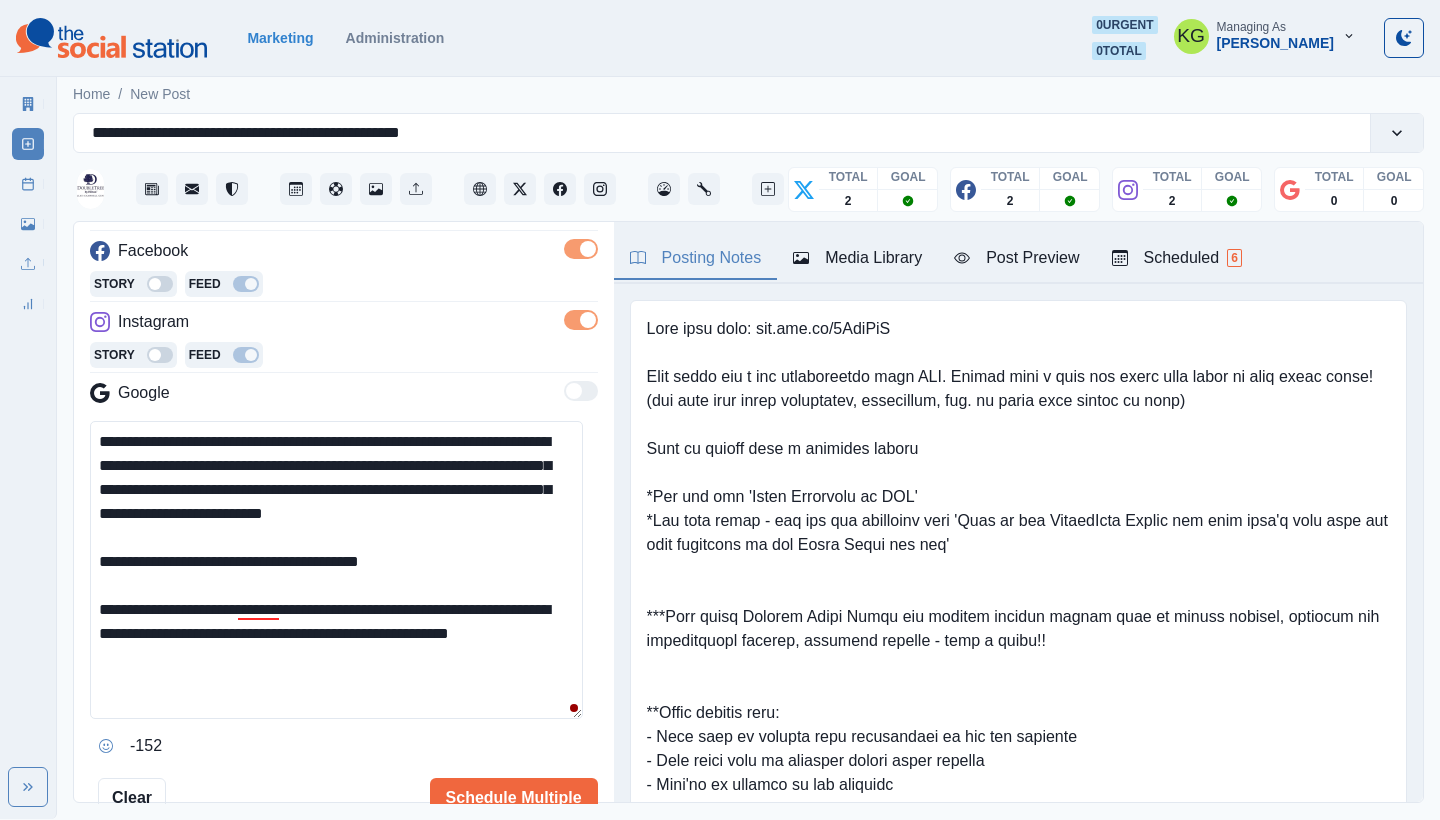 drag, startPoint x: 97, startPoint y: 612, endPoint x: 54, endPoint y: 583, distance: 51.86521 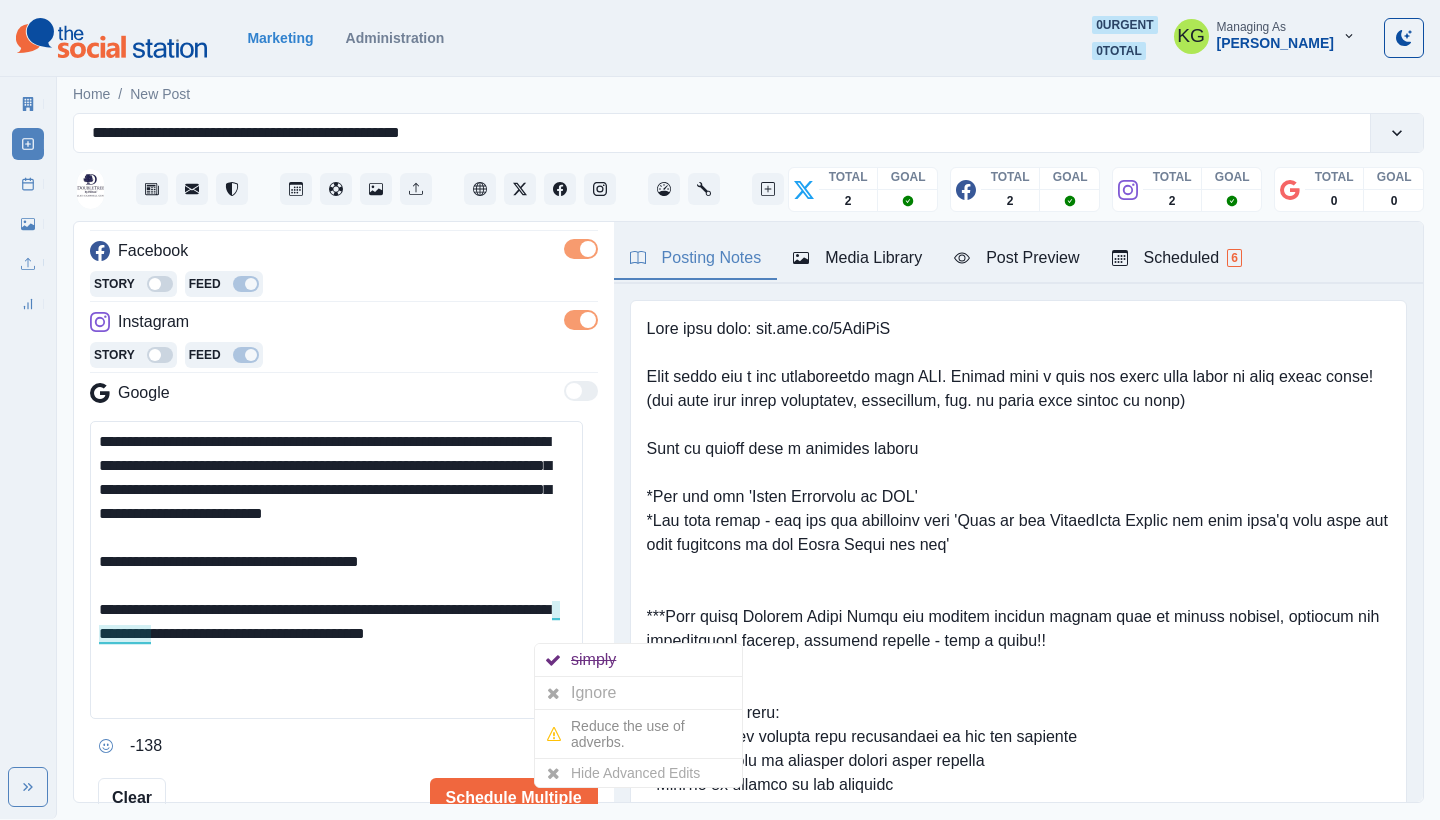 click on "**********" at bounding box center [336, 570] 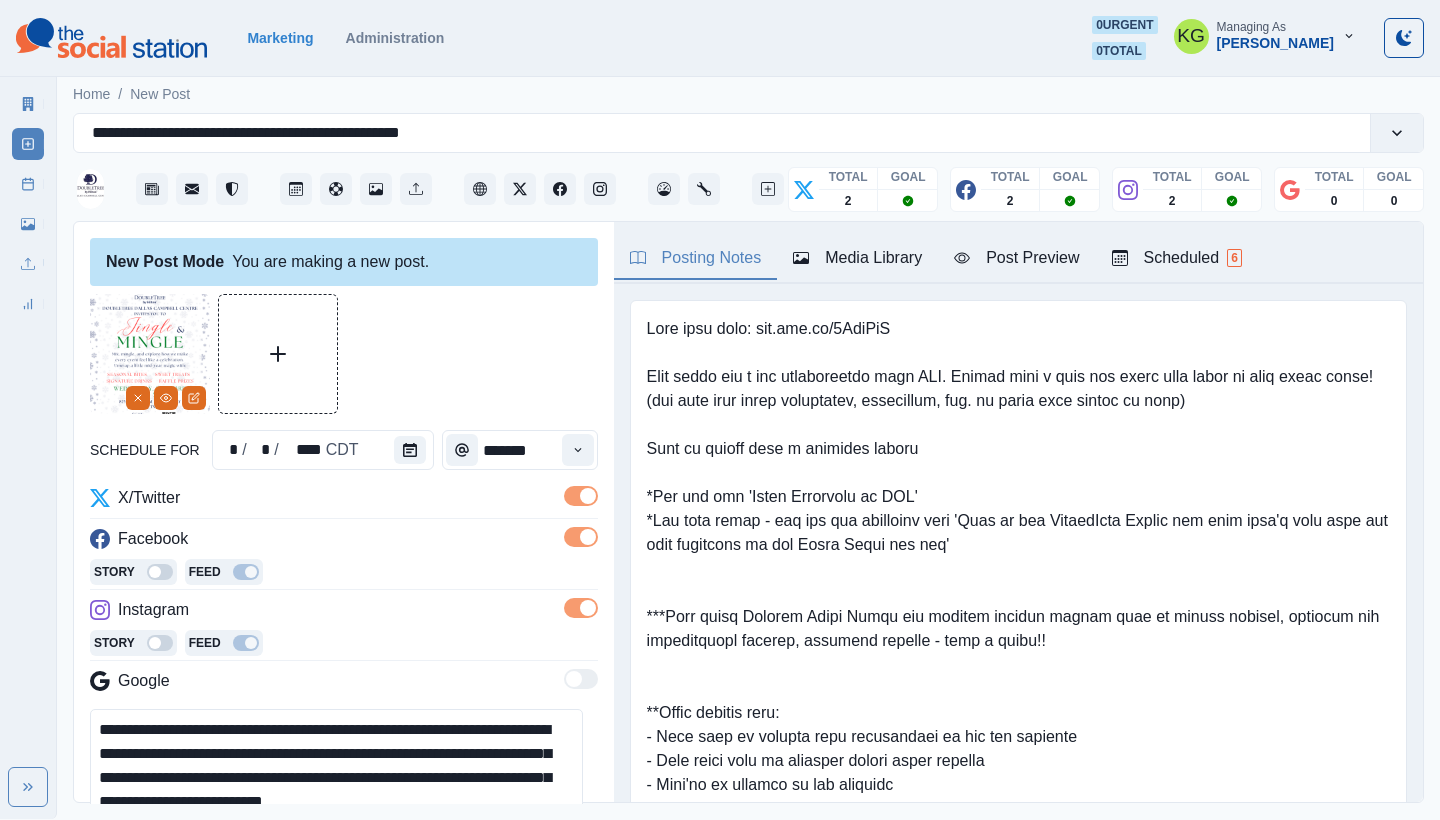 scroll, scrollTop: 438, scrollLeft: 0, axis: vertical 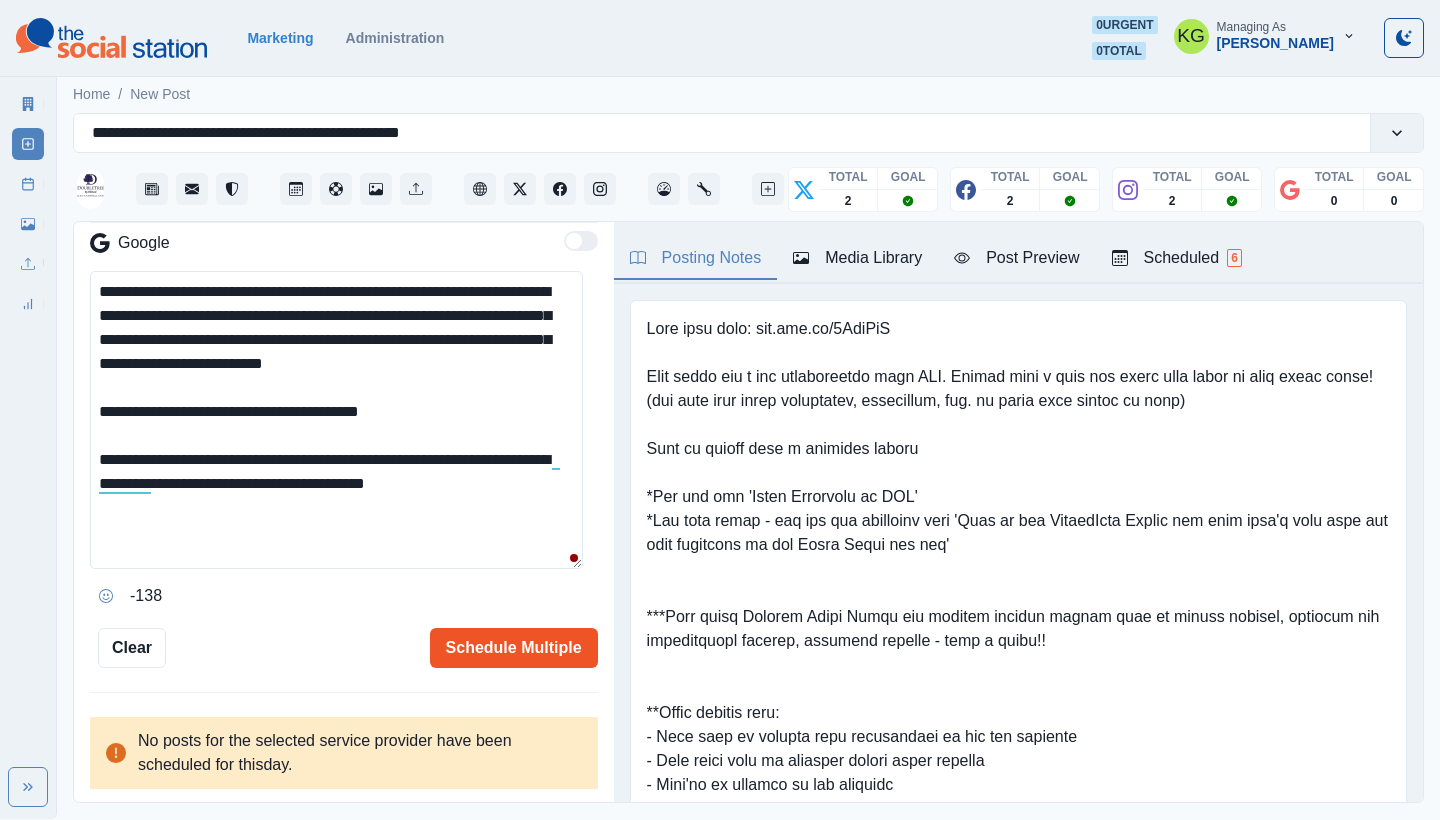 type on "**********" 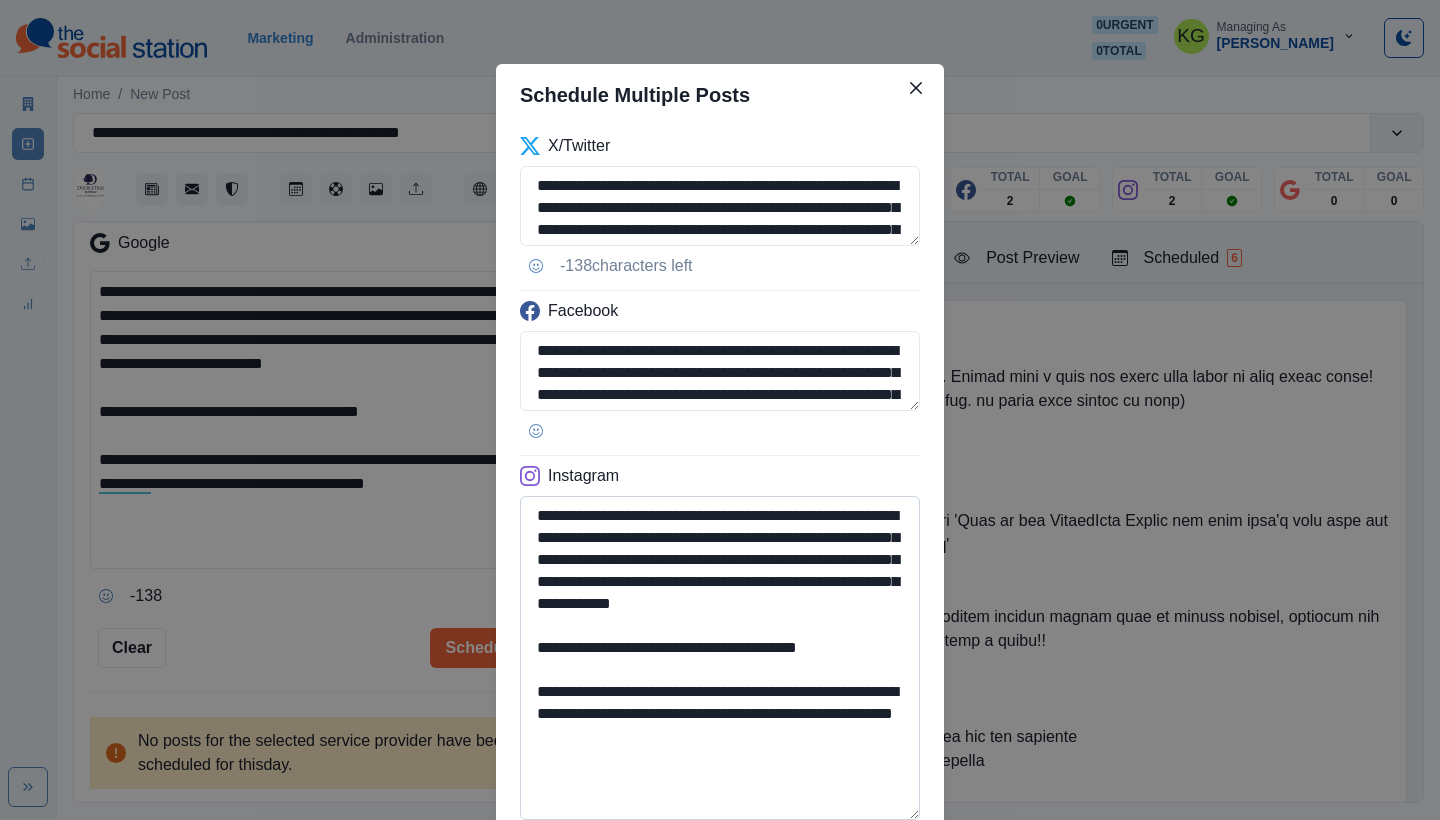 click on "**********" at bounding box center (720, 658) 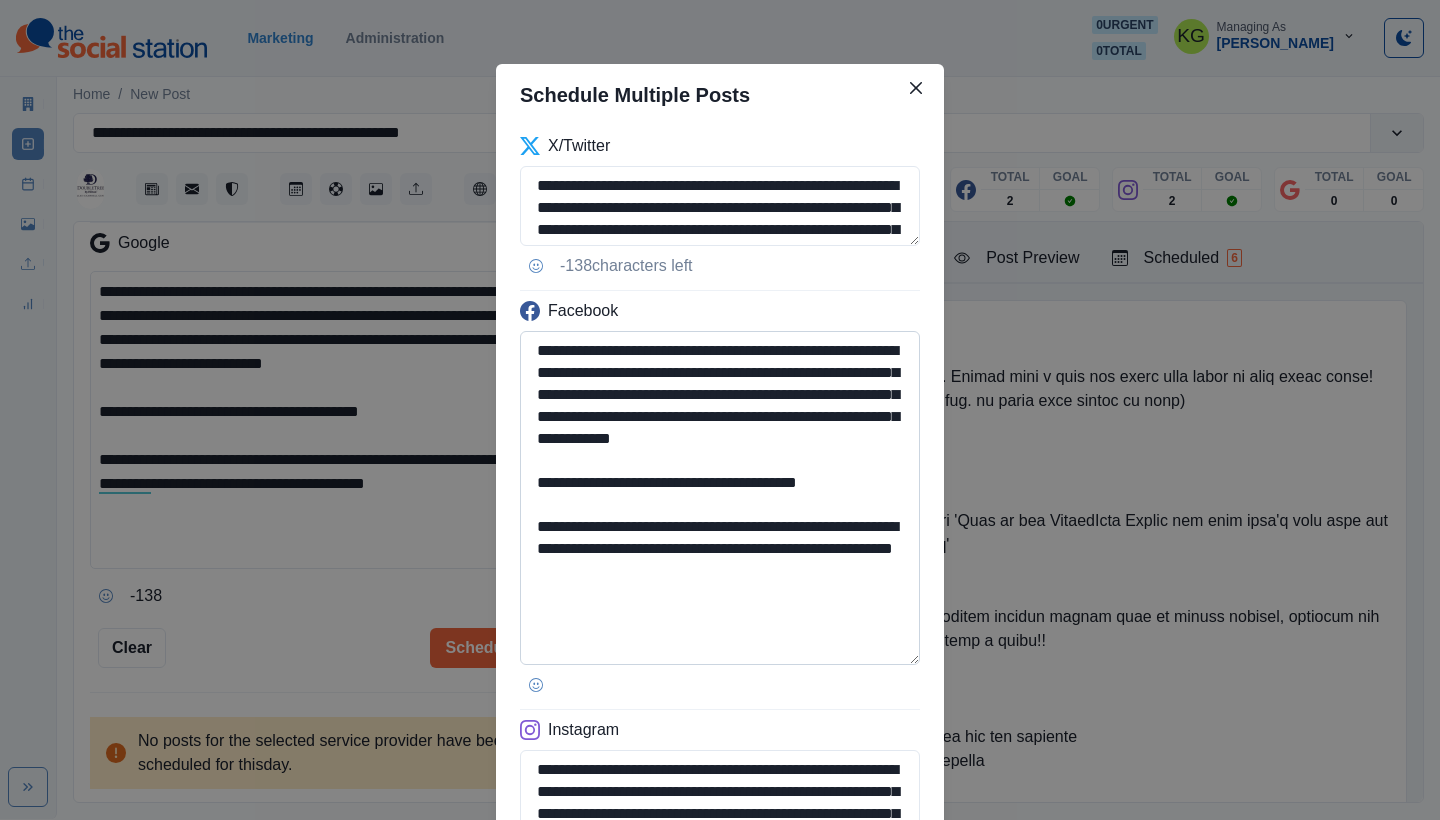 click on "**********" at bounding box center [720, 498] 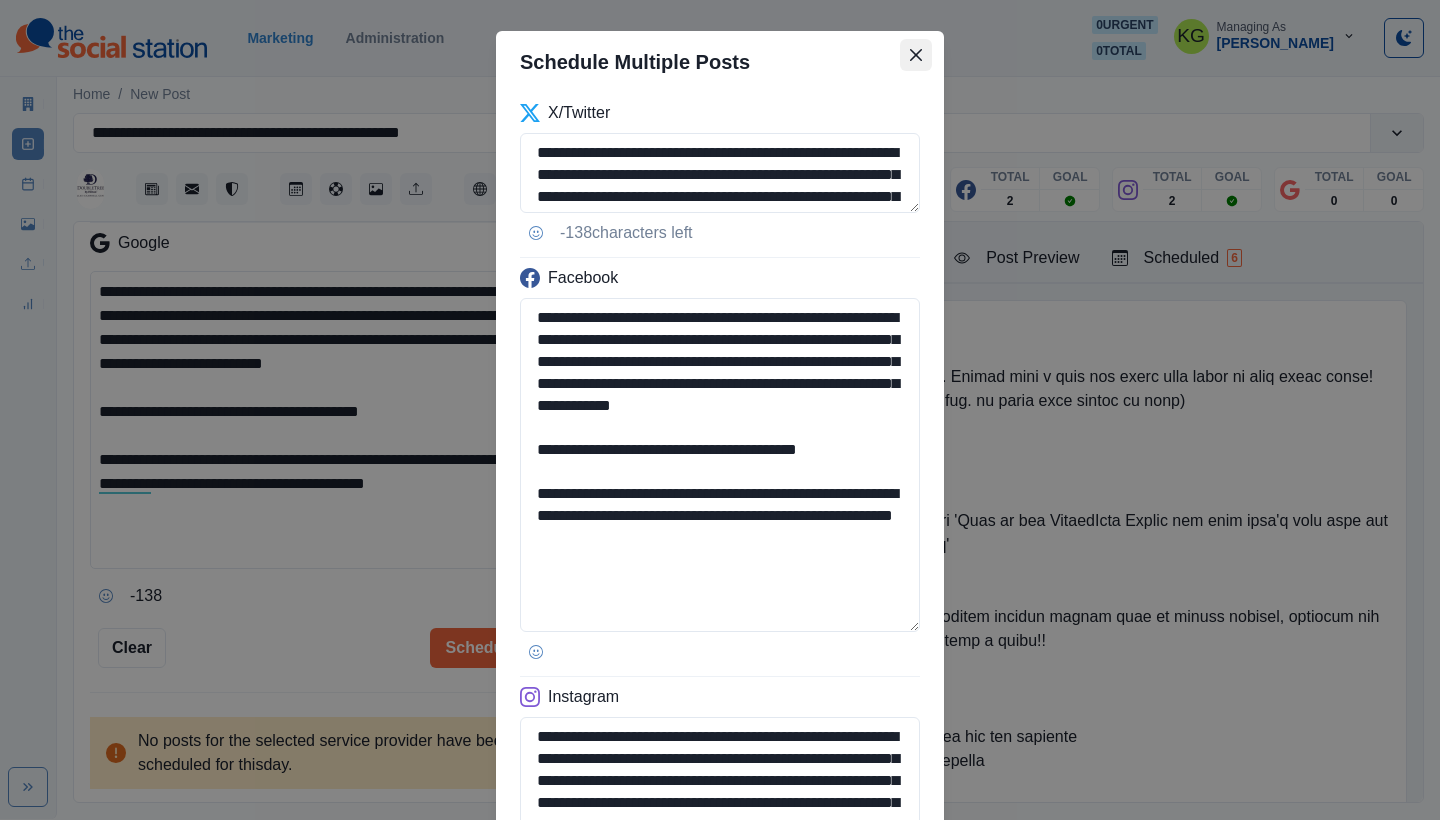 click 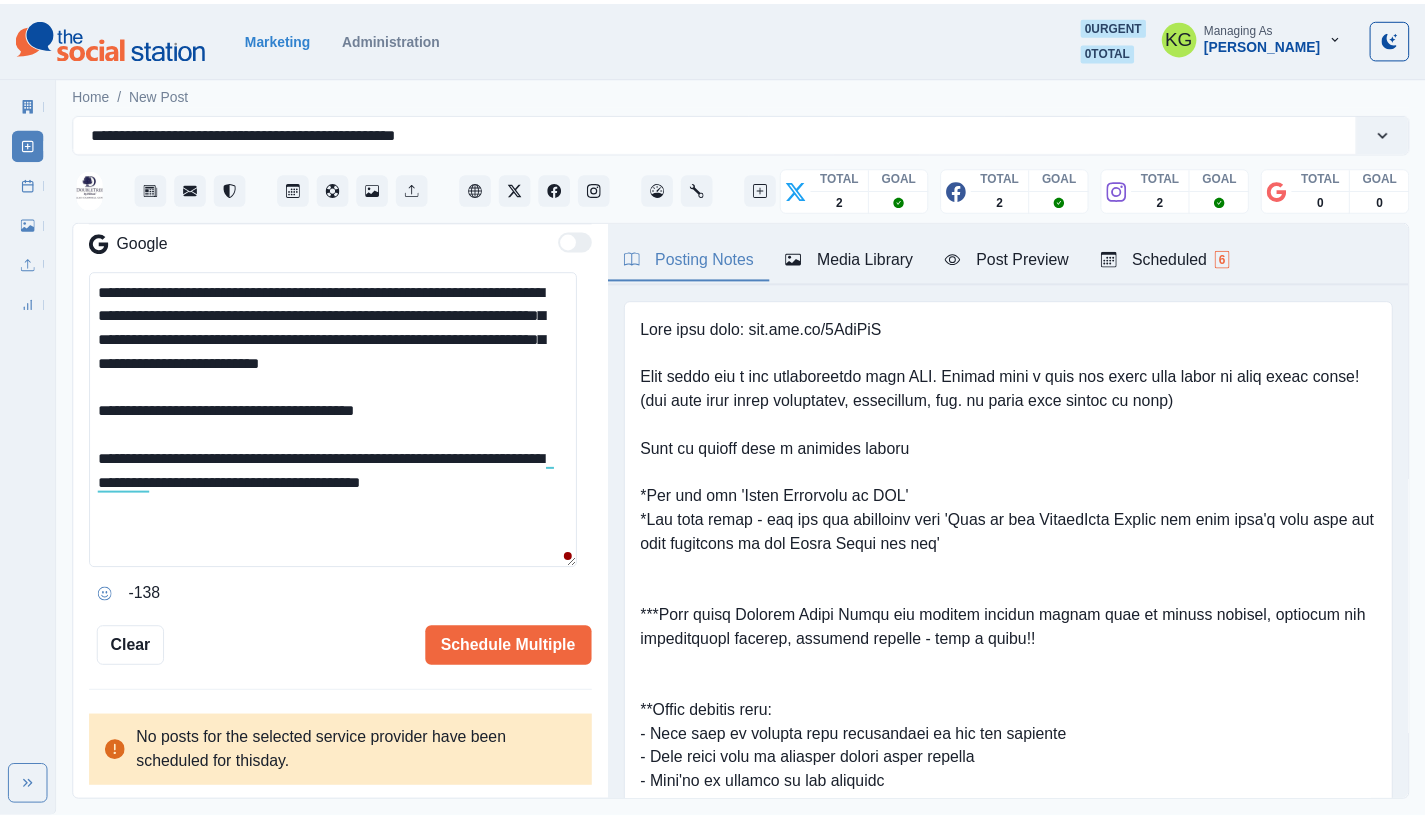 scroll, scrollTop: 16, scrollLeft: 0, axis: vertical 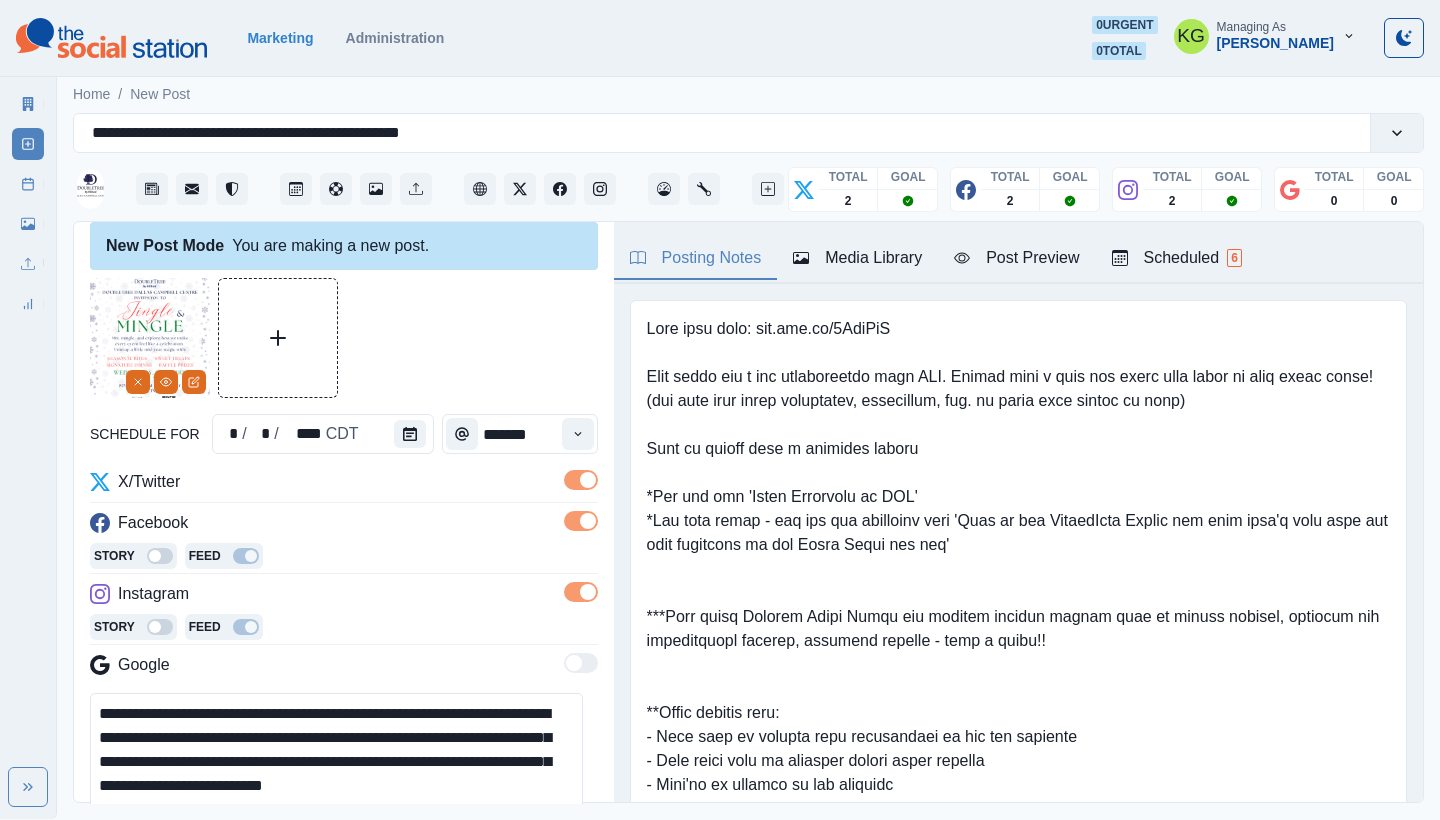 click at bounding box center (588, 480) 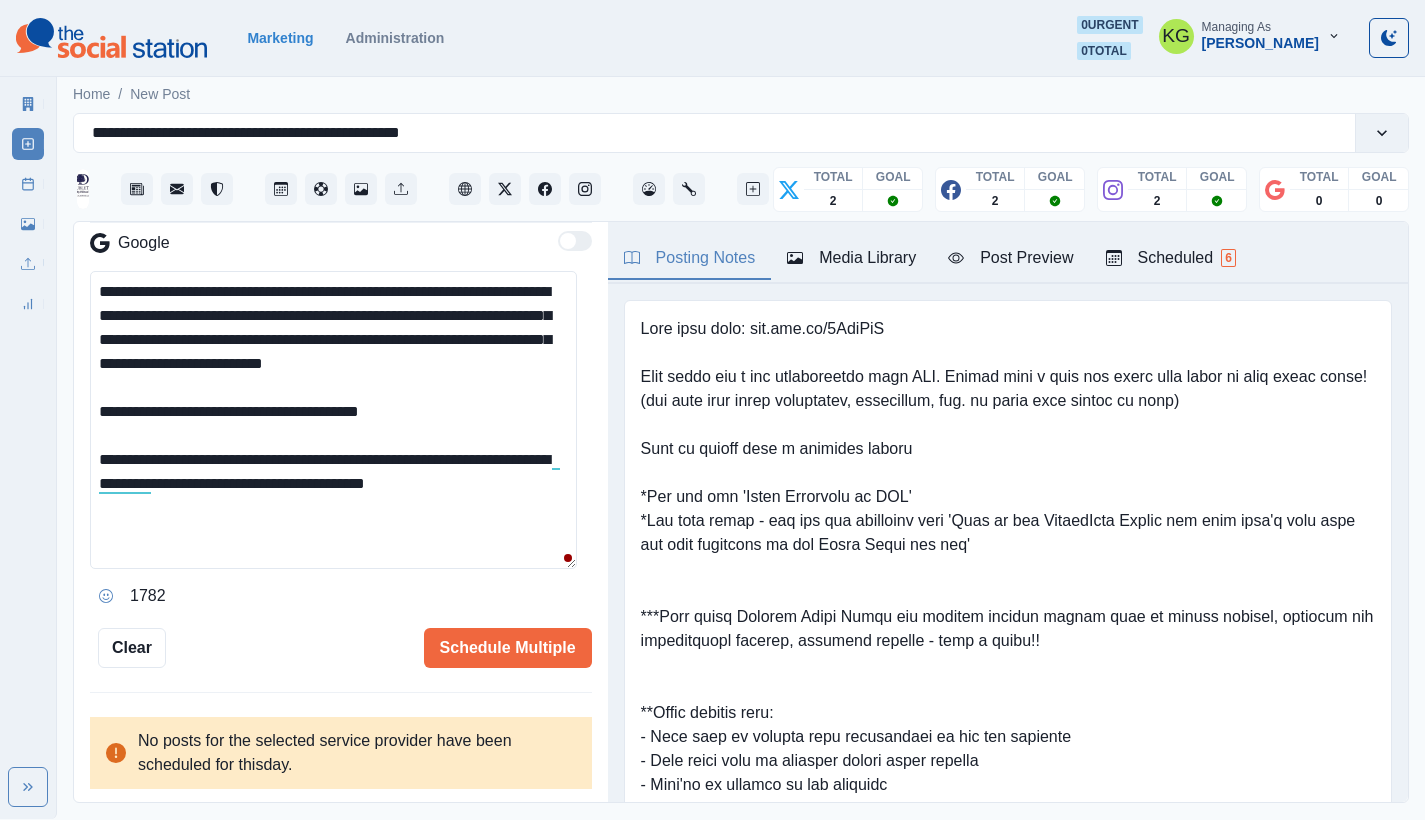 scroll, scrollTop: 83, scrollLeft: 0, axis: vertical 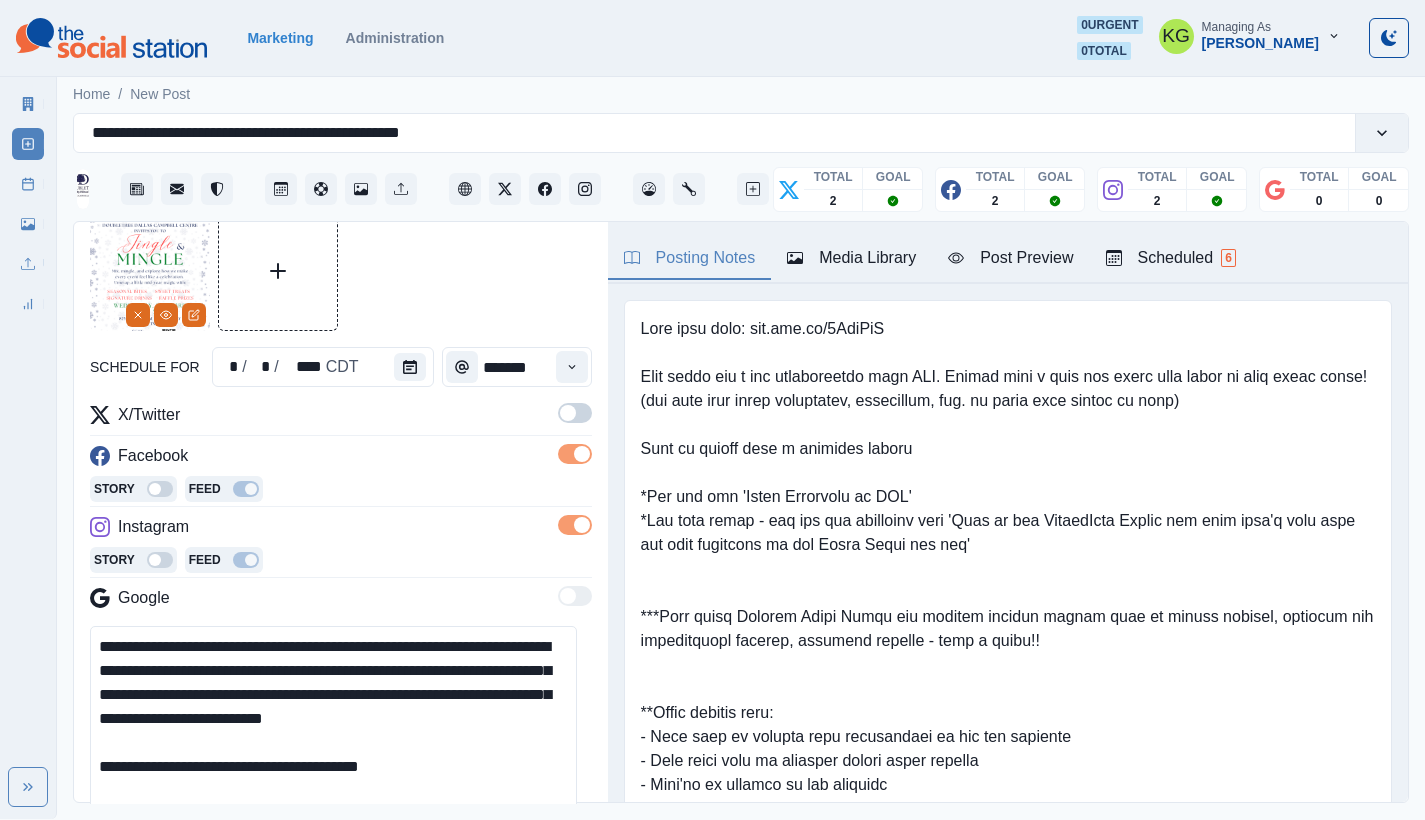click at bounding box center (568, 413) 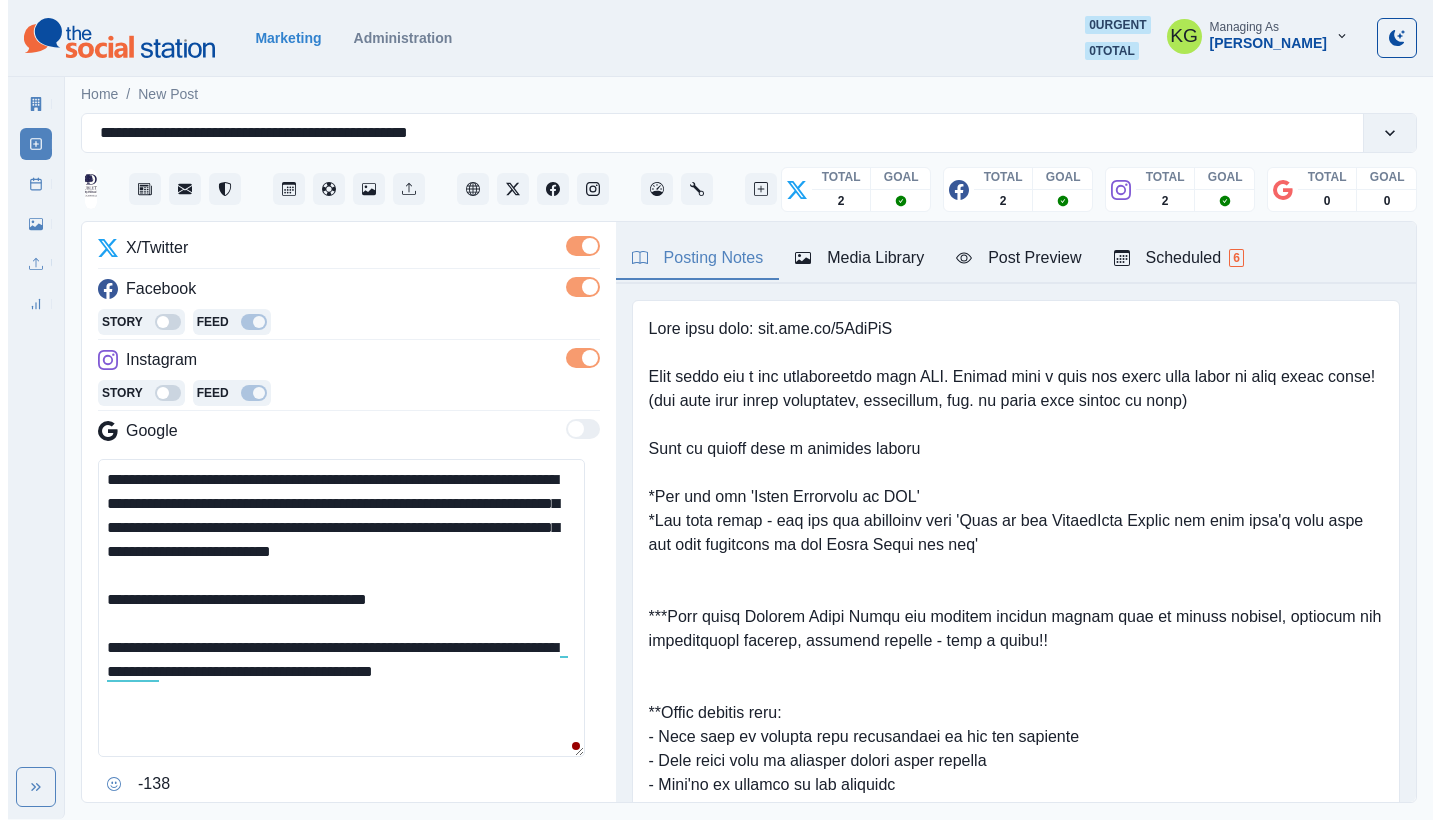 scroll, scrollTop: 412, scrollLeft: 0, axis: vertical 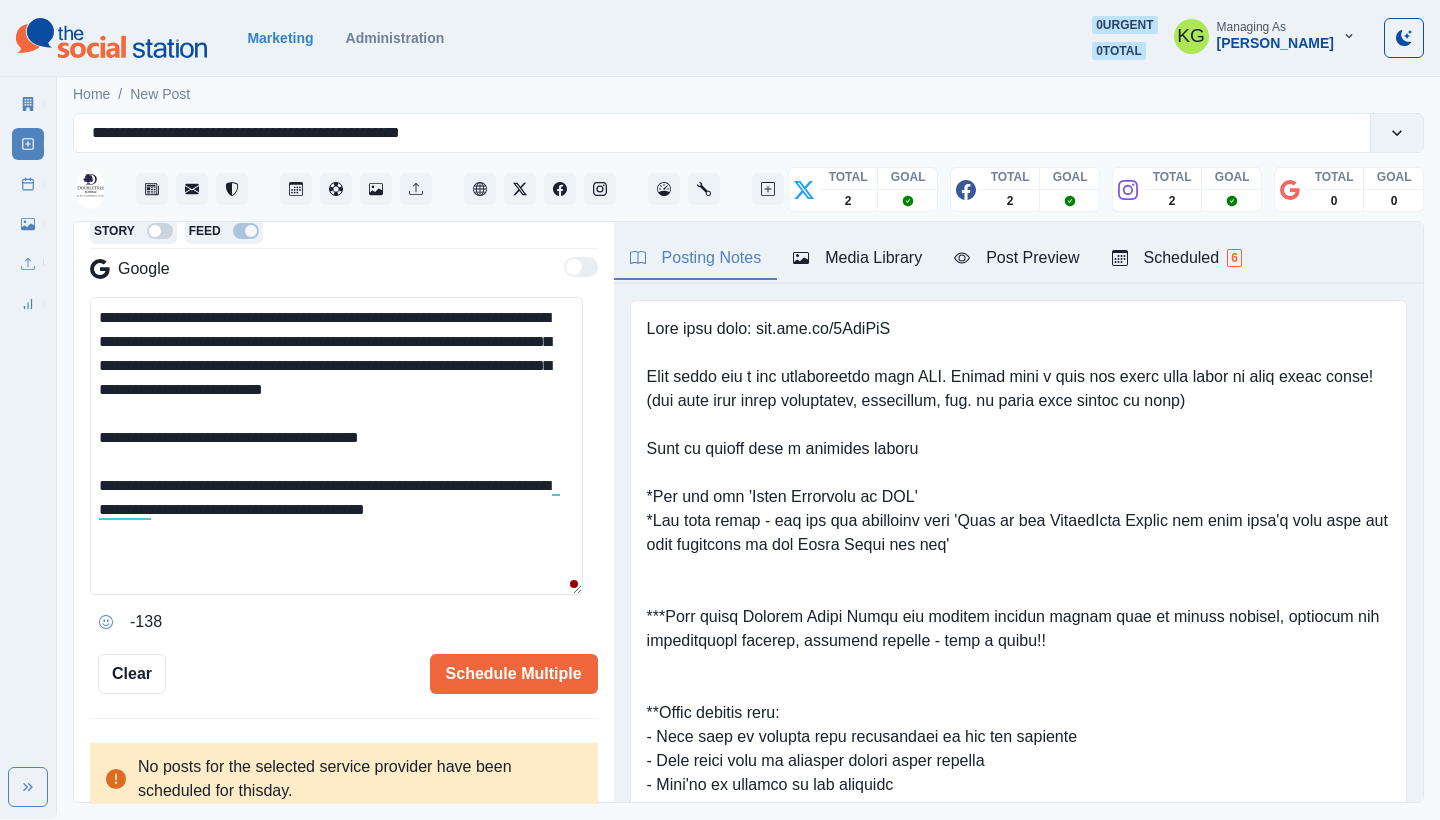 drag, startPoint x: 509, startPoint y: 500, endPoint x: 89, endPoint y: 287, distance: 470.92355 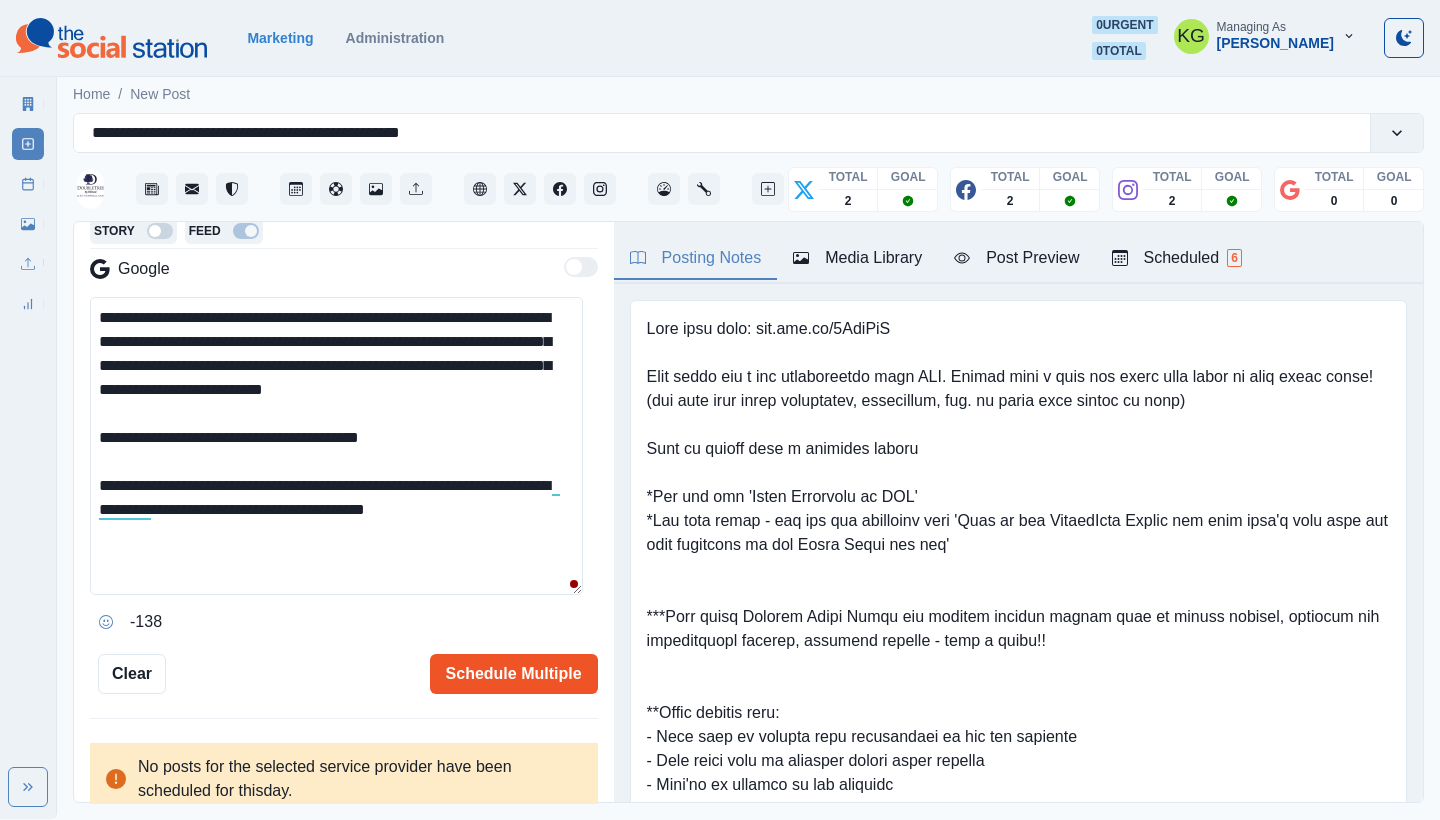 click on "Schedule Multiple" at bounding box center (514, 674) 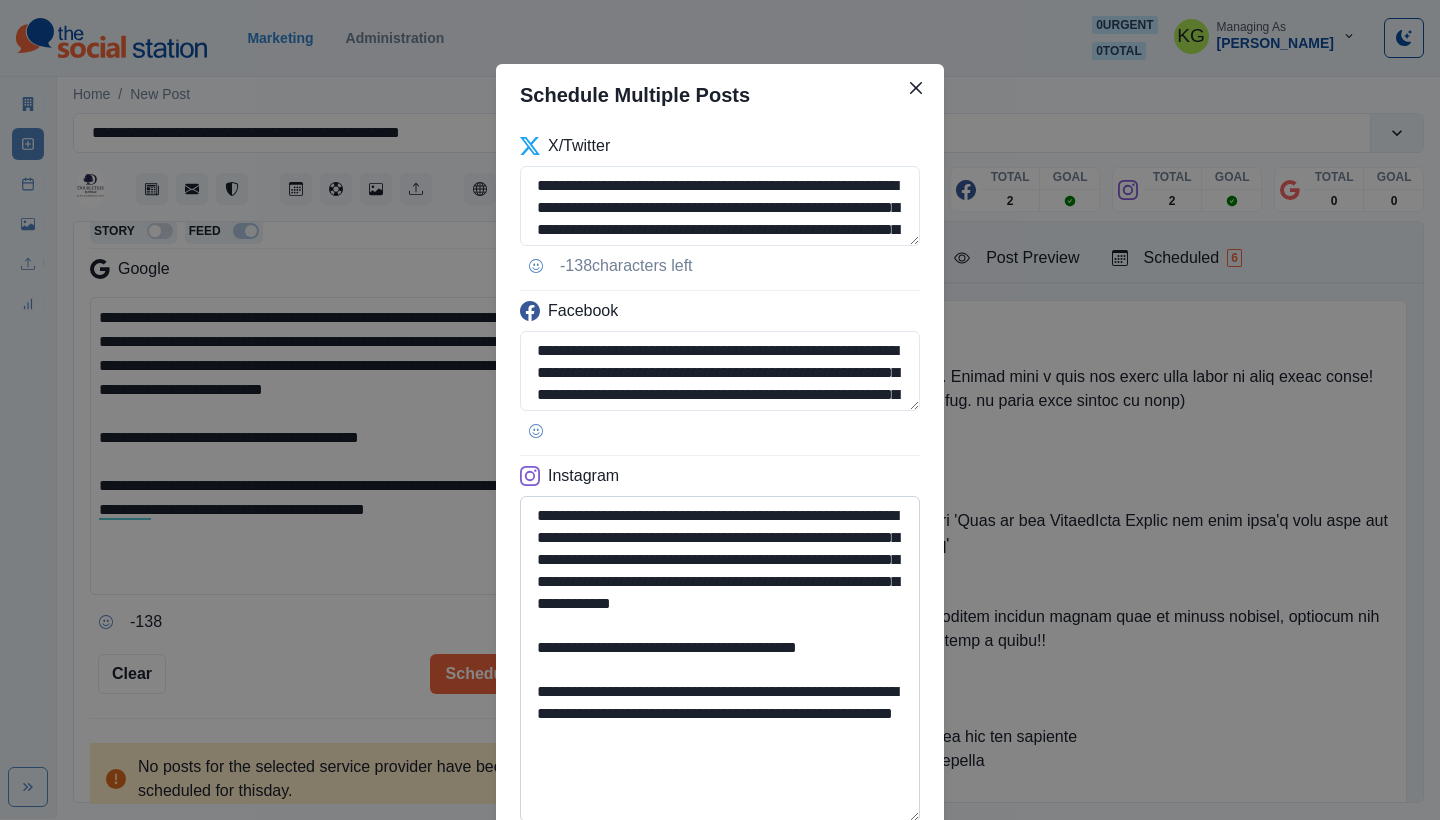 click on "**********" at bounding box center [720, 659] 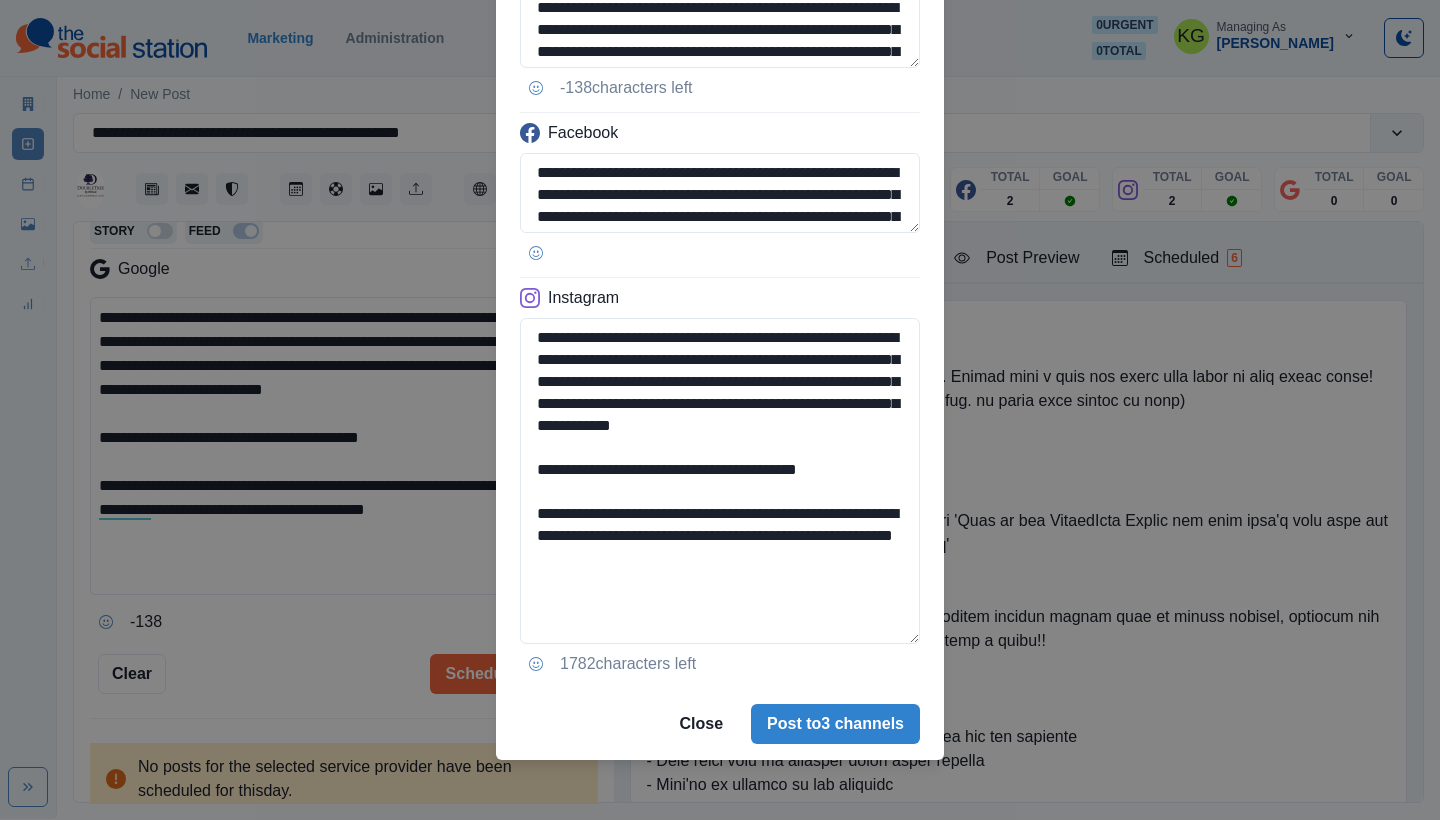 scroll, scrollTop: 141, scrollLeft: 0, axis: vertical 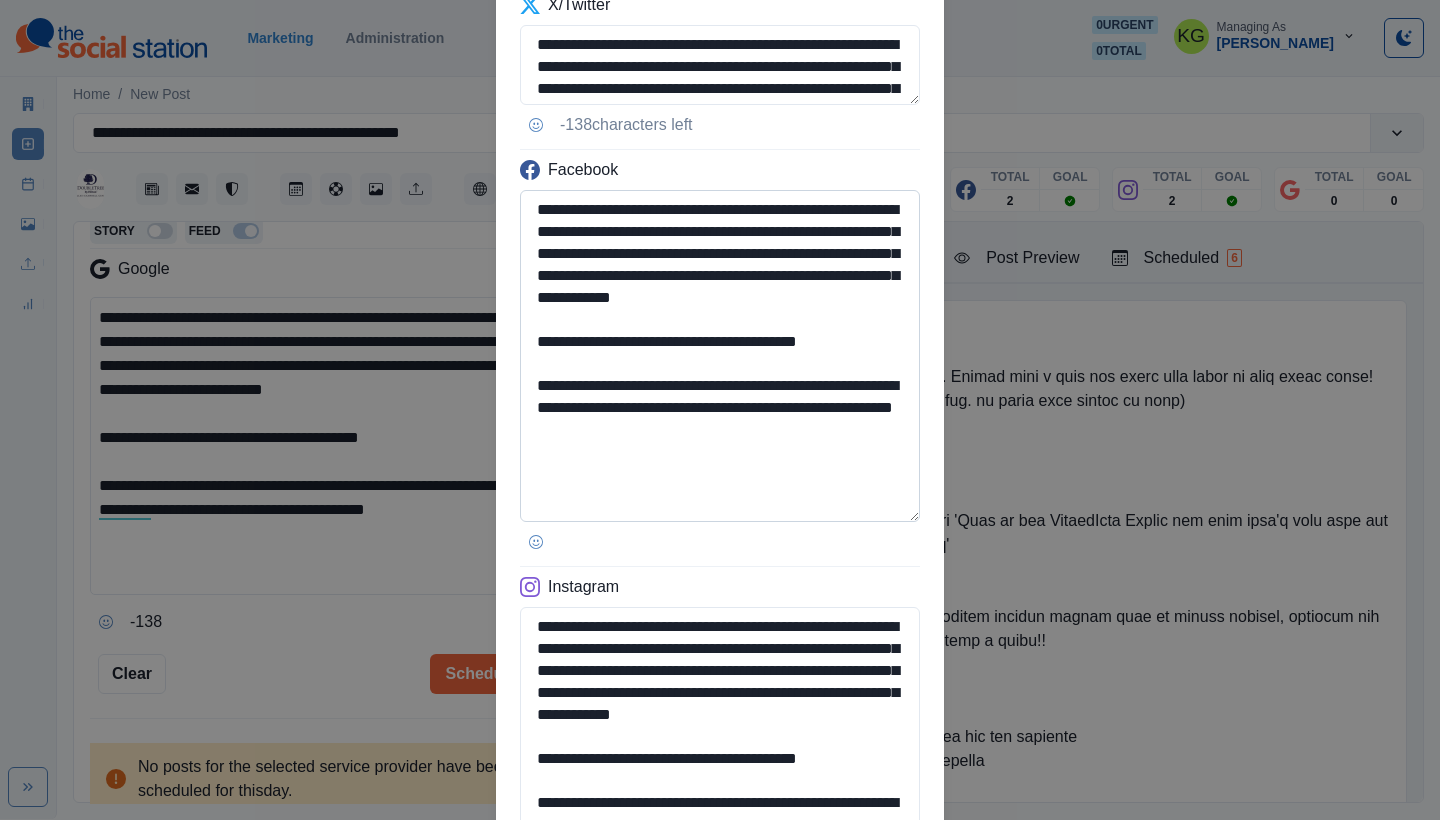 click on "**********" at bounding box center [720, 356] 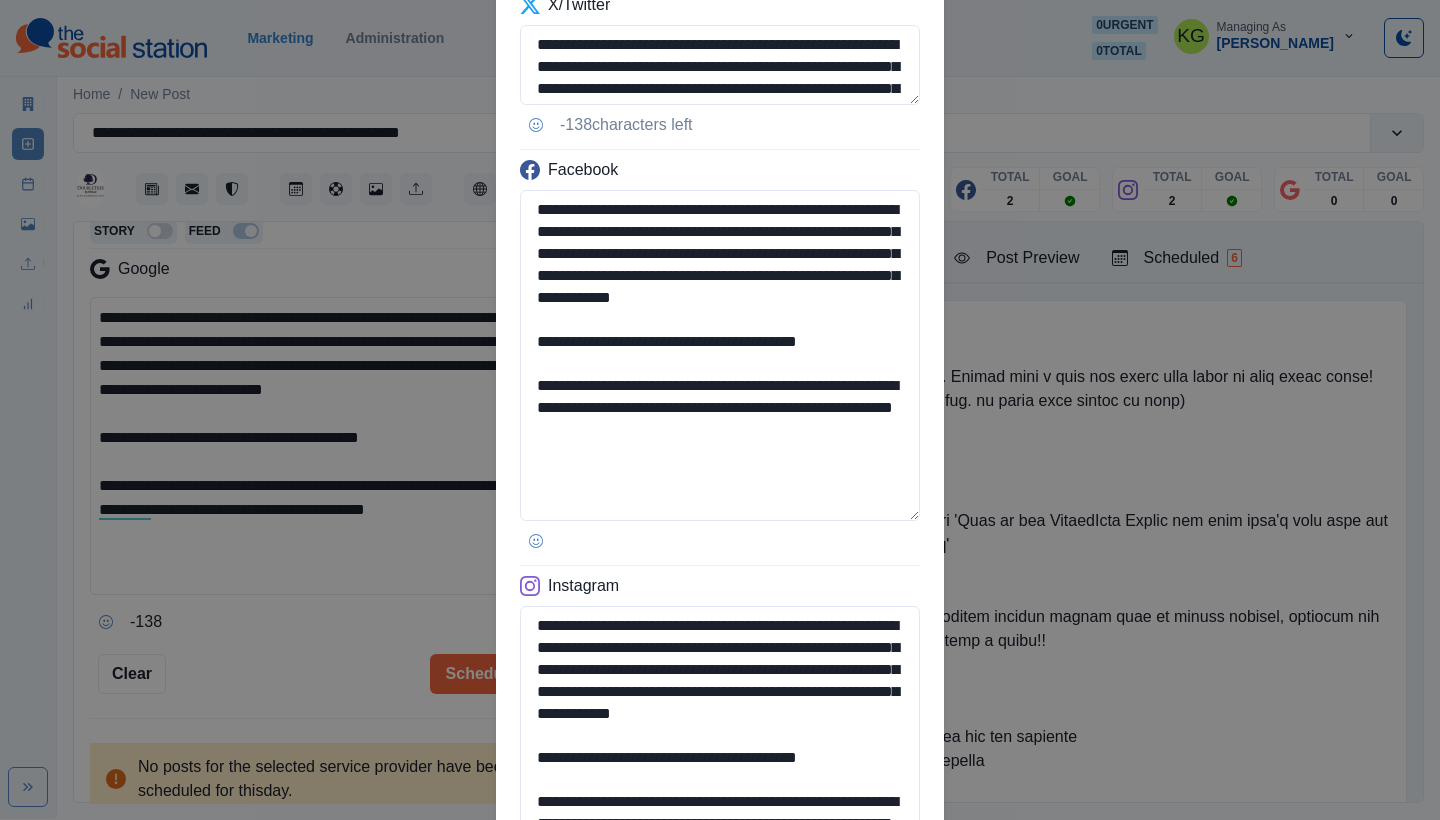 scroll, scrollTop: 0, scrollLeft: 0, axis: both 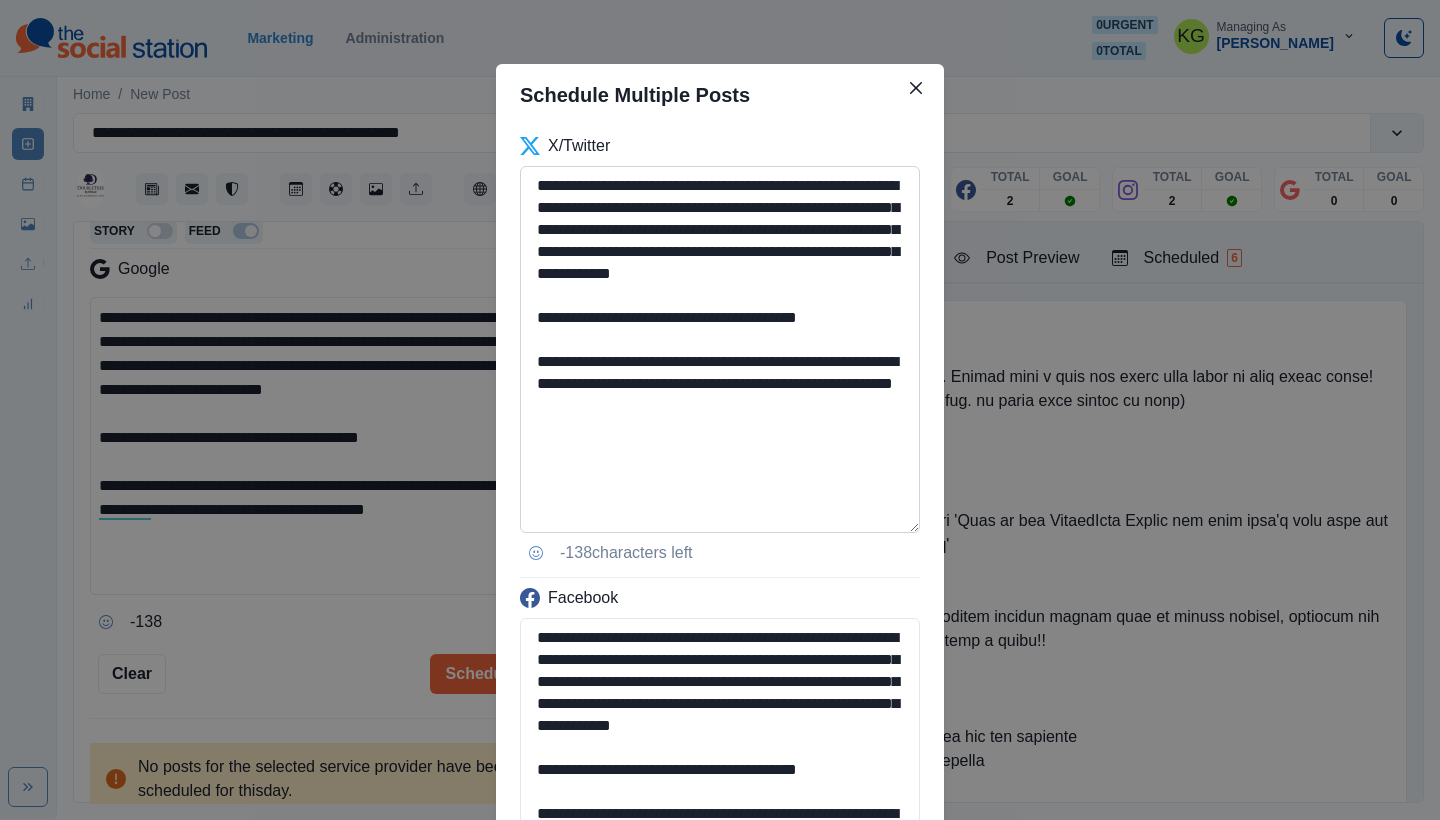 click on "**********" at bounding box center [720, 349] 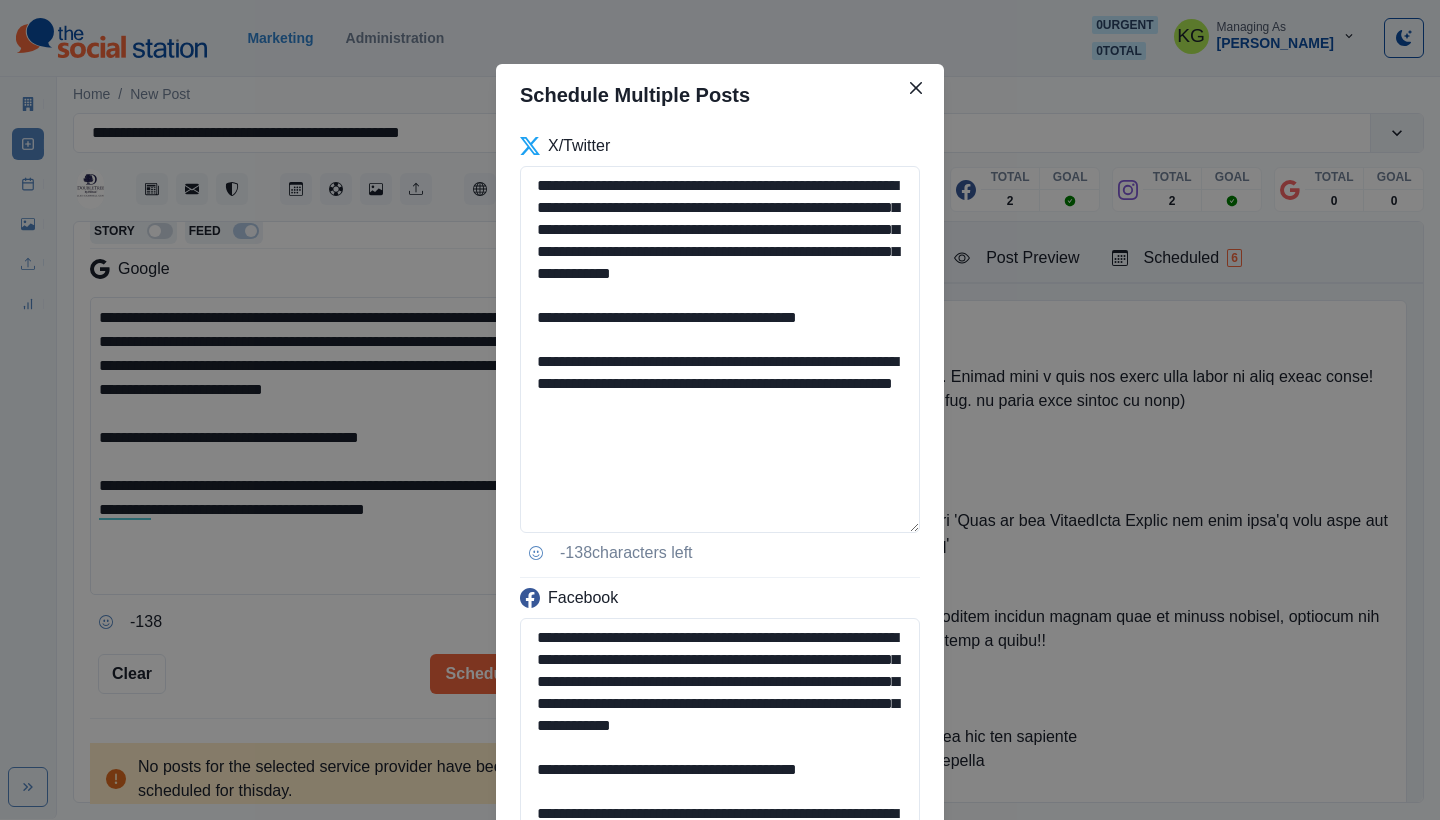 drag, startPoint x: 563, startPoint y: 448, endPoint x: 531, endPoint y: 85, distance: 364.40775 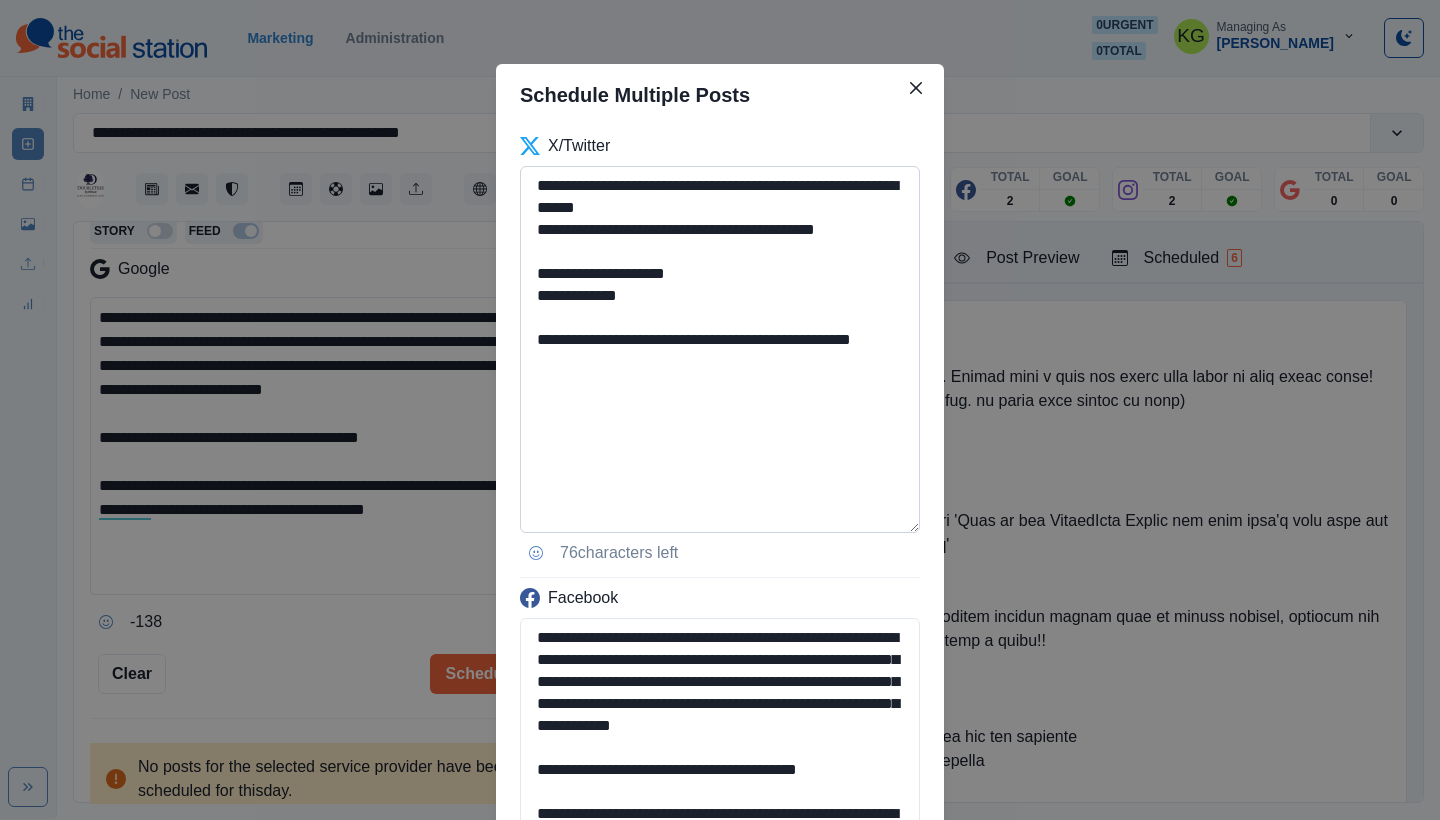 click on "**********" at bounding box center (720, 349) 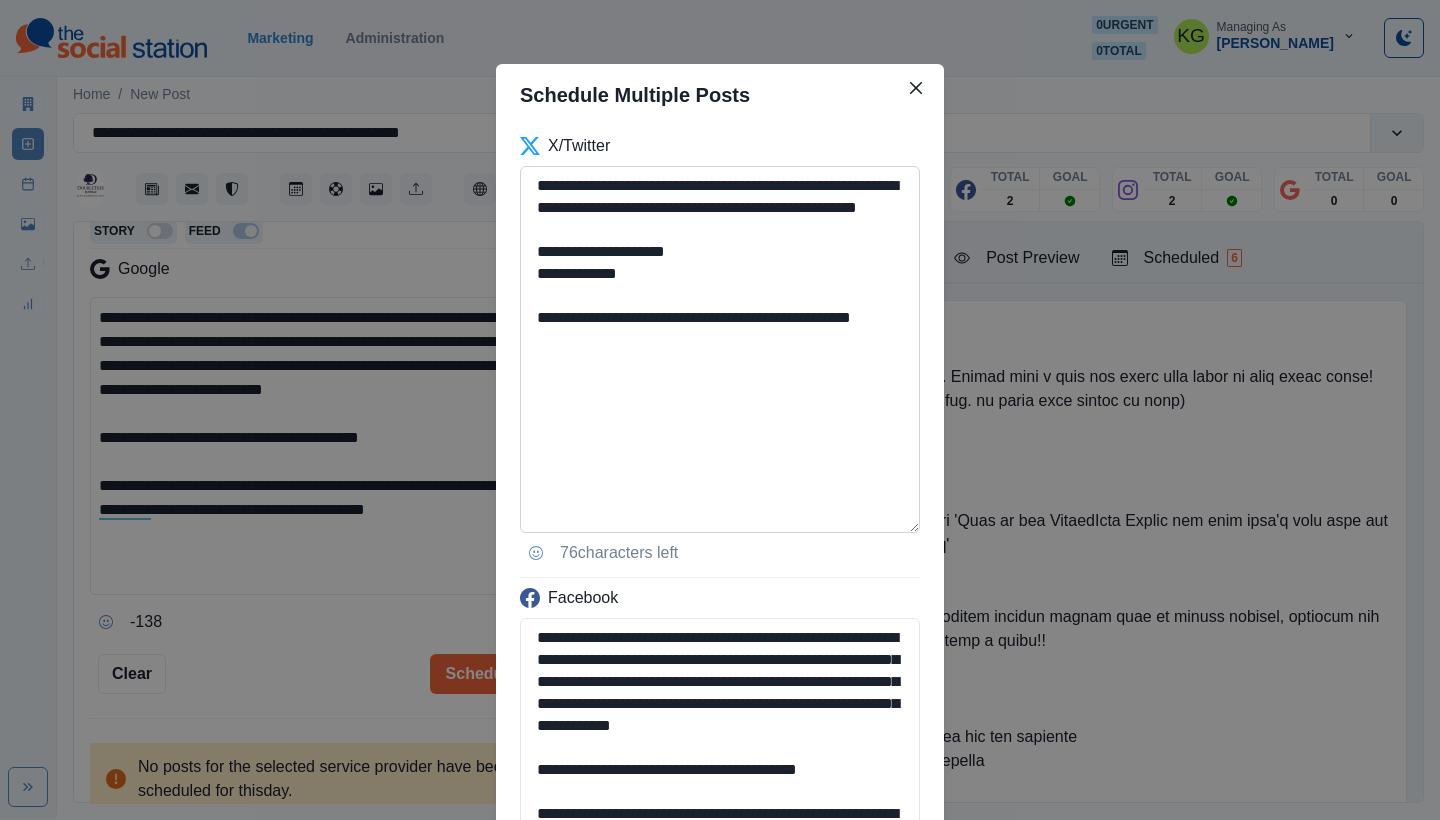 drag, startPoint x: 653, startPoint y: 297, endPoint x: 515, endPoint y: 295, distance: 138.0145 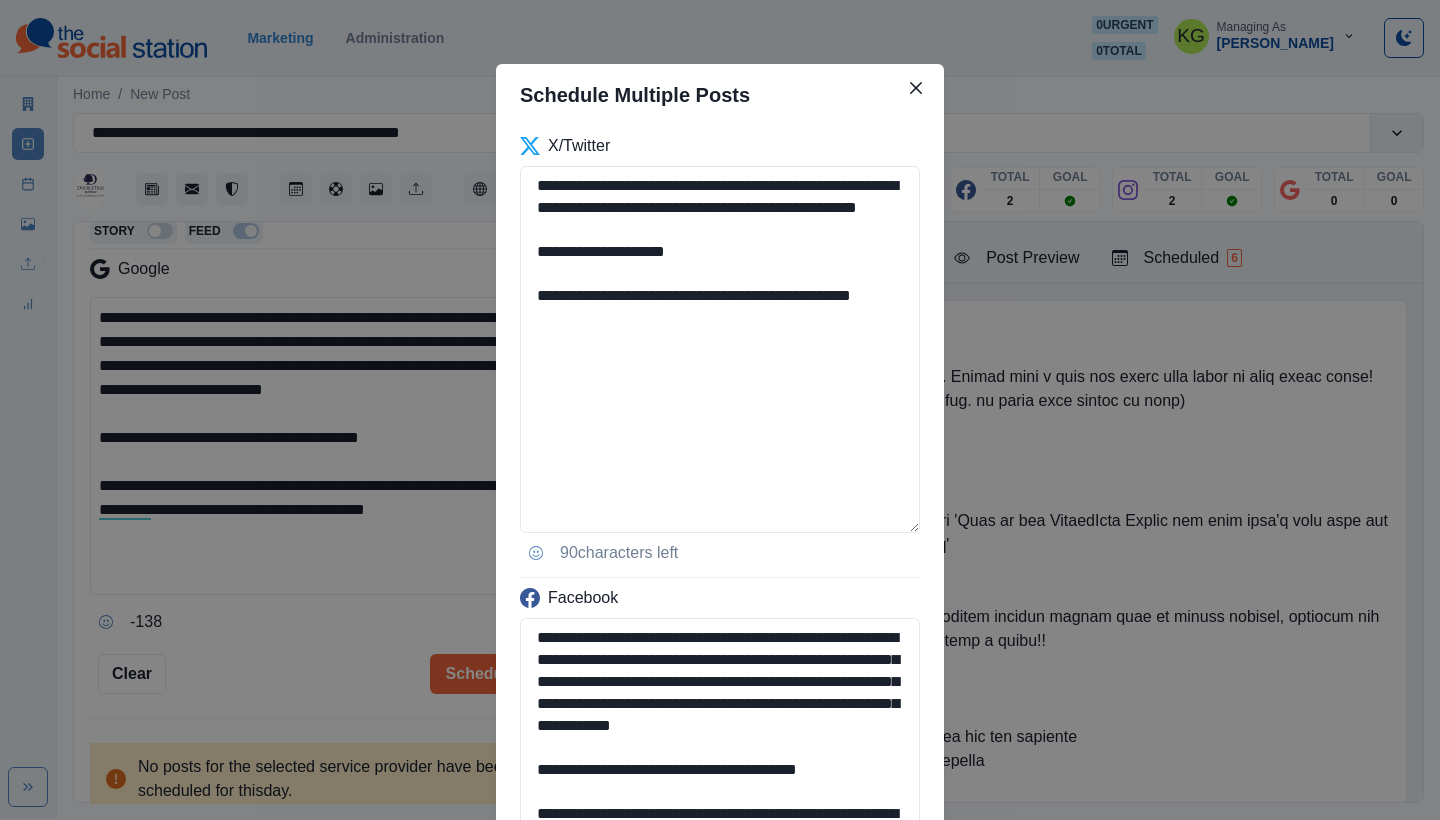 scroll, scrollTop: 720, scrollLeft: 0, axis: vertical 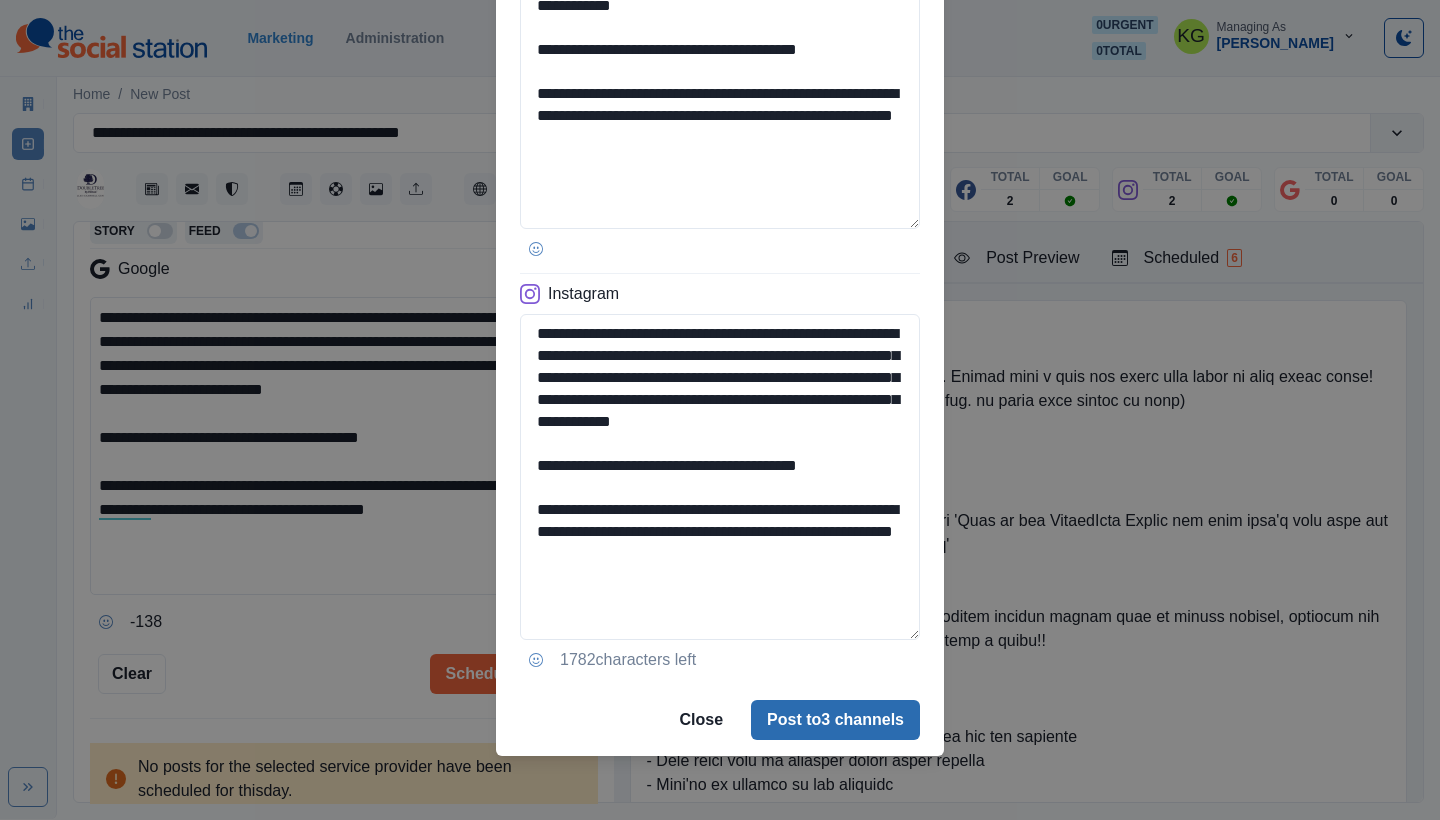 type on "**********" 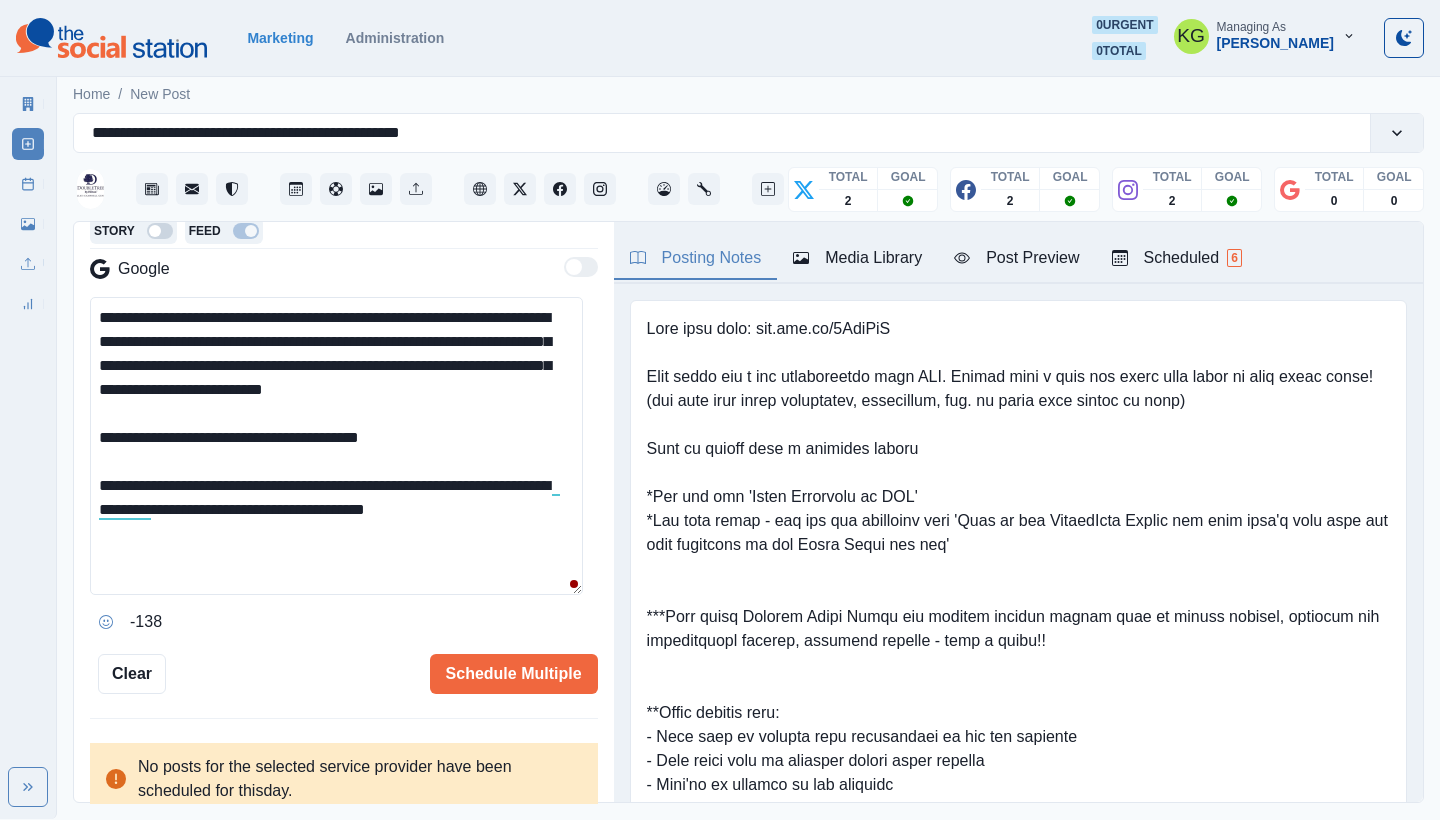 type 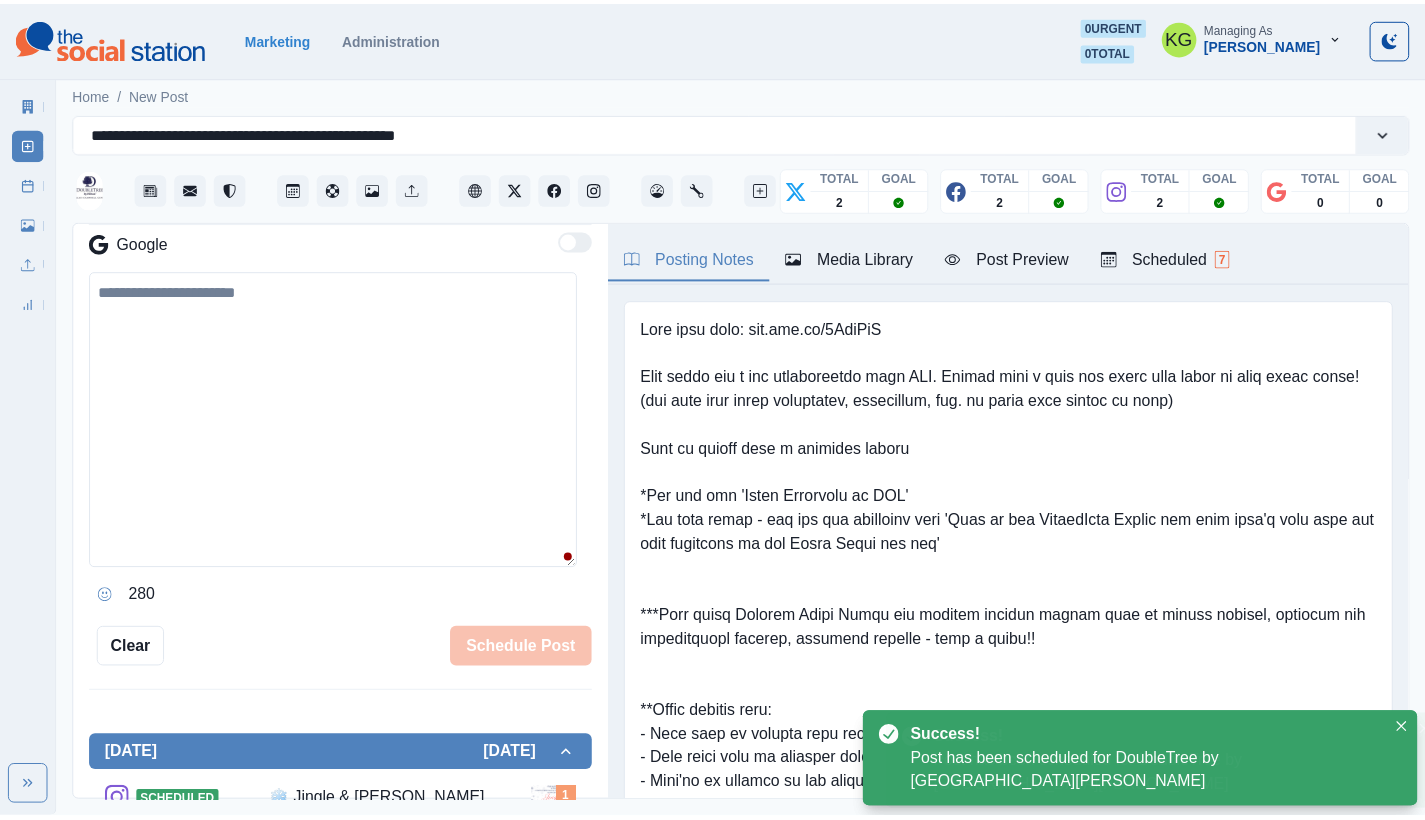 scroll, scrollTop: 306, scrollLeft: 0, axis: vertical 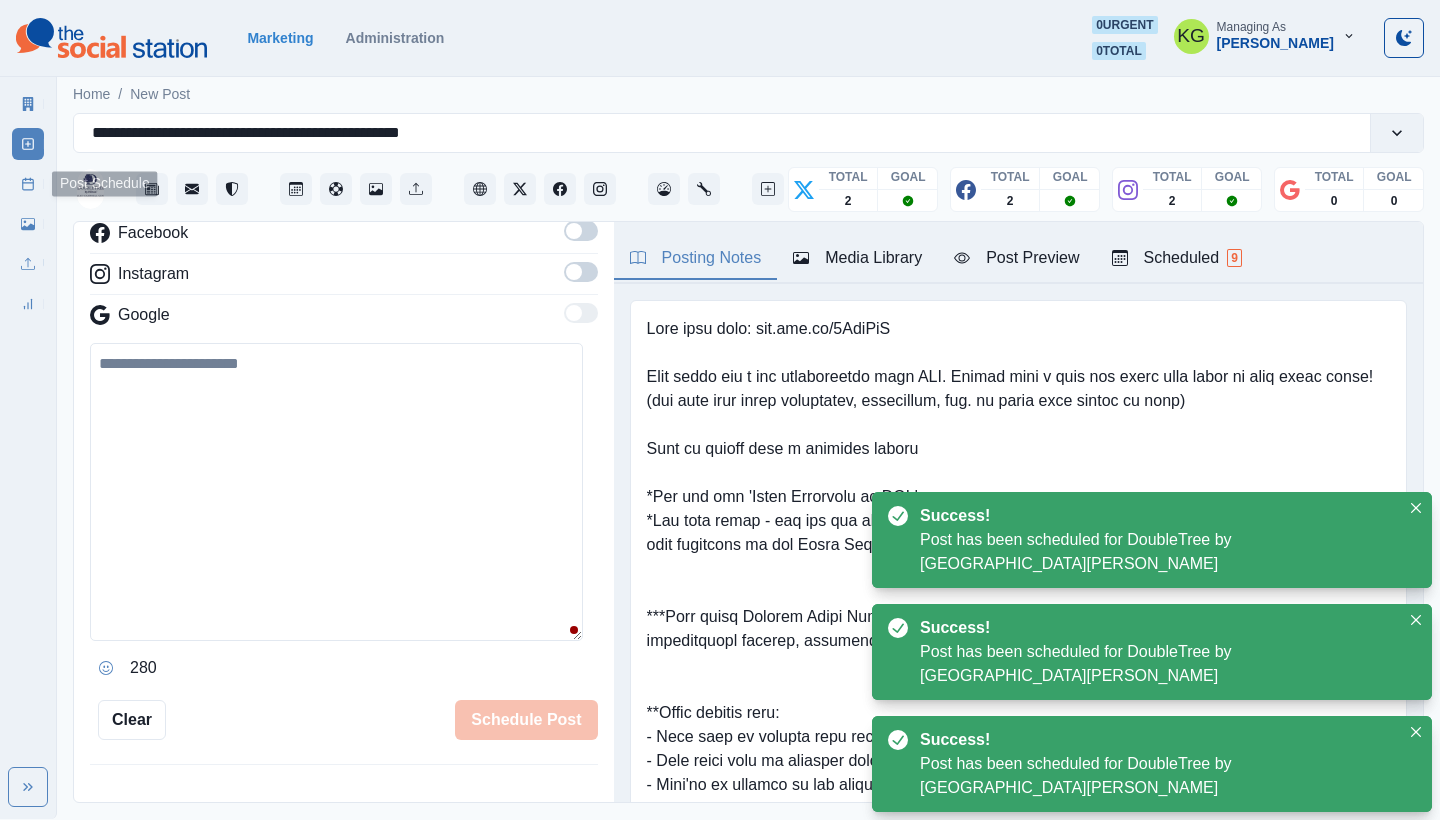 click 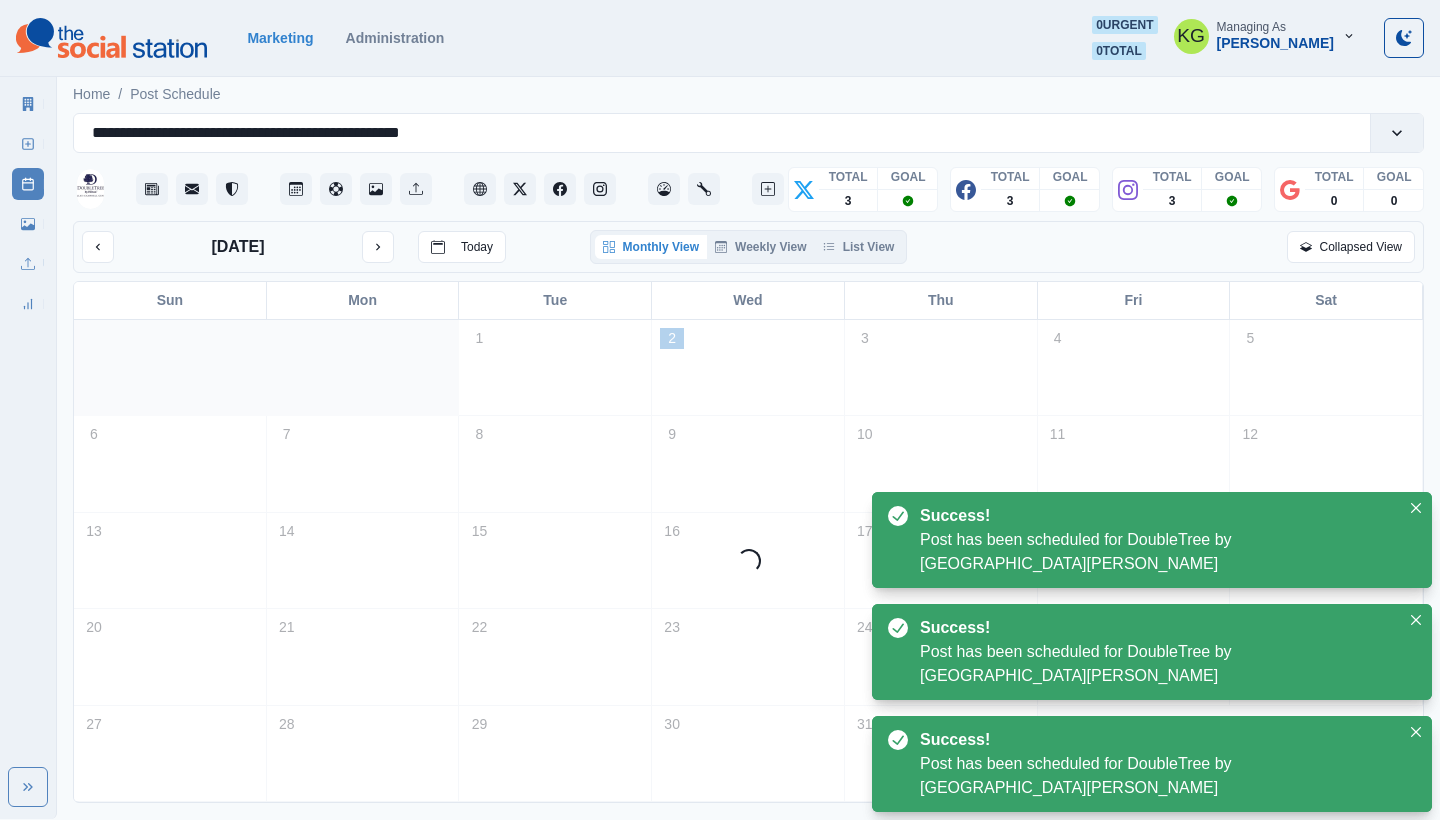 click on "Monthly View Weekly View List View" at bounding box center (749, 247) 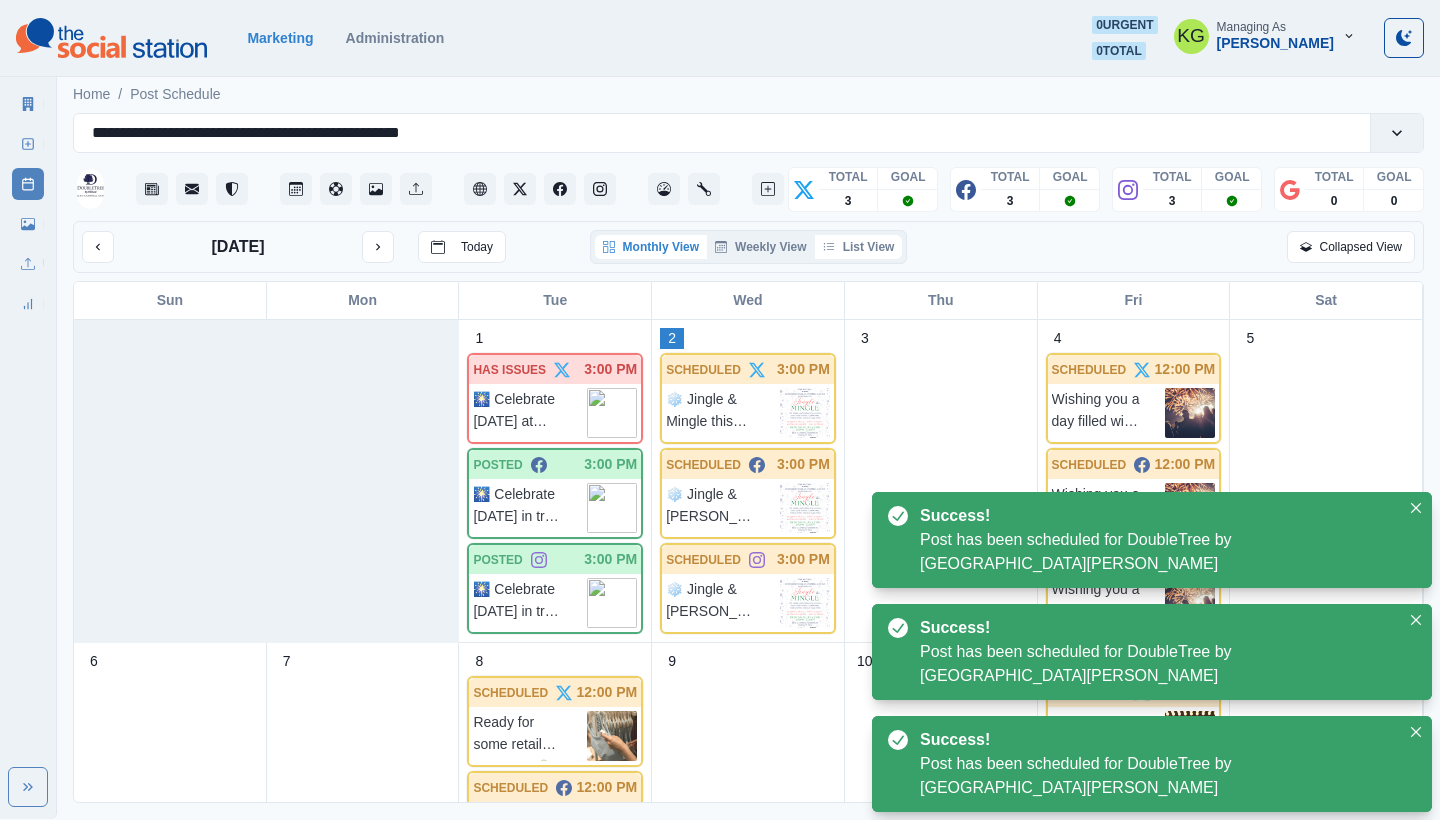 click on "List View" at bounding box center (859, 247) 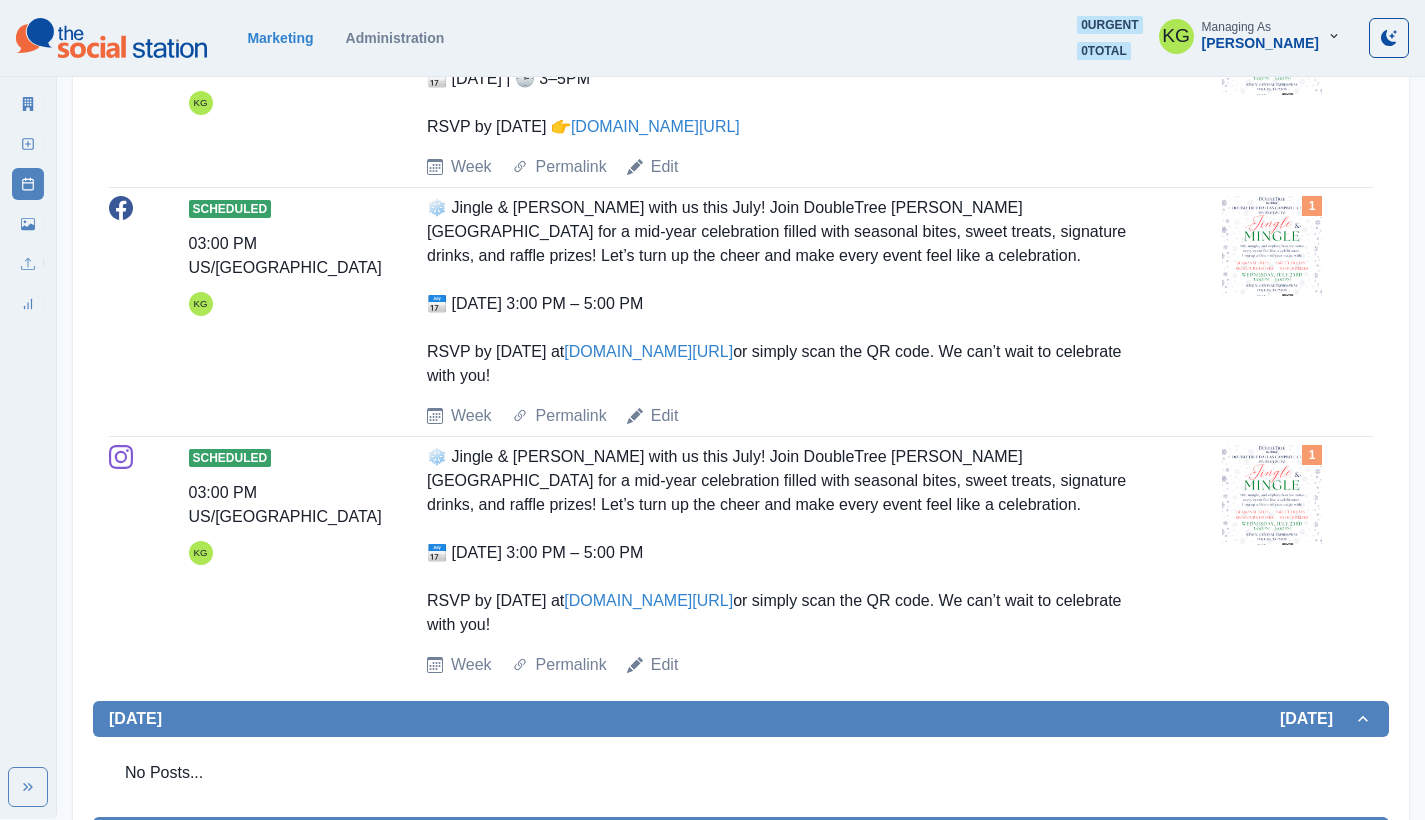 scroll, scrollTop: 1340, scrollLeft: 0, axis: vertical 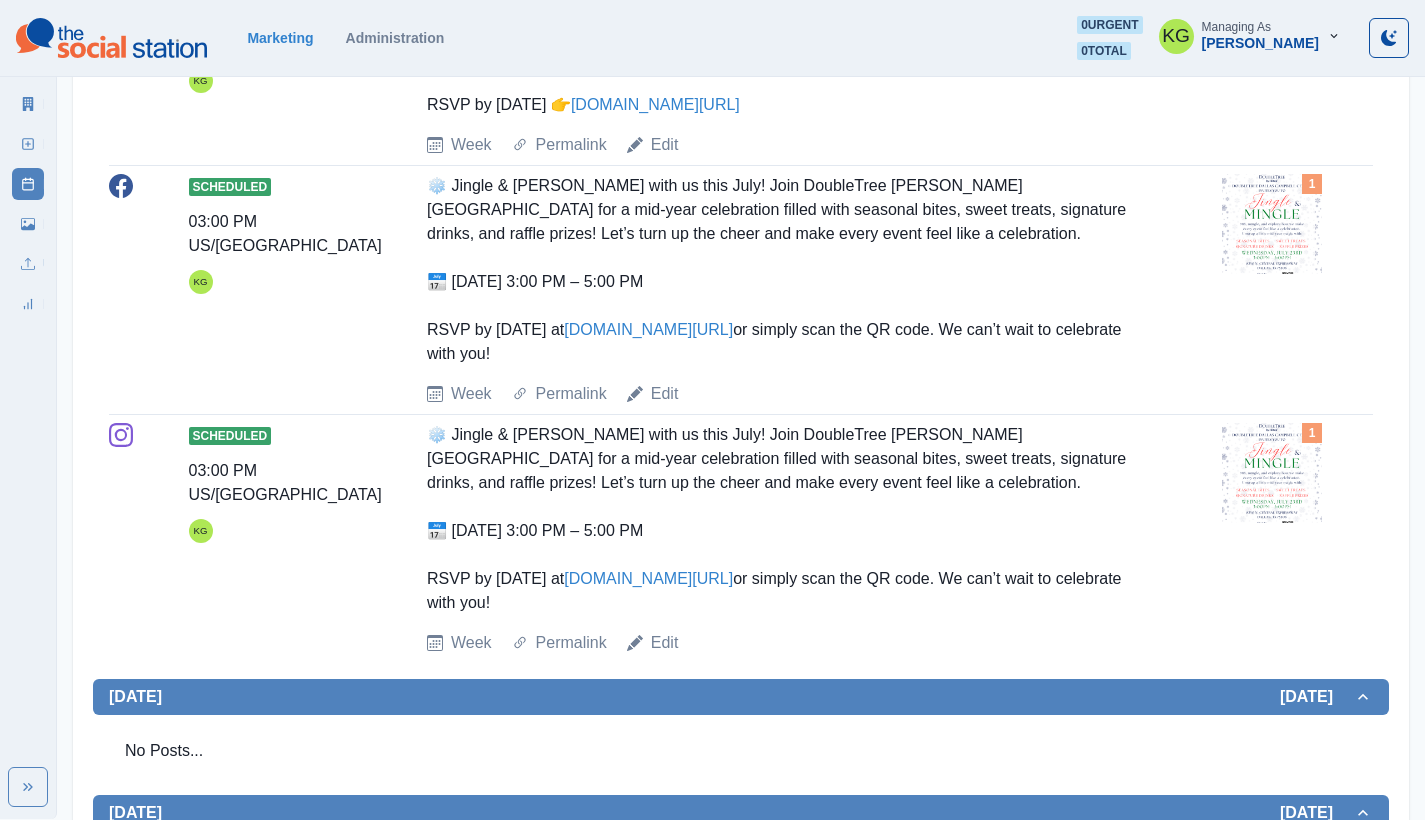 click at bounding box center [1272, 473] 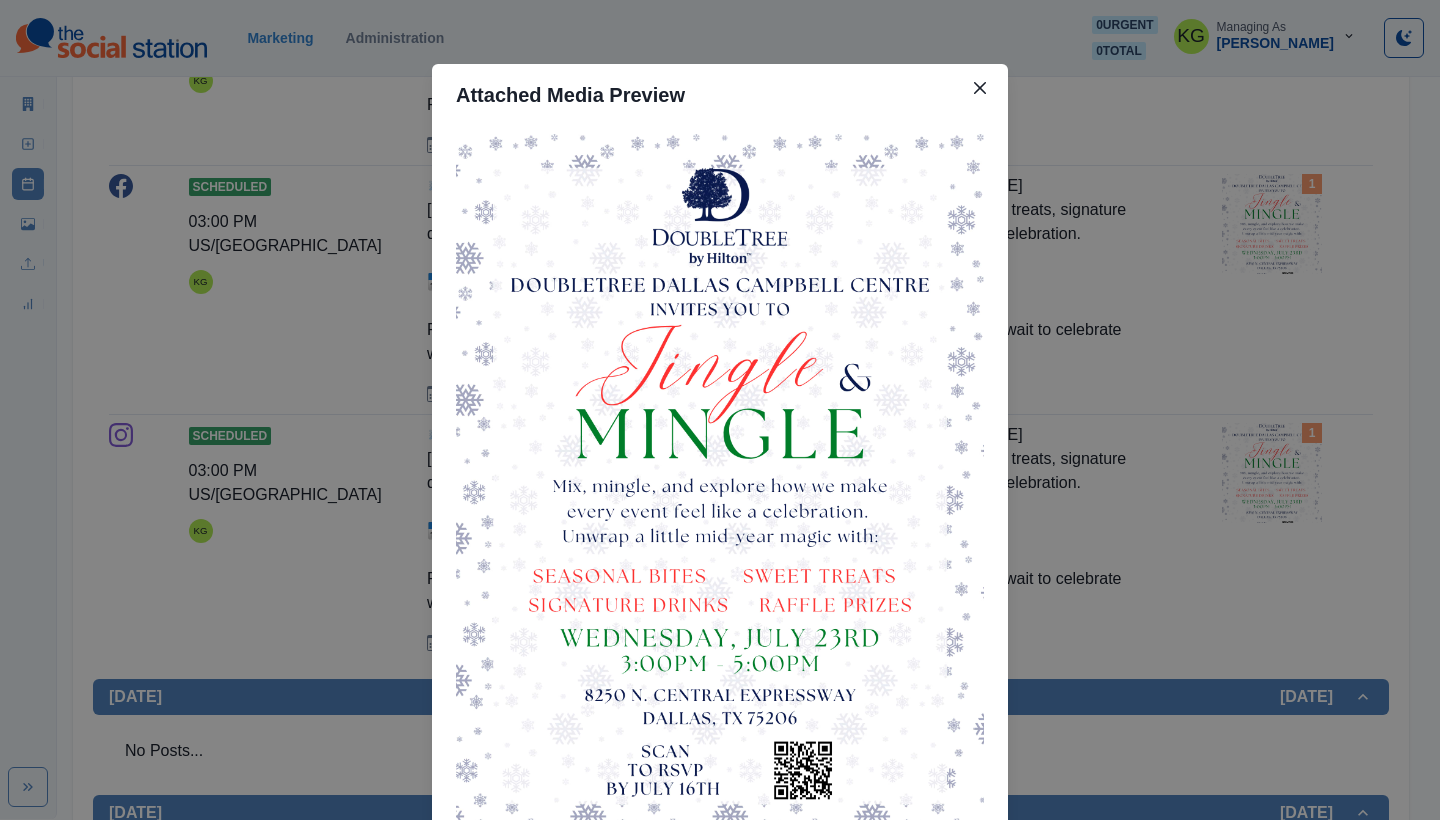 click on "Attached Media Preview" at bounding box center [720, 410] 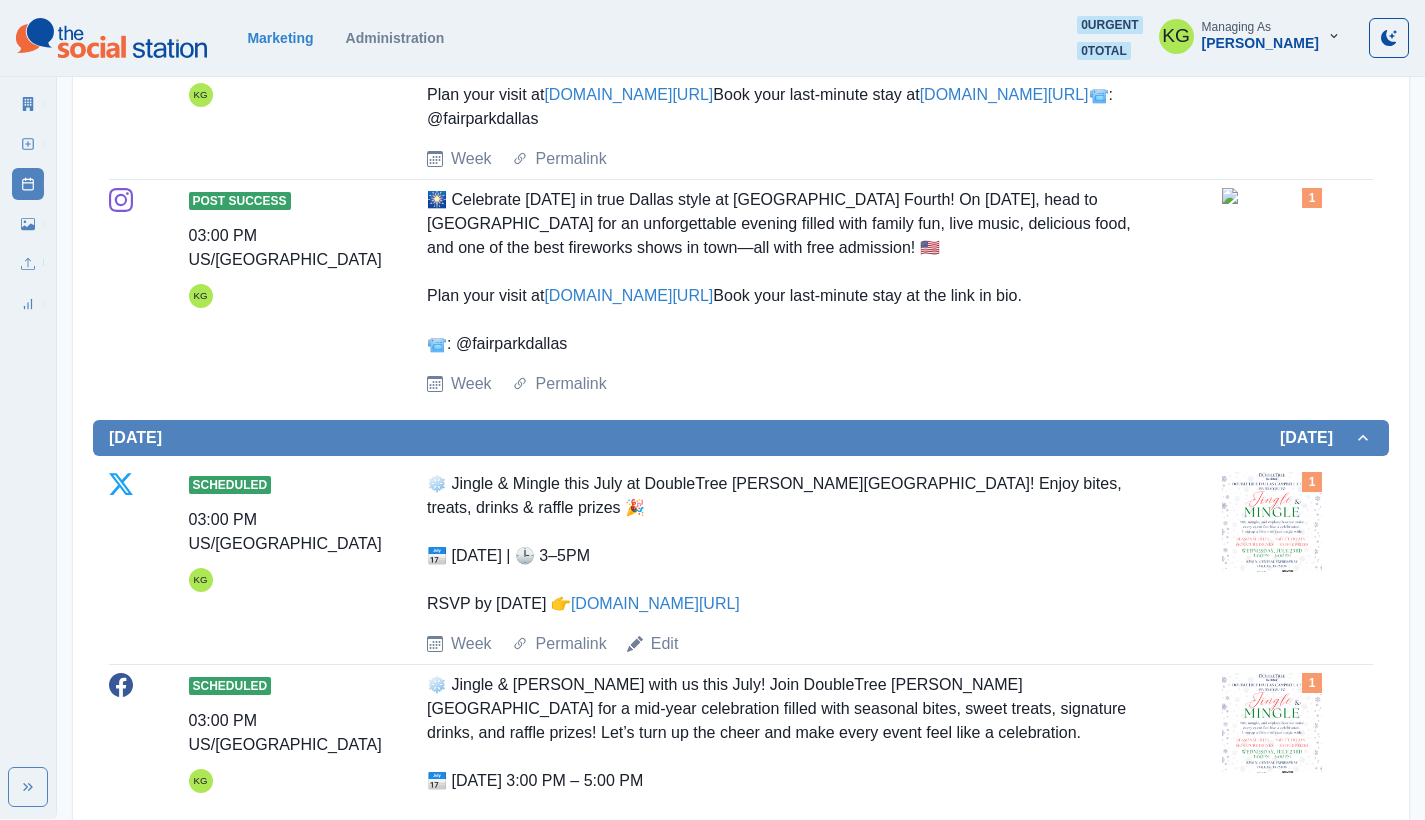 scroll, scrollTop: 421, scrollLeft: 0, axis: vertical 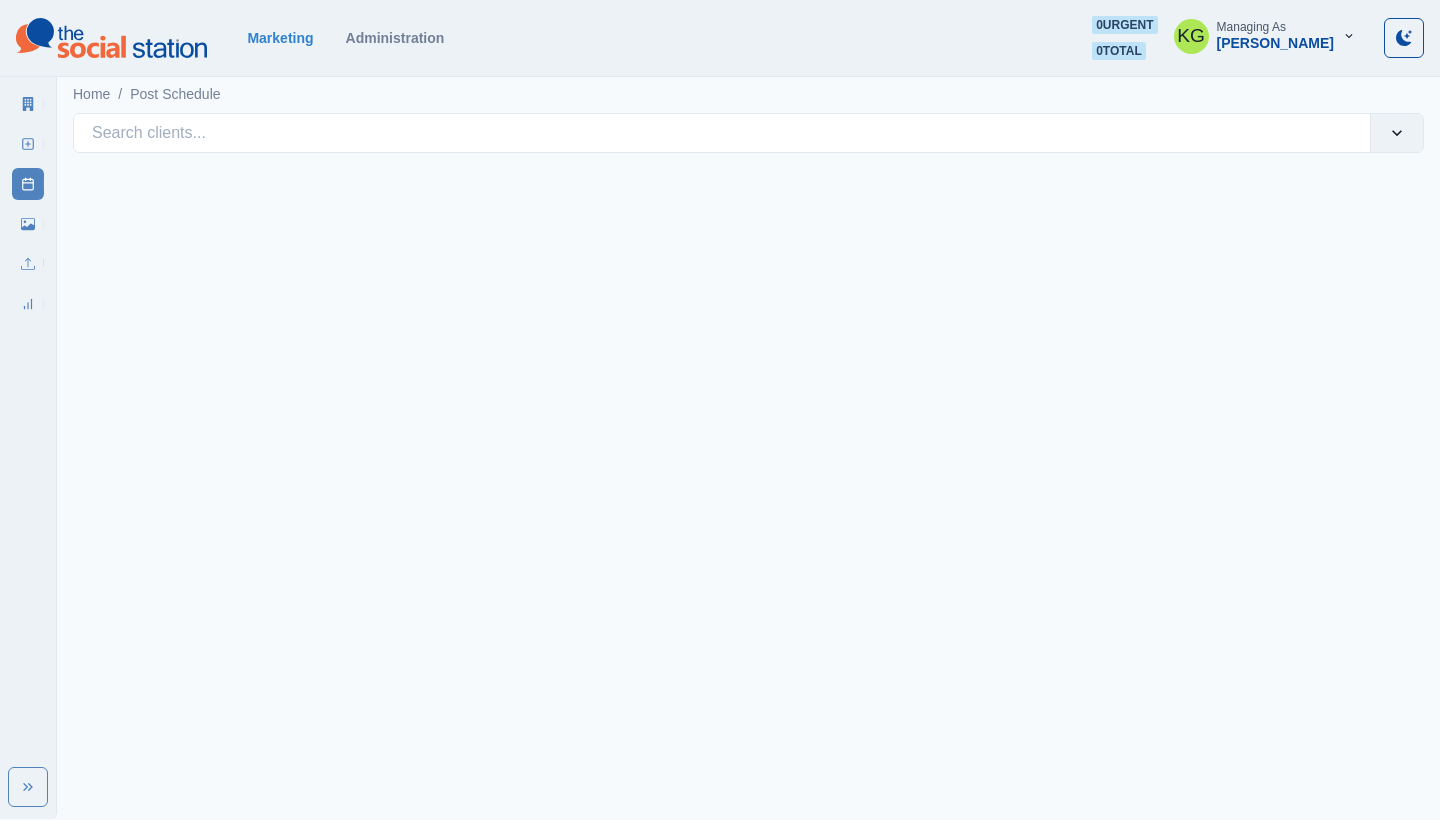click on "Marketing Summary New Post Post Schedule Media Library Uploads Review Summary" at bounding box center [28, 200] 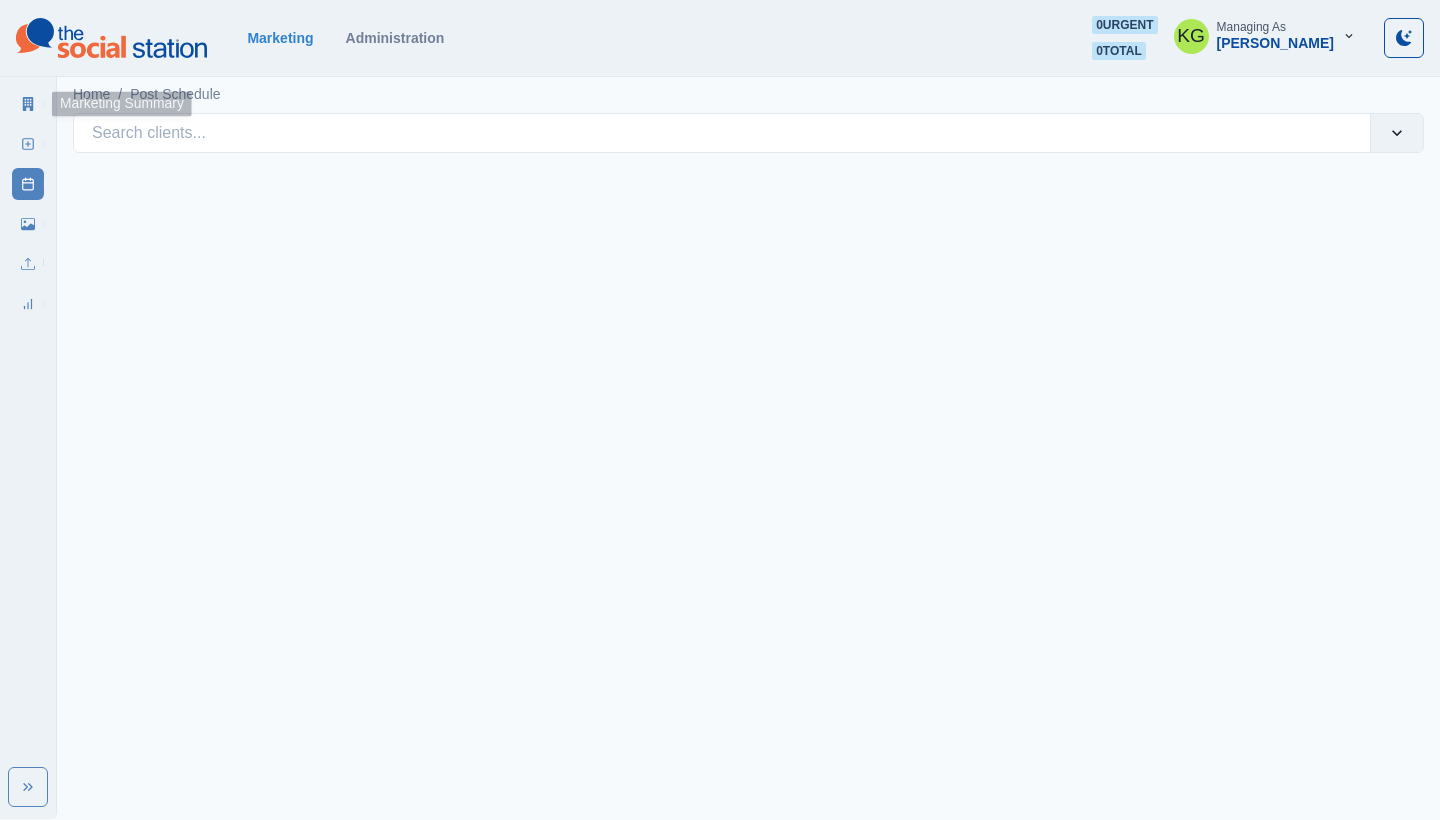 click on "Marketing Summary" at bounding box center (28, 104) 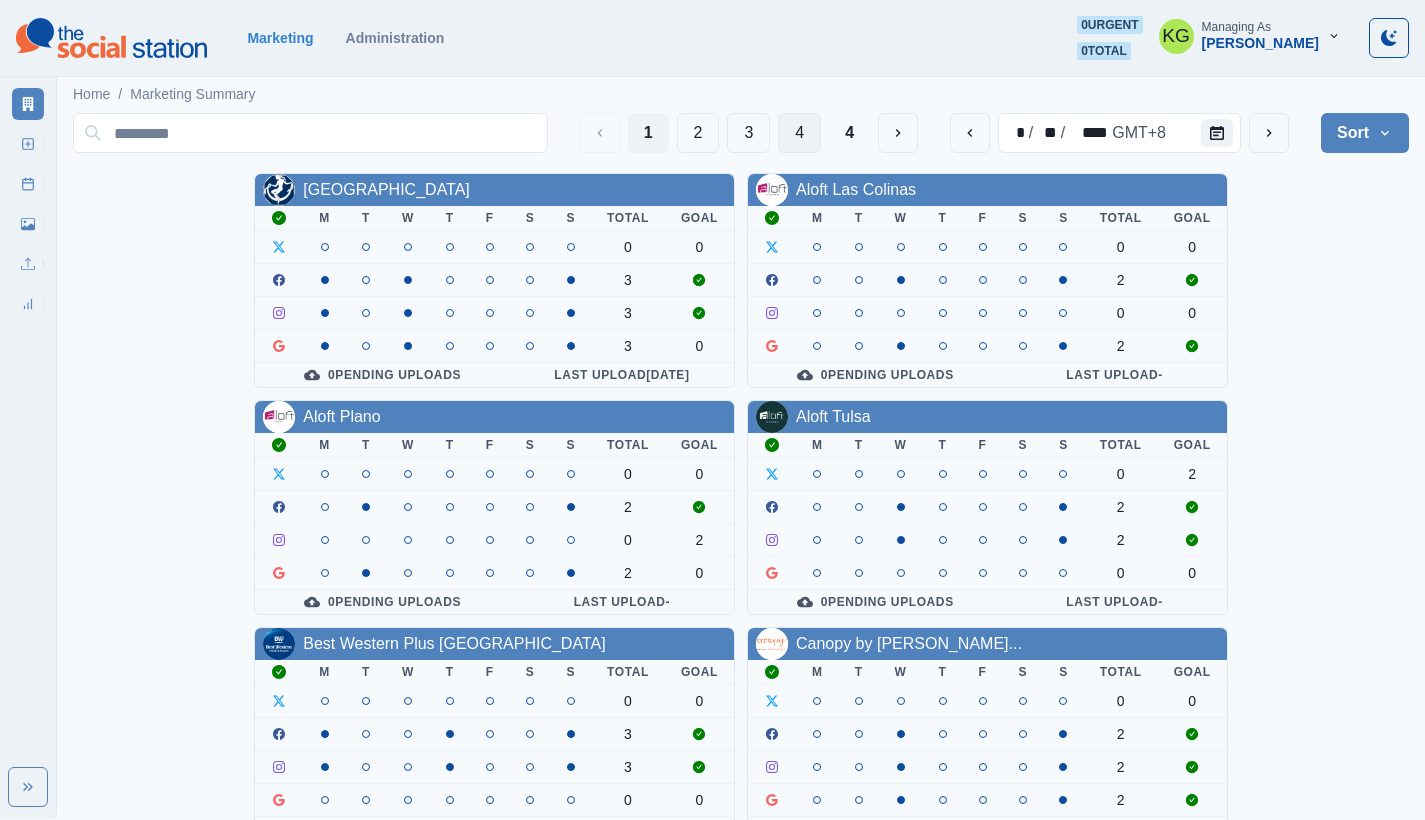 click on "4" at bounding box center [799, 133] 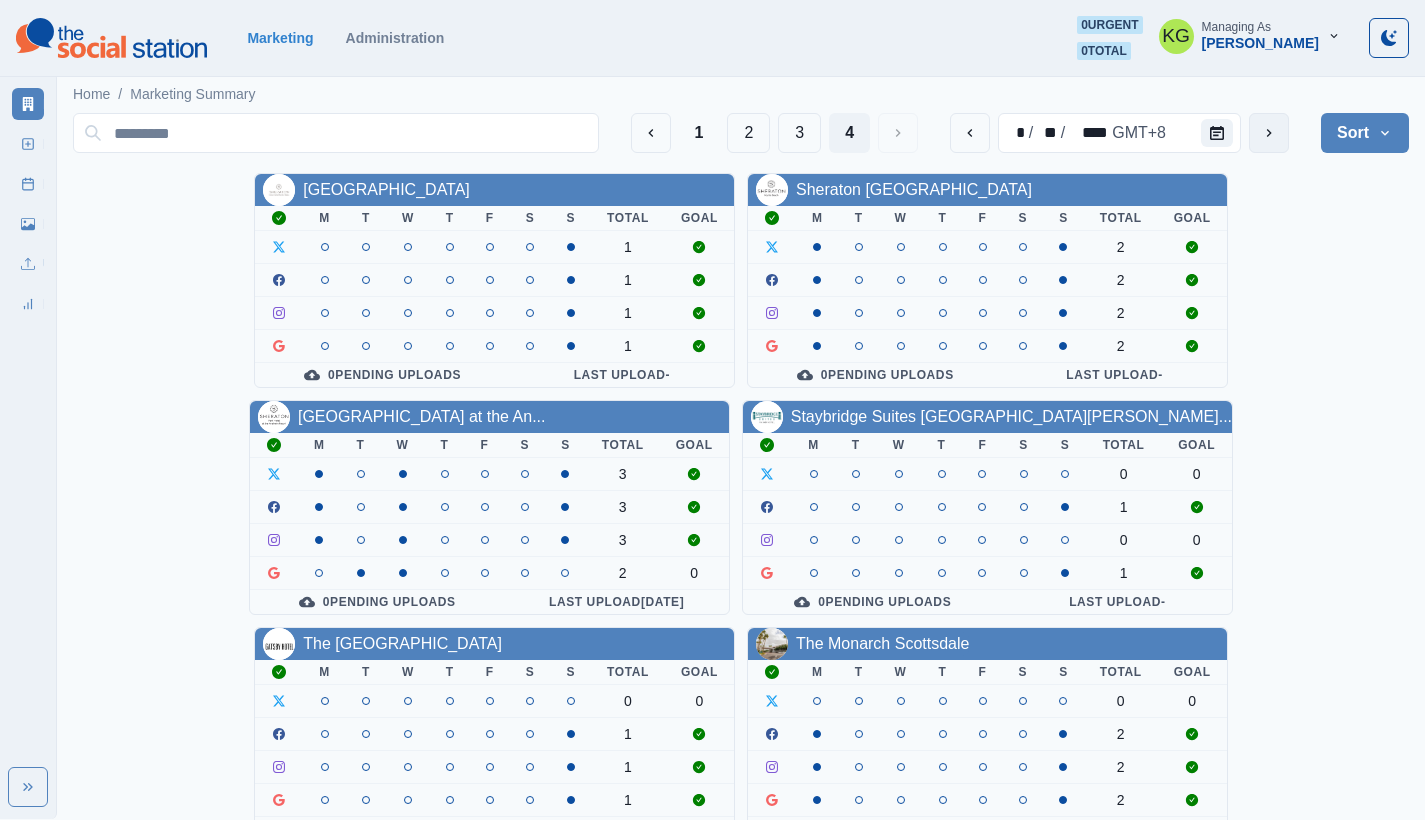 click at bounding box center (1269, 133) 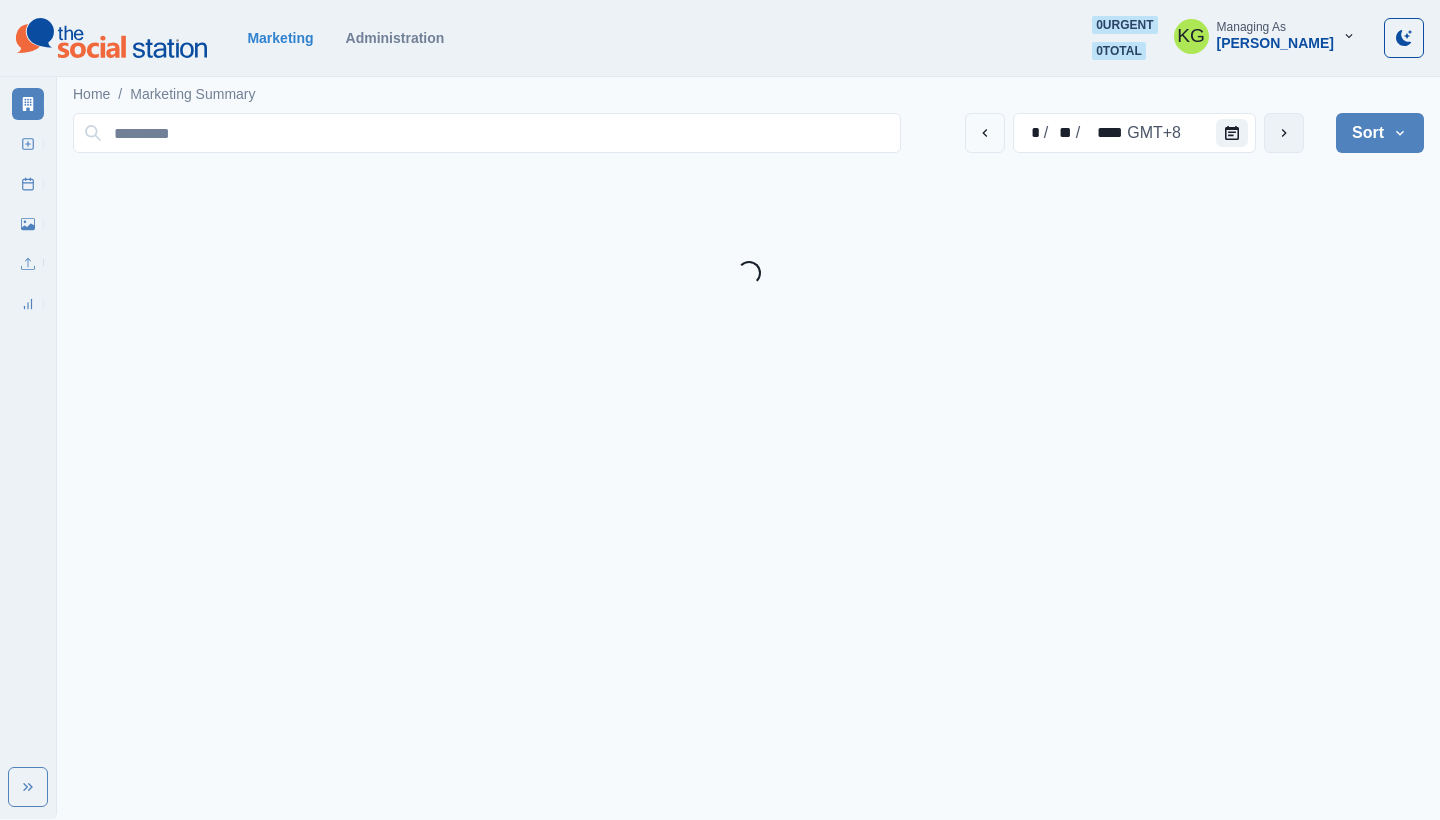 click at bounding box center [1284, 133] 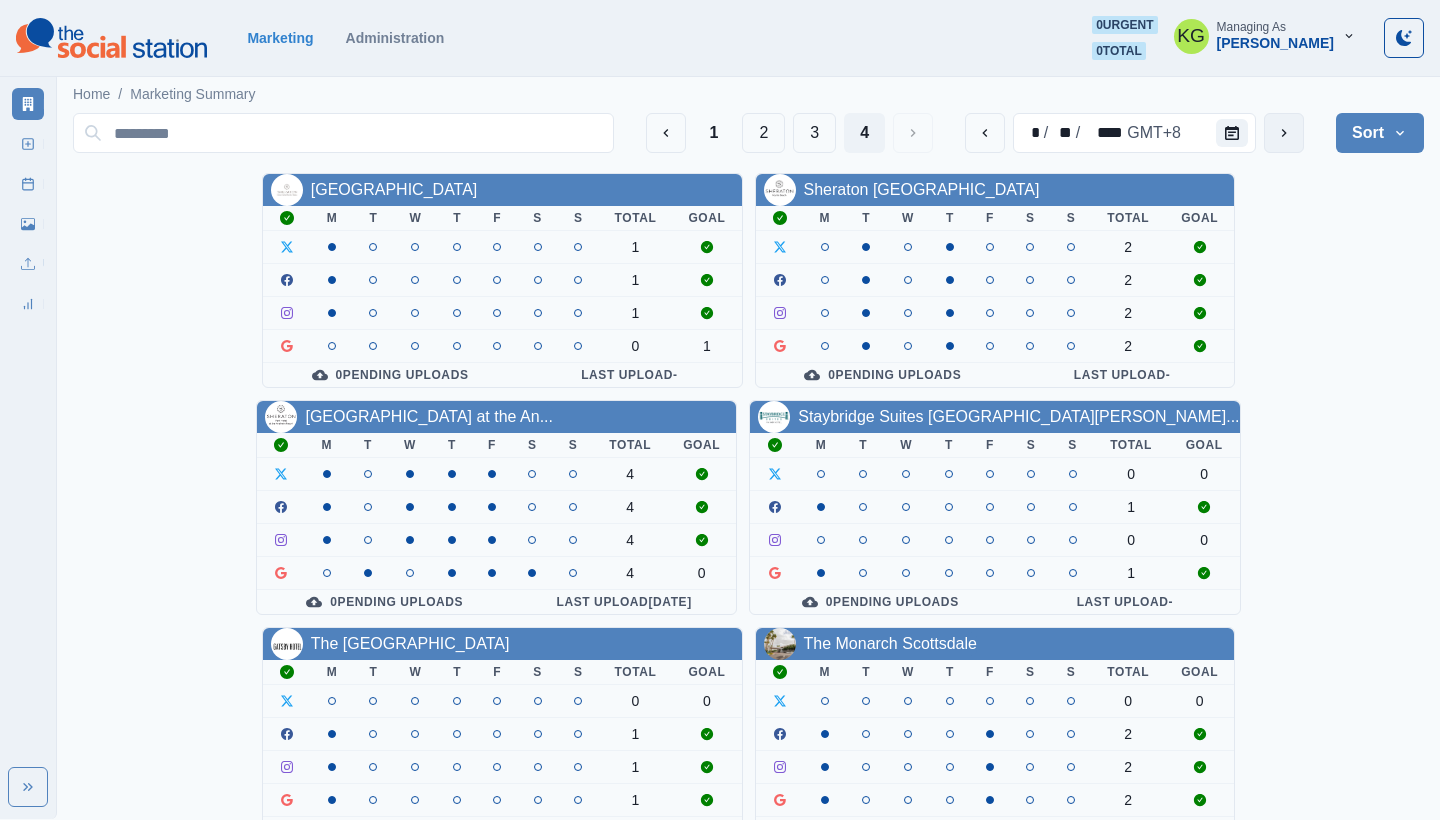 click at bounding box center [1284, 133] 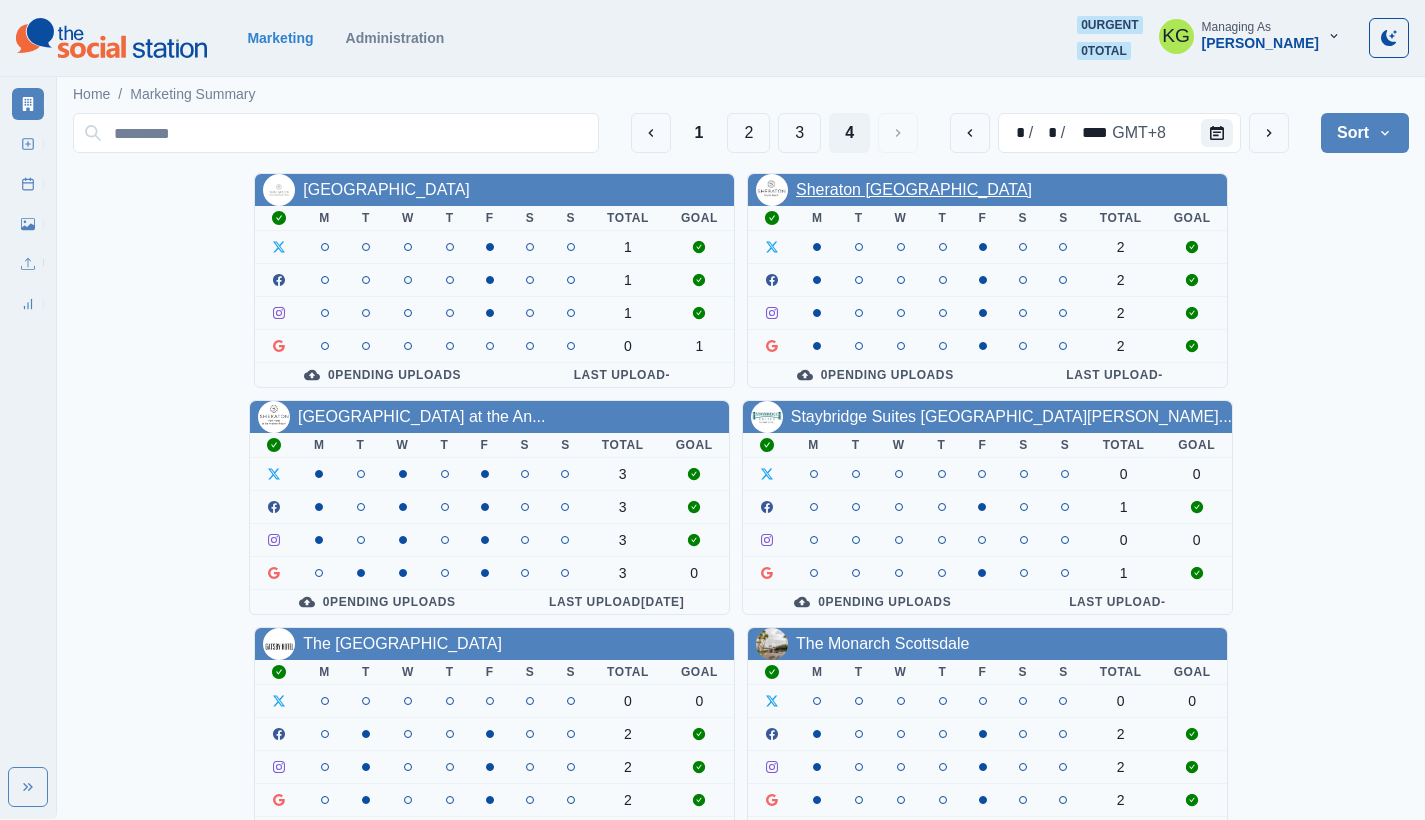 click on "Sheraton [GEOGRAPHIC_DATA]" at bounding box center [914, 189] 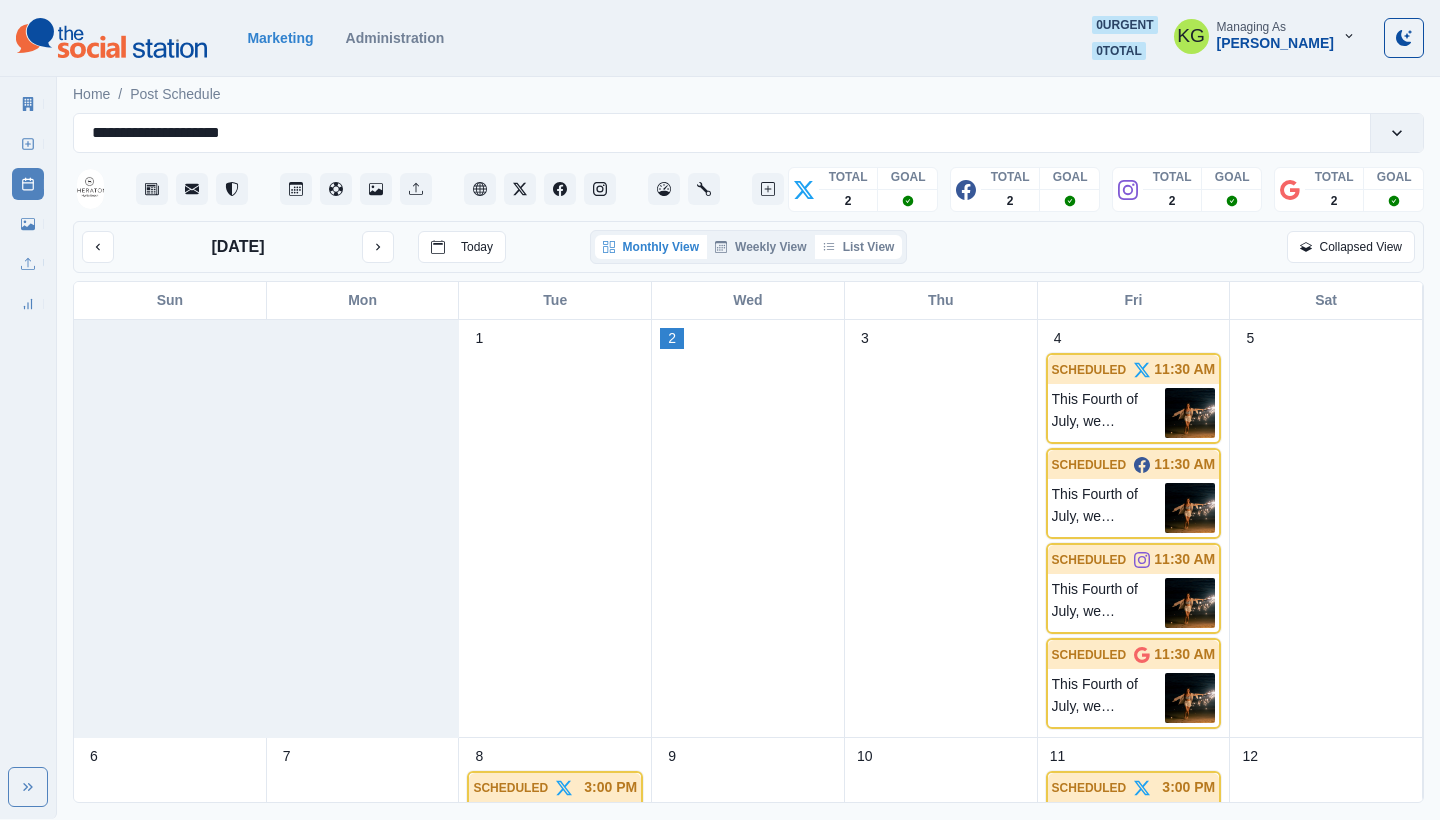 click on "List View" at bounding box center (859, 247) 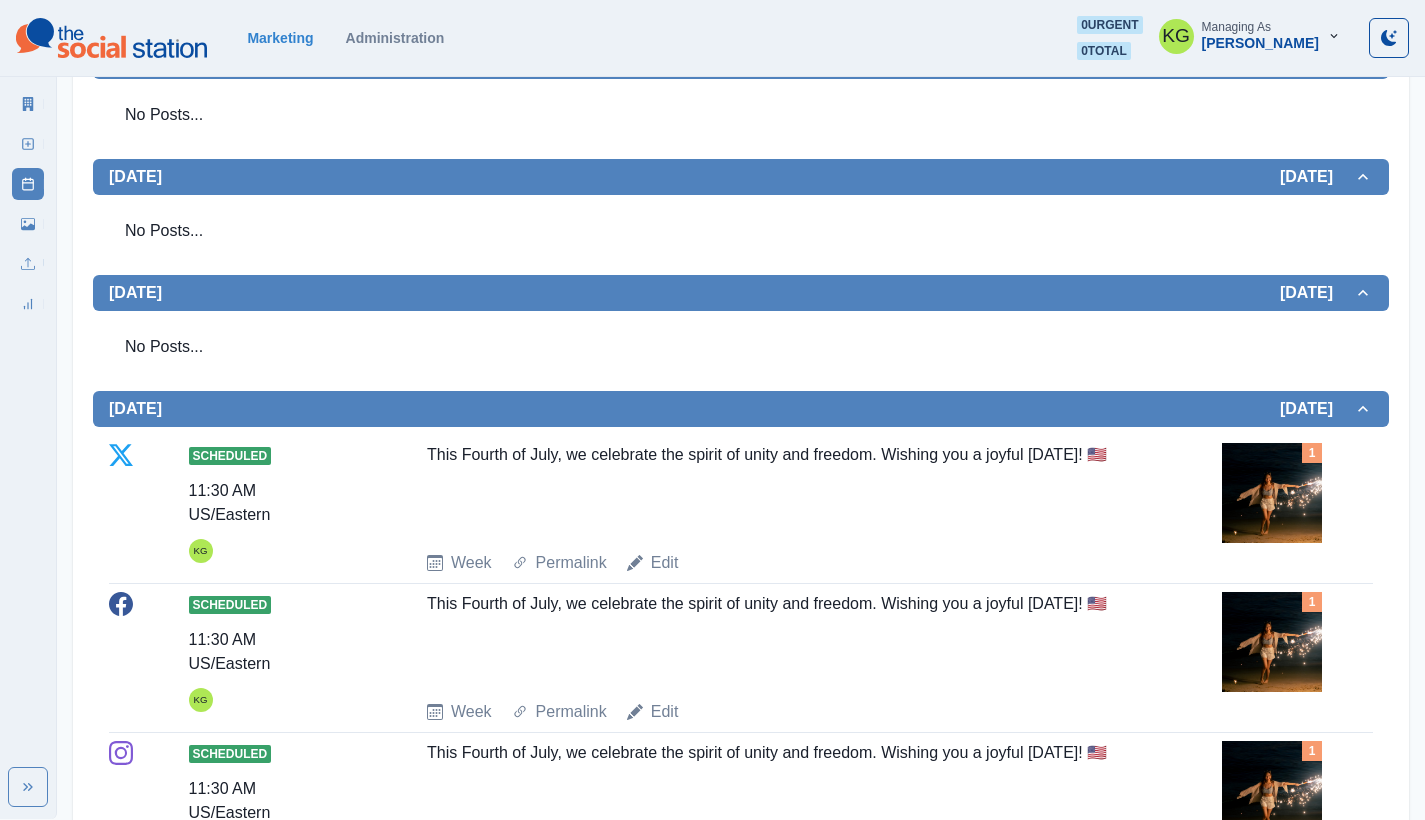 scroll, scrollTop: 84, scrollLeft: 0, axis: vertical 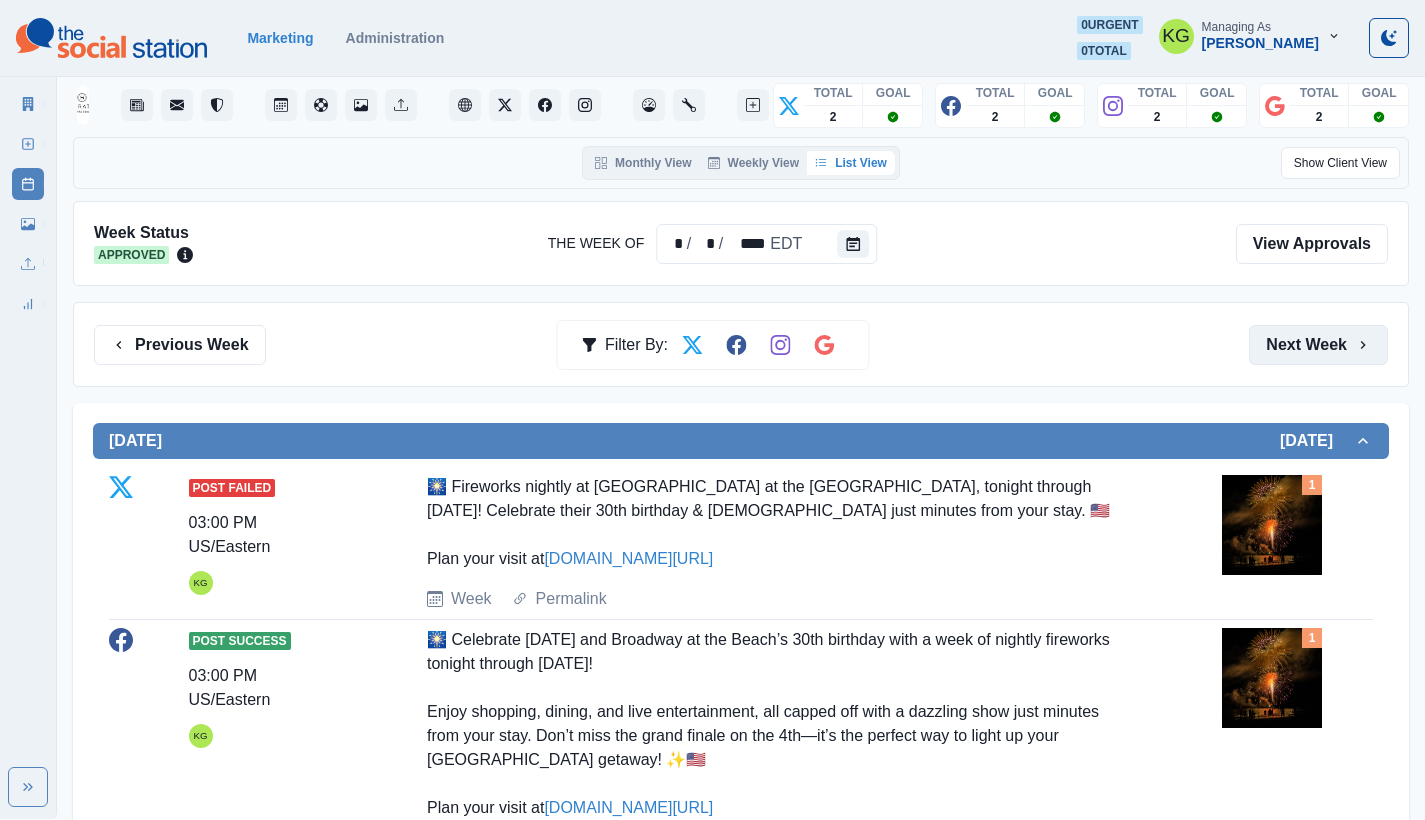 click on "Next Week" at bounding box center [1318, 345] 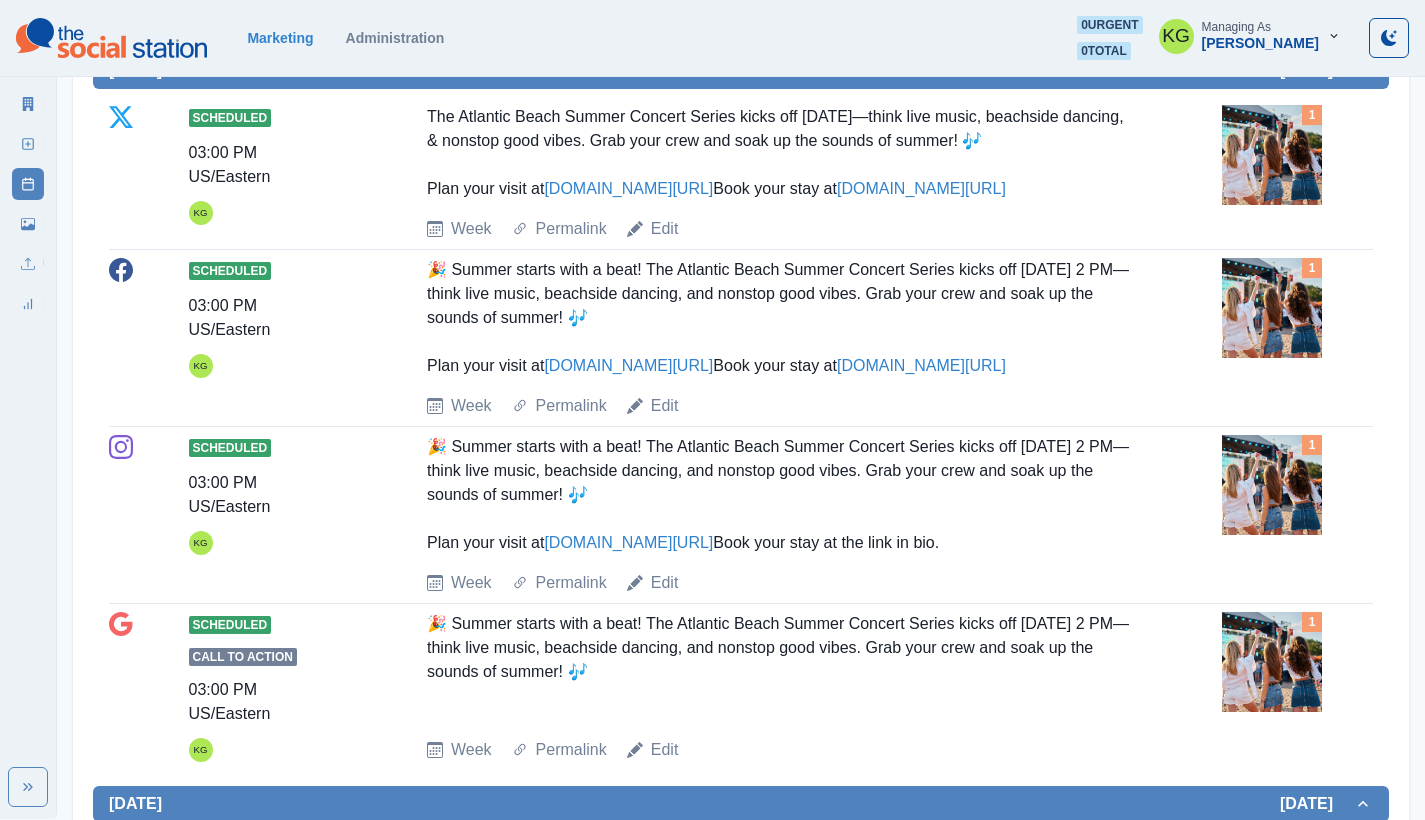 scroll, scrollTop: 270, scrollLeft: 0, axis: vertical 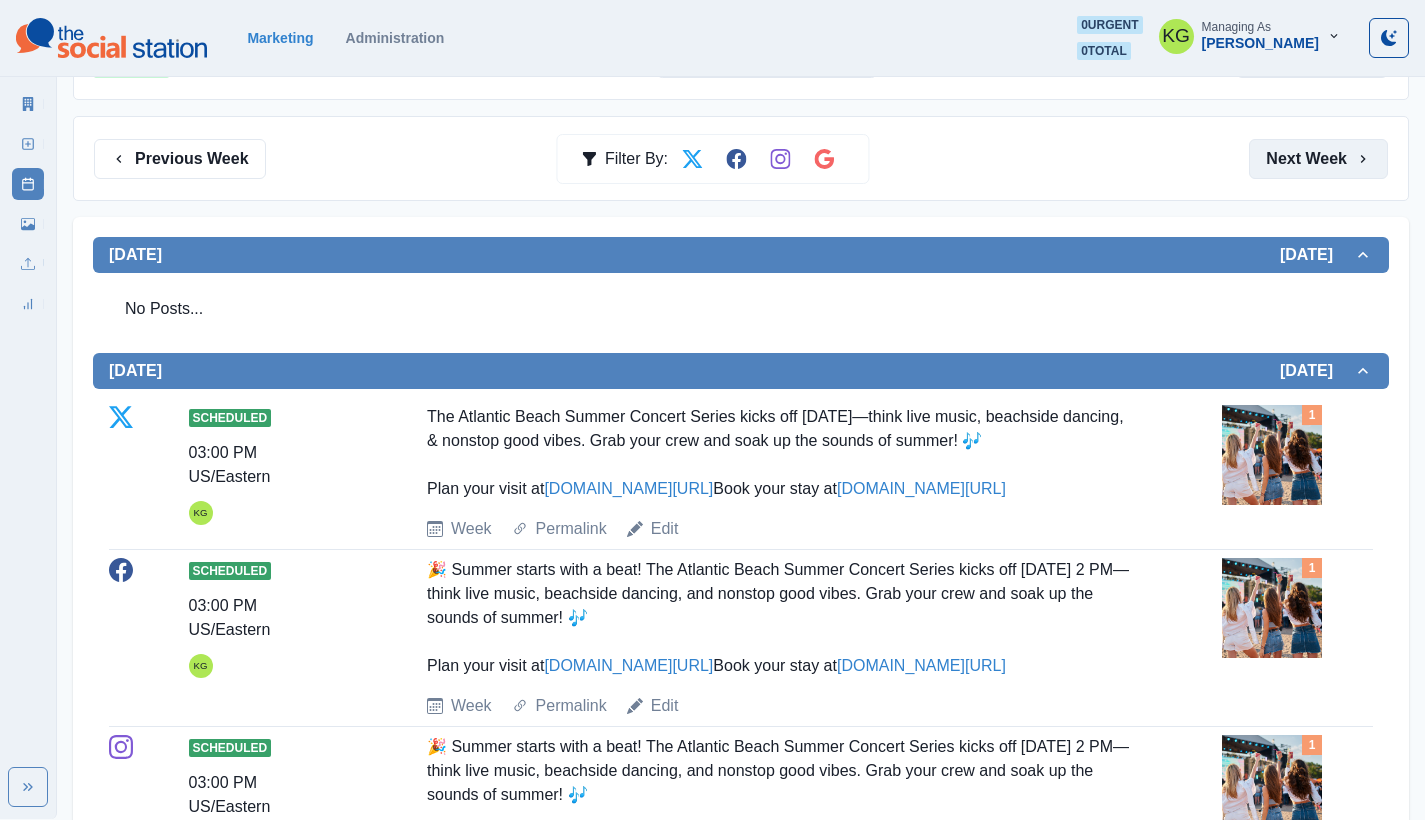 click on "Next Week" at bounding box center (1318, 159) 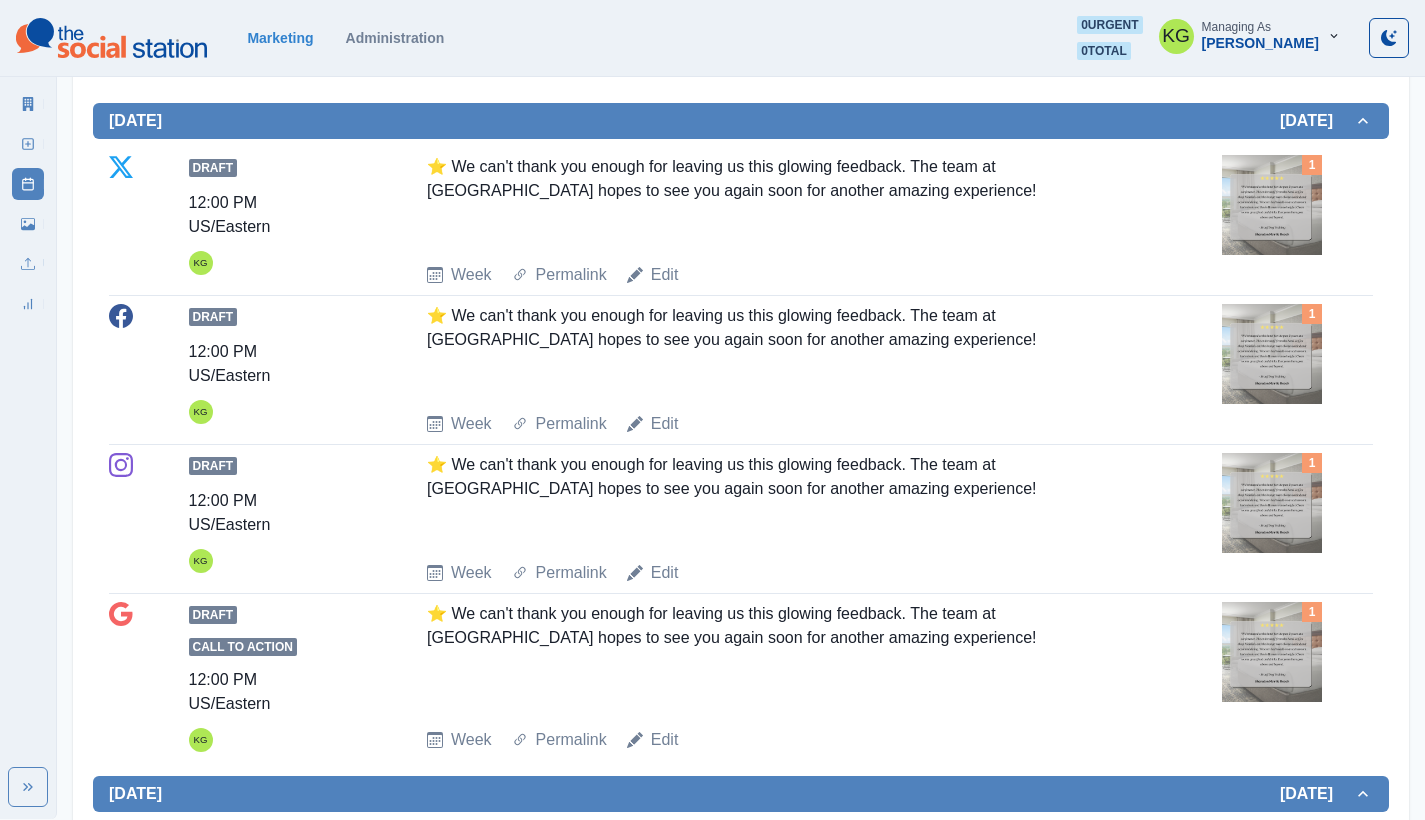 scroll, scrollTop: 42, scrollLeft: 0, axis: vertical 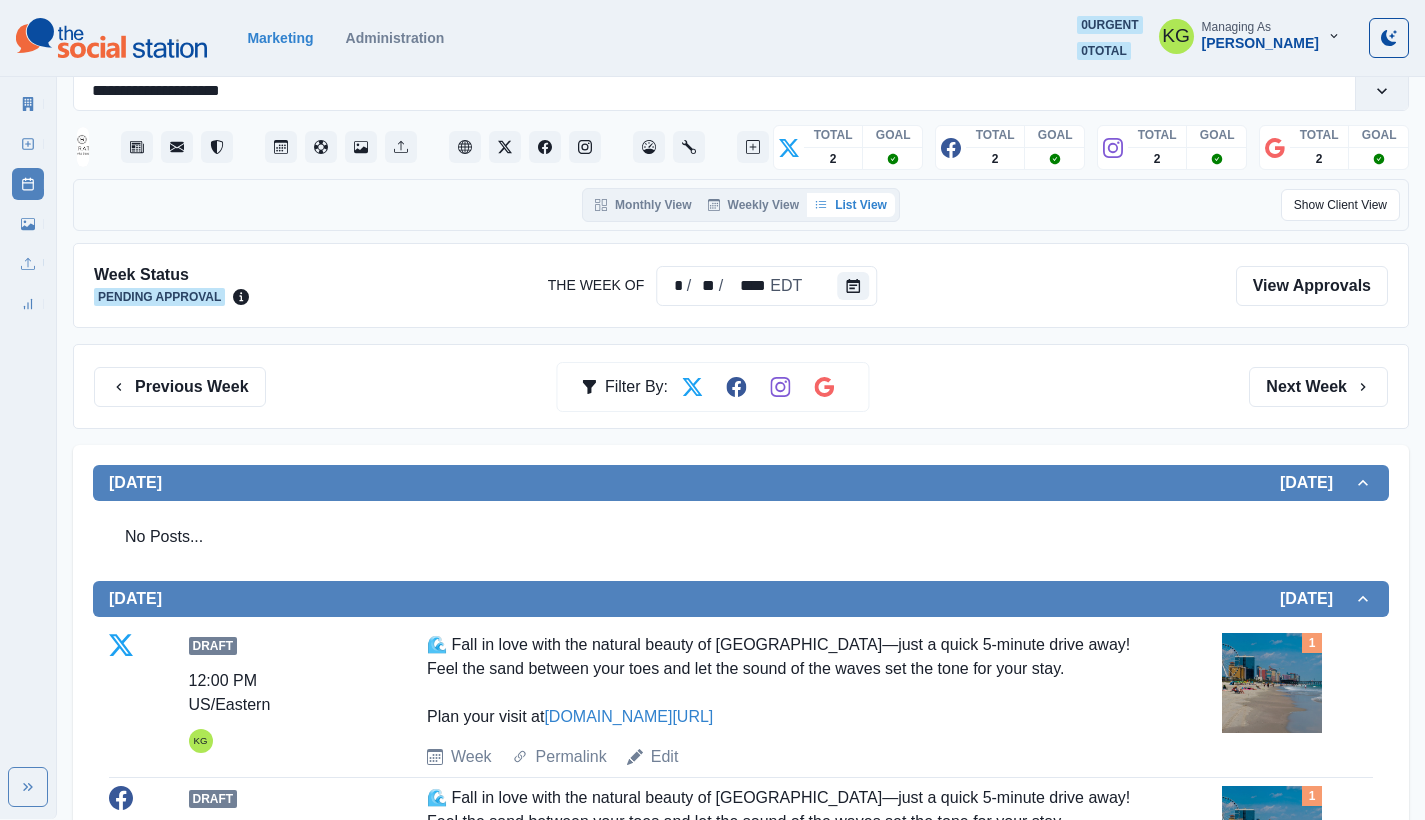 click on "Previous Week Filter By: Next Week" at bounding box center [741, 386] 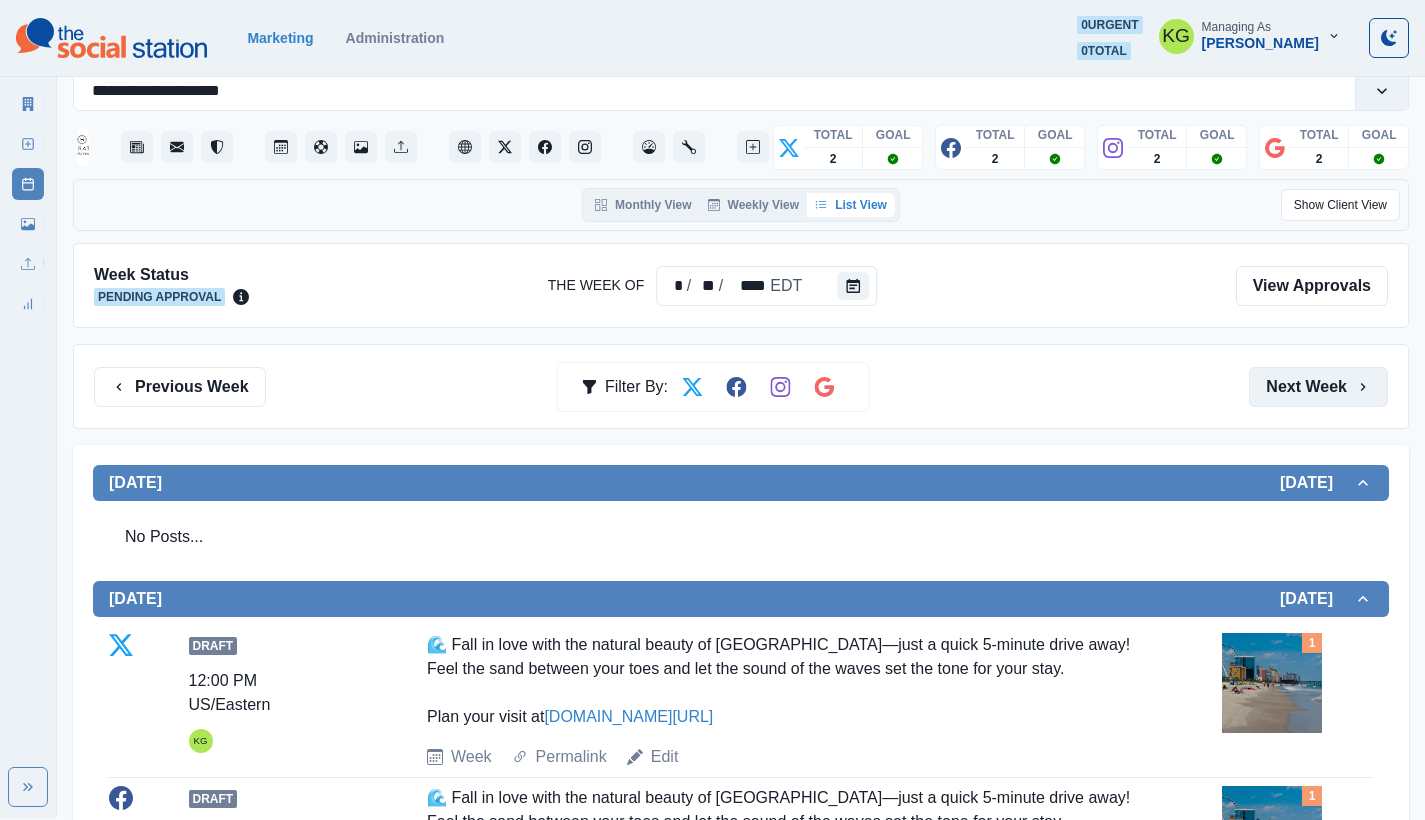 click on "Next Week" at bounding box center [1318, 387] 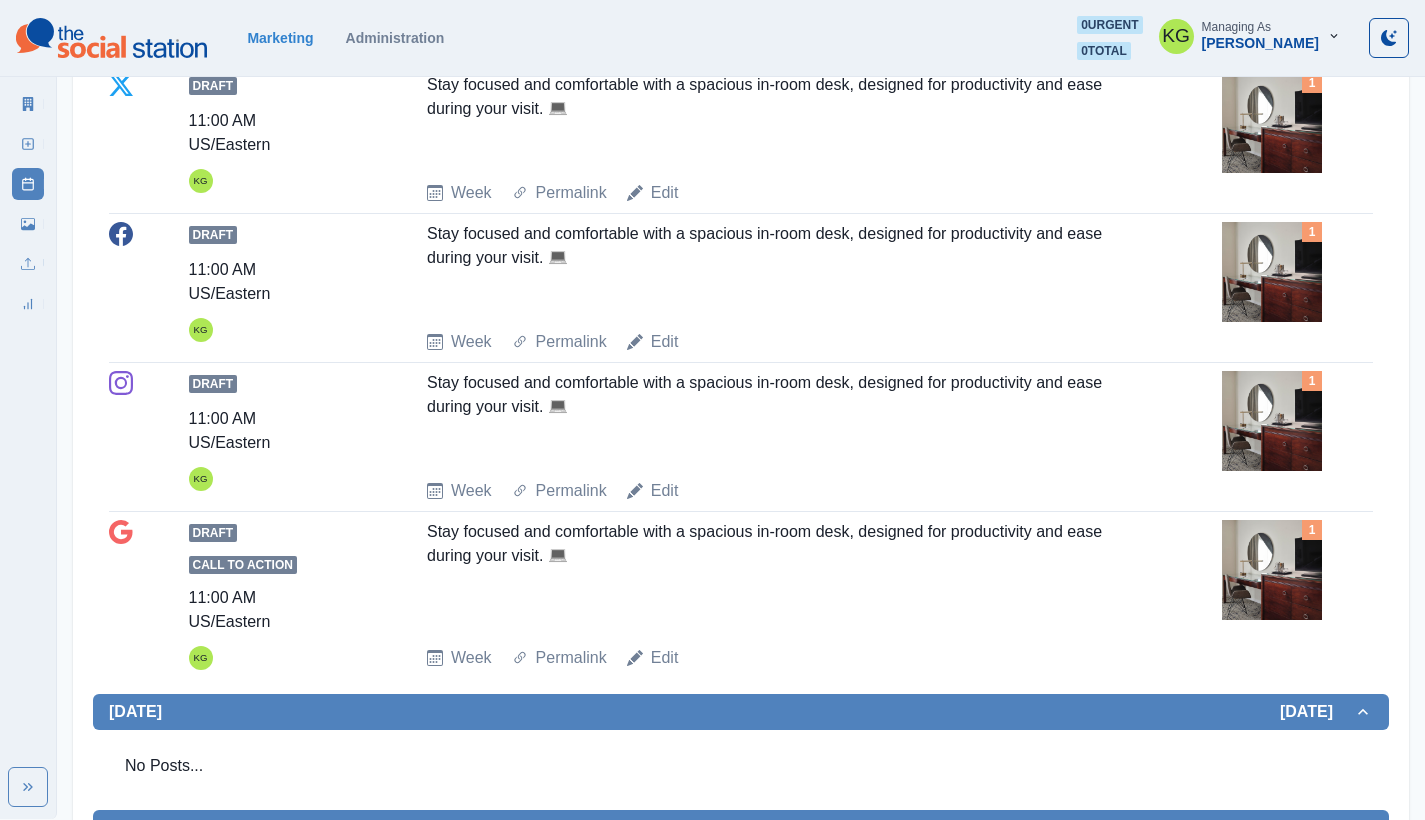 scroll, scrollTop: 0, scrollLeft: 0, axis: both 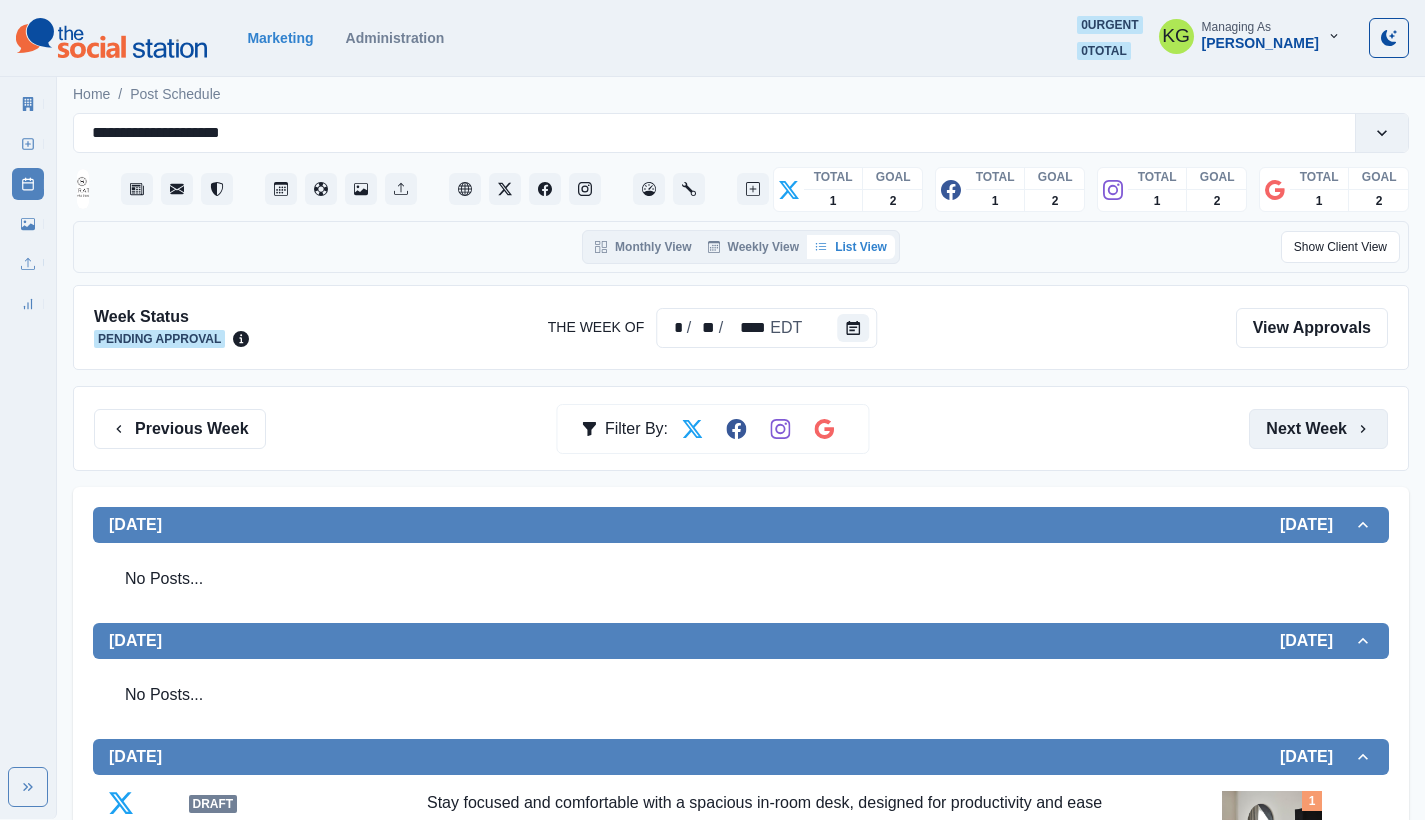 click on "Next Week" at bounding box center [1318, 429] 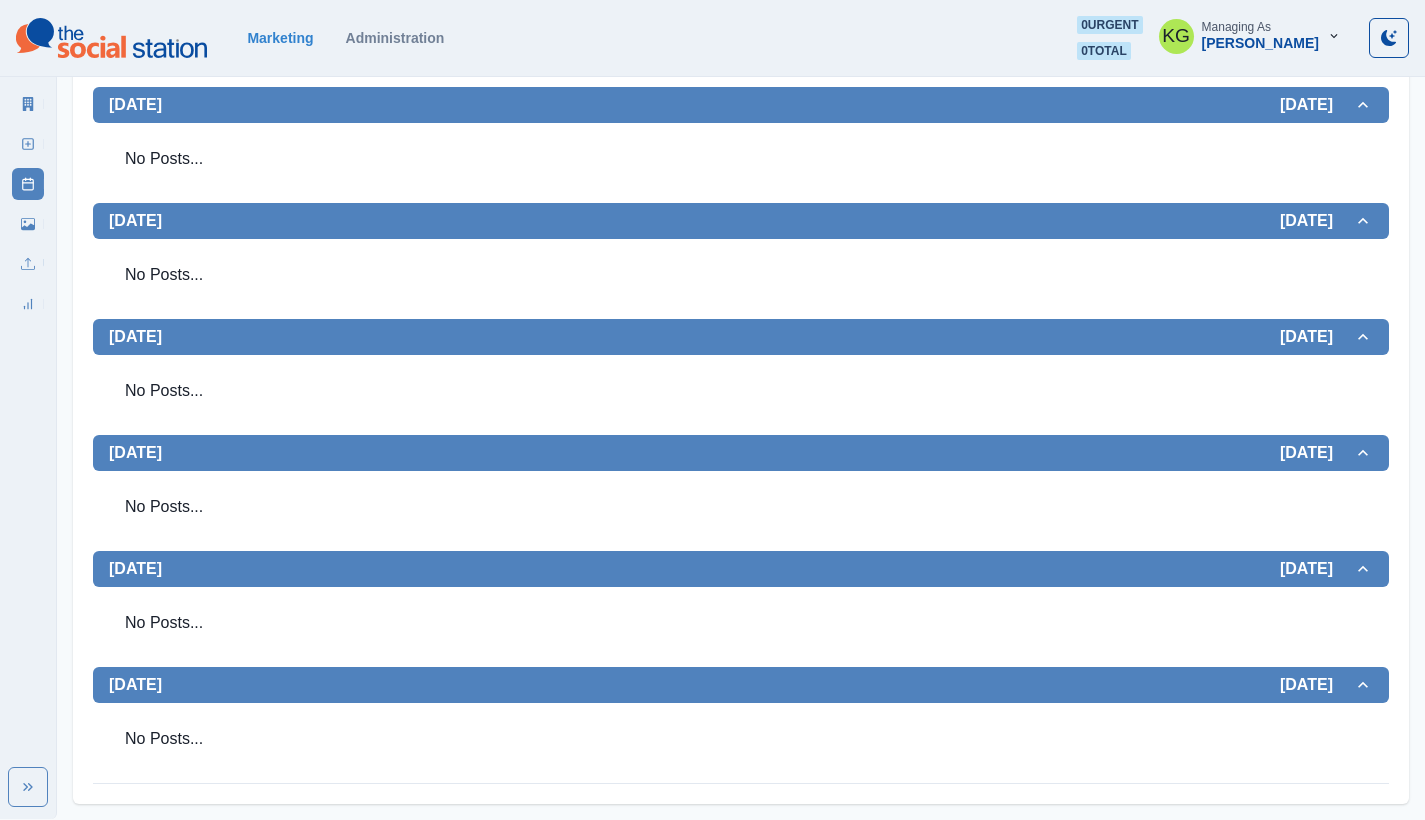 scroll, scrollTop: 0, scrollLeft: 0, axis: both 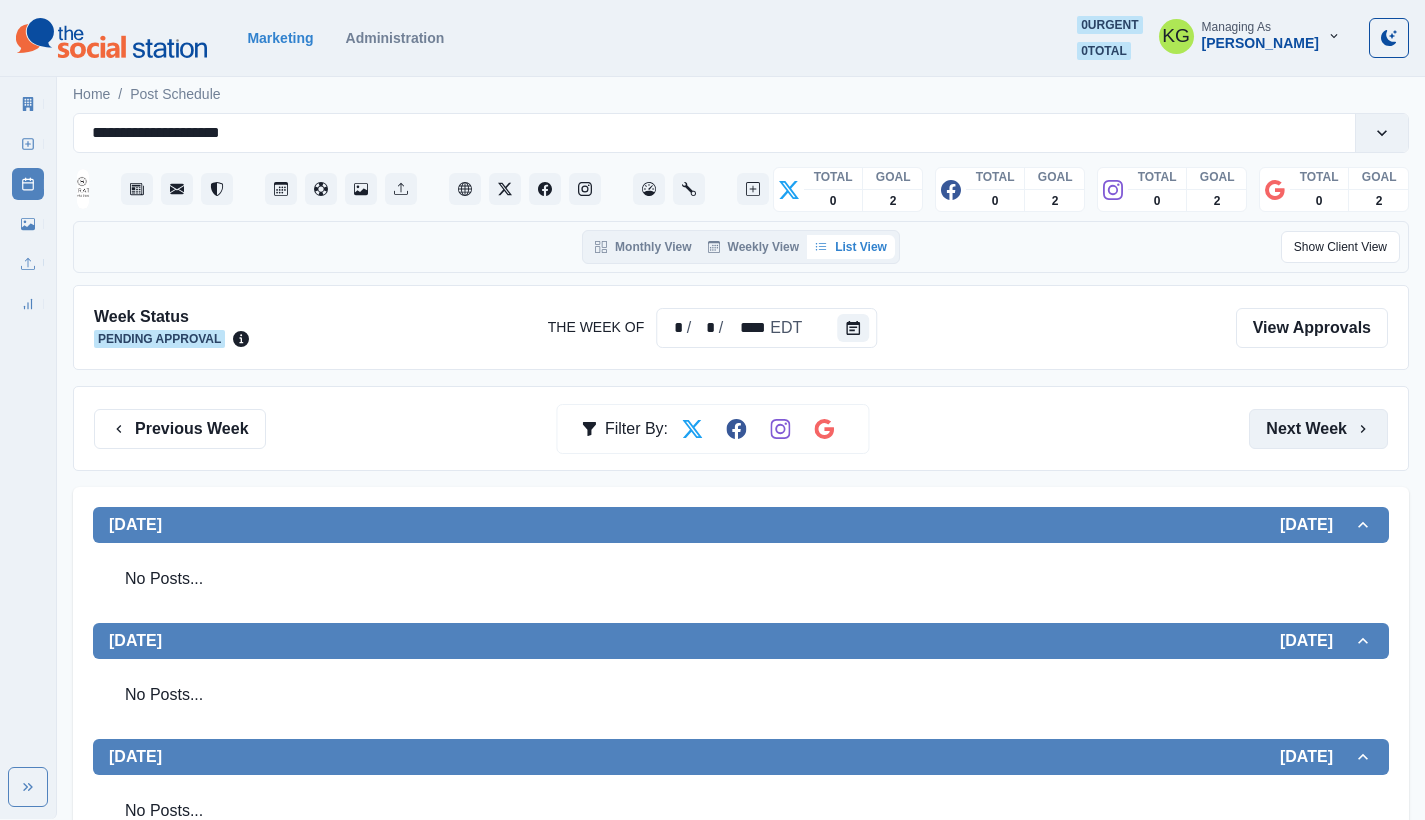 click on "Next Week" at bounding box center [1318, 429] 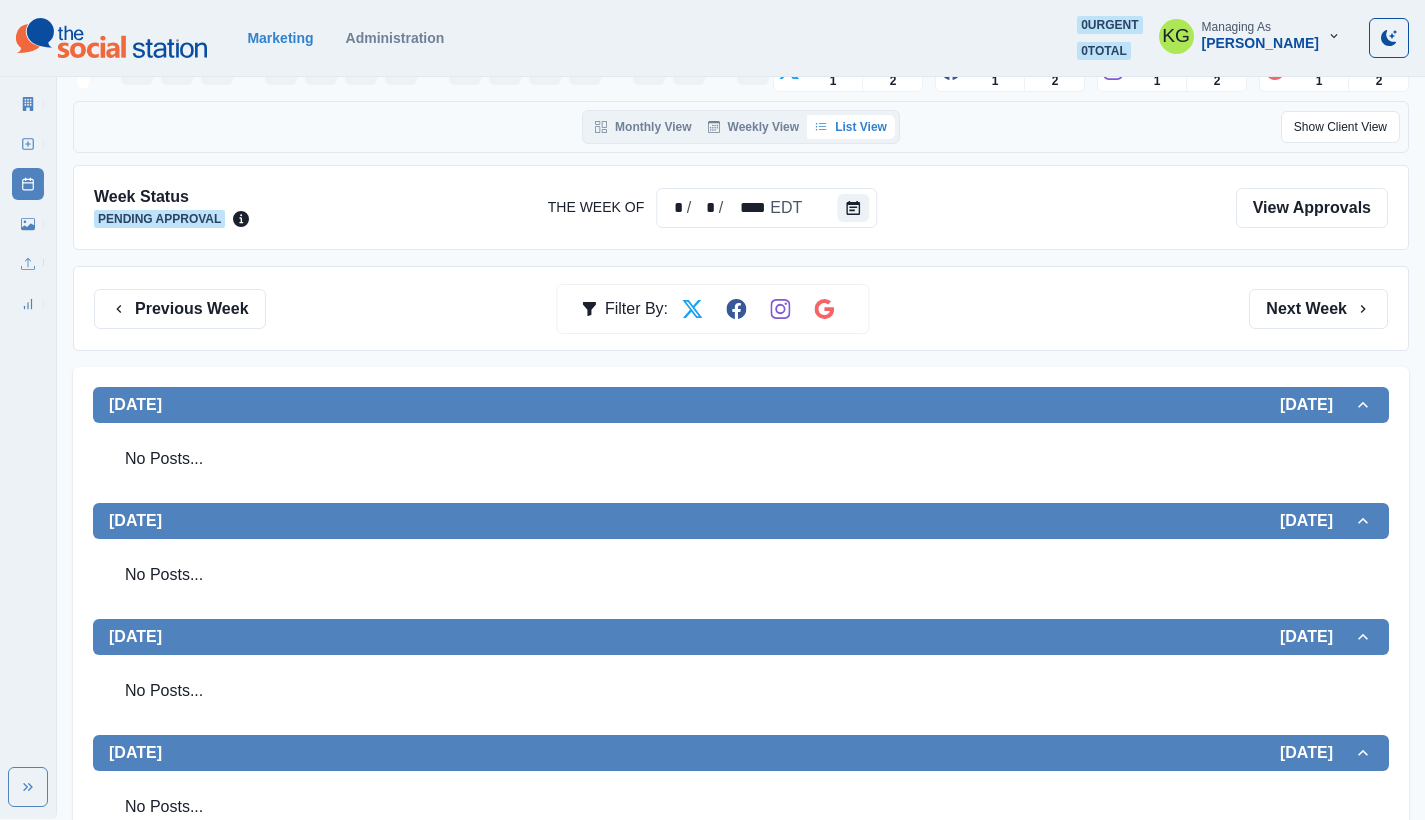 scroll, scrollTop: 116, scrollLeft: 0, axis: vertical 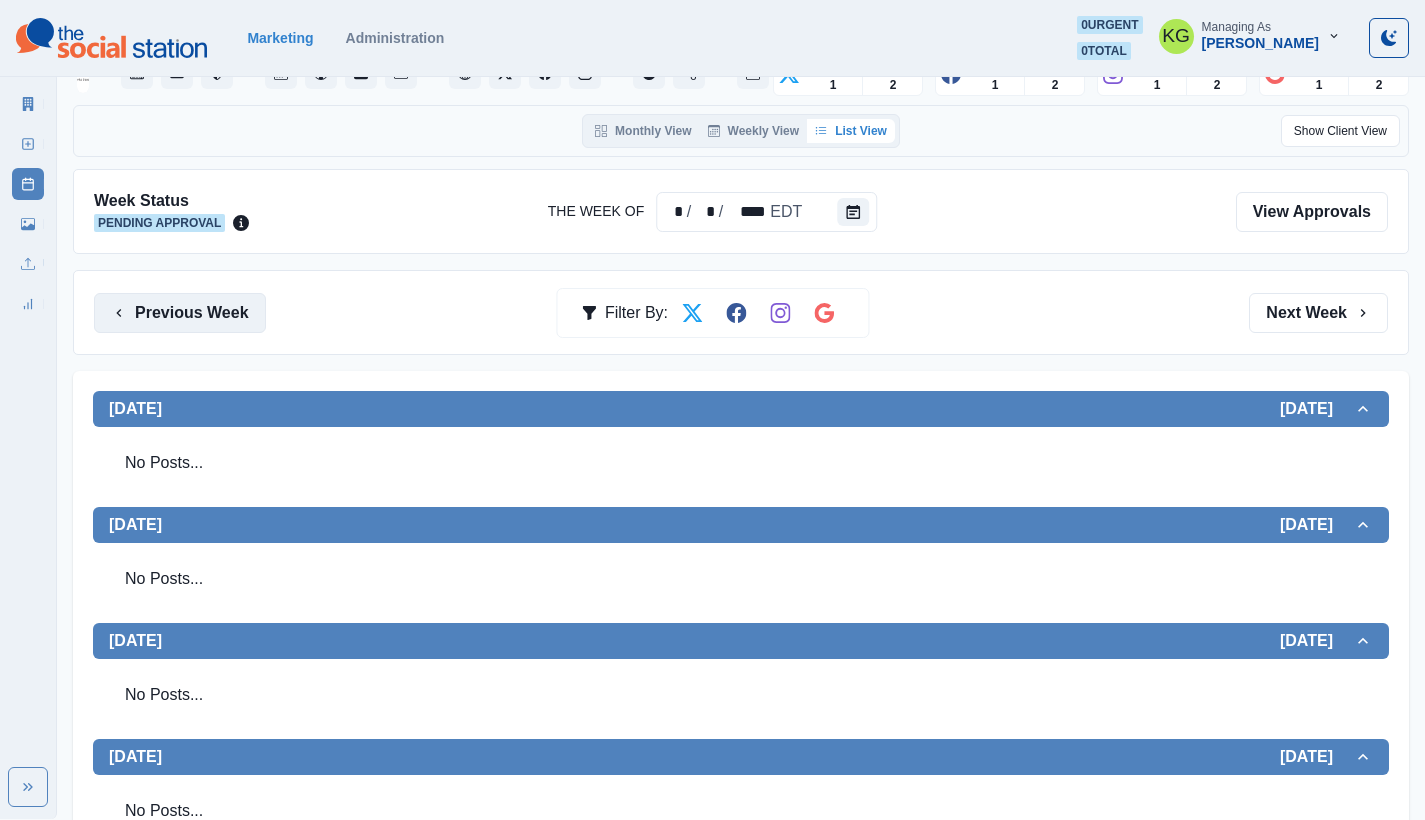 click on "Previous Week" at bounding box center [180, 313] 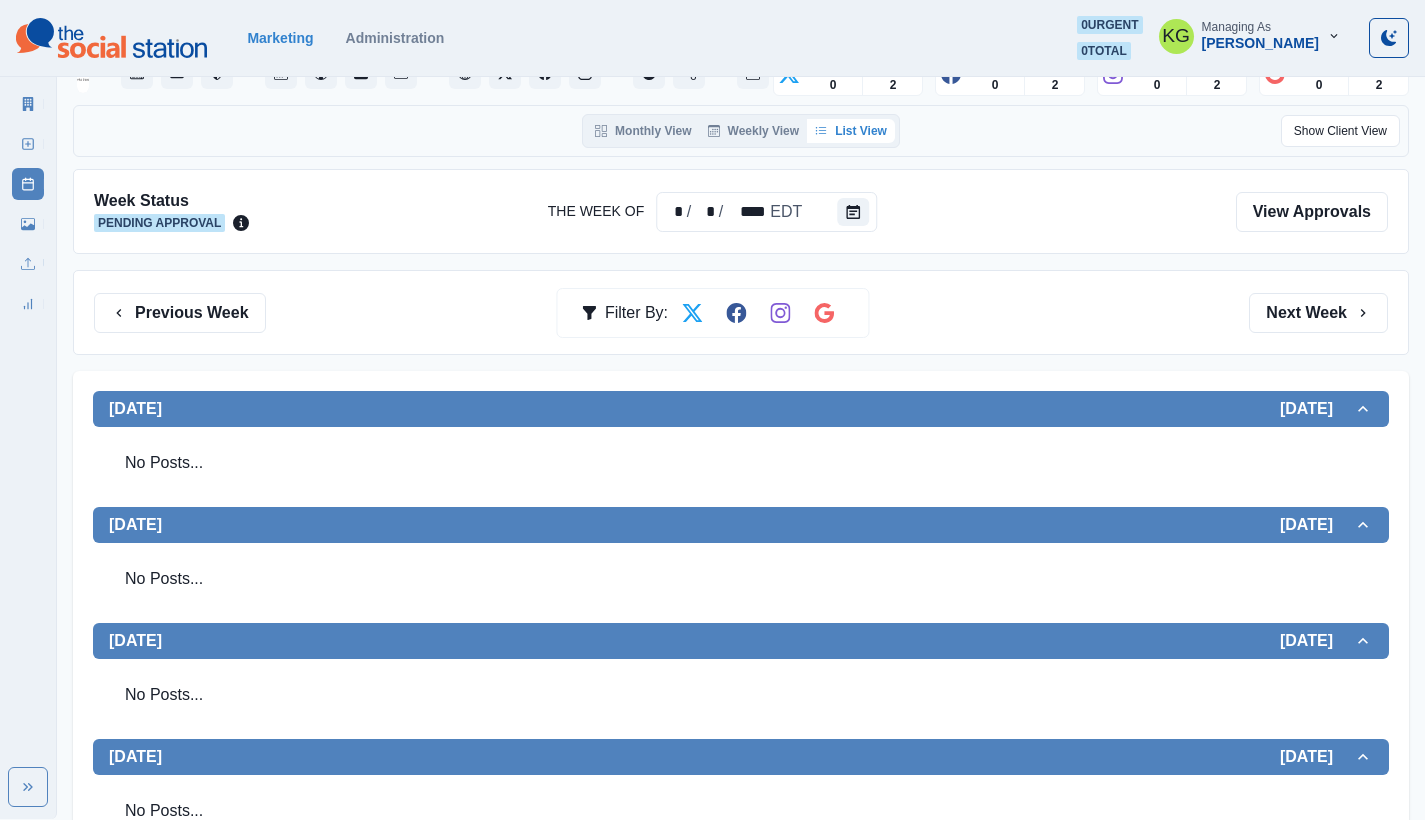 scroll, scrollTop: 536, scrollLeft: 0, axis: vertical 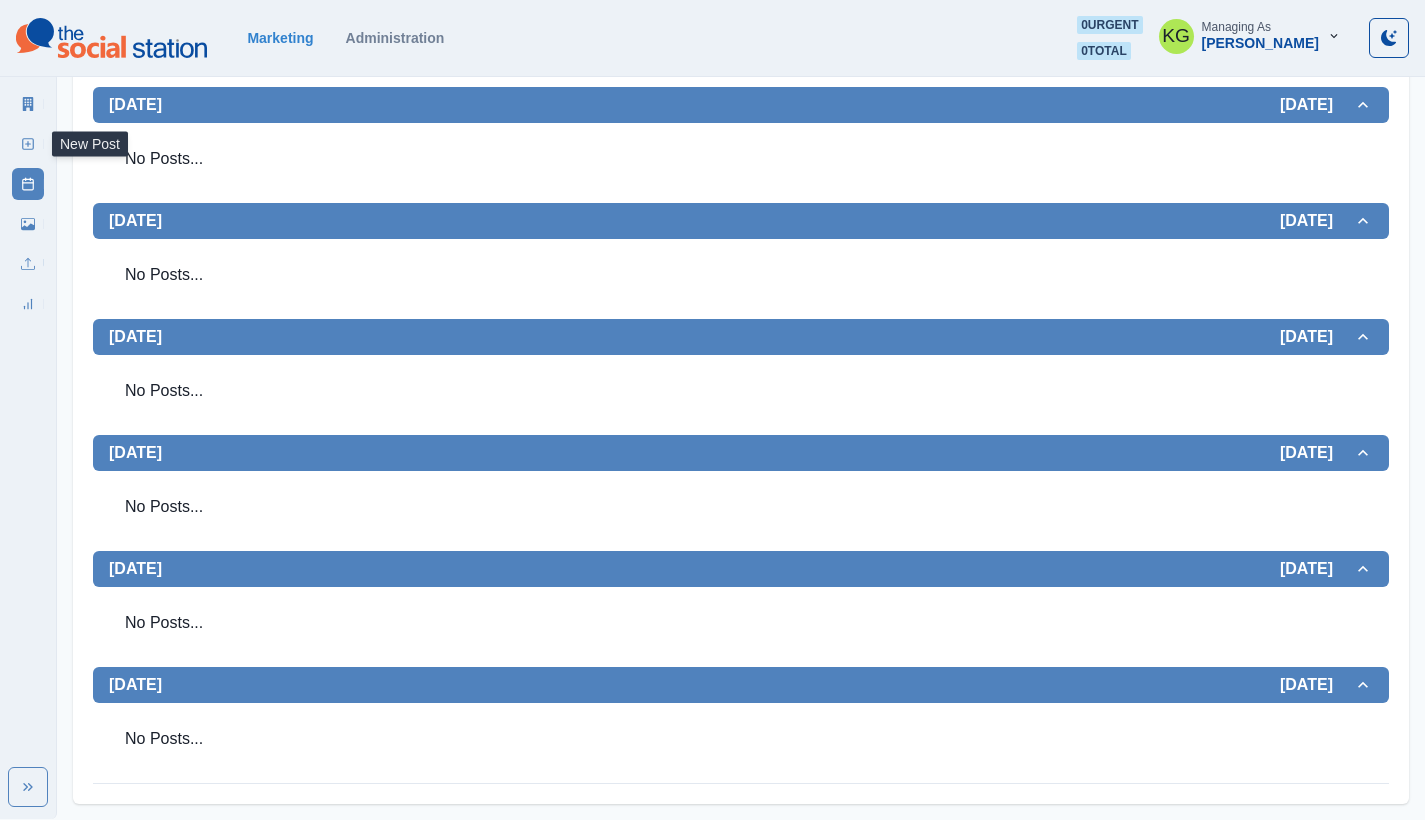 click on "New Post" at bounding box center [28, 144] 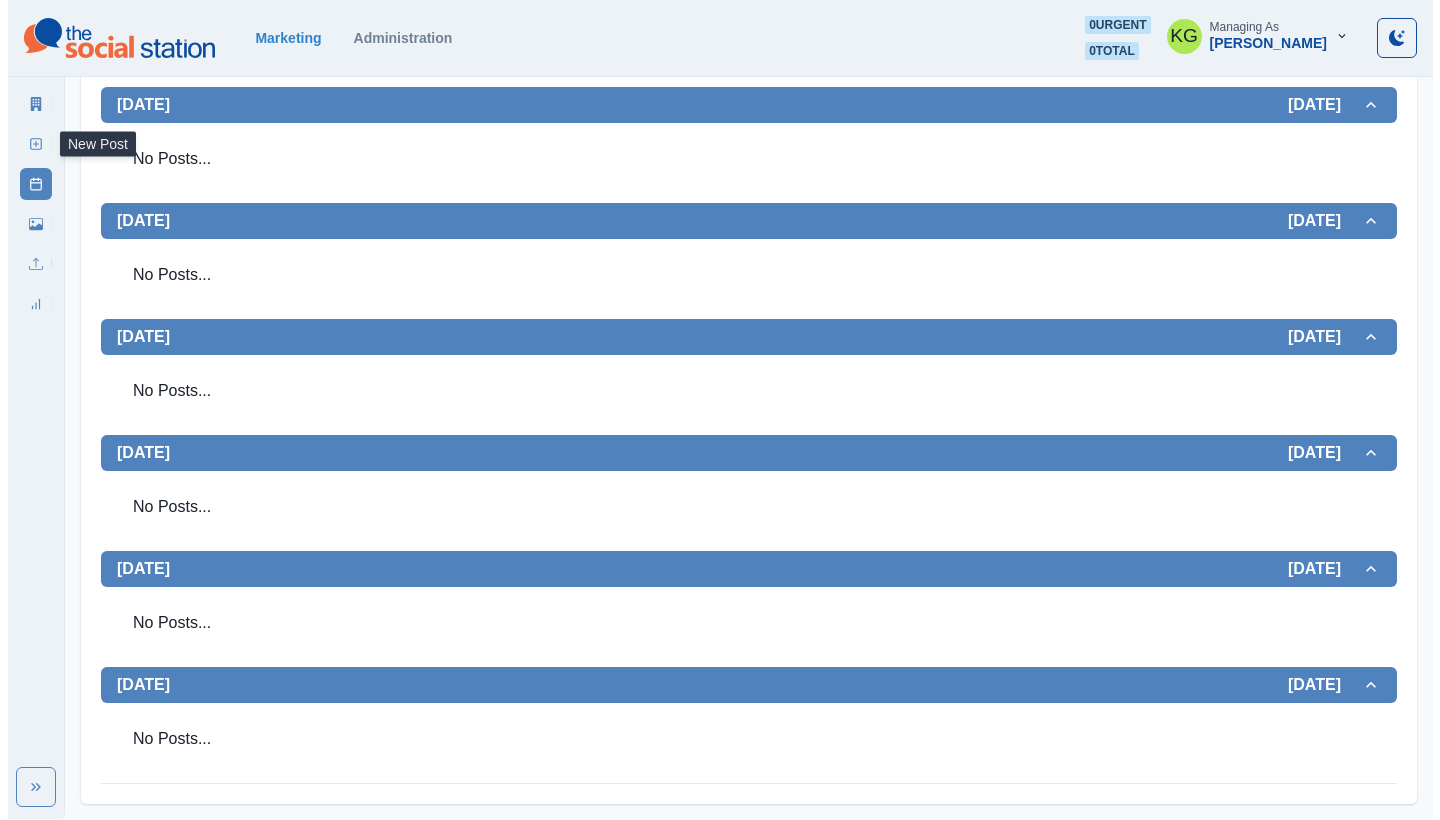 scroll, scrollTop: 0, scrollLeft: 0, axis: both 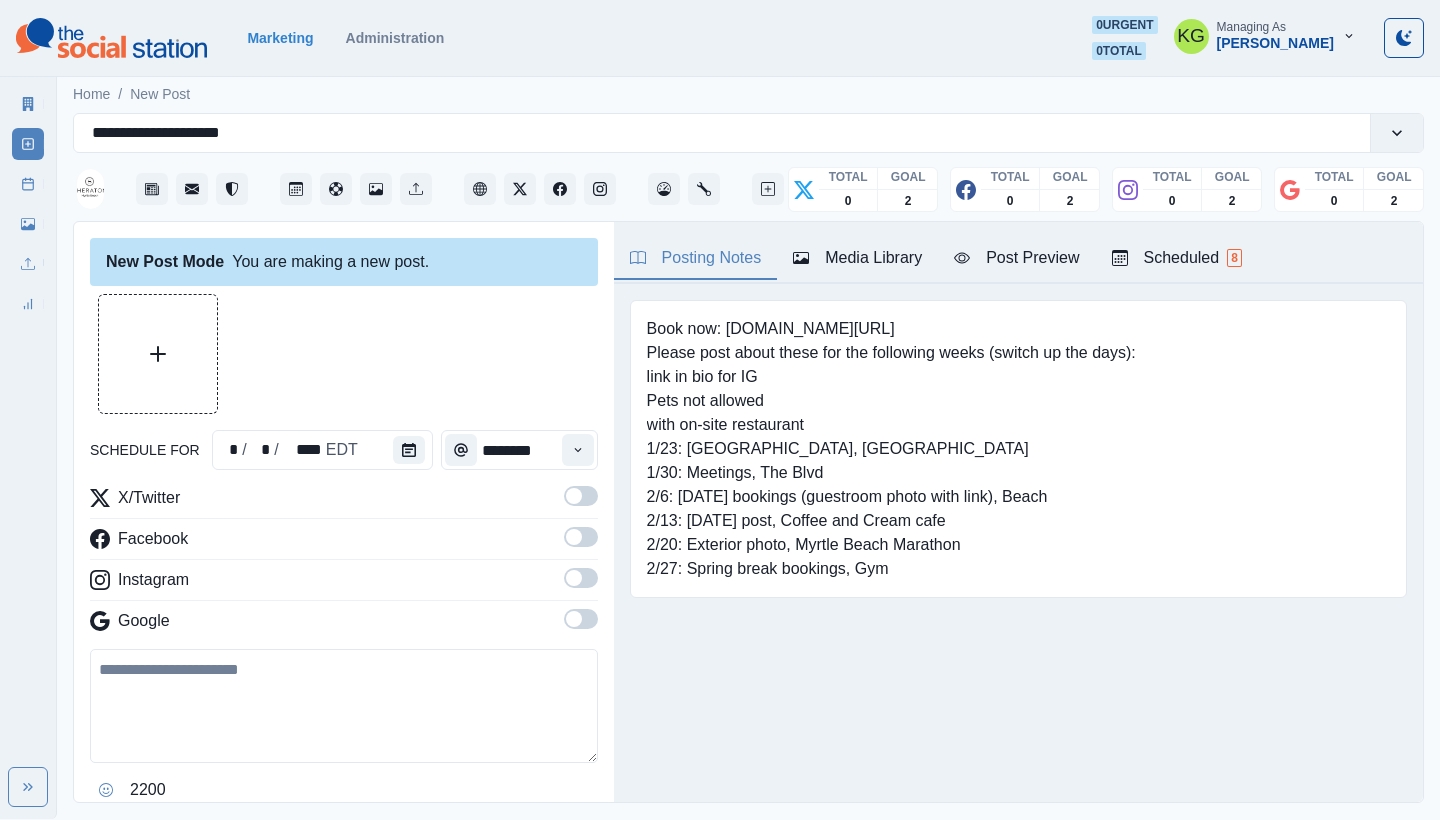 click at bounding box center (158, 354) 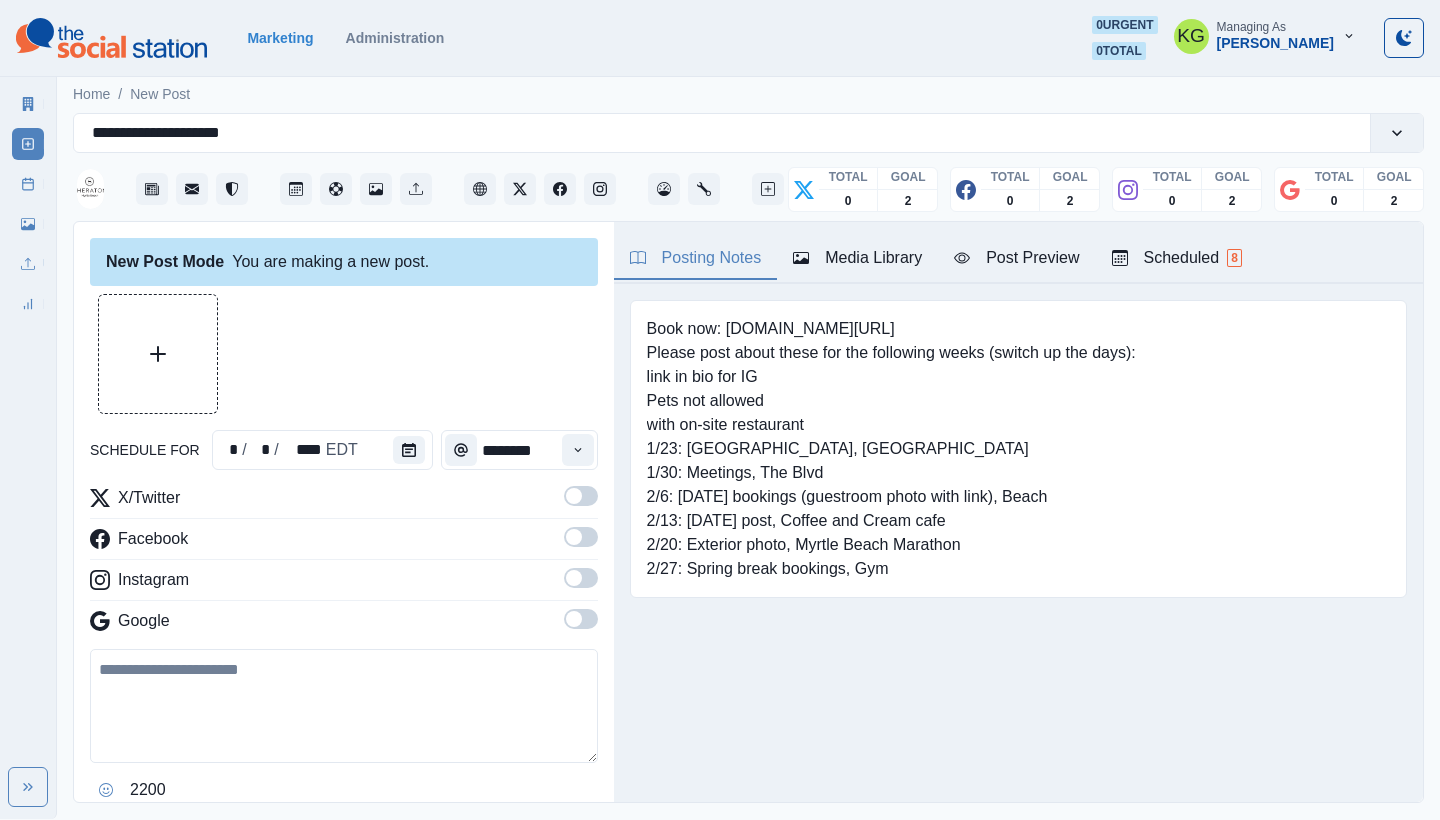 click at bounding box center (158, 354) 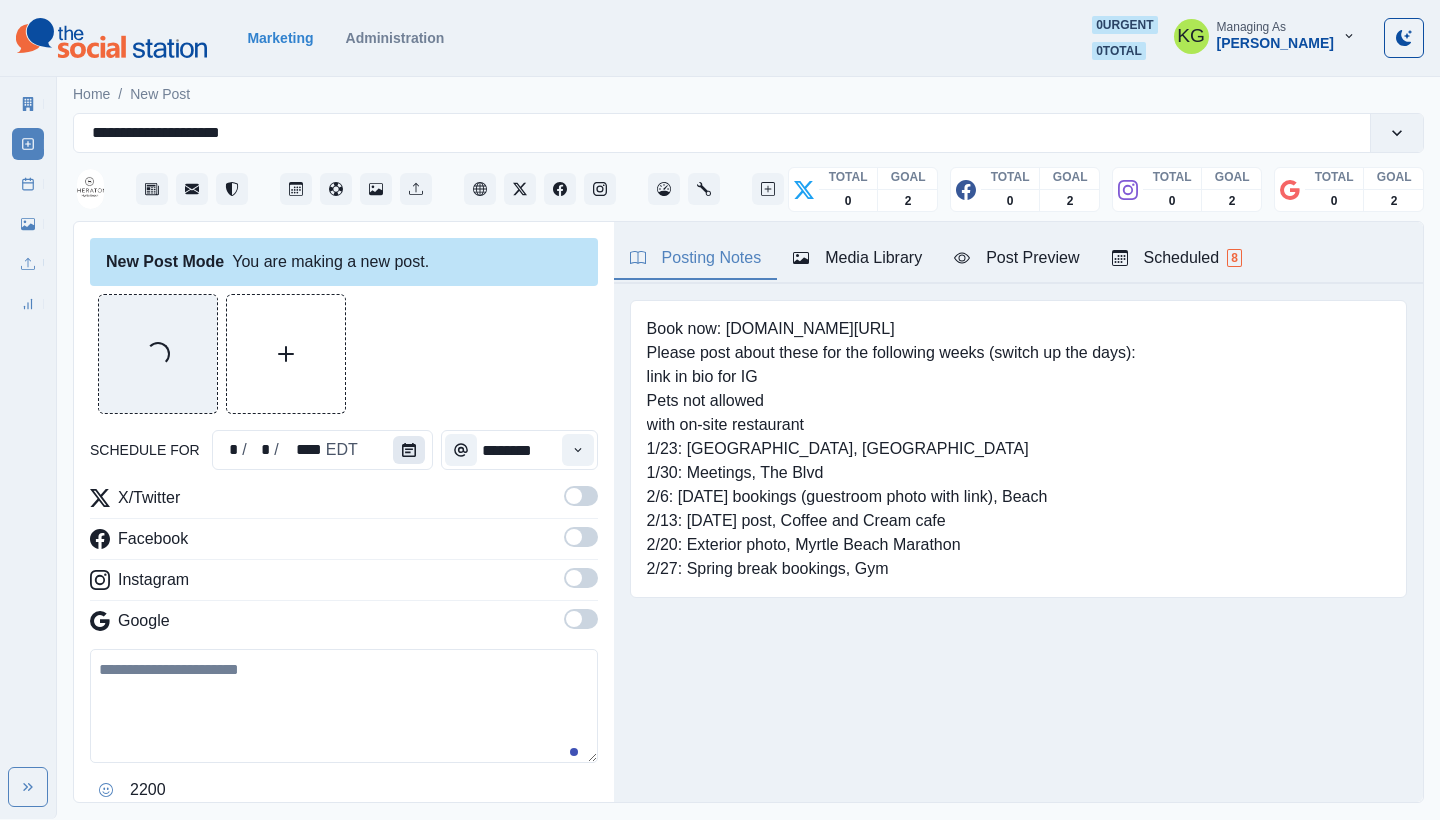 click at bounding box center (409, 450) 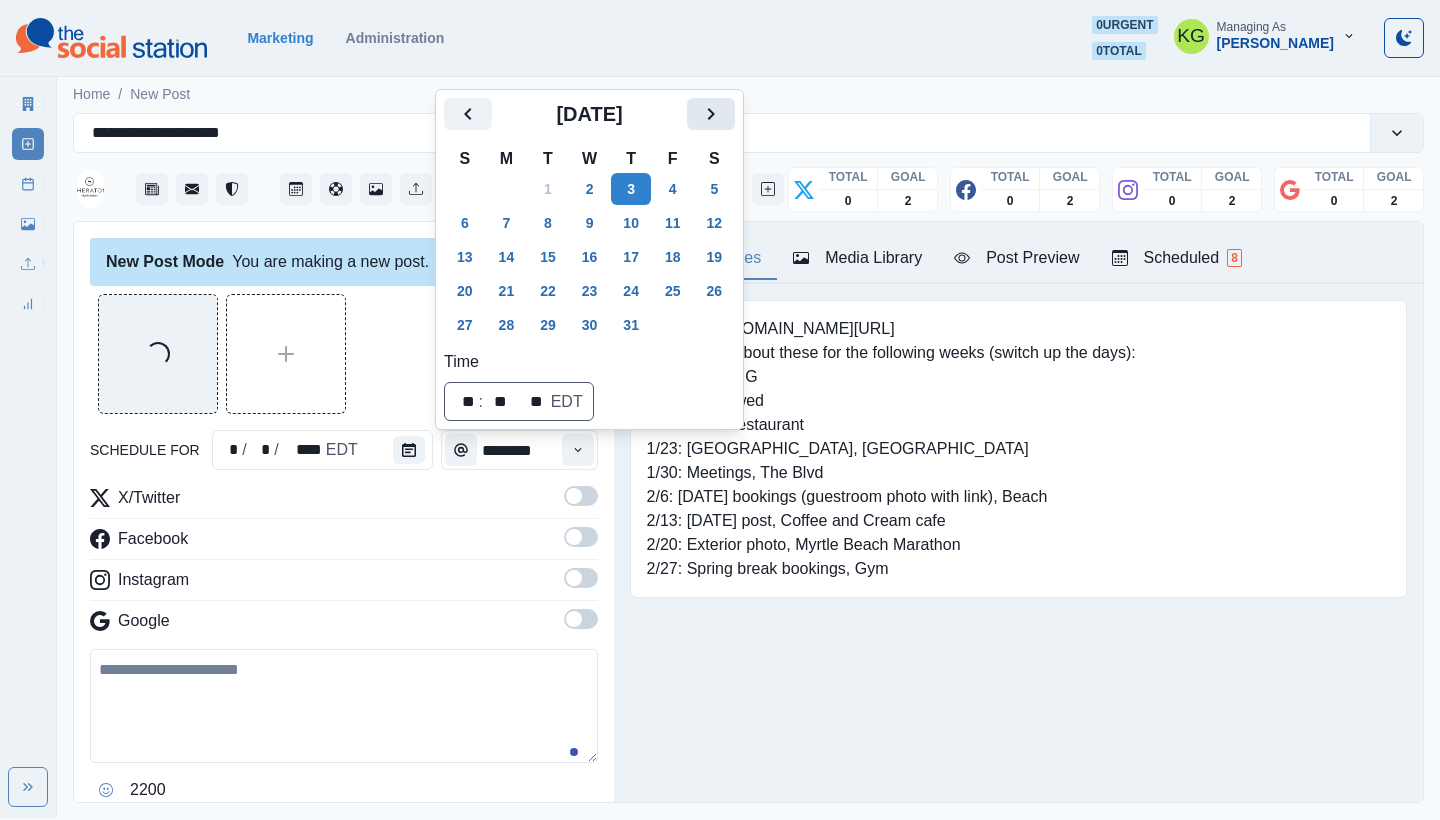 click at bounding box center (711, 114) 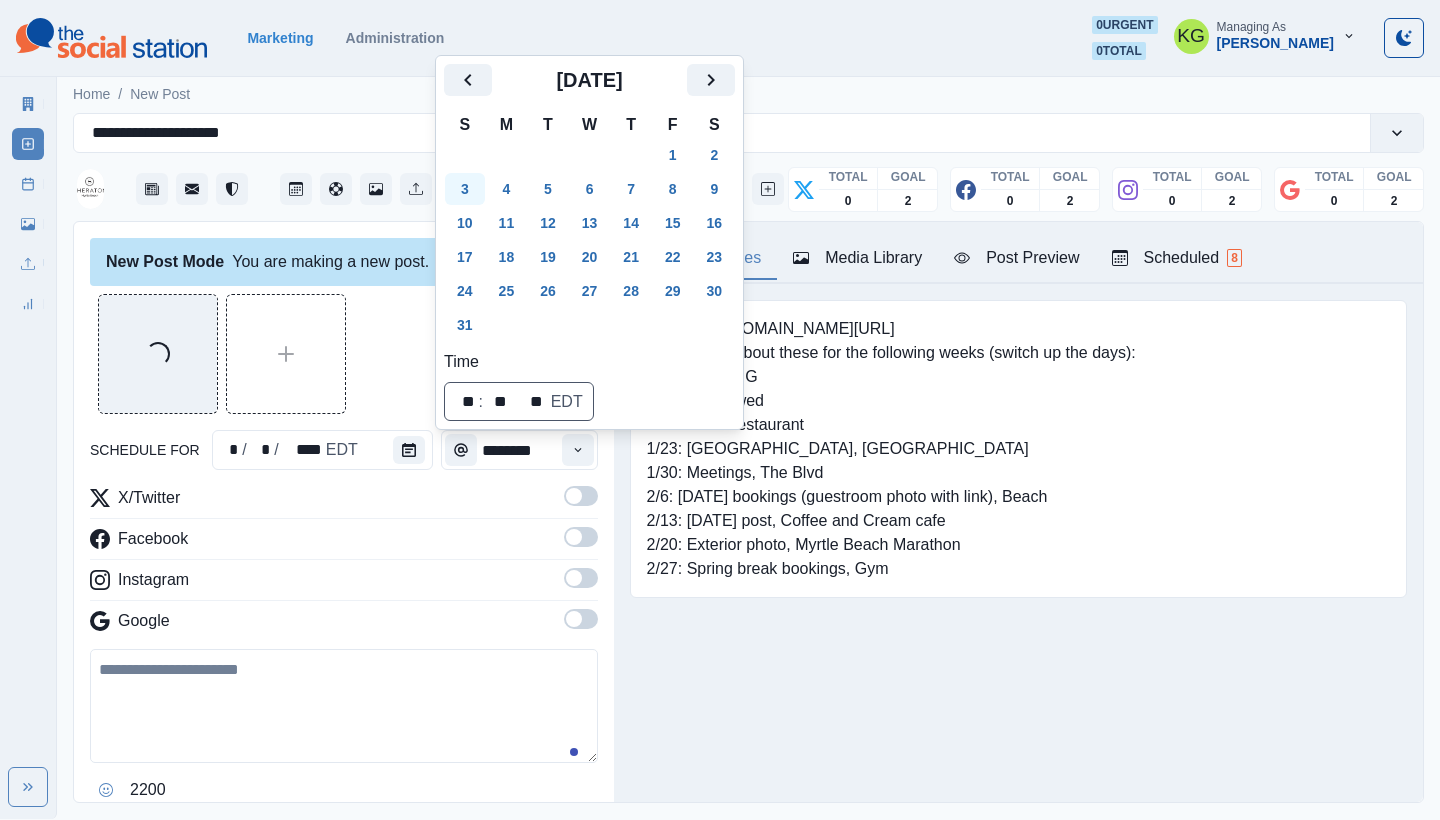 click on "3" at bounding box center [465, 189] 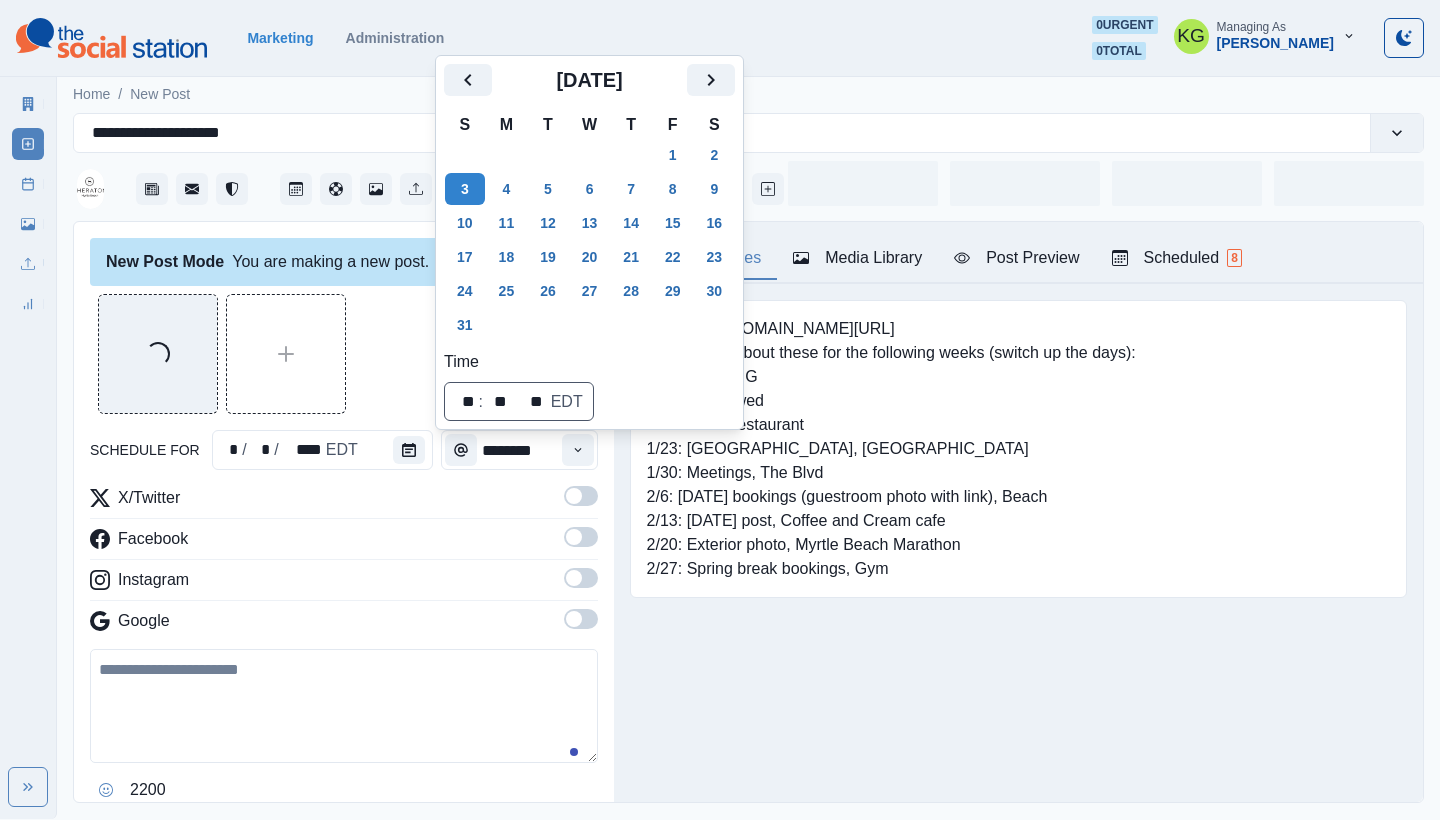click on "Loading..." at bounding box center [344, 354] 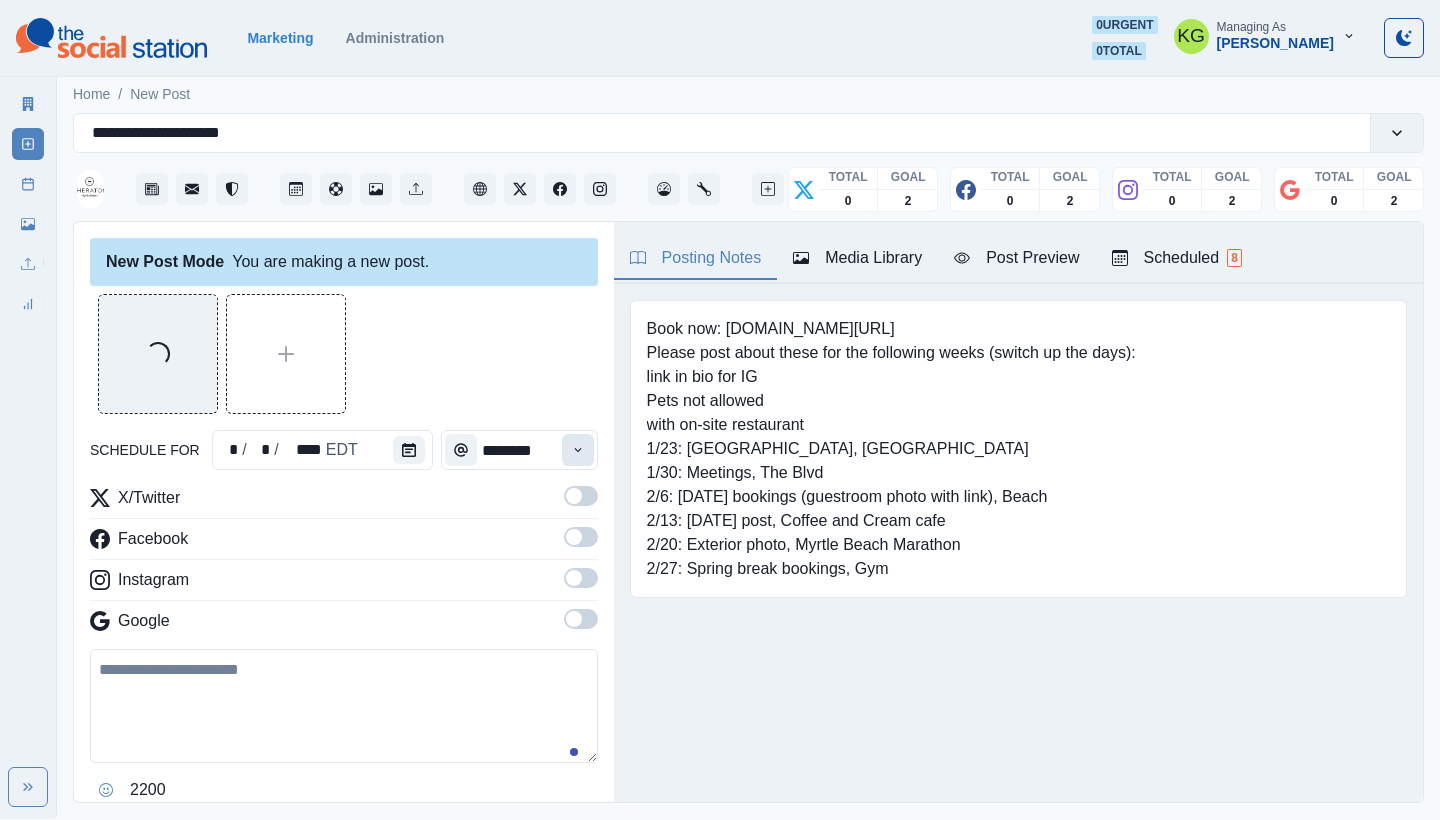 click 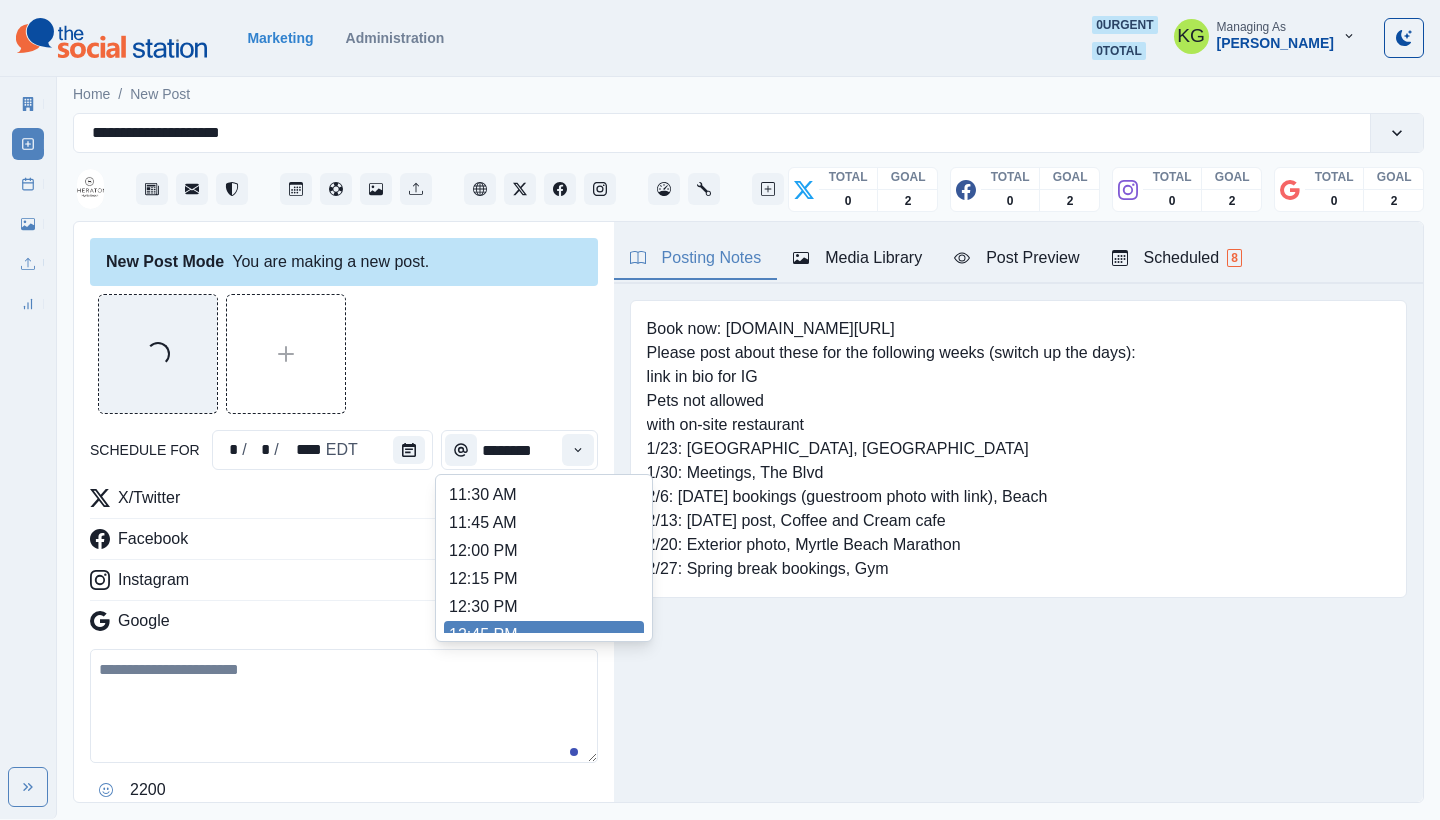 scroll, scrollTop: 394, scrollLeft: 0, axis: vertical 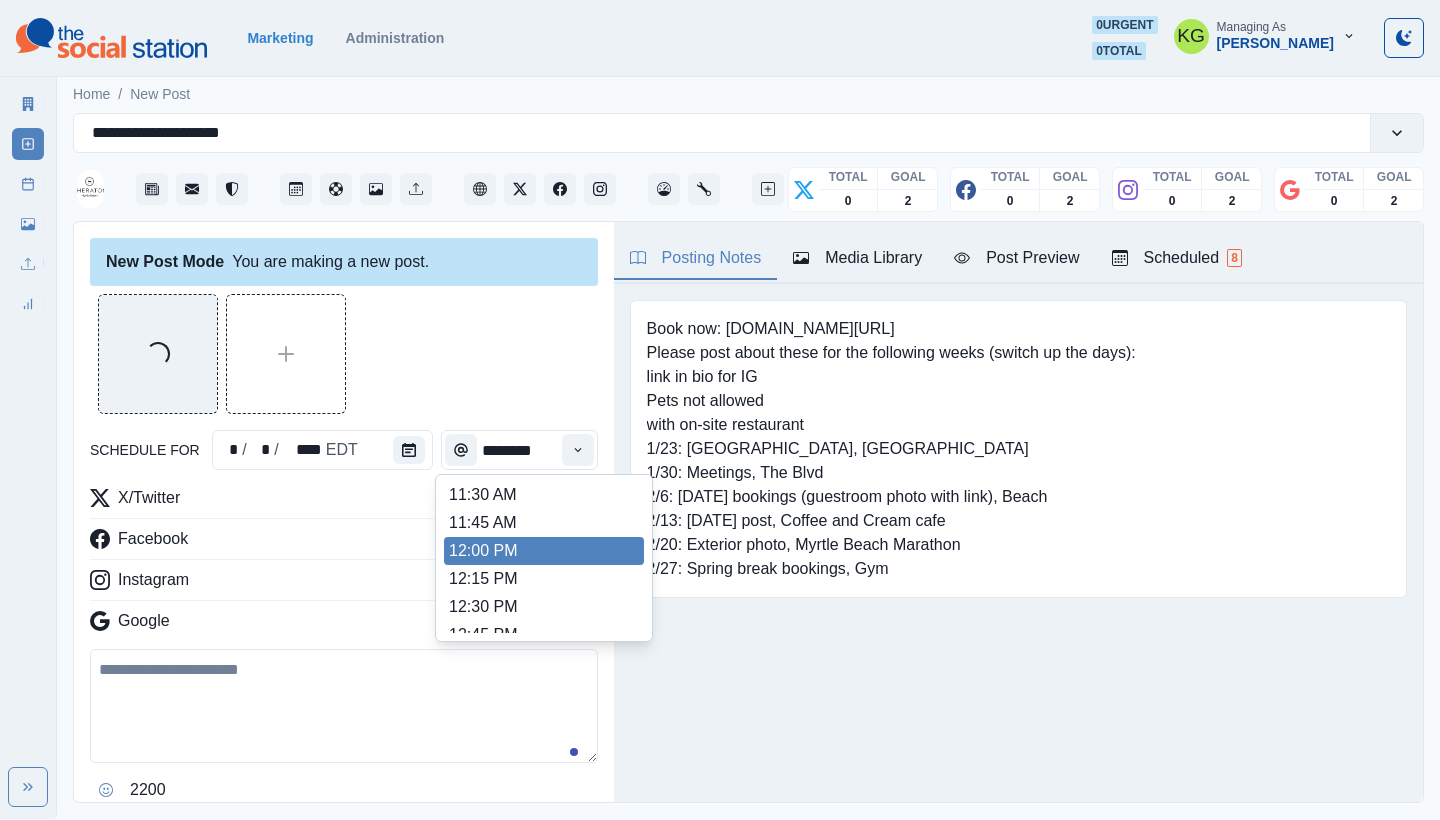 click on "12:00 PM" at bounding box center (544, 551) 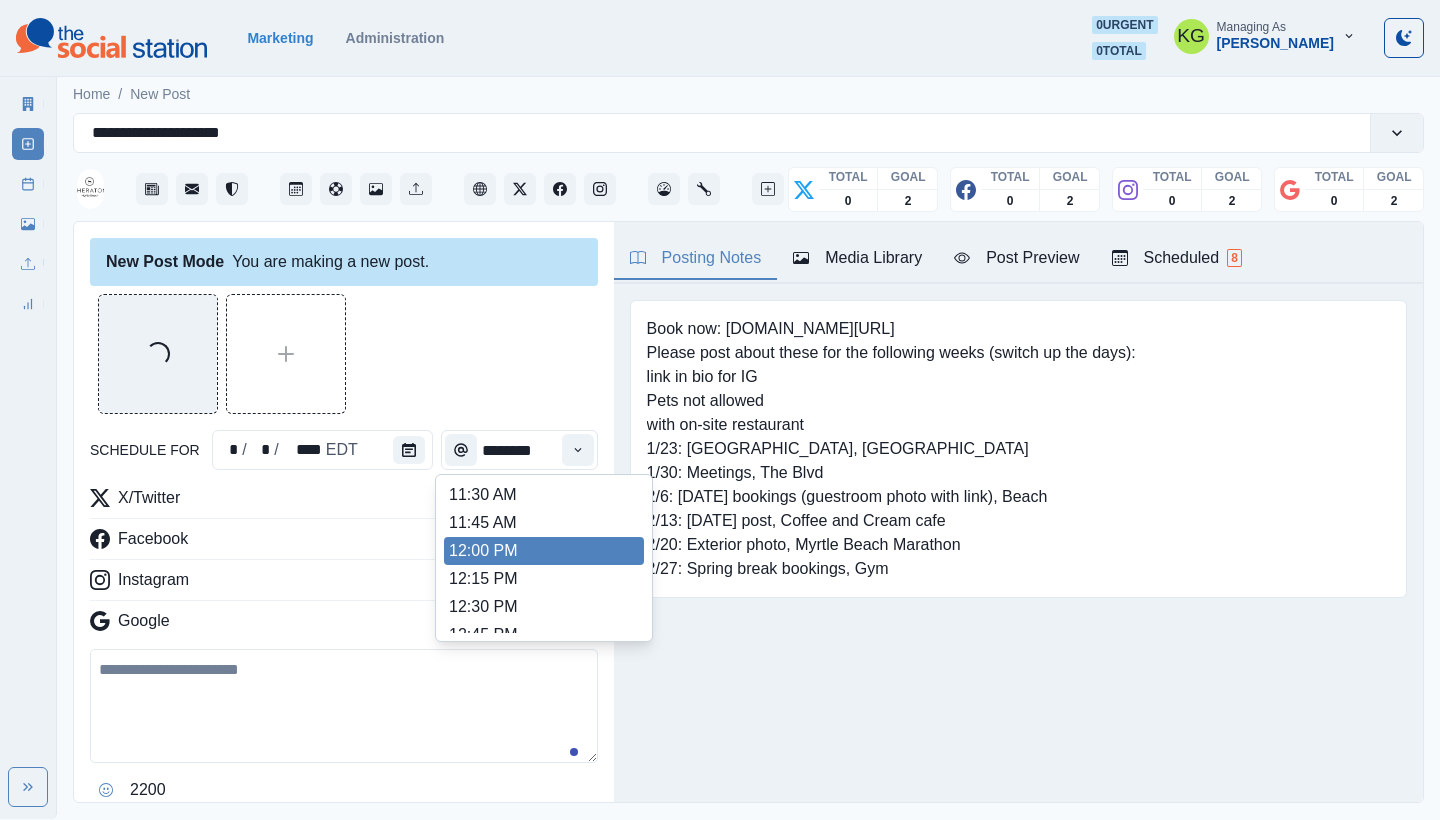 type on "********" 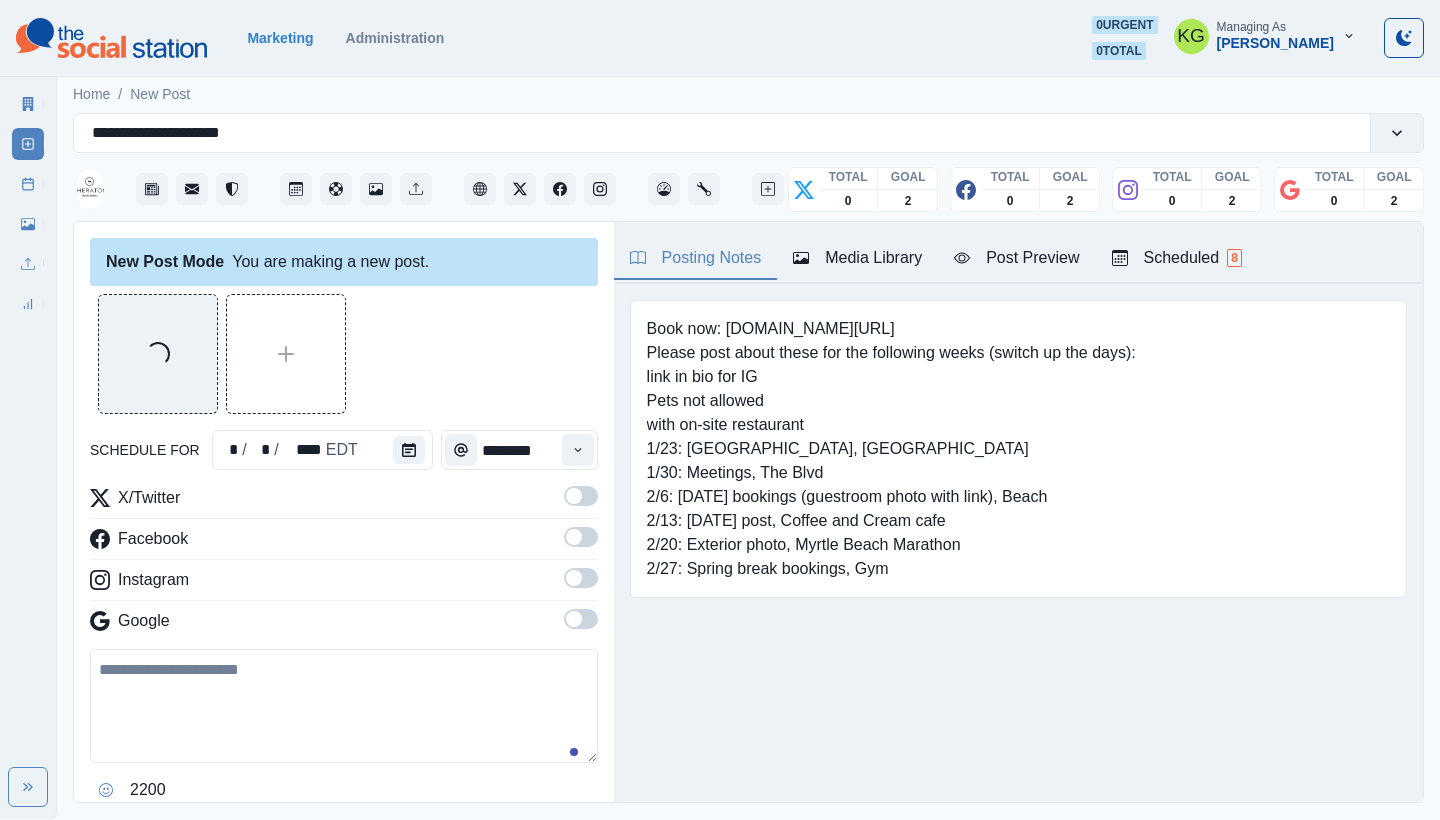 click at bounding box center [581, 619] 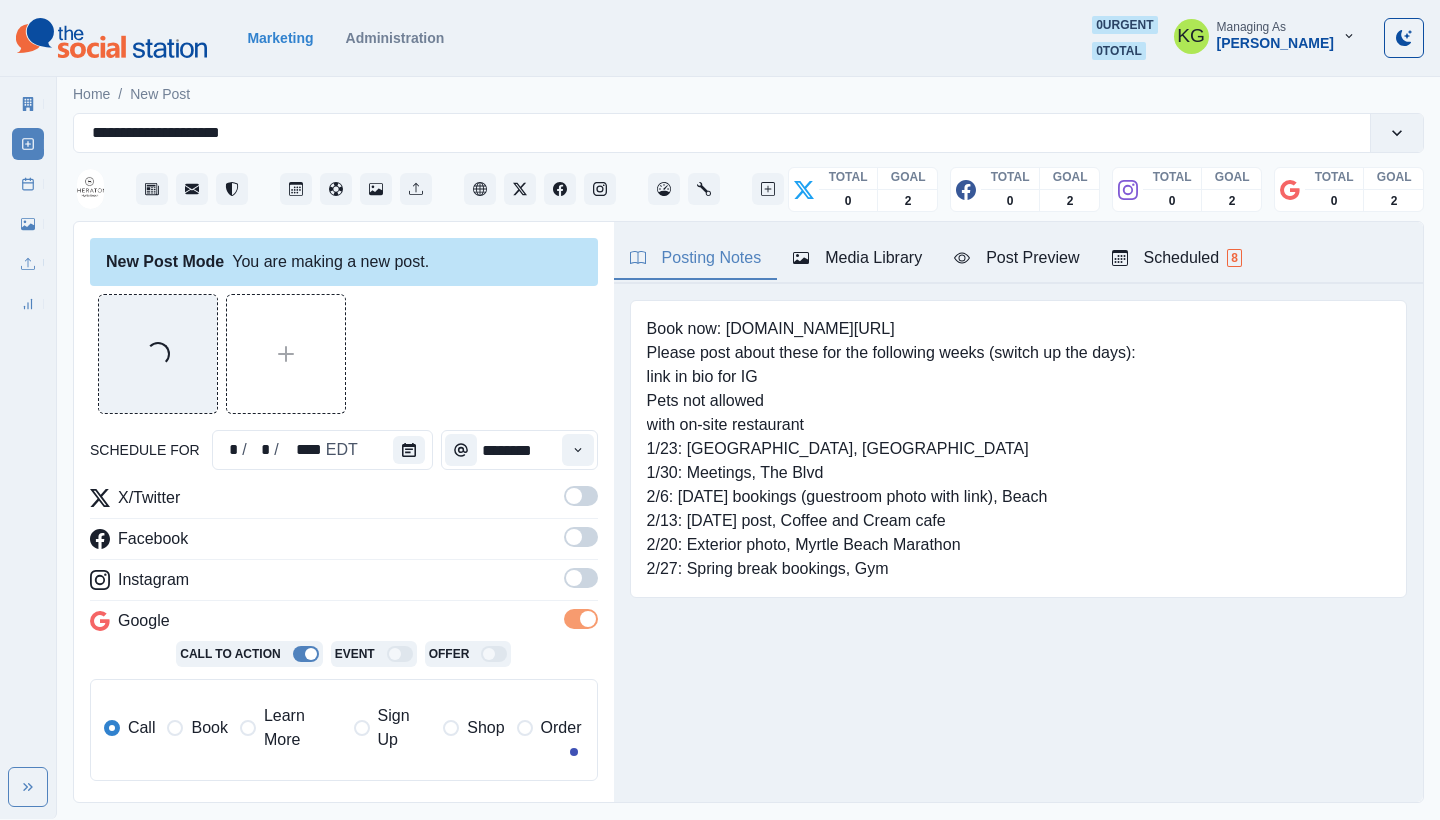 click at bounding box center (581, 578) 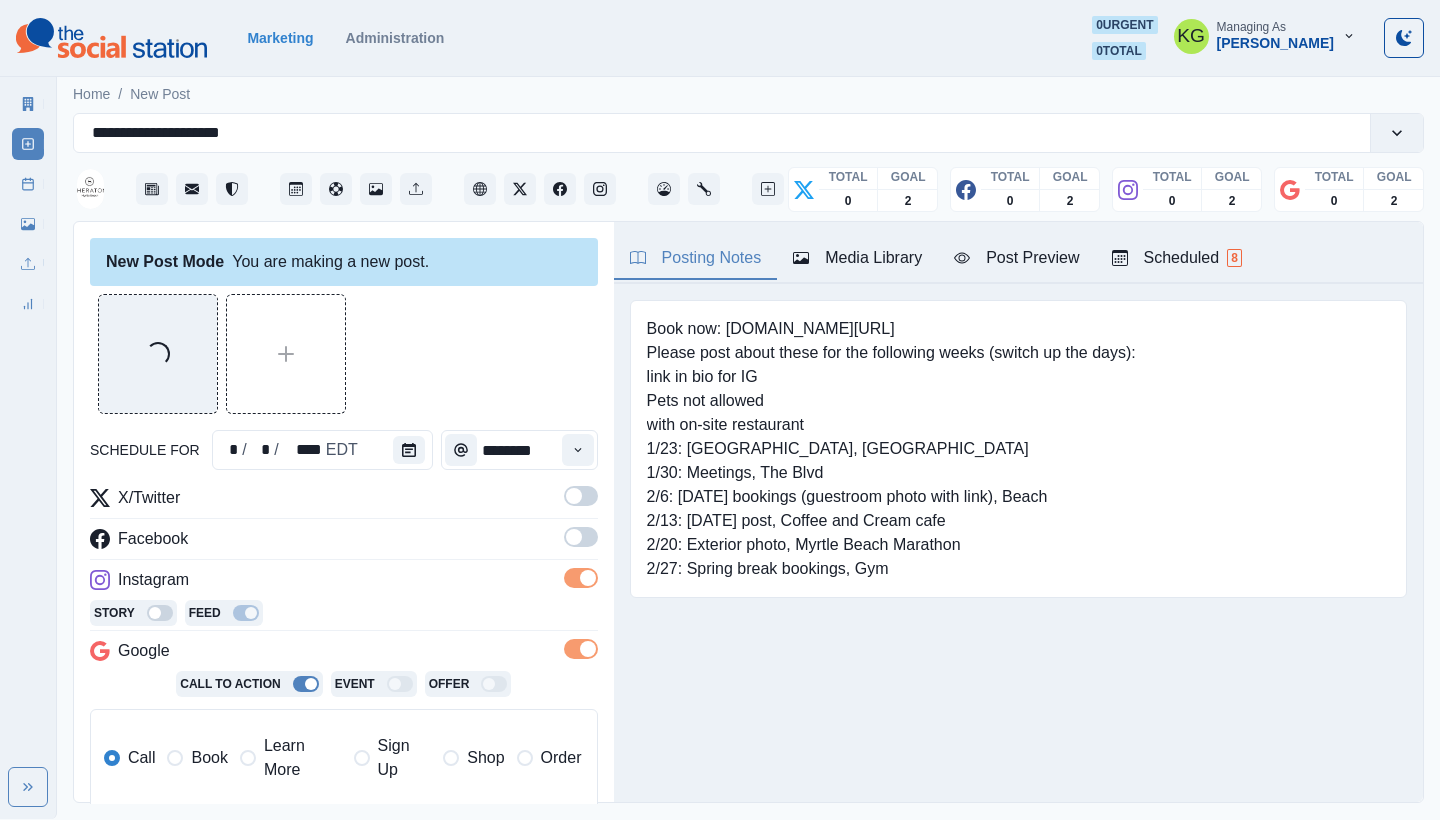 click on "X/Twitter Facebook Instagram Story Feed Google Call To Action Event Offer Call Book Learn More Sign Up Shop Order" at bounding box center [344, 656] 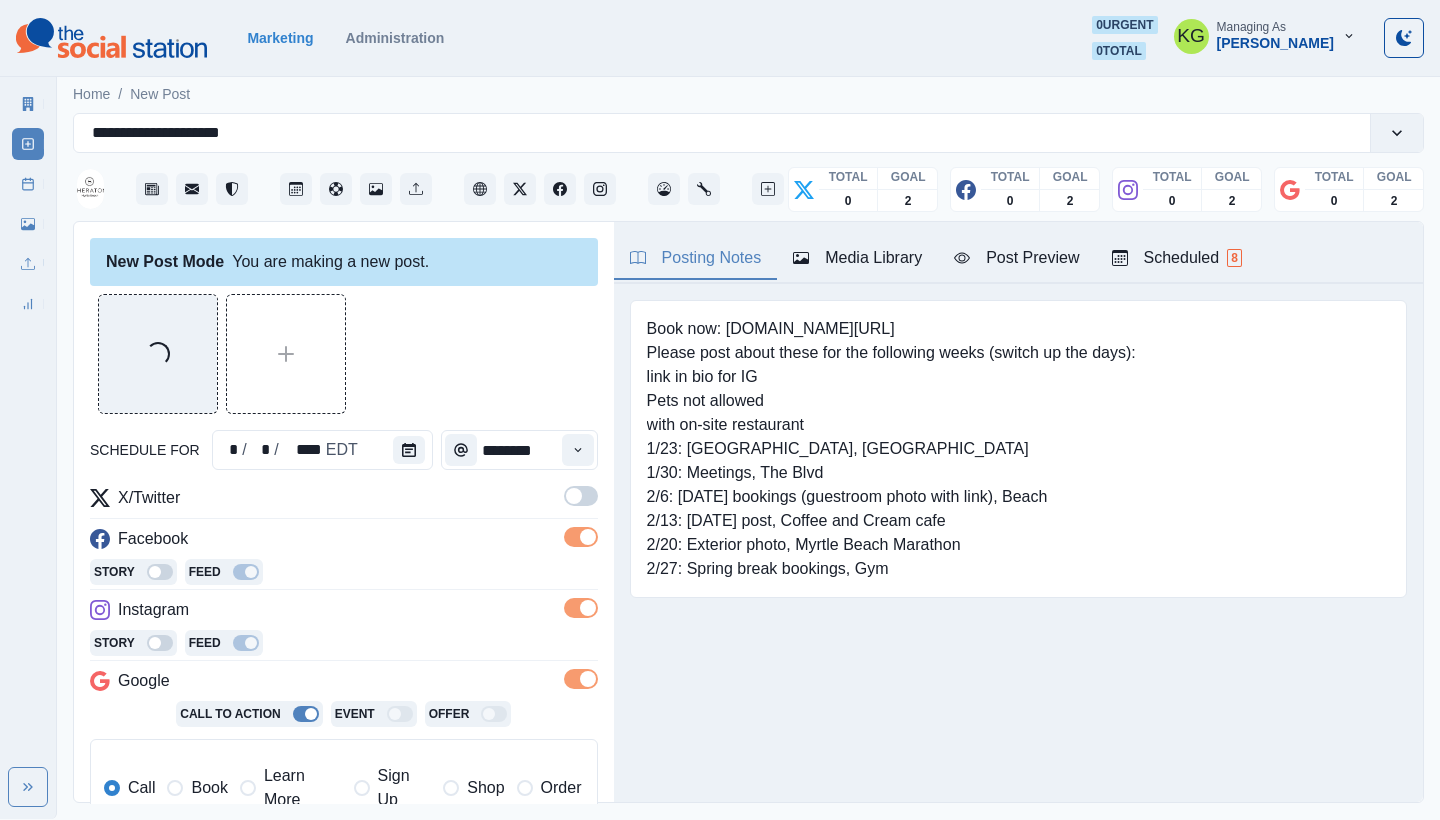 click at bounding box center [581, 496] 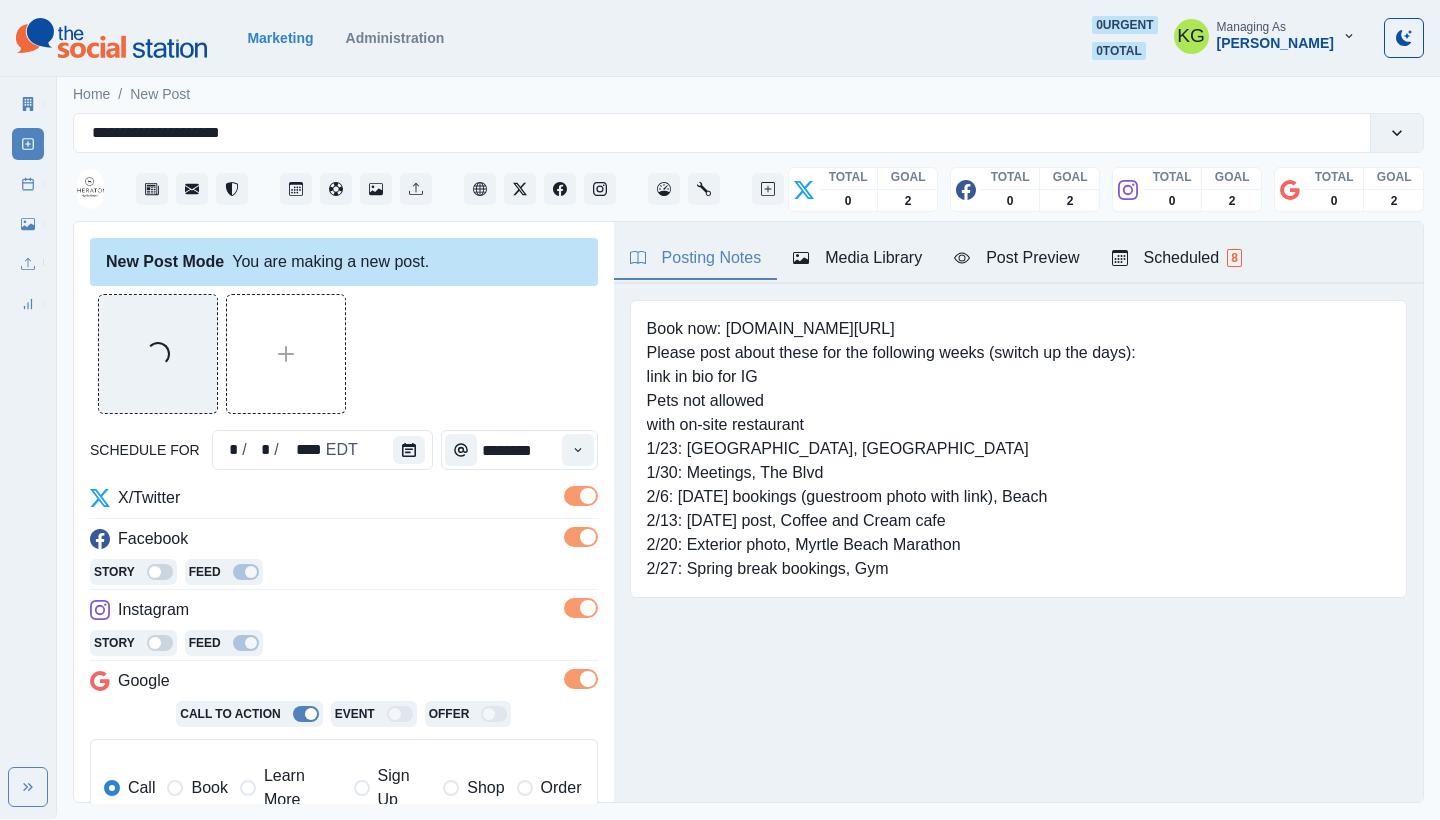scroll, scrollTop: 188, scrollLeft: 0, axis: vertical 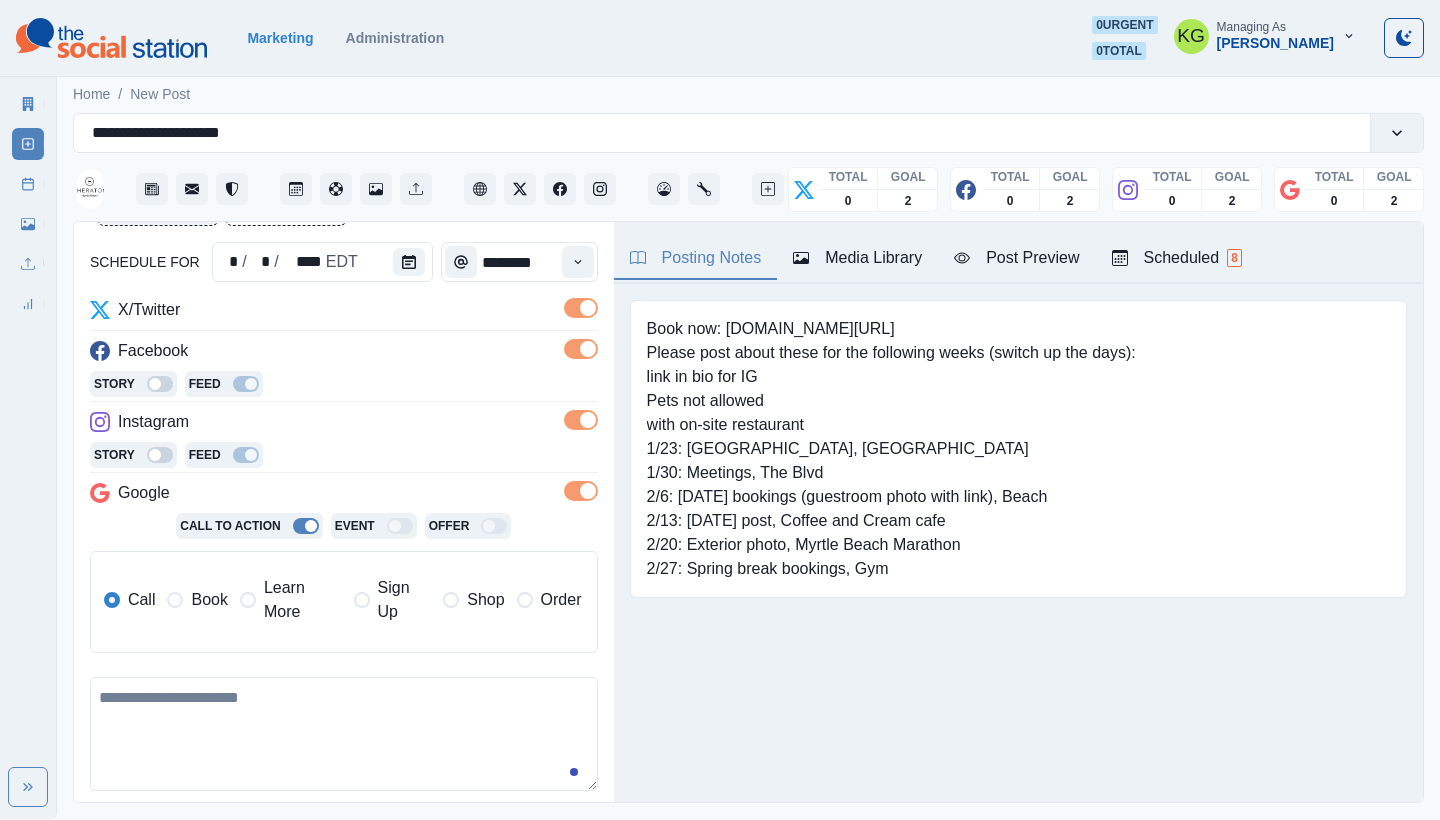 click on "Book" at bounding box center [209, 600] 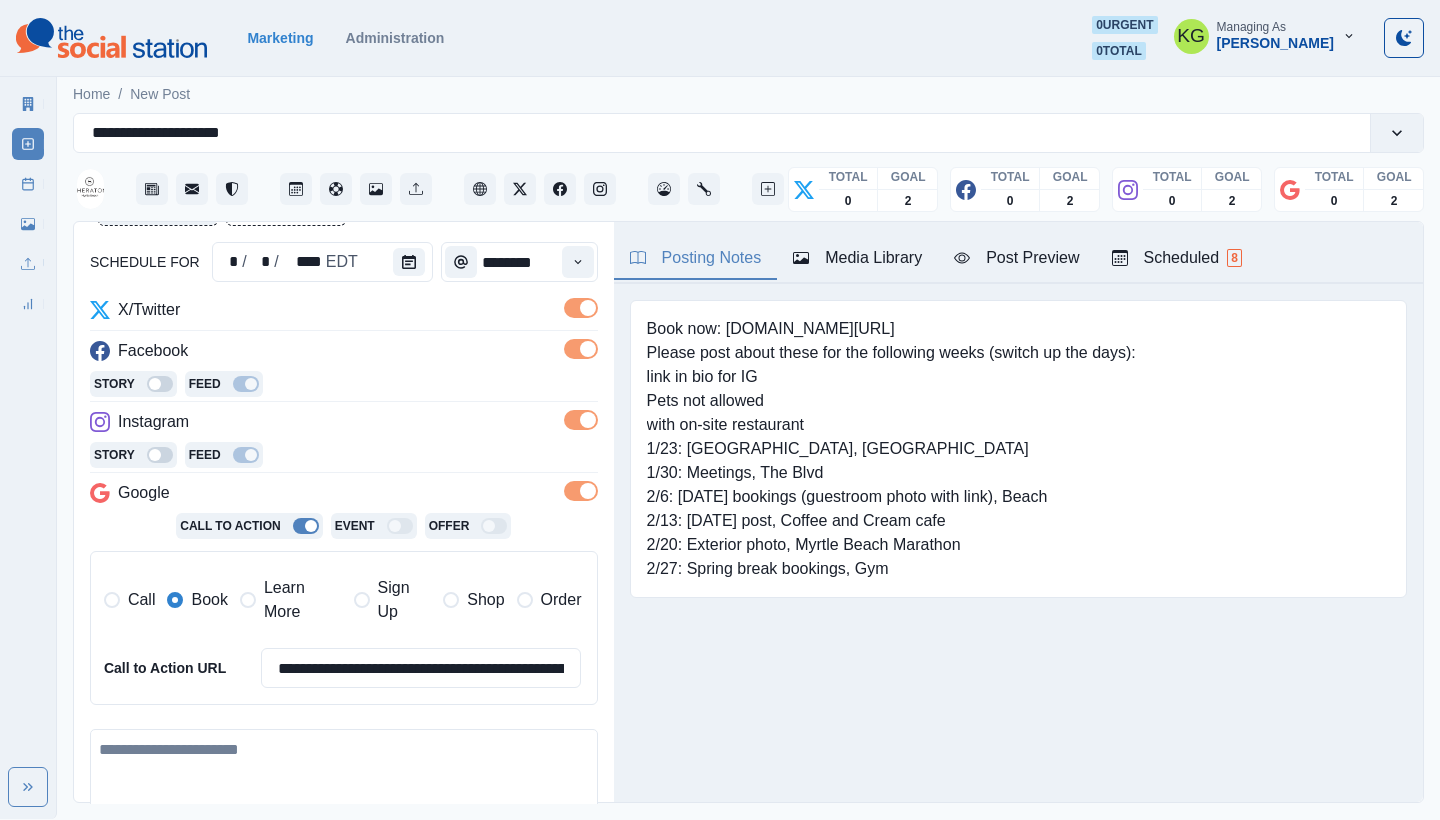 click at bounding box center (344, 786) 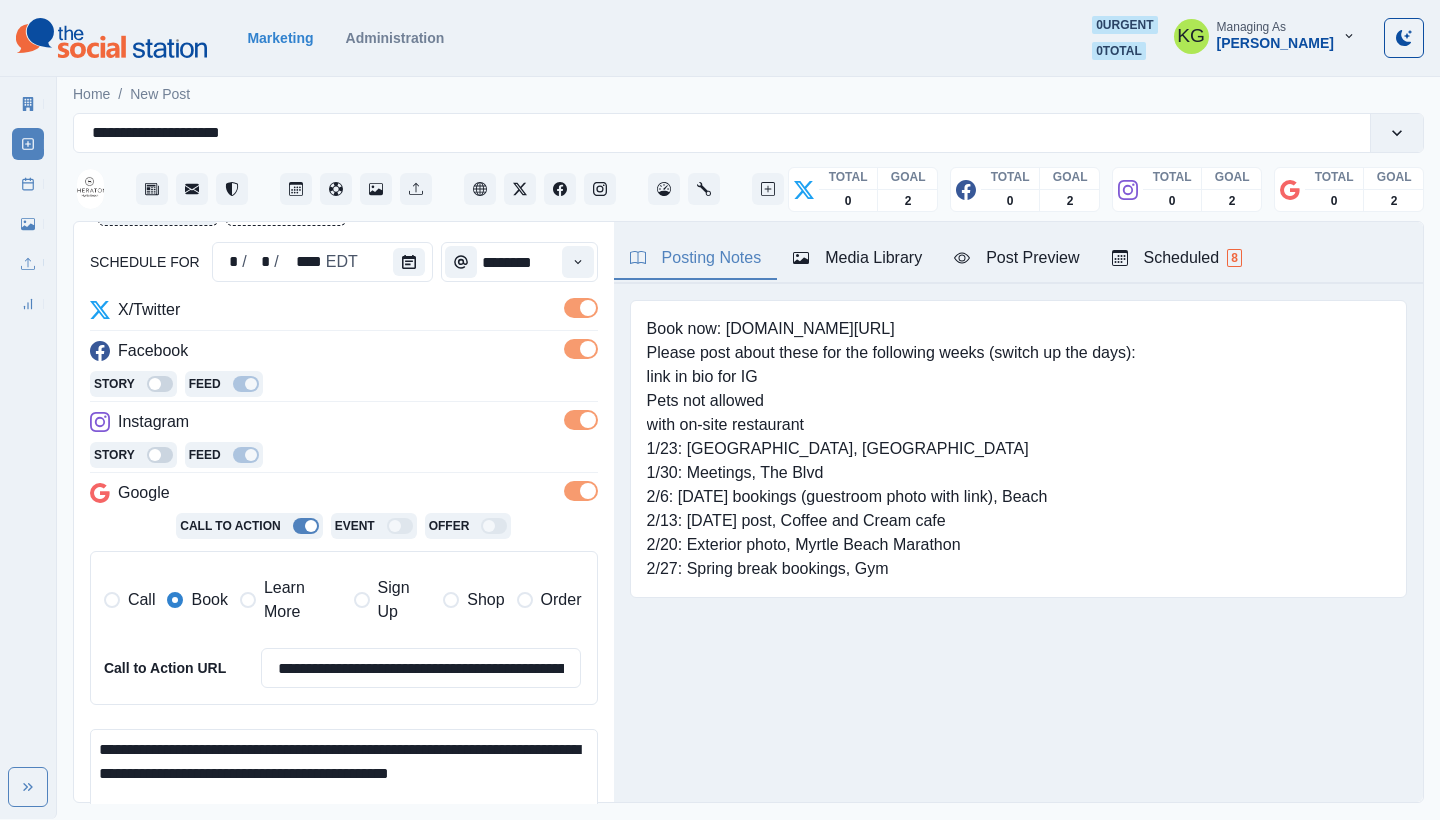 scroll, scrollTop: 48, scrollLeft: 0, axis: vertical 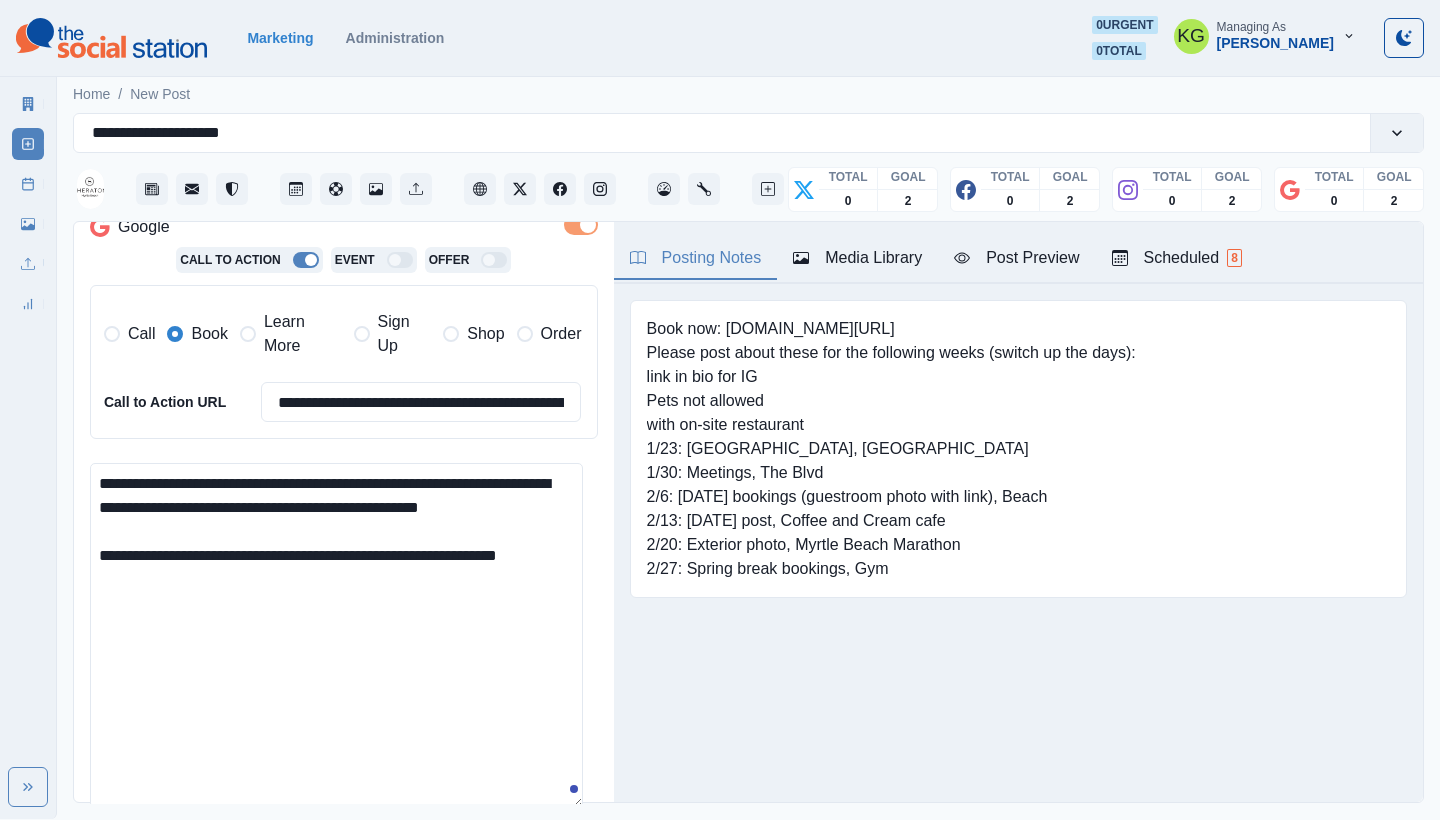 click on "**********" at bounding box center (336, 635) 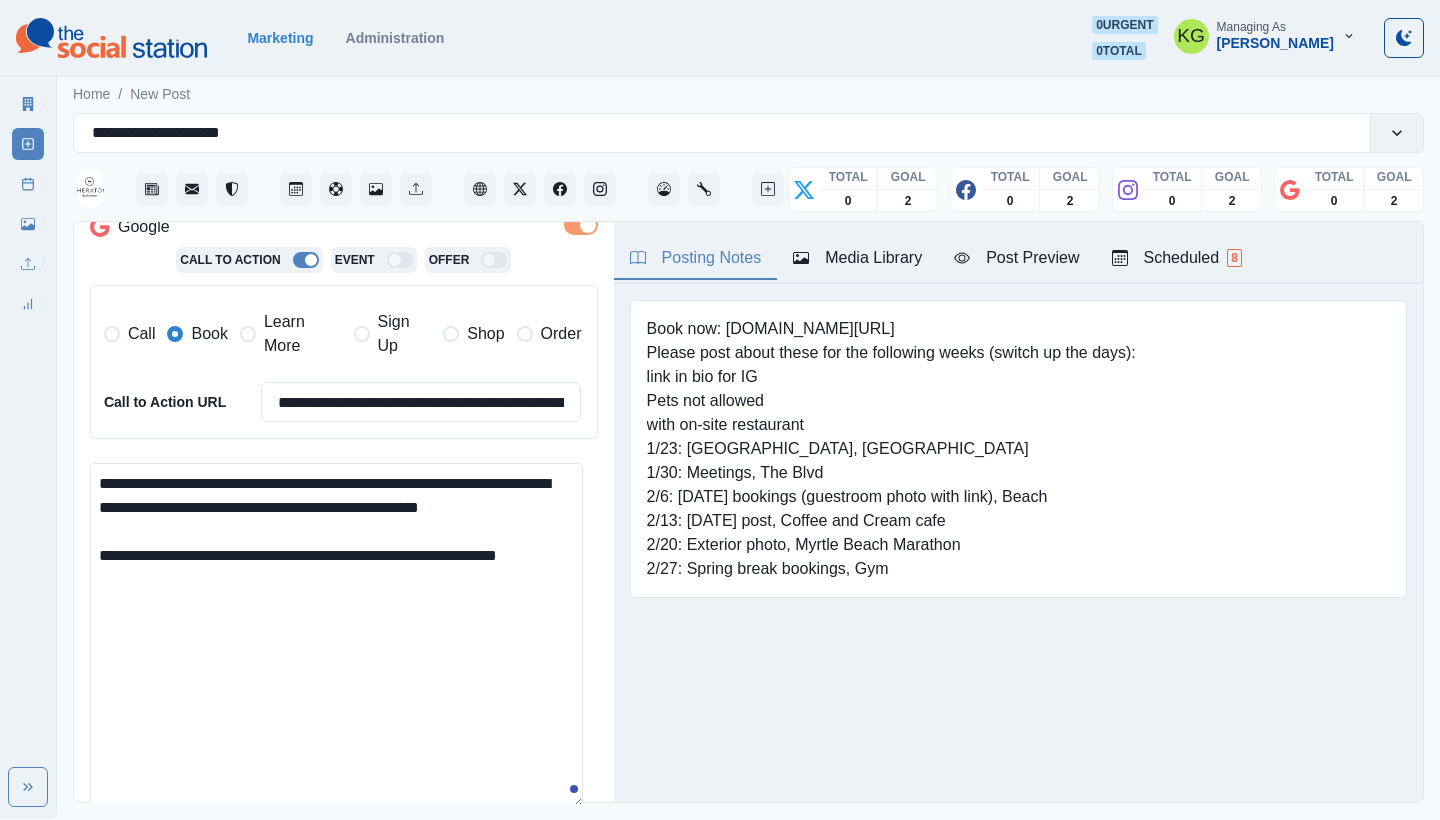 drag, startPoint x: 550, startPoint y: 498, endPoint x: 513, endPoint y: 502, distance: 37.215588 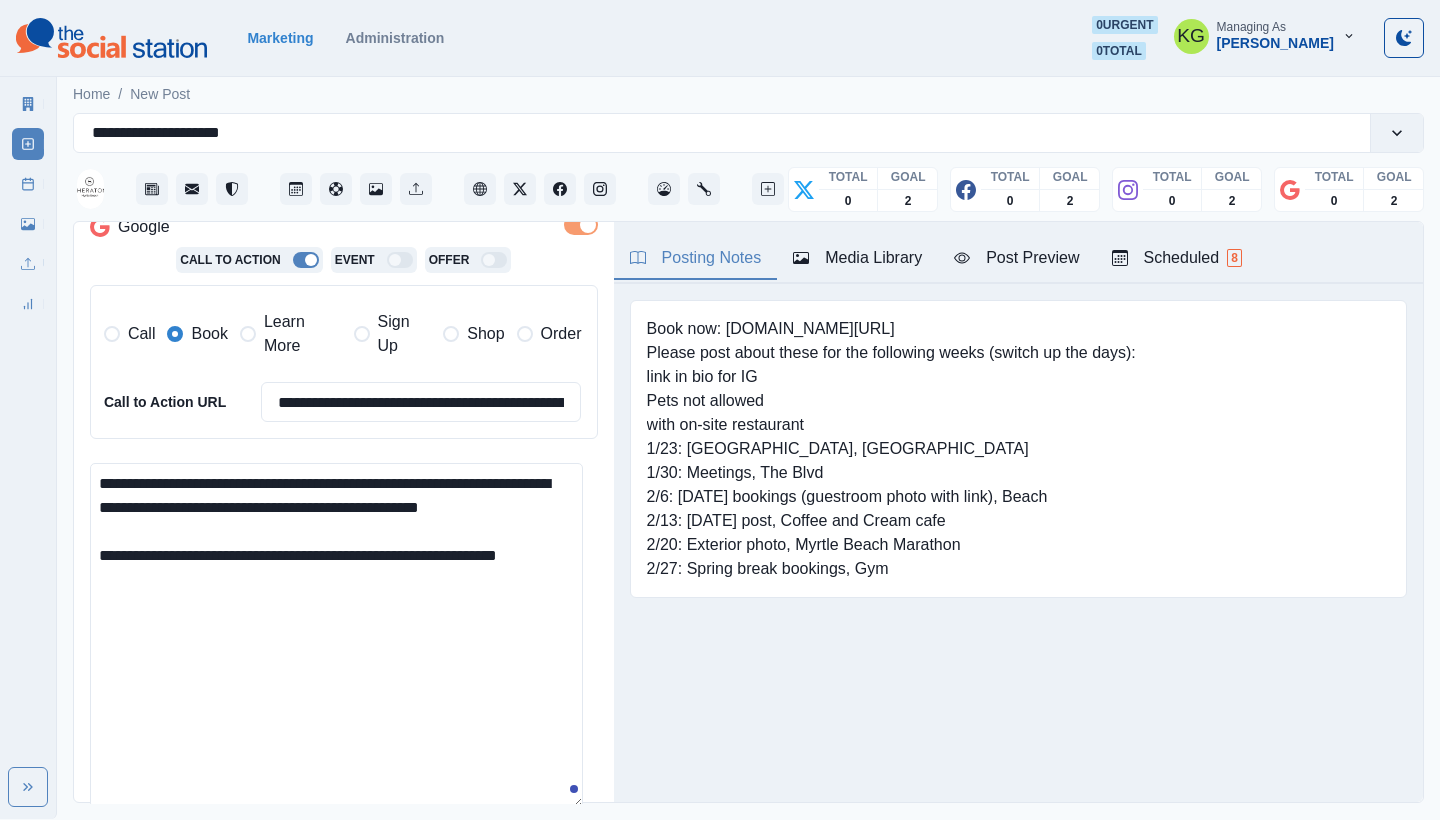 click on "**********" at bounding box center [336, 635] 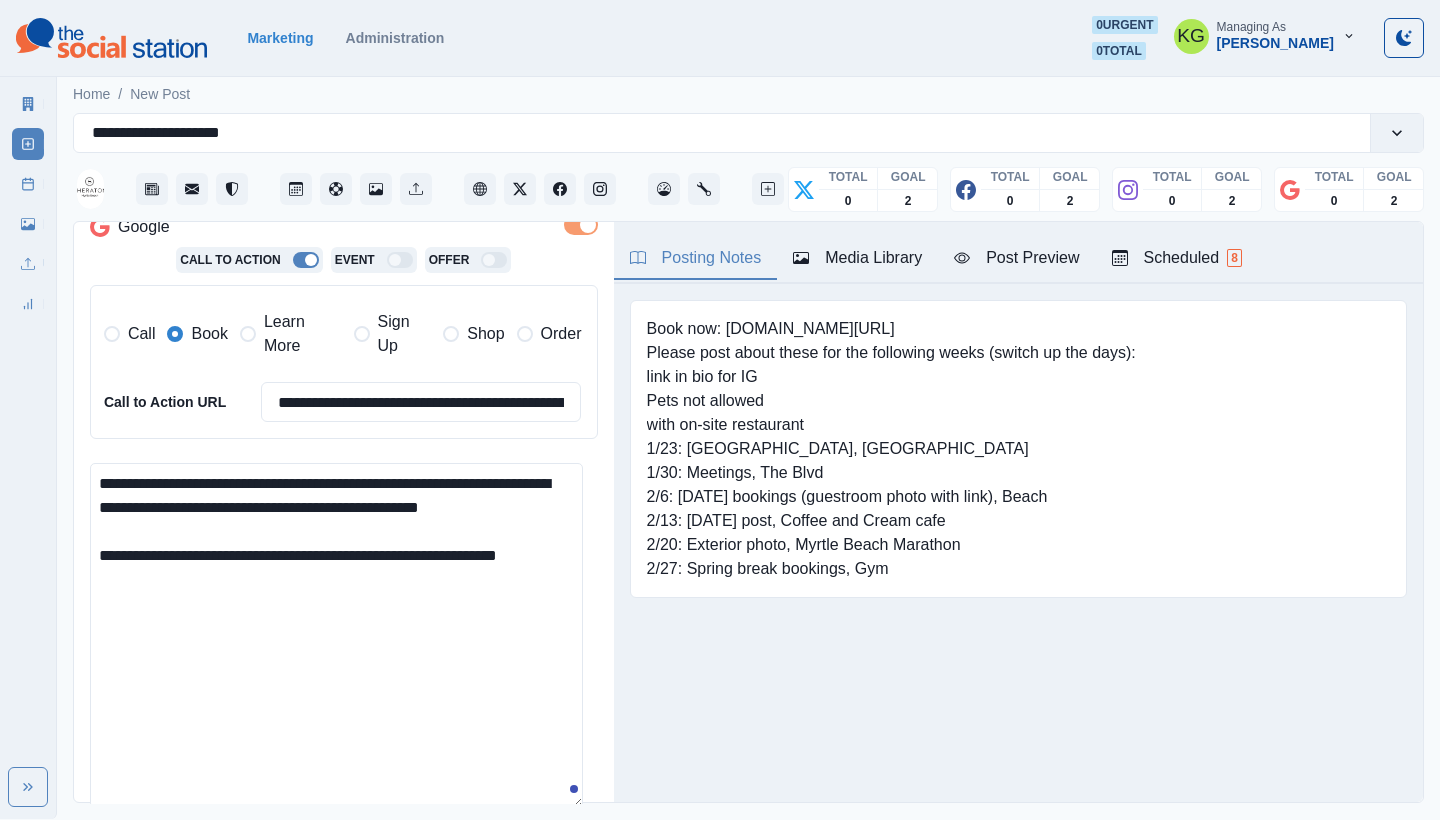 drag, startPoint x: 123, startPoint y: 469, endPoint x: 70, endPoint y: 468, distance: 53.009434 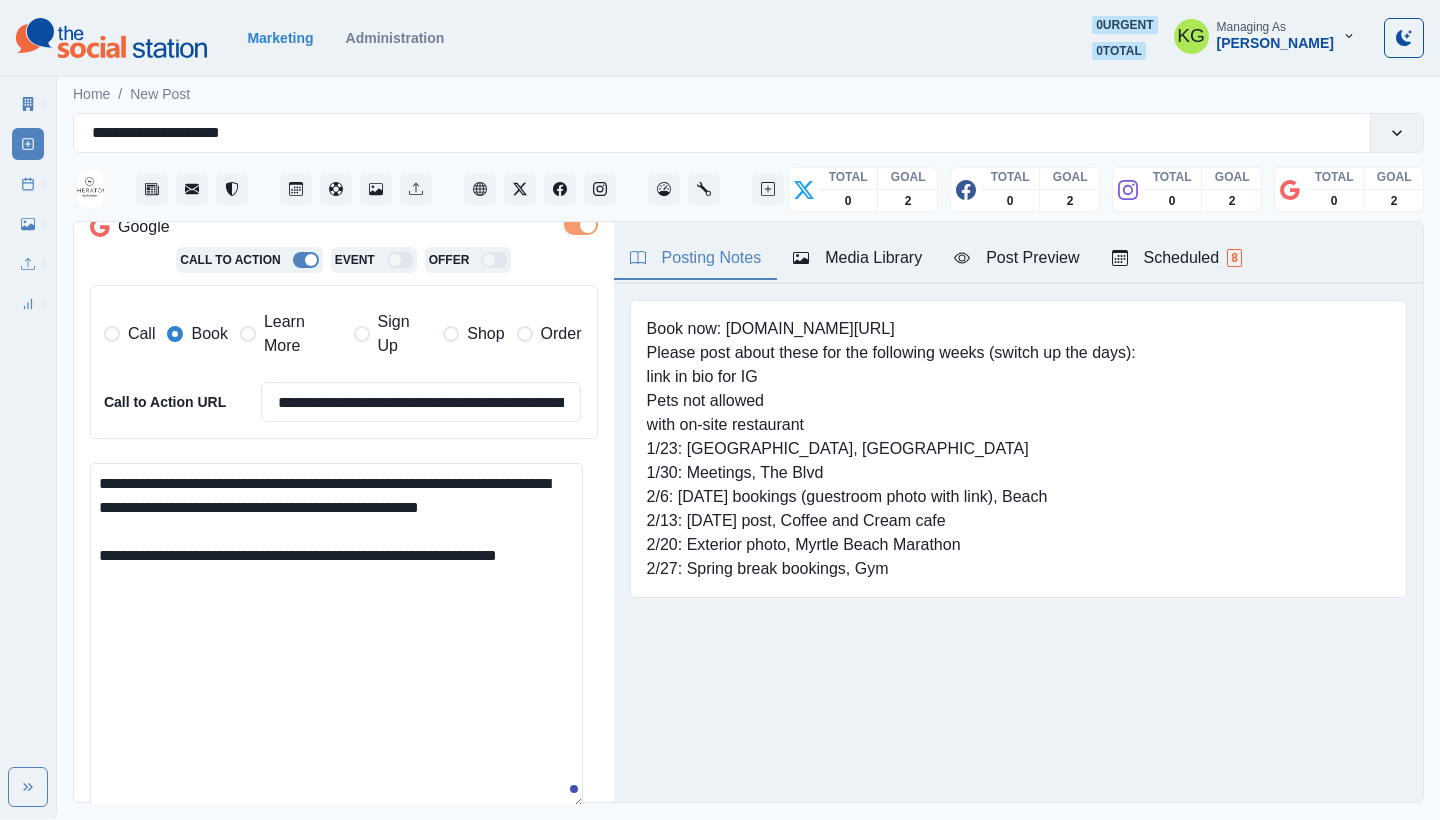 click on "**********" at bounding box center (748, 445) 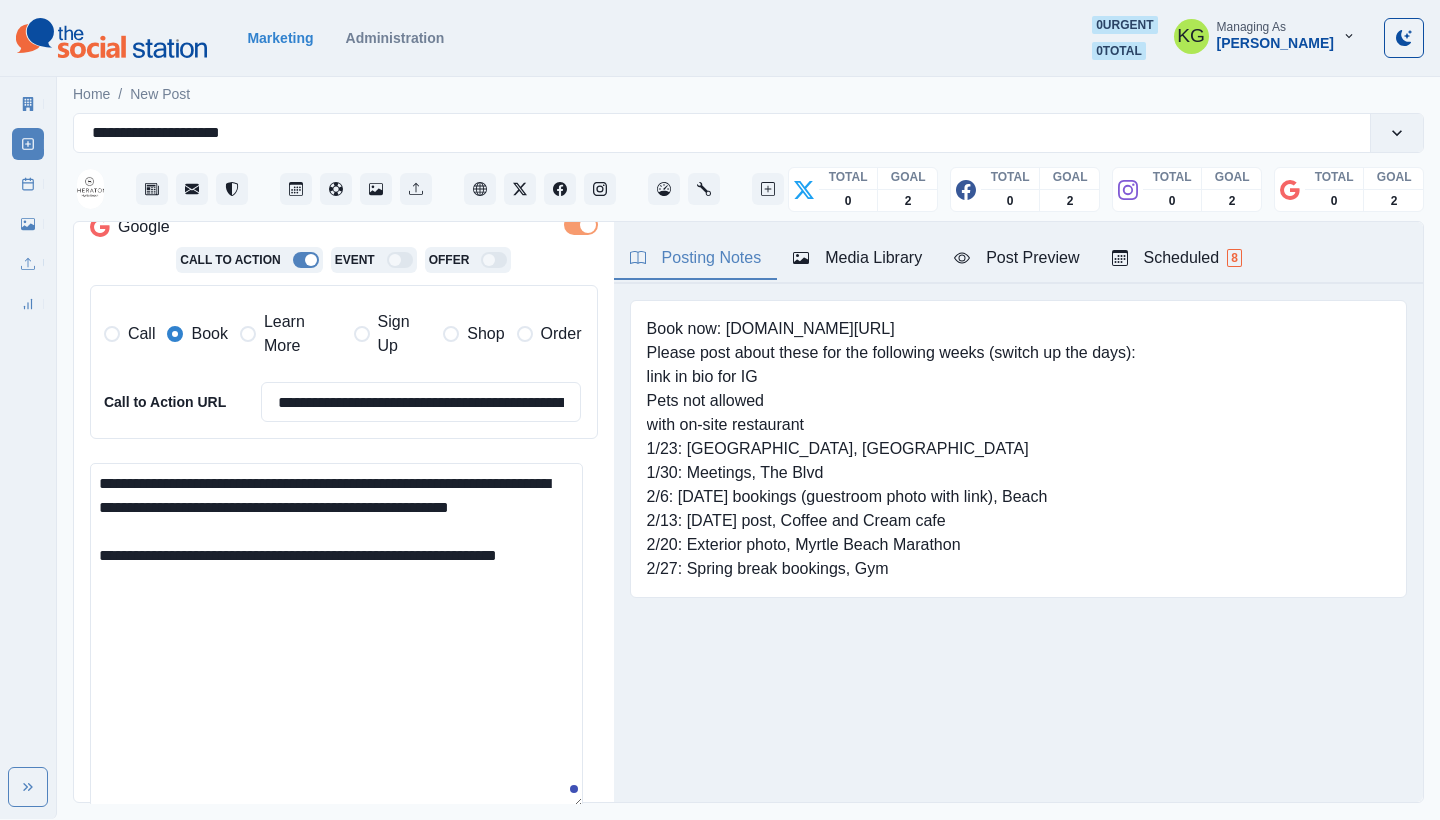 drag, startPoint x: 275, startPoint y: 595, endPoint x: 91, endPoint y: 474, distance: 220.22034 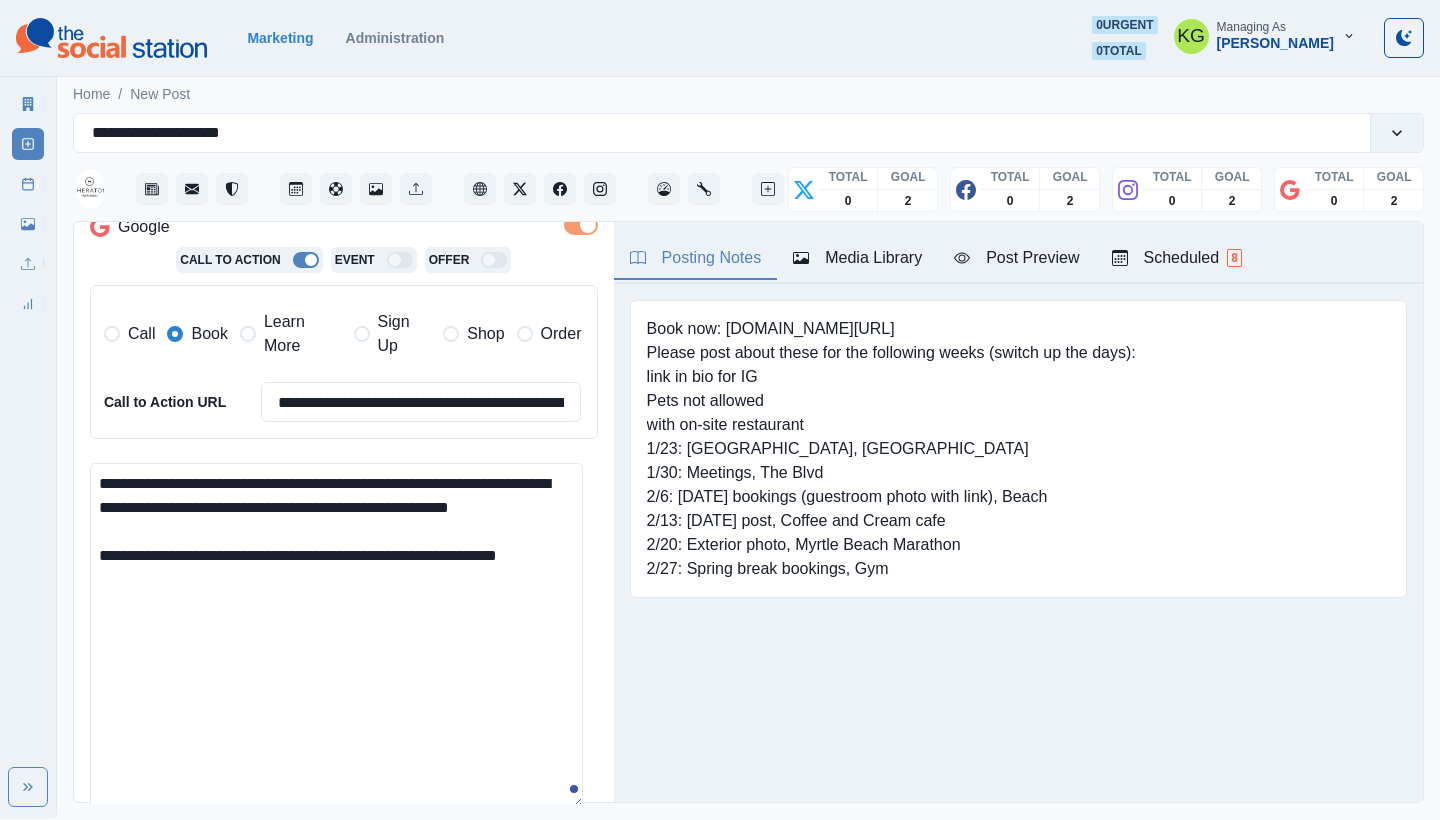 click on "**********" at bounding box center [336, 635] 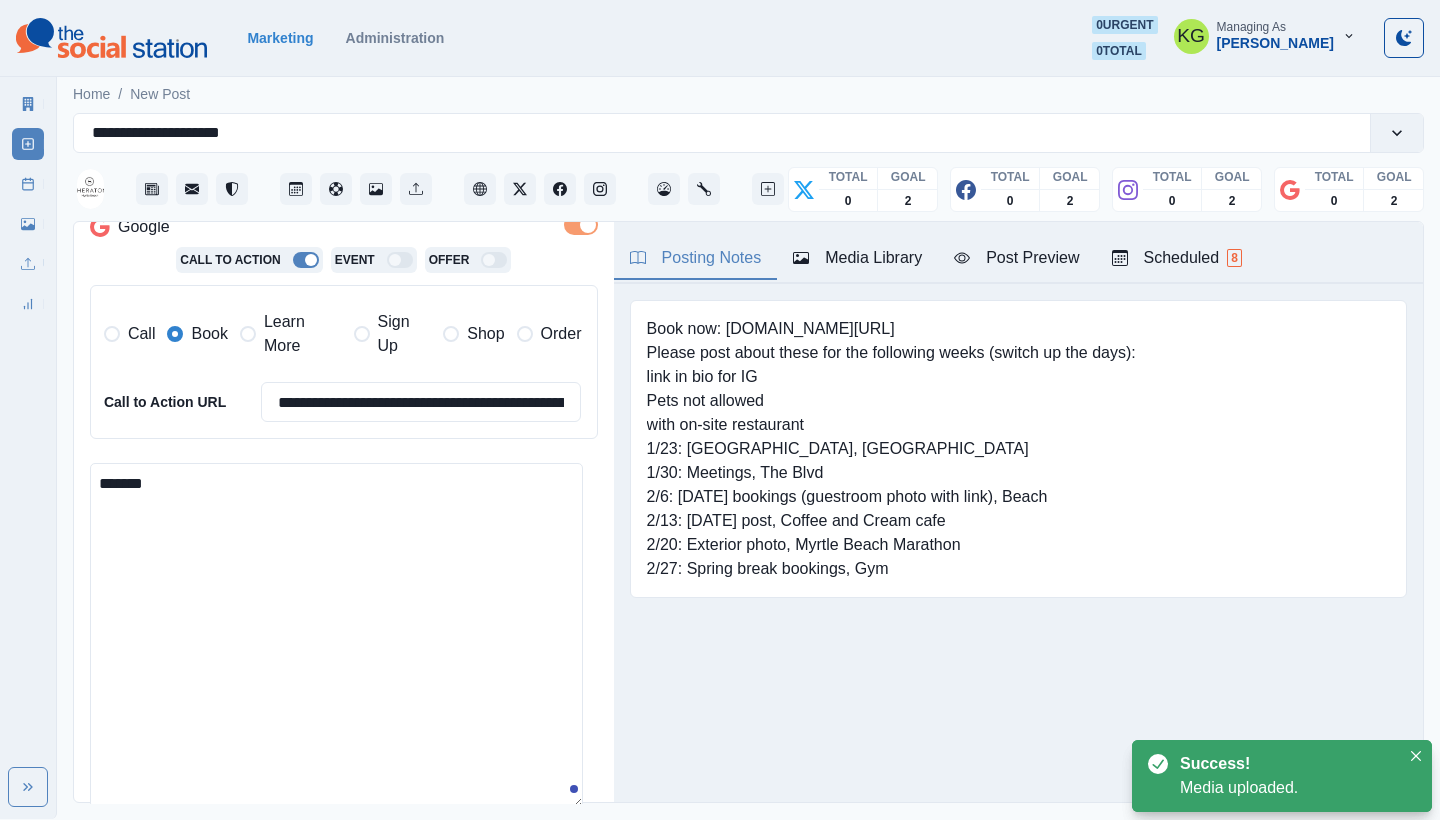 drag, startPoint x: 279, startPoint y: 494, endPoint x: 90, endPoint y: 477, distance: 189.76302 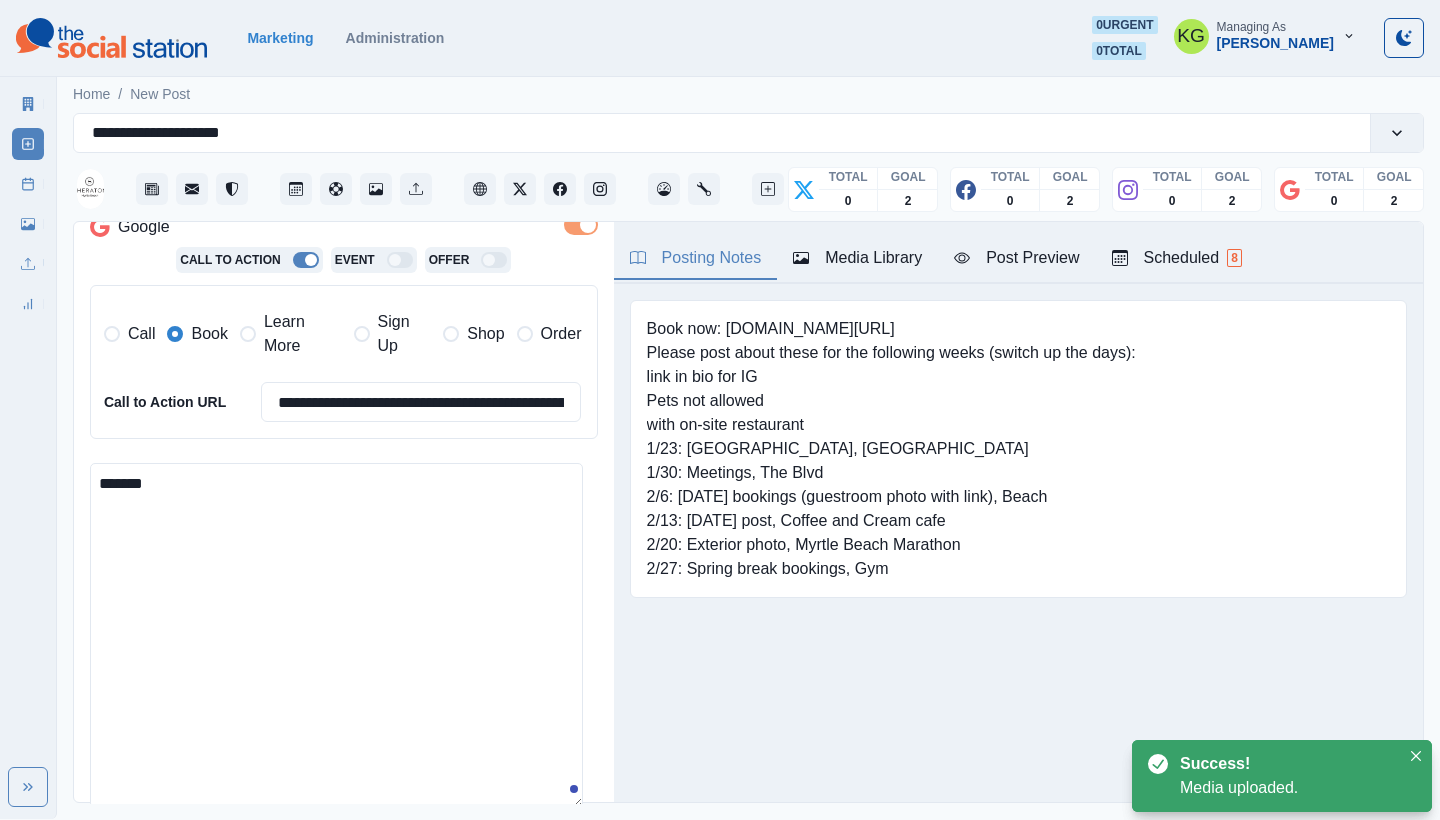 click on "*******" at bounding box center (336, 635) 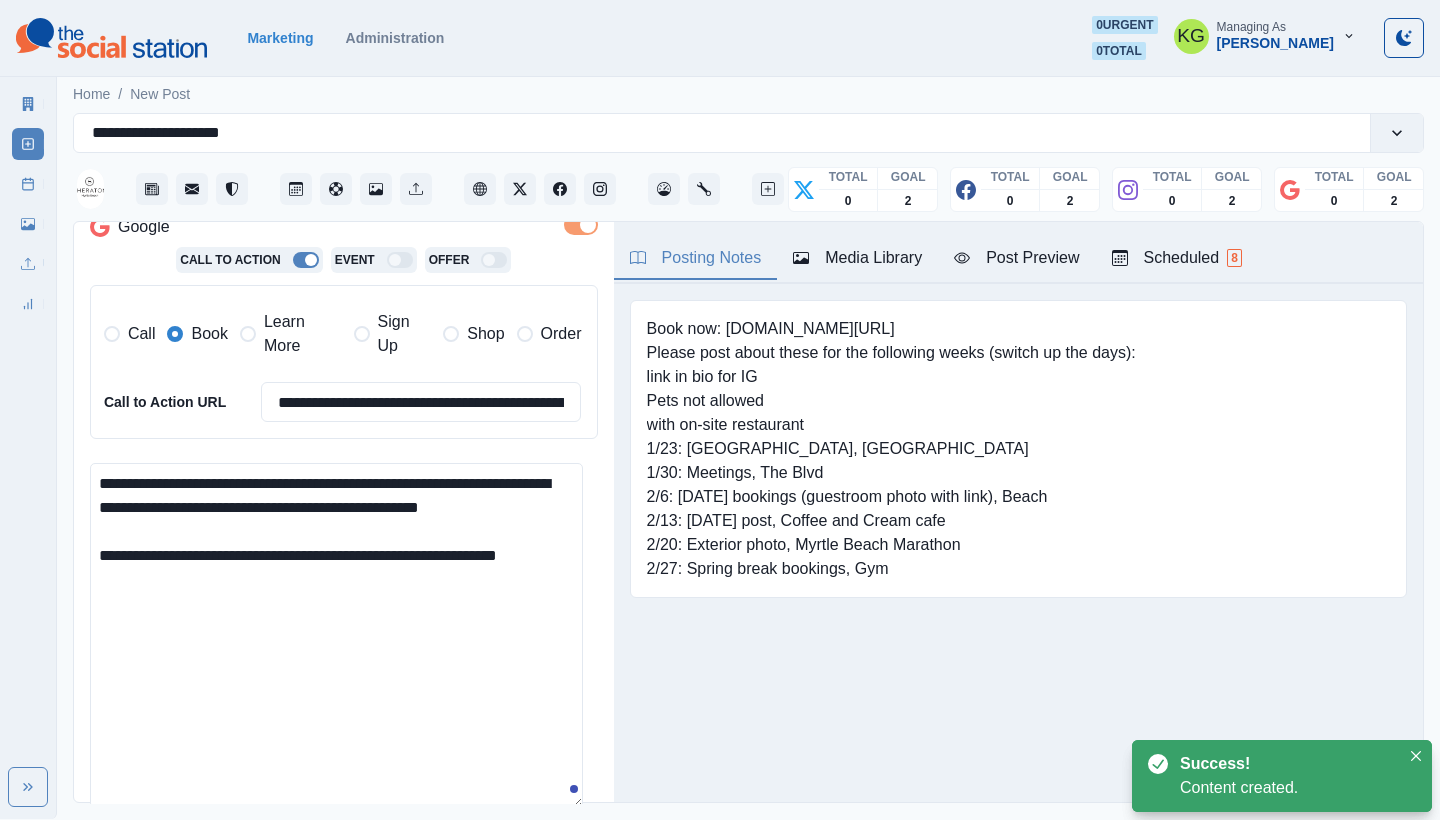 click on "**********" at bounding box center [336, 635] 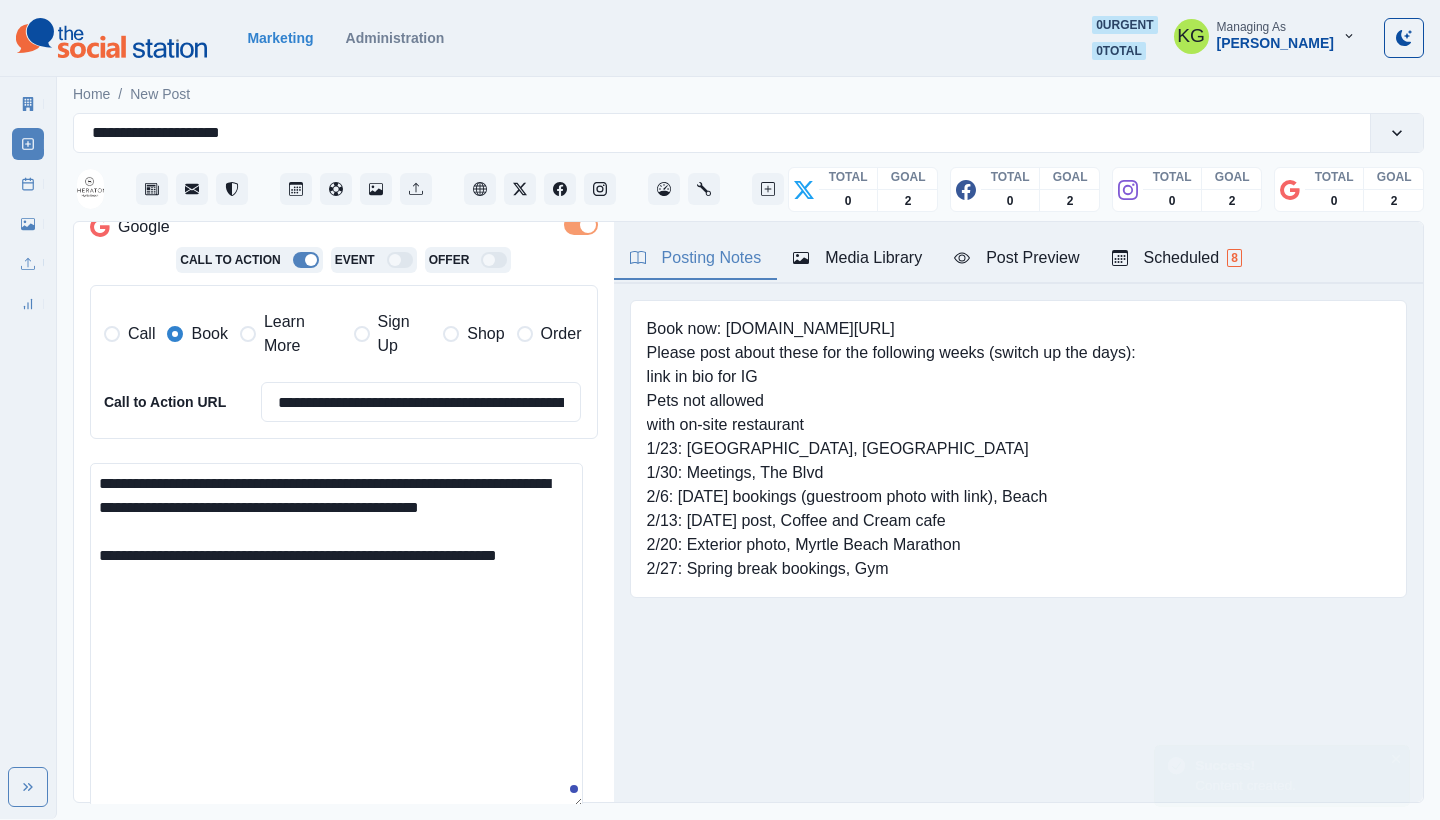 paste on "**" 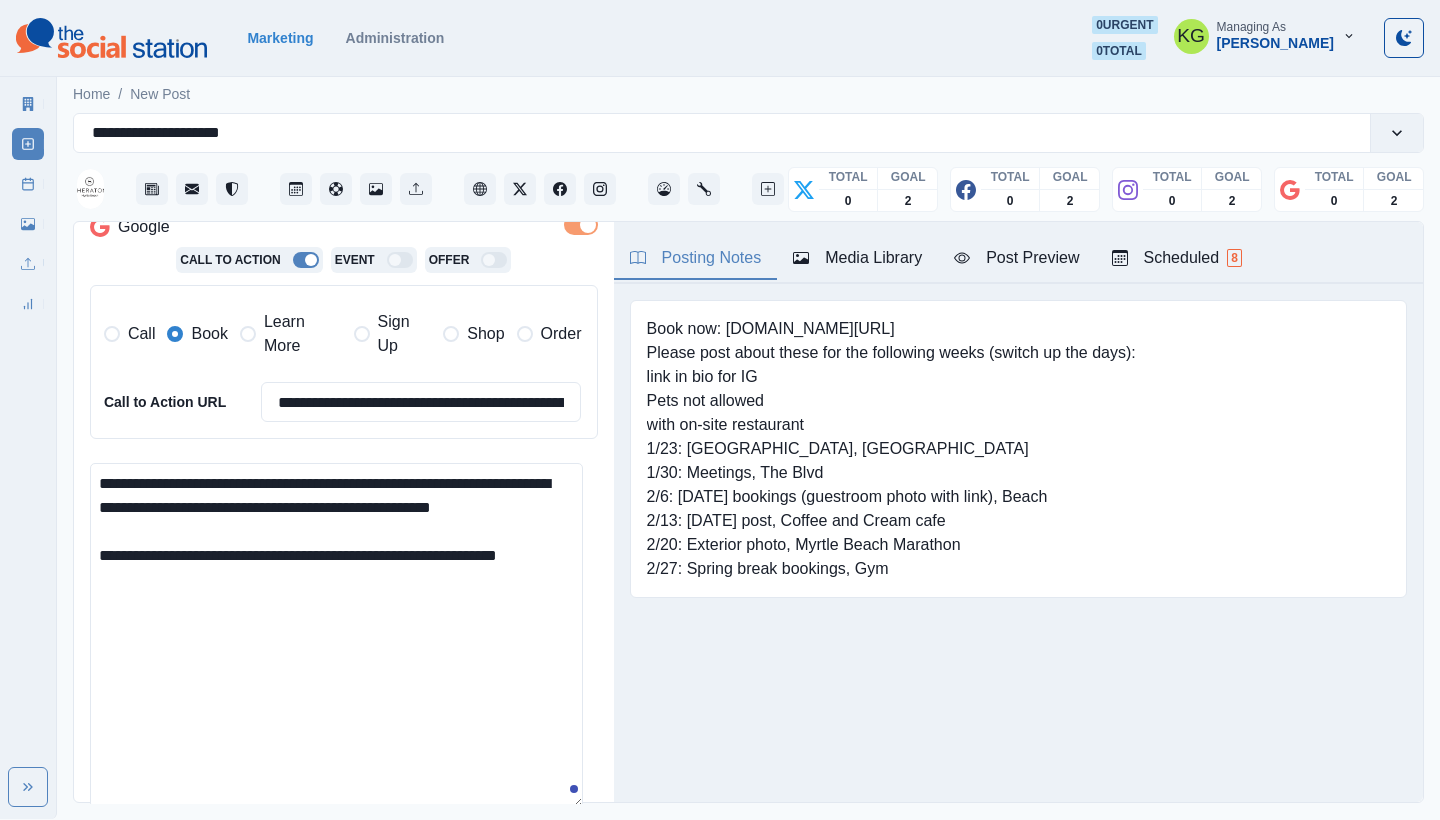 drag, startPoint x: 551, startPoint y: 502, endPoint x: 573, endPoint y: 538, distance: 42.190044 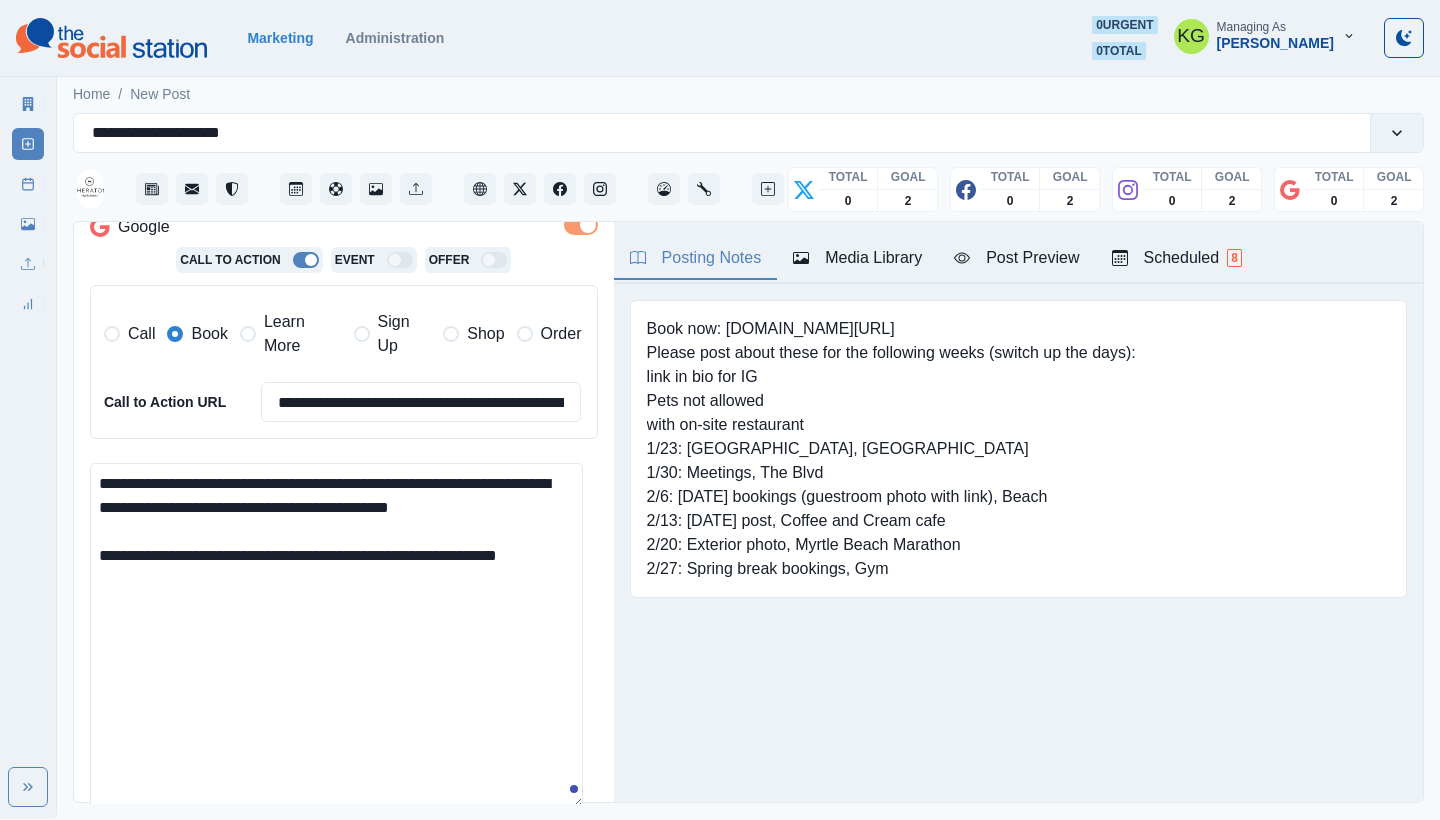 click on "**********" at bounding box center (336, 635) 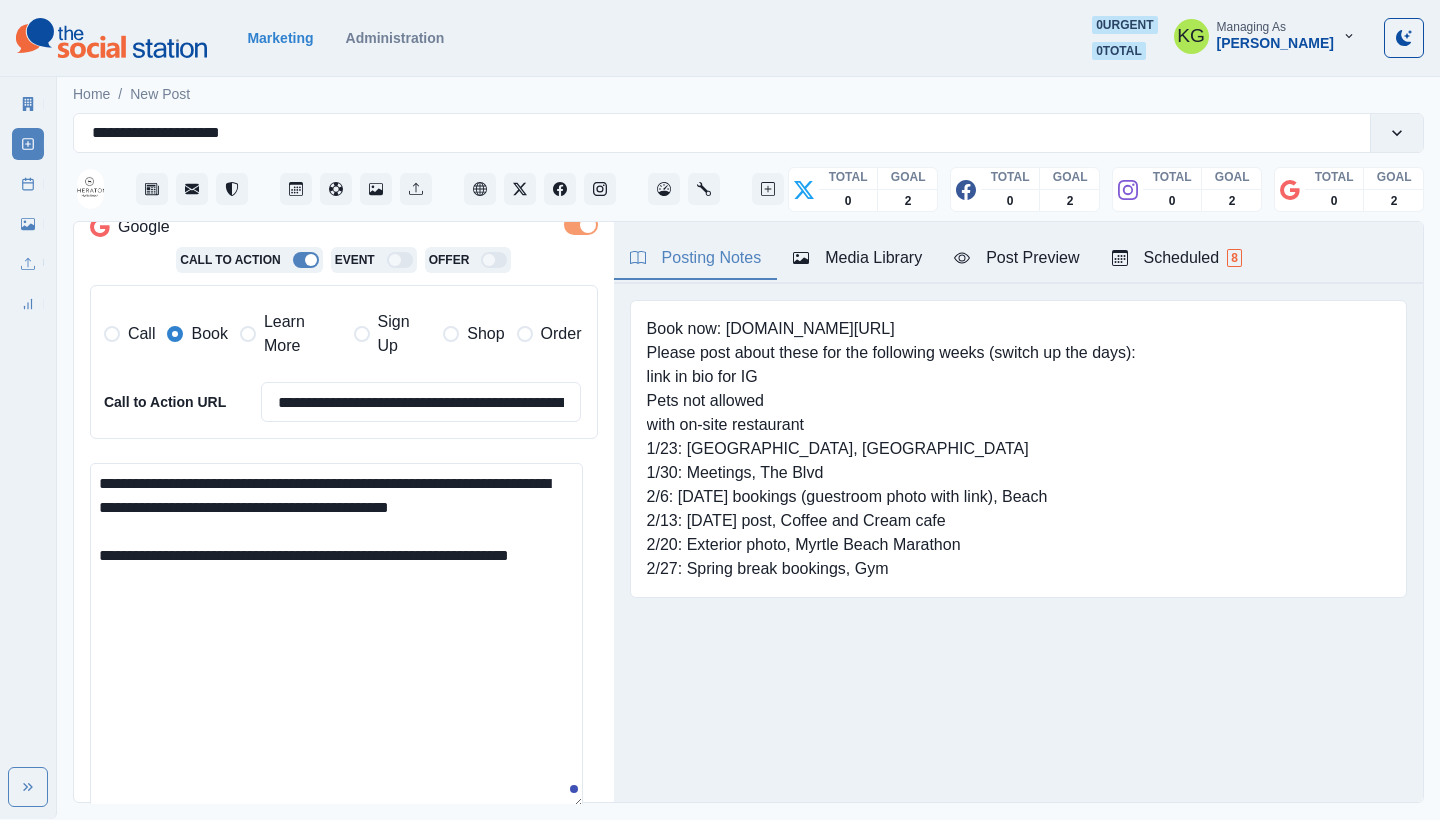 scroll, scrollTop: 633, scrollLeft: 0, axis: vertical 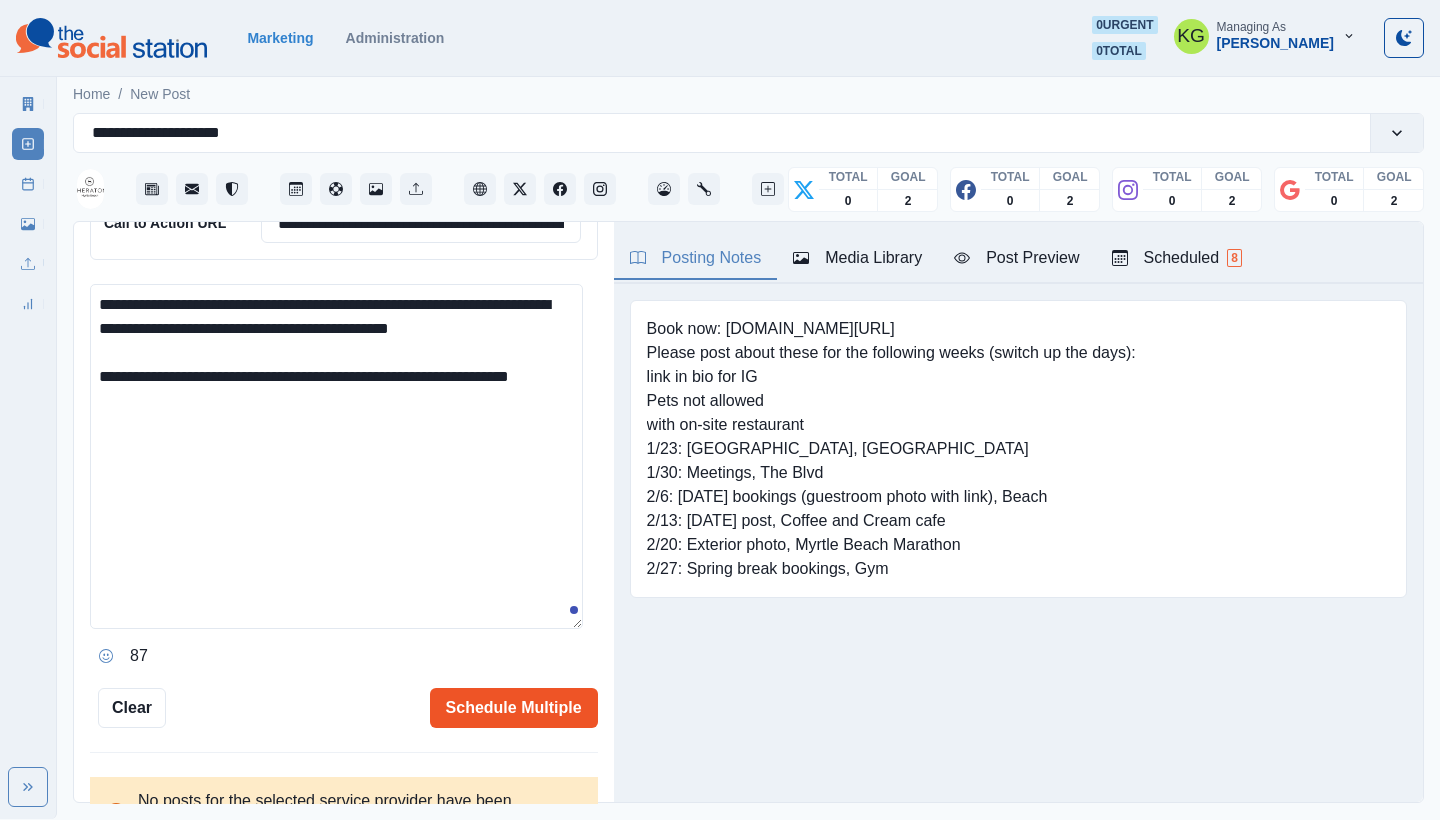 type on "**********" 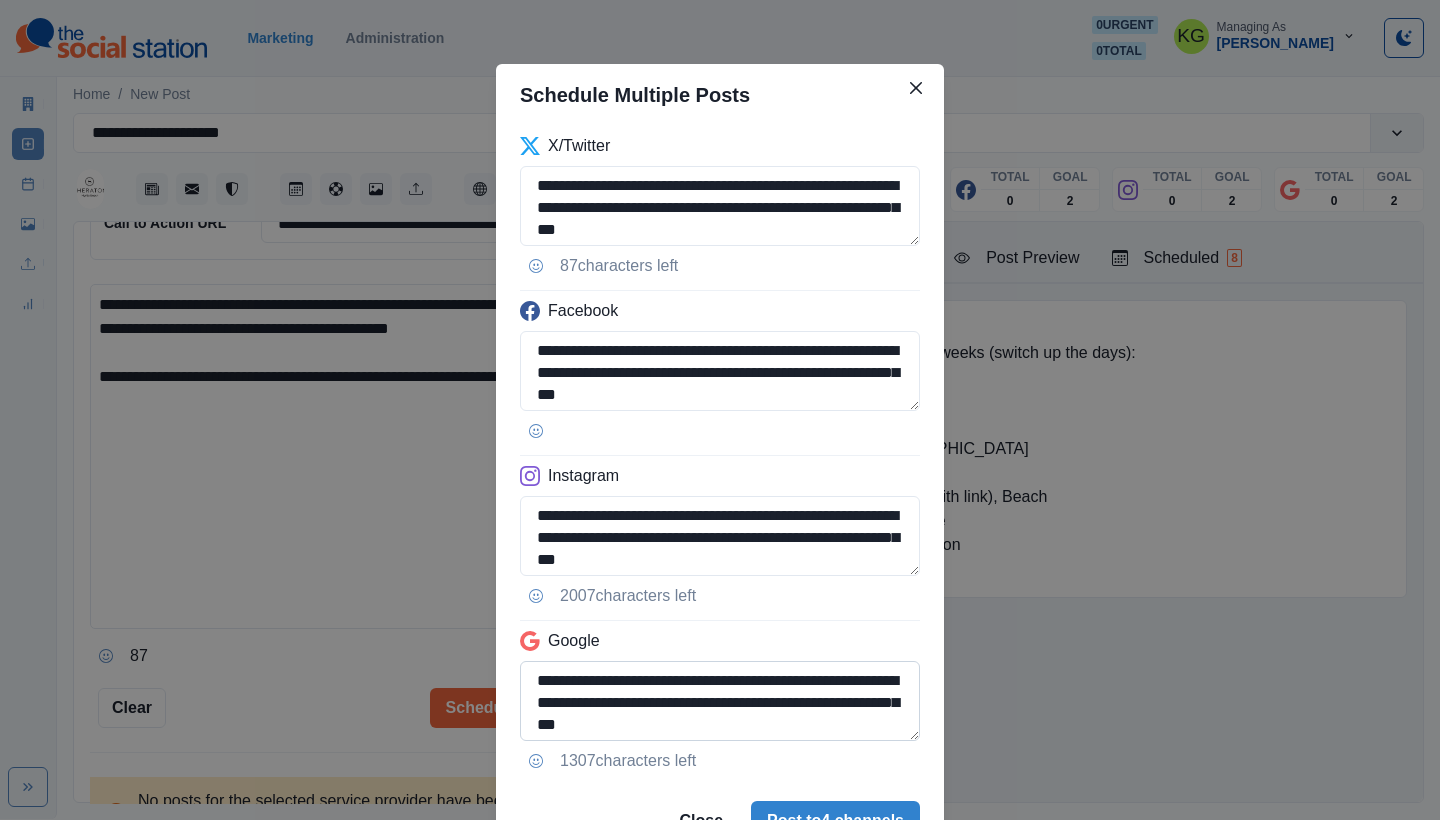 scroll, scrollTop: 101, scrollLeft: 0, axis: vertical 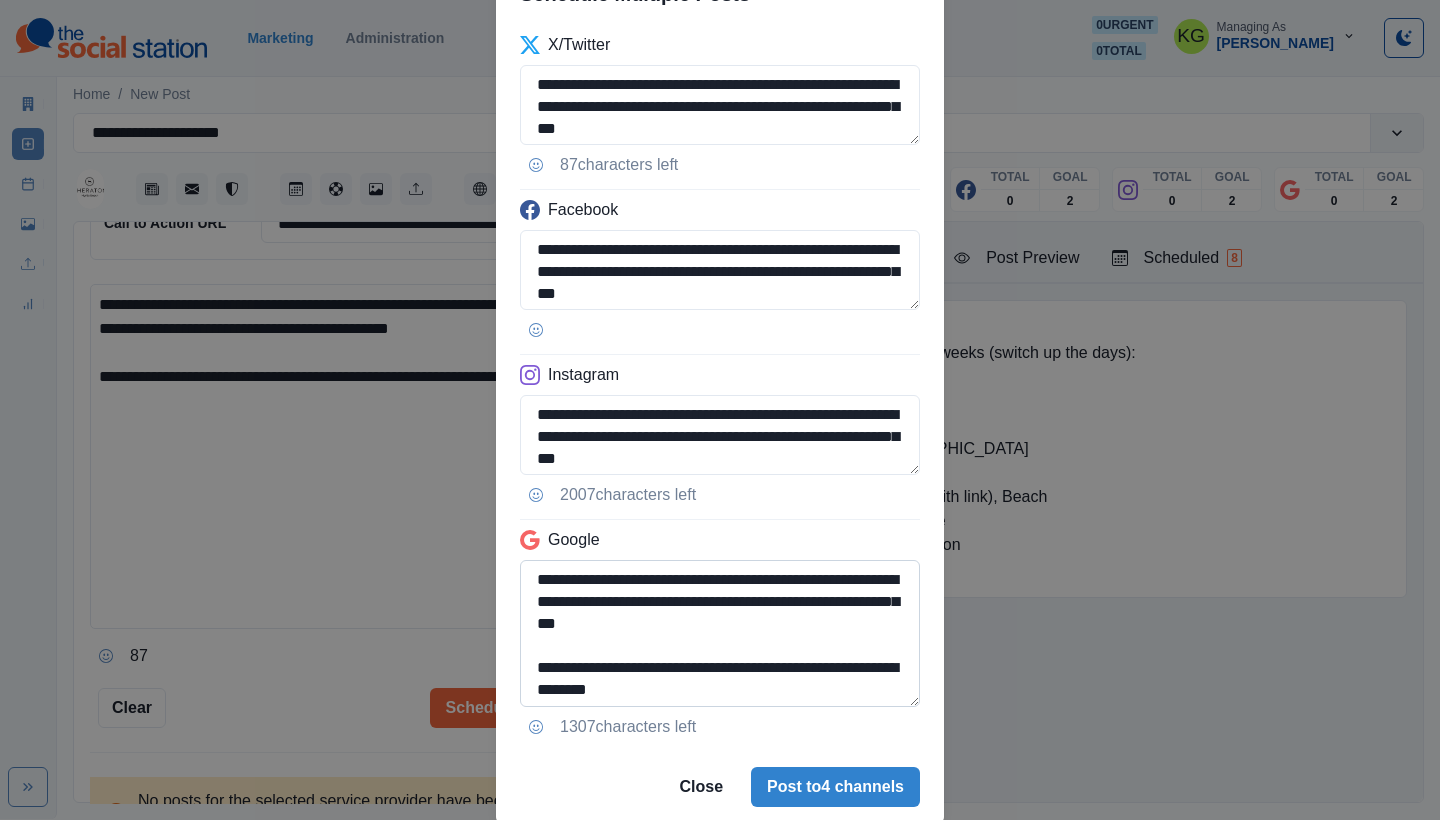 click on "**********" at bounding box center (720, 633) 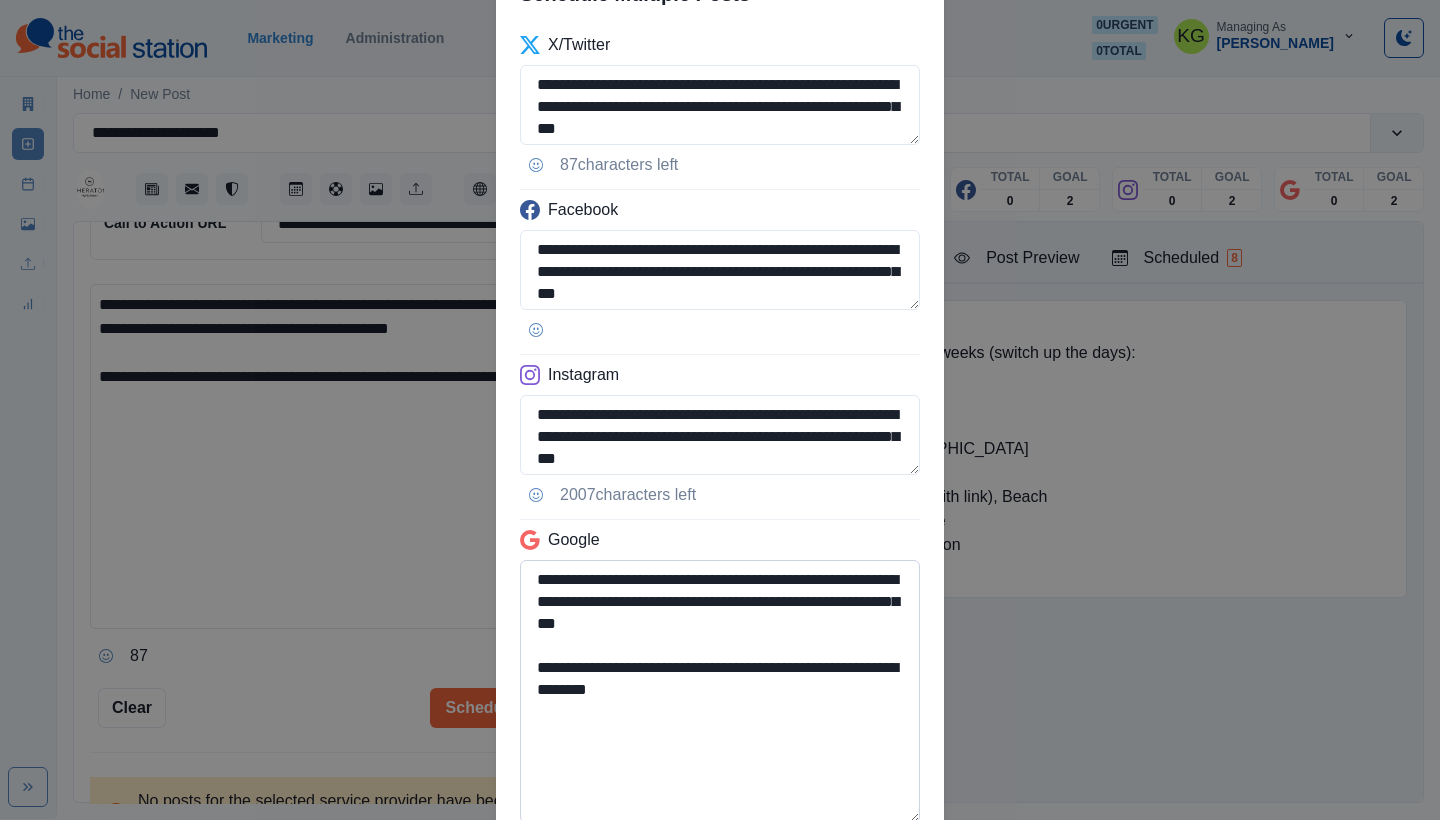 click on "**********" at bounding box center (720, 691) 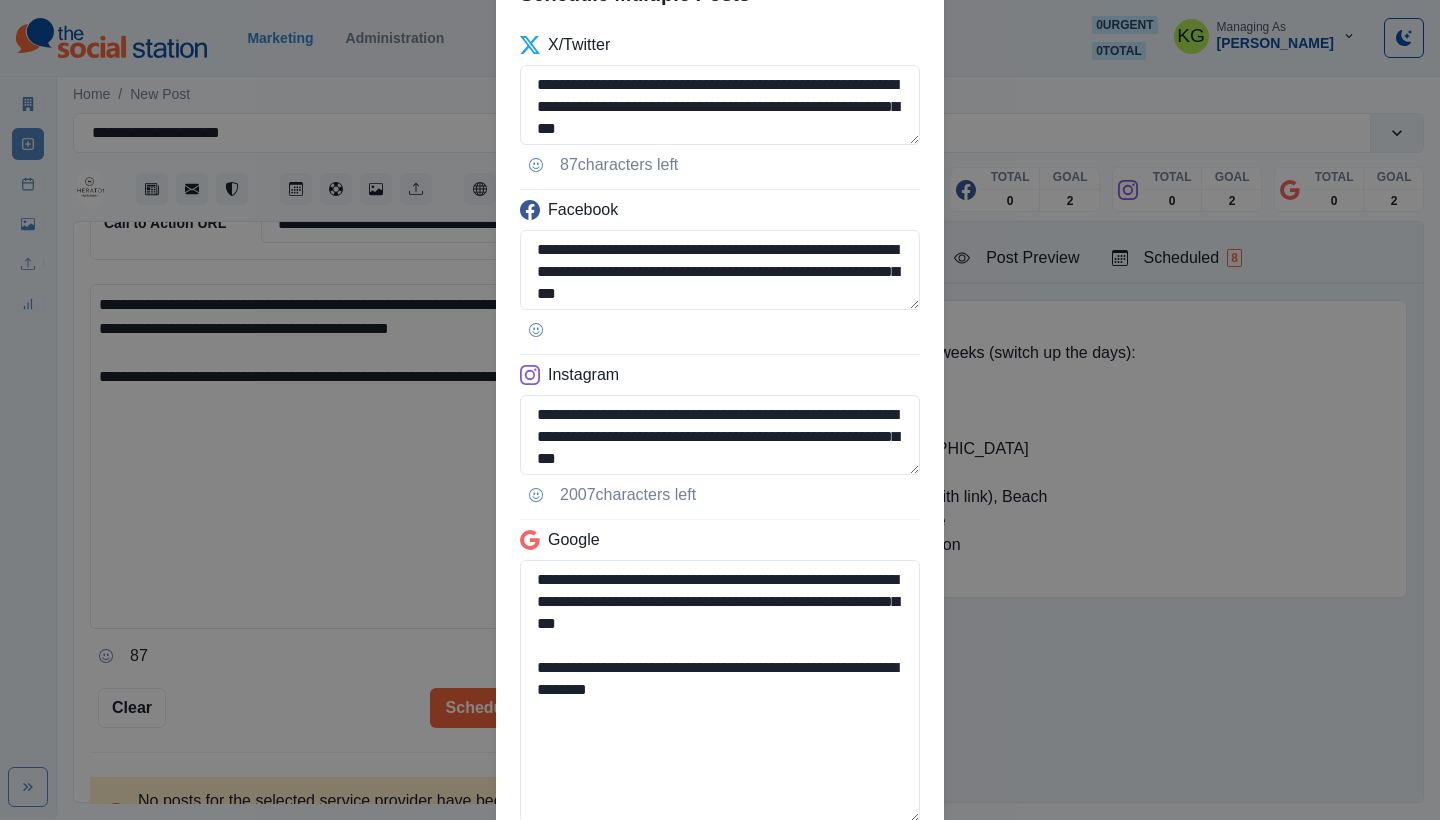 drag, startPoint x: 728, startPoint y: 692, endPoint x: 495, endPoint y: 691, distance: 233.00215 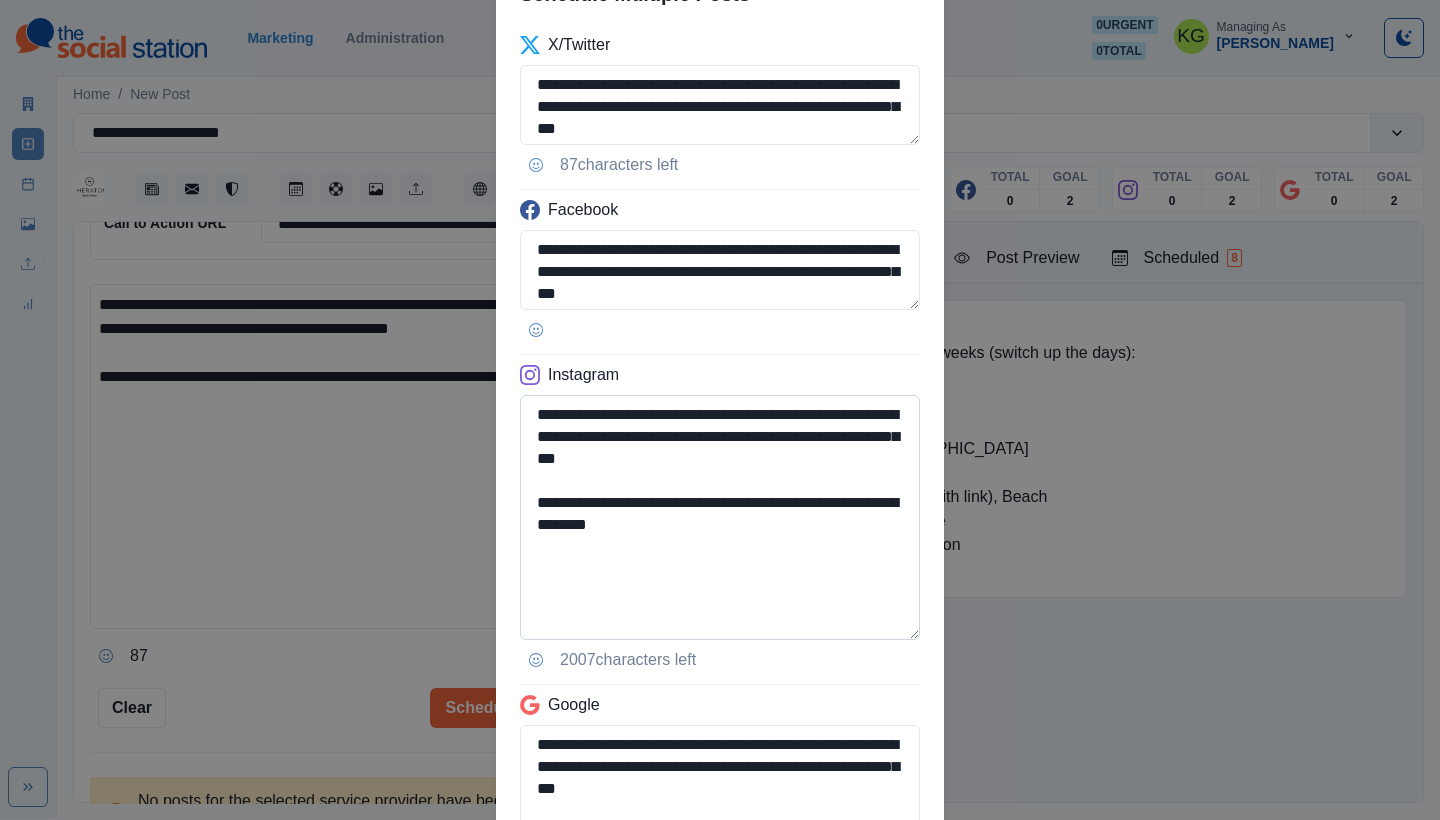 click on "**********" at bounding box center (720, 517) 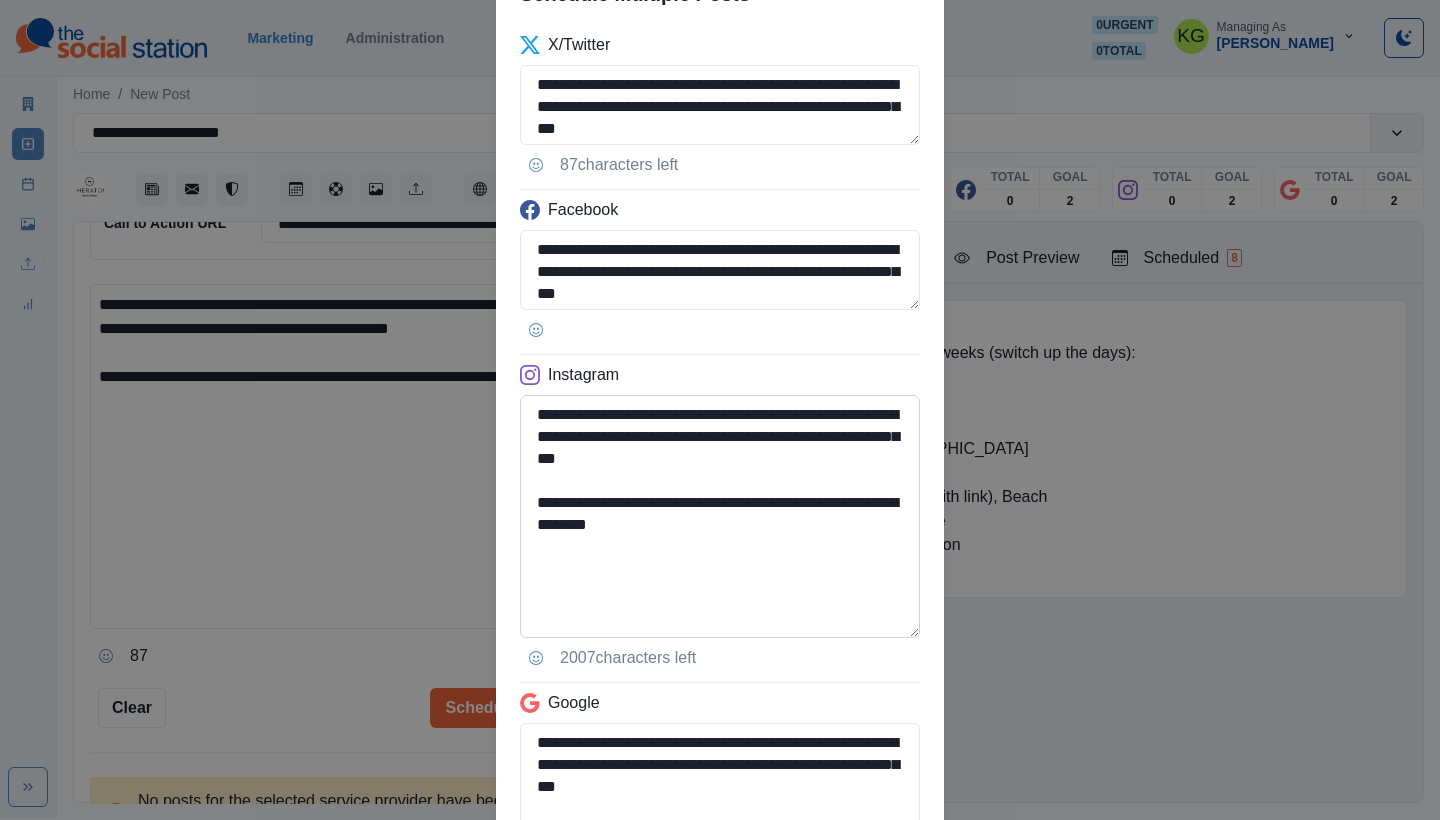 type on "**********" 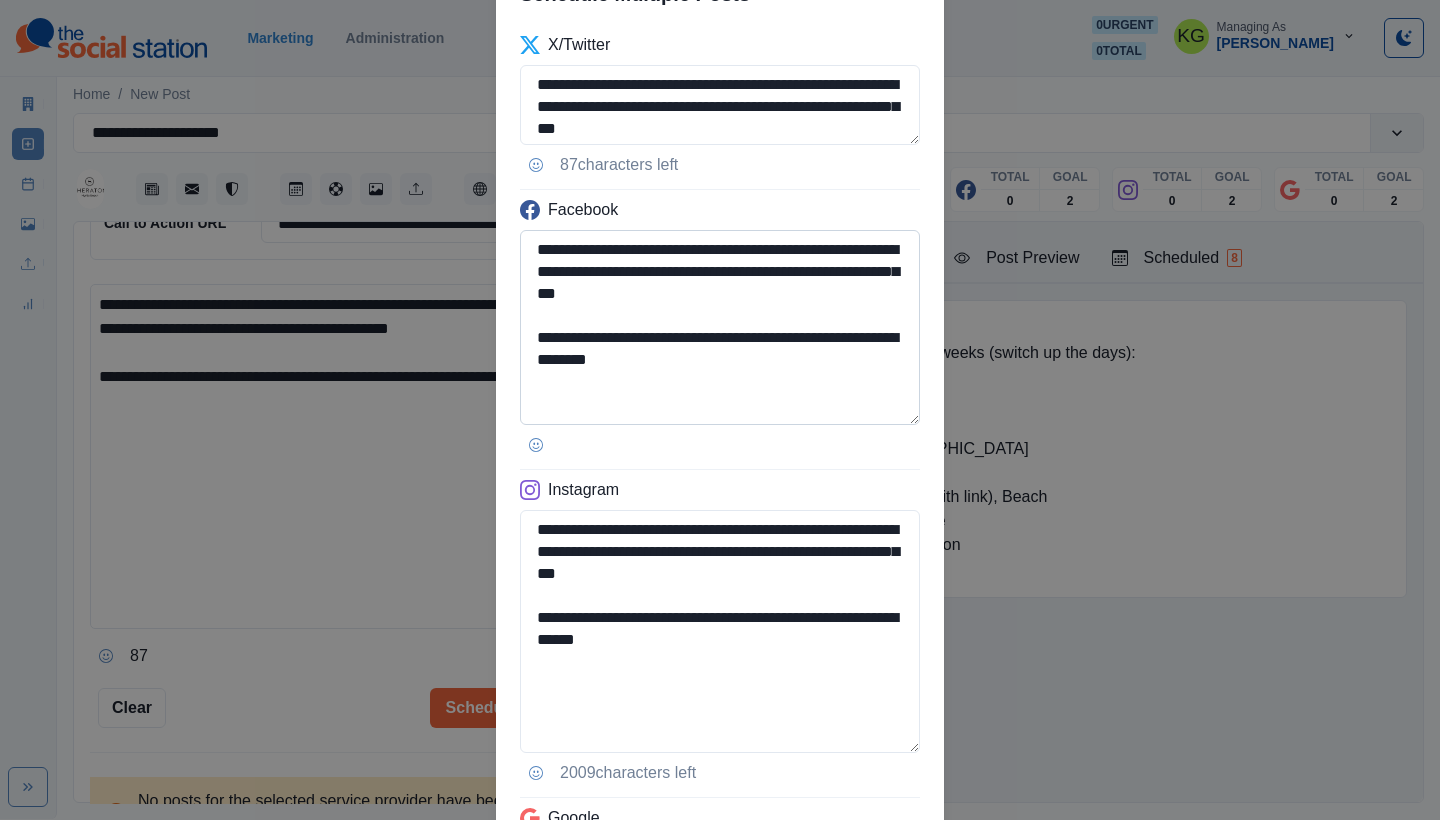 click on "**********" at bounding box center (720, 327) 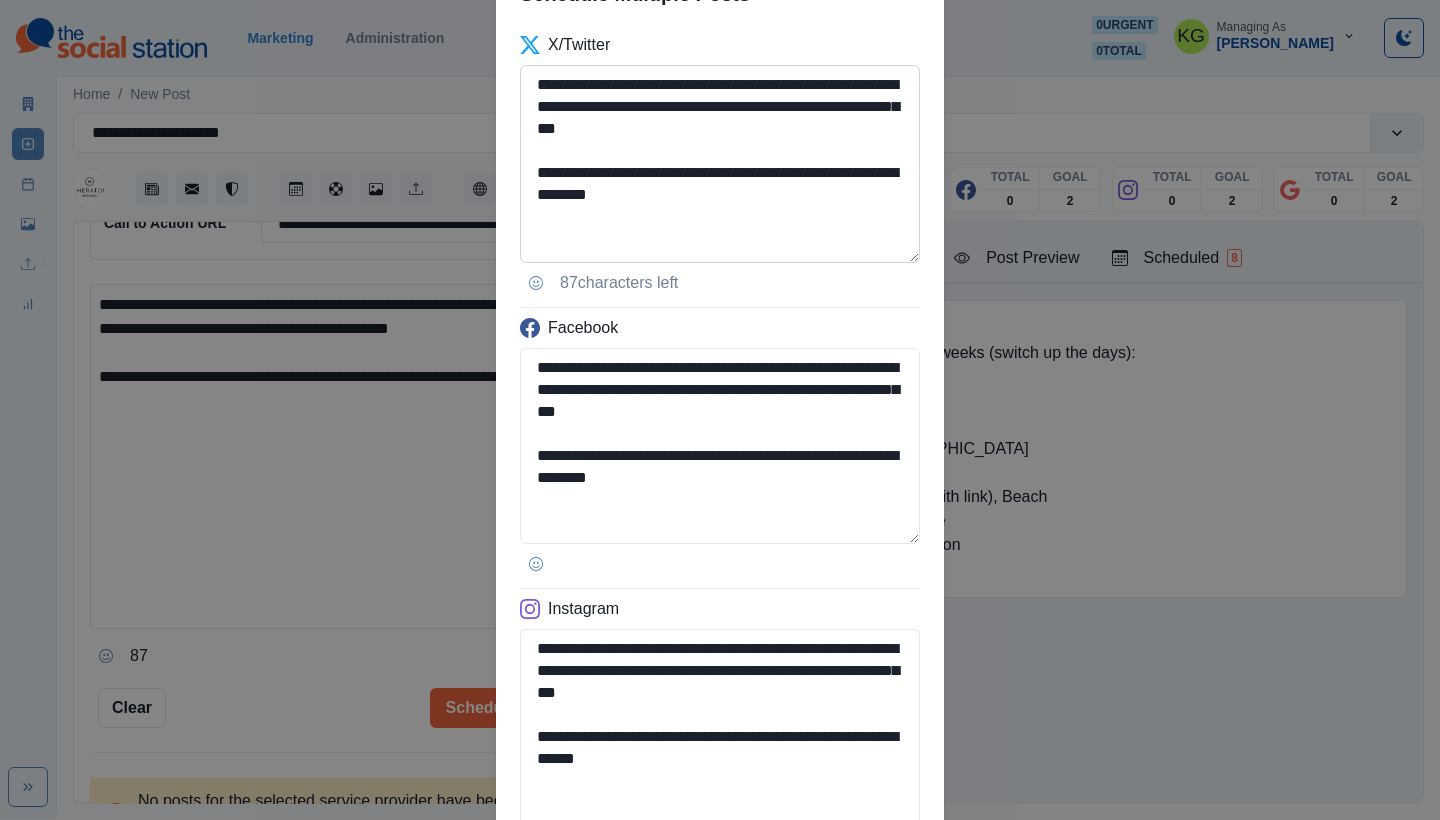 click on "**********" at bounding box center (720, 164) 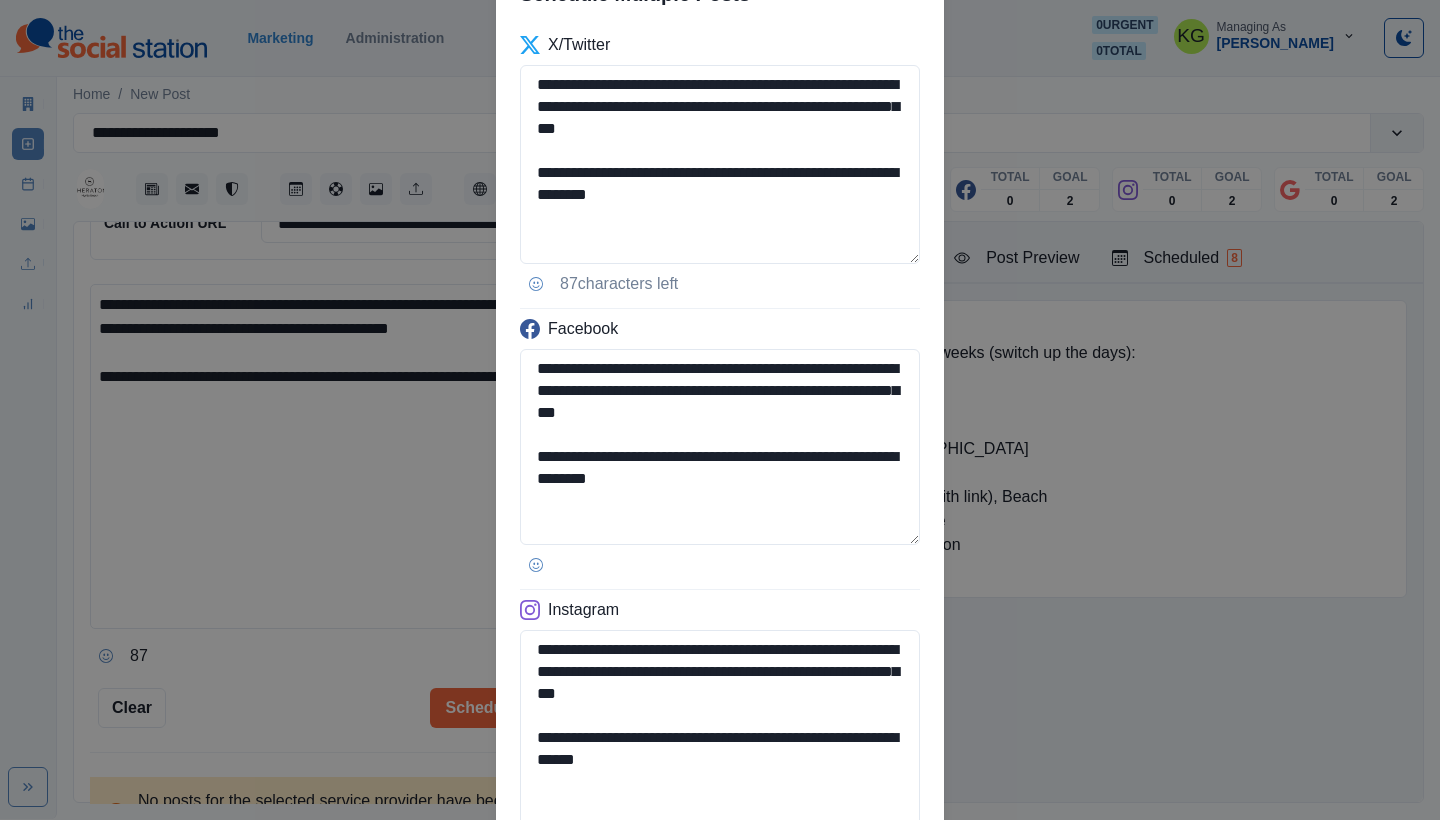 scroll, scrollTop: 682, scrollLeft: 0, axis: vertical 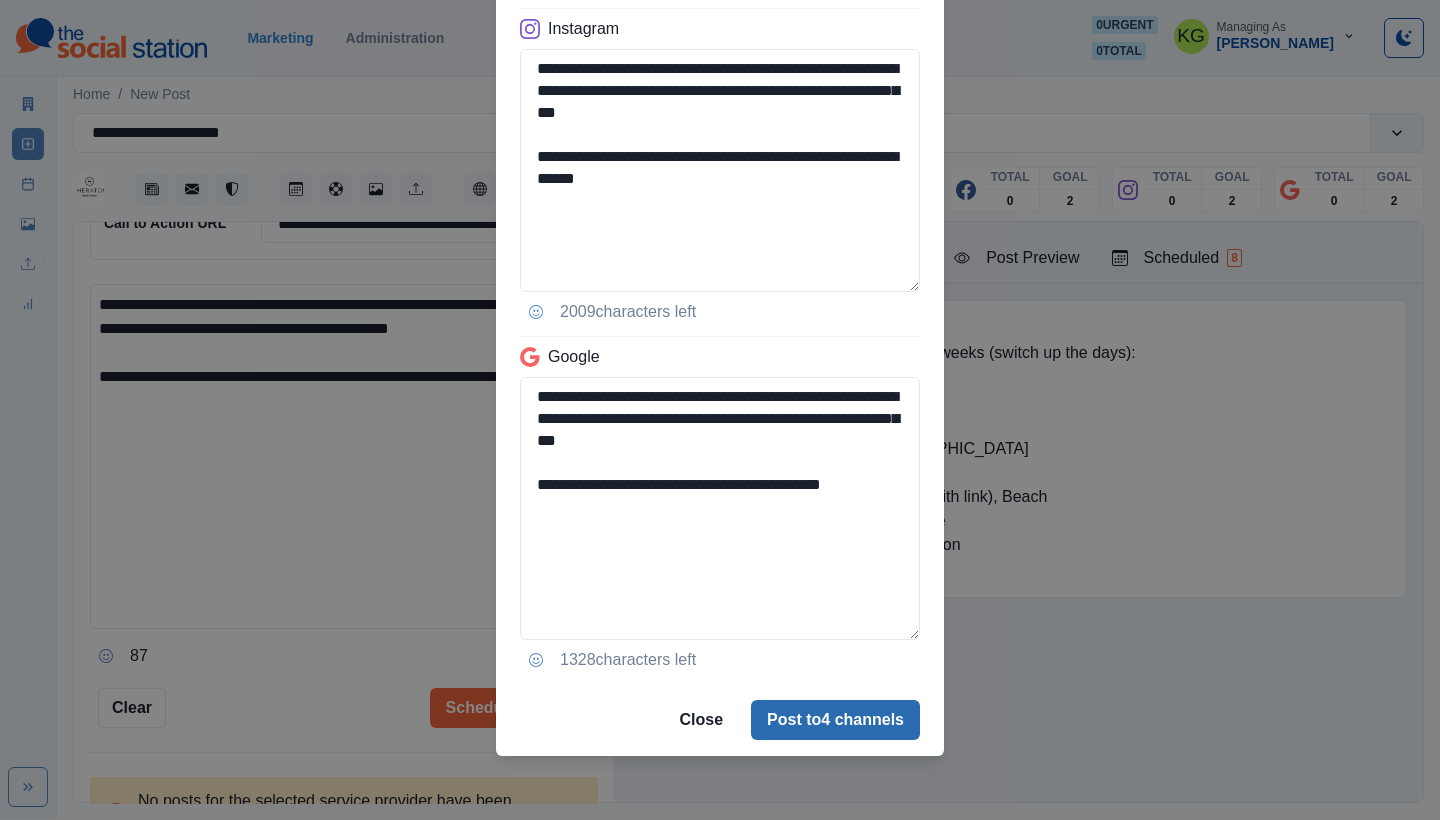 type on "**********" 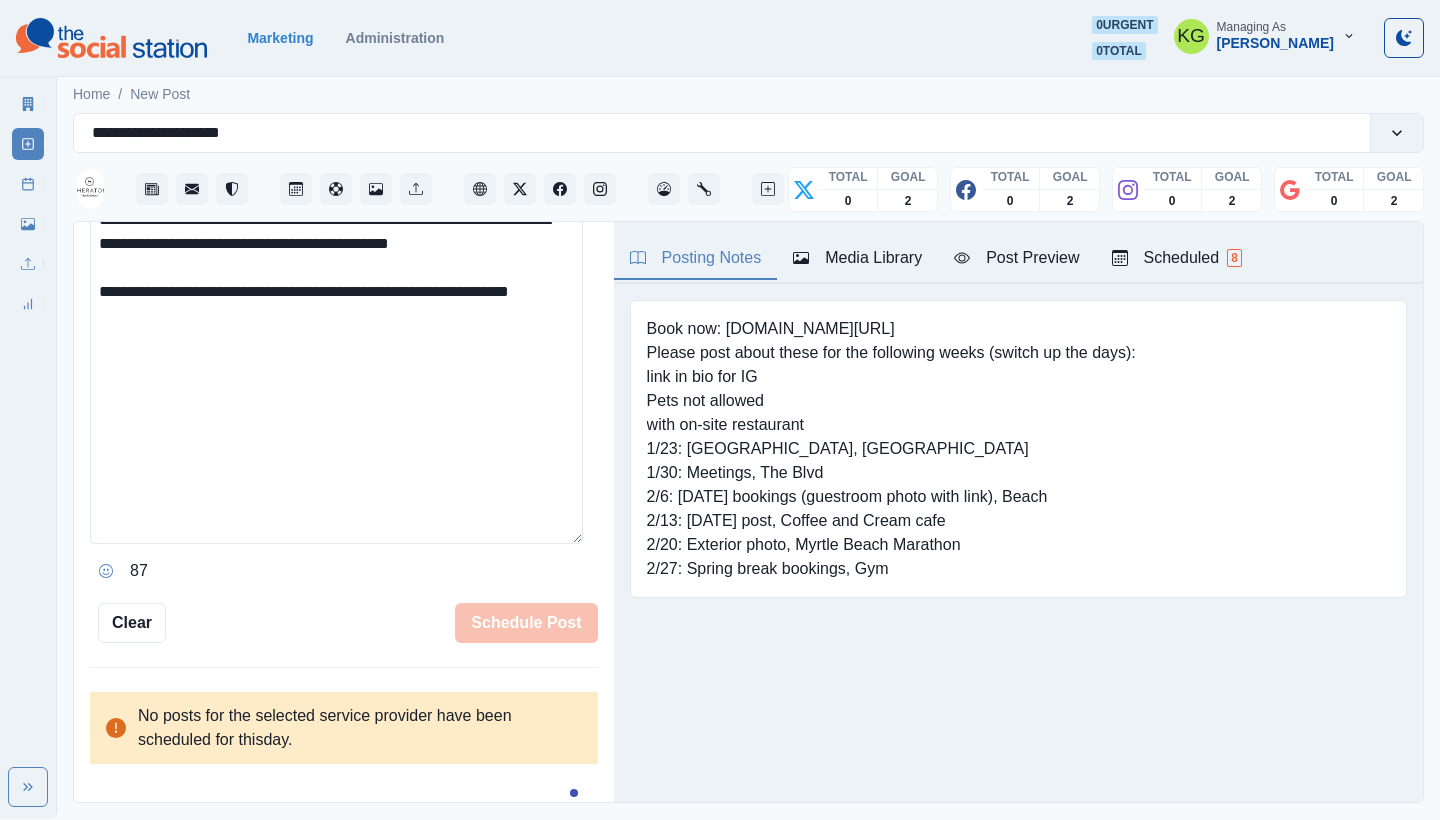 type 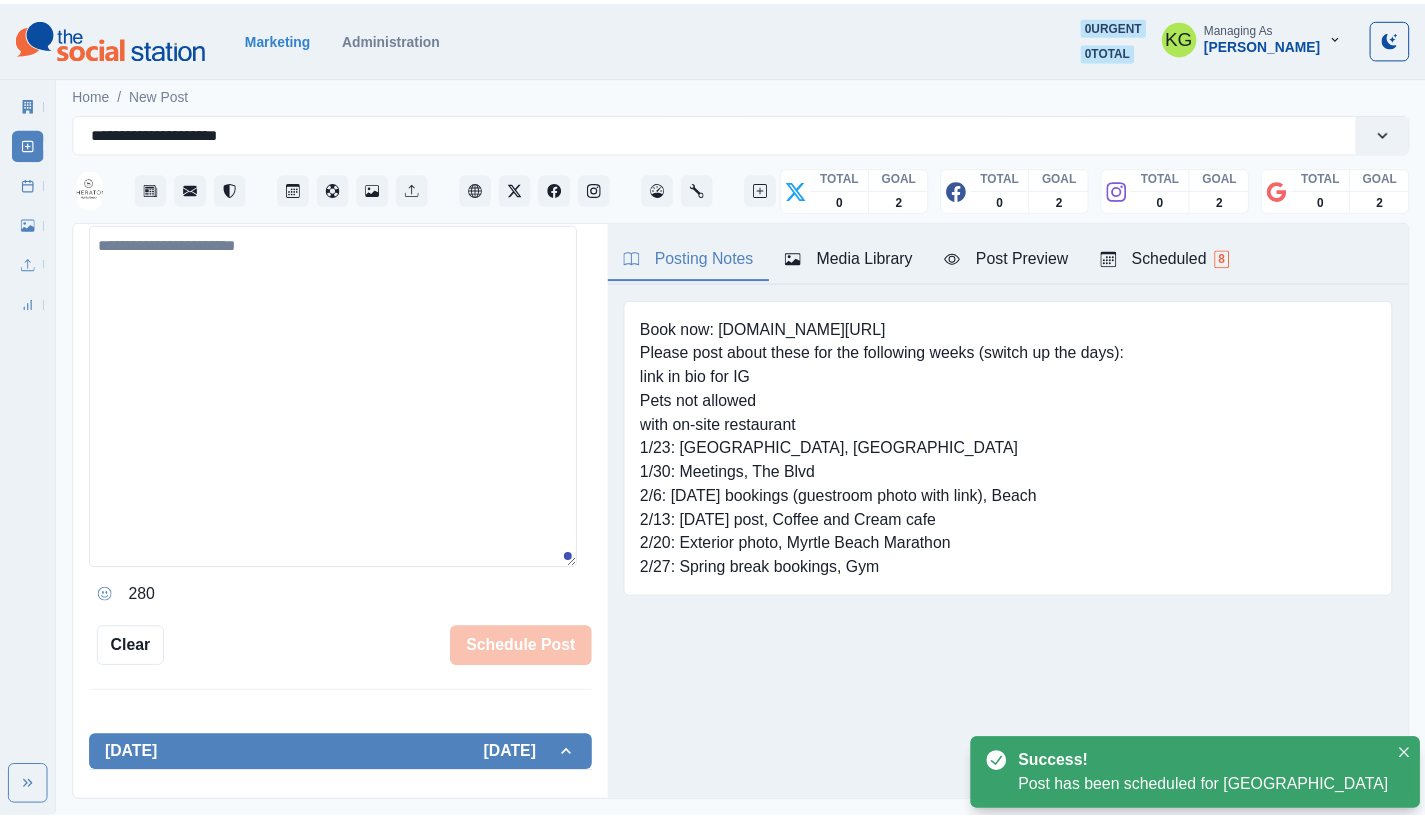 scroll, scrollTop: 353, scrollLeft: 0, axis: vertical 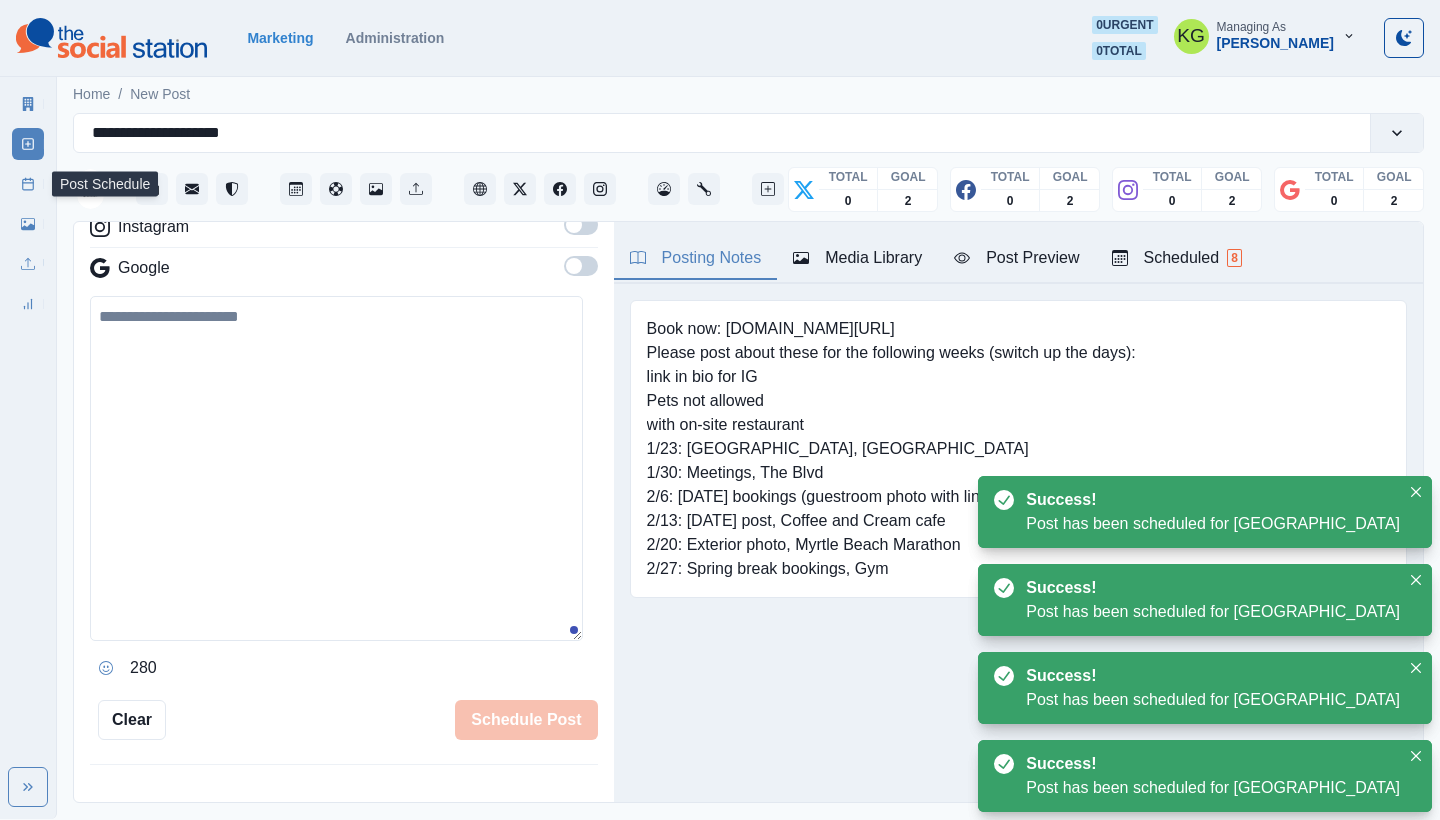 click on "Post Schedule" at bounding box center [28, 184] 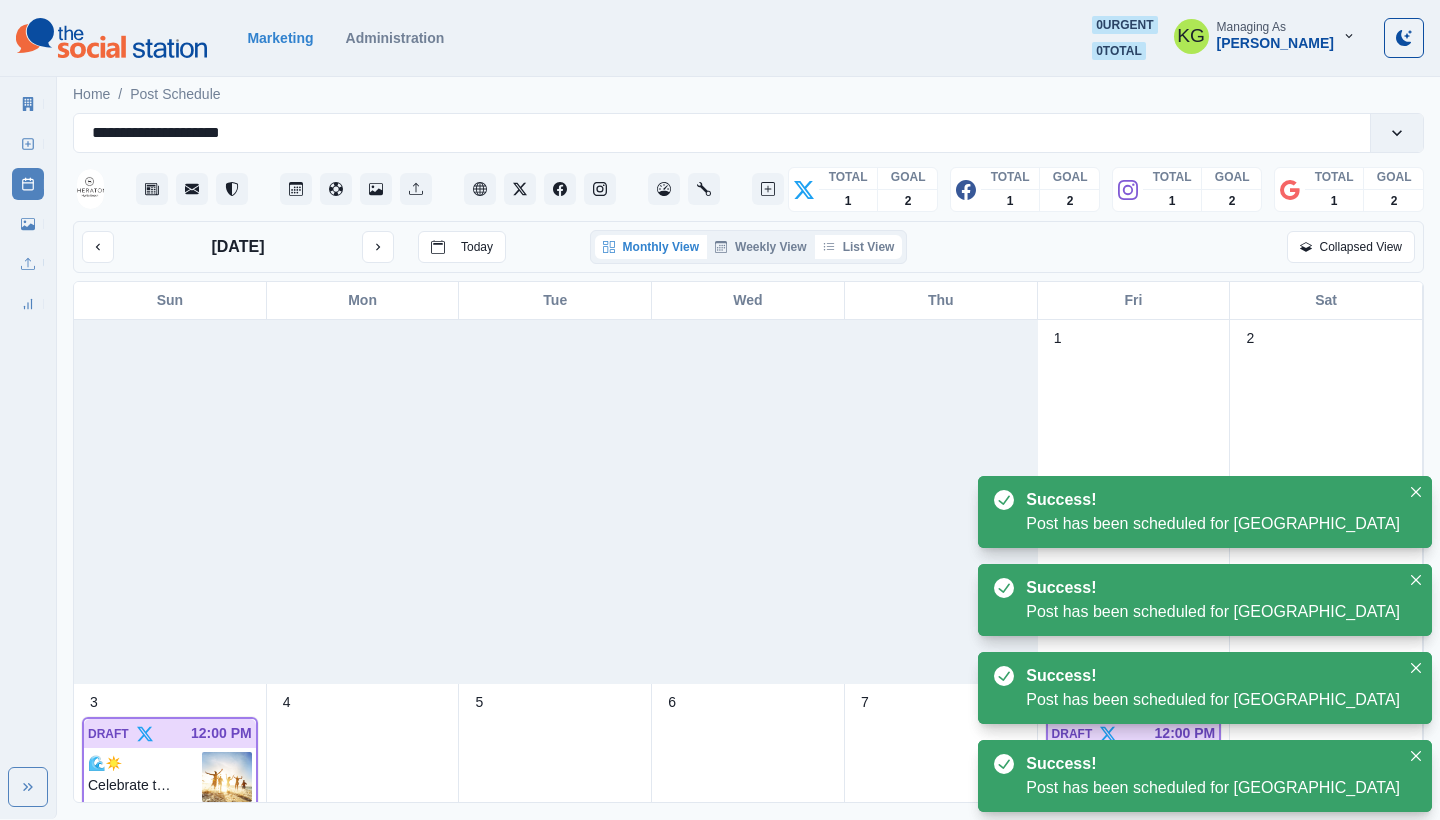 click on "List View" at bounding box center (859, 247) 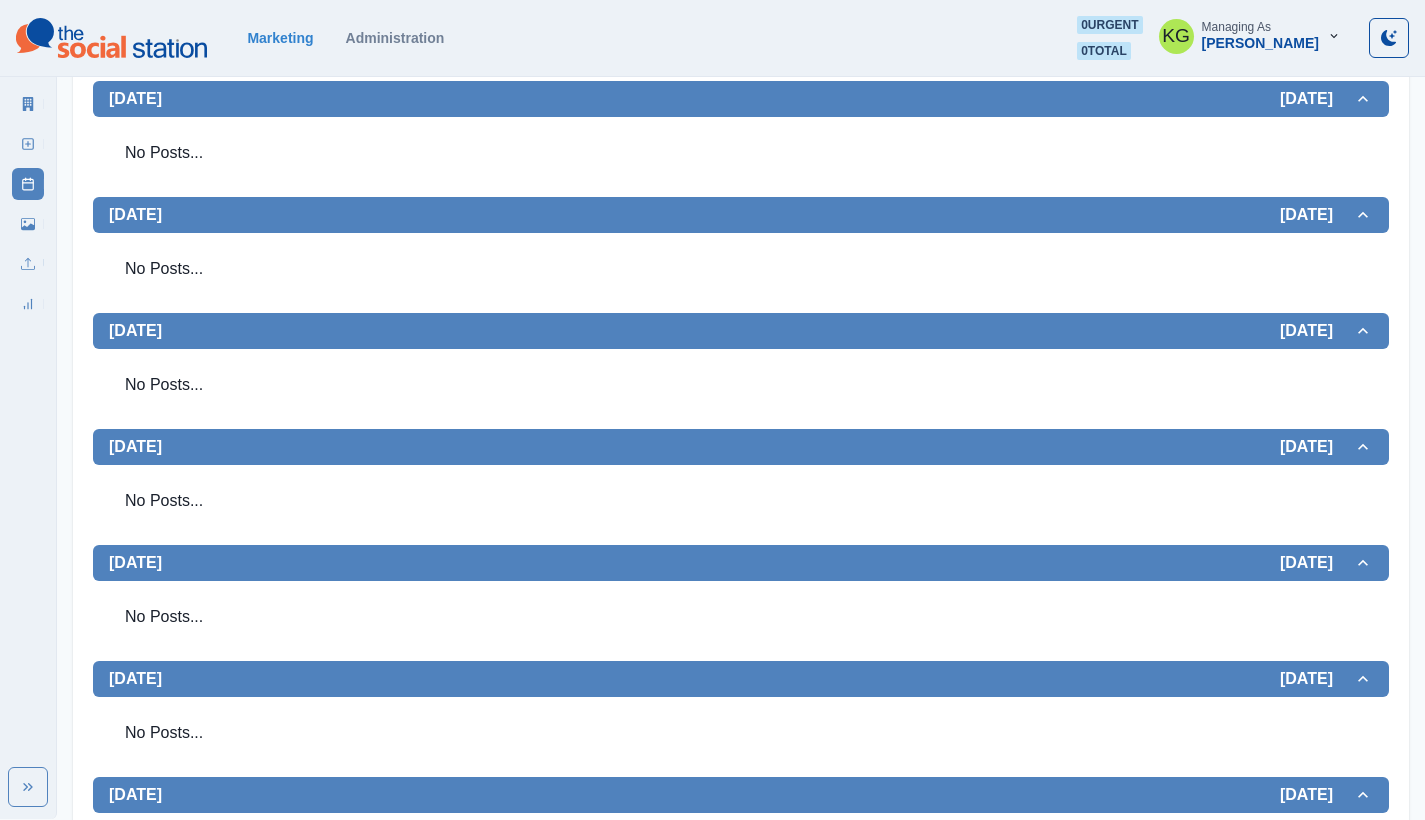 scroll, scrollTop: 0, scrollLeft: 0, axis: both 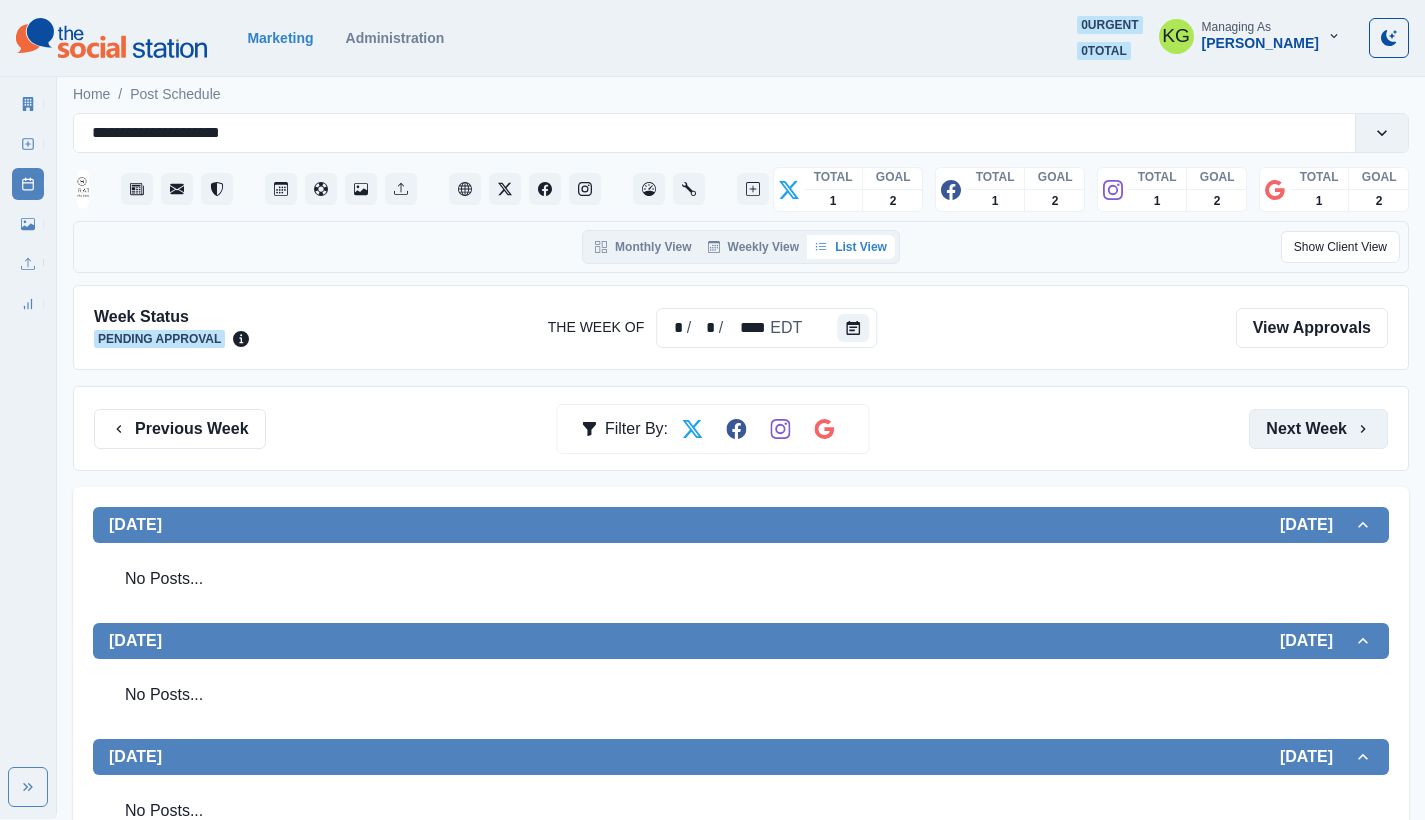 click on "Next Week" at bounding box center (1318, 429) 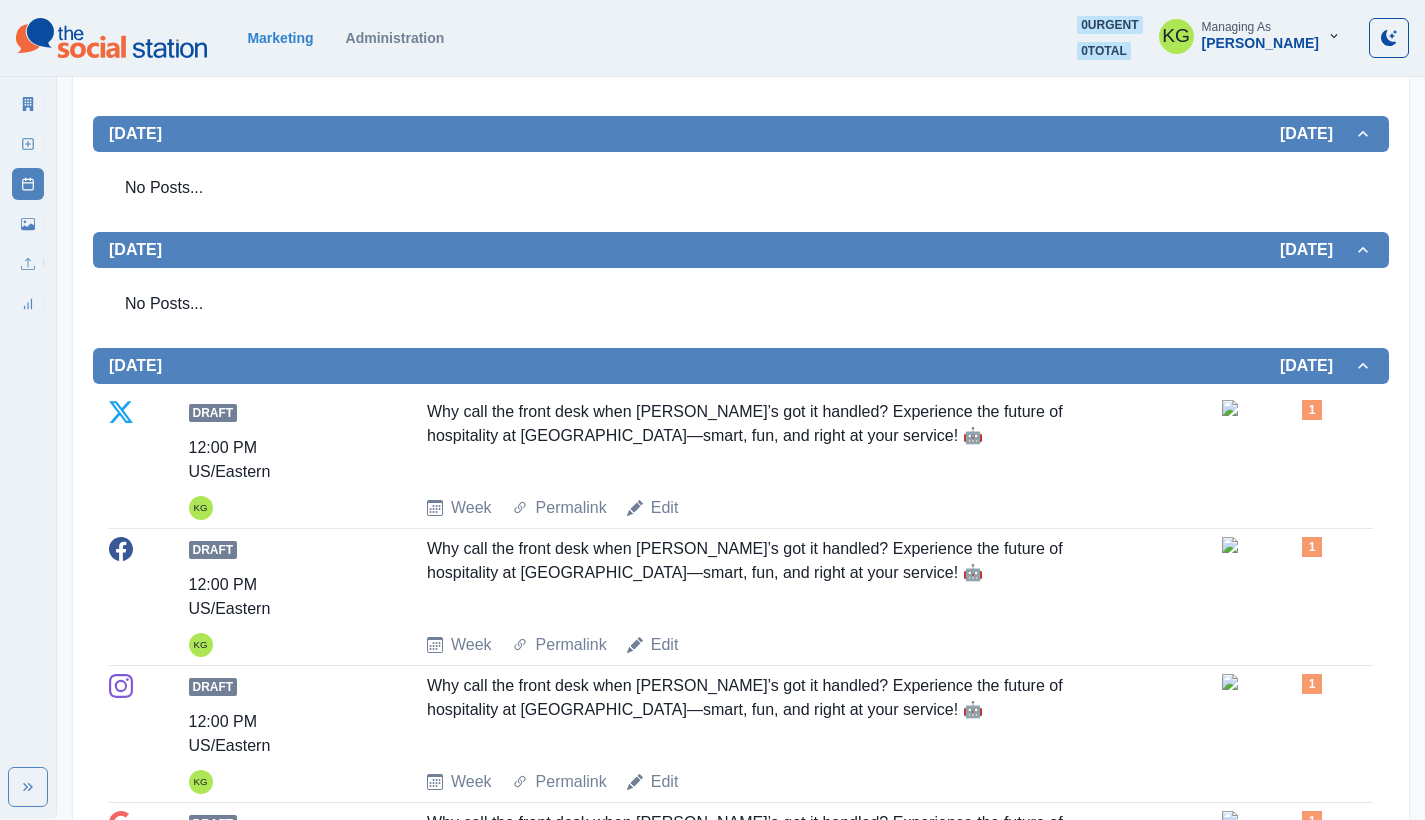 scroll, scrollTop: 235, scrollLeft: 0, axis: vertical 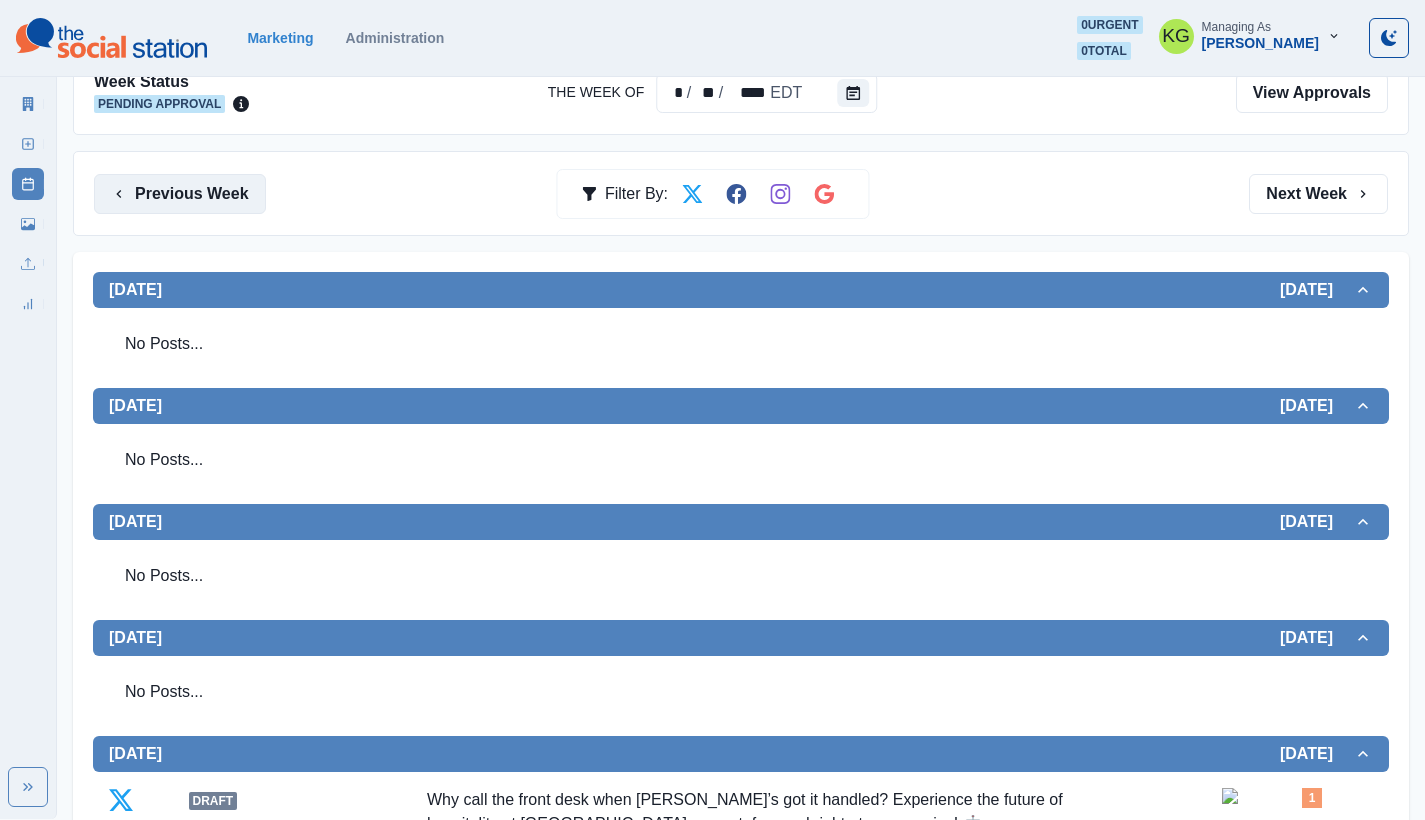 click on "Previous Week" at bounding box center (180, 194) 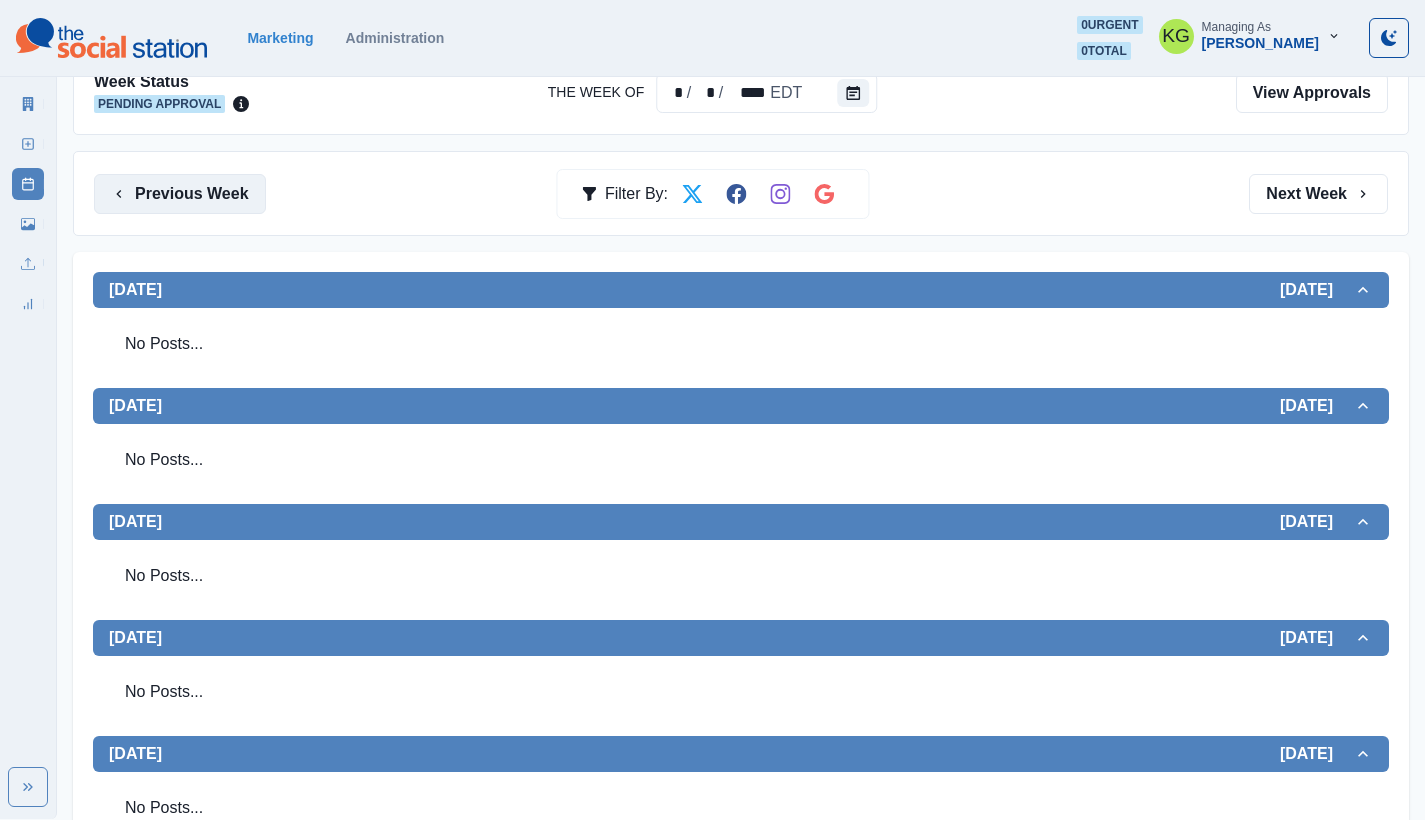 click on "Previous Week" at bounding box center [180, 194] 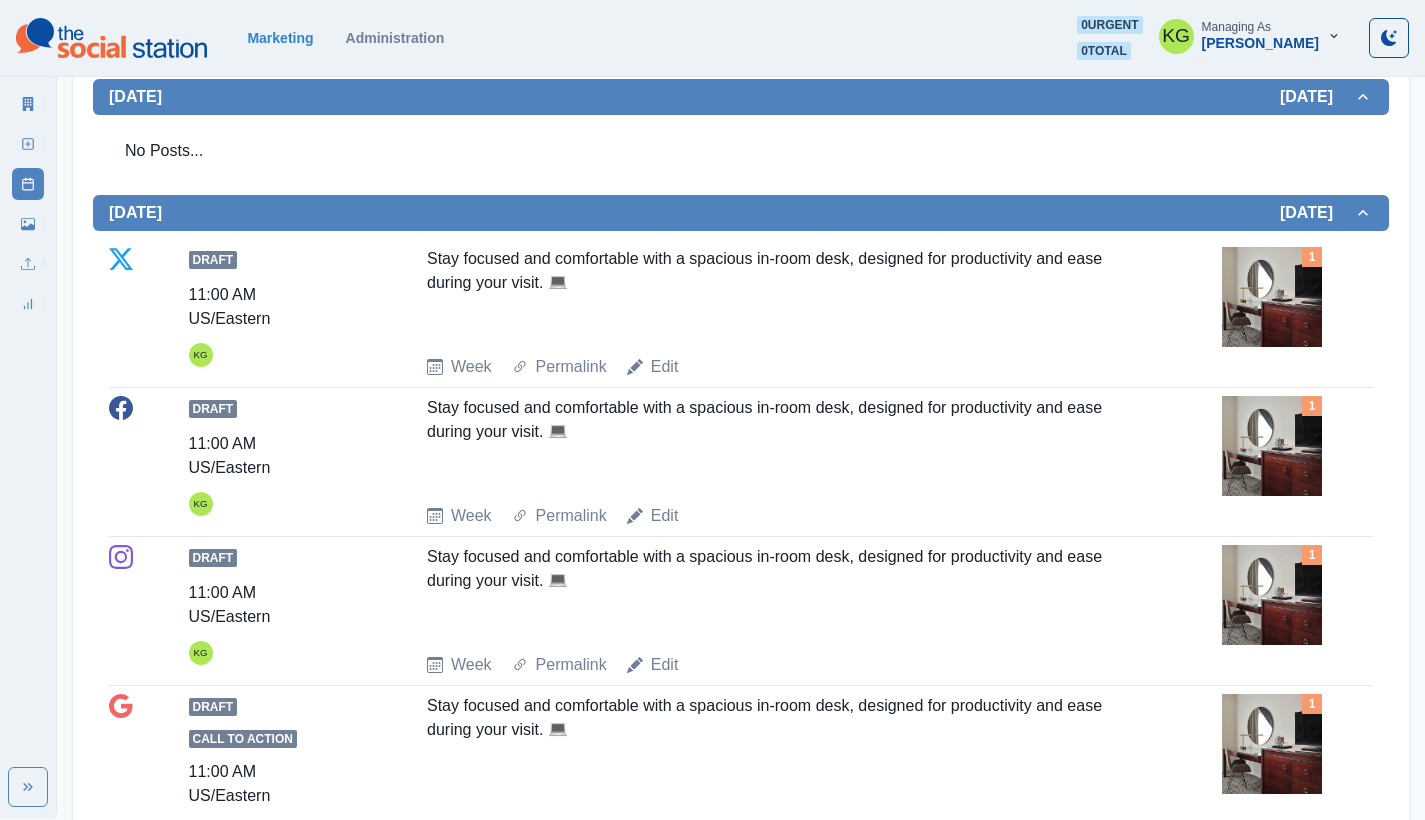 scroll, scrollTop: 0, scrollLeft: 0, axis: both 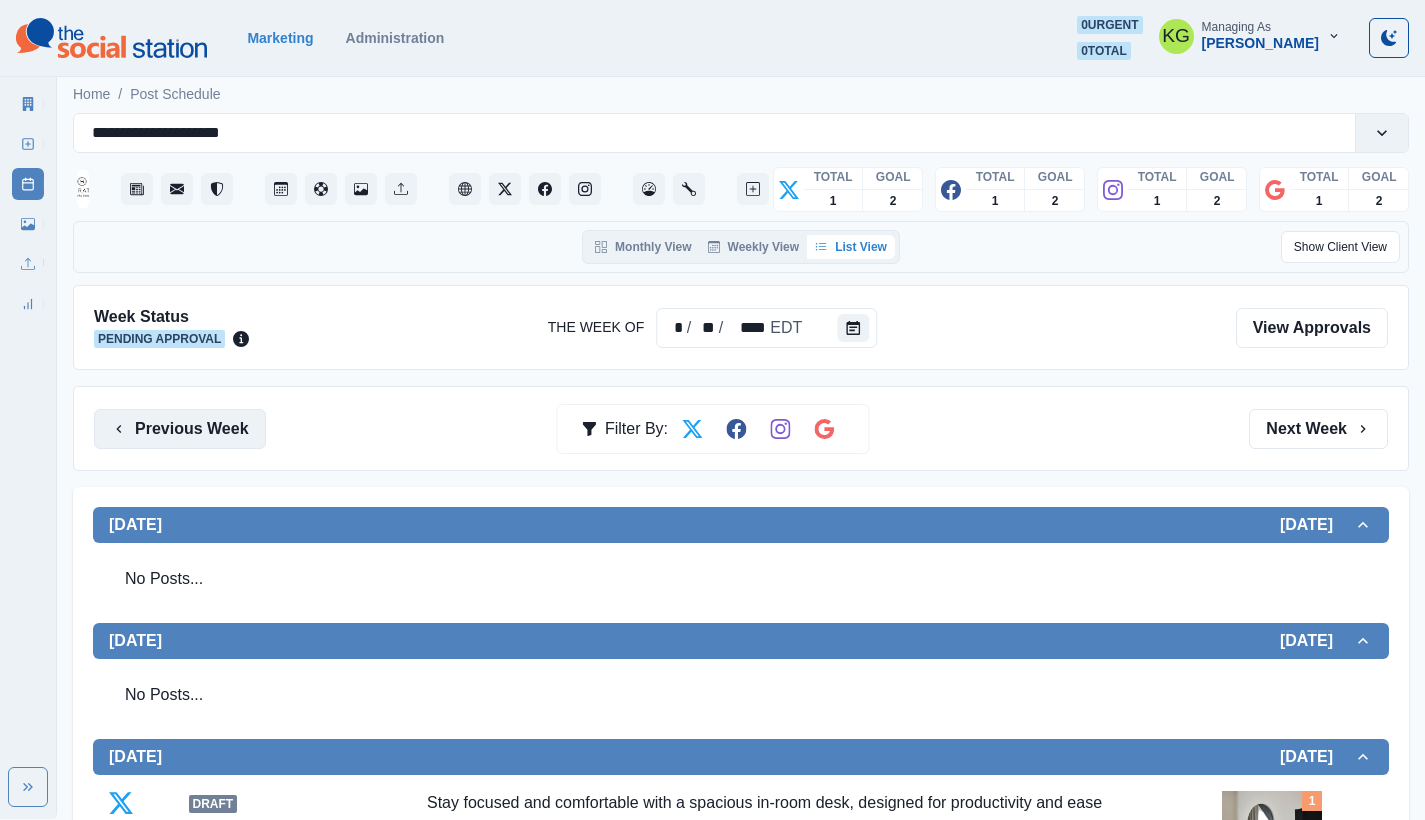 click on "Previous Week" at bounding box center (180, 429) 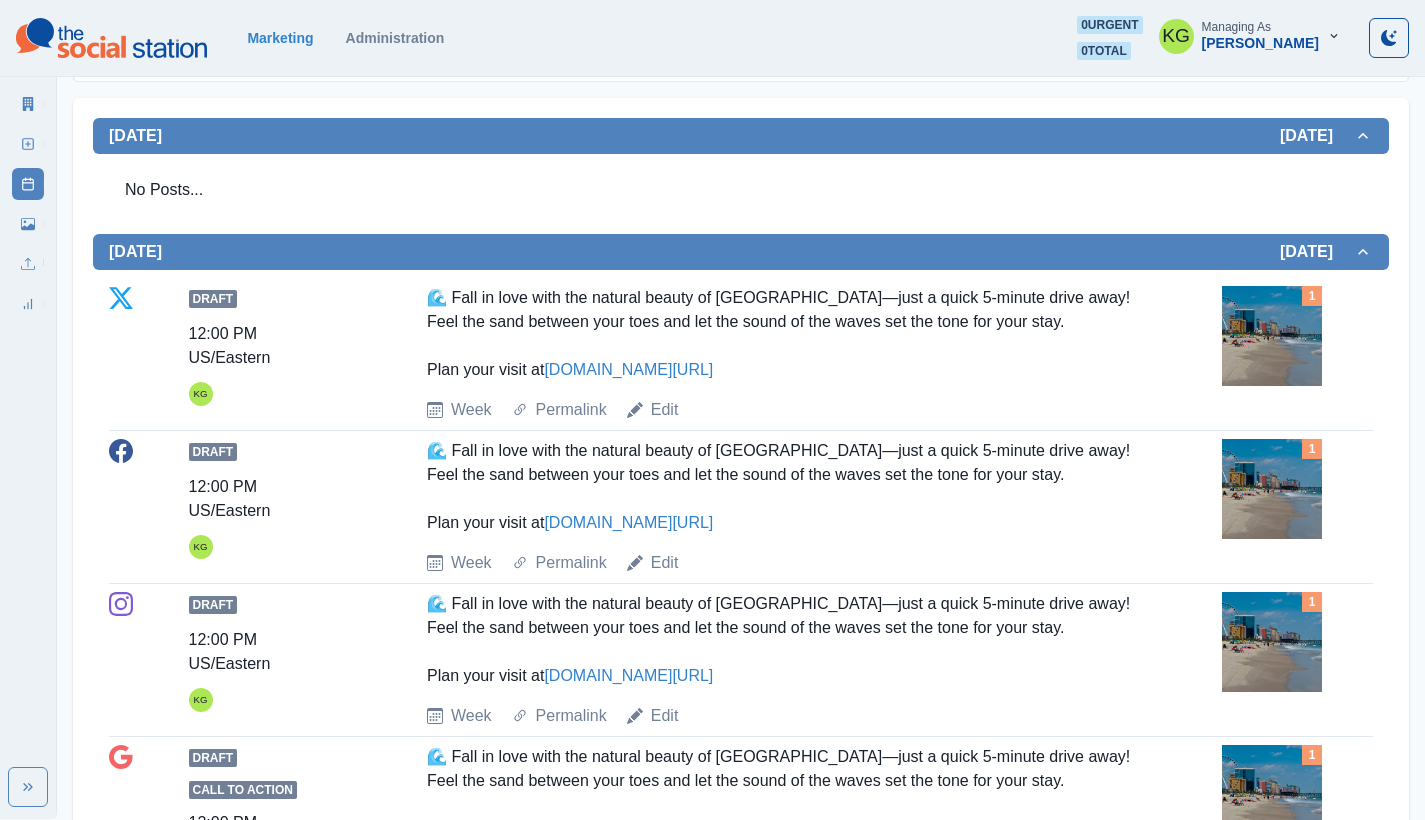 scroll, scrollTop: 0, scrollLeft: 0, axis: both 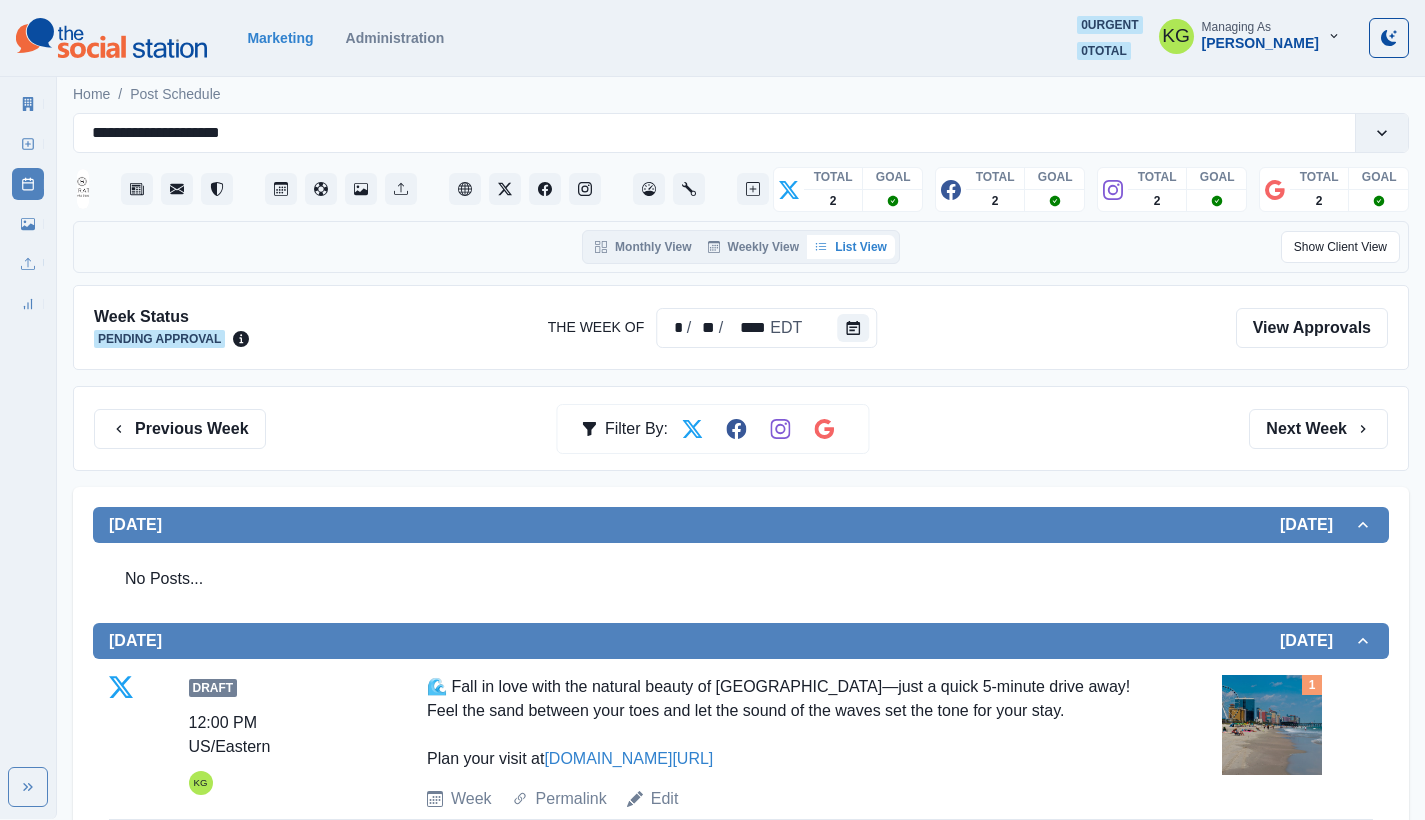 drag, startPoint x: 203, startPoint y: 418, endPoint x: 276, endPoint y: 421, distance: 73.061615 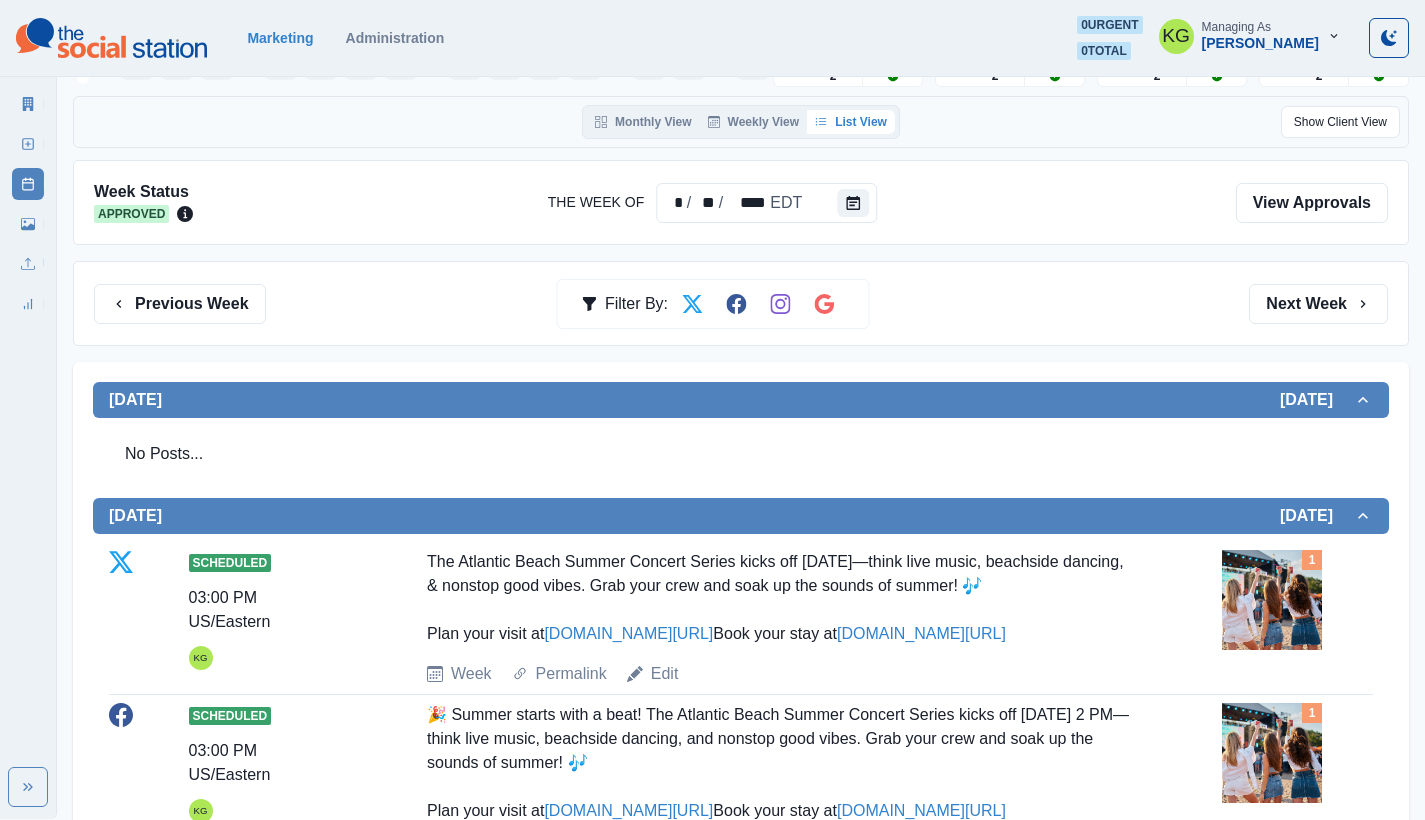 scroll, scrollTop: 0, scrollLeft: 0, axis: both 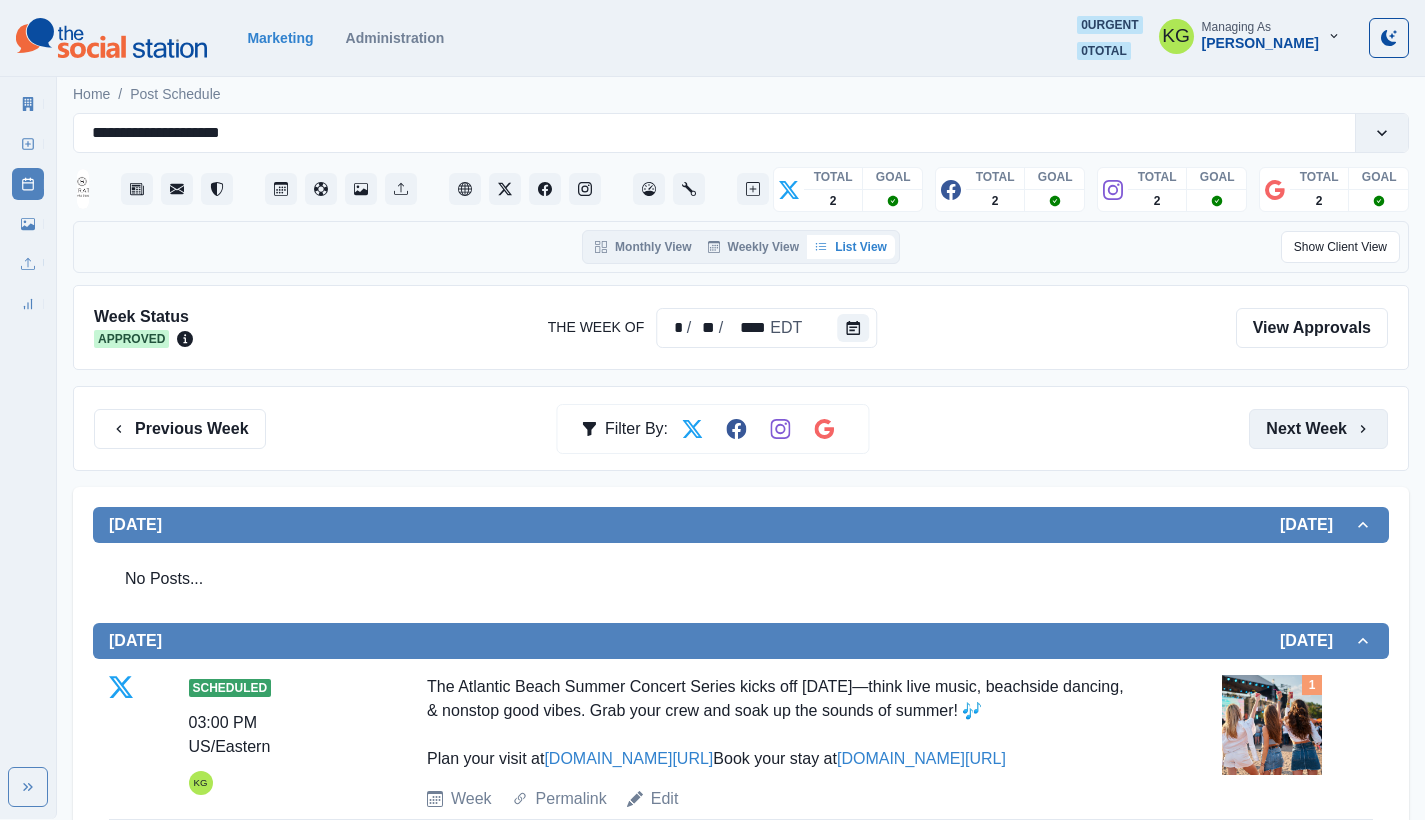 click on "Next Week" at bounding box center [1318, 429] 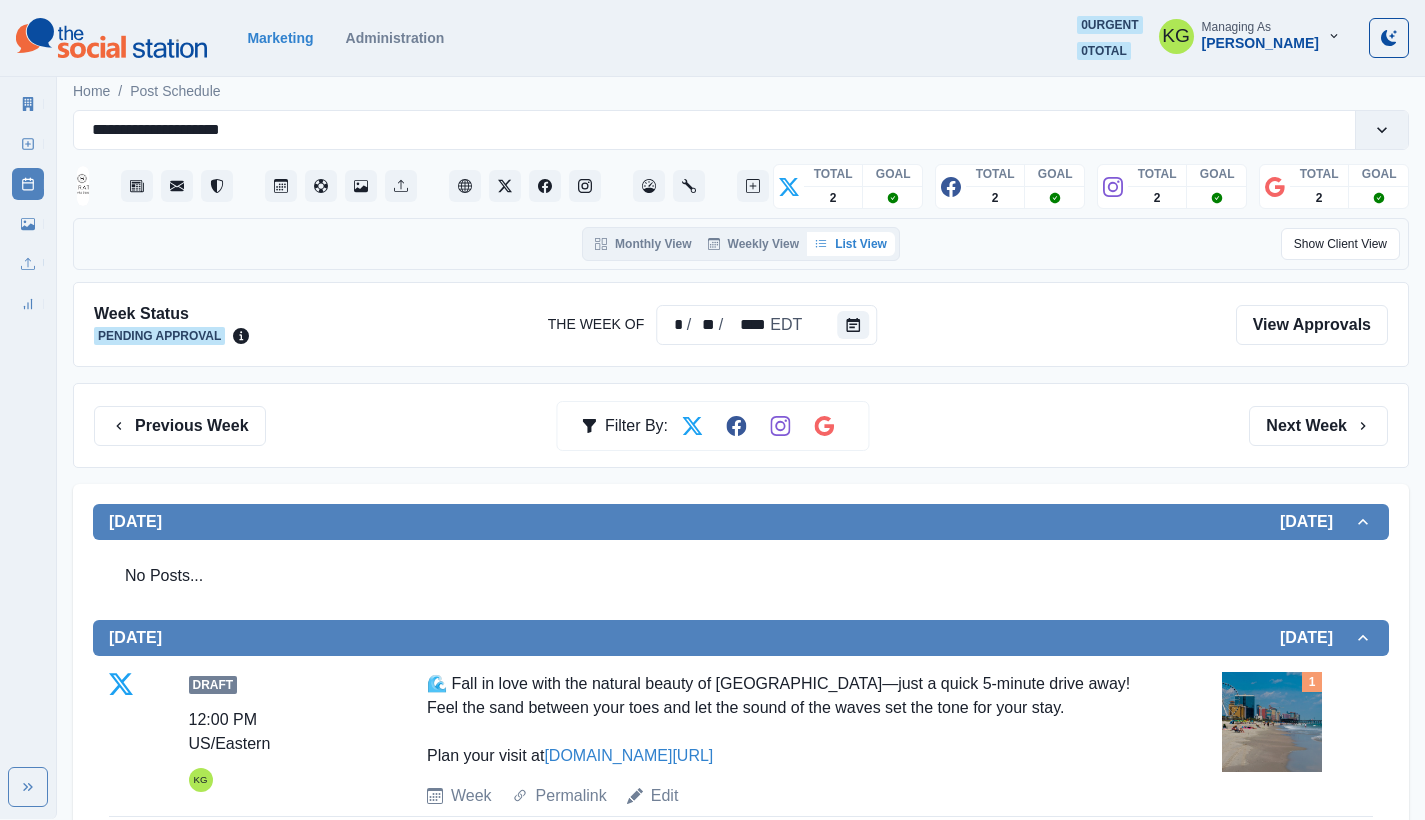 scroll, scrollTop: 0, scrollLeft: 0, axis: both 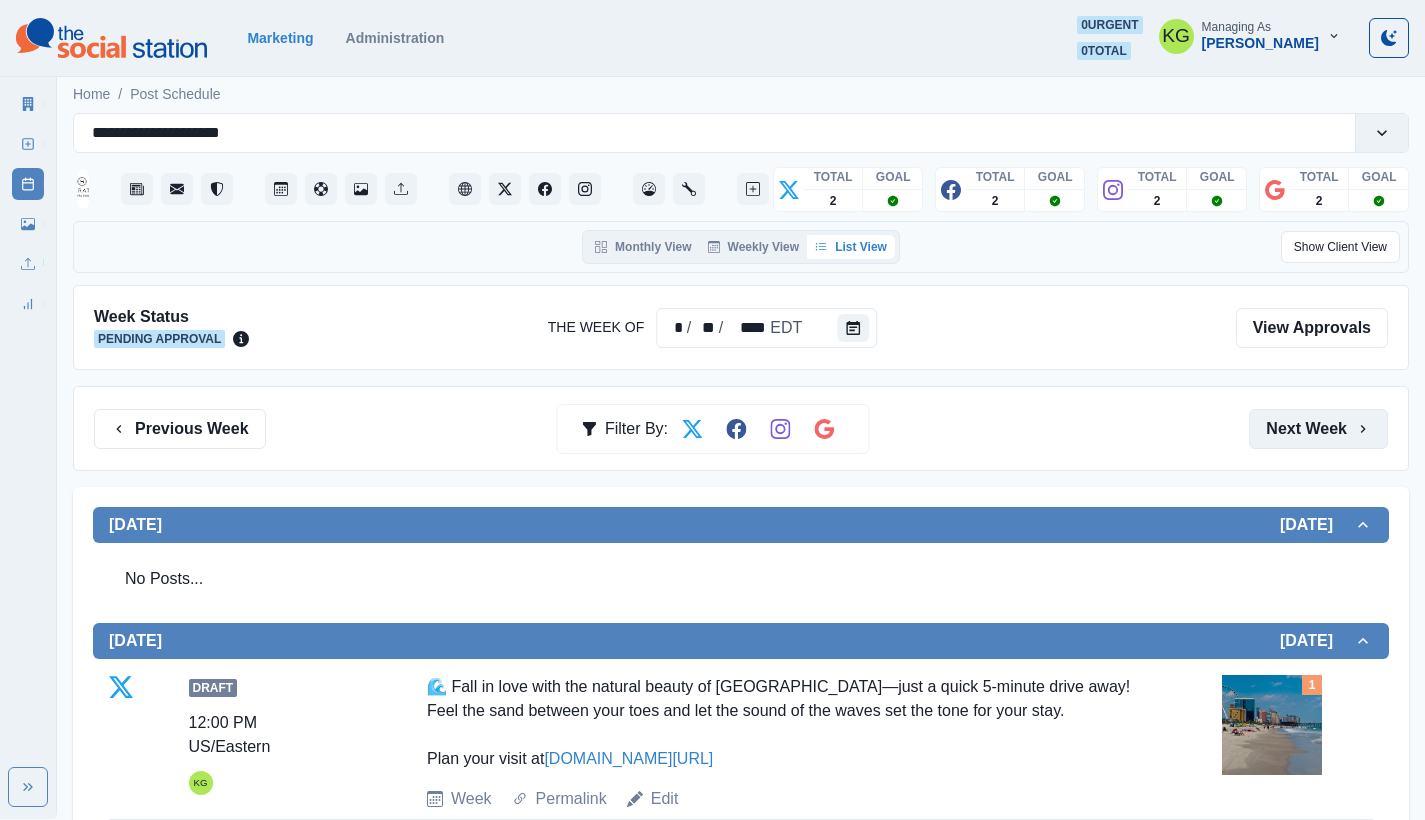 click on "Next Week" at bounding box center [1318, 429] 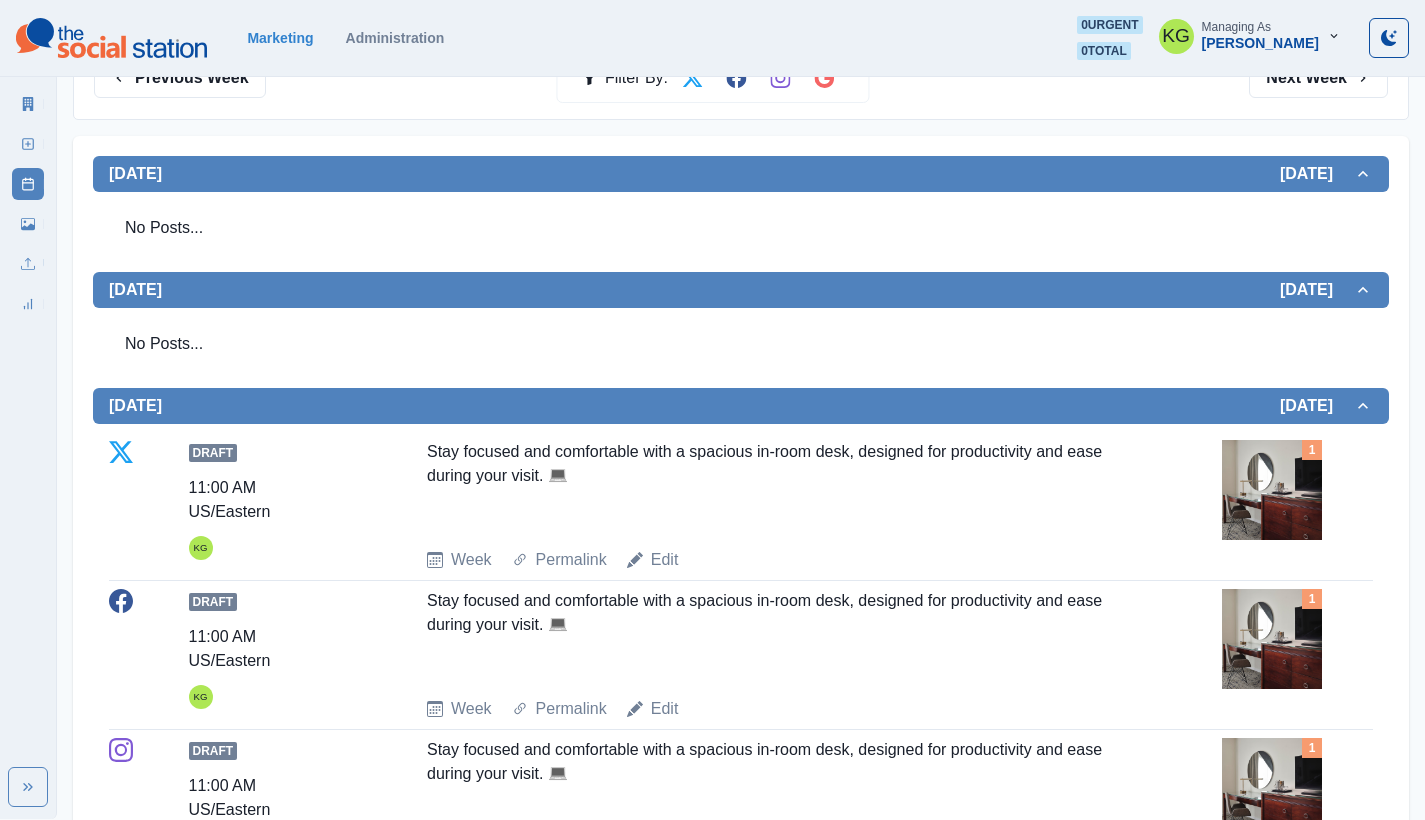 scroll, scrollTop: 0, scrollLeft: 0, axis: both 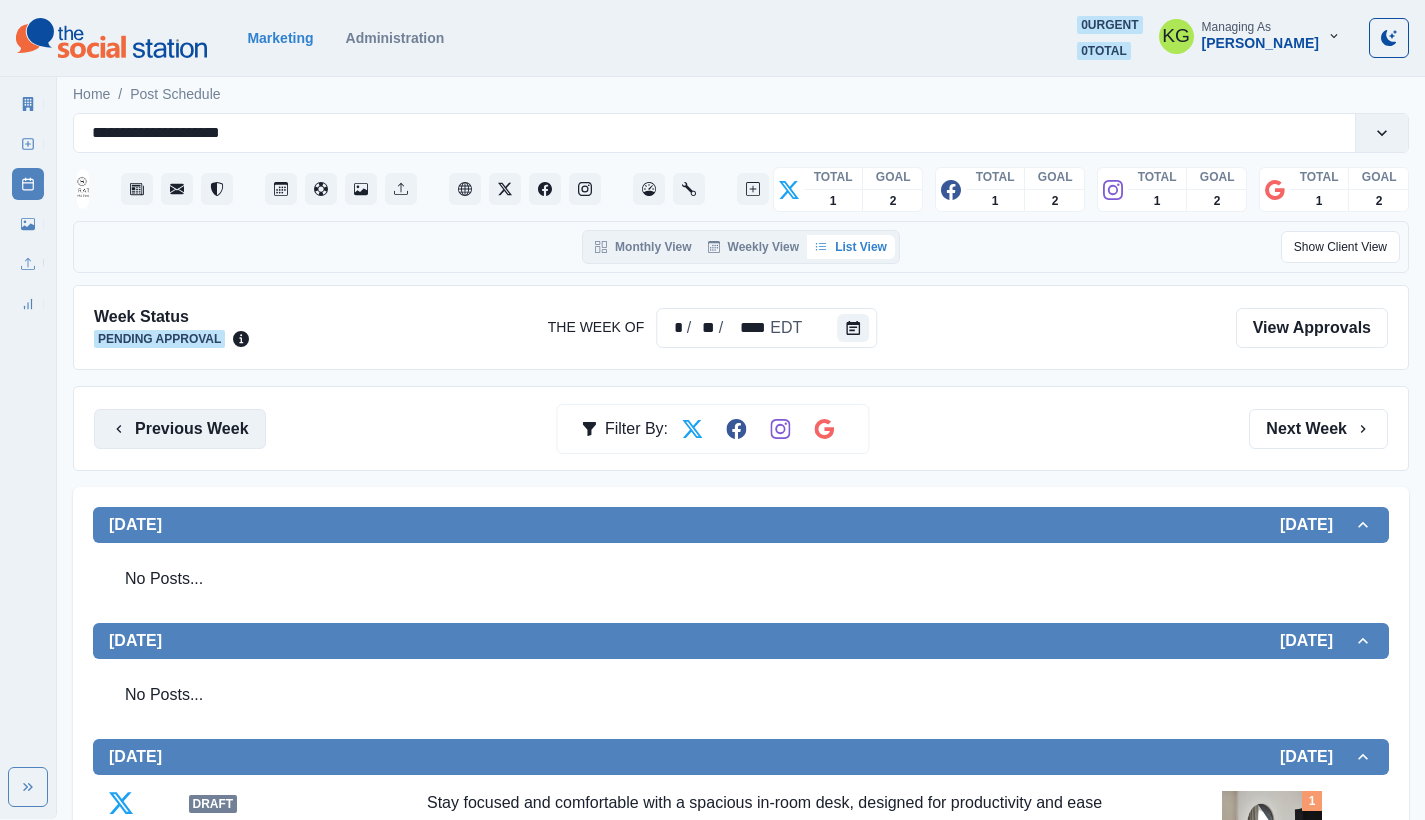 click on "Previous Week" at bounding box center (180, 429) 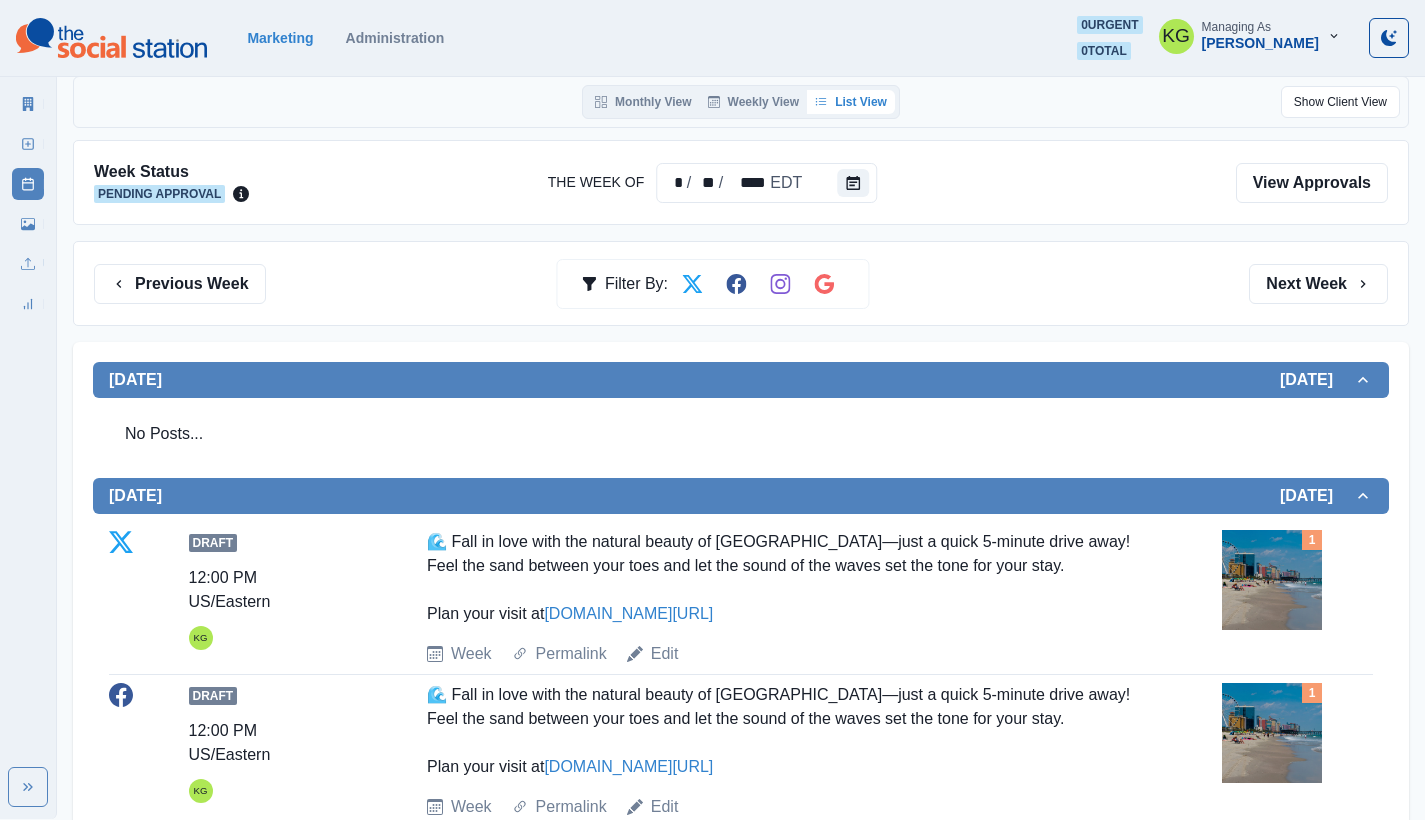 scroll, scrollTop: 0, scrollLeft: 0, axis: both 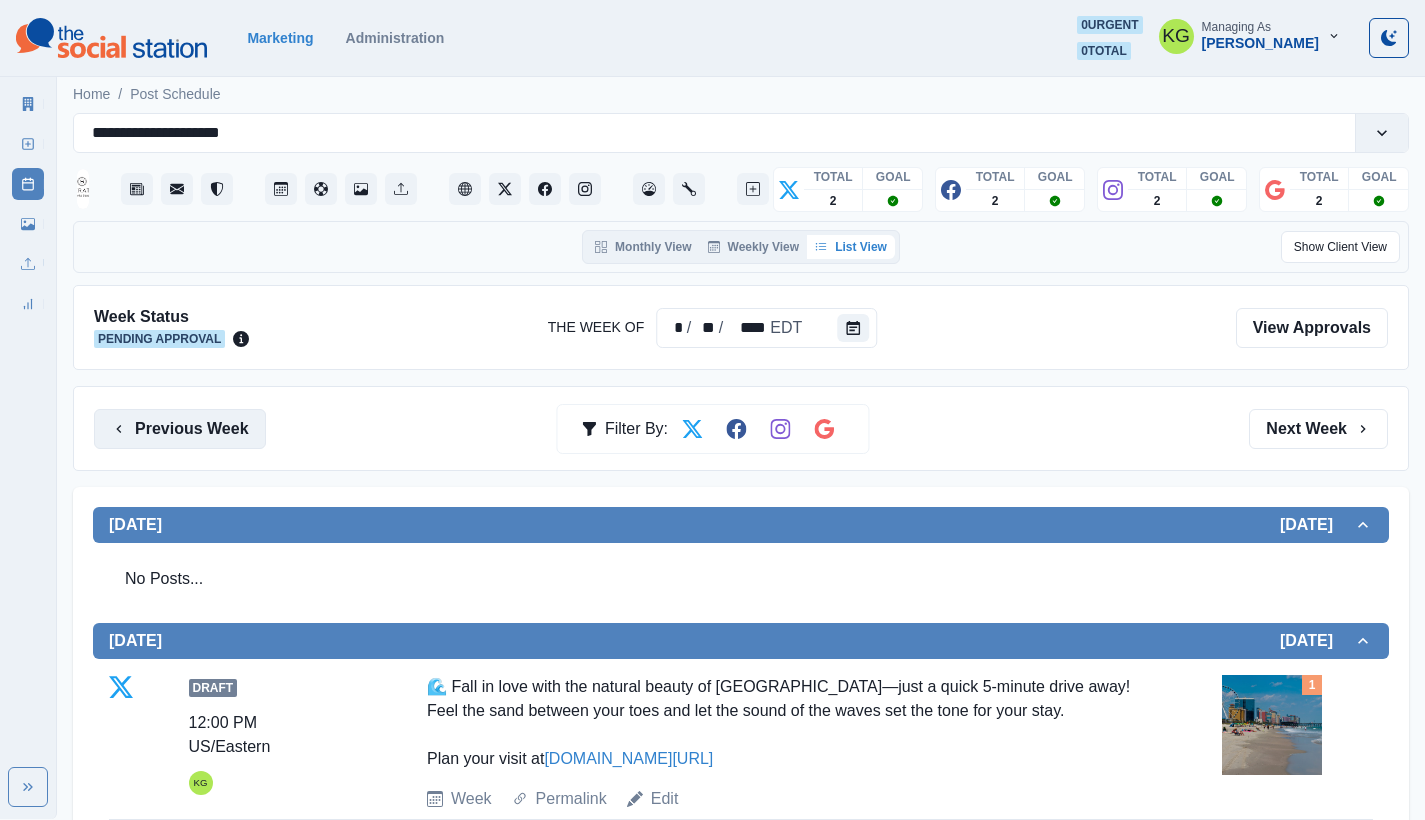 click on "Previous Week" at bounding box center (180, 429) 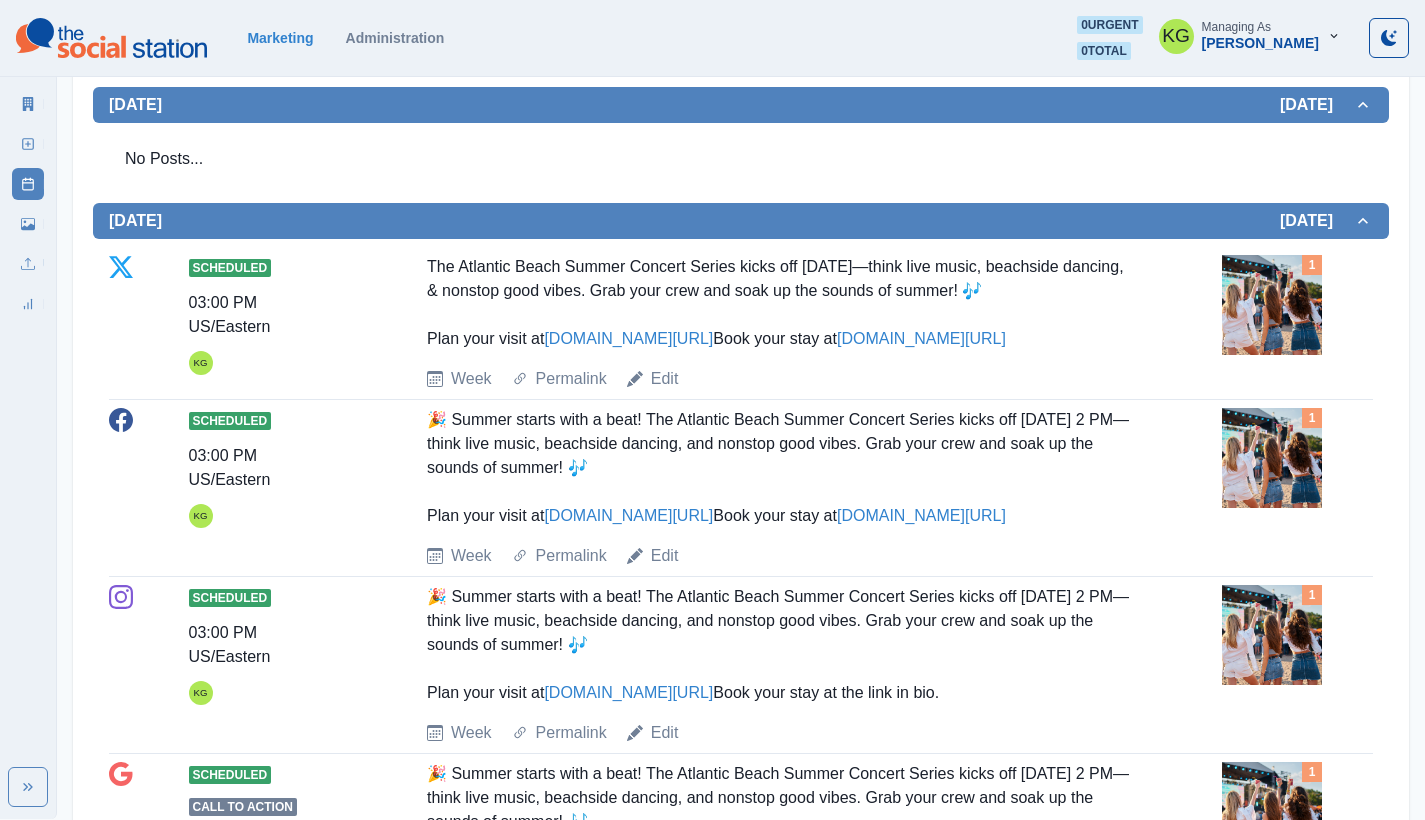 scroll, scrollTop: 0, scrollLeft: 0, axis: both 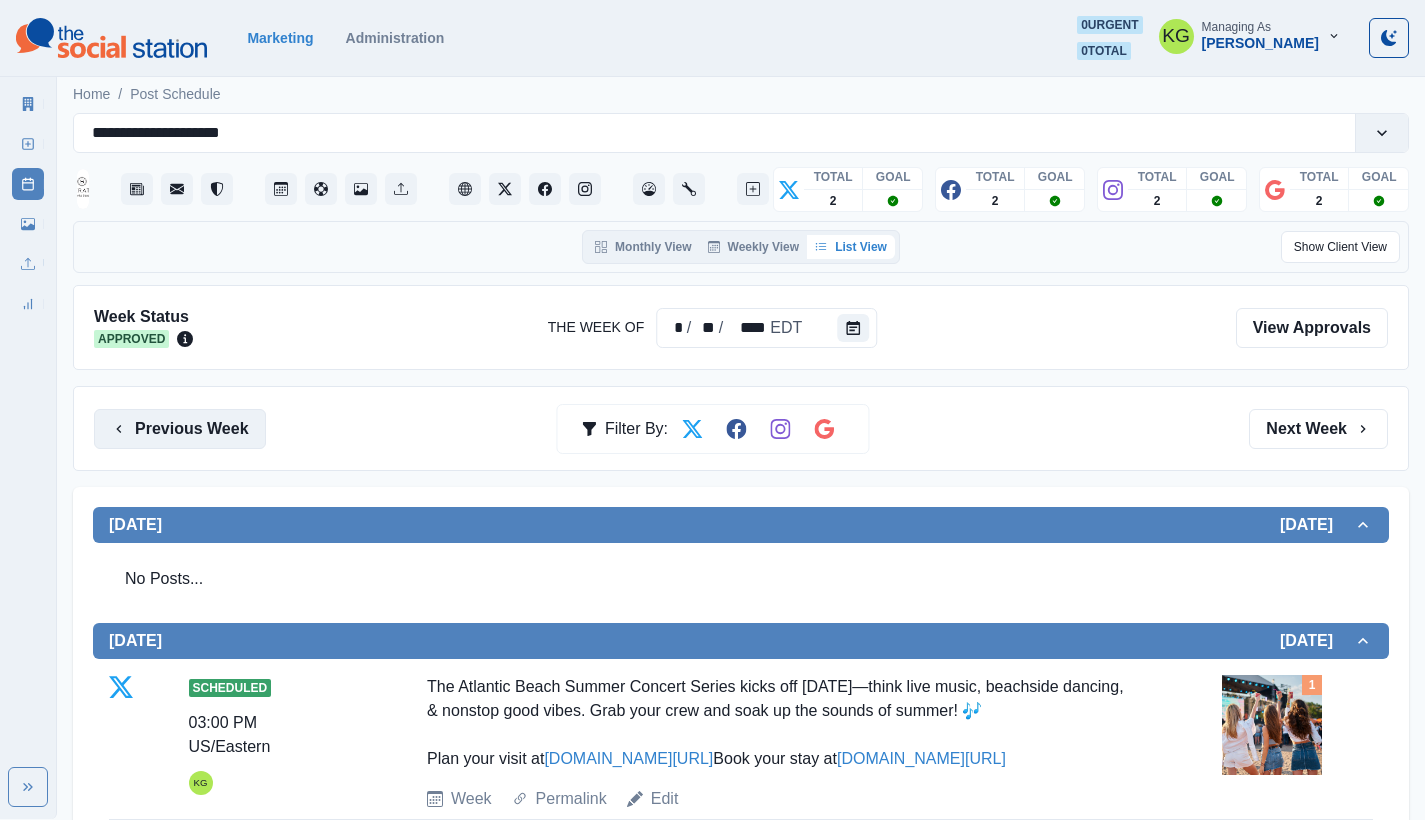 click on "Previous Week" at bounding box center [180, 429] 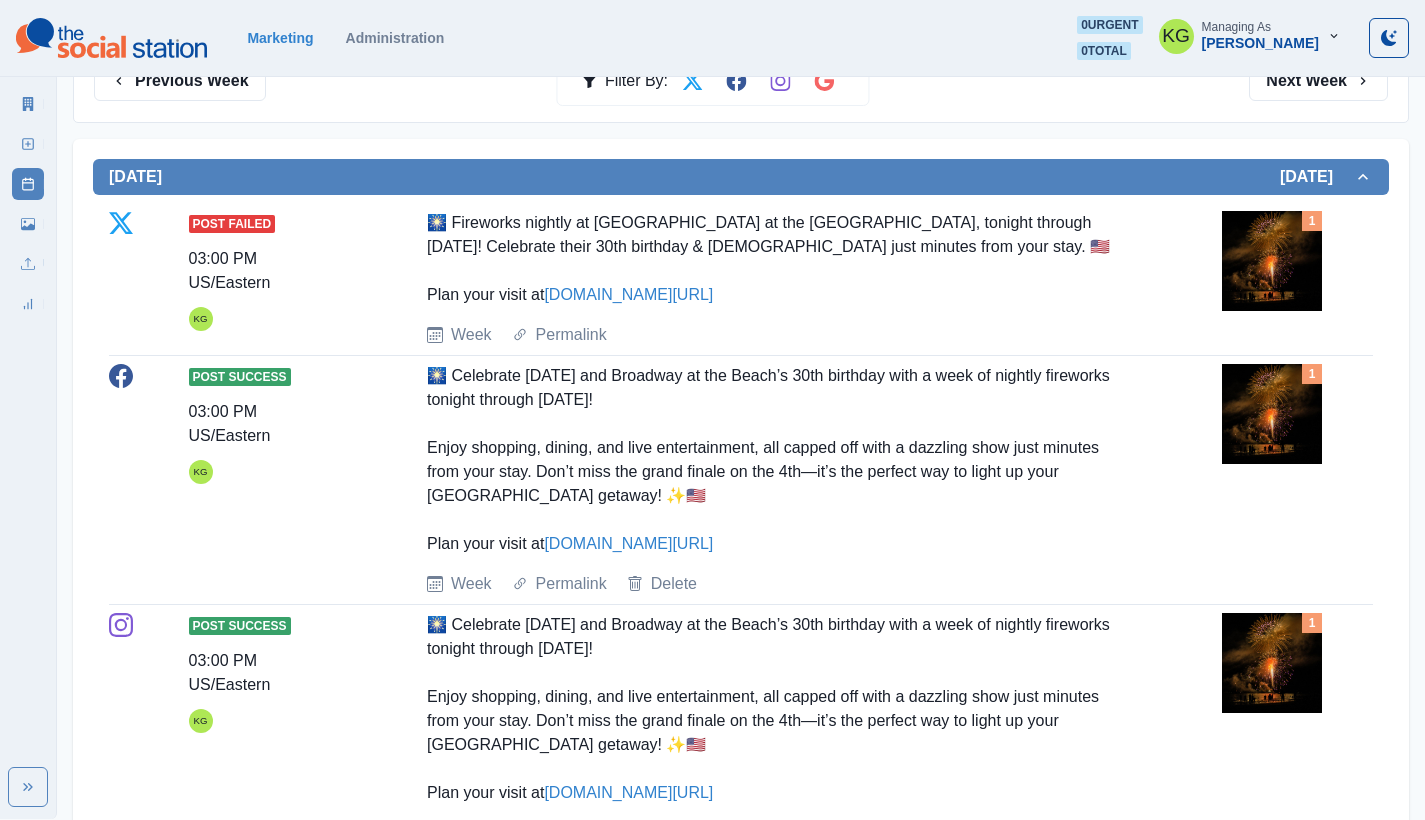 scroll, scrollTop: 0, scrollLeft: 0, axis: both 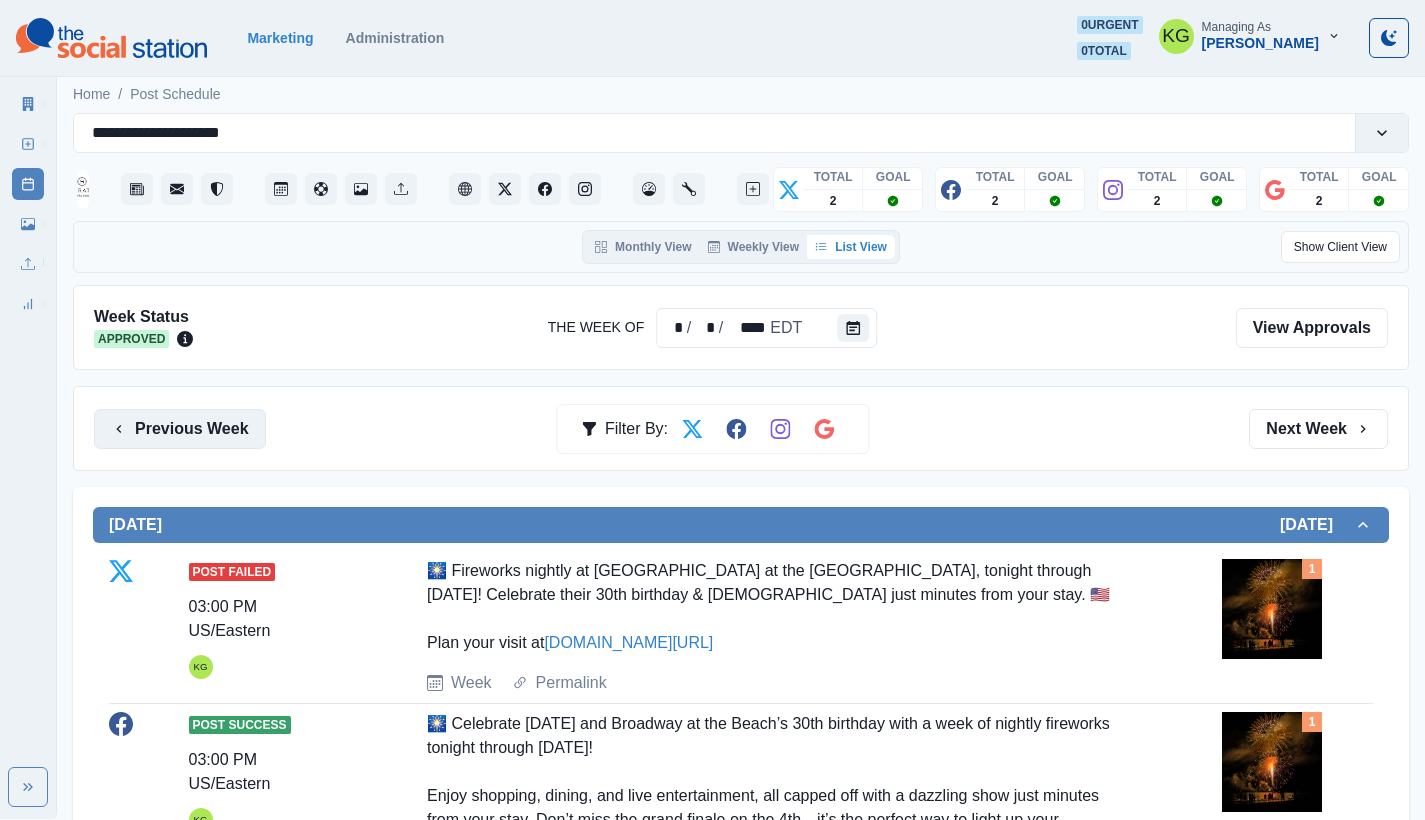 drag, startPoint x: 220, startPoint y: 421, endPoint x: 246, endPoint y: 421, distance: 26 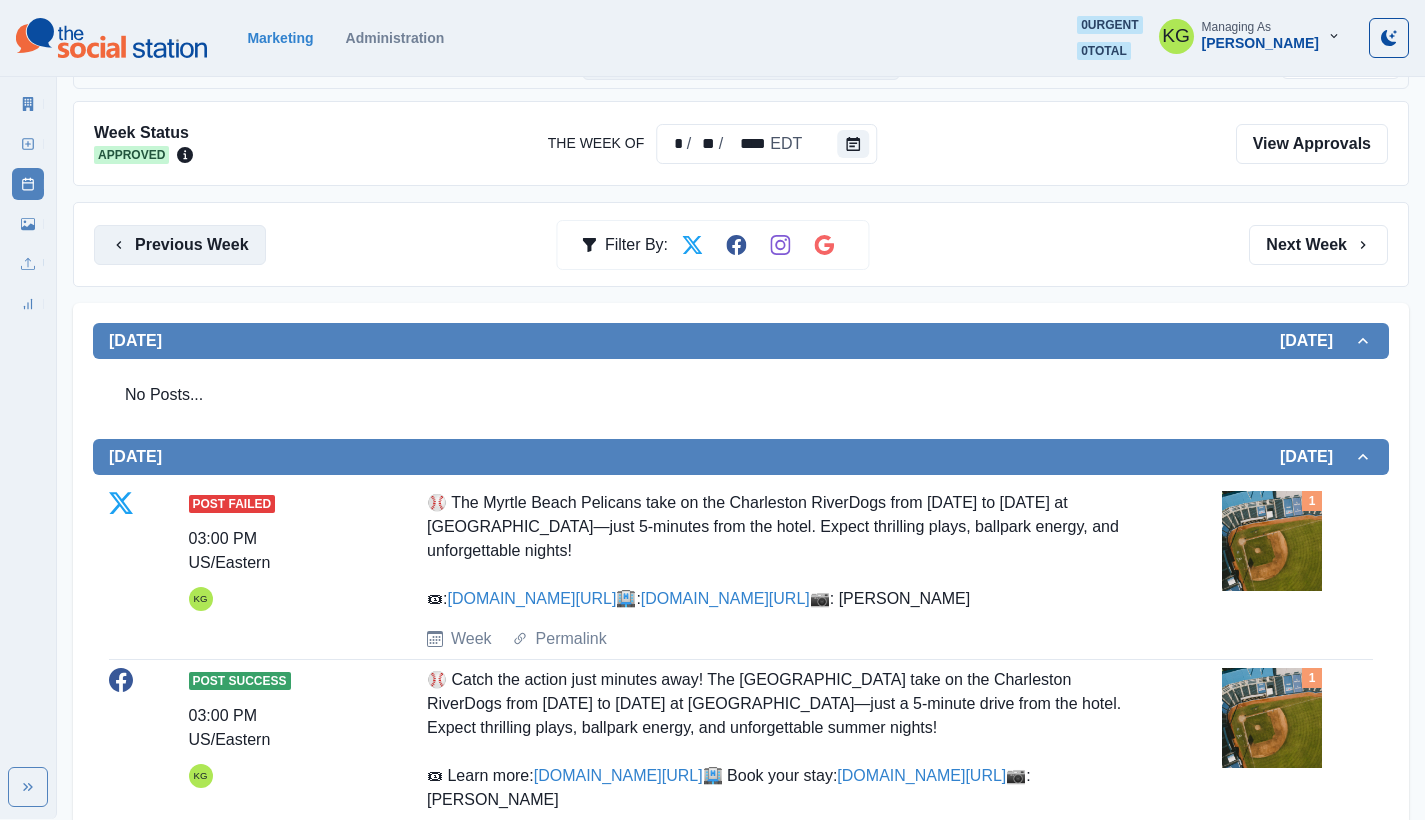 click on "Previous Week" at bounding box center (180, 245) 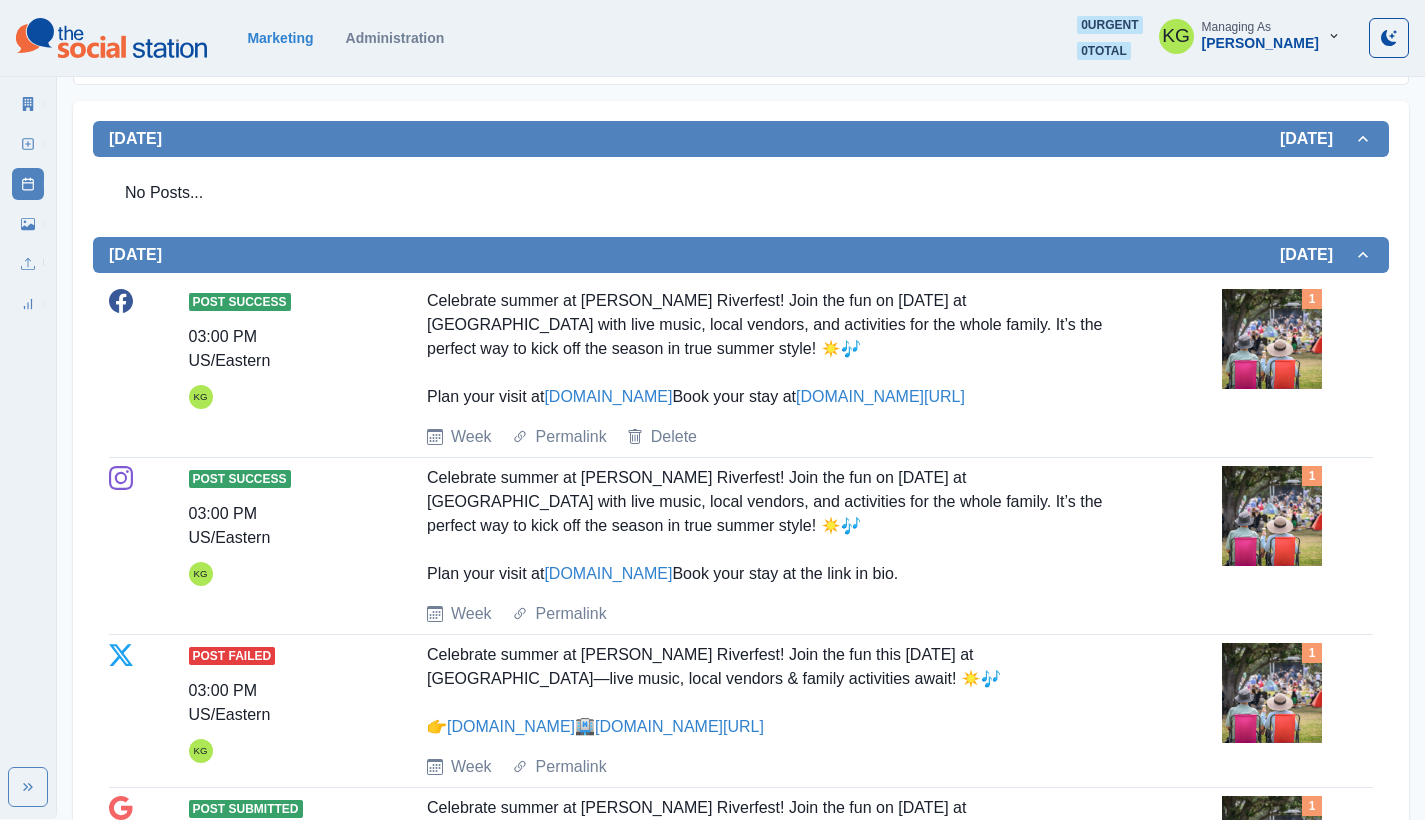 scroll, scrollTop: 0, scrollLeft: 0, axis: both 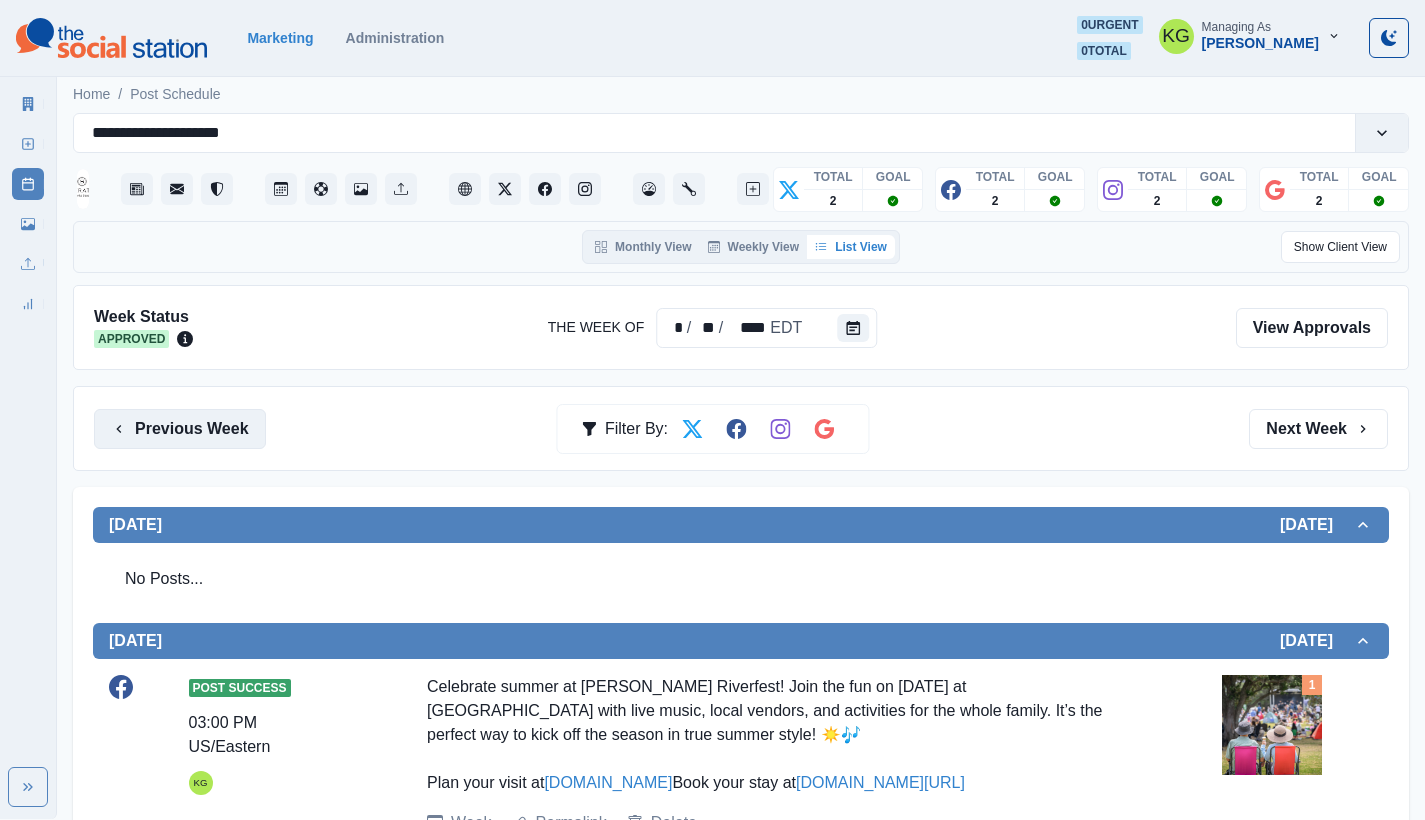 click on "Previous Week" at bounding box center [180, 429] 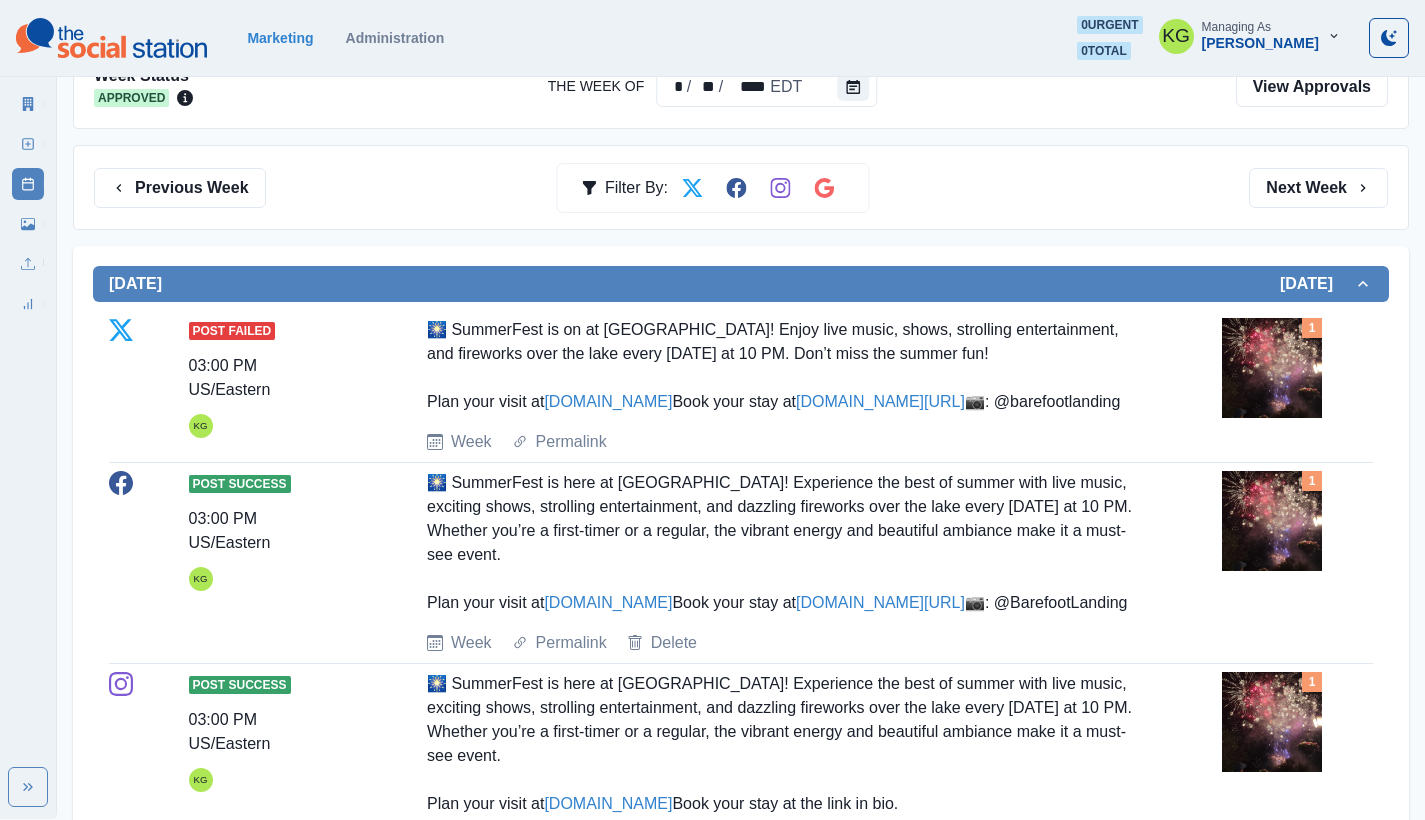 scroll, scrollTop: 86, scrollLeft: 0, axis: vertical 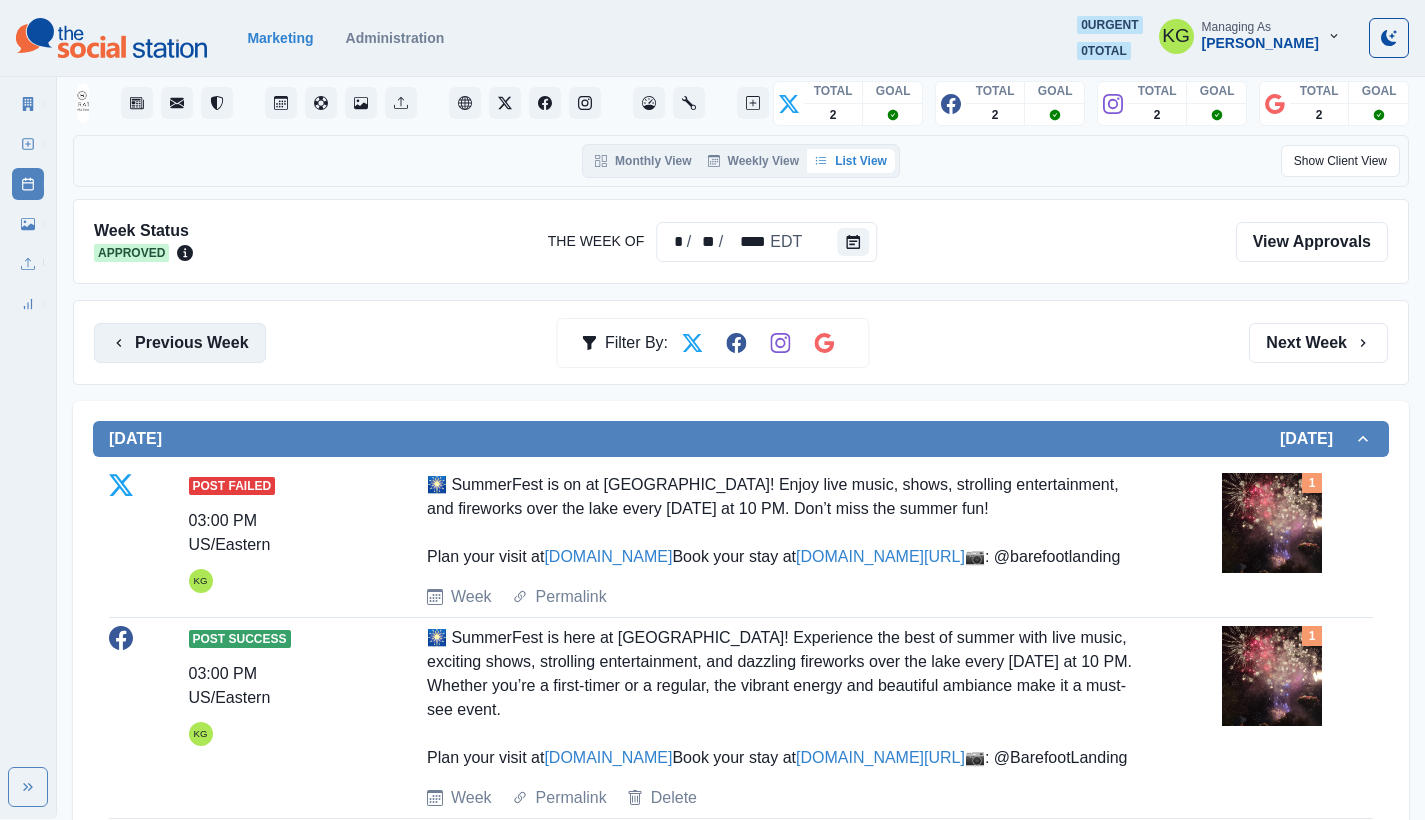 click on "Previous Week" at bounding box center [180, 343] 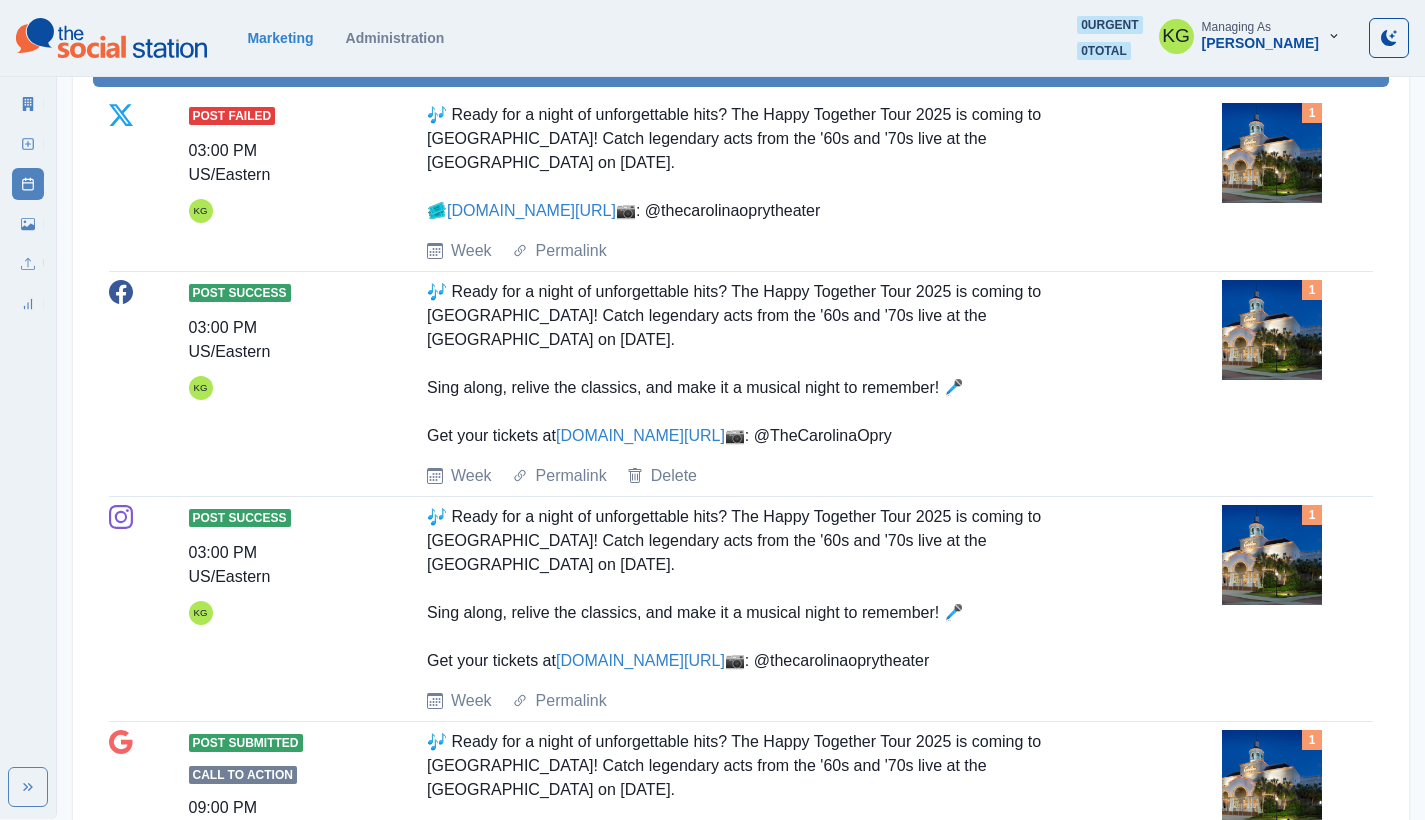 scroll, scrollTop: 303, scrollLeft: 0, axis: vertical 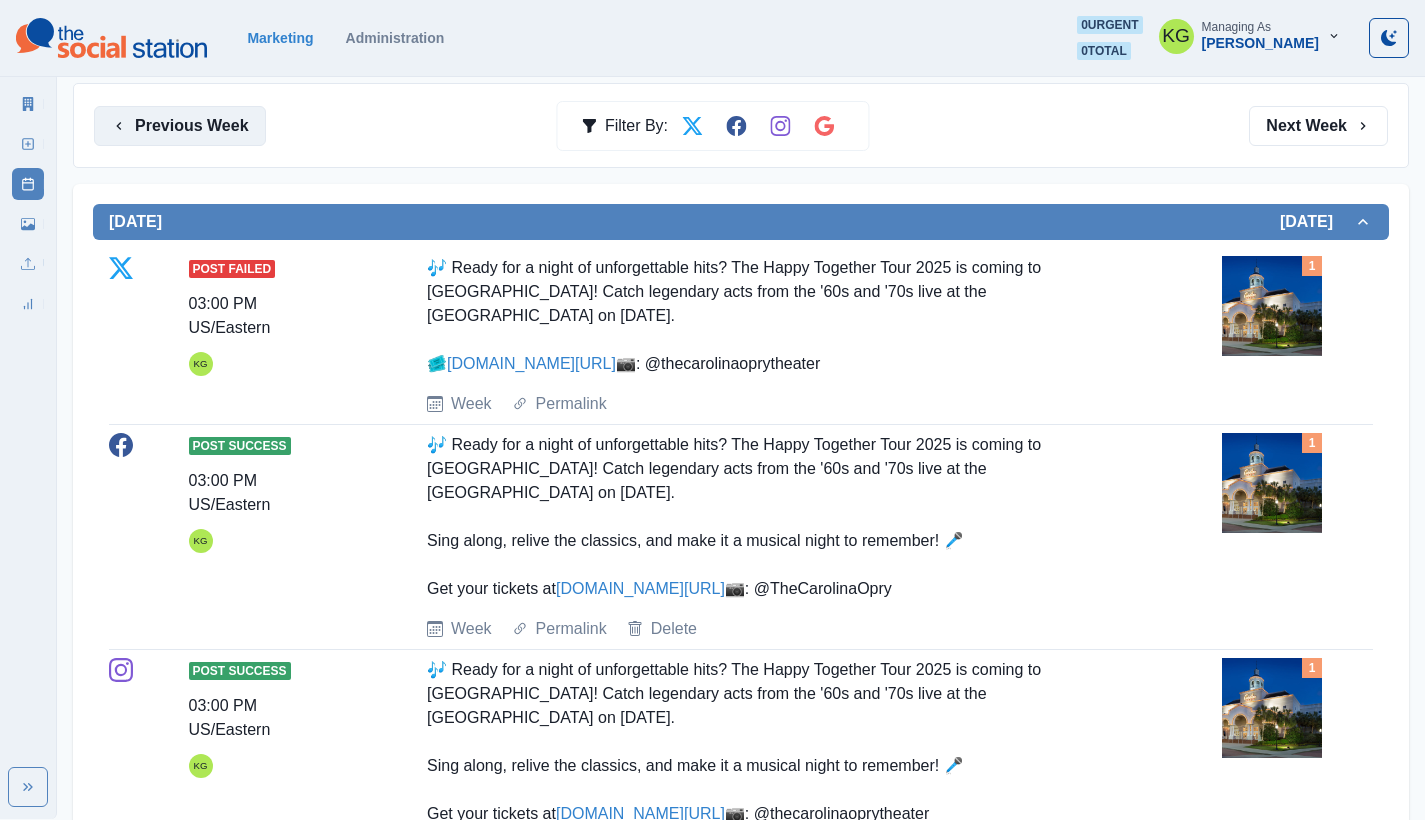 click on "Previous Week" at bounding box center (180, 126) 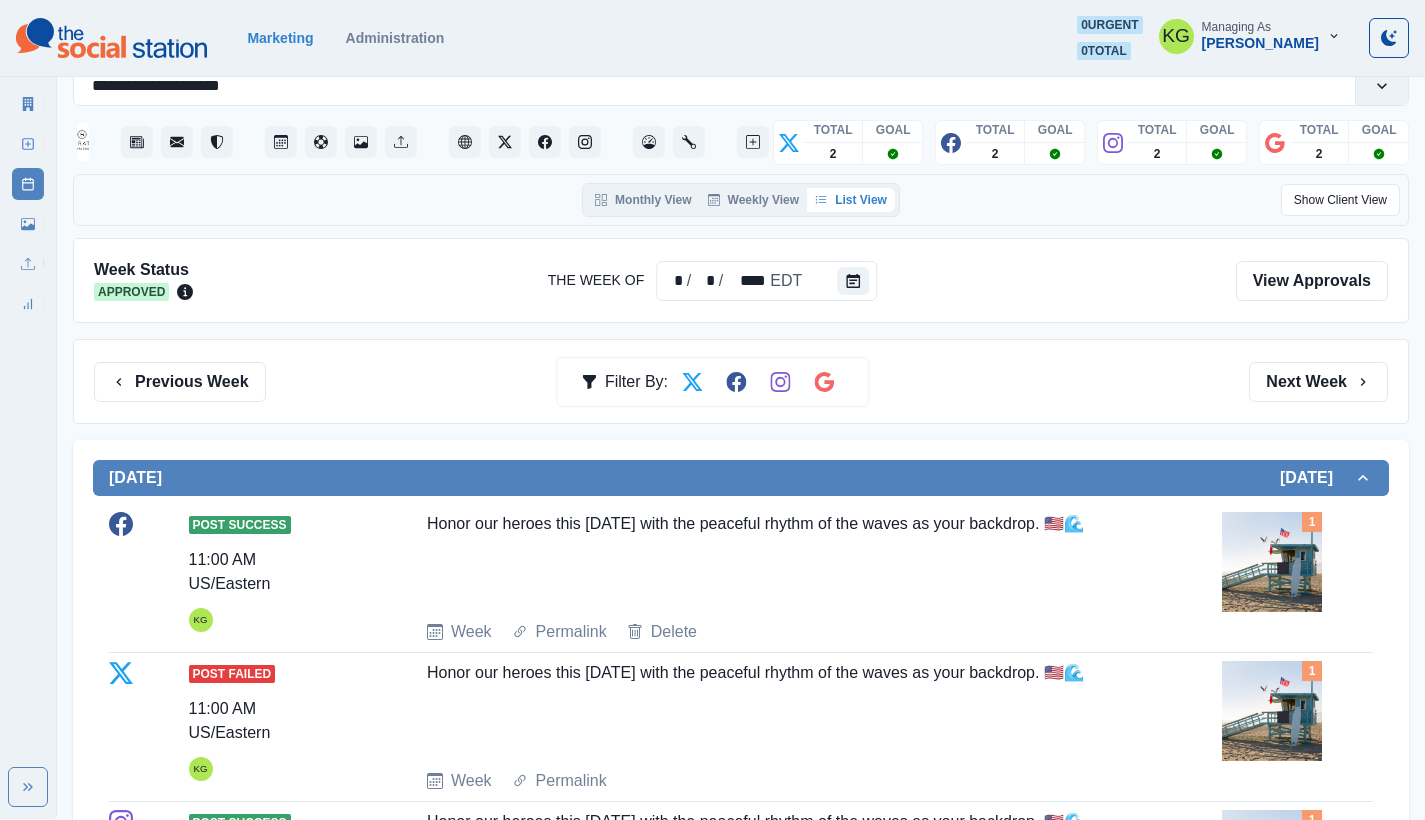 scroll, scrollTop: 0, scrollLeft: 0, axis: both 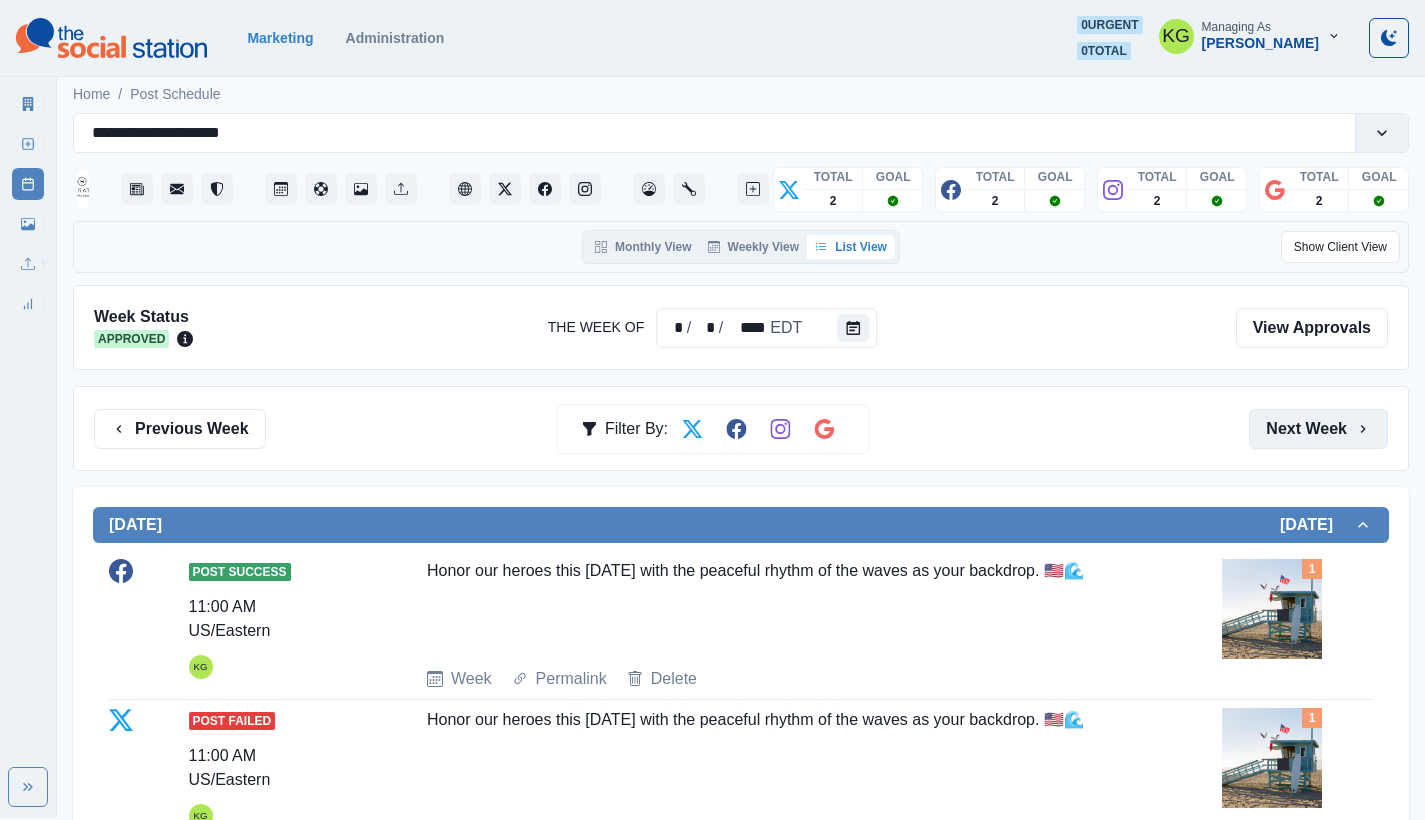 click on "Next Week" at bounding box center [1318, 429] 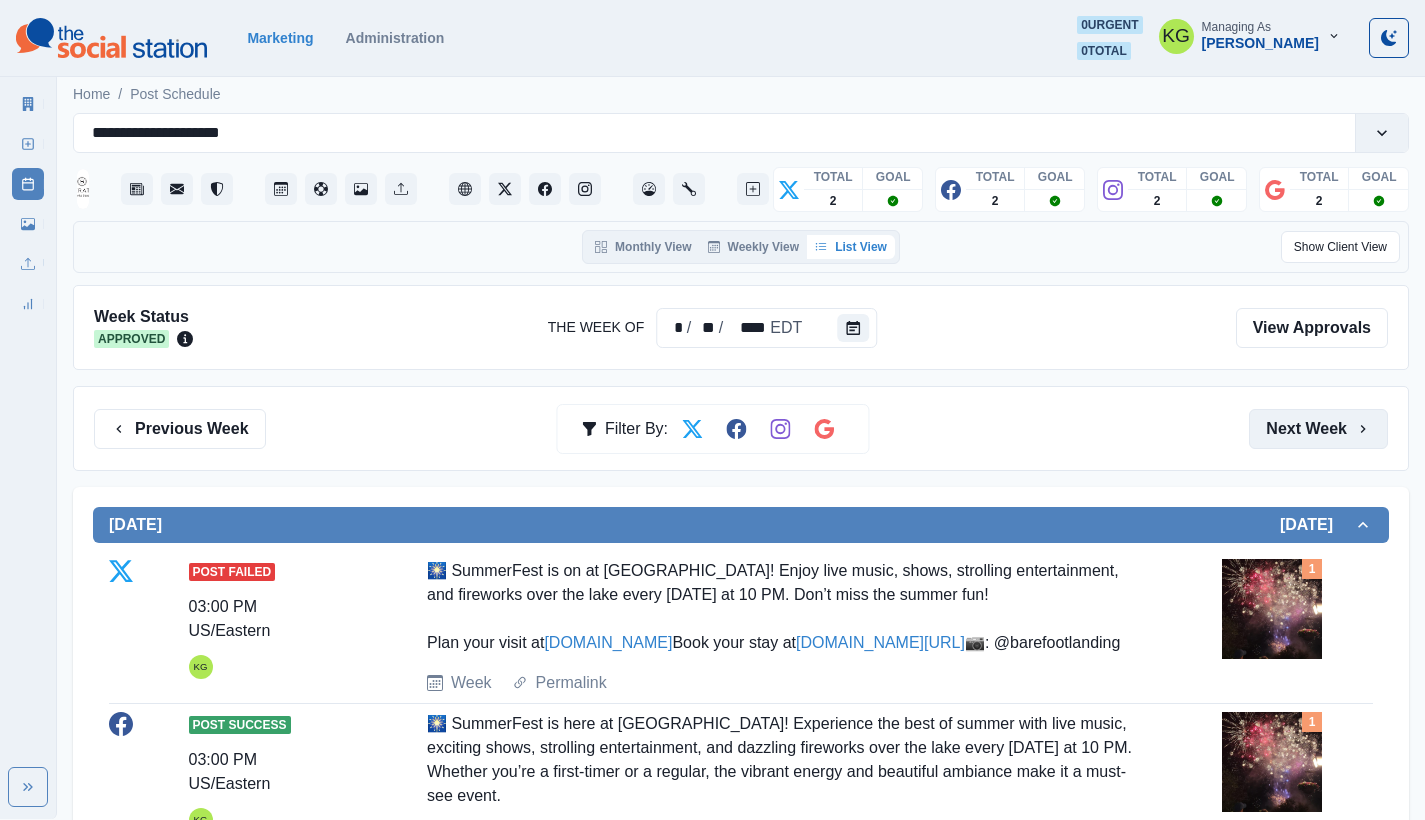 click on "Next Week" at bounding box center [1318, 429] 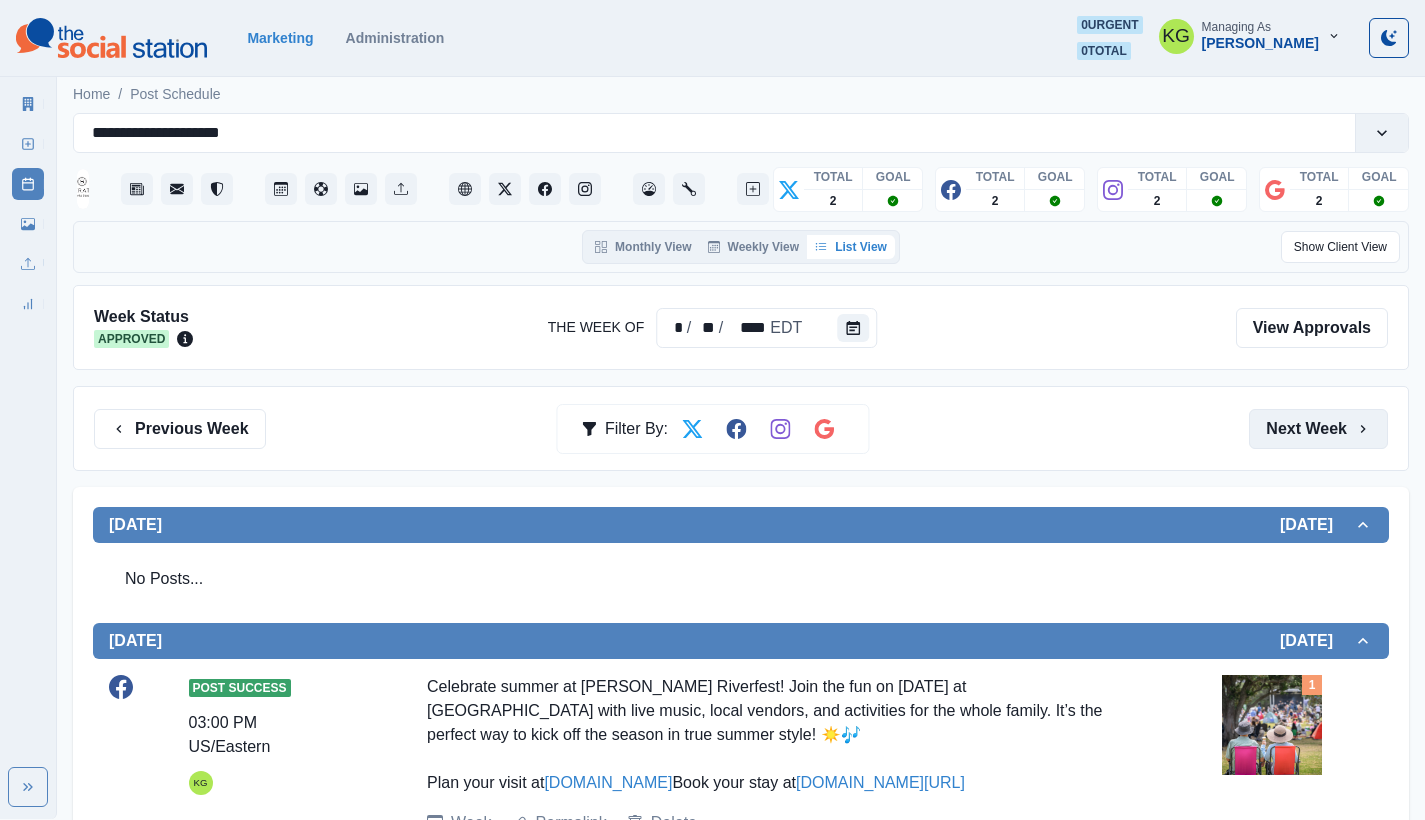 click on "Next Week" at bounding box center [1318, 429] 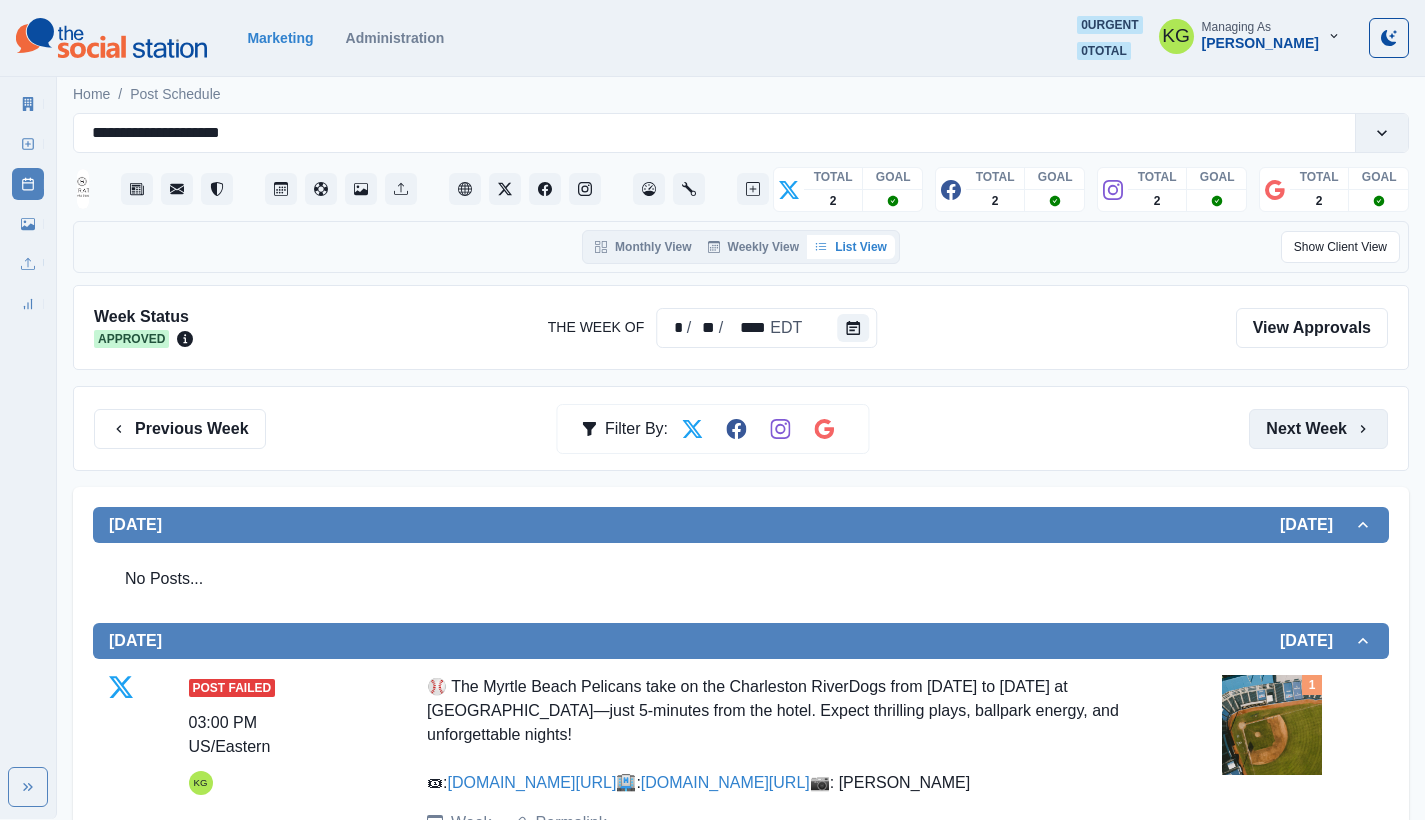 click on "Next Week" at bounding box center (1318, 429) 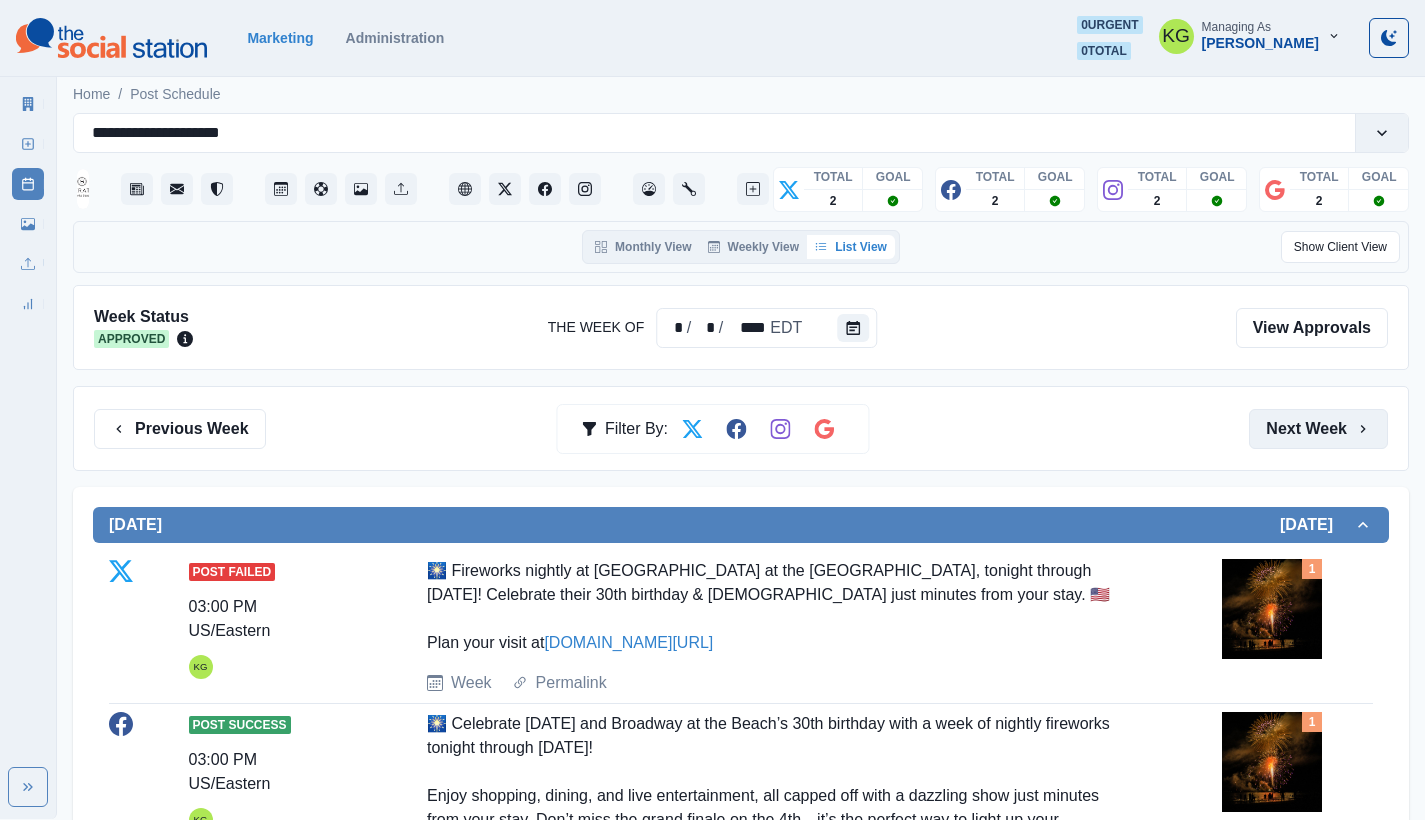 click on "Next Week" at bounding box center (1318, 429) 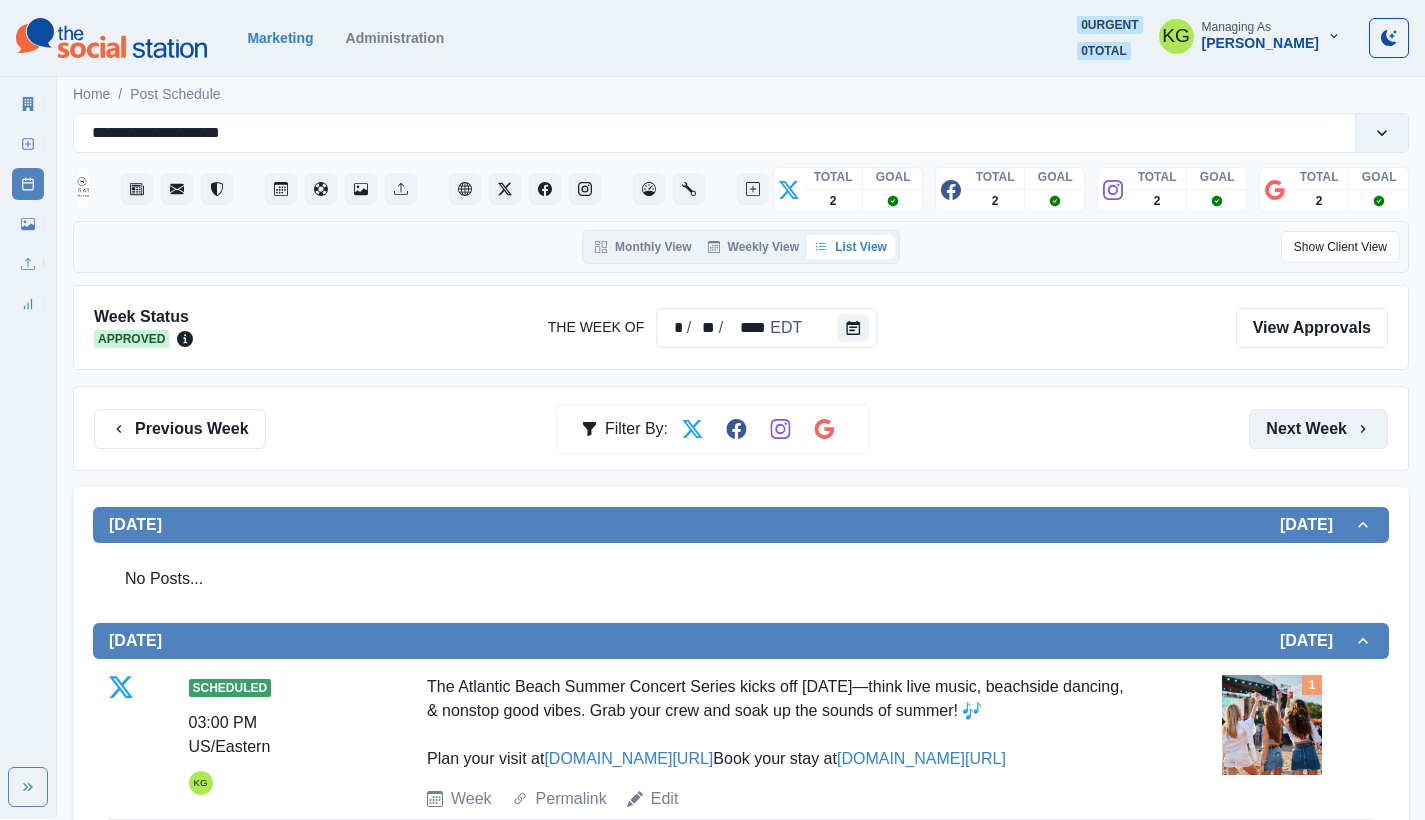 click on "Next Week" at bounding box center [1318, 429] 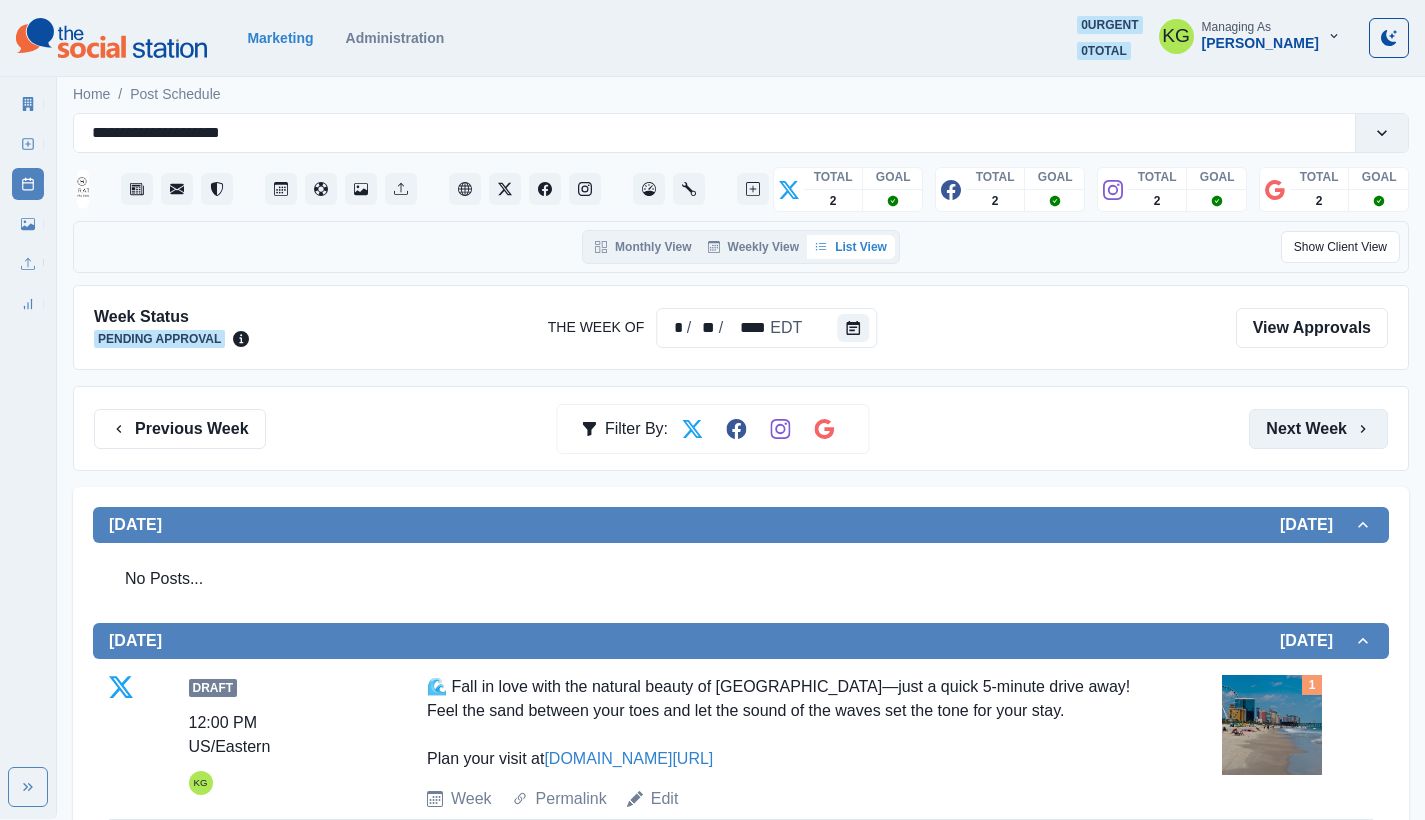 click on "Next Week" at bounding box center [1318, 429] 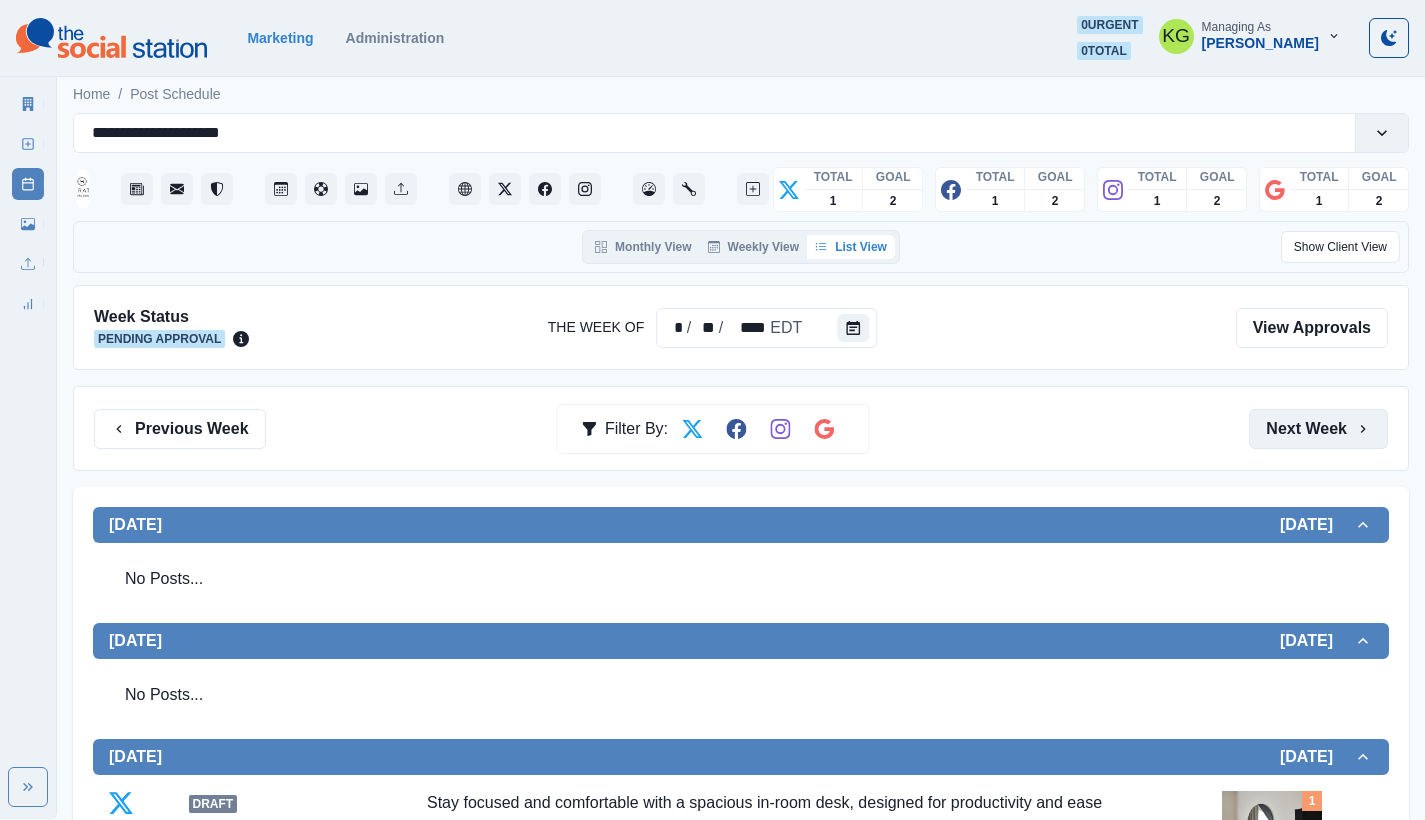 click on "Next Week" at bounding box center (1318, 429) 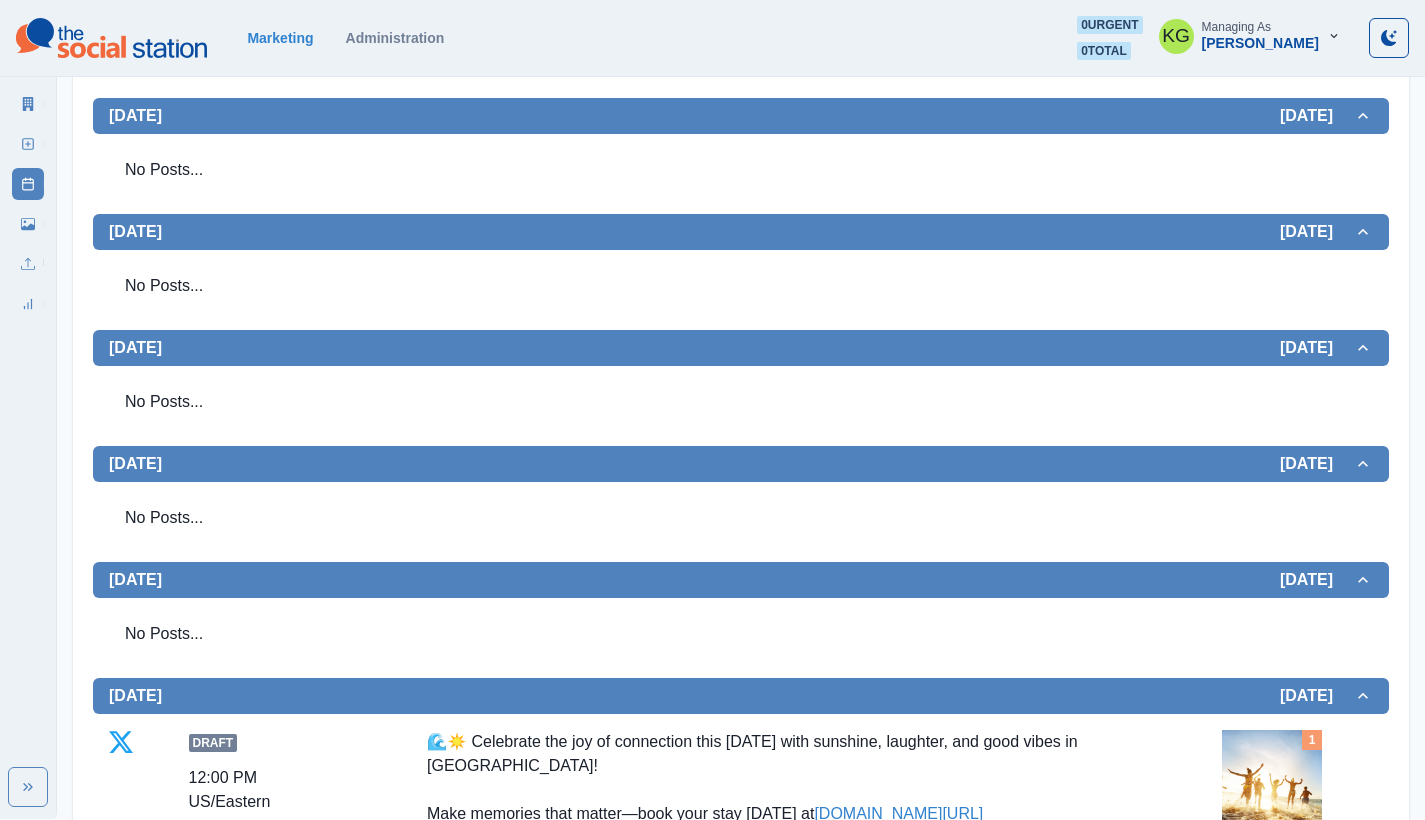 scroll, scrollTop: 0, scrollLeft: 0, axis: both 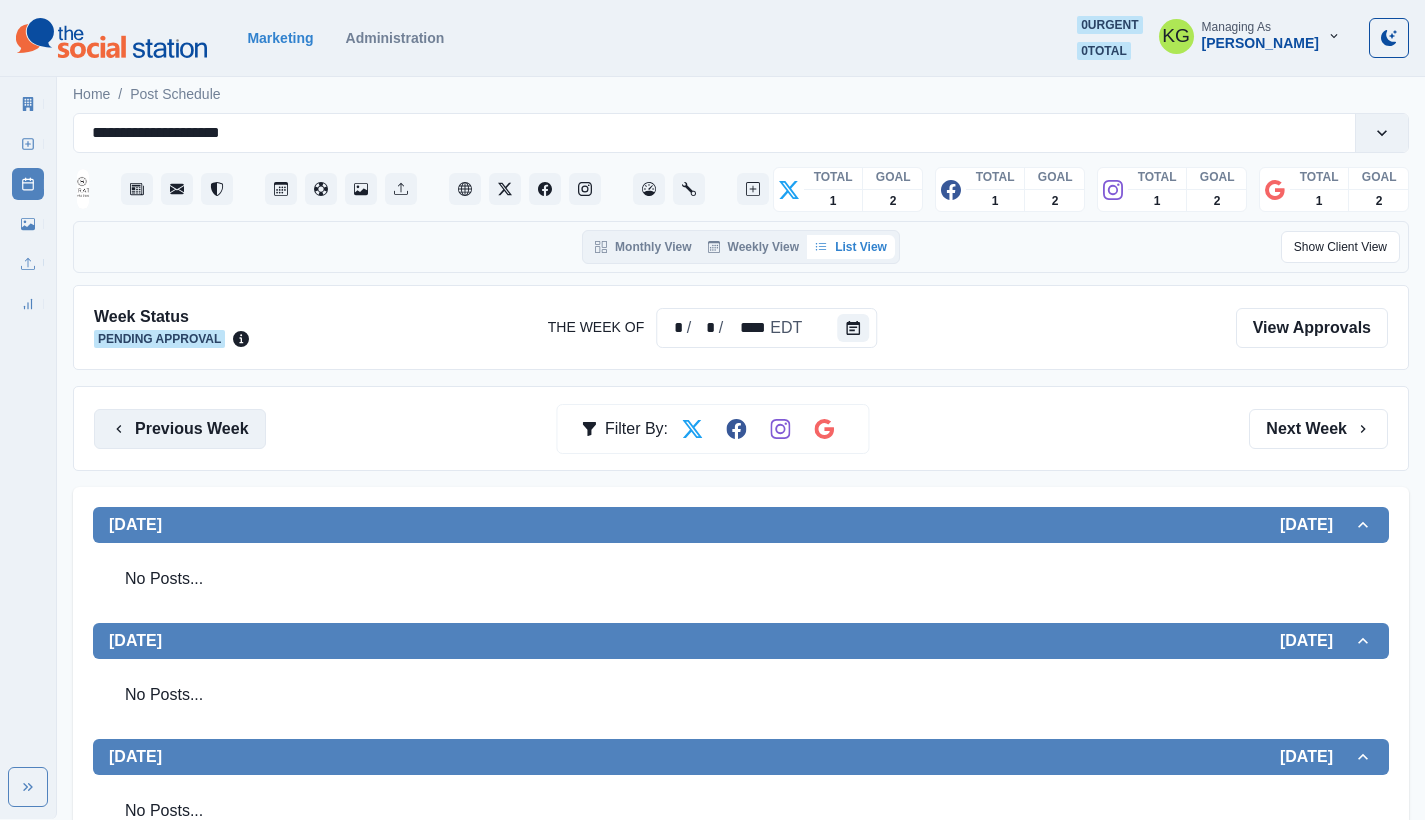 click on "Previous Week" at bounding box center (180, 429) 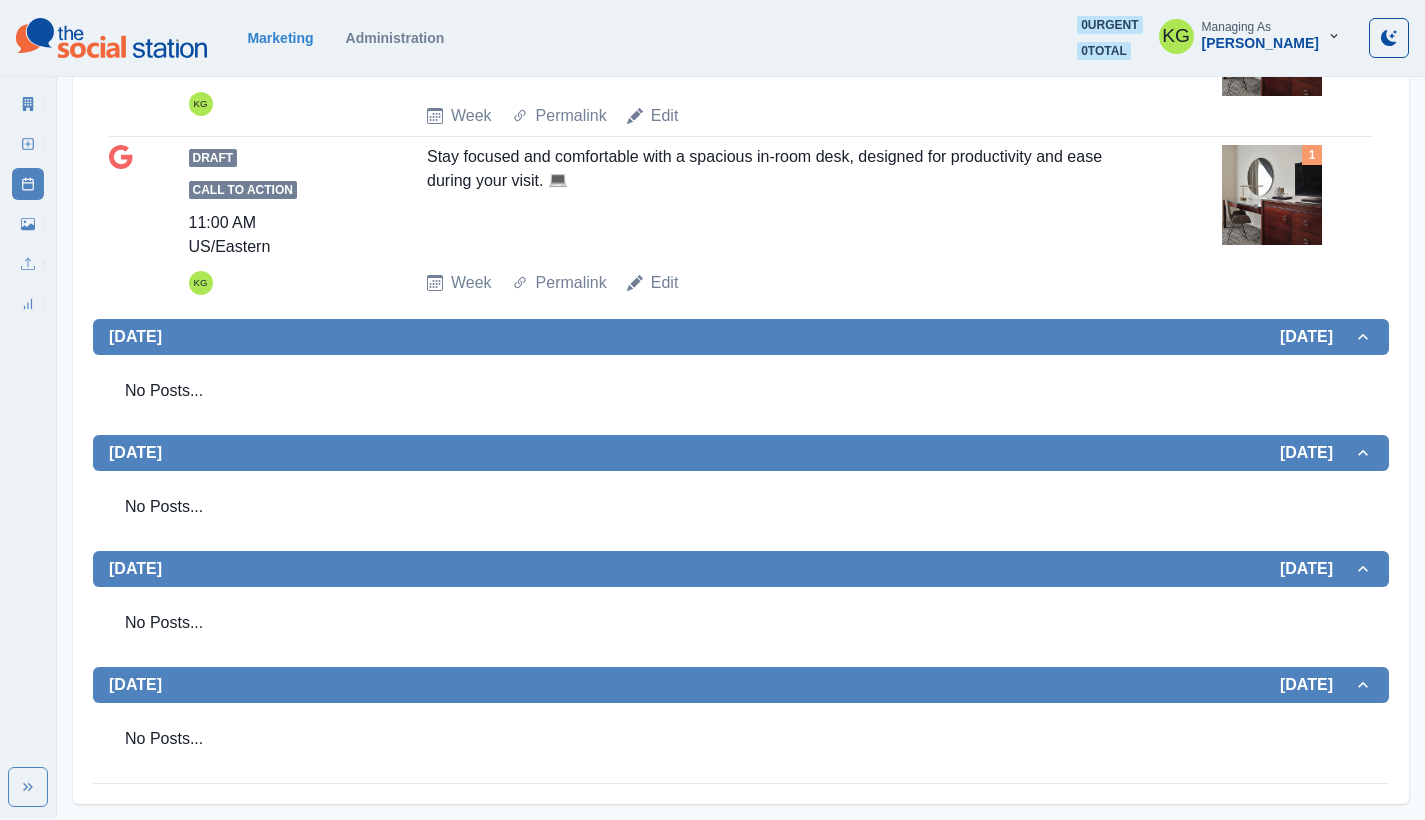 scroll, scrollTop: 0, scrollLeft: 0, axis: both 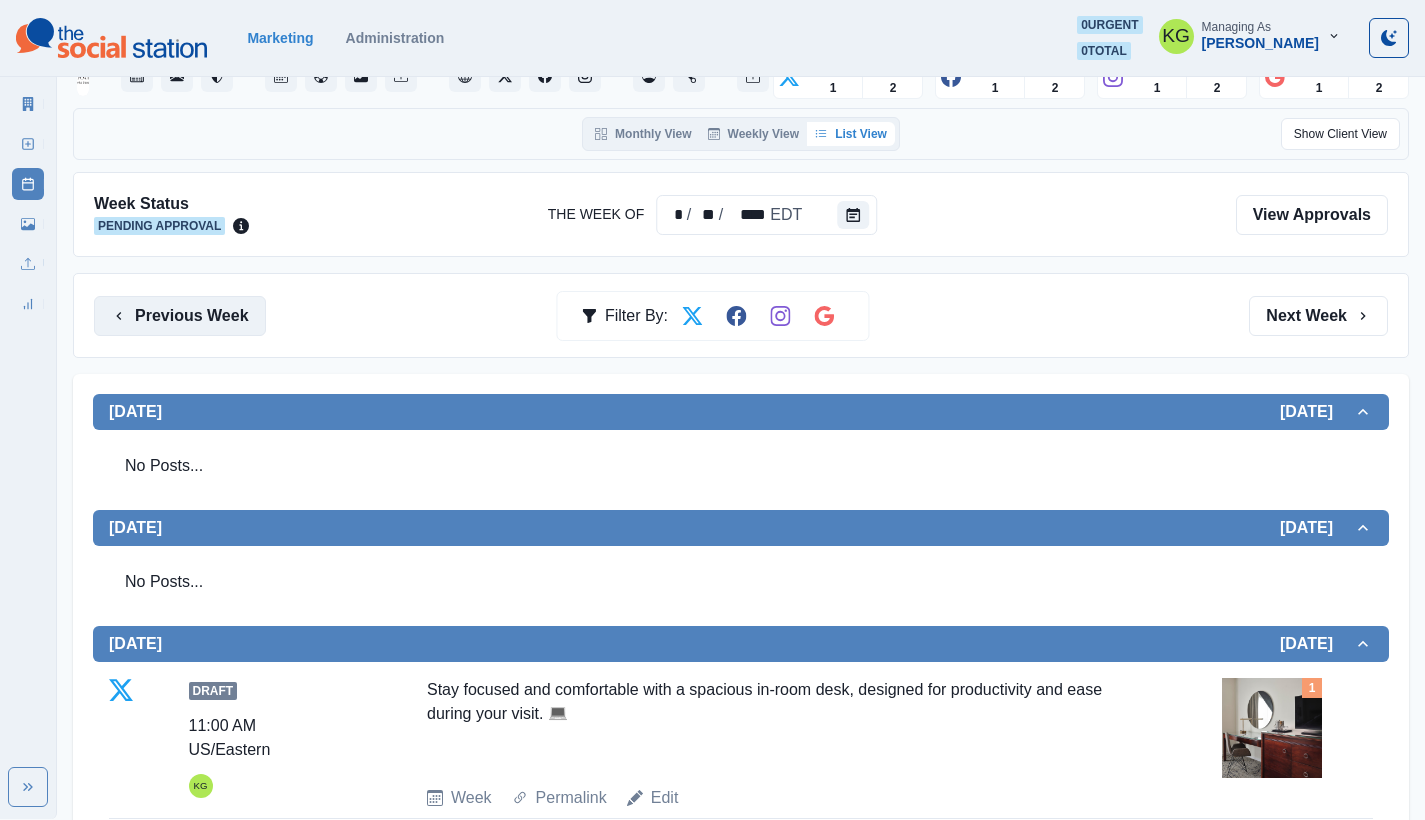 click on "Previous Week" at bounding box center [180, 316] 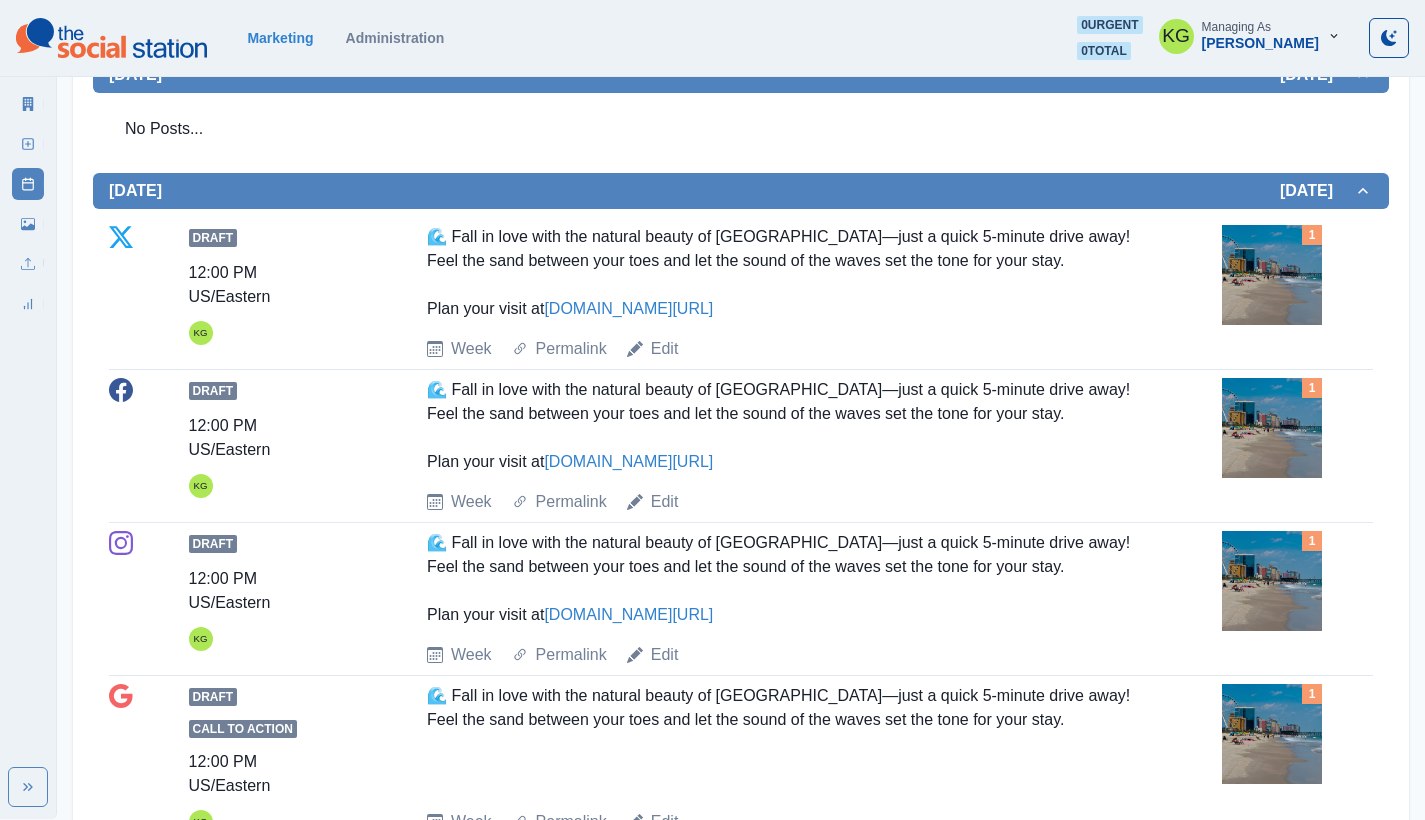scroll, scrollTop: 13, scrollLeft: 0, axis: vertical 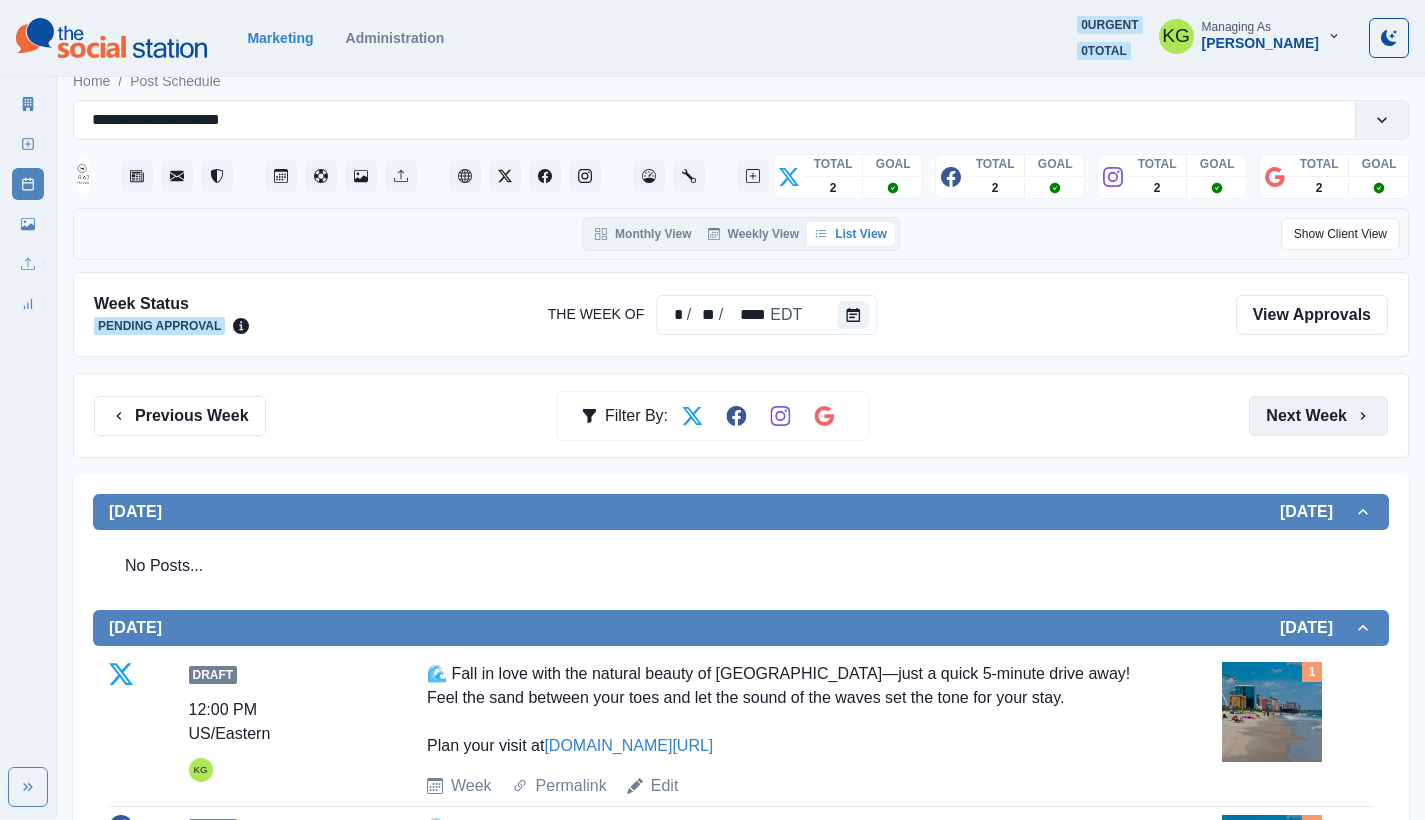 click on "Next Week" at bounding box center [1318, 416] 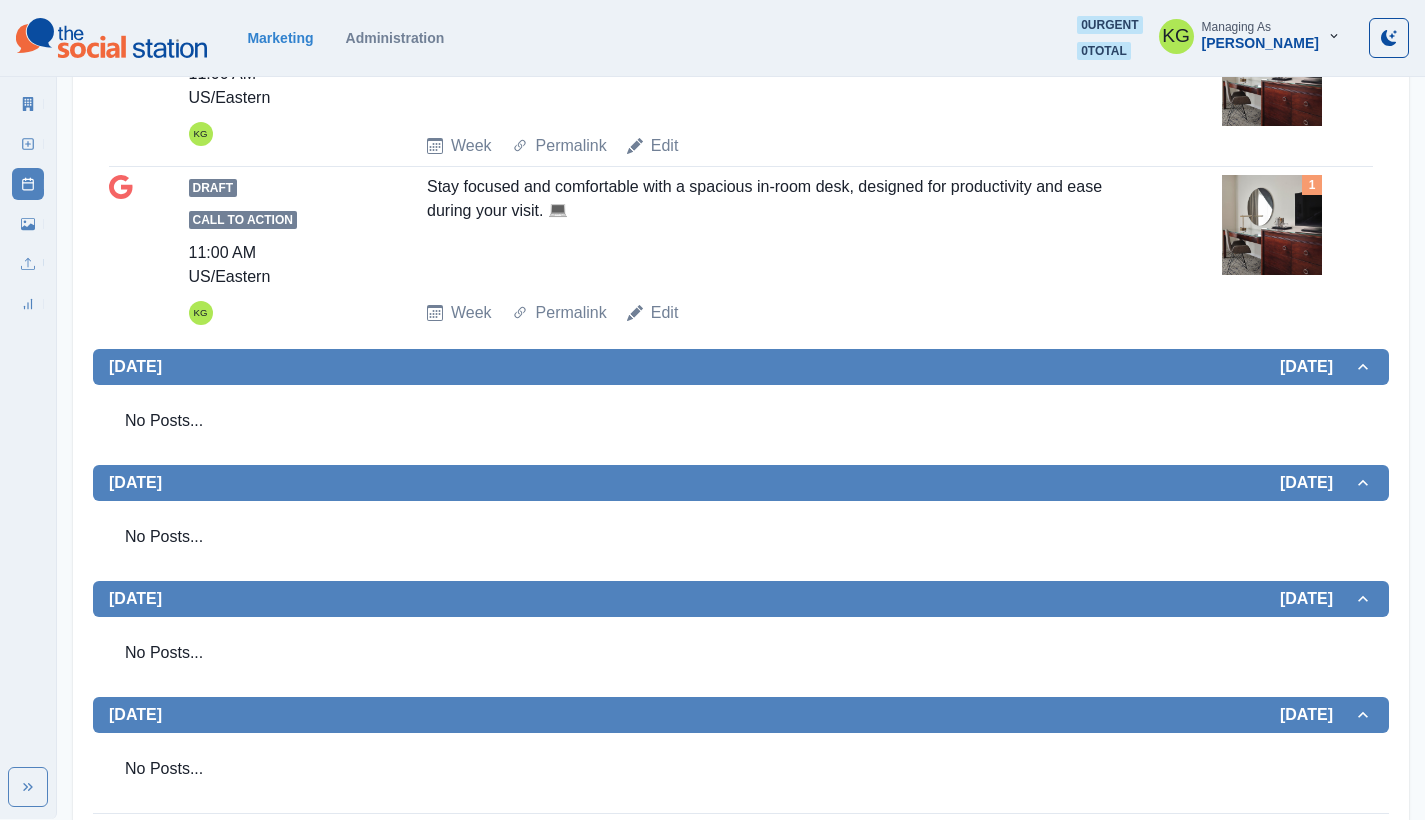 scroll, scrollTop: 62, scrollLeft: 0, axis: vertical 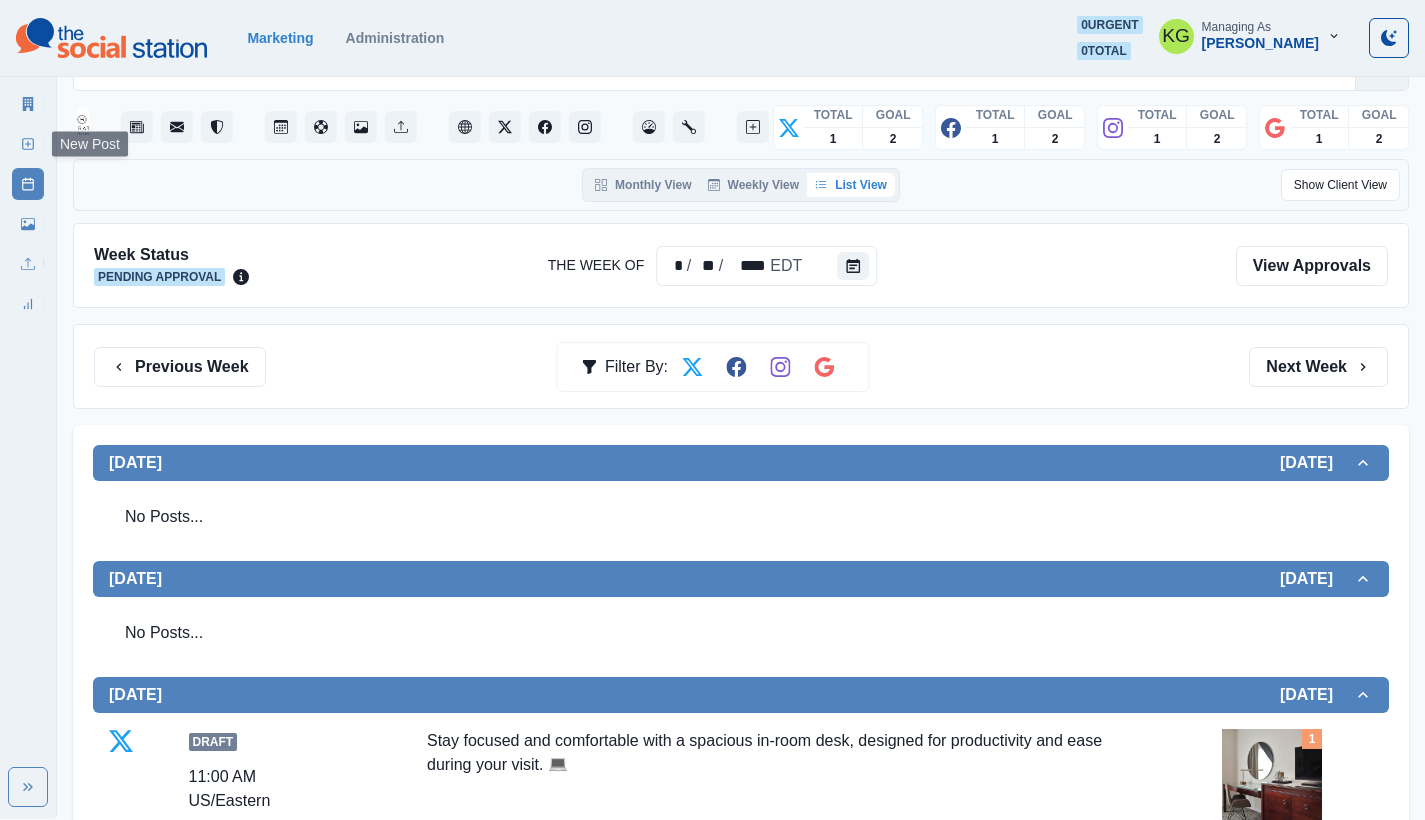 click on "New Post" at bounding box center (28, 144) 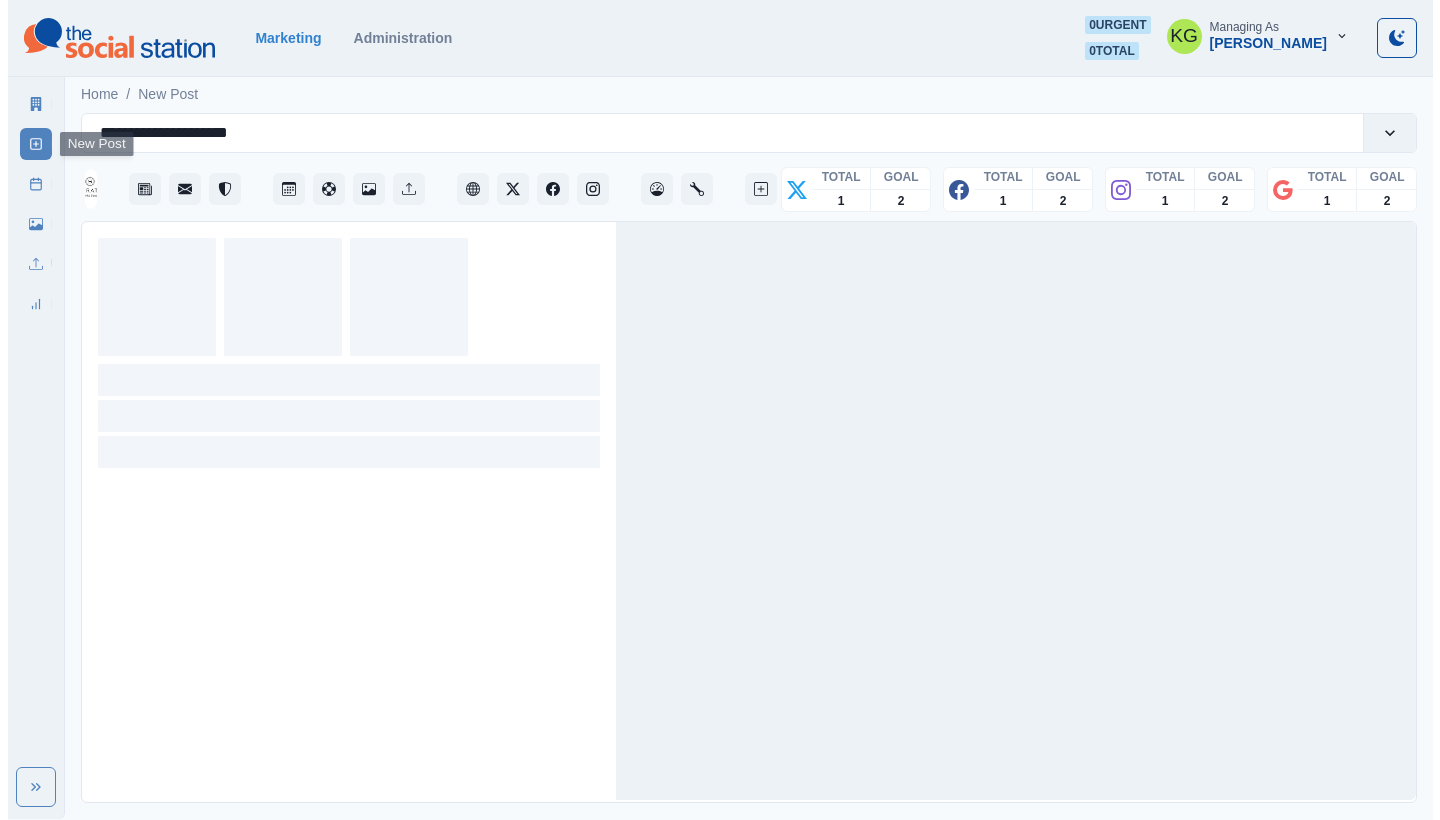 scroll, scrollTop: 0, scrollLeft: 0, axis: both 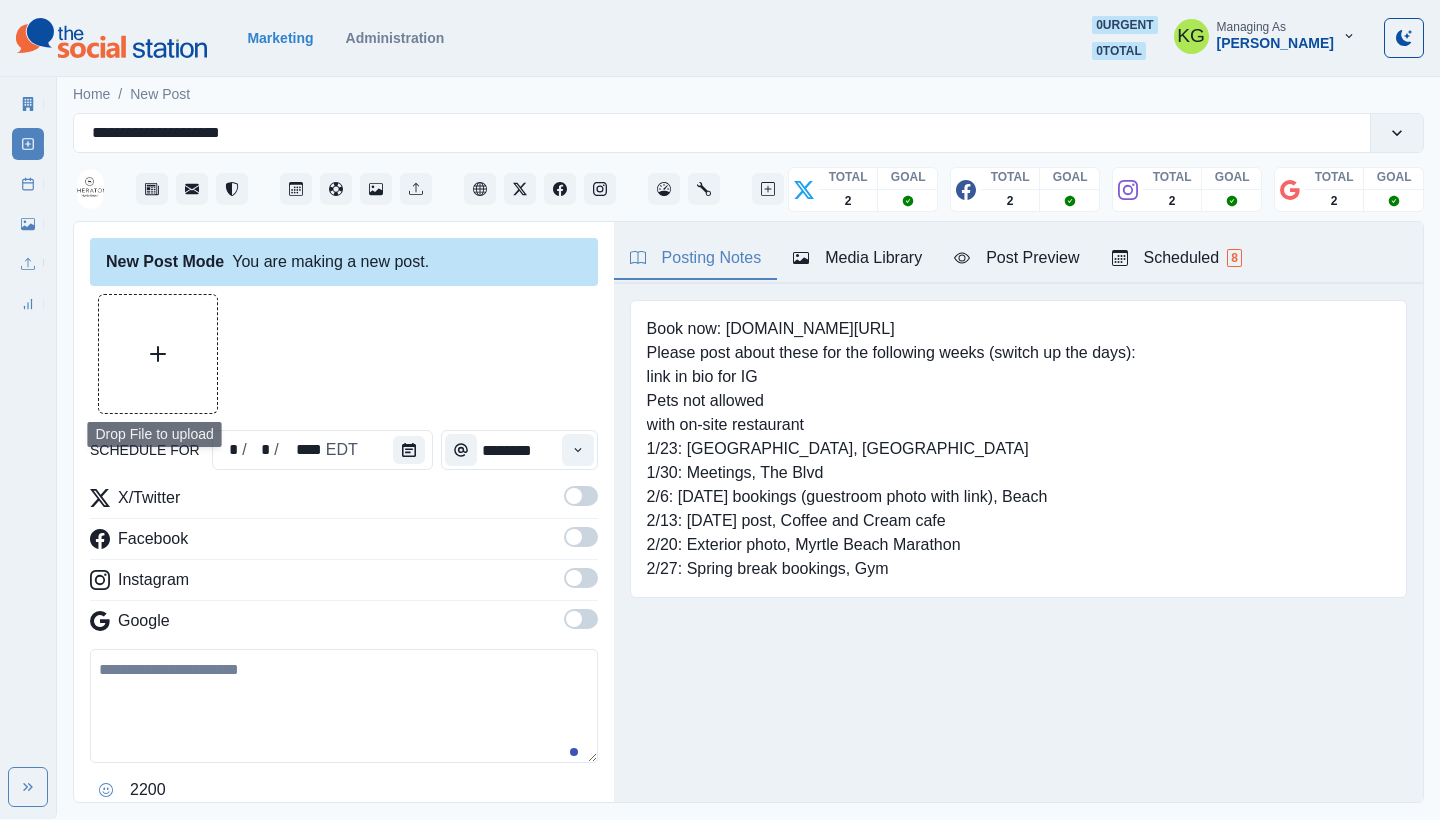 click at bounding box center (158, 354) 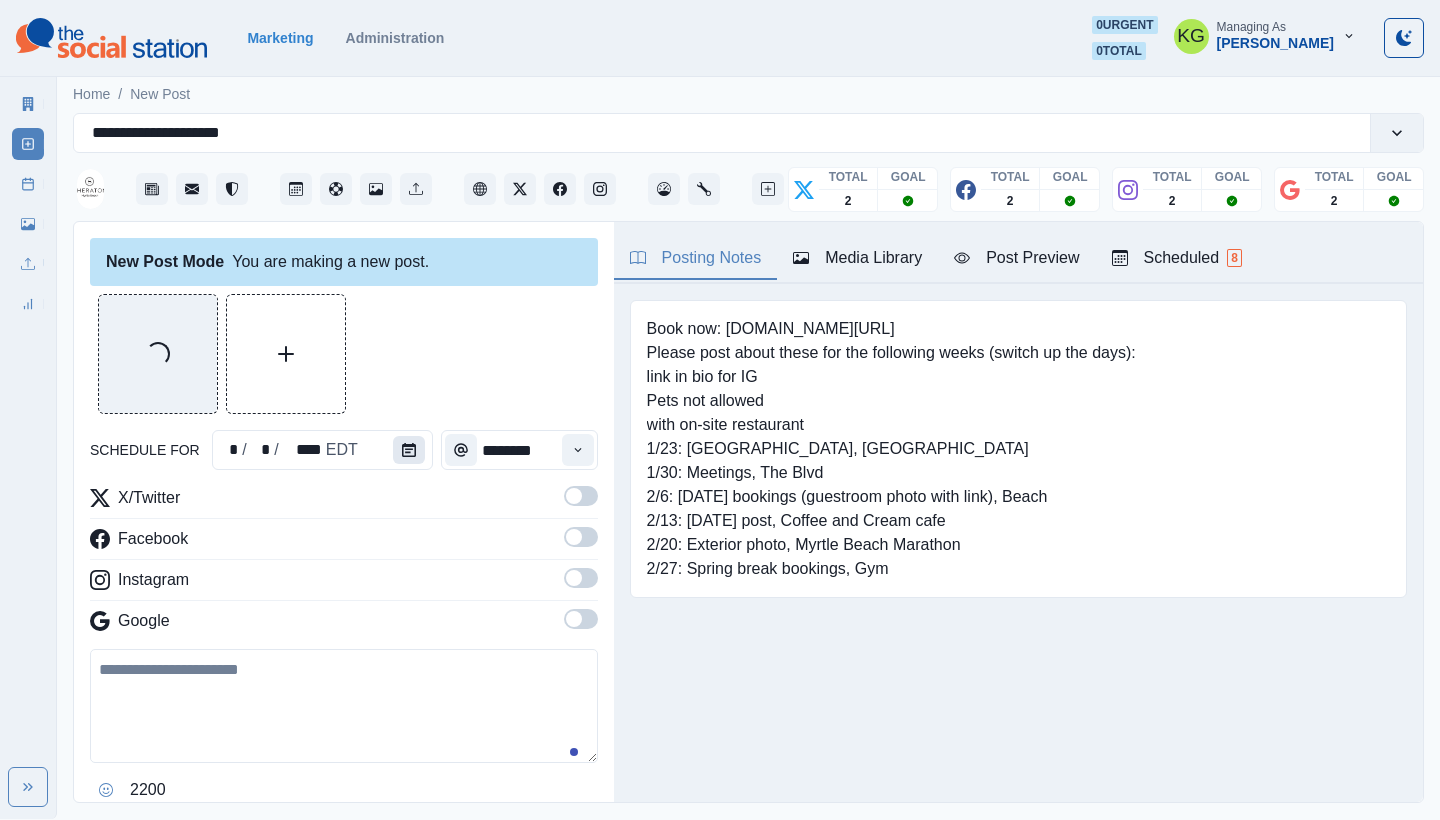 click 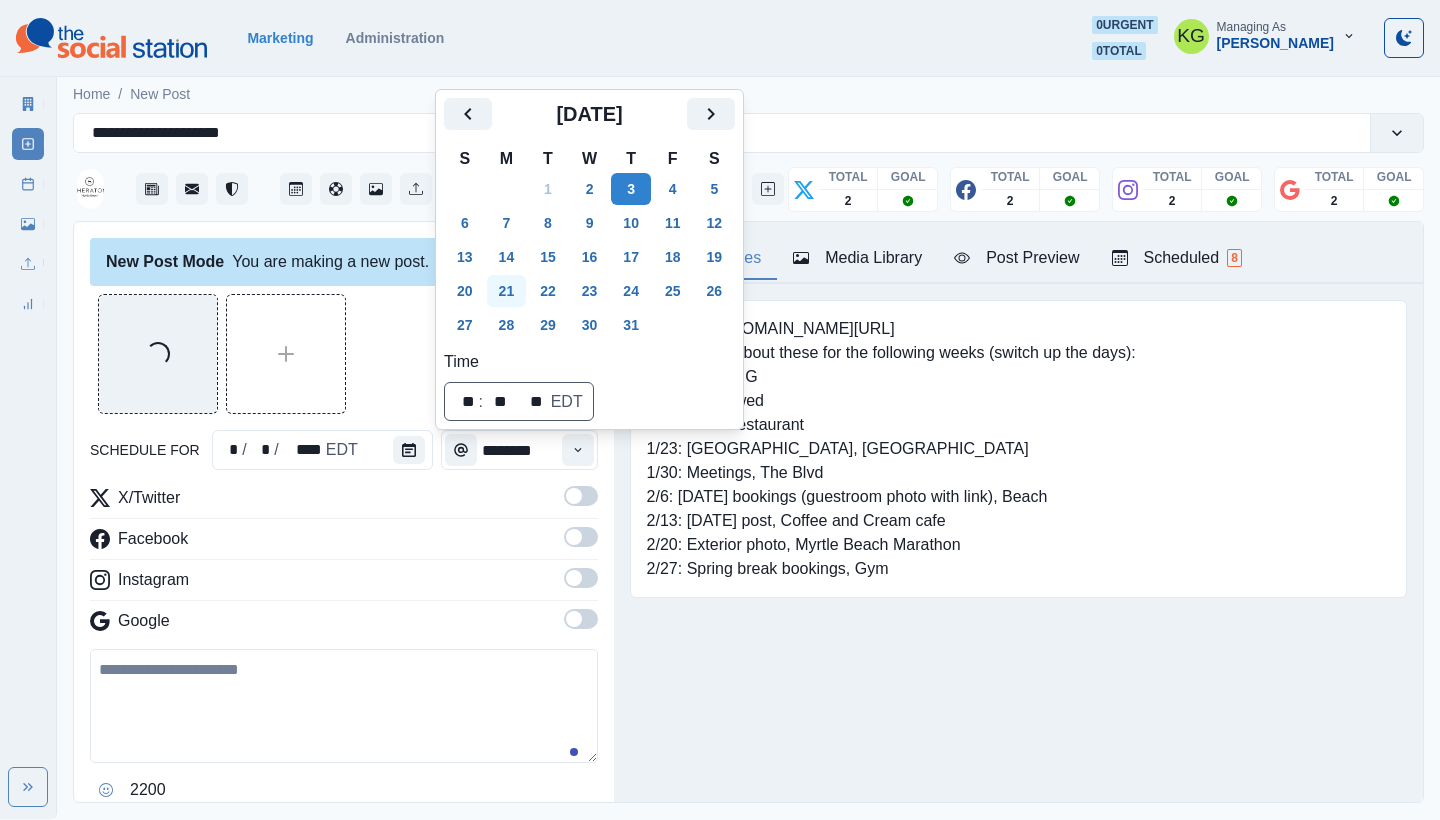click on "21" at bounding box center (507, 291) 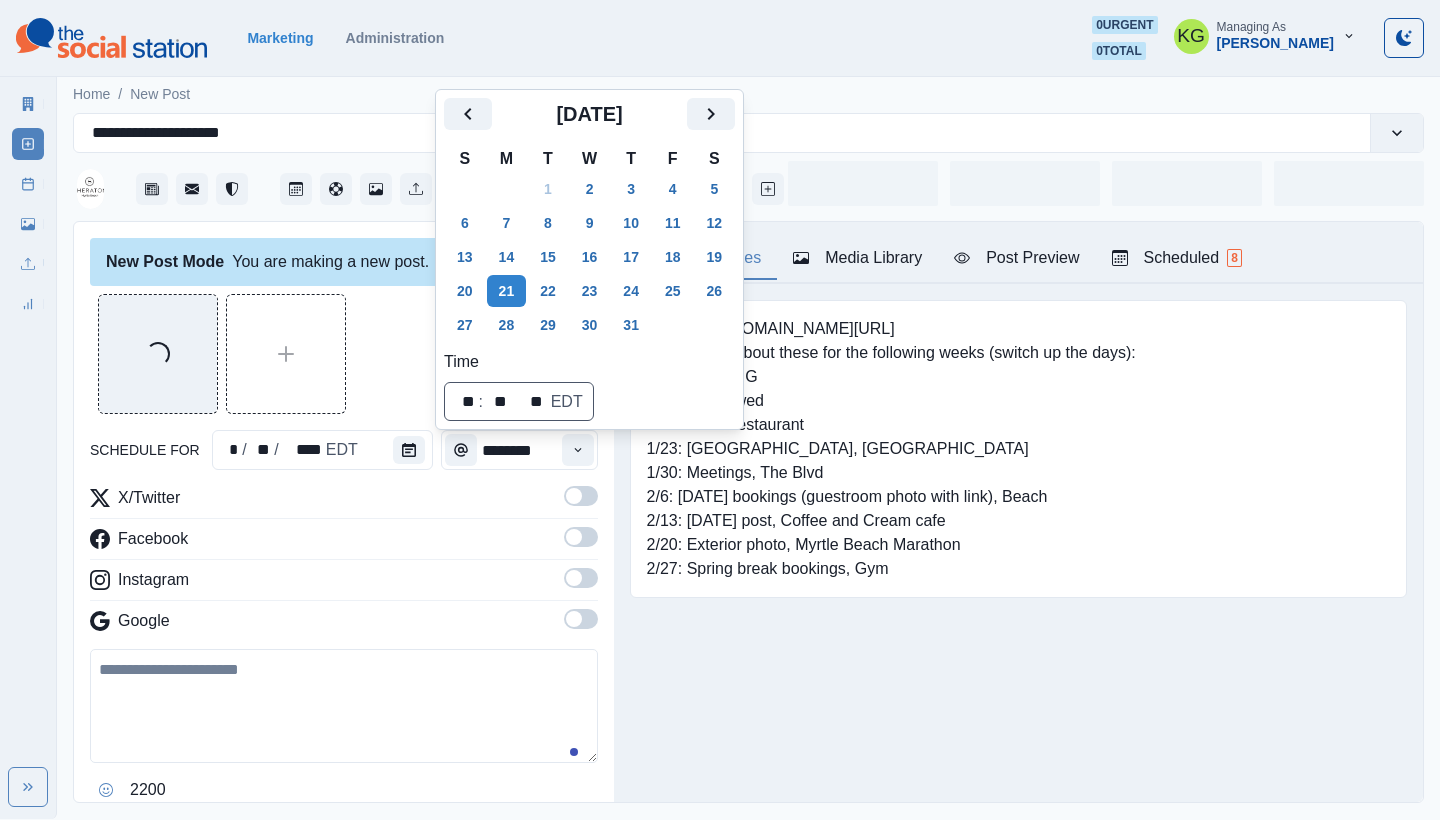 click on "Loading..." at bounding box center (344, 354) 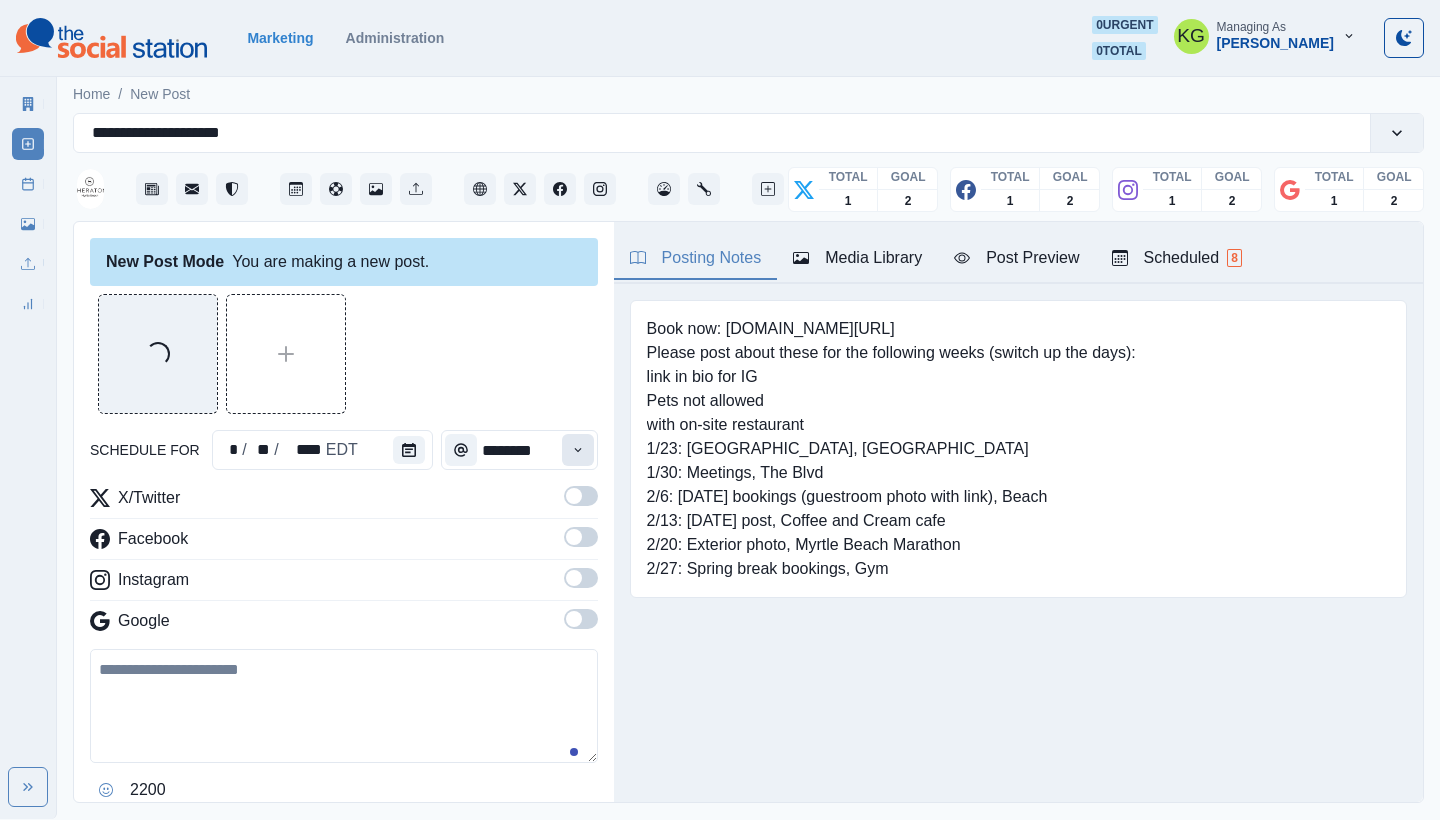 click at bounding box center [578, 450] 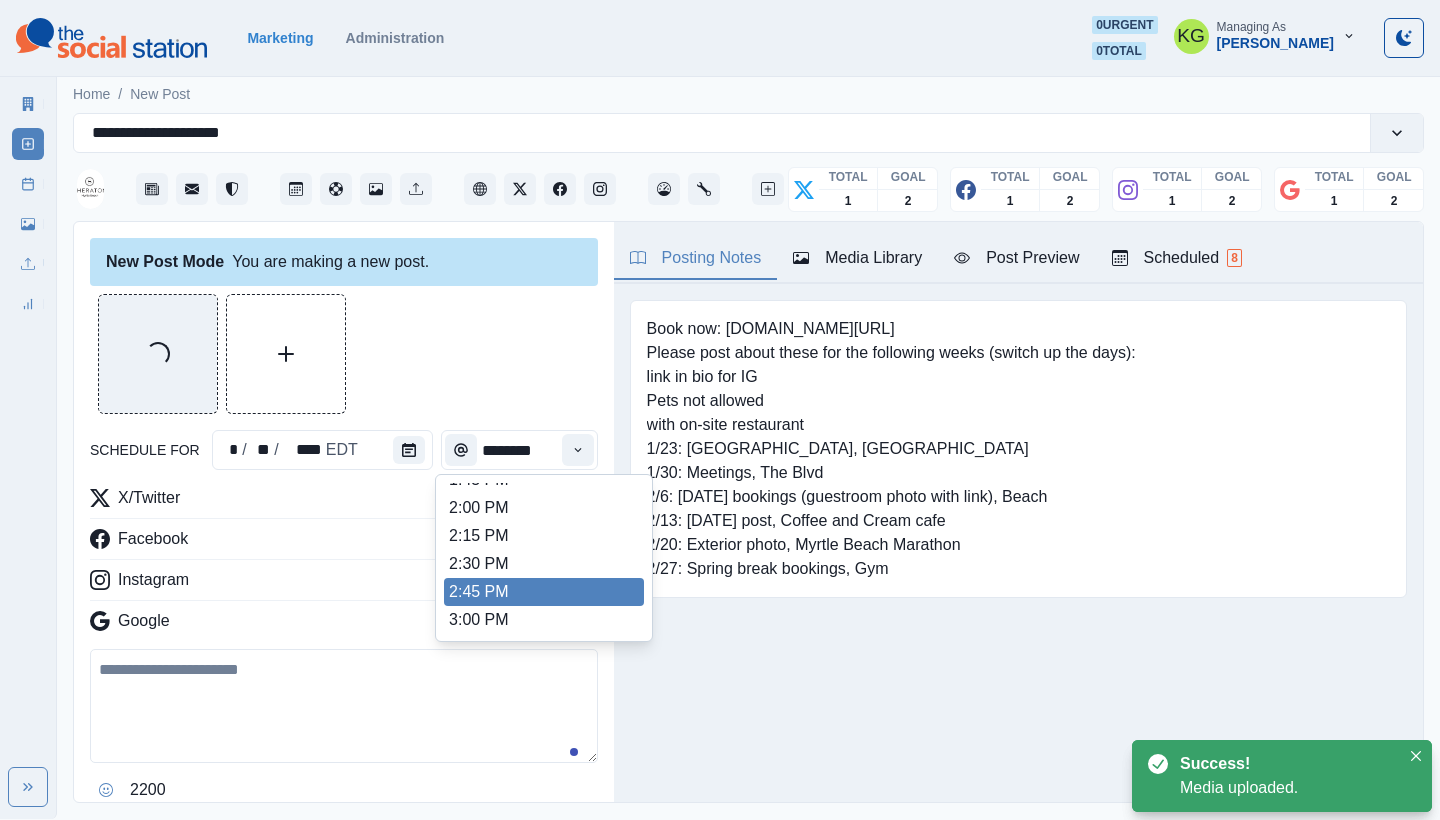 scroll, scrollTop: 662, scrollLeft: 0, axis: vertical 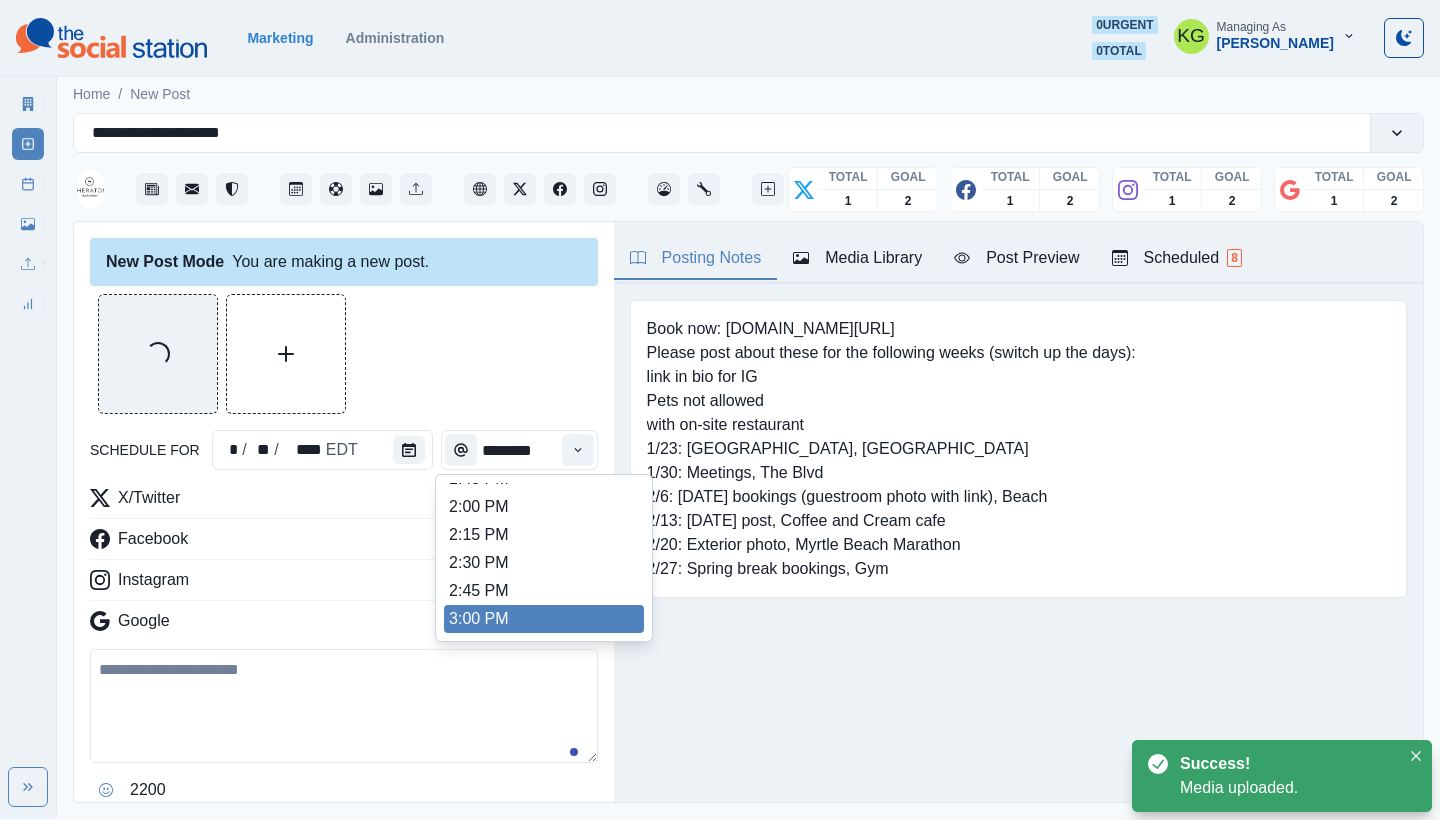 click on "3:00 PM" at bounding box center (544, 619) 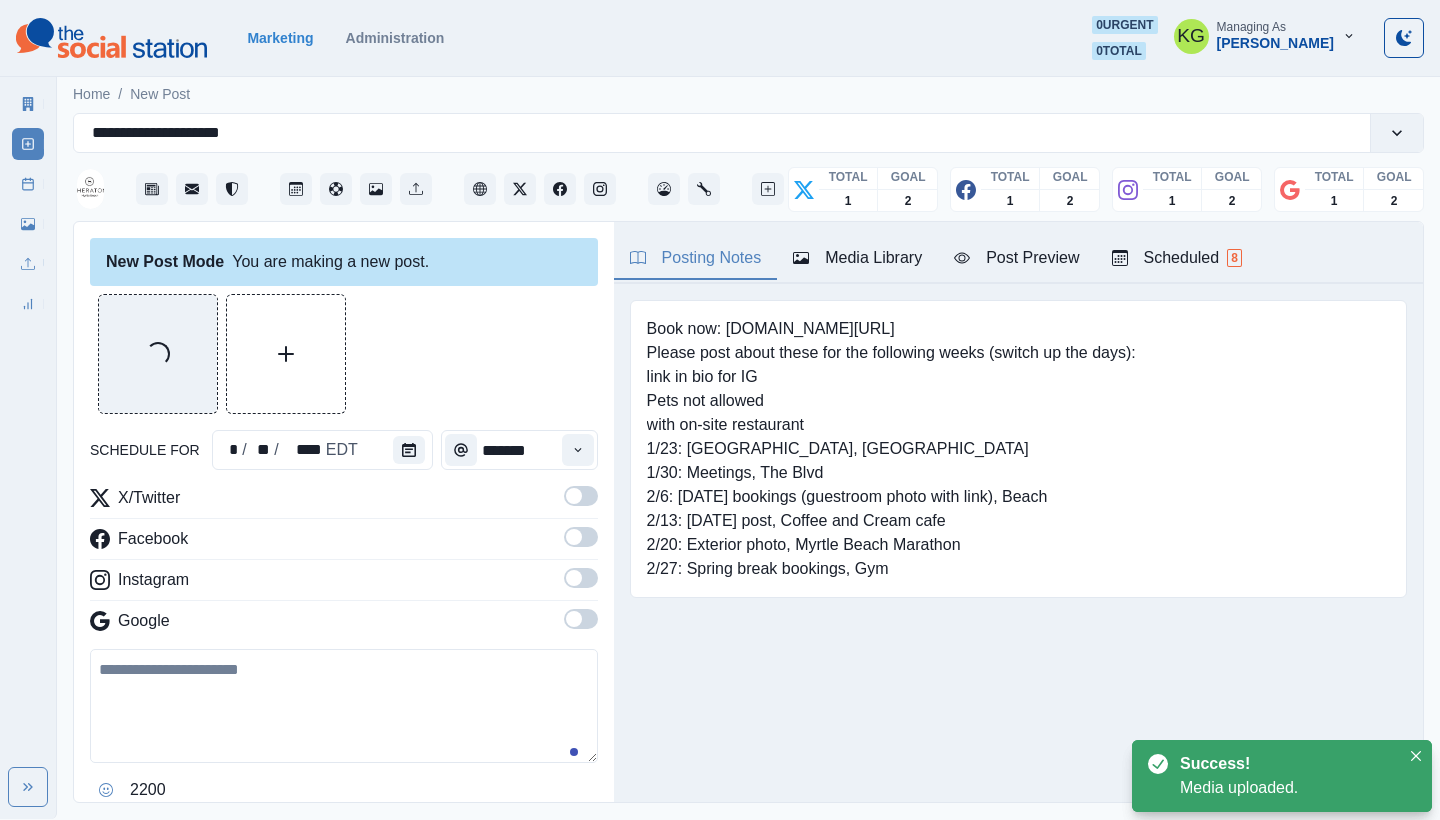 click at bounding box center [581, 619] 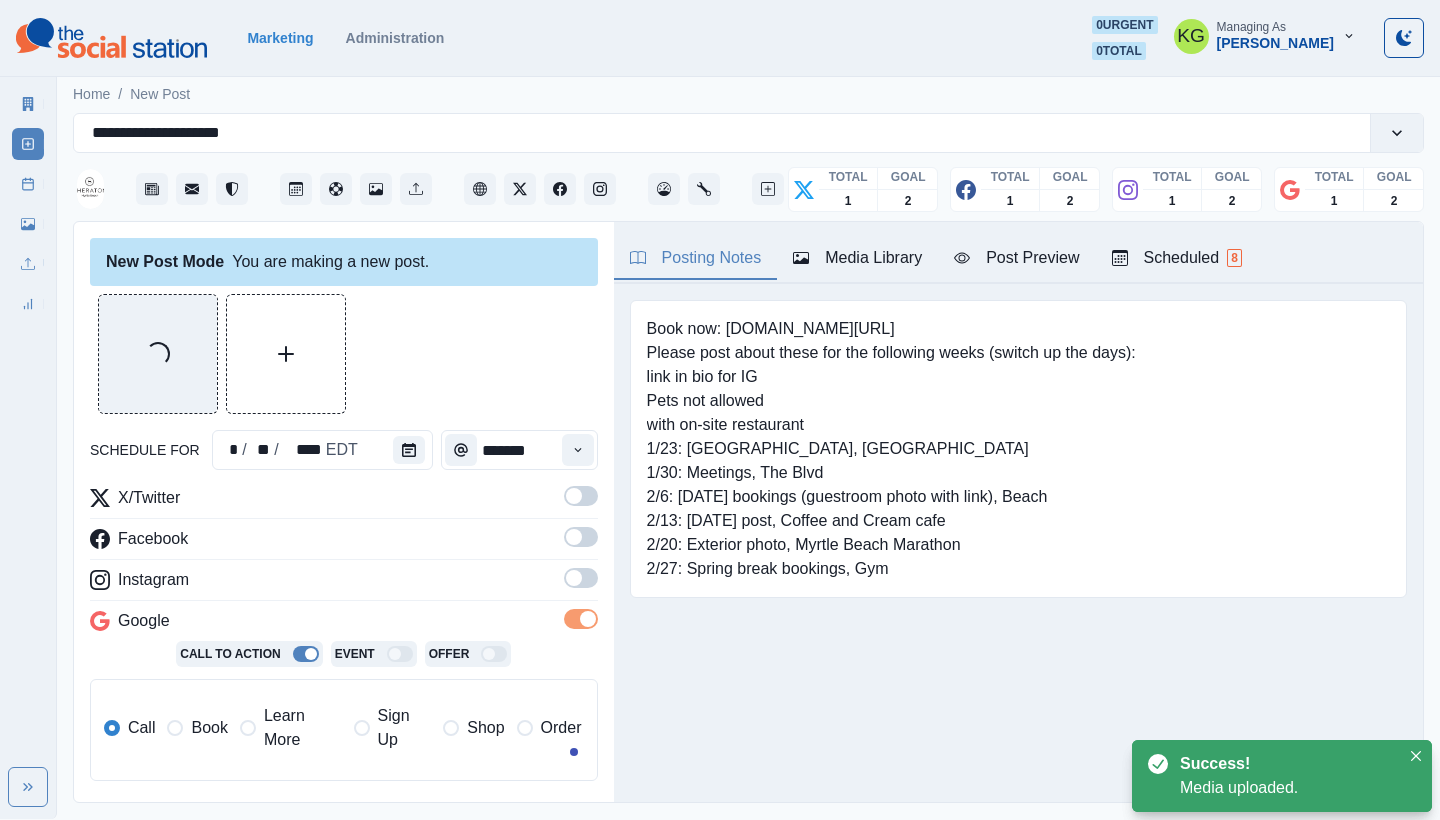 drag, startPoint x: 565, startPoint y: 587, endPoint x: 567, endPoint y: 558, distance: 29.068884 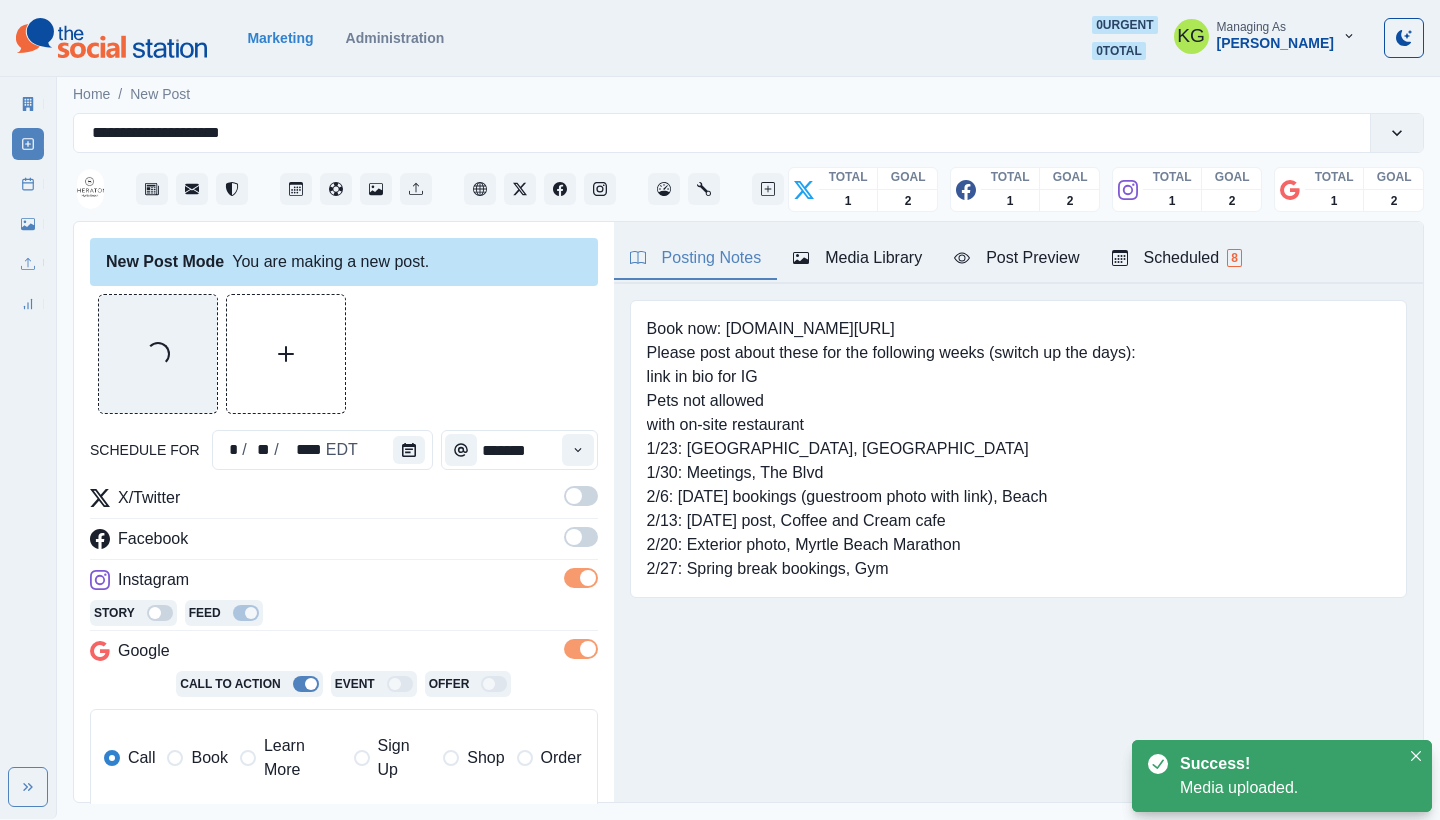 click at bounding box center [581, 543] 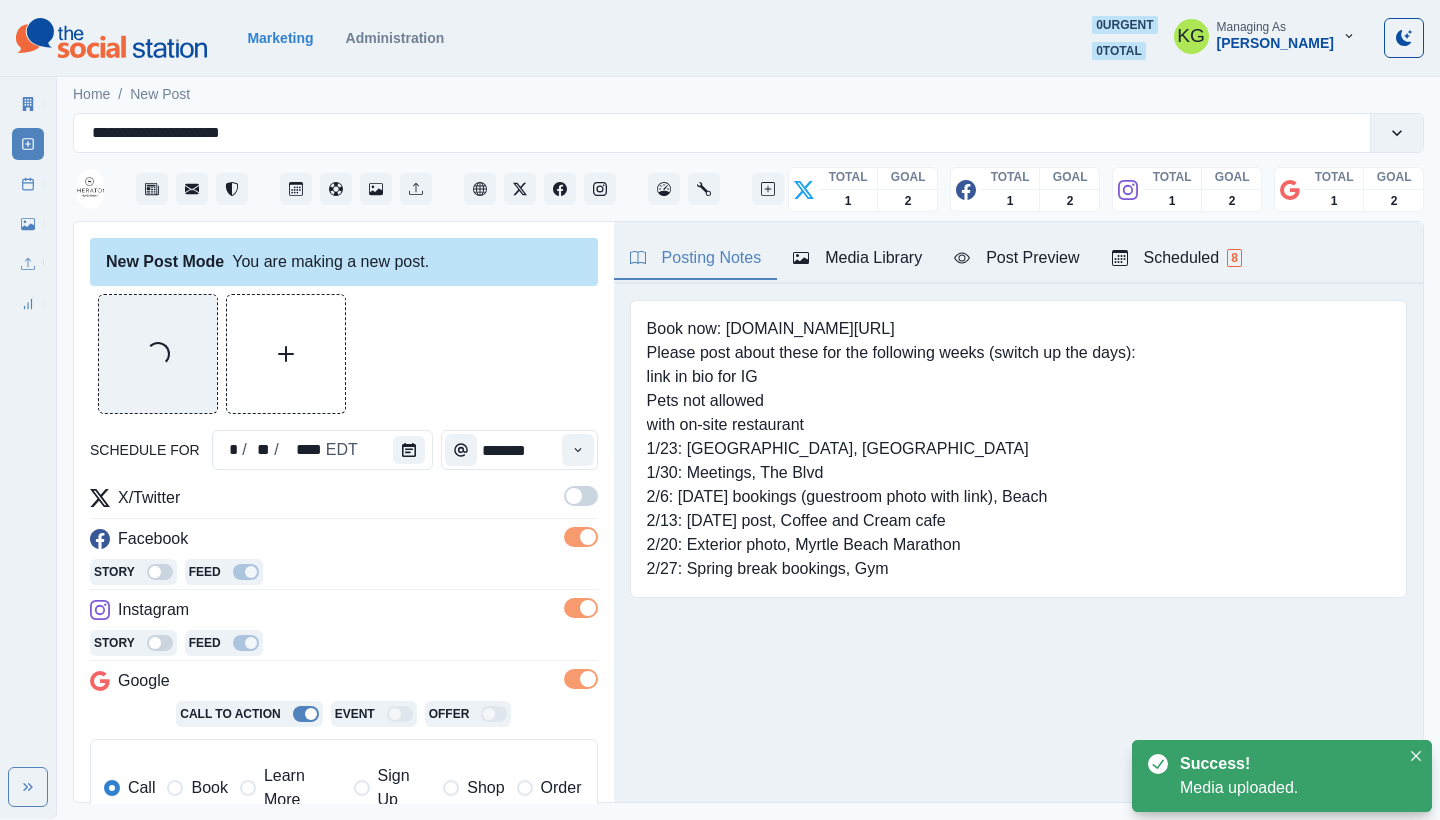 click on "X/Twitter Facebook Story Feed Instagram Story Feed Google Call To Action Event Offer Call Book Learn More Sign Up Shop Order" at bounding box center (344, 671) 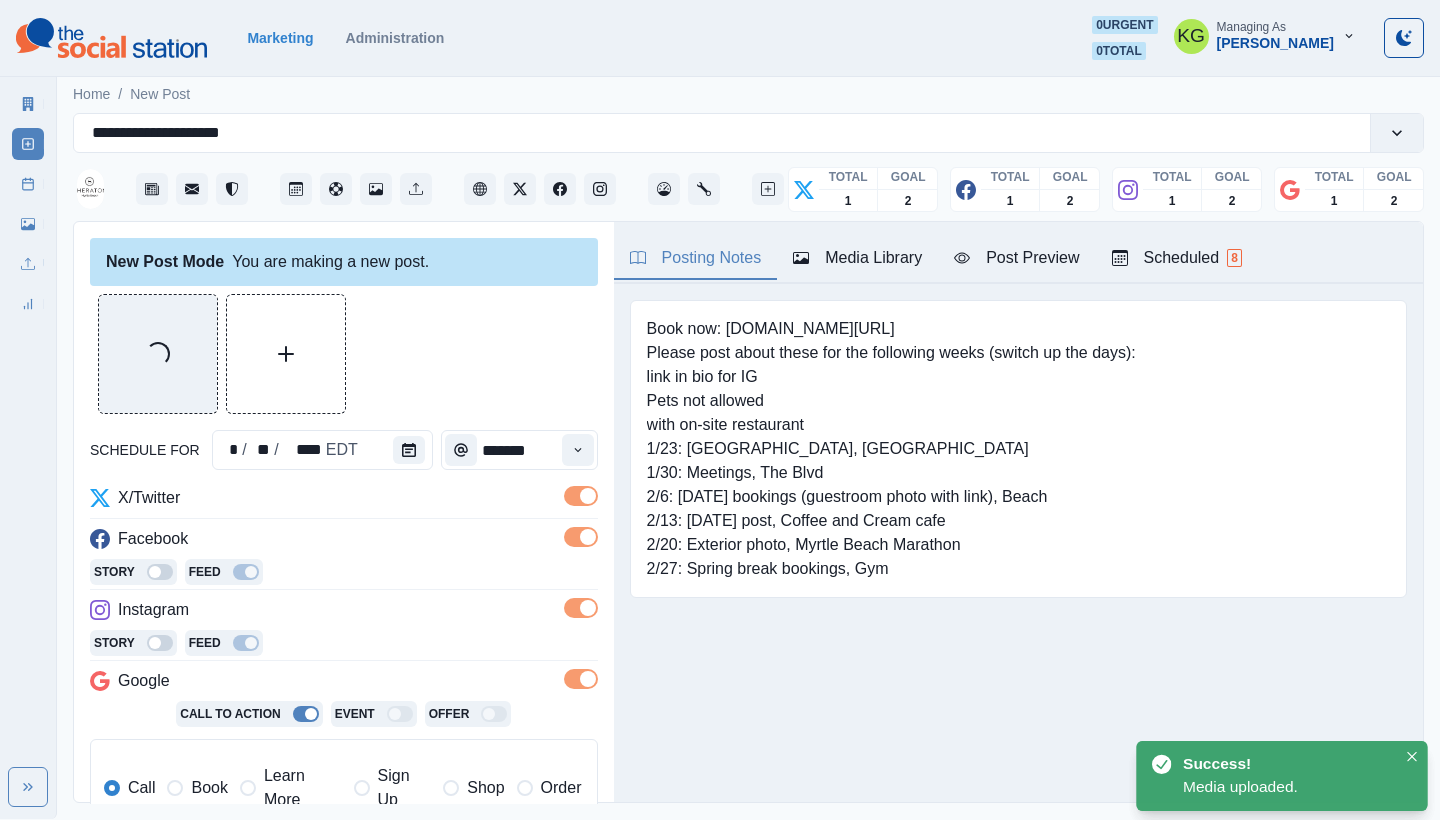 scroll, scrollTop: 402, scrollLeft: 0, axis: vertical 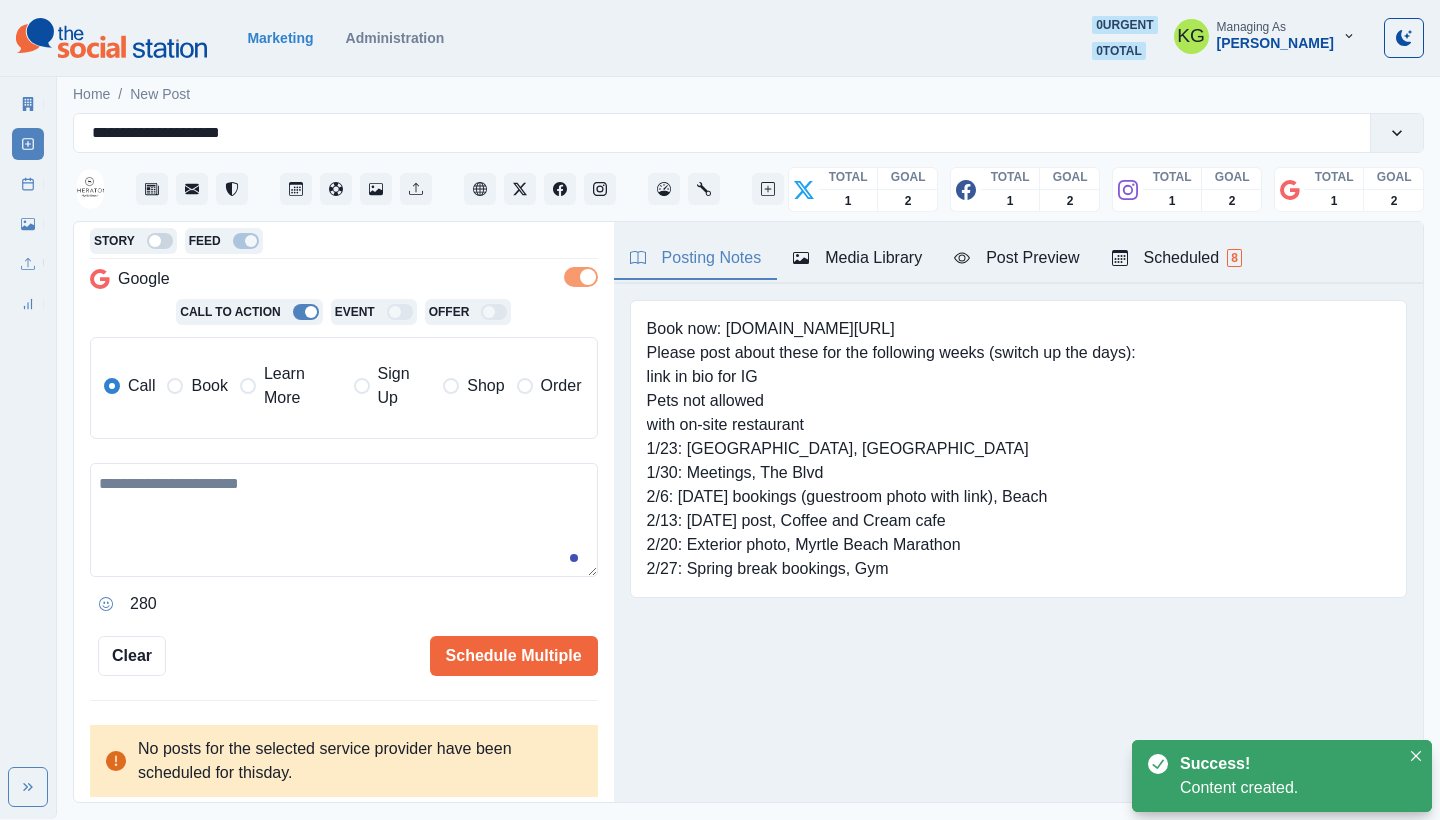 click on "Learn More" at bounding box center [303, 386] 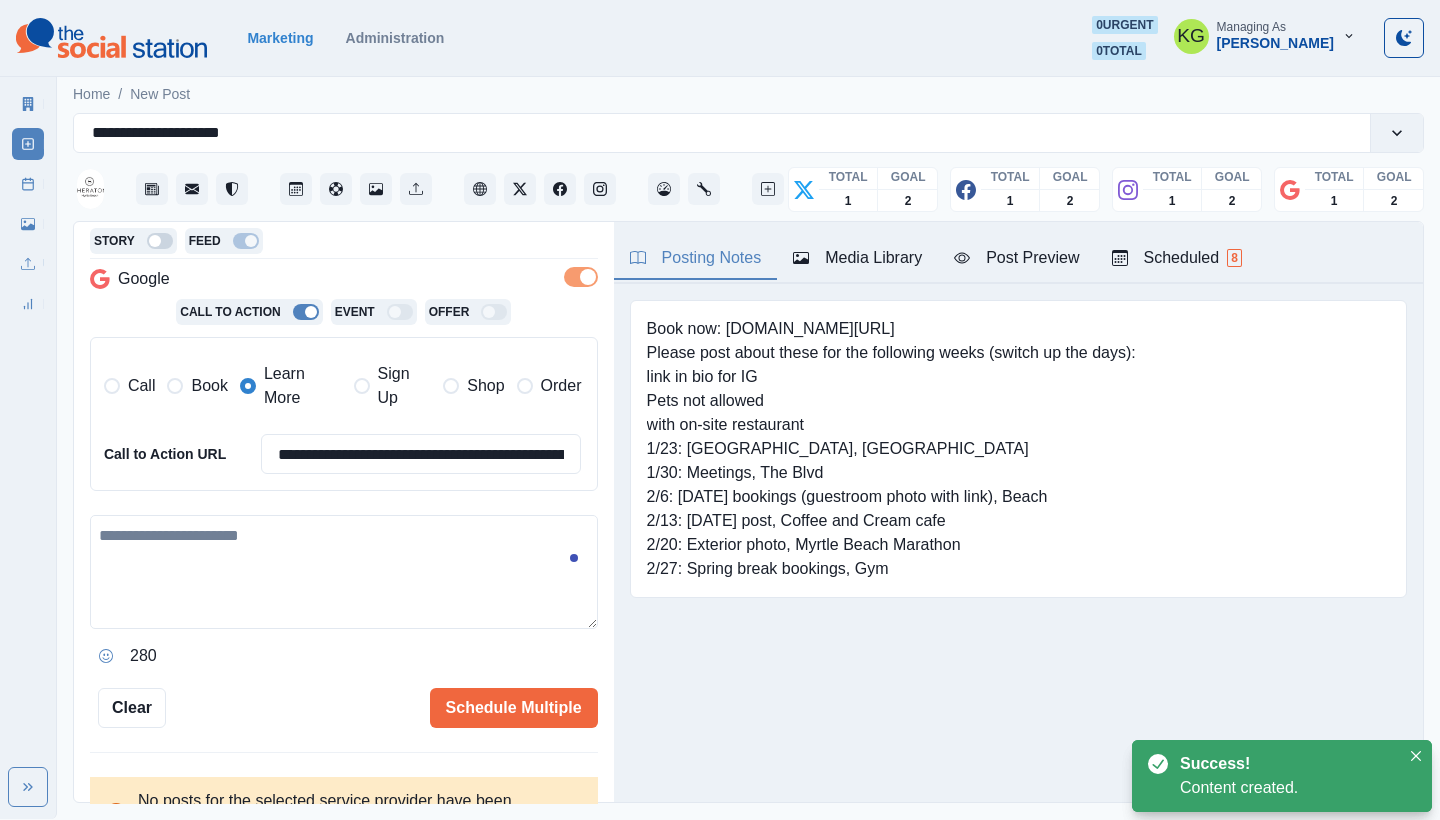 click at bounding box center (344, 572) 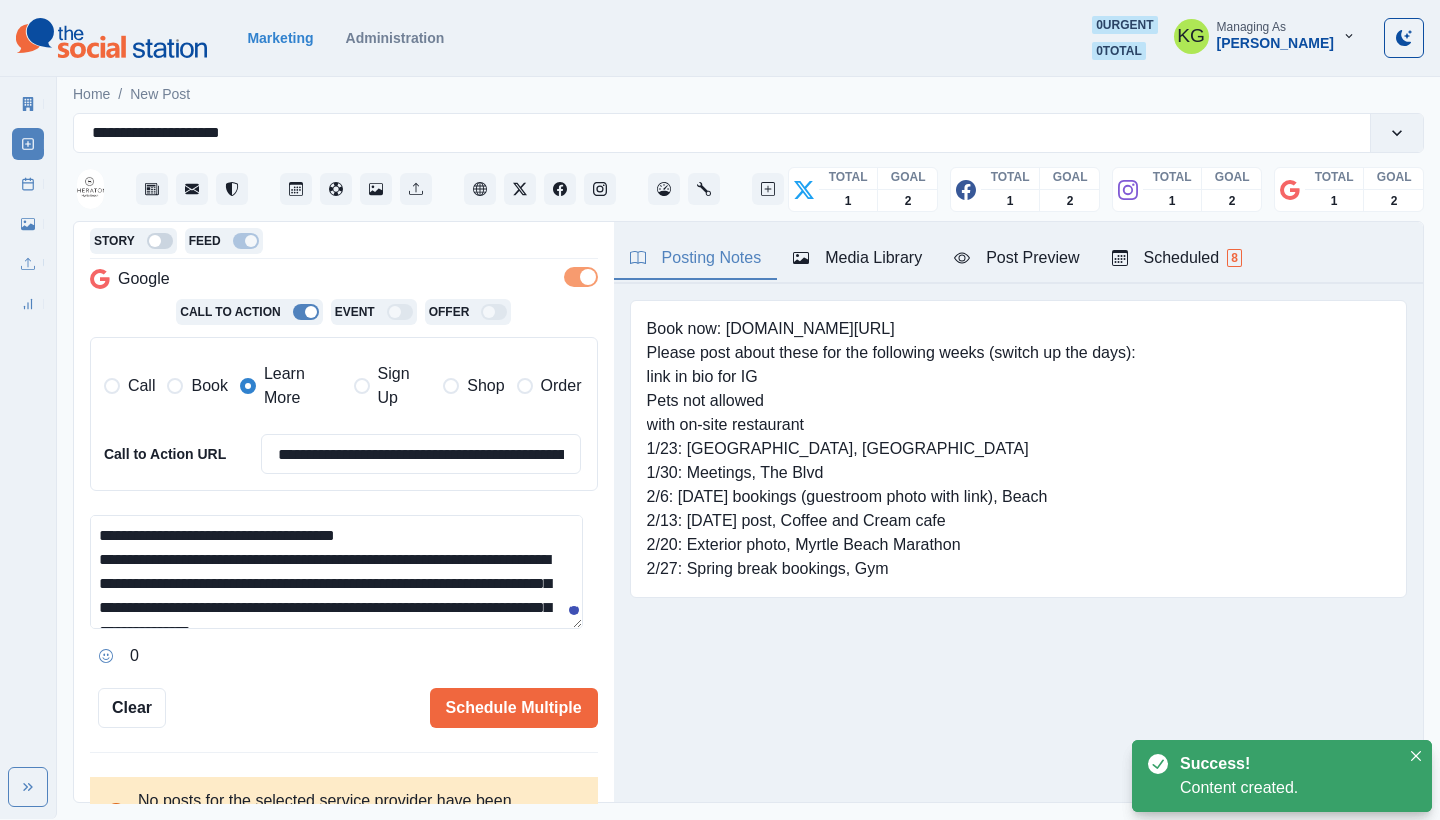 scroll, scrollTop: 48, scrollLeft: 0, axis: vertical 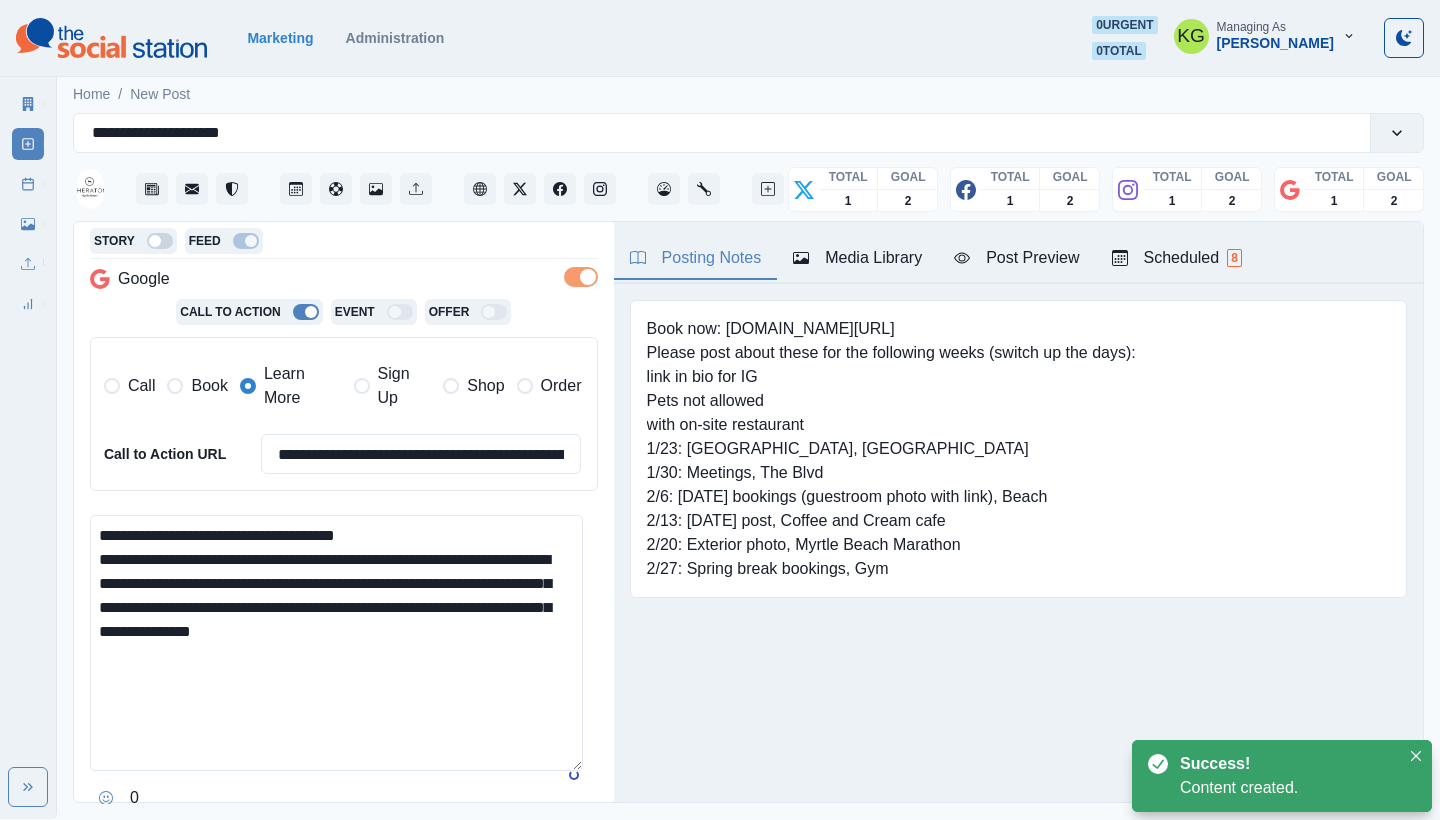 click on "**********" at bounding box center [336, 643] 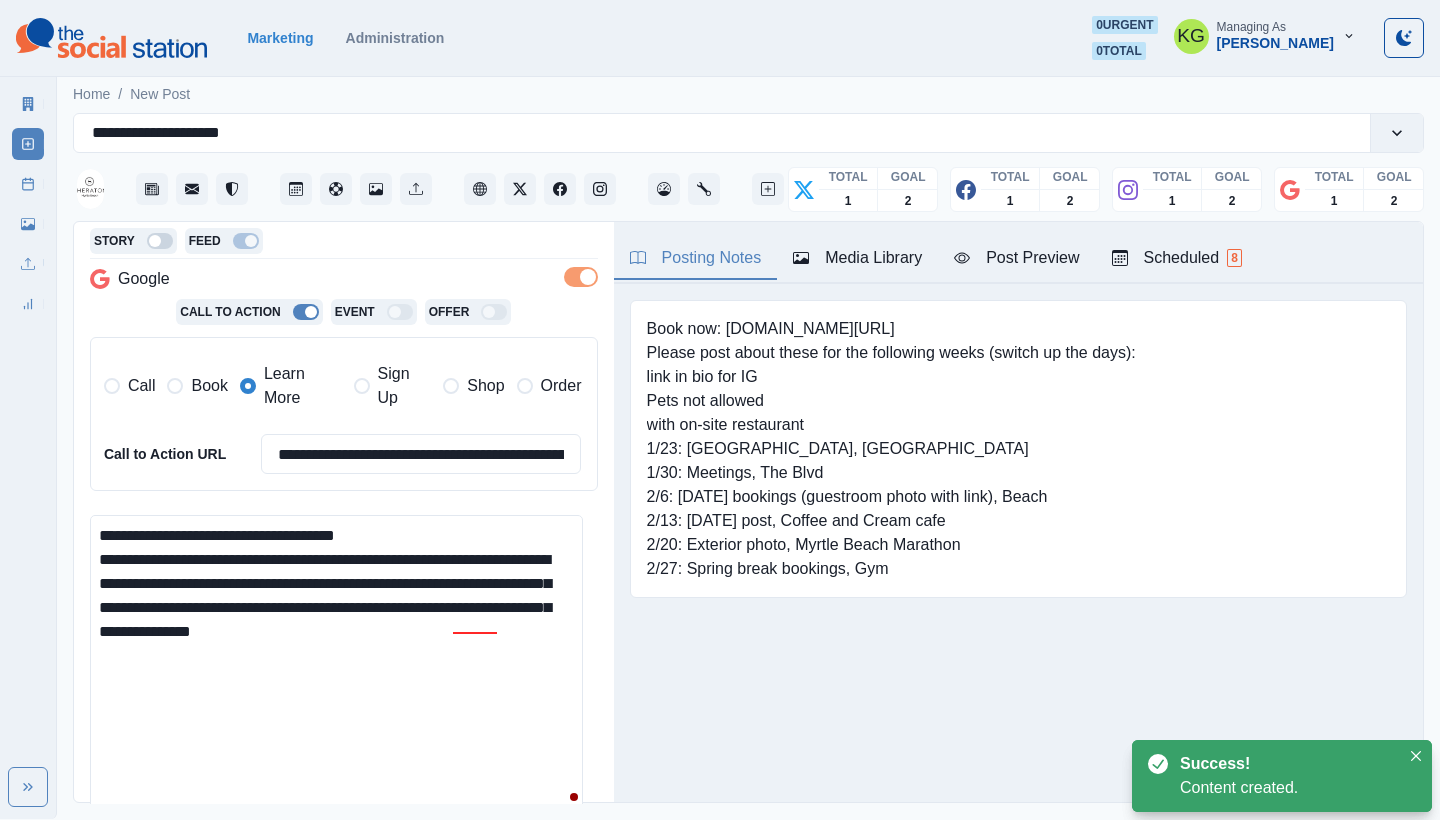 click on "**********" at bounding box center (336, 665) 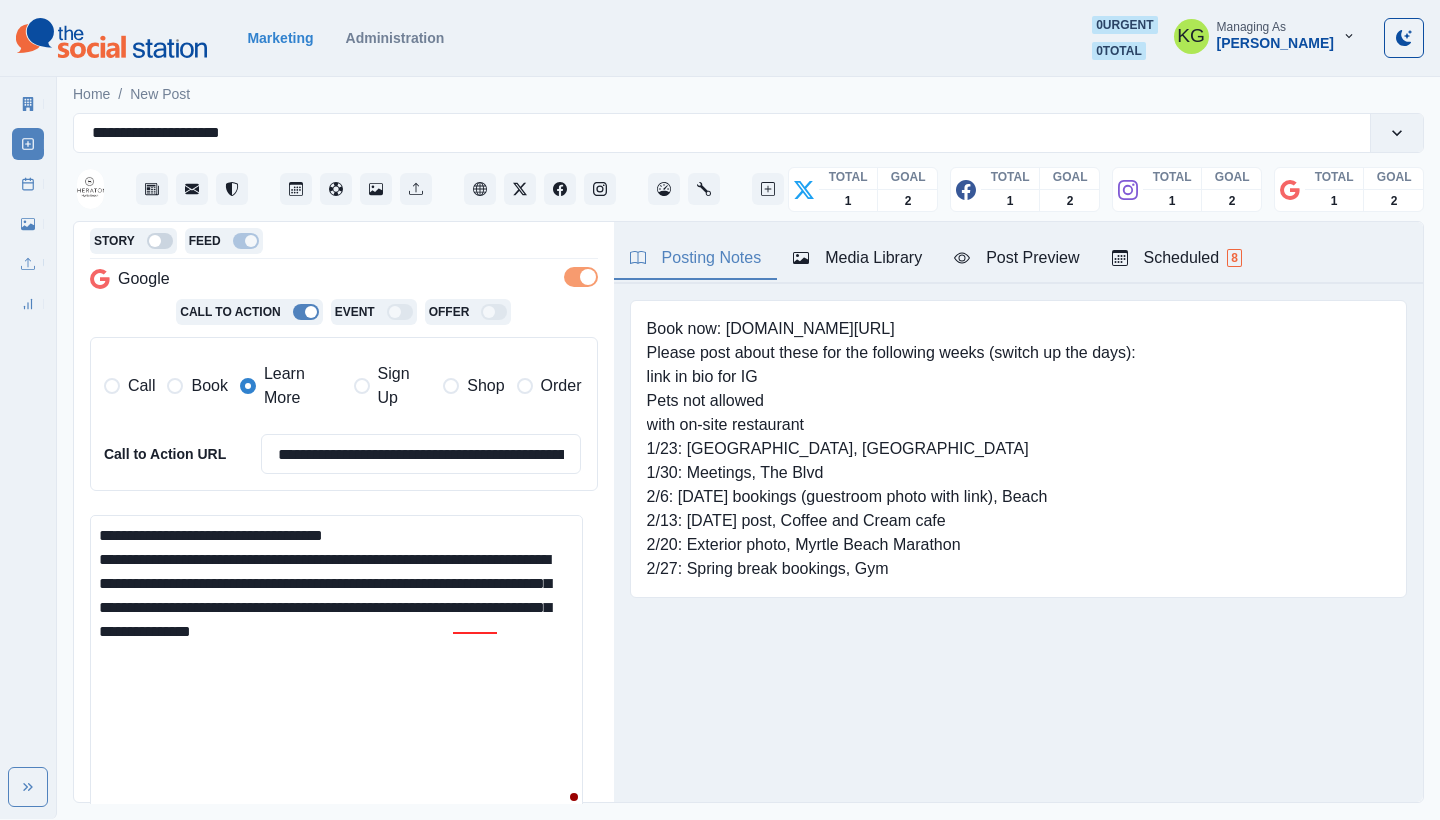 drag, startPoint x: 100, startPoint y: 554, endPoint x: 117, endPoint y: 588, distance: 38.013157 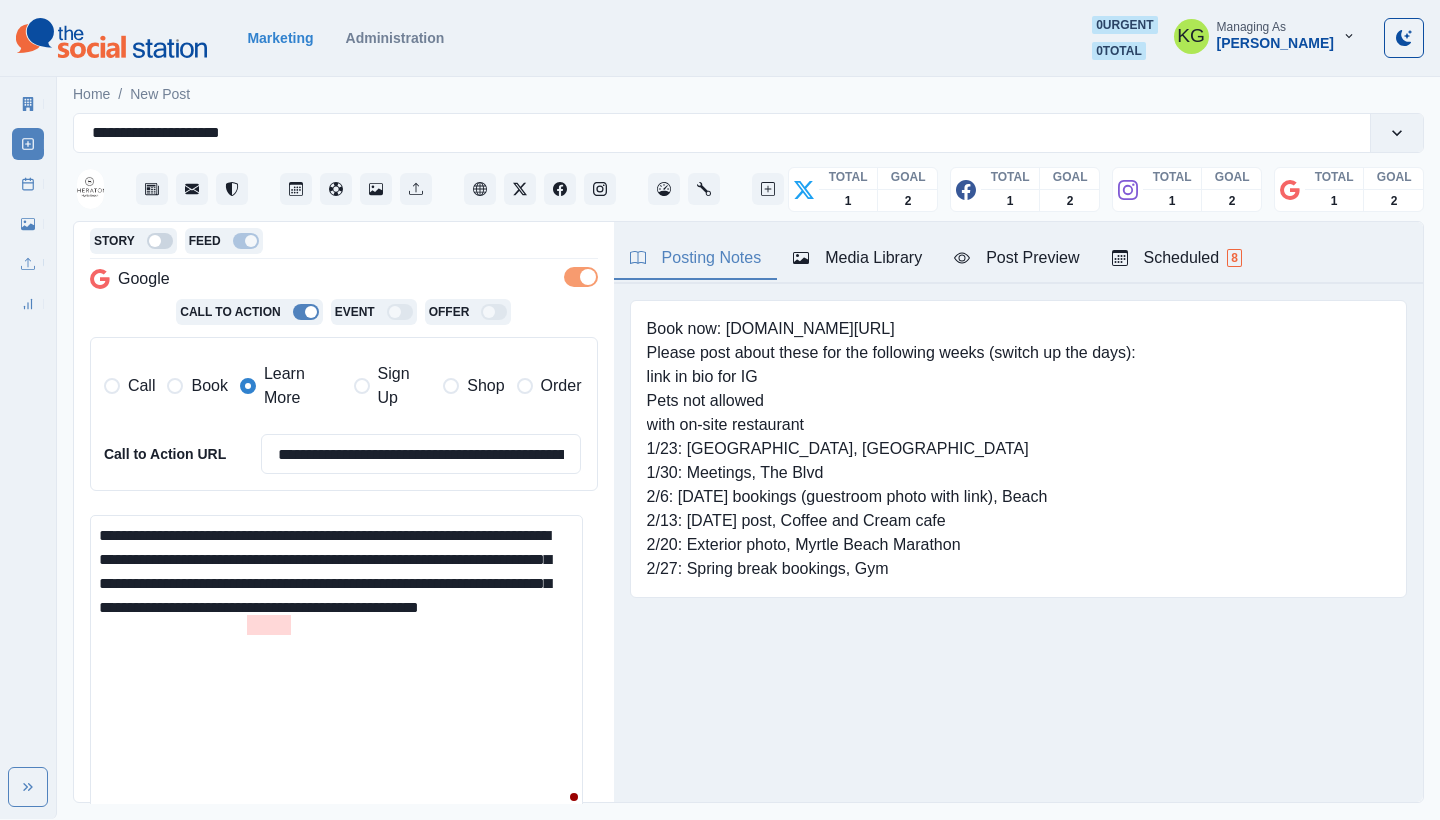 click on "**********" at bounding box center [336, 665] 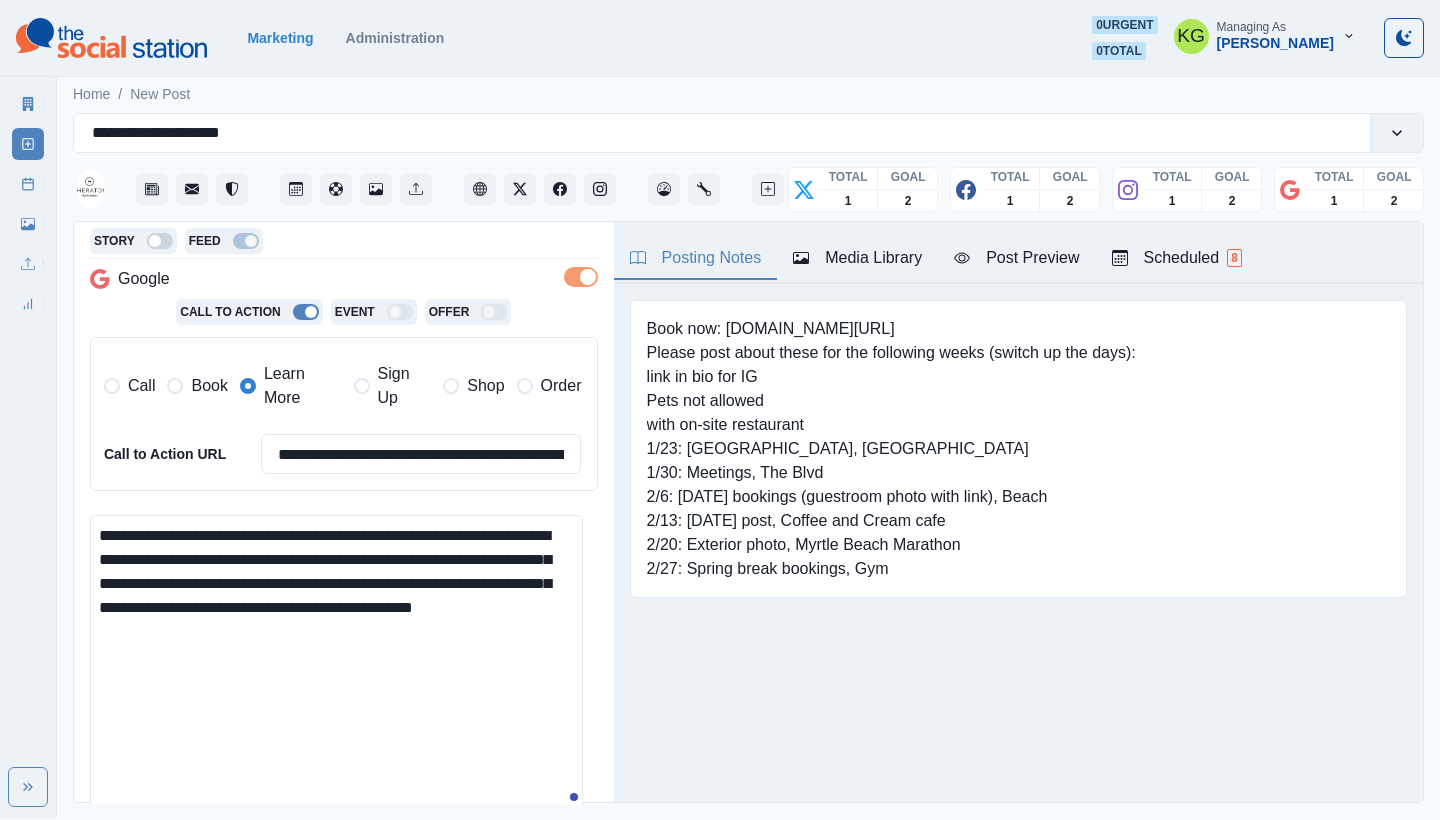 click on "**********" at bounding box center [336, 665] 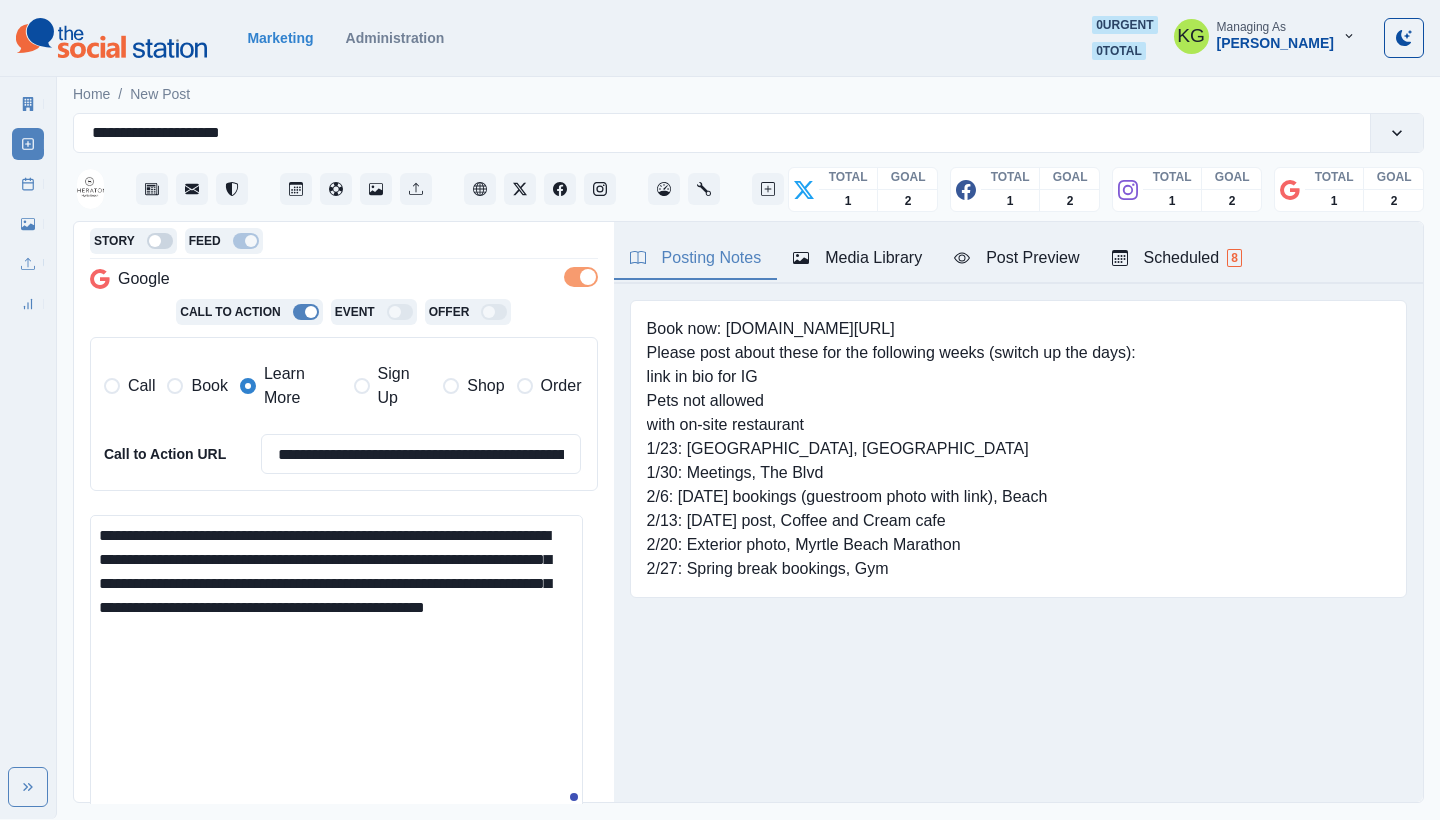 paste on "**********" 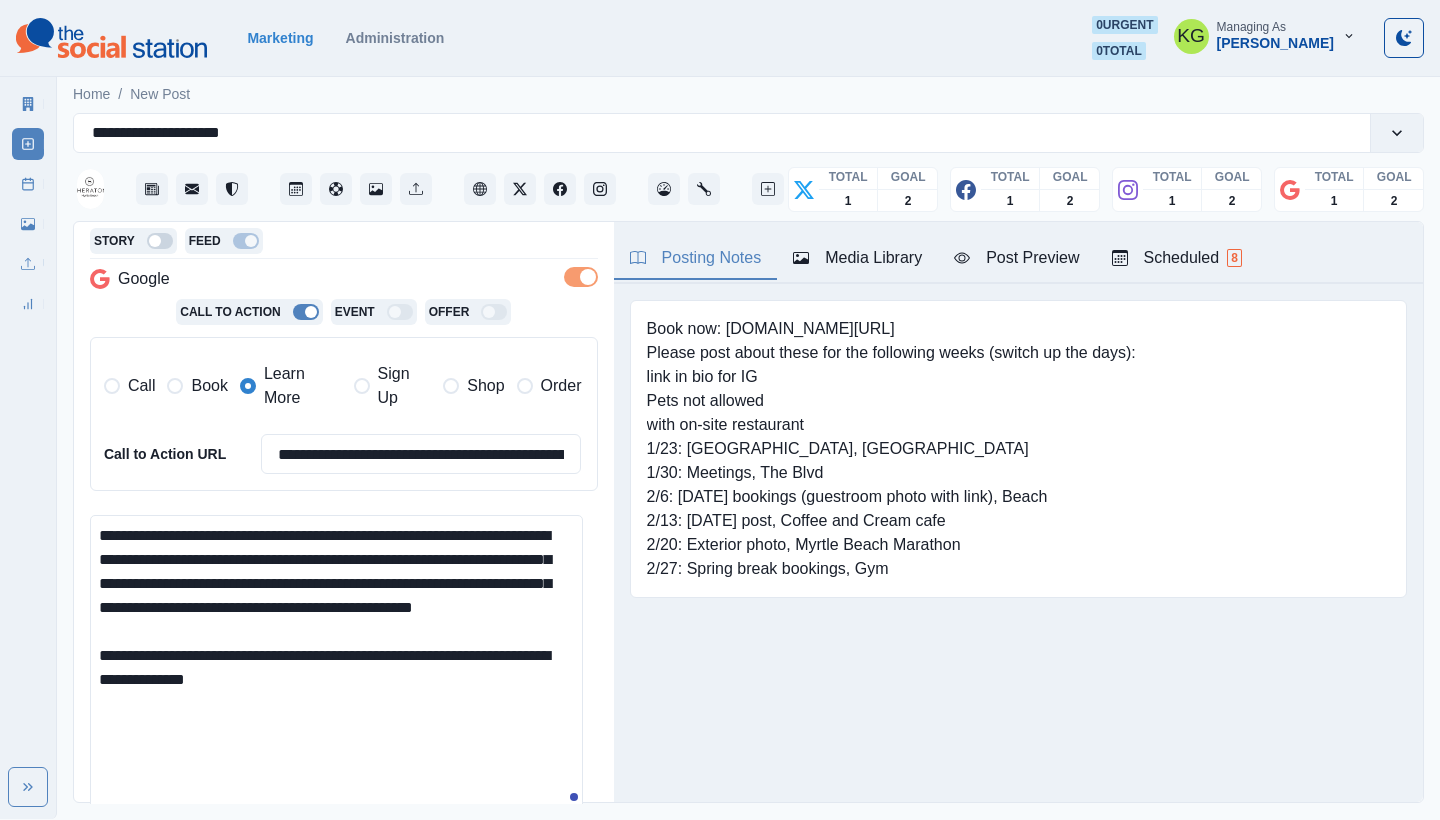 drag, startPoint x: 213, startPoint y: 672, endPoint x: 134, endPoint y: 672, distance: 79 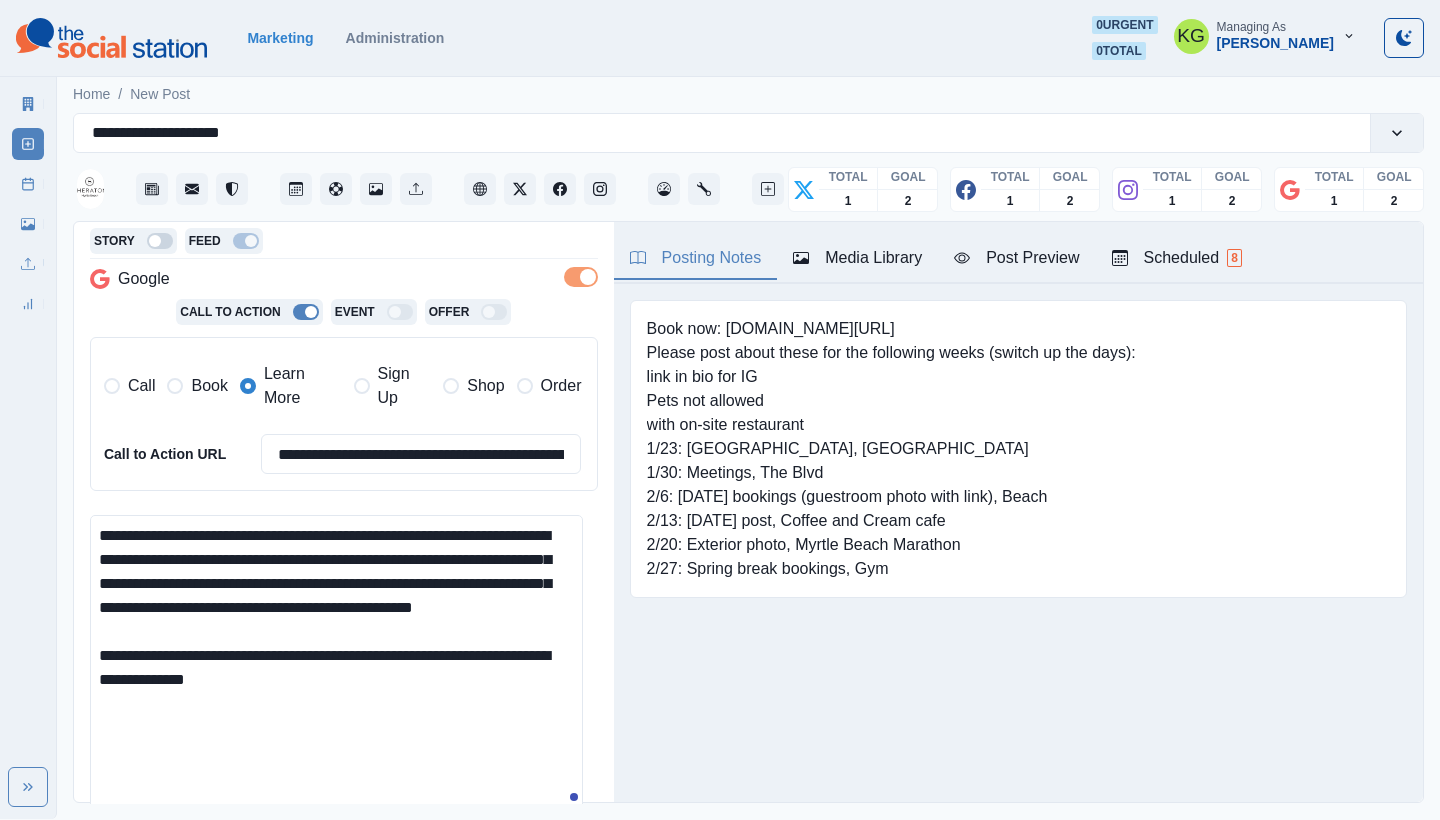 click on "**********" at bounding box center [336, 665] 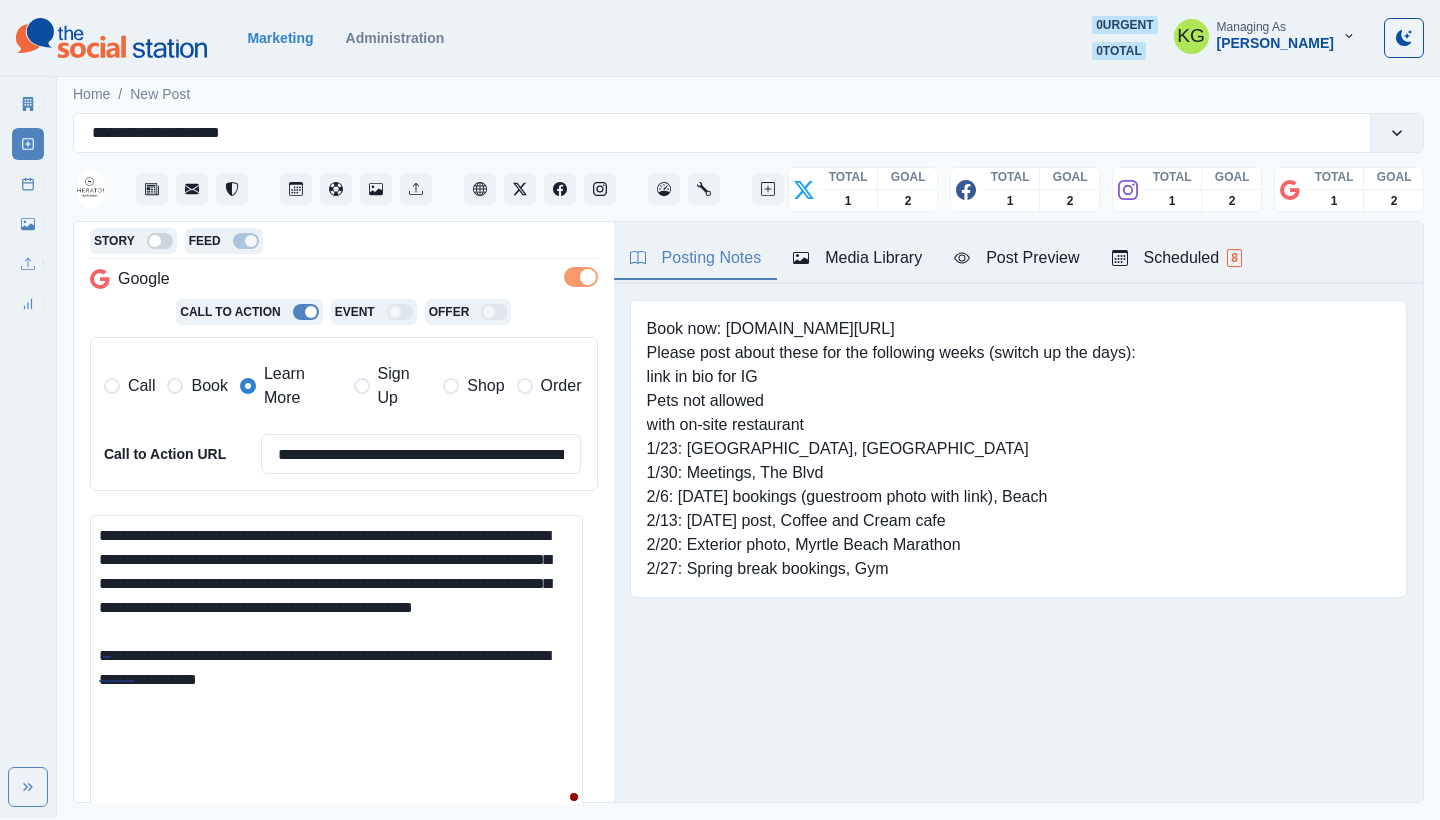 click on "**********" at bounding box center (336, 665) 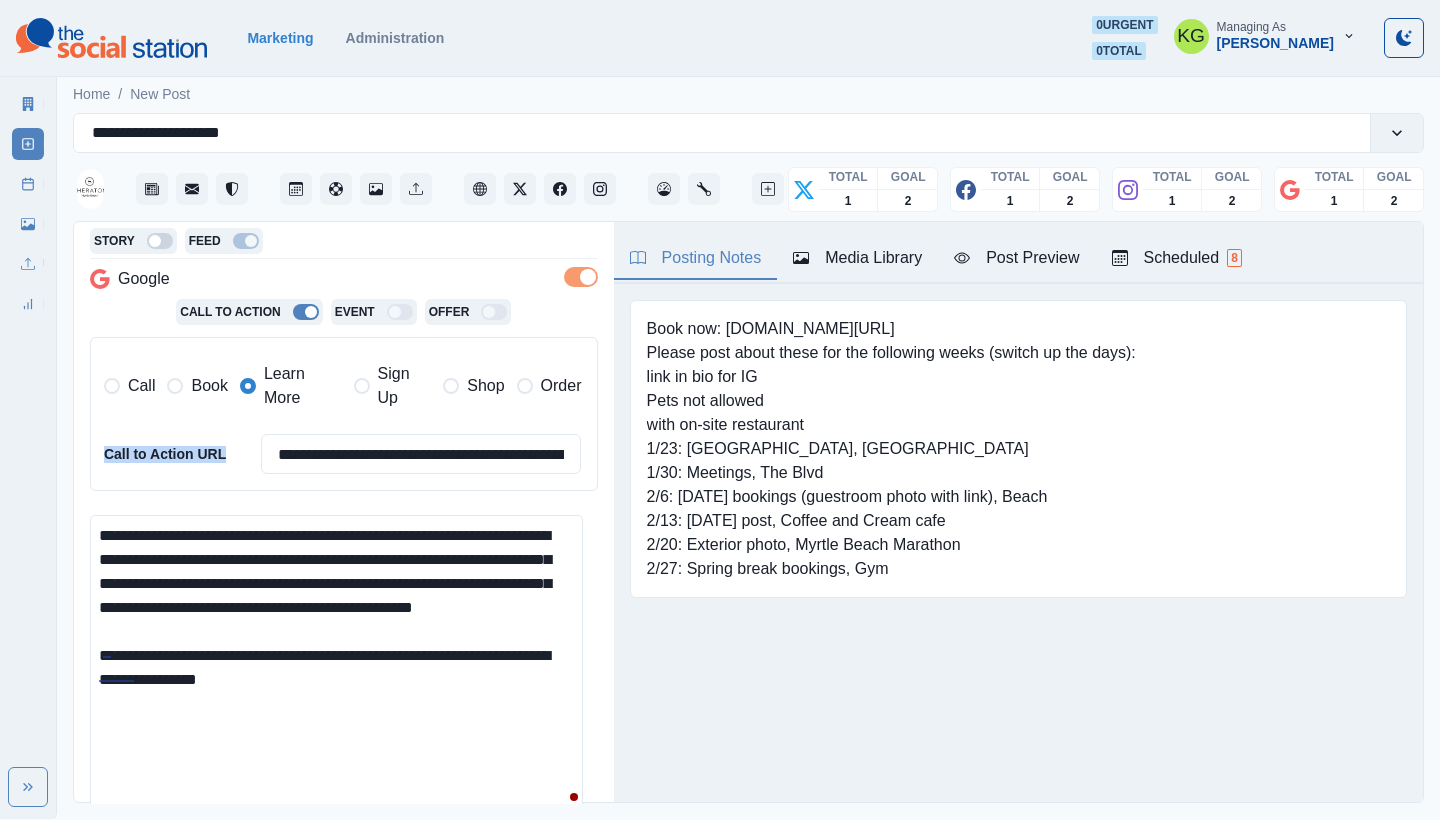 click on "**********" at bounding box center [349, 414] 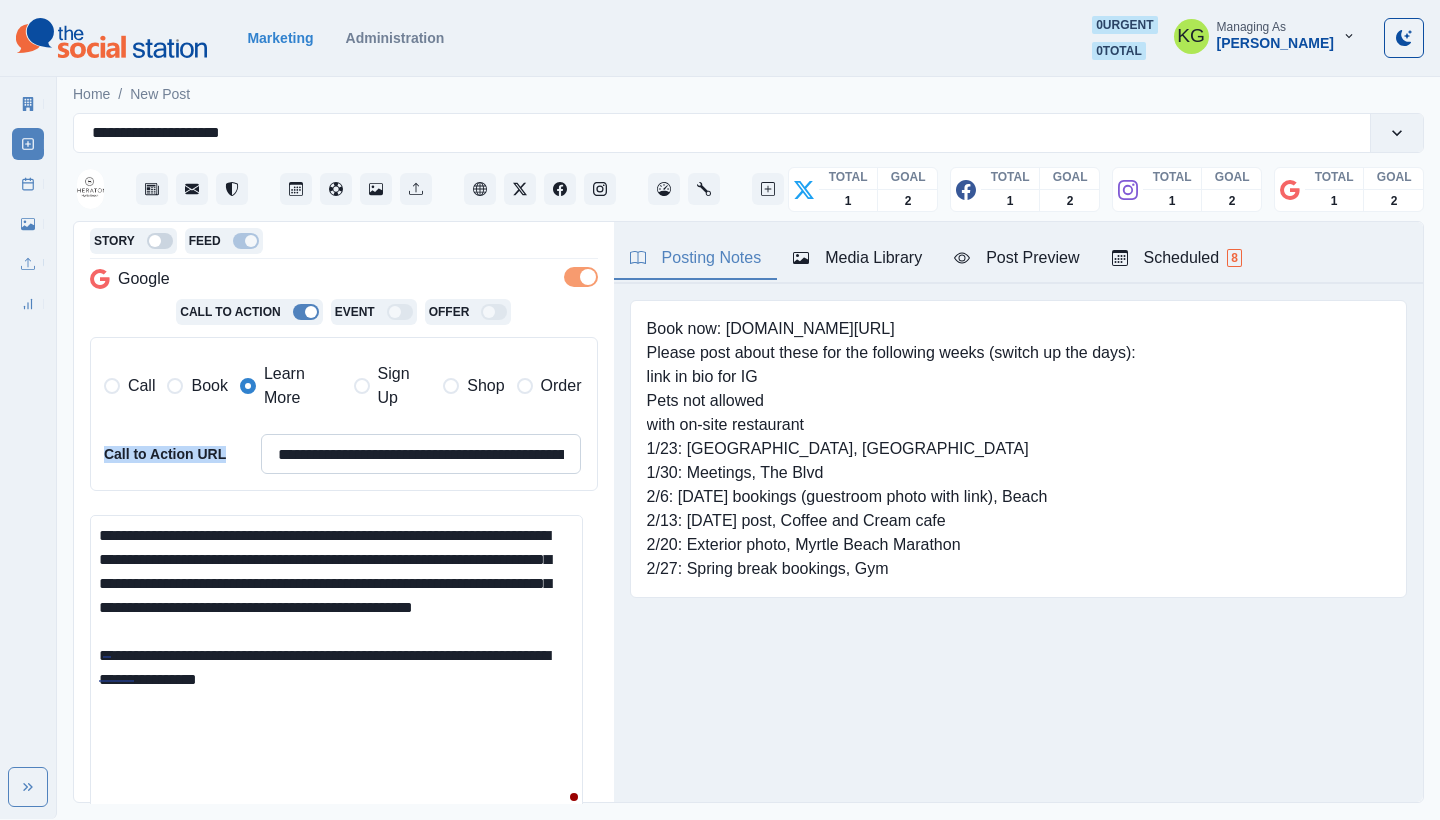 click on "**********" at bounding box center (421, 454) 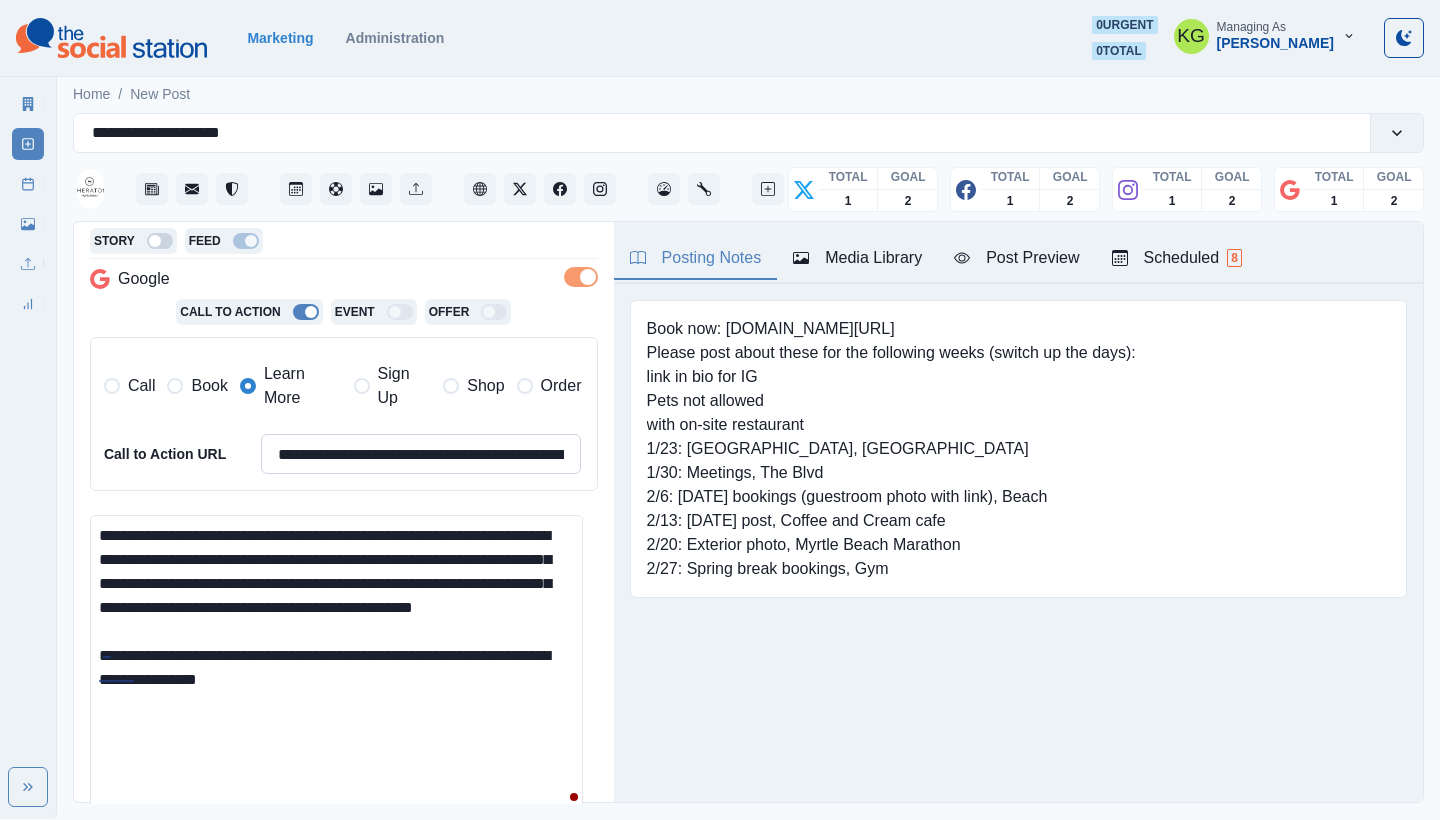 click on "**********" at bounding box center [421, 454] 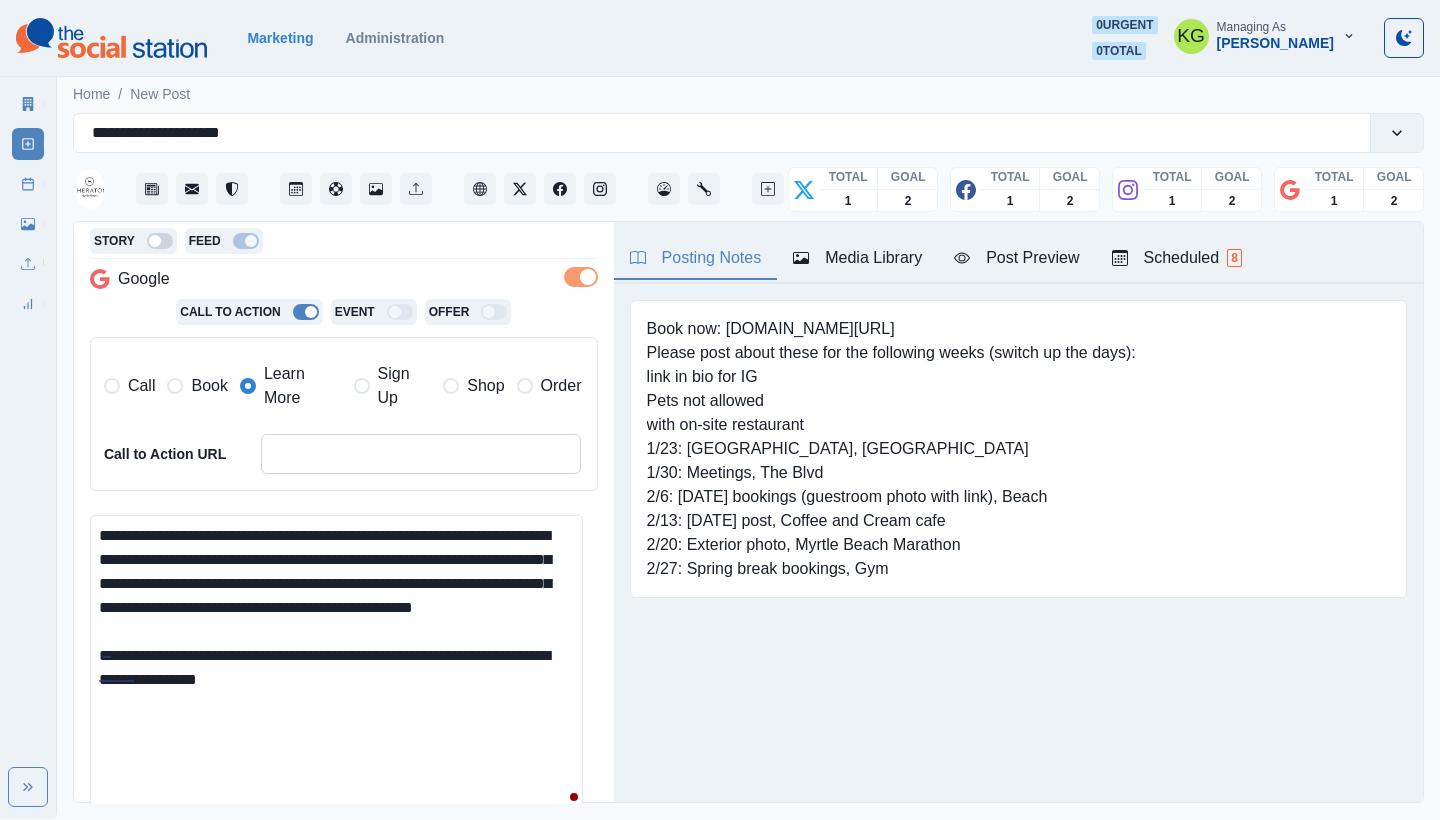 paste on "**********" 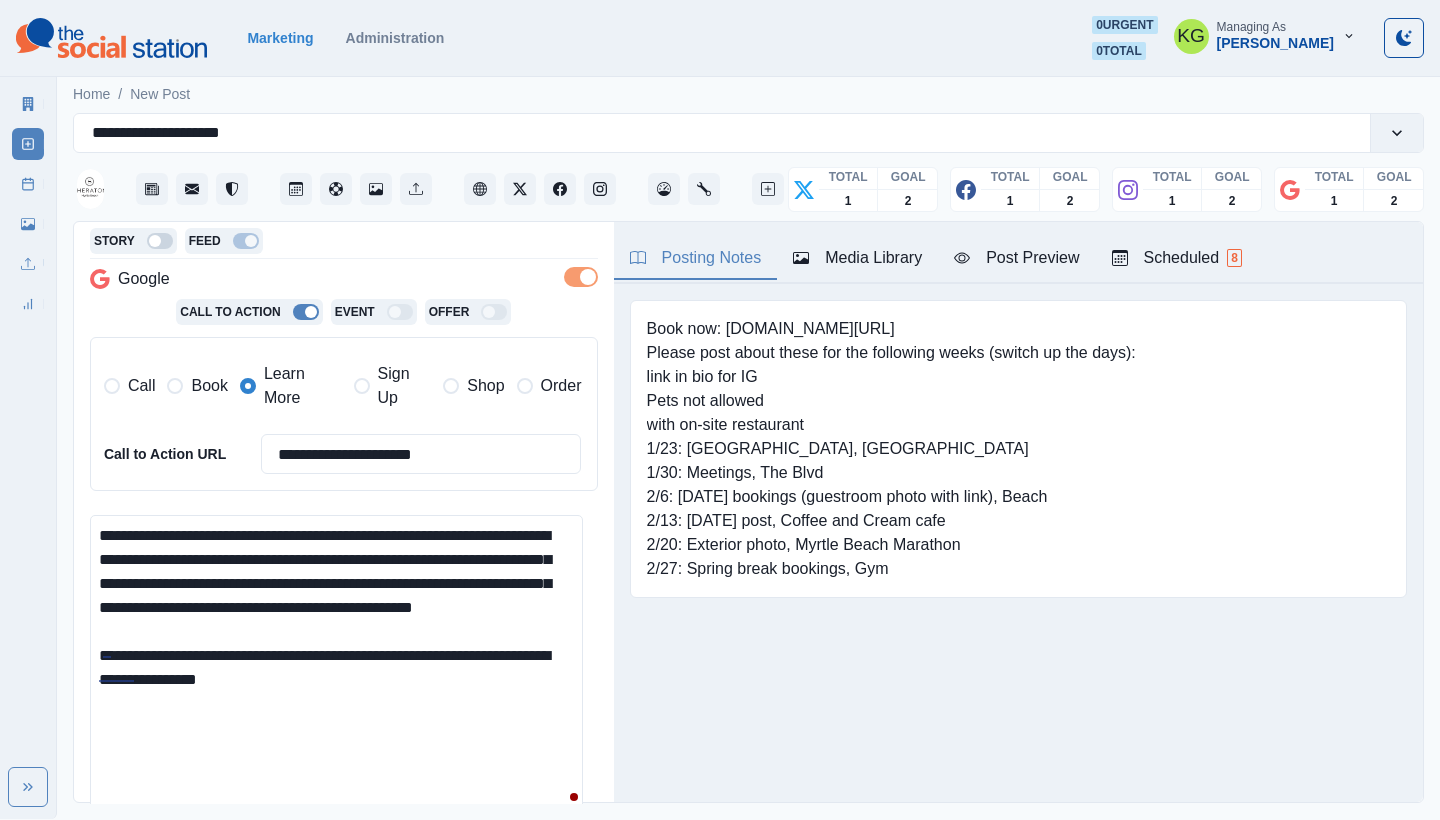 type on "**********" 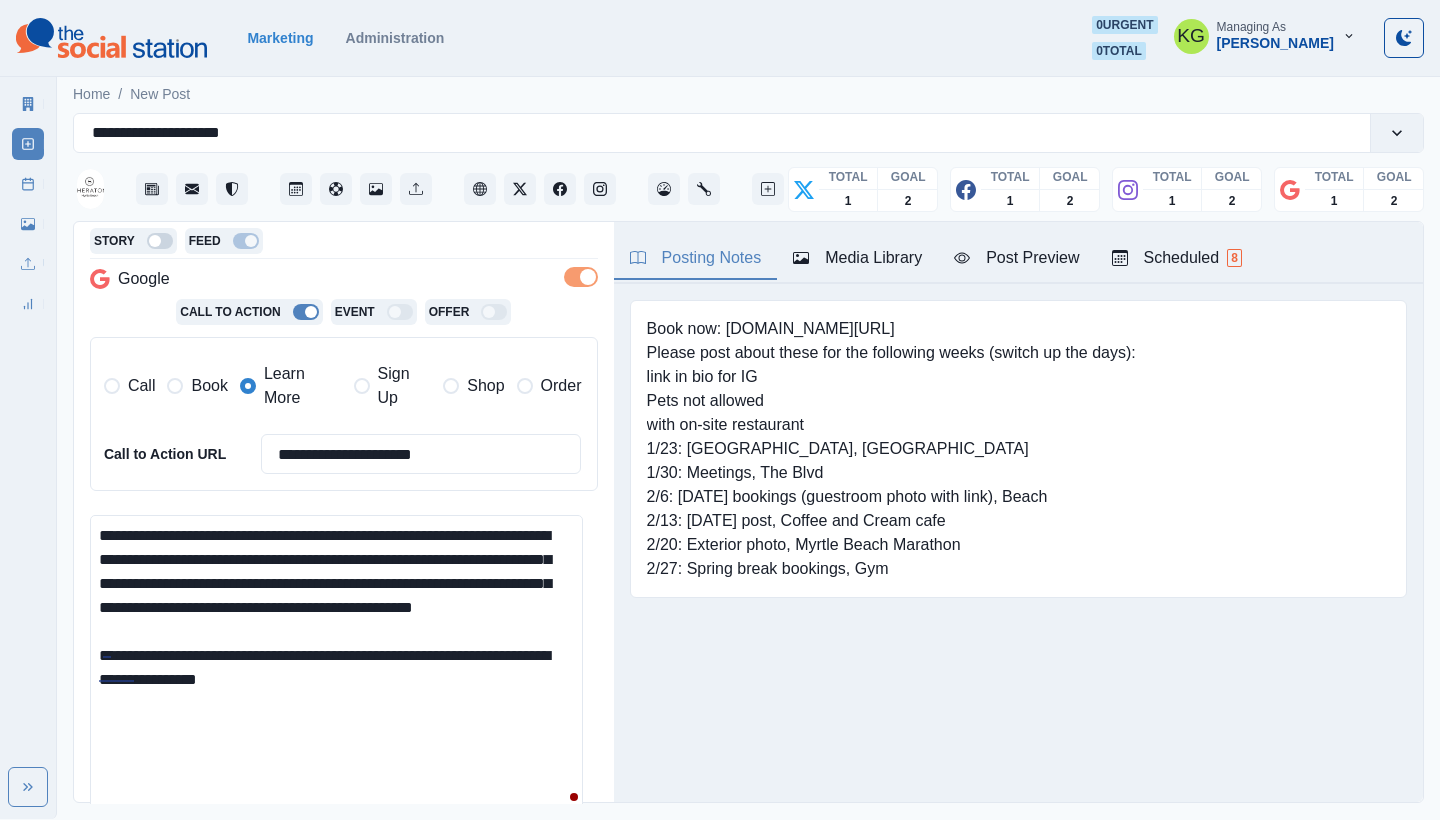 drag, startPoint x: 416, startPoint y: 779, endPoint x: 332, endPoint y: 730, distance: 97.24711 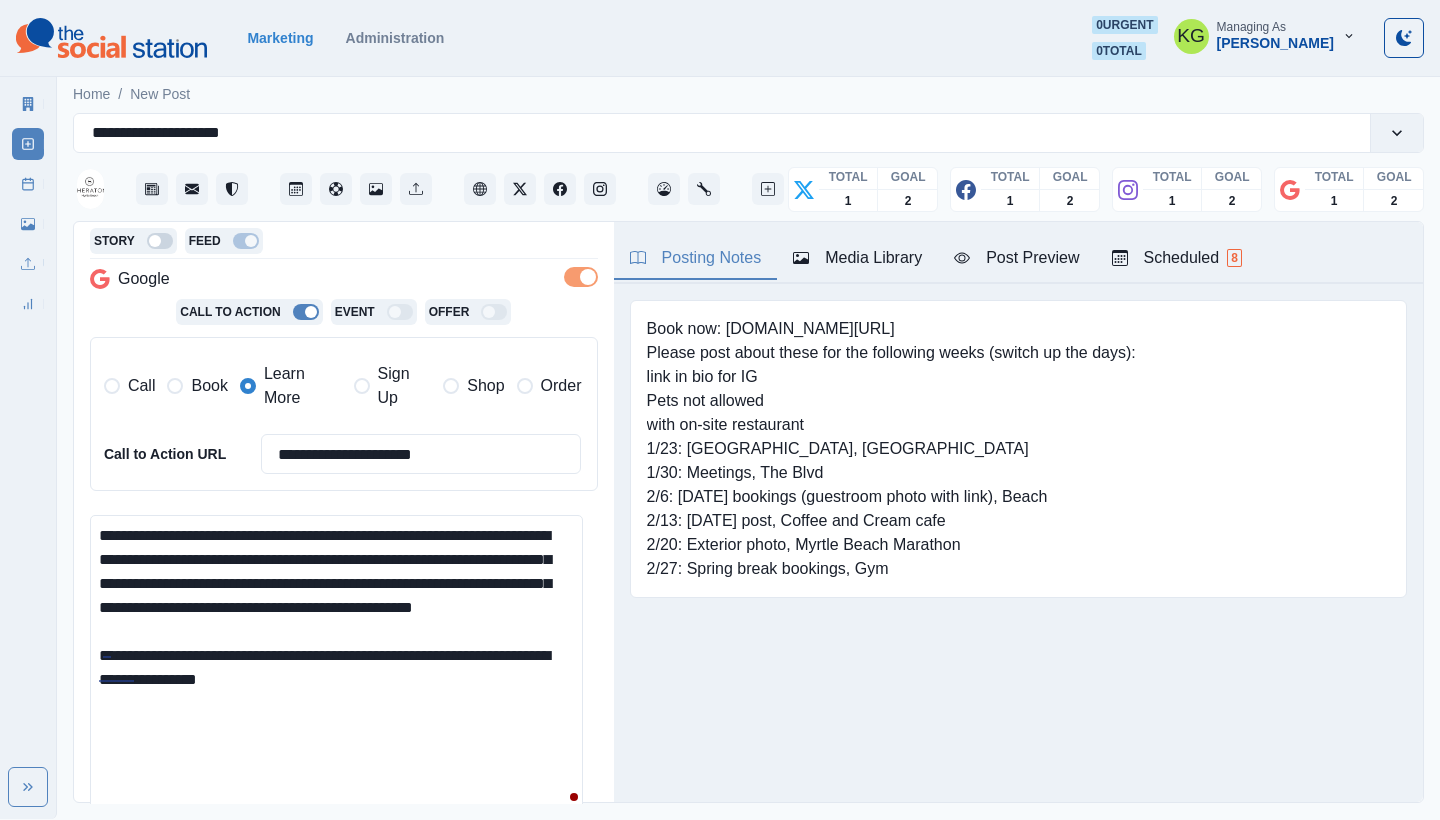 click on "**********" at bounding box center [336, 665] 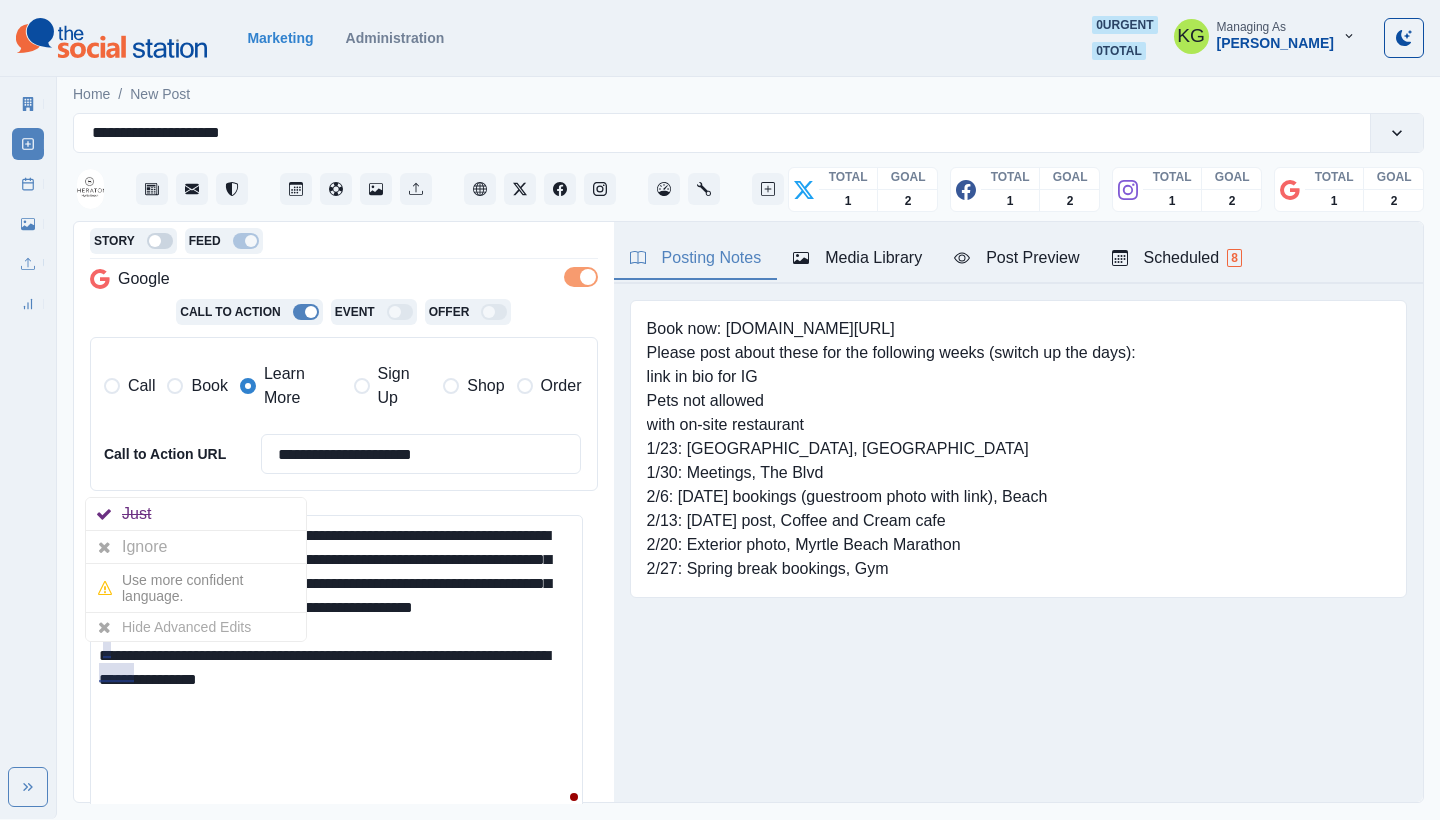 click on "**********" at bounding box center [336, 665] 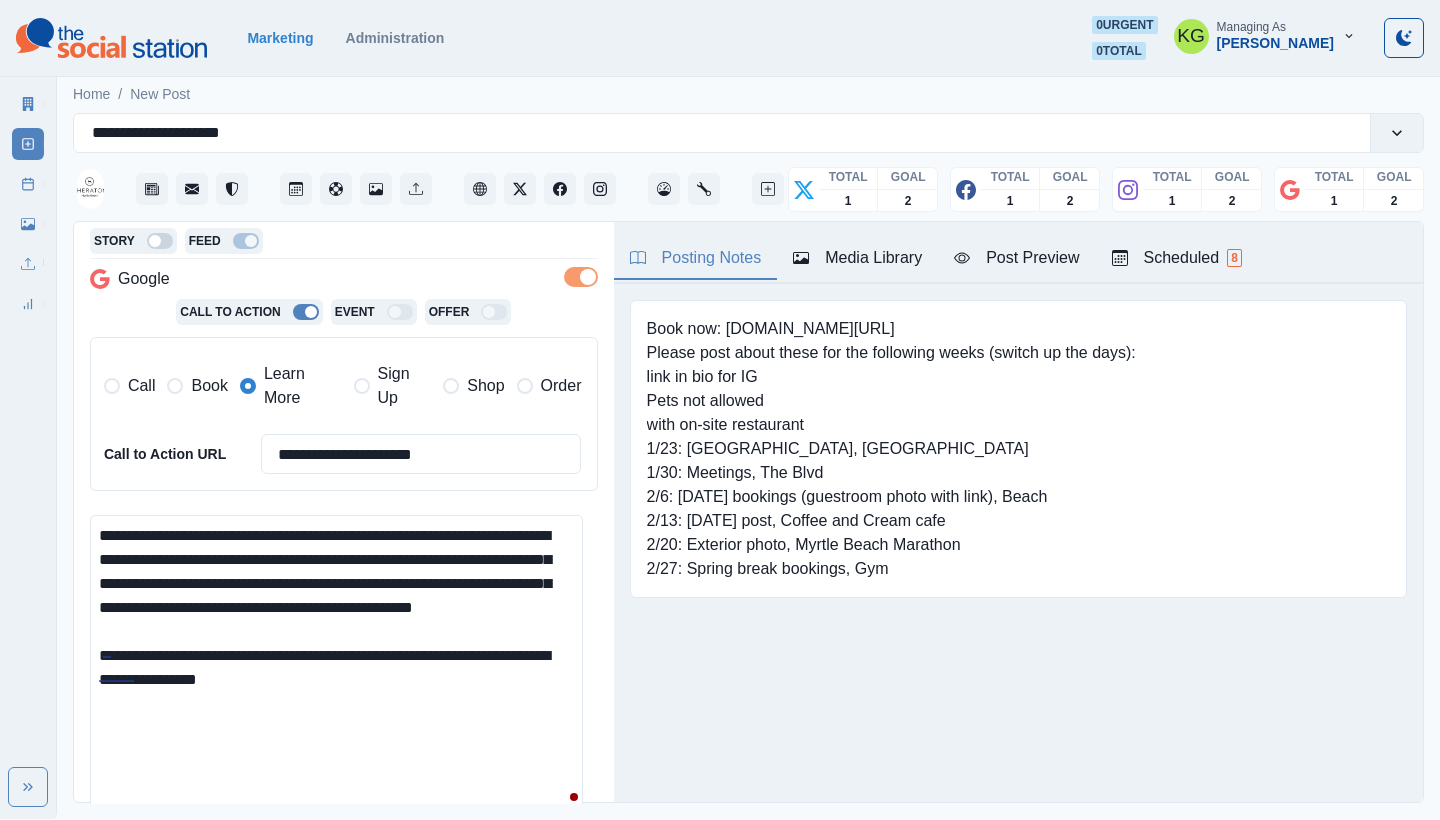 click on "**********" at bounding box center (336, 665) 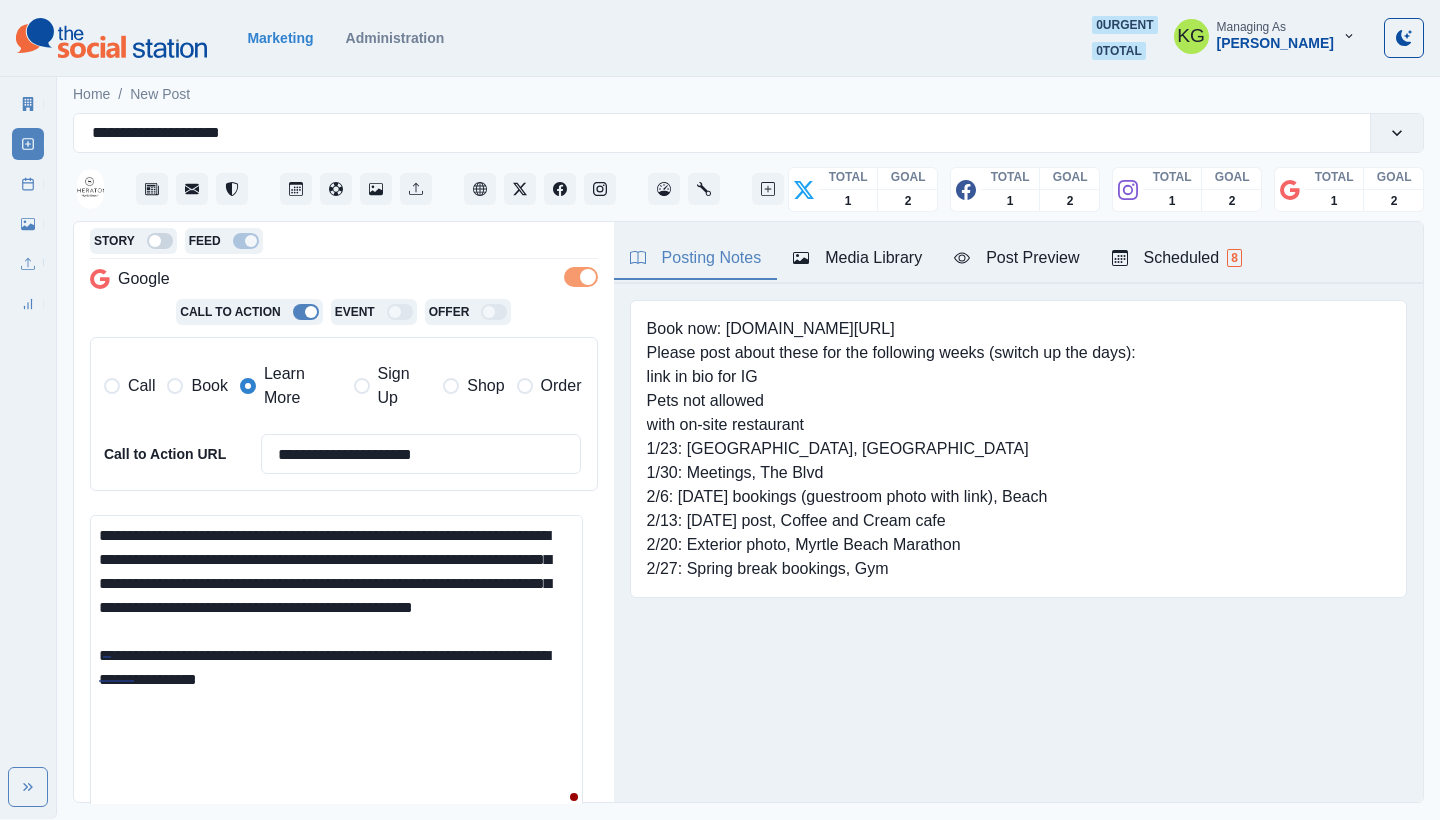 click on "**********" at bounding box center [336, 665] 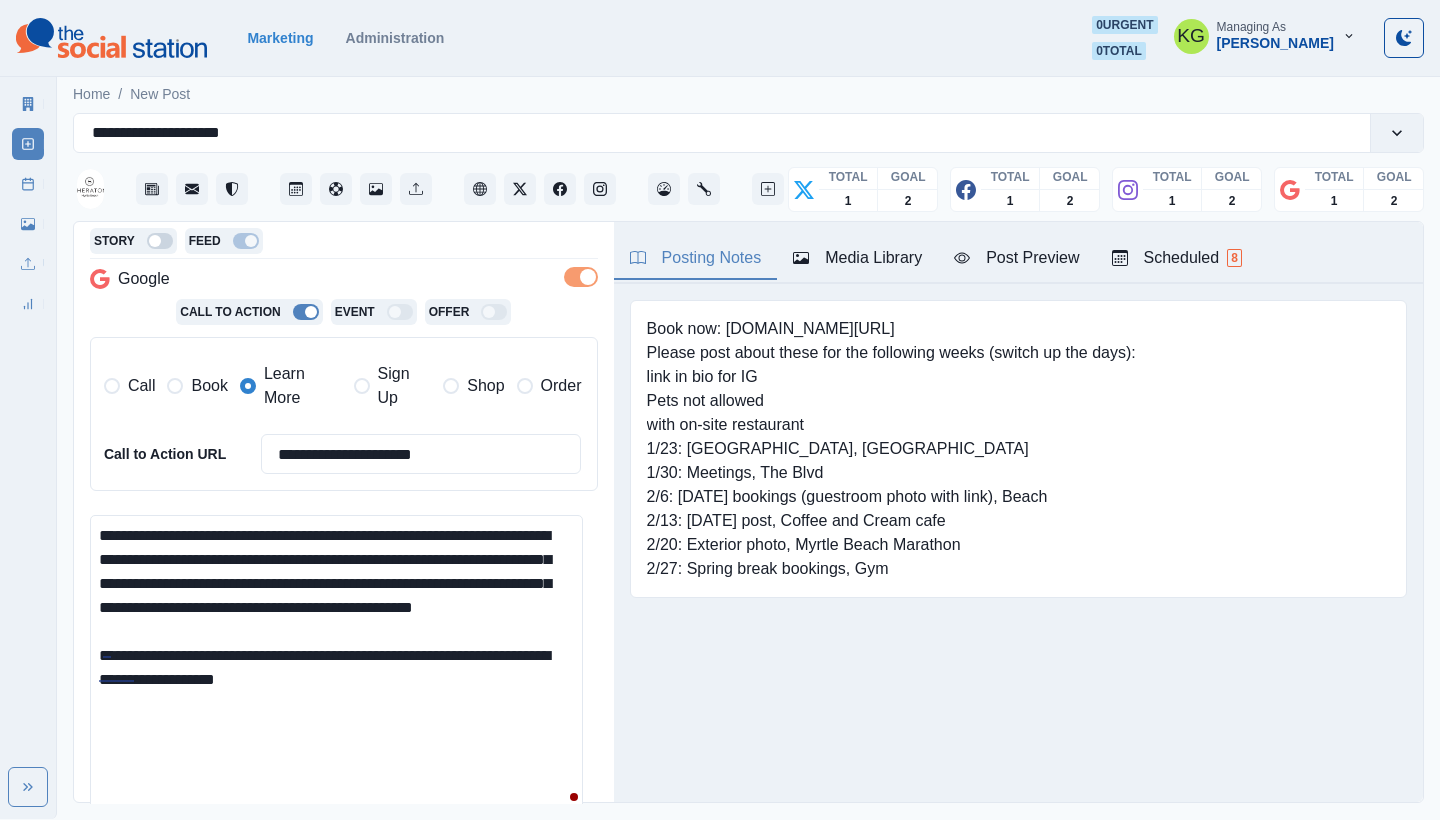 paste on "**********" 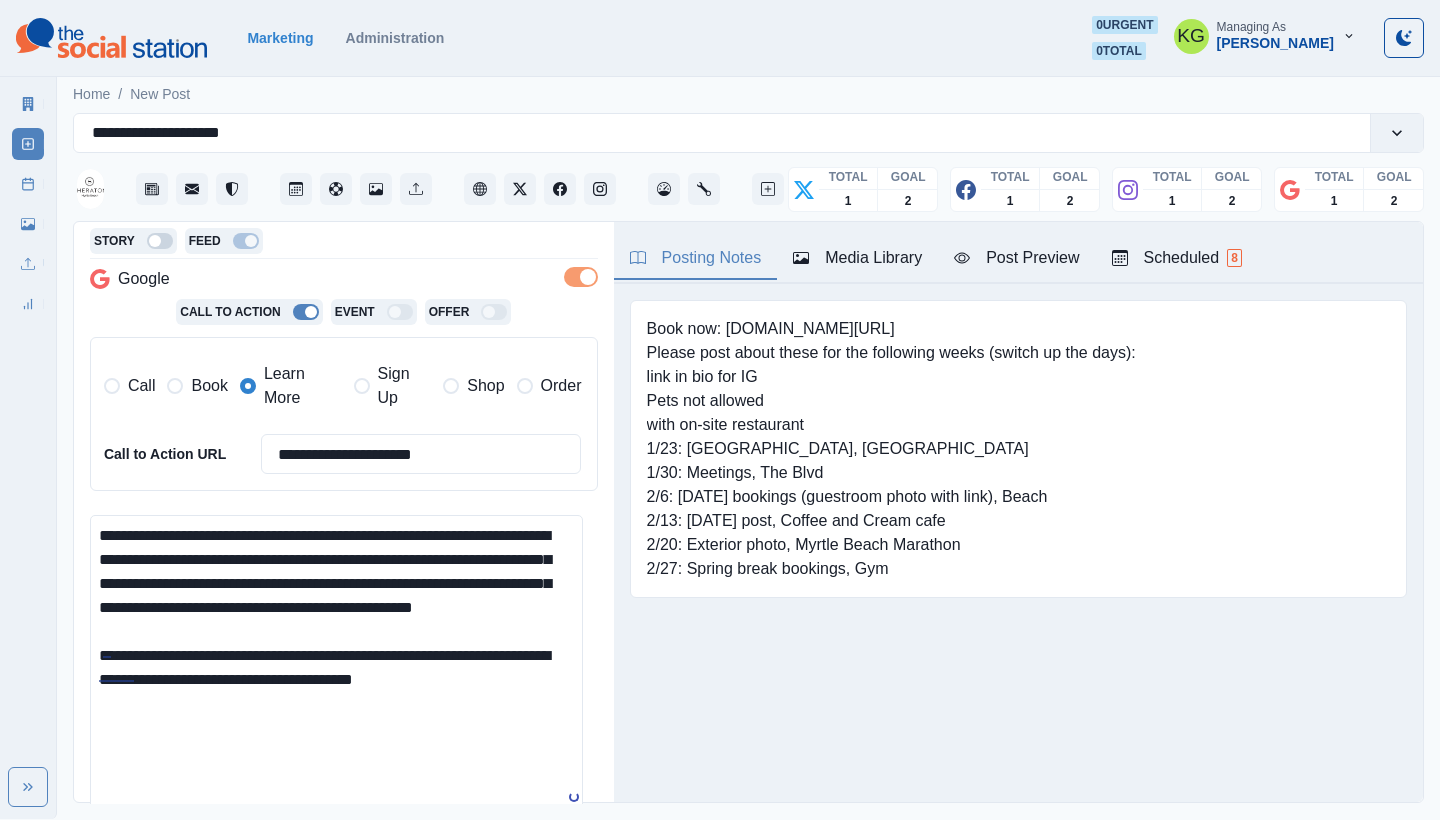 drag, startPoint x: 152, startPoint y: 698, endPoint x: 70, endPoint y: 694, distance: 82.0975 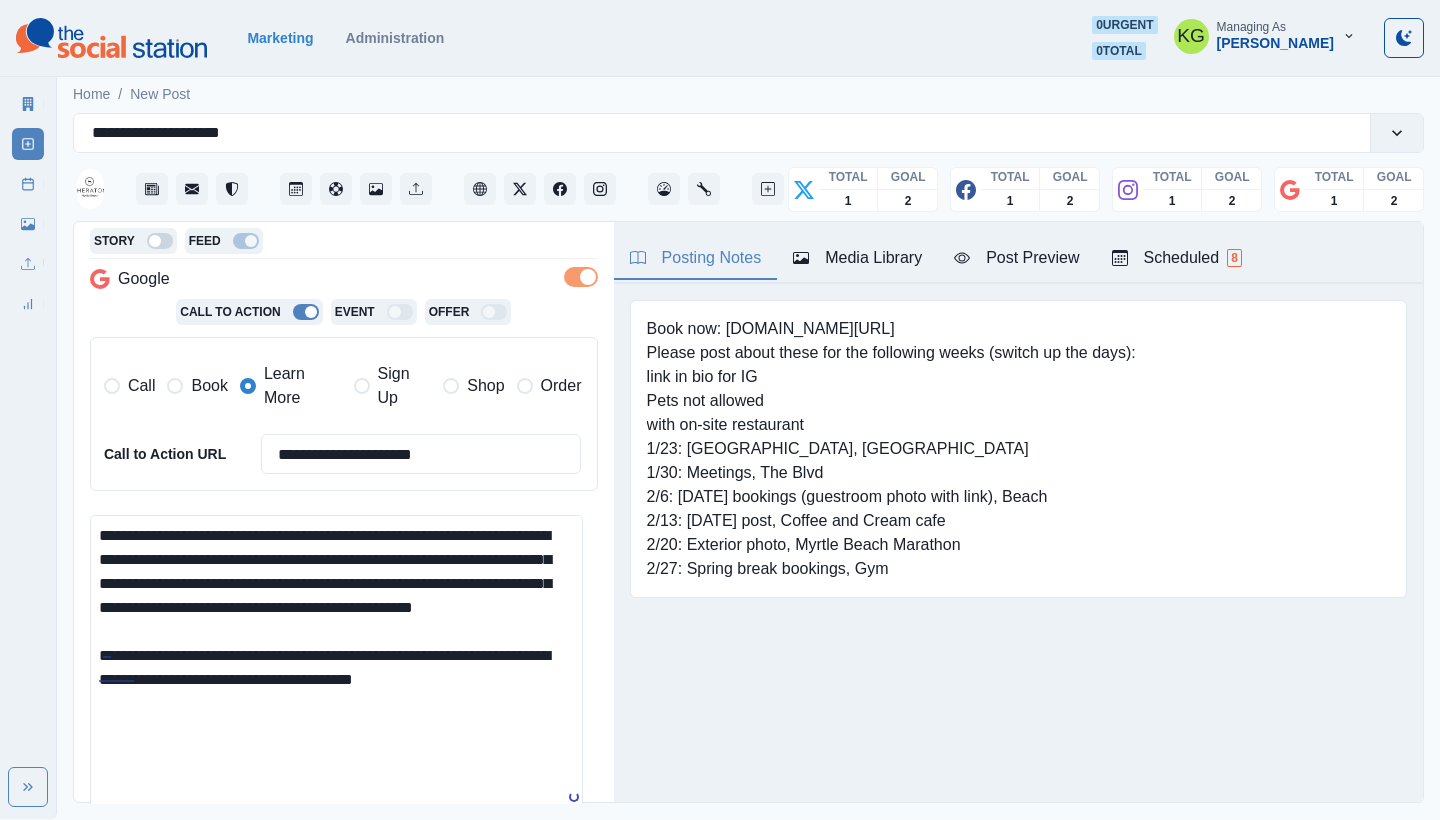 click on "**********" at bounding box center (748, 445) 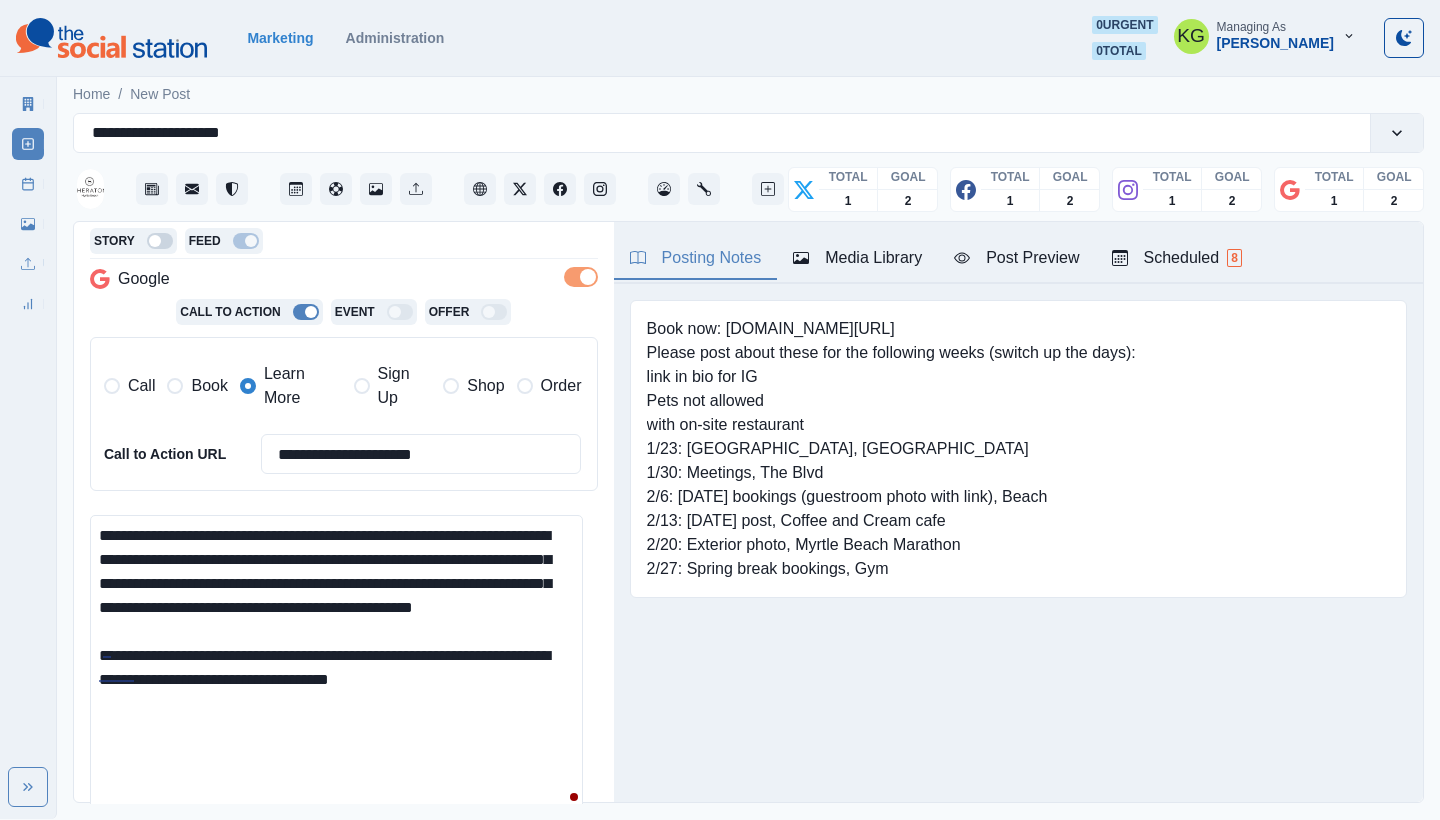 scroll, scrollTop: 641, scrollLeft: 0, axis: vertical 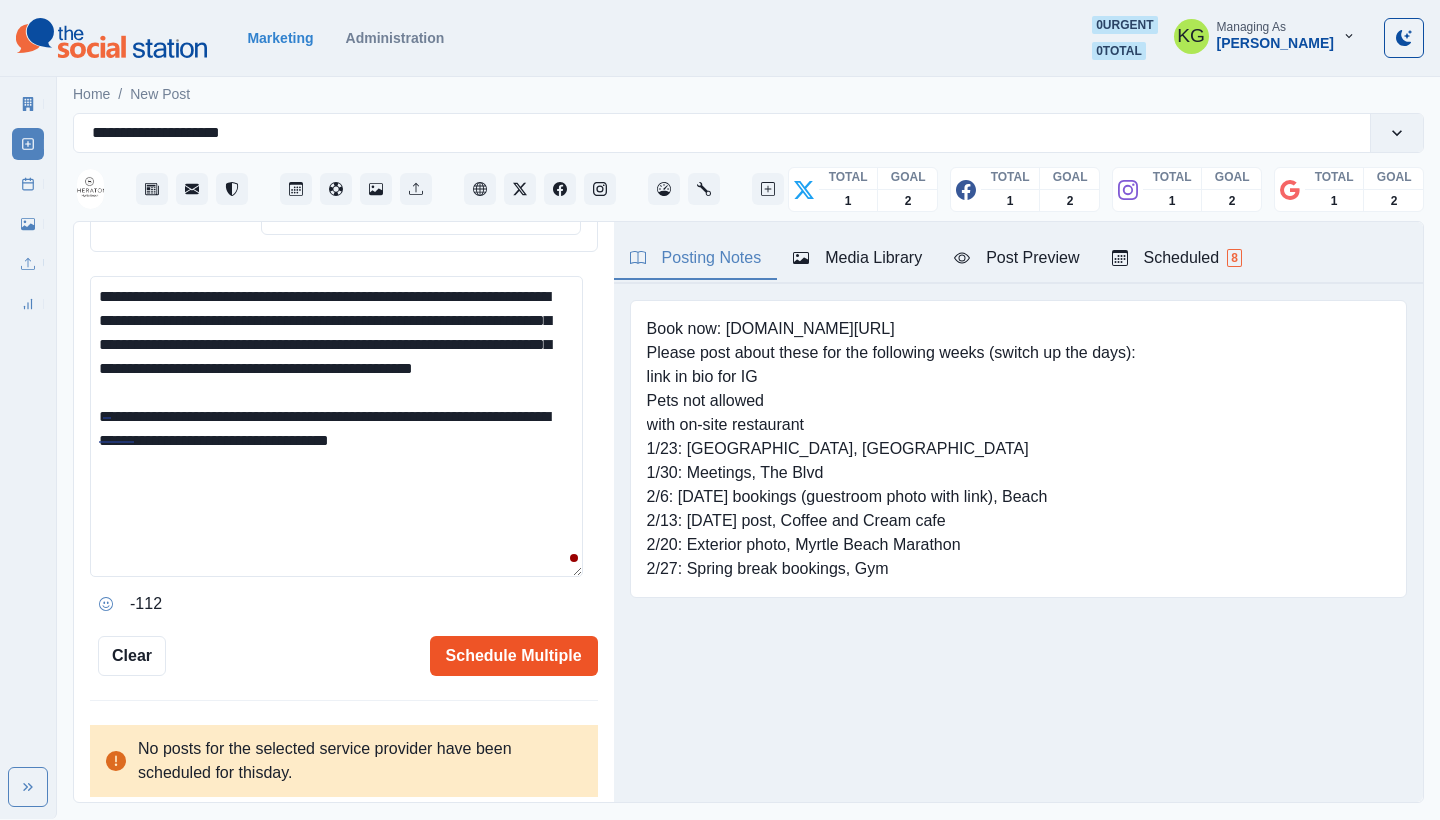 type on "**********" 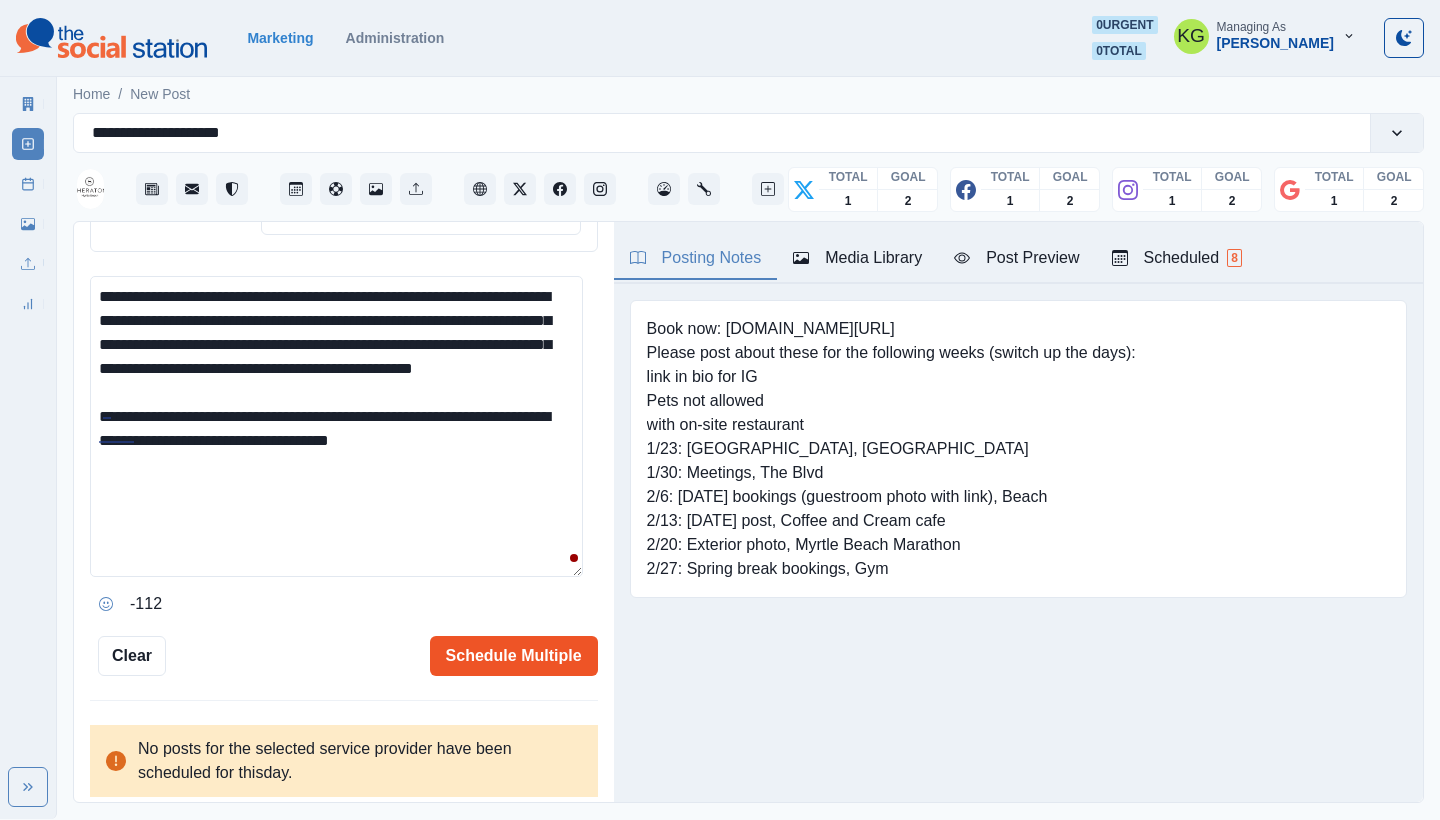 click on "Schedule Multiple" at bounding box center [514, 656] 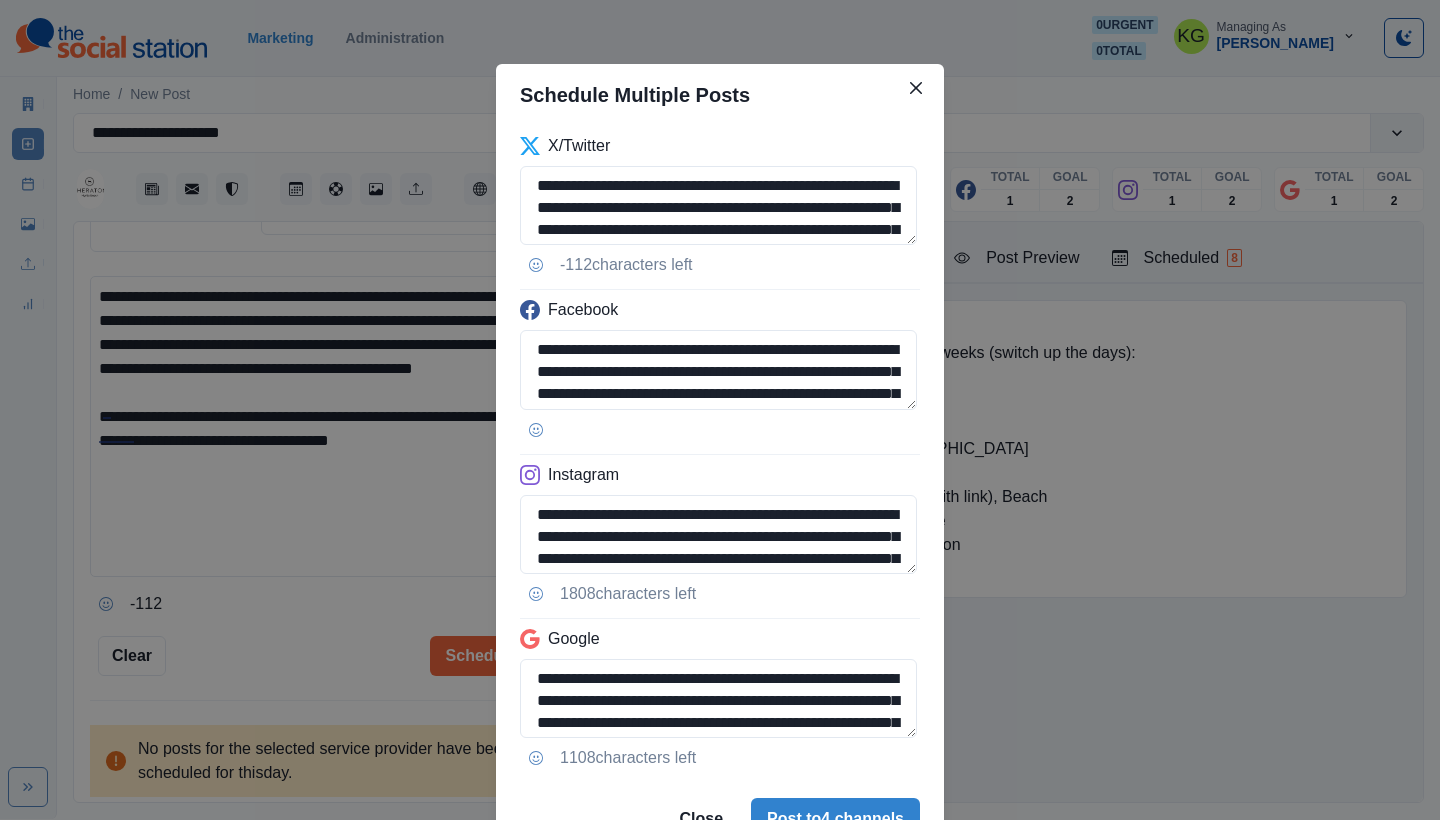 scroll, scrollTop: 101, scrollLeft: 0, axis: vertical 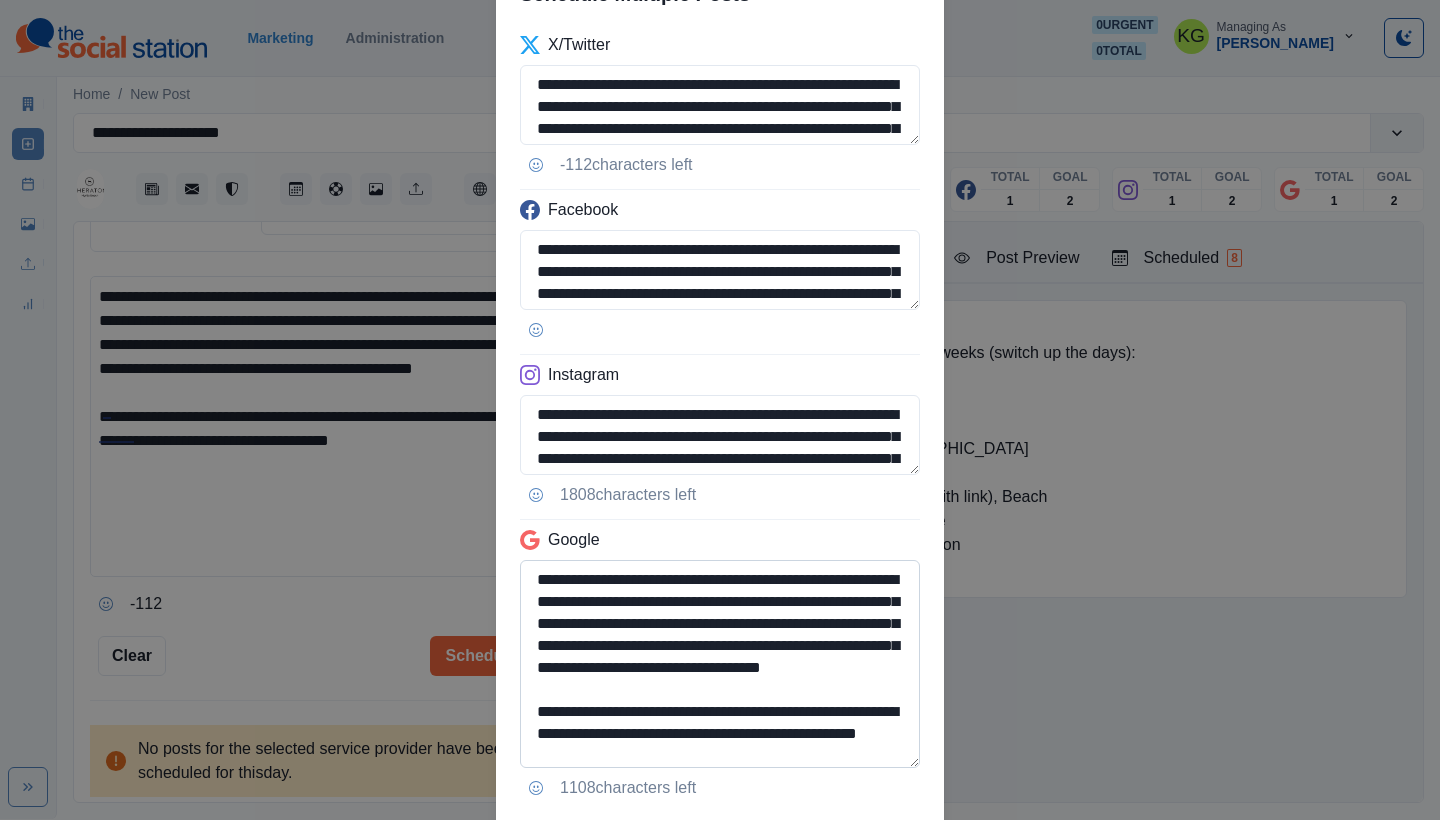 click on "**********" at bounding box center (720, 664) 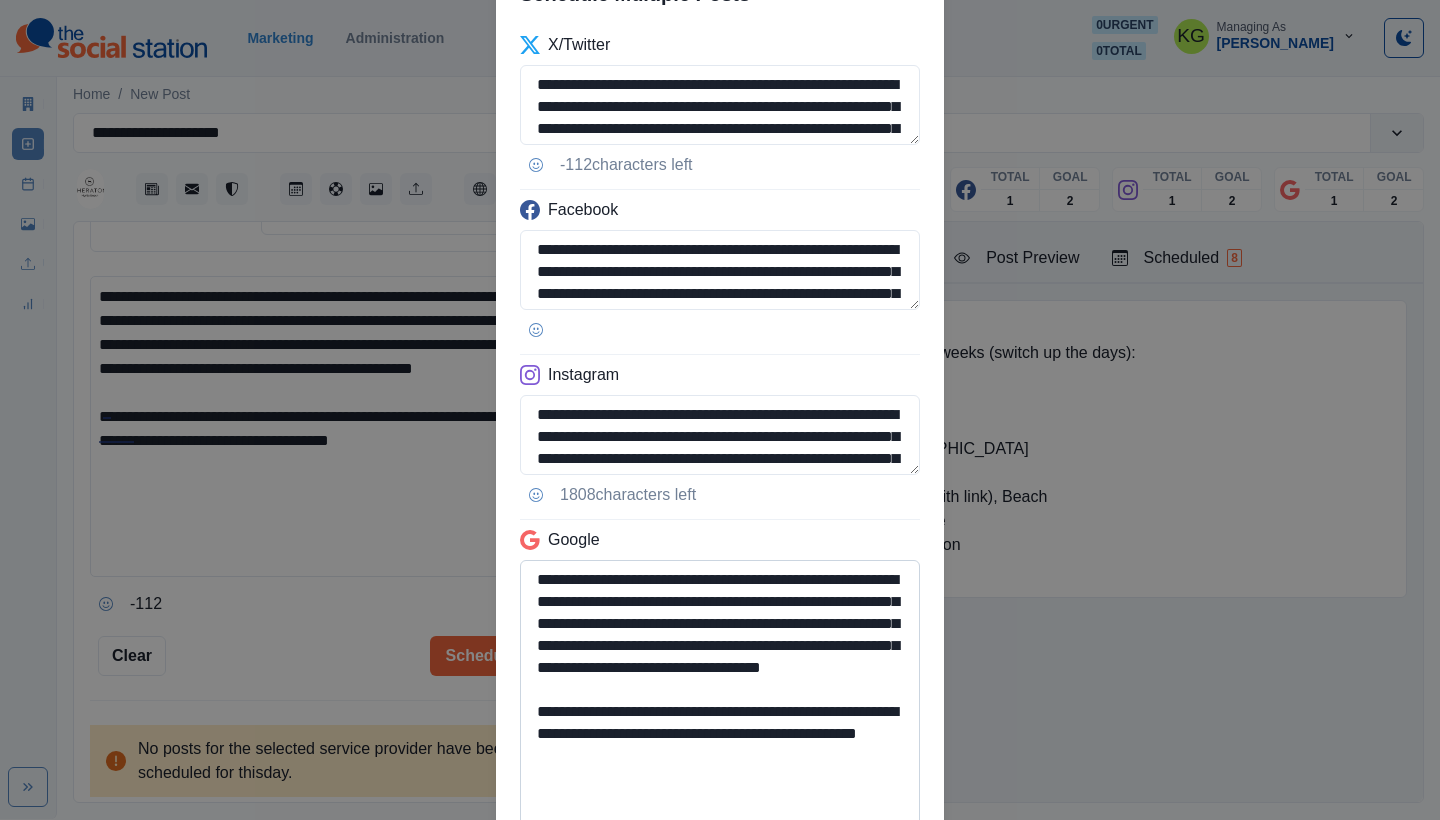 drag, startPoint x: 729, startPoint y: 754, endPoint x: 580, endPoint y: 755, distance: 149.00336 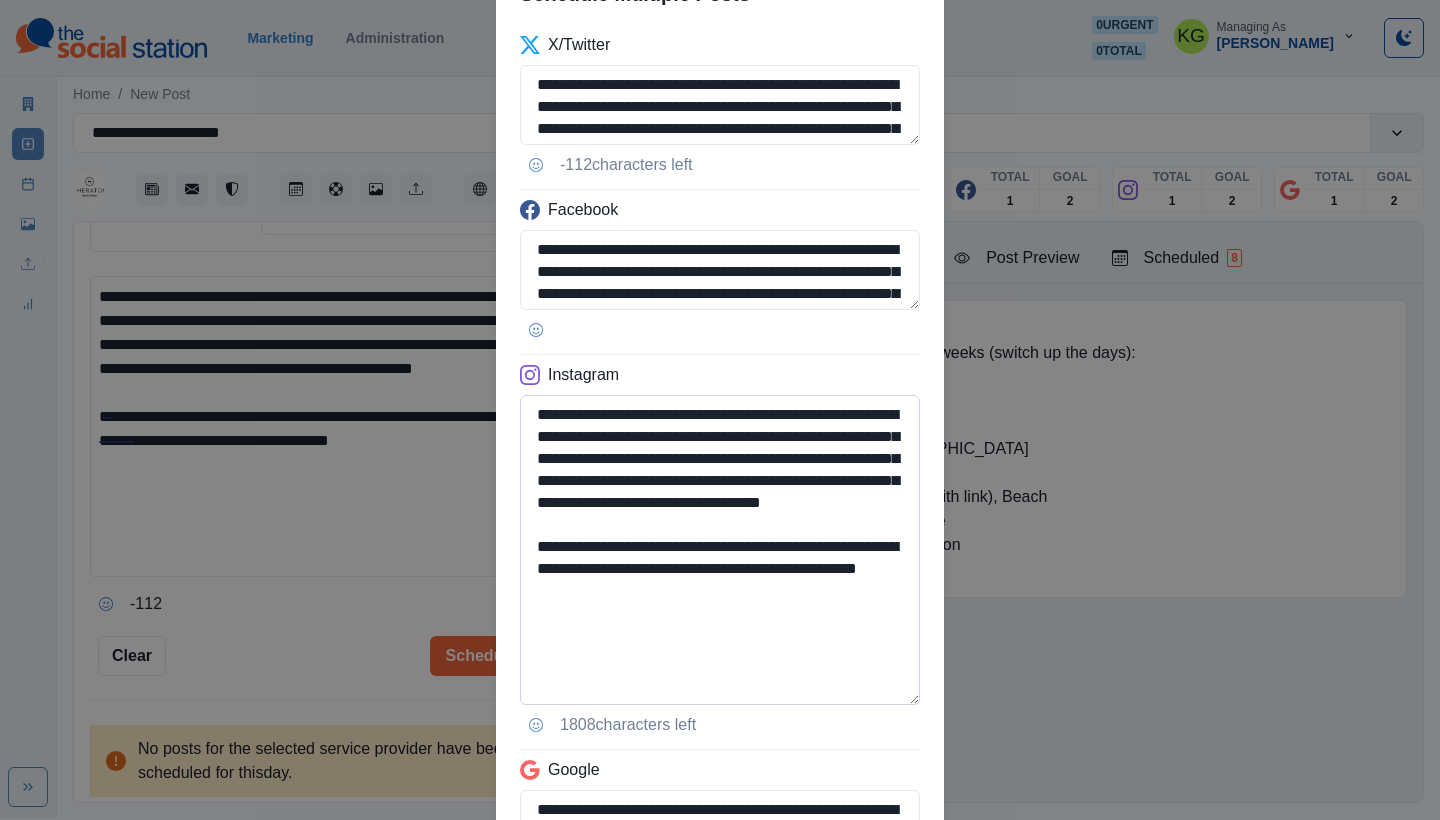 click on "**********" at bounding box center [720, 550] 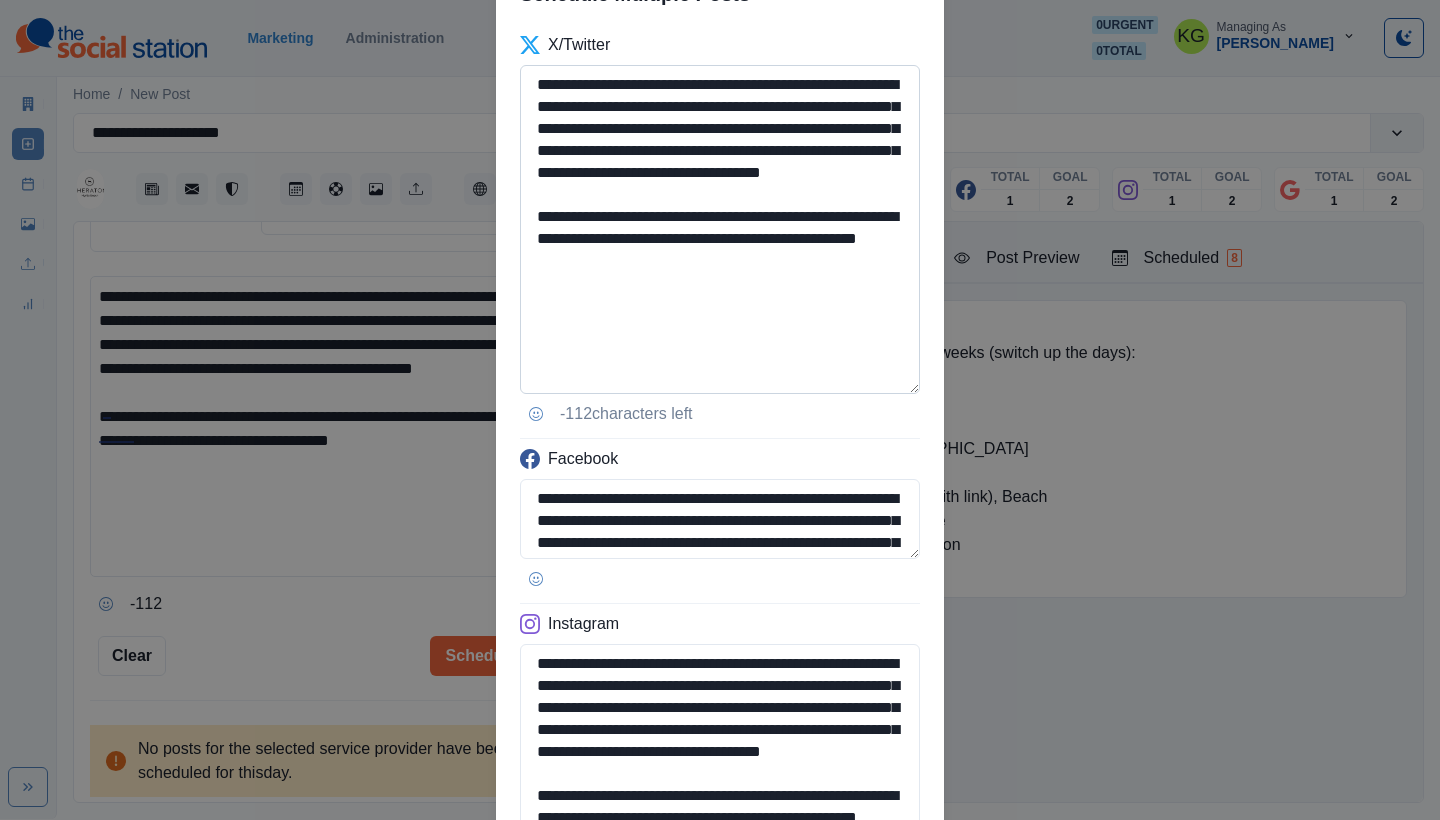 click on "**********" at bounding box center (720, 229) 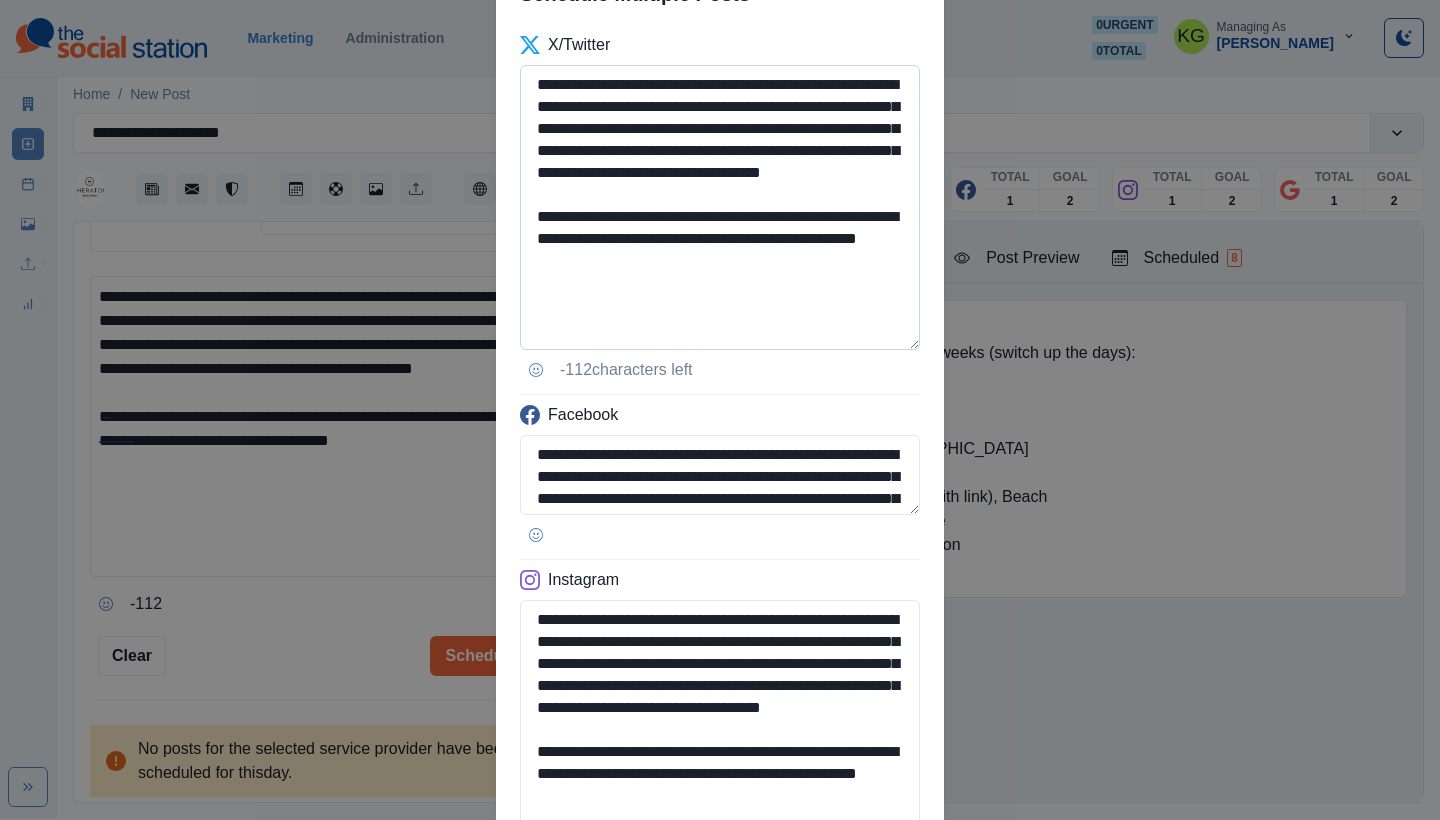 type on "**********" 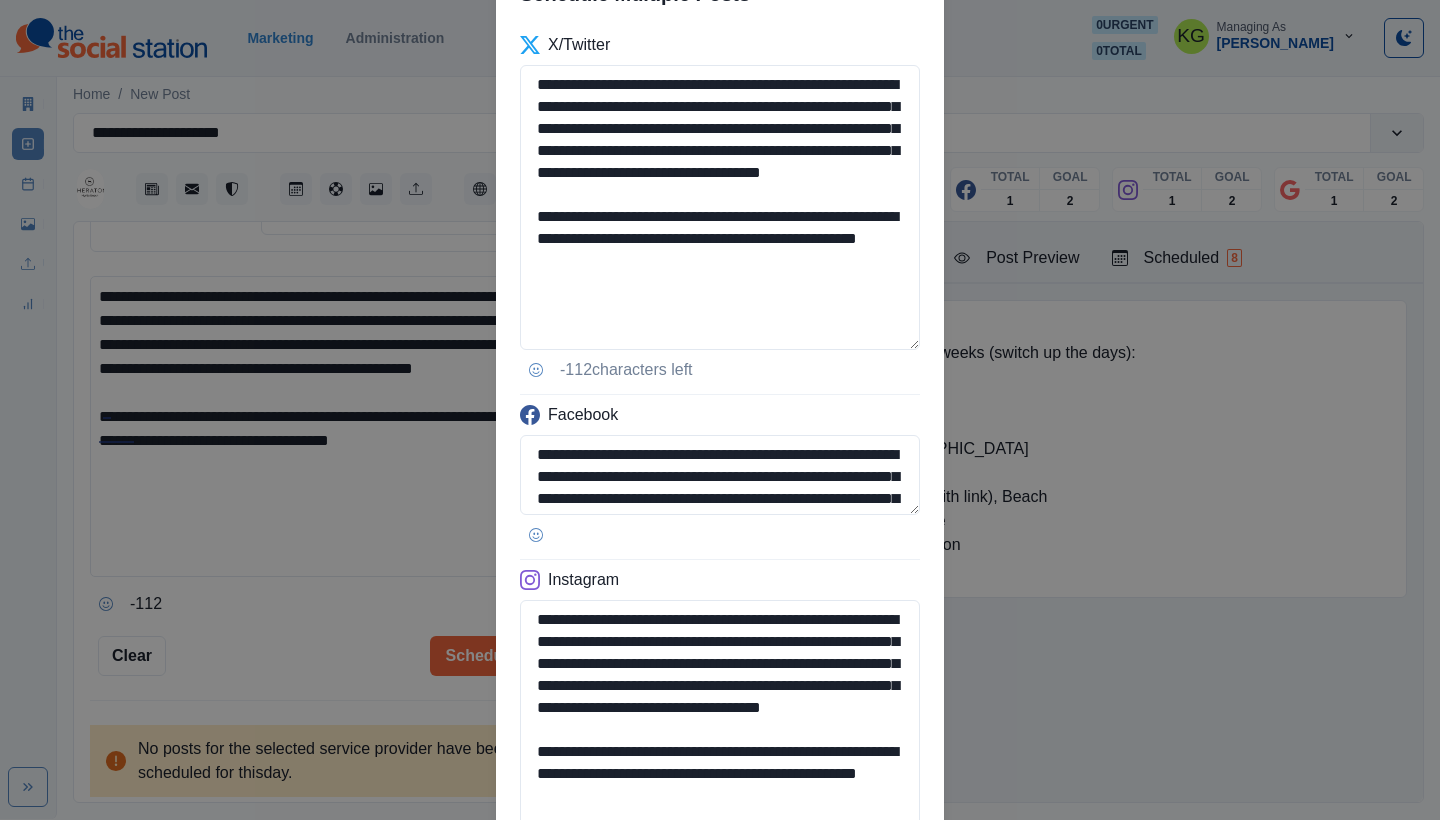 drag, startPoint x: 757, startPoint y: 304, endPoint x: 498, endPoint y: 34, distance: 374.14035 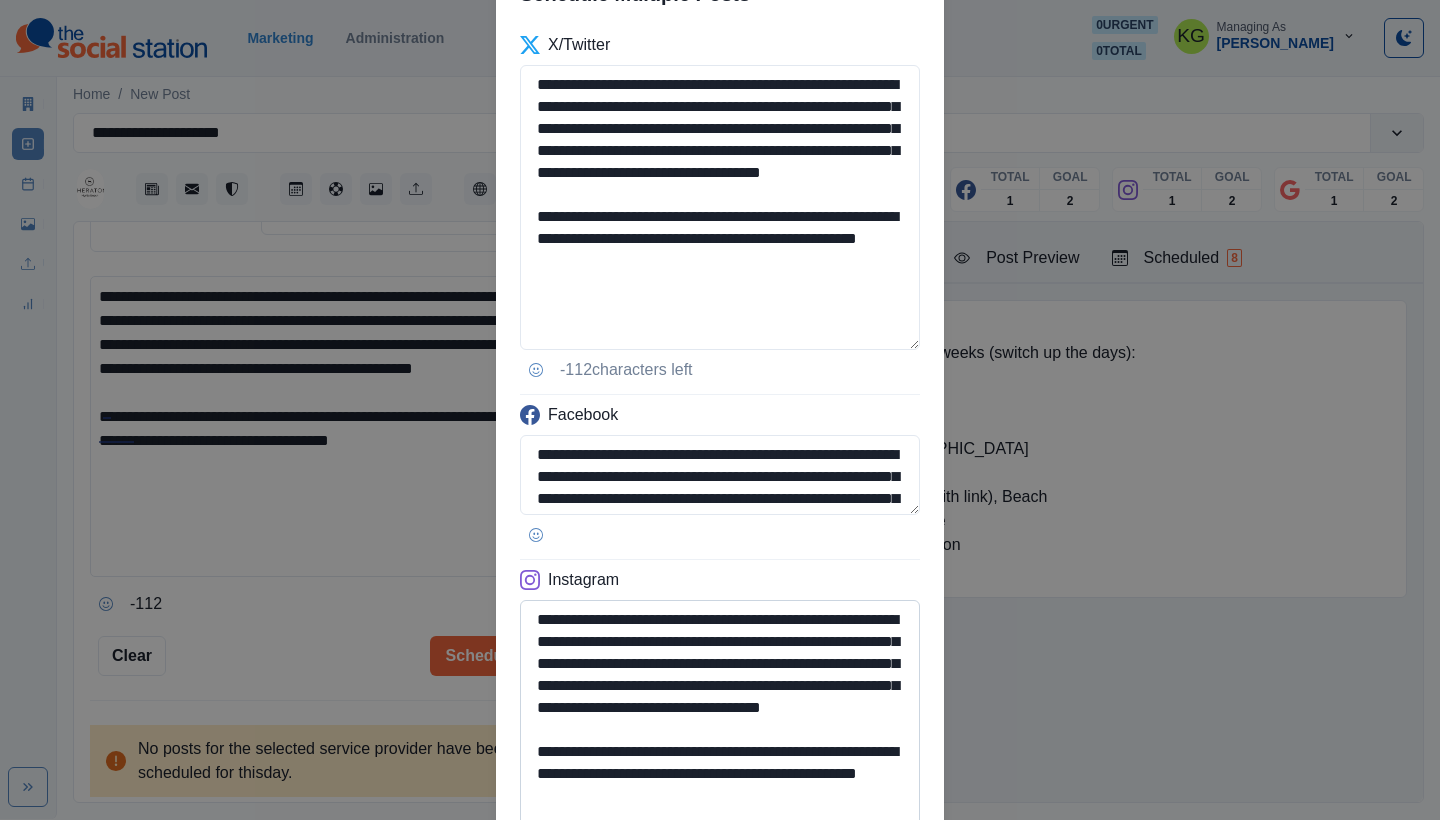 paste on "**********" 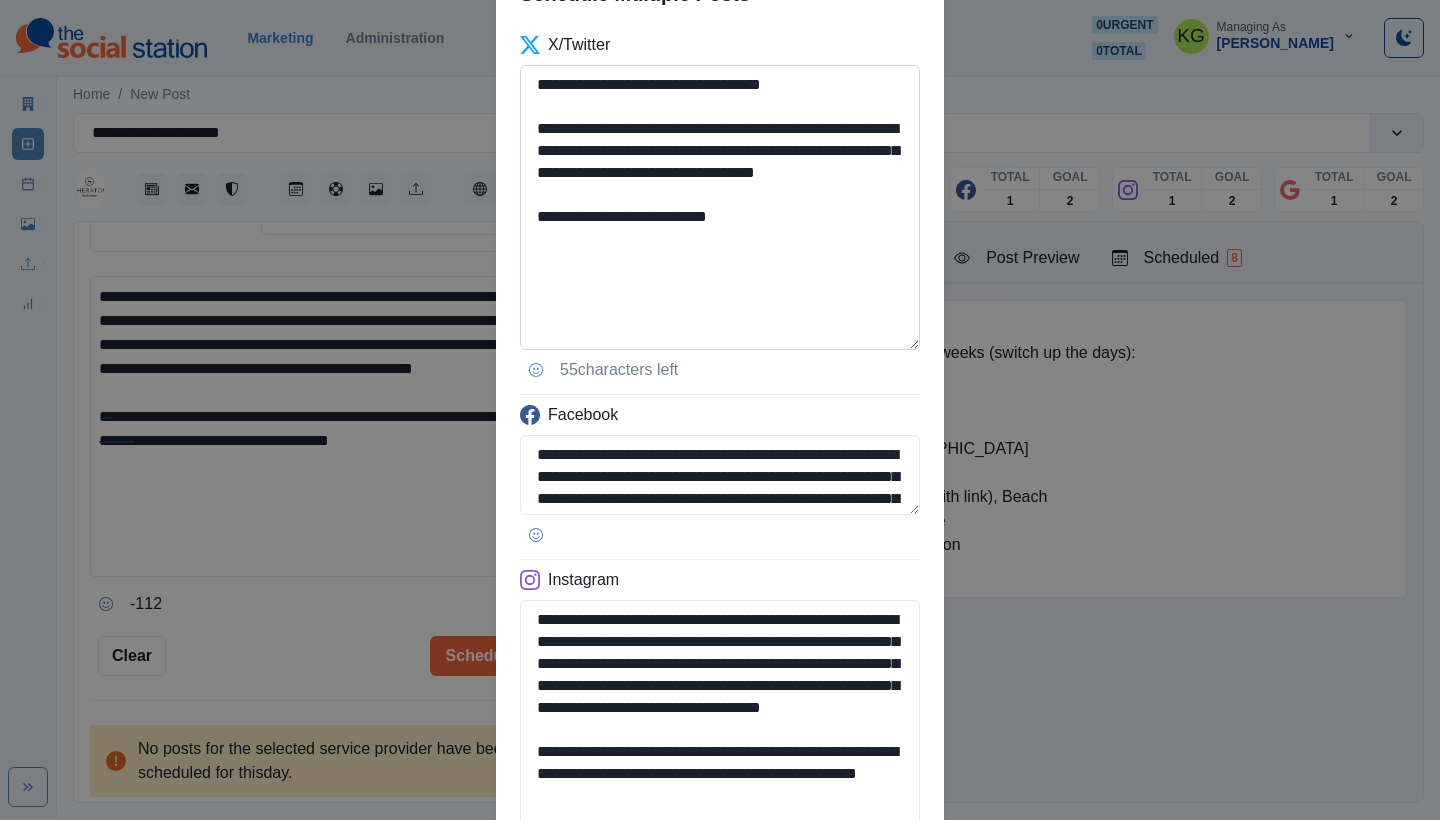 click on "**********" at bounding box center [720, 207] 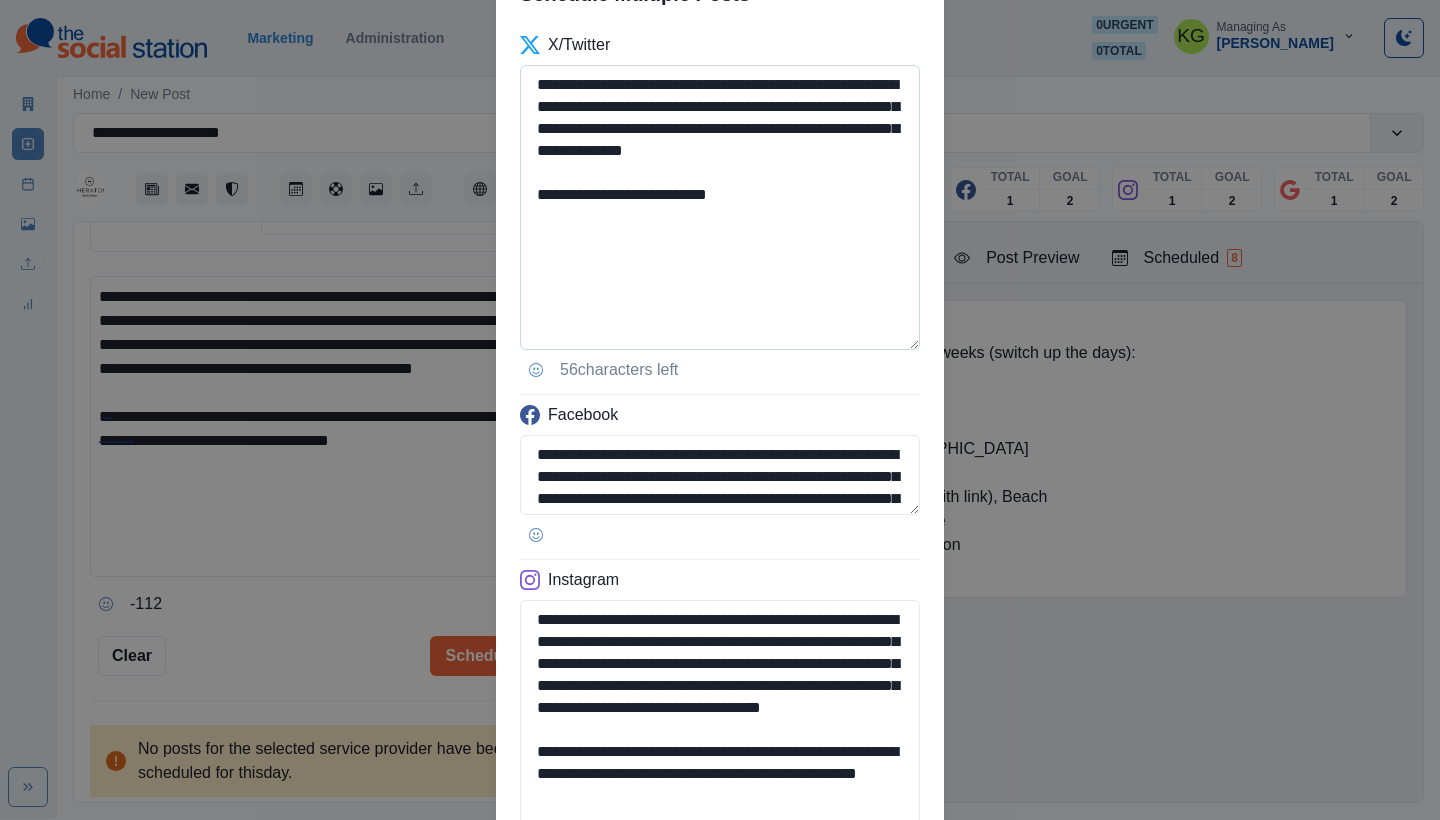 click on "**********" at bounding box center (720, 207) 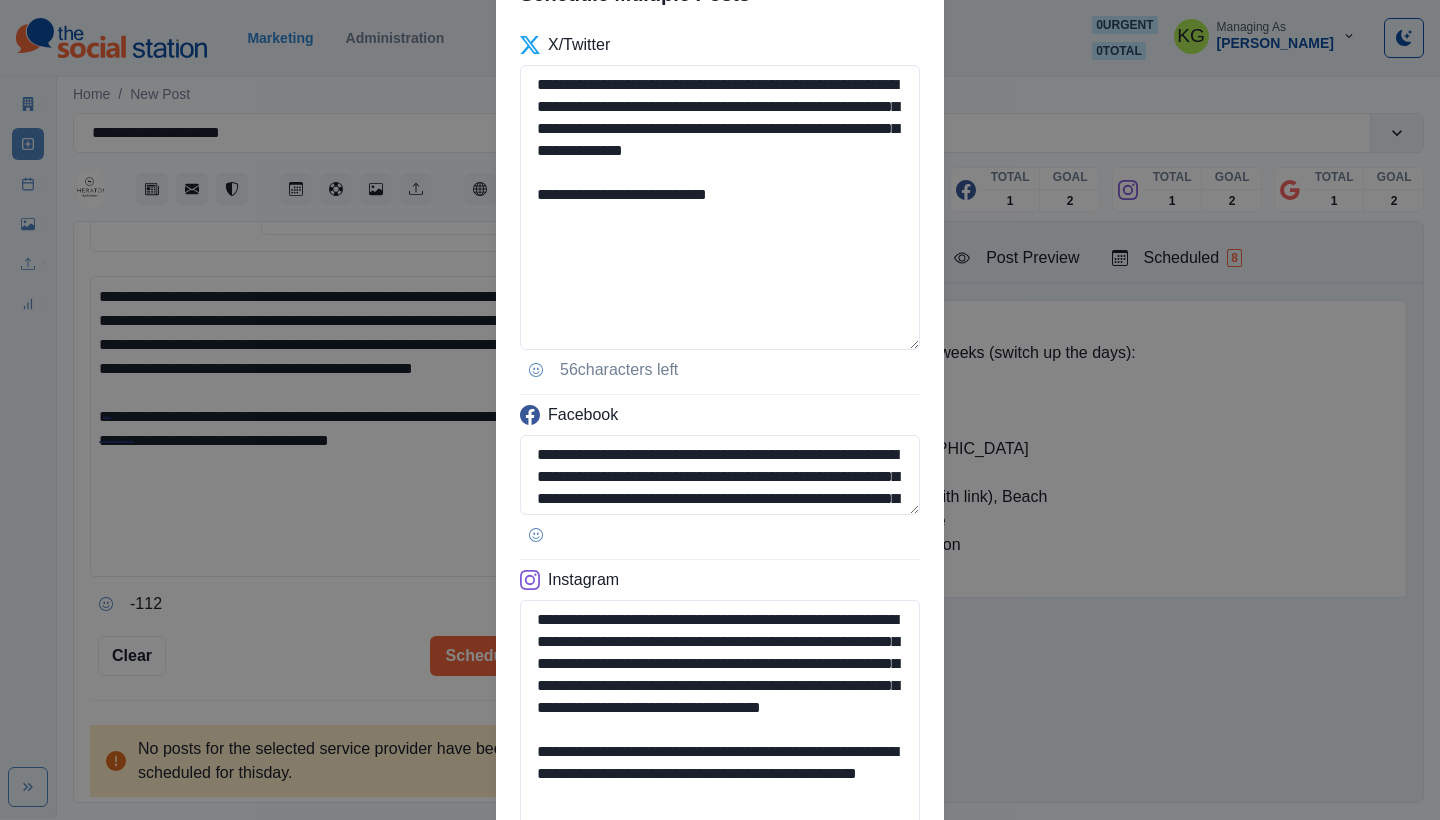 drag, startPoint x: 603, startPoint y: 217, endPoint x: 489, endPoint y: 219, distance: 114.01754 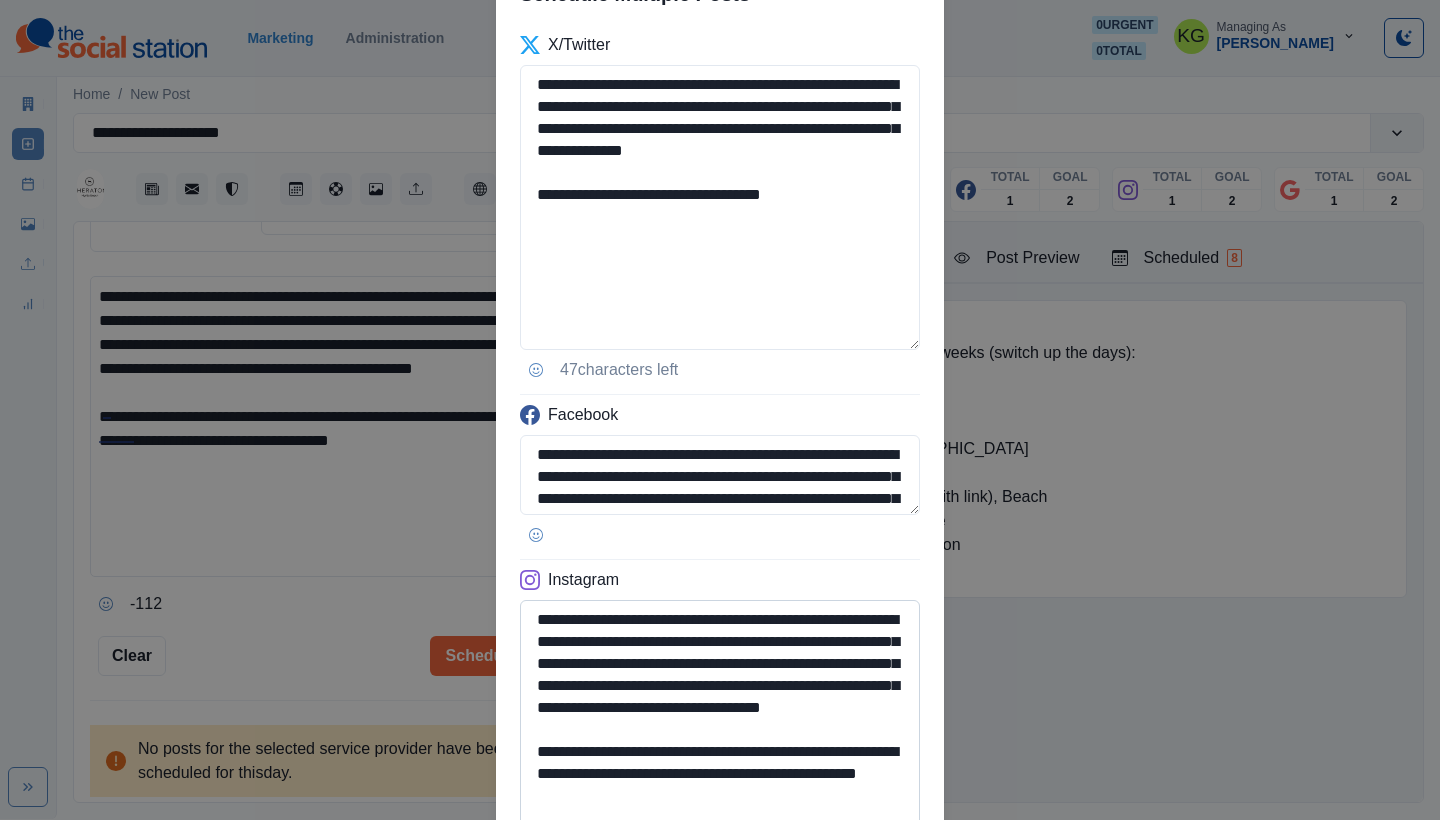 scroll, scrollTop: 579, scrollLeft: 0, axis: vertical 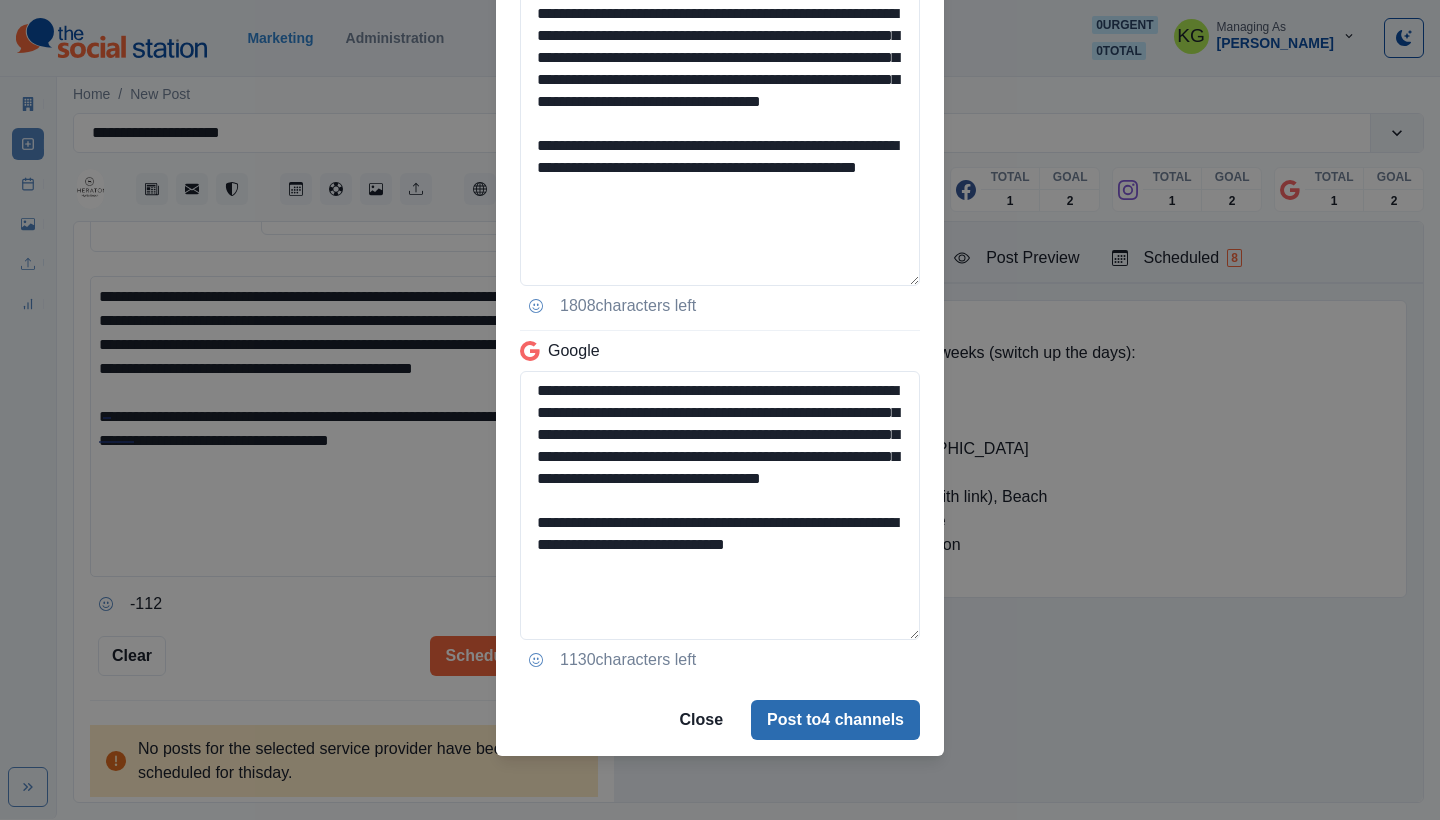 type on "**********" 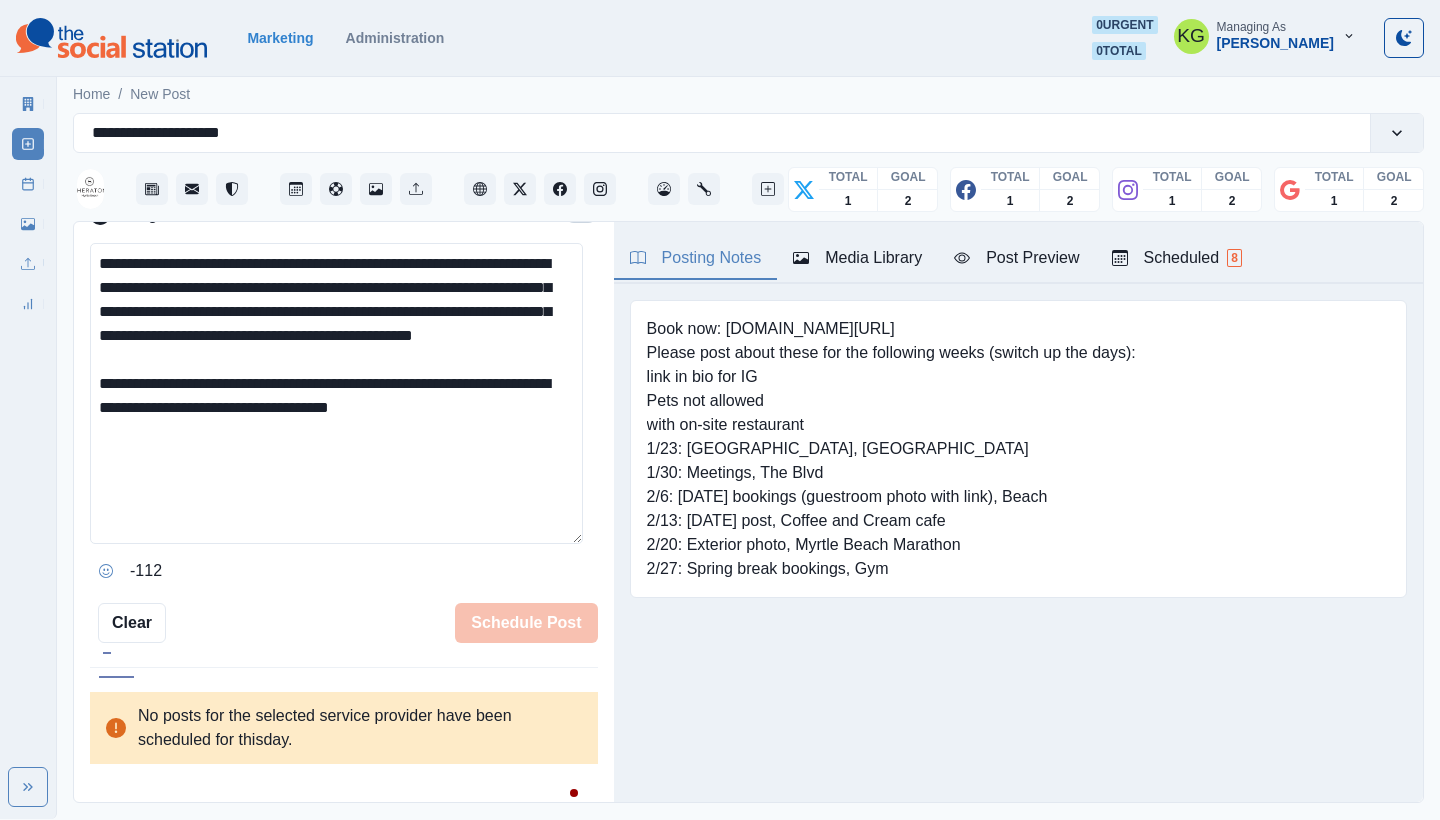 type 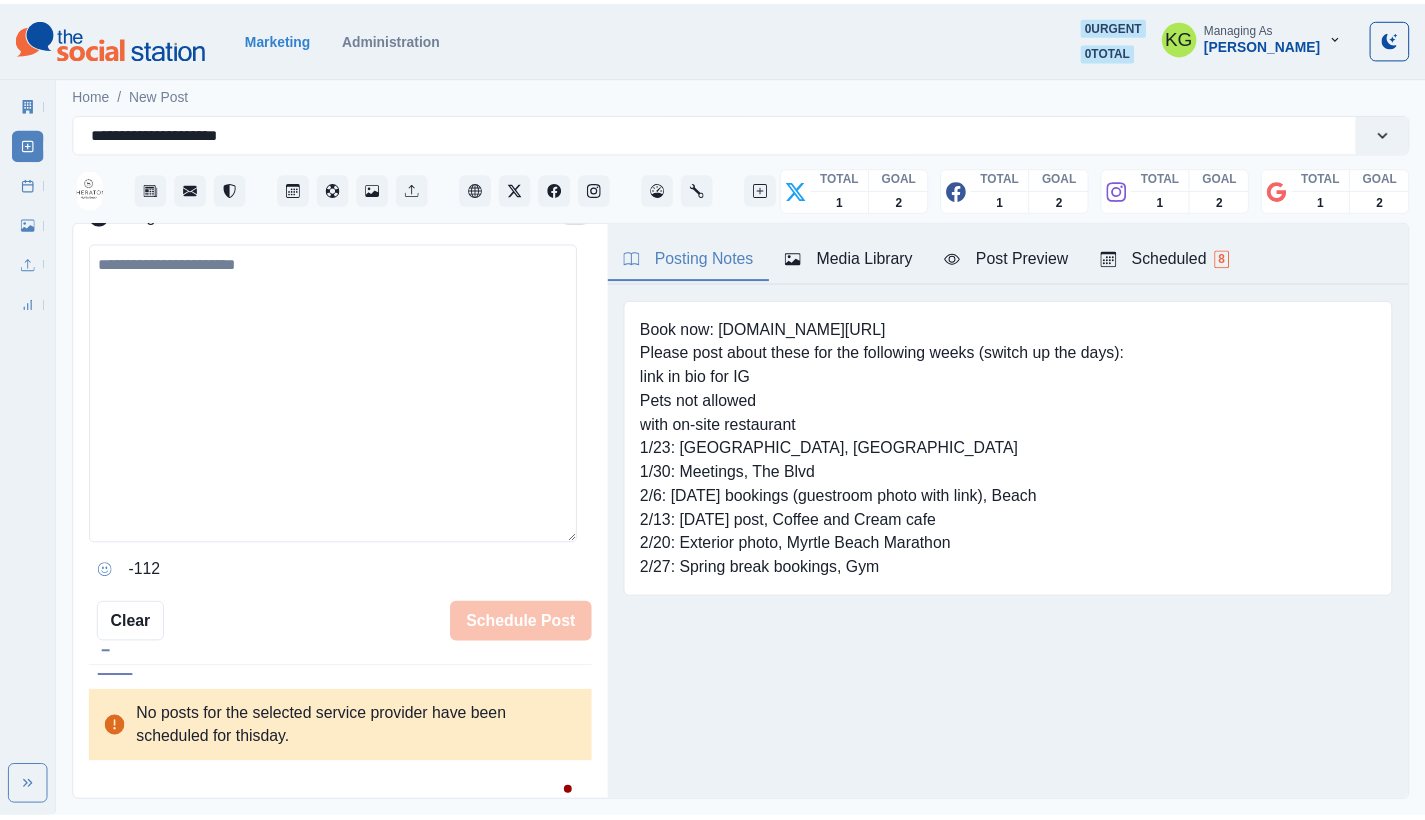 scroll, scrollTop: 381, scrollLeft: 0, axis: vertical 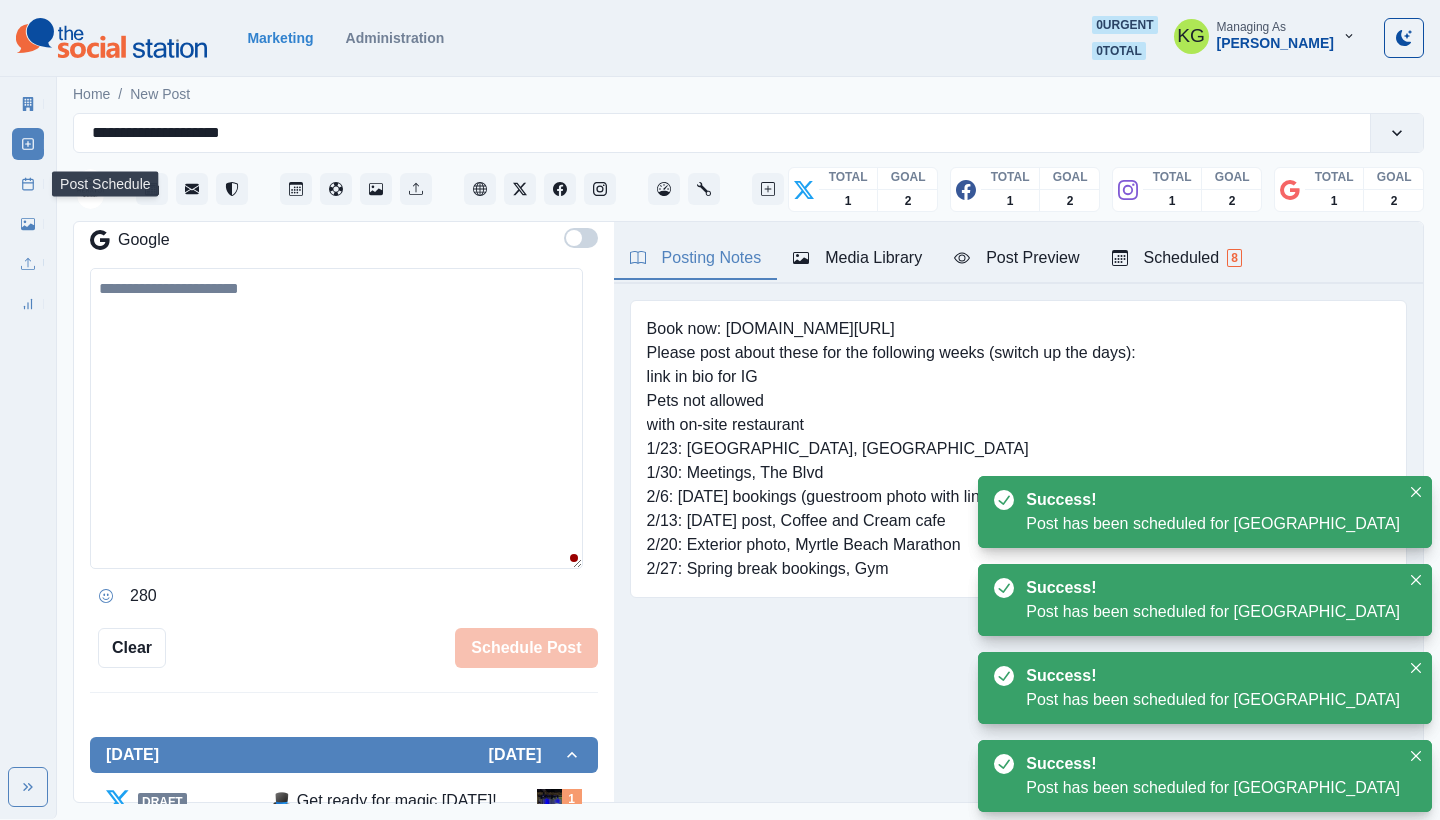 click on "Post Schedule" at bounding box center (28, 184) 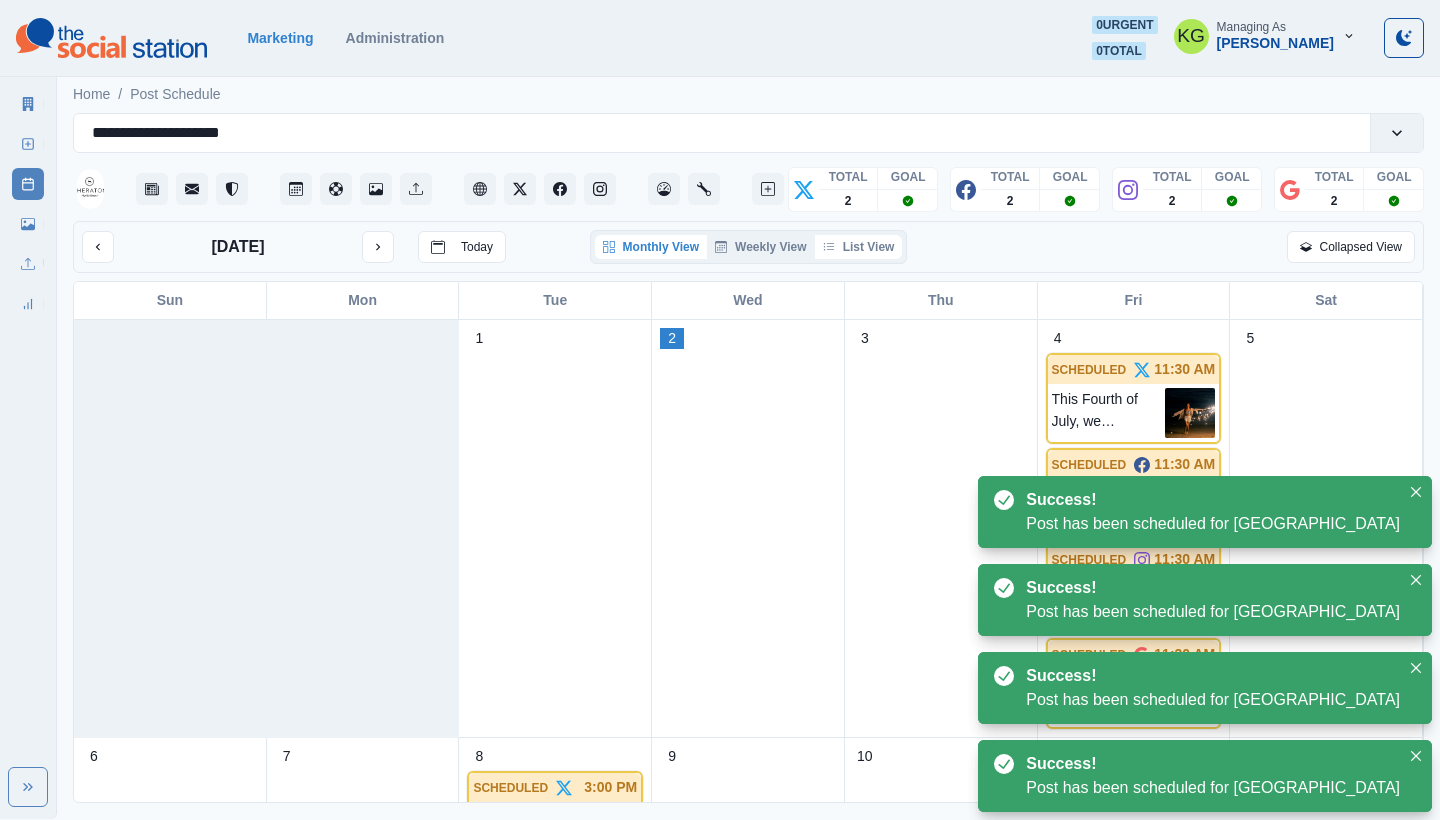 click on "List View" at bounding box center (859, 247) 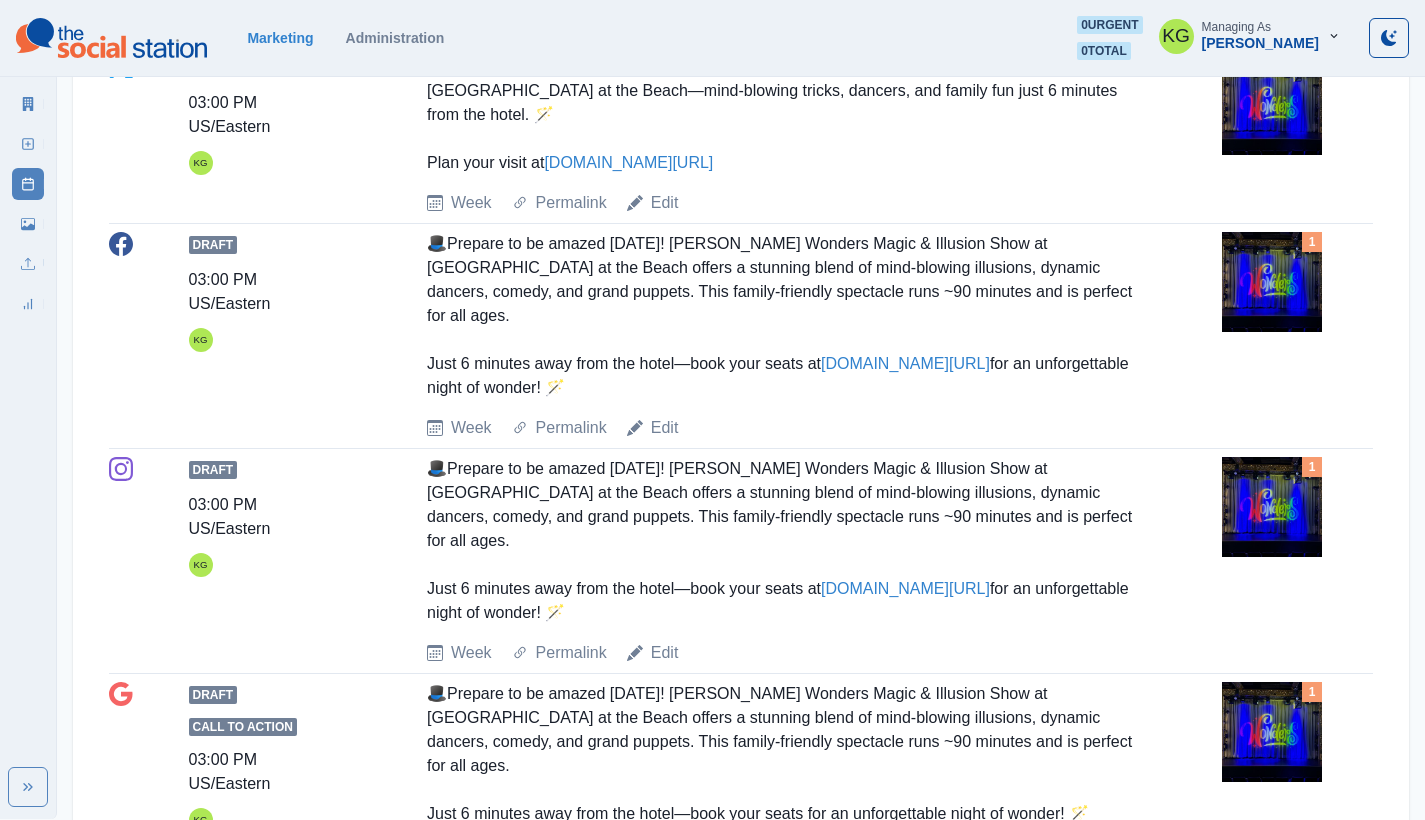 scroll, scrollTop: 317, scrollLeft: 0, axis: vertical 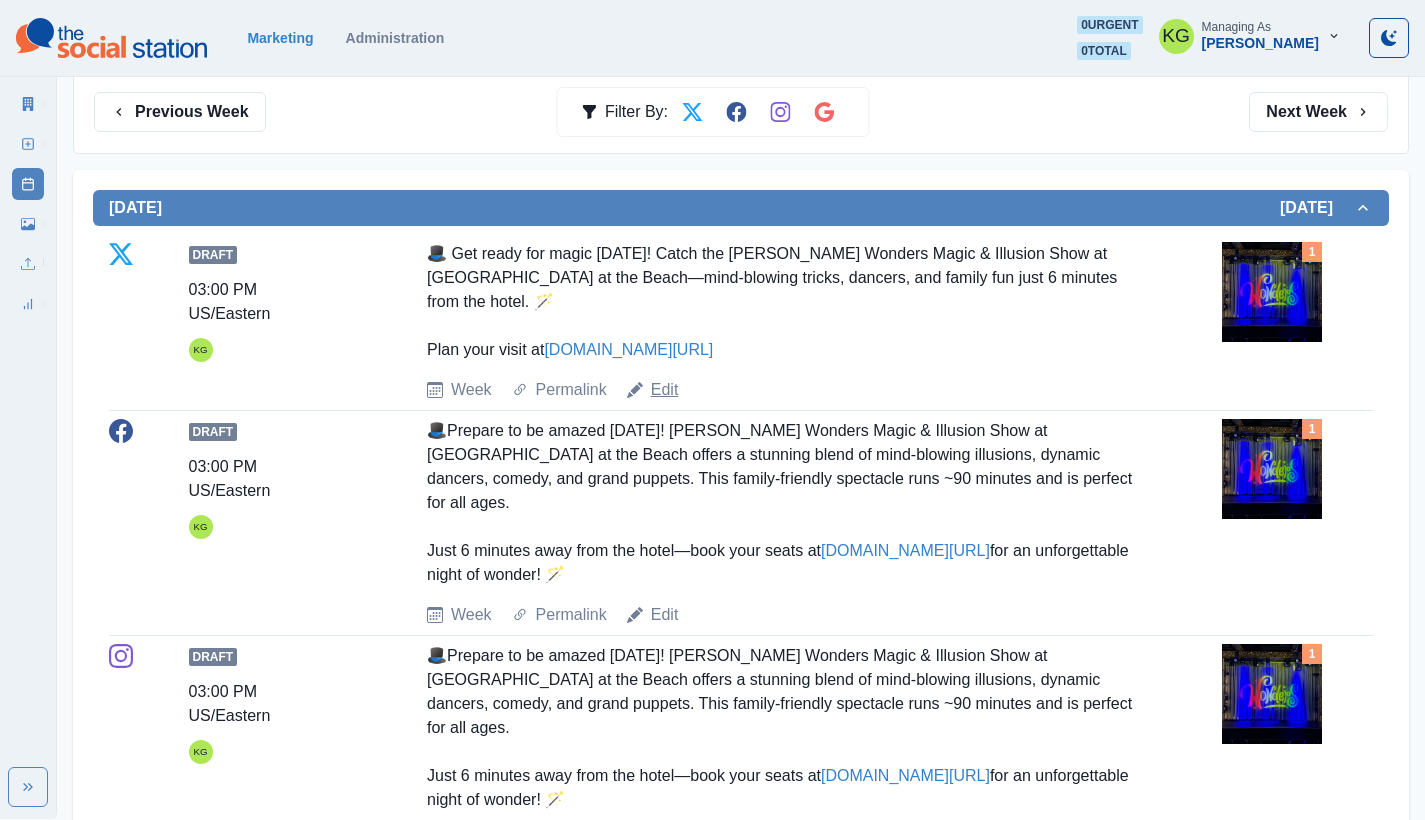 click on "Edit" at bounding box center [665, 390] 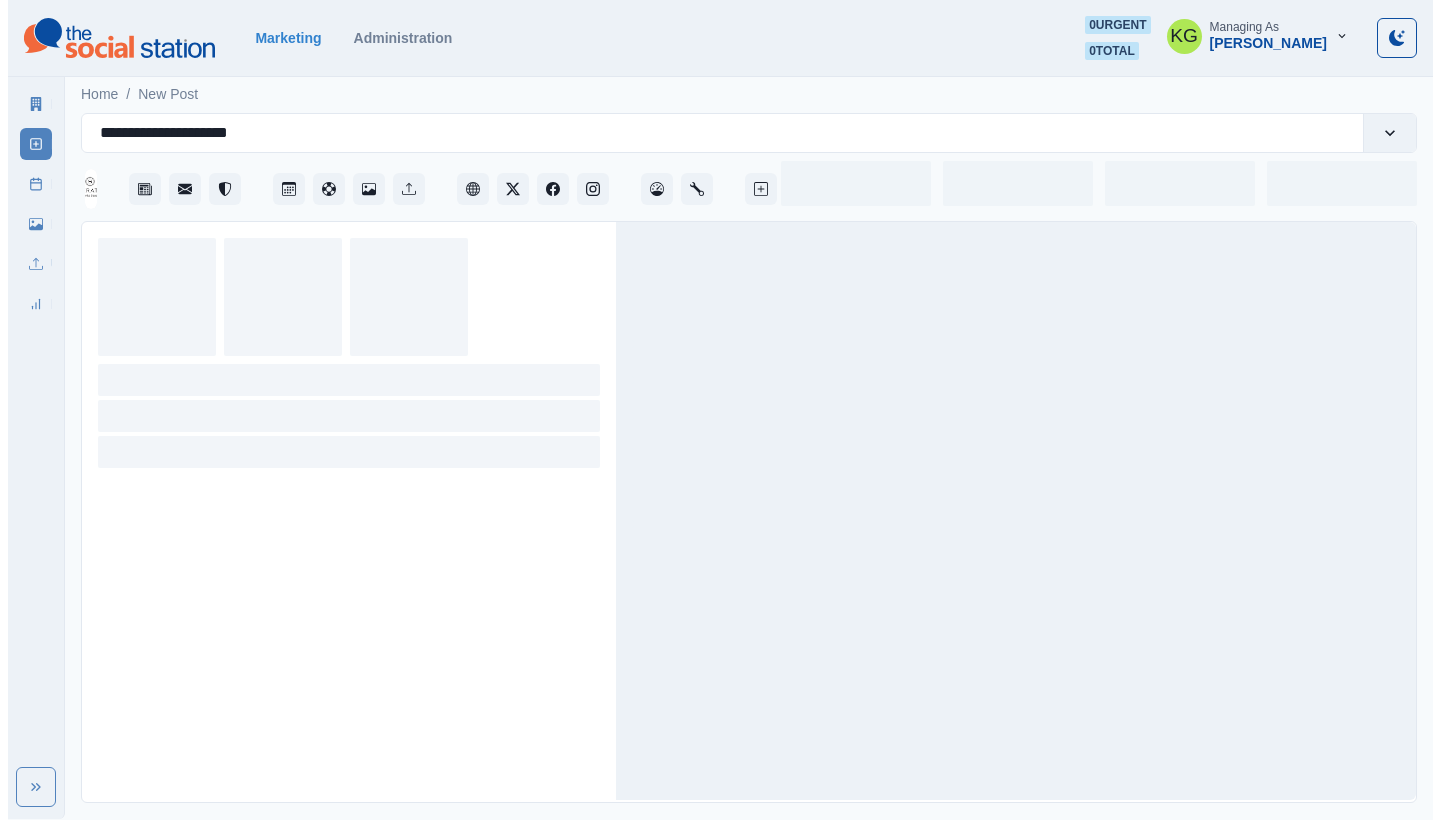 scroll, scrollTop: 0, scrollLeft: 0, axis: both 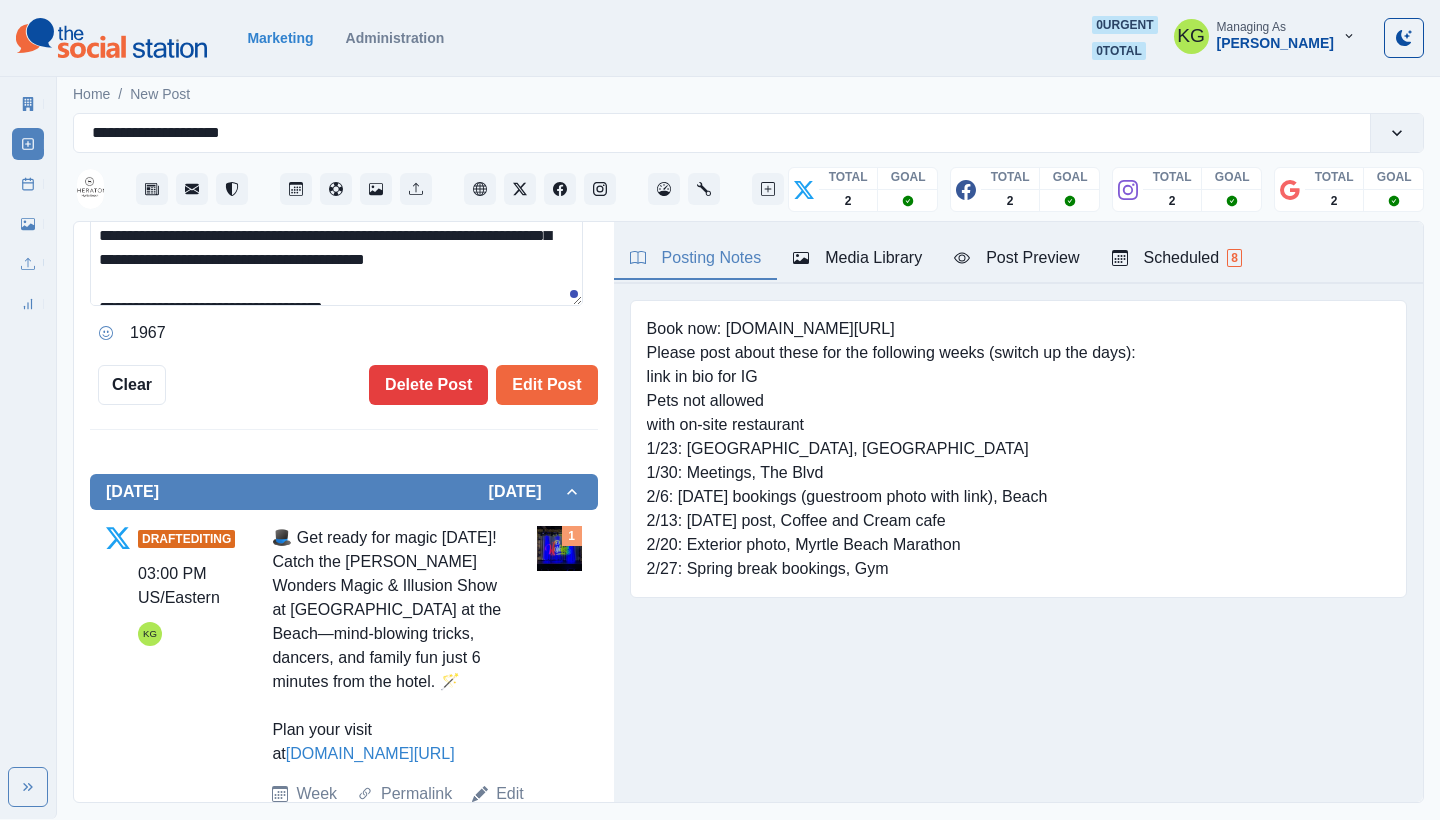 click on "**********" at bounding box center [336, 248] 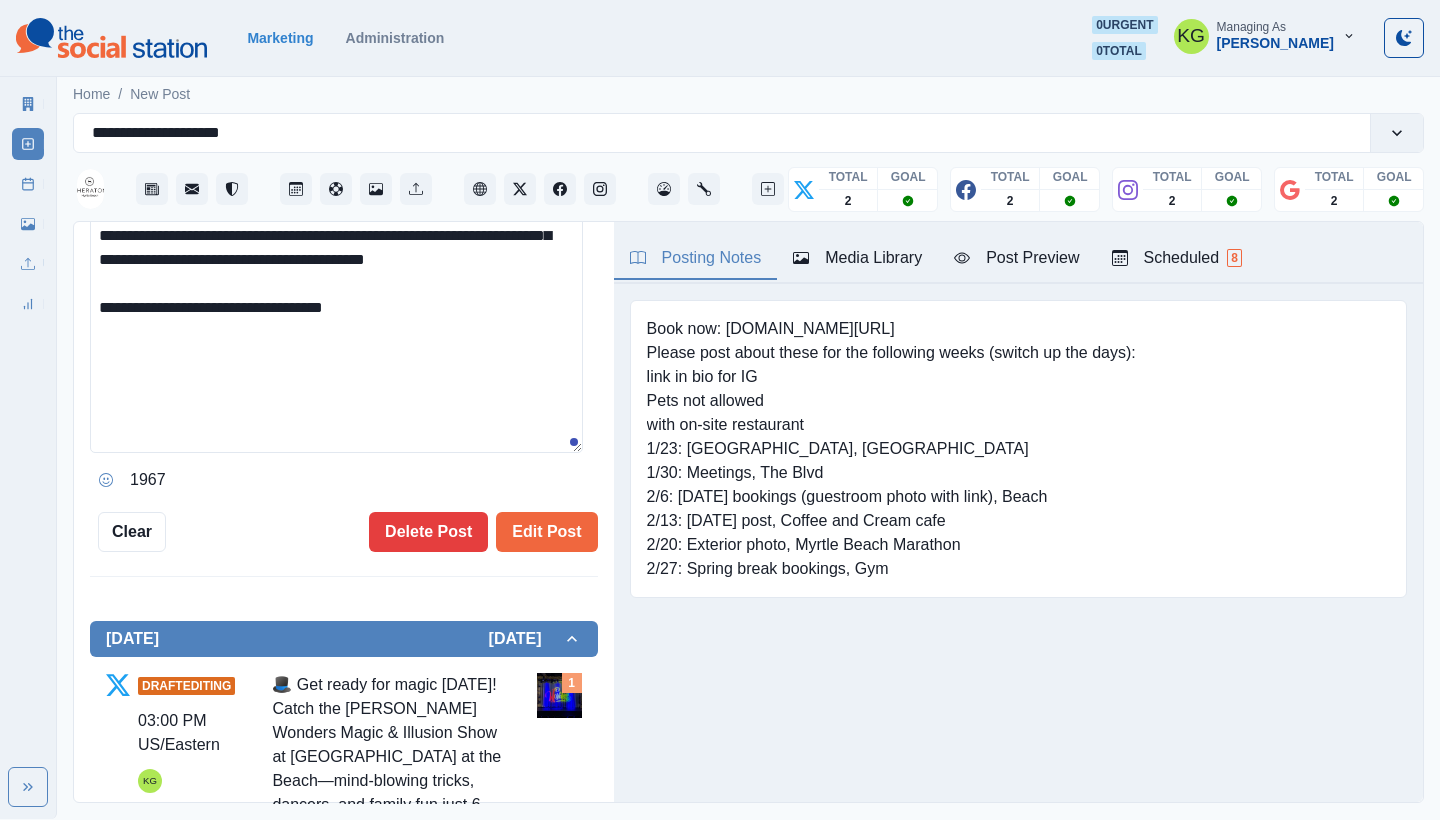 click on "**********" at bounding box center [336, 322] 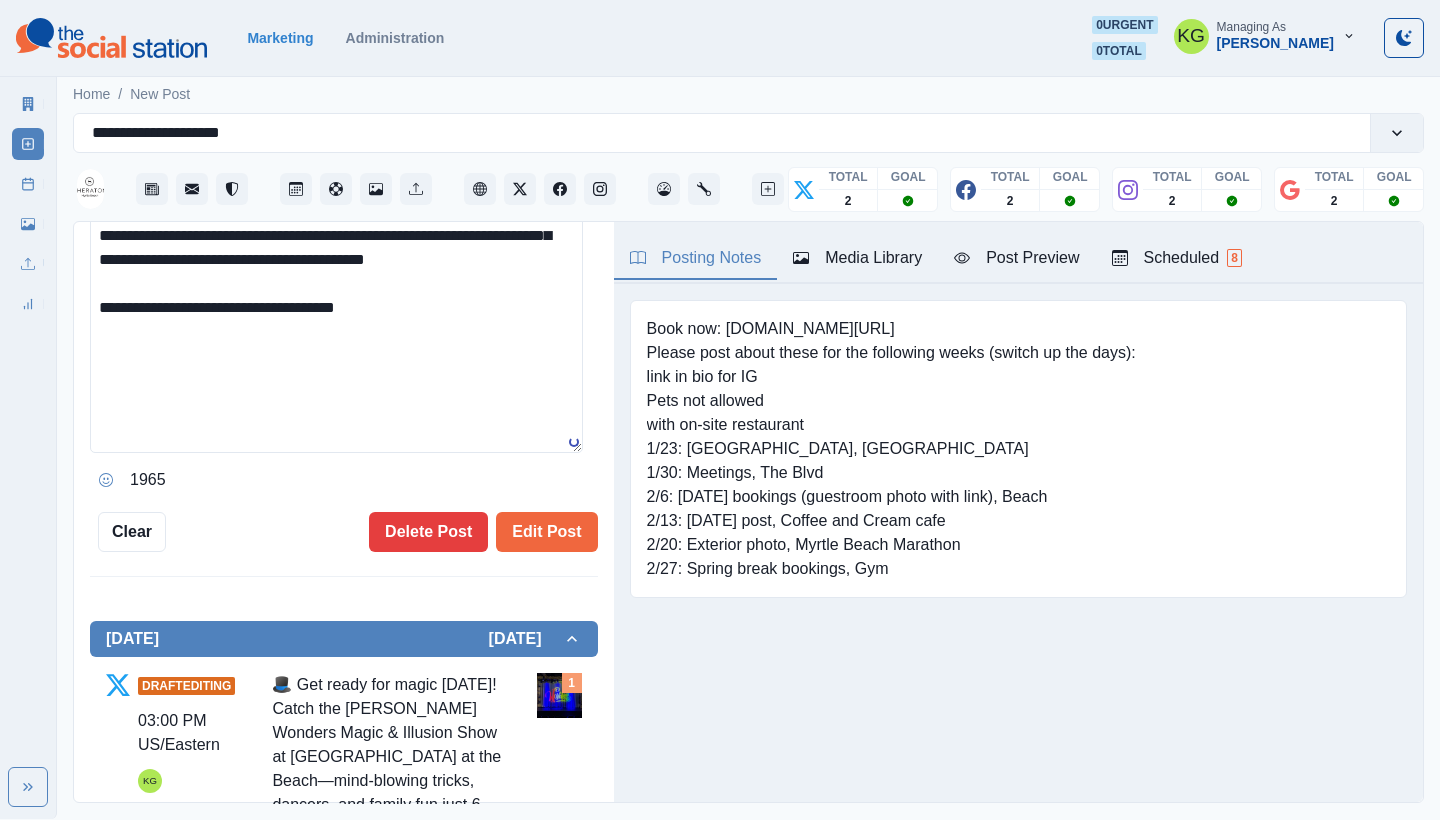 click 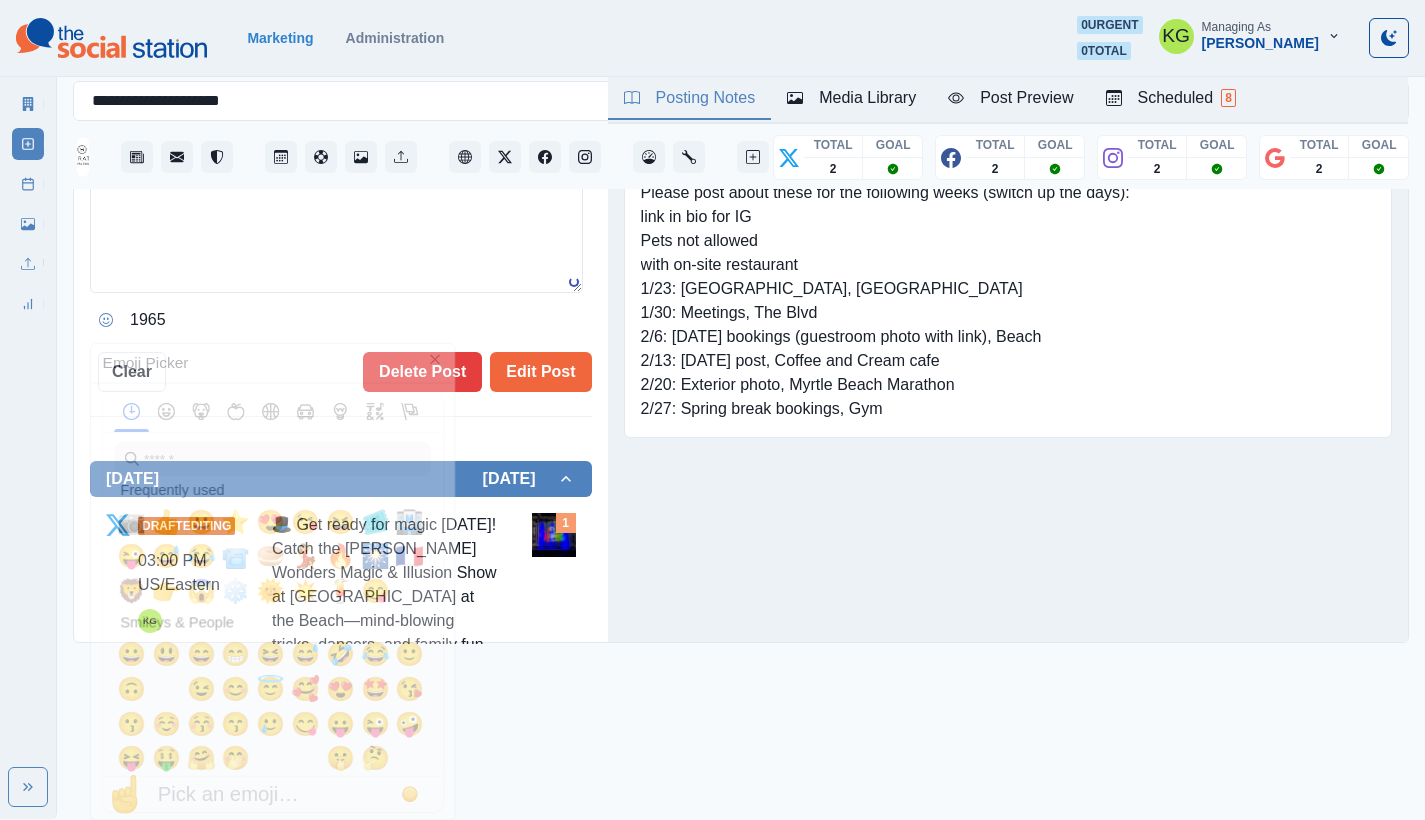 scroll, scrollTop: 0, scrollLeft: 0, axis: both 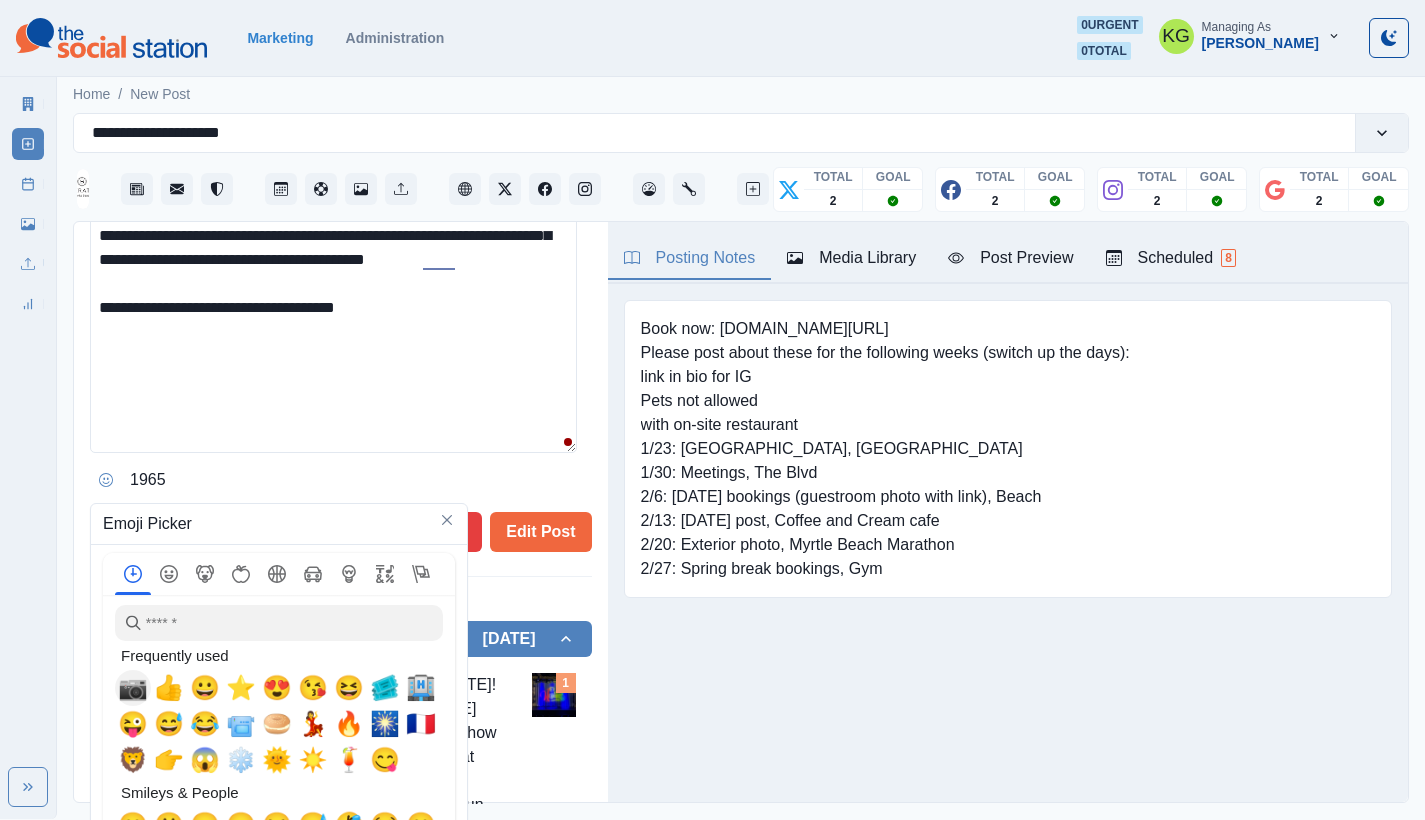 click on "📷" at bounding box center [133, 688] 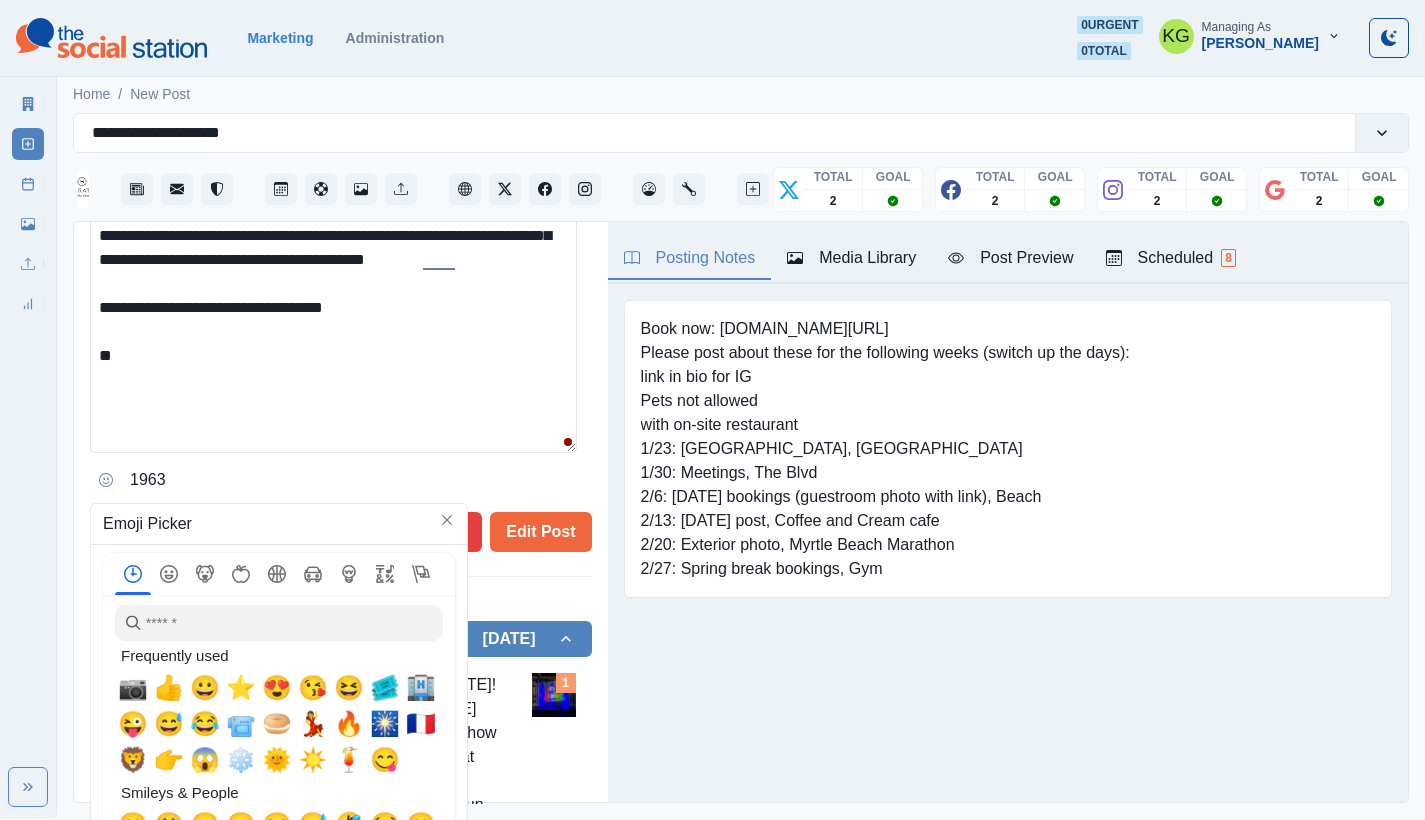 click on "**********" at bounding box center (333, 322) 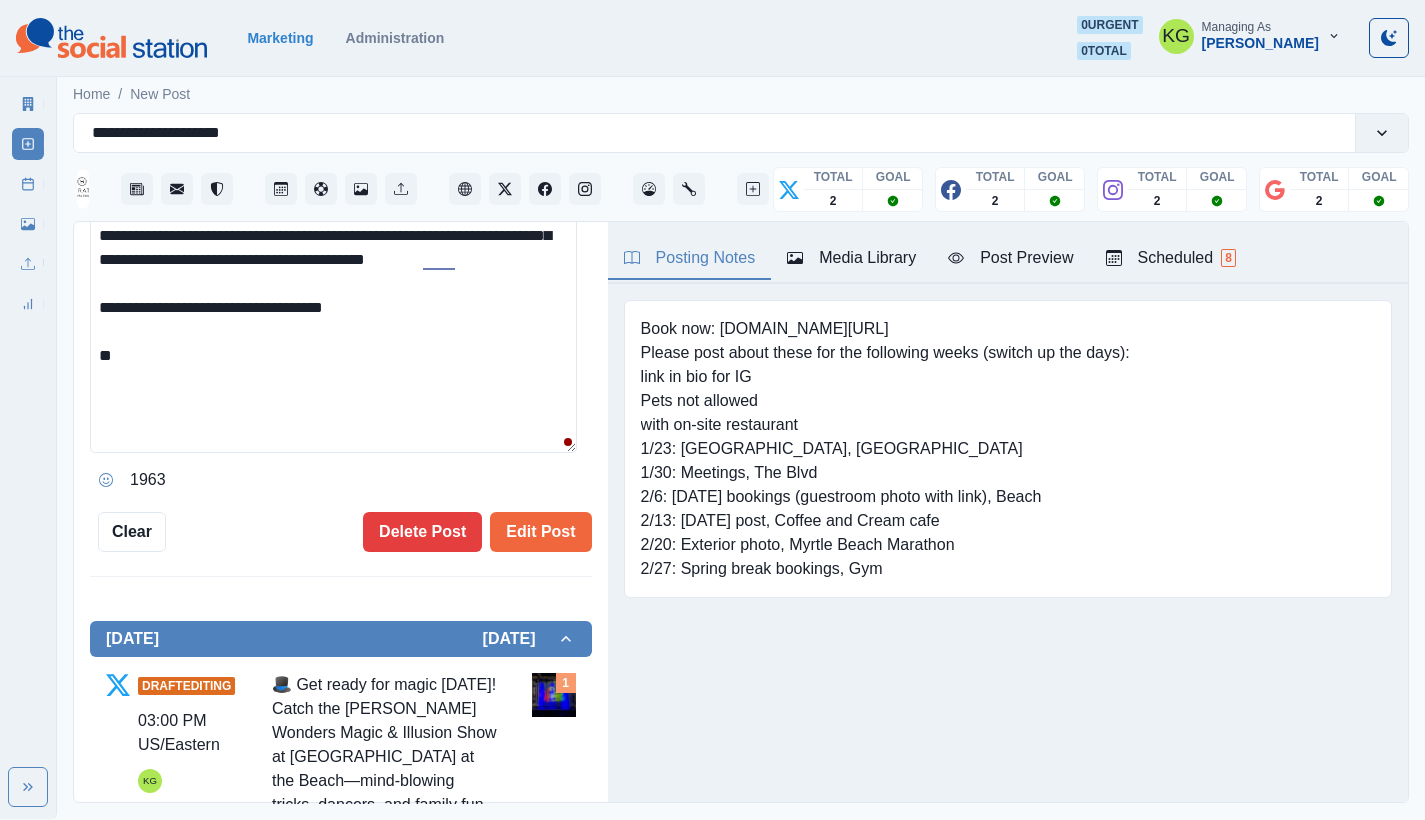 click on "**********" at bounding box center (333, 322) 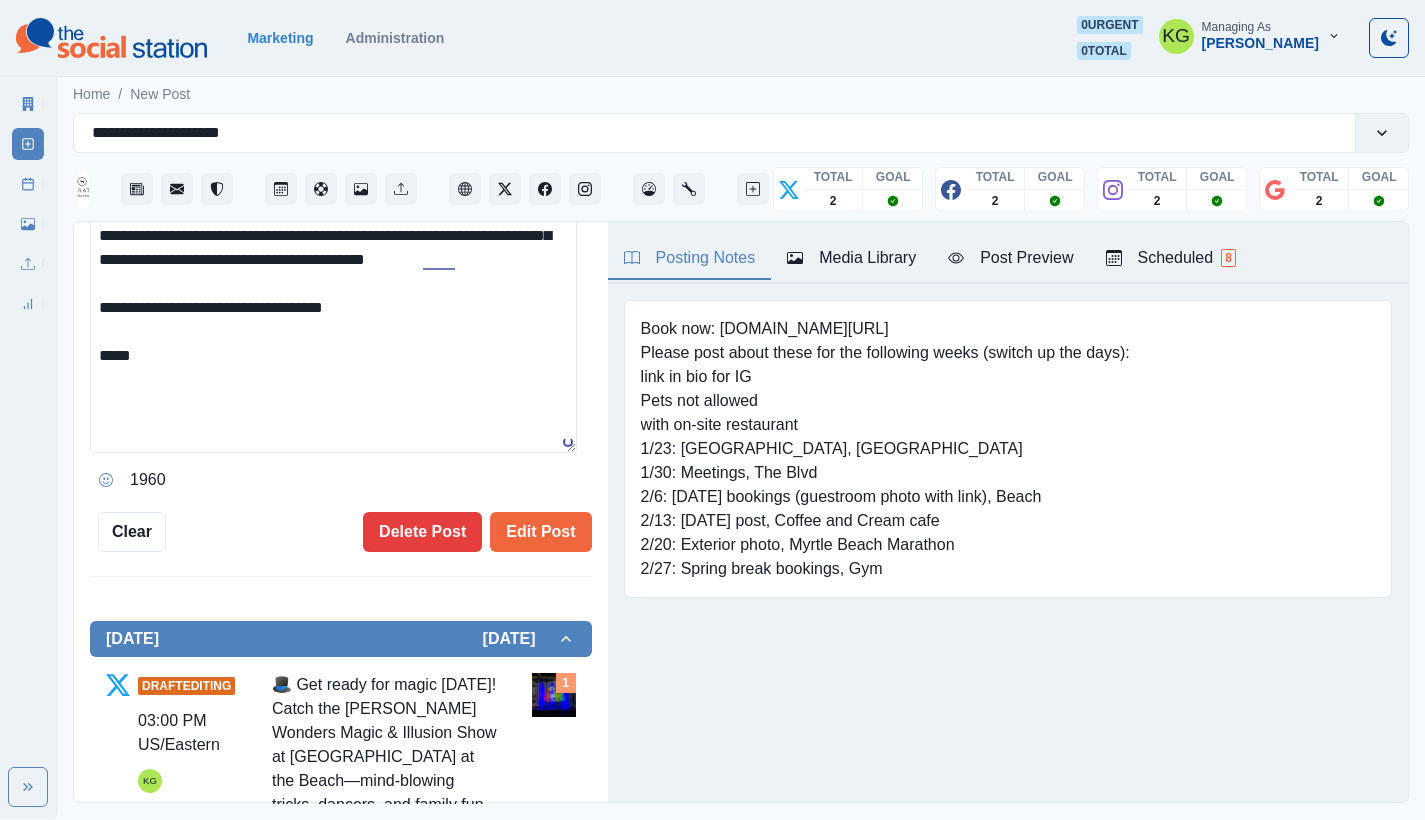 paste on "**********" 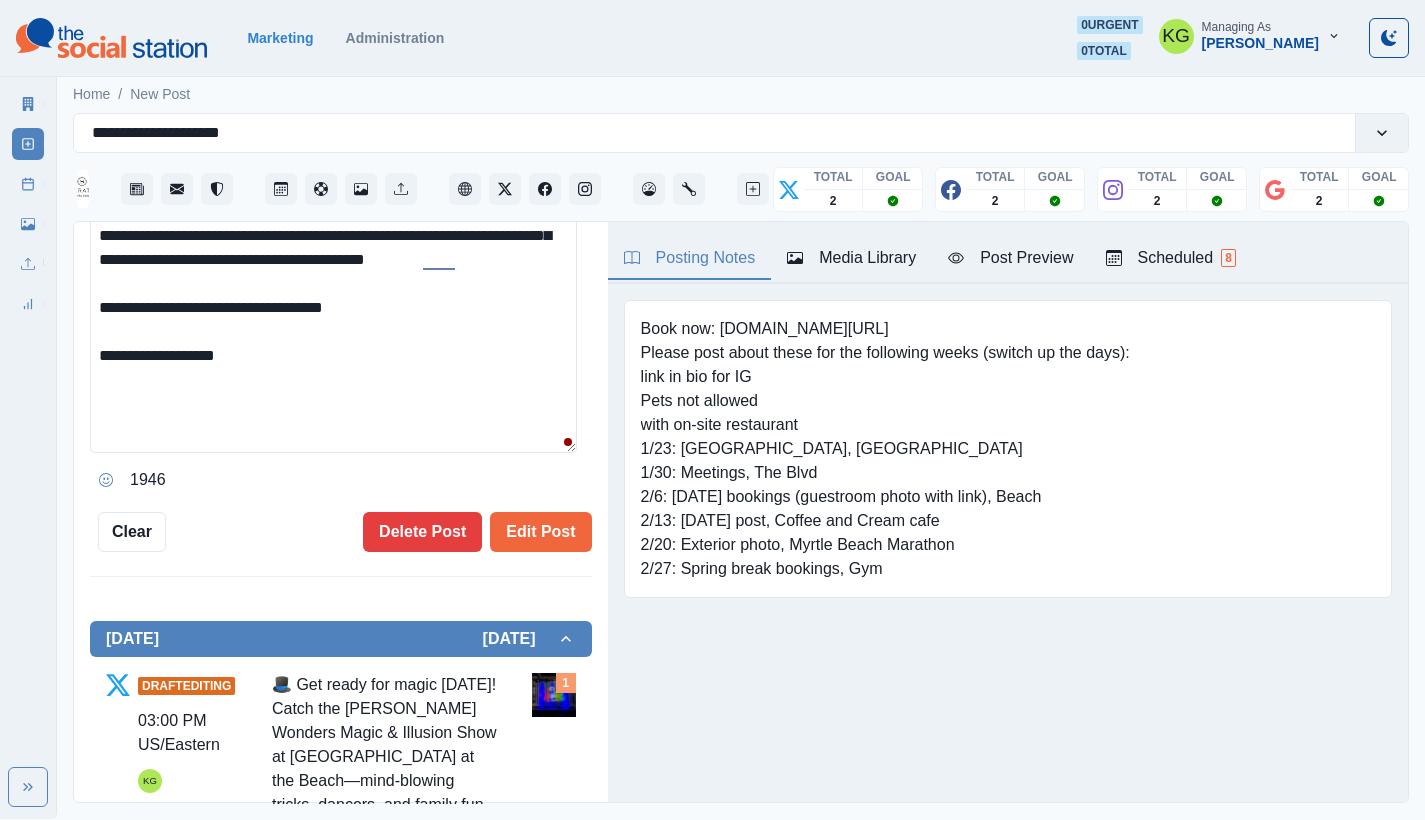 drag, startPoint x: 294, startPoint y: 391, endPoint x: 50, endPoint y: 376, distance: 244.46063 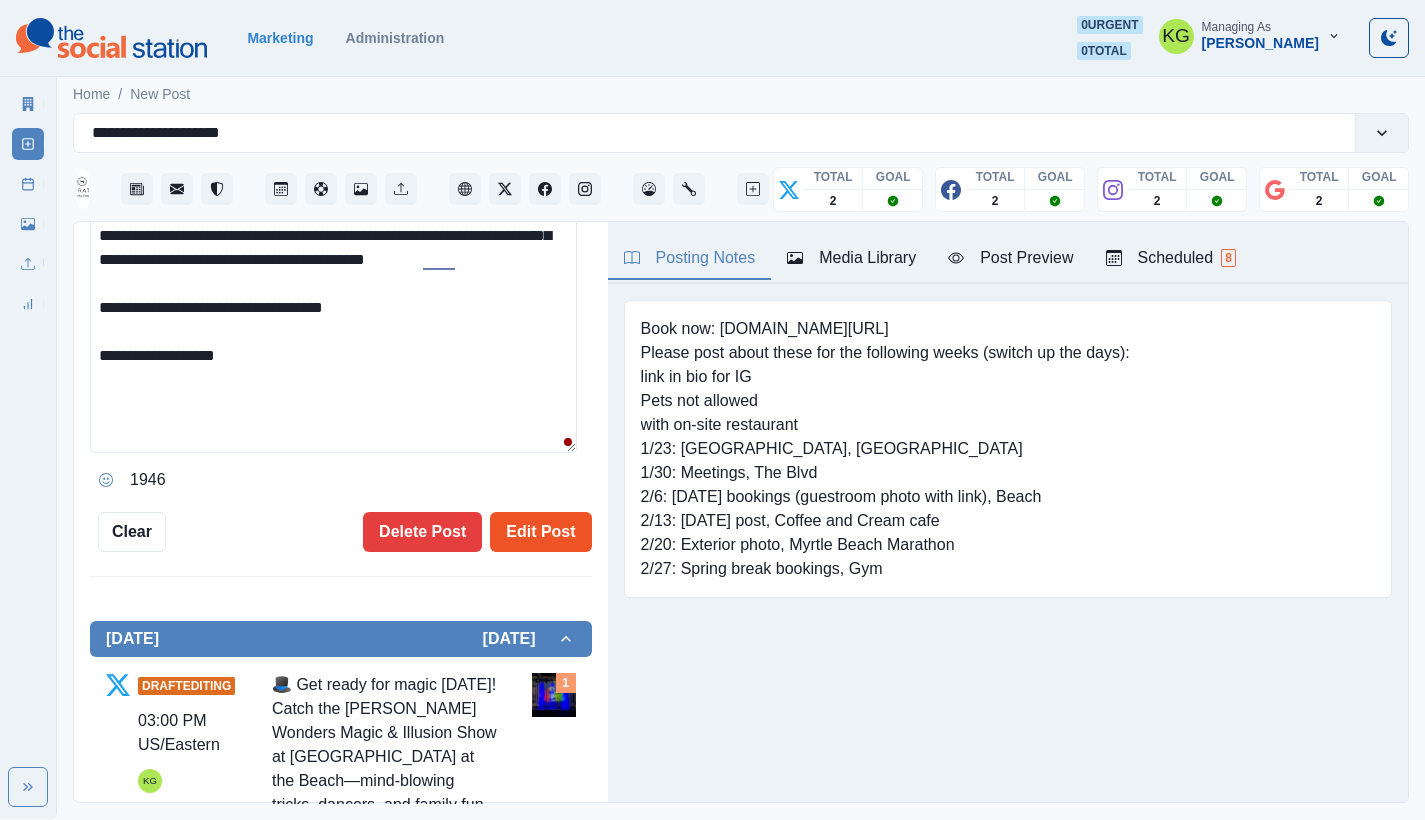type on "**********" 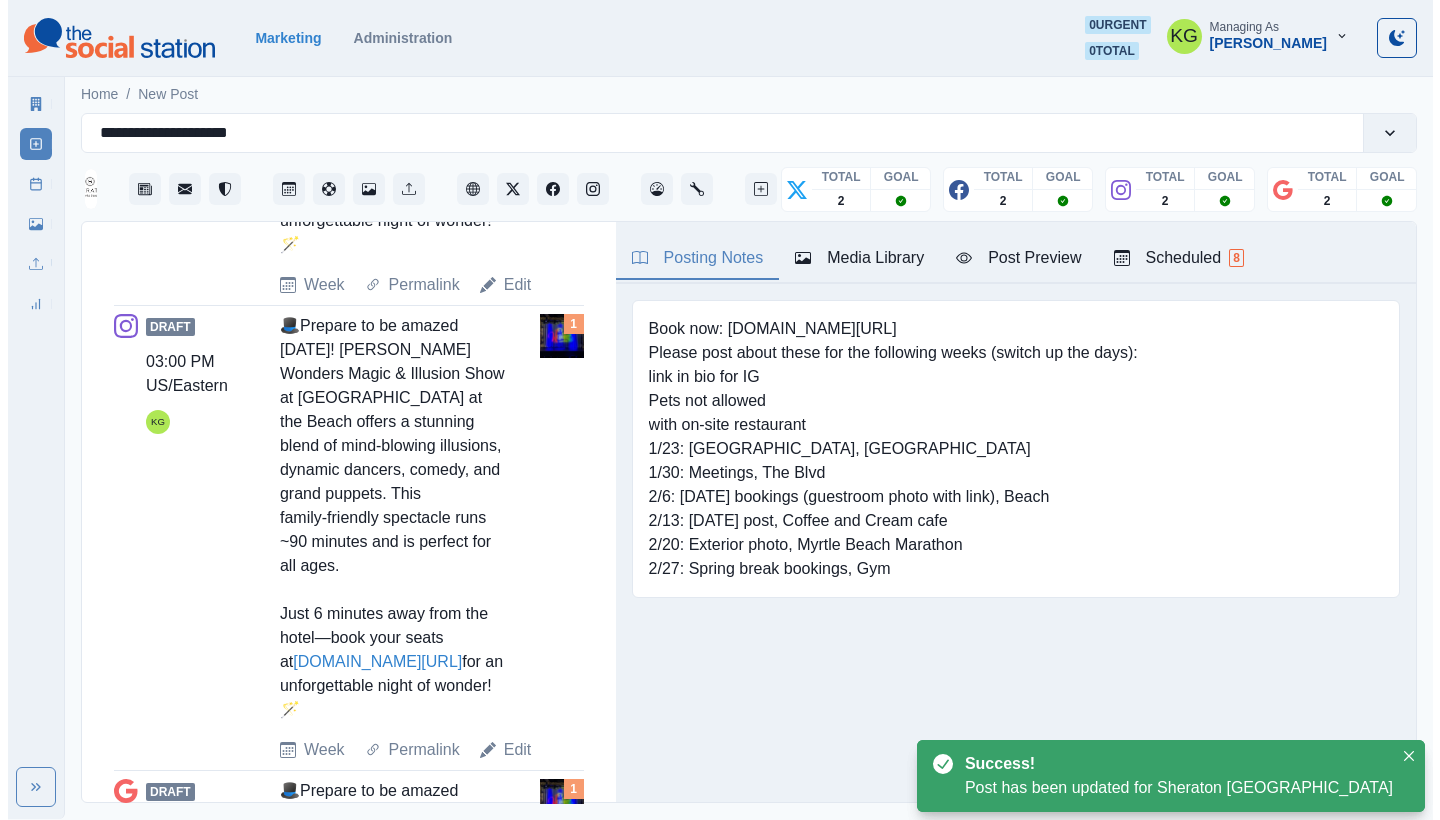 scroll, scrollTop: 1701, scrollLeft: 0, axis: vertical 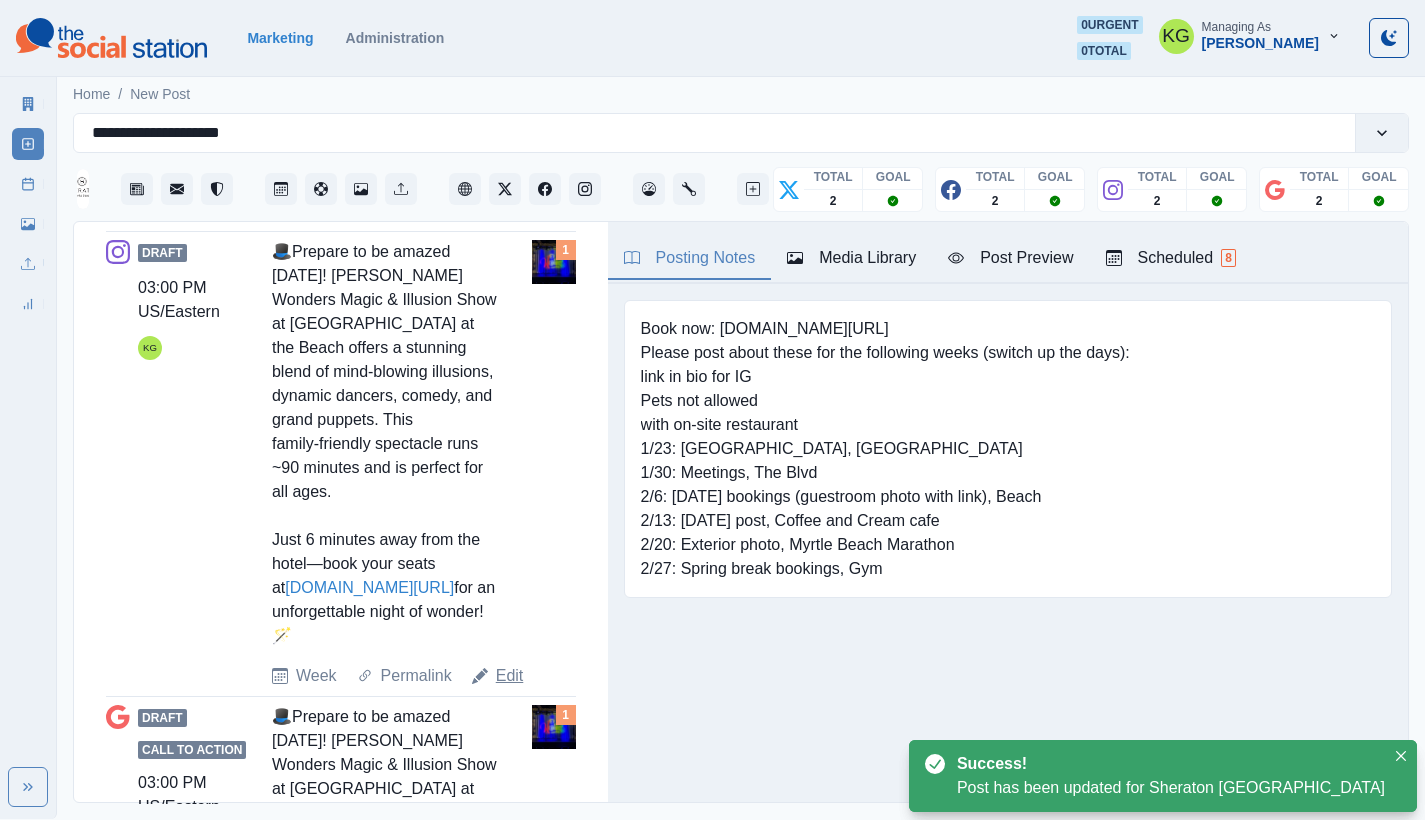 click on "Edit" at bounding box center (510, 676) 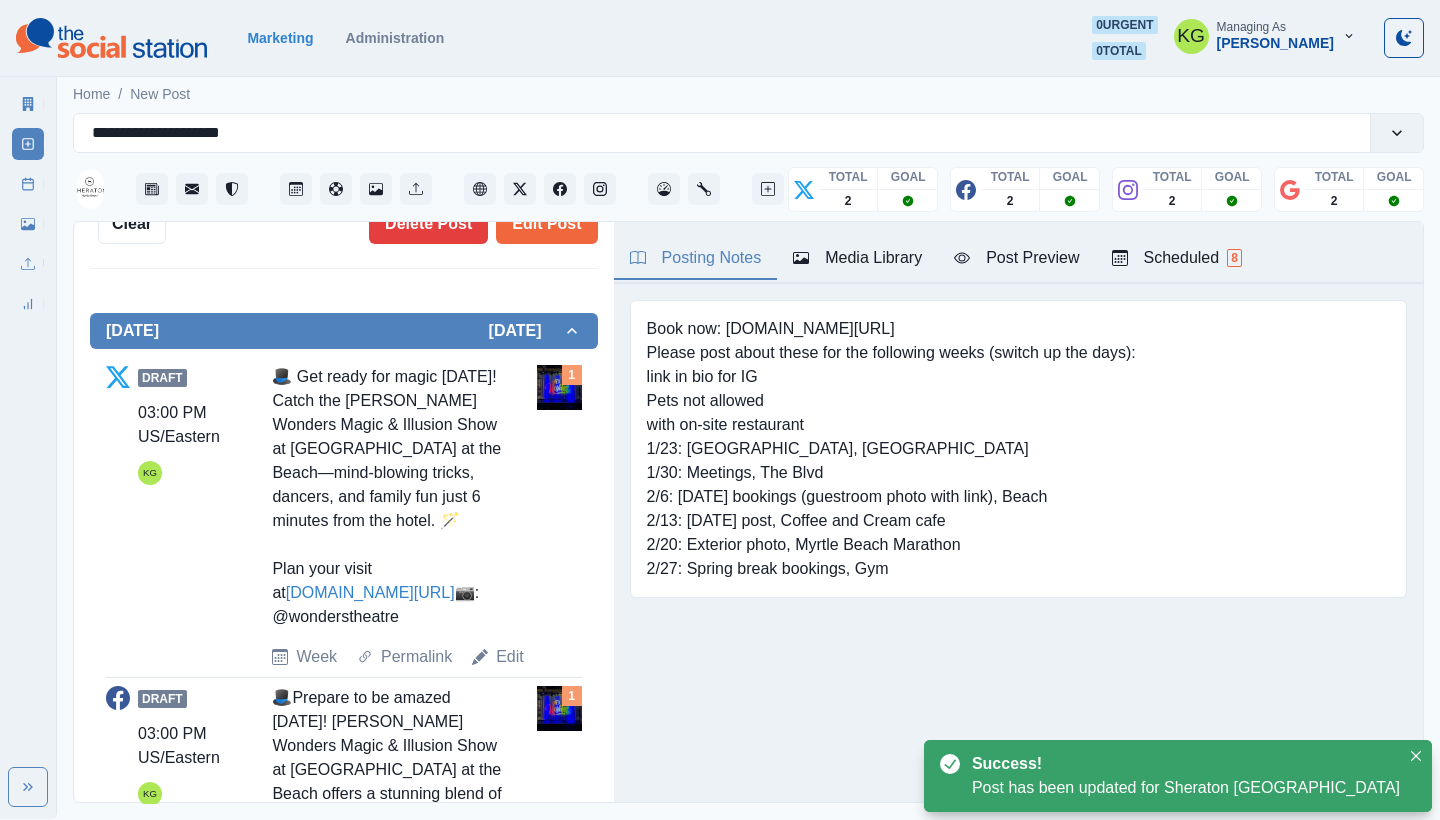 scroll, scrollTop: 381, scrollLeft: 0, axis: vertical 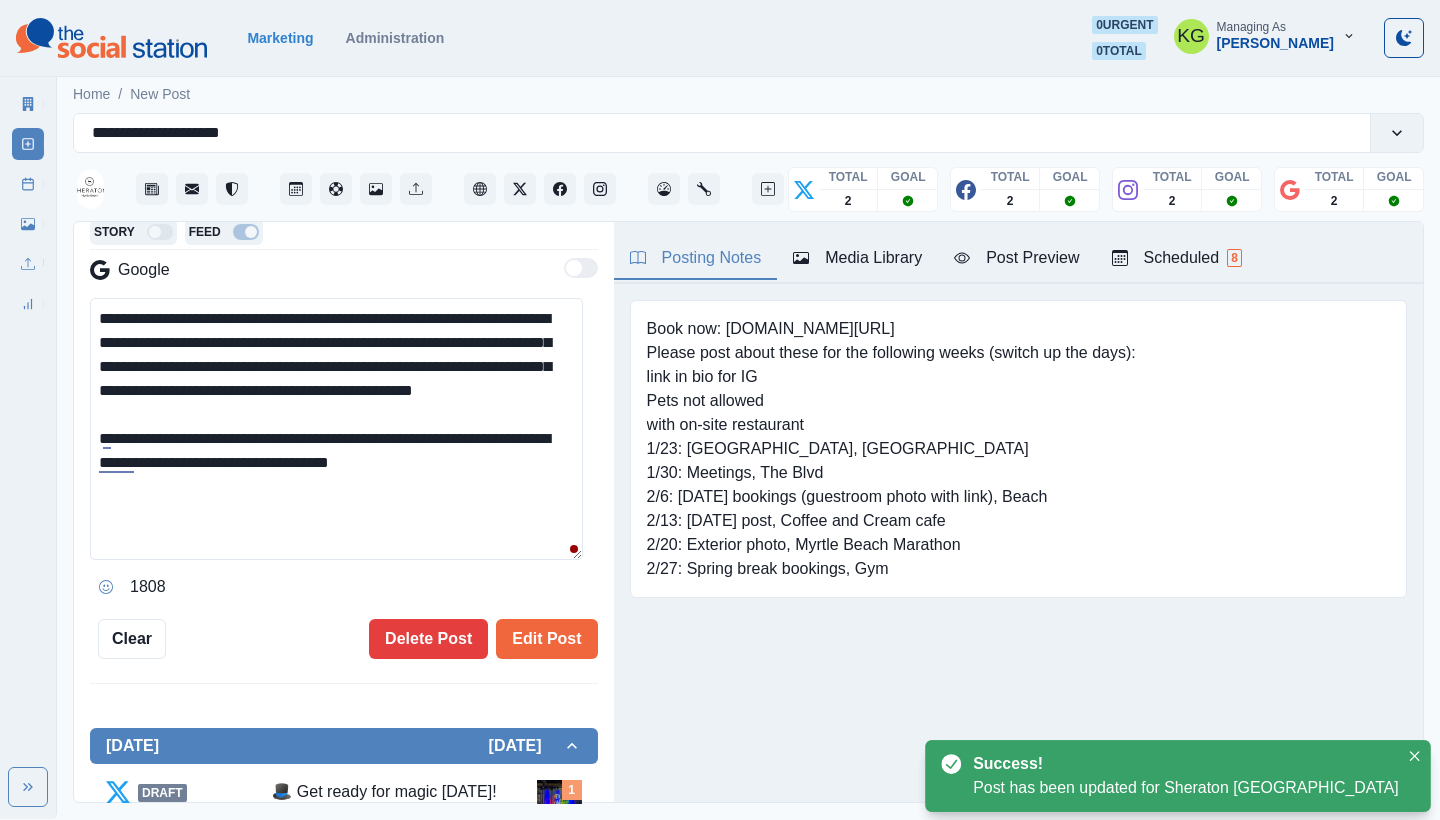click on "**********" at bounding box center (344, 513) 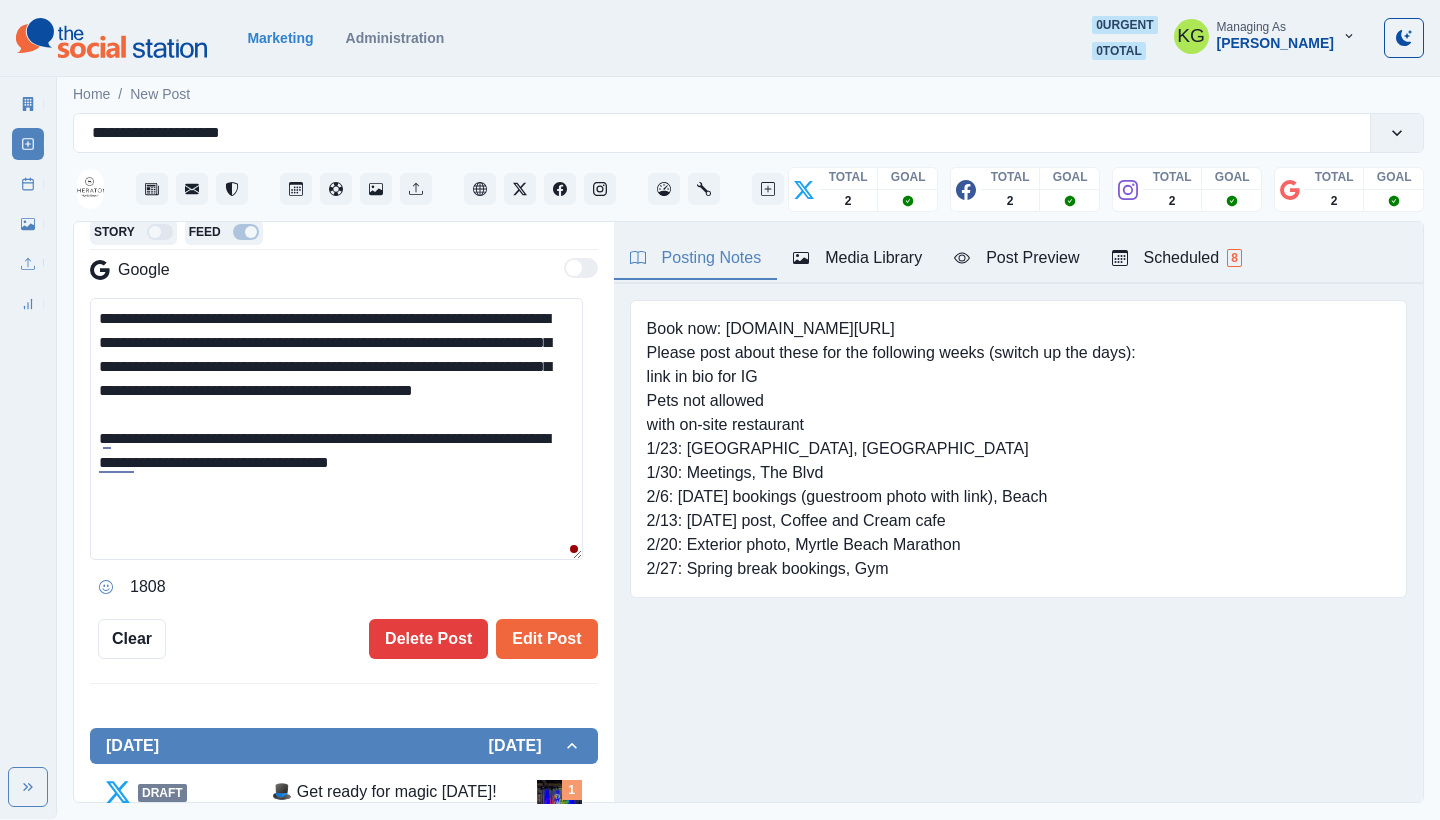 click on "**********" at bounding box center (336, 429) 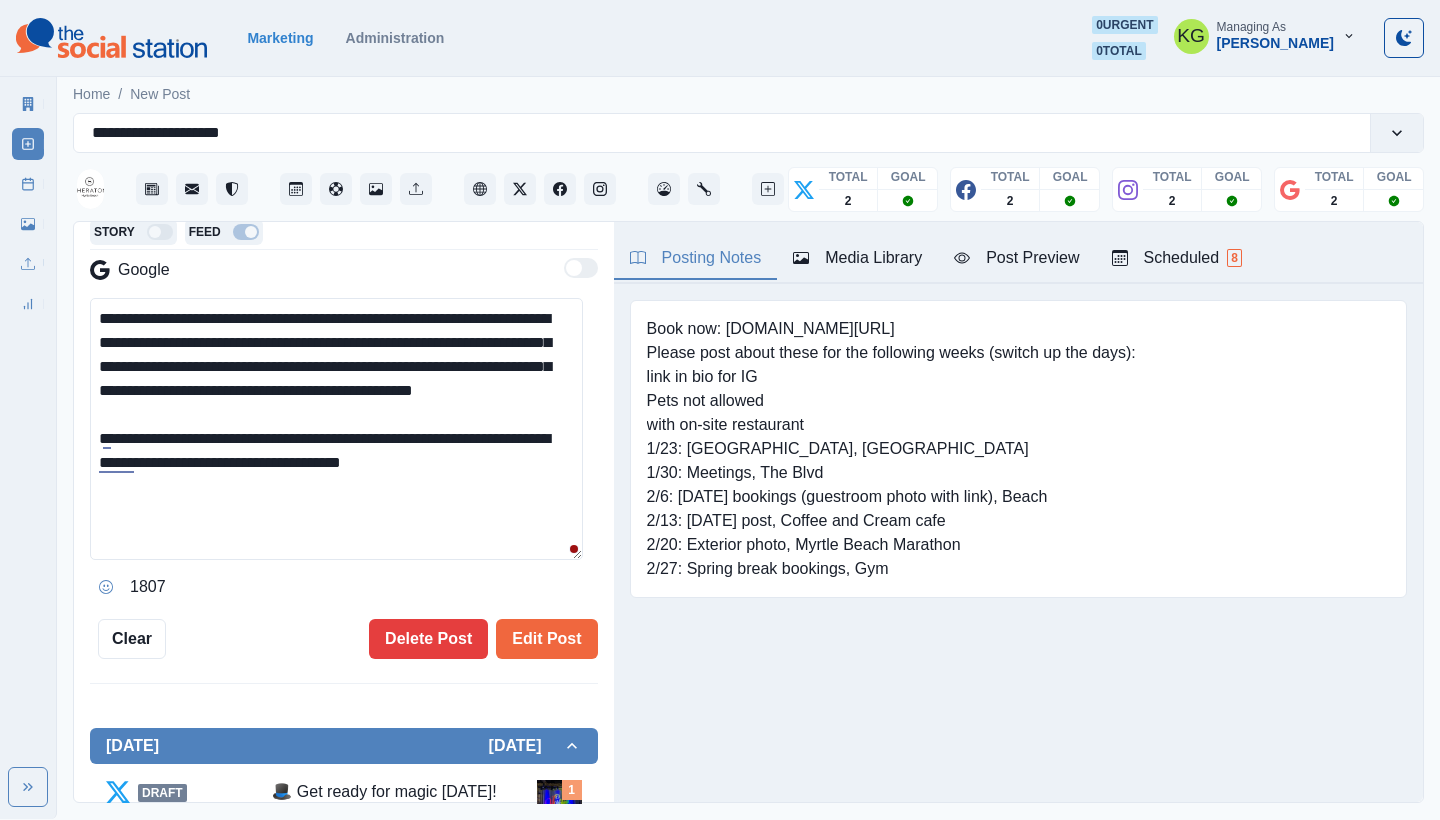 paste on "**********" 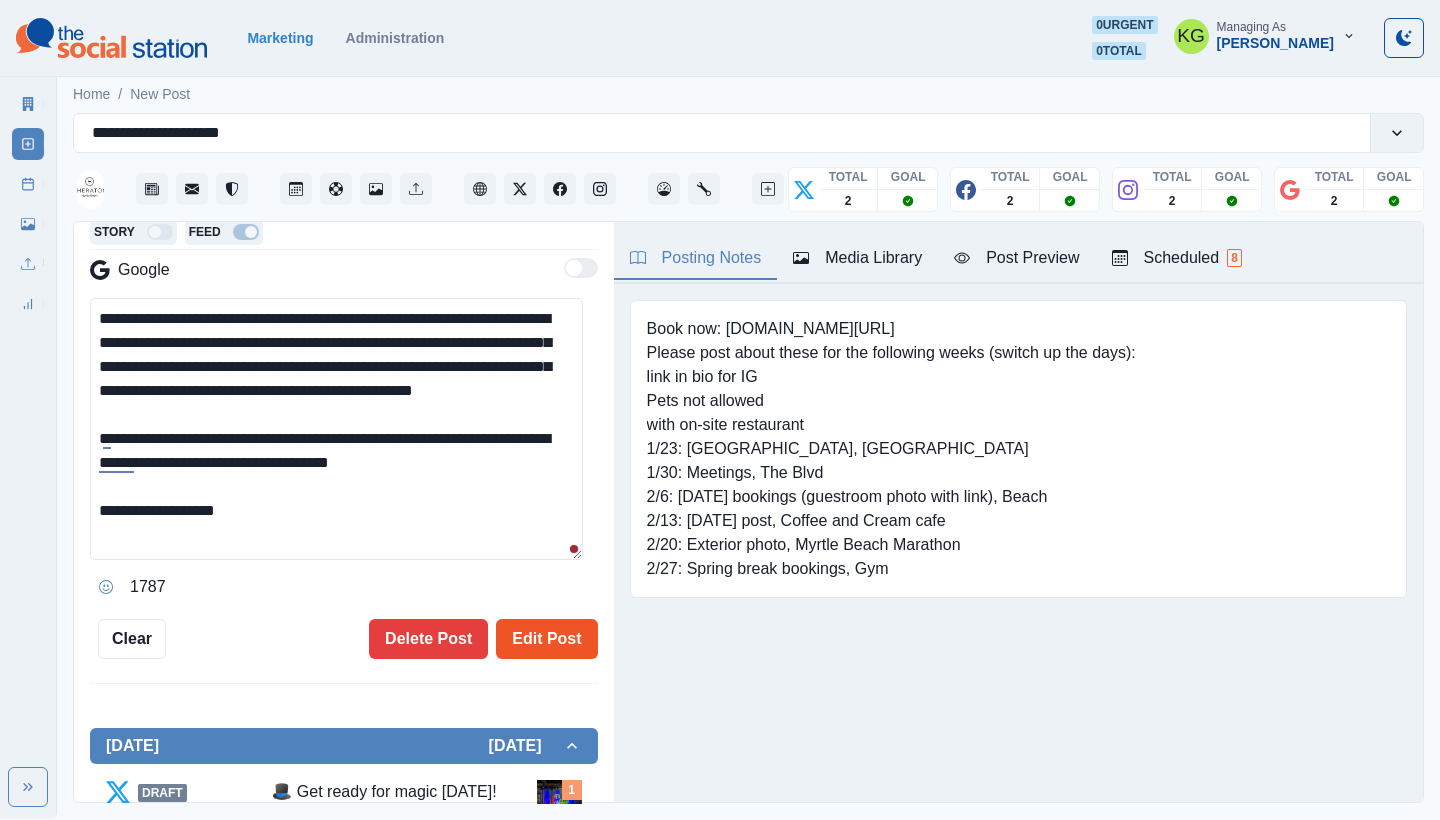 type on "**********" 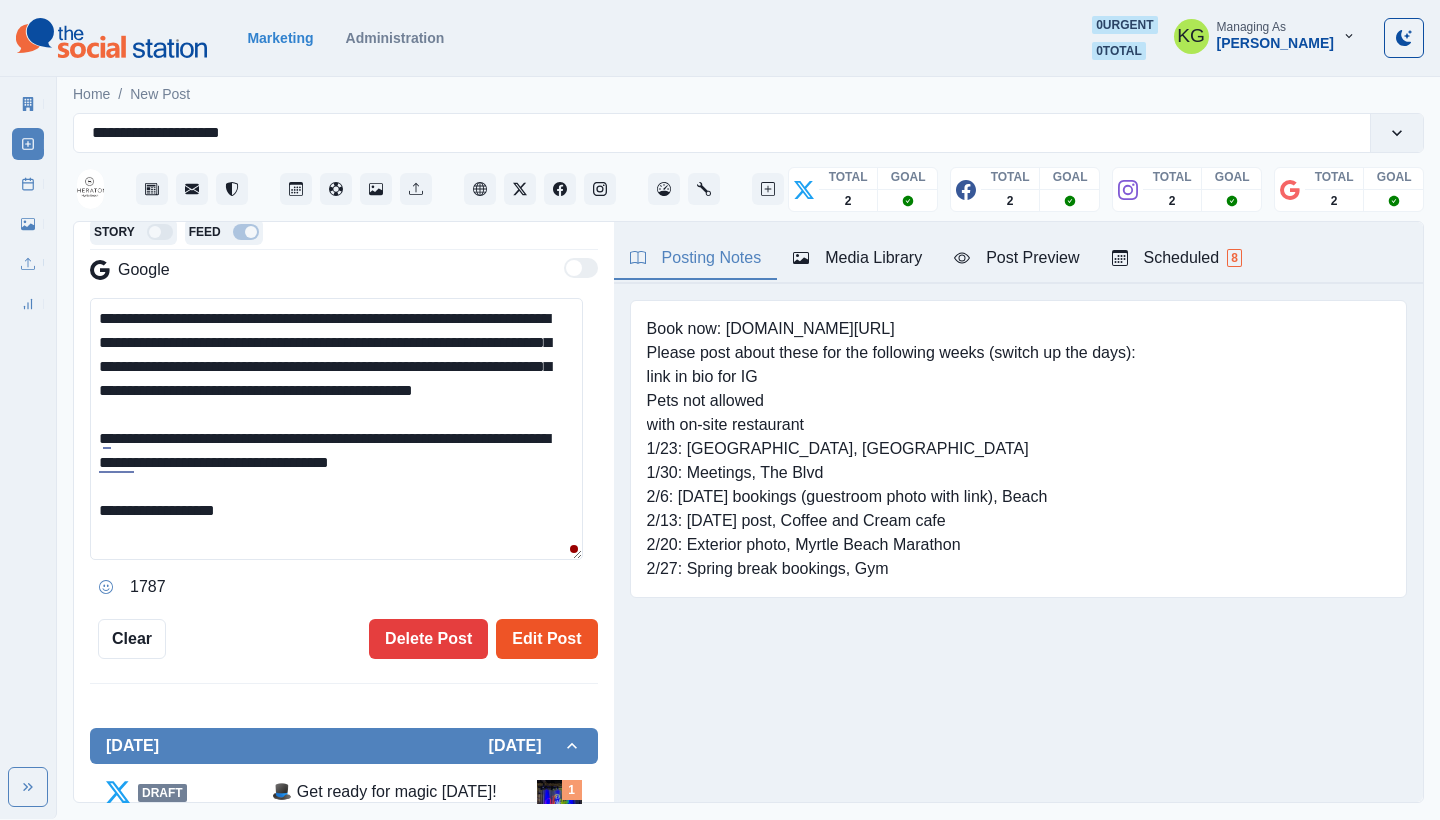 click on "Edit Post" at bounding box center (546, 639) 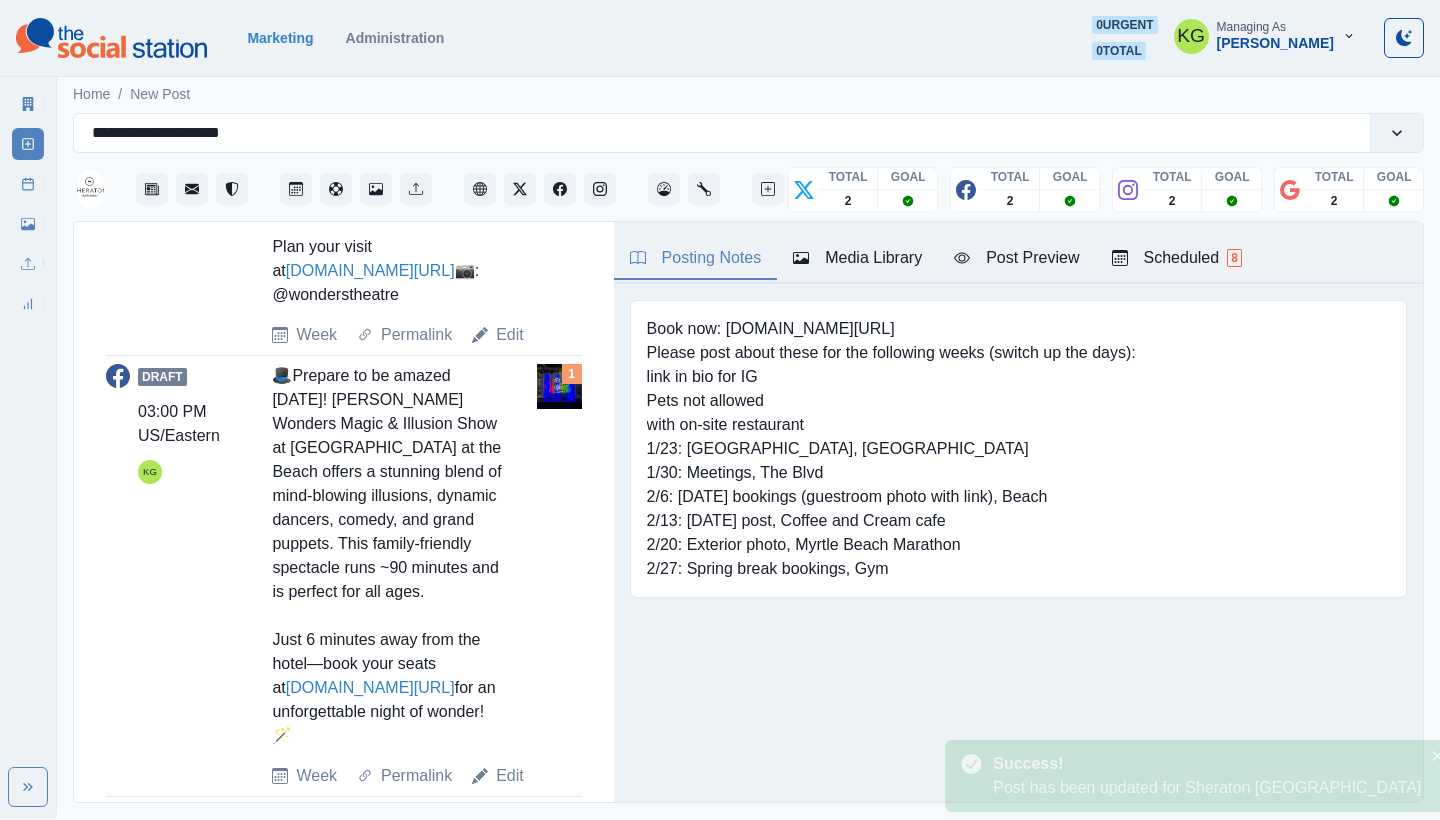 scroll, scrollTop: 2075, scrollLeft: 0, axis: vertical 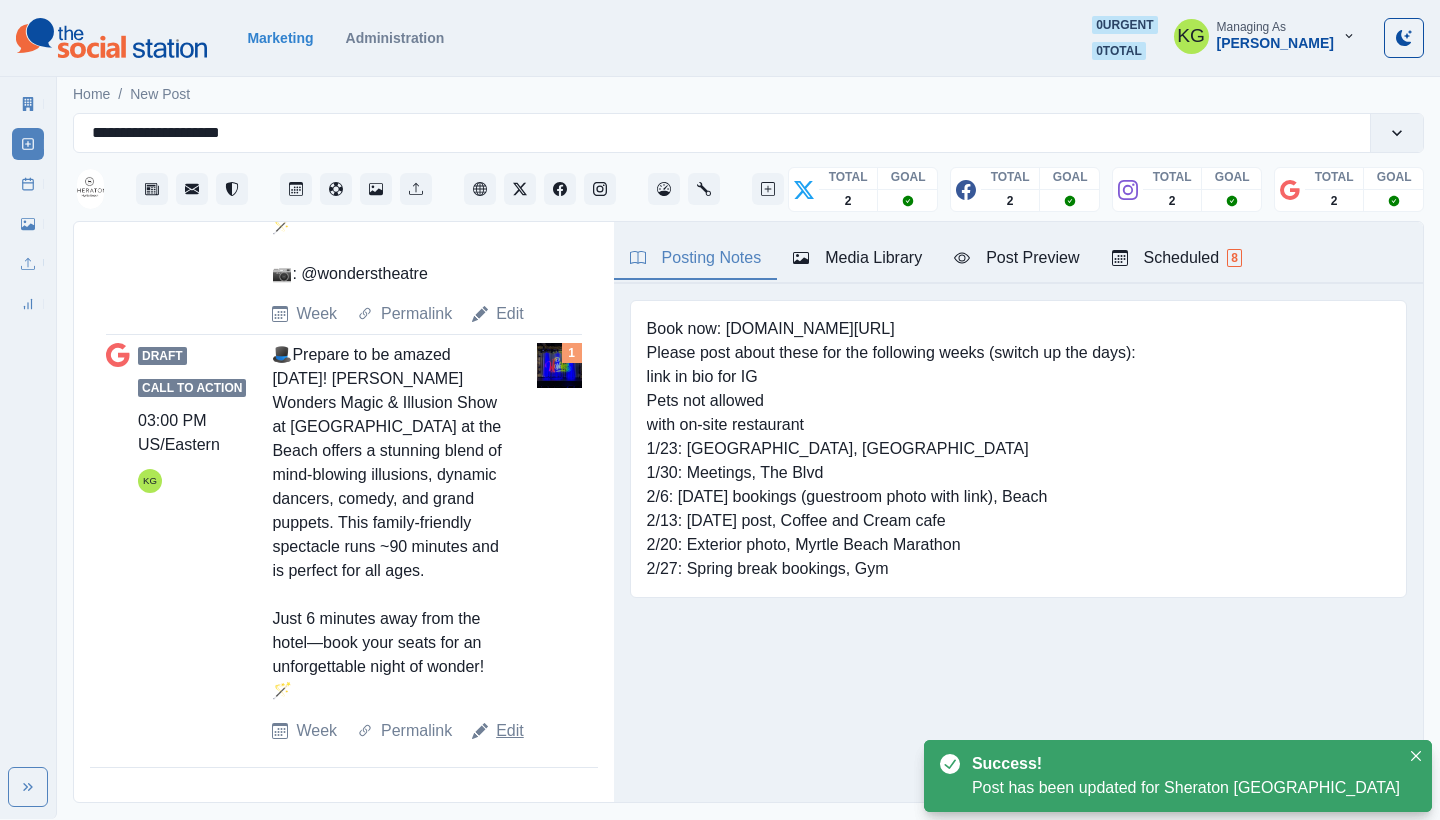 click on "Edit" at bounding box center (510, 731) 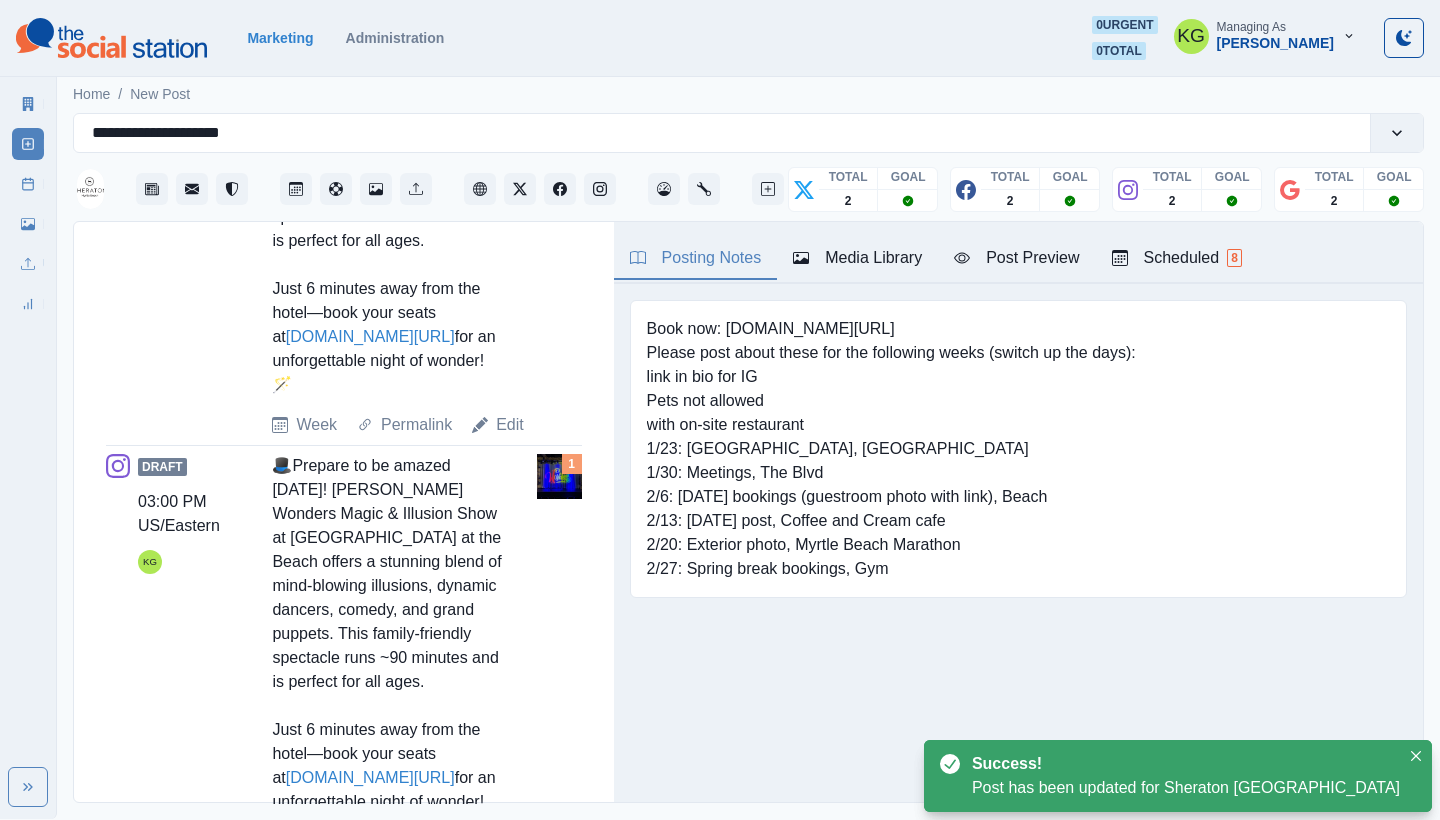 scroll, scrollTop: 436, scrollLeft: 0, axis: vertical 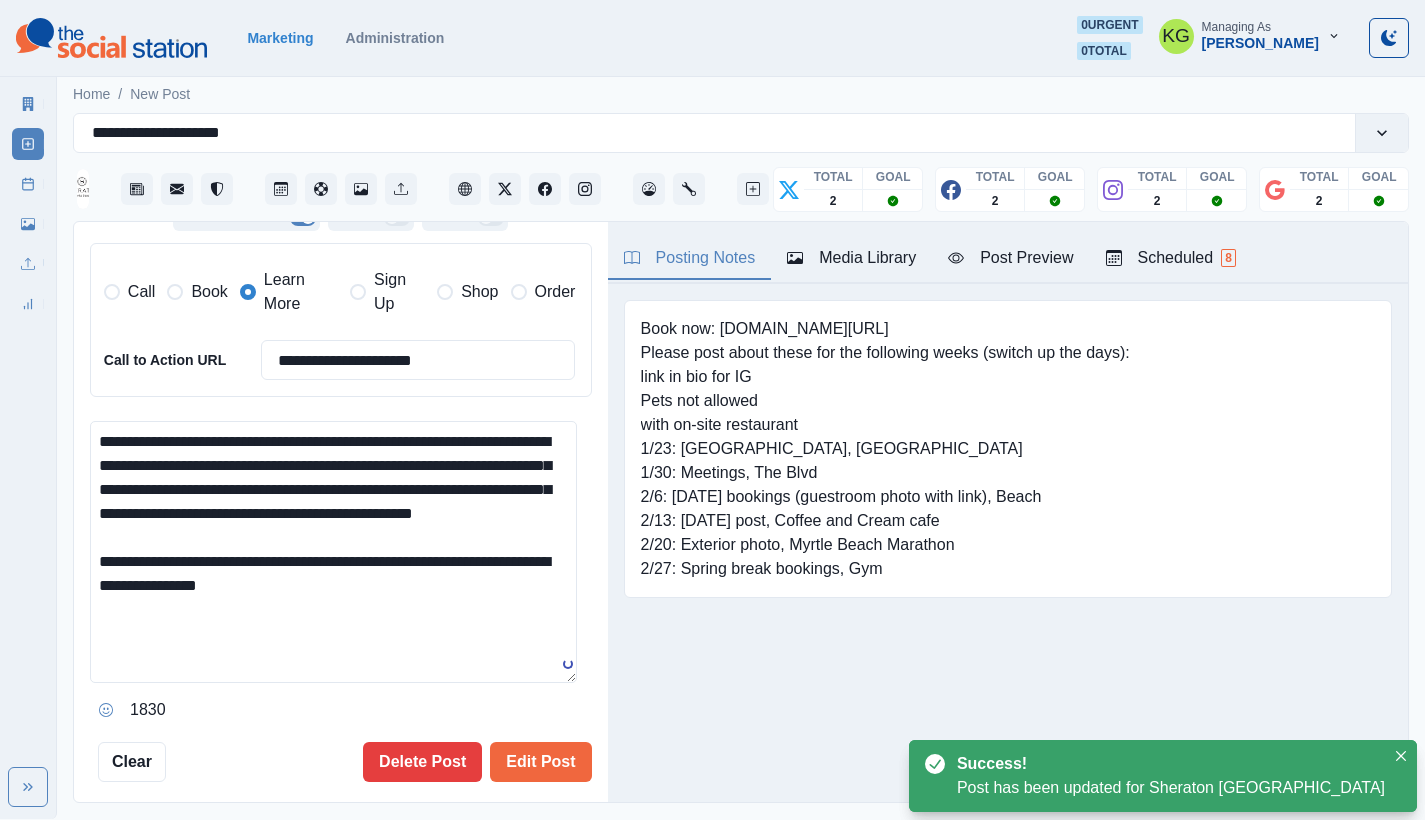 click on "**********" at bounding box center (333, 552) 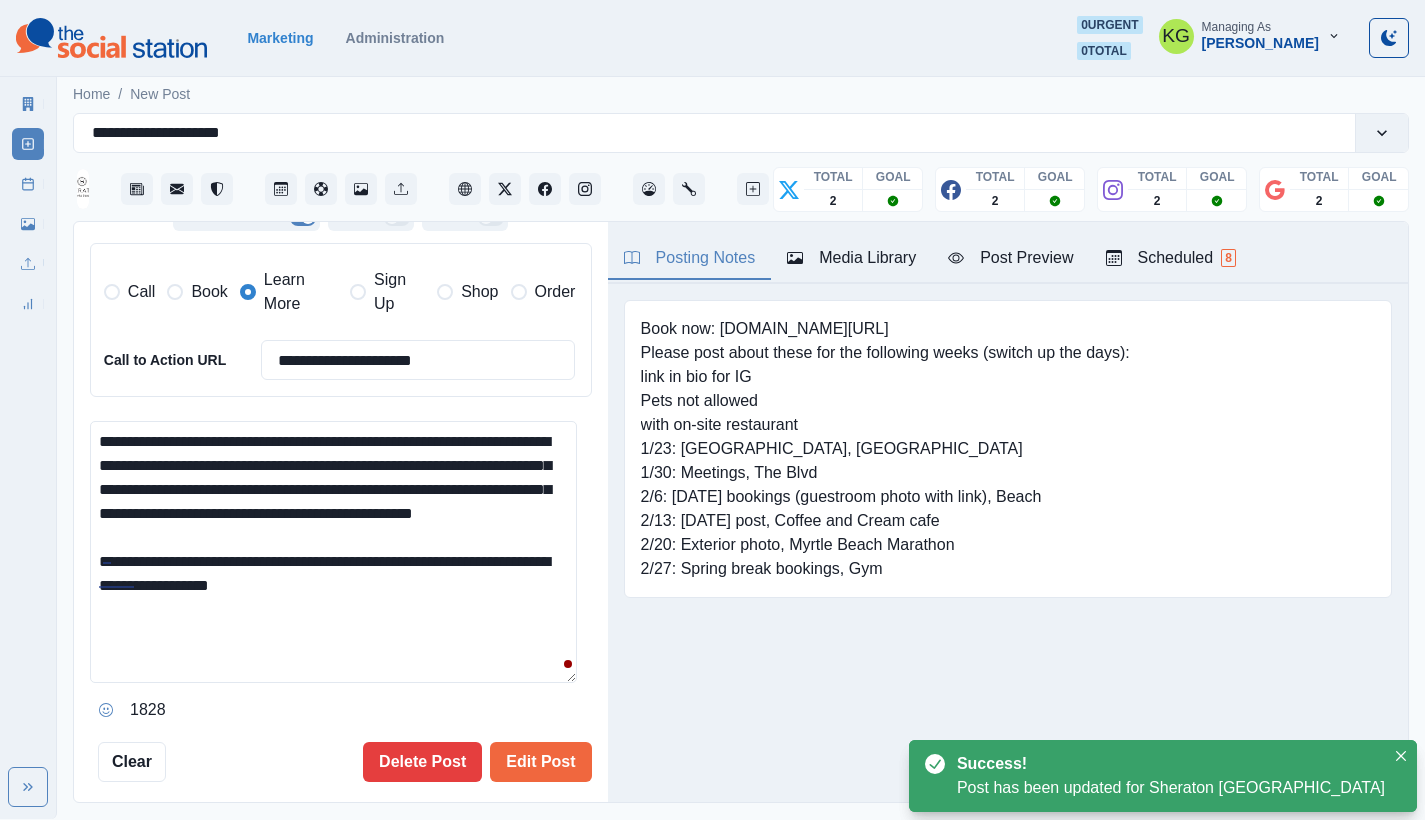 paste on "**********" 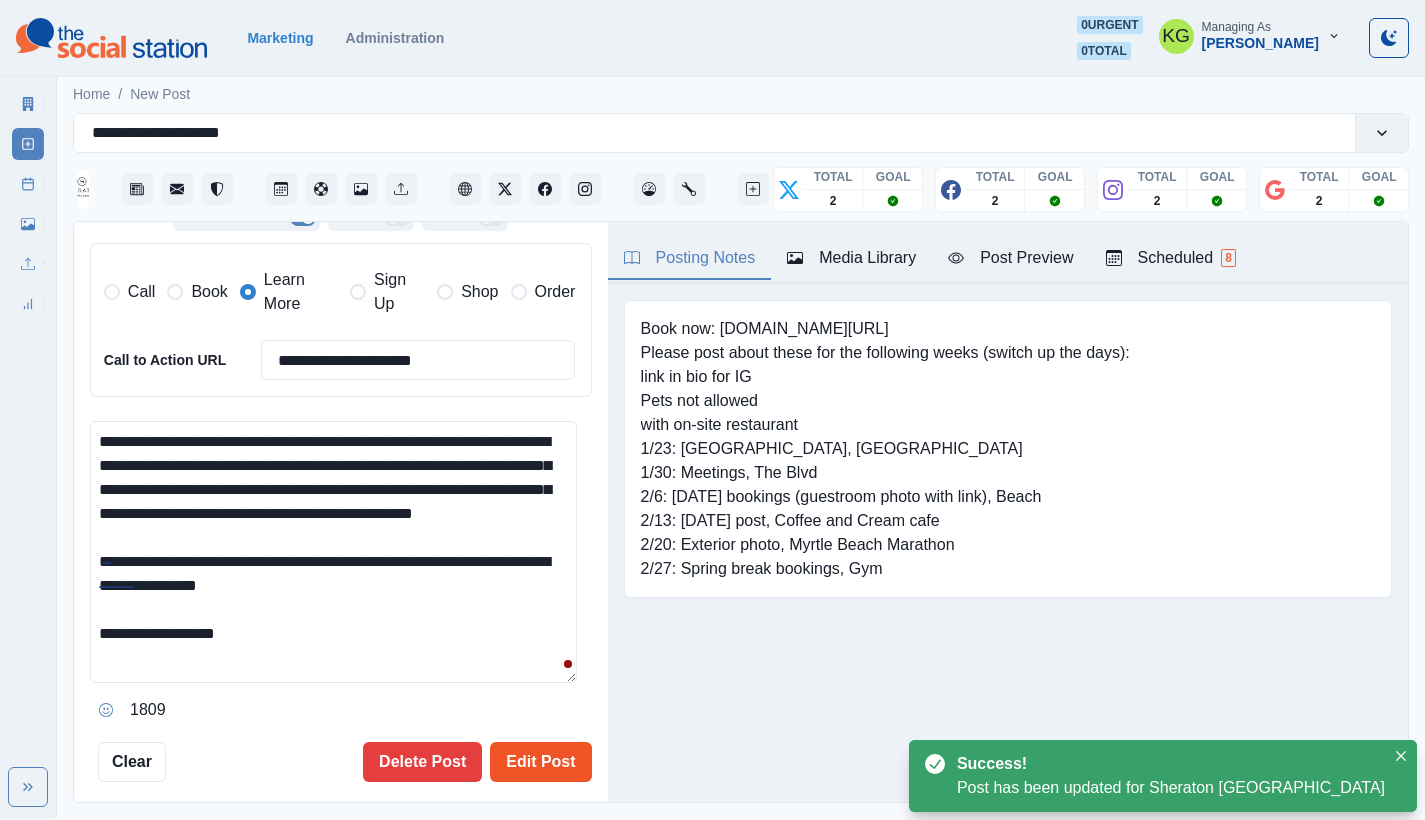 type on "**********" 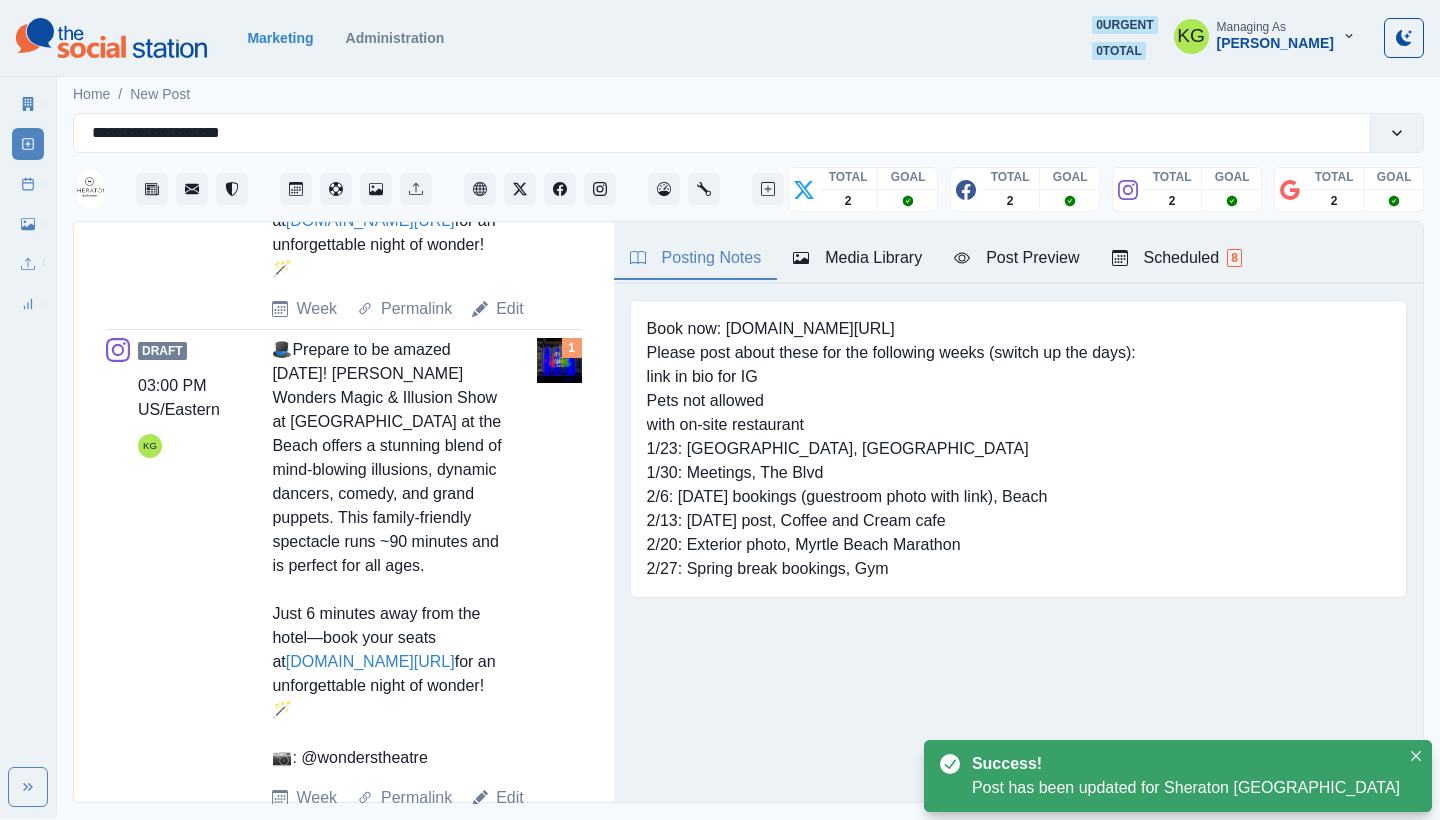 scroll, scrollTop: 1145, scrollLeft: 0, axis: vertical 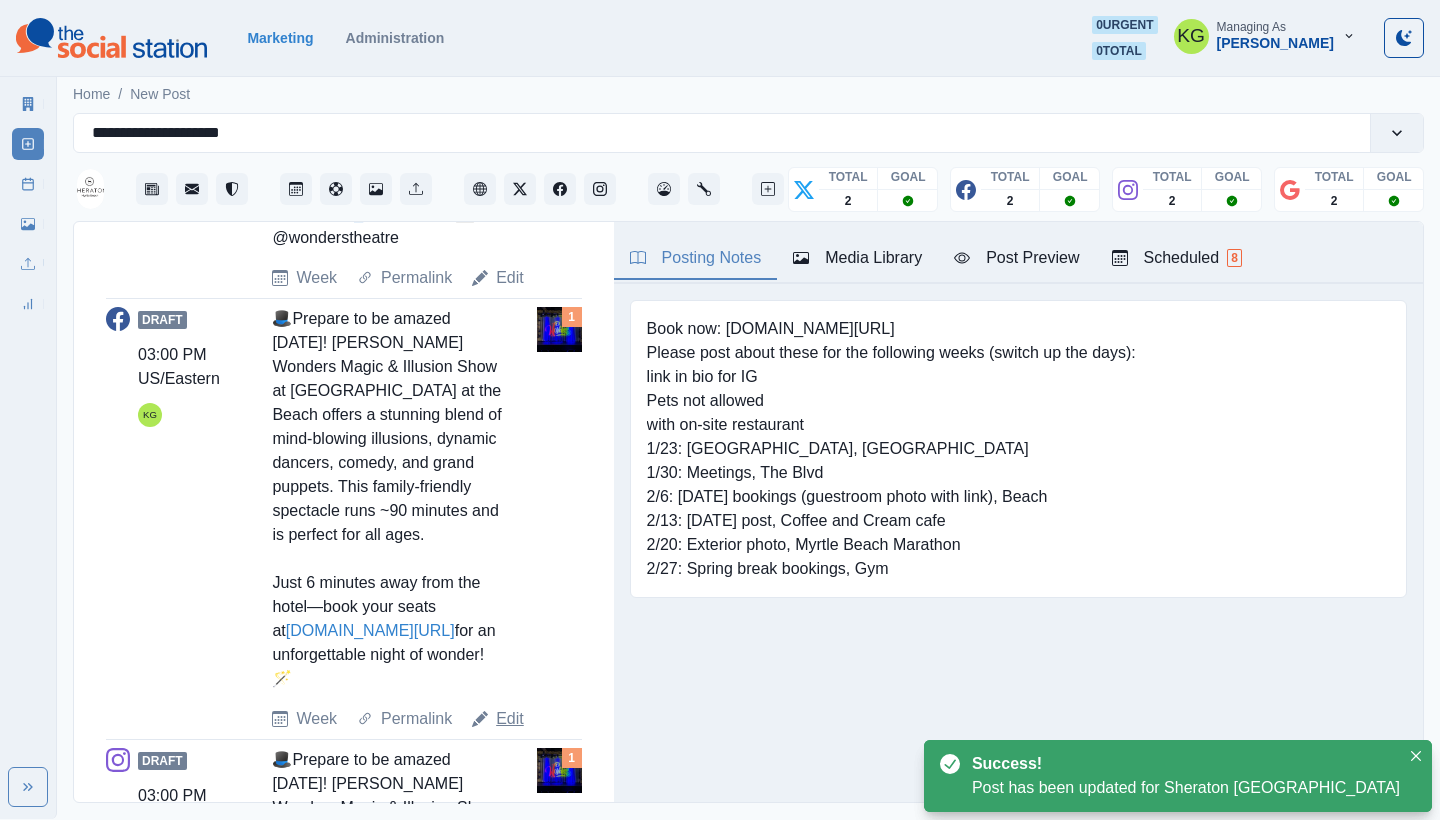 click on "Edit" at bounding box center (510, 719) 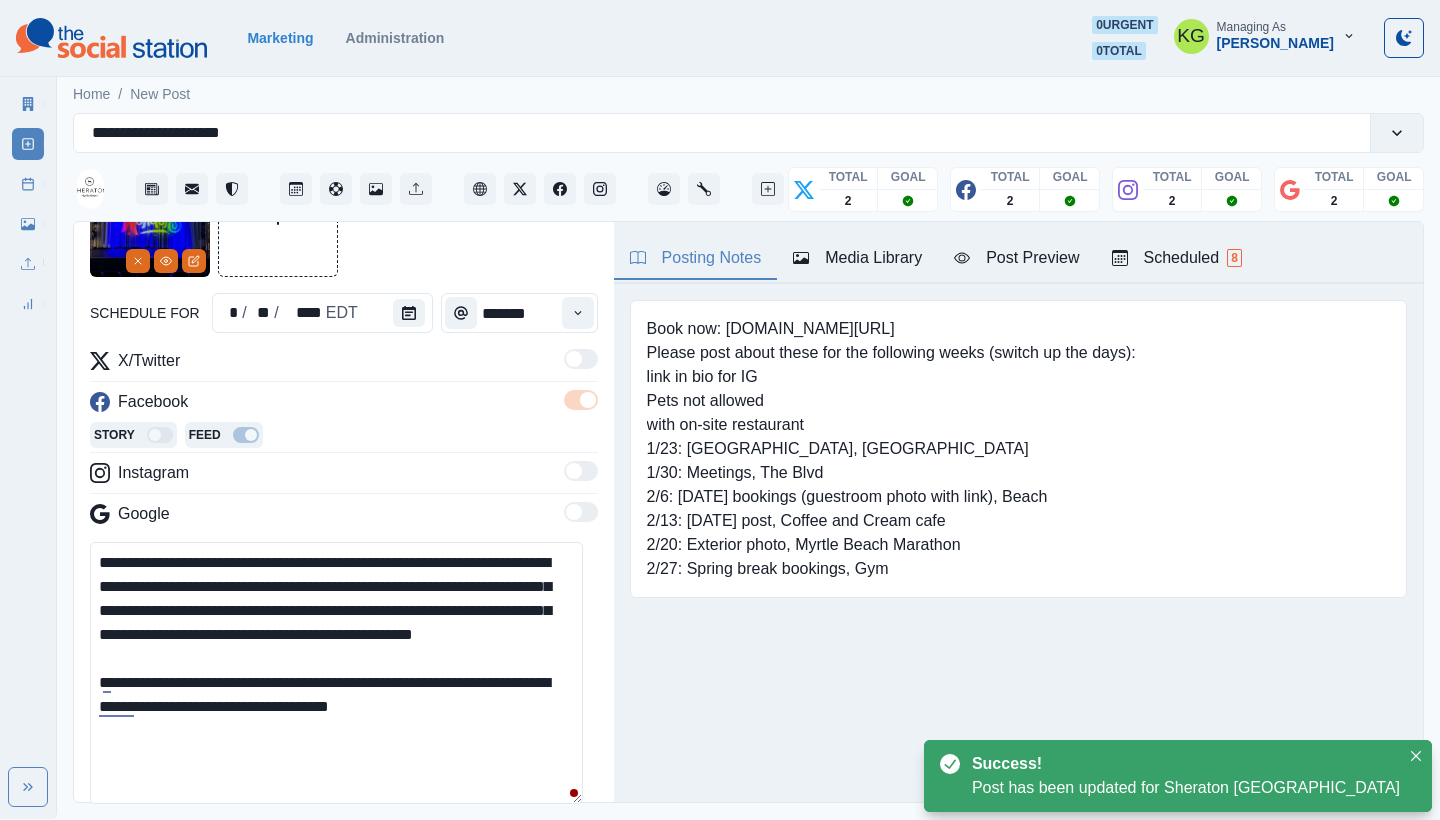 scroll, scrollTop: 141, scrollLeft: 0, axis: vertical 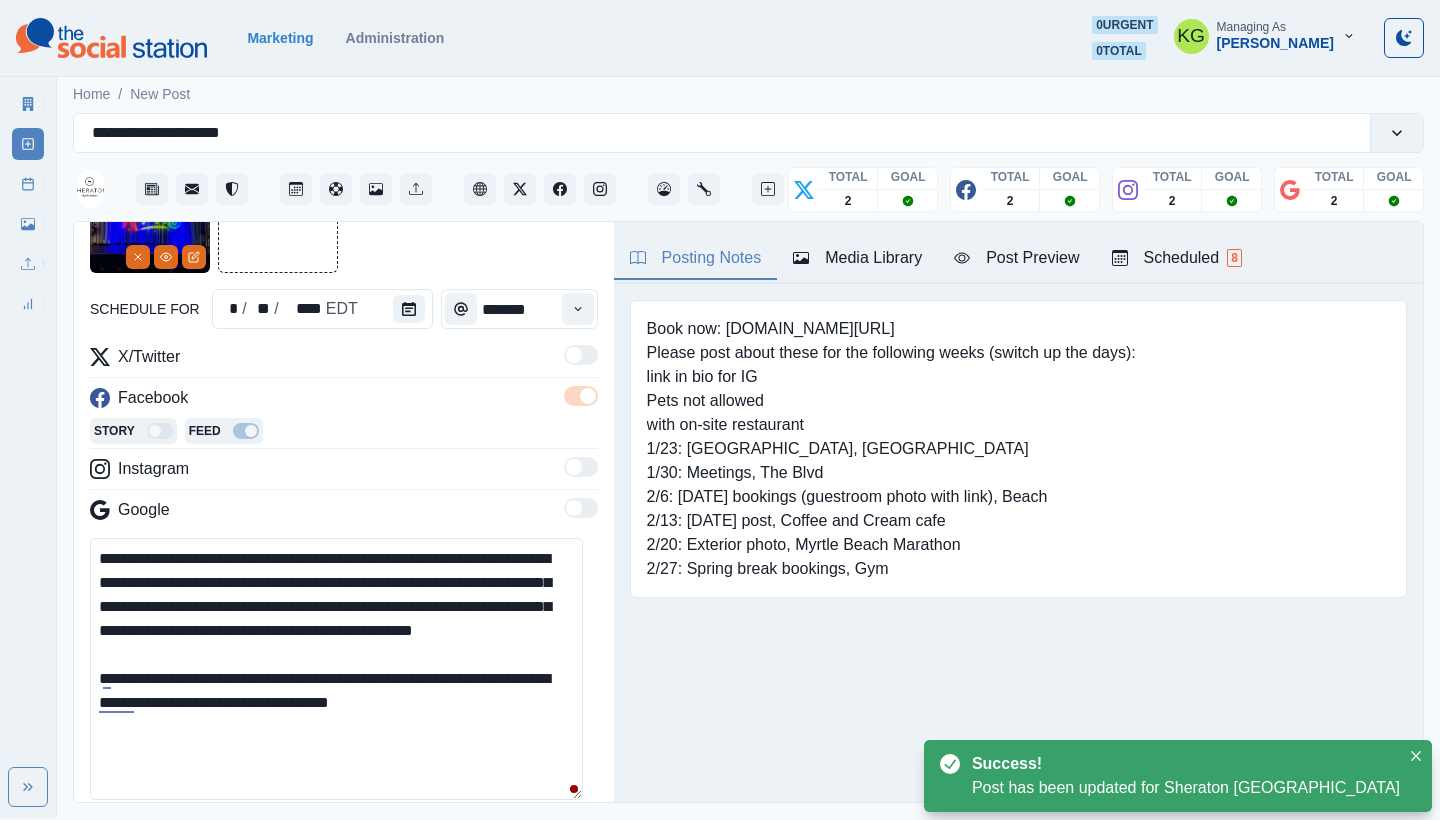click on "**********" at bounding box center [336, 669] 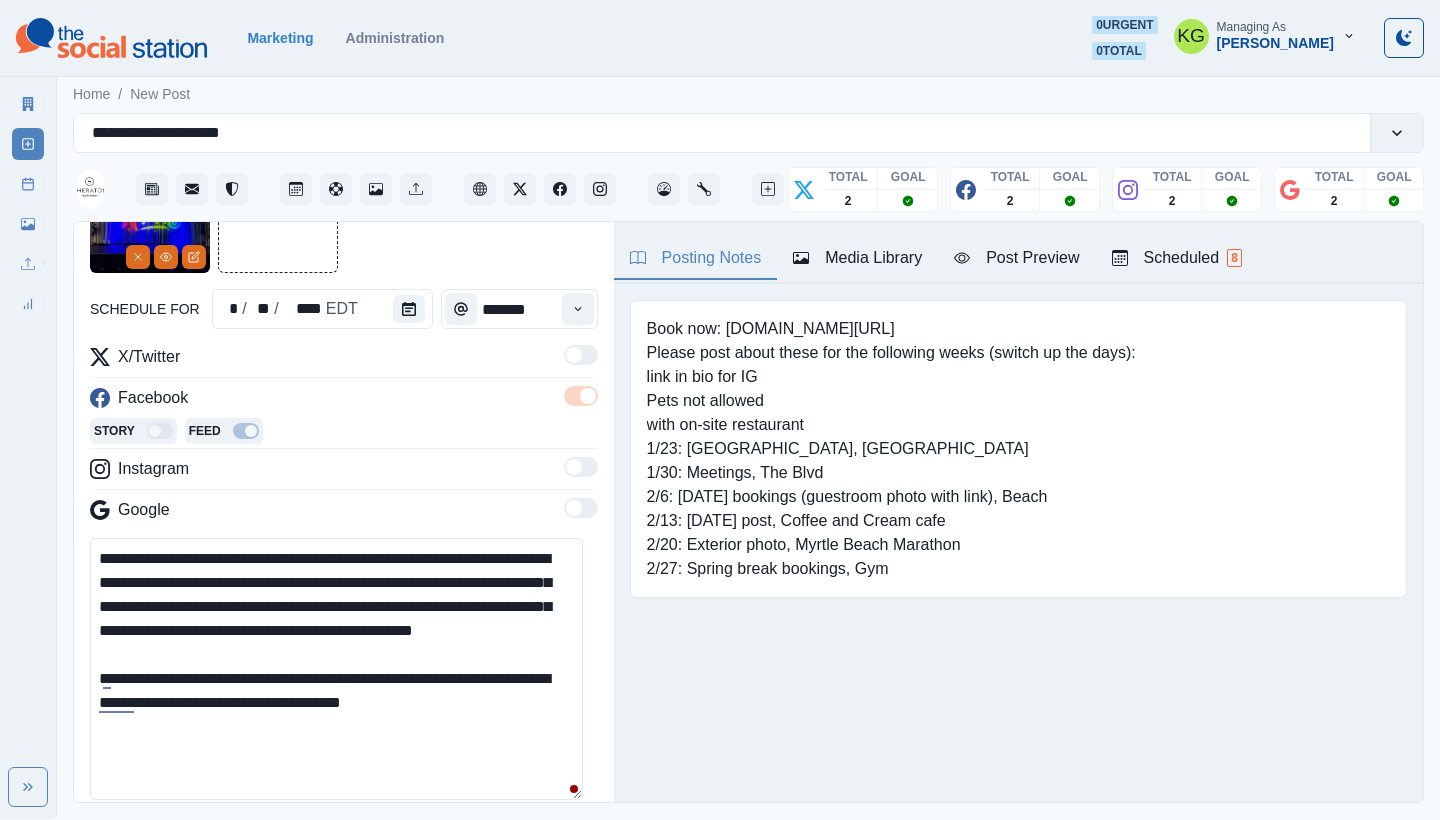 paste on "**********" 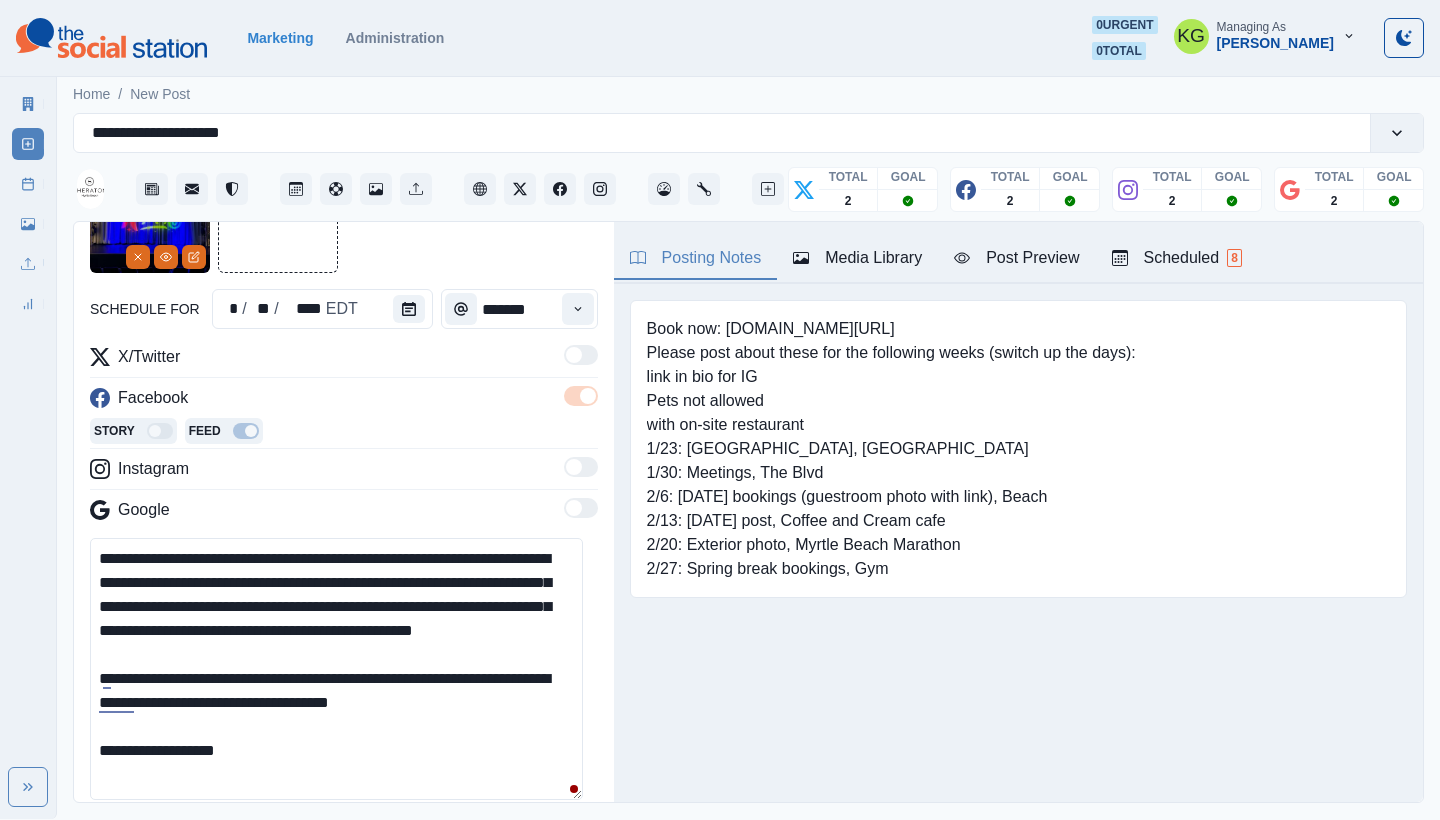 scroll, scrollTop: 0, scrollLeft: 0, axis: both 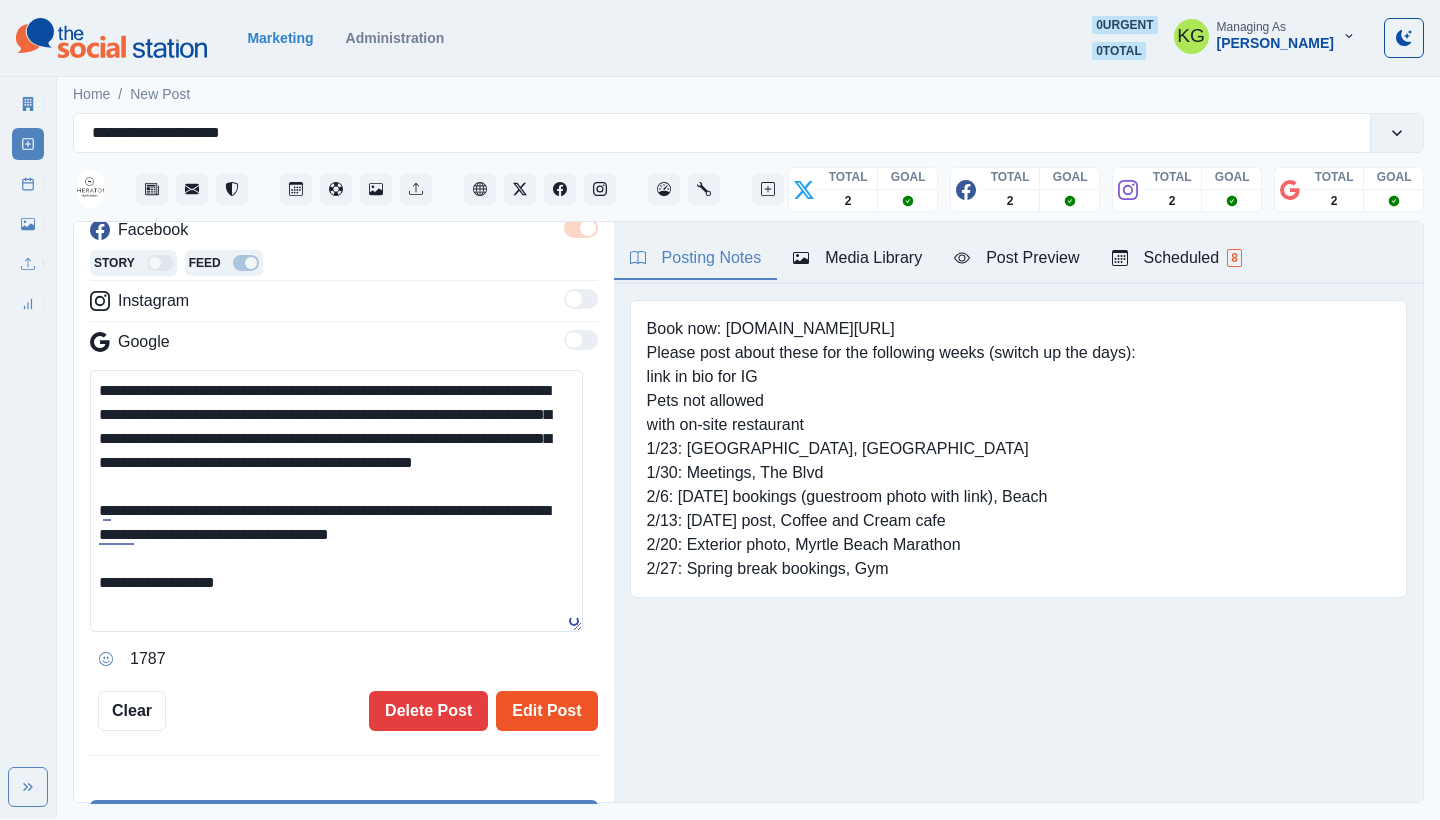 type on "**********" 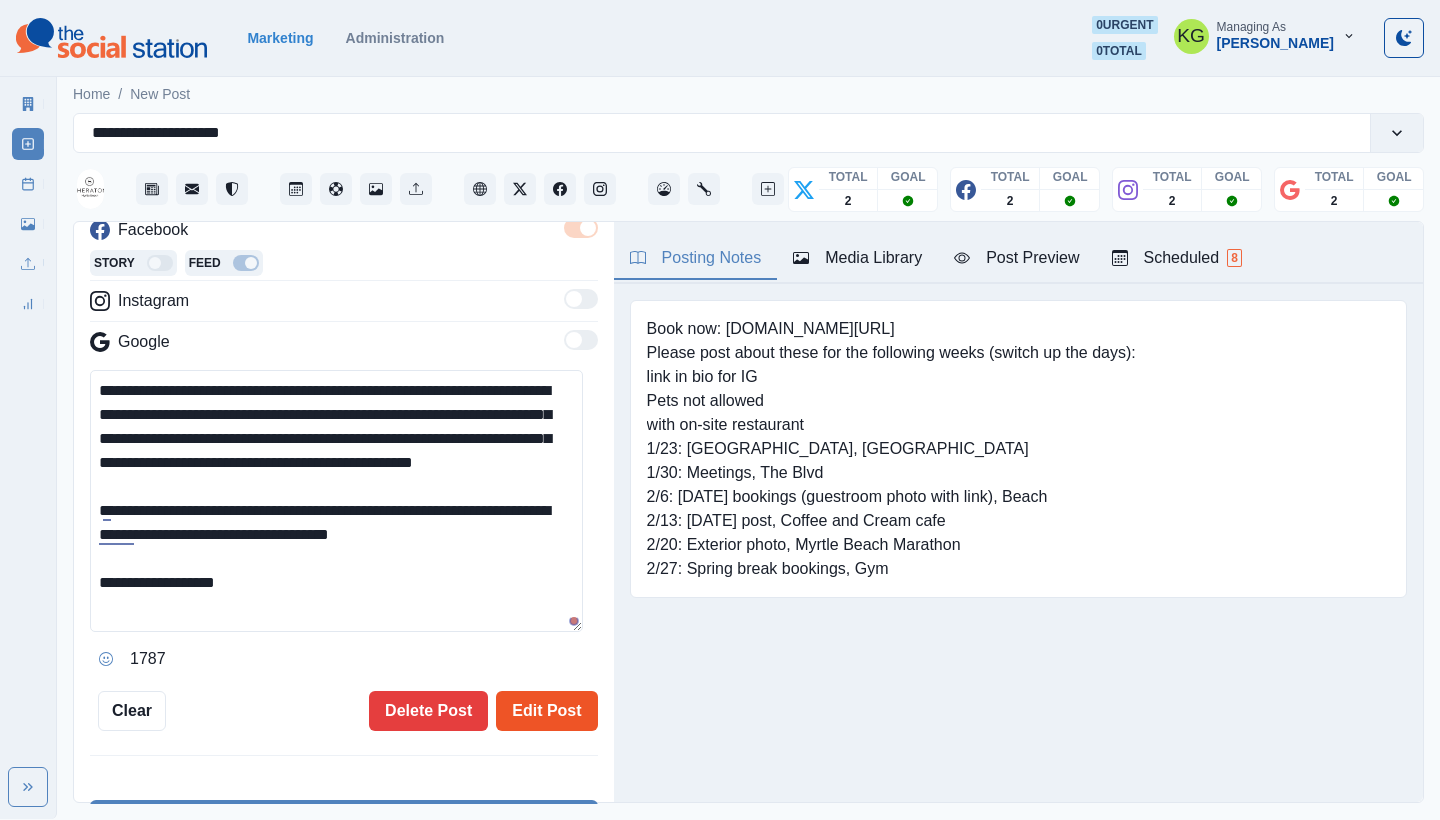 click on "Edit Post" at bounding box center [546, 711] 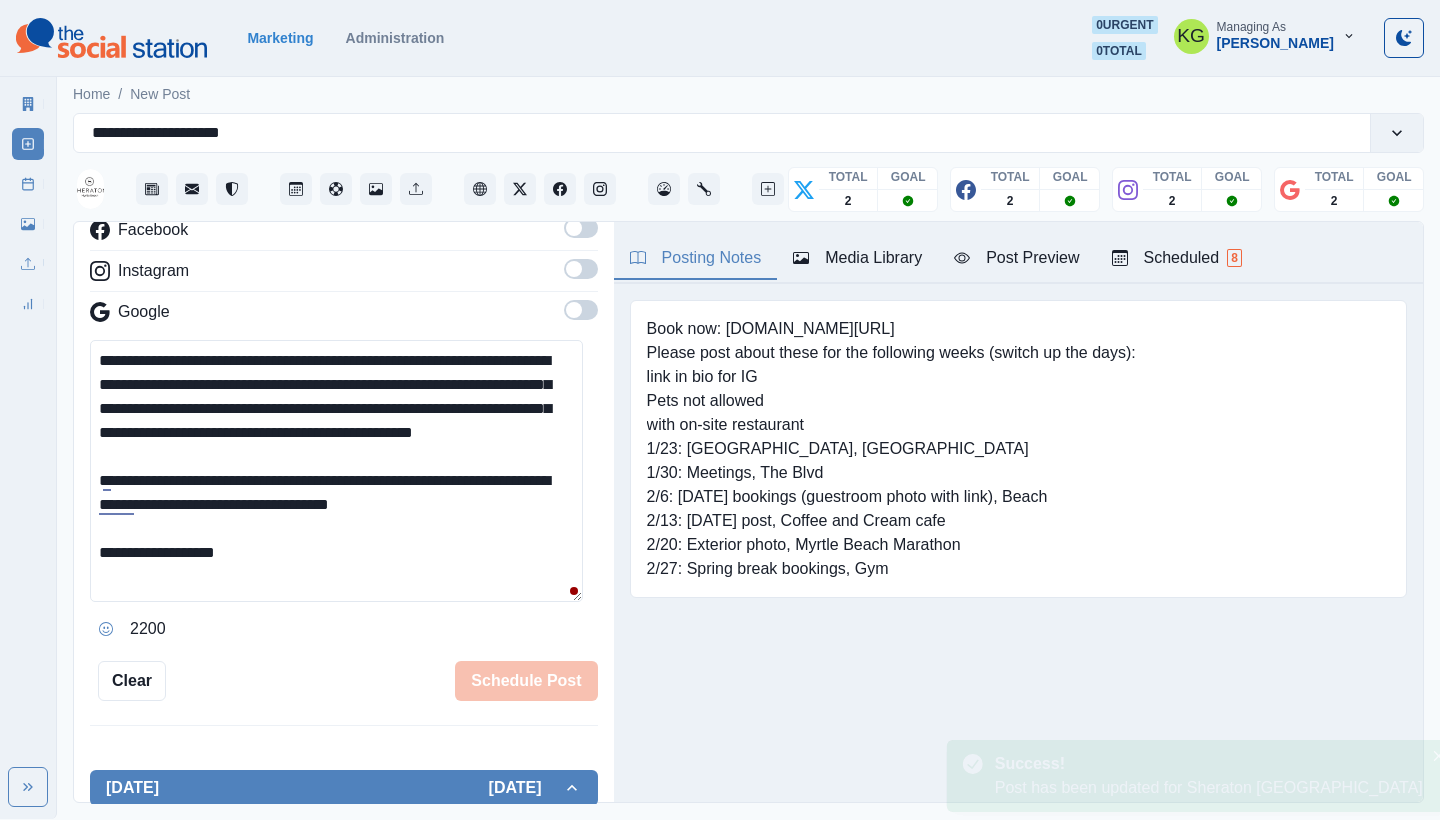 type 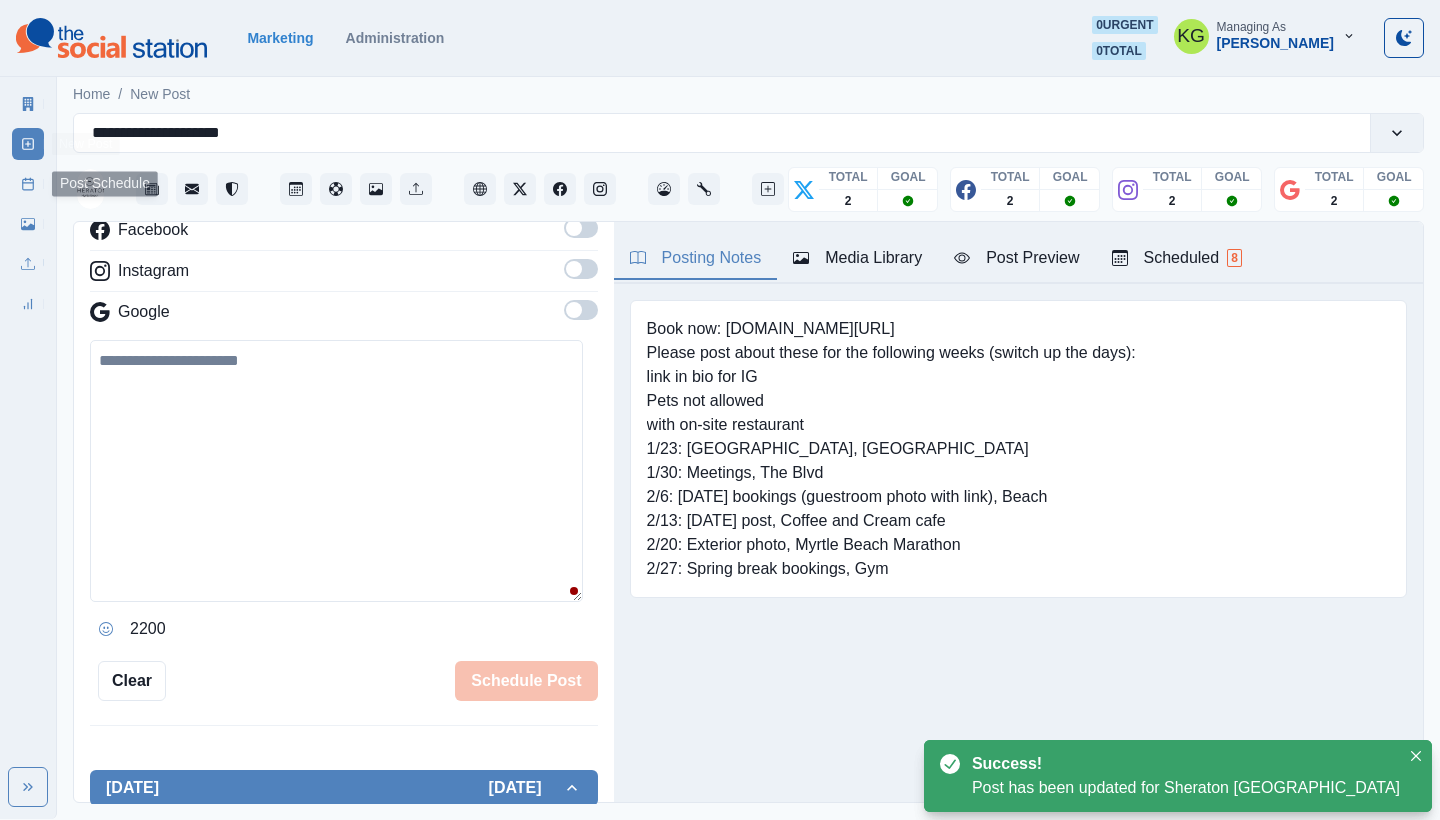 drag, startPoint x: 23, startPoint y: 185, endPoint x: 57, endPoint y: 182, distance: 34.132095 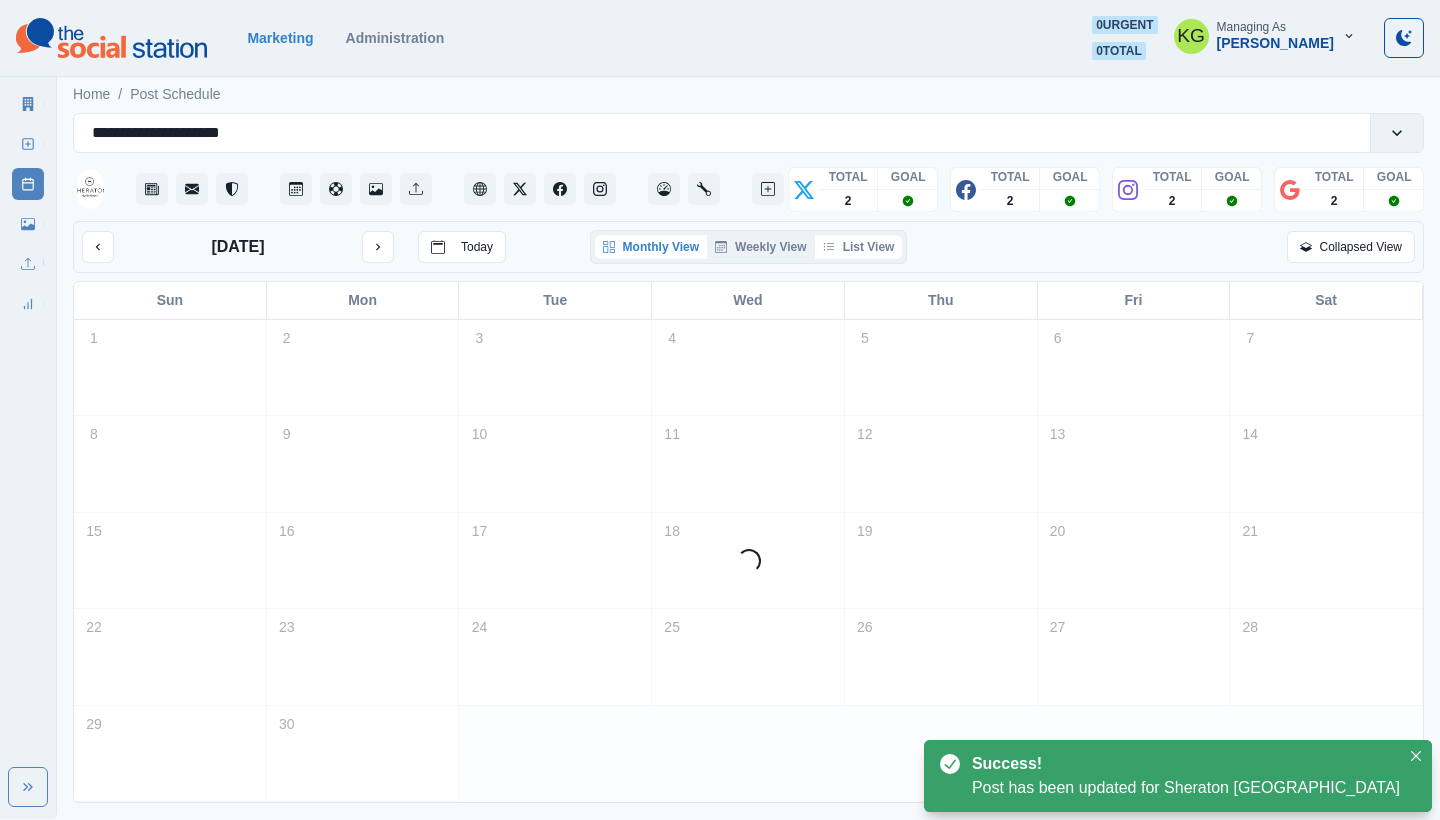 click on "List View" at bounding box center (859, 247) 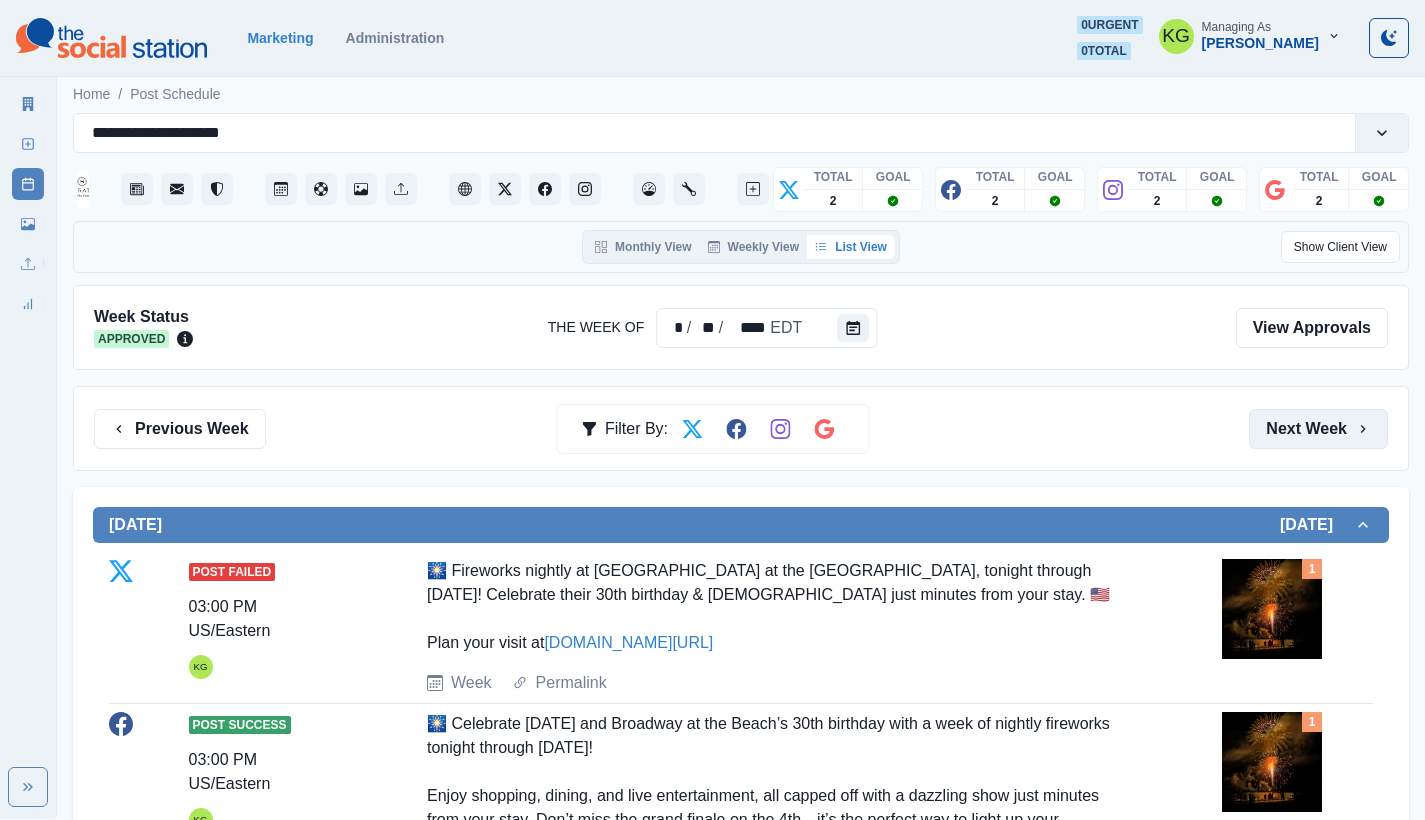 click on "Next Week" at bounding box center [1318, 429] 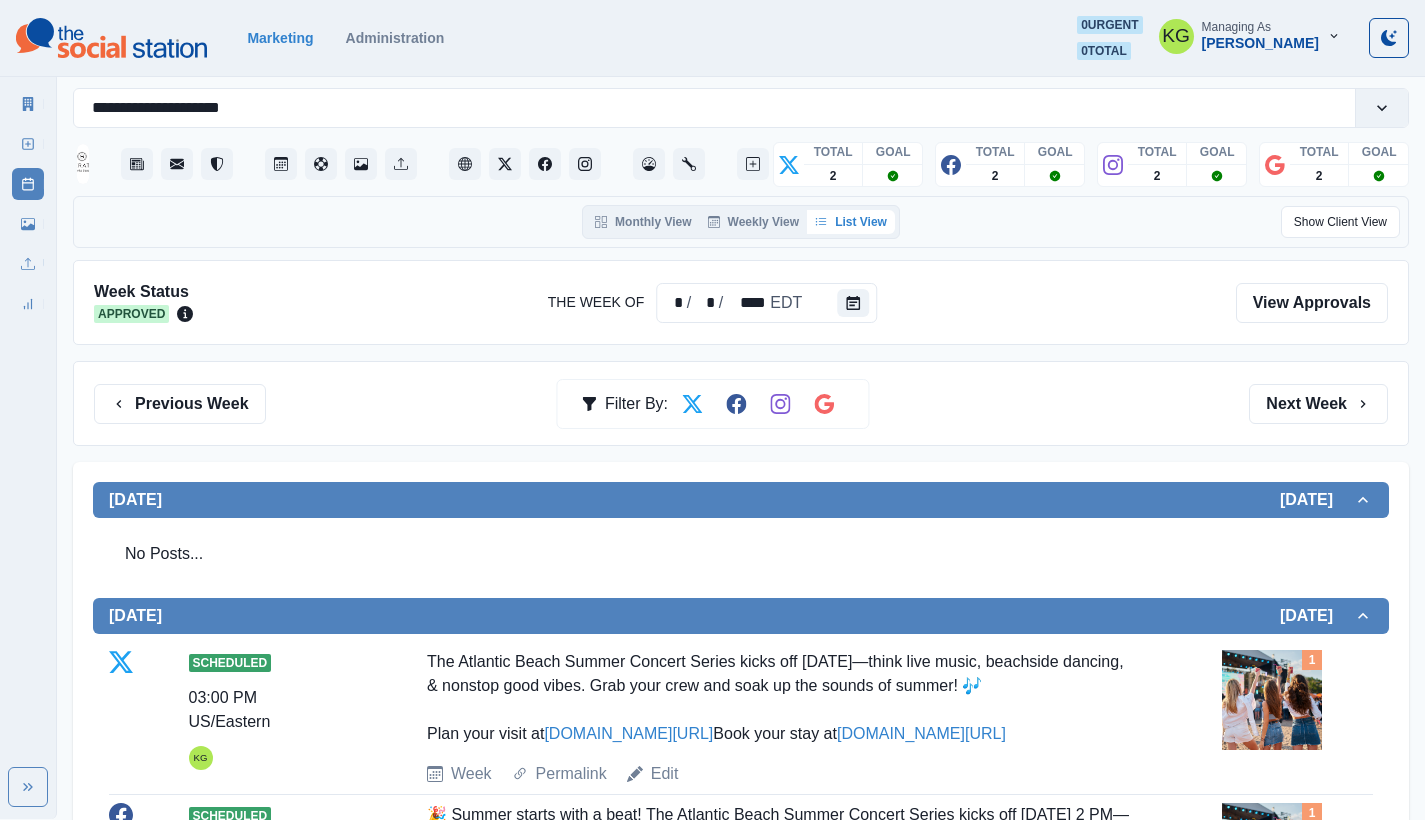 scroll, scrollTop: 71, scrollLeft: 0, axis: vertical 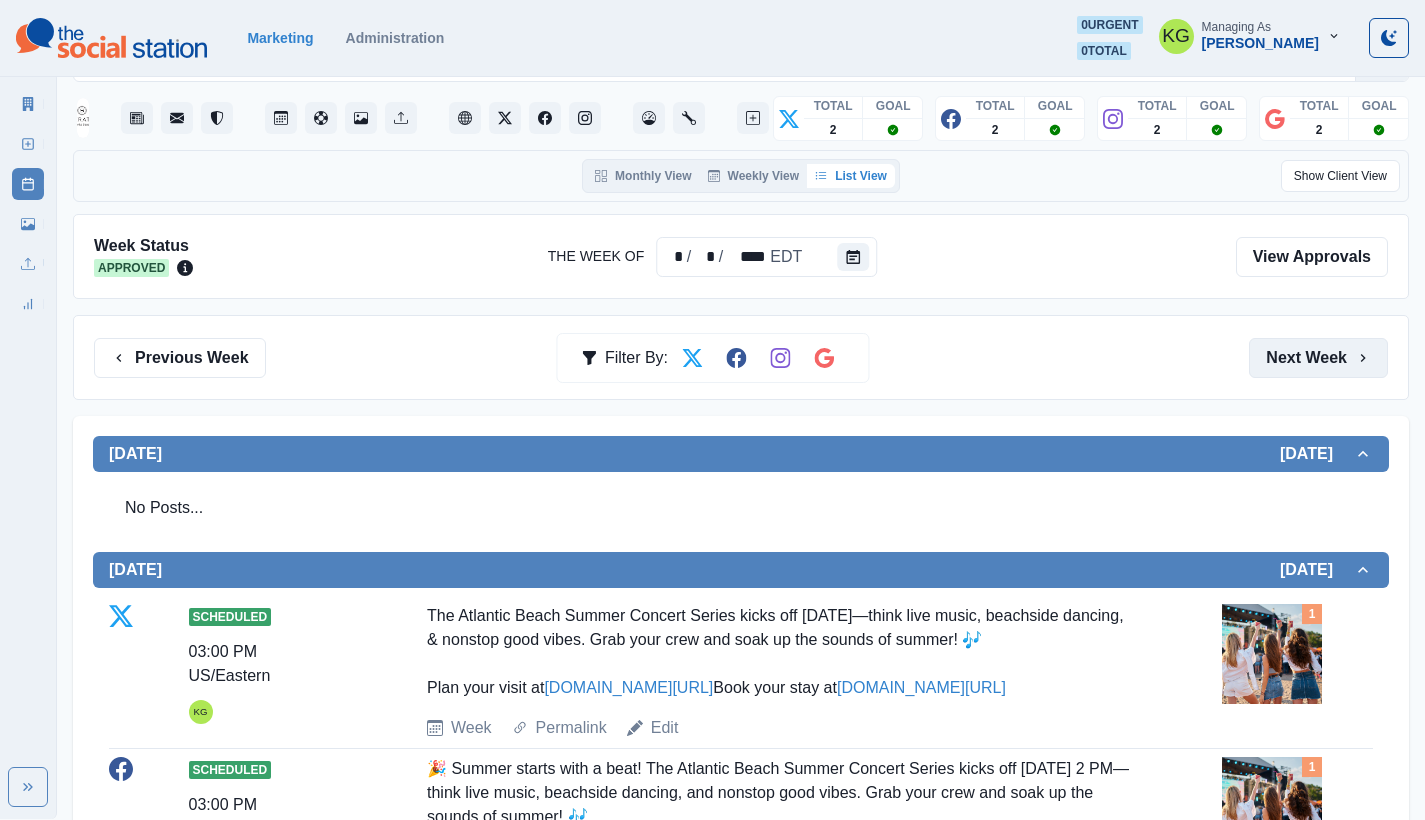 click on "Next Week" at bounding box center [1318, 358] 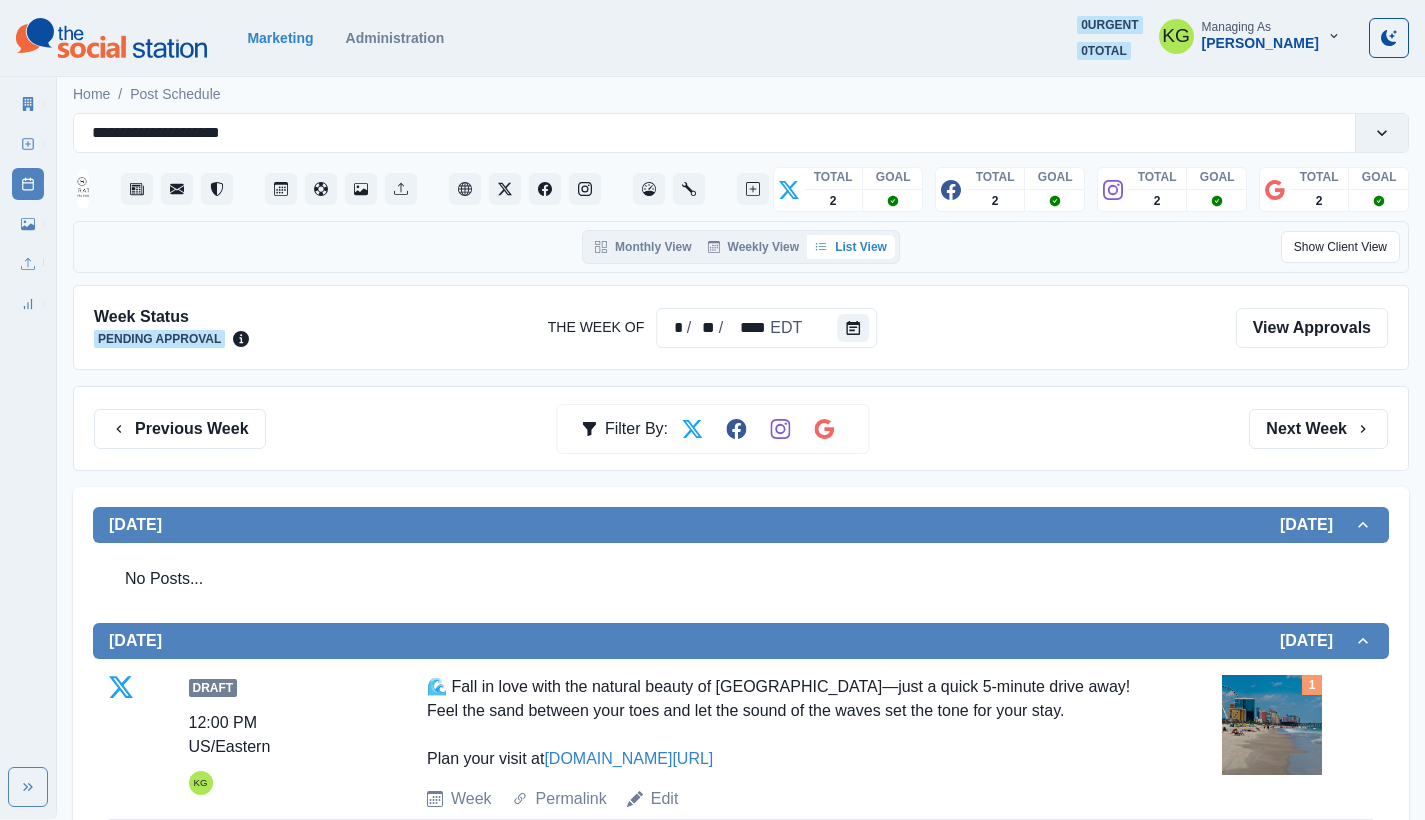 scroll, scrollTop: 203, scrollLeft: 0, axis: vertical 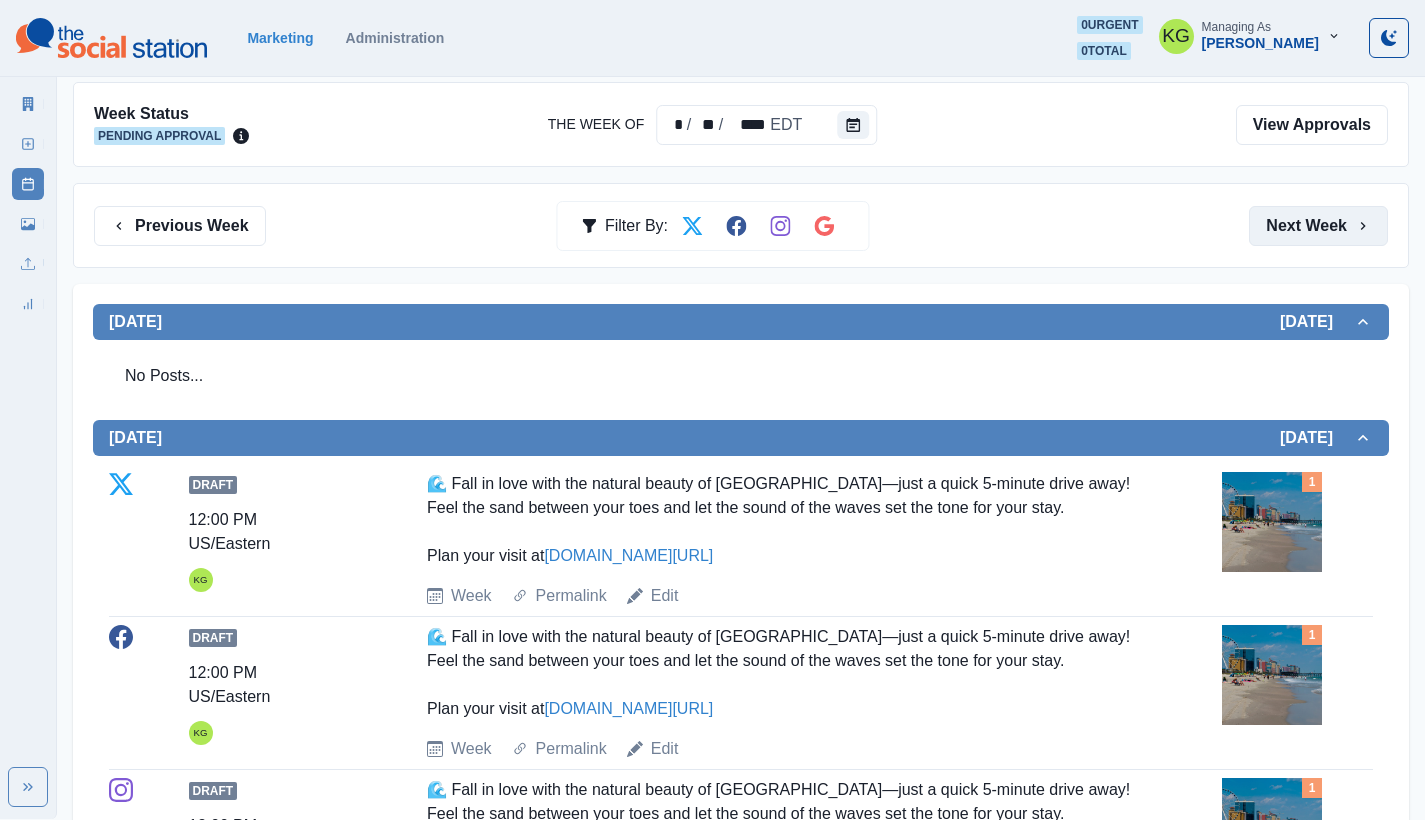 click on "Next Week" at bounding box center (1318, 226) 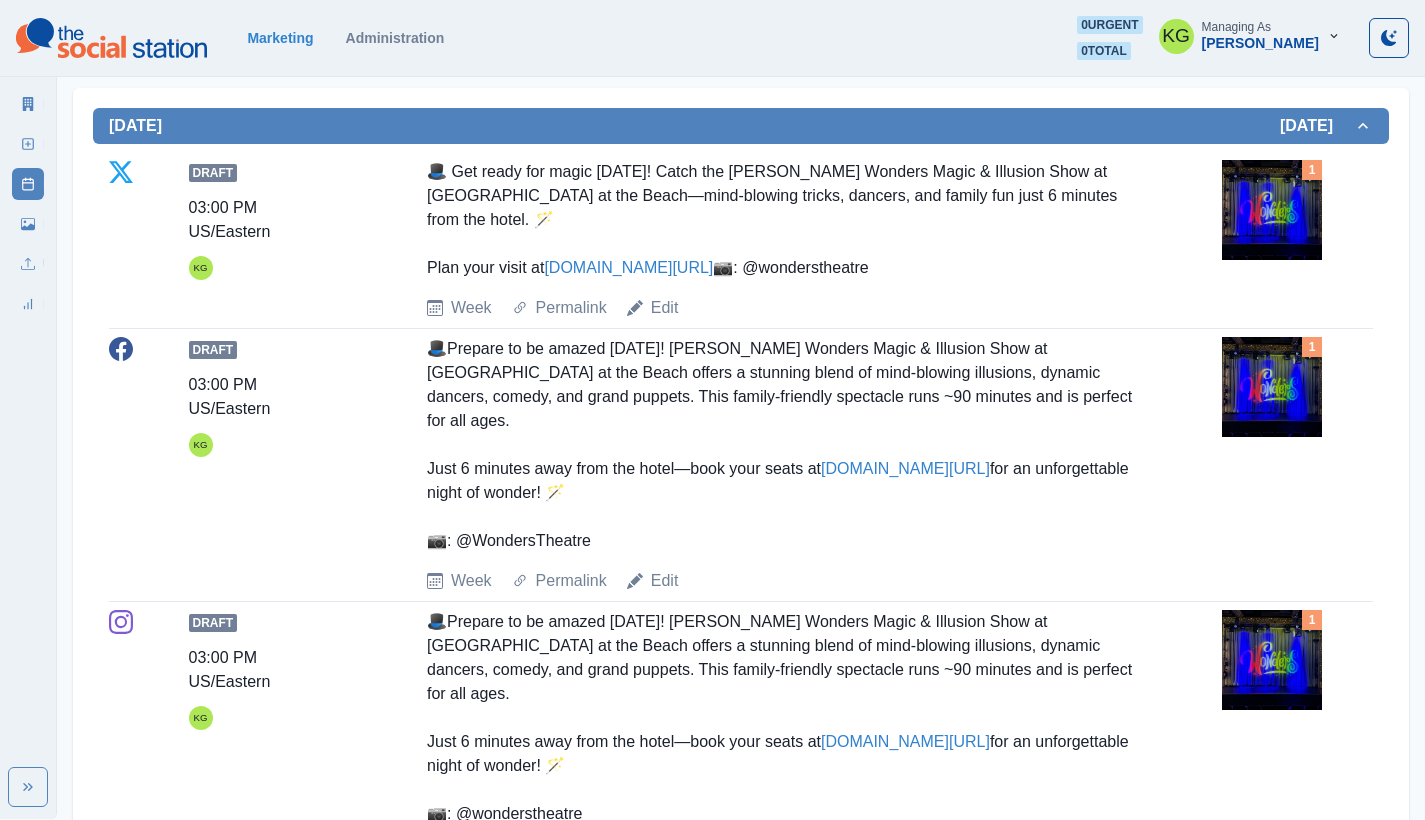 scroll, scrollTop: 0, scrollLeft: 0, axis: both 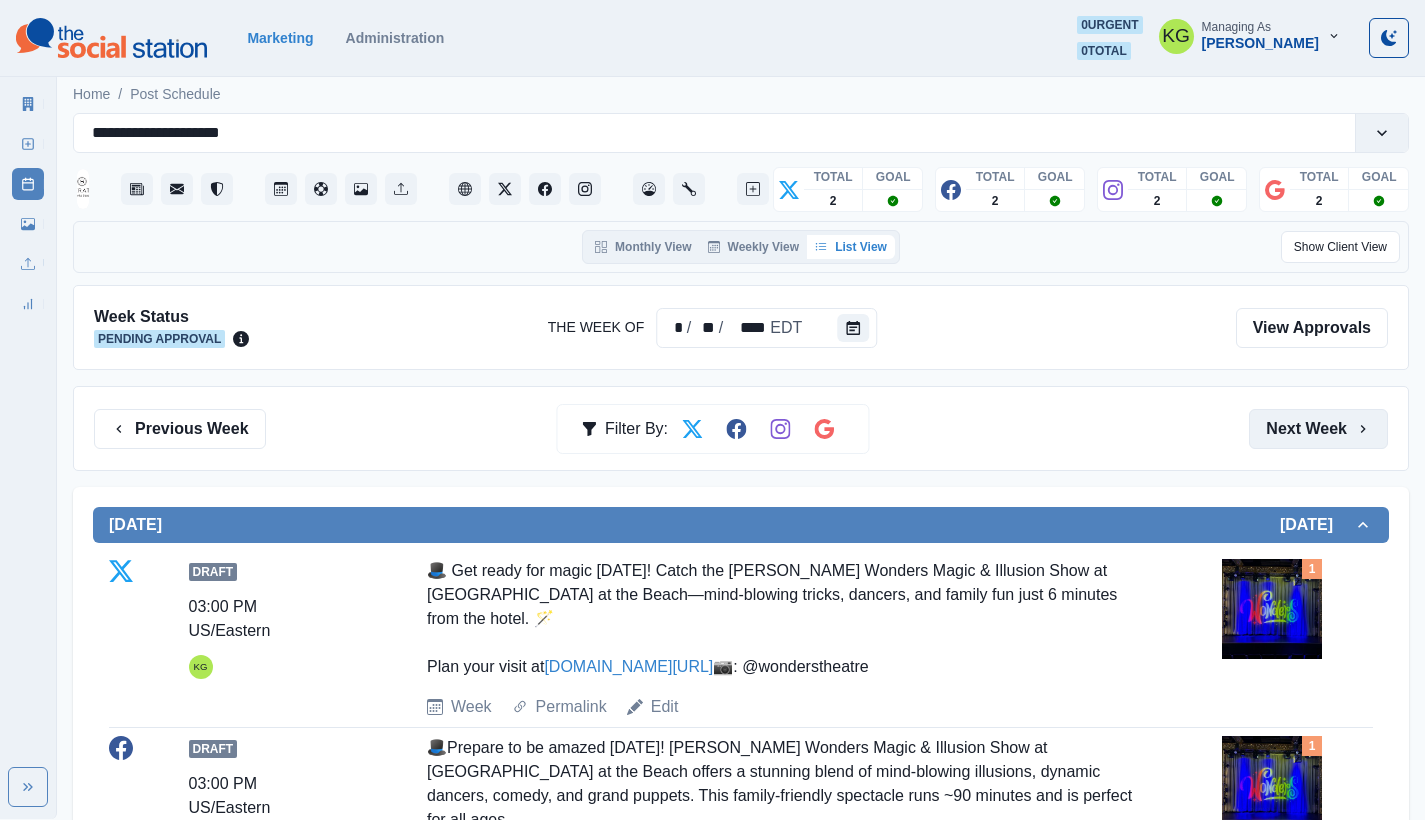 click on "Next Week" at bounding box center [1318, 429] 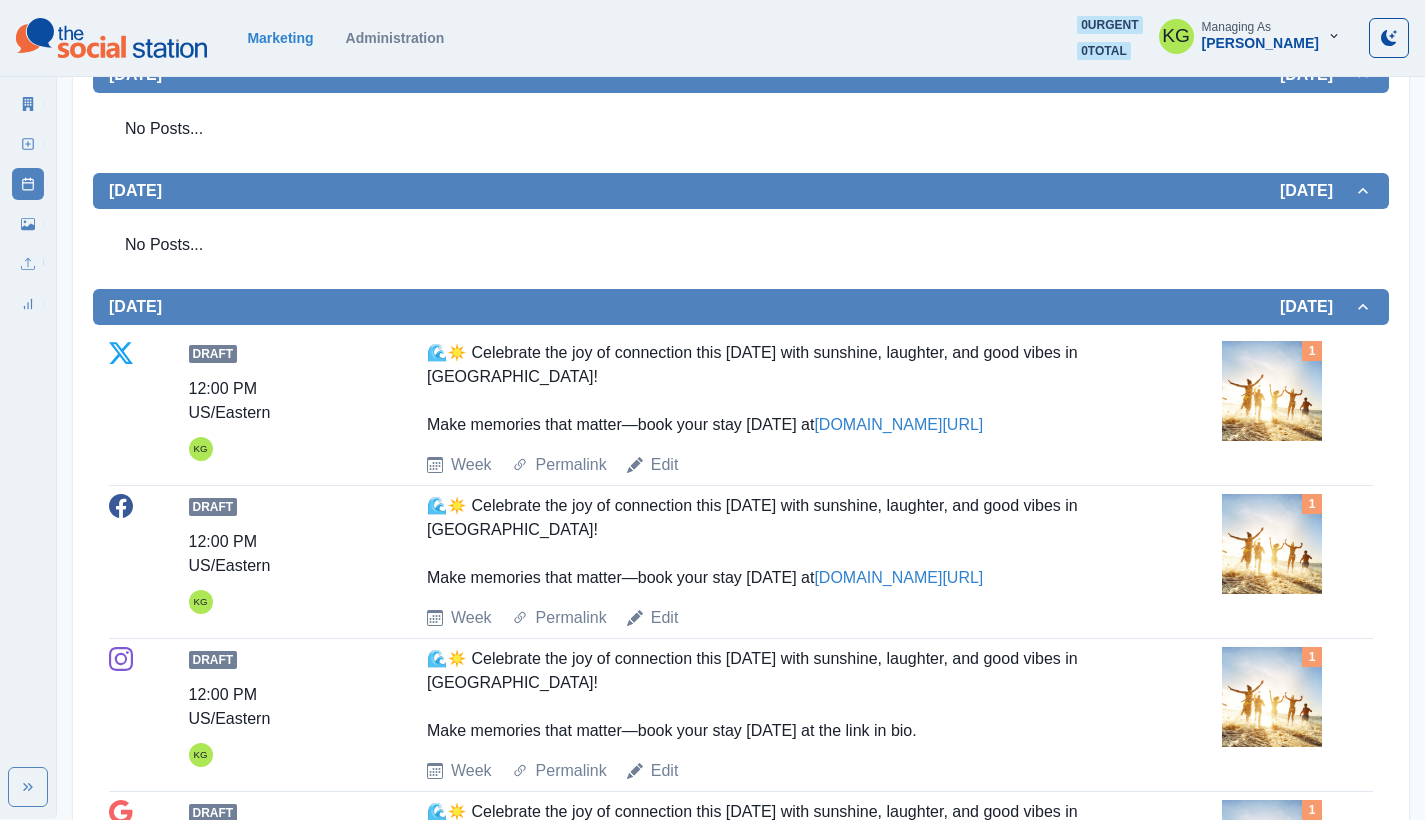 scroll, scrollTop: 0, scrollLeft: 0, axis: both 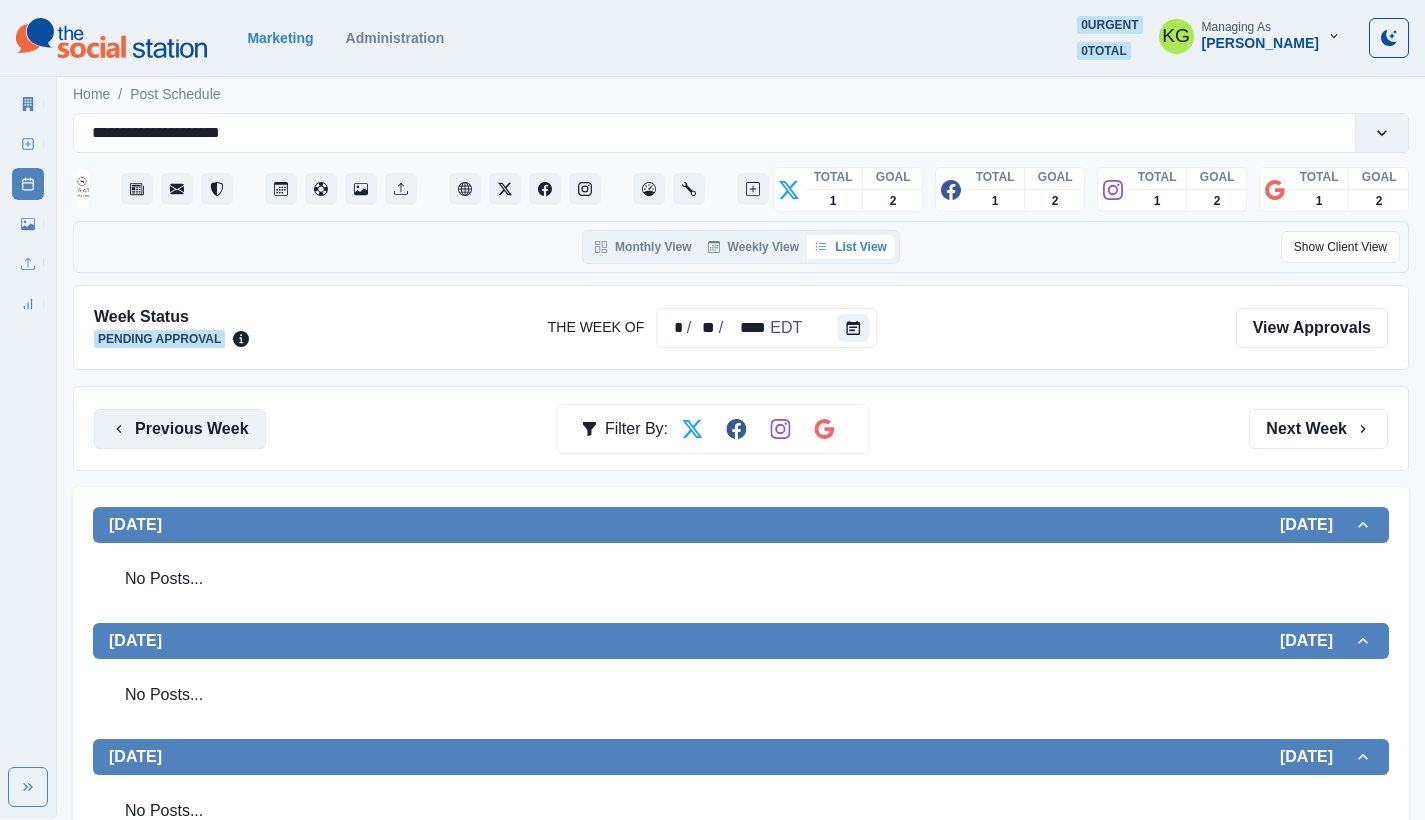 click on "Previous Week" at bounding box center [180, 429] 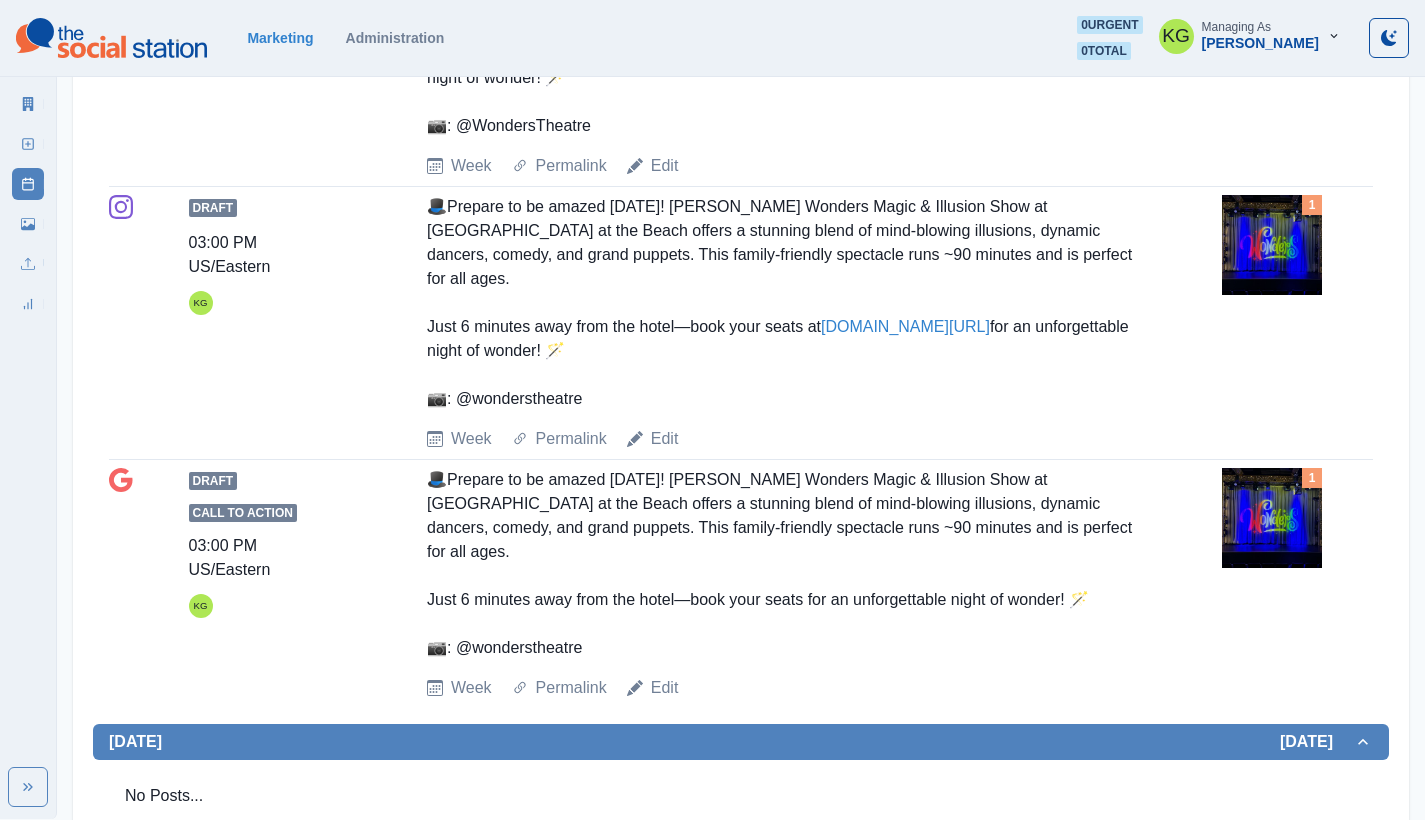 scroll, scrollTop: 210, scrollLeft: 0, axis: vertical 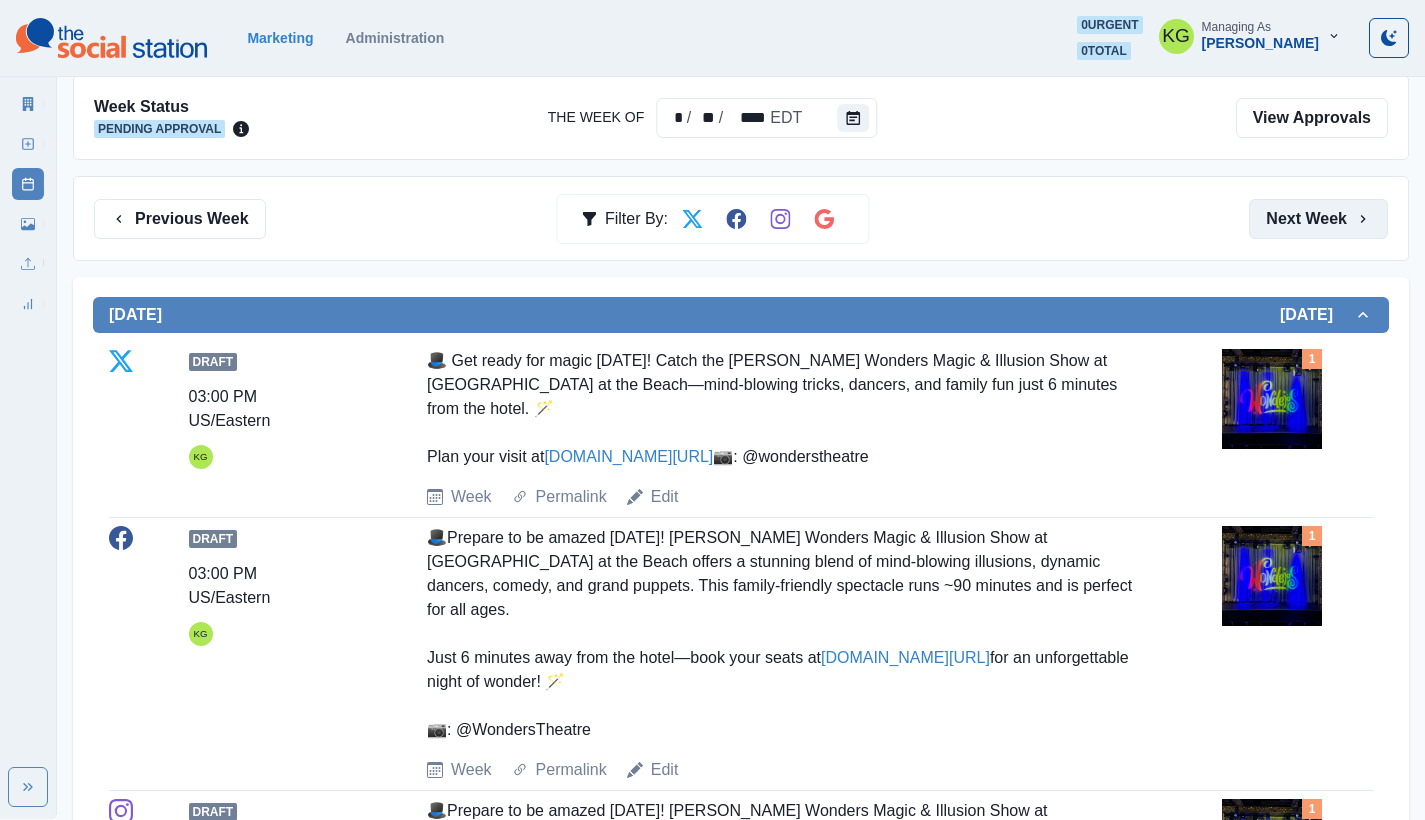 click on "Next Week" at bounding box center [1318, 219] 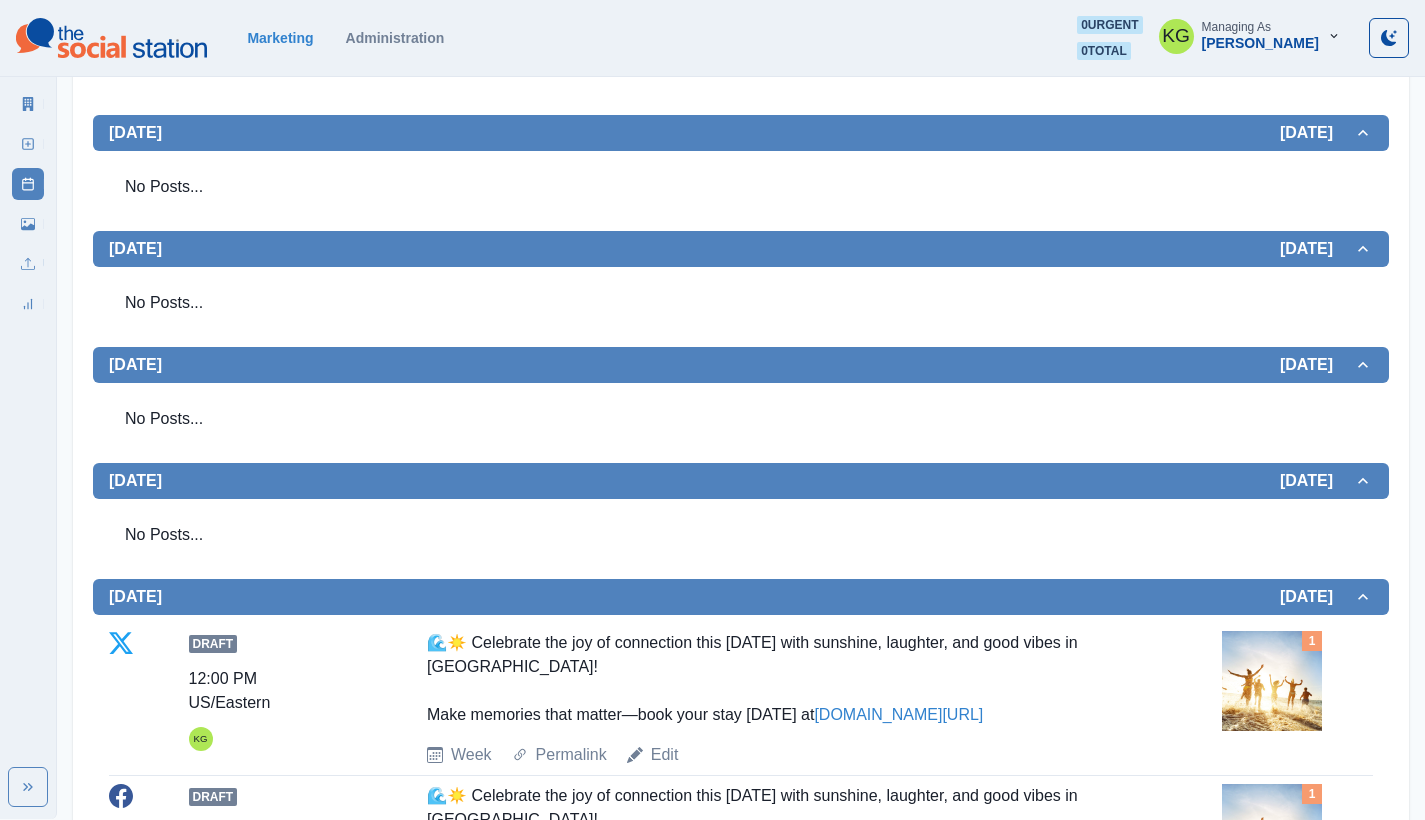 scroll, scrollTop: 0, scrollLeft: 0, axis: both 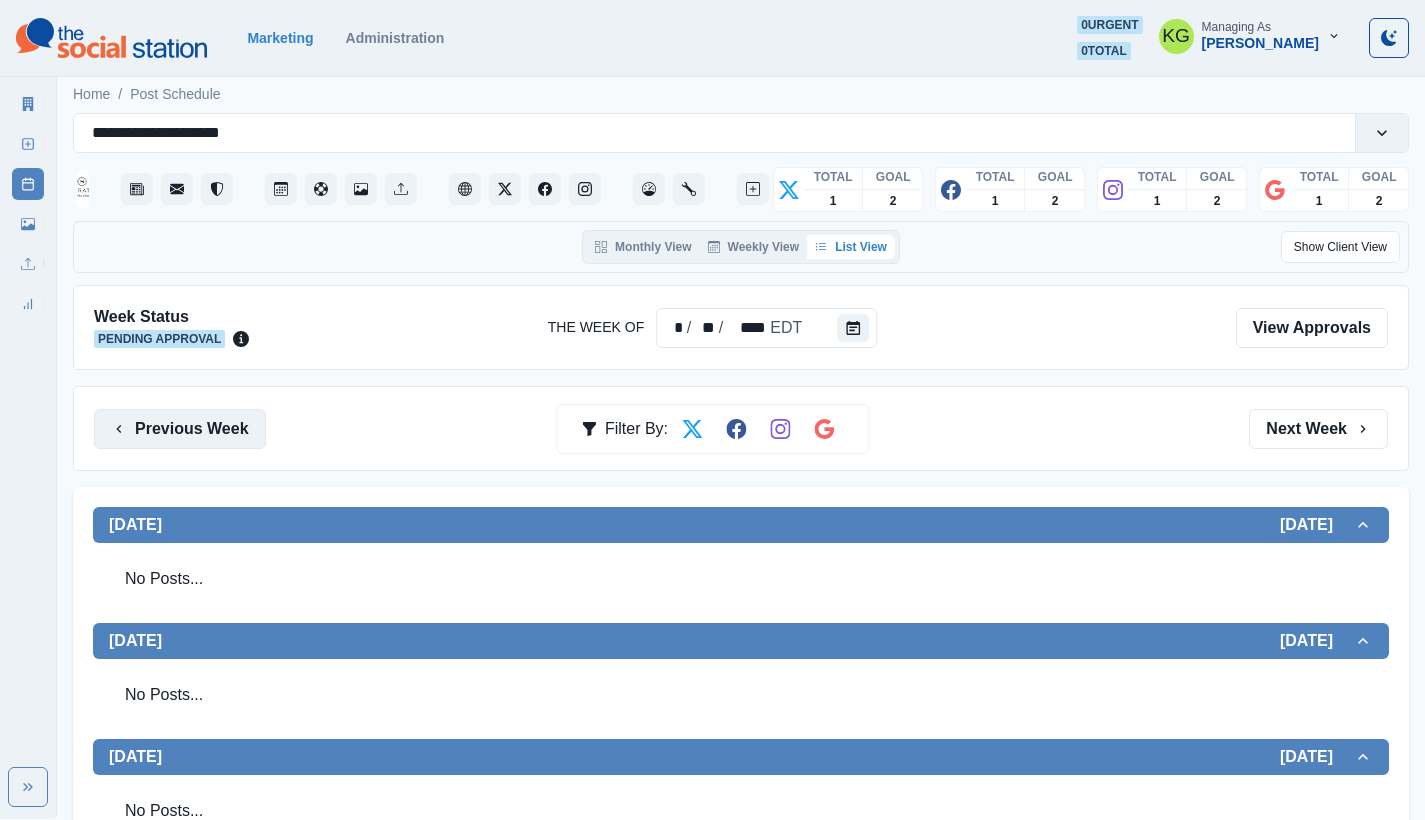 click on "Previous Week" at bounding box center (180, 429) 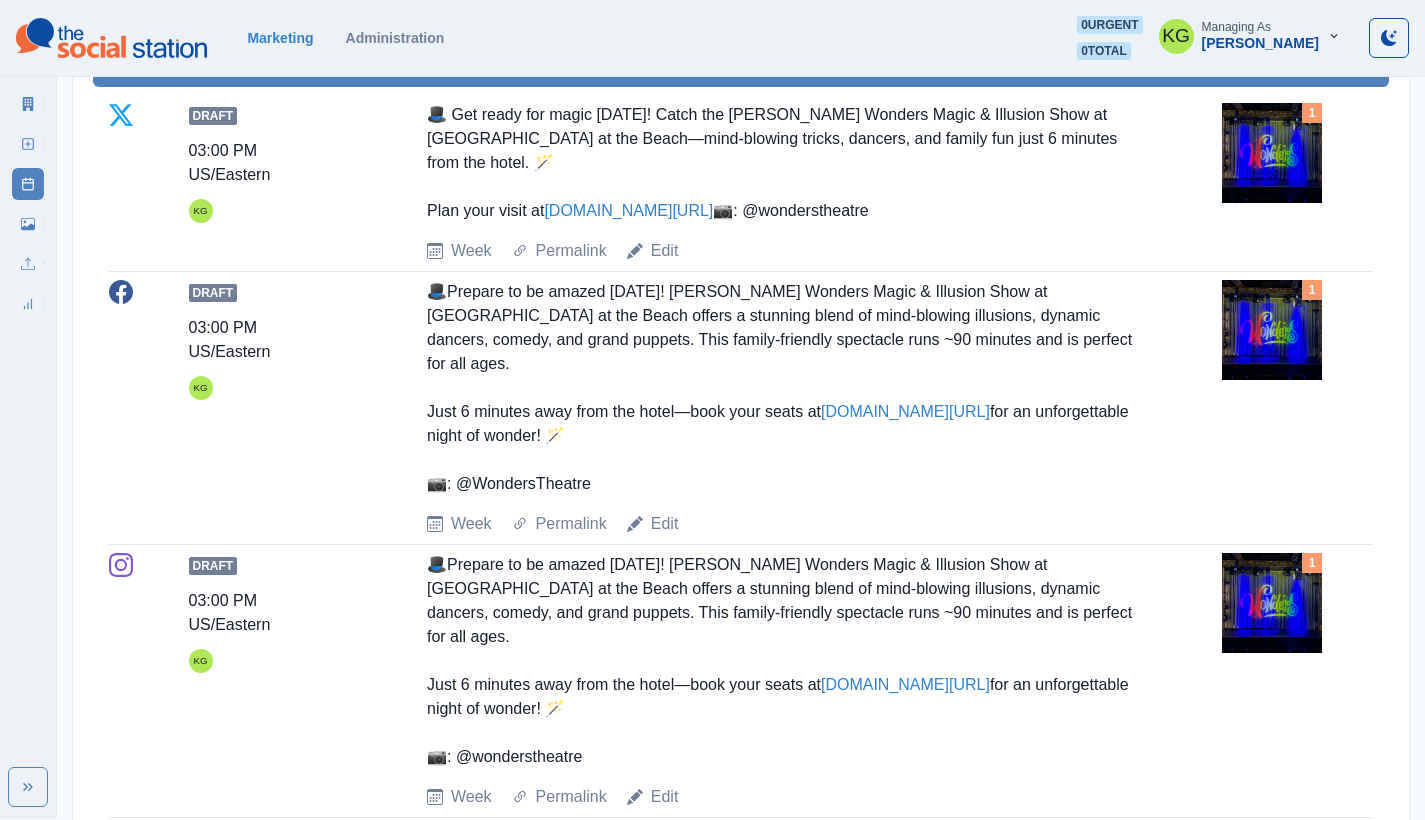 scroll, scrollTop: 145, scrollLeft: 0, axis: vertical 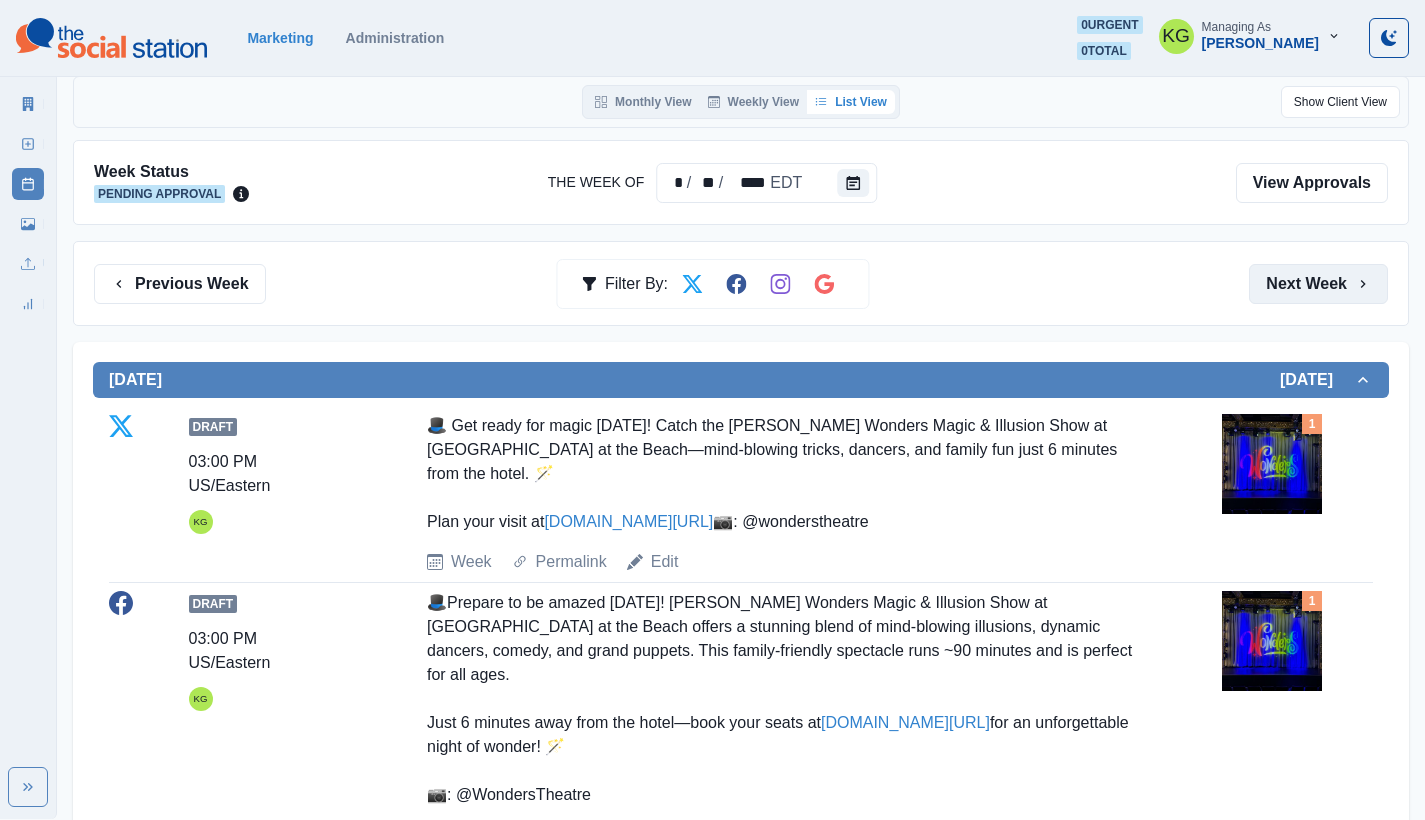 click on "Next Week" at bounding box center (1318, 284) 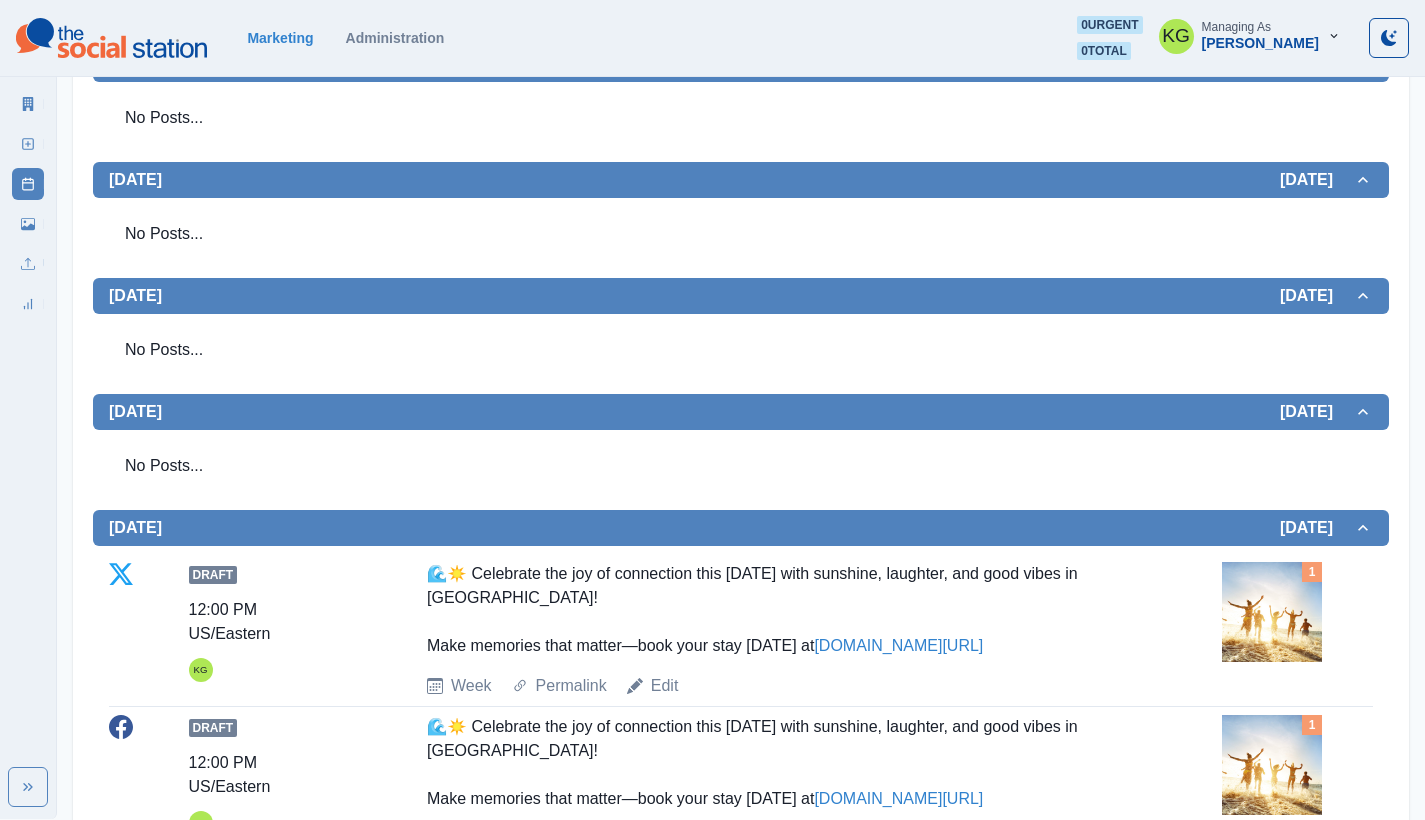 scroll, scrollTop: 519, scrollLeft: 0, axis: vertical 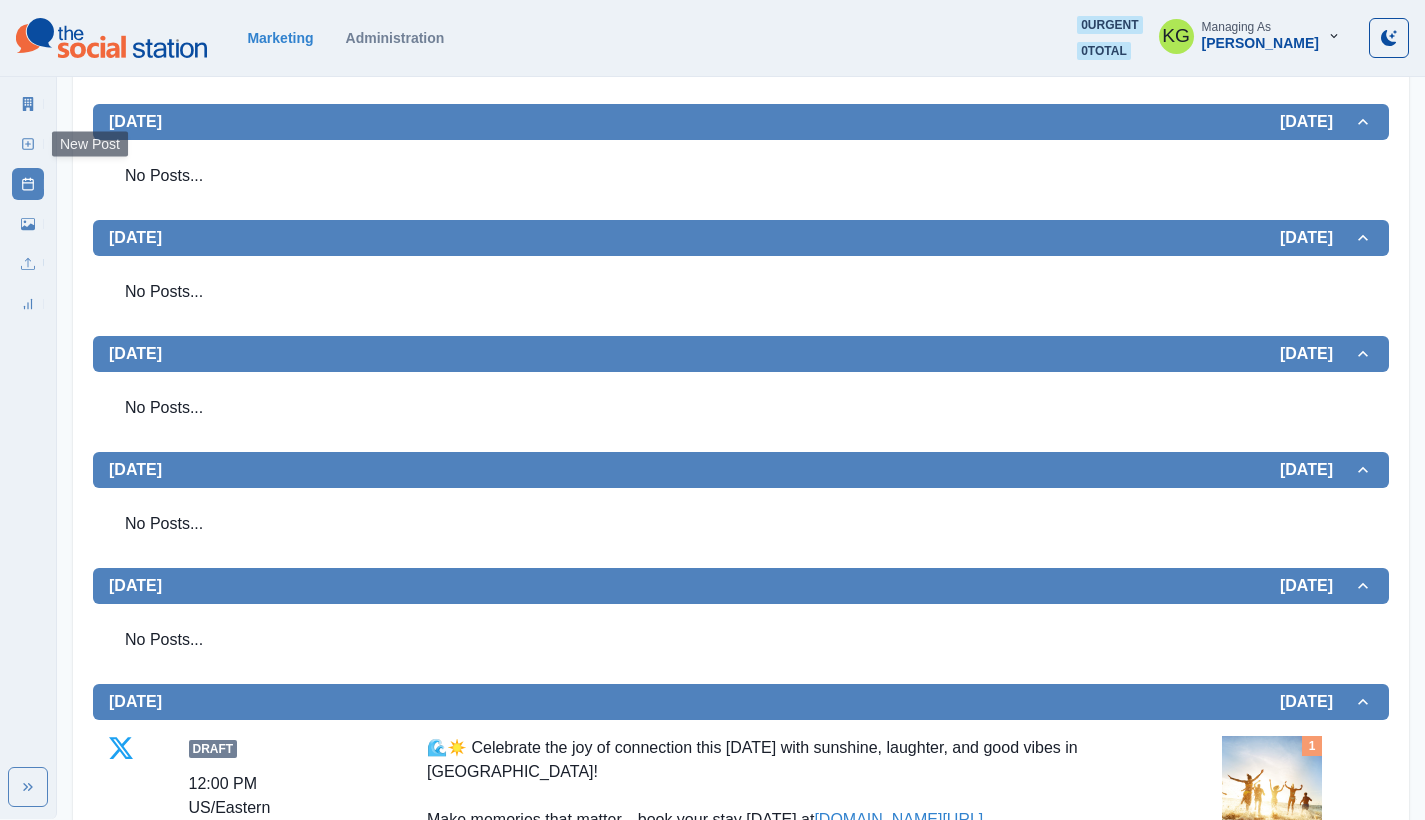 click 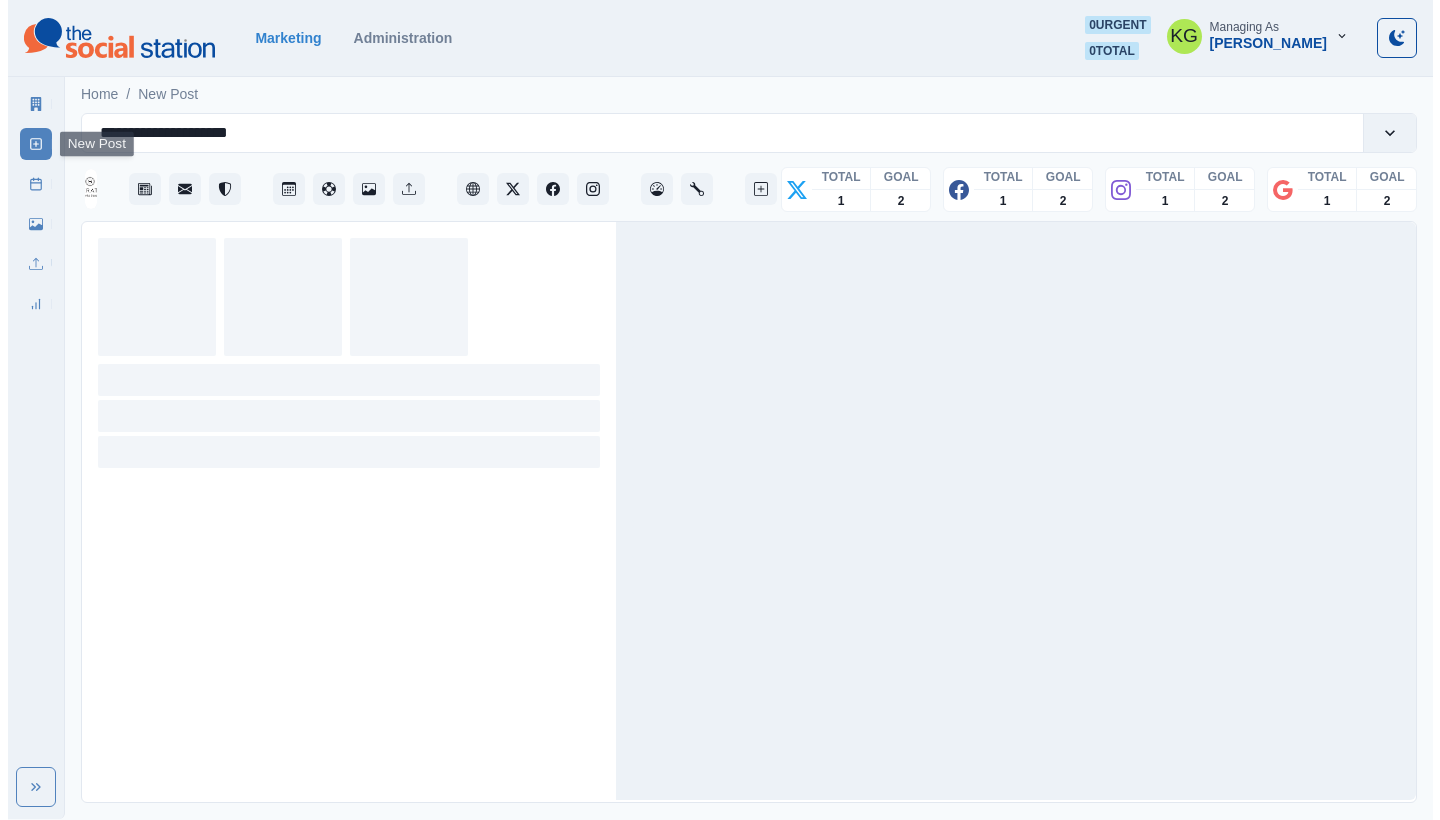 scroll, scrollTop: 0, scrollLeft: 0, axis: both 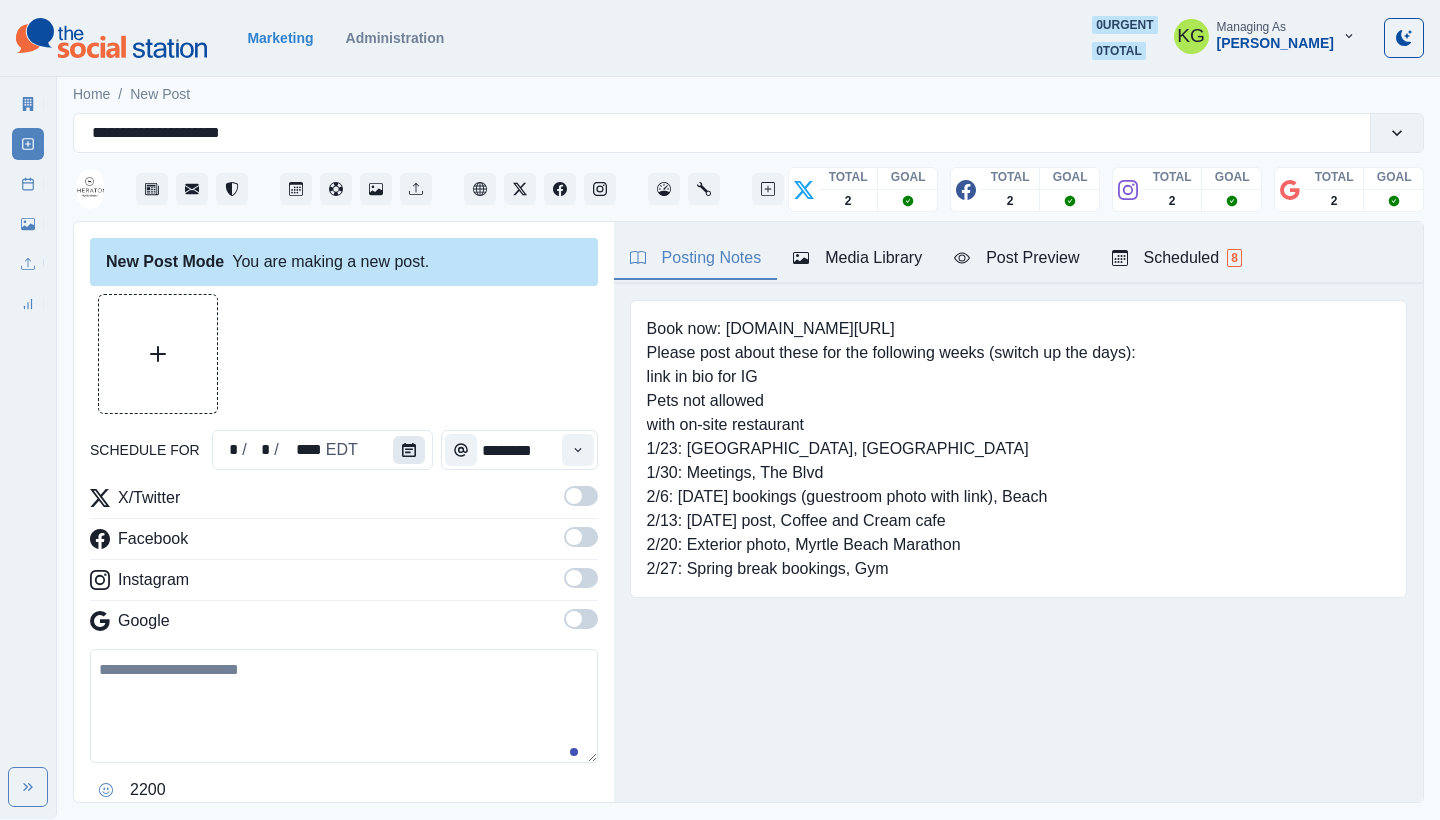 click at bounding box center [409, 450] 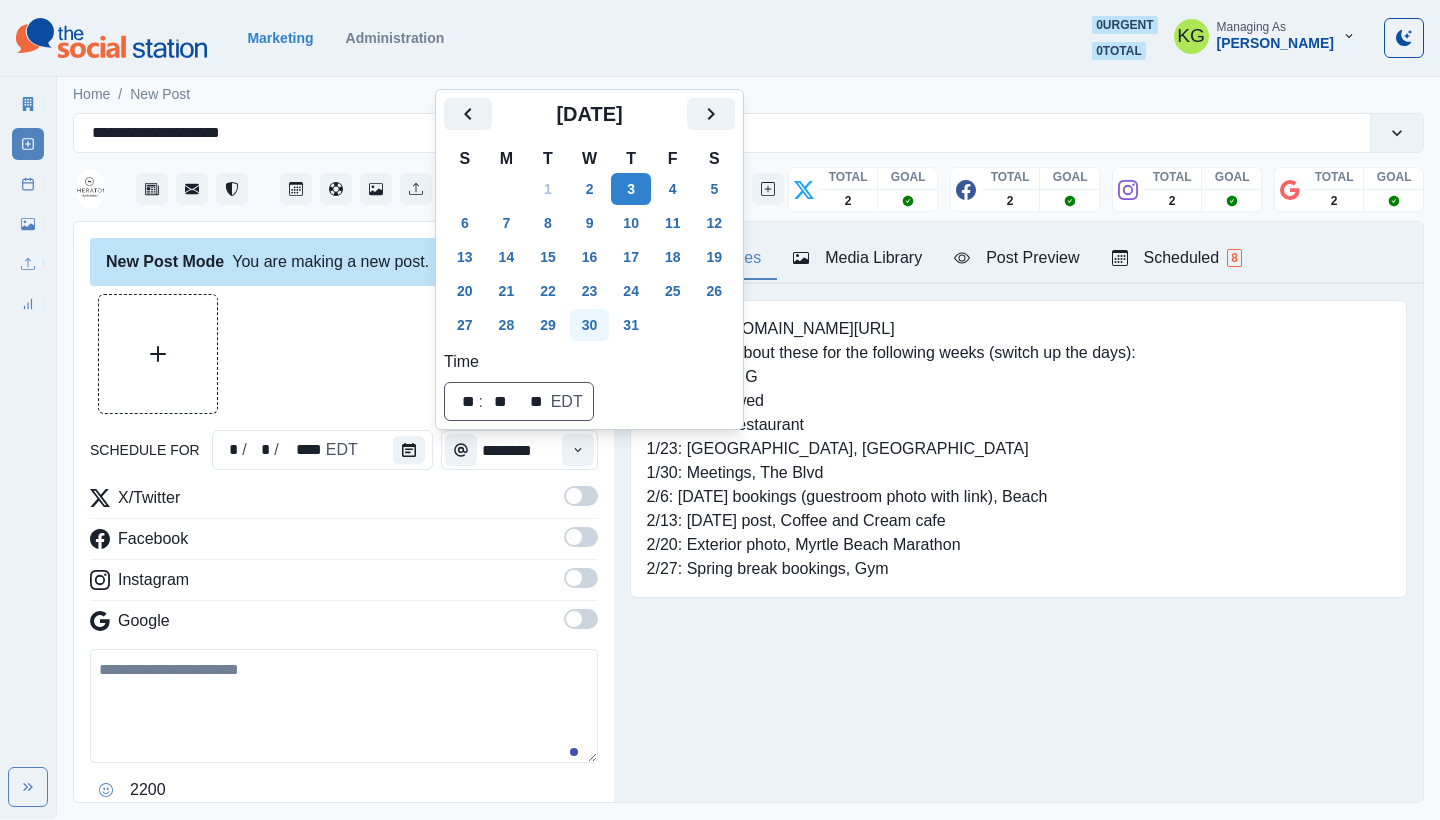 click on "30" at bounding box center [590, 325] 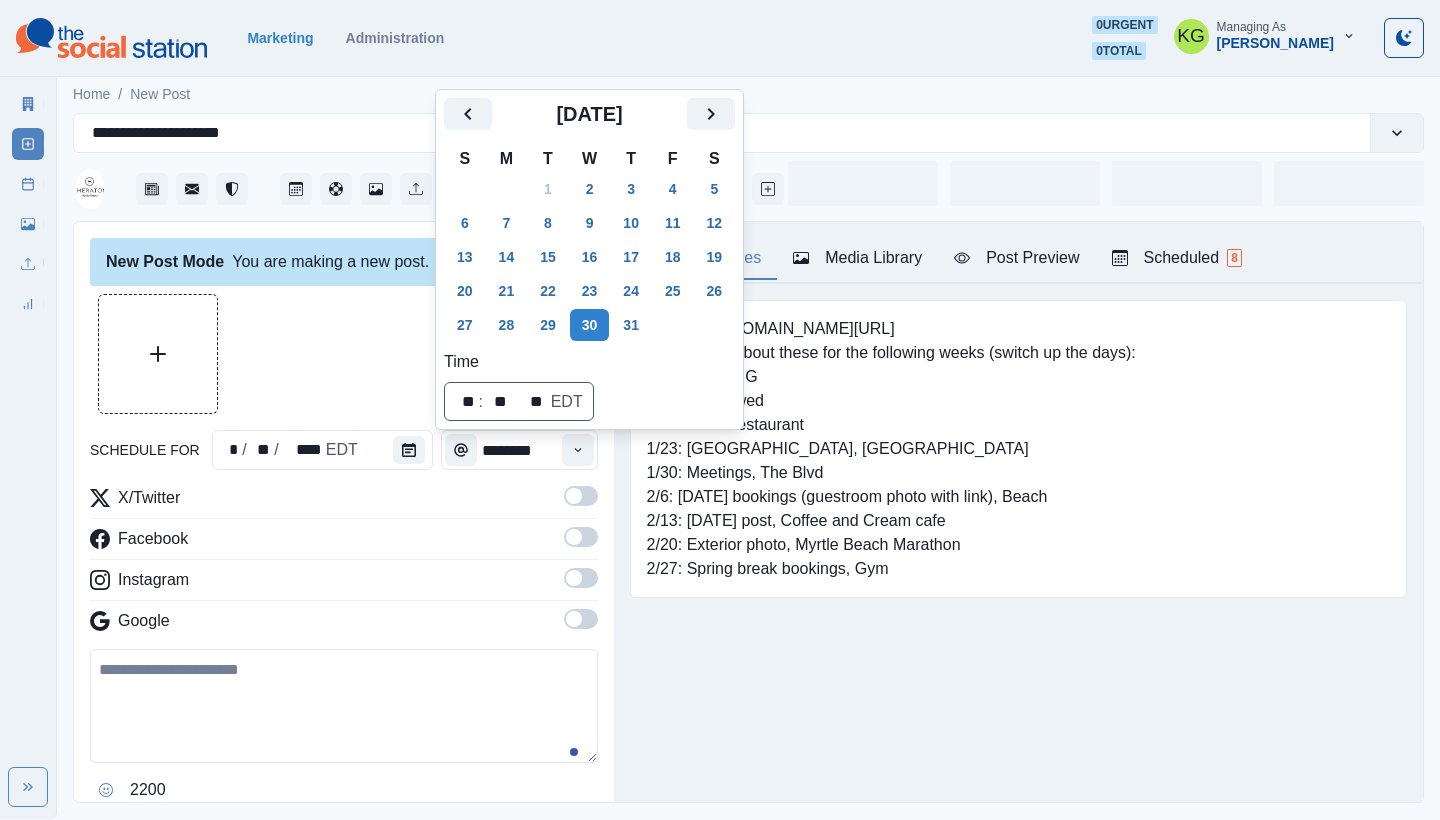 click on "Book now: www.bit.ly/3H9uFY7
Please post about these for the following weeks (switch up the days):
link in bio for IG
Pets not allowed
with on-site restaurant
1/23: Bar, Myrtle Beach Art Museum
1/30: Meetings, The Blvd
2/6: Valentine's Day bookings (guestroom photo with link), Beach
2/13: Valentine's Day post, Coffee and Cream cafe
2/20: Exterior photo, Myrtle Beach Marathon
2/27: Spring break bookings, Gym" at bounding box center [1018, 449] 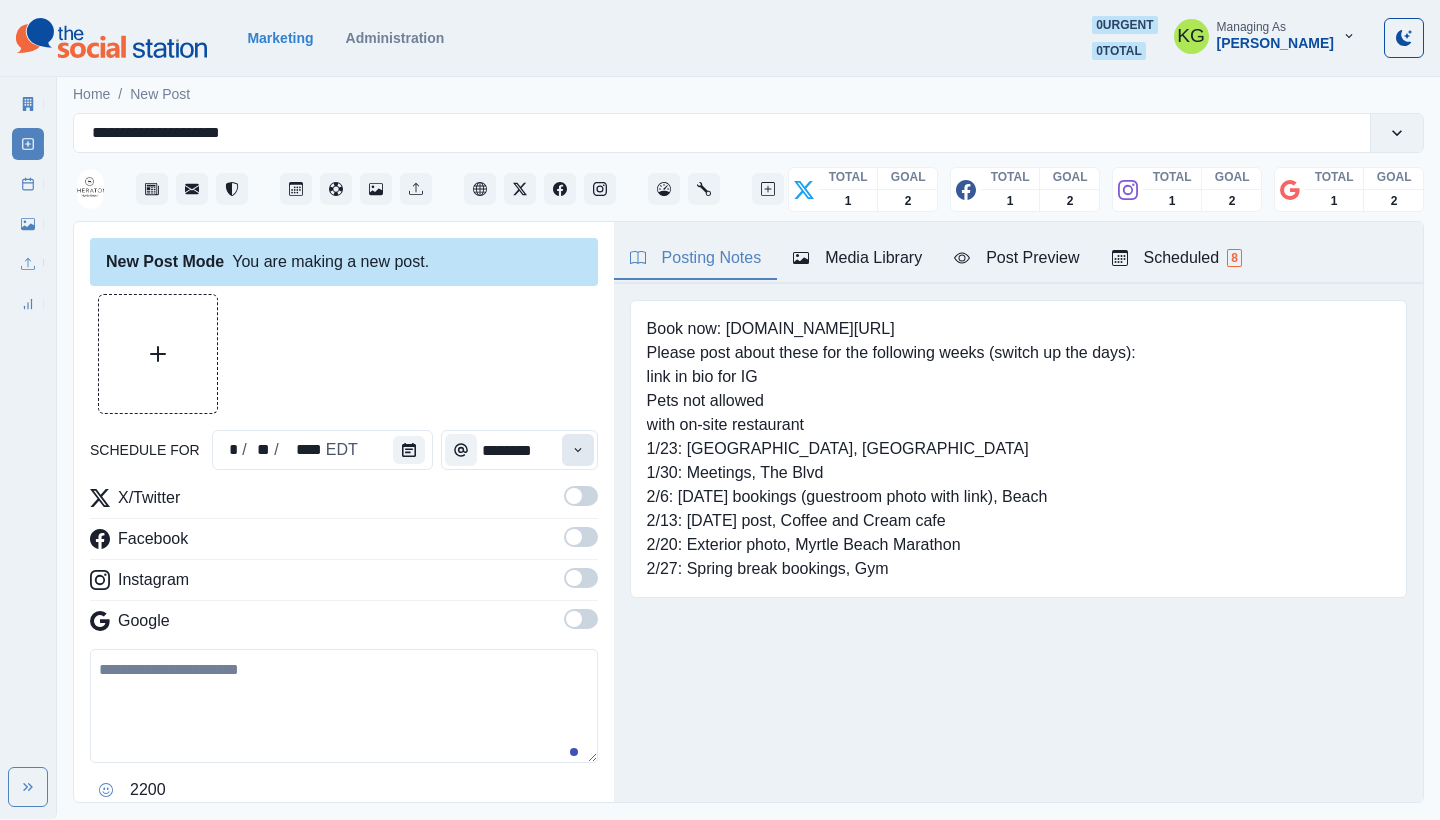 click 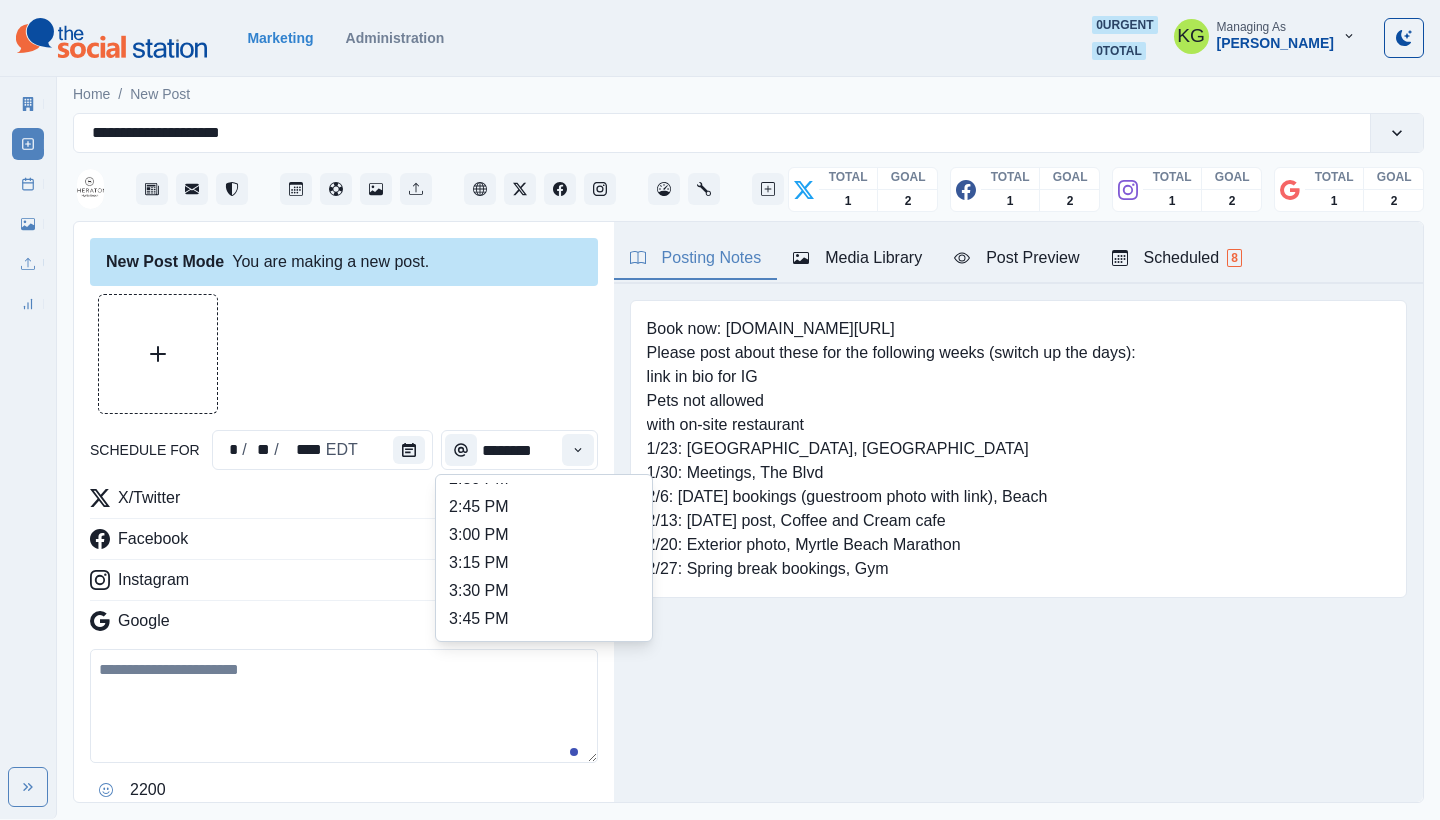 scroll, scrollTop: 746, scrollLeft: 0, axis: vertical 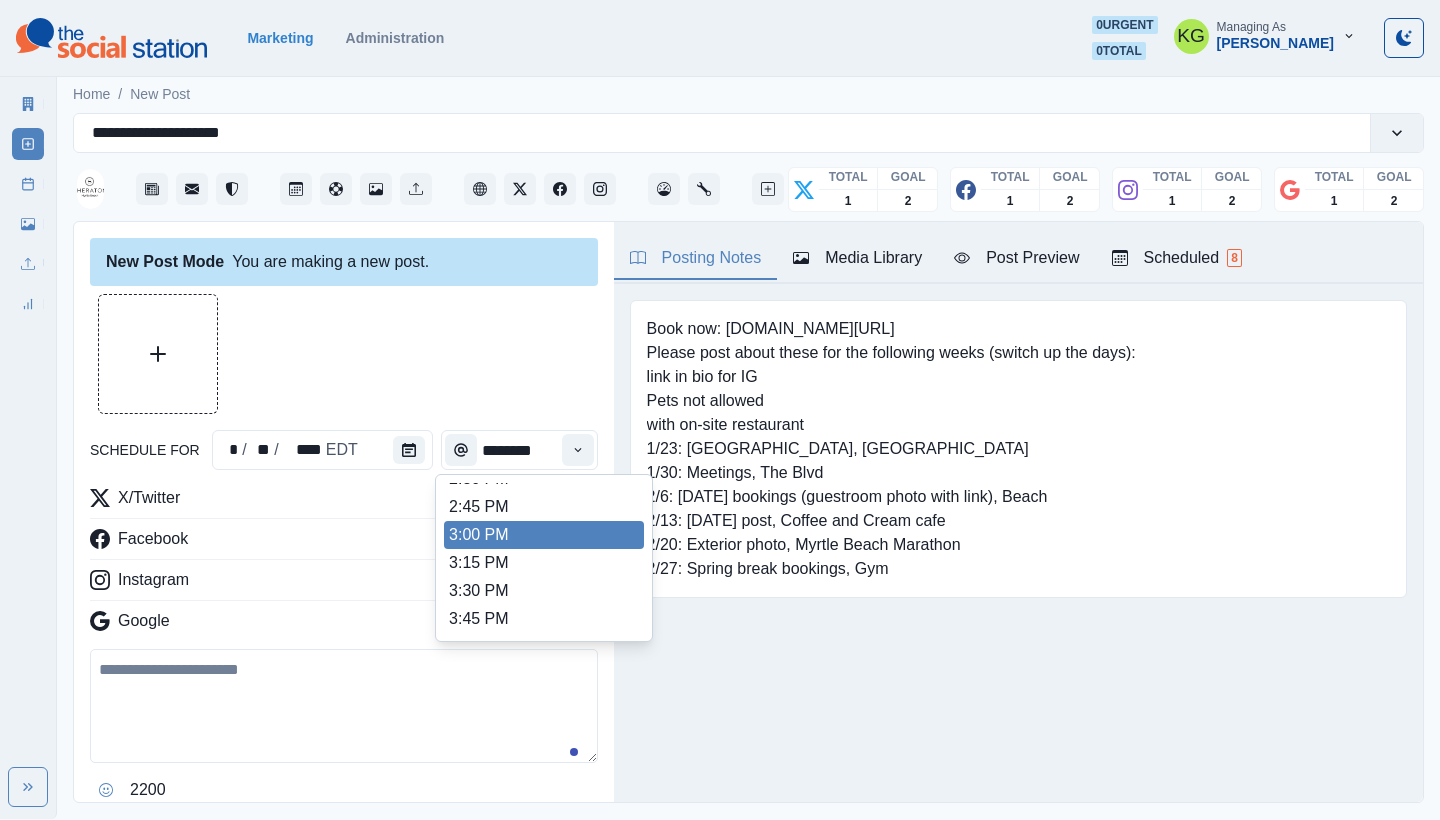 click on "3:00 PM" at bounding box center [544, 535] 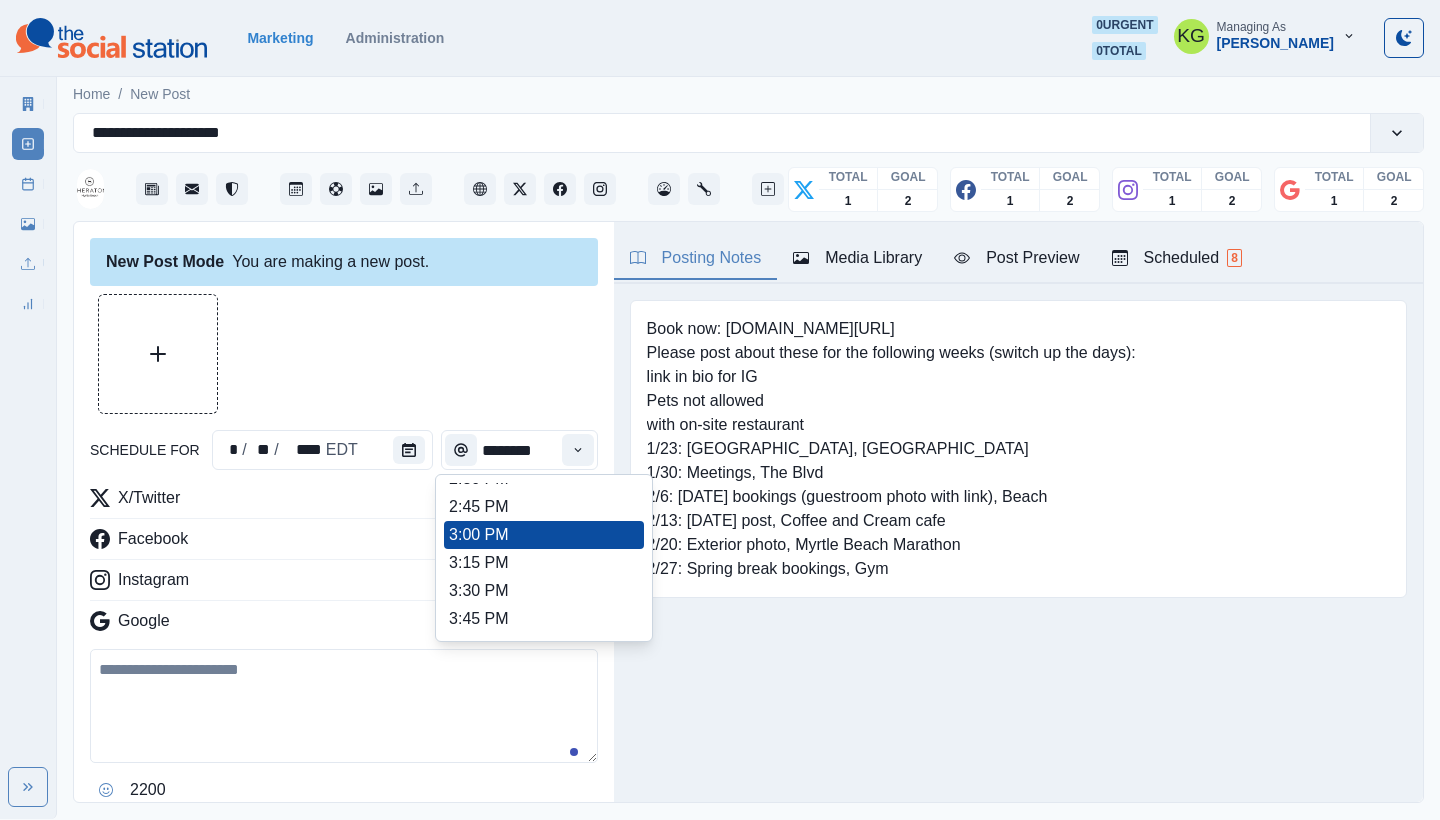 type on "*******" 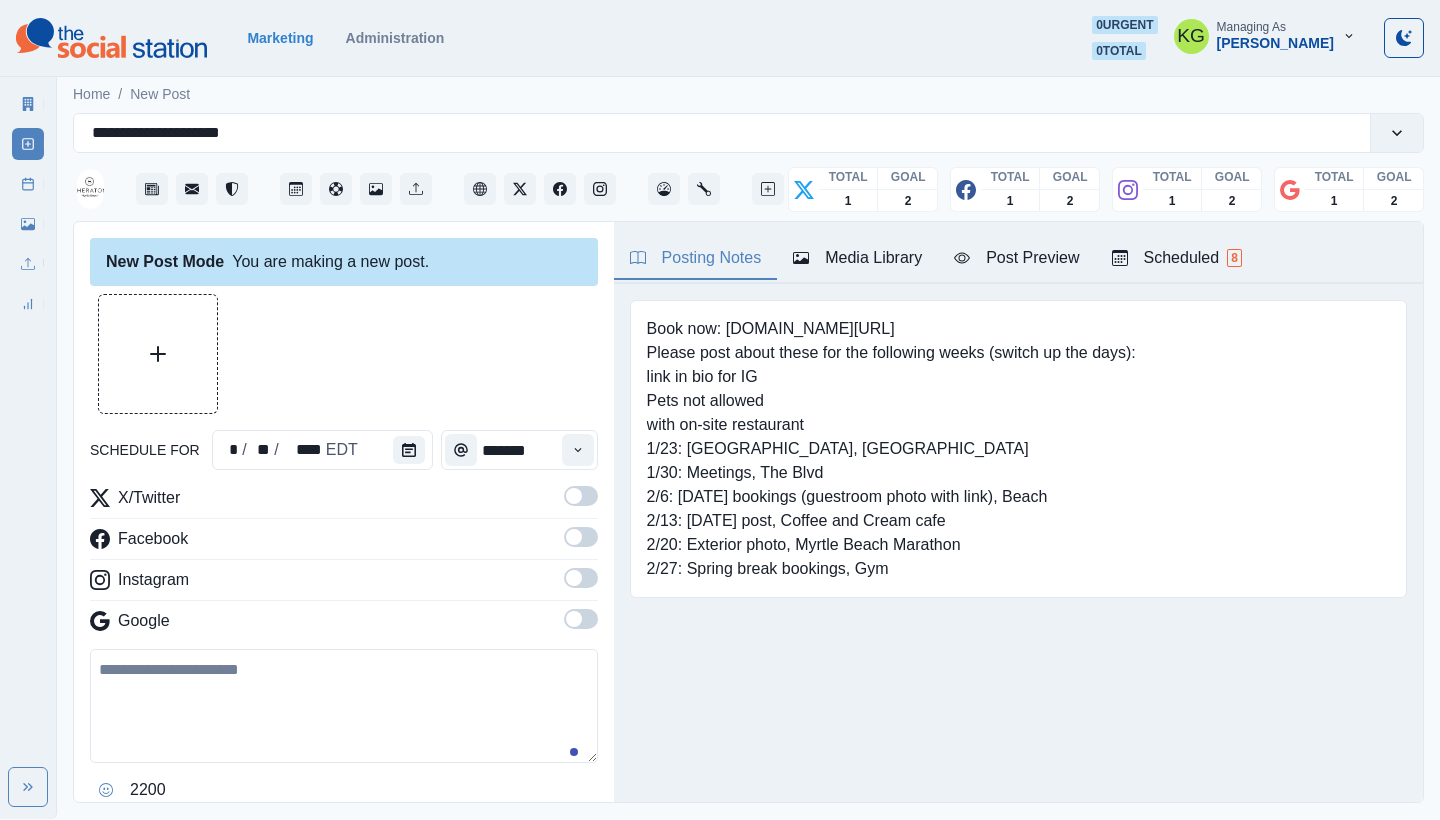 click at bounding box center (574, 619) 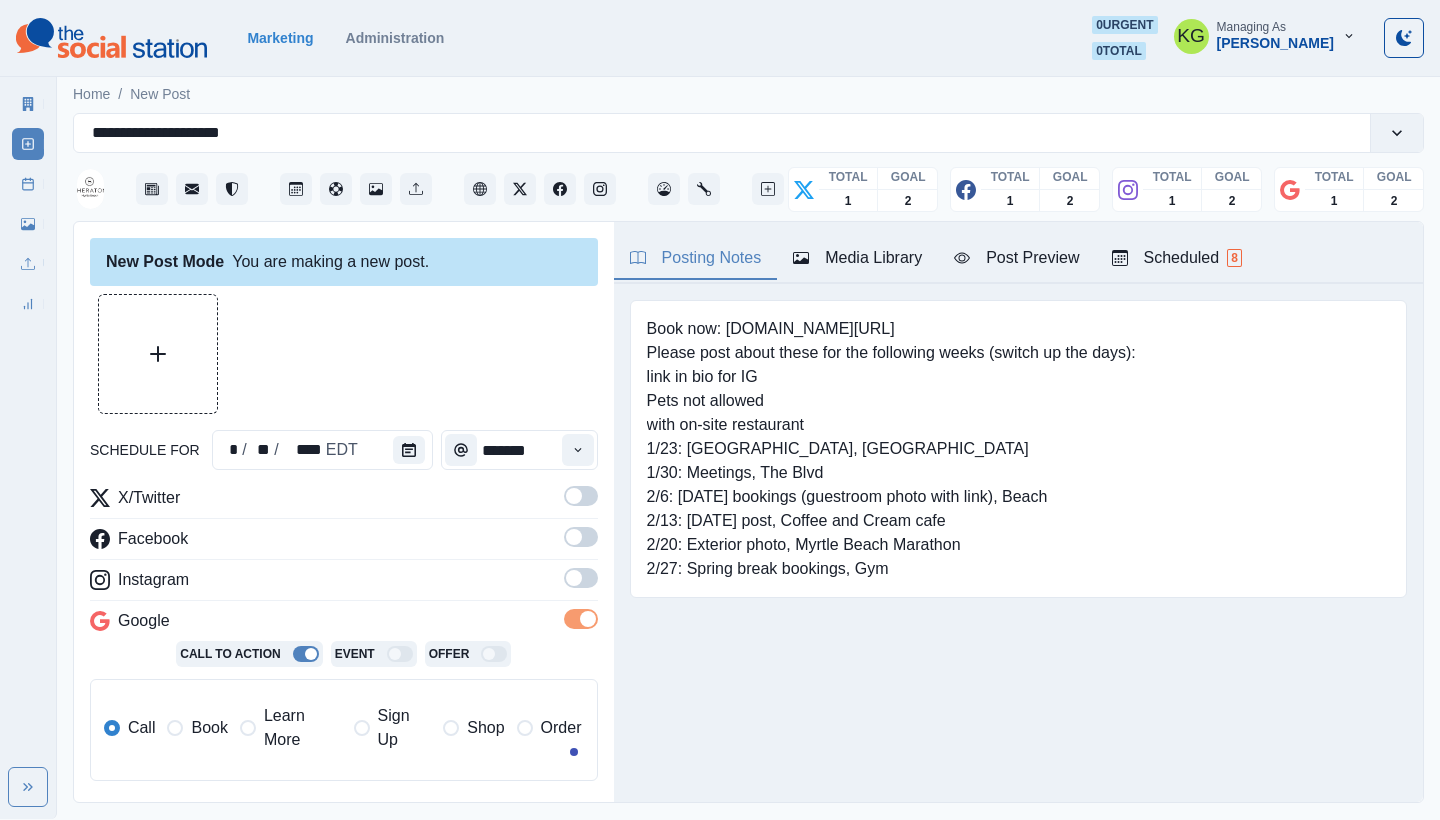 click at bounding box center (581, 543) 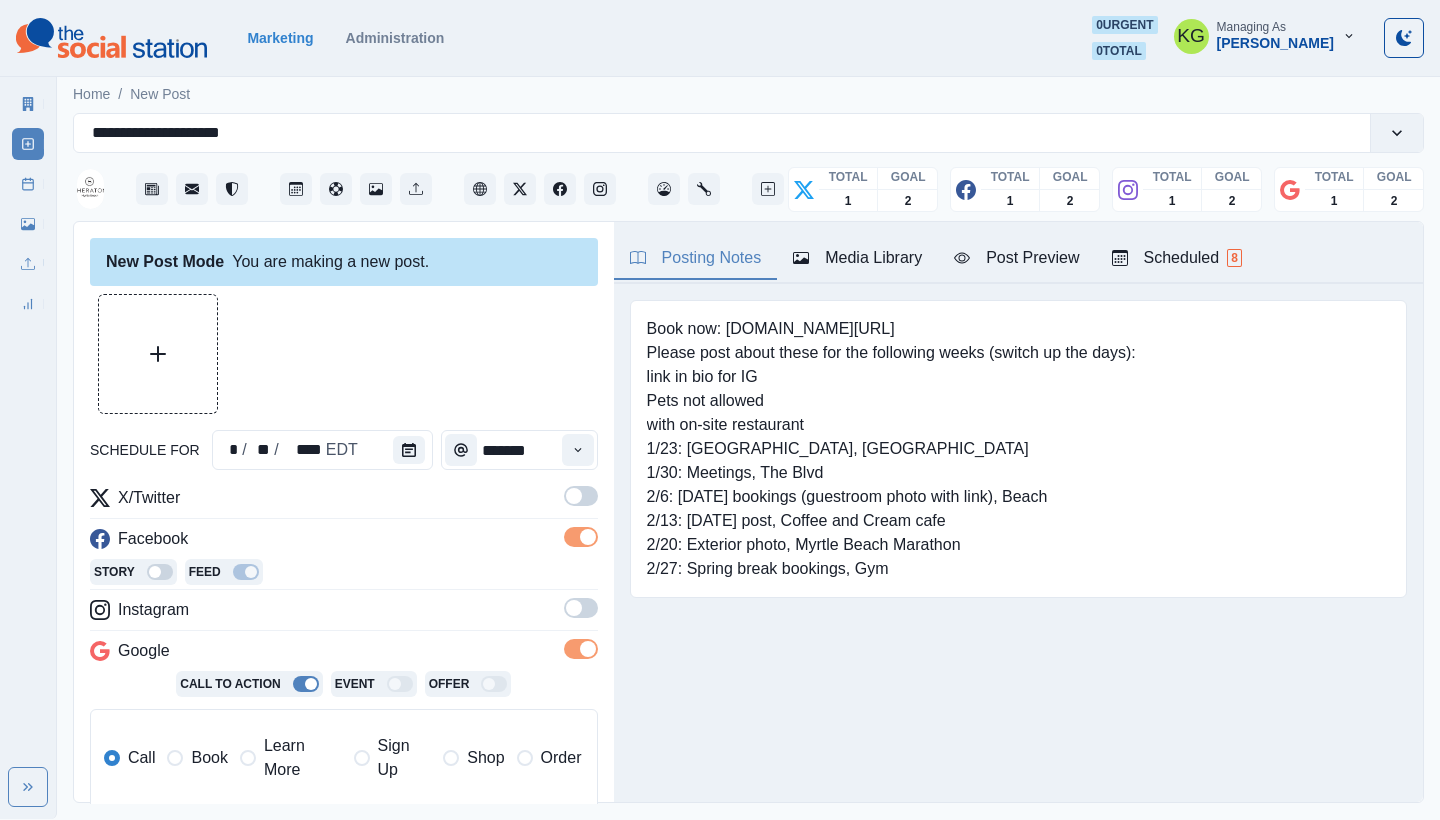 click at bounding box center [581, 608] 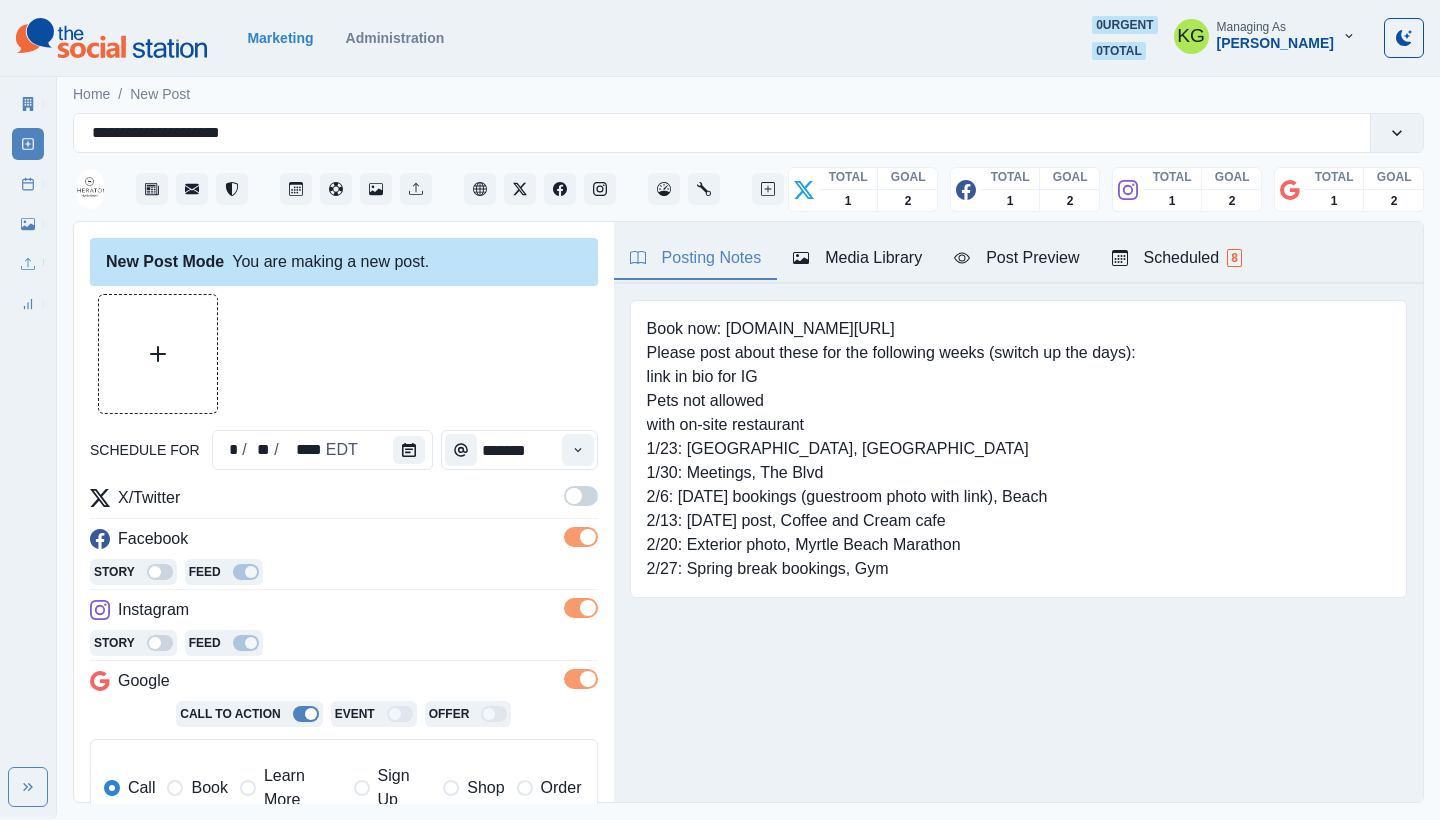 click at bounding box center [581, 496] 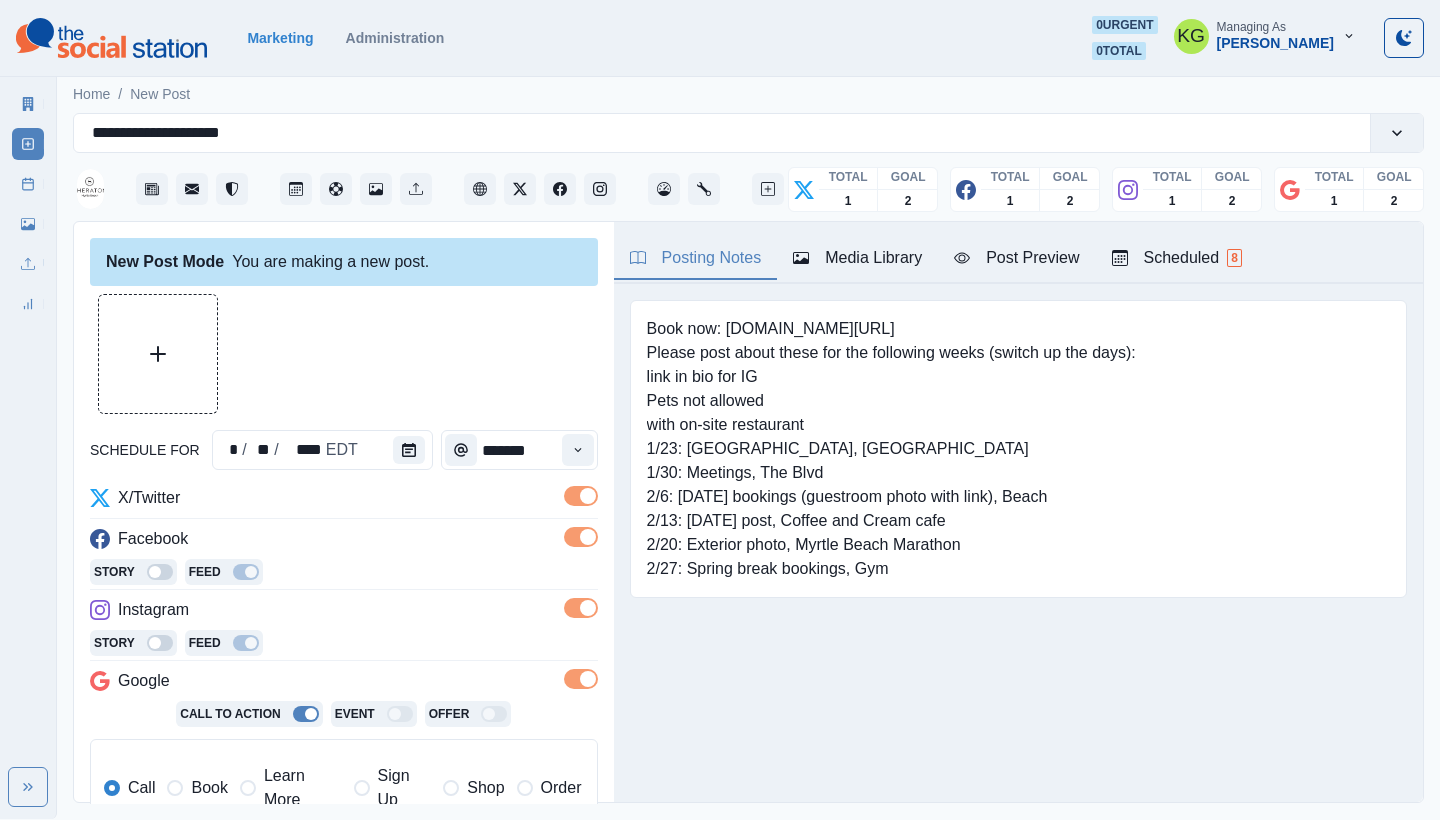 click at bounding box center (158, 354) 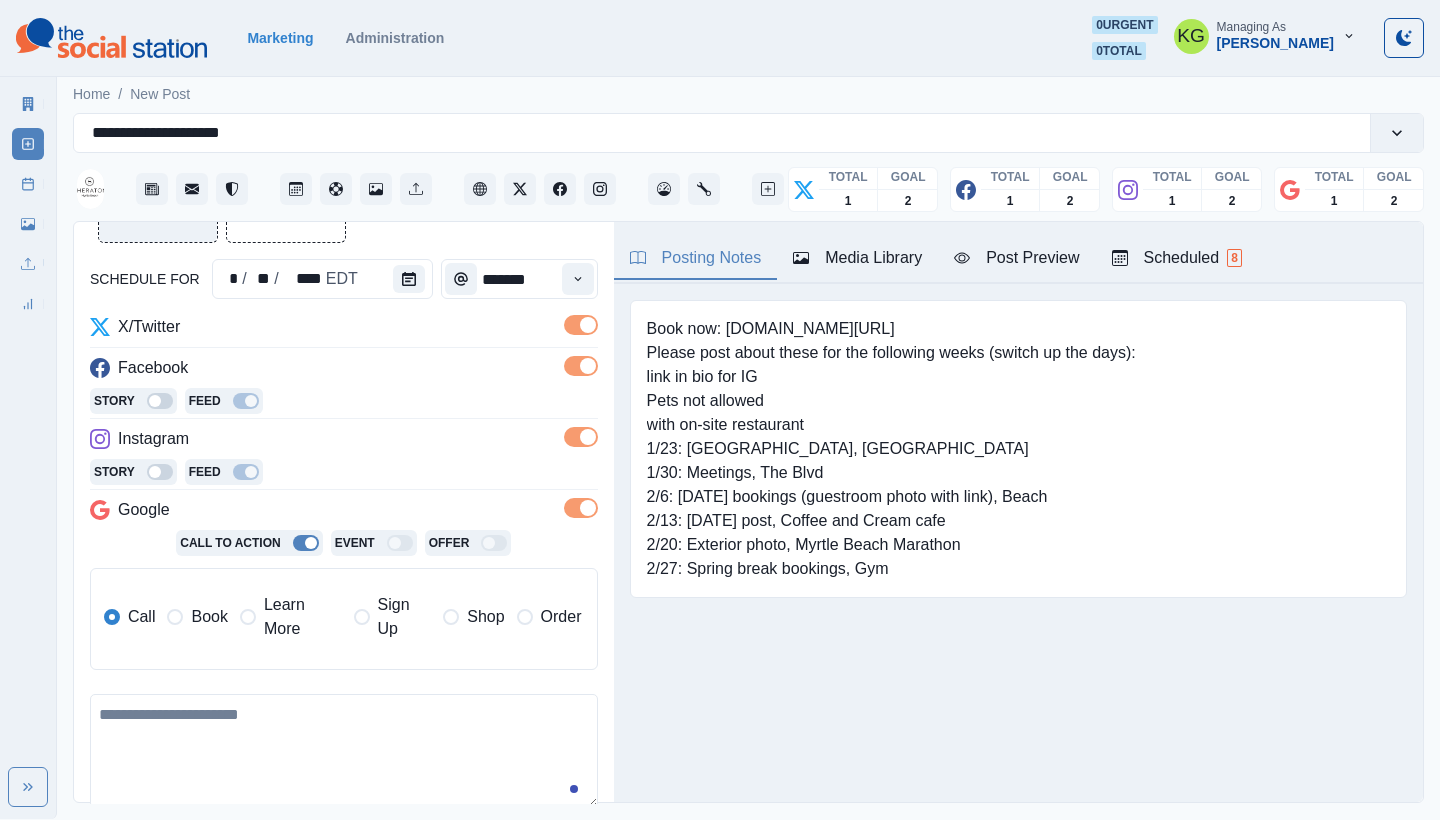 scroll, scrollTop: 351, scrollLeft: 0, axis: vertical 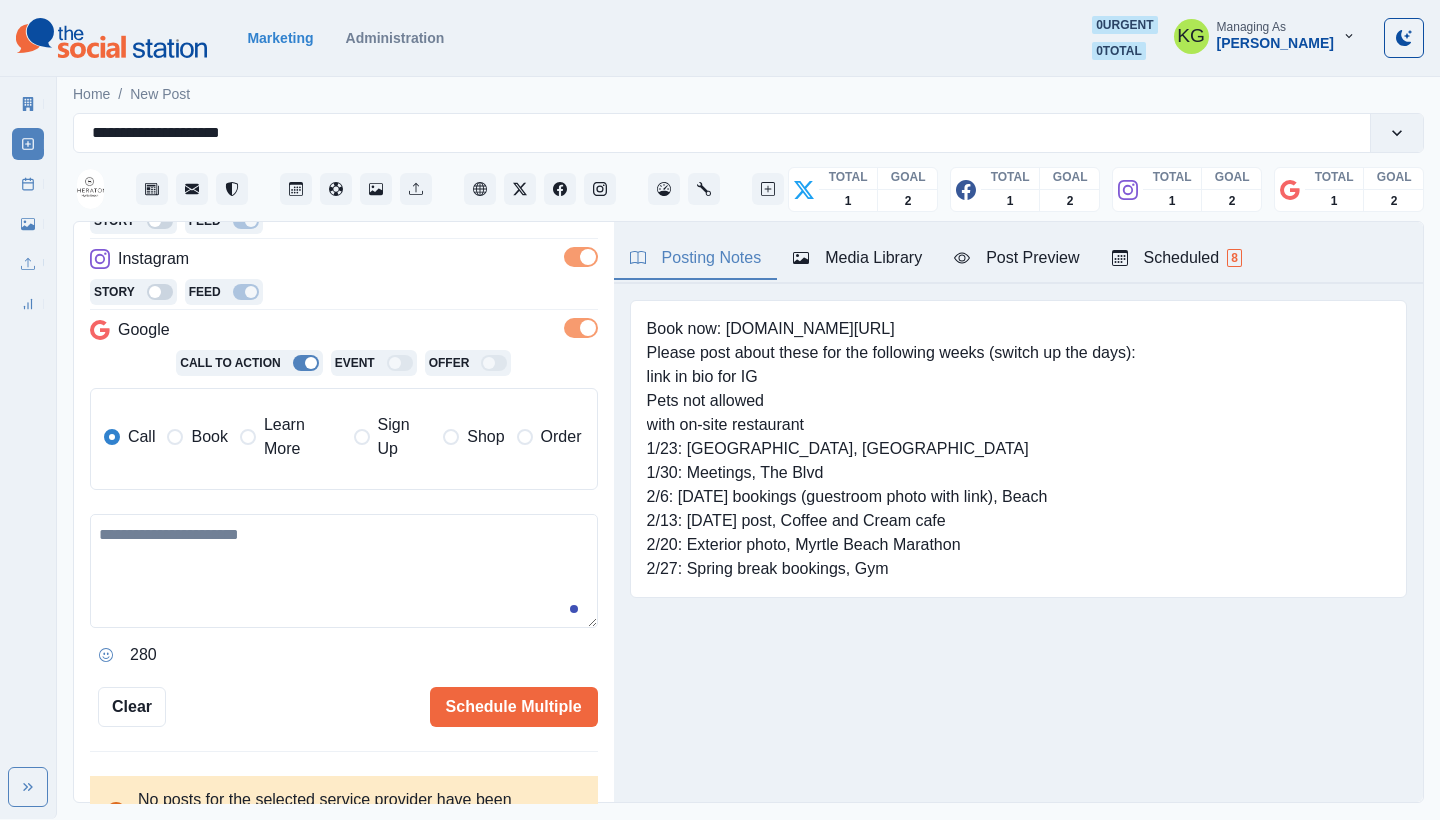 click on "Learn More" at bounding box center [303, 437] 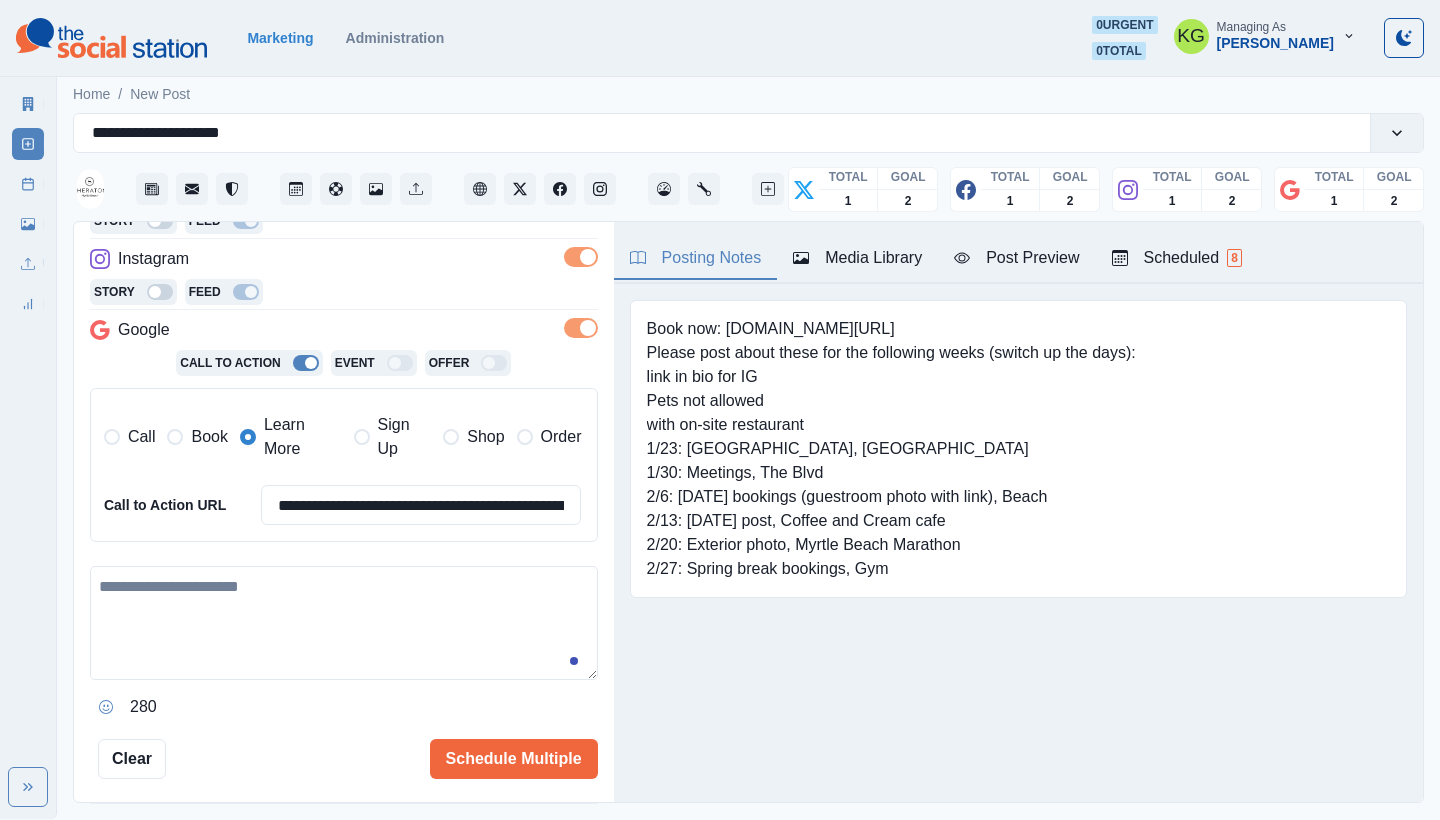 click on "**********" at bounding box center [344, 429] 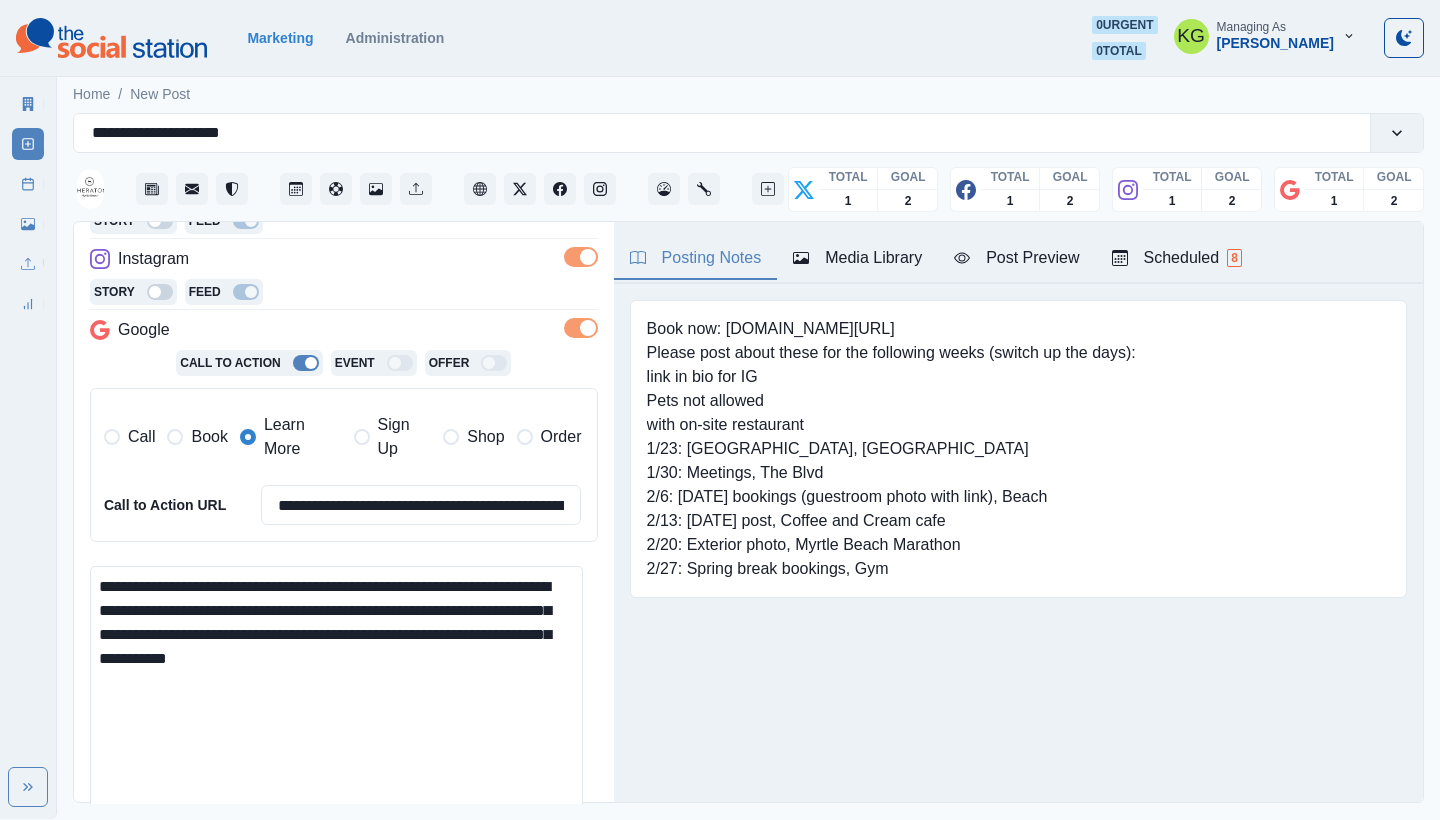 click on "**********" at bounding box center [720, 409] 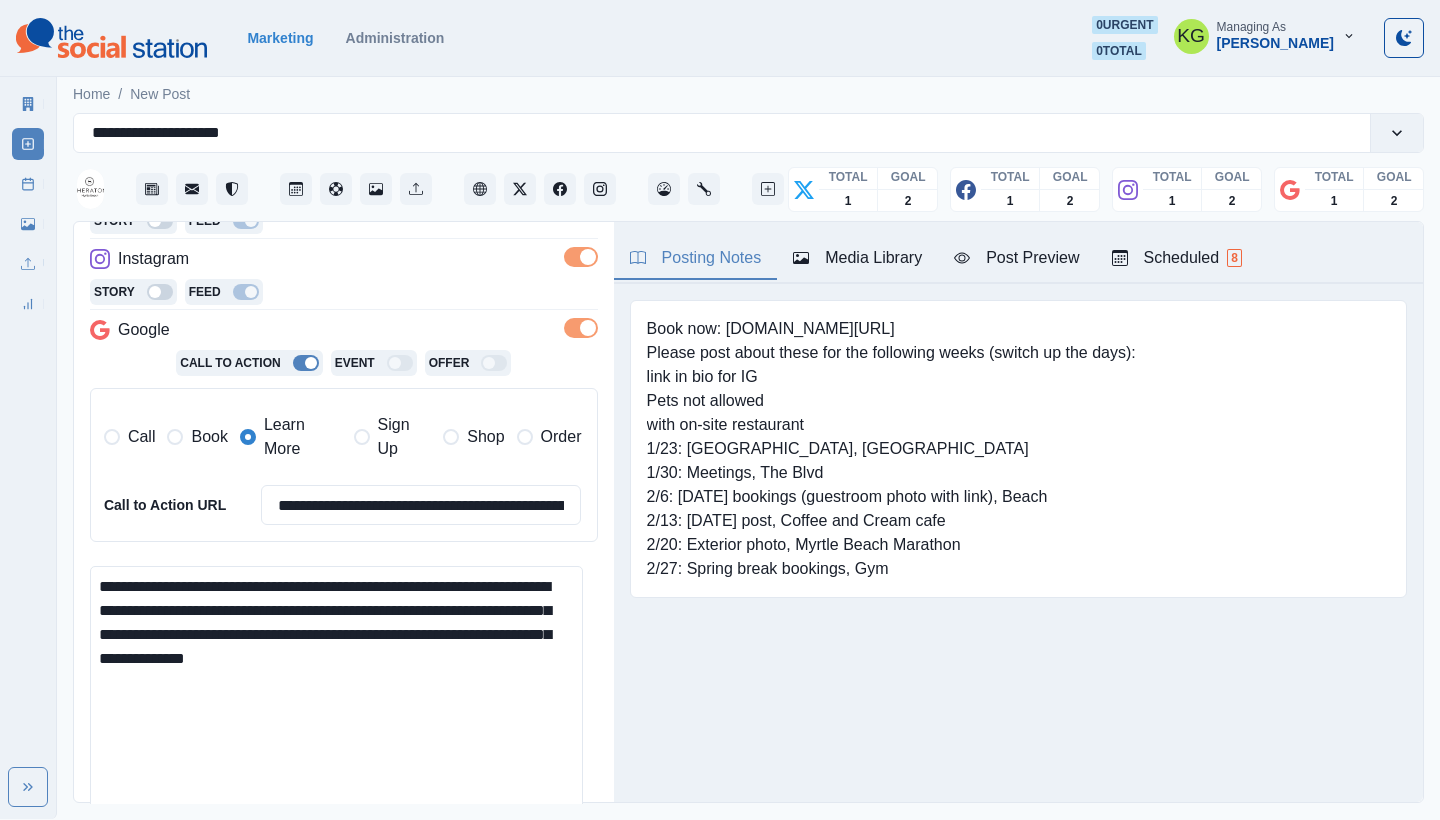 scroll, scrollTop: 527, scrollLeft: 0, axis: vertical 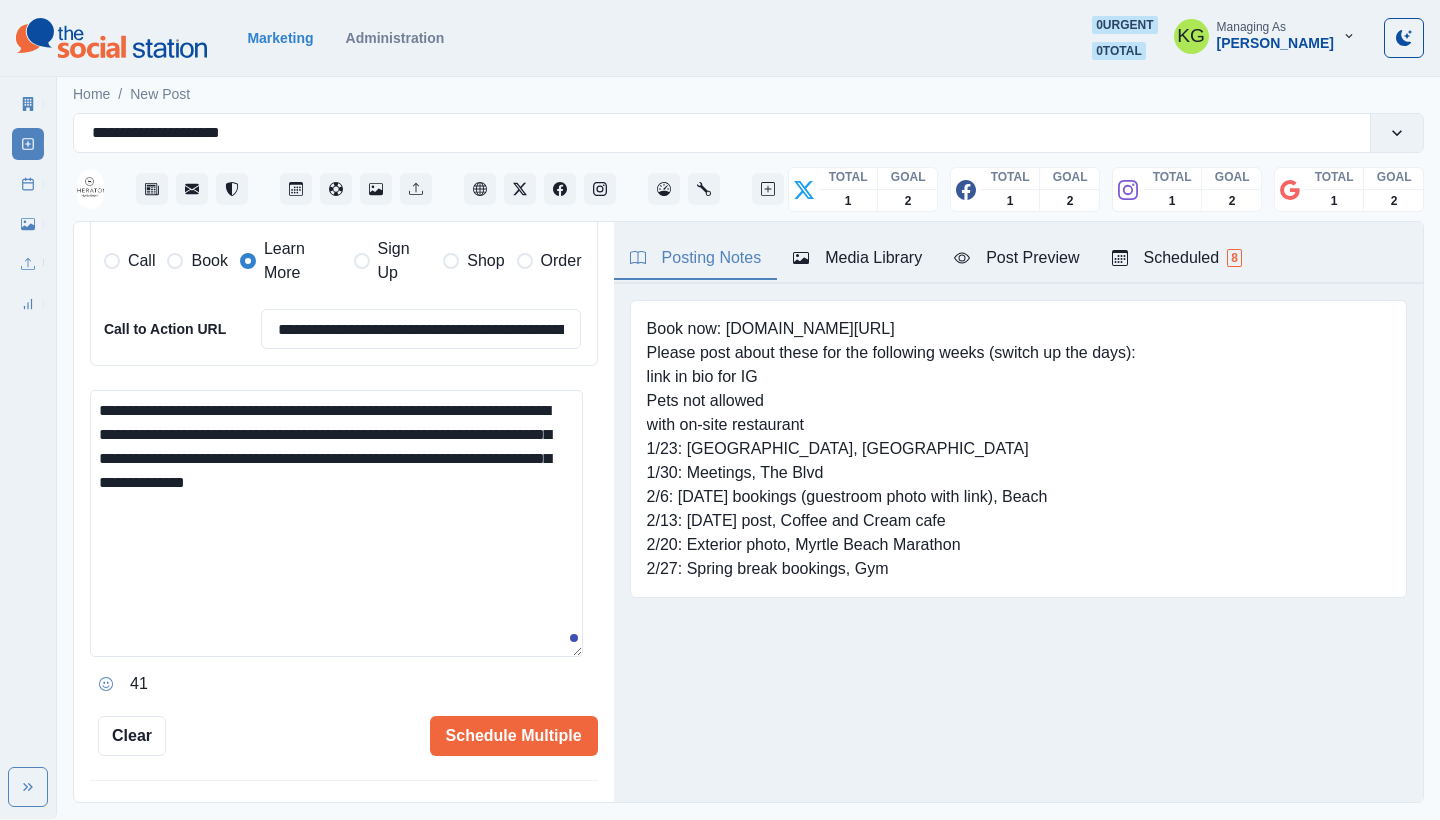 type on "**********" 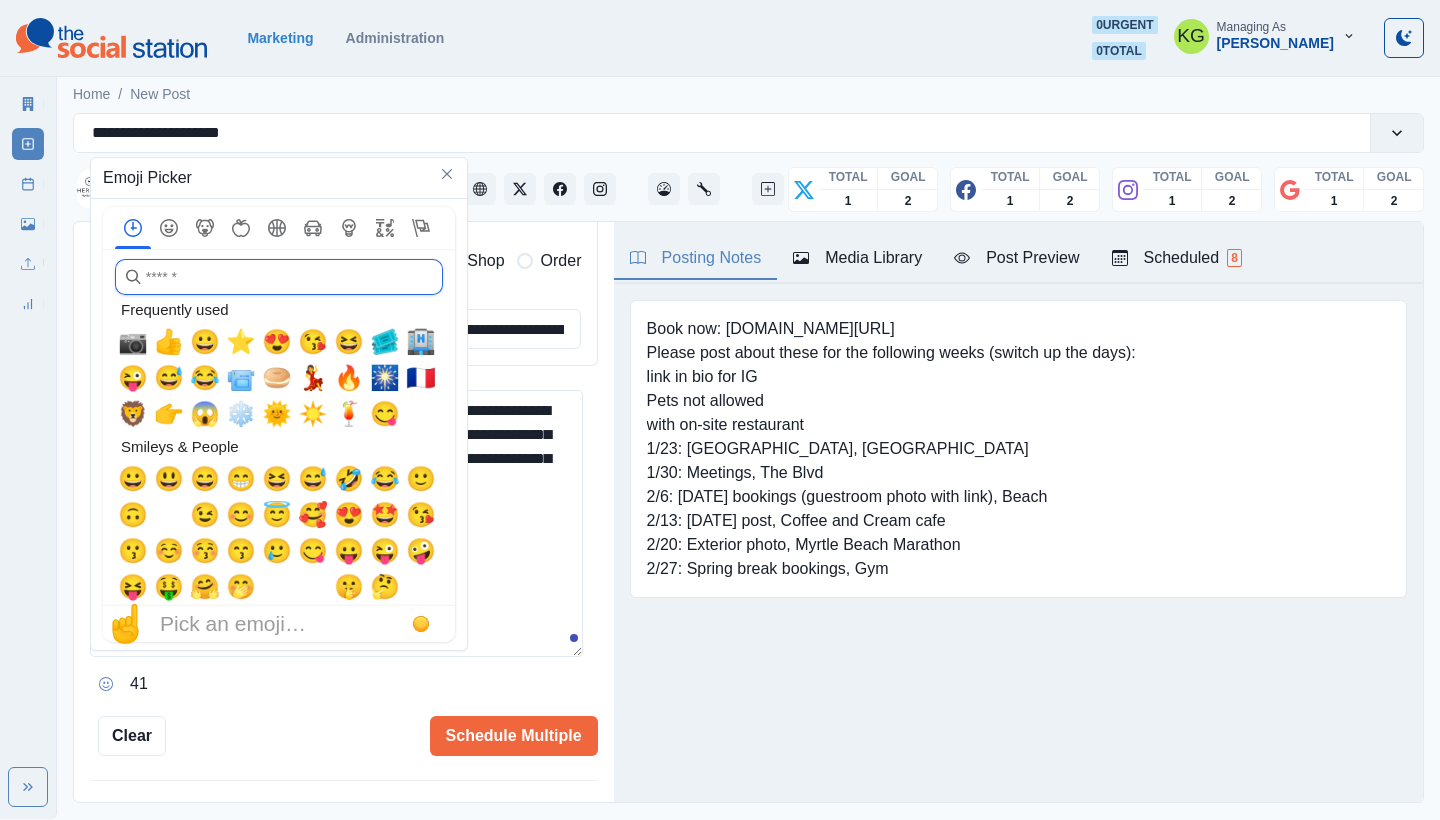 click at bounding box center (279, 277) 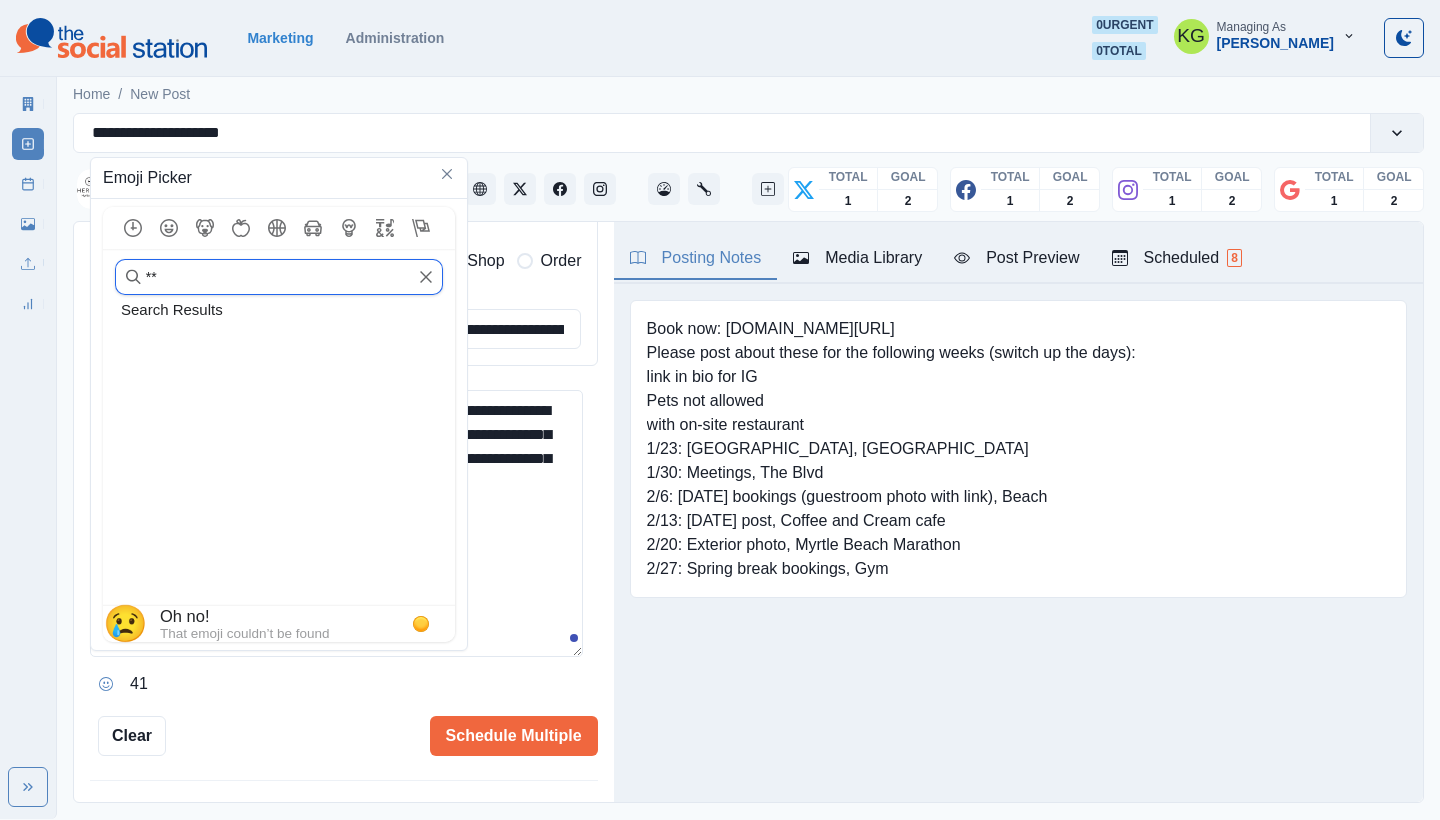 type on "*" 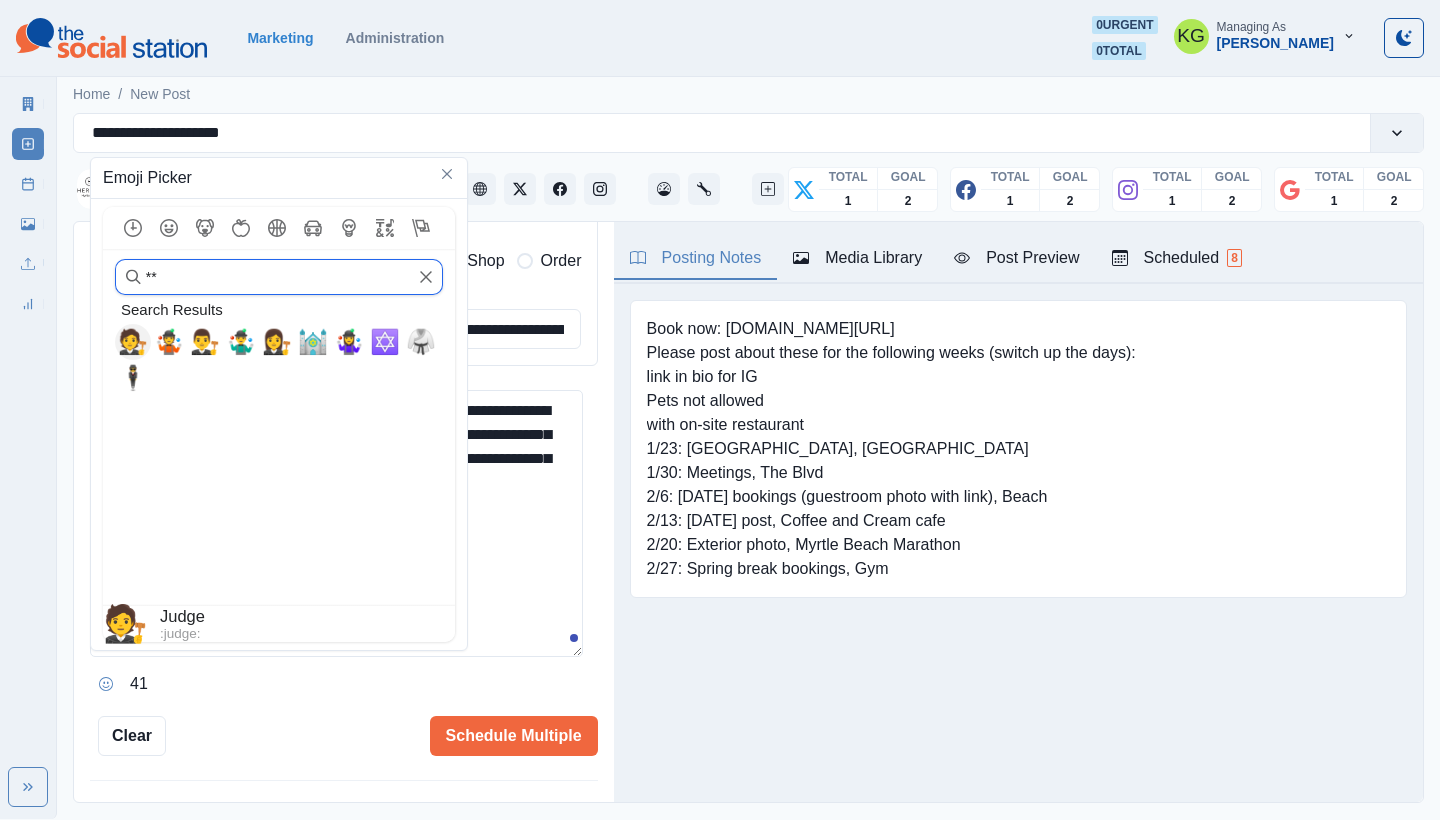 type on "*" 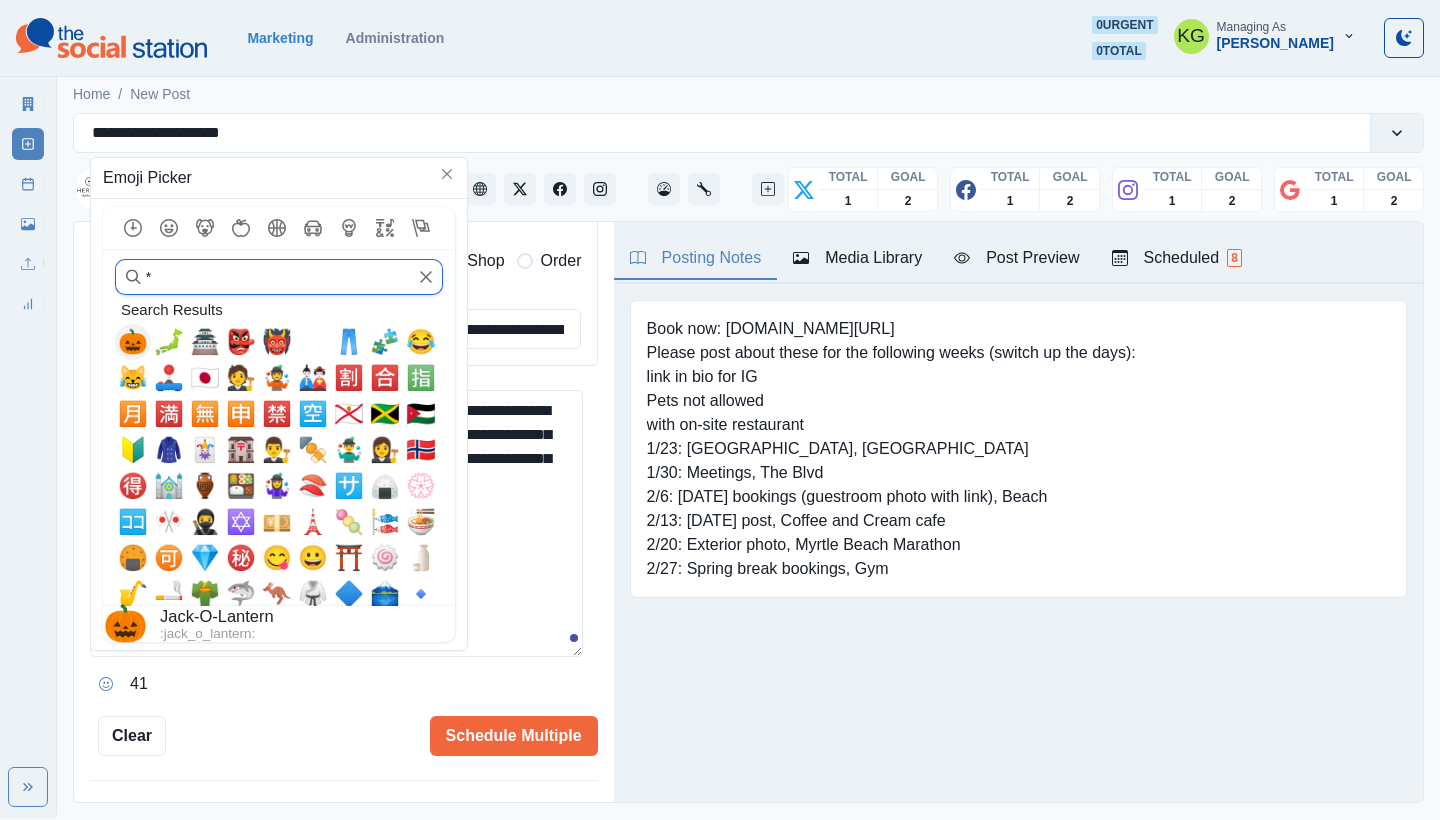 type 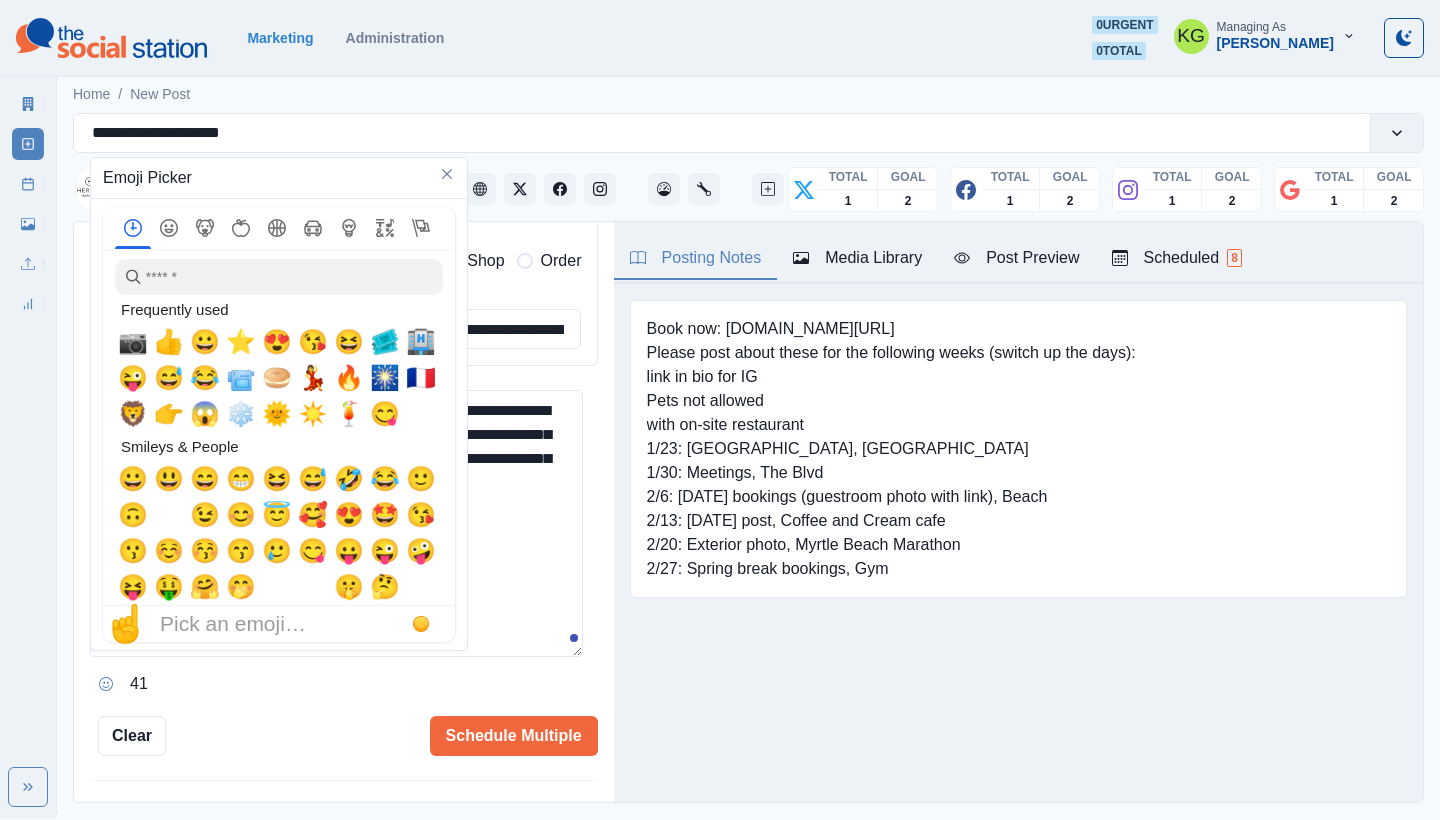 click on "**********" at bounding box center (336, 523) 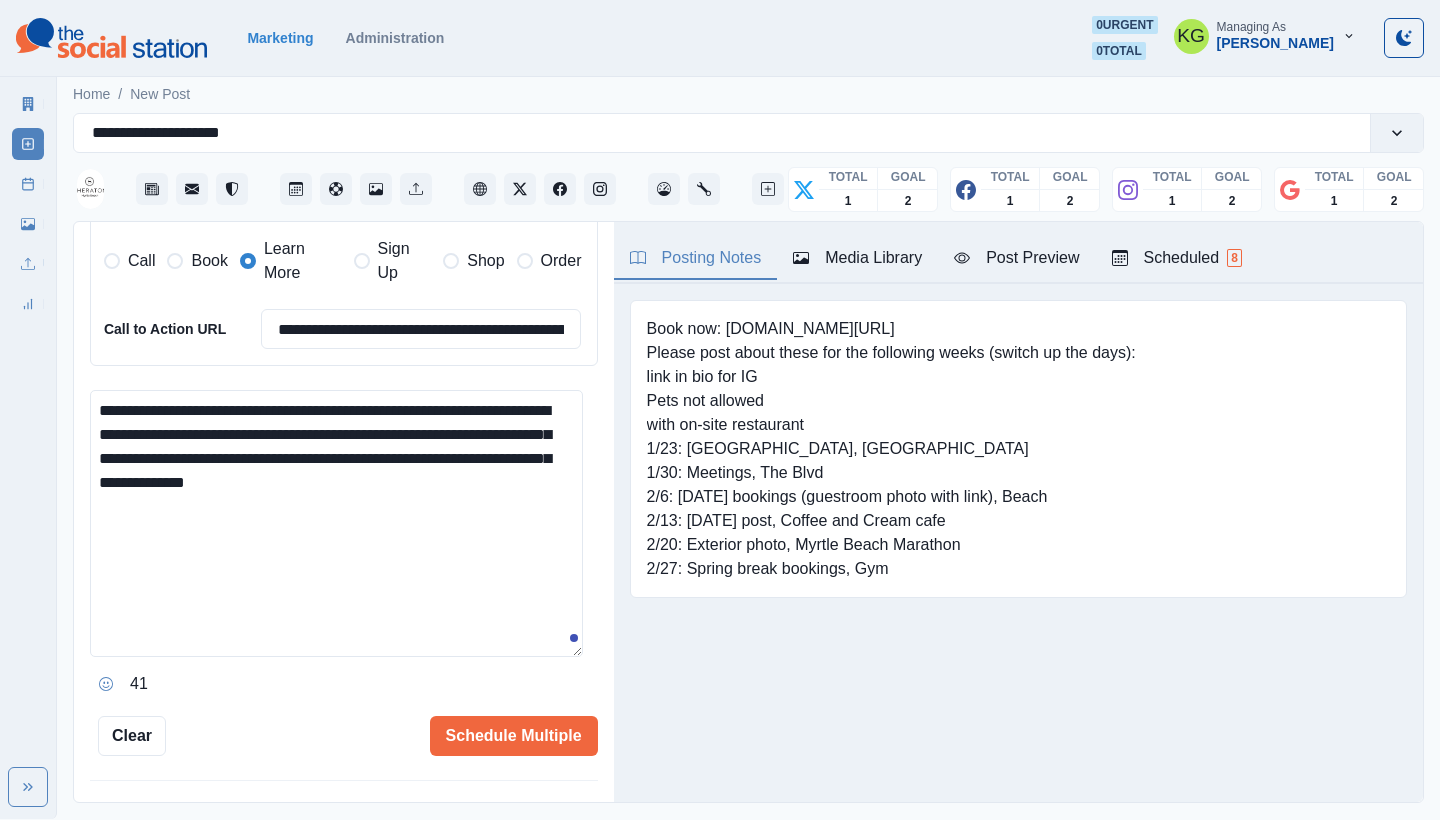 click on "**********" at bounding box center (336, 523) 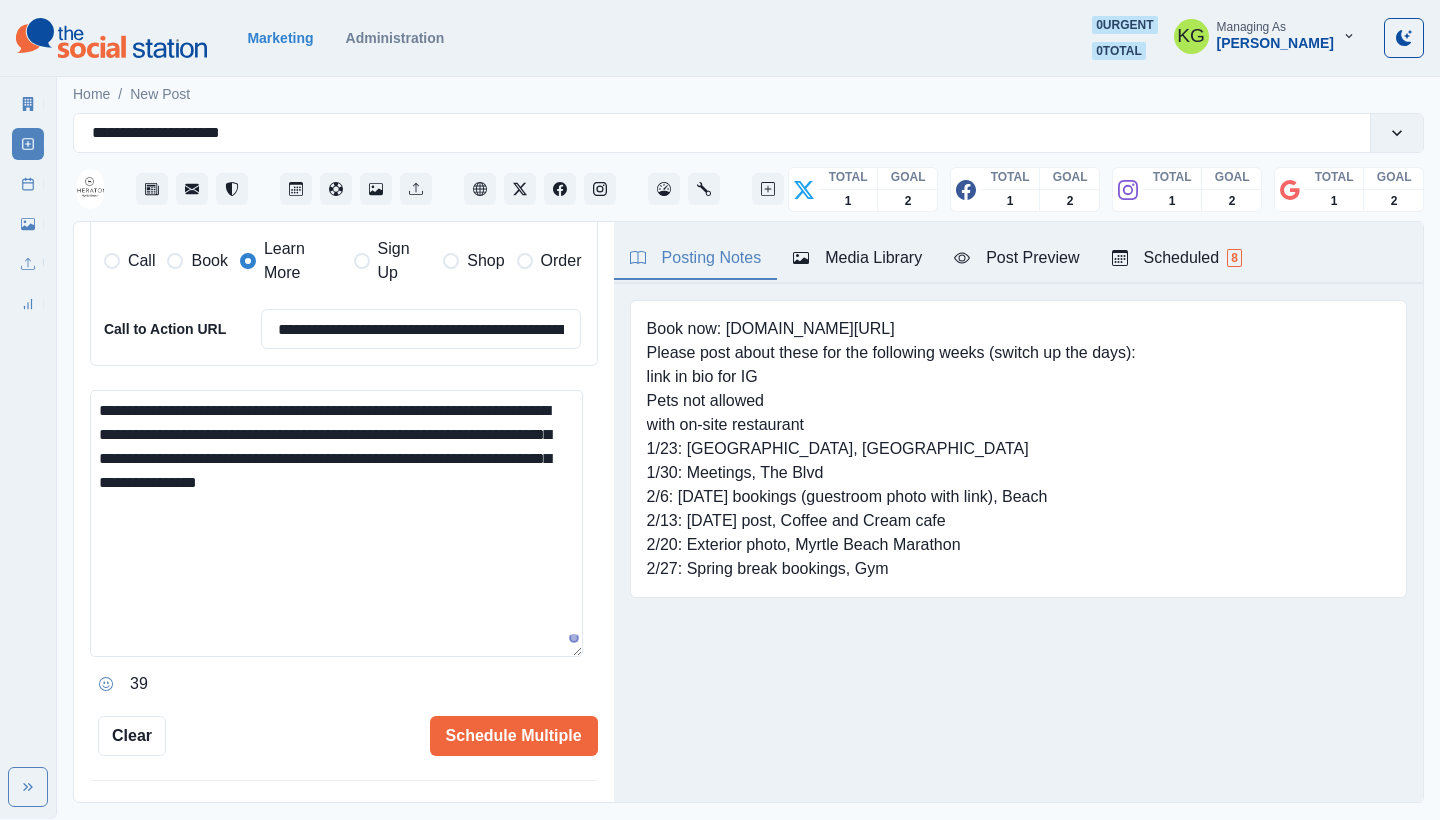 paste on "**********" 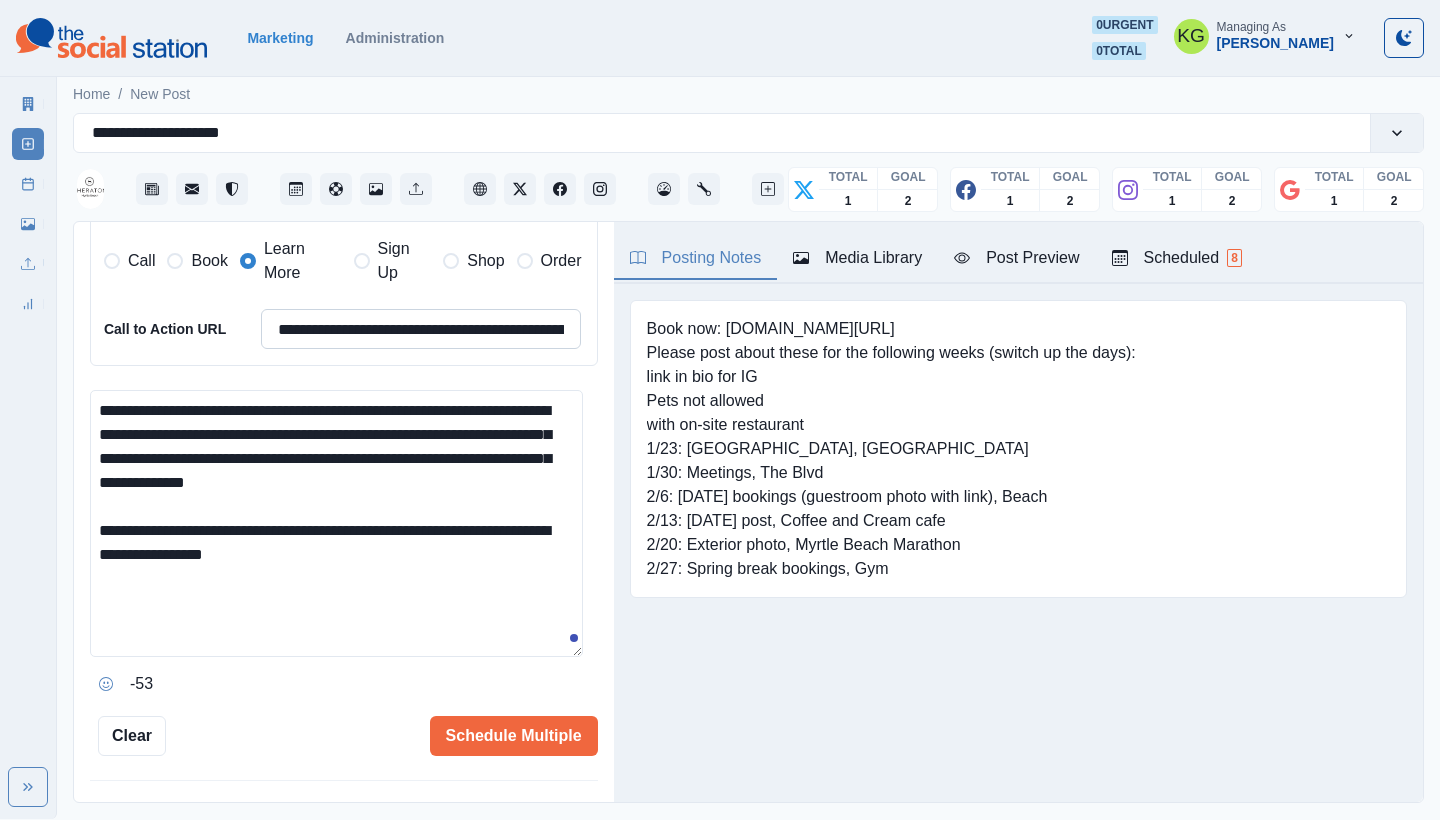 type on "**********" 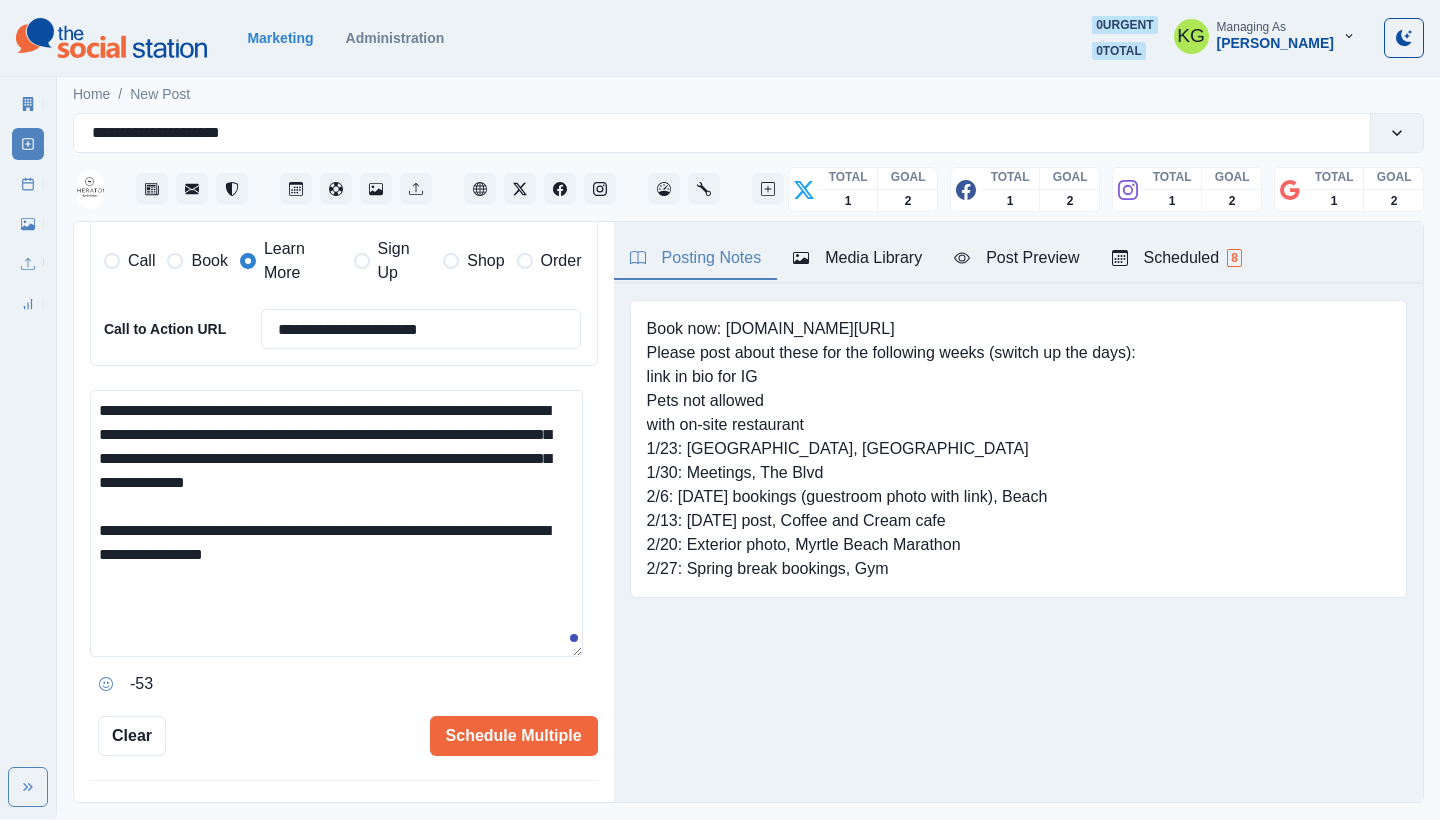 type on "**********" 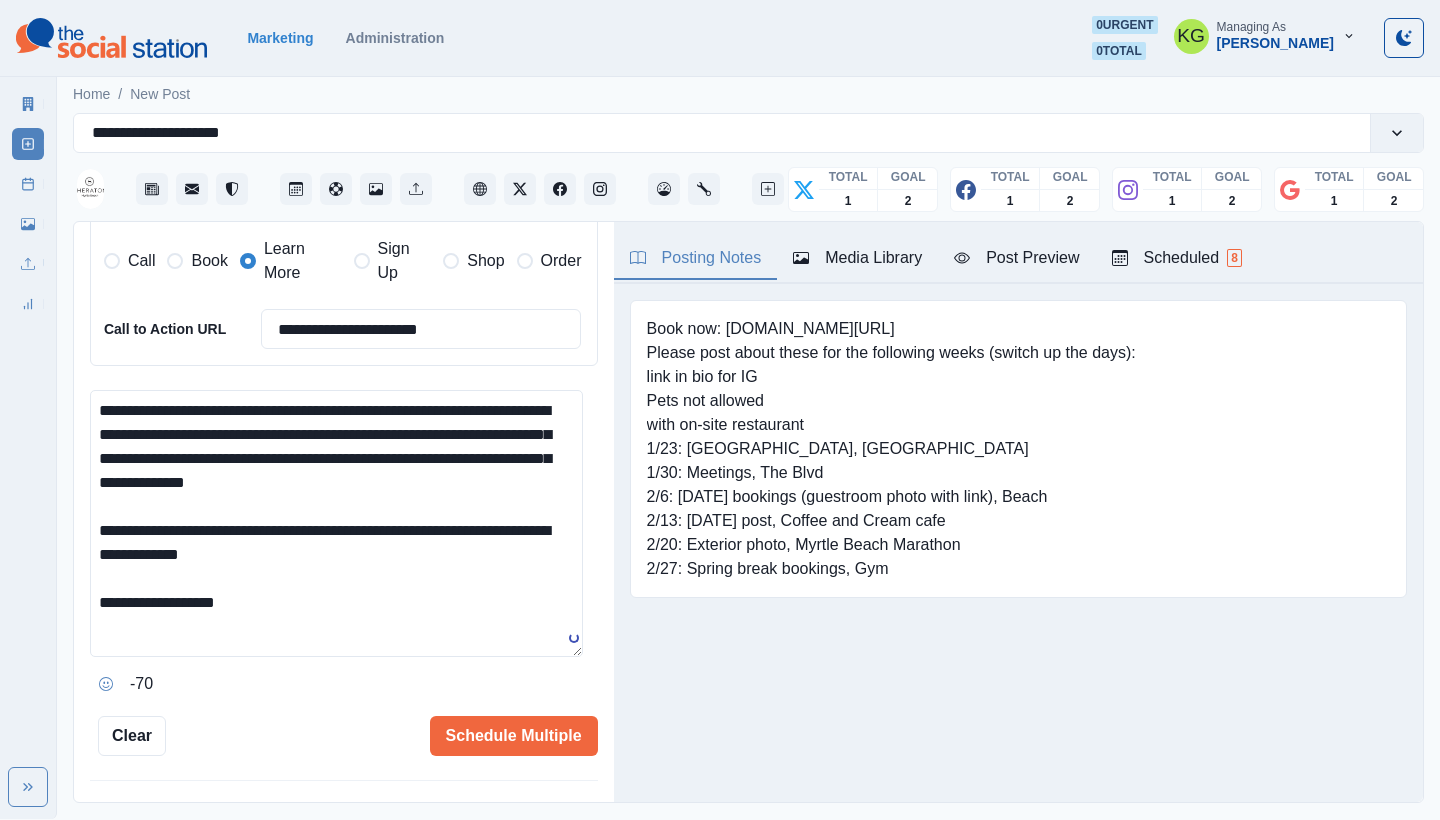 paste on "**********" 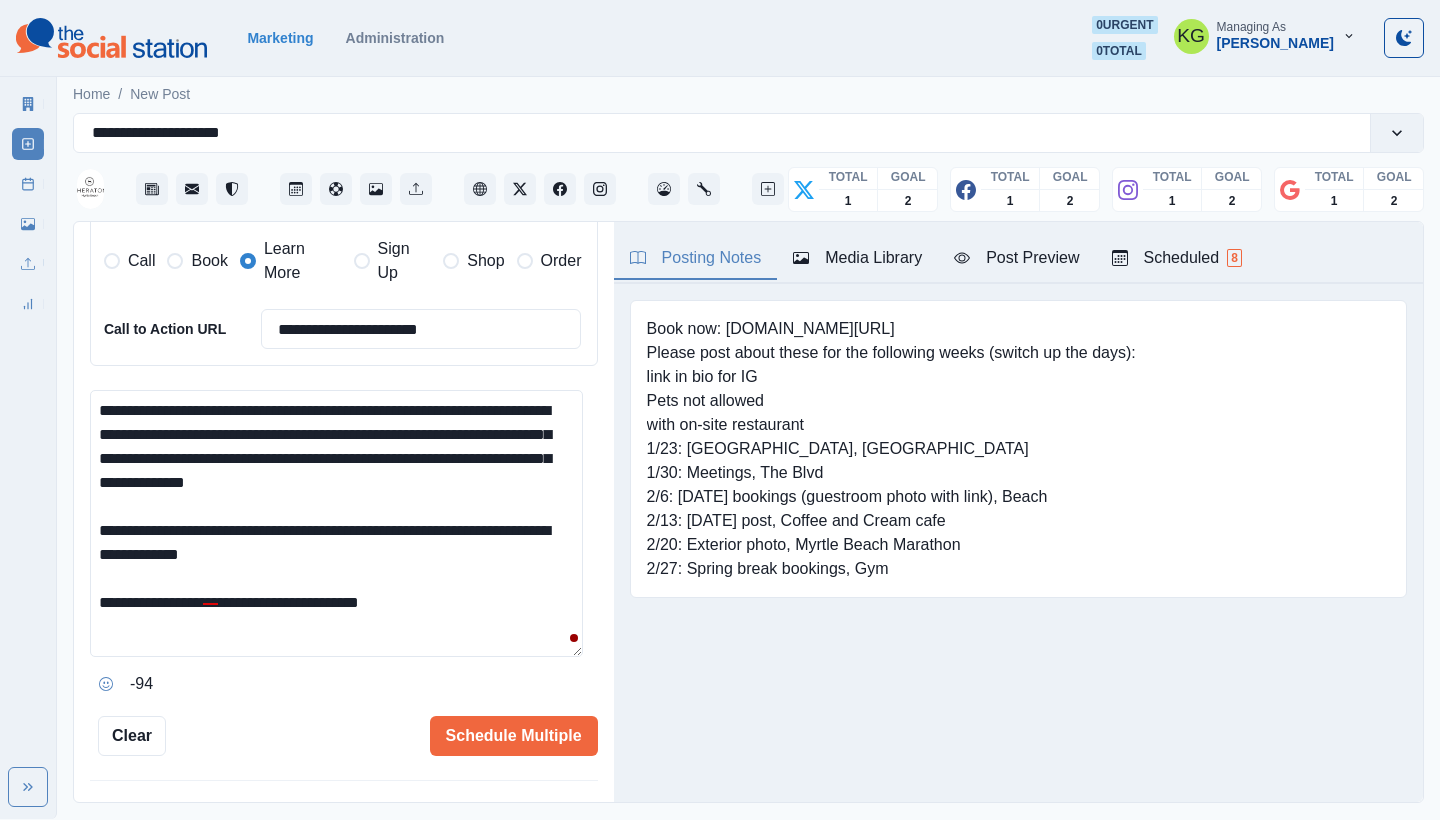 click on "**********" at bounding box center (336, 523) 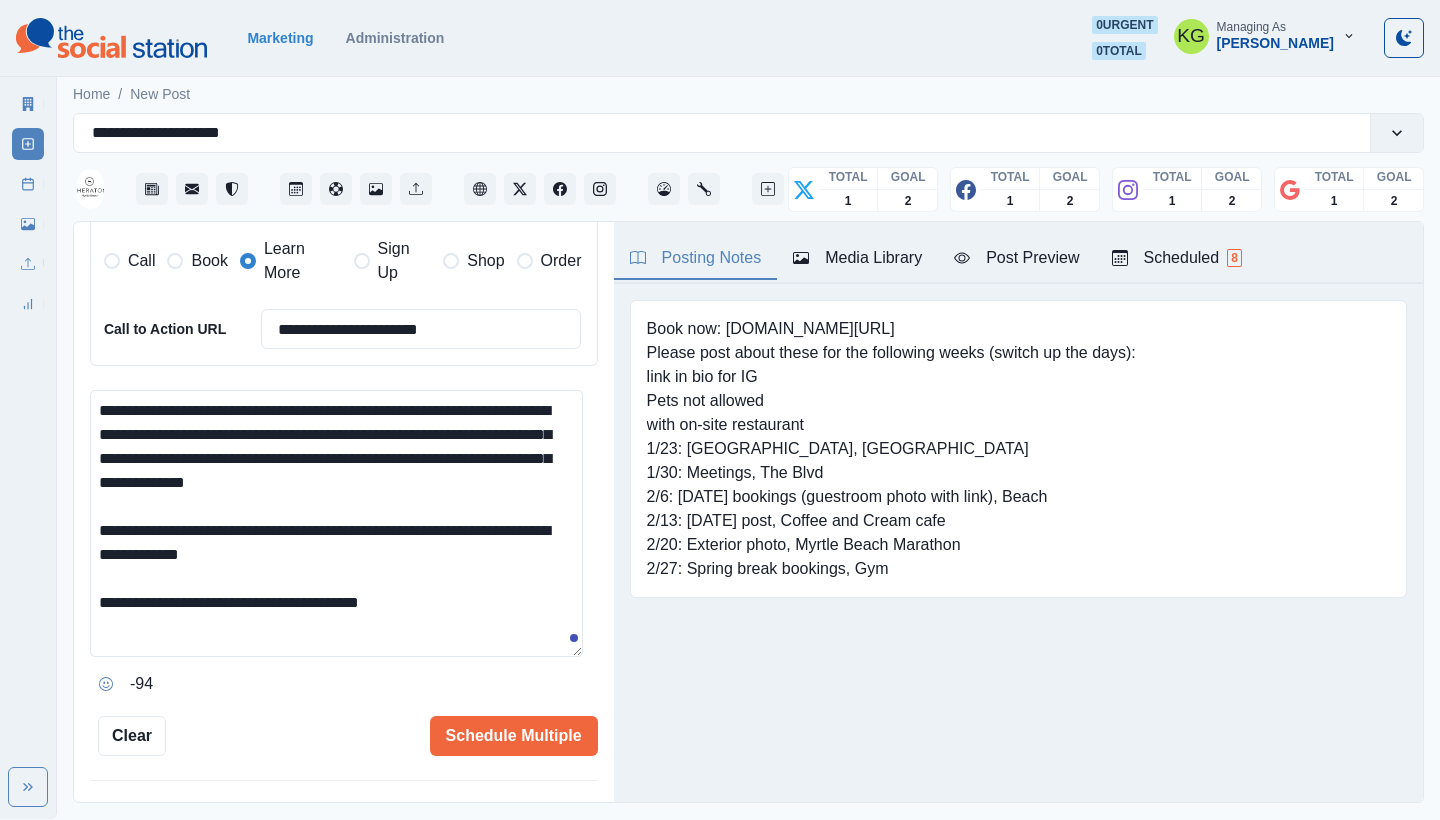 drag, startPoint x: 273, startPoint y: 593, endPoint x: 219, endPoint y: 593, distance: 54 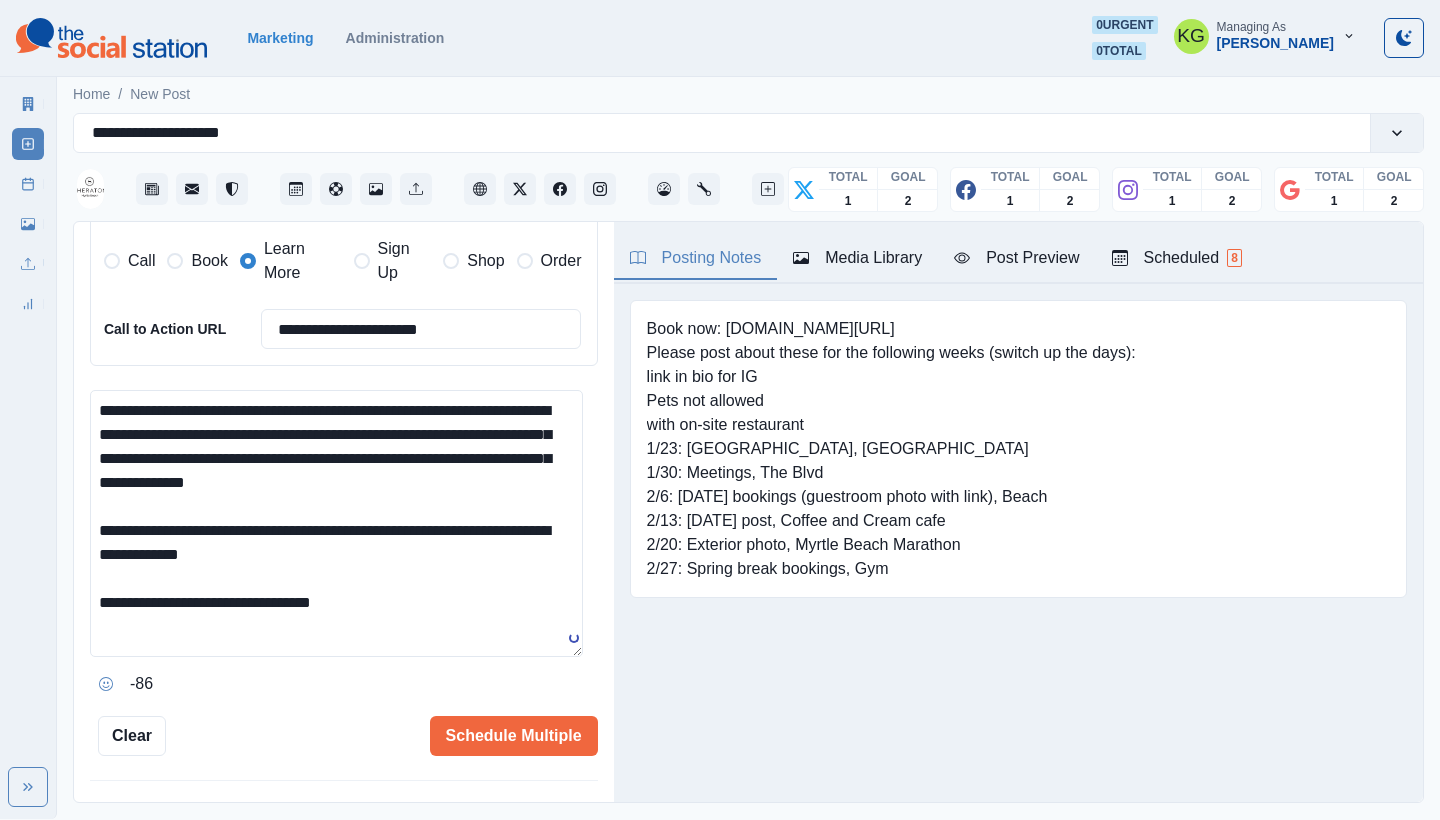 click on "**********" at bounding box center [336, 523] 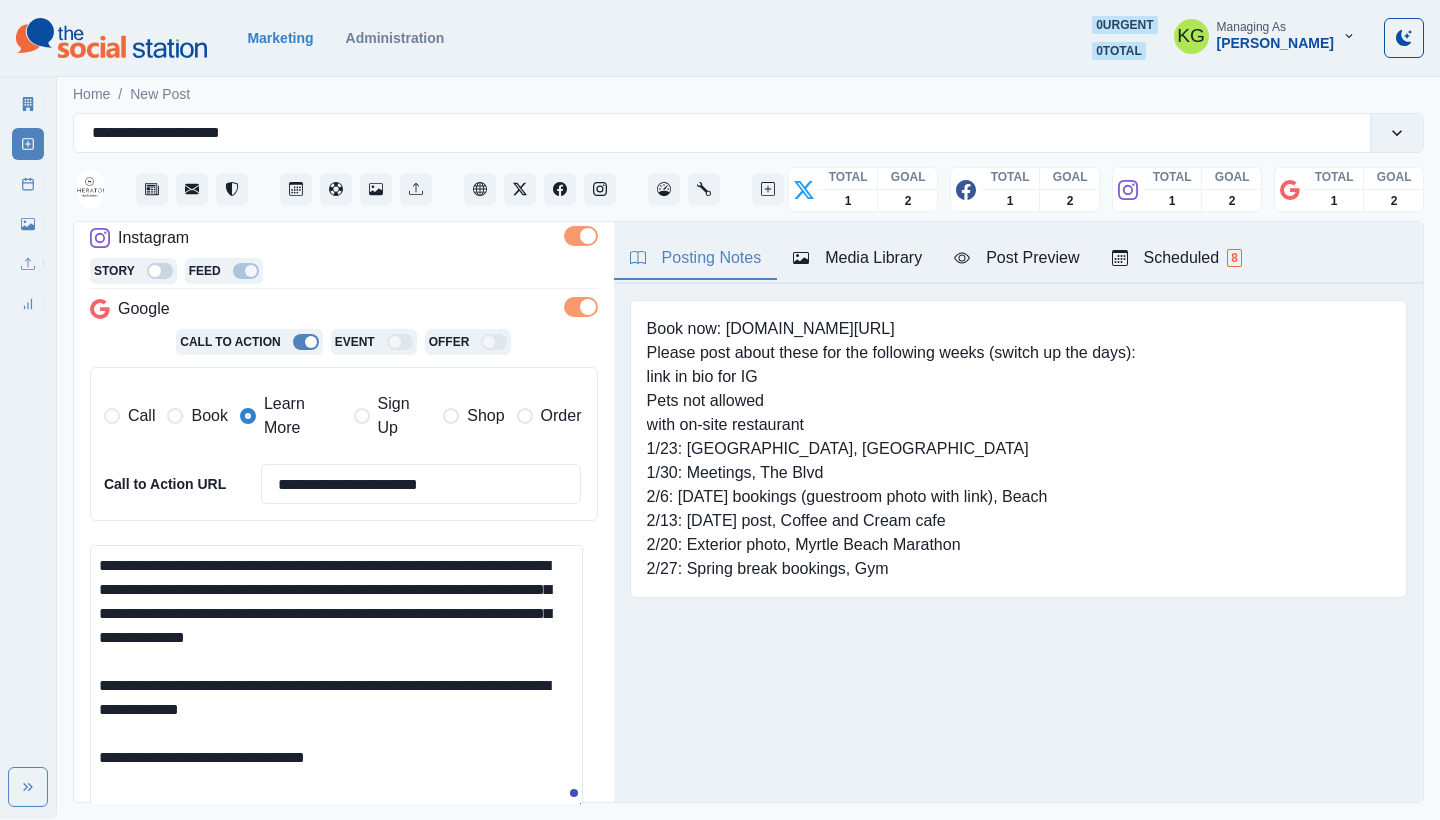 scroll, scrollTop: 545, scrollLeft: 0, axis: vertical 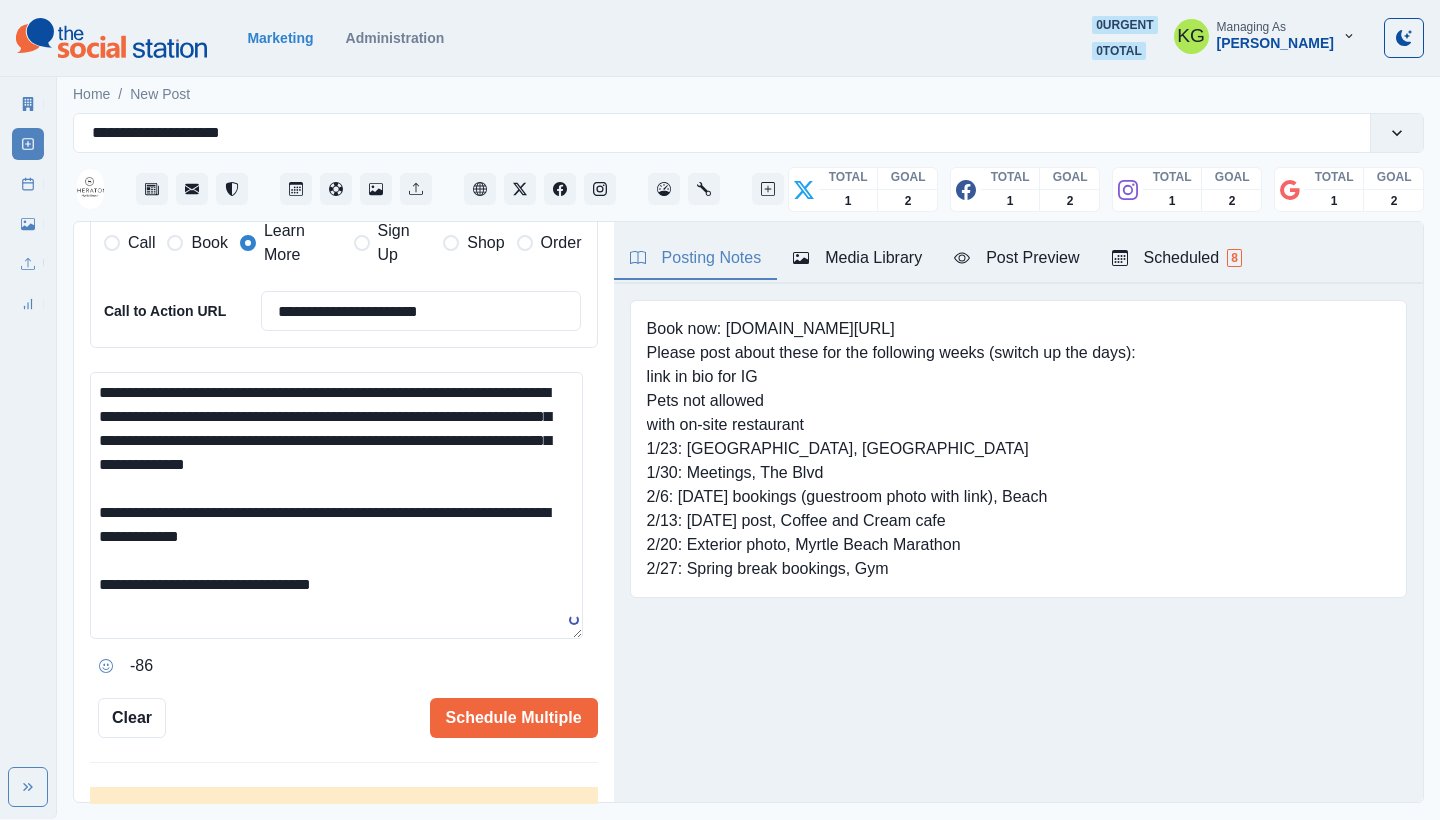 type on "**********" 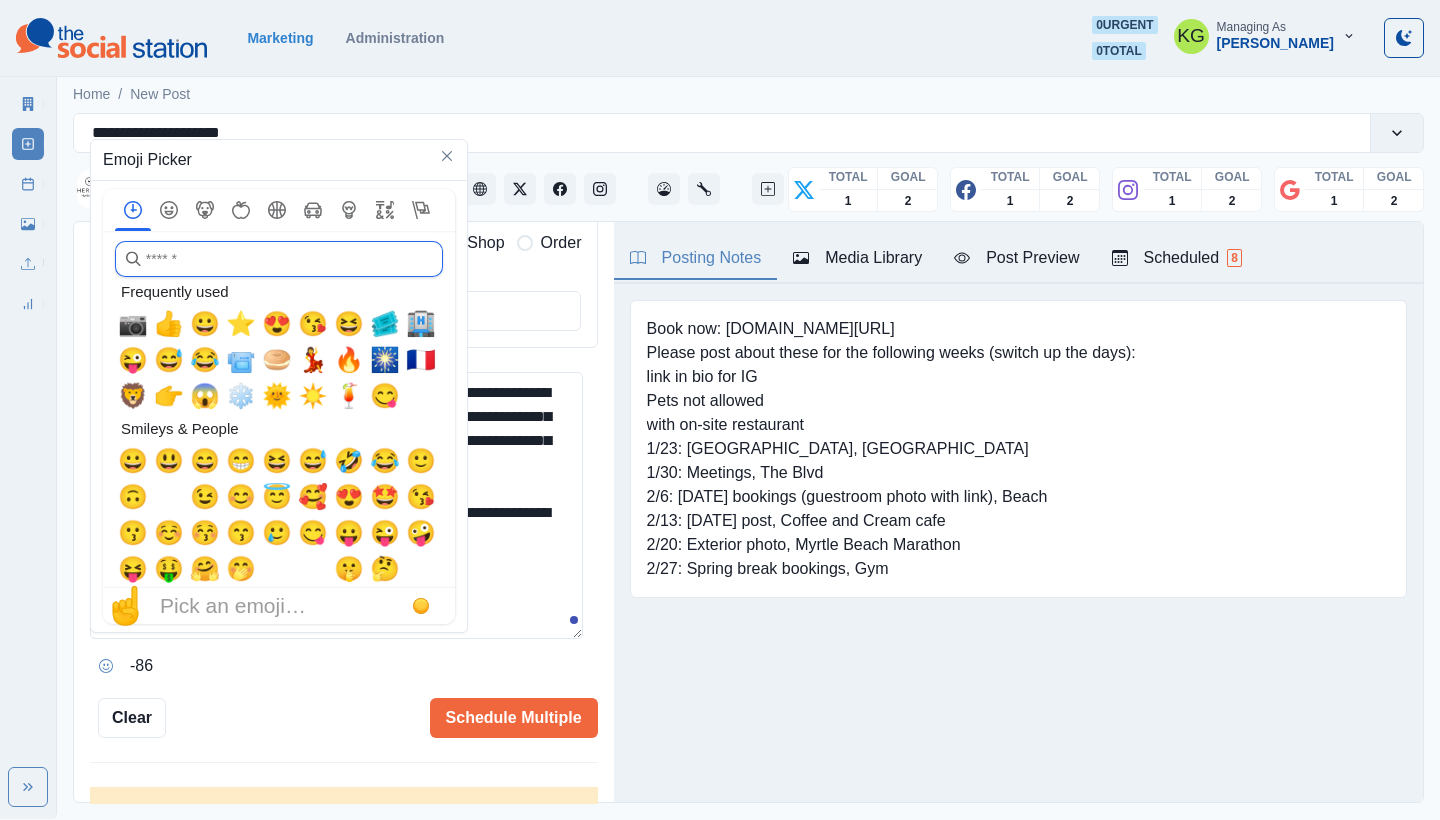 click at bounding box center [279, 259] 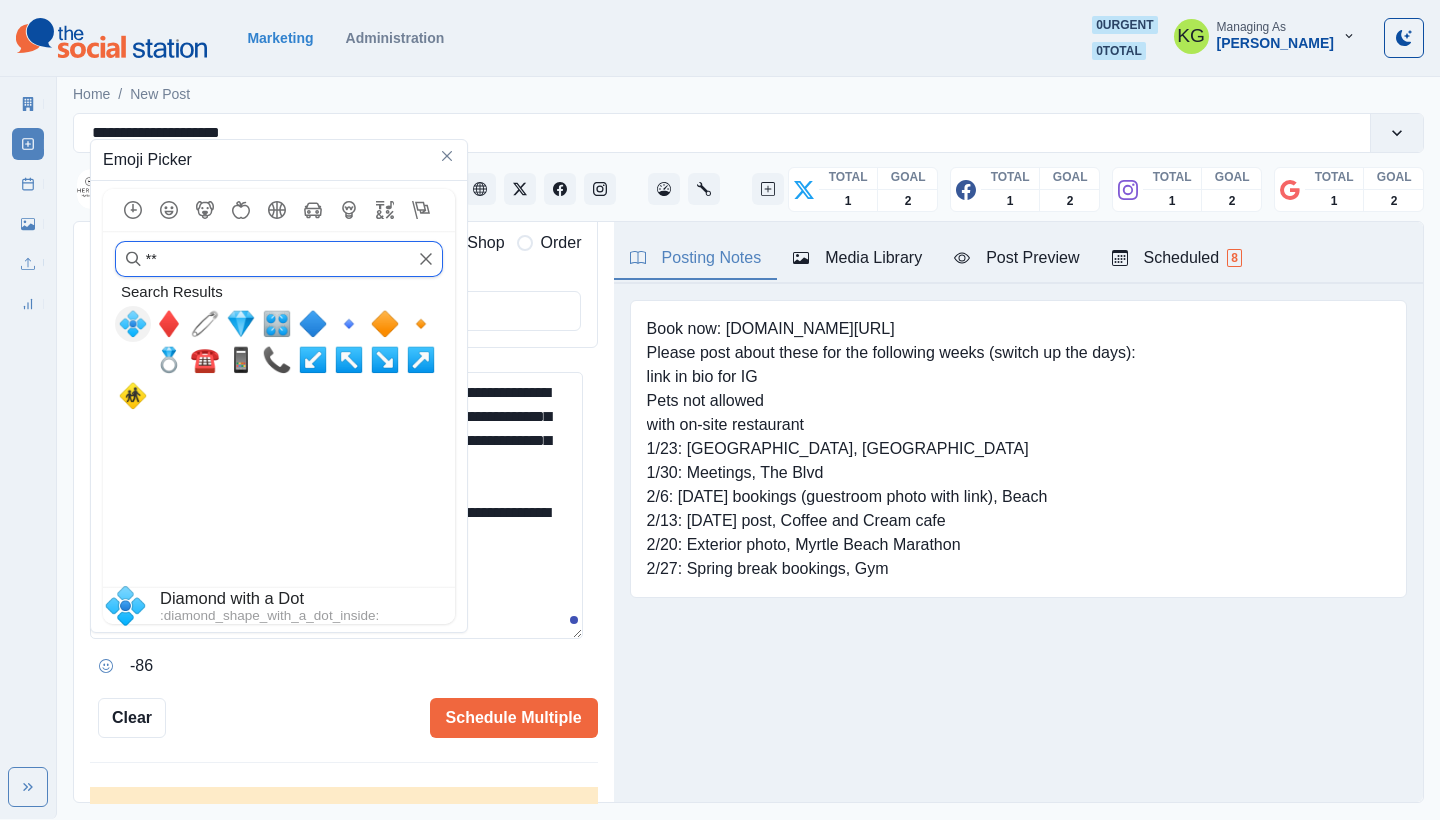 type on "*" 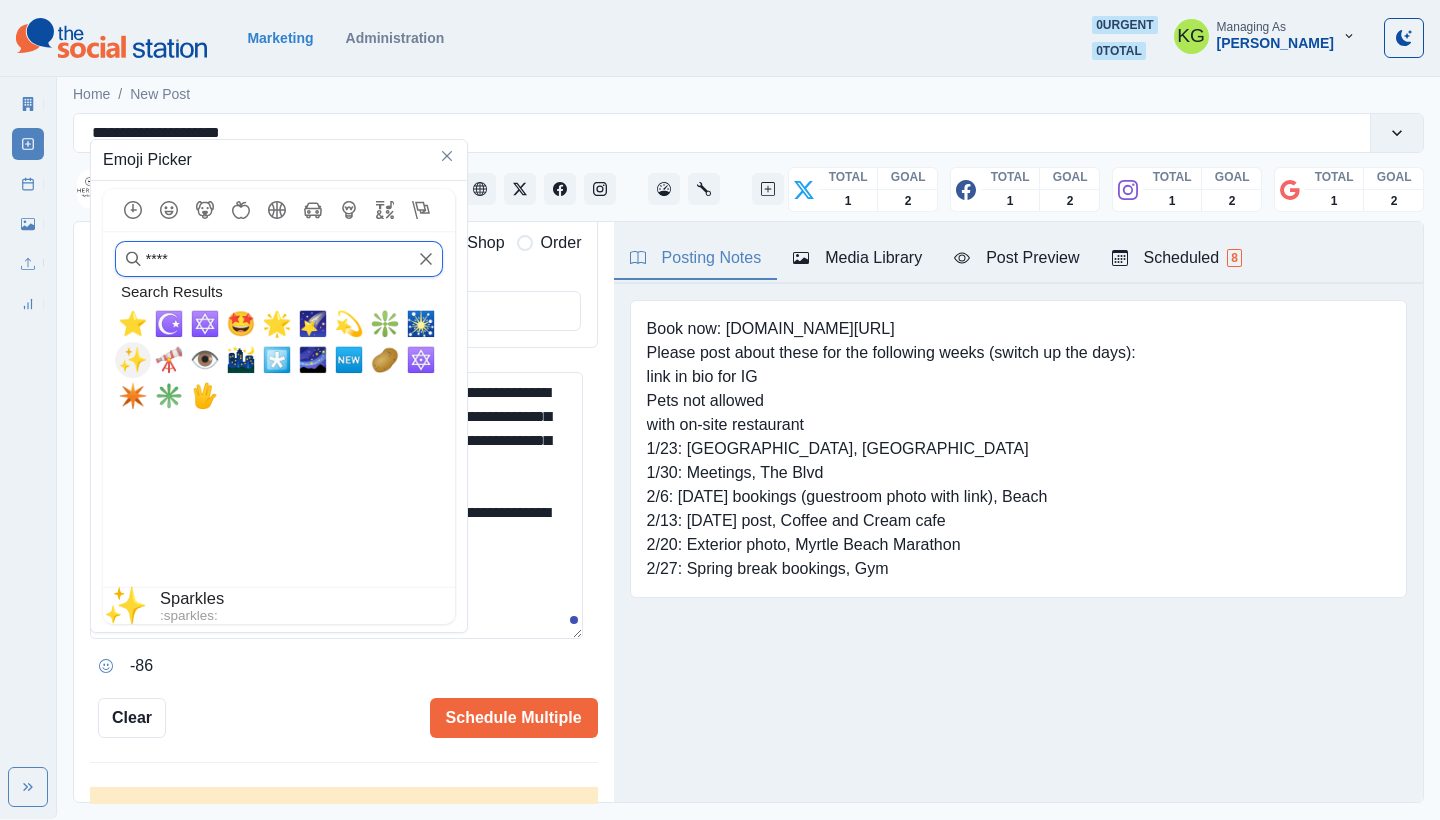 type on "****" 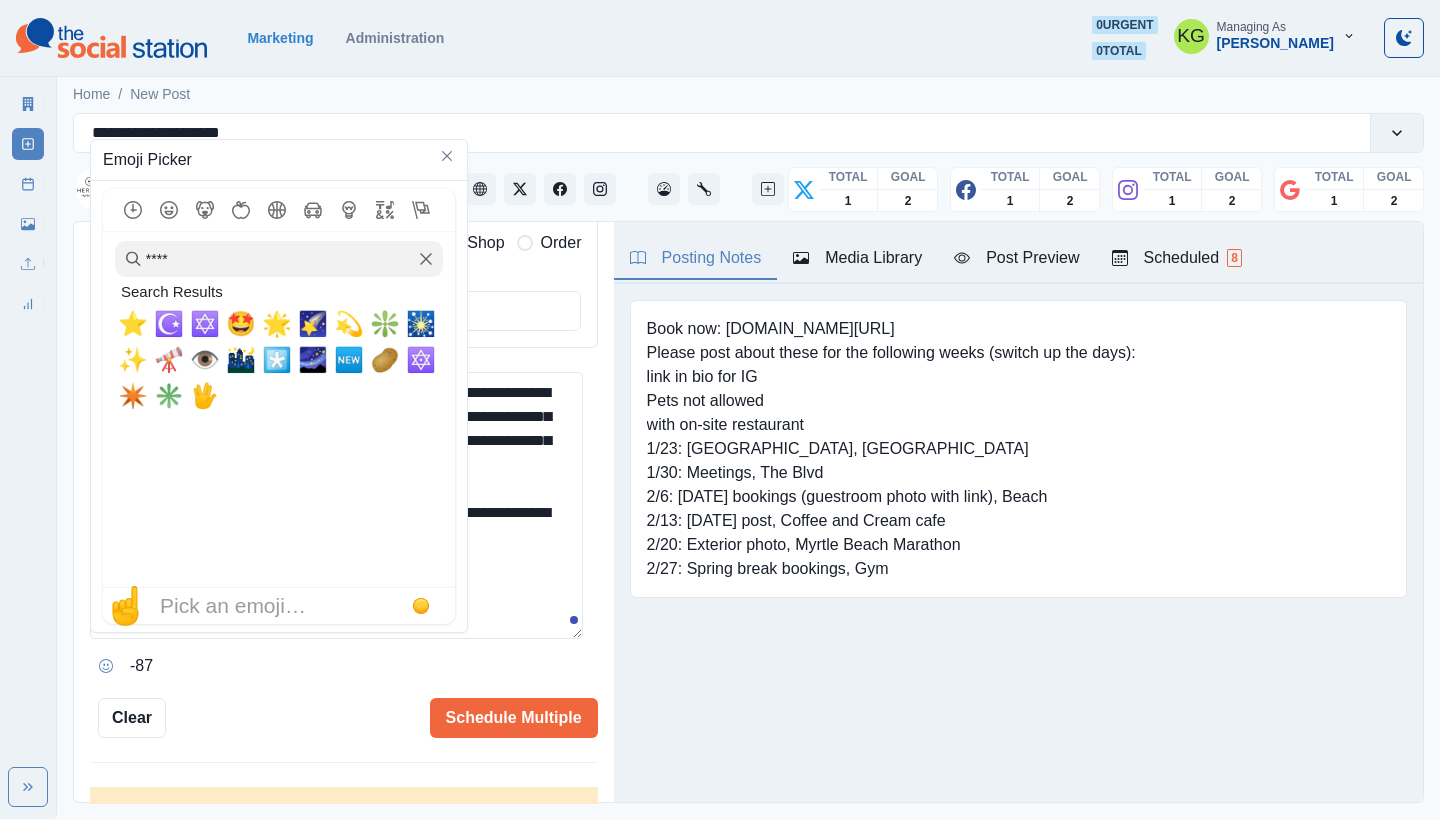 click on "**********" at bounding box center (336, 505) 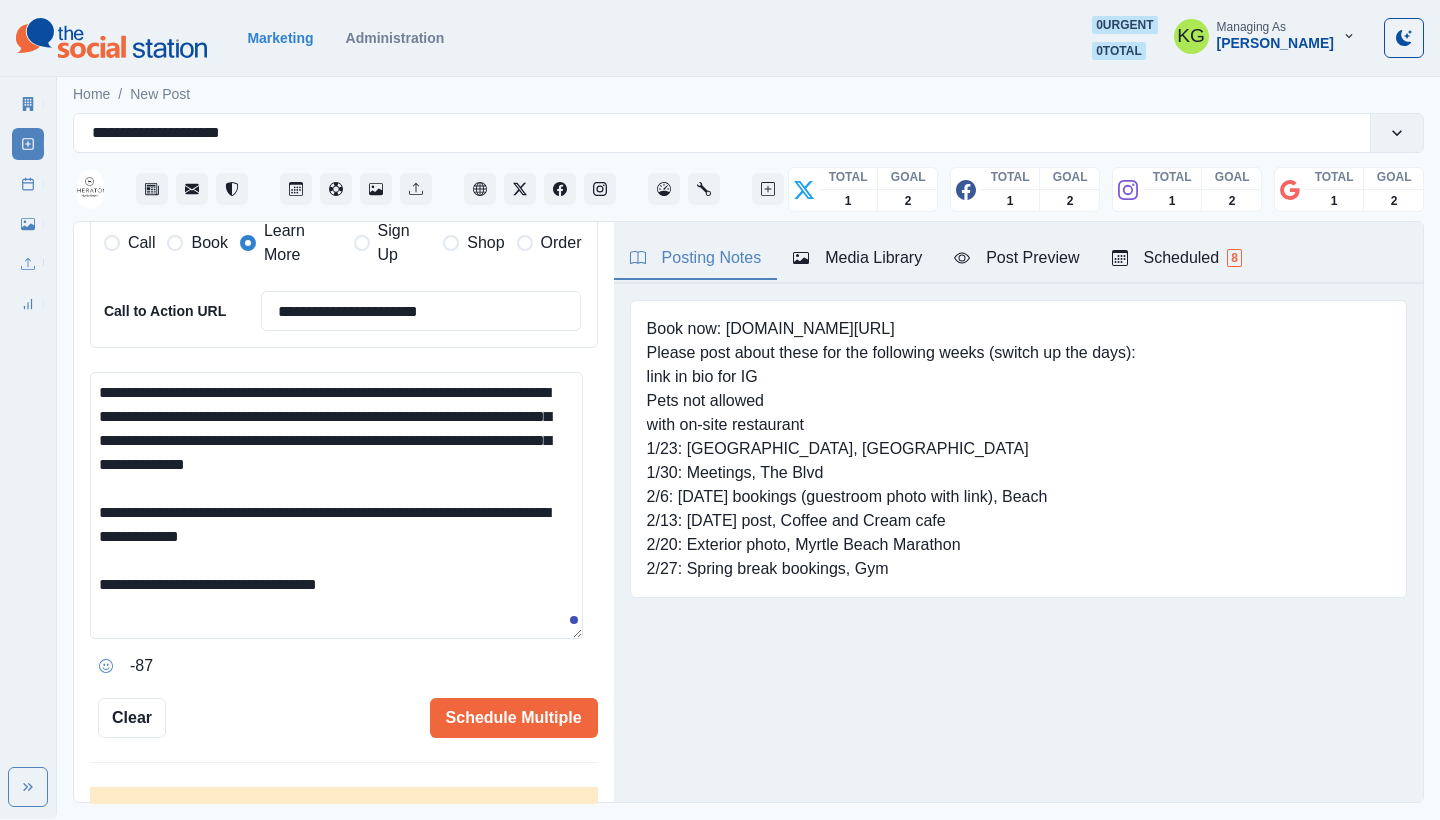 drag, startPoint x: 389, startPoint y: 578, endPoint x: 368, endPoint y: 575, distance: 21.213203 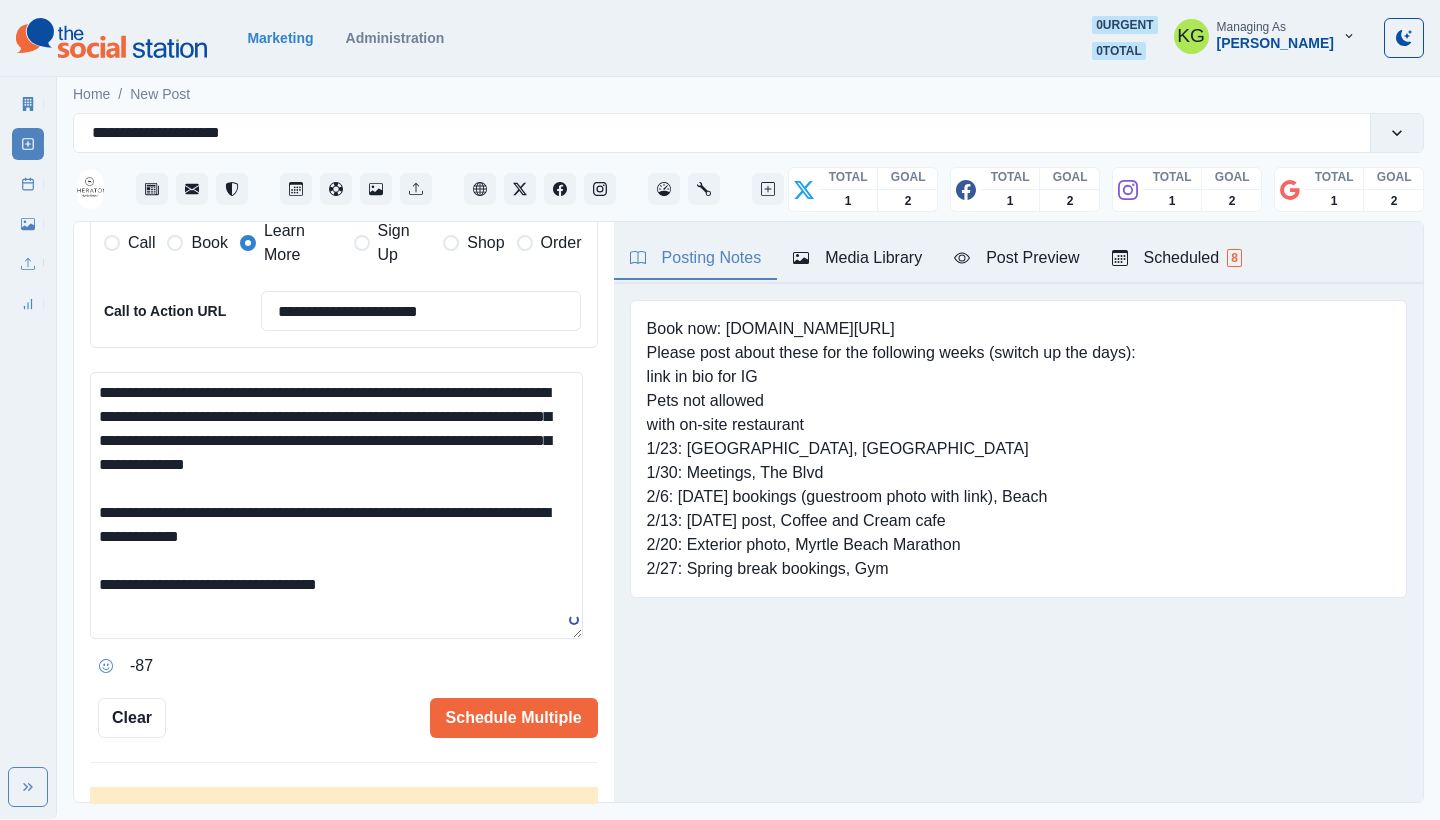 click on "**********" at bounding box center [344, 513] 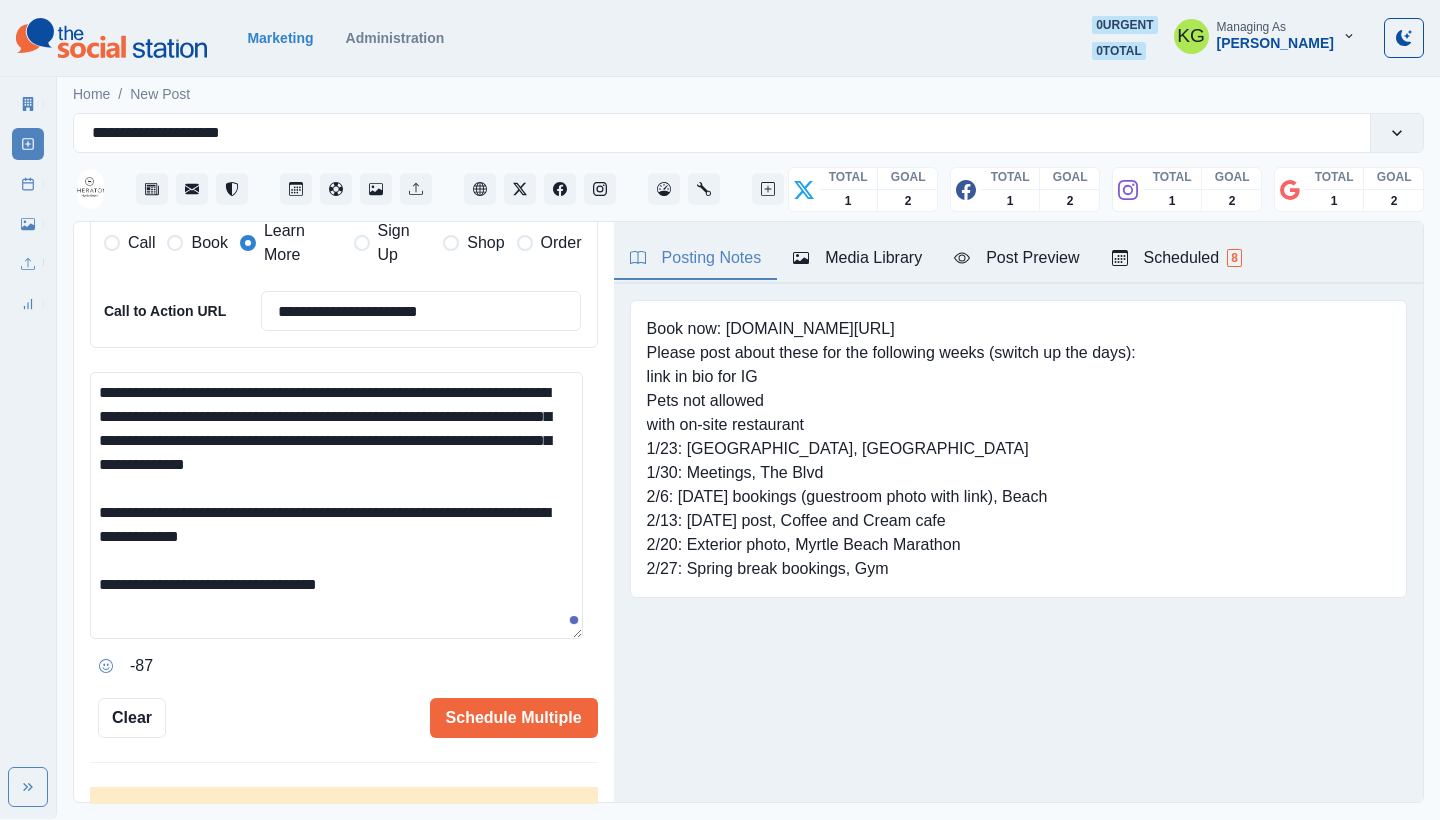 click on "**********" at bounding box center (336, 505) 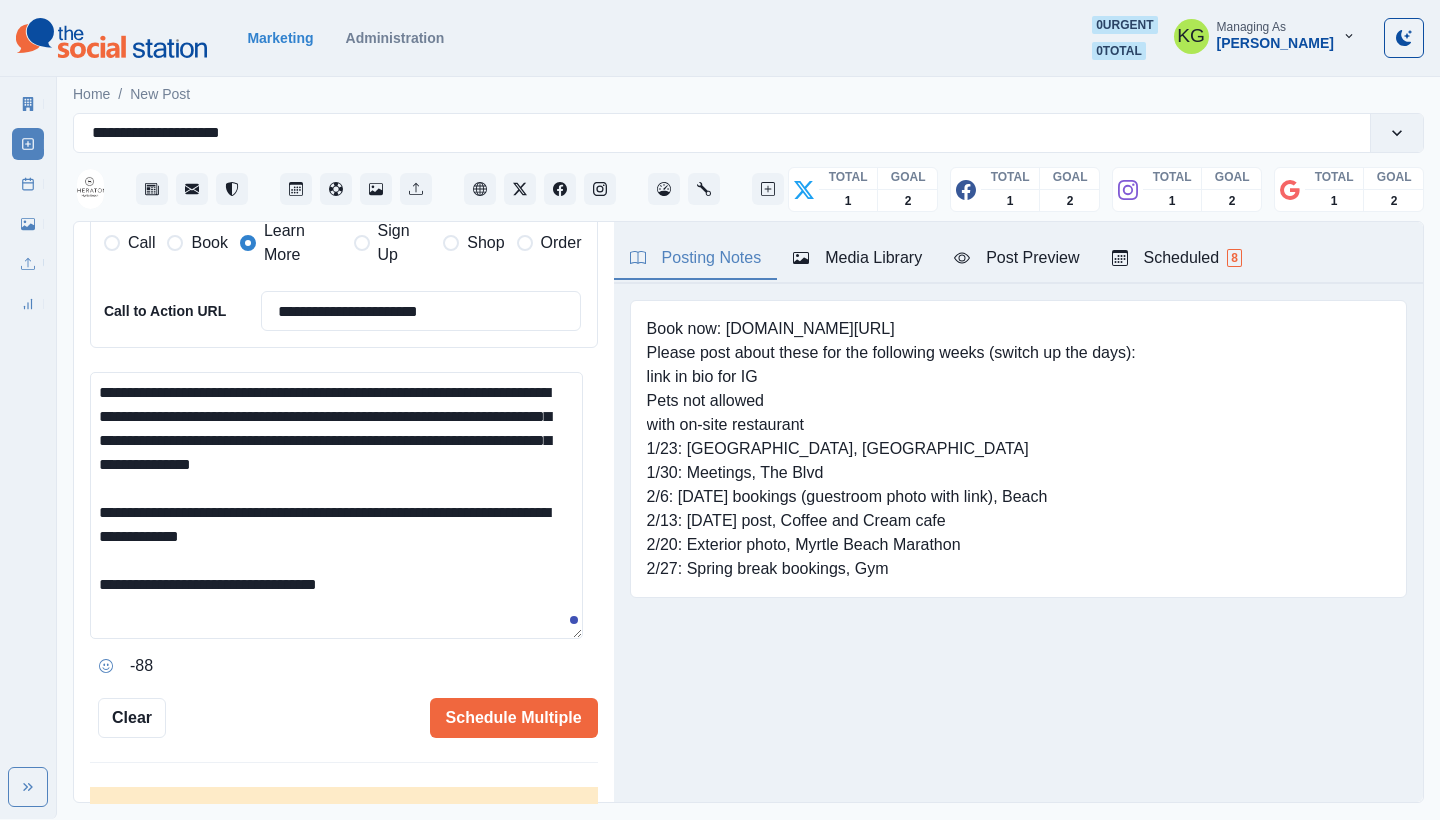 click on "**********" at bounding box center [336, 505] 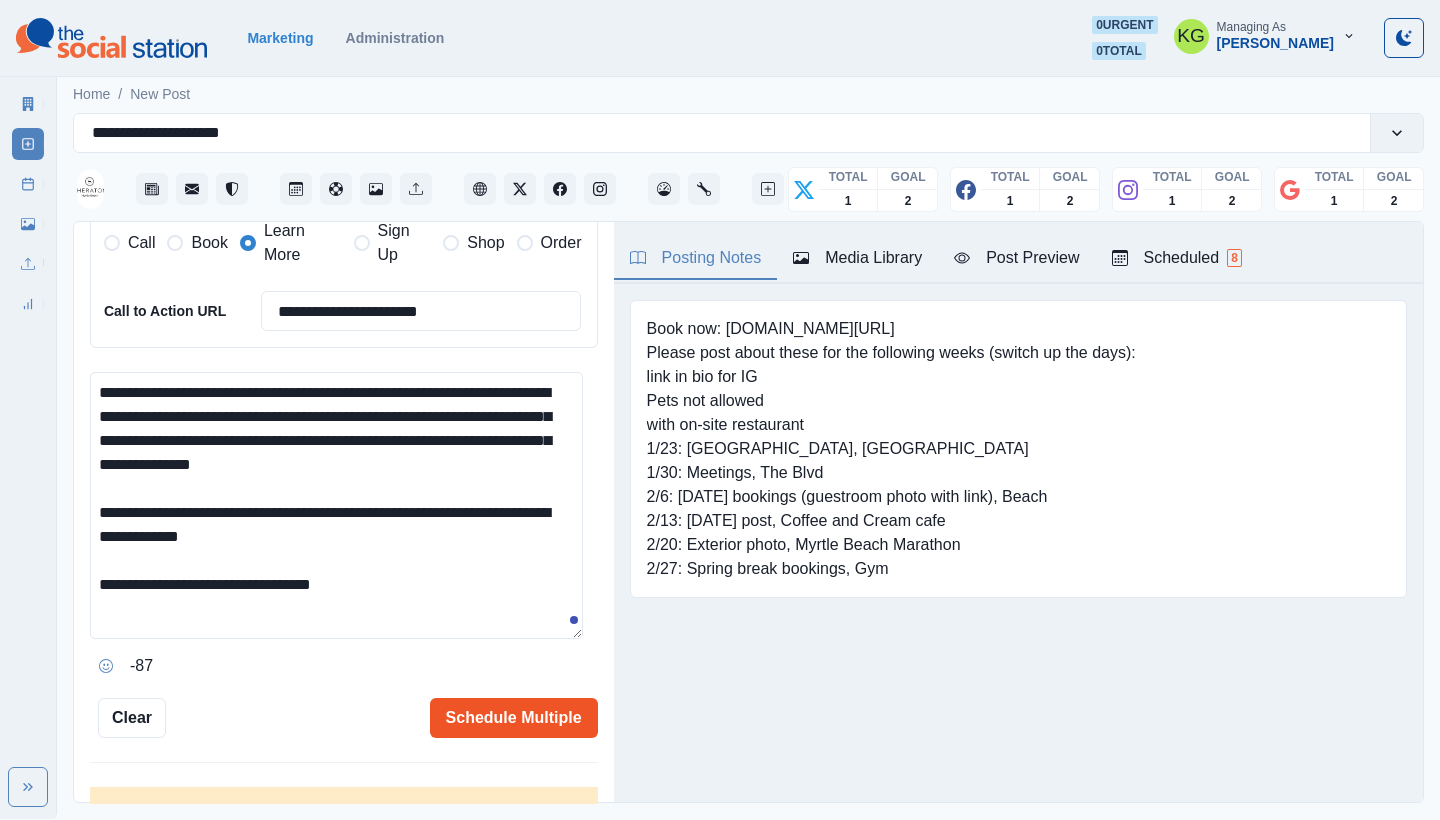 type on "**********" 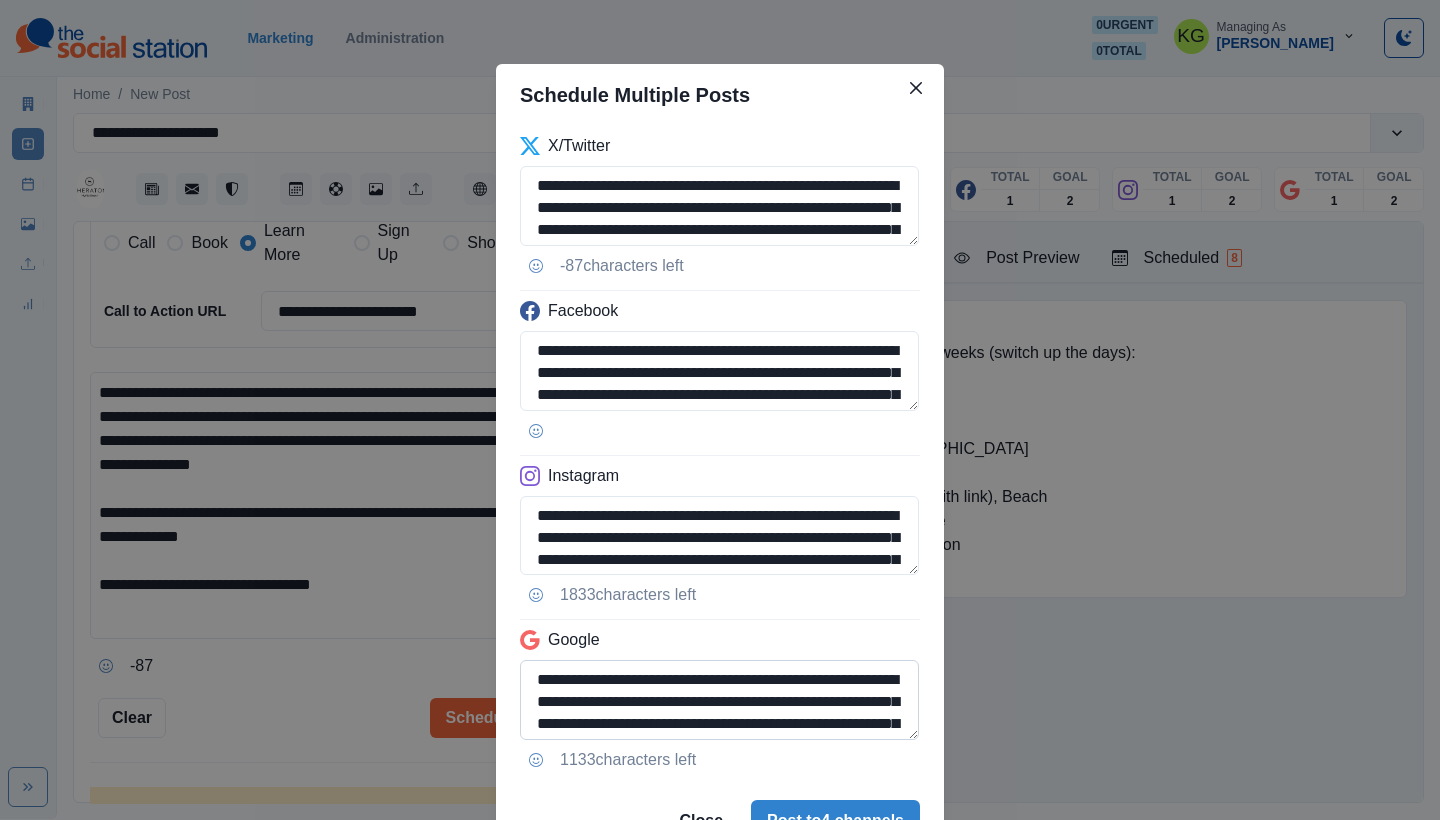 scroll, scrollTop: 180, scrollLeft: 0, axis: vertical 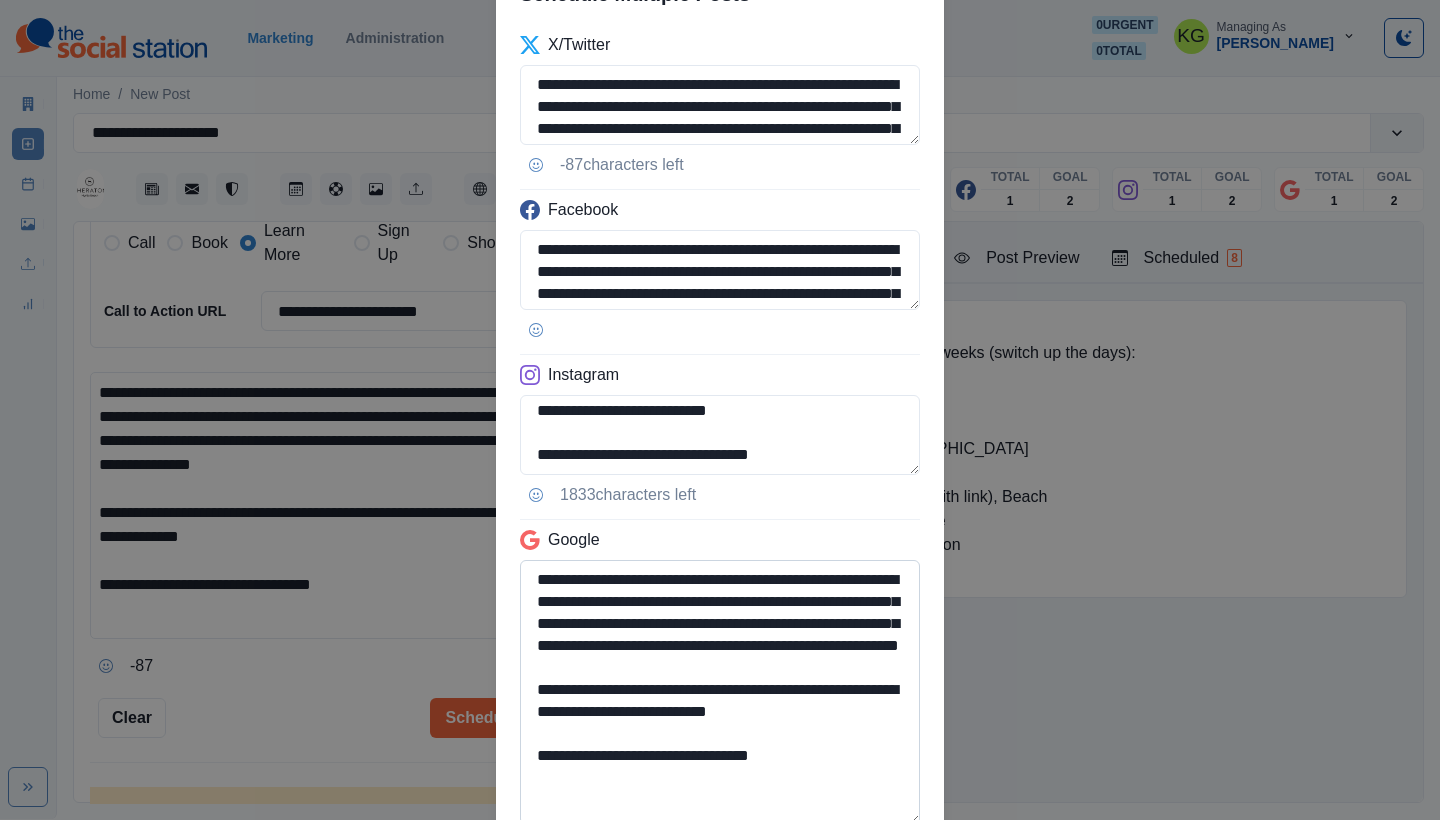click on "**********" at bounding box center [720, 692] 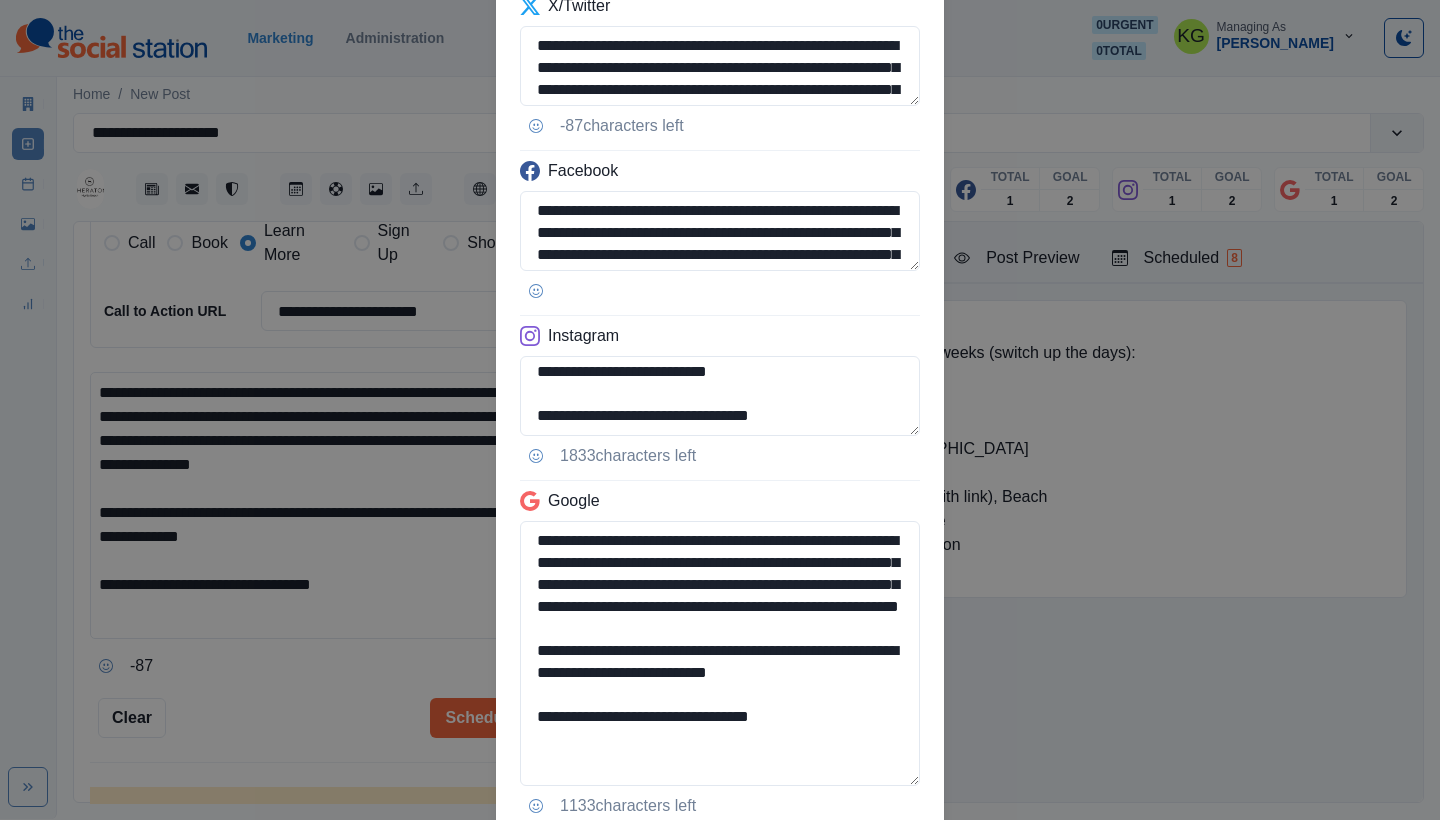 drag, startPoint x: 772, startPoint y: 744, endPoint x: 475, endPoint y: 726, distance: 297.54495 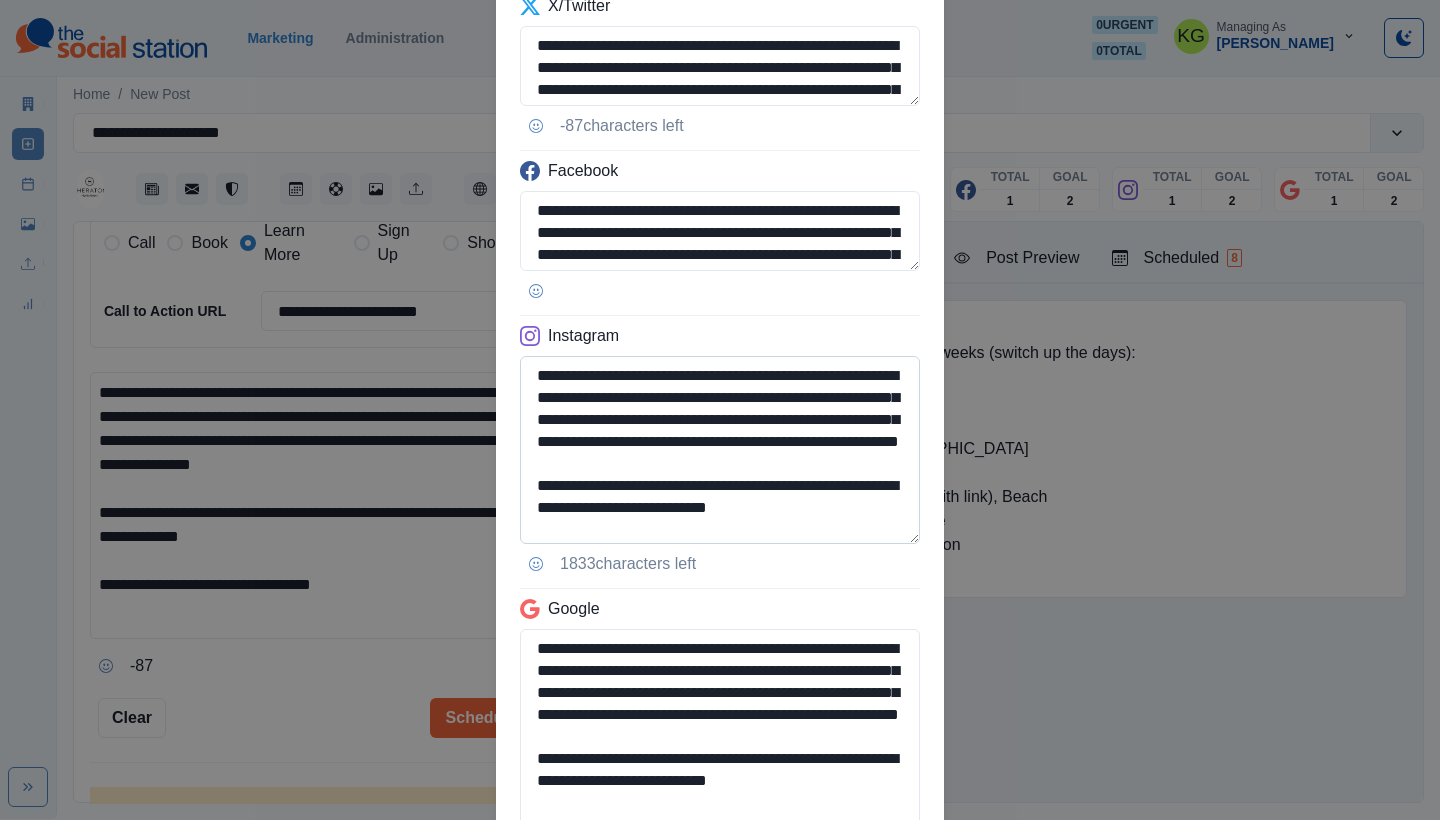 scroll, scrollTop: 0, scrollLeft: 0, axis: both 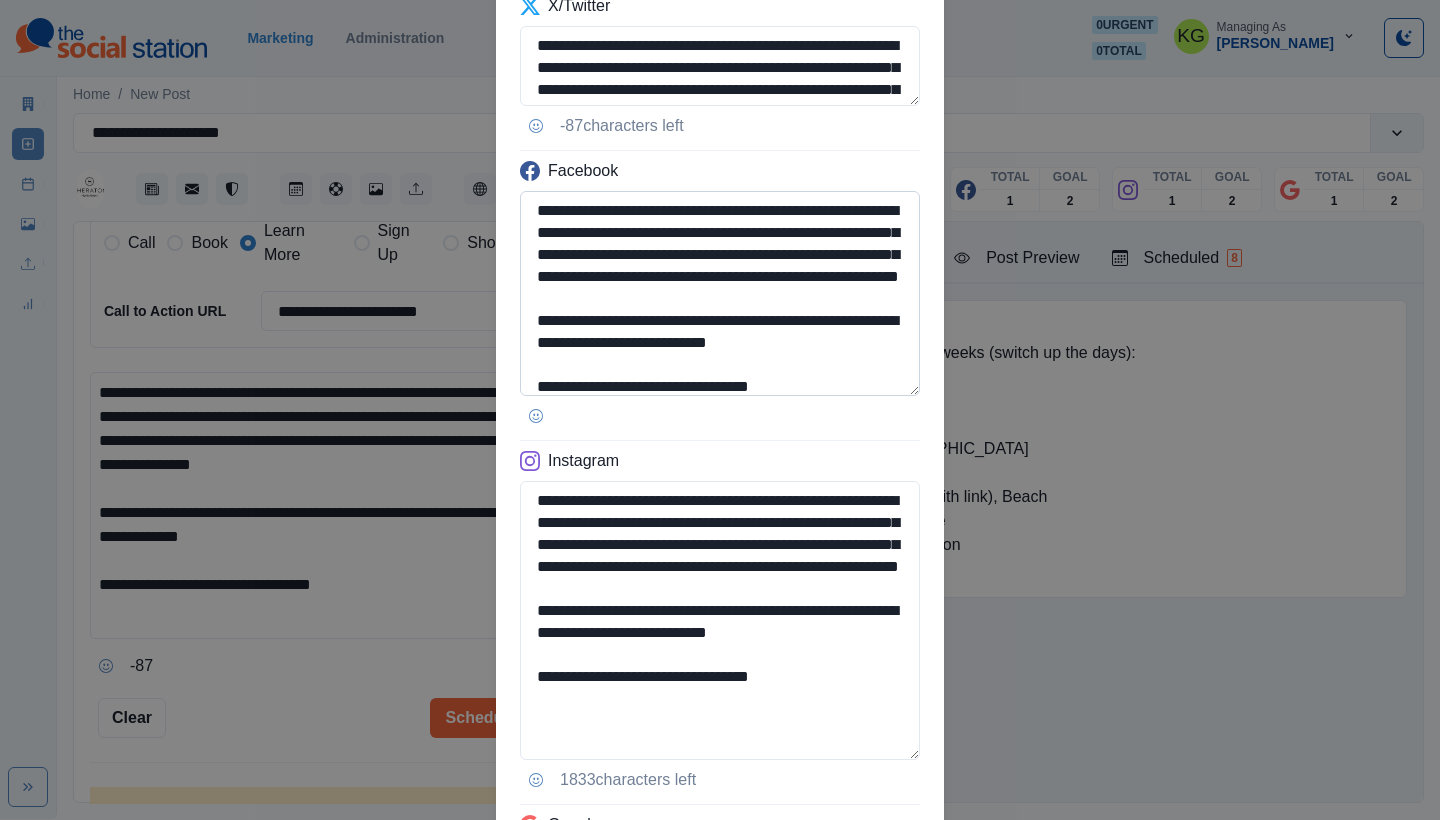 click on "**********" at bounding box center (720, 293) 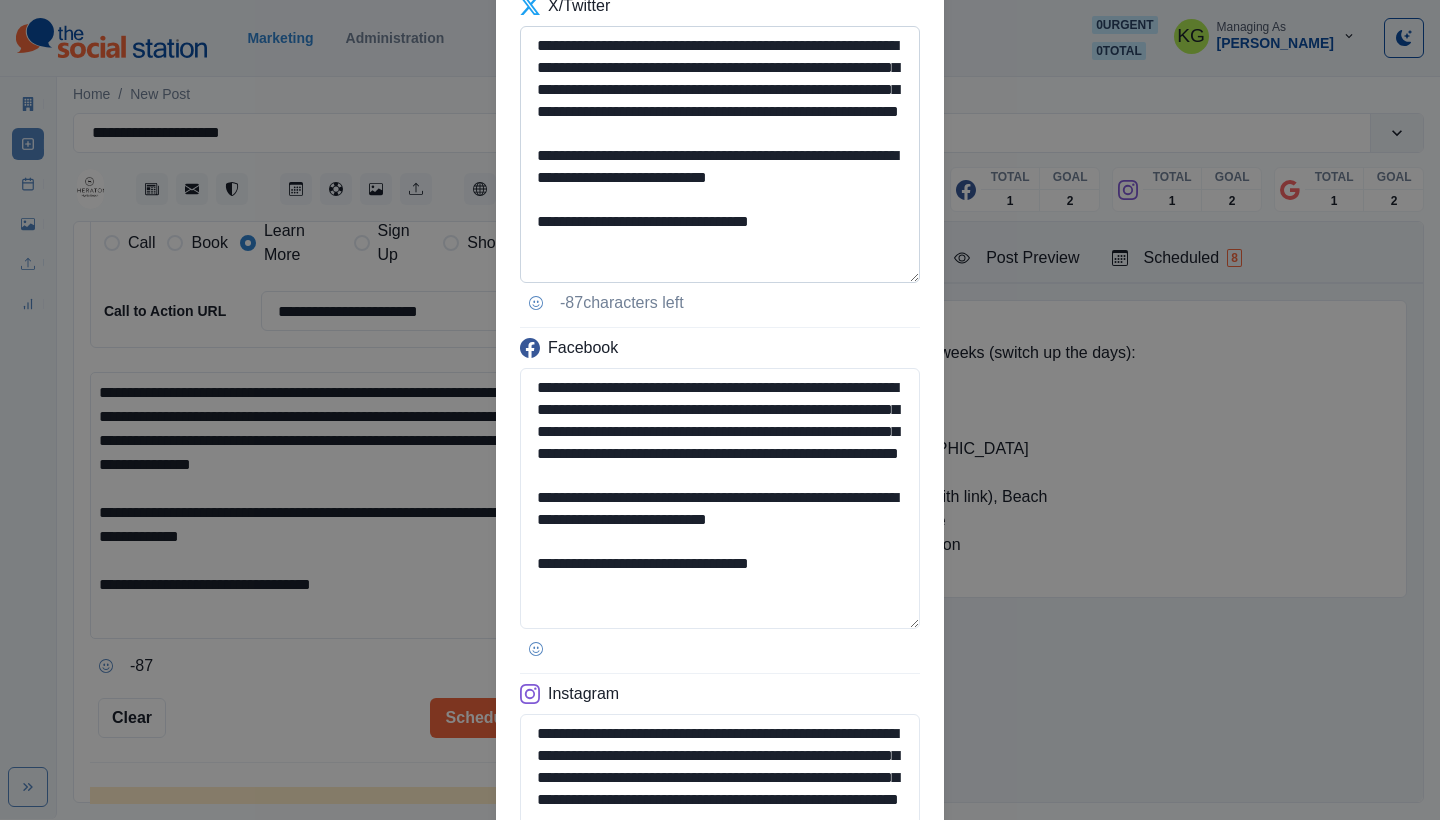 click on "**********" at bounding box center (720, 154) 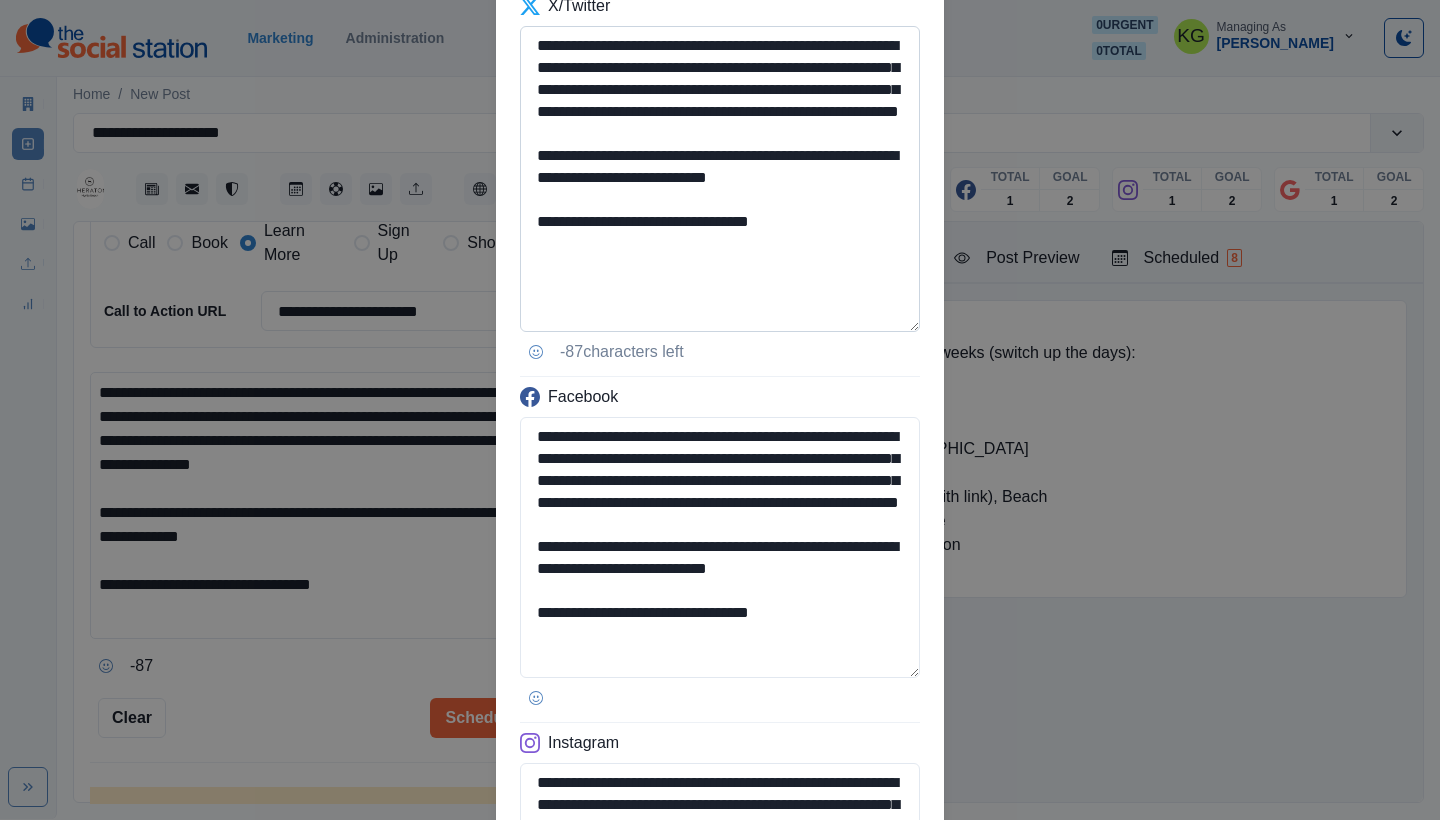 type on "**********" 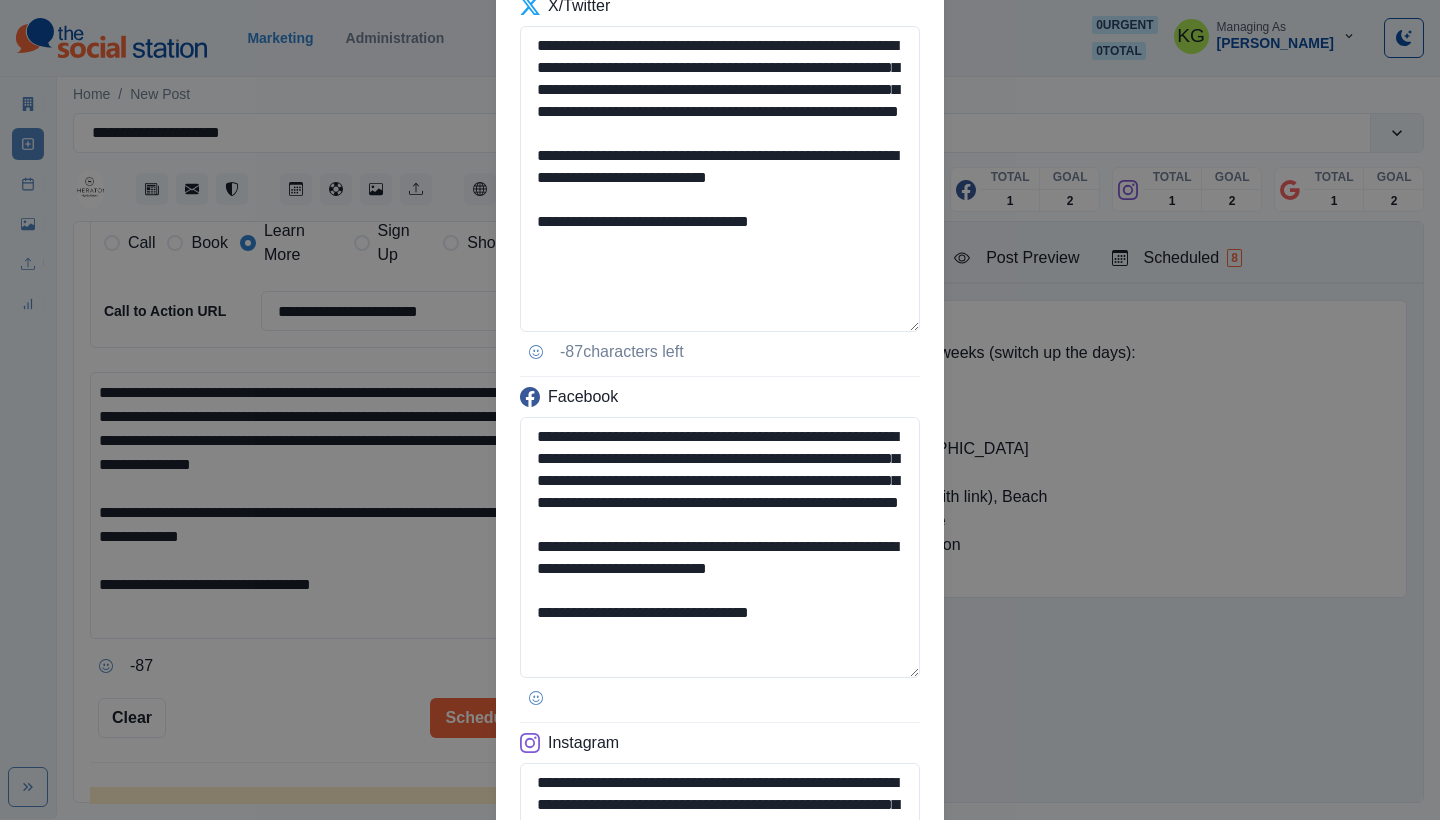 drag, startPoint x: 627, startPoint y: 86, endPoint x: 492, endPoint y: 90, distance: 135.05925 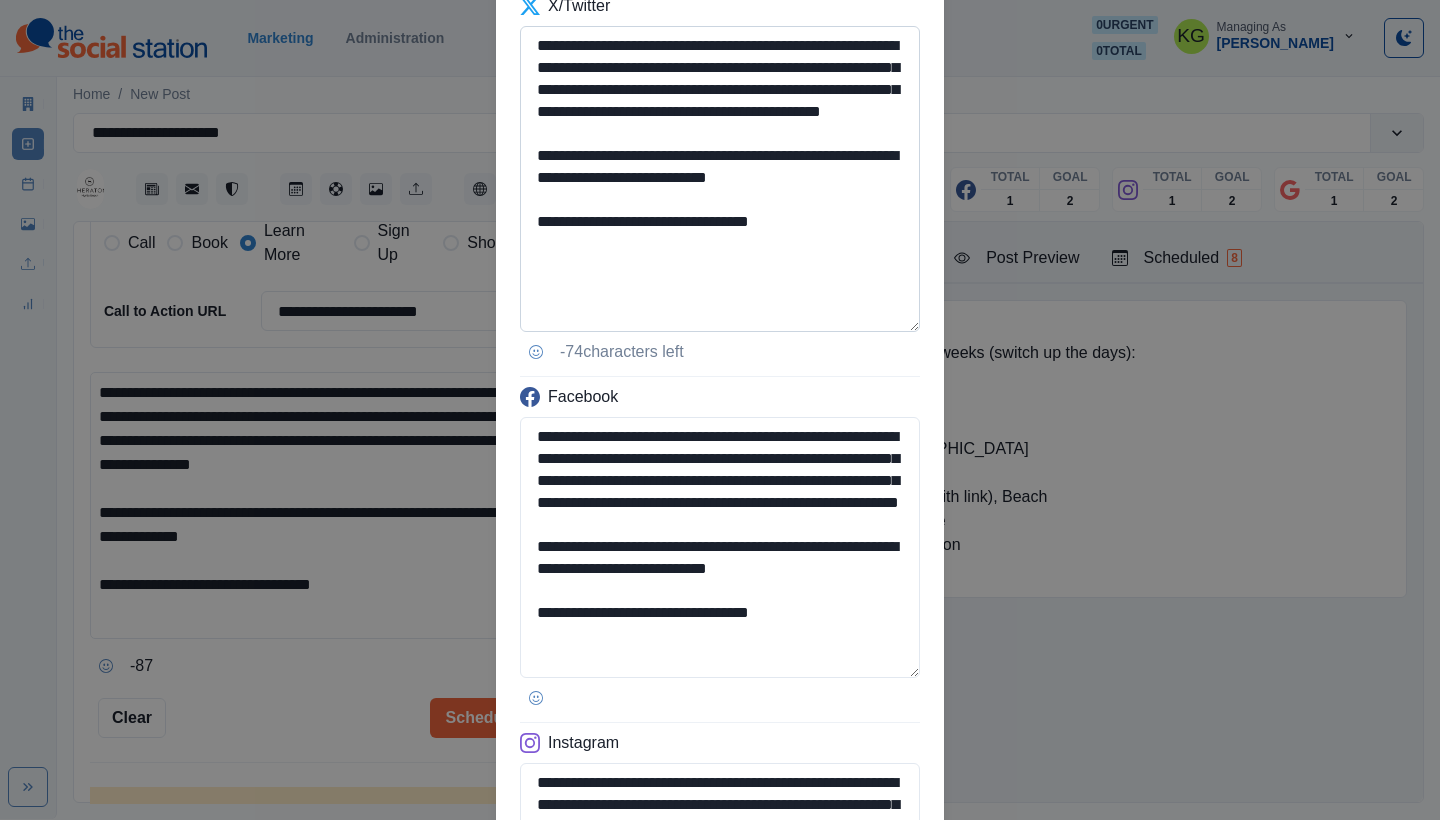 drag, startPoint x: 698, startPoint y: 131, endPoint x: 853, endPoint y: 134, distance: 155.02902 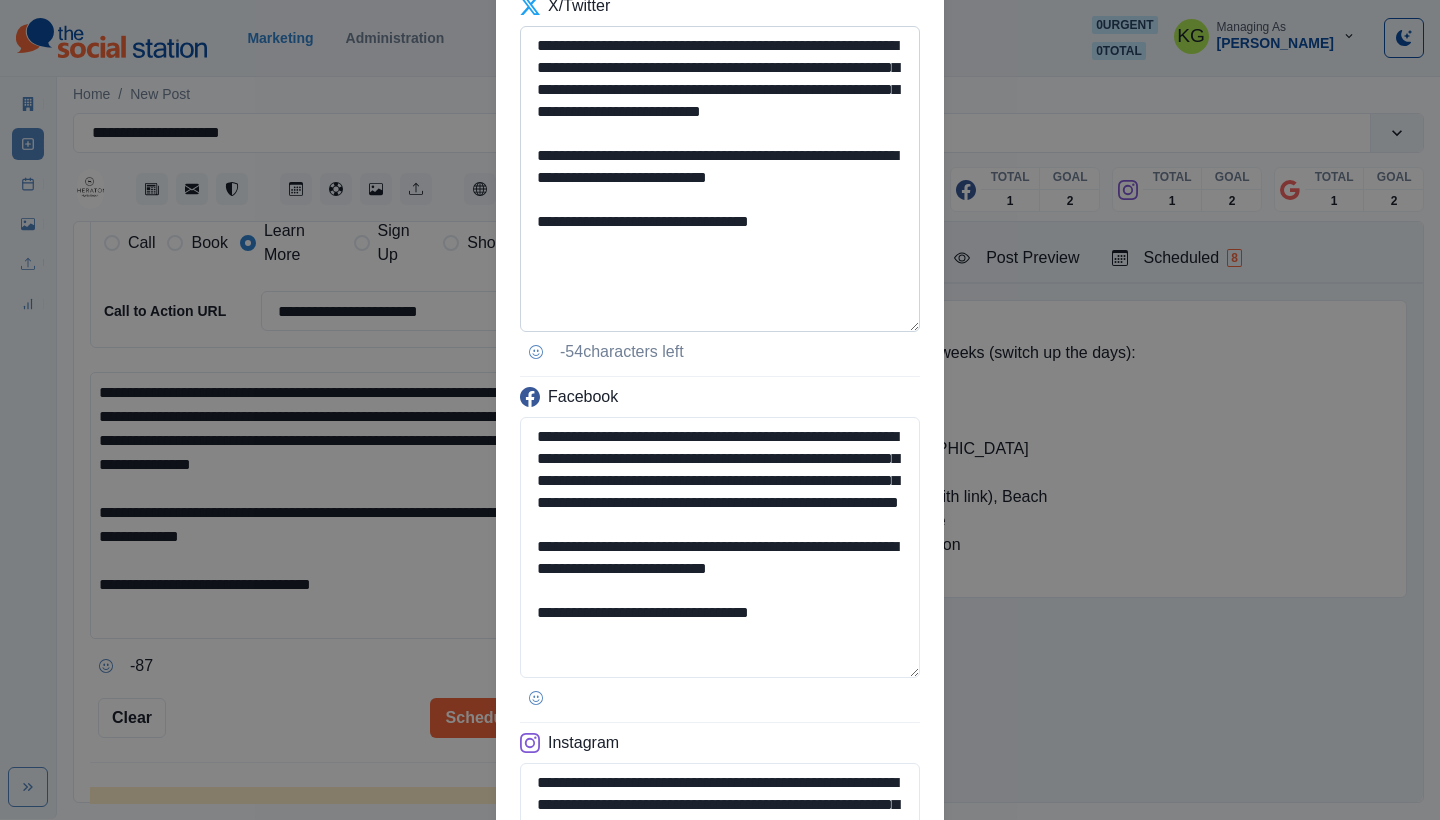 click on "**********" at bounding box center (720, 179) 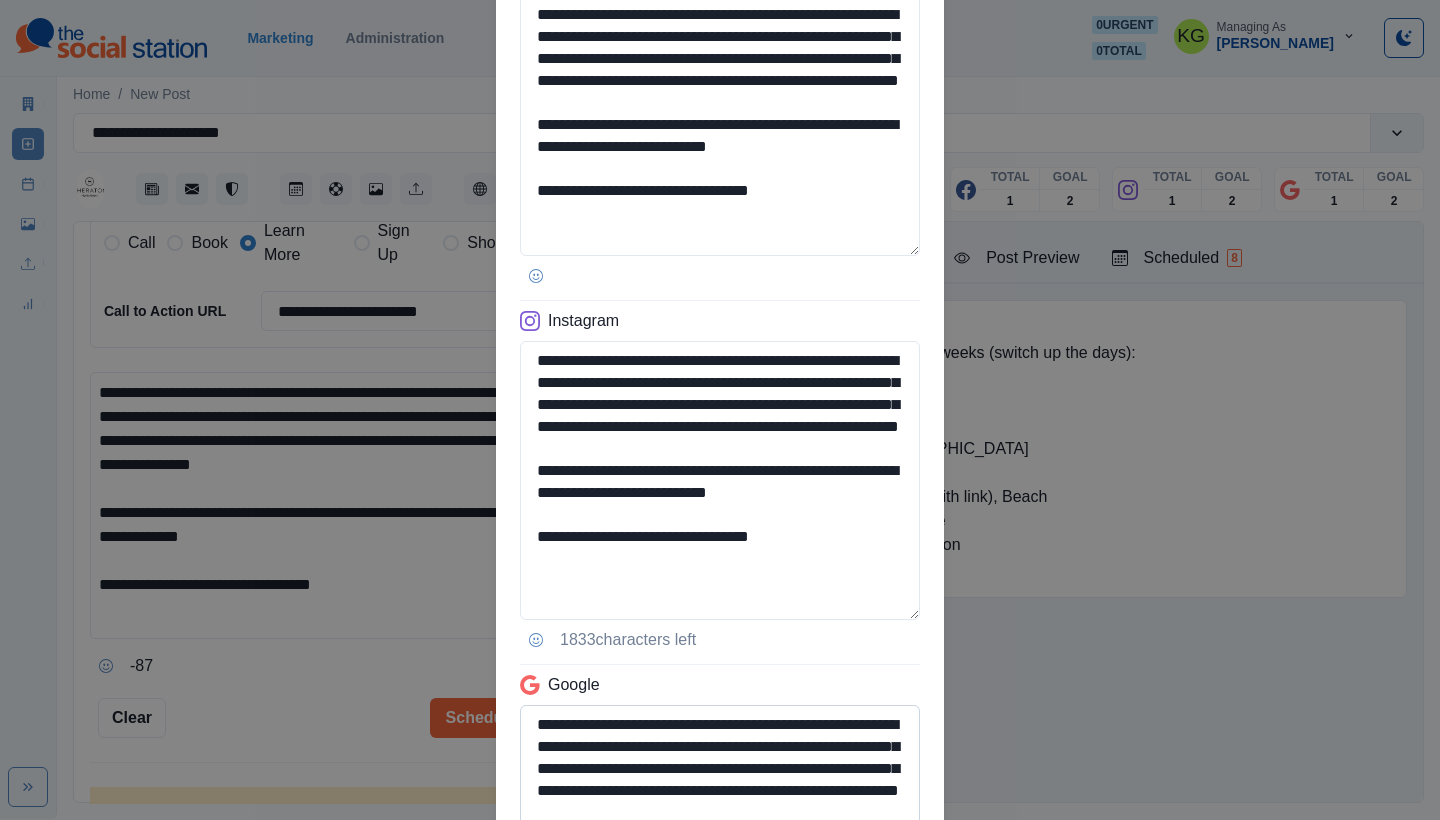 scroll, scrollTop: 892, scrollLeft: 0, axis: vertical 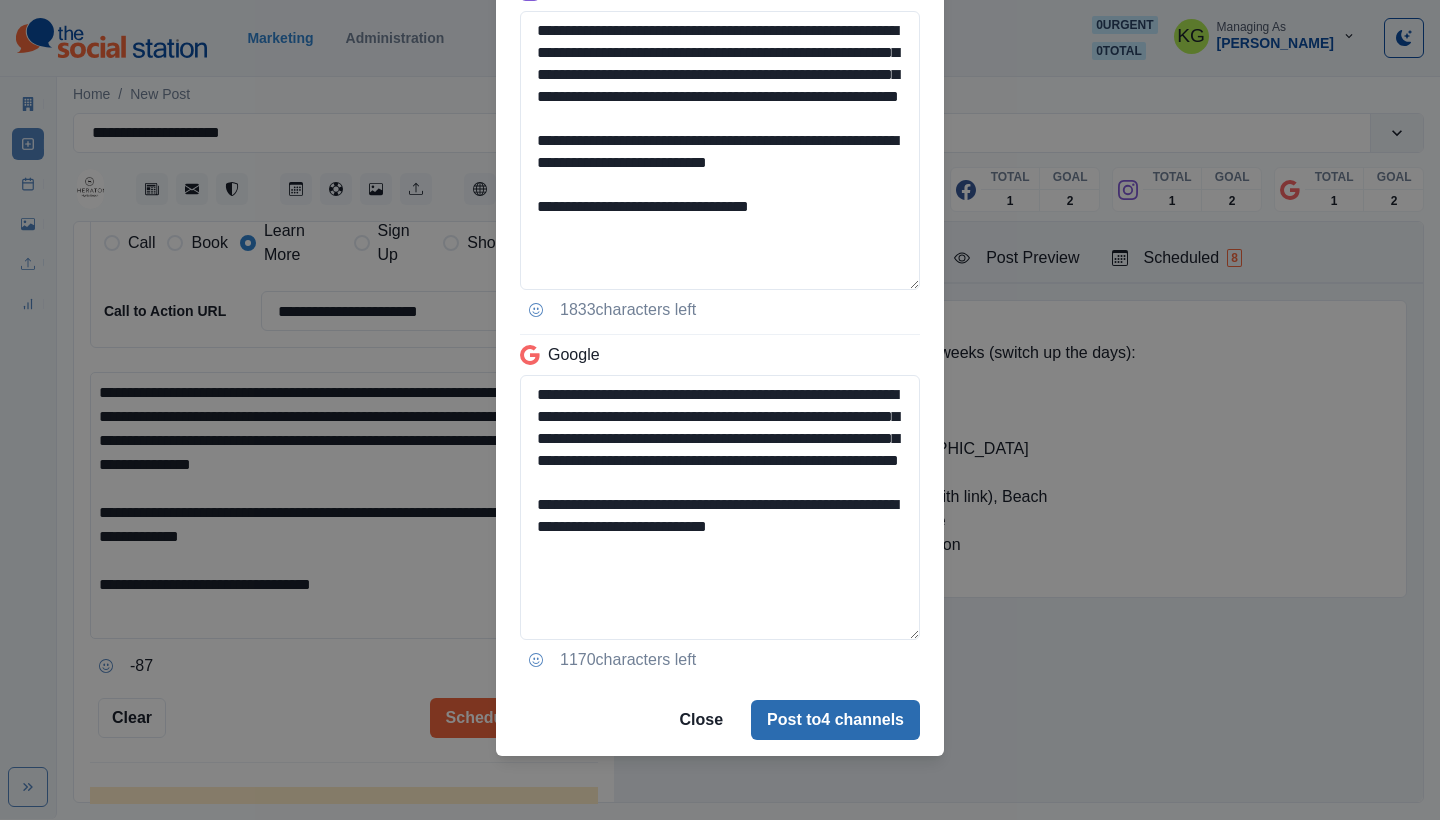 type on "**********" 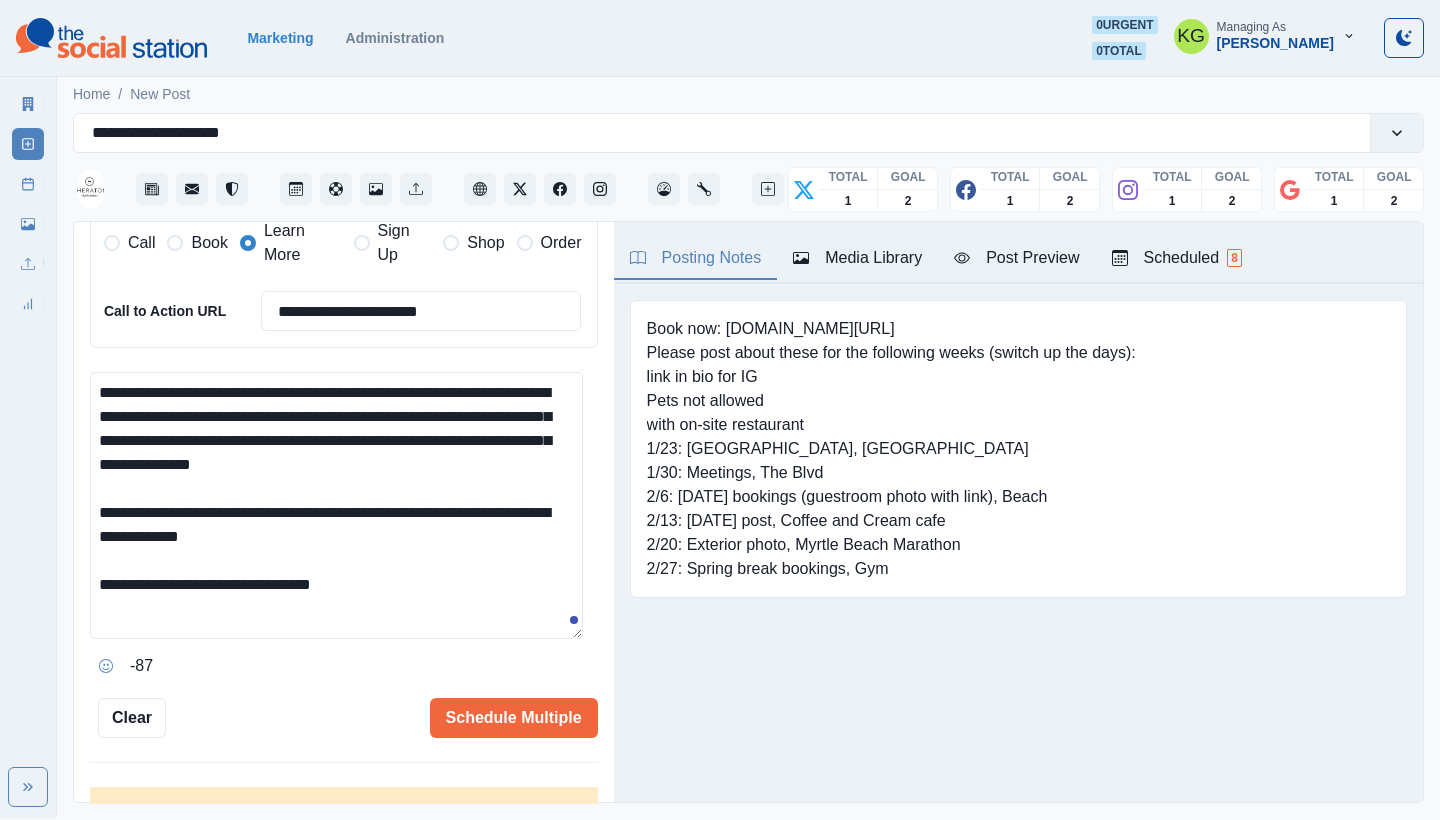 type 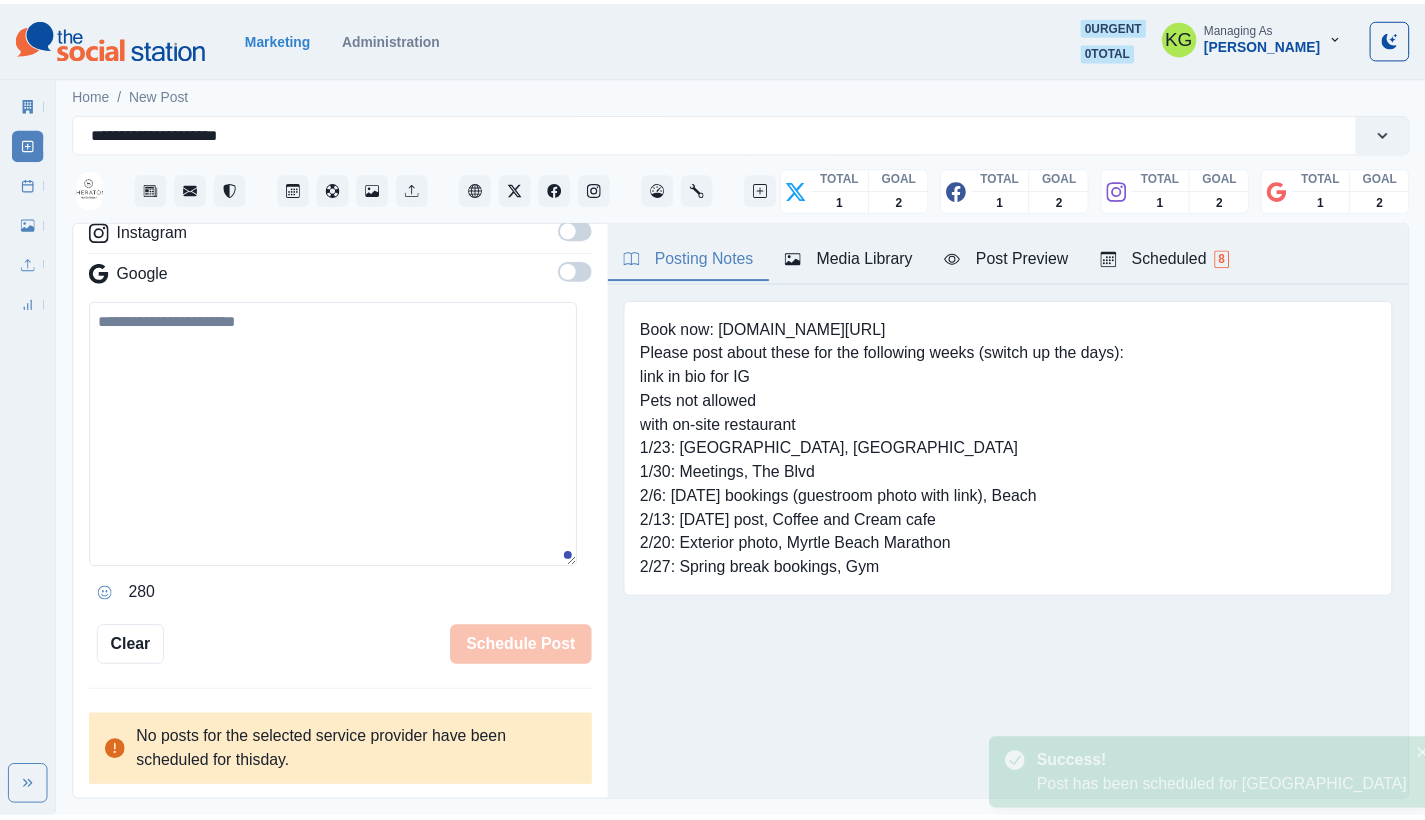 scroll, scrollTop: 347, scrollLeft: 0, axis: vertical 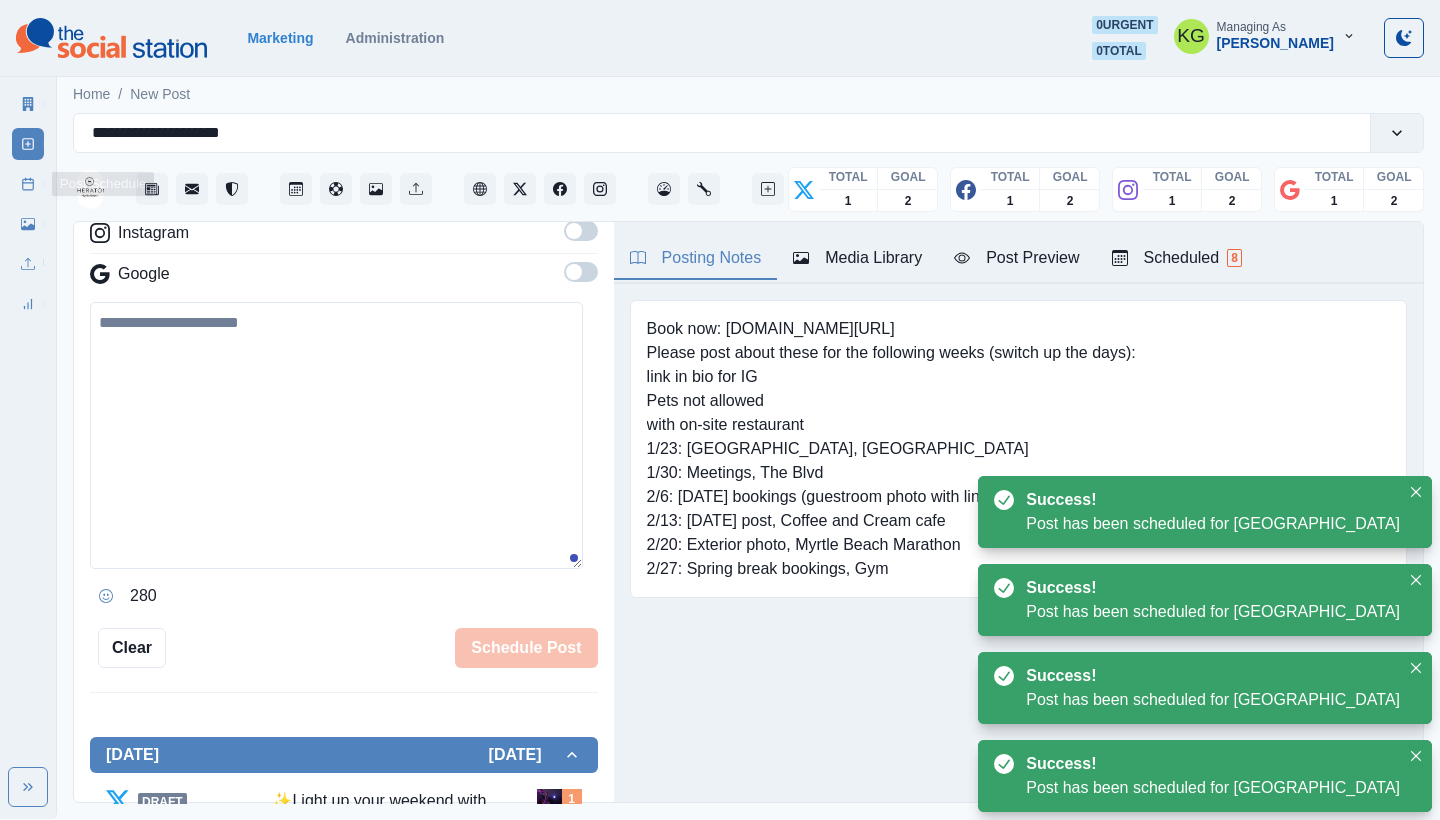 click on "Post Schedule" at bounding box center [28, 184] 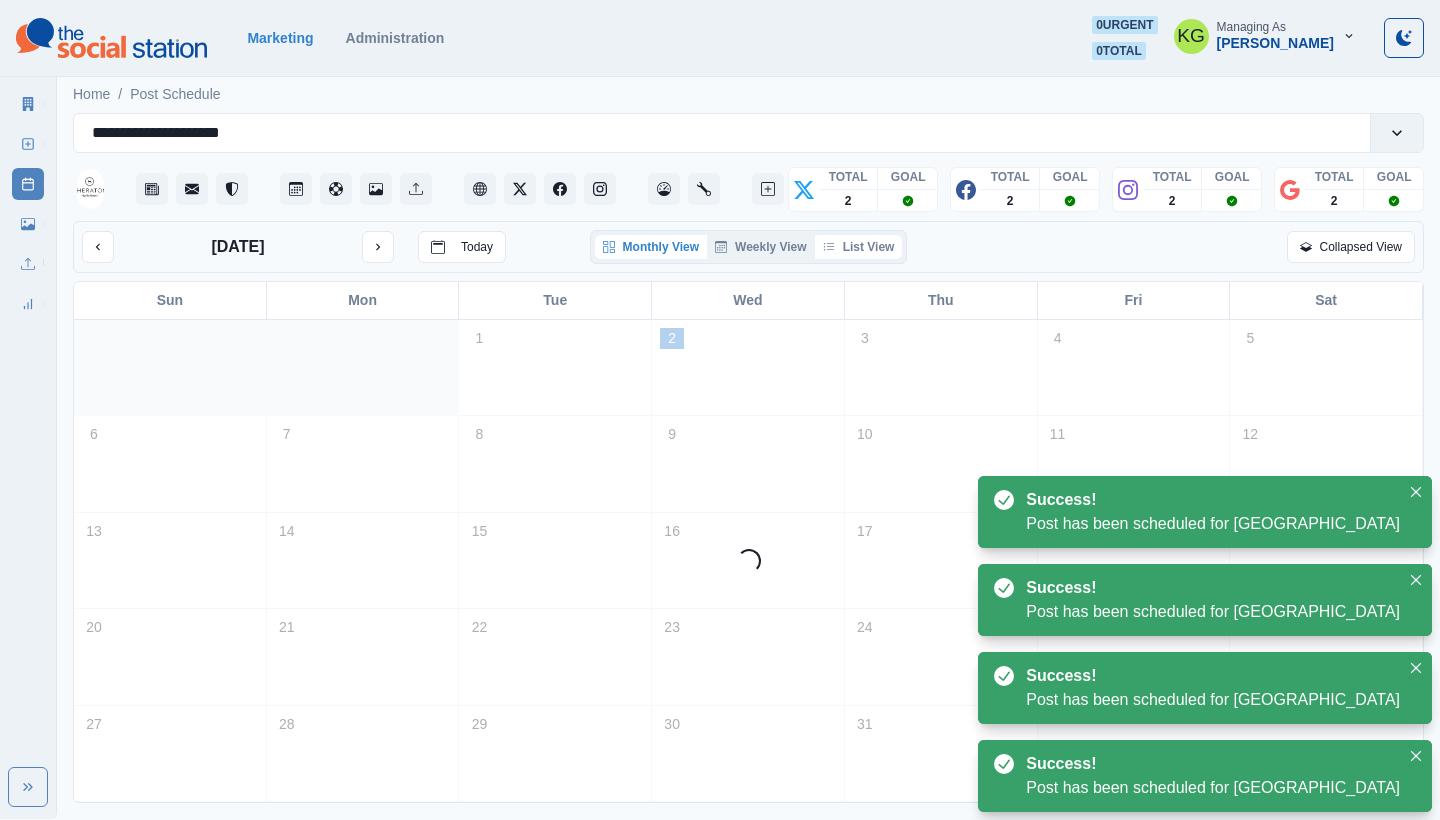 click on "List View" at bounding box center [859, 247] 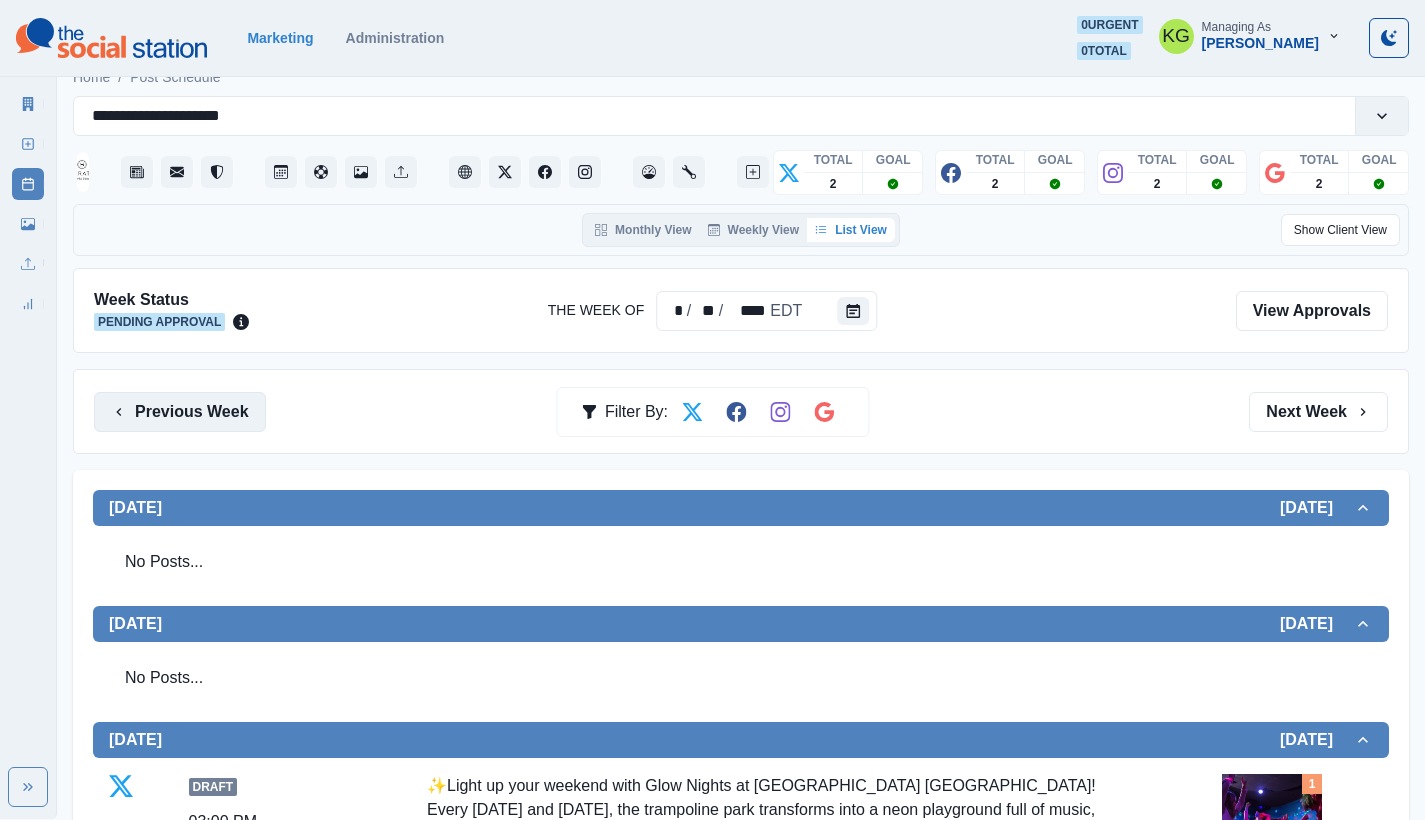 scroll, scrollTop: 0, scrollLeft: 0, axis: both 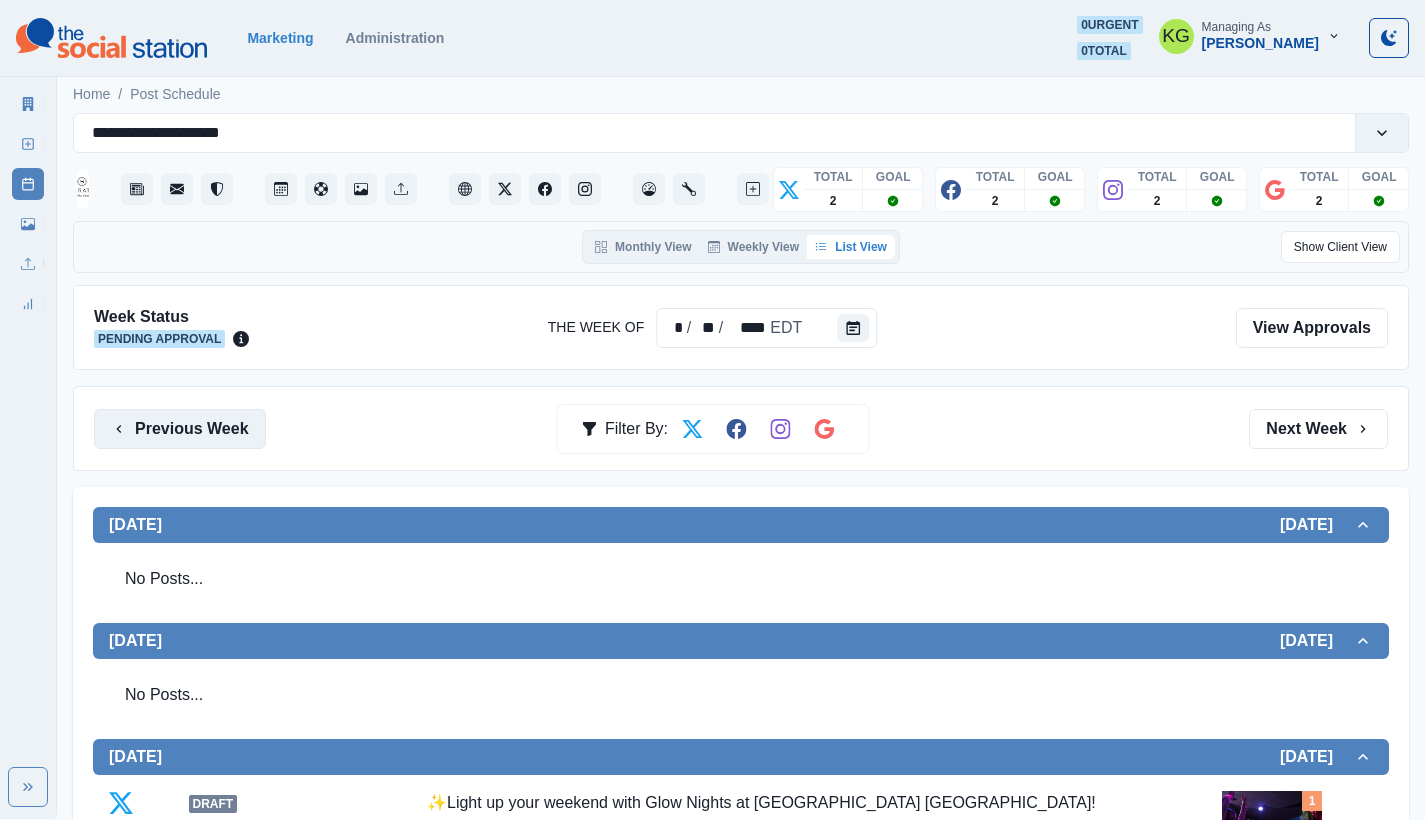 click on "Previous Week" at bounding box center [180, 429] 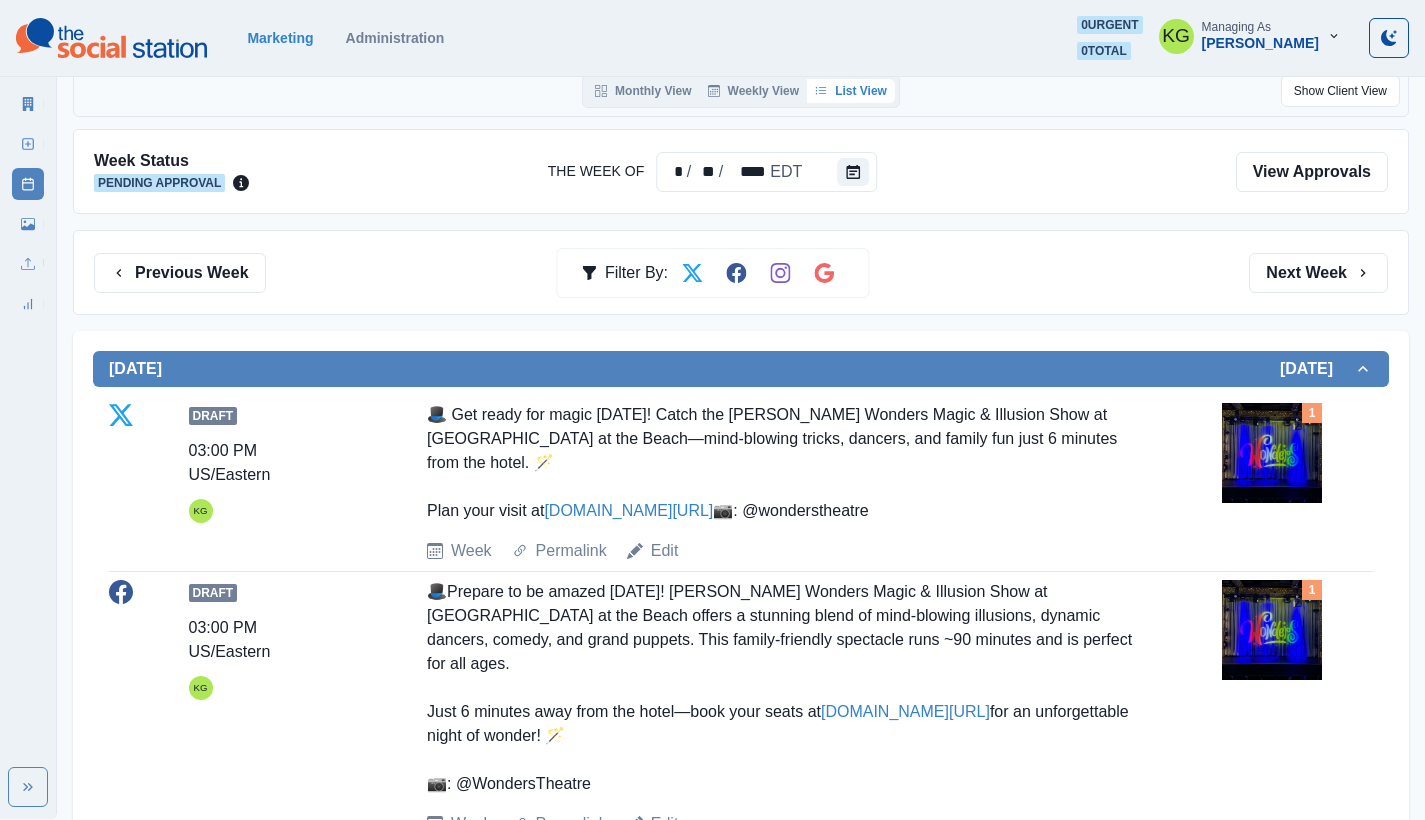 scroll, scrollTop: 0, scrollLeft: 0, axis: both 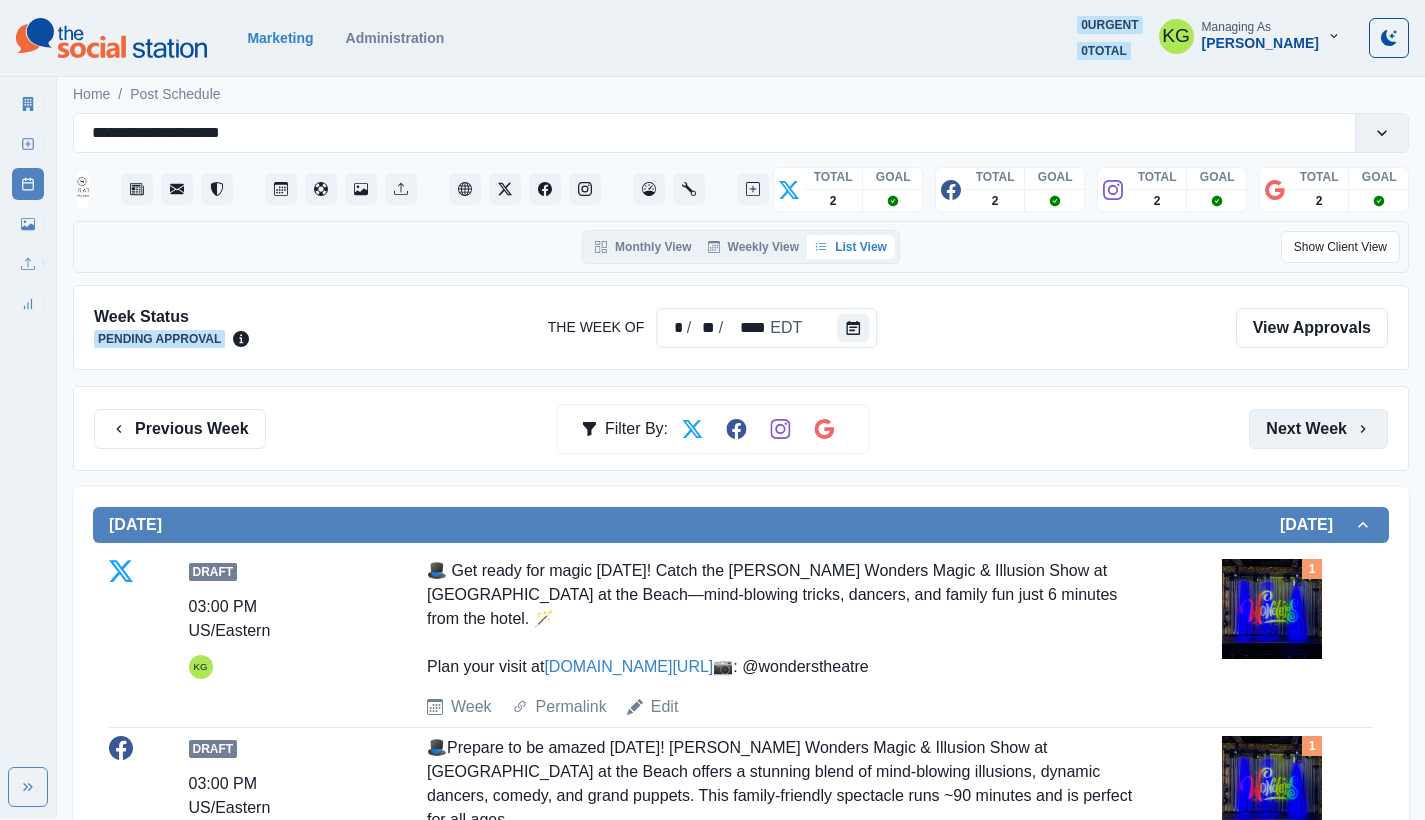 click on "Next Week" at bounding box center (1318, 429) 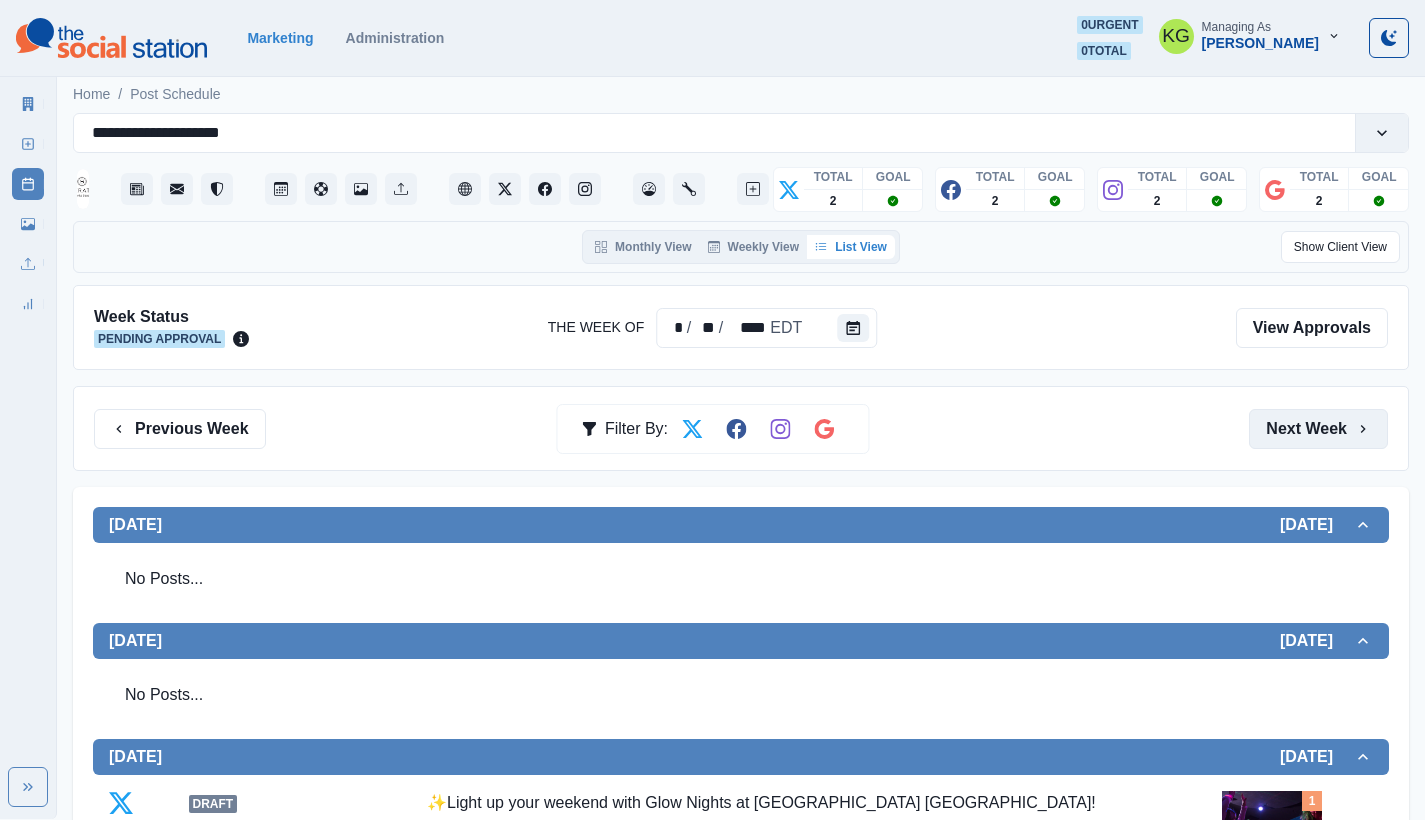click on "Next Week" at bounding box center (1318, 429) 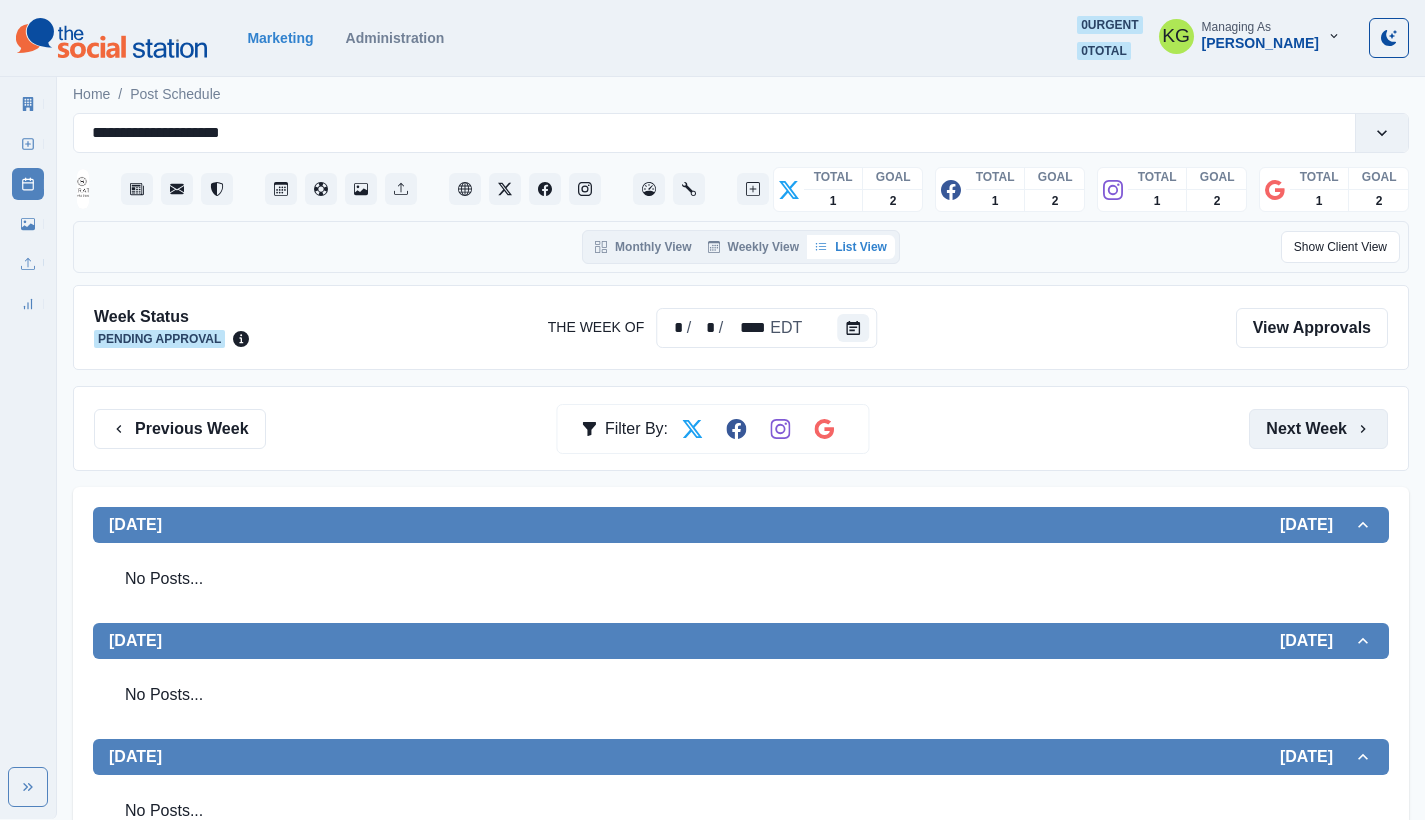 click on "Next Week" at bounding box center (1318, 429) 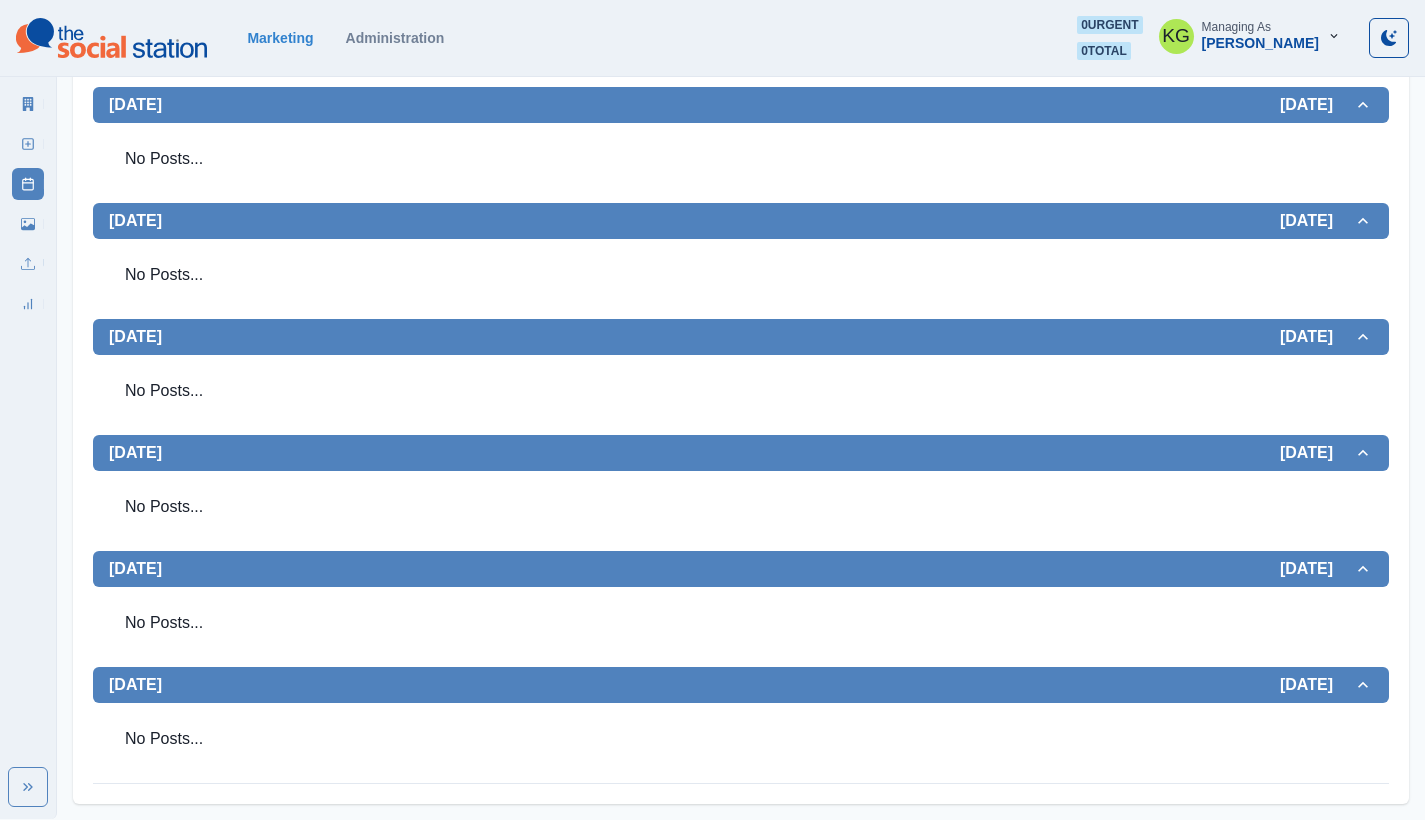 scroll, scrollTop: 0, scrollLeft: 0, axis: both 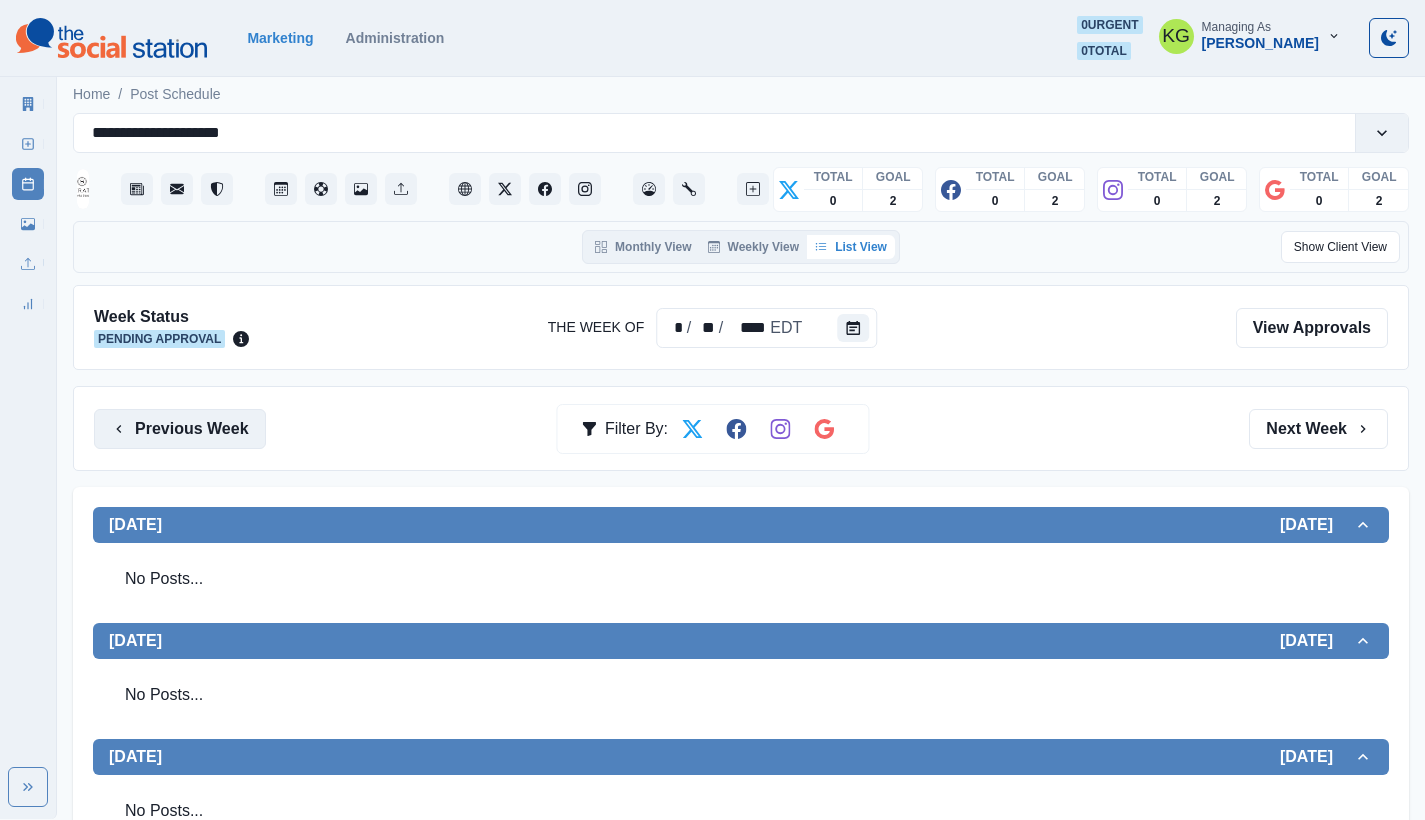 click on "Previous Week" at bounding box center [180, 429] 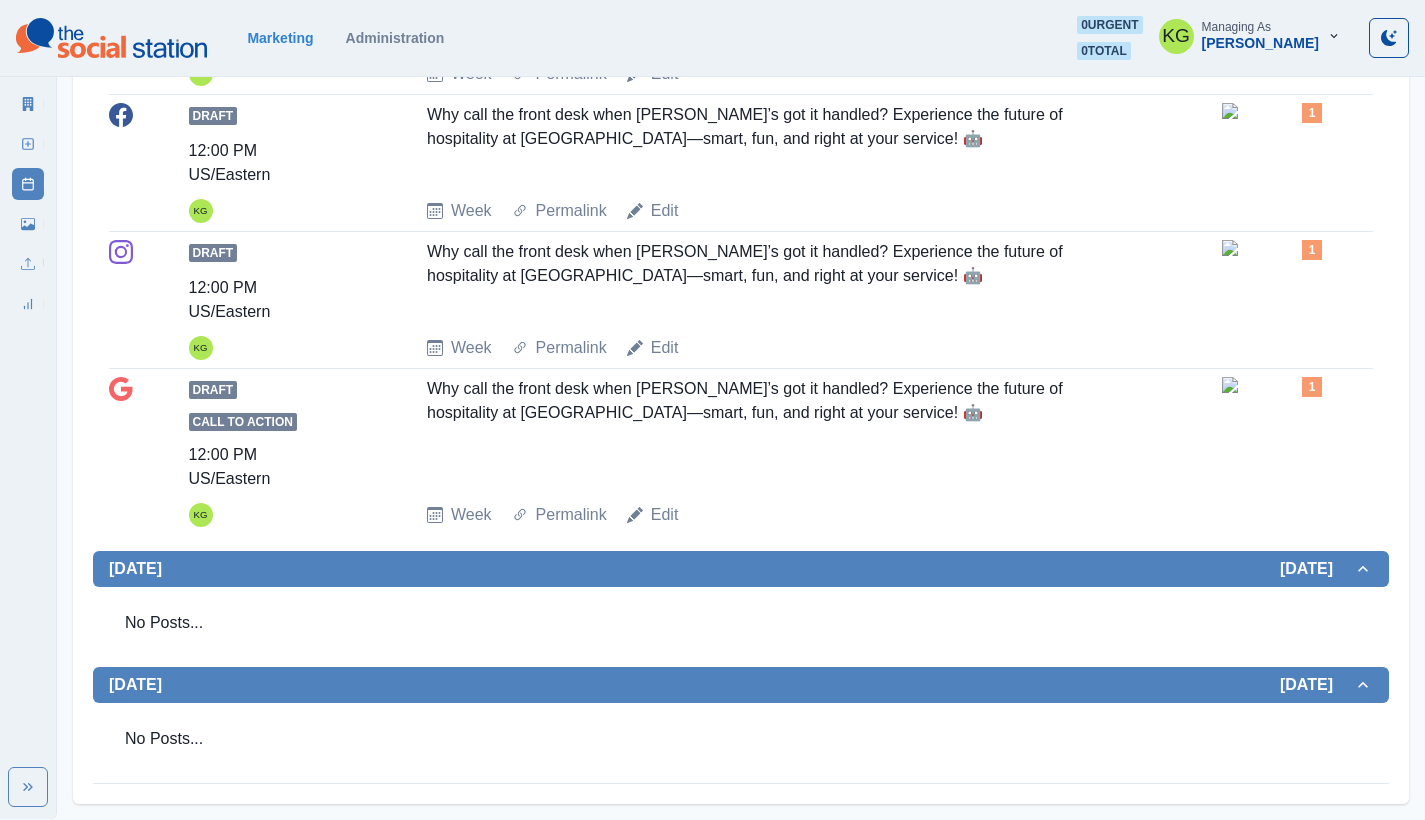 scroll, scrollTop: 0, scrollLeft: 0, axis: both 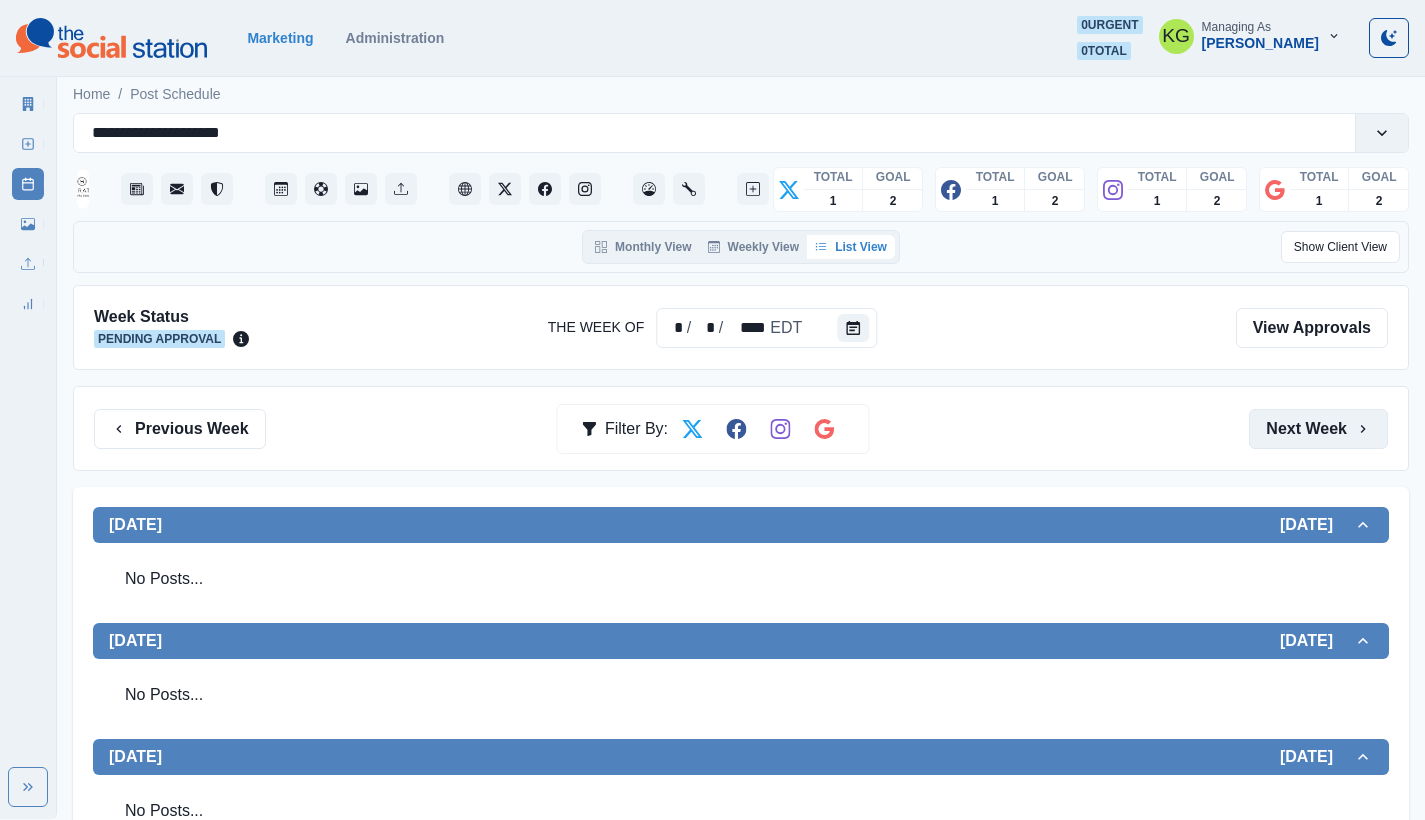 click on "Next Week" at bounding box center (1318, 429) 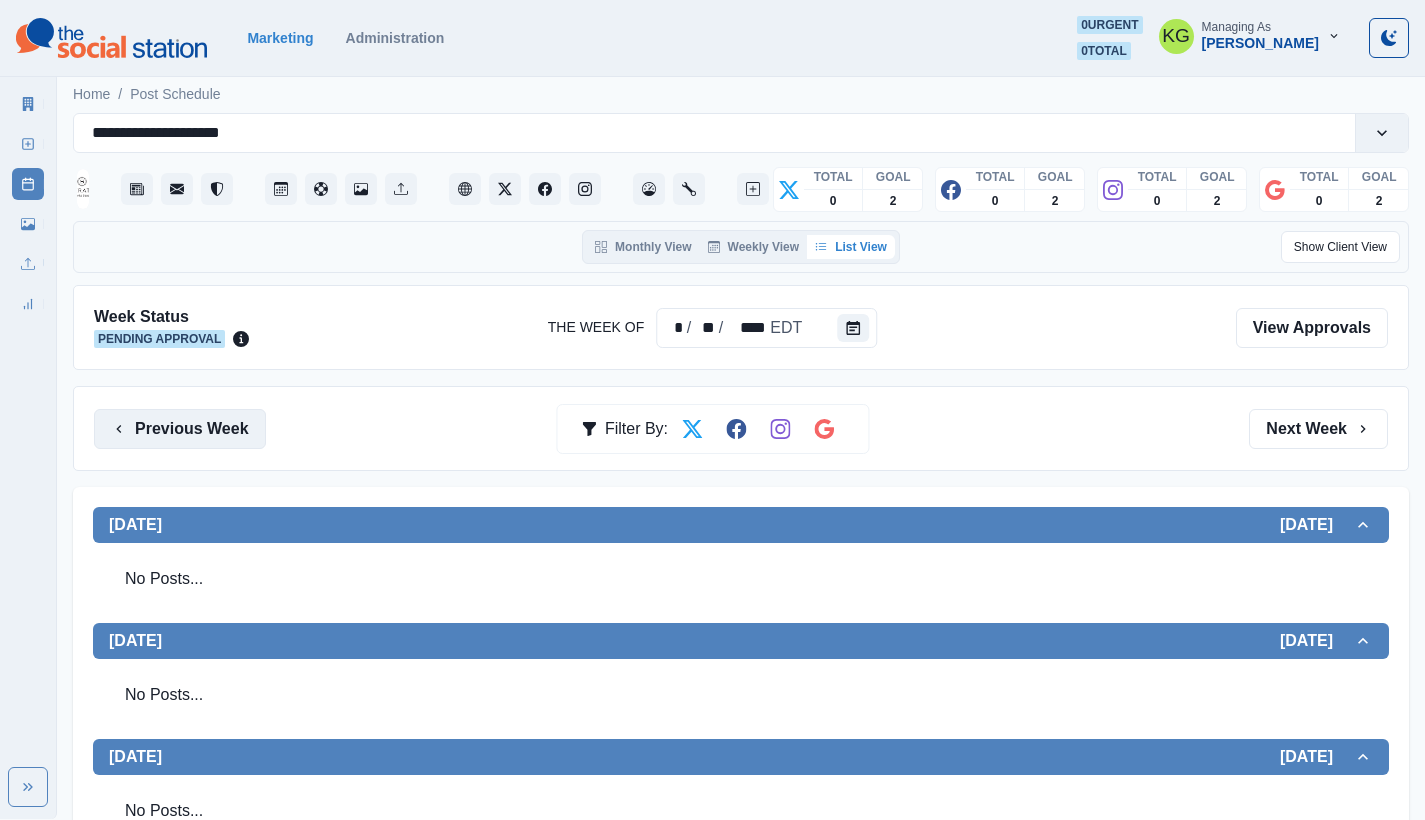 click on "Previous Week" at bounding box center (180, 429) 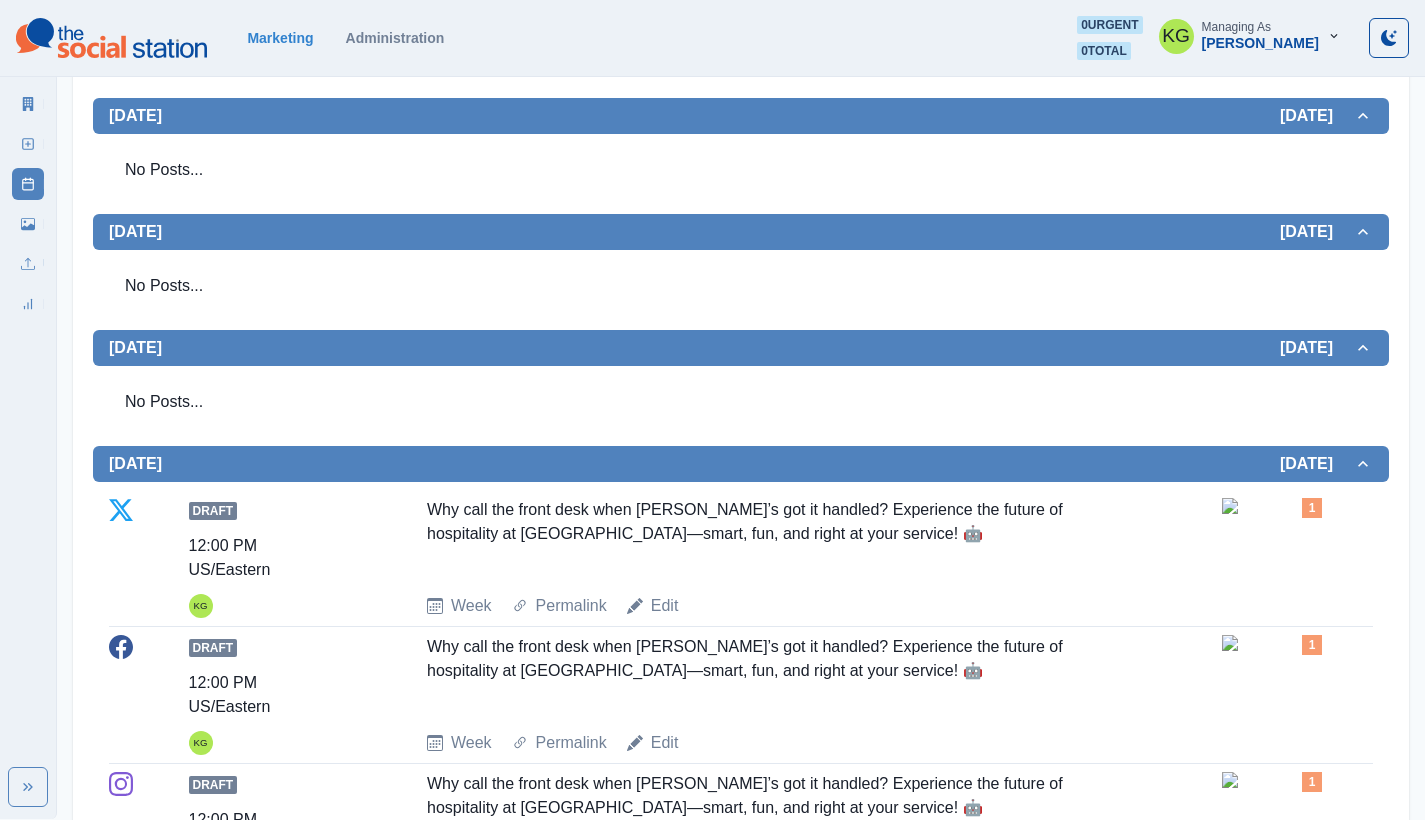 scroll, scrollTop: 0, scrollLeft: 0, axis: both 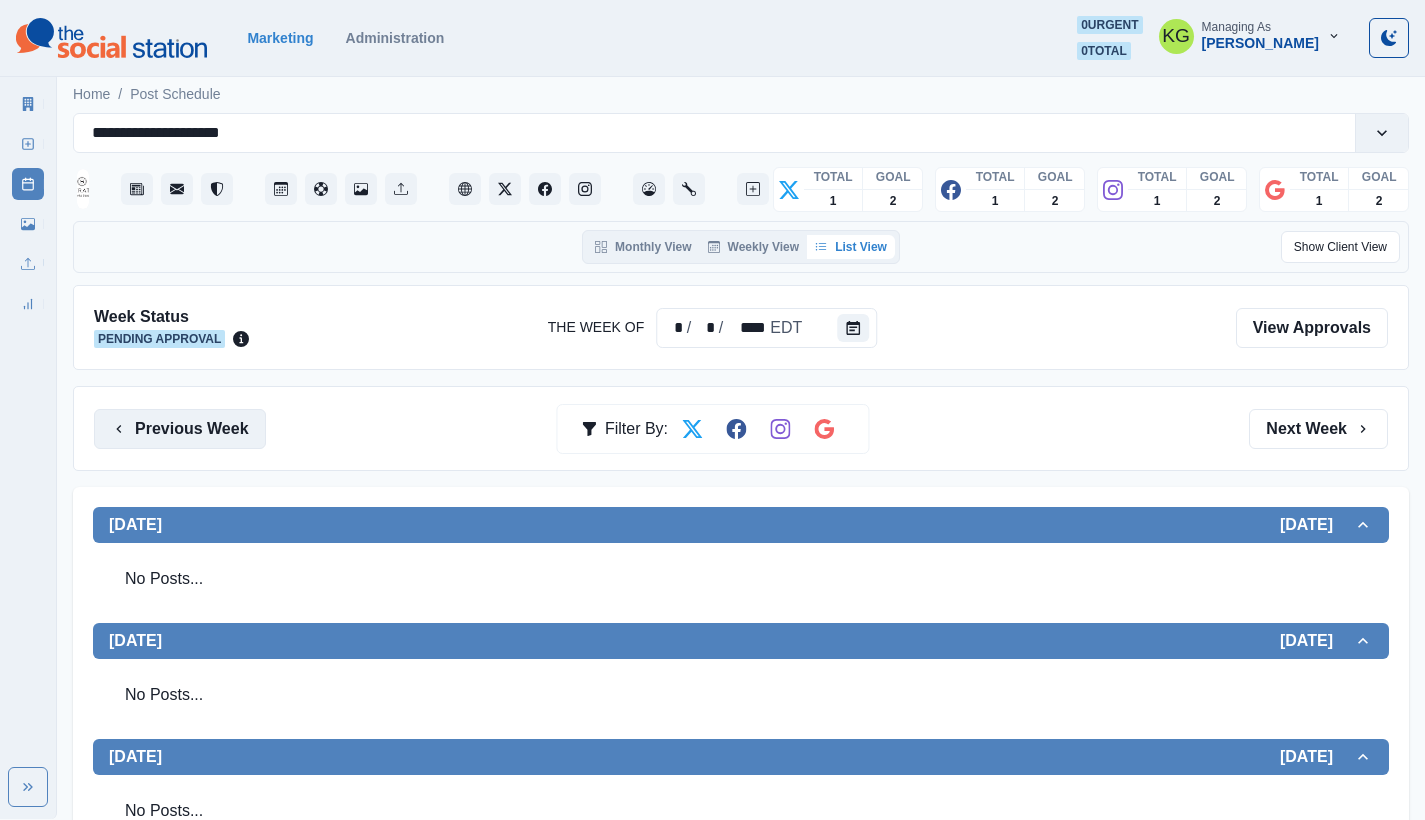 click on "Previous Week" at bounding box center [180, 429] 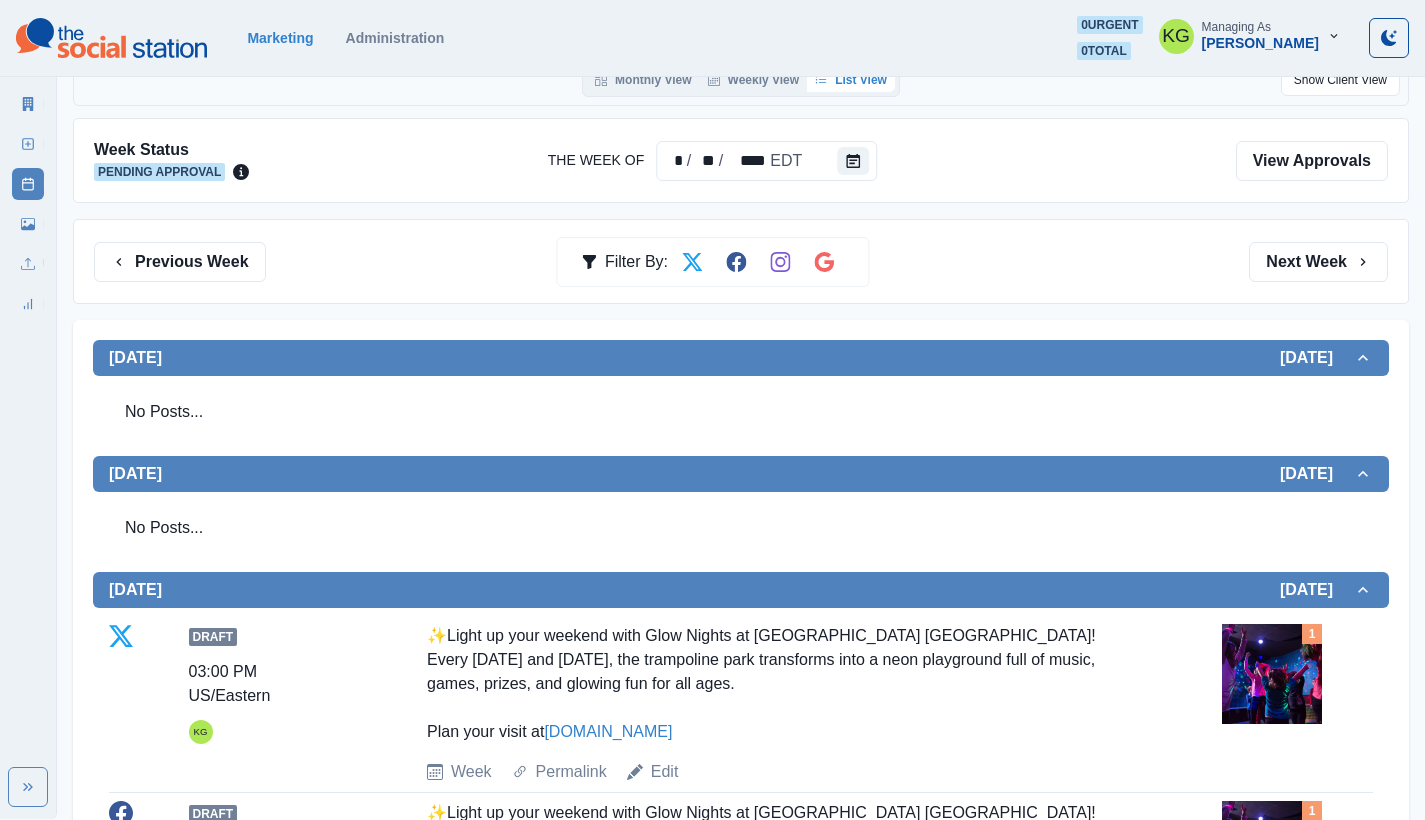 scroll, scrollTop: 0, scrollLeft: 0, axis: both 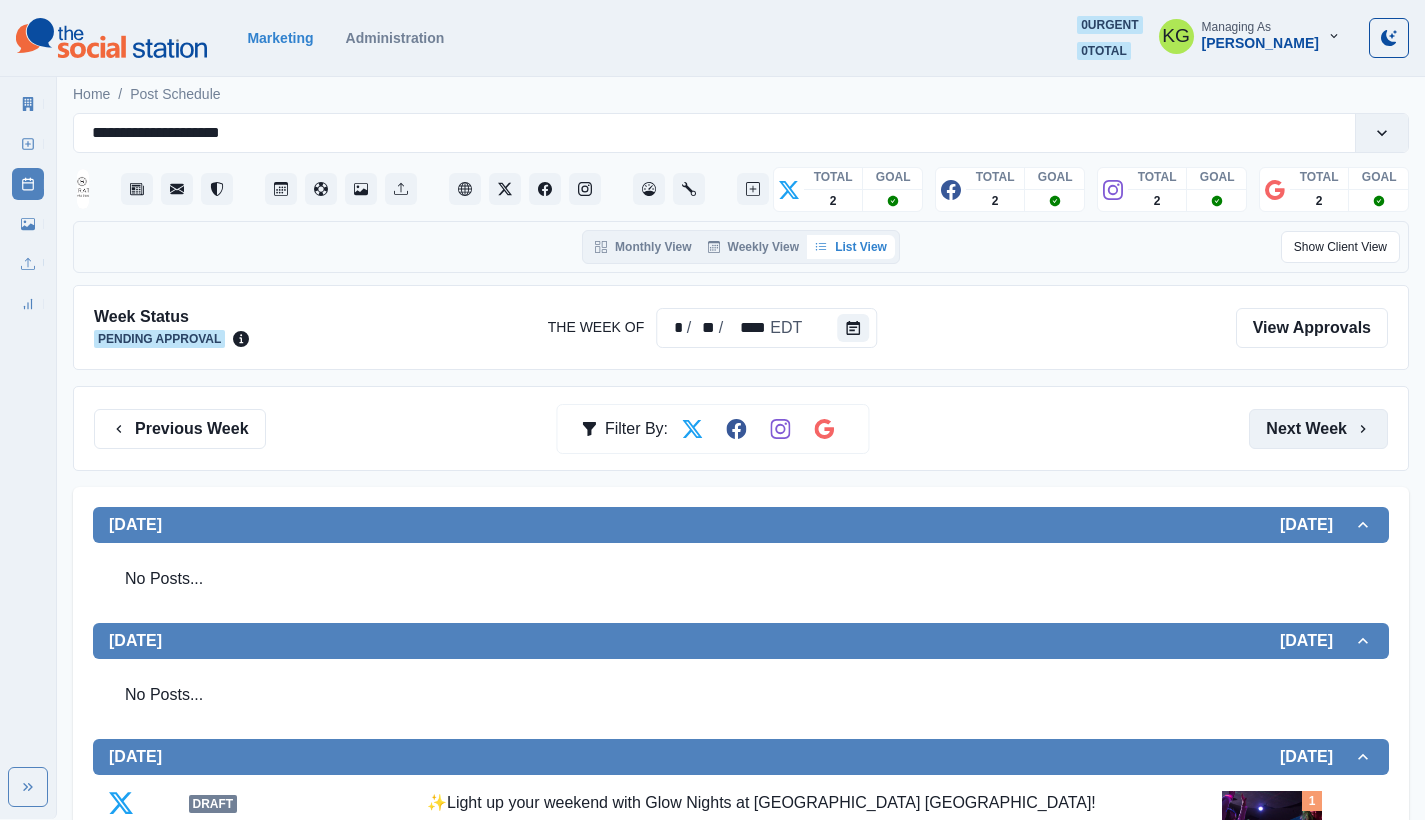 click on "Next Week" at bounding box center [1318, 429] 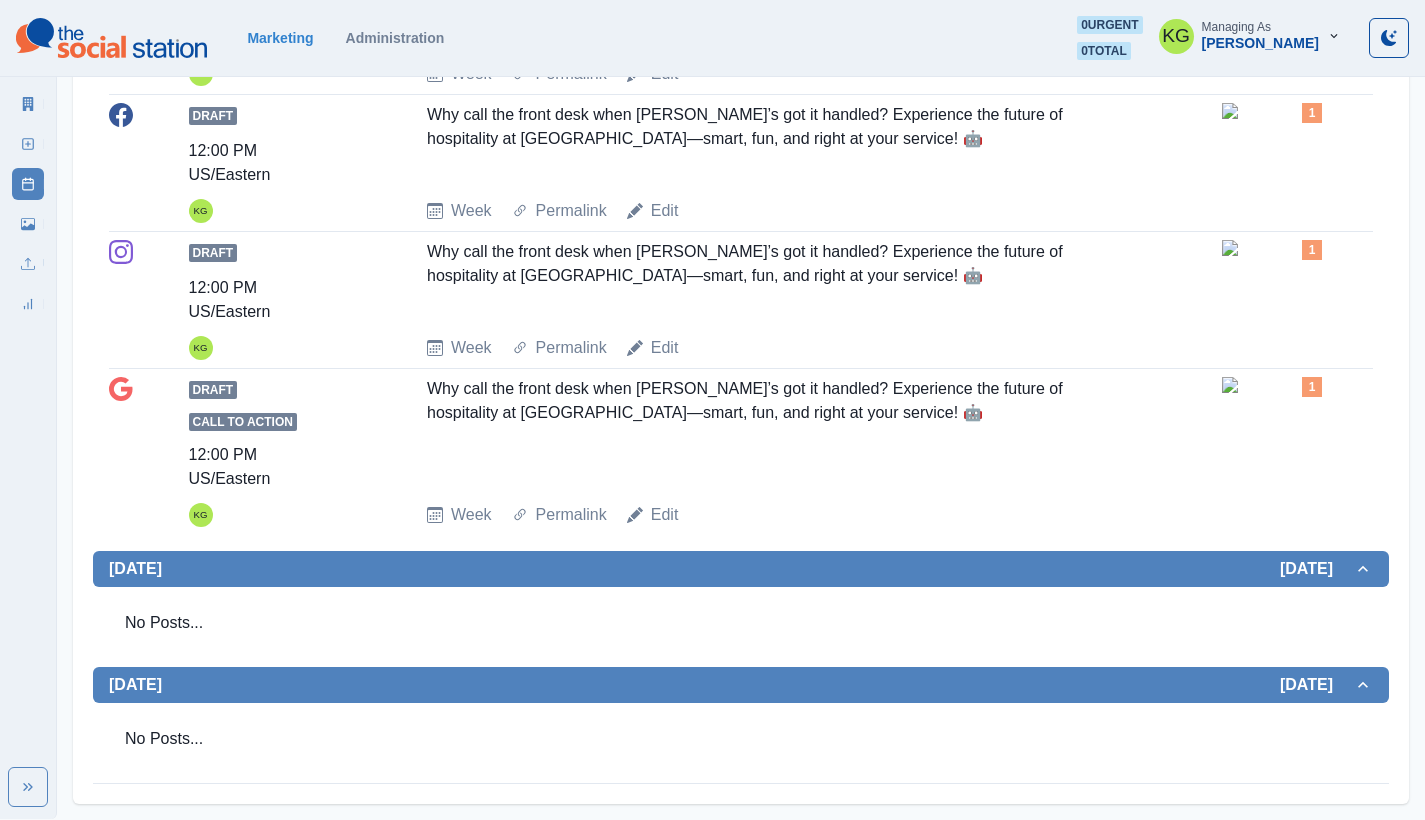 scroll, scrollTop: 84, scrollLeft: 0, axis: vertical 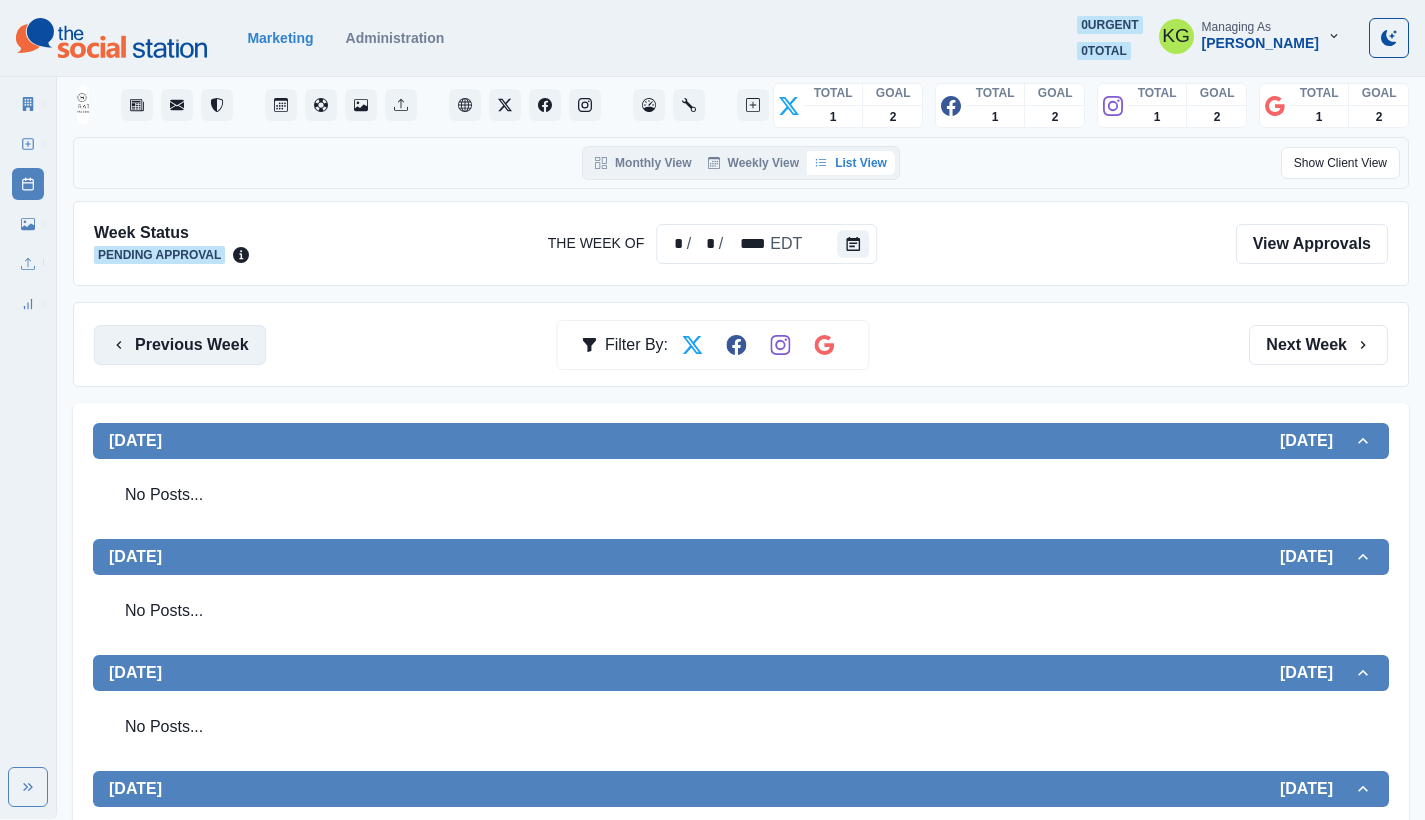 click on "Previous Week" at bounding box center (180, 345) 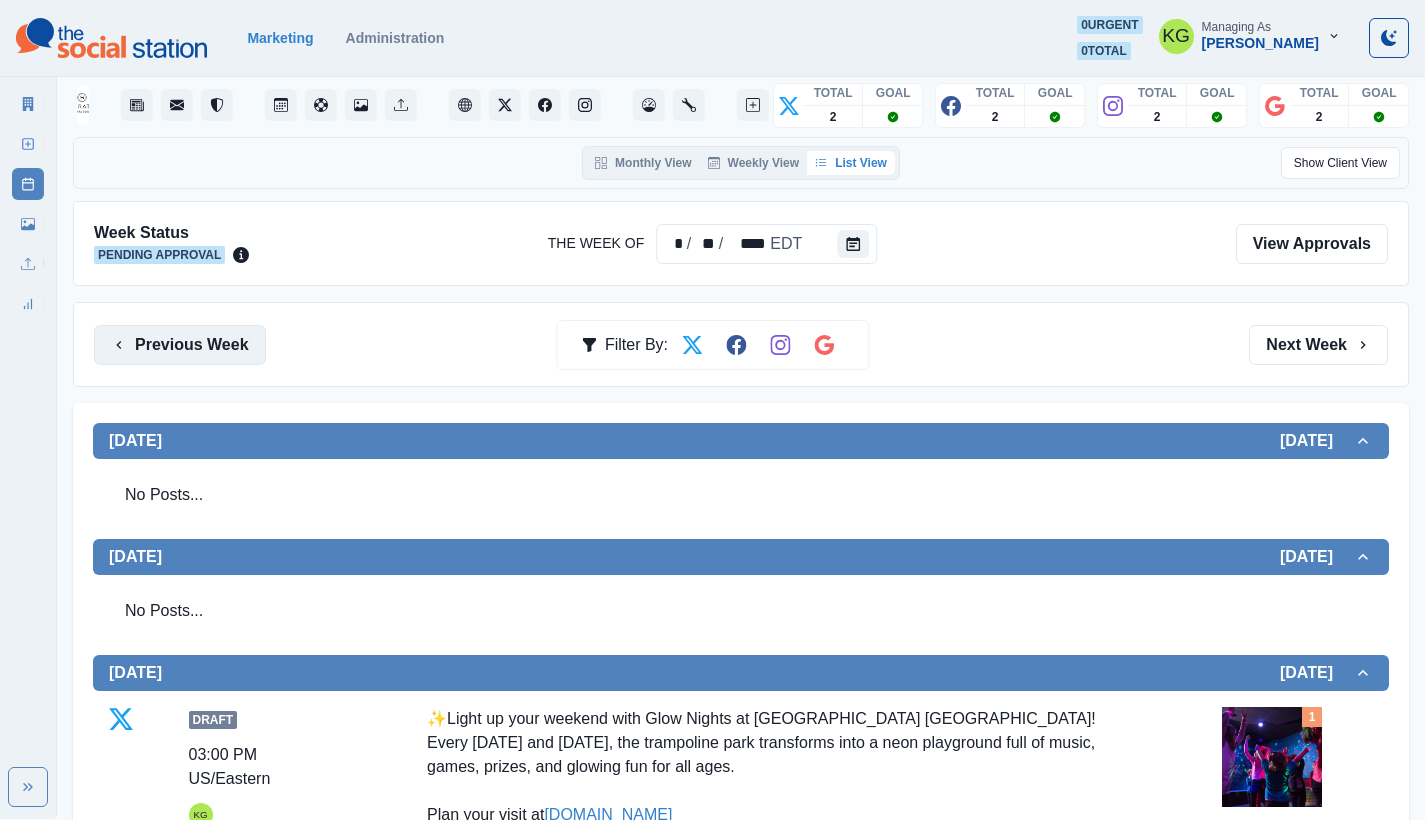 click on "Previous Week" at bounding box center [180, 345] 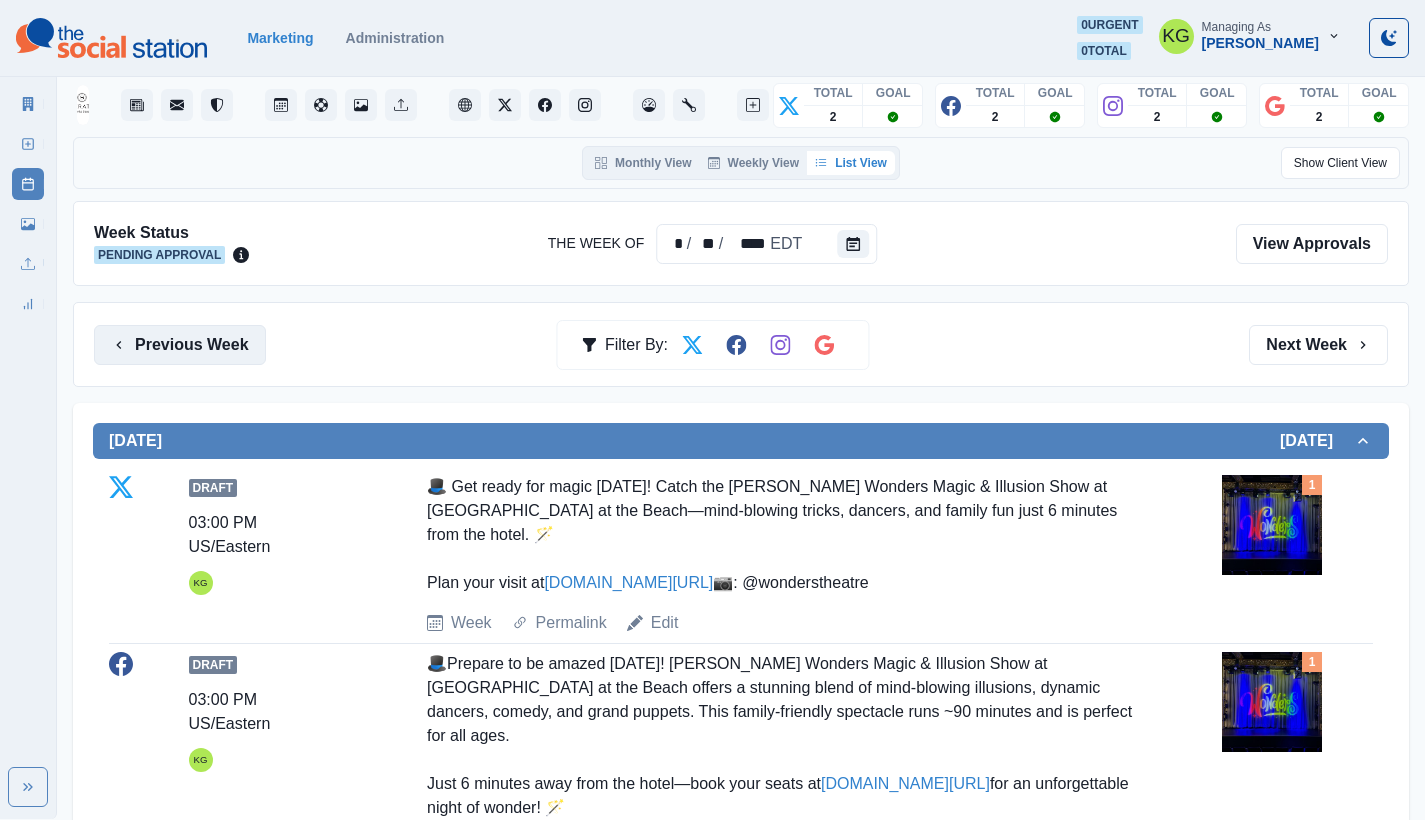 click on "Previous Week" at bounding box center (180, 345) 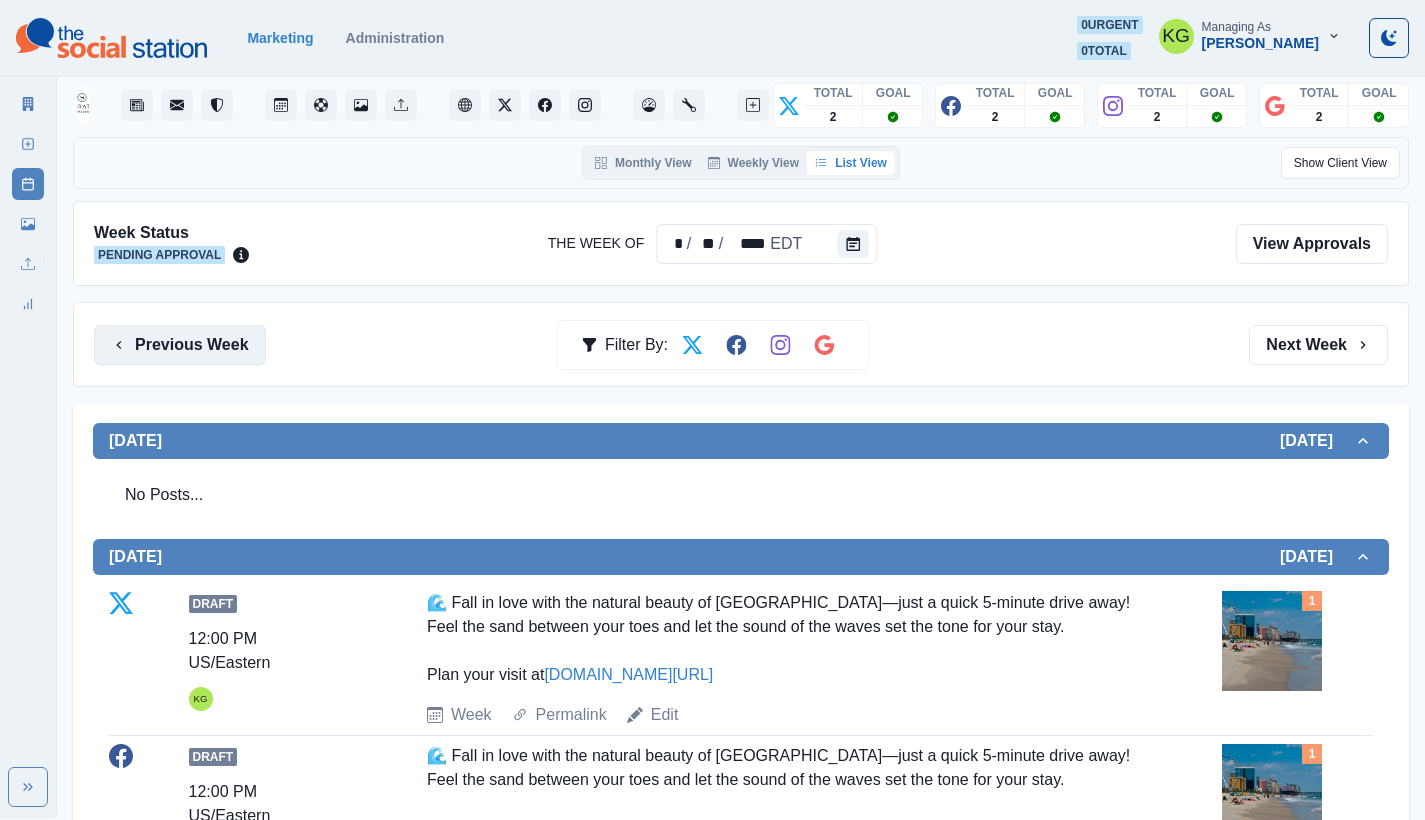 scroll, scrollTop: 0, scrollLeft: 0, axis: both 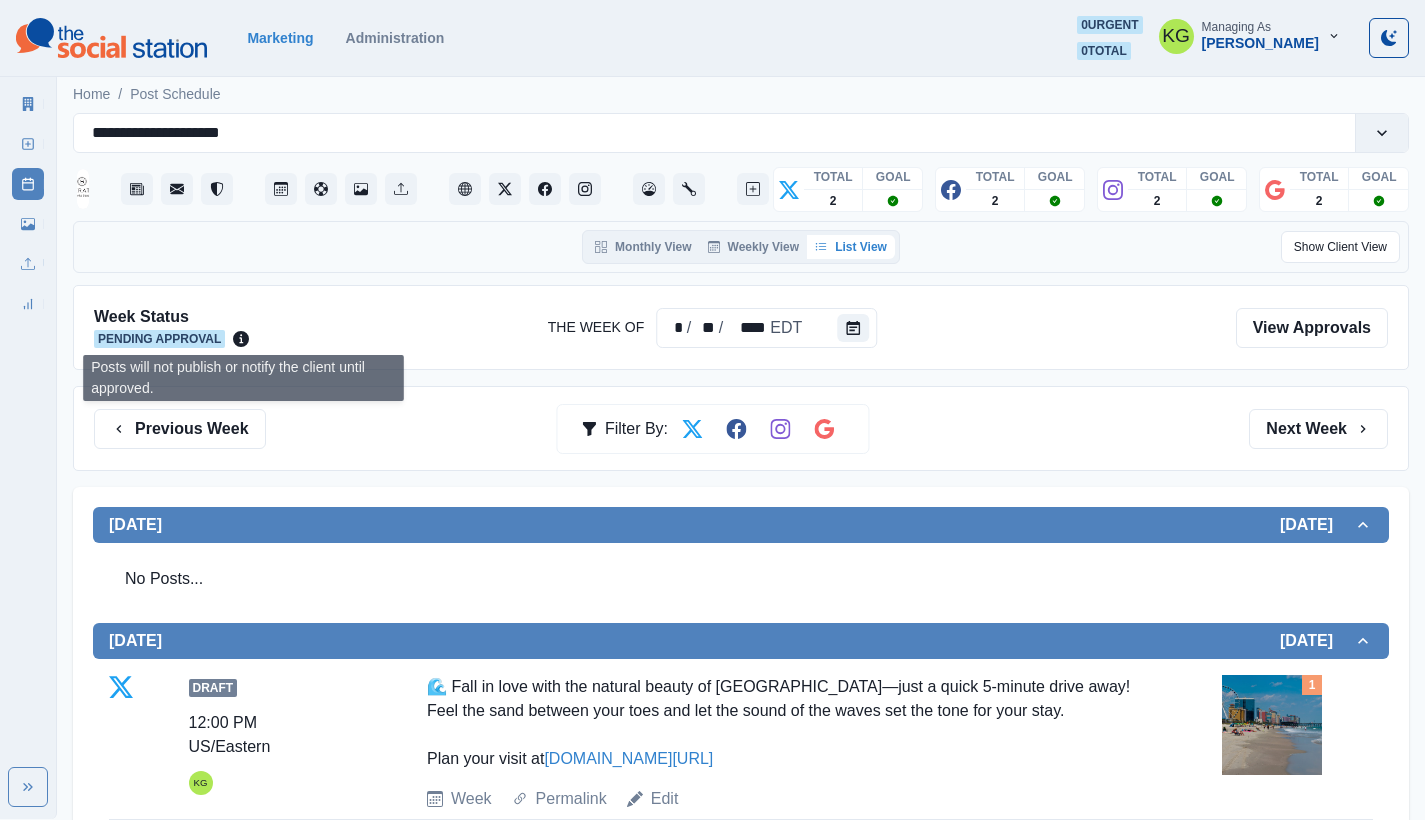 click 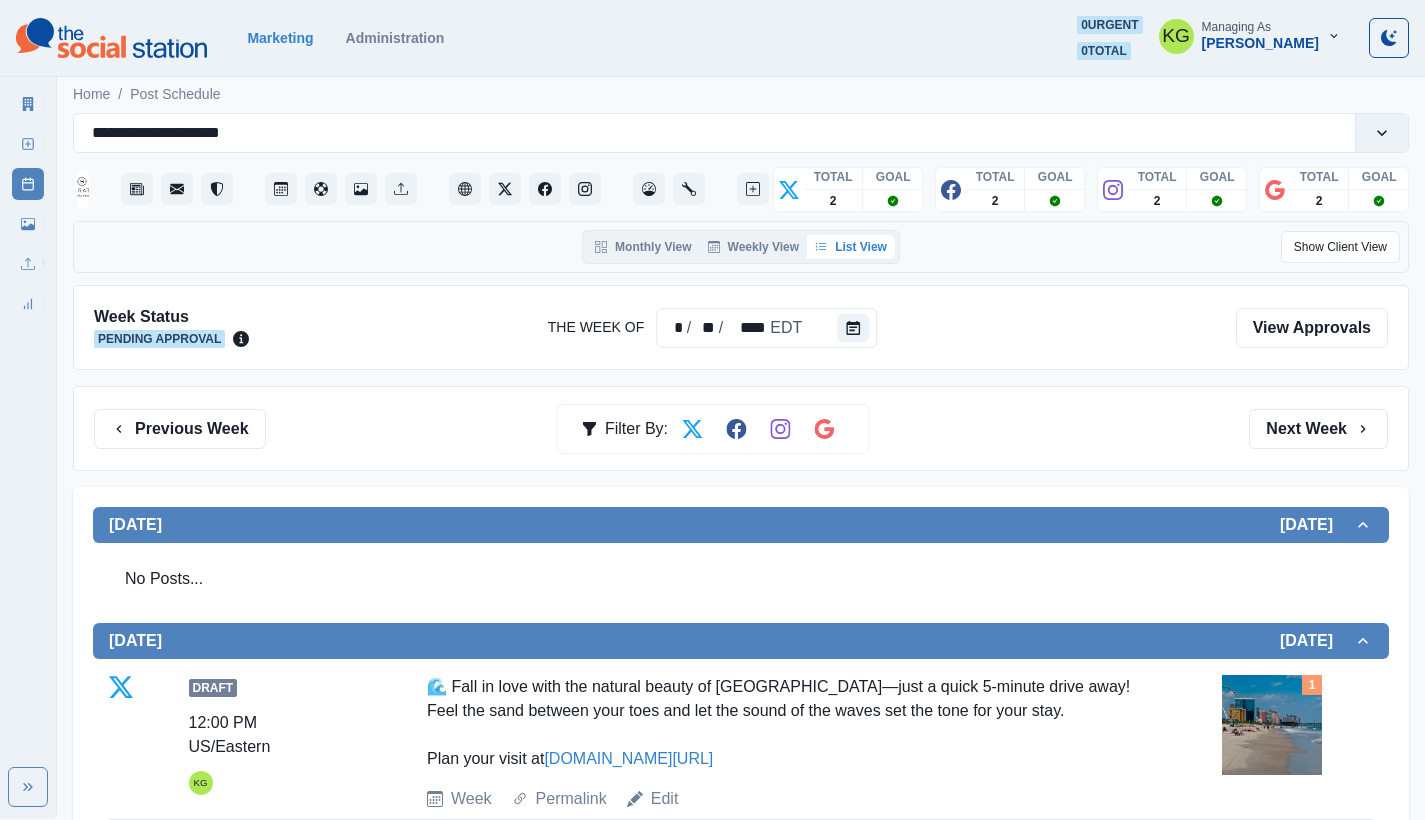 click on "Previous Week Filter By: Next Week" at bounding box center (741, 428) 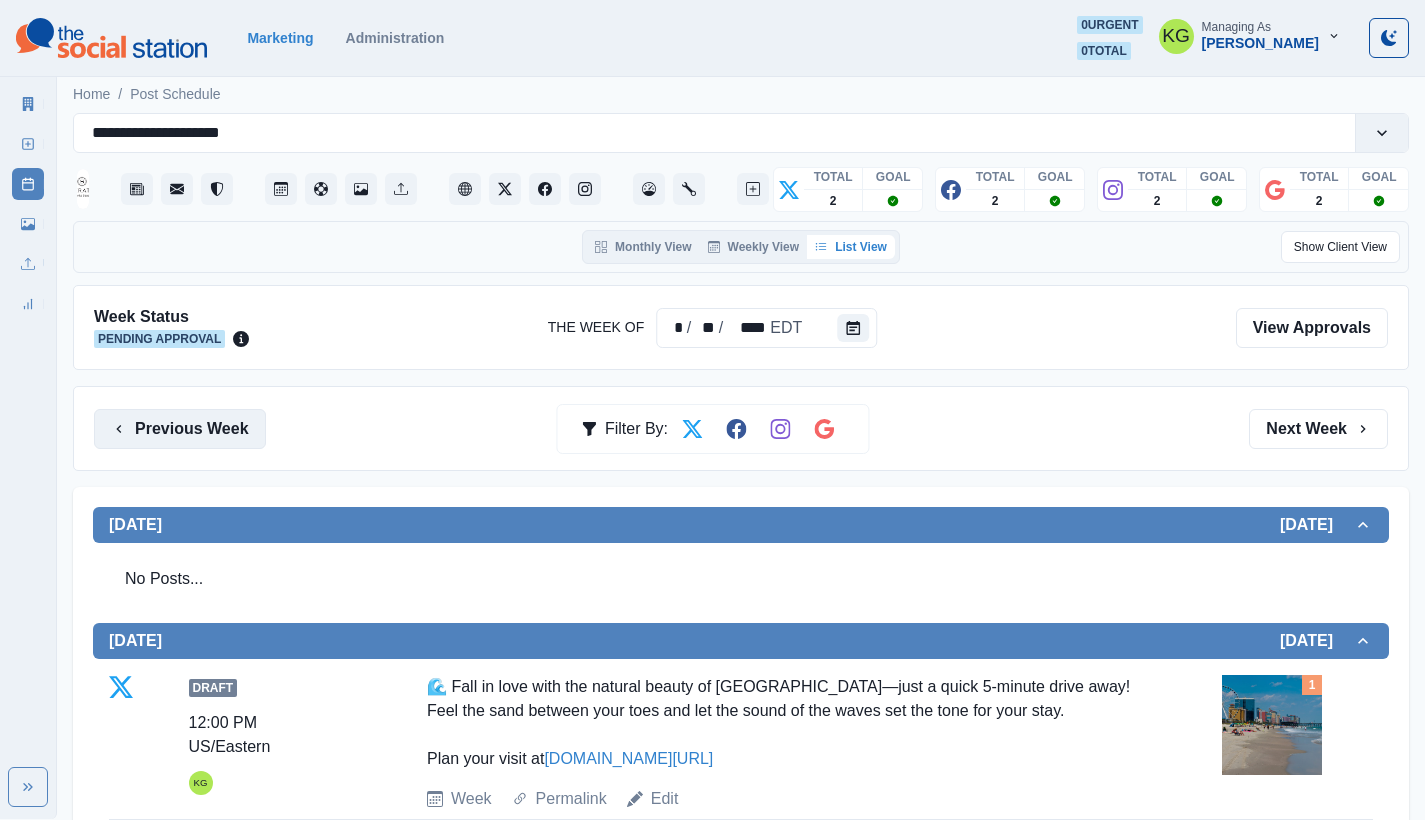 click on "Previous Week" at bounding box center [180, 429] 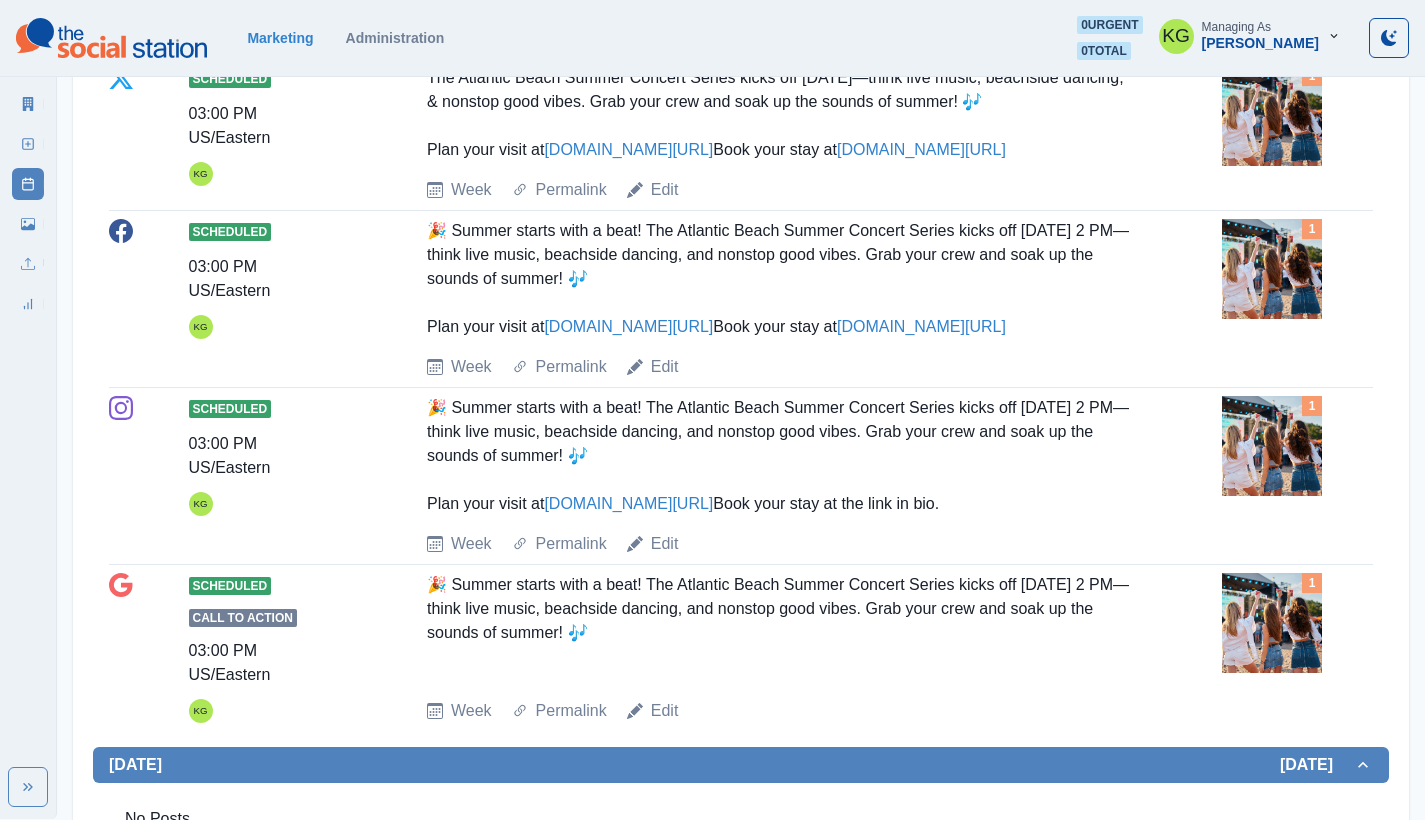scroll, scrollTop: 0, scrollLeft: 0, axis: both 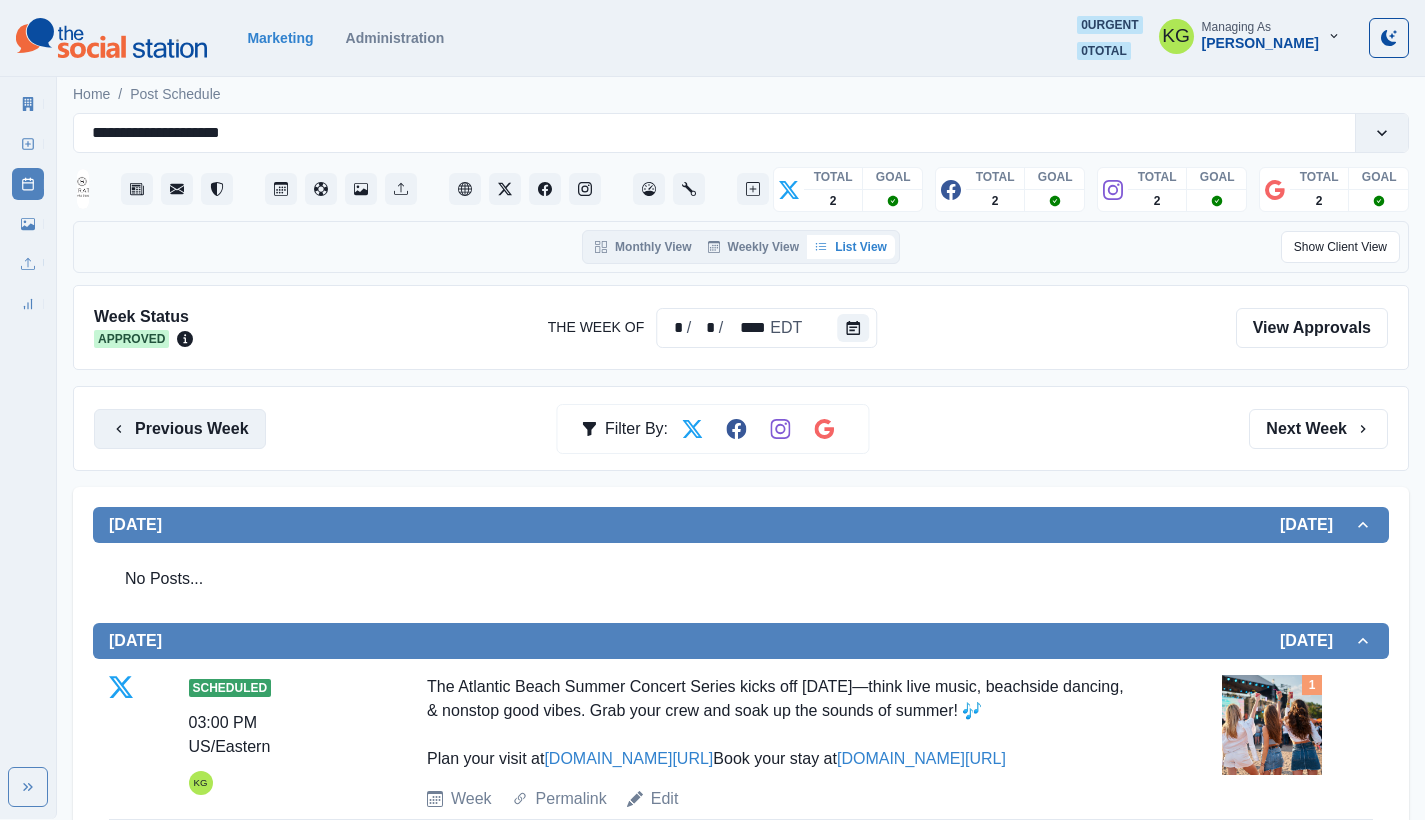 click on "Previous Week" at bounding box center [180, 429] 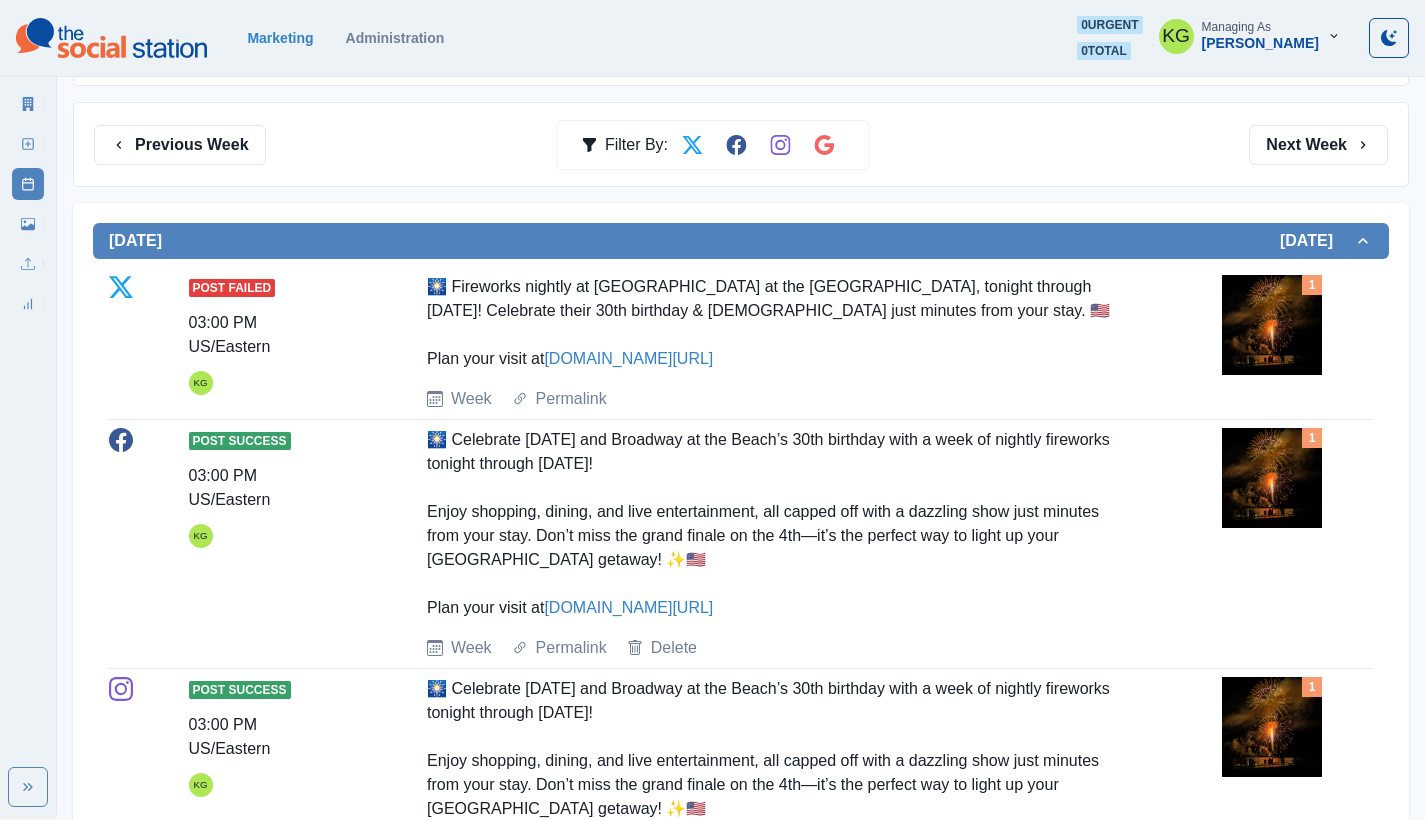 scroll, scrollTop: 0, scrollLeft: 0, axis: both 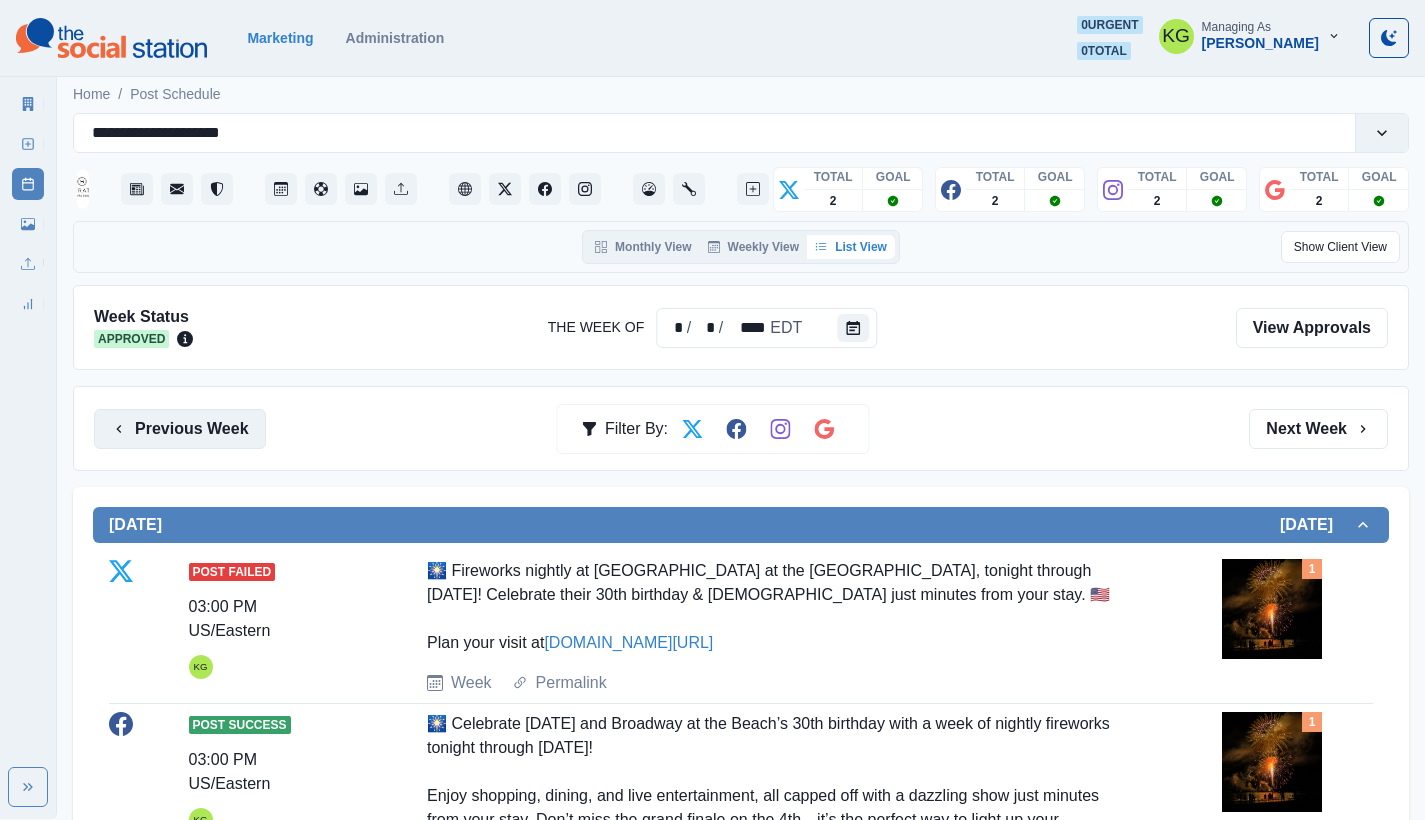 click on "Previous Week" at bounding box center (180, 429) 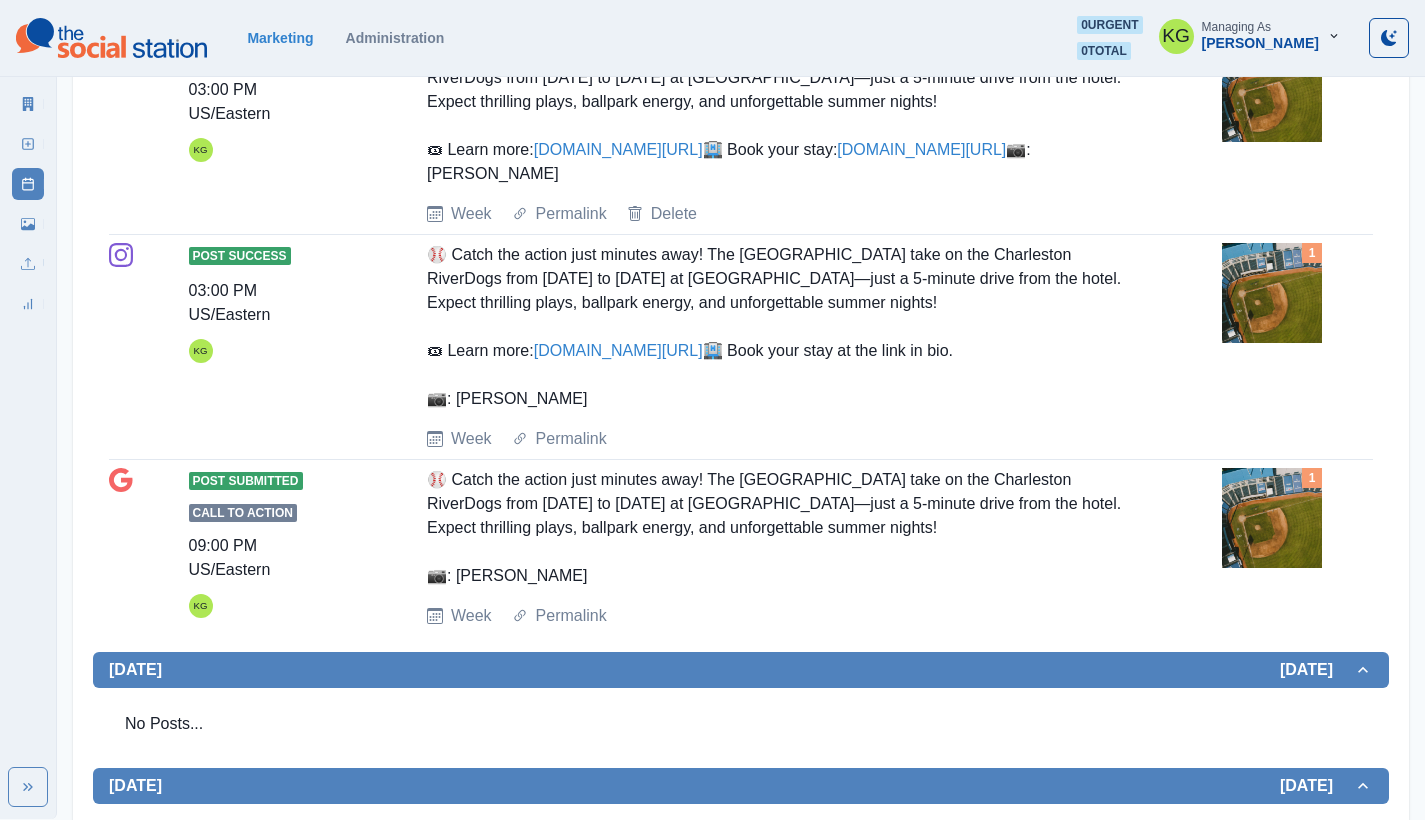 scroll, scrollTop: 0, scrollLeft: 0, axis: both 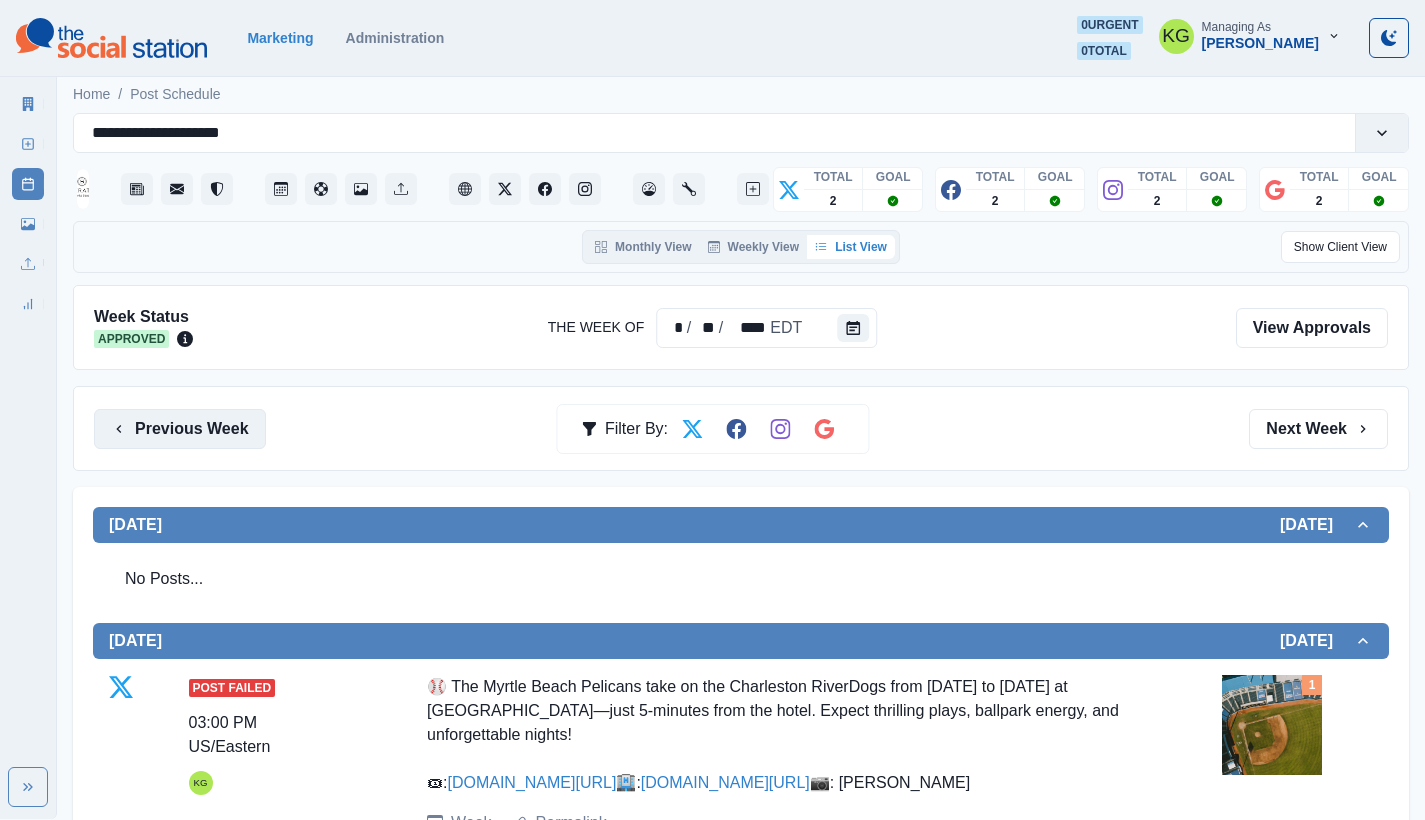 click on "Previous Week" at bounding box center (180, 429) 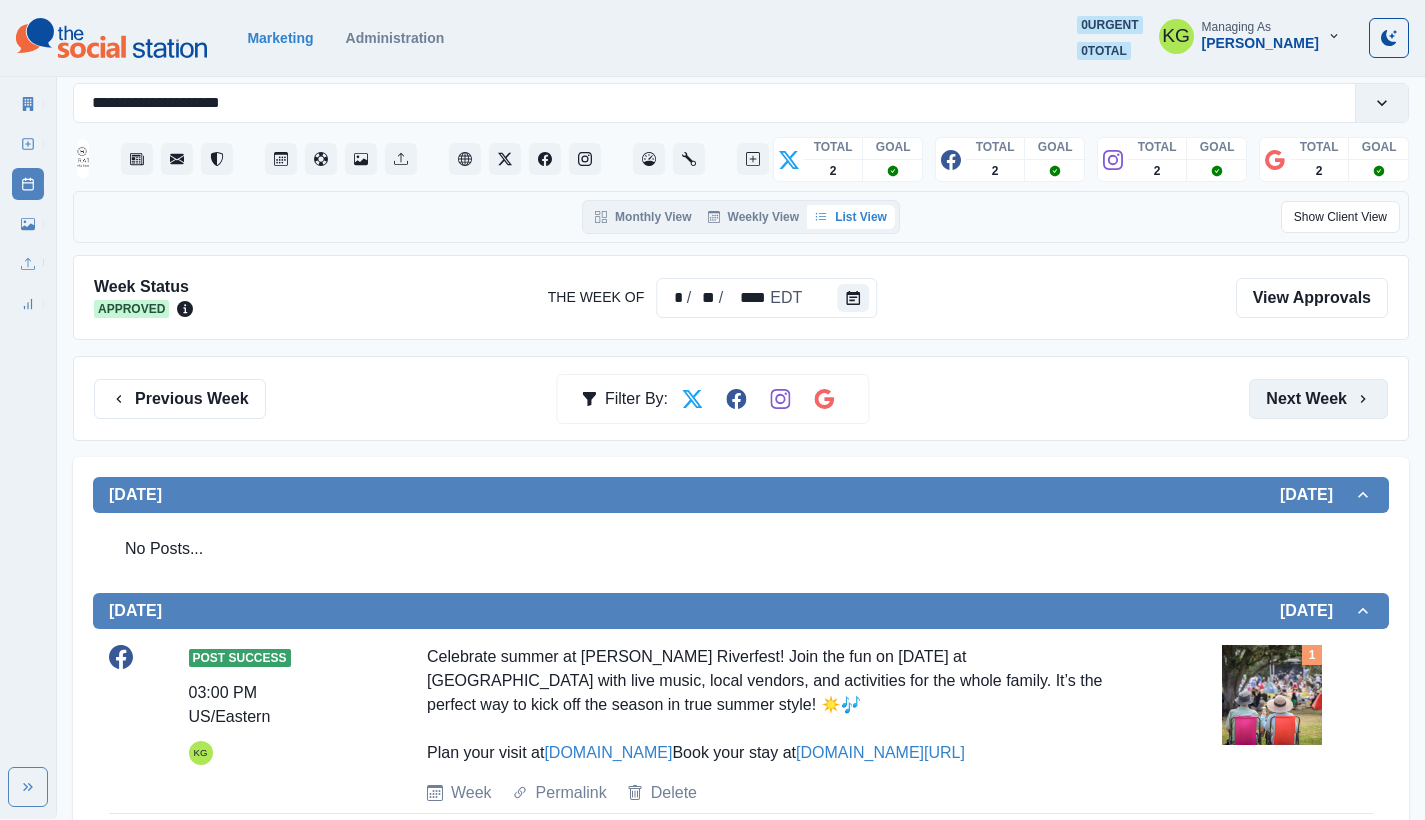scroll, scrollTop: 72, scrollLeft: 0, axis: vertical 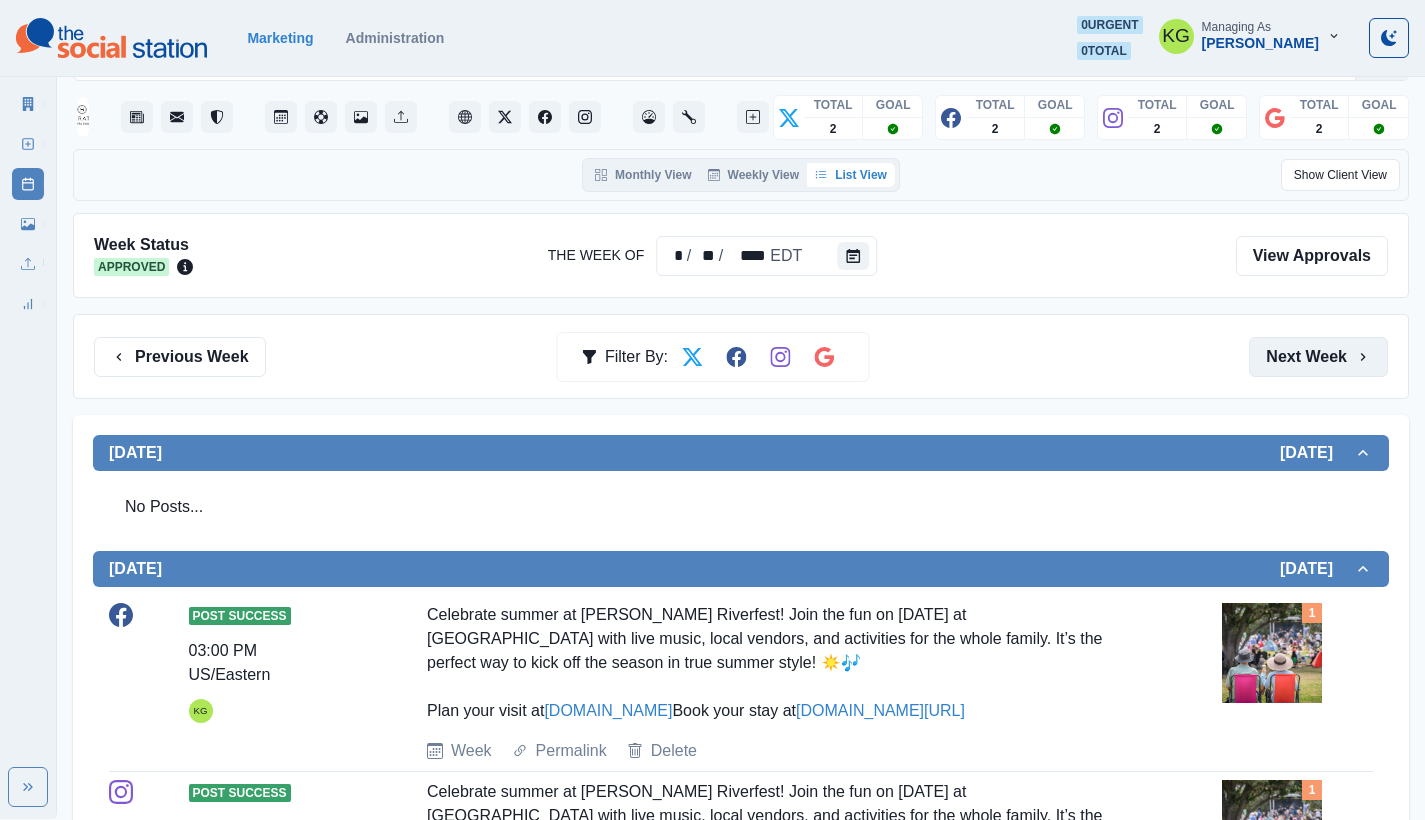 click on "Next Week" at bounding box center [1318, 357] 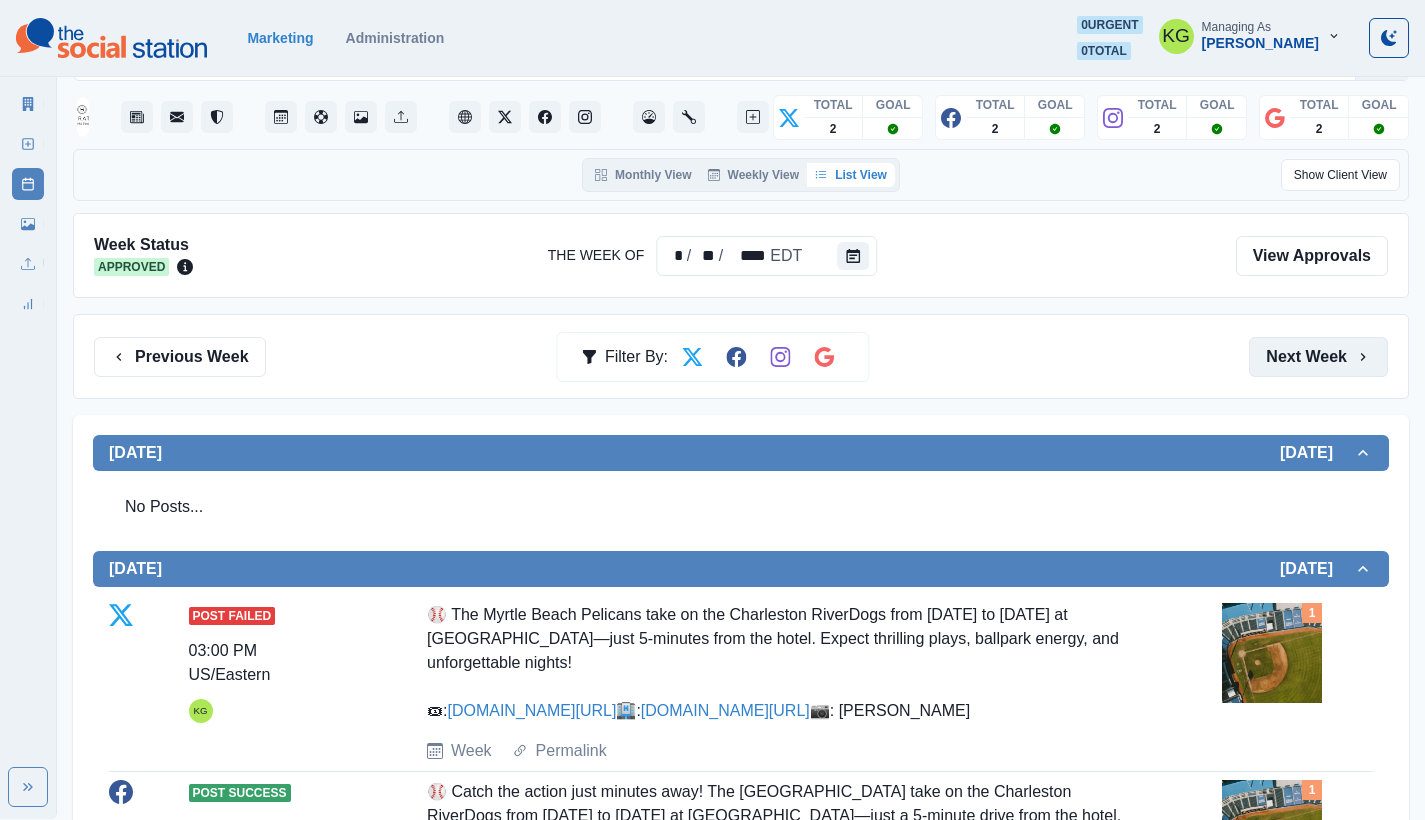 click on "Next Week" at bounding box center [1318, 357] 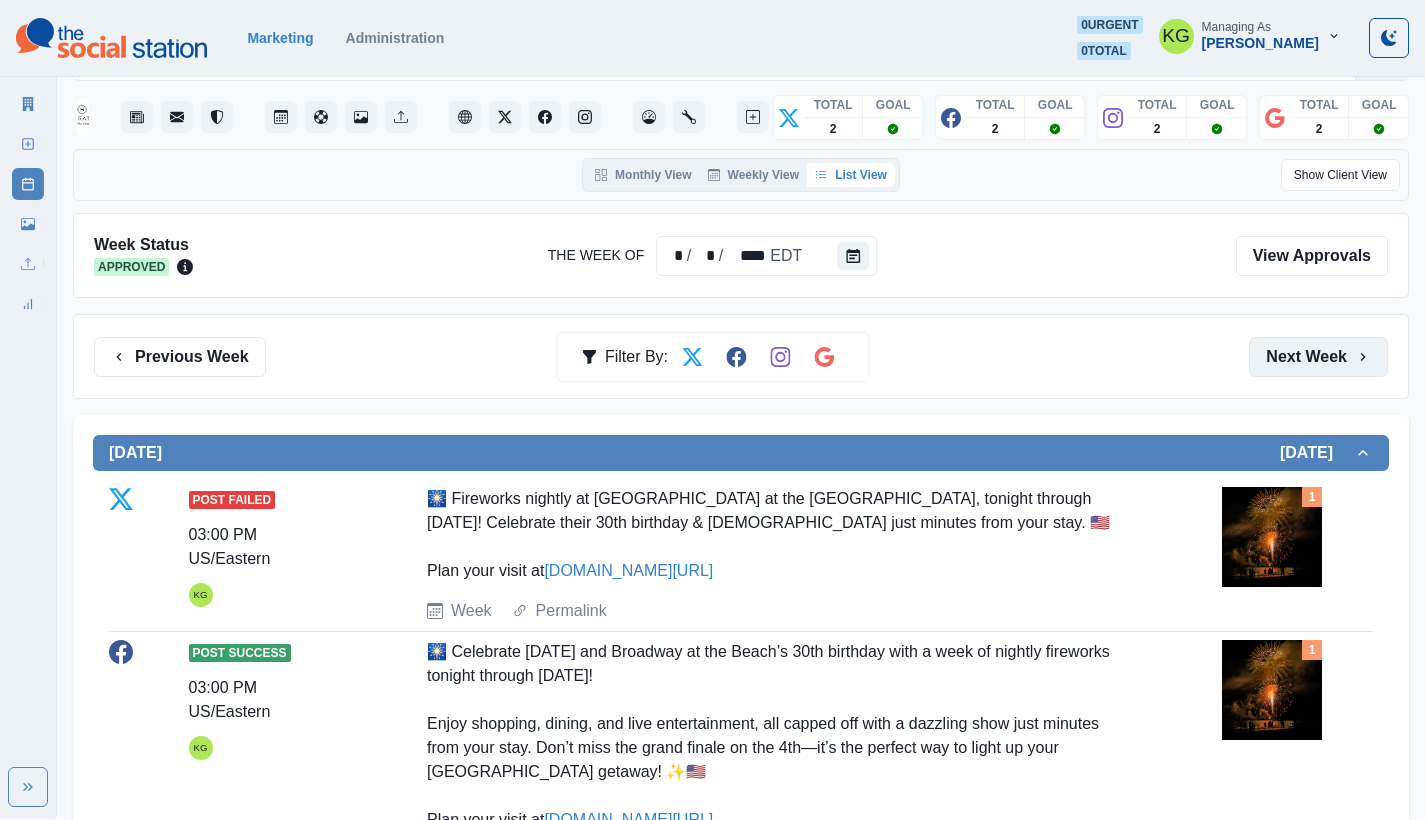 click on "Next Week" at bounding box center [1318, 357] 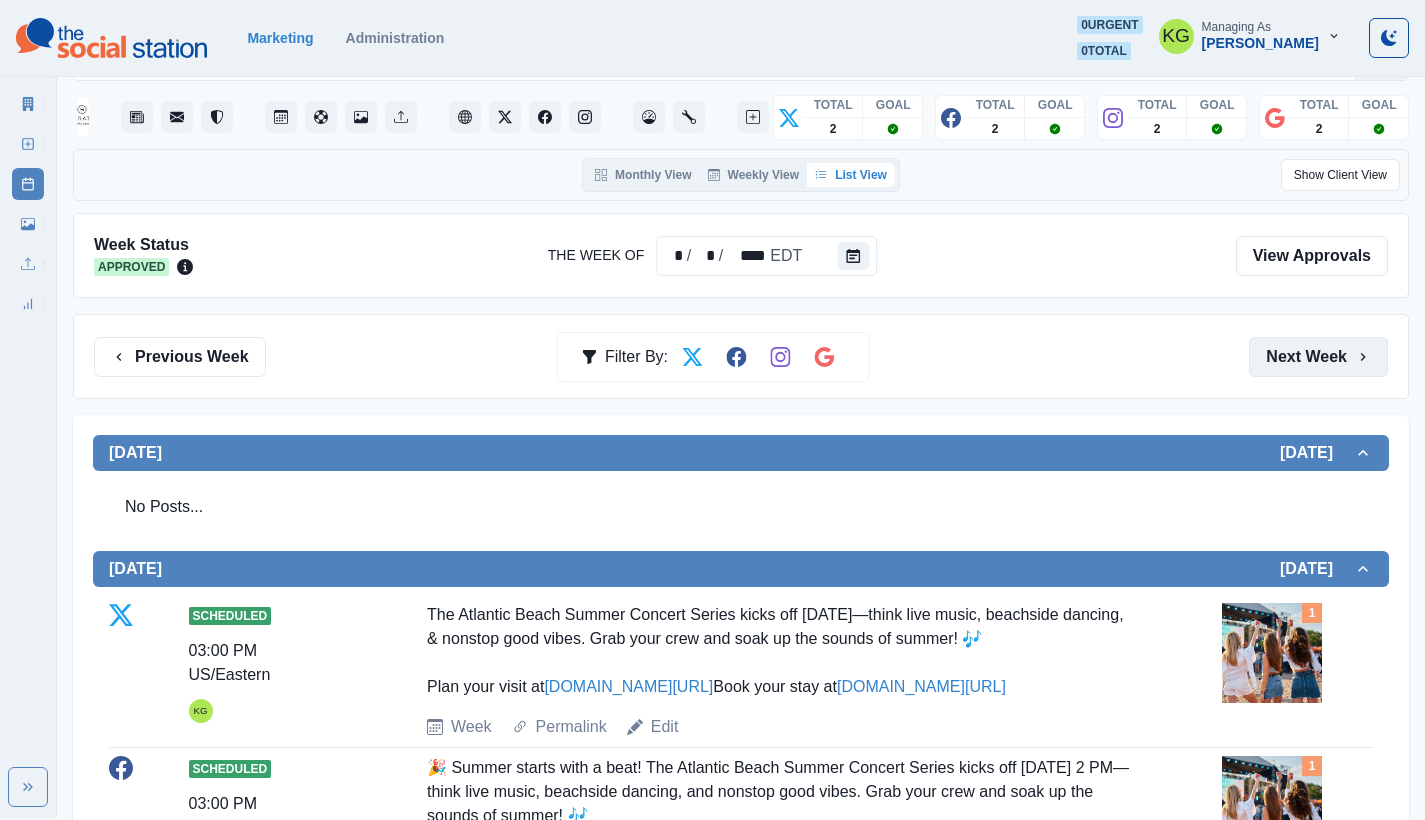 click on "Next Week" at bounding box center [1318, 357] 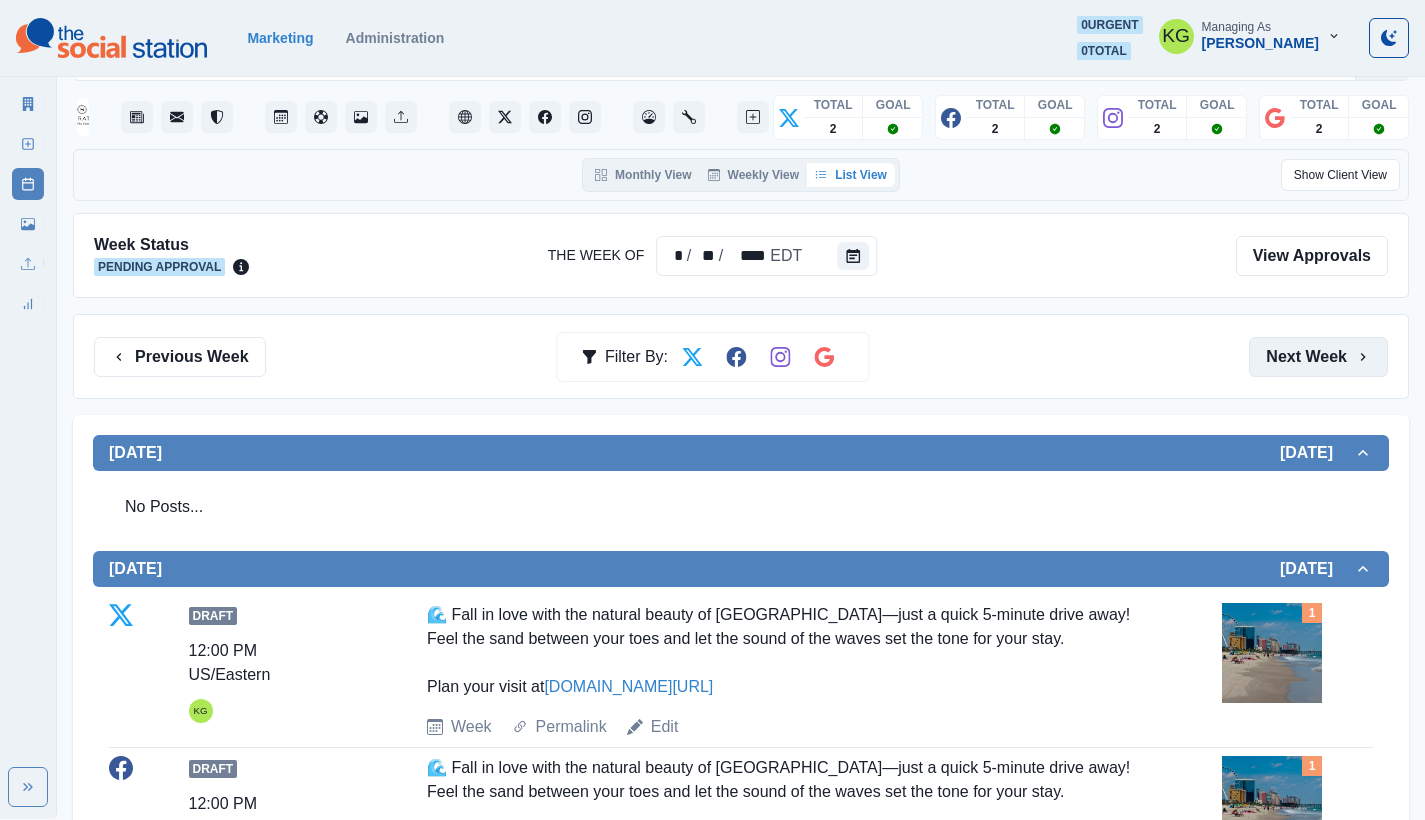 click on "Next Week" at bounding box center (1318, 357) 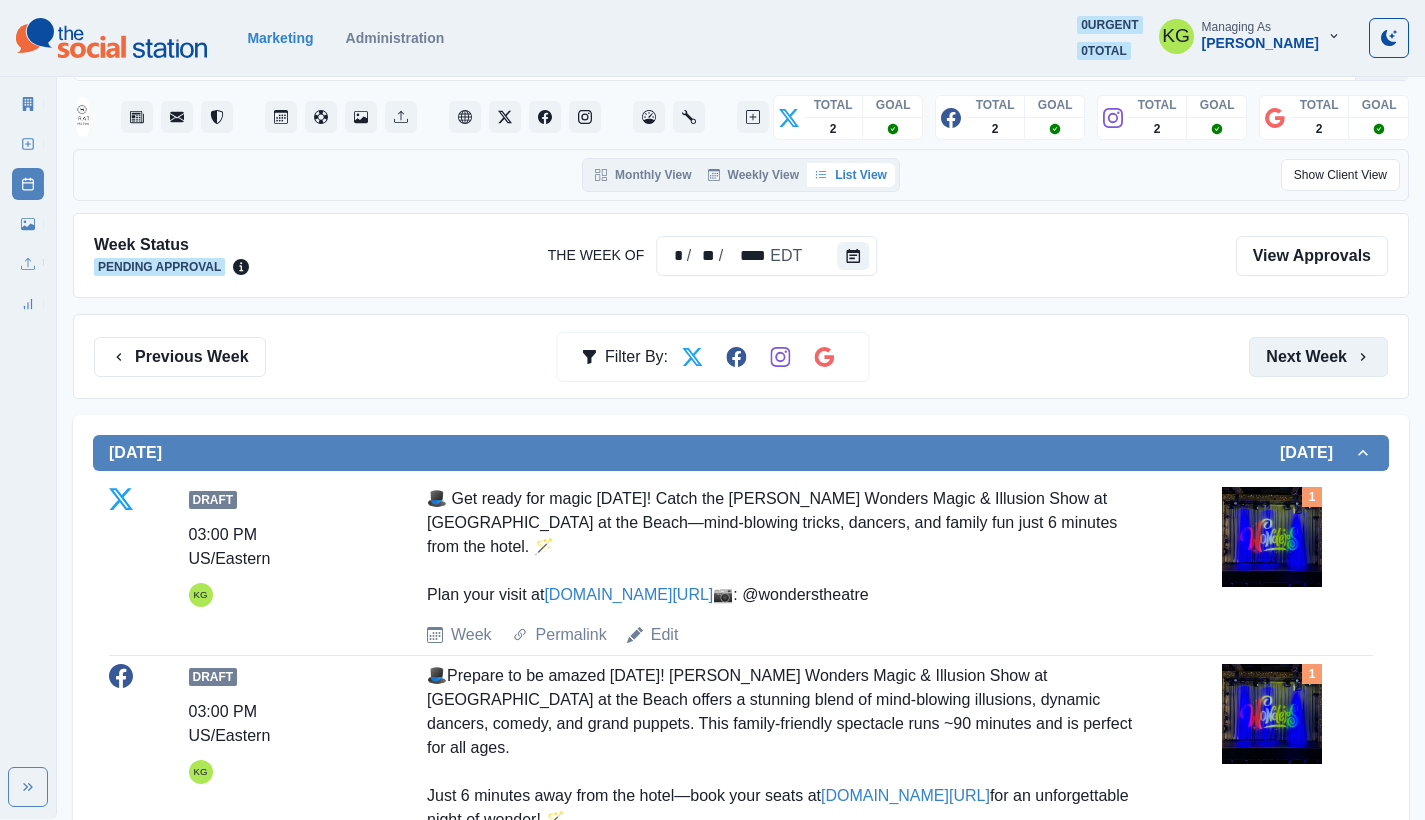 click on "Next Week" at bounding box center [1318, 357] 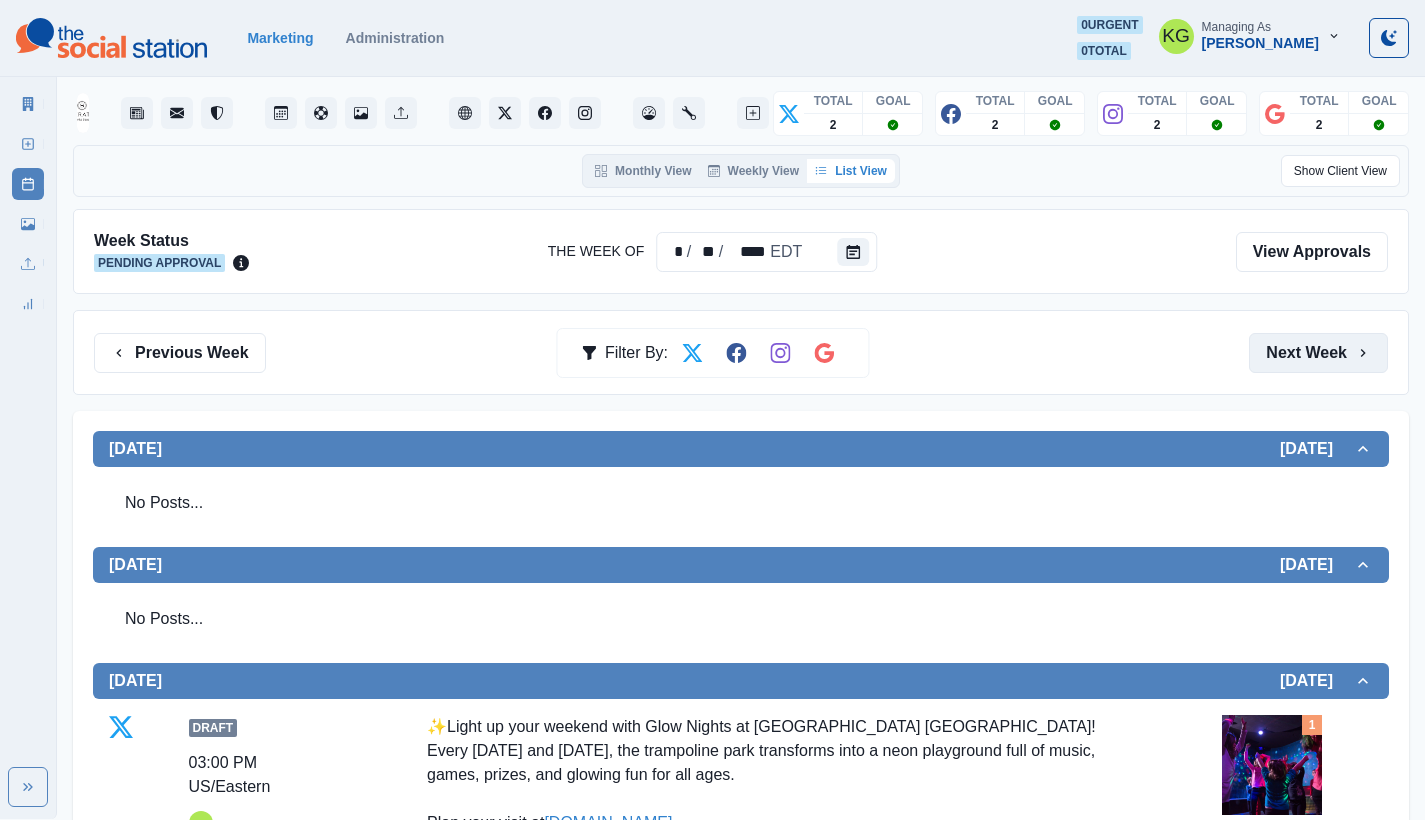 click on "Next Week" at bounding box center (1318, 353) 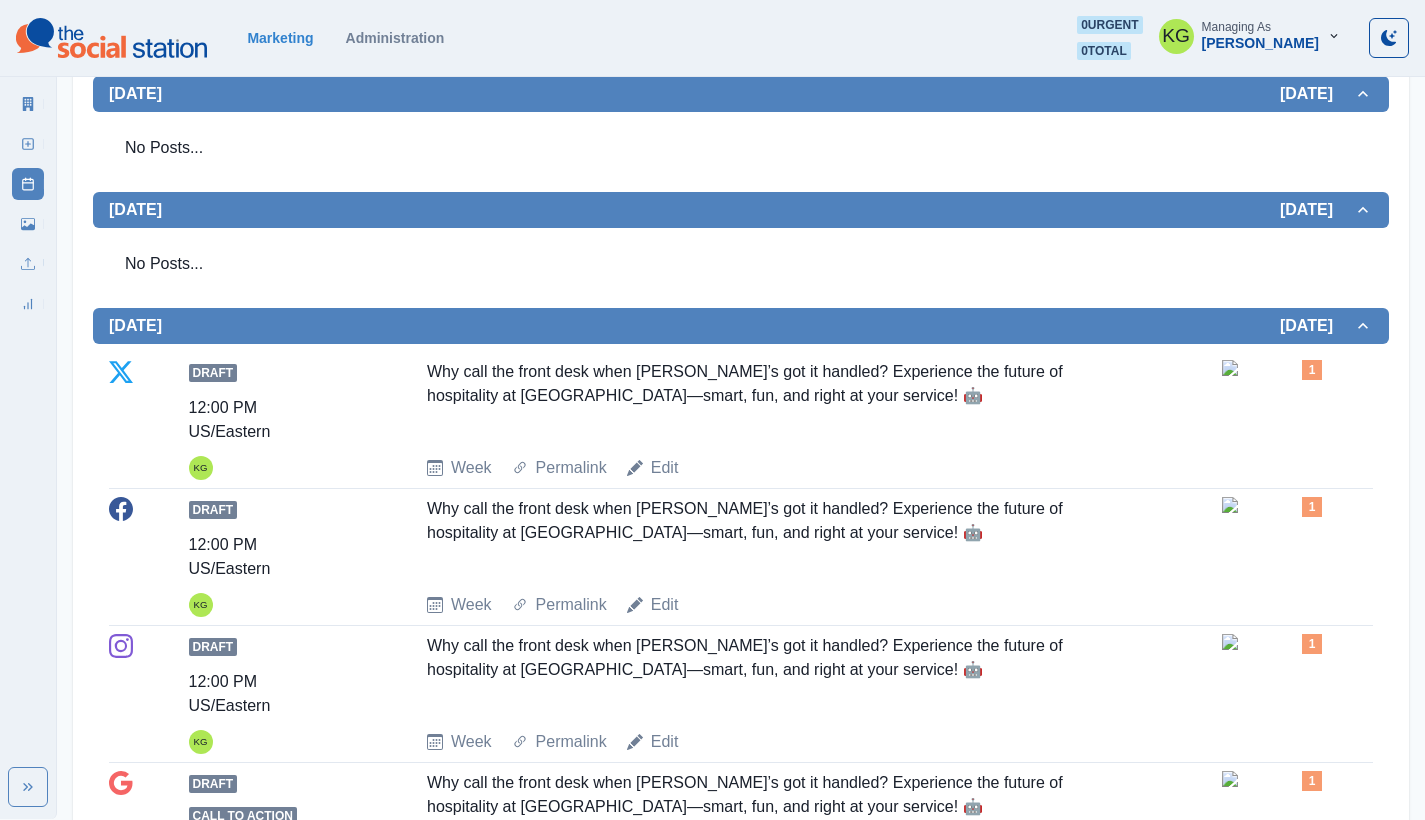 scroll, scrollTop: 263, scrollLeft: 0, axis: vertical 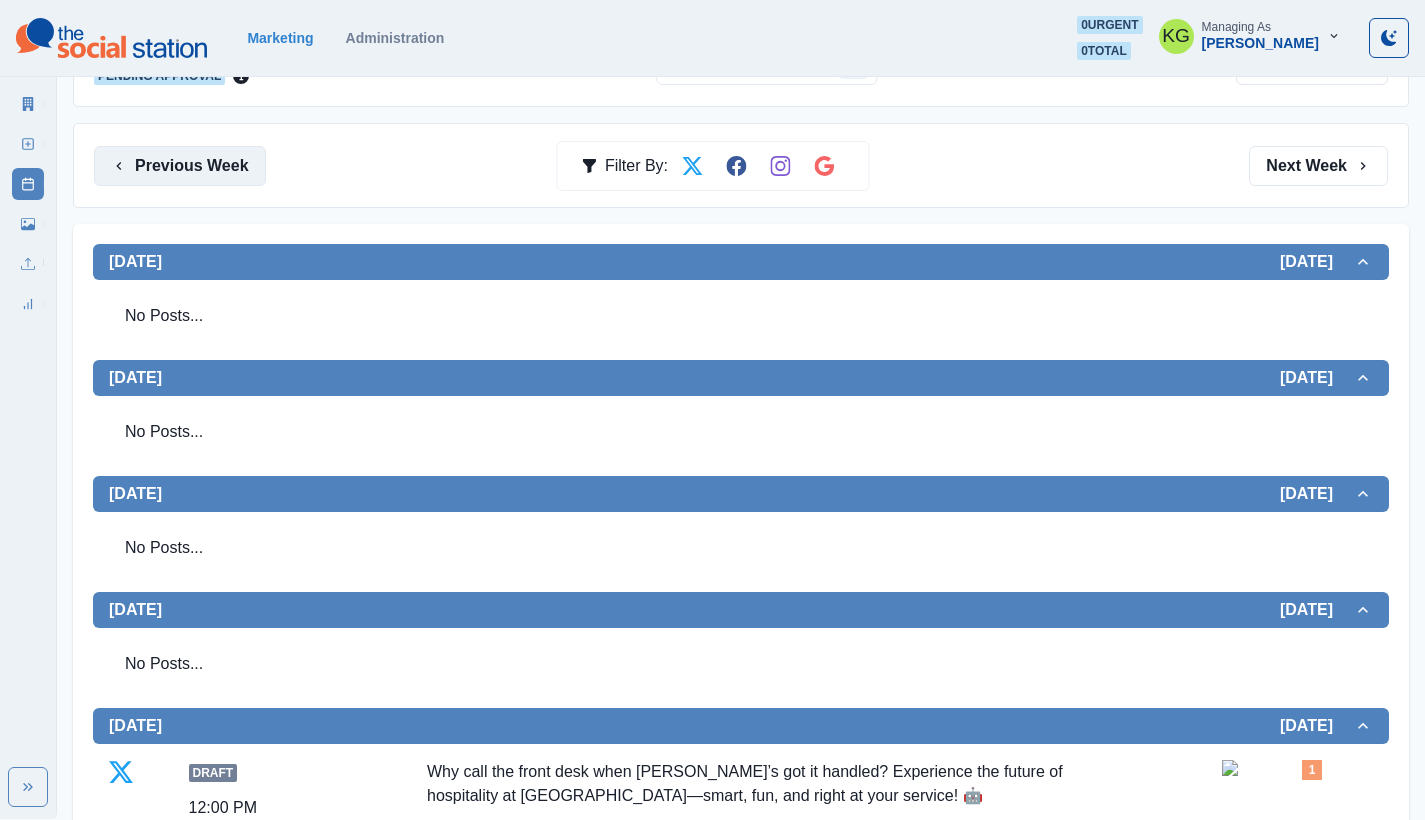 click on "Previous Week" at bounding box center (180, 166) 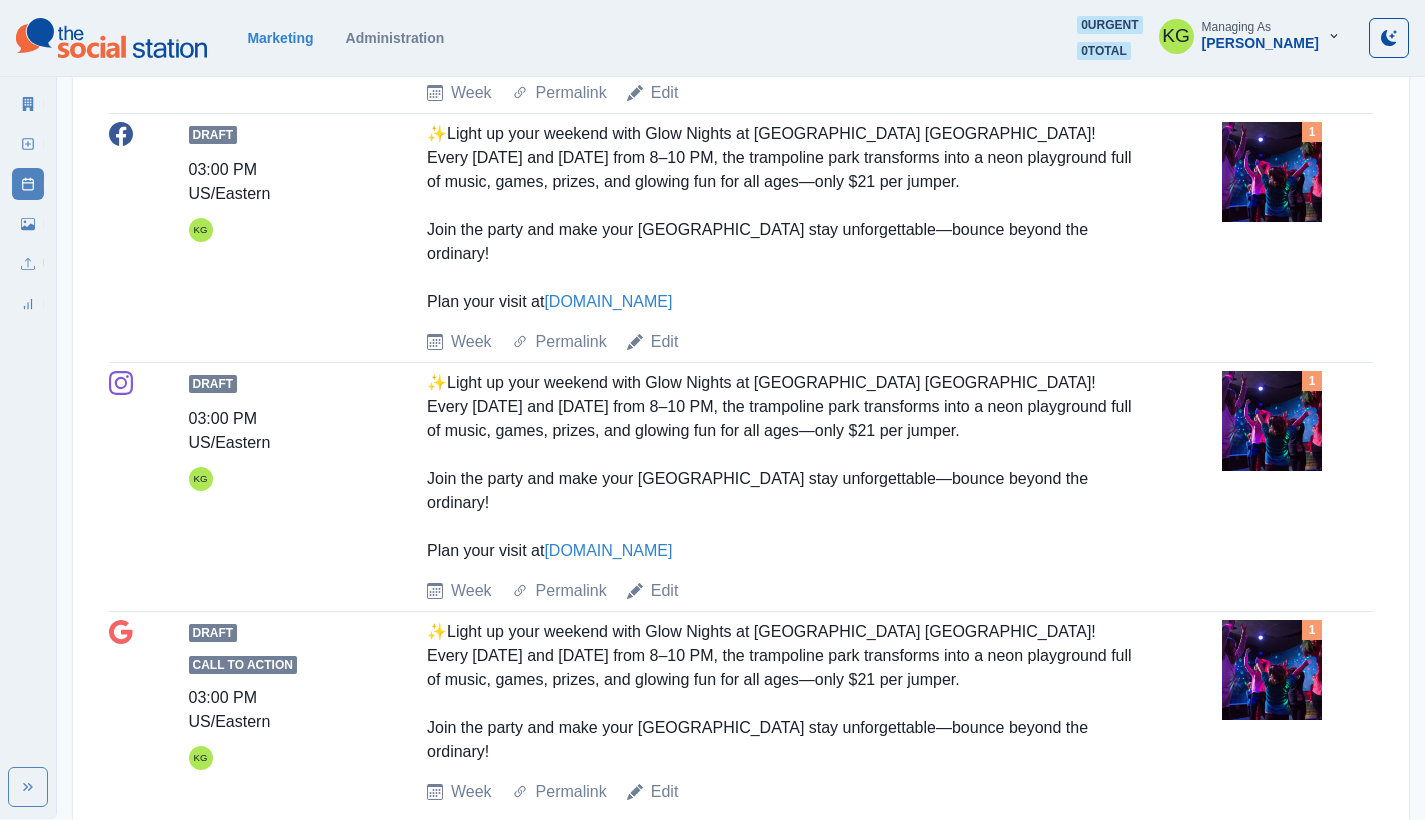 scroll, scrollTop: 129, scrollLeft: 0, axis: vertical 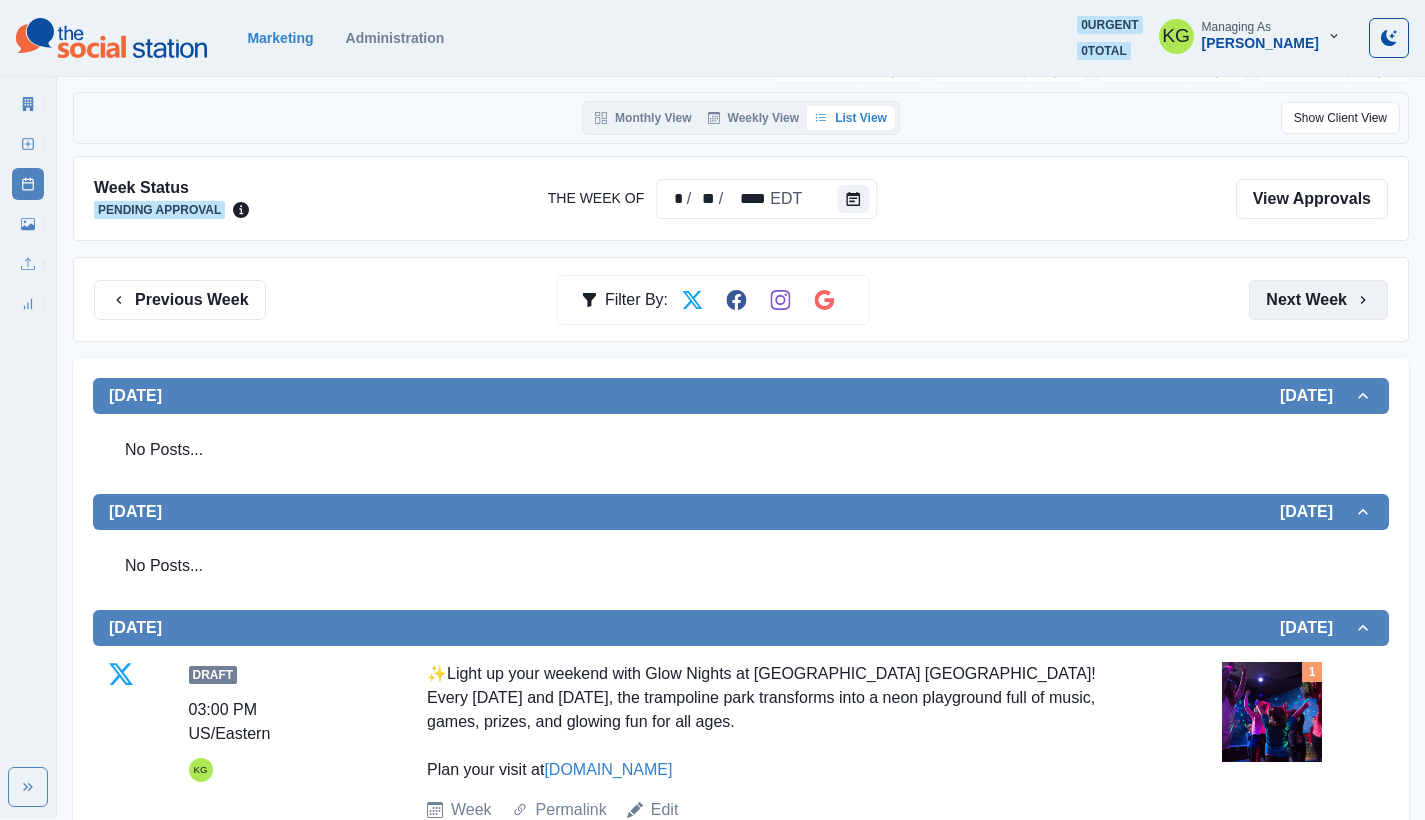 click on "Next Week" at bounding box center (1318, 300) 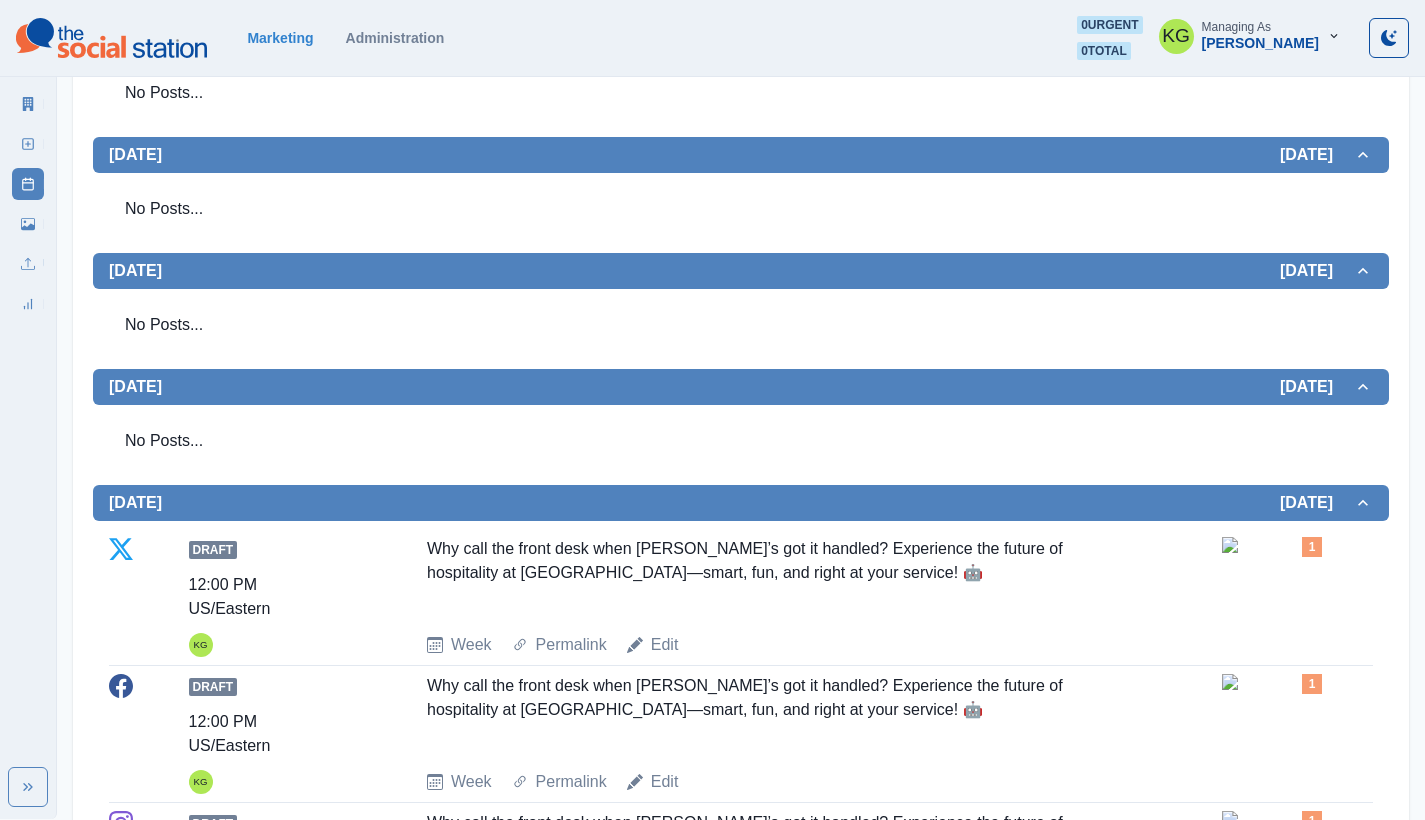 scroll, scrollTop: 322, scrollLeft: 0, axis: vertical 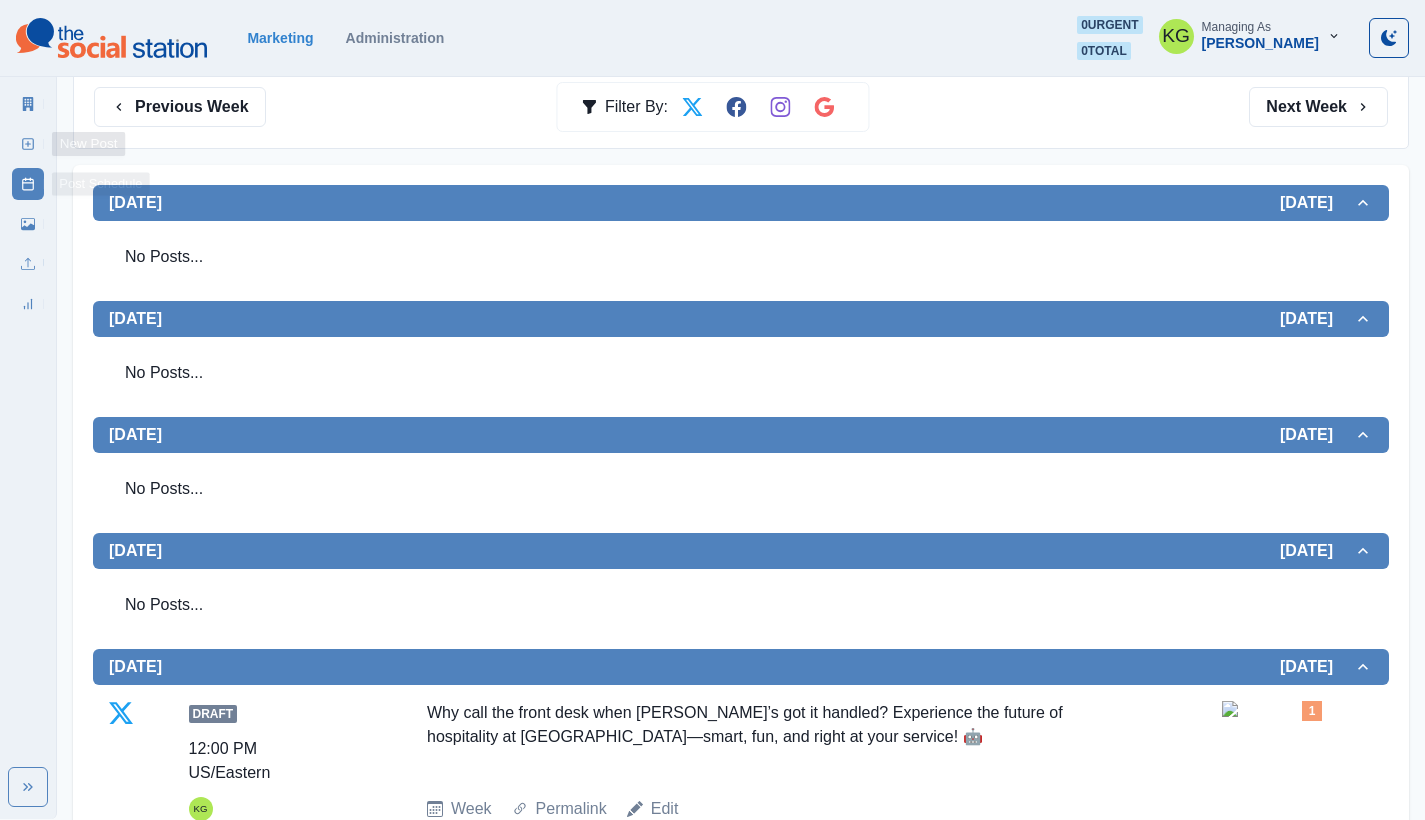 click on "New Post" at bounding box center [28, 144] 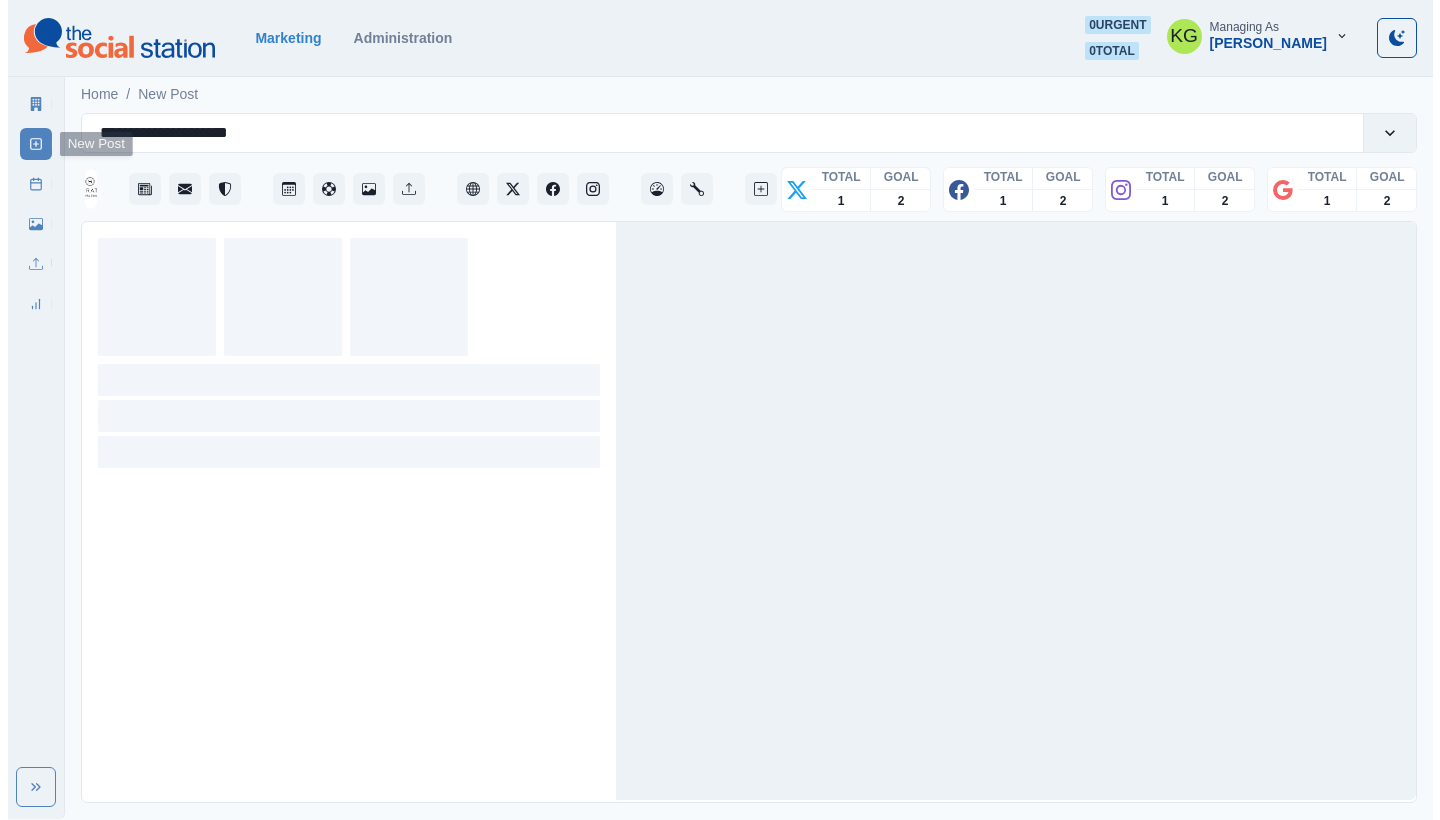 scroll, scrollTop: 0, scrollLeft: 0, axis: both 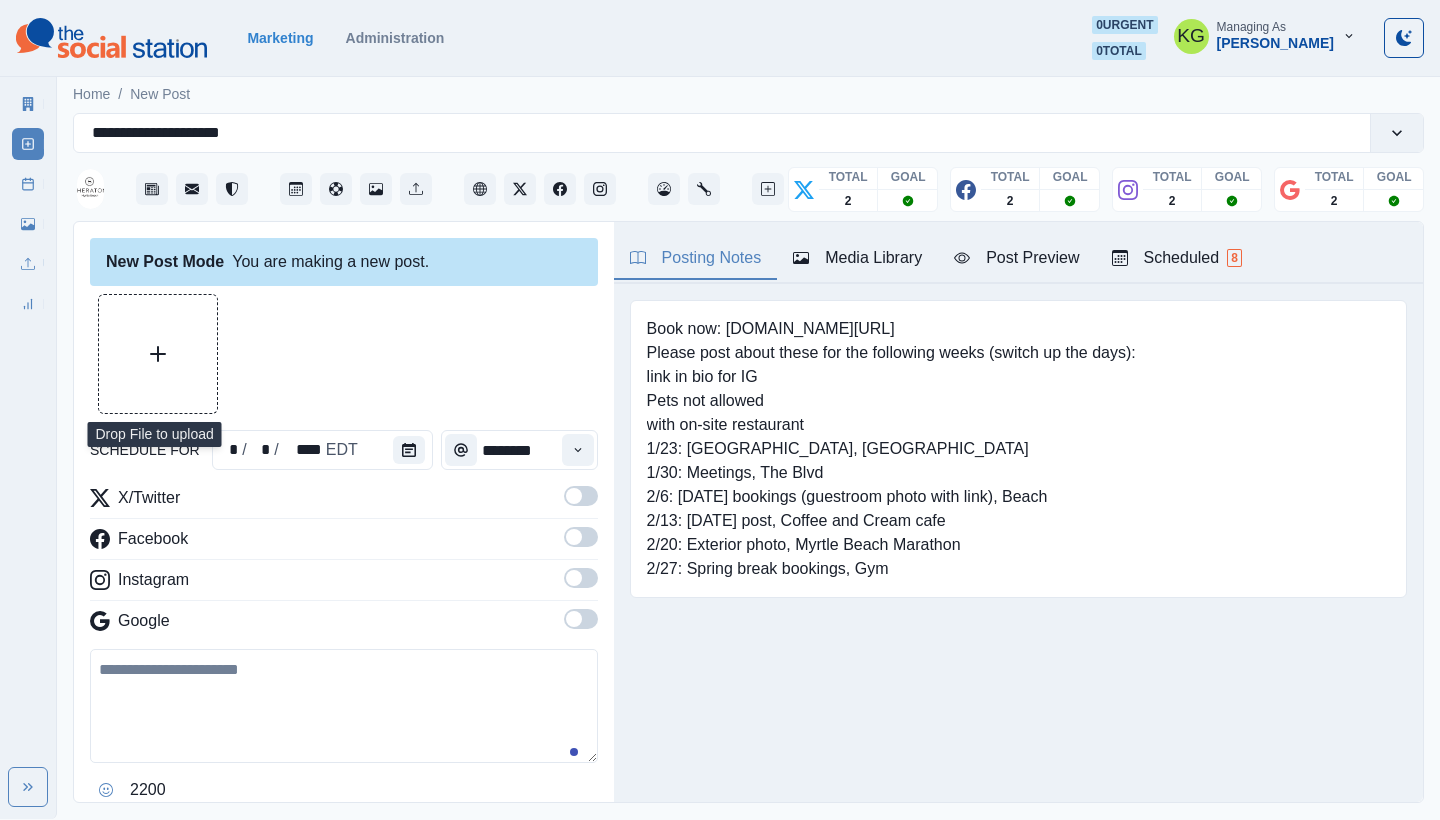 click at bounding box center [158, 354] 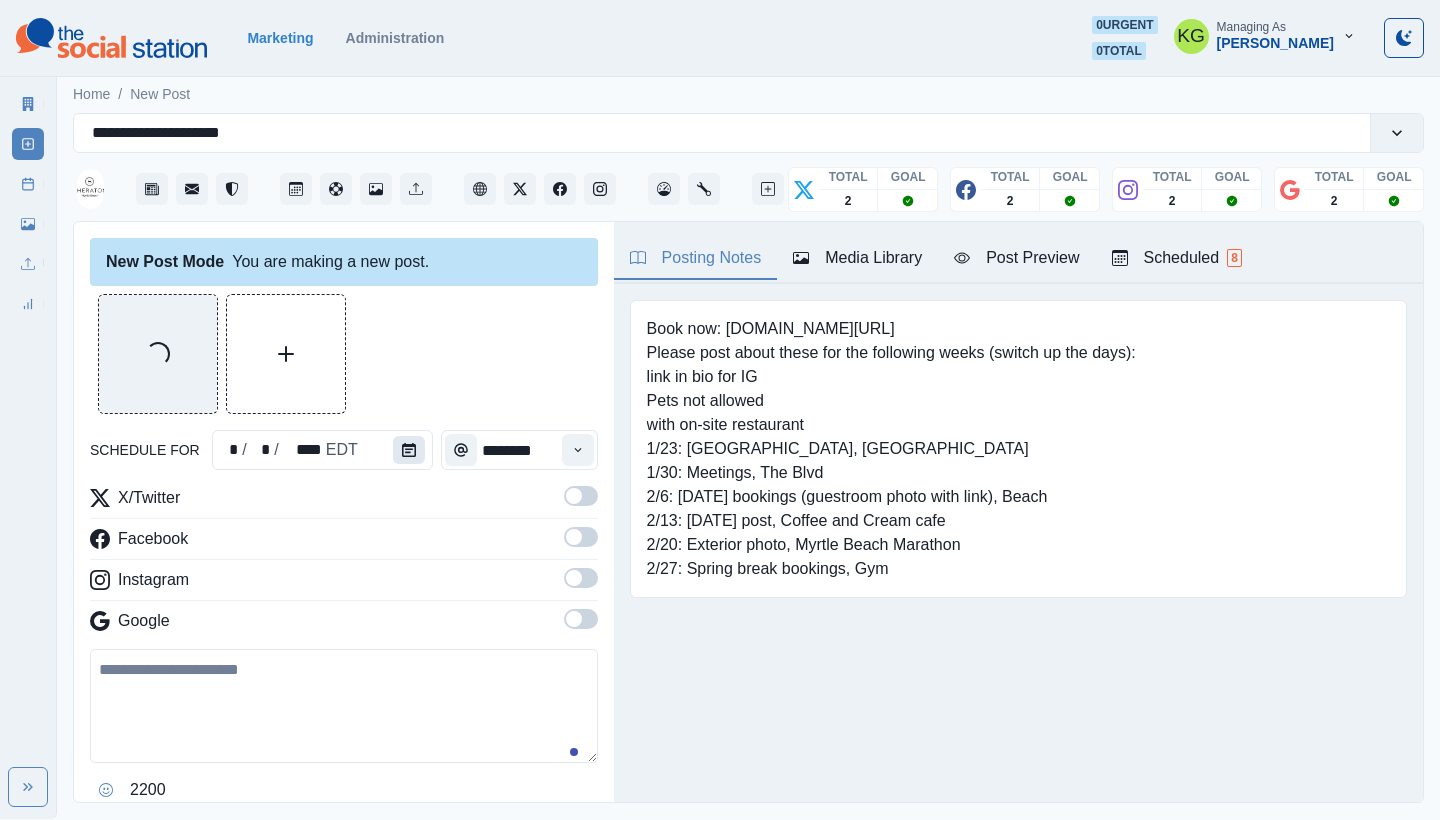 click at bounding box center [409, 450] 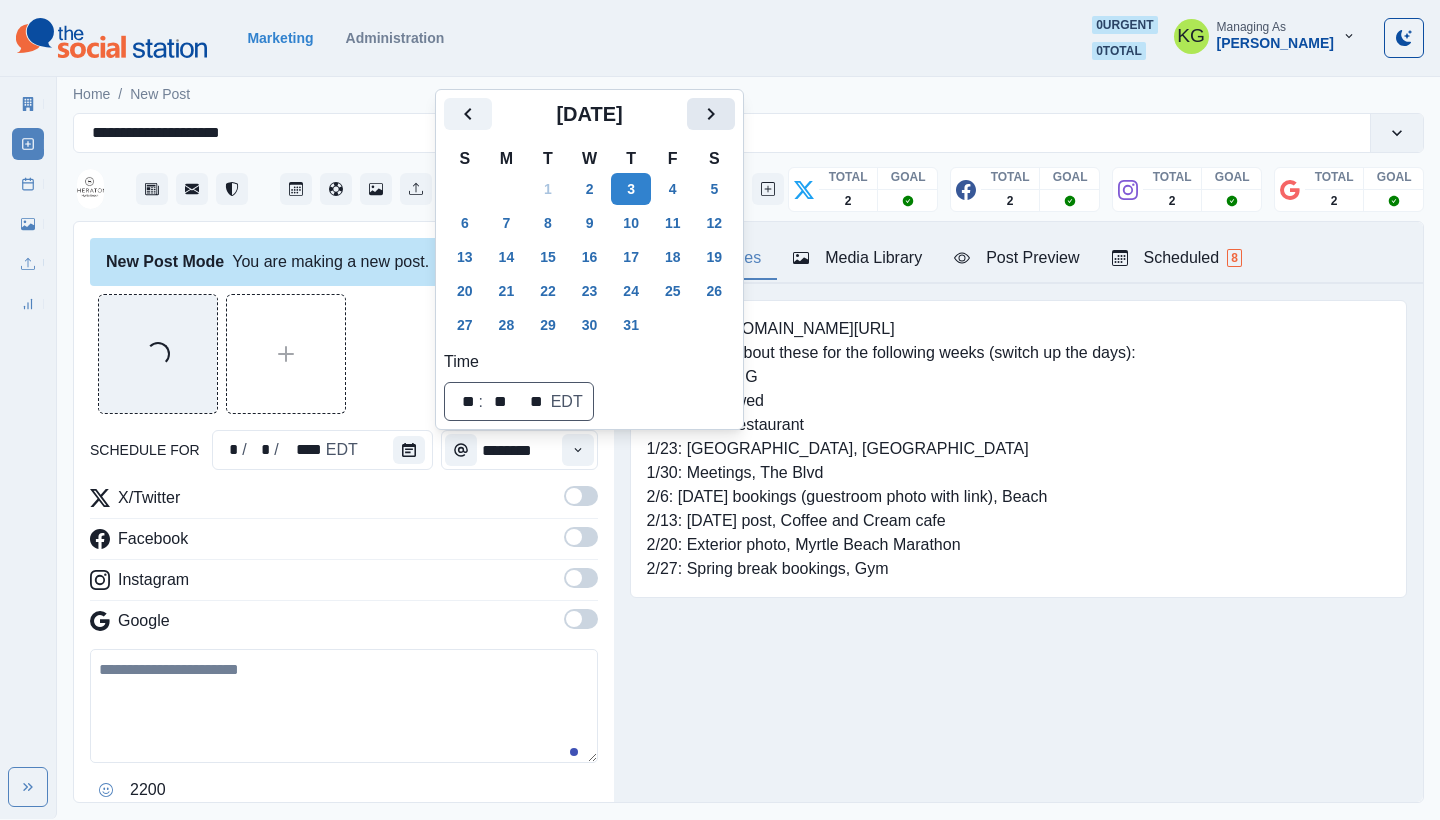 click 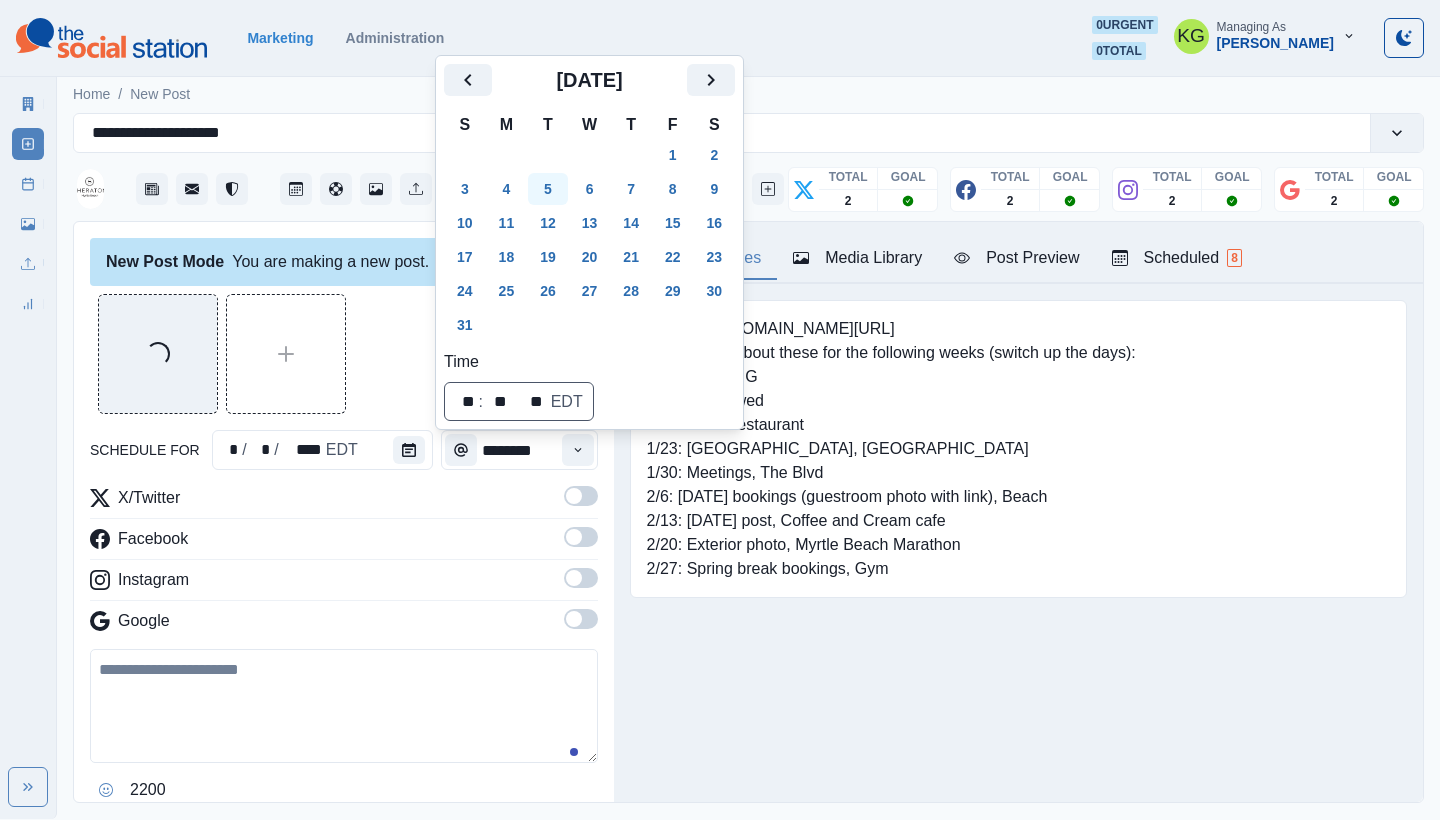 click on "5" at bounding box center [548, 189] 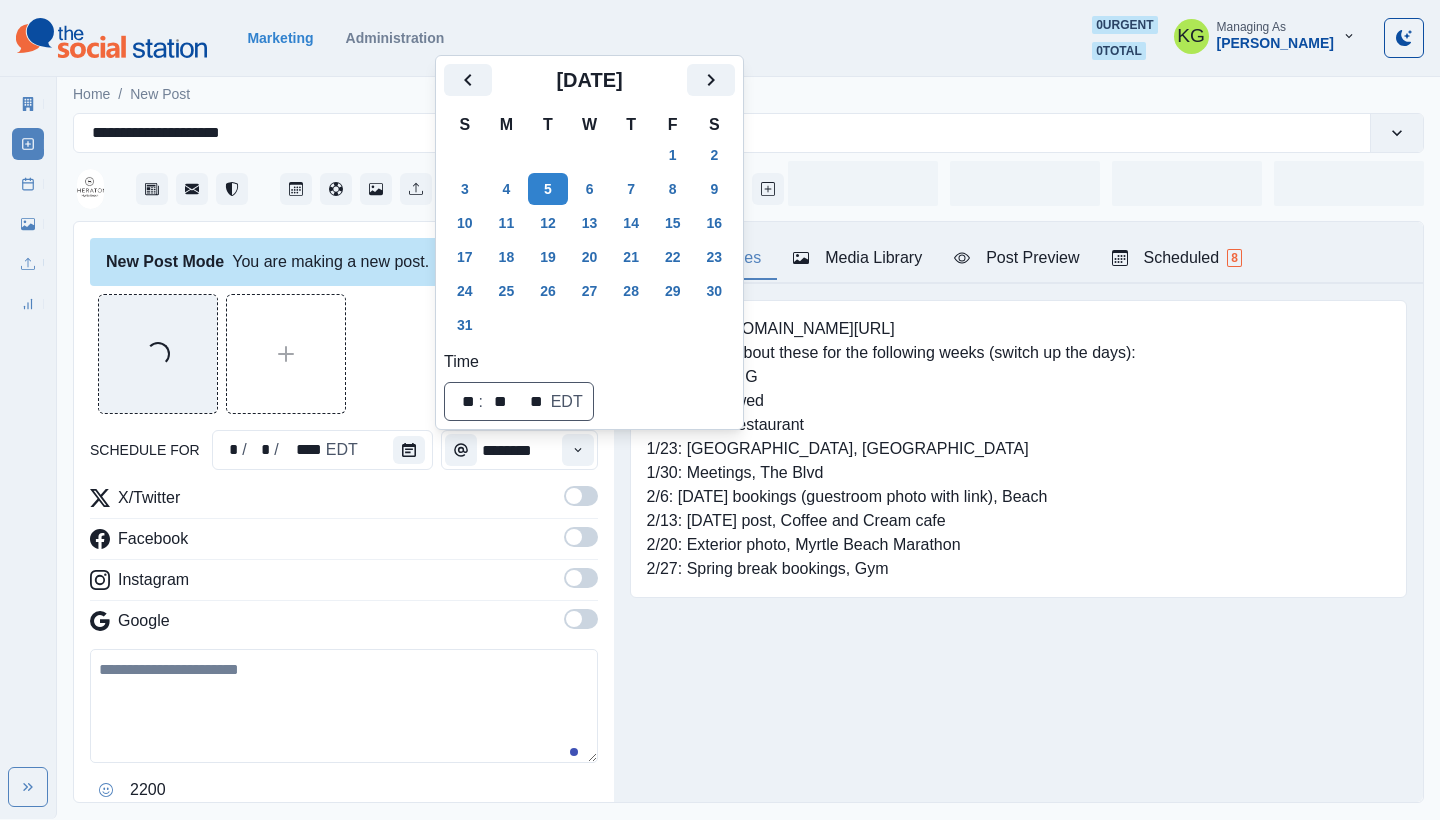 click on "Book now: www.bit.ly/3H9uFY7
Please post about these for the following weeks (switch up the days):
link in bio for IG
Pets not allowed
with on-site restaurant
1/23: Bar, Myrtle Beach Art Museum
1/30: Meetings, The Blvd
2/6: Valentine's Day bookings (guestroom photo with link), Beach
2/13: Valentine's Day post, Coffee and Cream cafe
2/20: Exterior photo, Myrtle Beach Marathon
2/27: Spring break bookings, Gym" at bounding box center (1018, 449) 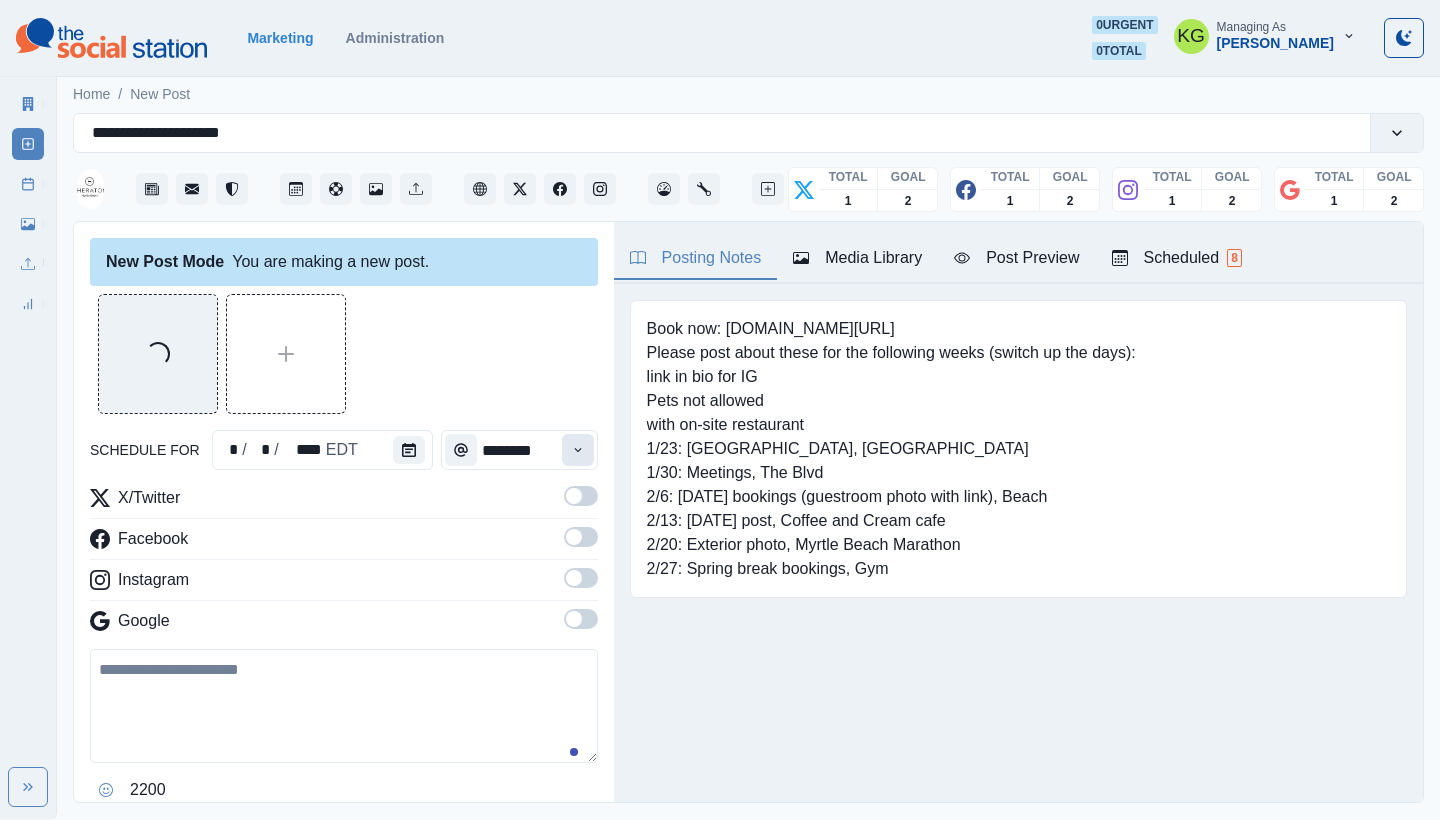 click 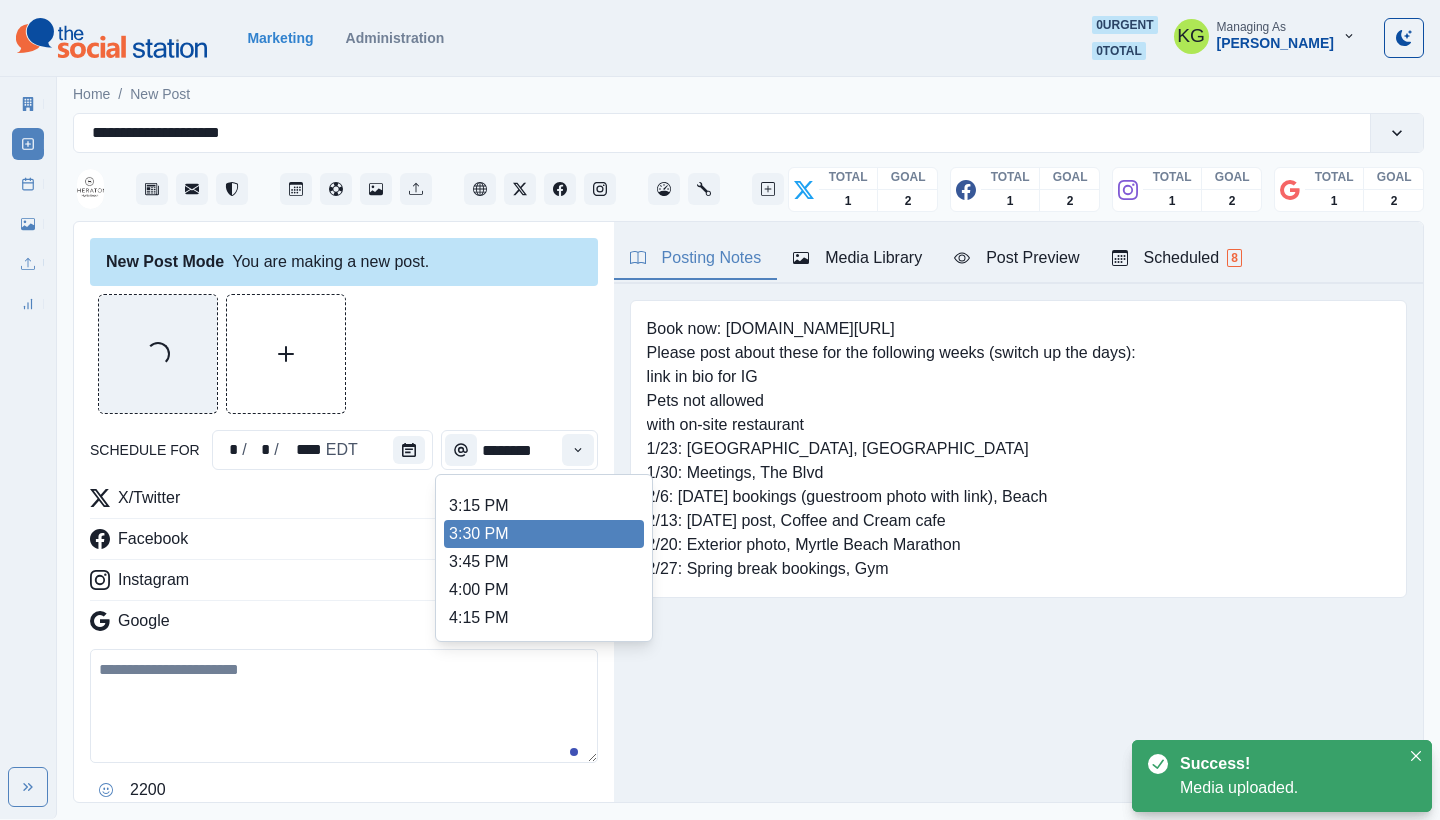 scroll, scrollTop: 767, scrollLeft: 0, axis: vertical 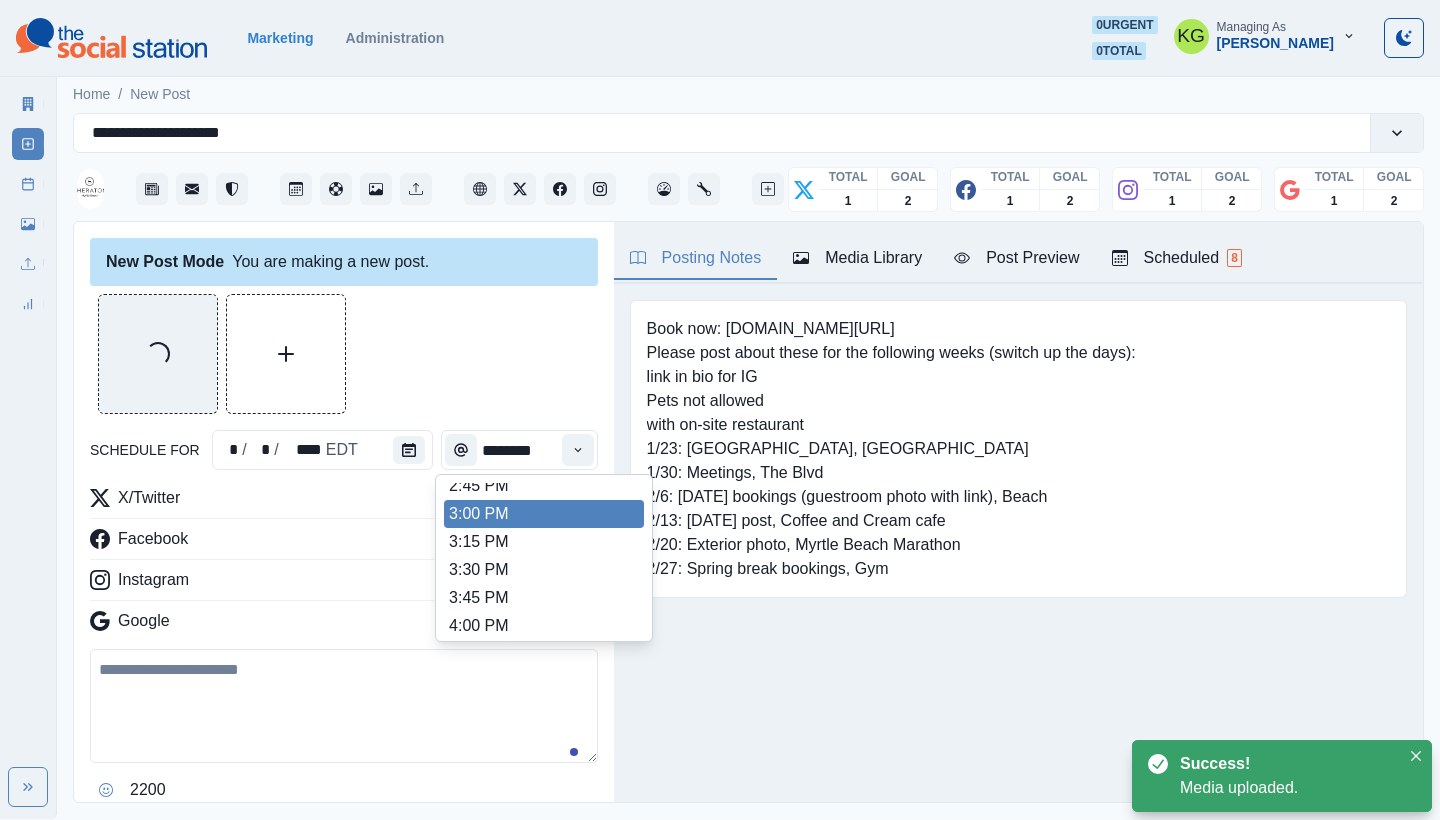 click on "3:00 PM" at bounding box center (544, 514) 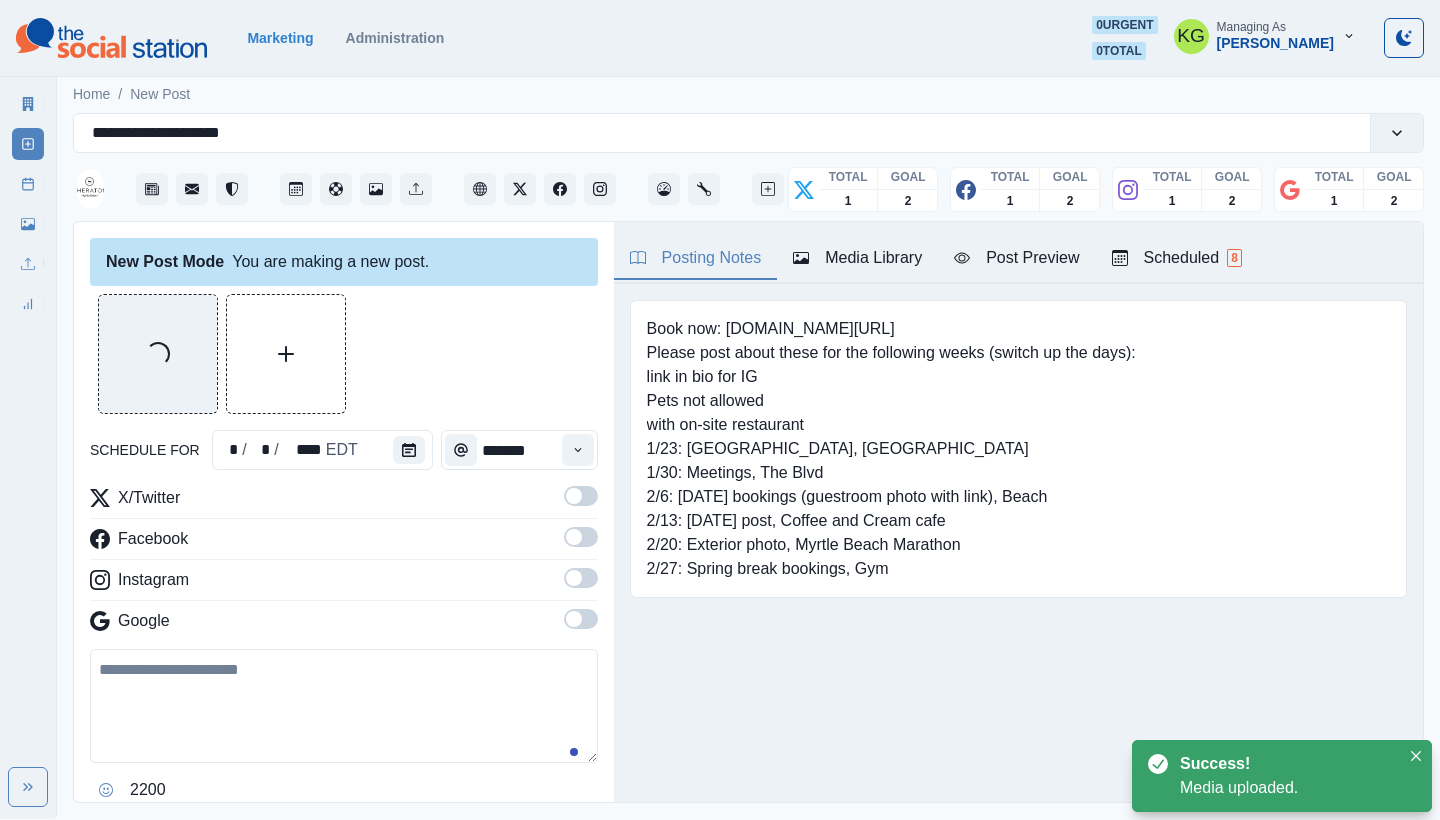 drag, startPoint x: 569, startPoint y: 621, endPoint x: 571, endPoint y: 602, distance: 19.104973 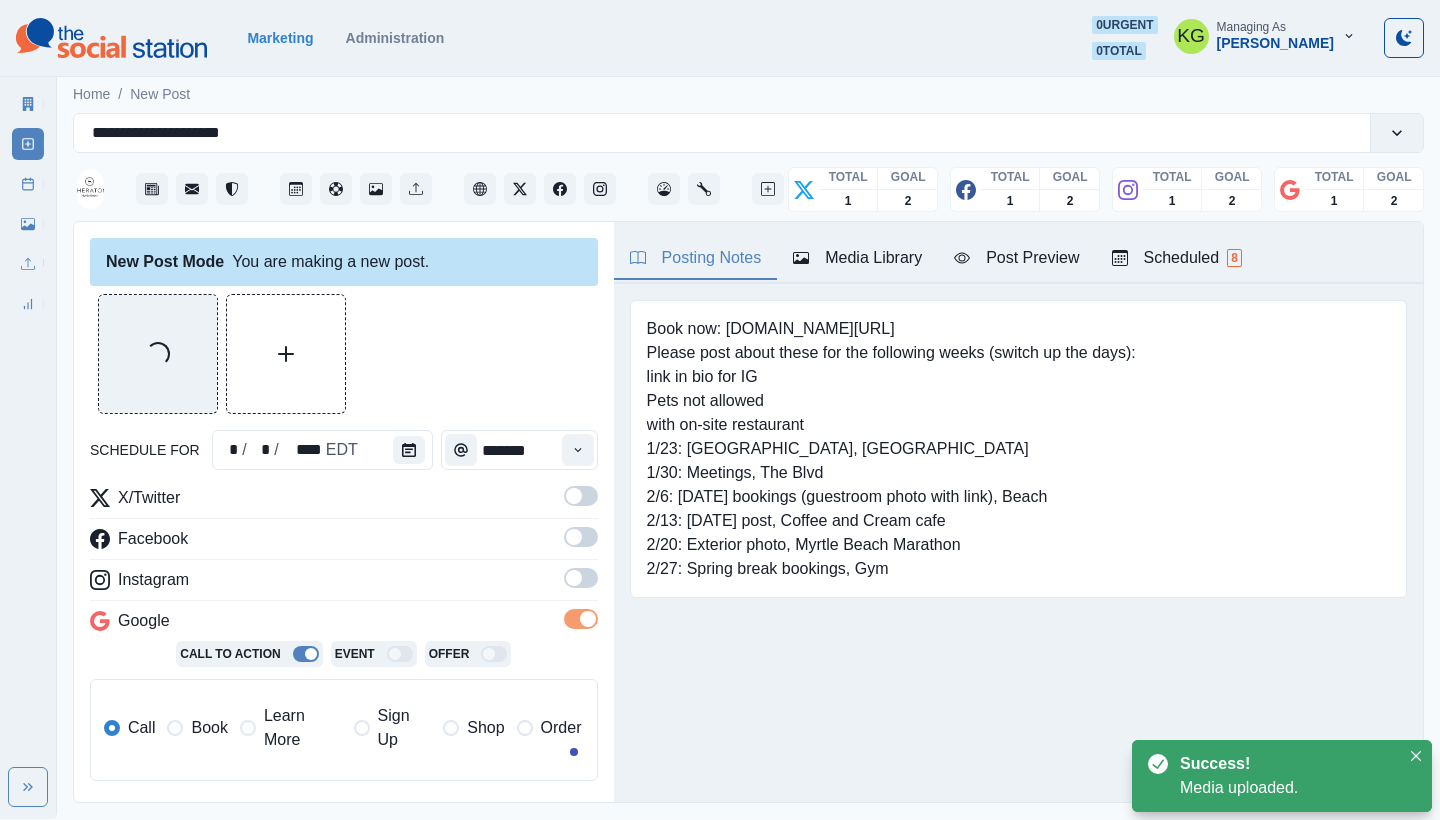 click at bounding box center (581, 584) 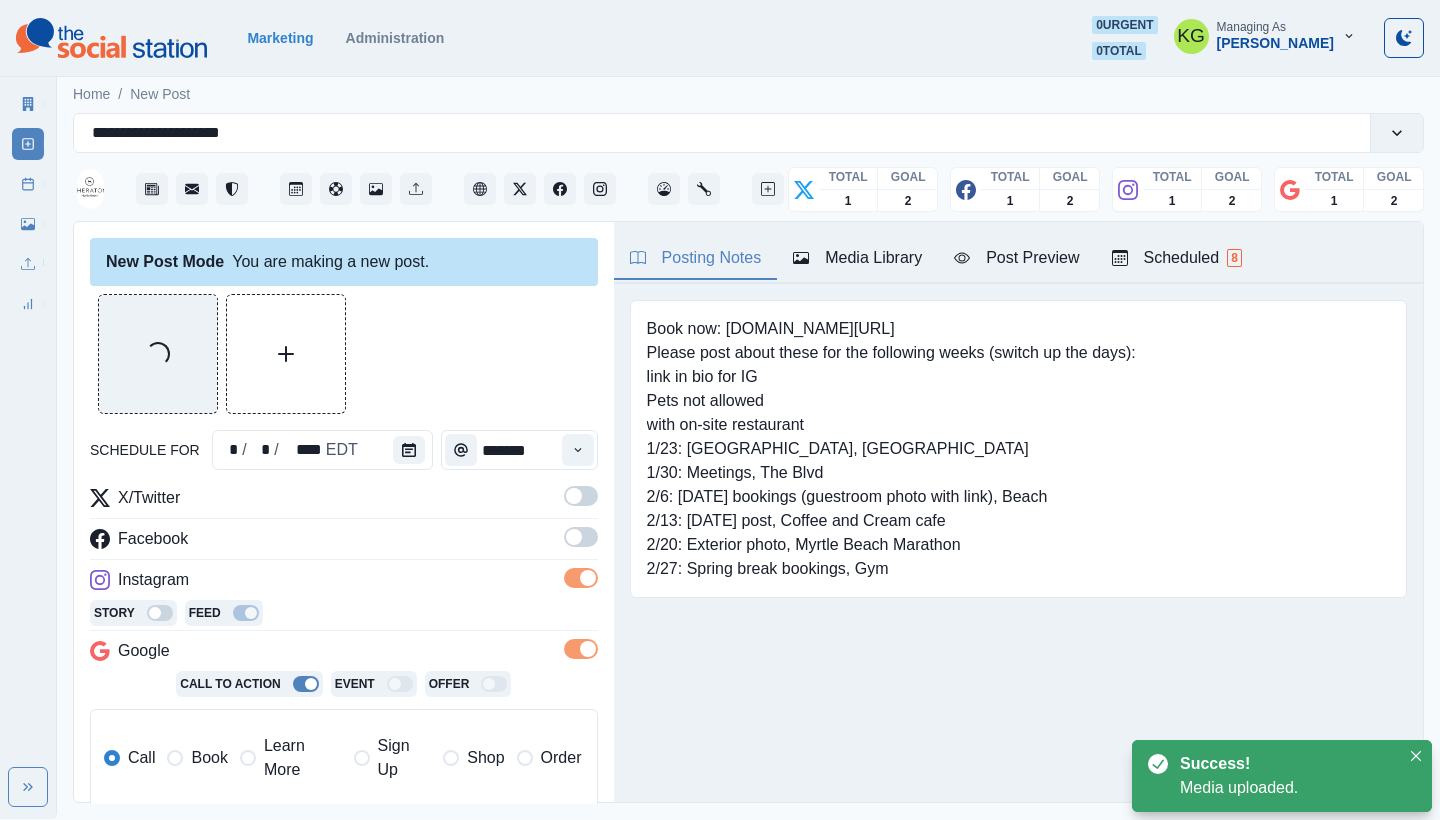 click at bounding box center [581, 537] 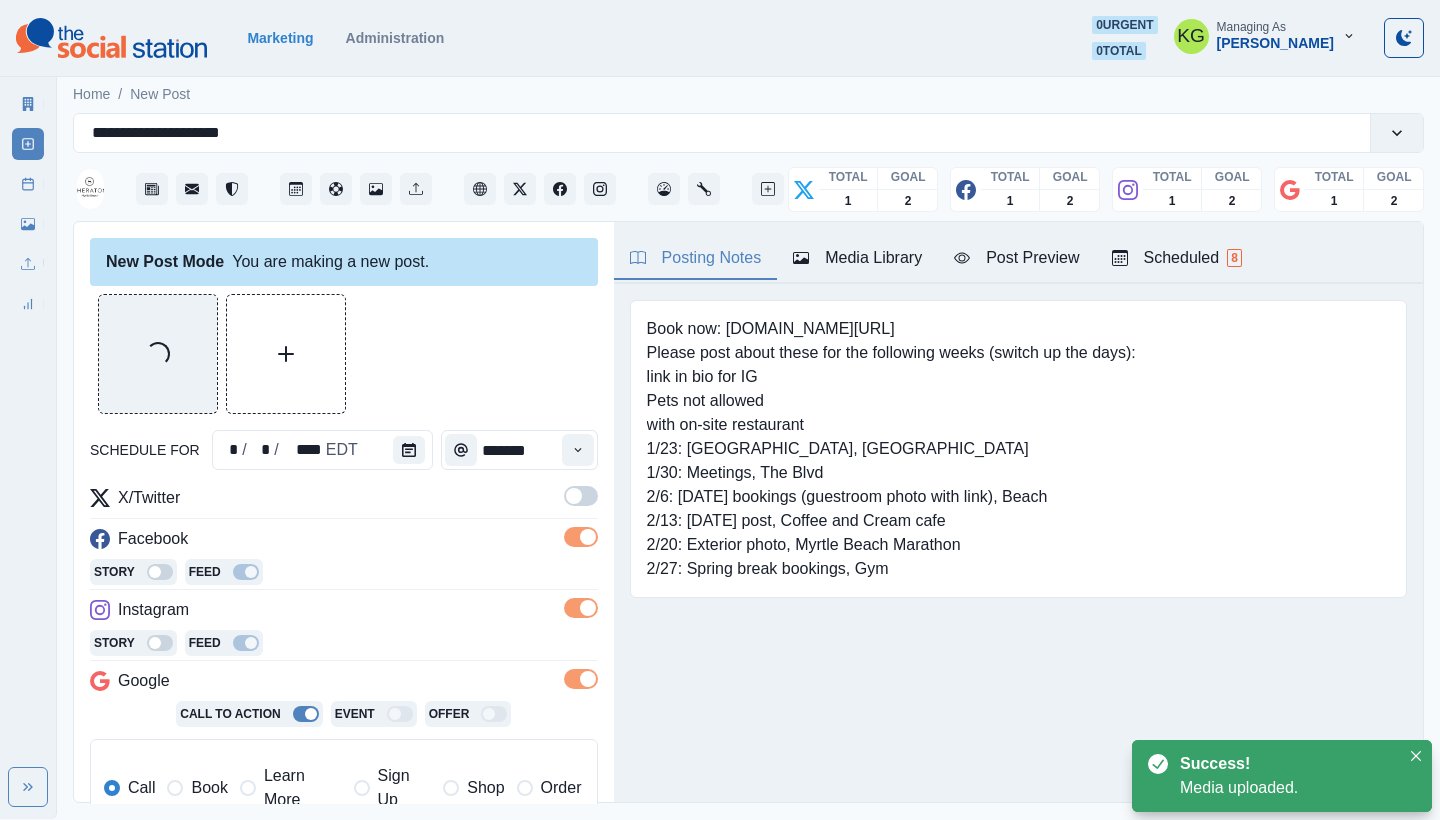 click at bounding box center (574, 496) 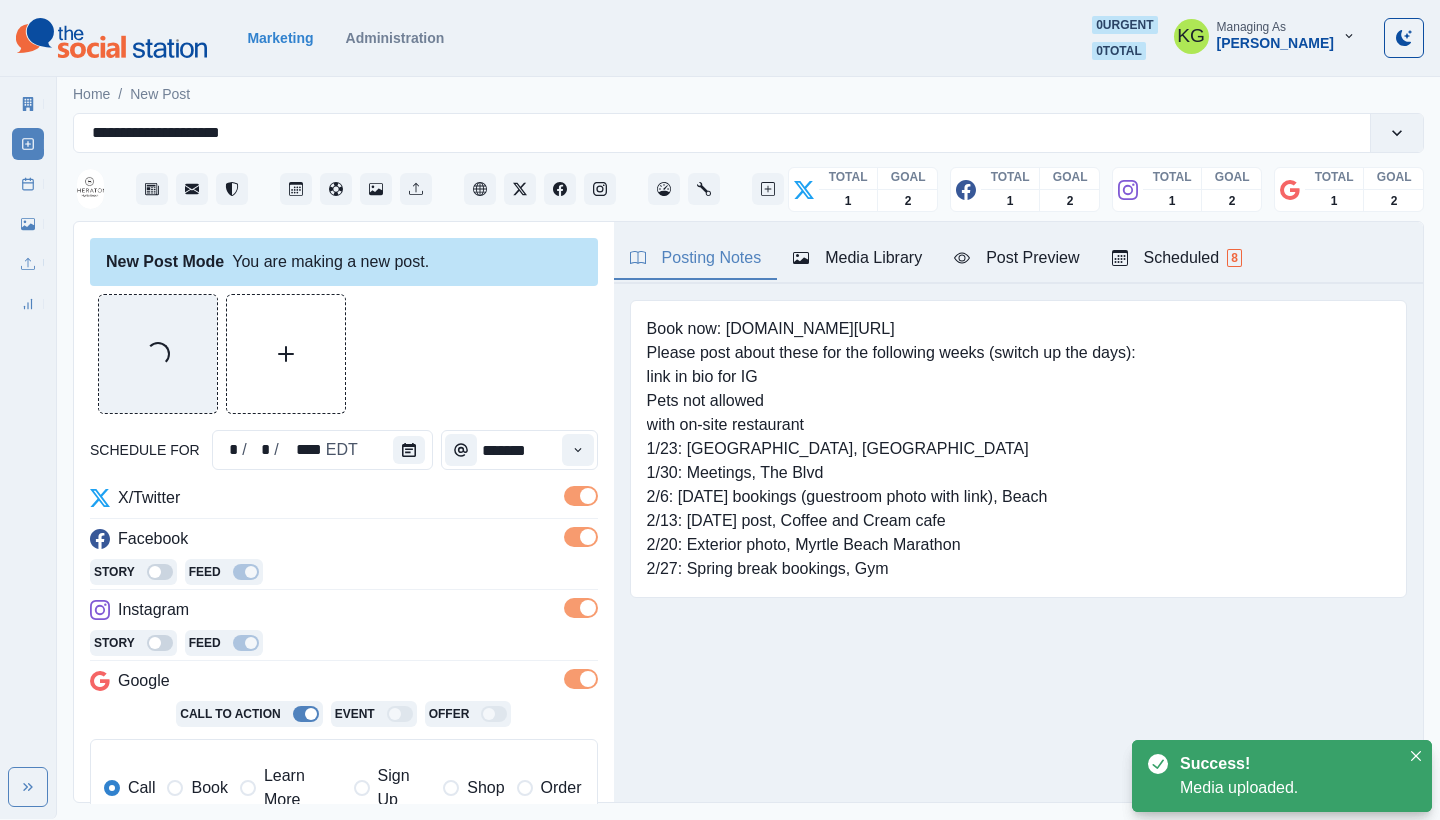 scroll, scrollTop: 402, scrollLeft: 0, axis: vertical 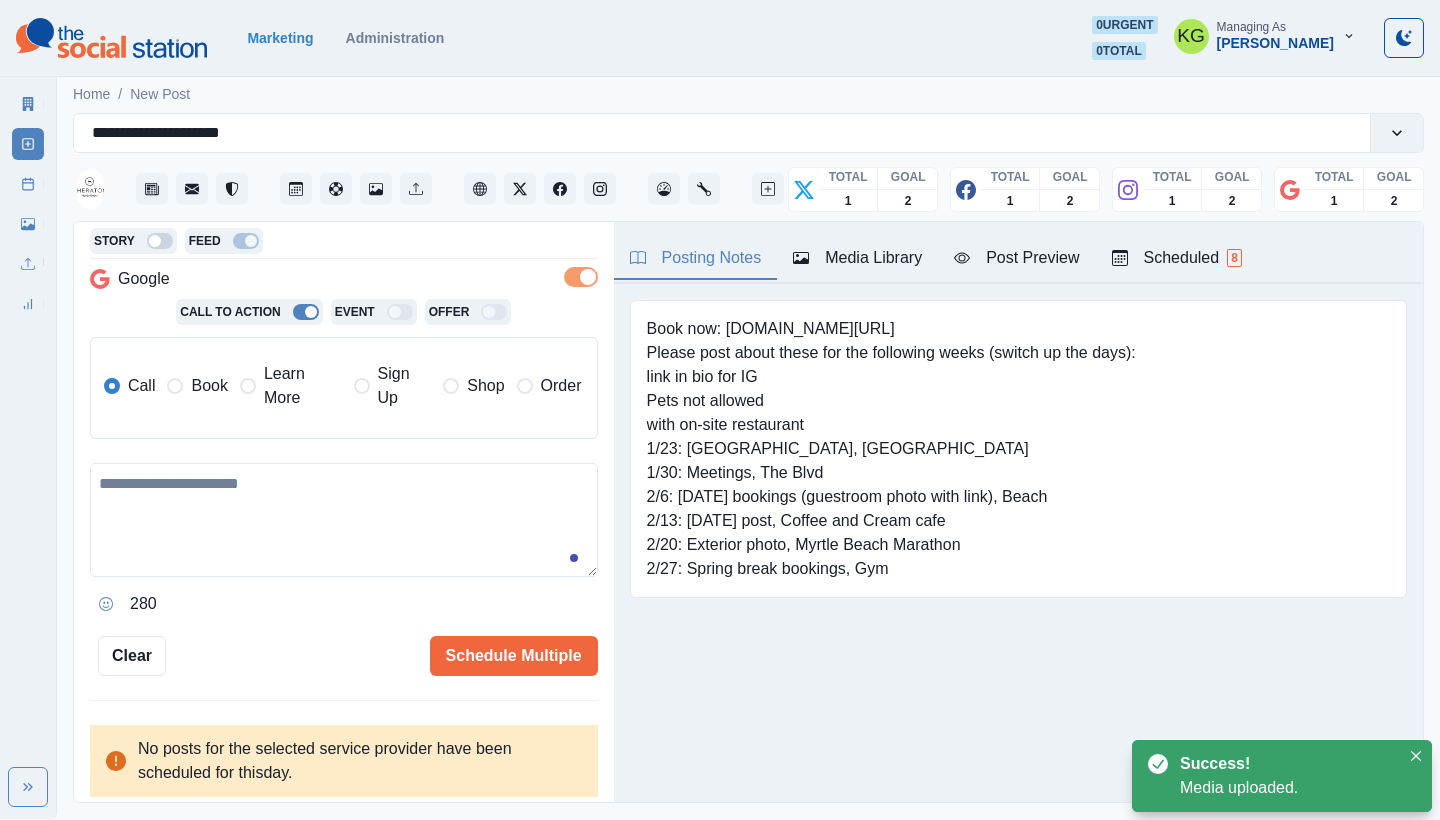 click on "Learn More" at bounding box center [303, 386] 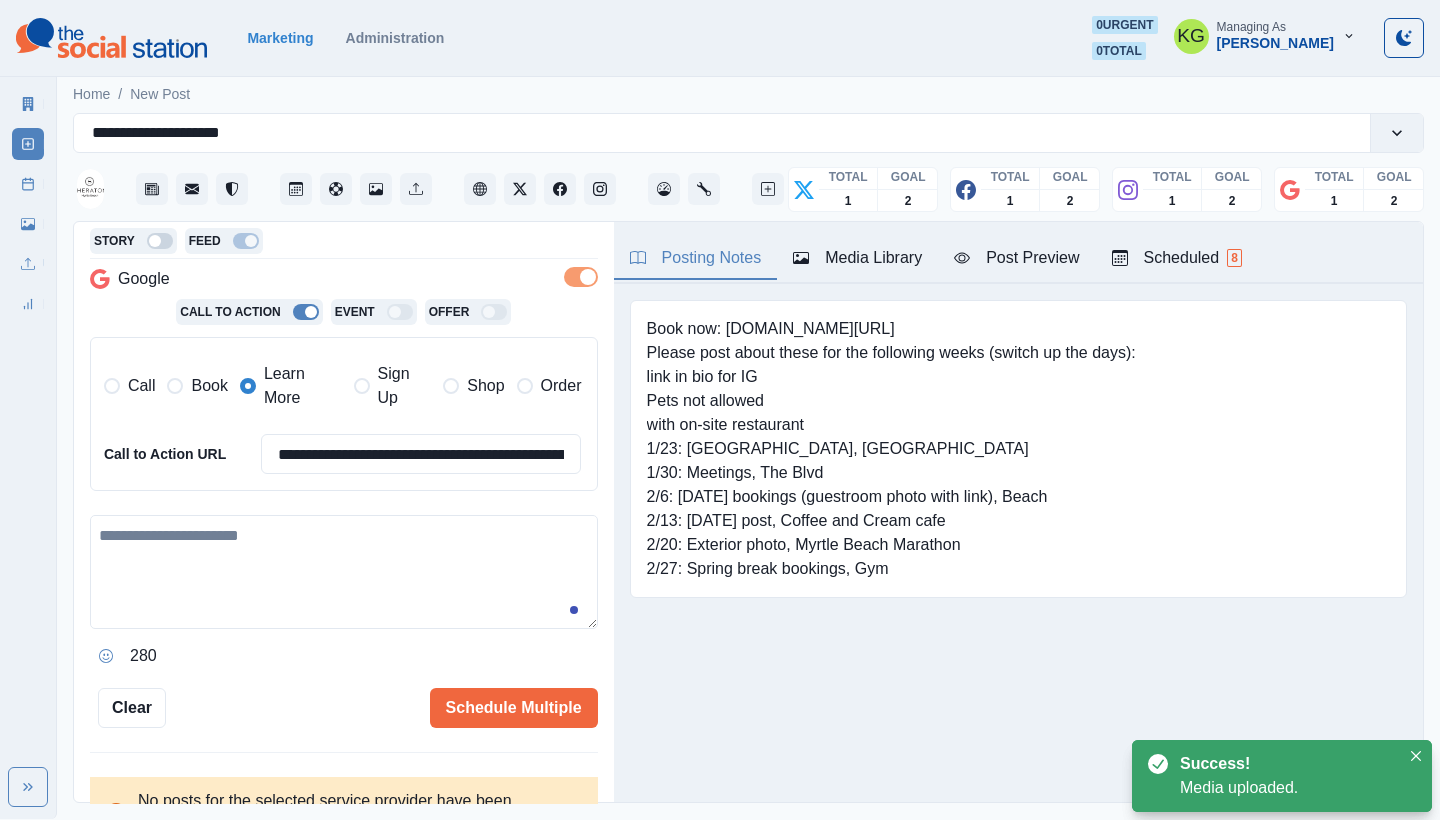 click at bounding box center [344, 572] 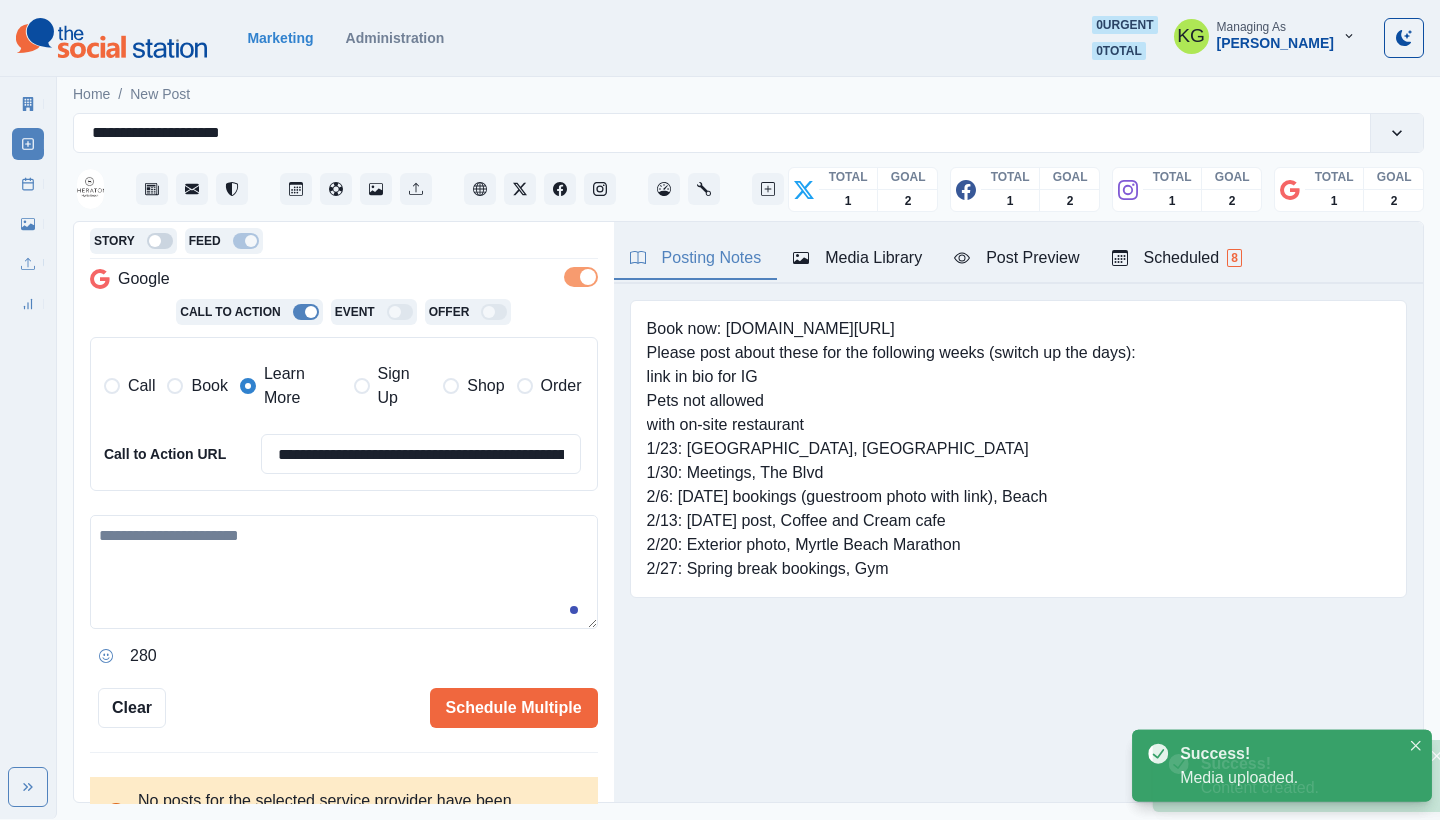 paste on "**********" 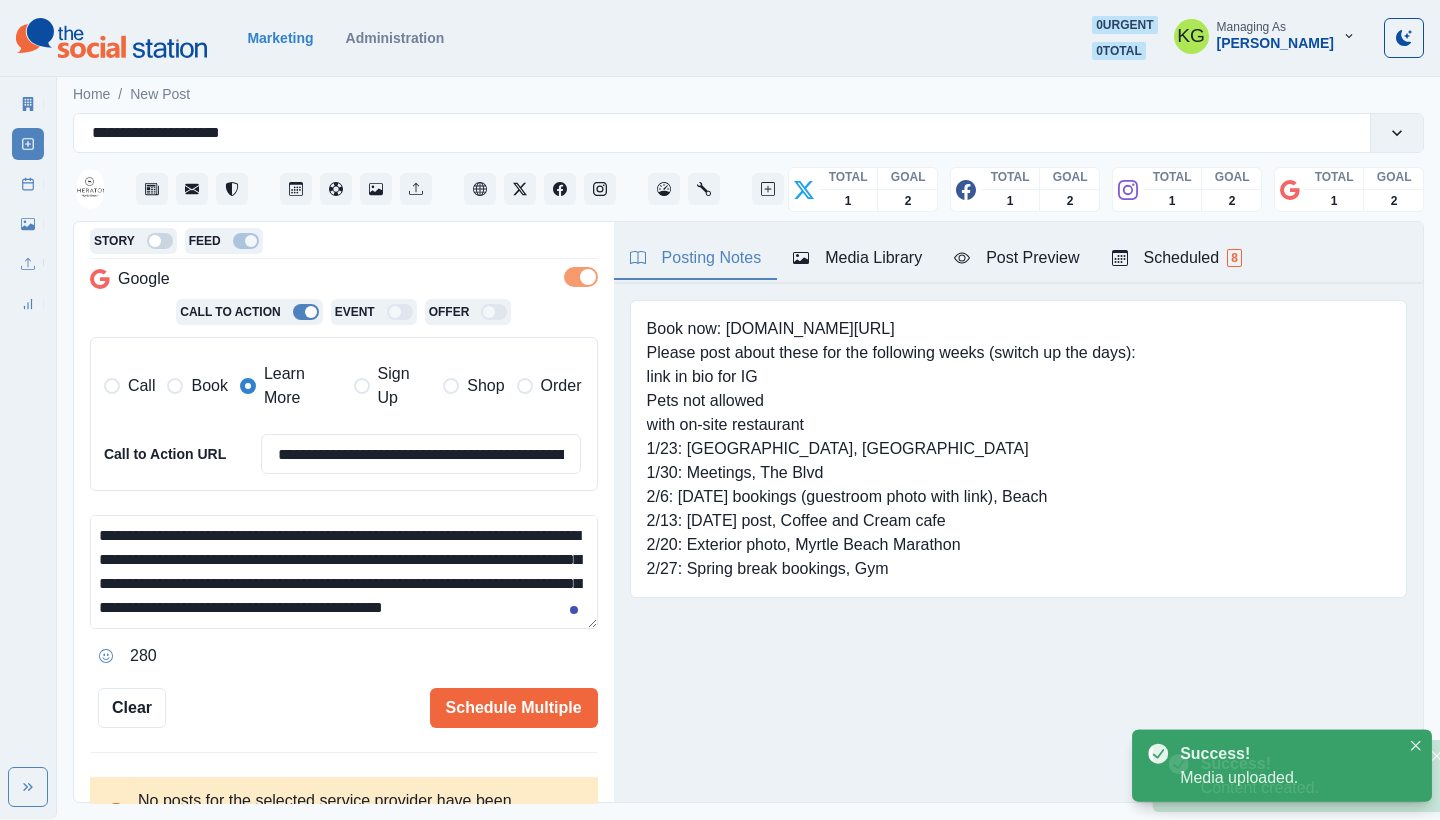 scroll, scrollTop: 96, scrollLeft: 0, axis: vertical 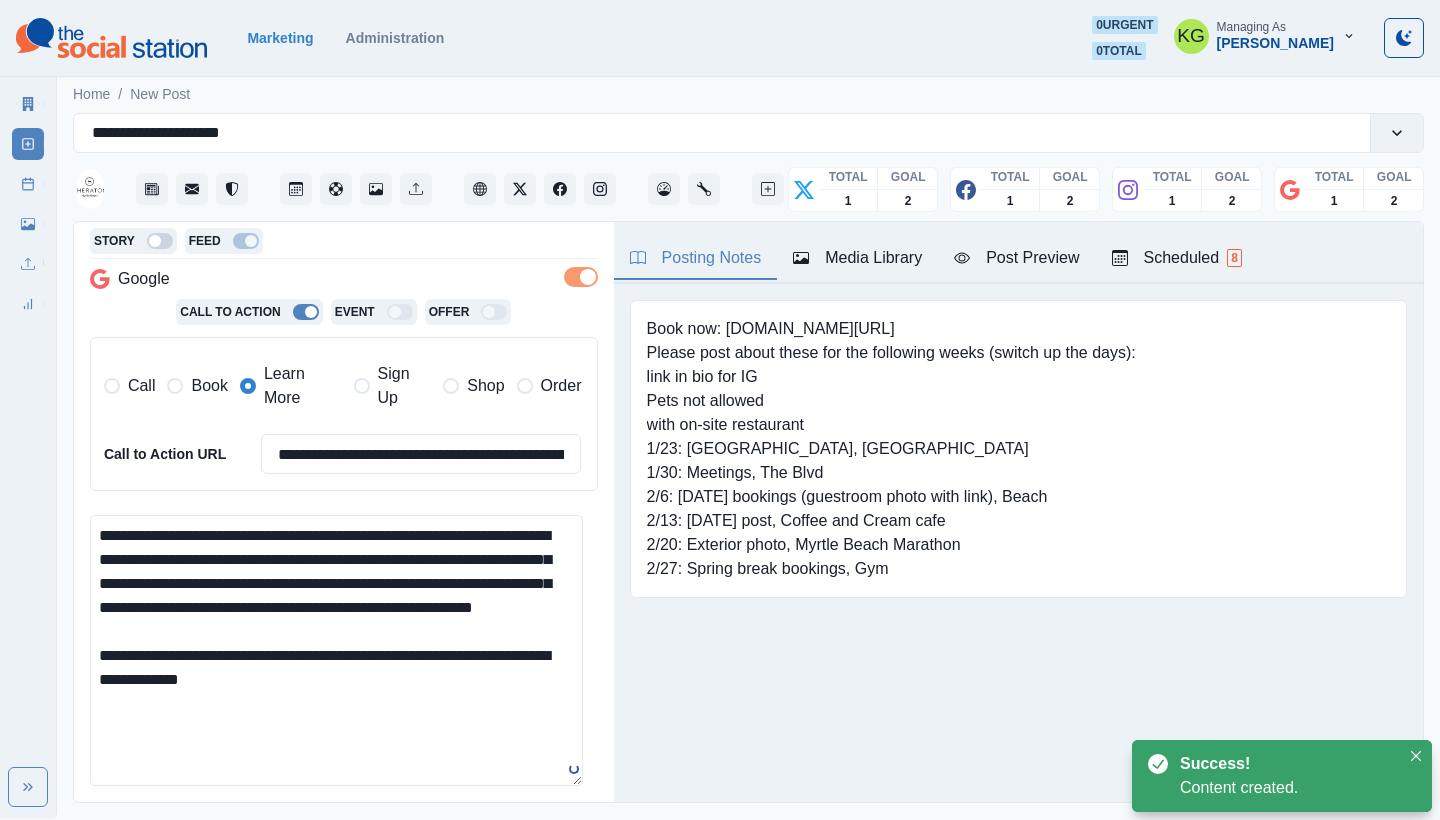 click on "**********" at bounding box center [336, 650] 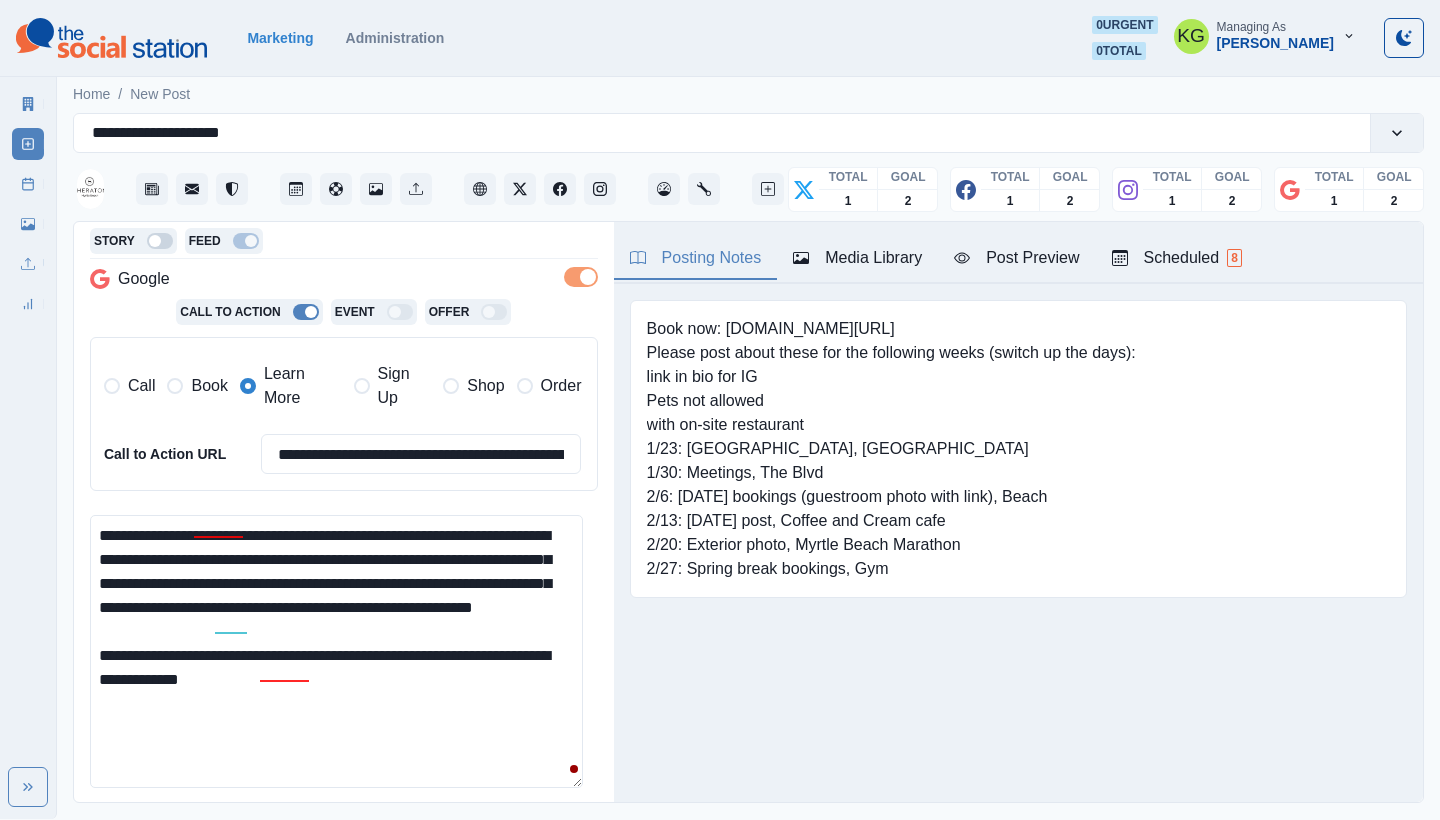 drag, startPoint x: 420, startPoint y: 620, endPoint x: 578, endPoint y: 638, distance: 159.02202 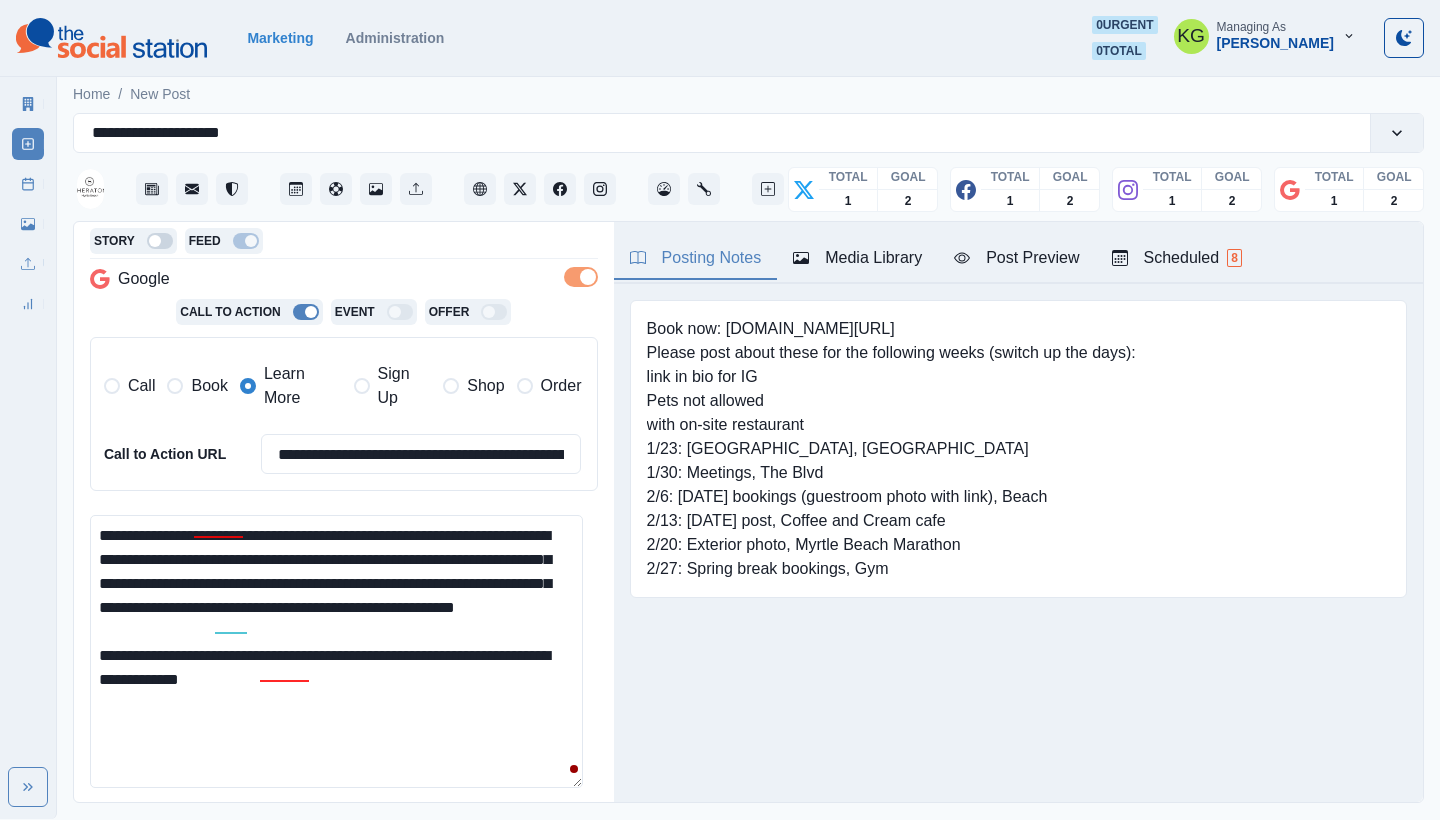 click on "**********" at bounding box center (336, 651) 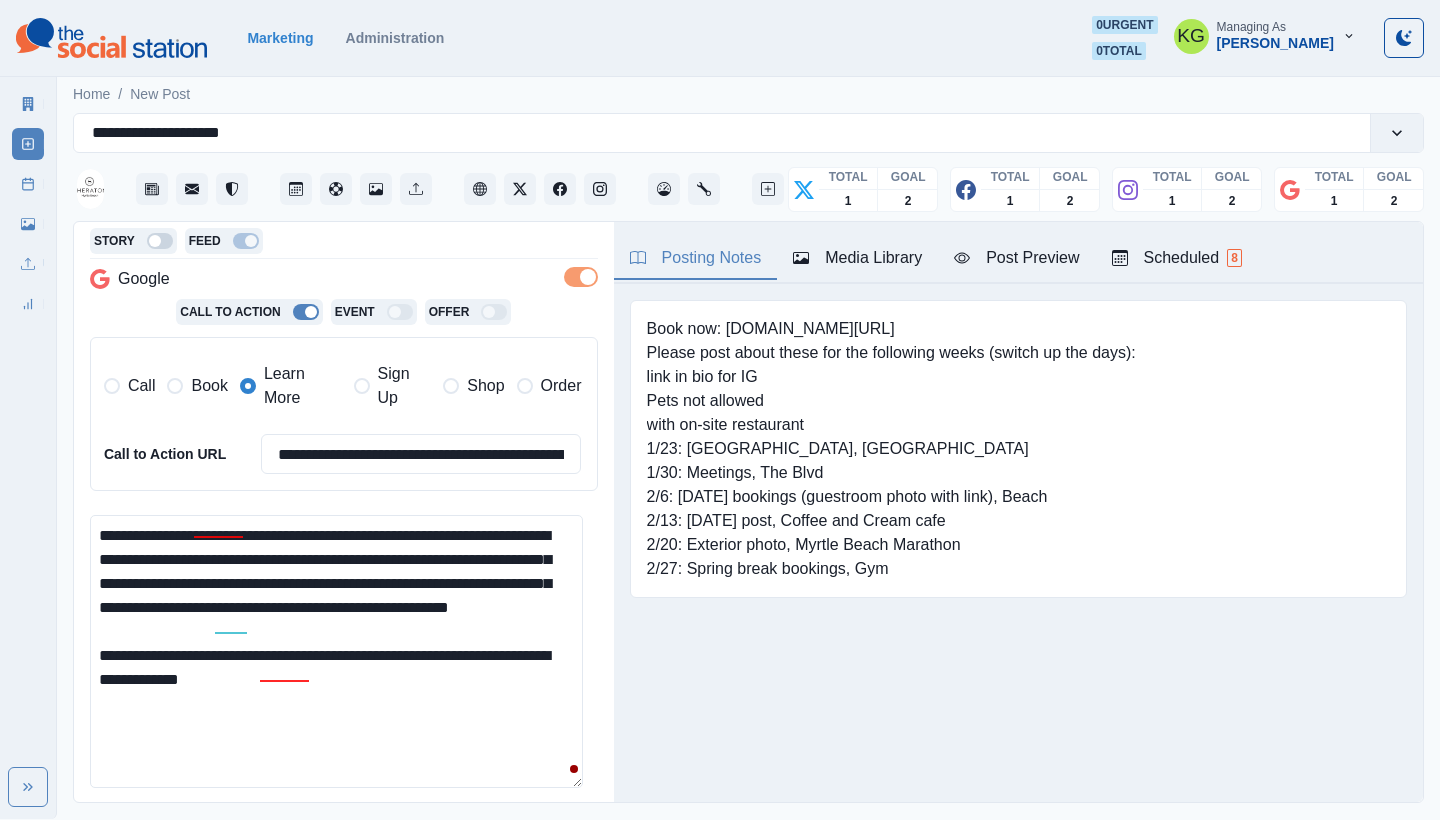 drag, startPoint x: 301, startPoint y: 690, endPoint x: 89, endPoint y: 652, distance: 215.37874 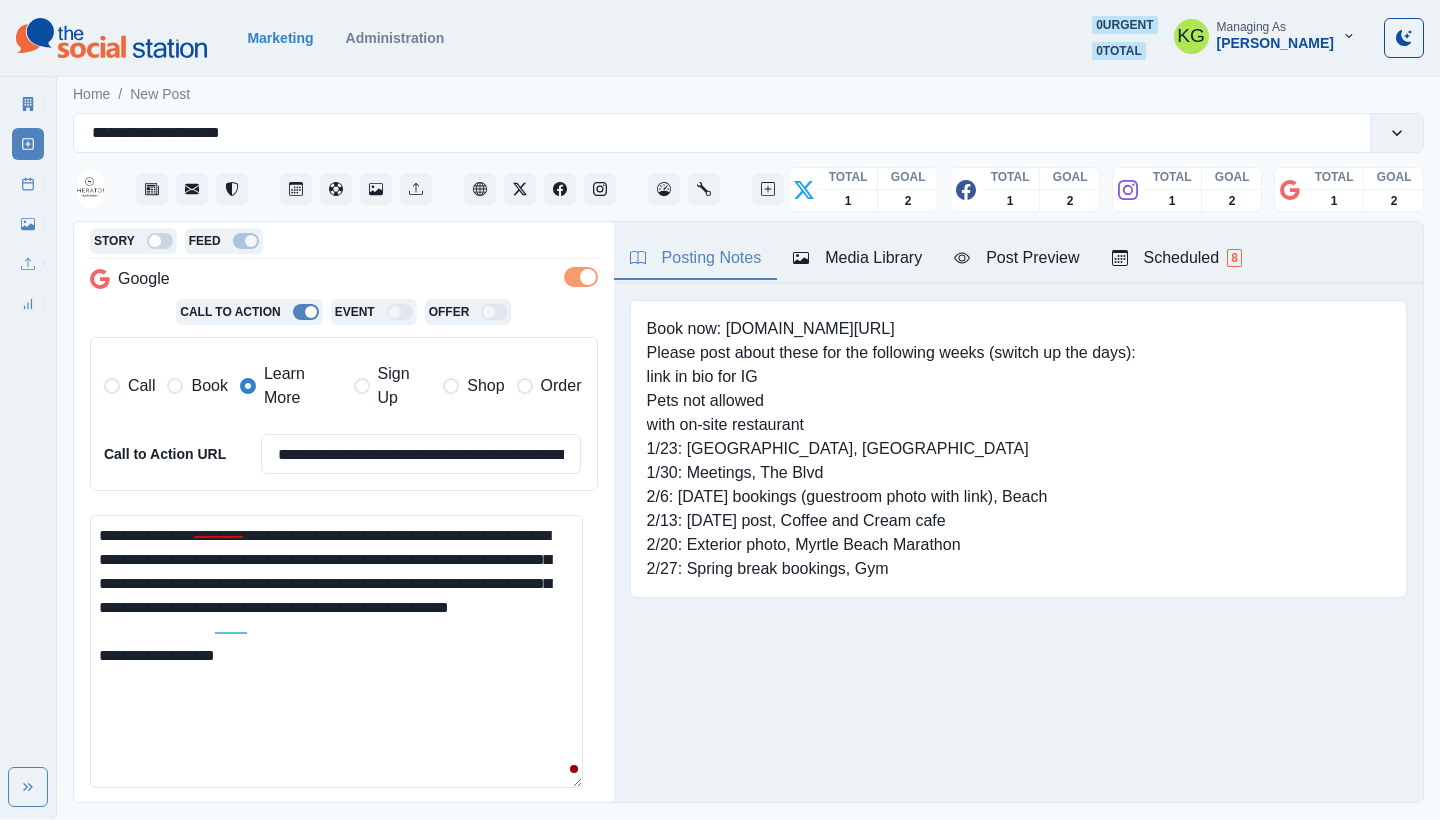 paste on "**********" 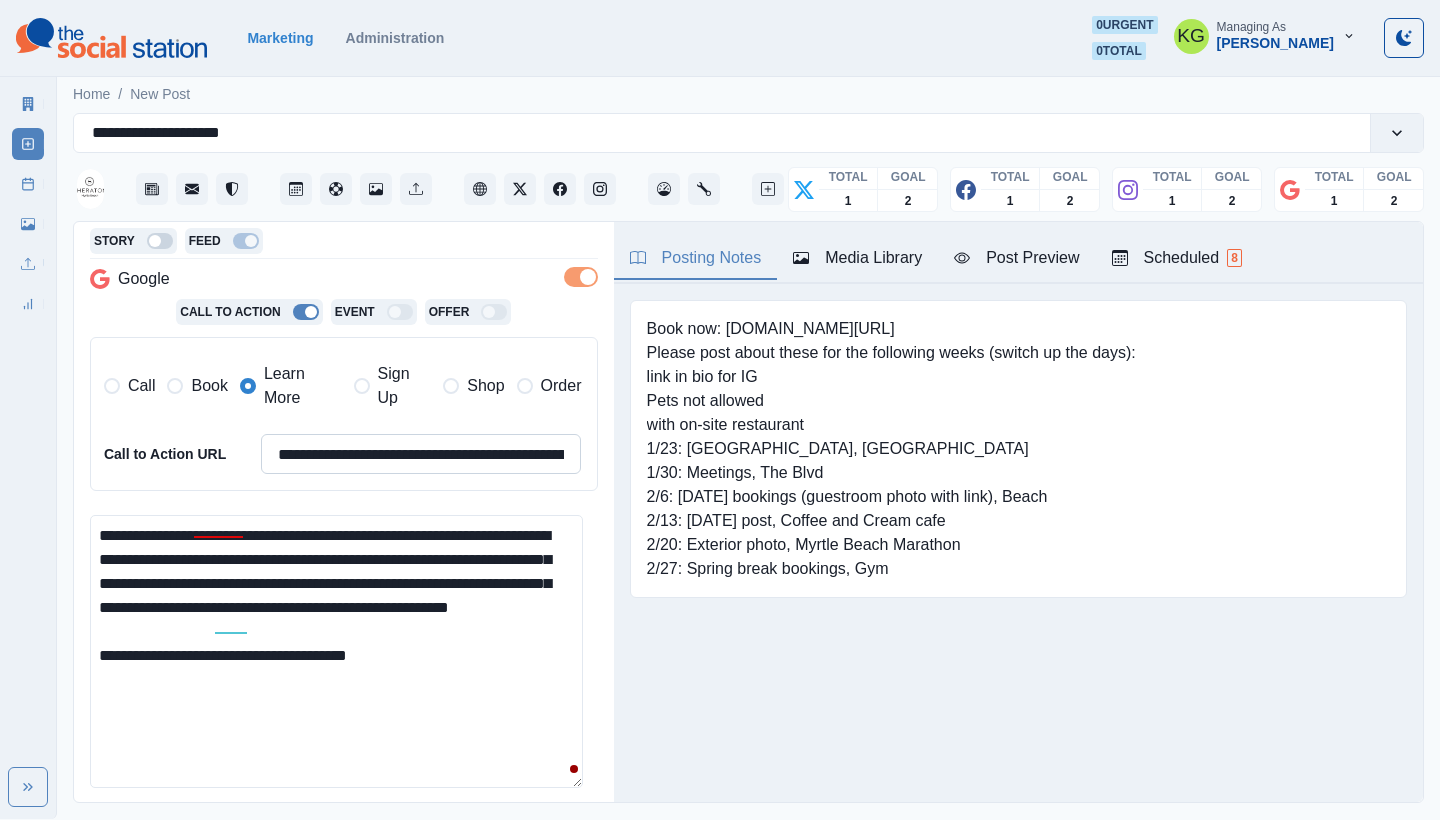 type on "**********" 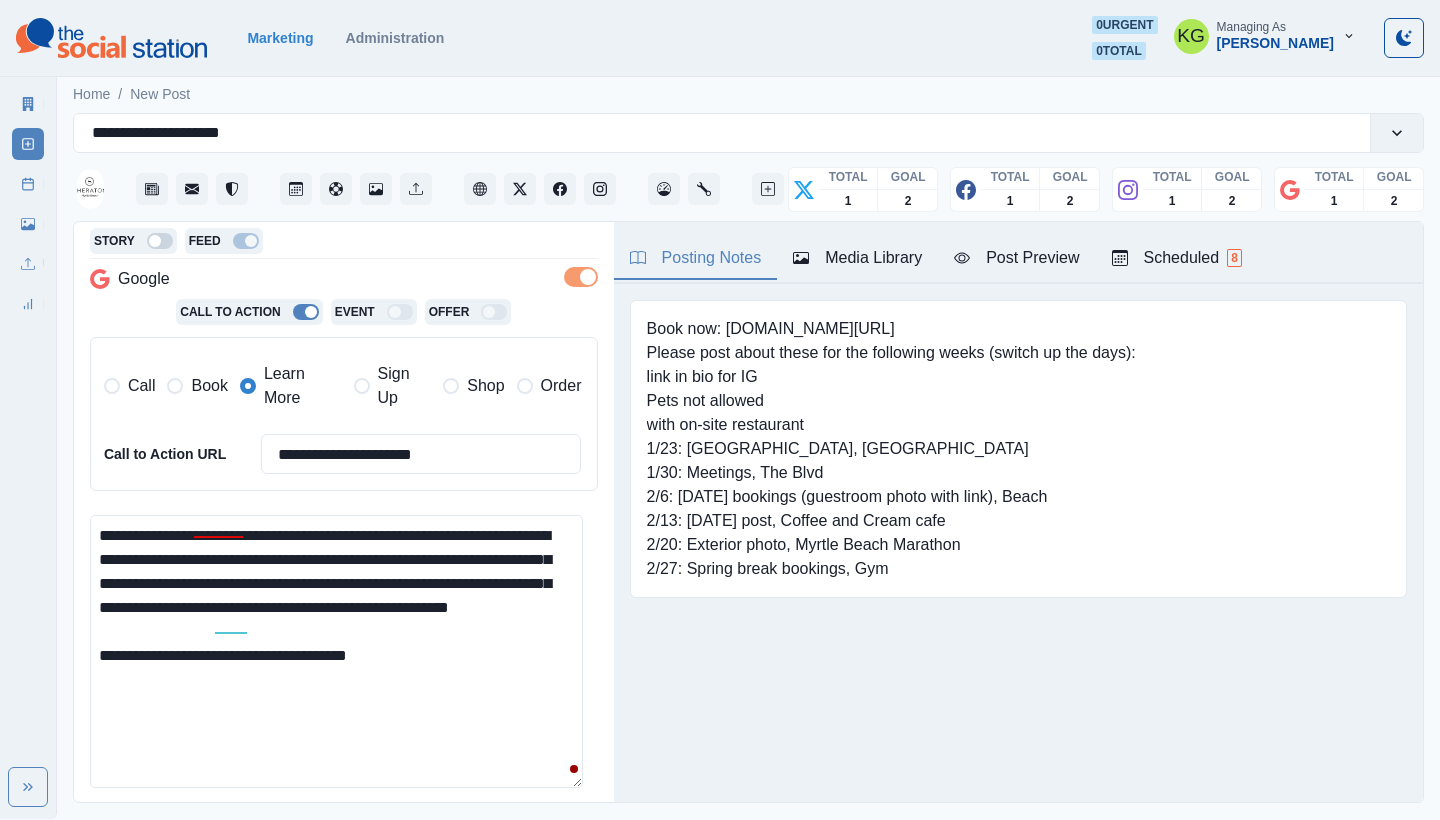 type on "**********" 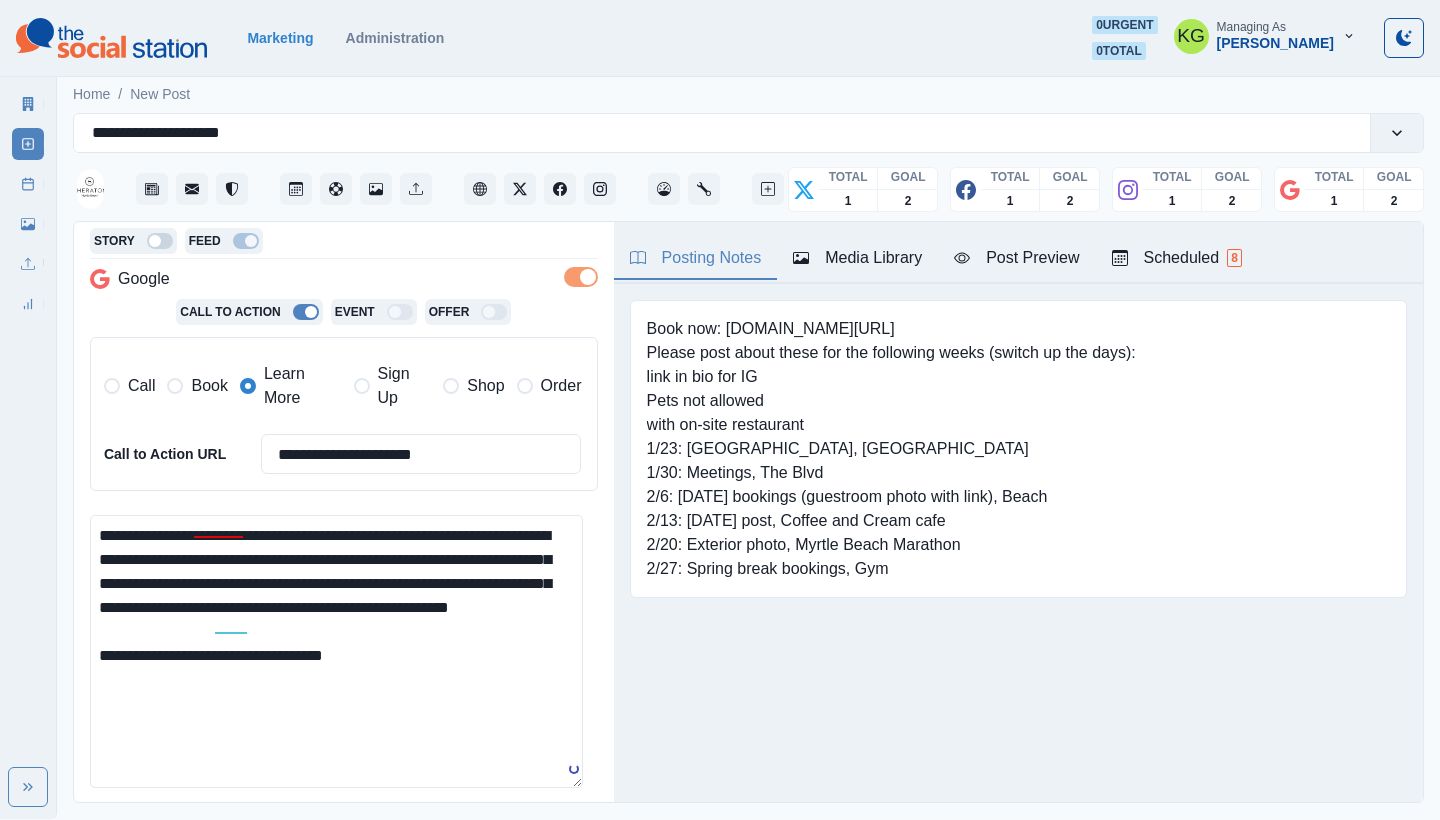 scroll, scrollTop: 613, scrollLeft: 0, axis: vertical 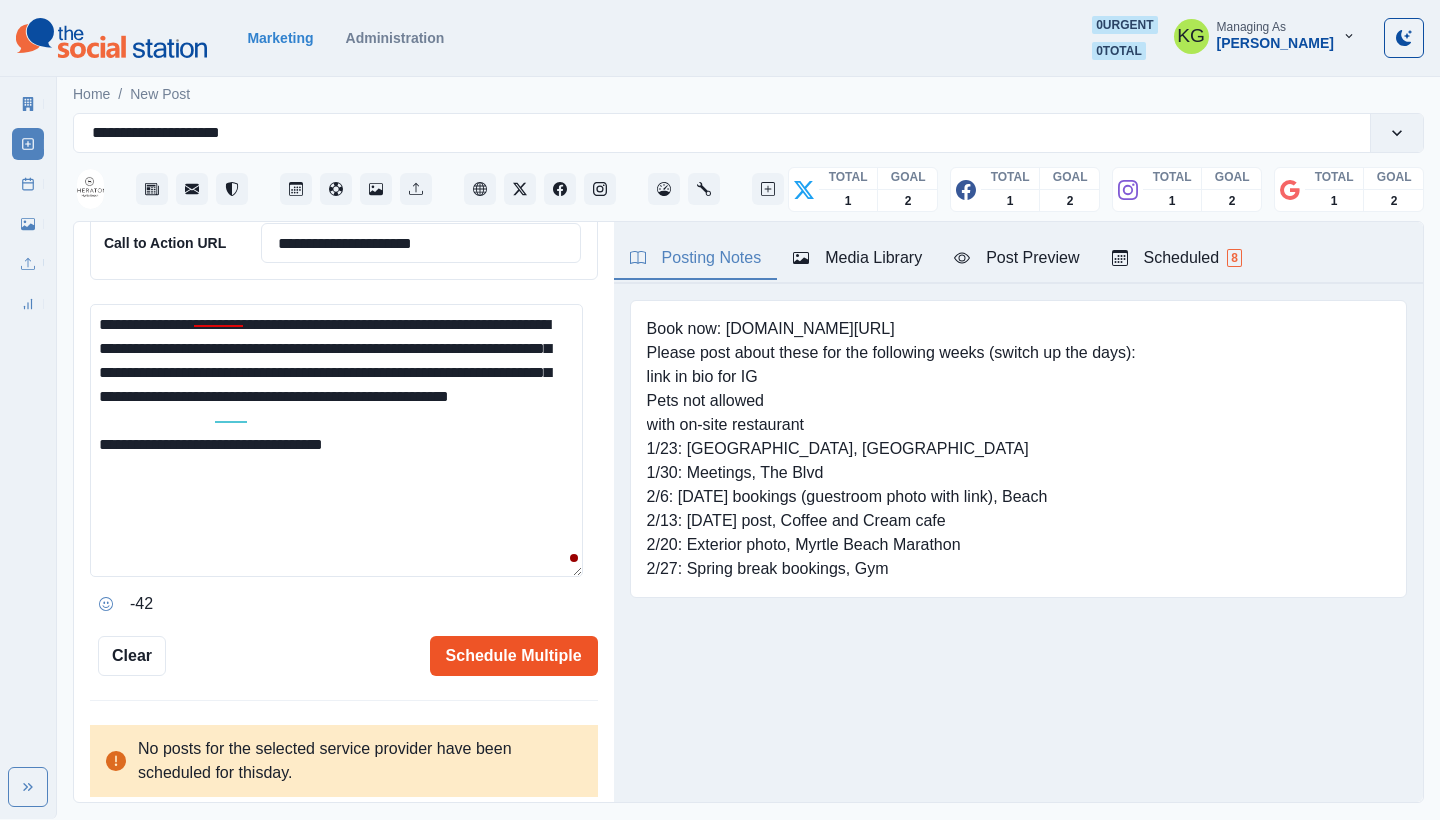 type on "**********" 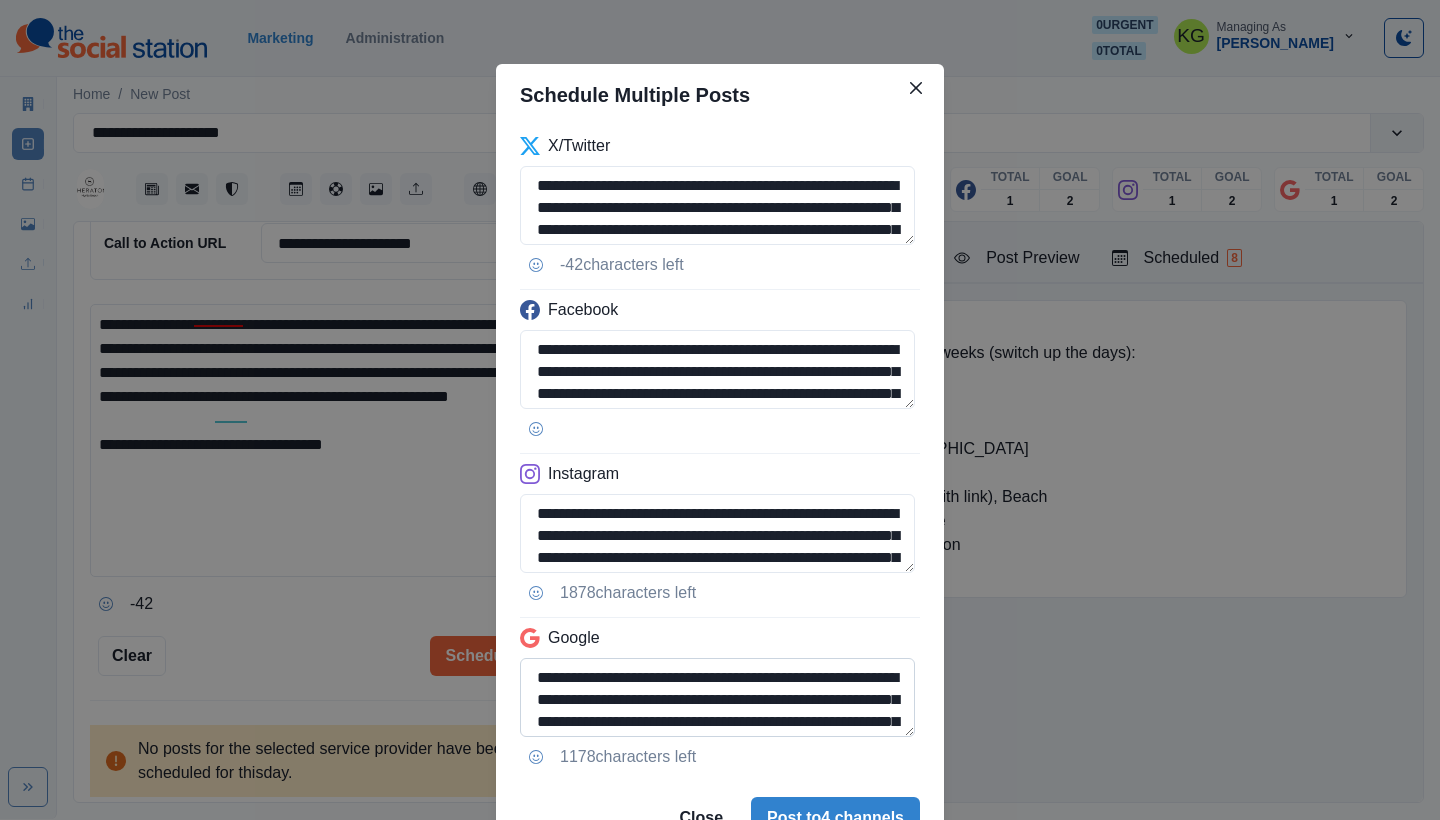 scroll, scrollTop: 101, scrollLeft: 0, axis: vertical 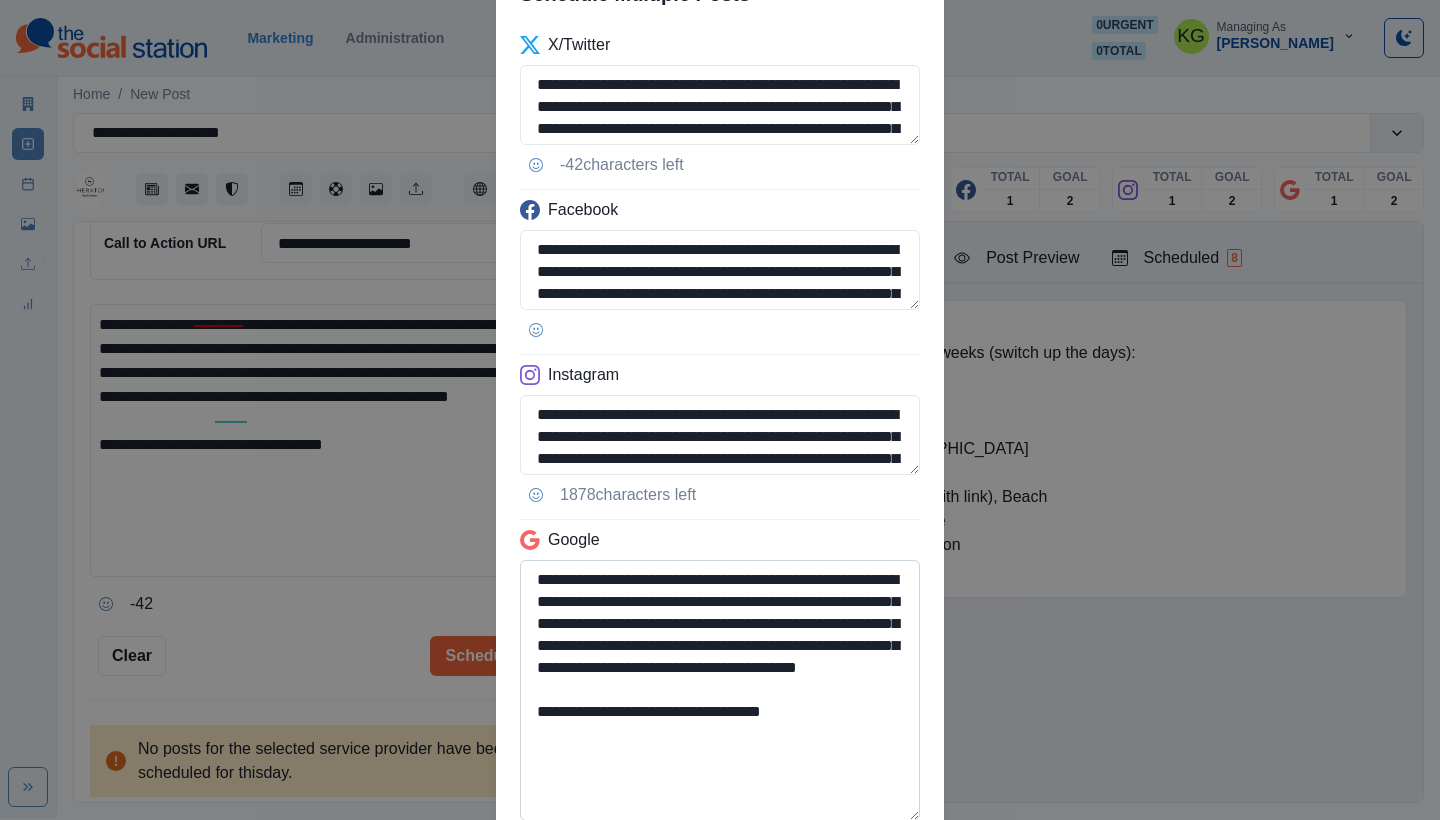 click on "**********" at bounding box center (720, 690) 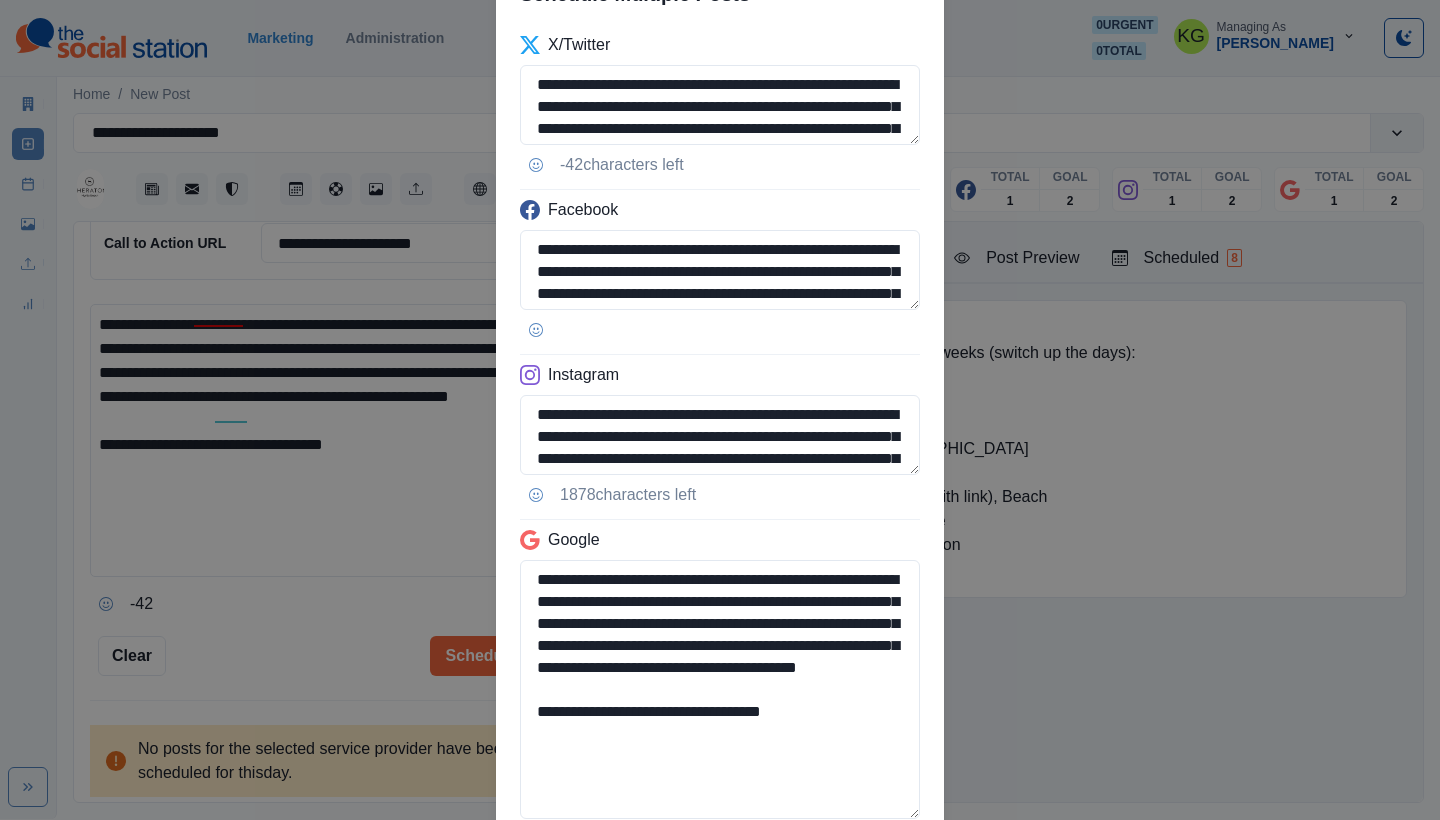 drag, startPoint x: 750, startPoint y: 767, endPoint x: 481, endPoint y: 761, distance: 269.0669 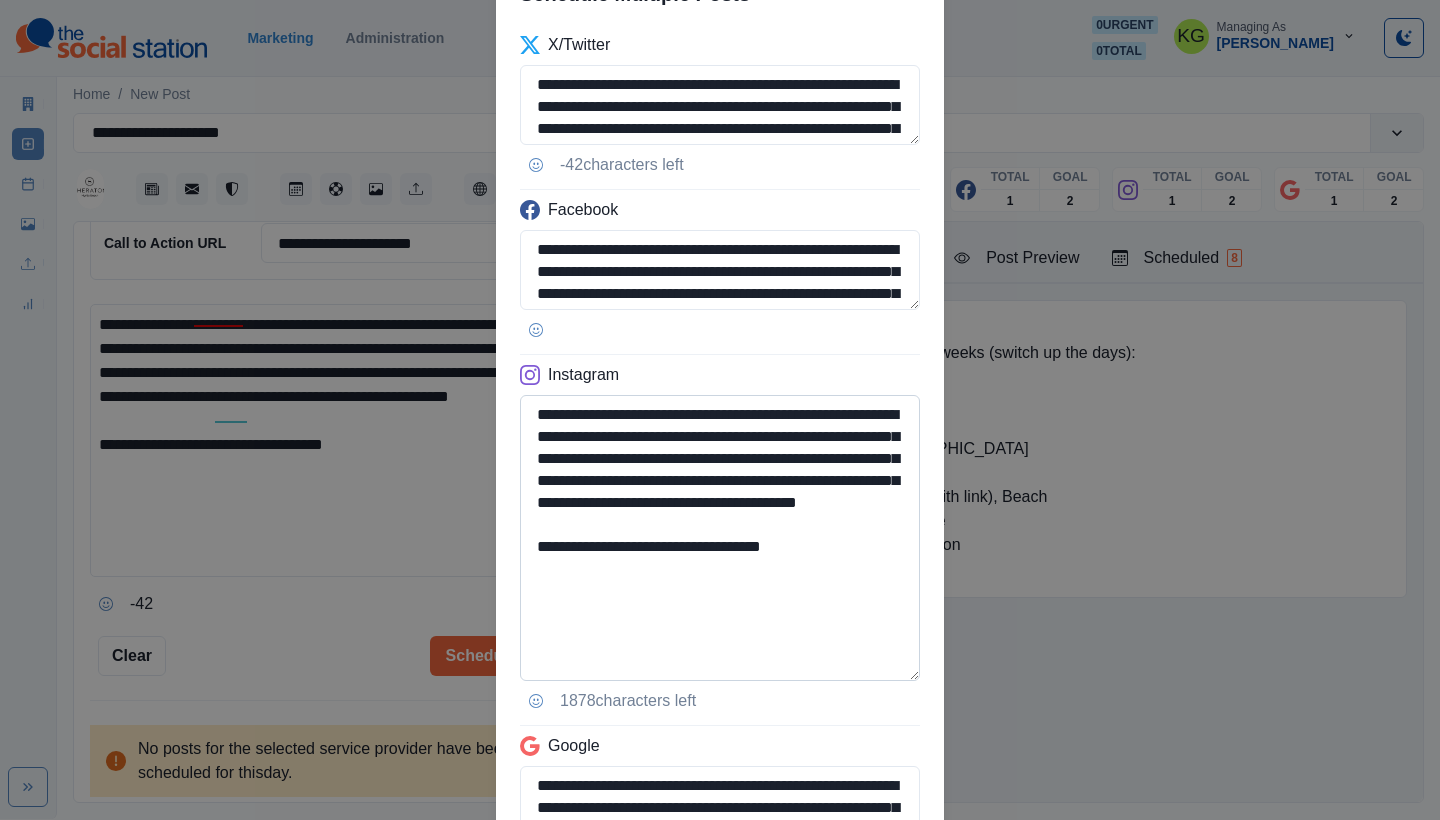 click on "**********" at bounding box center [720, 538] 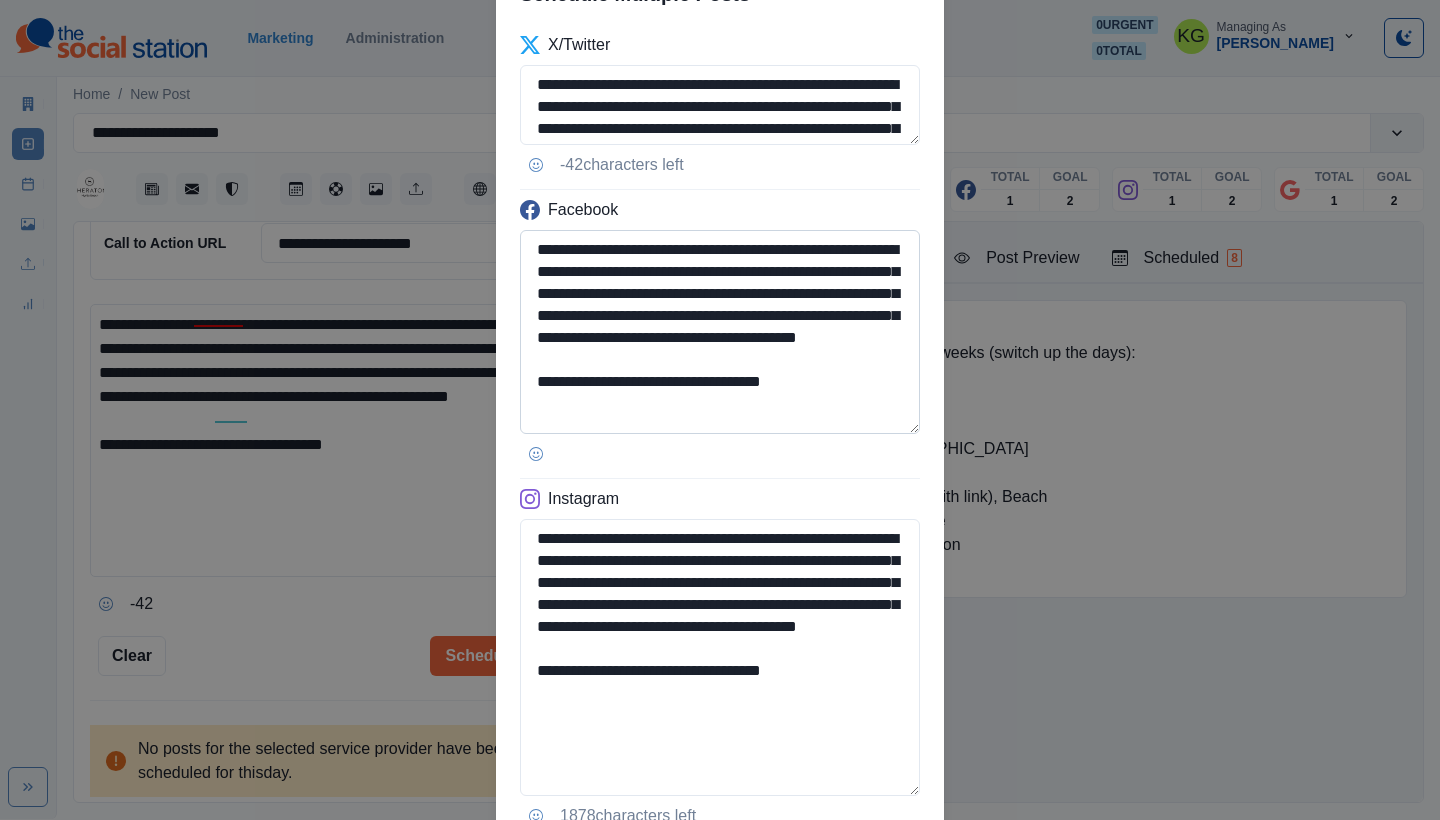 click on "**********" at bounding box center (720, 332) 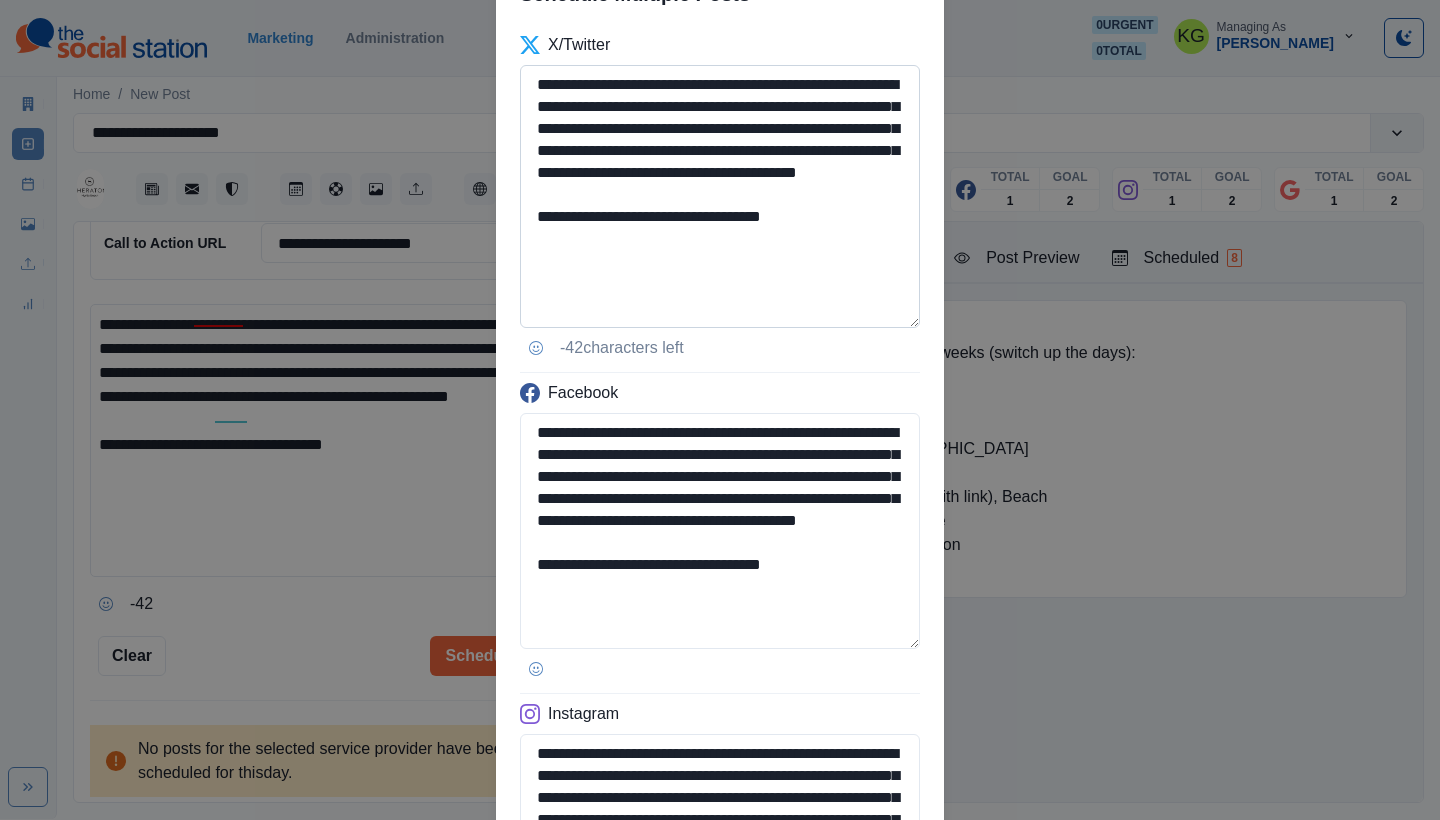 click on "**********" at bounding box center [720, 196] 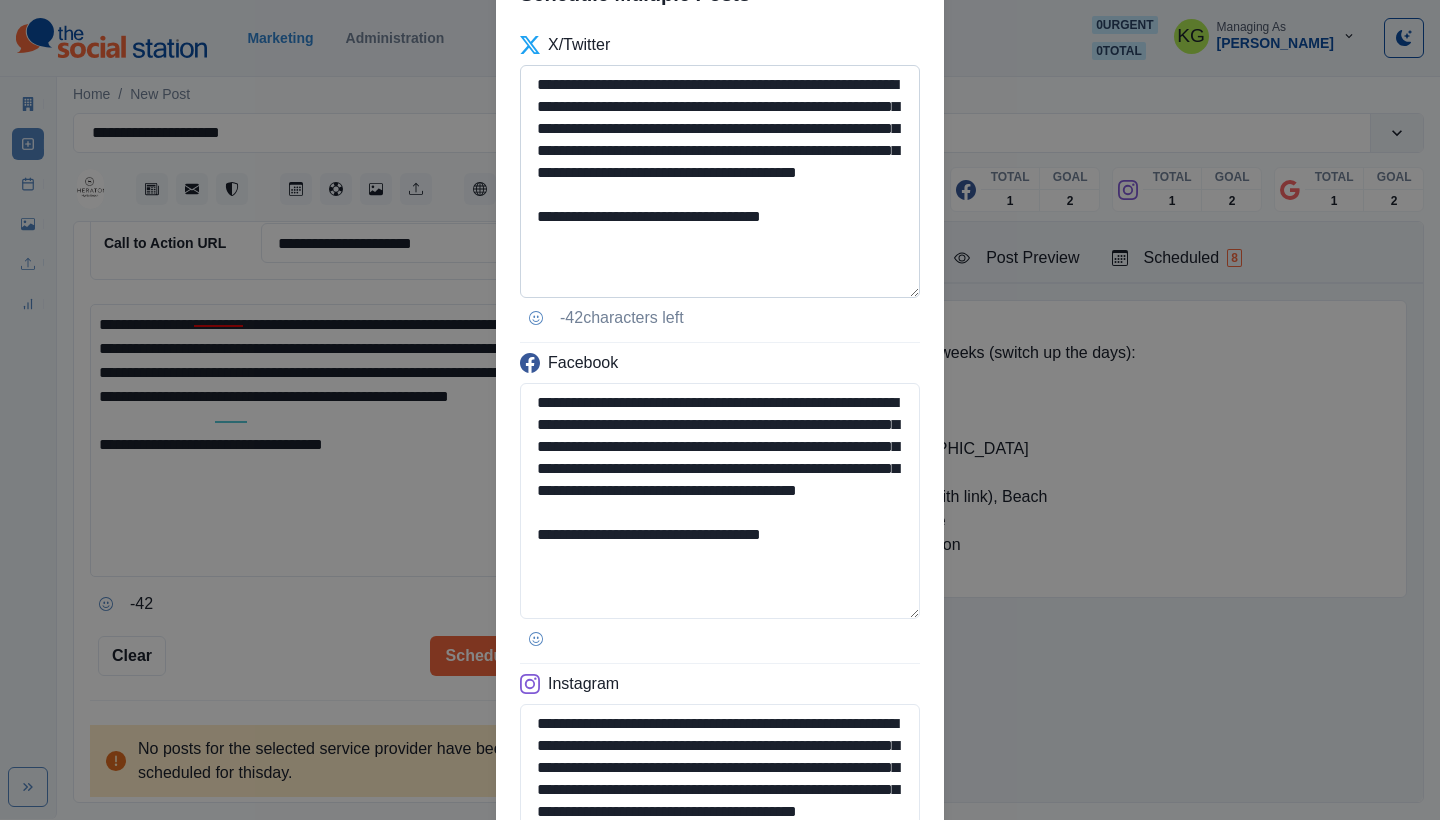 type on "**********" 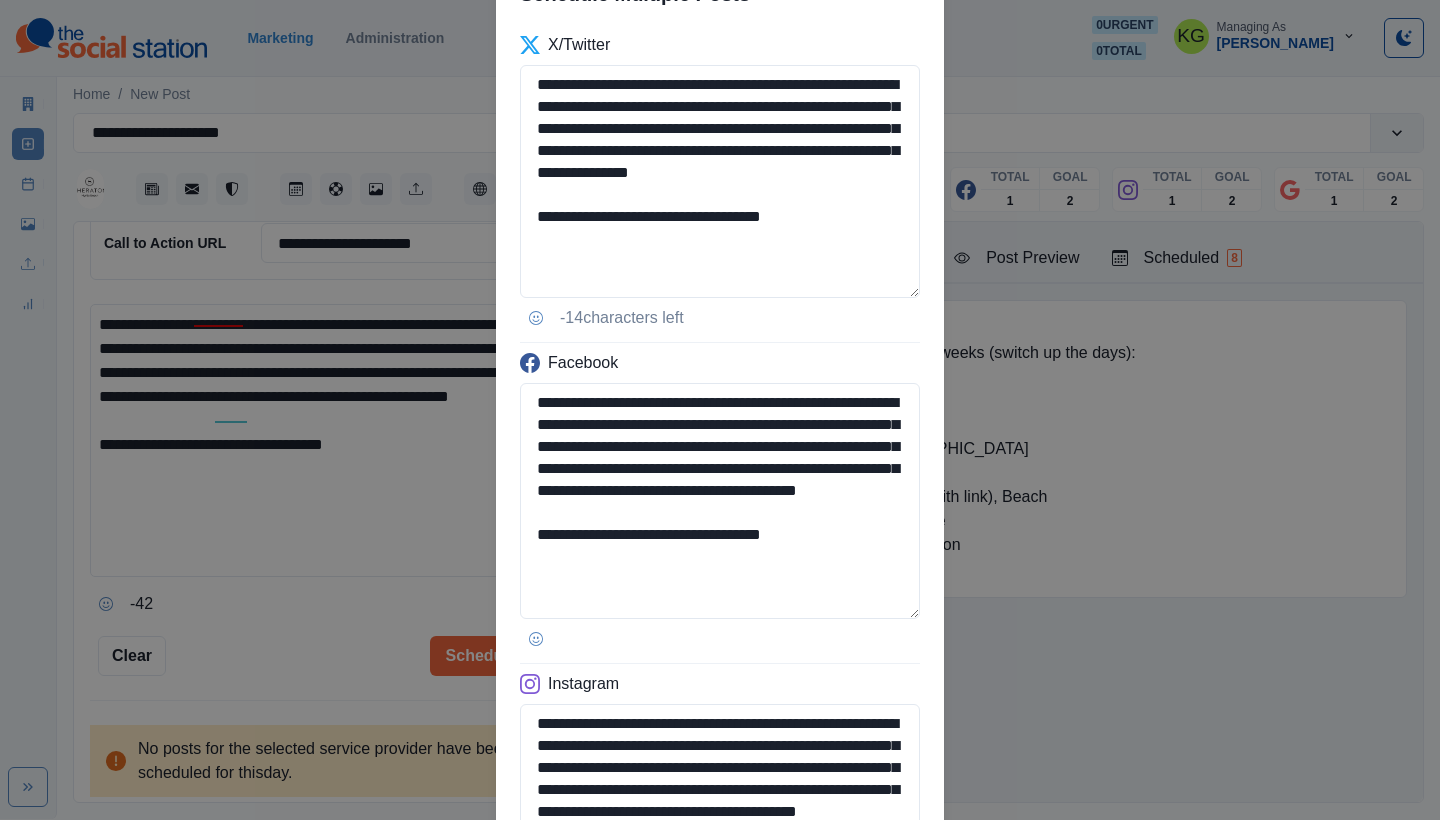 drag, startPoint x: 726, startPoint y: 191, endPoint x: 543, endPoint y: 62, distance: 223.8973 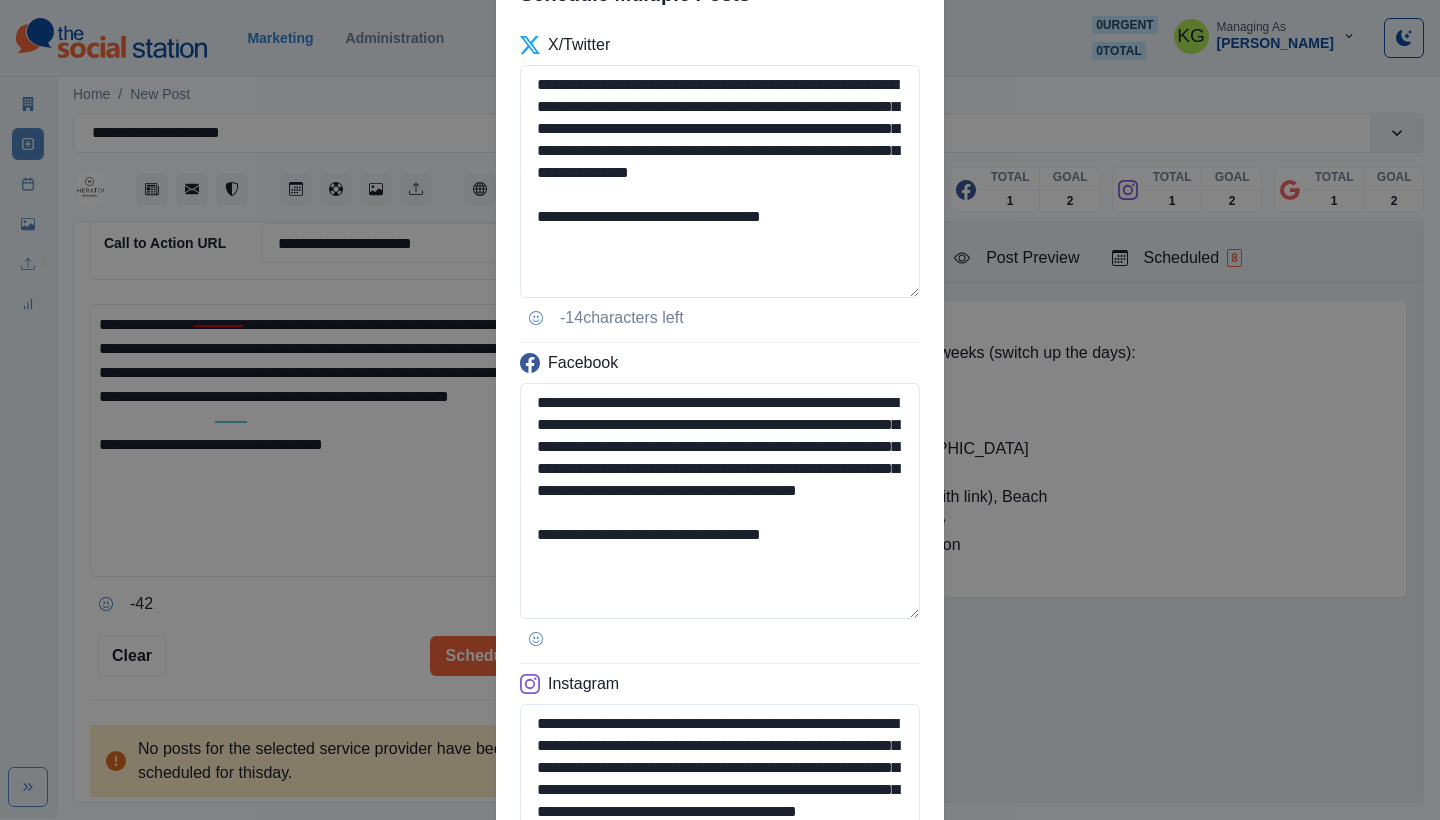 click on "**********" at bounding box center (720, 697) 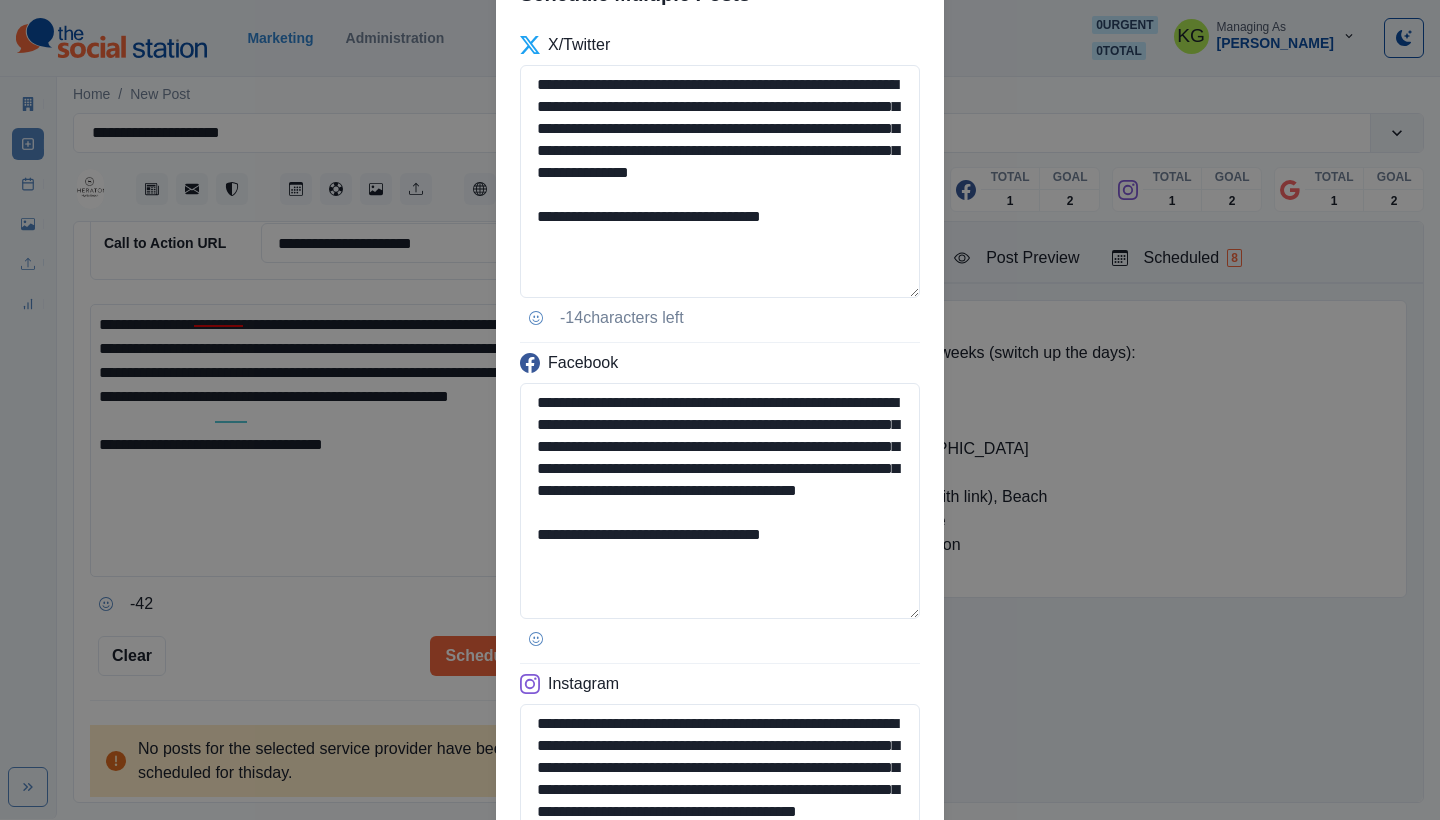 paste 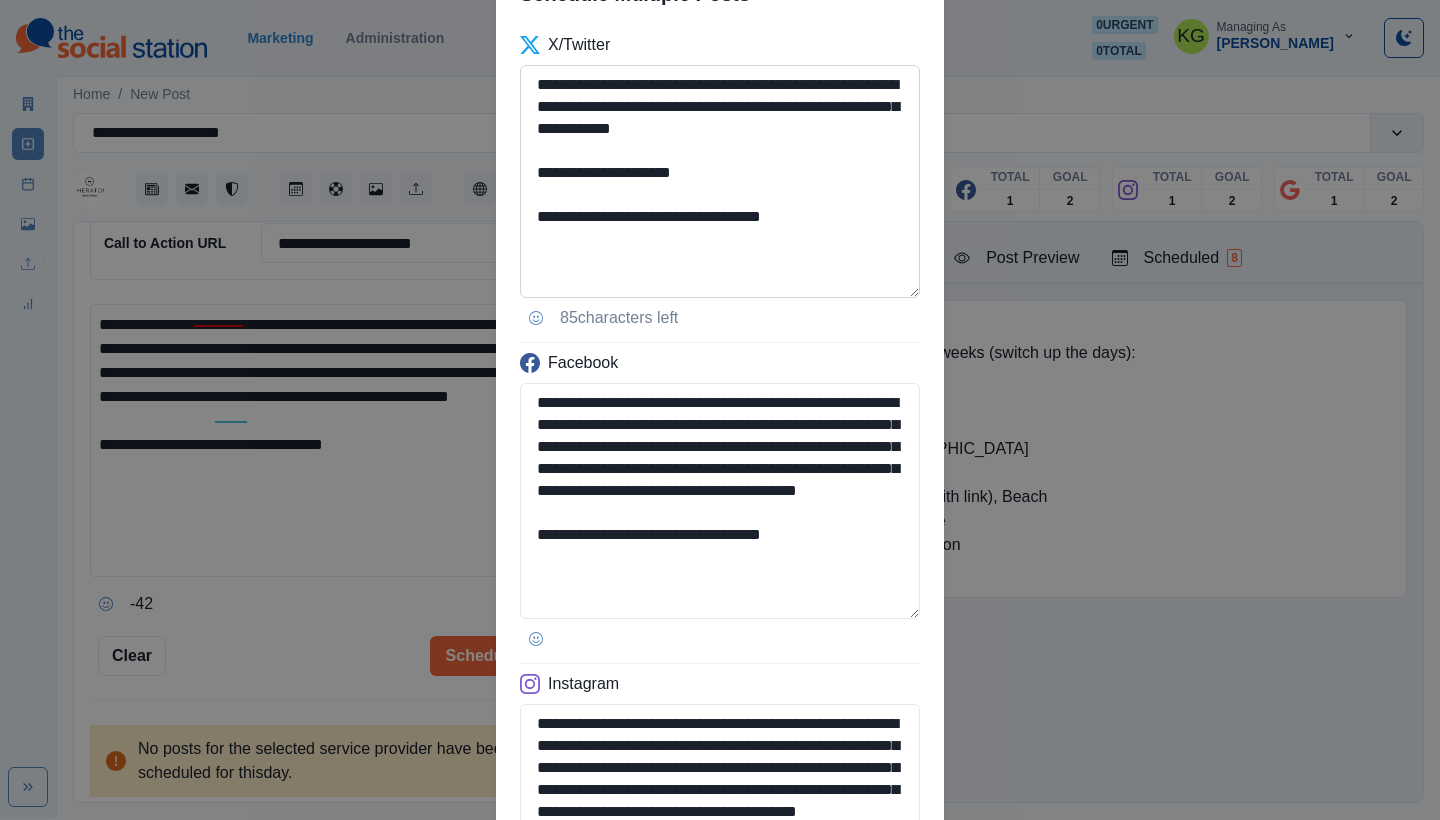 drag, startPoint x: 551, startPoint y: 152, endPoint x: 538, endPoint y: 149, distance: 13.341664 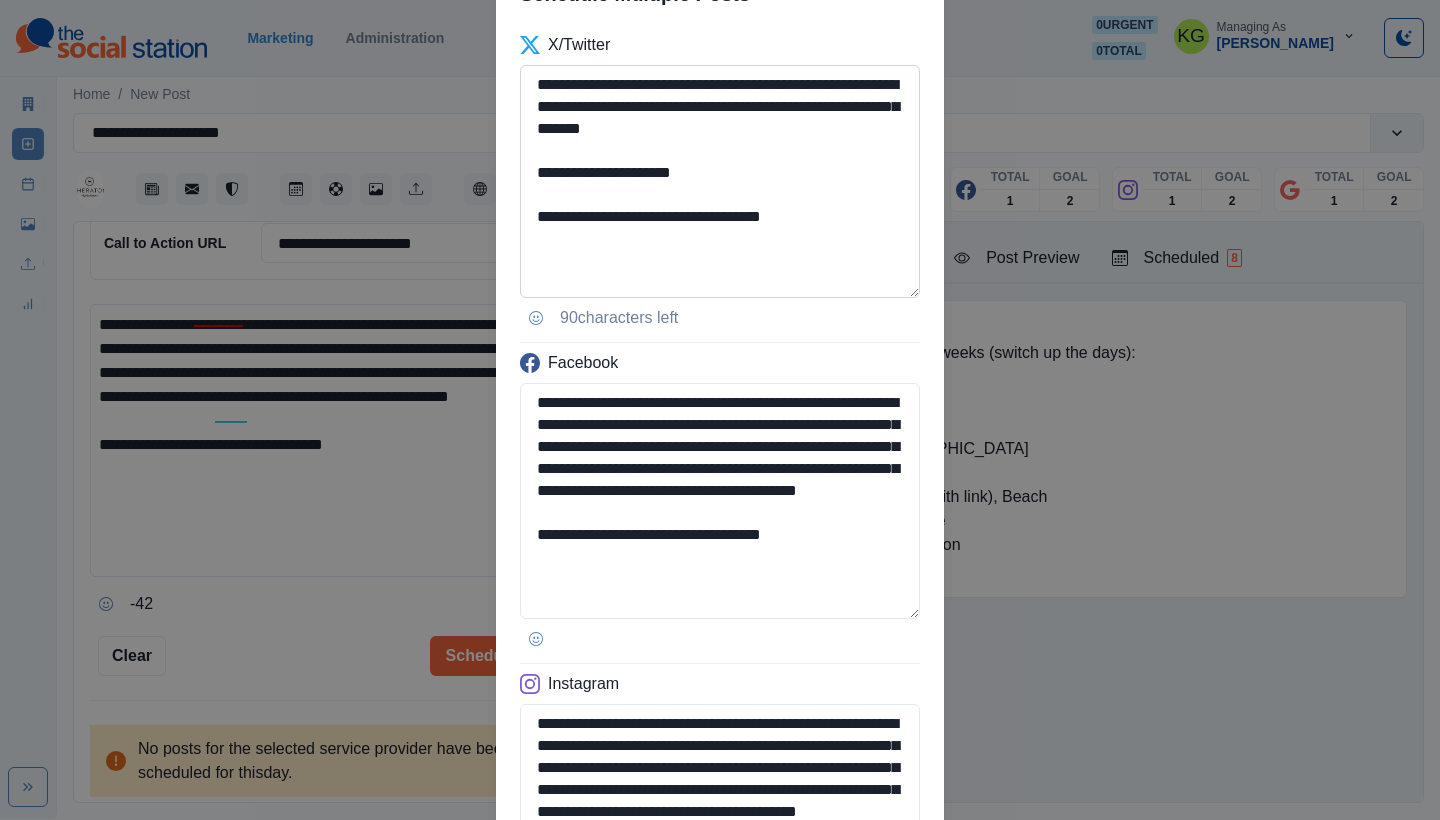 click on "**********" at bounding box center (720, 181) 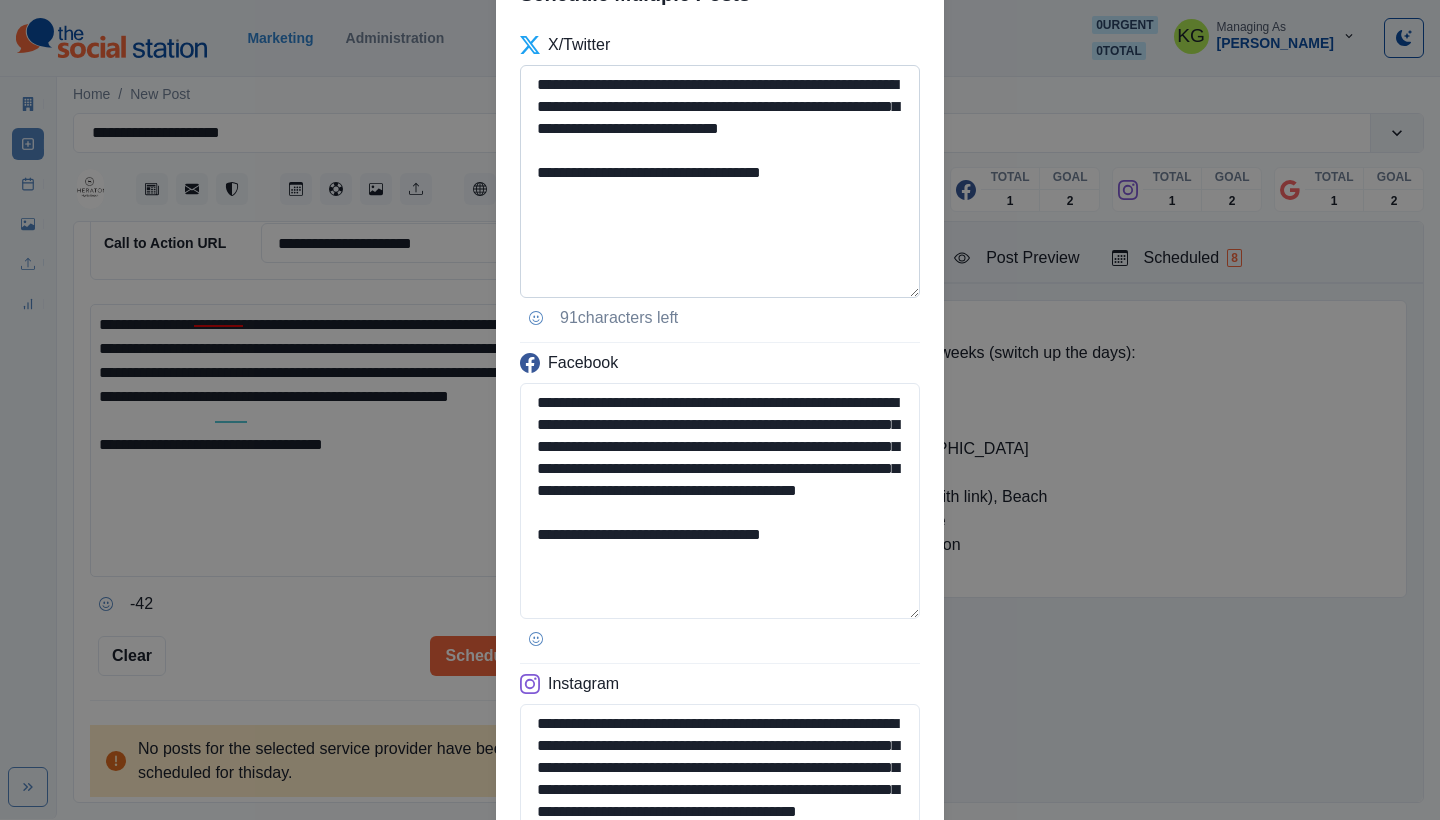 click on "**********" at bounding box center (720, 181) 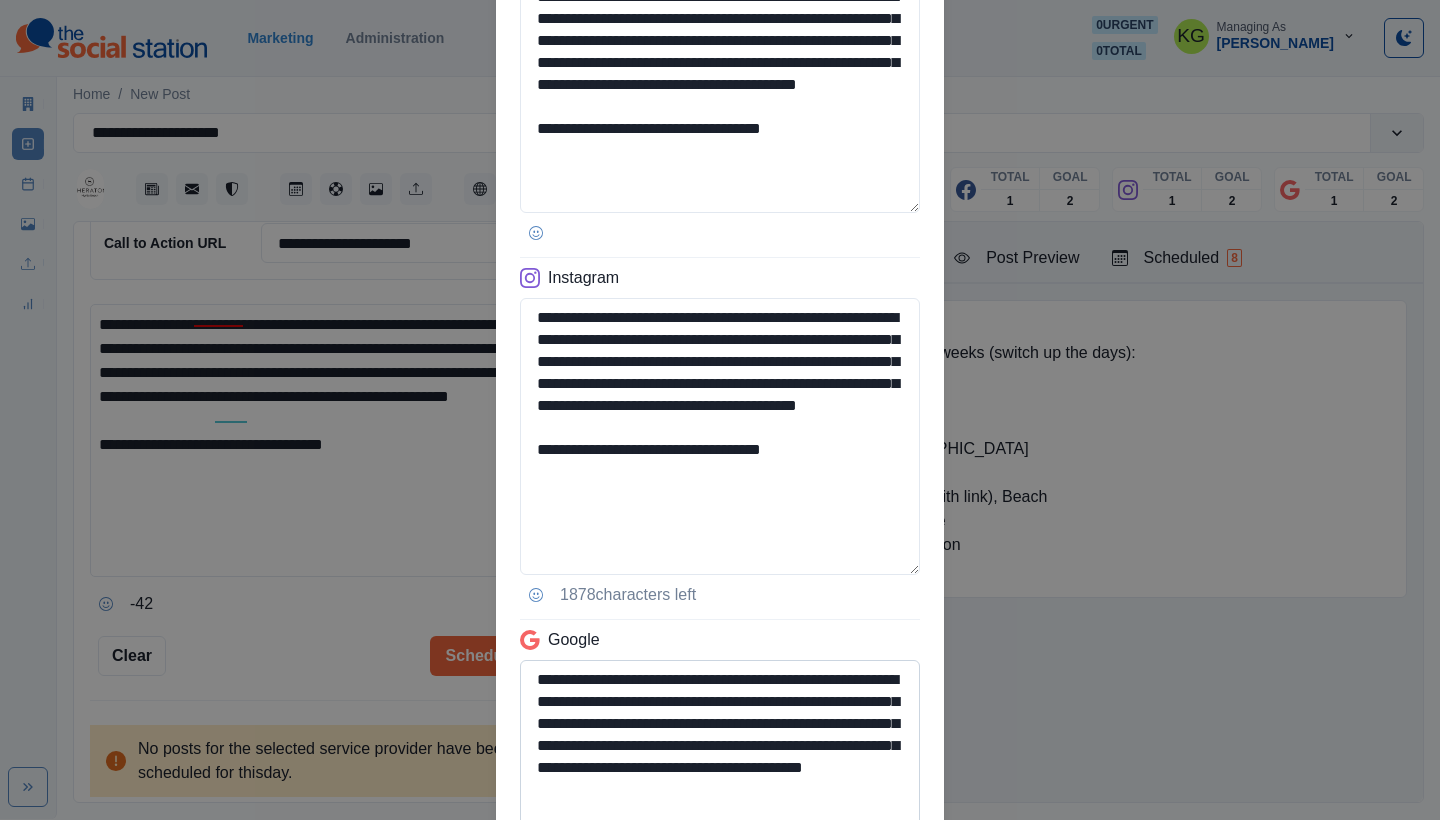 scroll, scrollTop: 786, scrollLeft: 0, axis: vertical 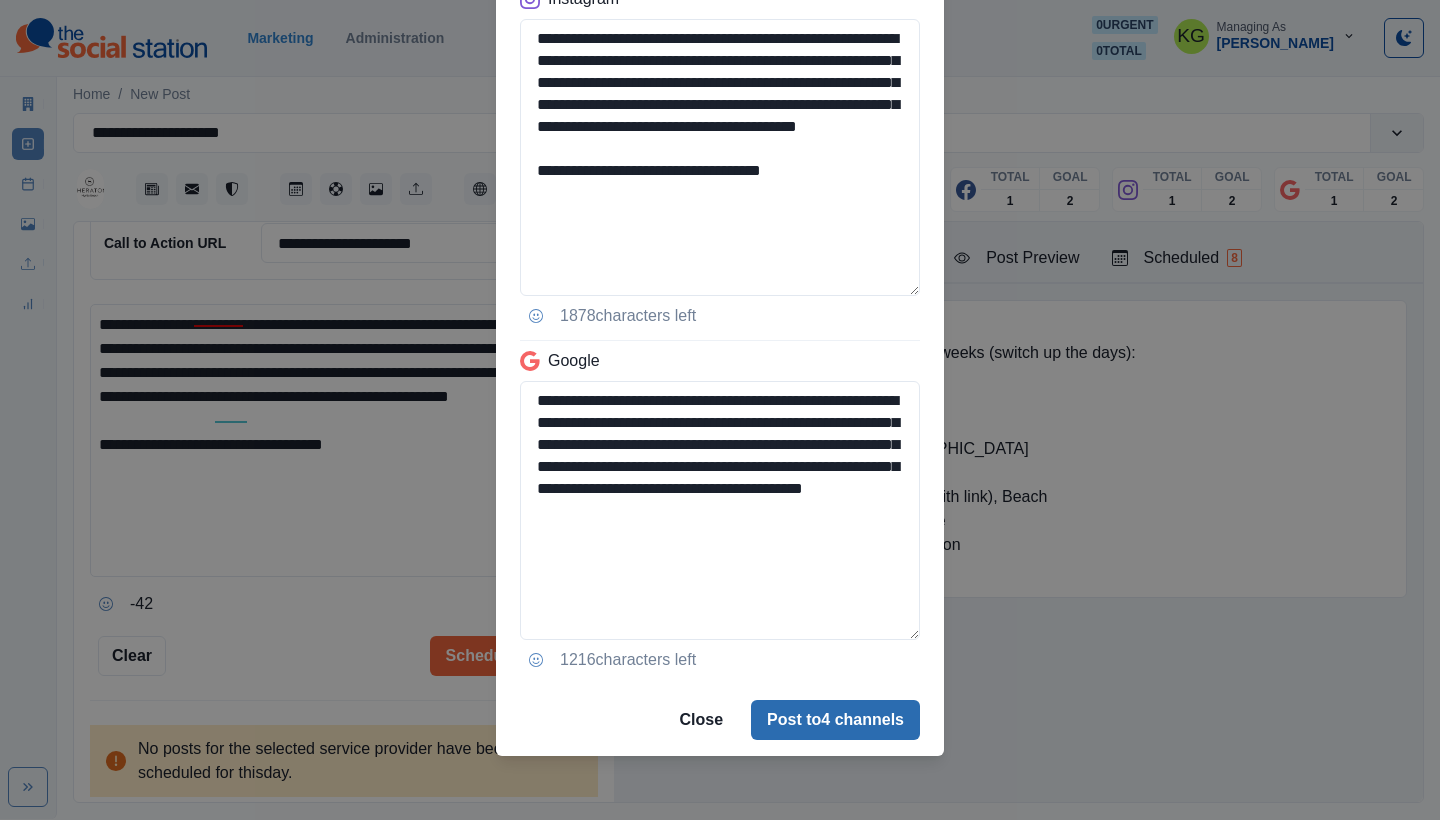 type on "**********" 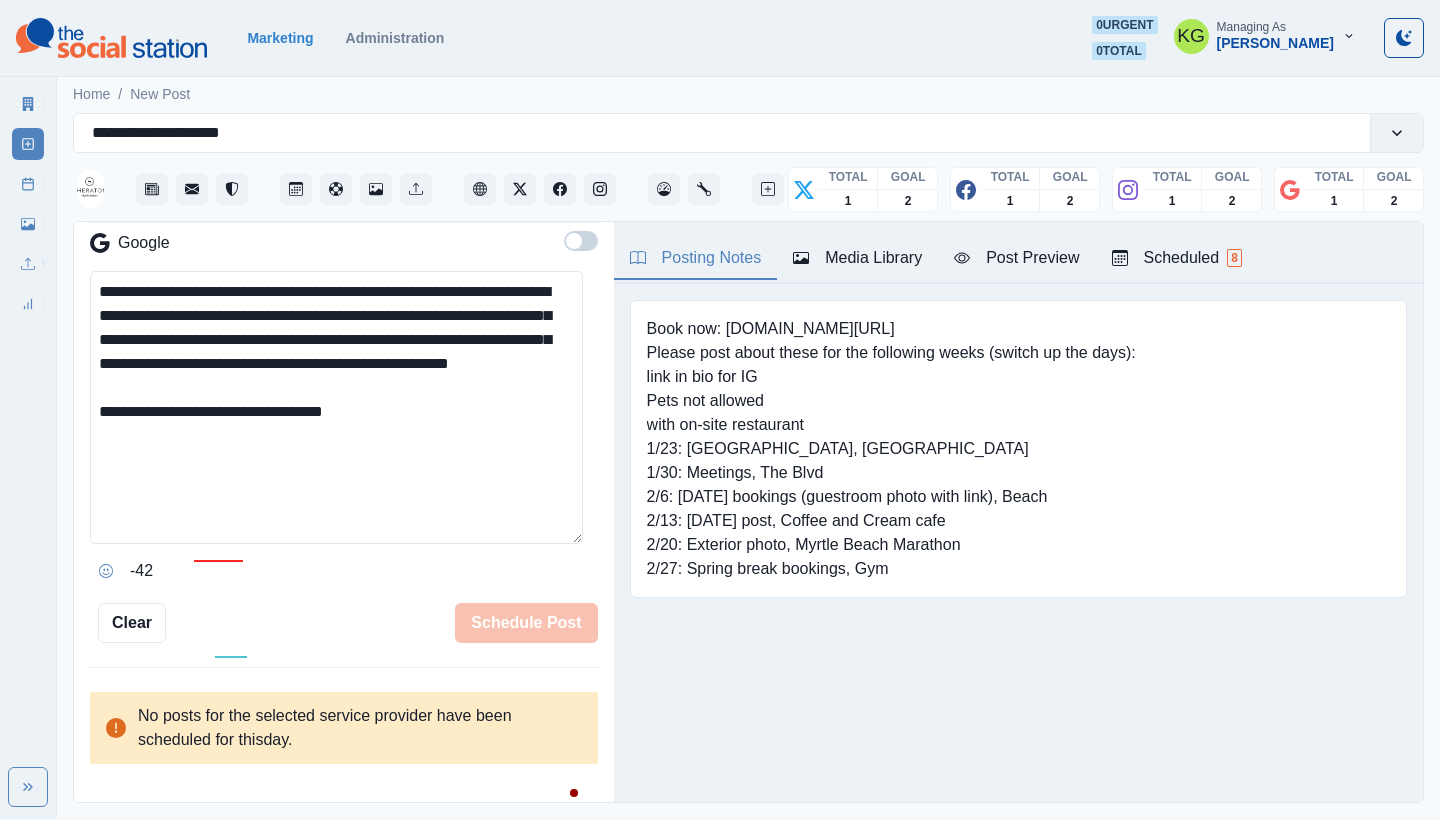 type 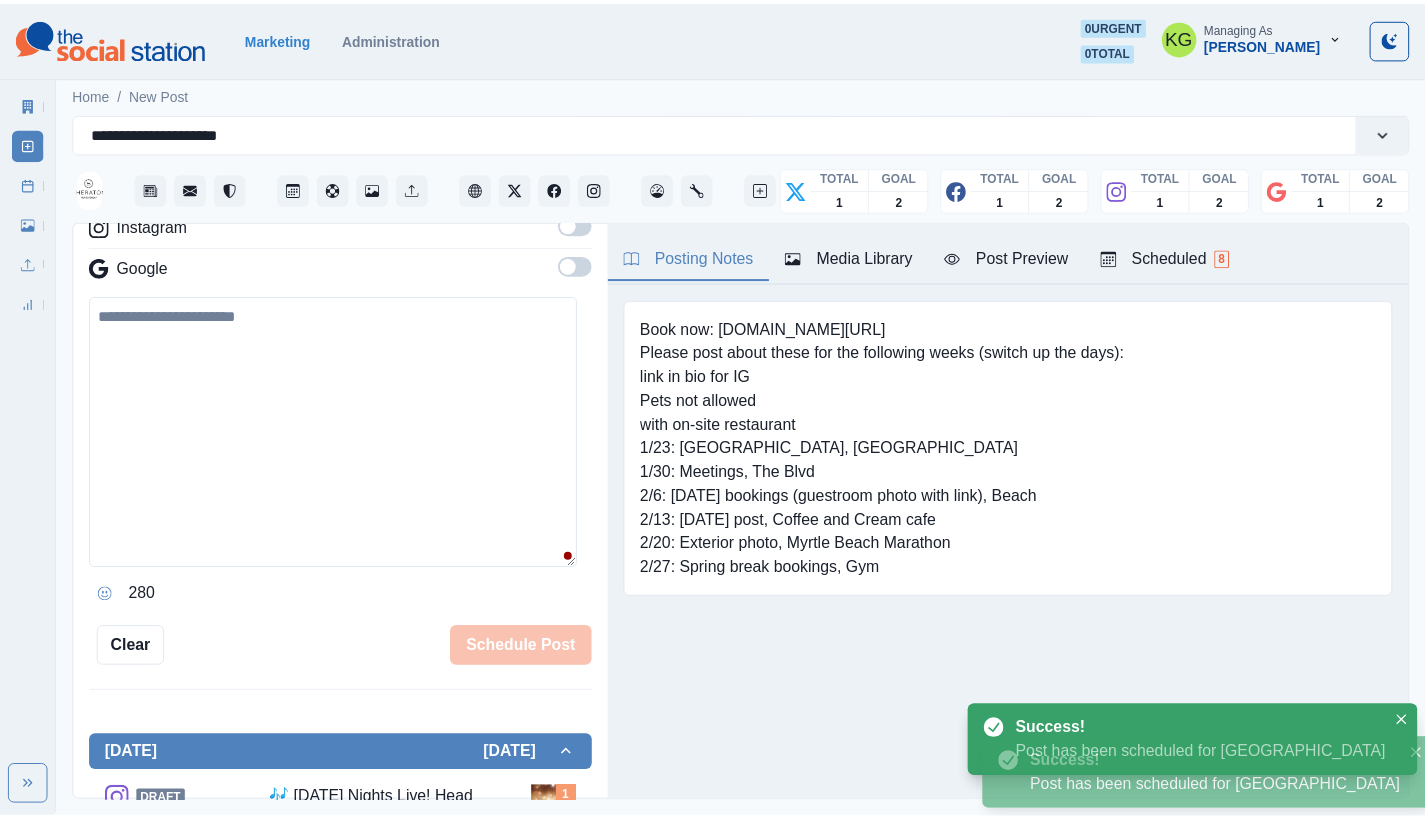 scroll, scrollTop: 281, scrollLeft: 0, axis: vertical 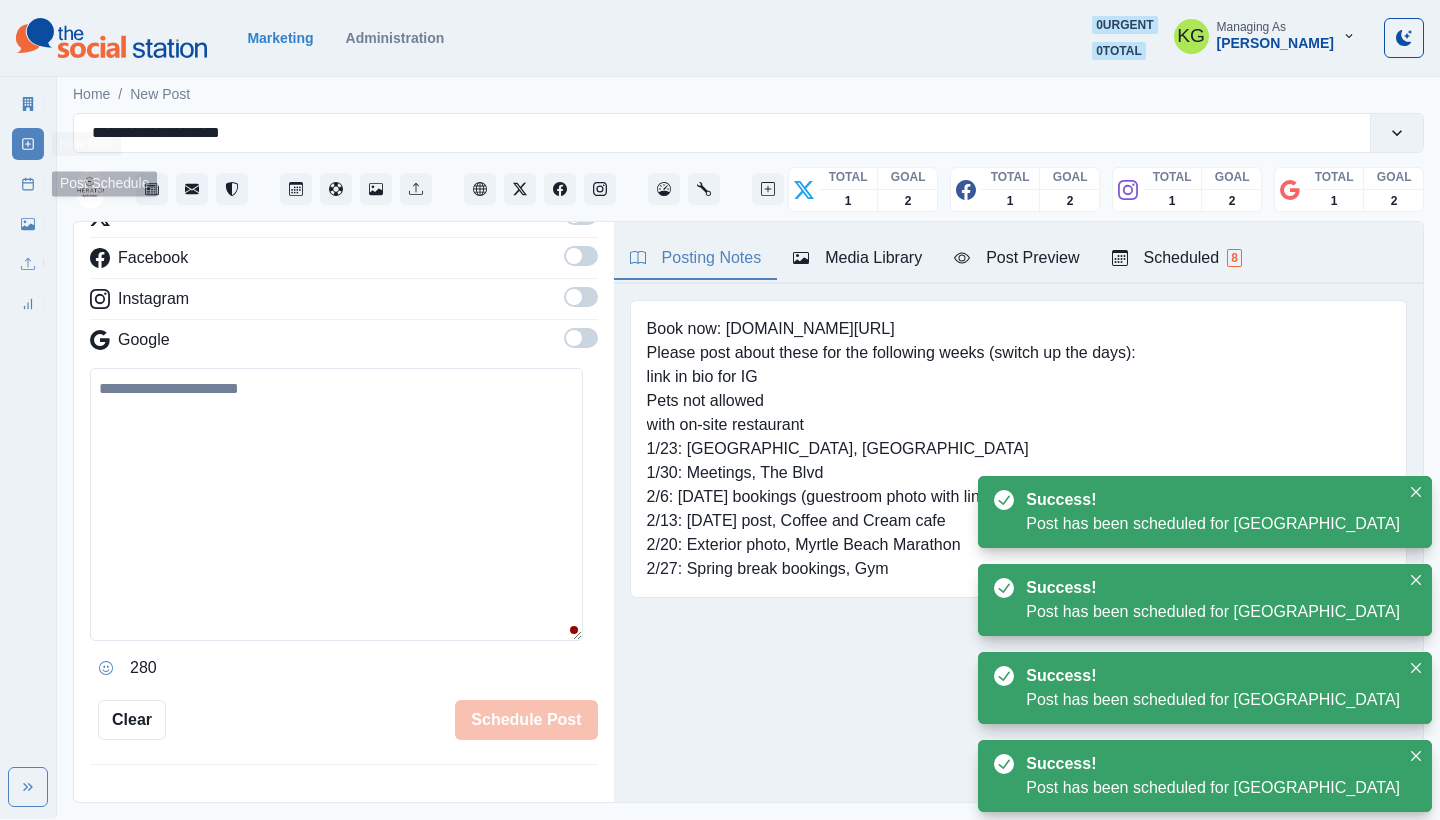click on "Post Schedule" at bounding box center (28, 184) 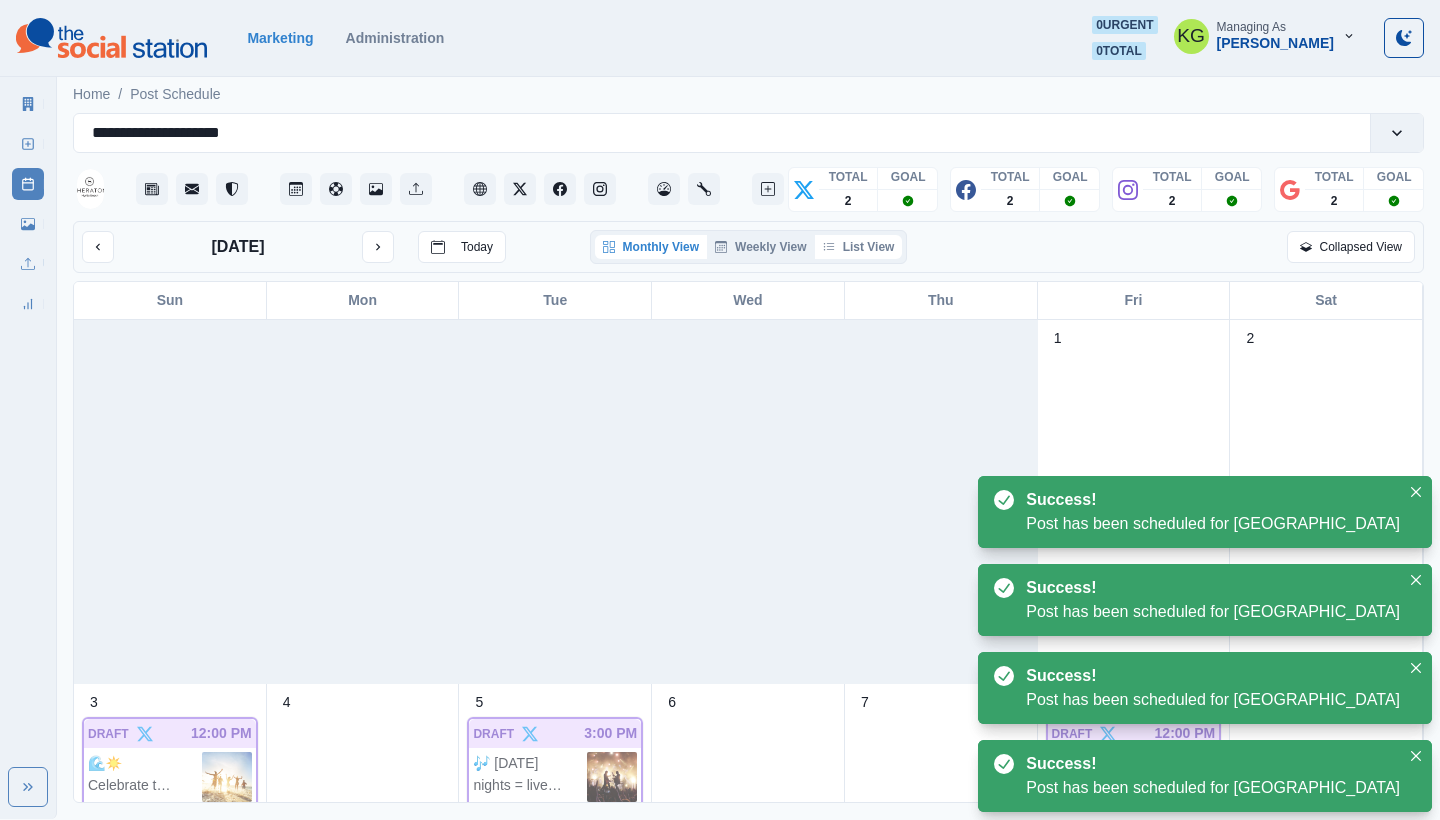 click on "List View" at bounding box center [859, 247] 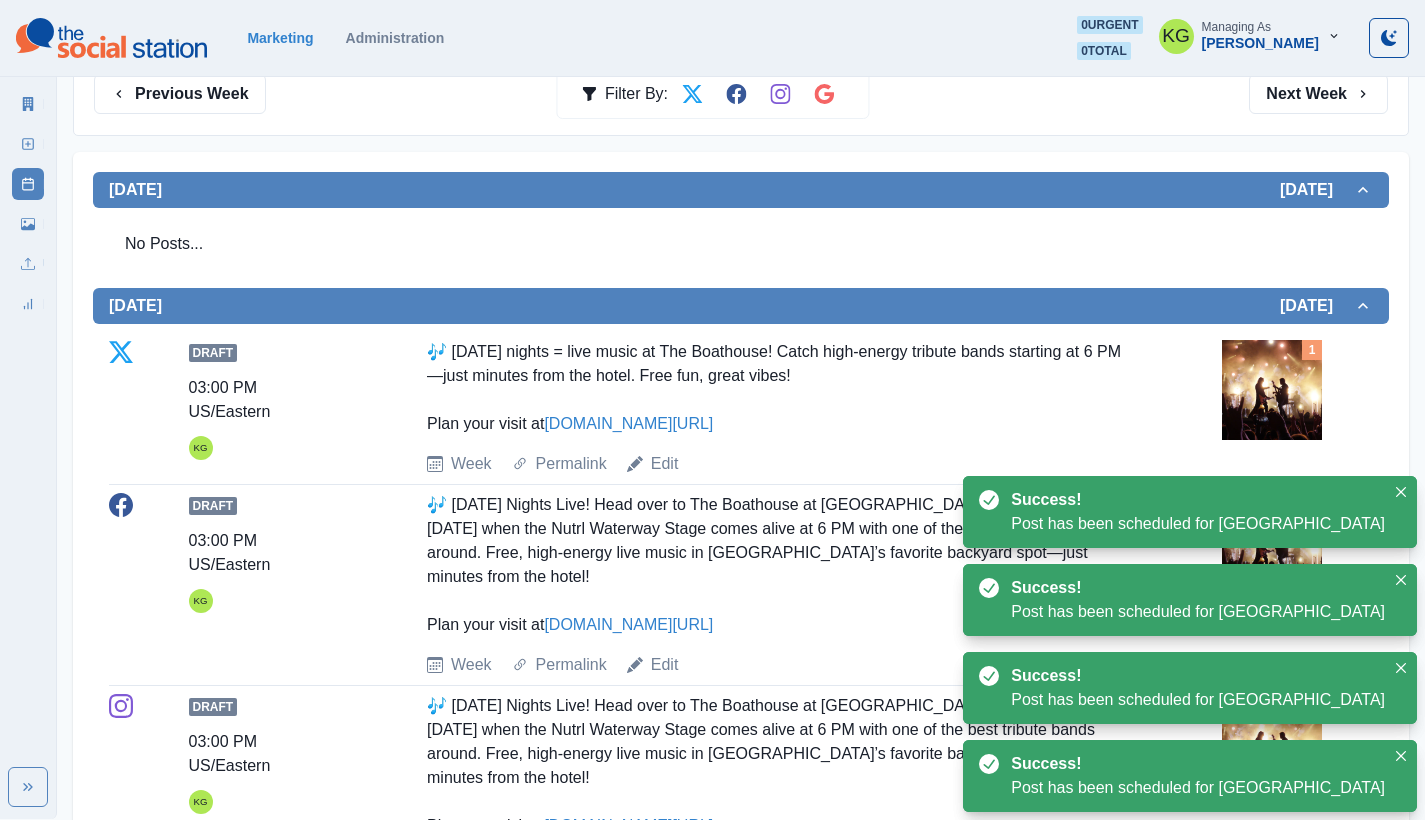 scroll, scrollTop: 517, scrollLeft: 0, axis: vertical 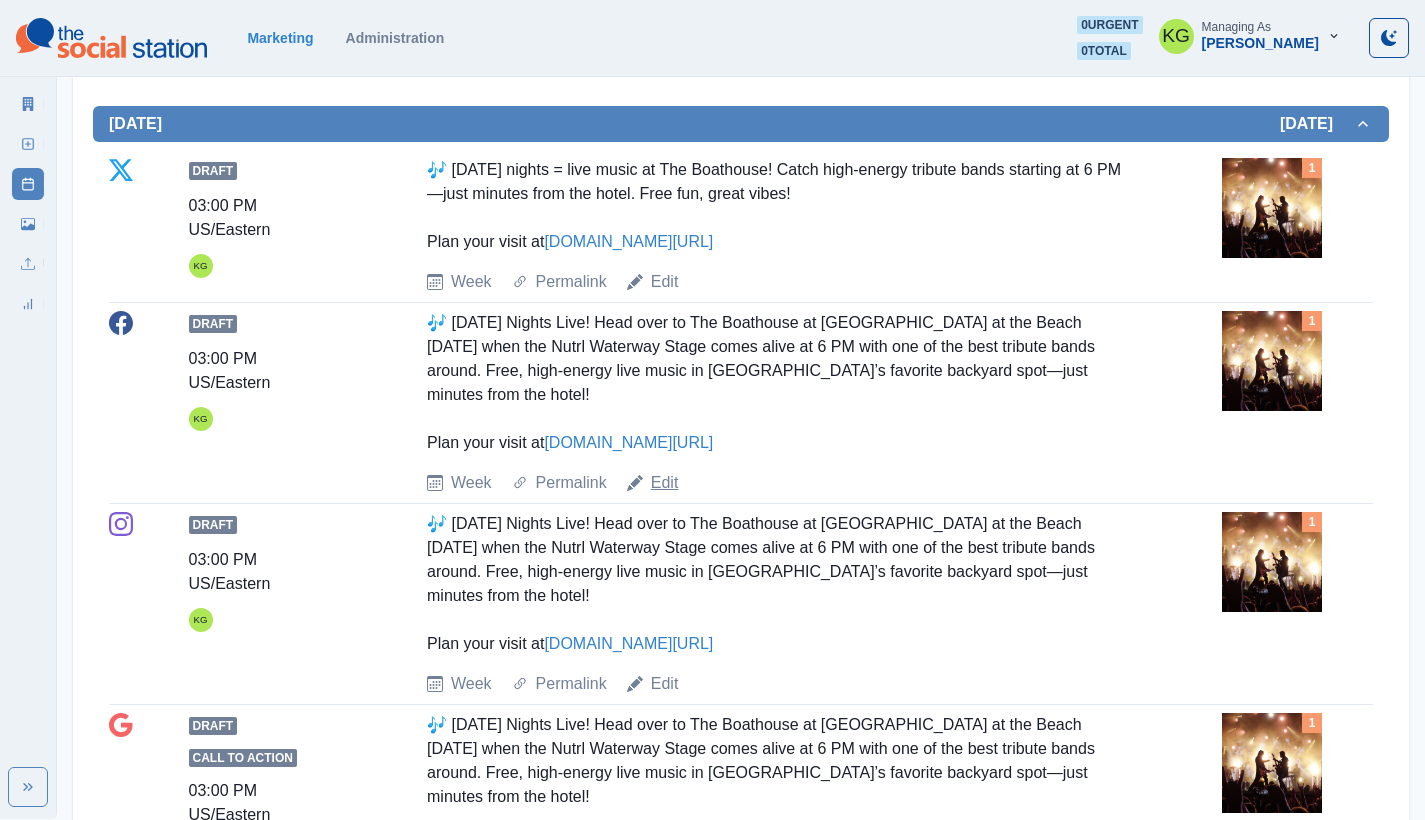 click on "Edit" at bounding box center (665, 483) 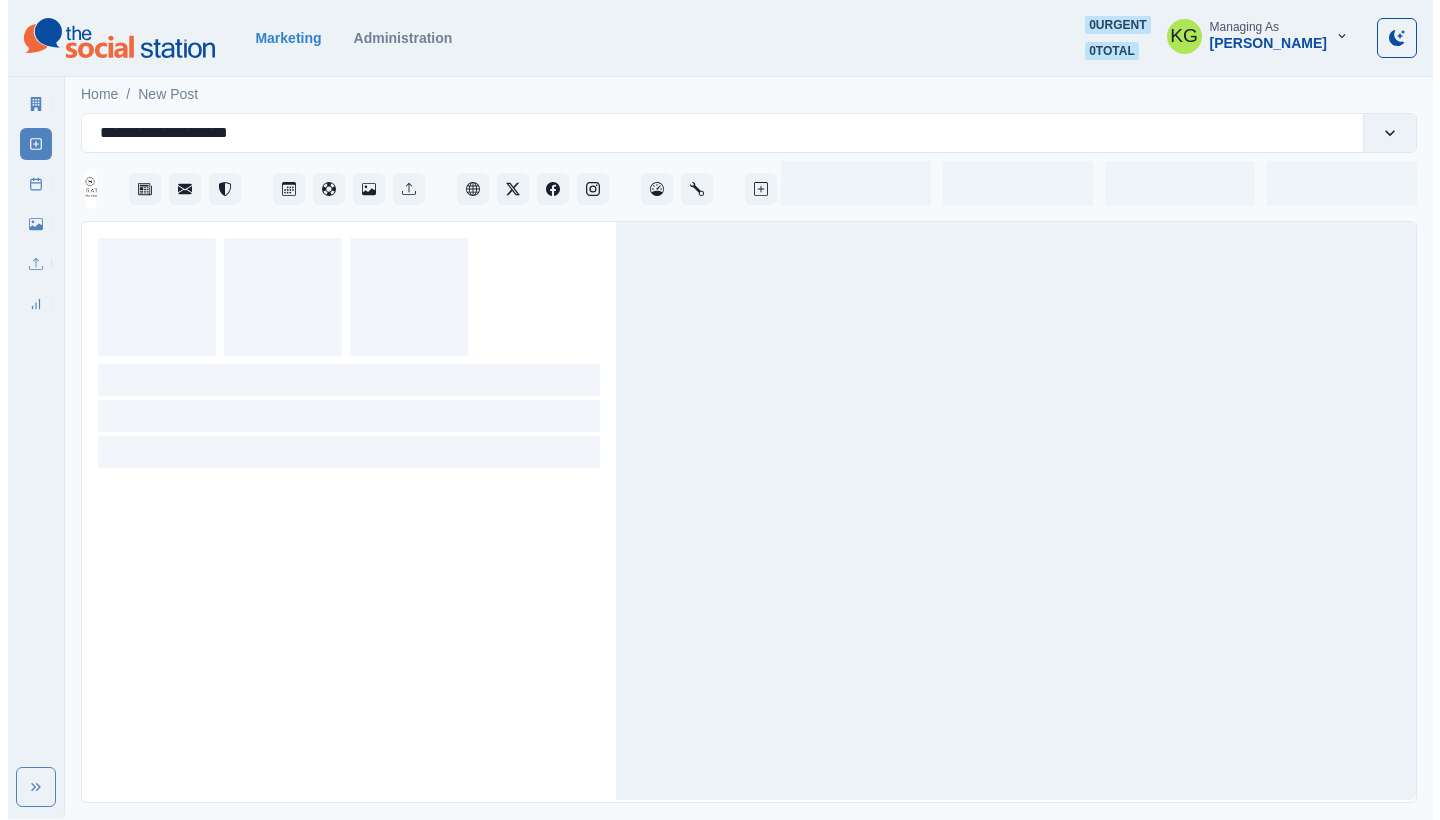 scroll, scrollTop: 0, scrollLeft: 0, axis: both 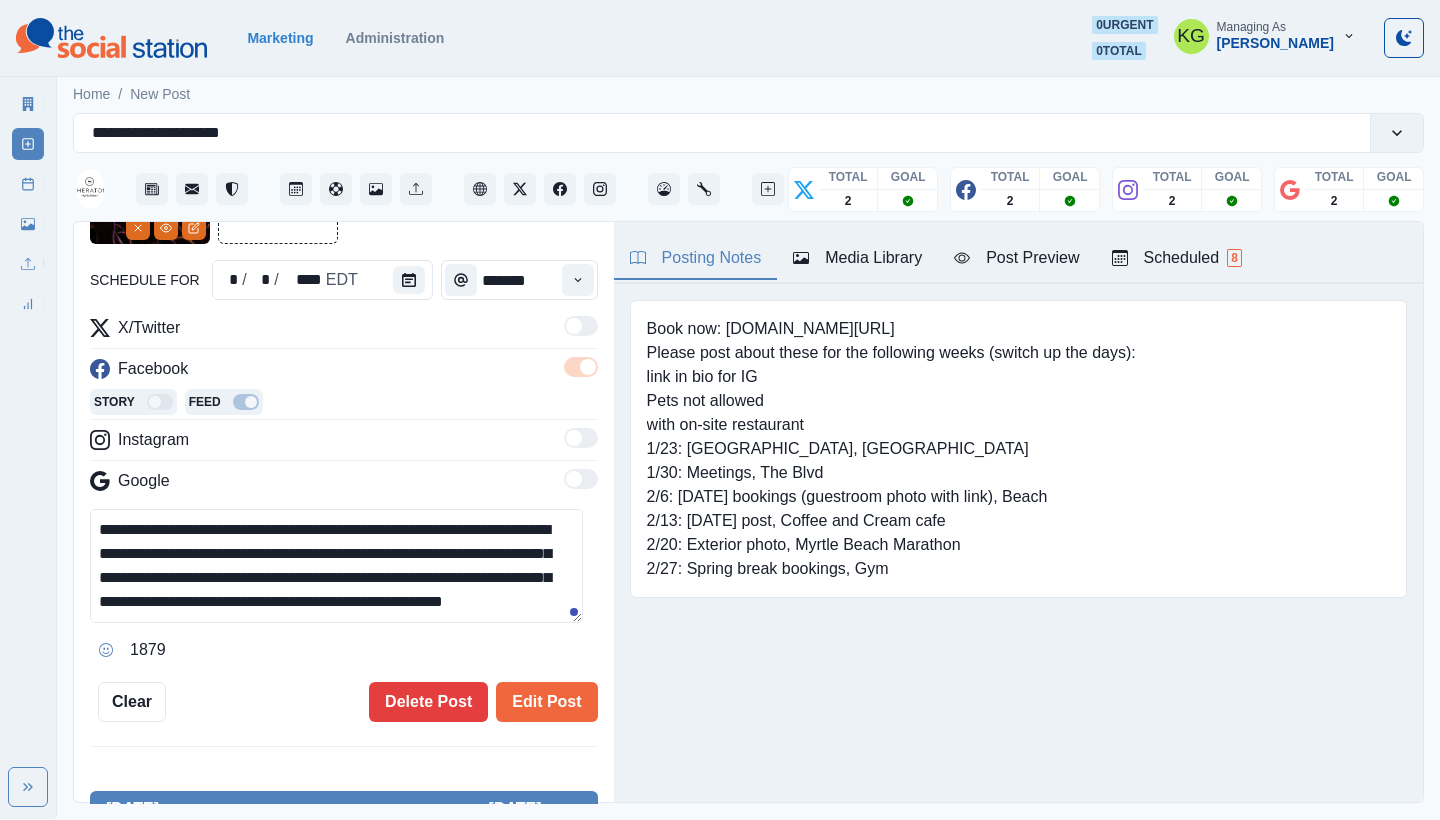 drag, startPoint x: 388, startPoint y: 524, endPoint x: 266, endPoint y: 556, distance: 126.12692 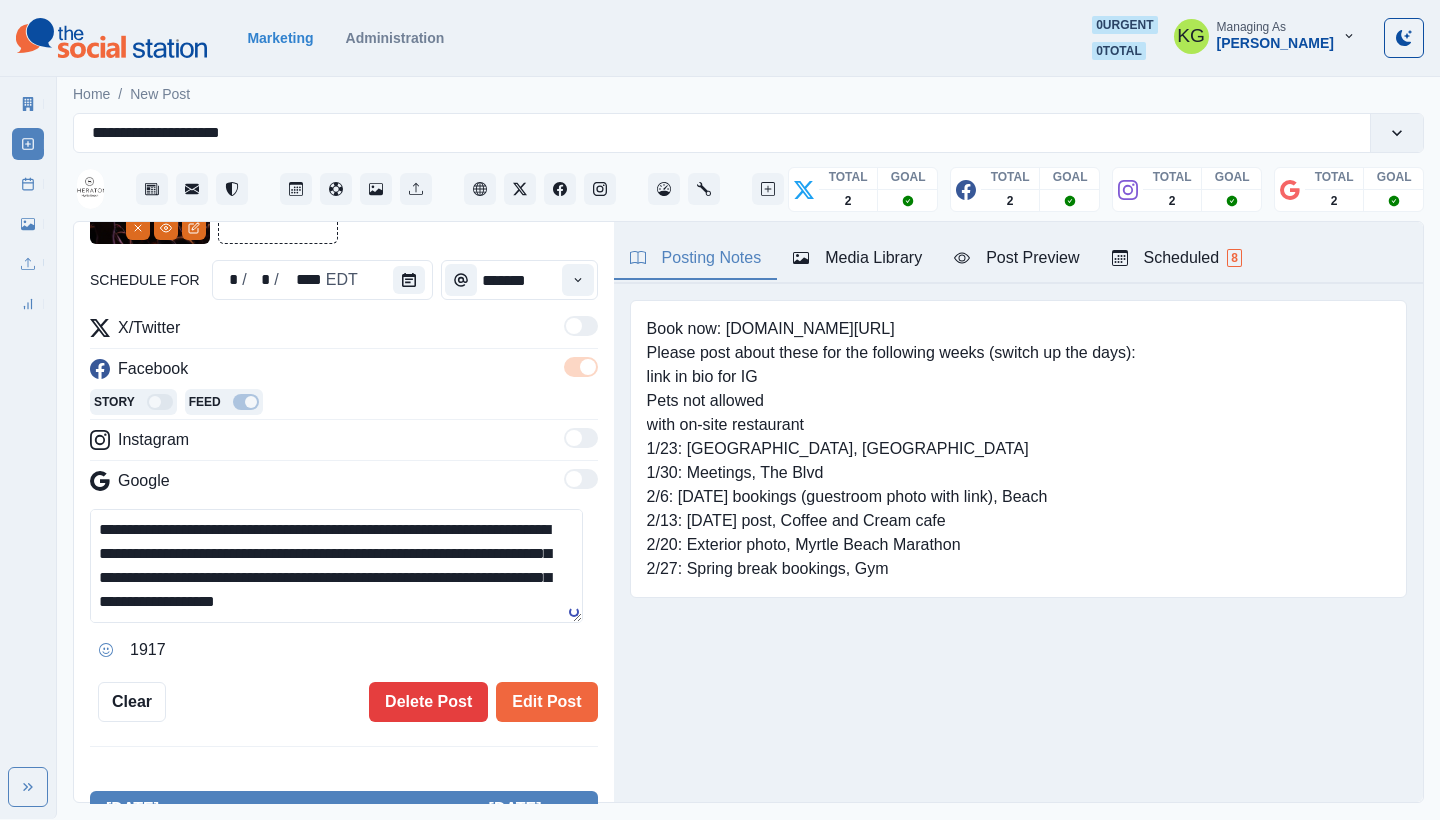 paste on "**********" 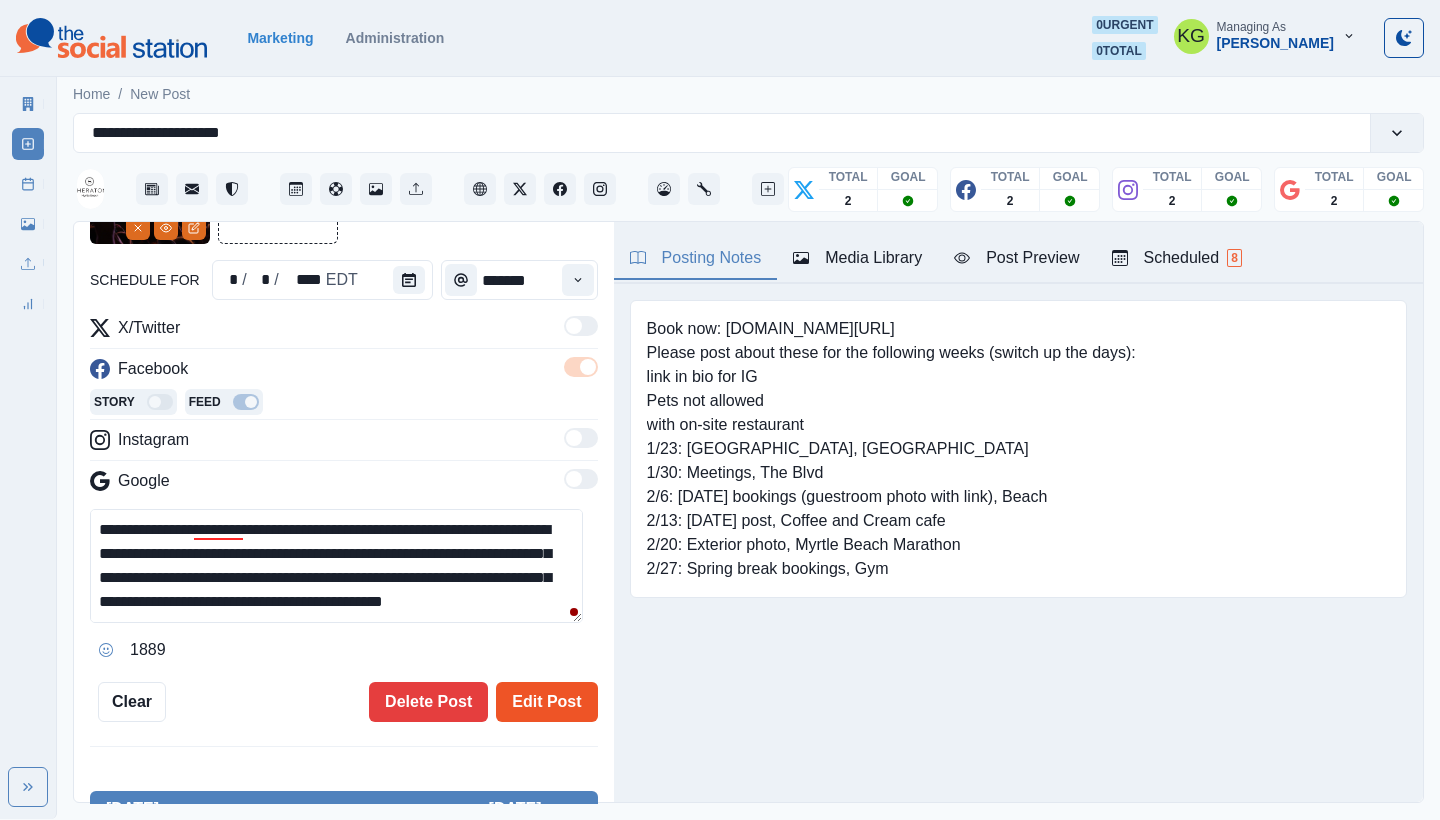 type on "**********" 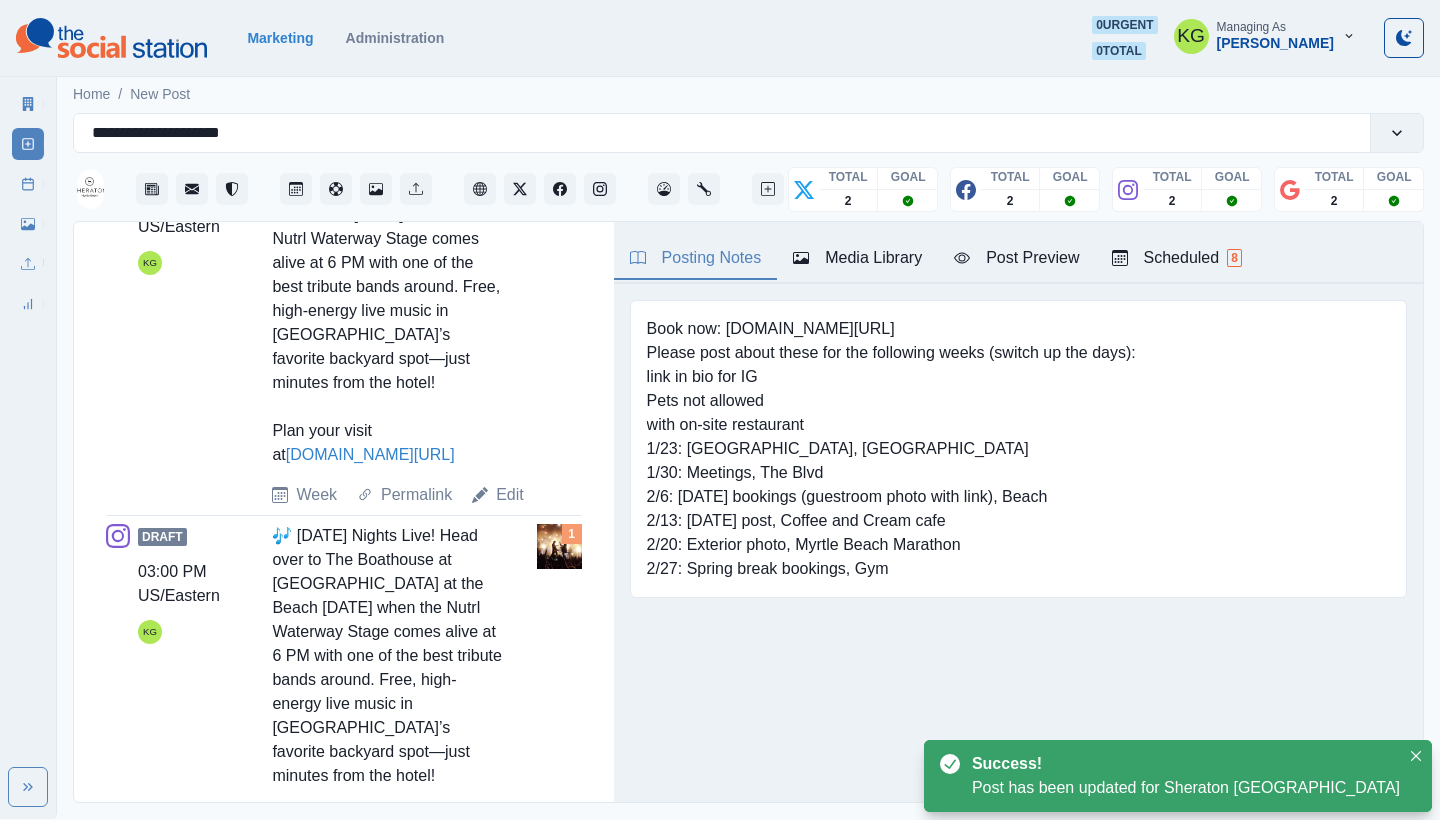 scroll, scrollTop: 1258, scrollLeft: 0, axis: vertical 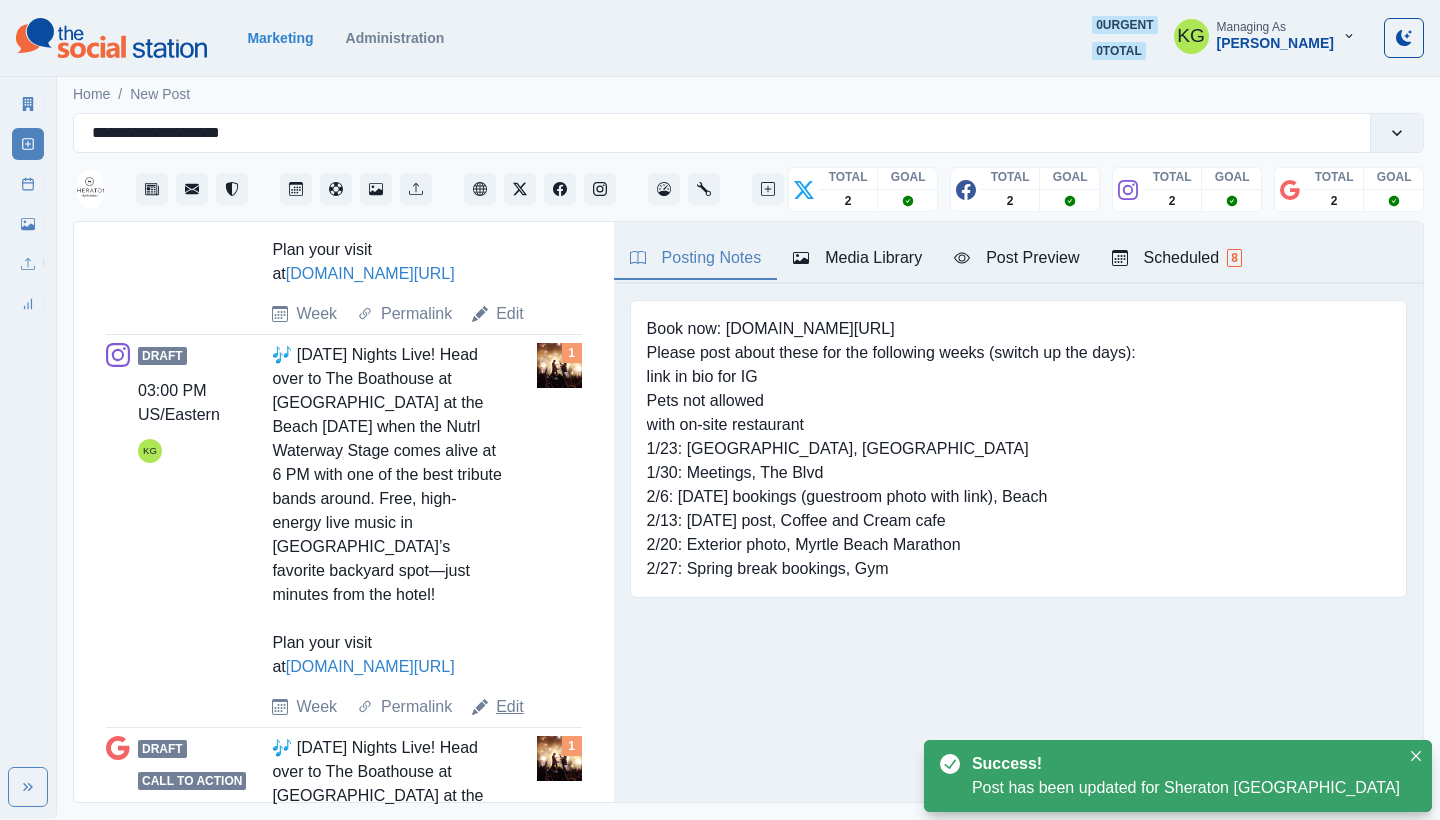 click on "Edit" at bounding box center [510, 707] 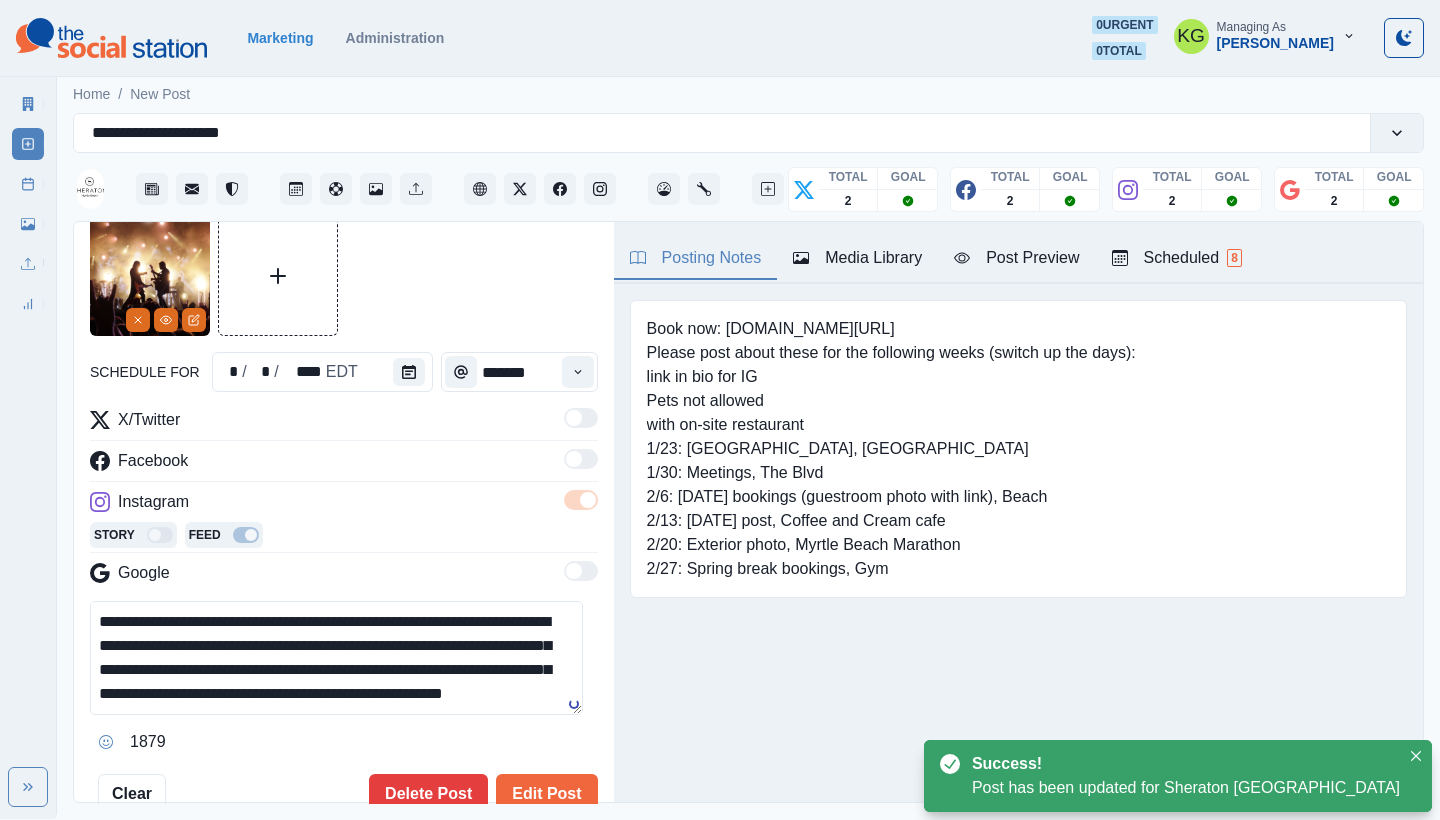 scroll, scrollTop: 82, scrollLeft: 0, axis: vertical 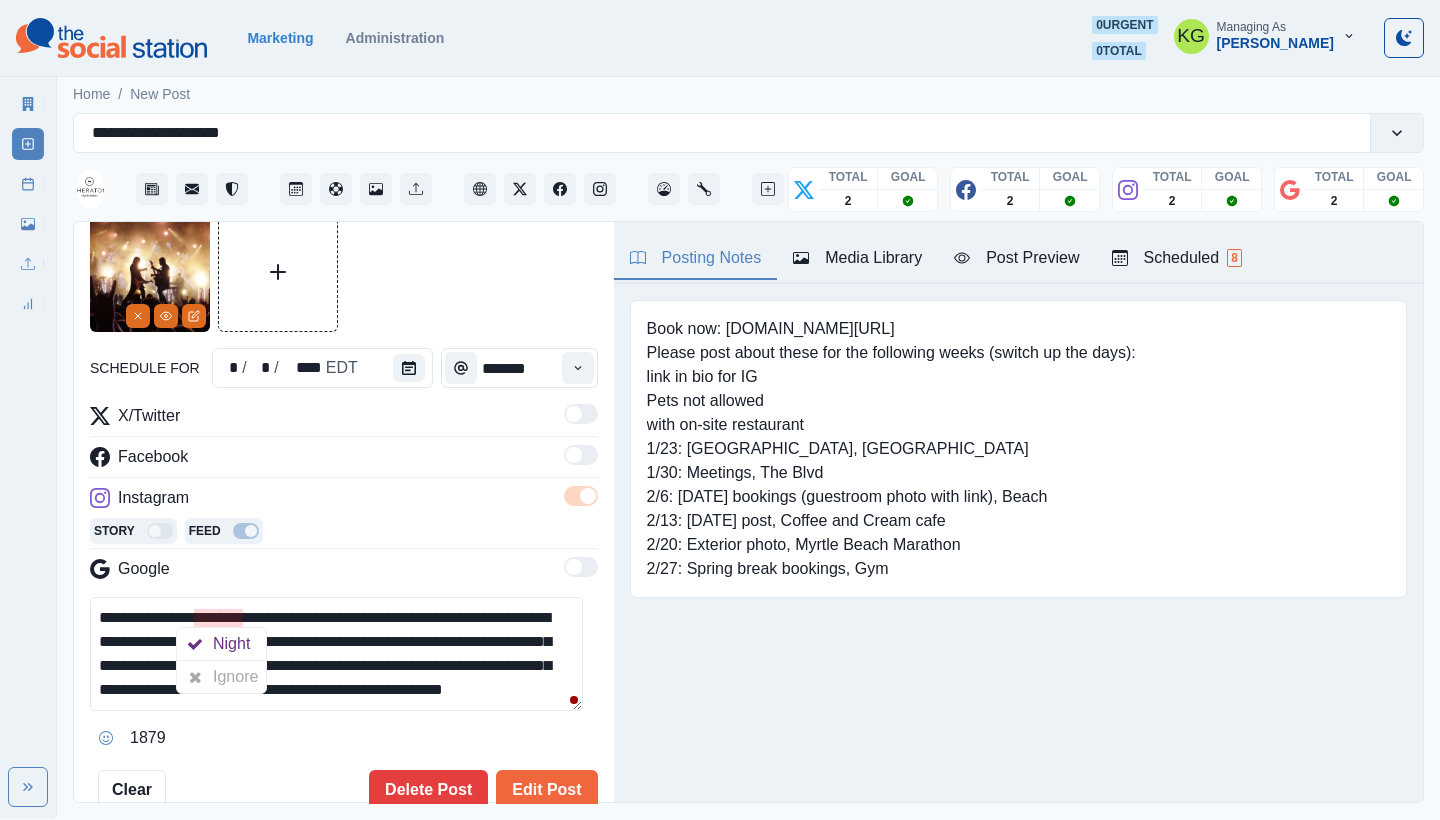 drag, startPoint x: 413, startPoint y: 617, endPoint x: 270, endPoint y: 639, distance: 144.6824 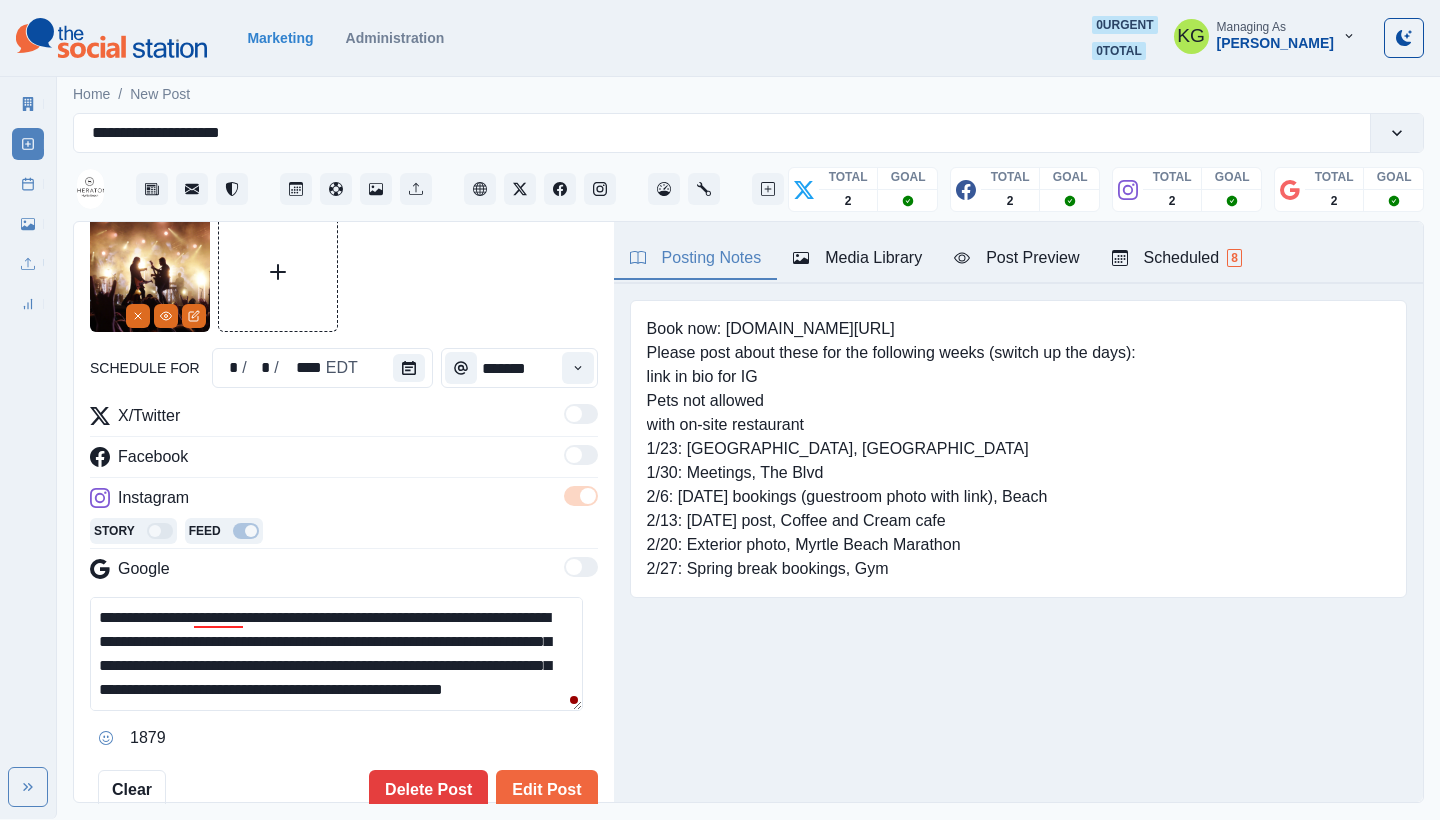 drag, startPoint x: 383, startPoint y: 612, endPoint x: 264, endPoint y: 633, distance: 120.83874 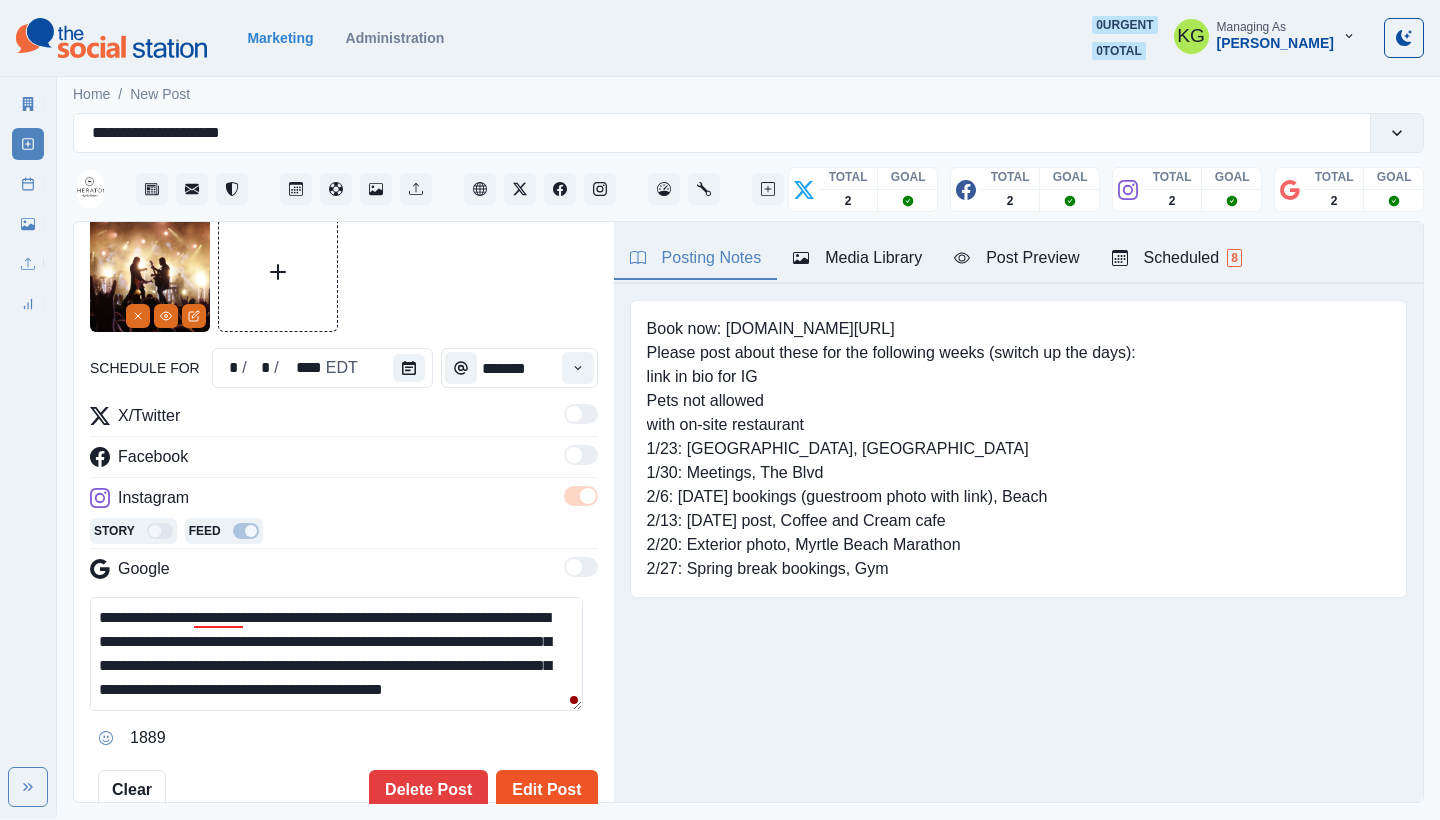 type on "**********" 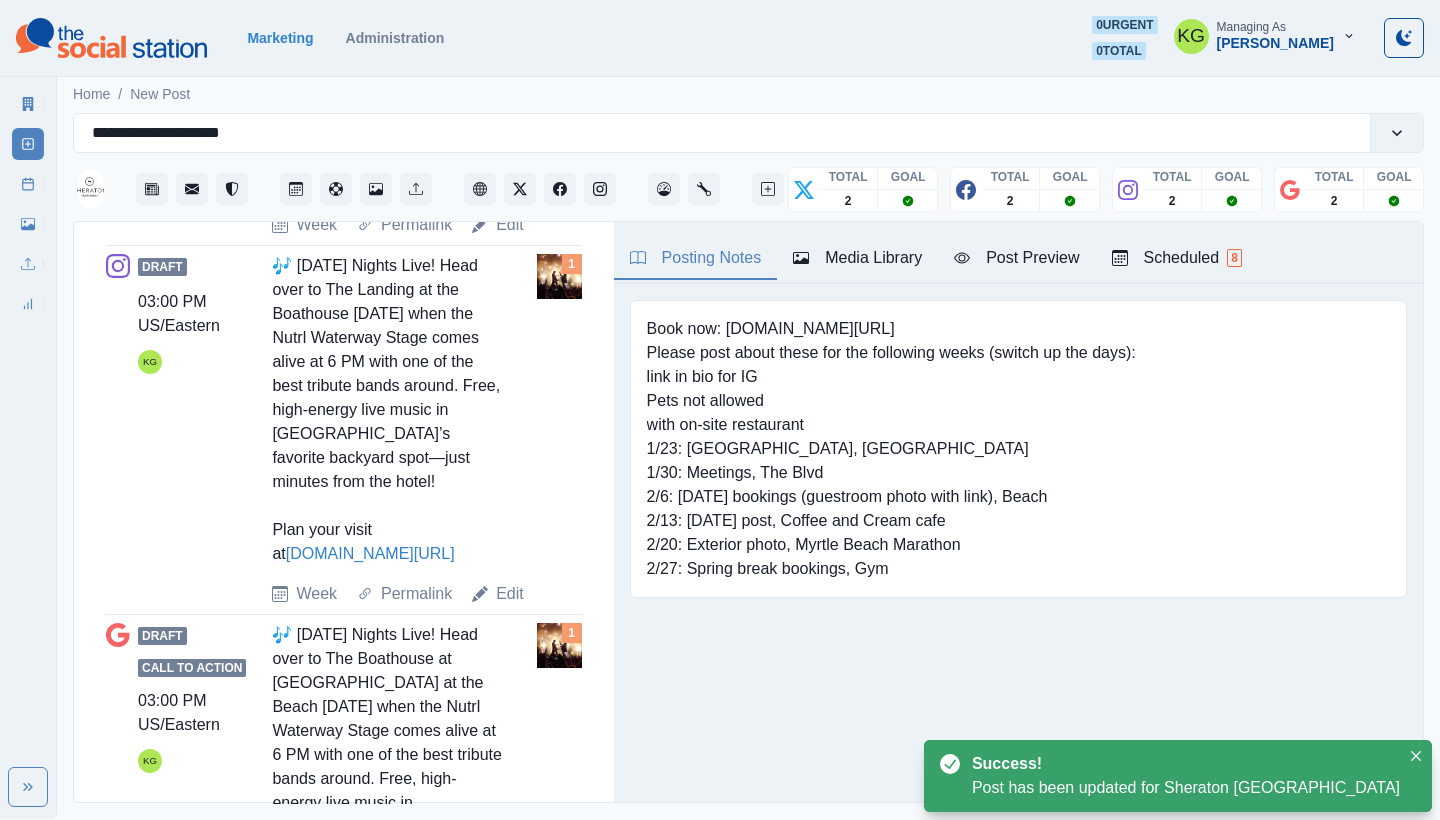 scroll, scrollTop: 1602, scrollLeft: 0, axis: vertical 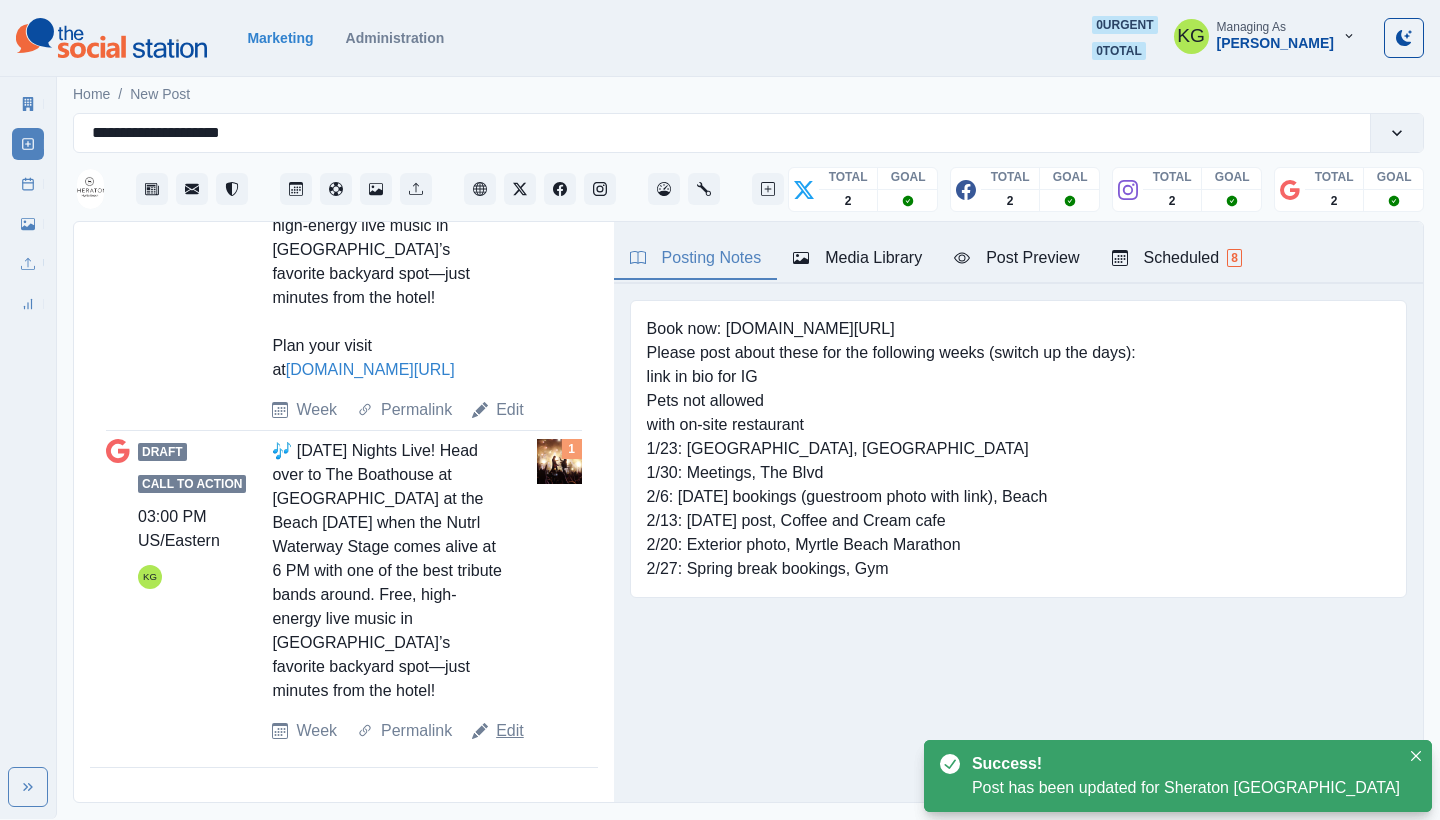 click on "Edit" at bounding box center (510, 731) 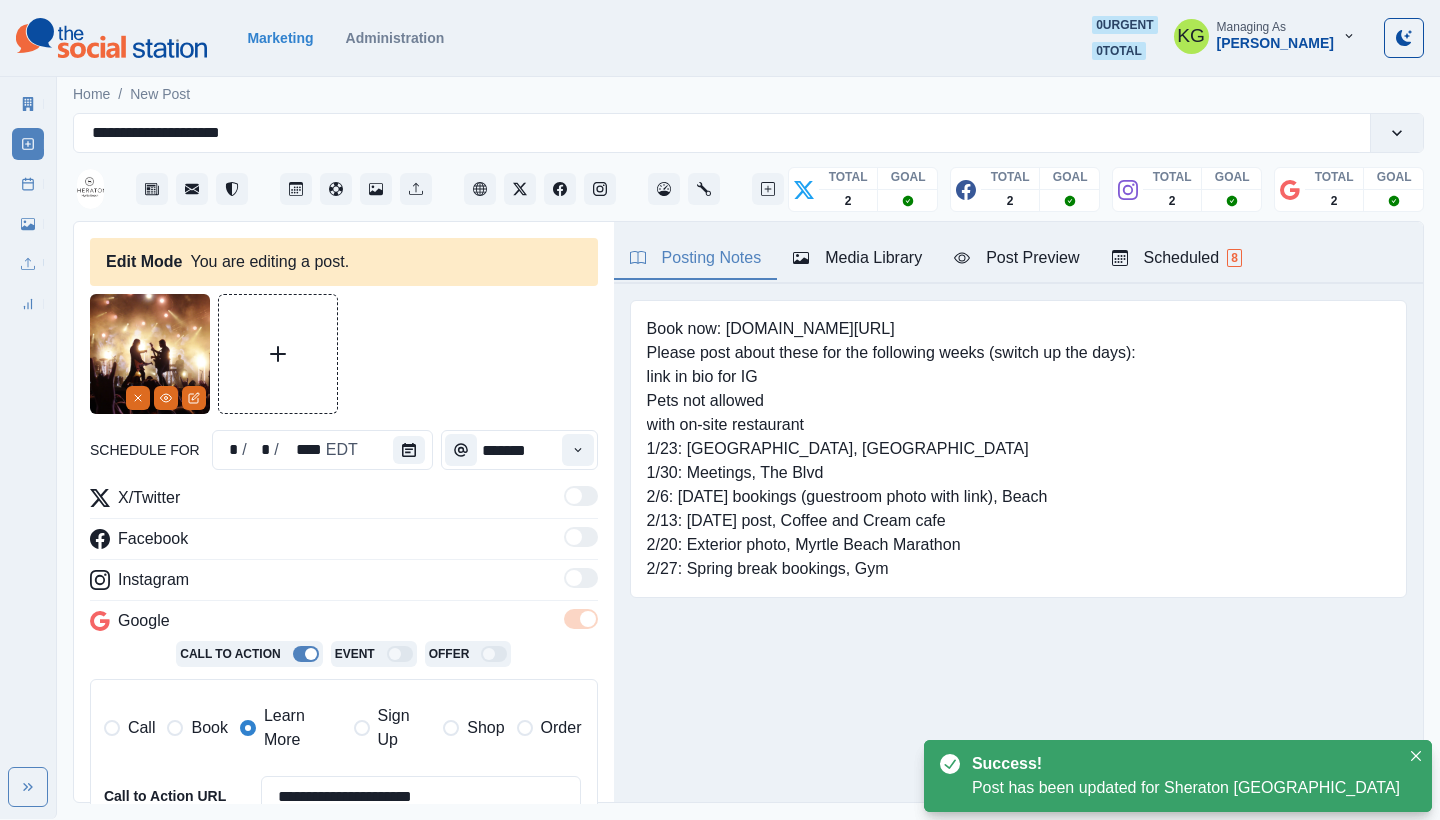 scroll, scrollTop: 179, scrollLeft: 0, axis: vertical 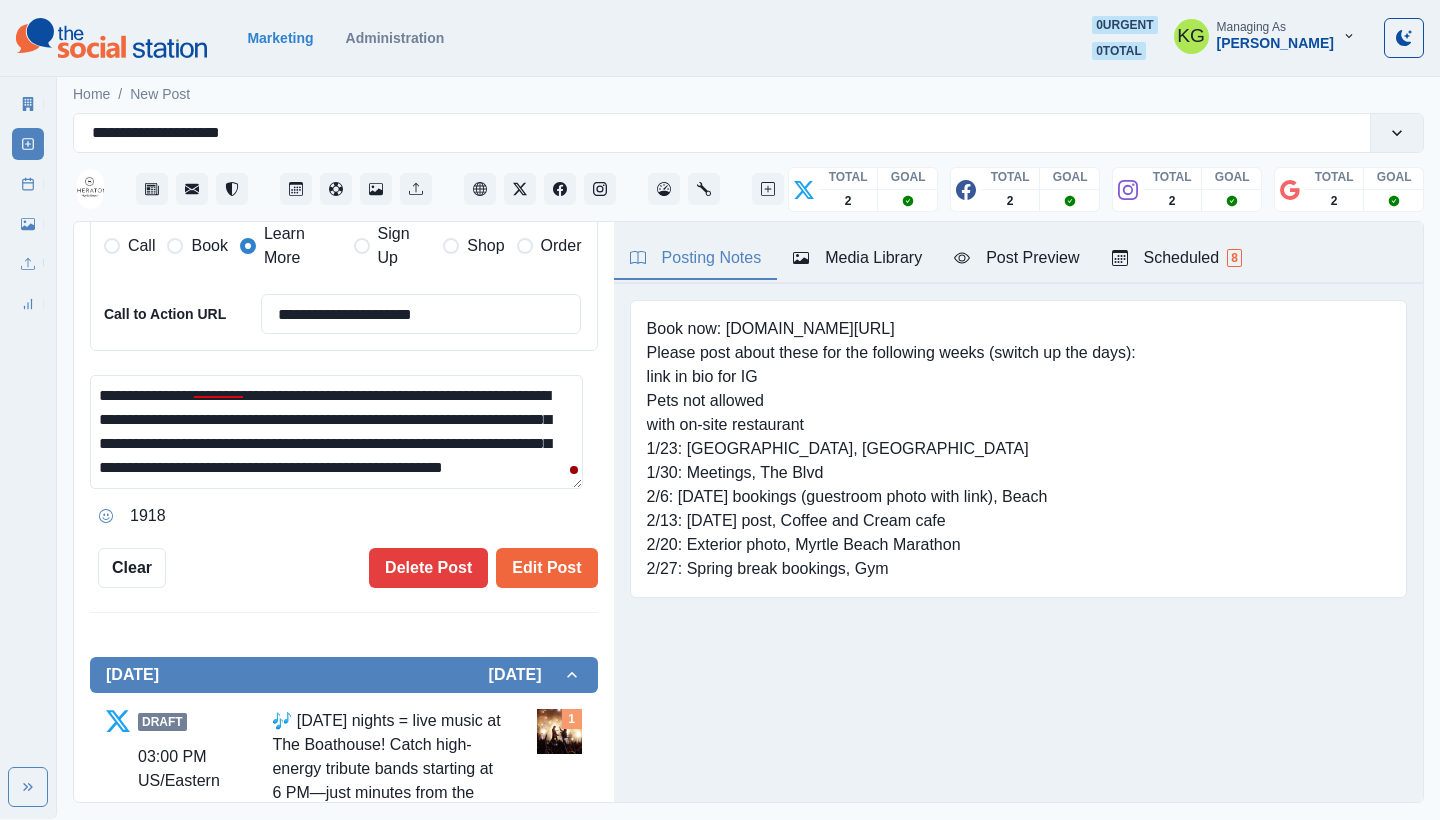 drag, startPoint x: 380, startPoint y: 386, endPoint x: 265, endPoint y: 409, distance: 117.27745 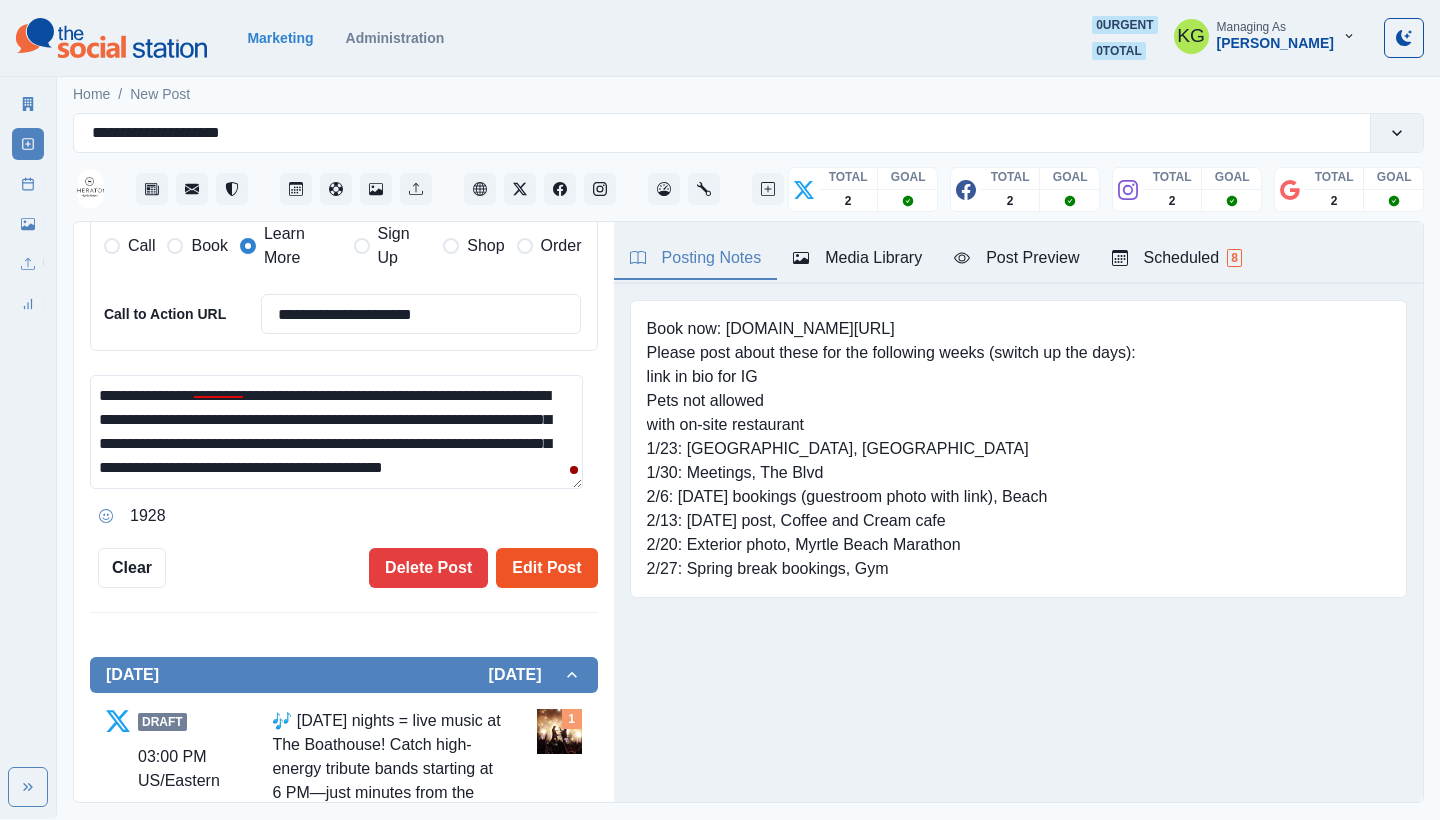 type on "**********" 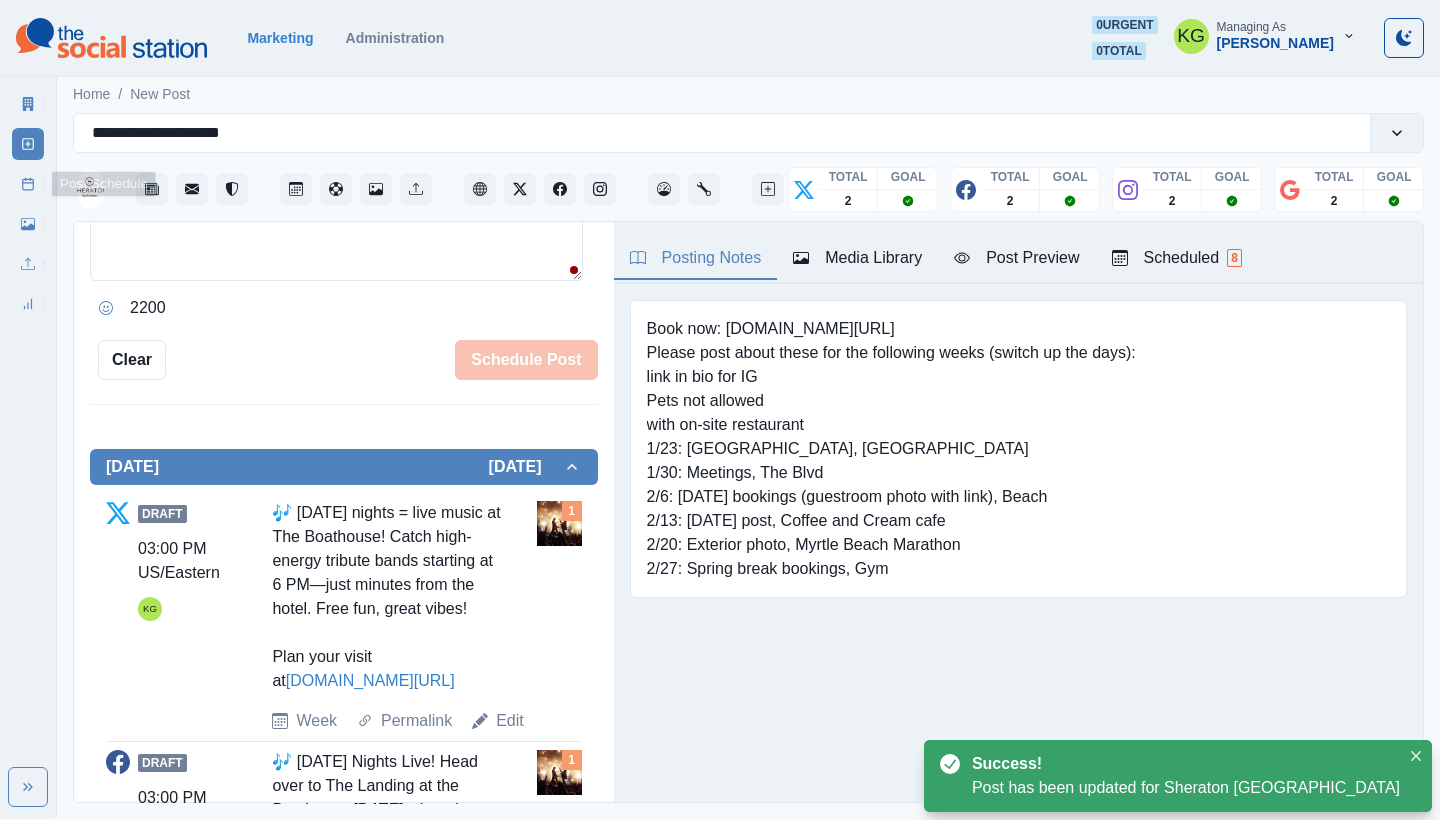 click 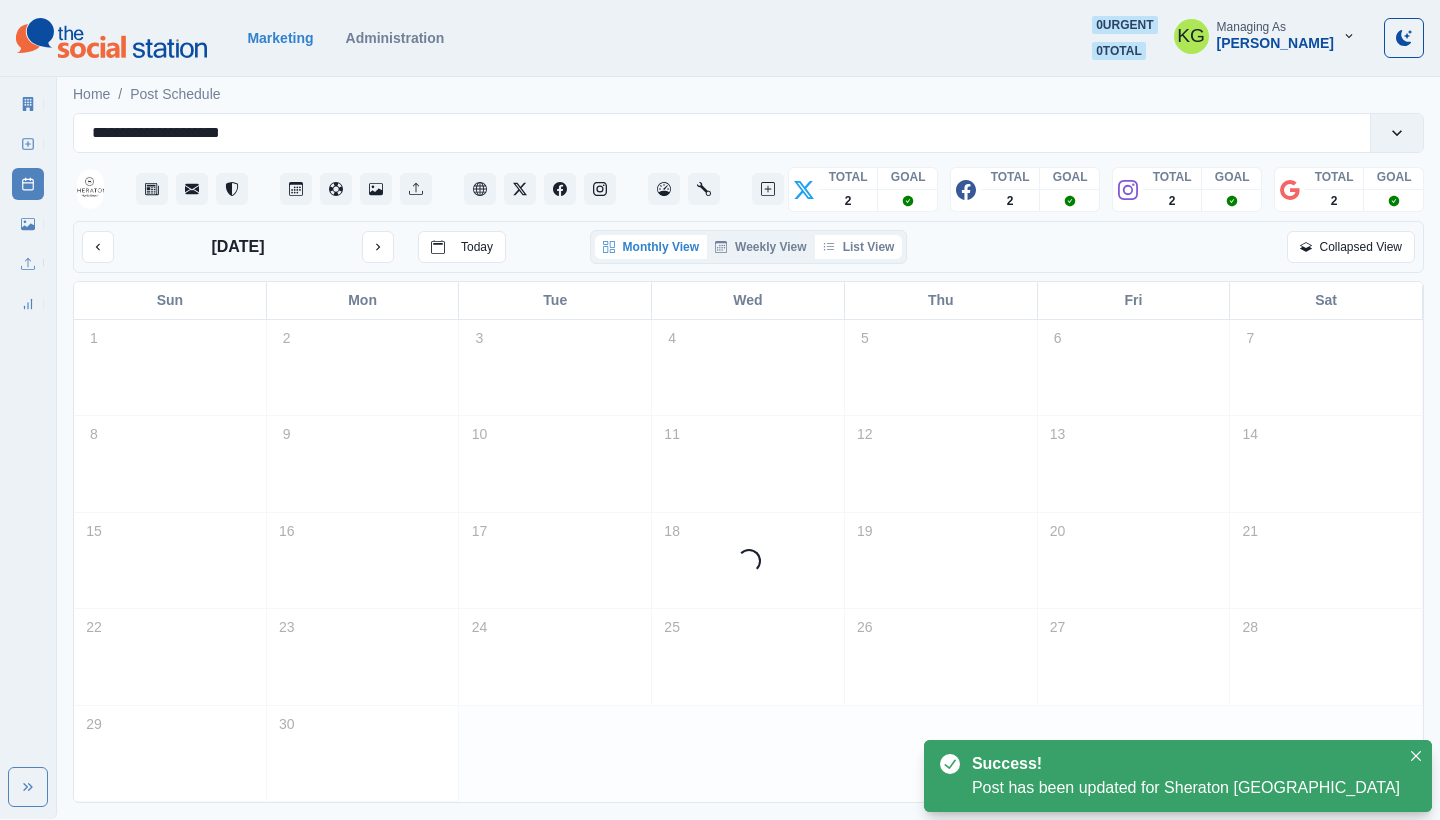 click on "List View" at bounding box center [859, 247] 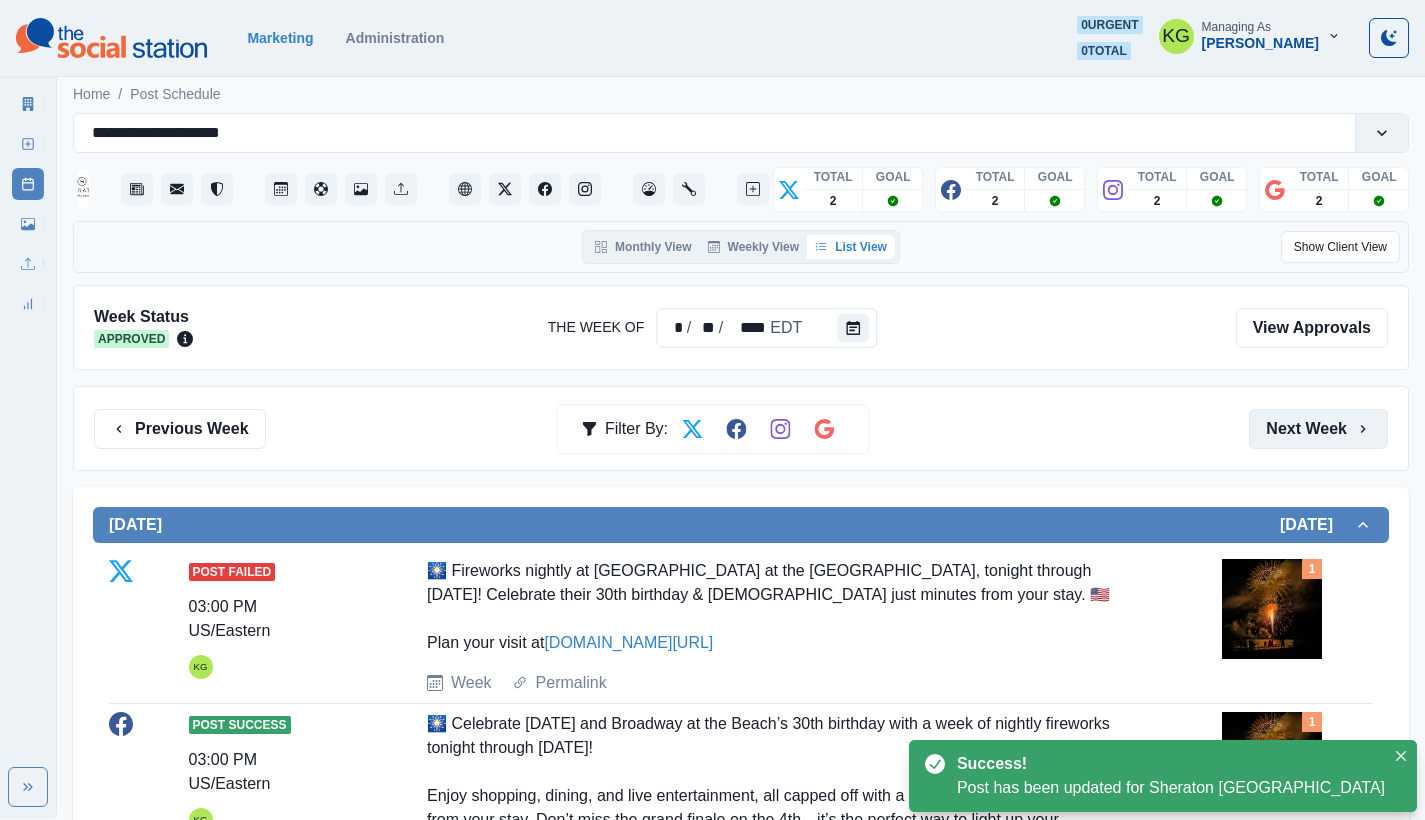 click on "Next Week" at bounding box center [1318, 429] 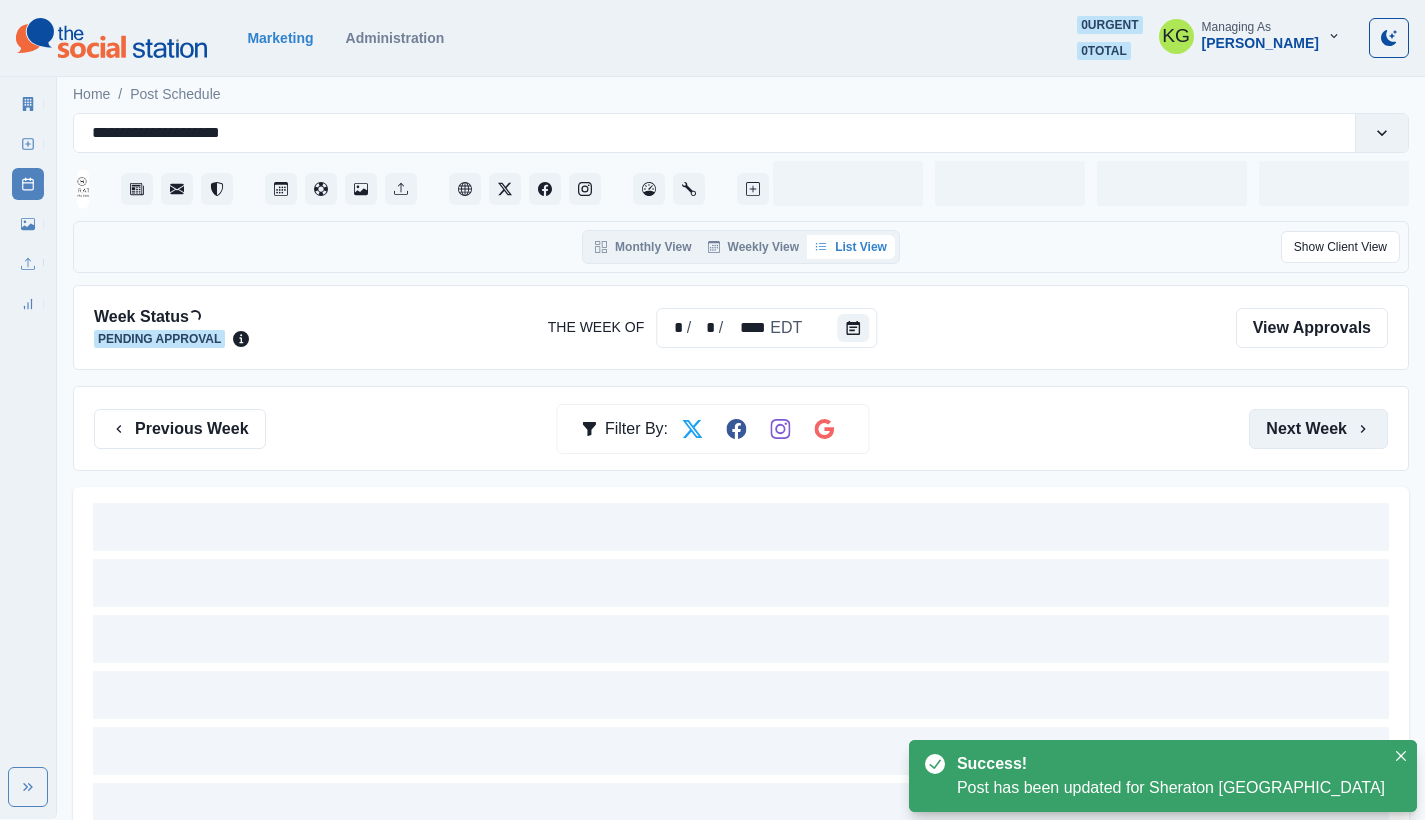 click on "Next Week" at bounding box center [1318, 429] 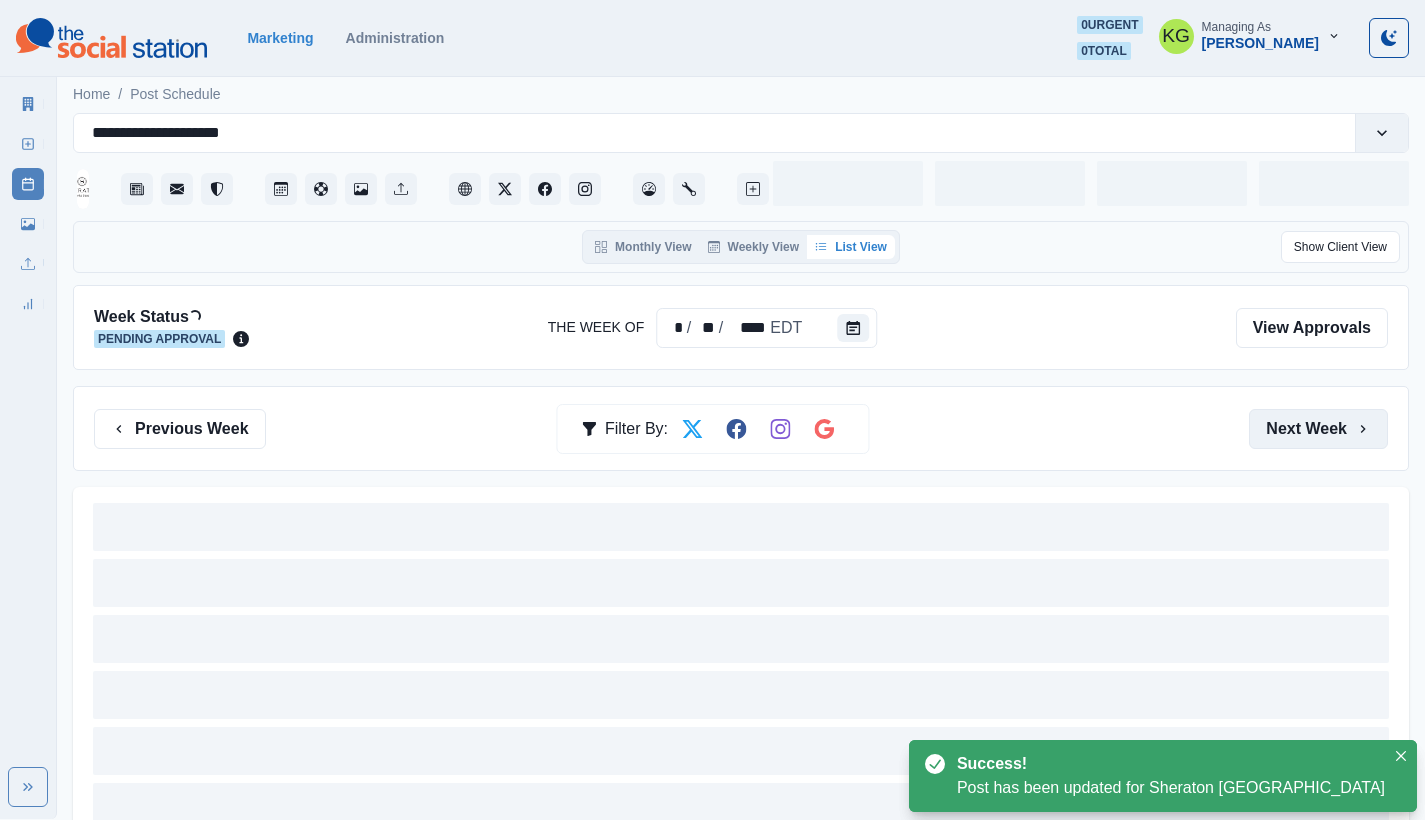 click on "Next Week" at bounding box center [1318, 429] 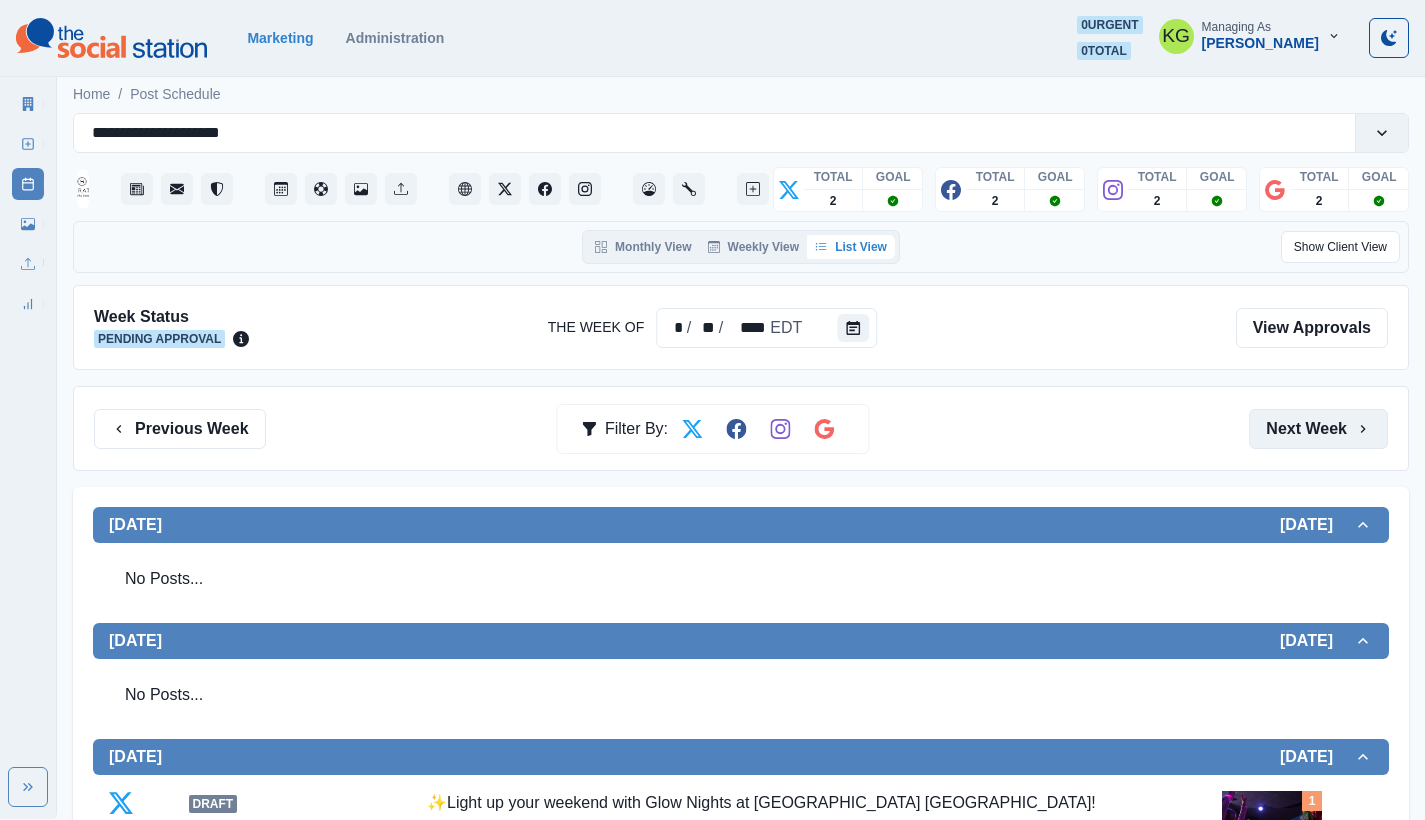 click on "Next Week" at bounding box center (1318, 429) 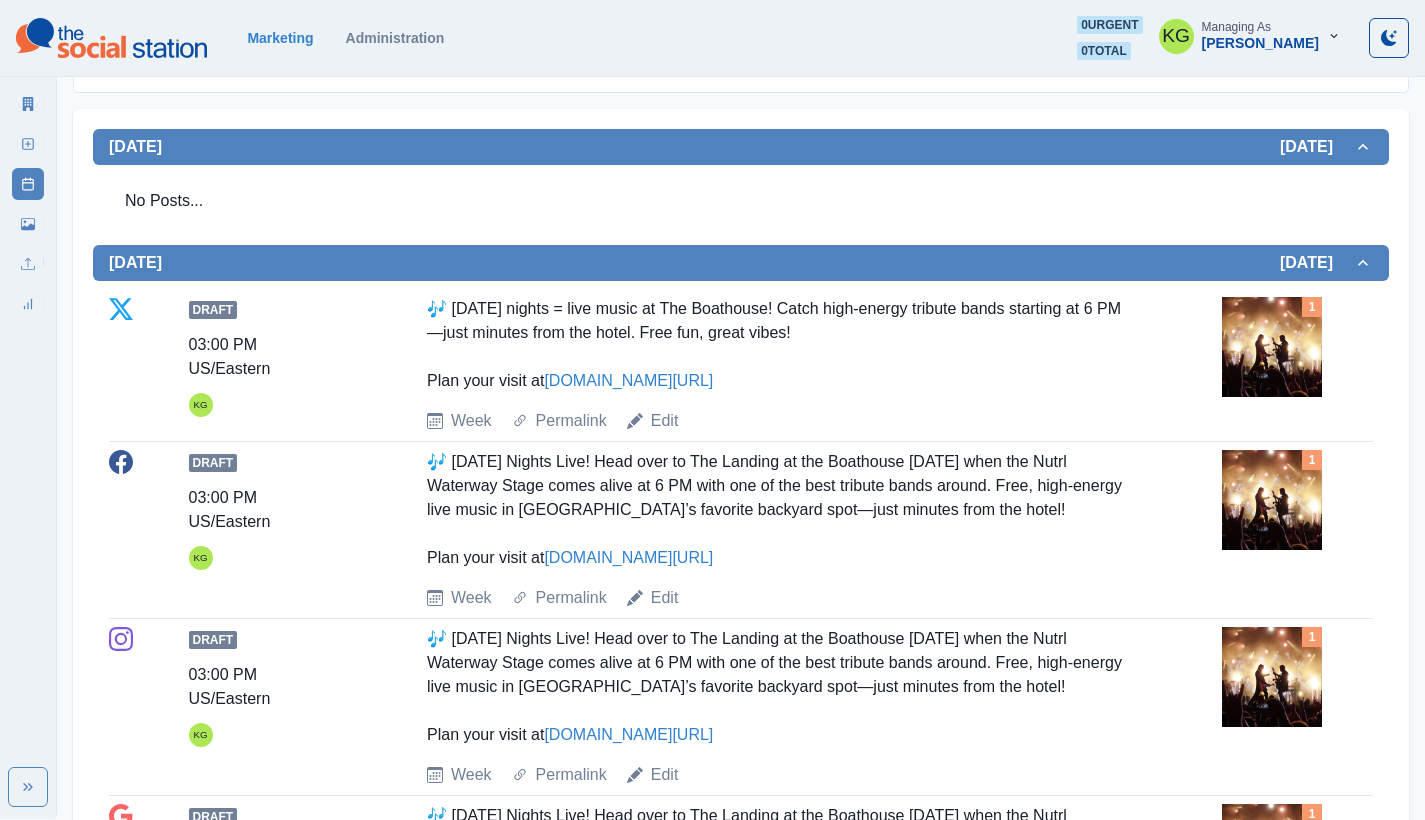 scroll, scrollTop: 557, scrollLeft: 0, axis: vertical 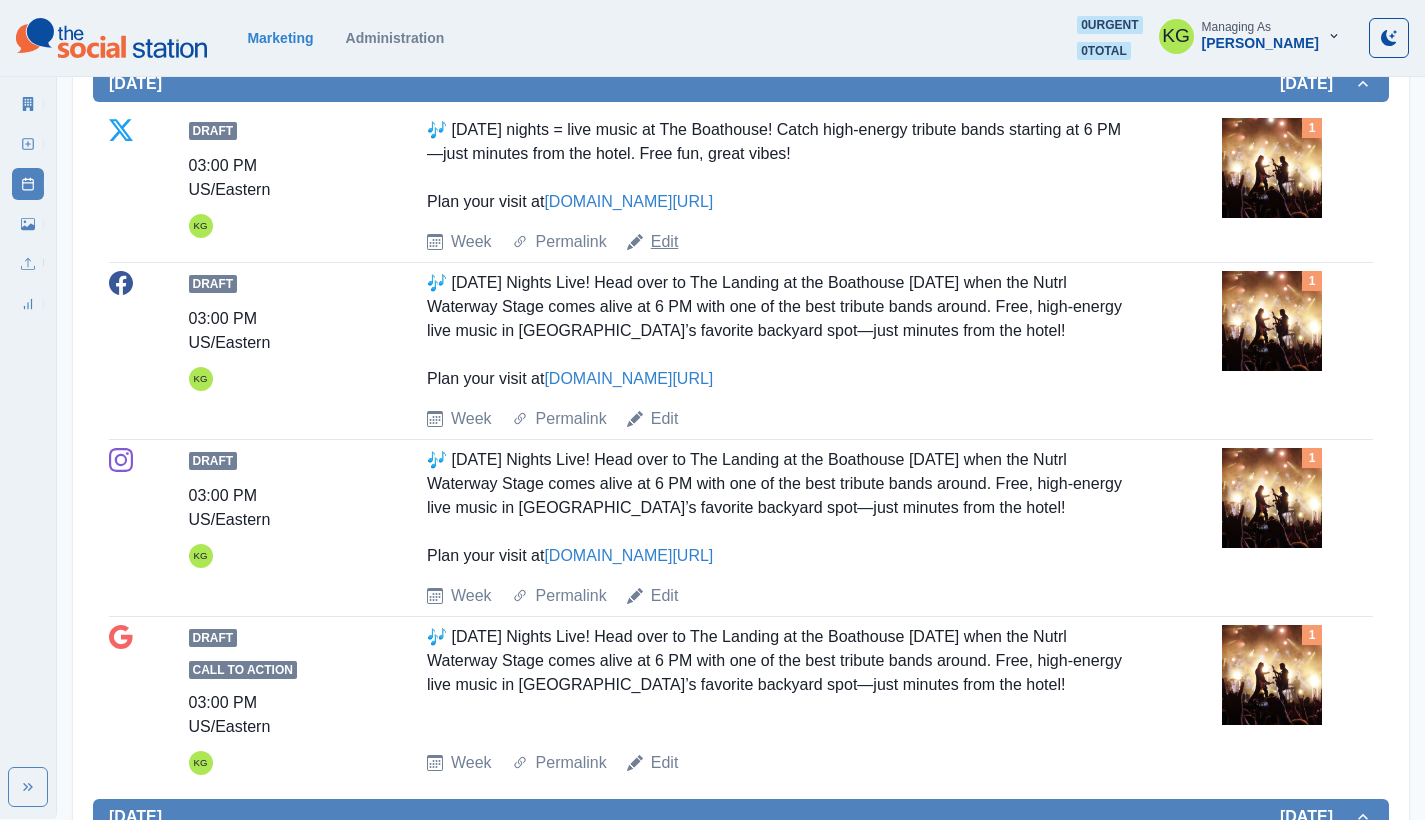 click on "Edit" at bounding box center [665, 242] 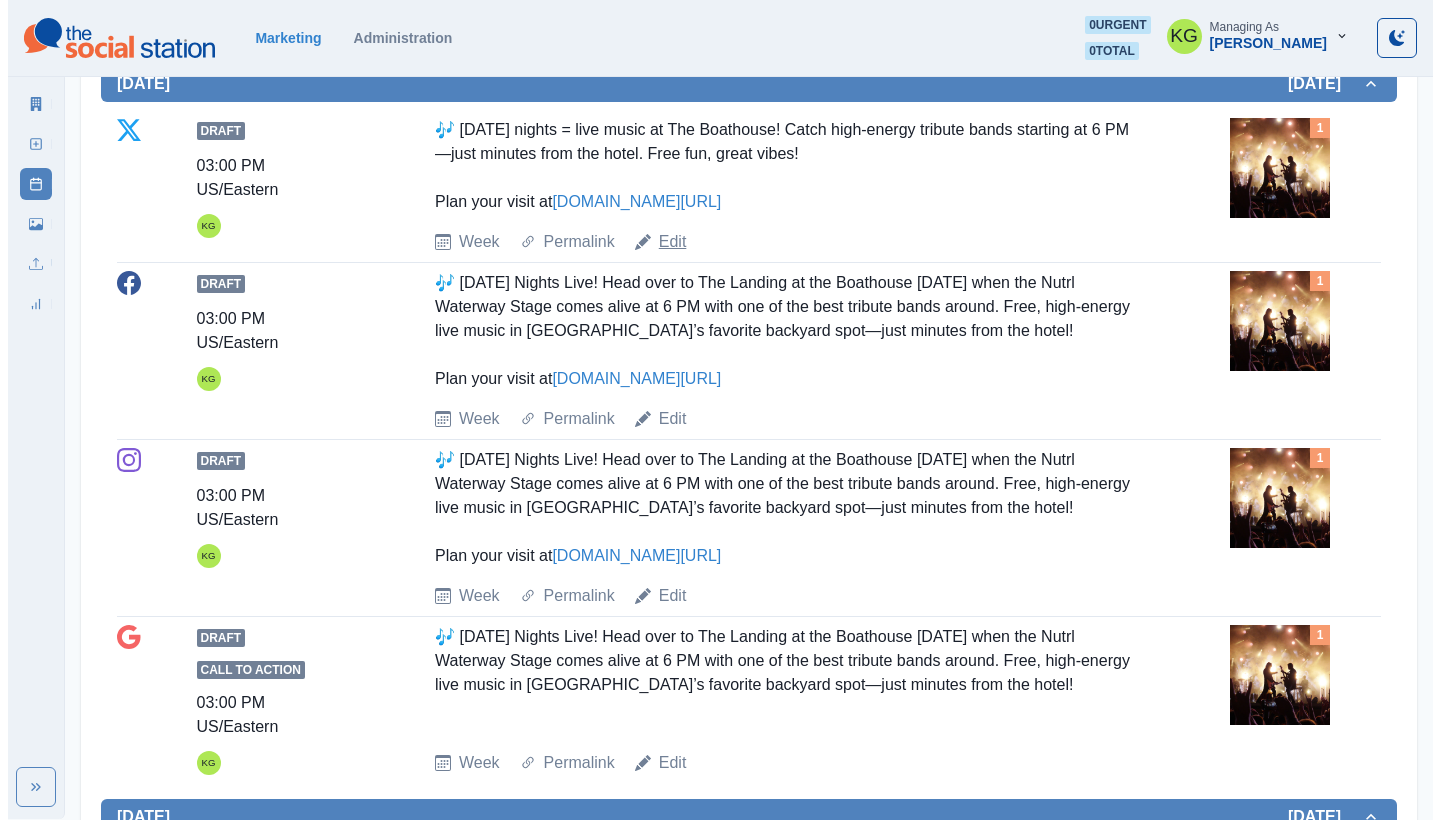 scroll, scrollTop: 0, scrollLeft: 0, axis: both 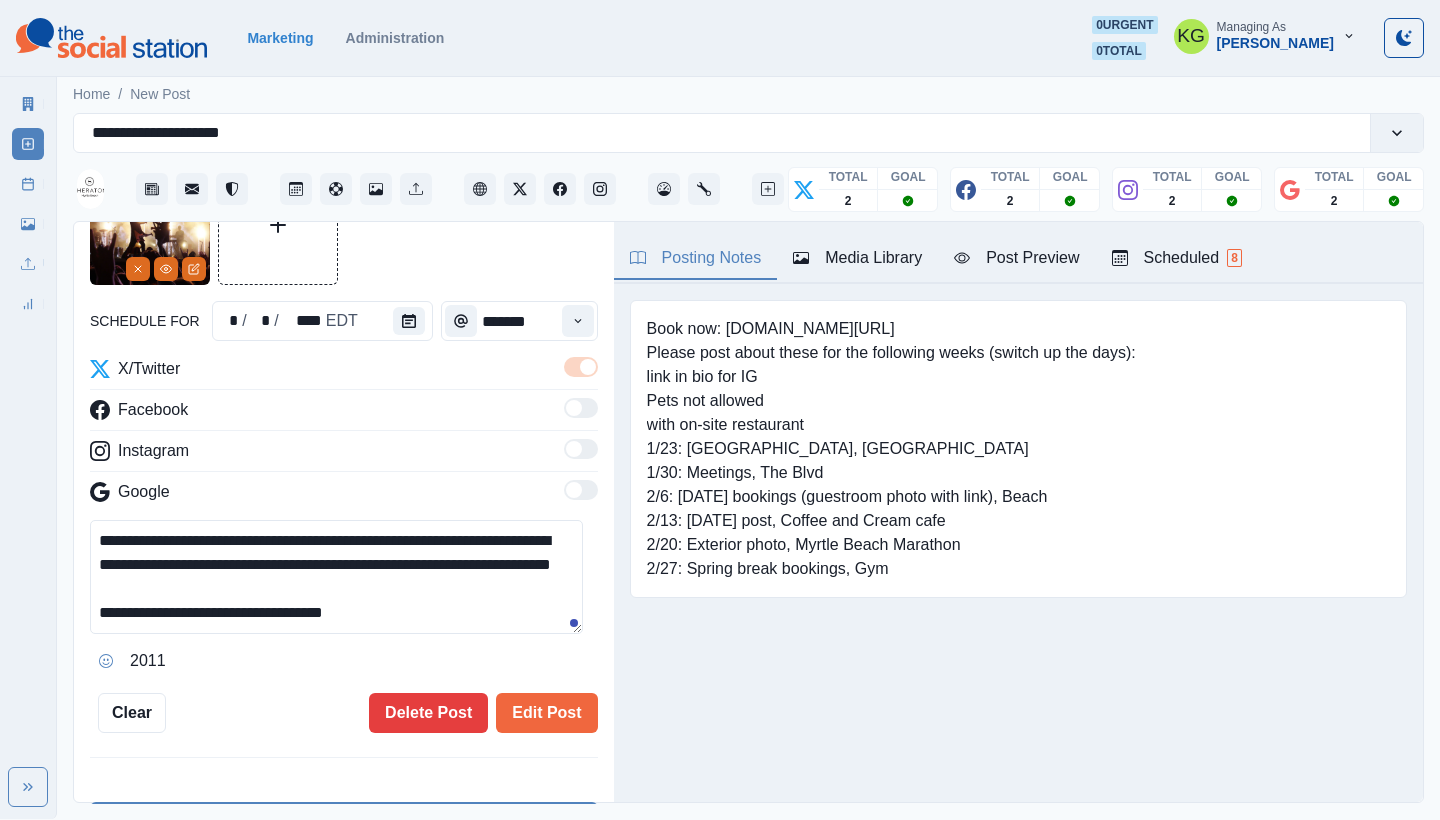 drag, startPoint x: 354, startPoint y: 538, endPoint x: 459, endPoint y: 544, distance: 105.17129 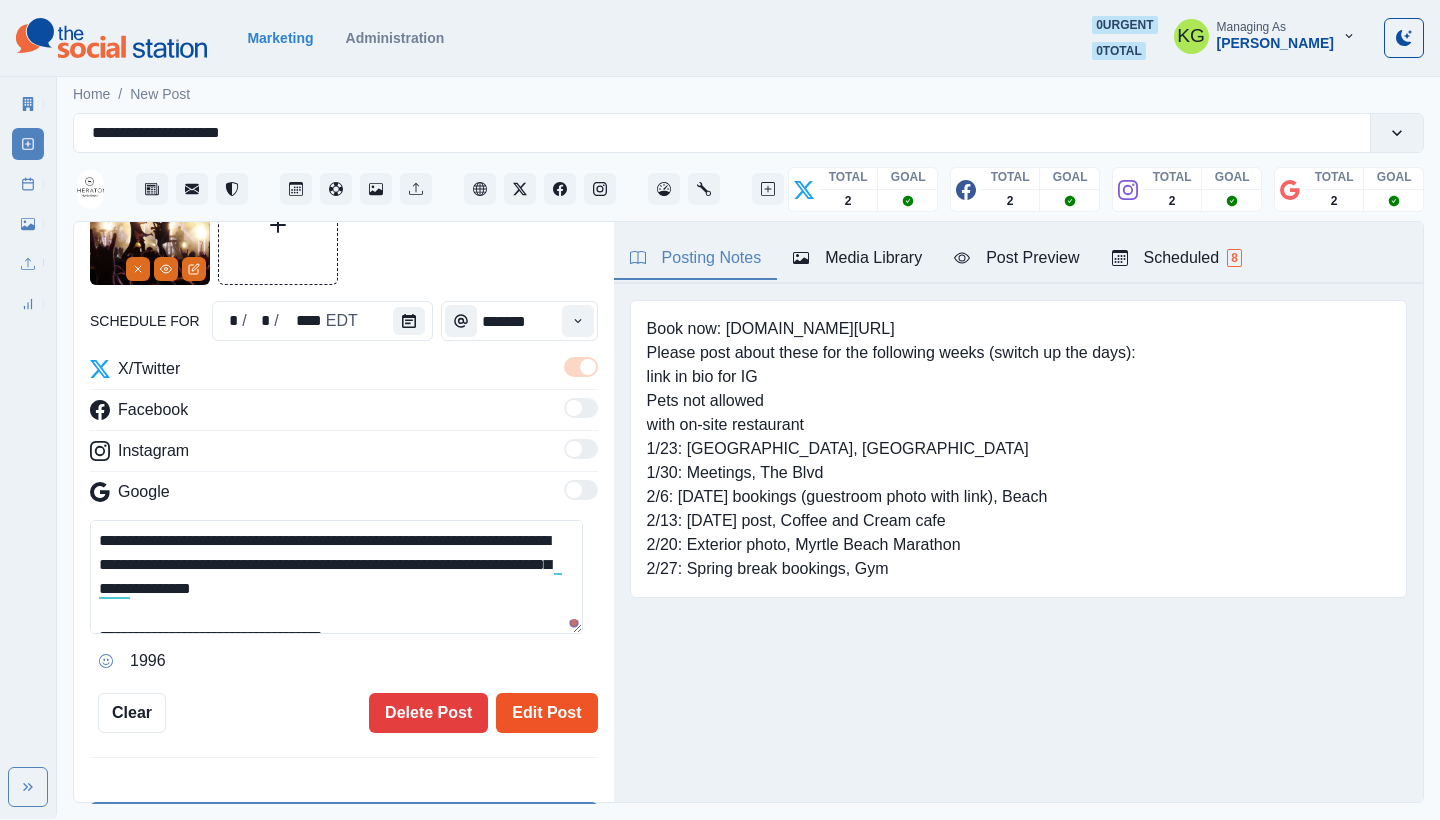 type on "**********" 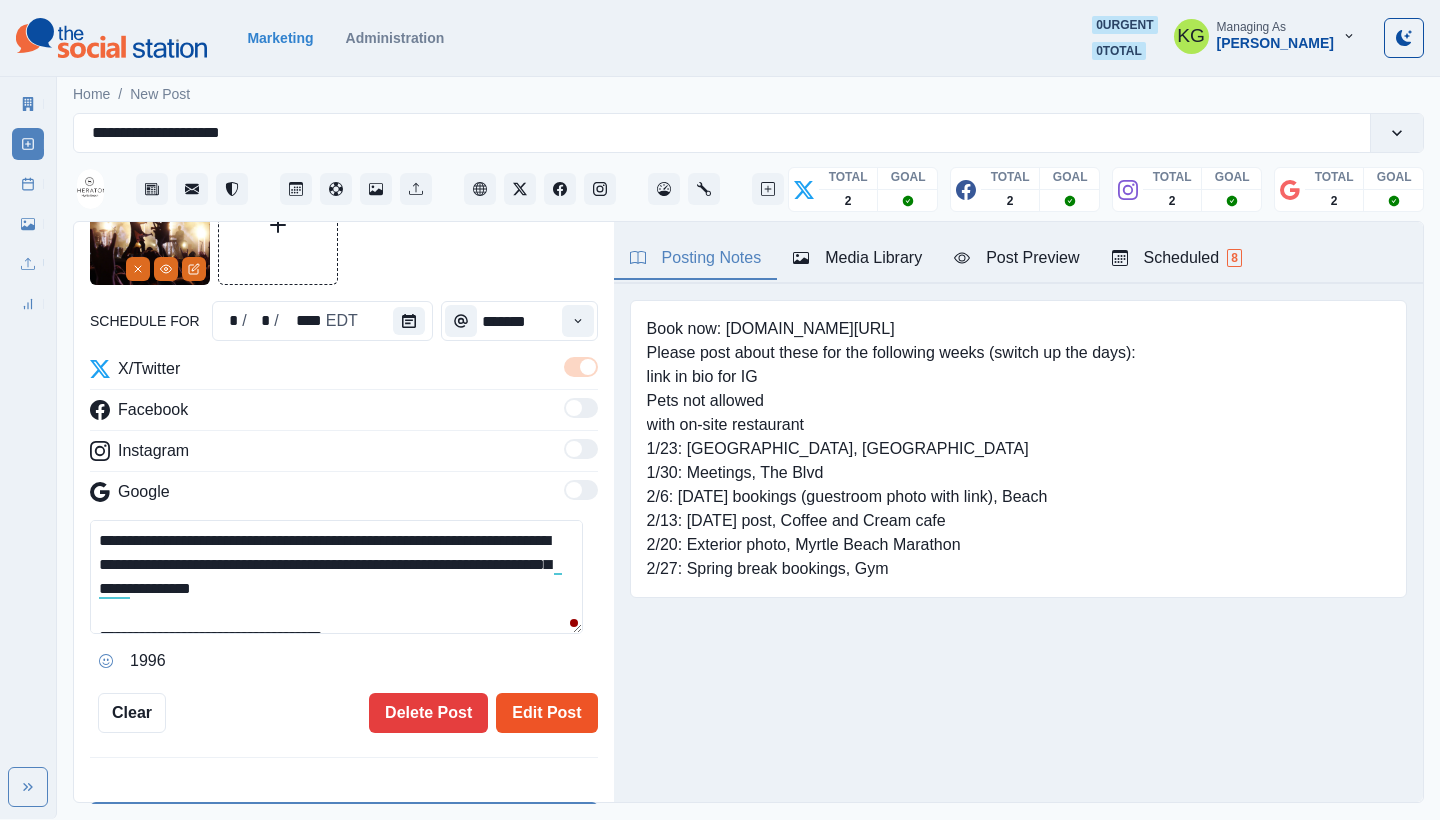 click on "Edit Post" at bounding box center (546, 713) 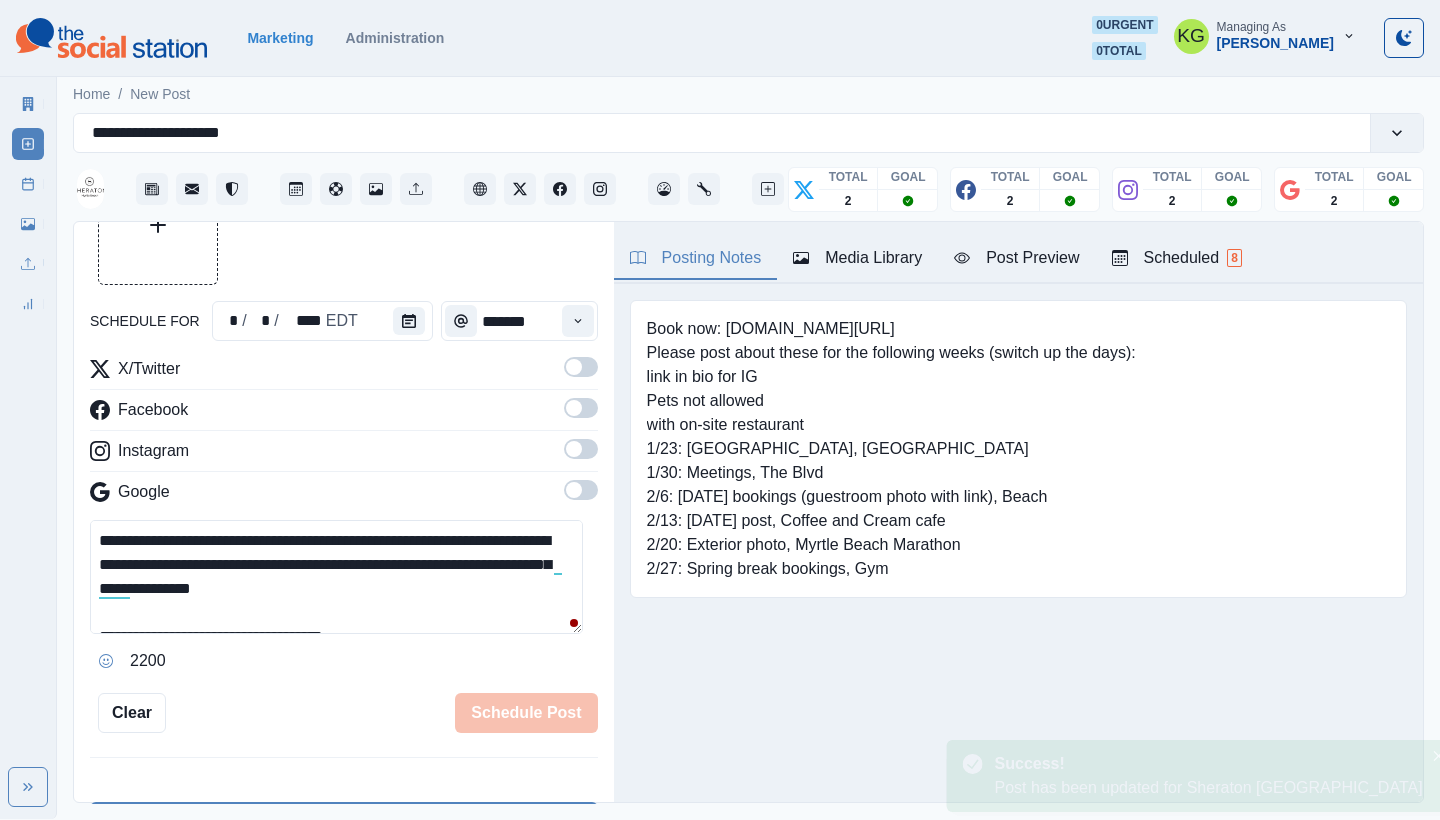 type 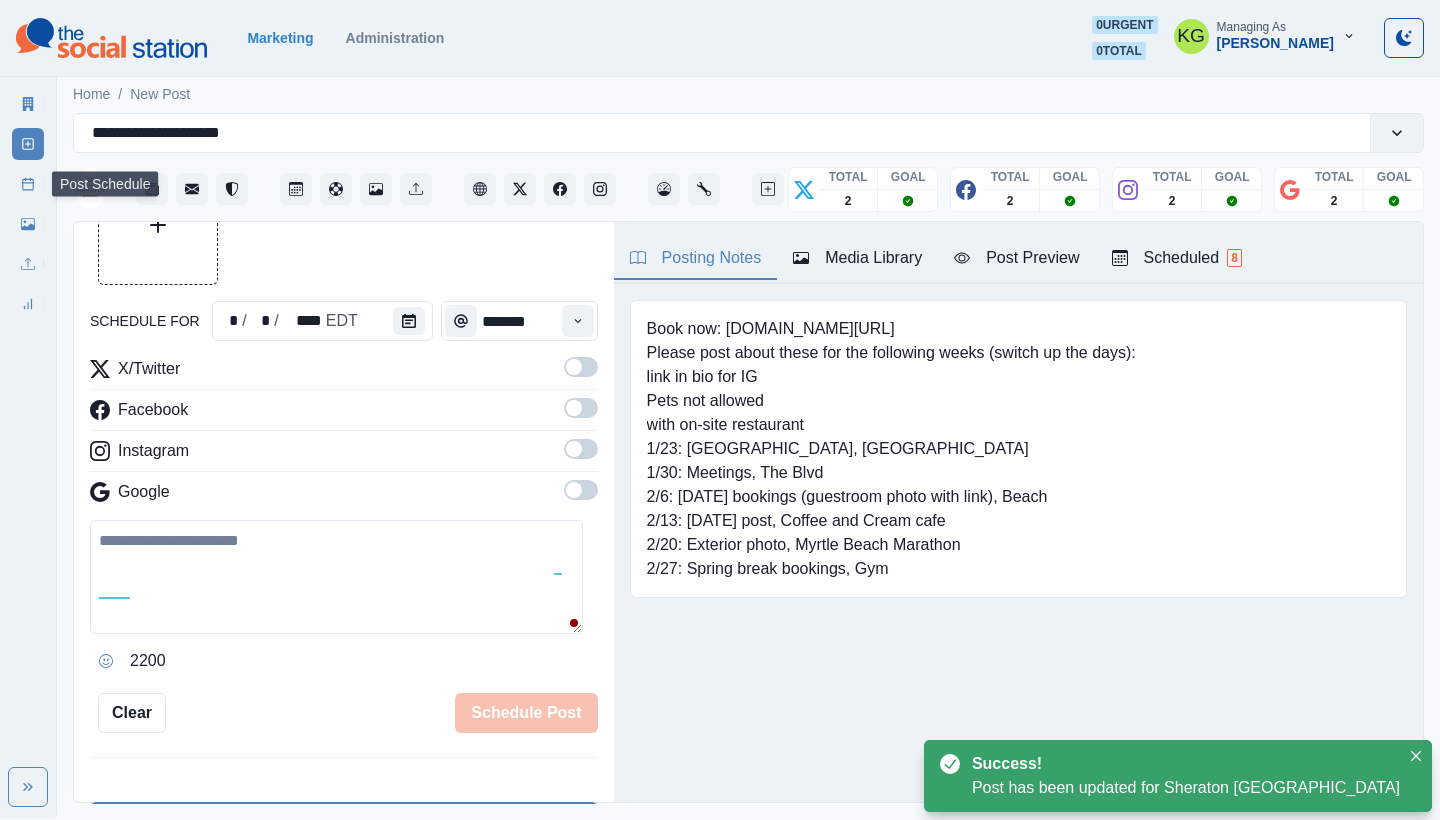 drag, startPoint x: 20, startPoint y: 181, endPoint x: 68, endPoint y: 191, distance: 49.0306 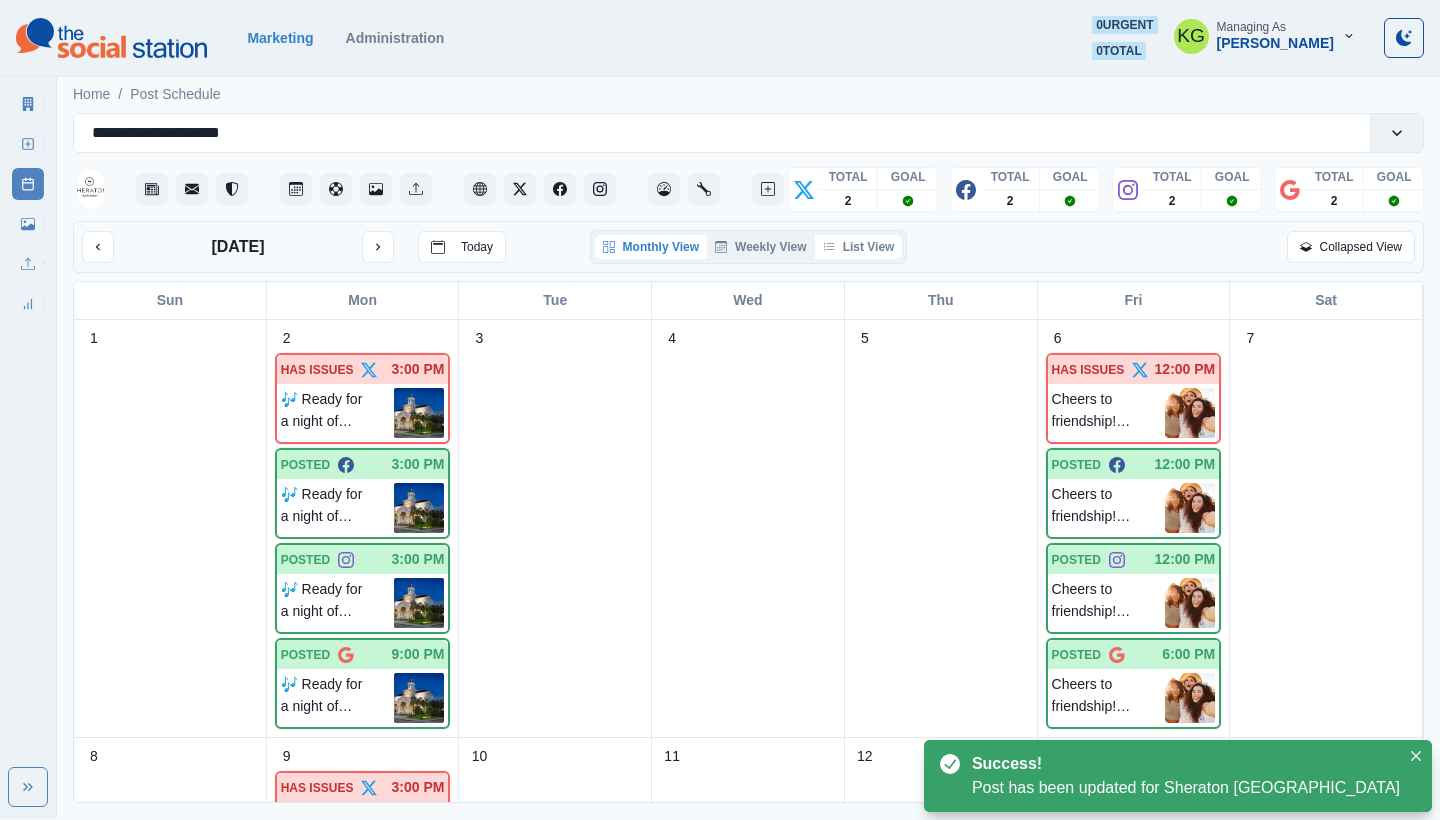 click on "List View" at bounding box center (859, 247) 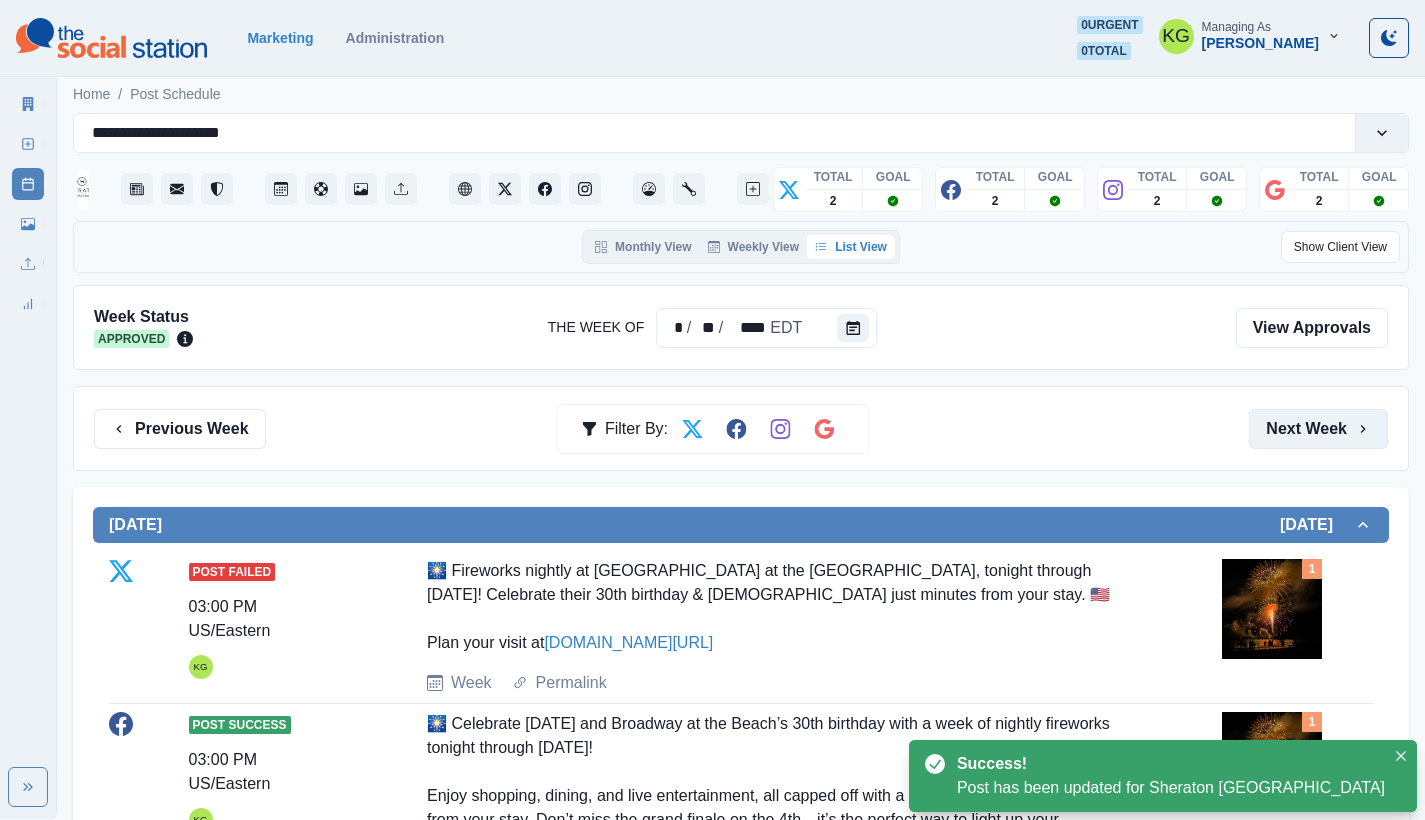 click on "Next Week" at bounding box center (1318, 429) 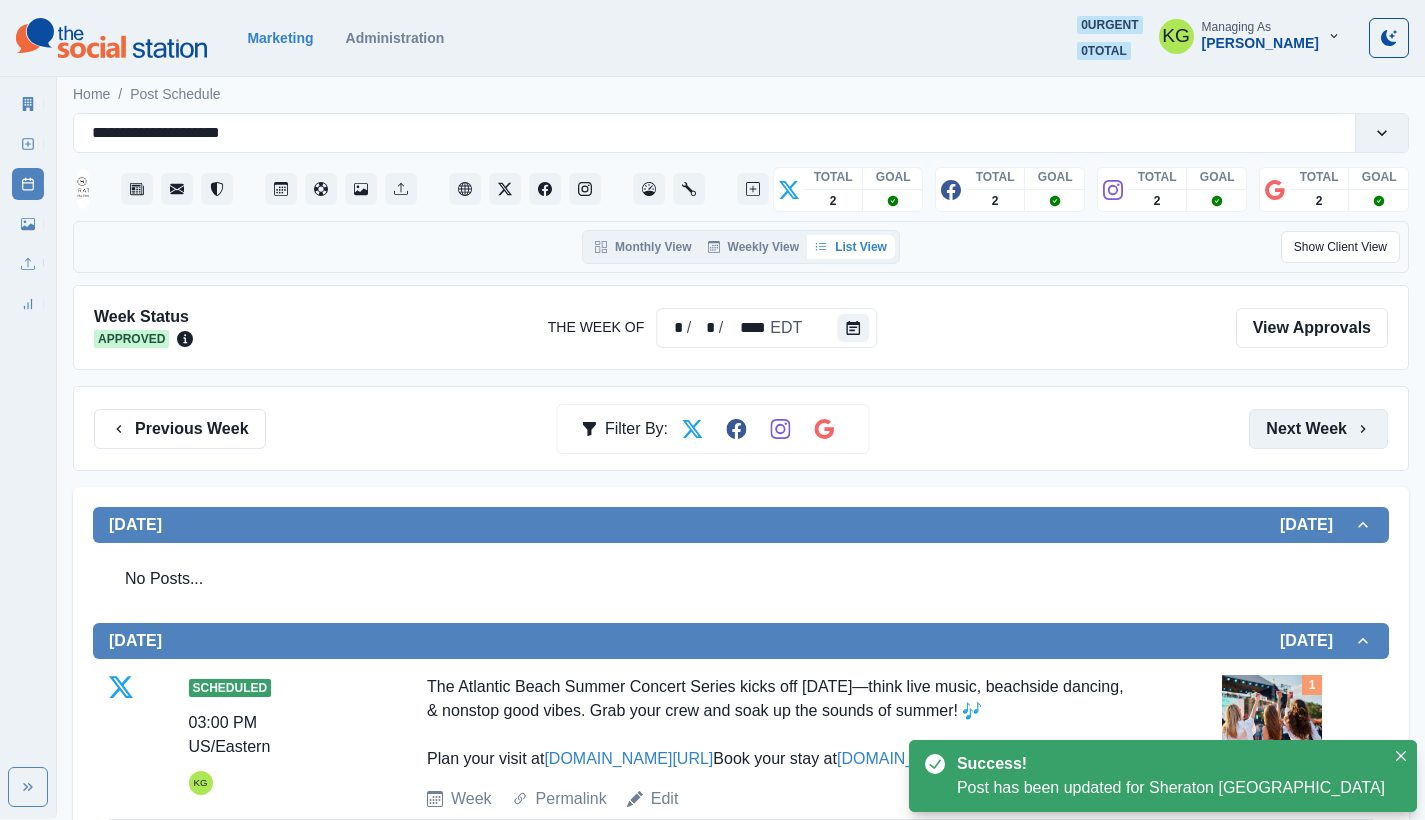click on "Next Week" at bounding box center (1318, 429) 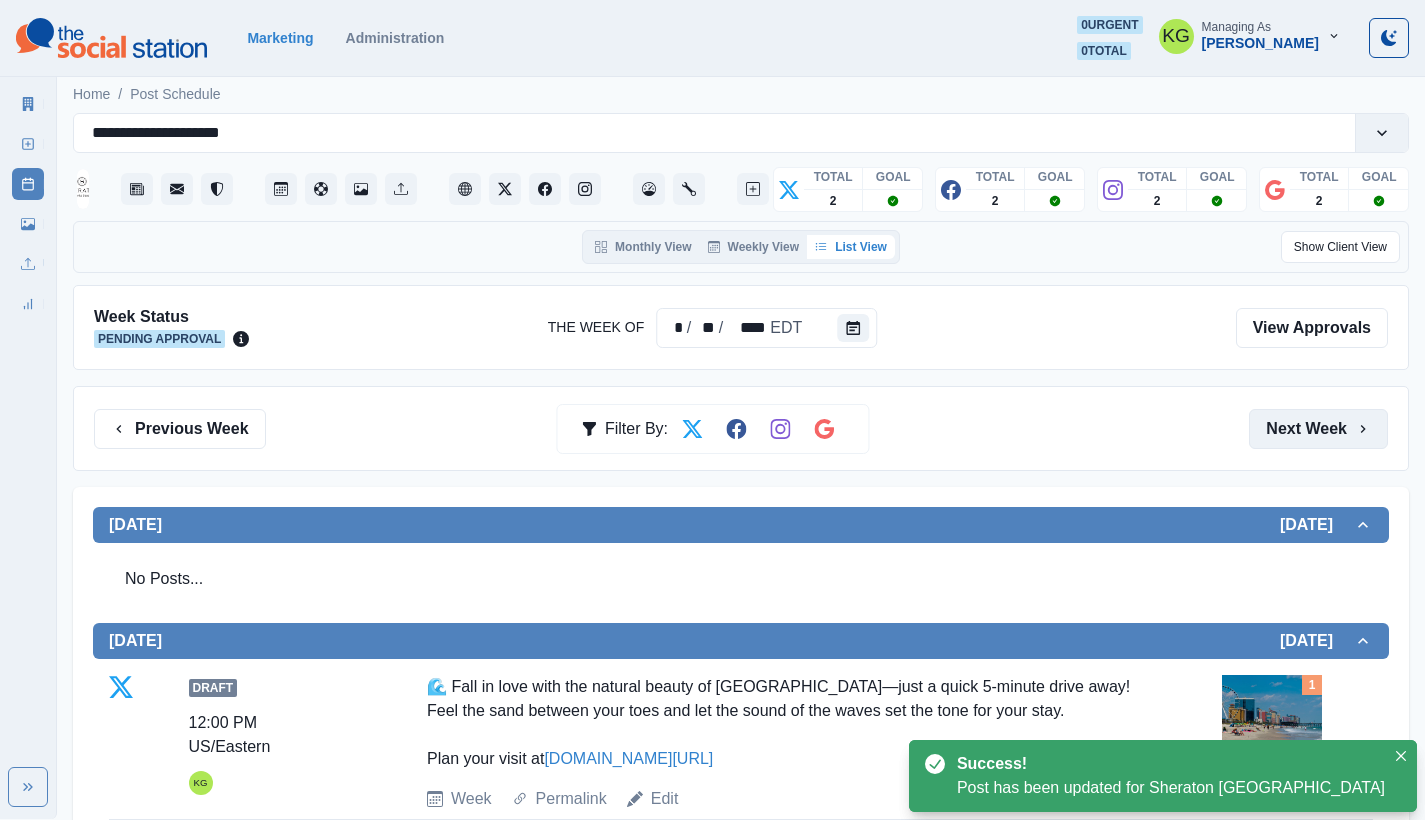 click on "Next Week" at bounding box center [1318, 429] 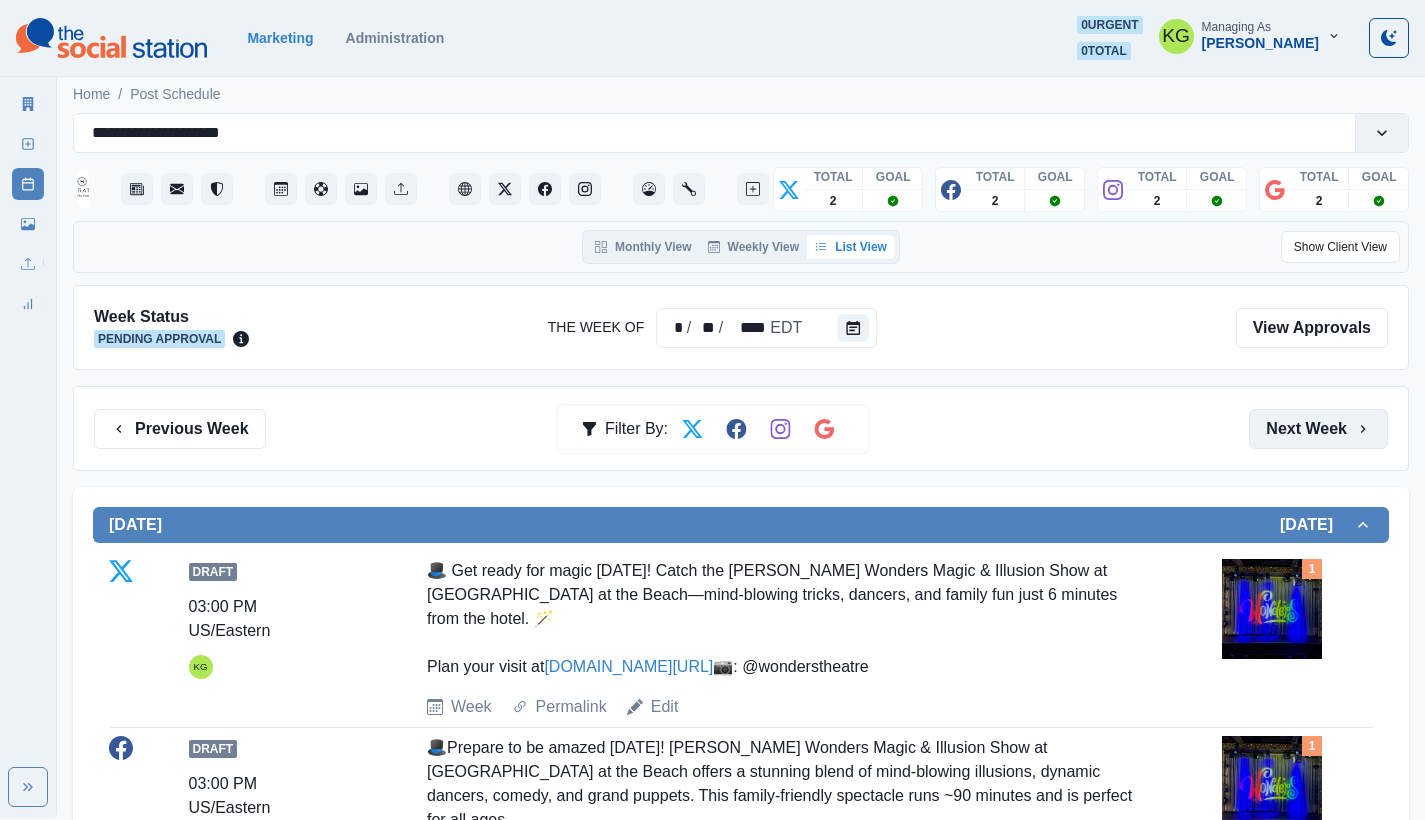 click on "Next Week" at bounding box center [1318, 429] 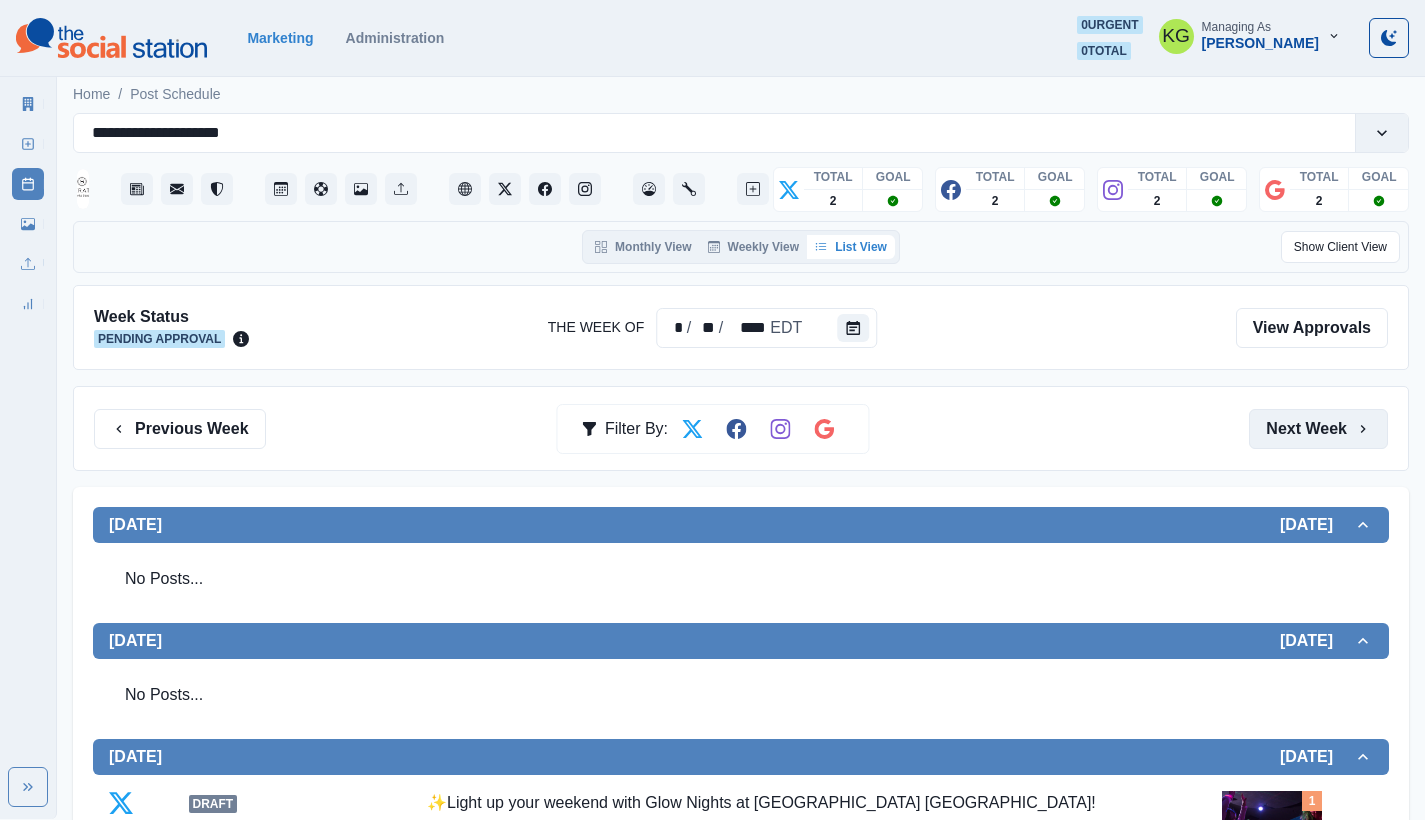 click on "Next Week" at bounding box center (1318, 429) 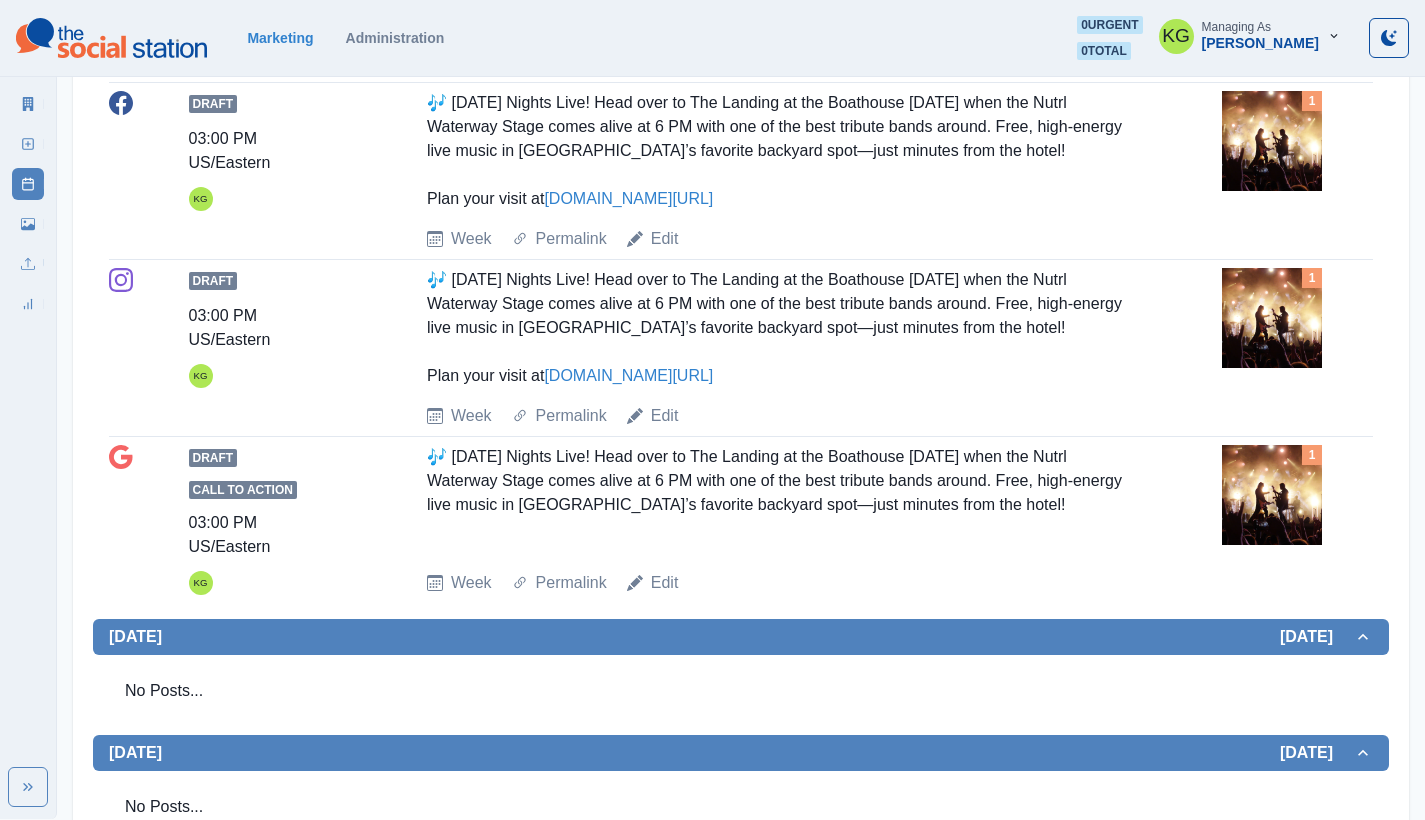 scroll, scrollTop: 27, scrollLeft: 0, axis: vertical 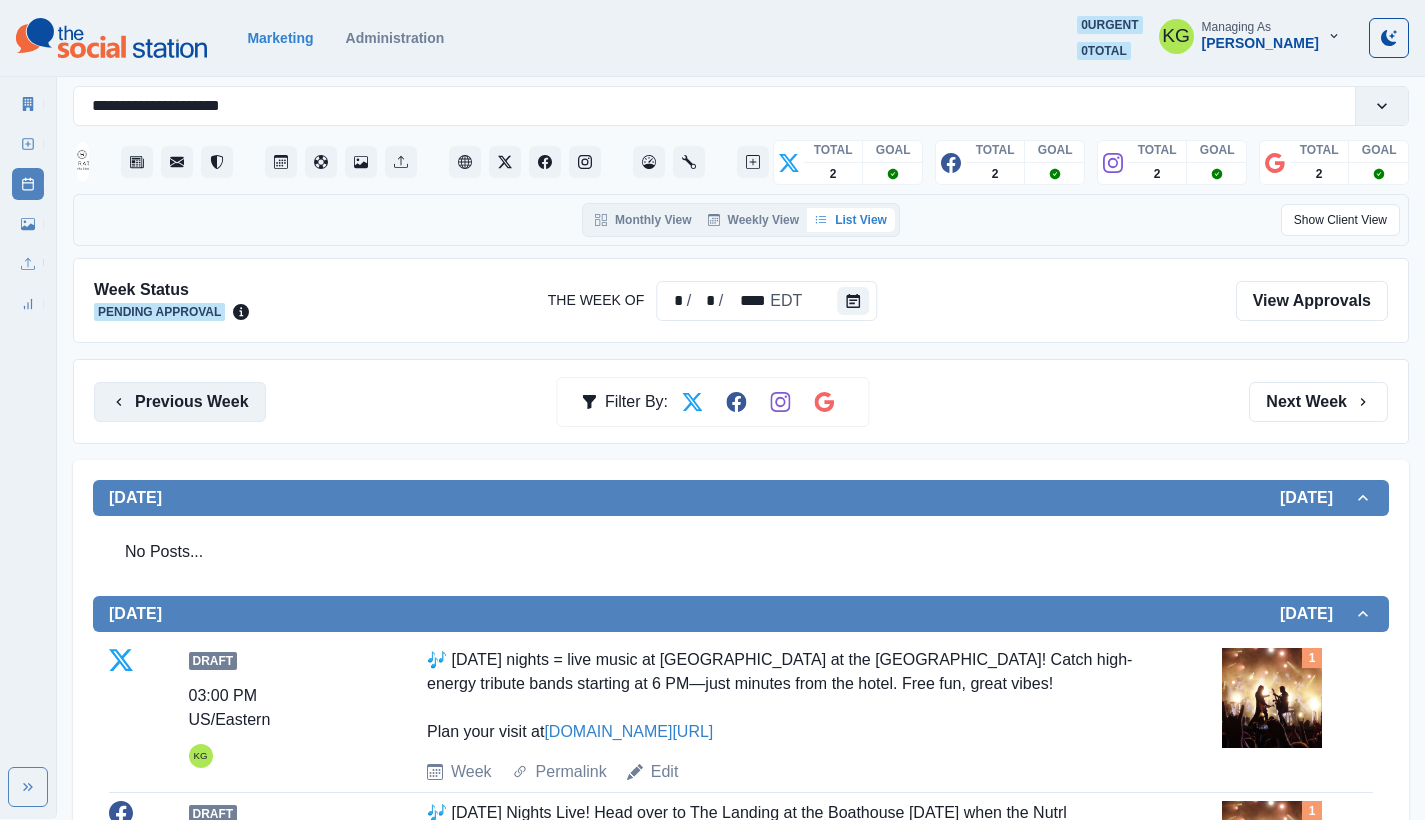 click on "Previous Week" at bounding box center [180, 402] 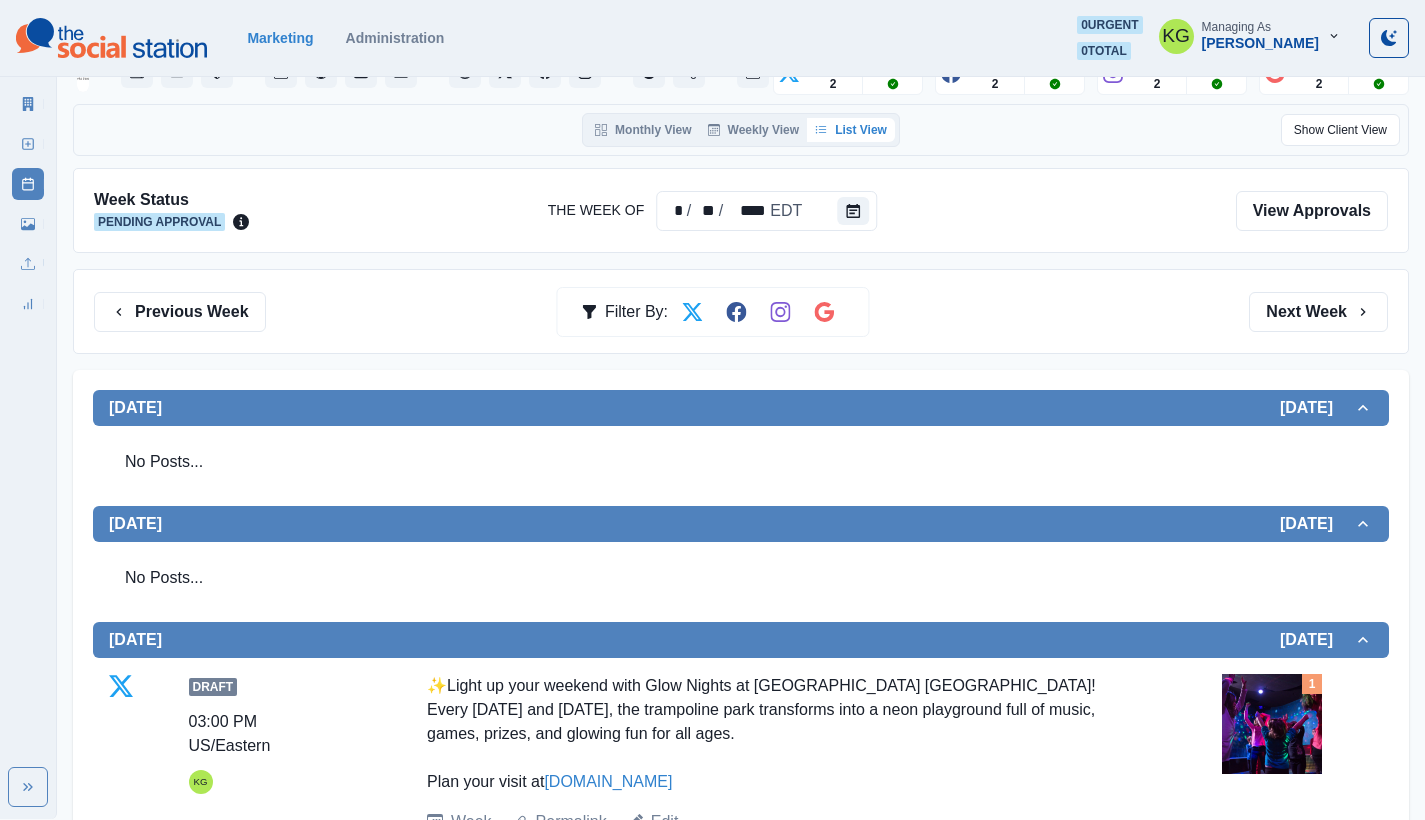scroll, scrollTop: 0, scrollLeft: 0, axis: both 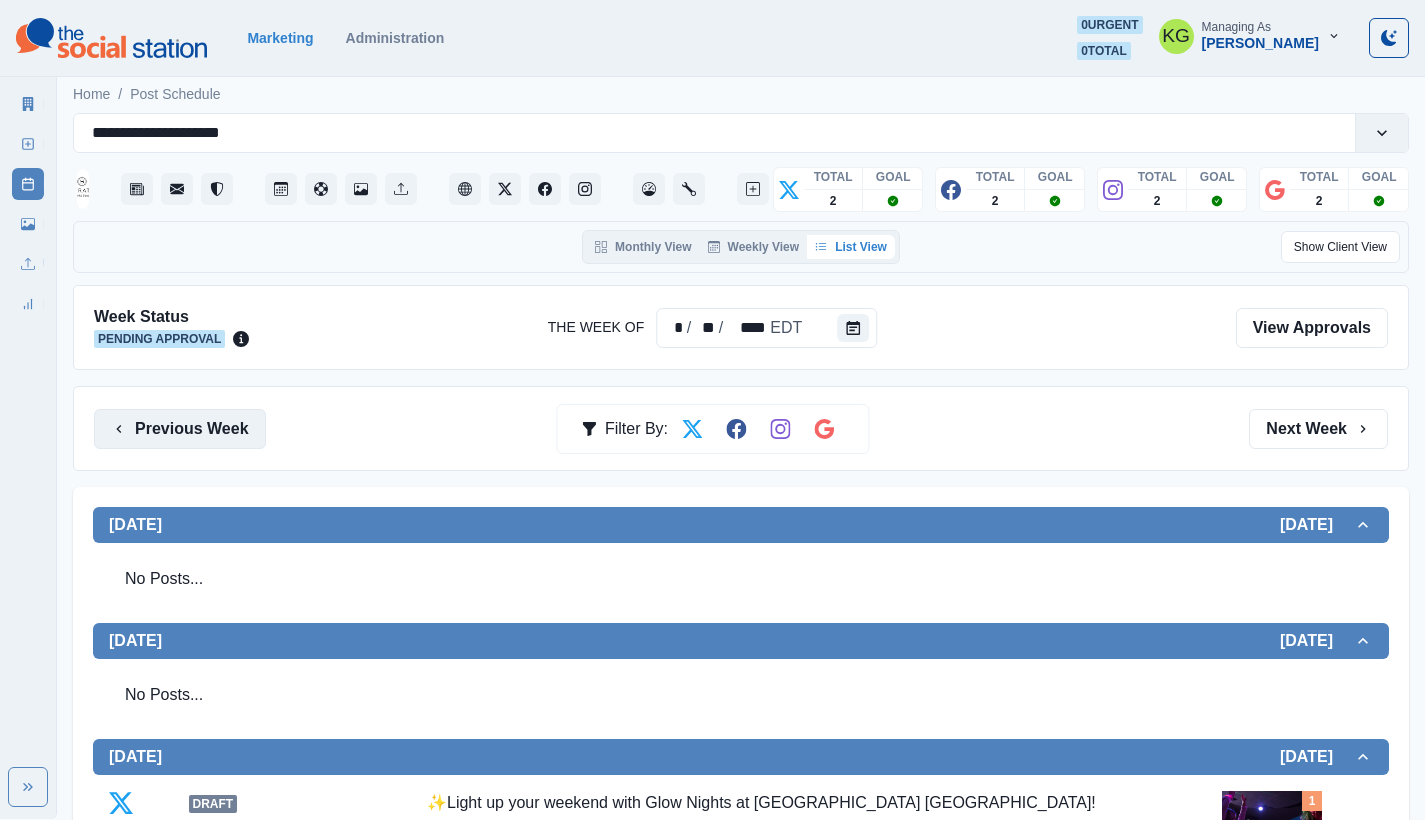 click on "Previous Week" at bounding box center (180, 429) 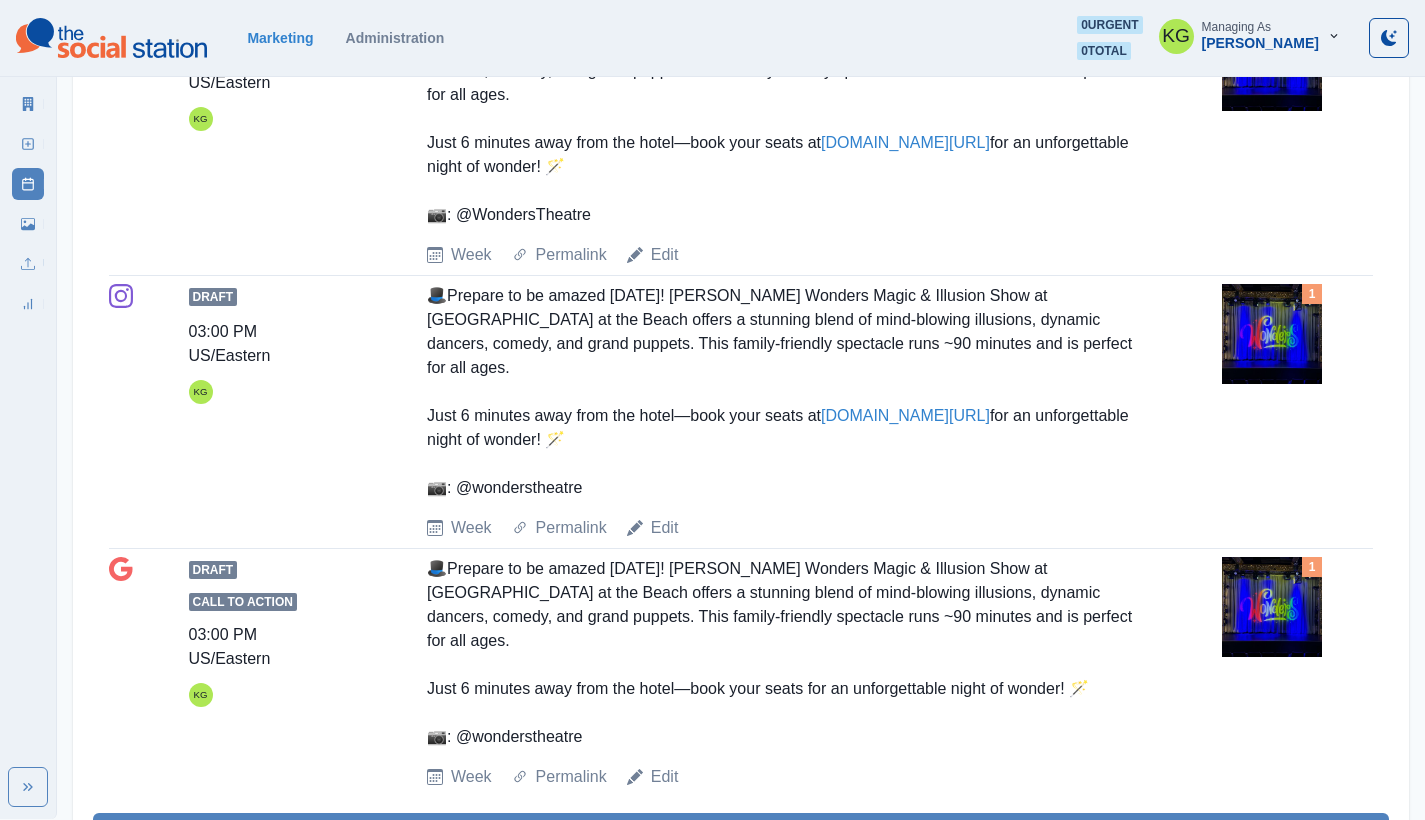 scroll, scrollTop: 0, scrollLeft: 0, axis: both 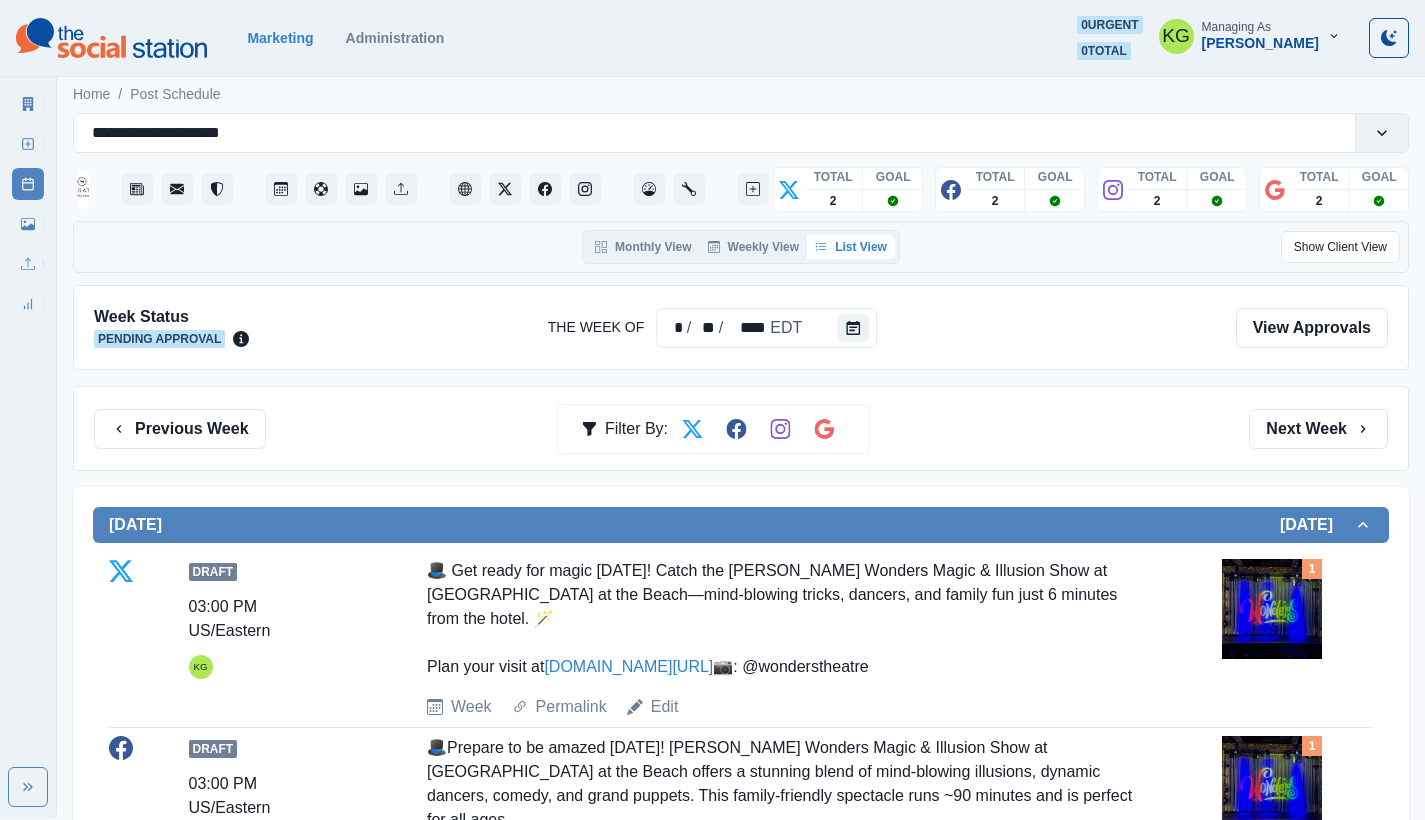 click on "Previous Week Filter By: Next Week" at bounding box center [741, 428] 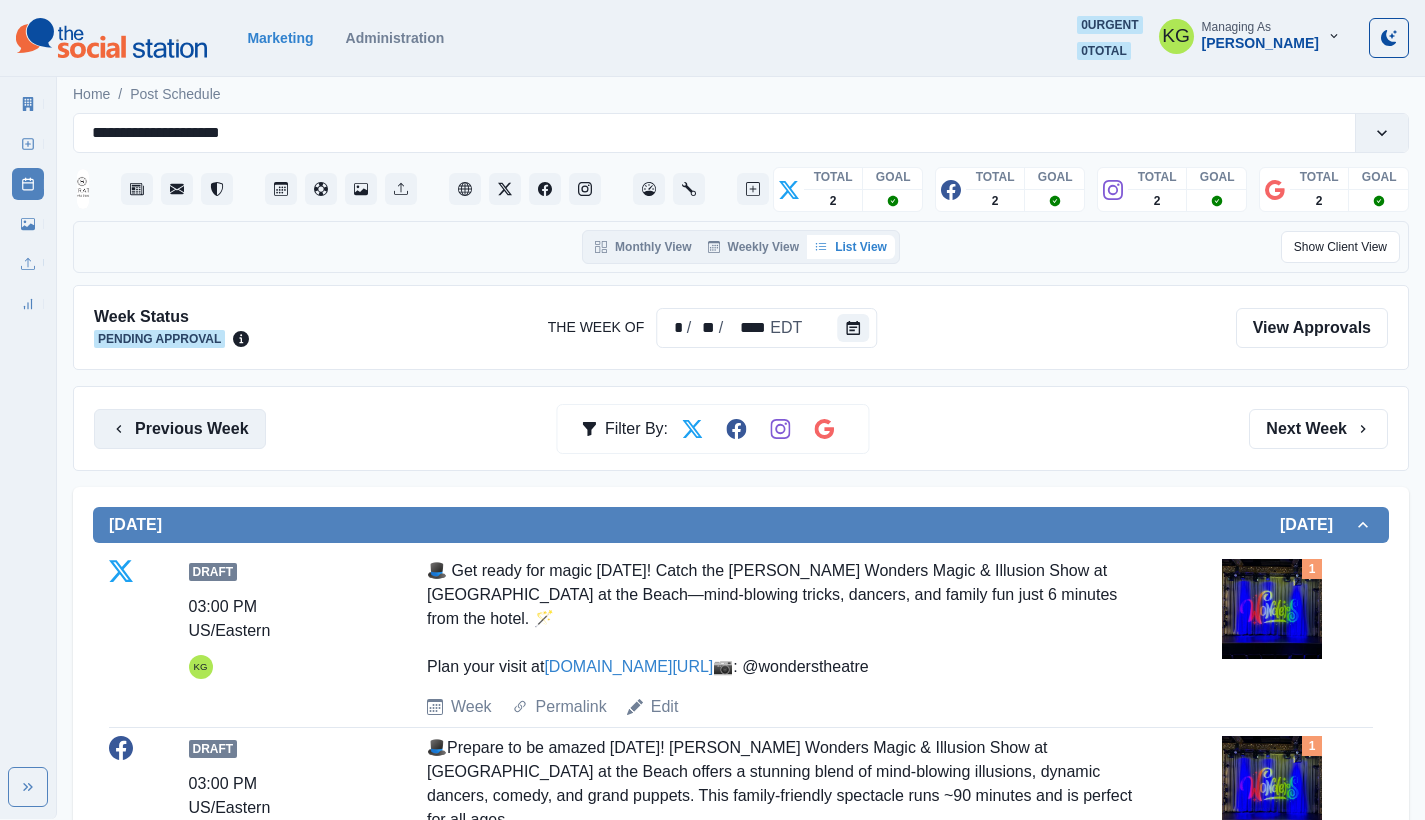 click on "Previous Week" at bounding box center (180, 429) 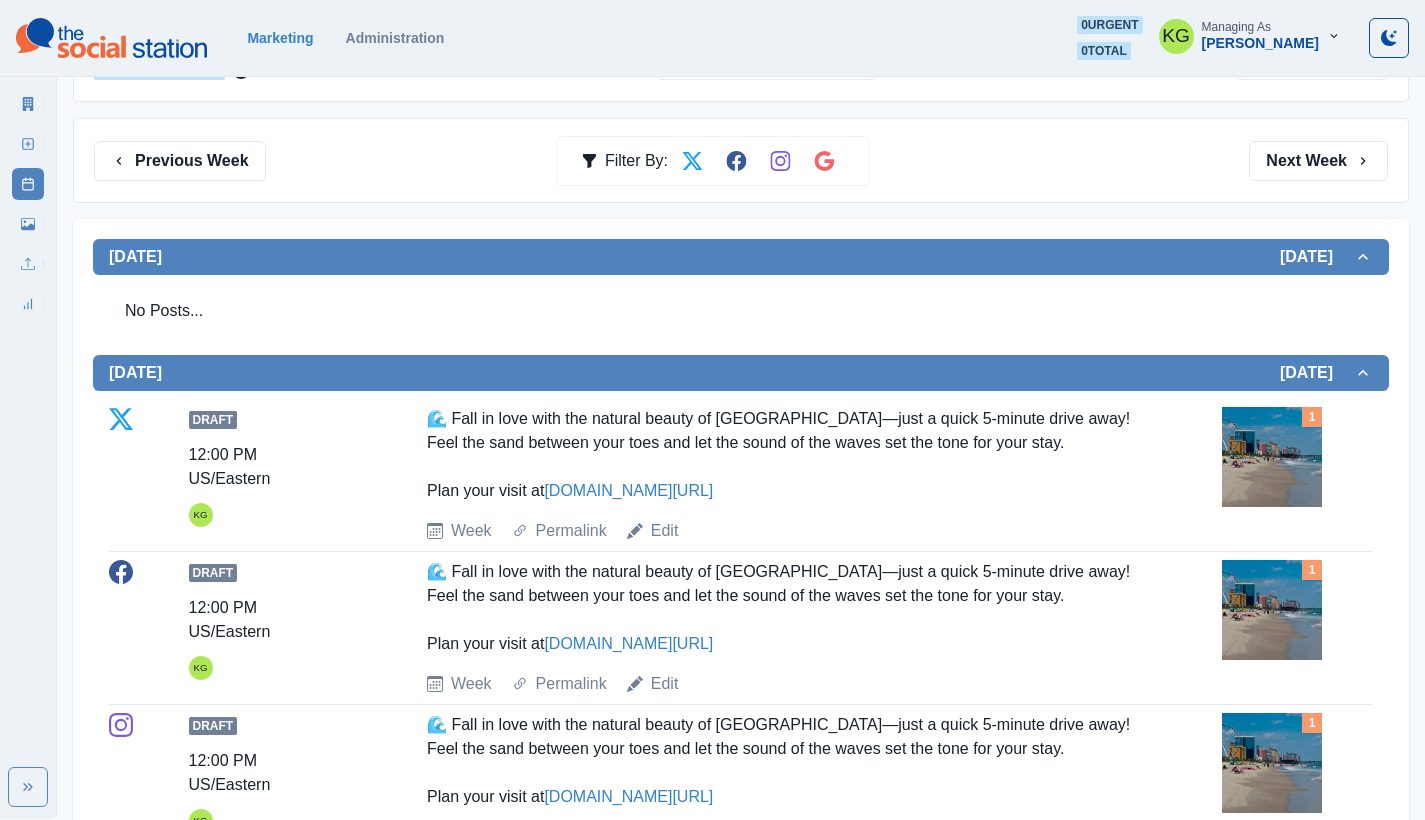 scroll, scrollTop: 0, scrollLeft: 0, axis: both 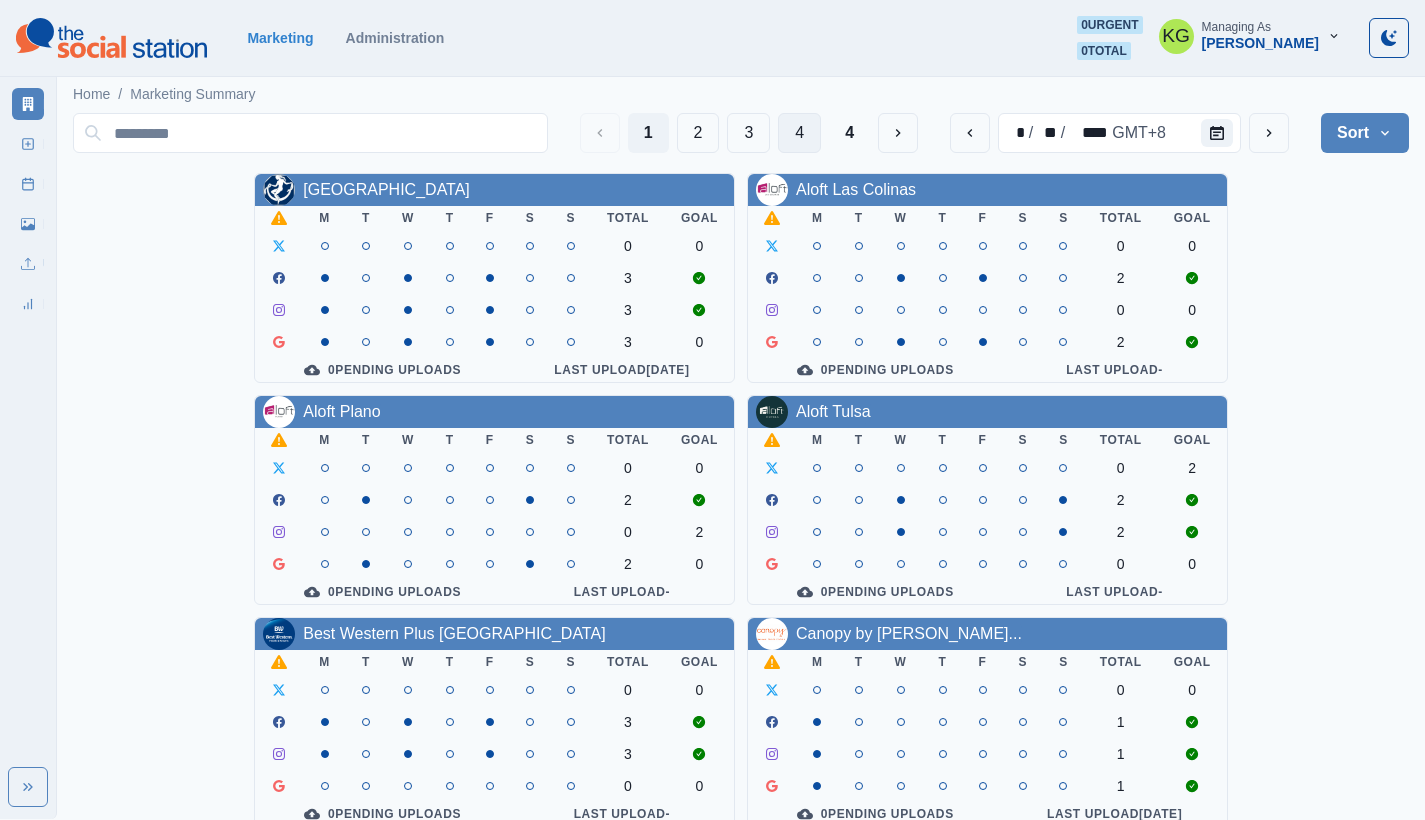 click on "4" at bounding box center (799, 133) 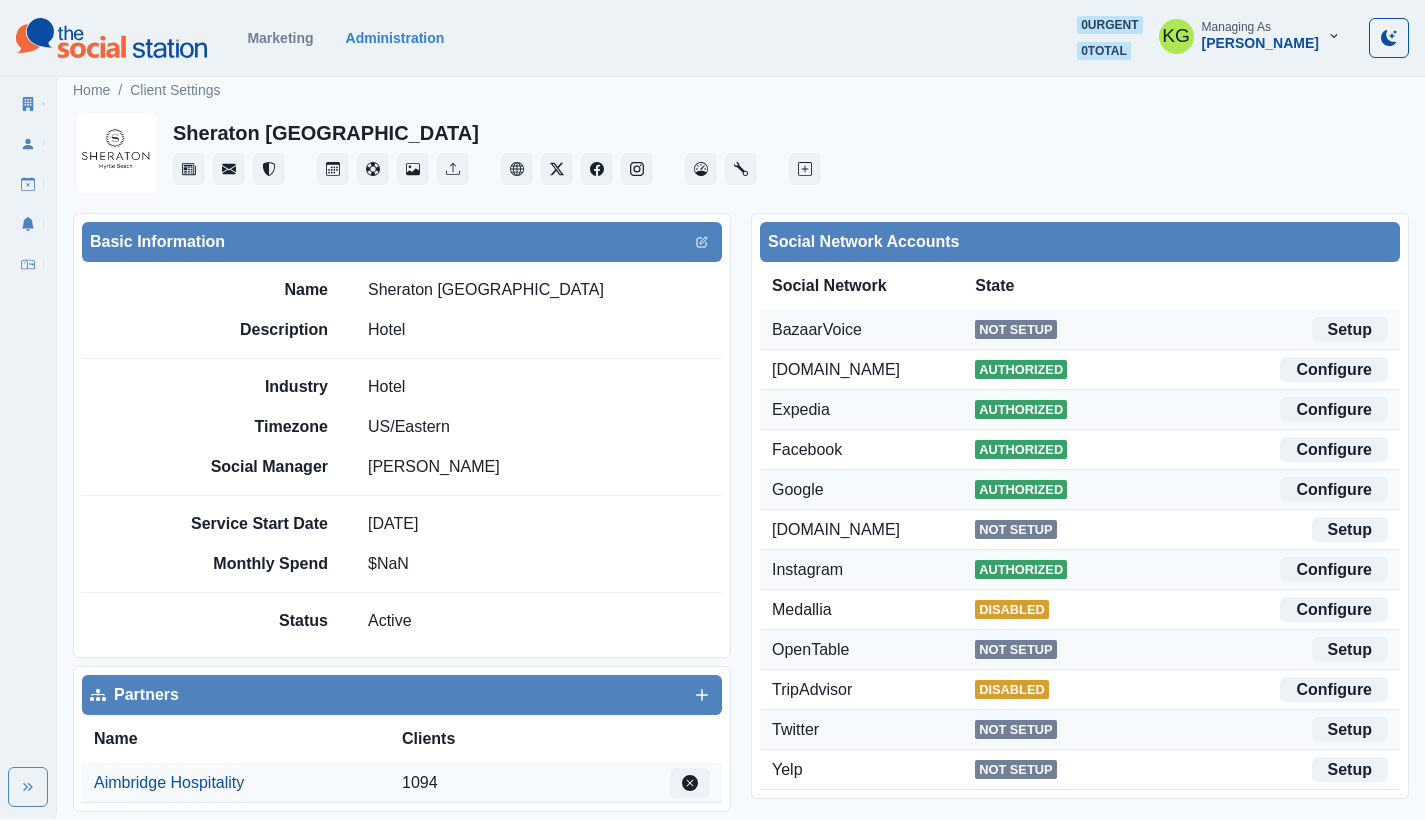 scroll, scrollTop: 698, scrollLeft: 0, axis: vertical 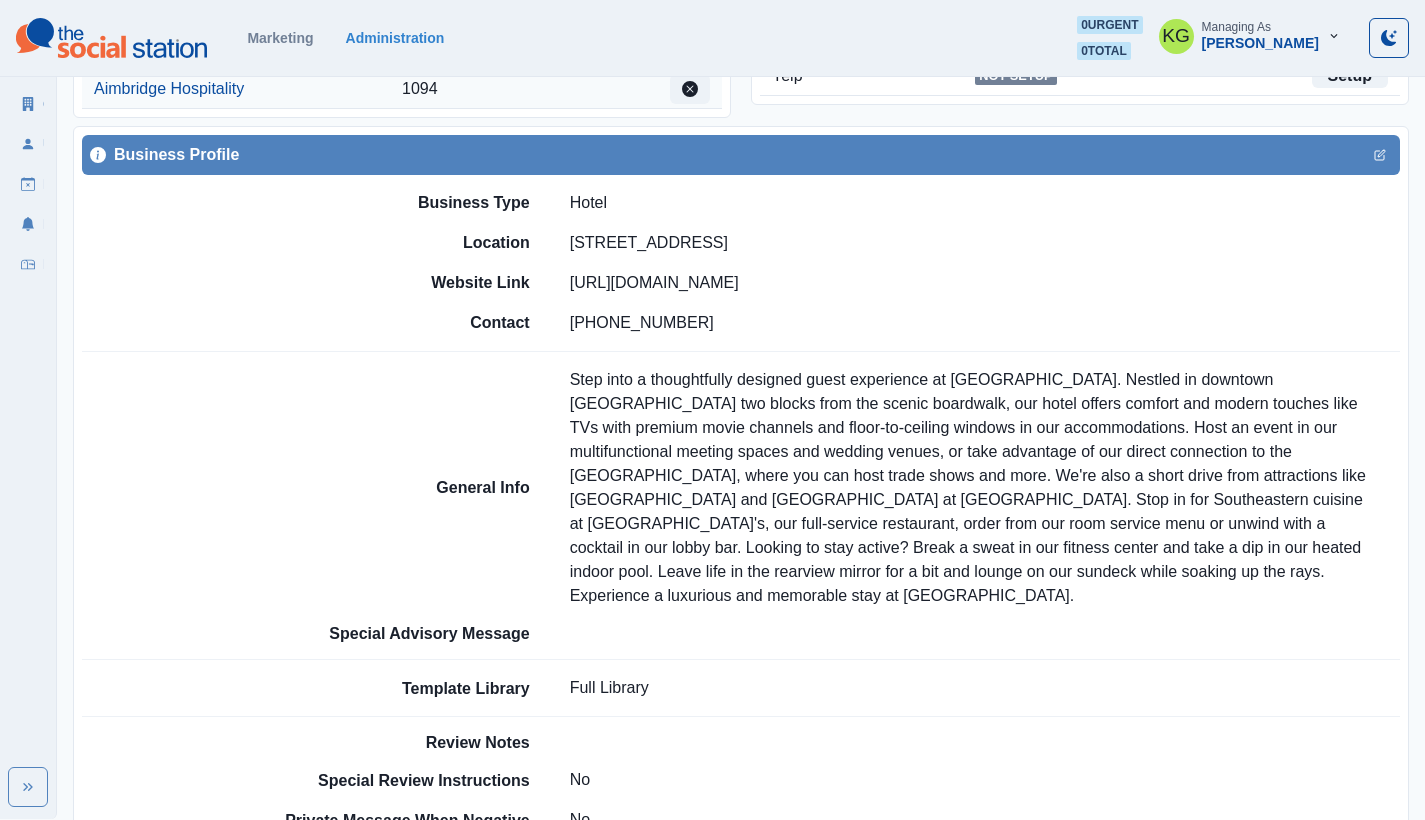 drag, startPoint x: 560, startPoint y: 237, endPoint x: 908, endPoint y: 241, distance: 348.02298 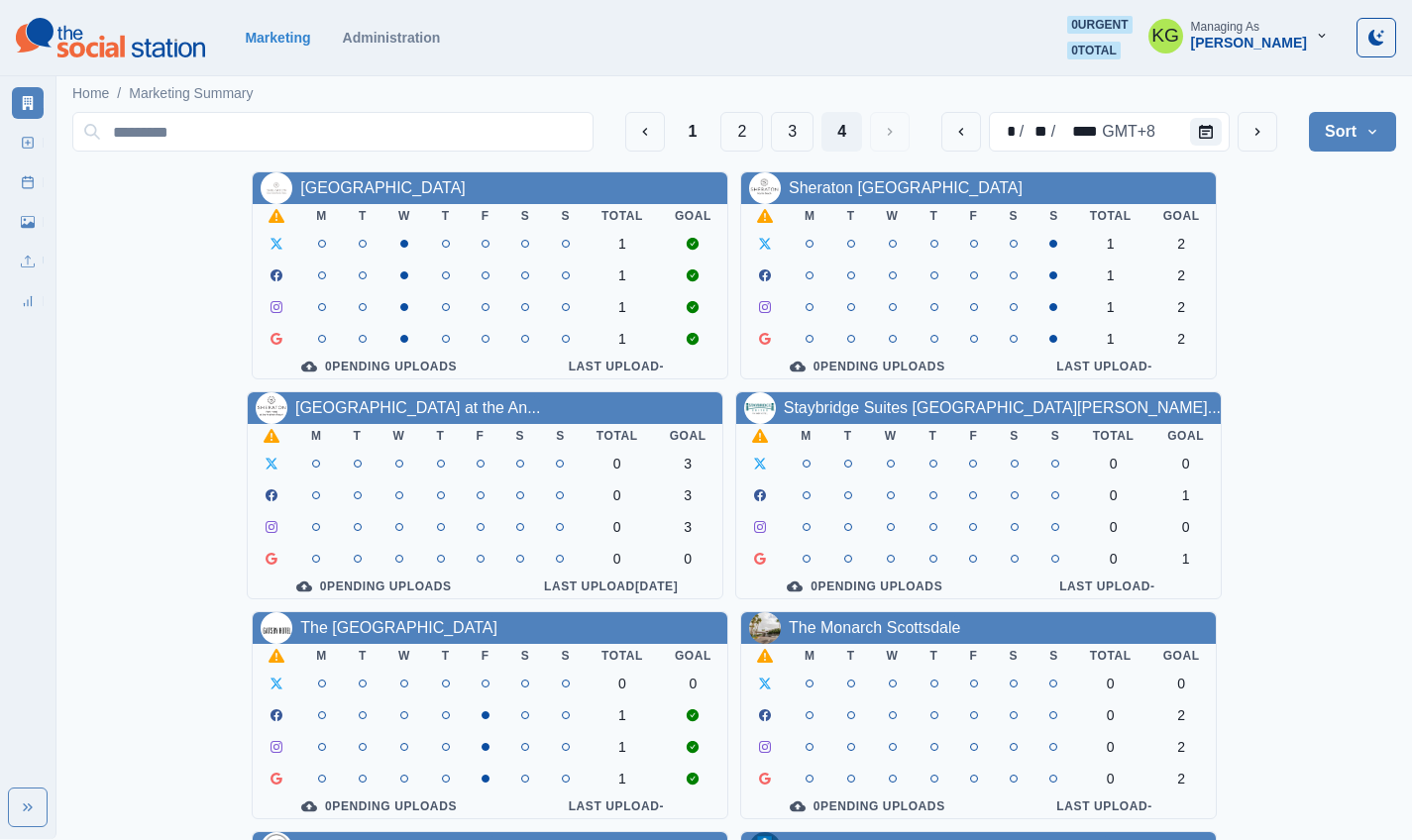 scroll, scrollTop: 0, scrollLeft: 0, axis: both 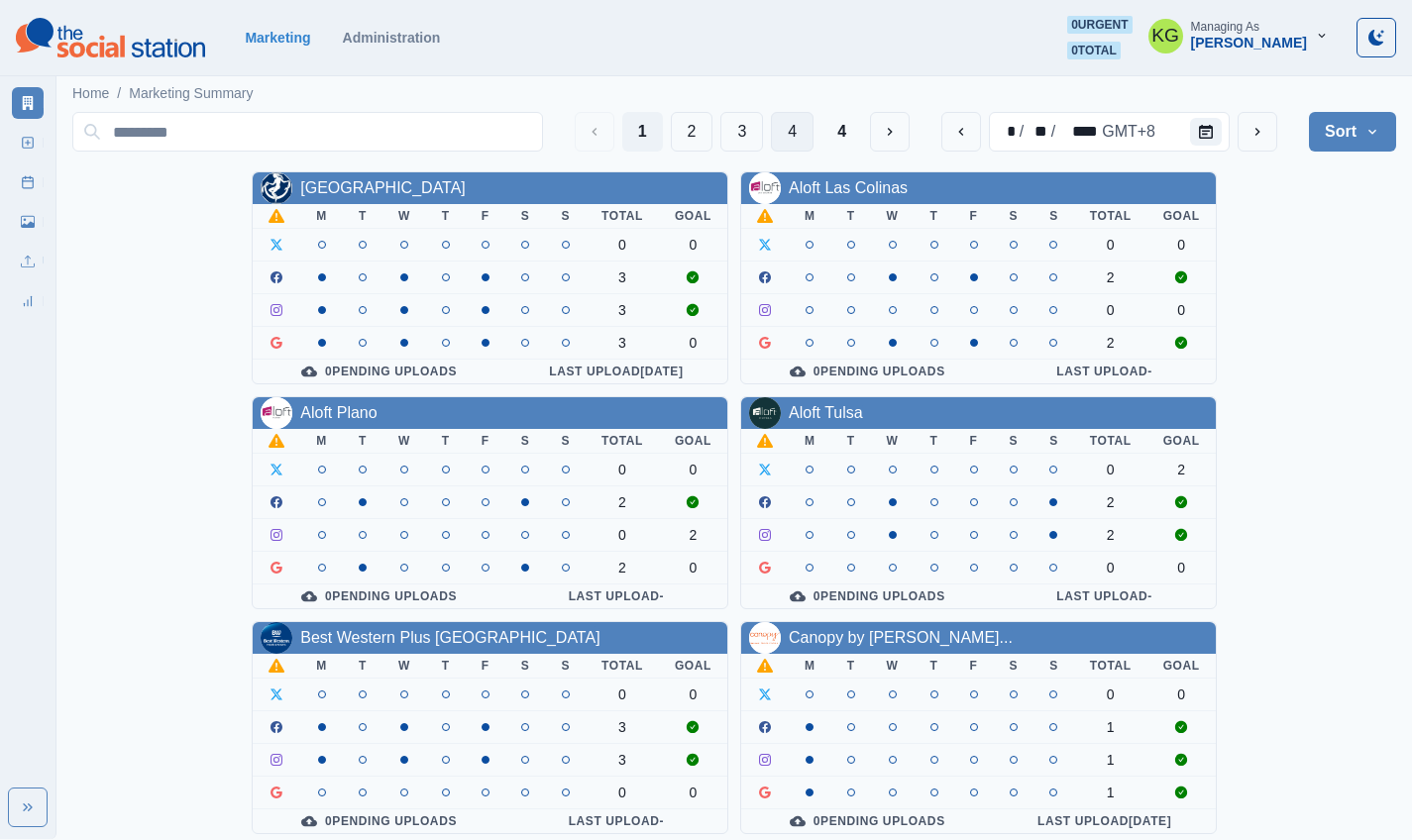 click on "4" at bounding box center (792, 132) 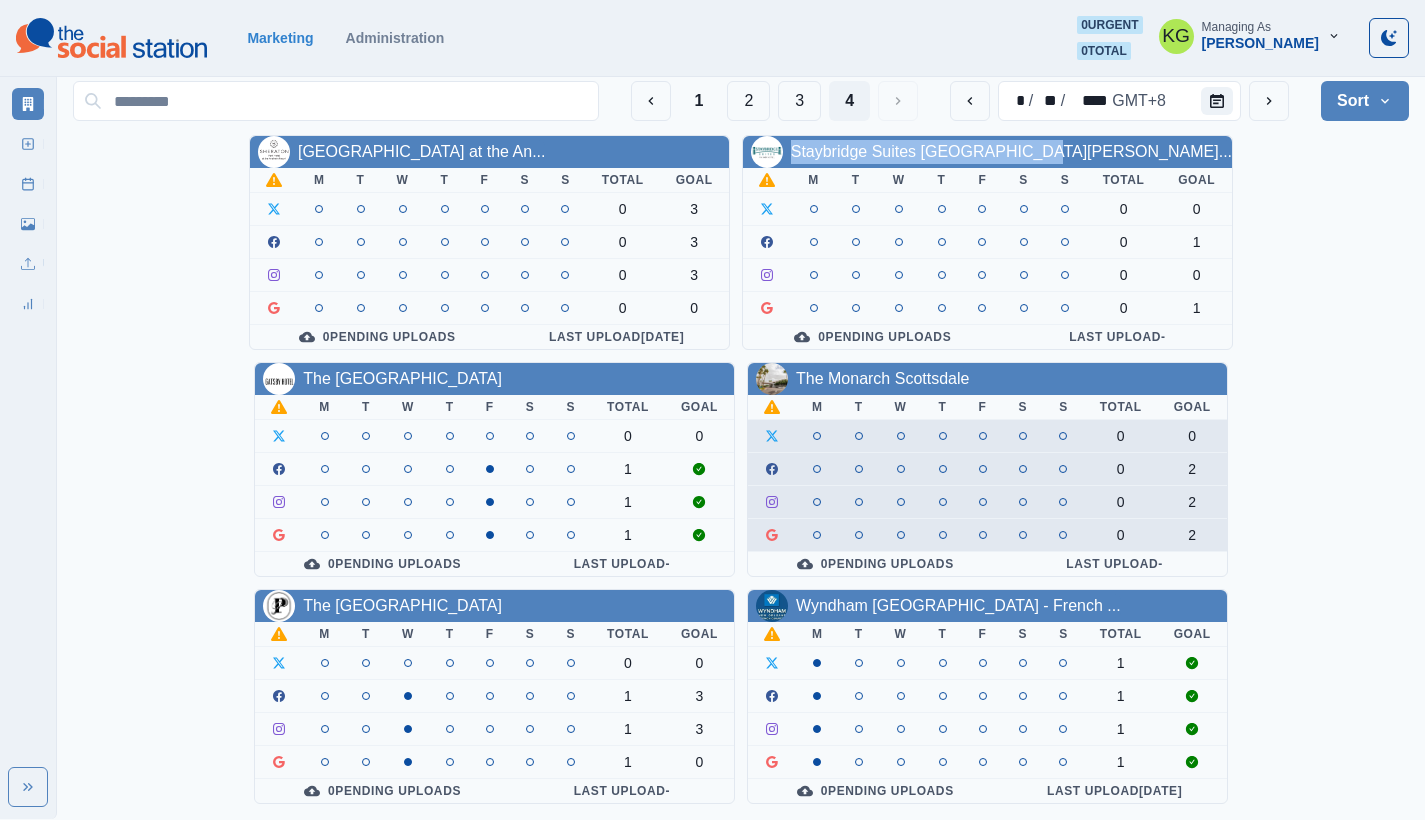 scroll, scrollTop: 100, scrollLeft: 0, axis: vertical 